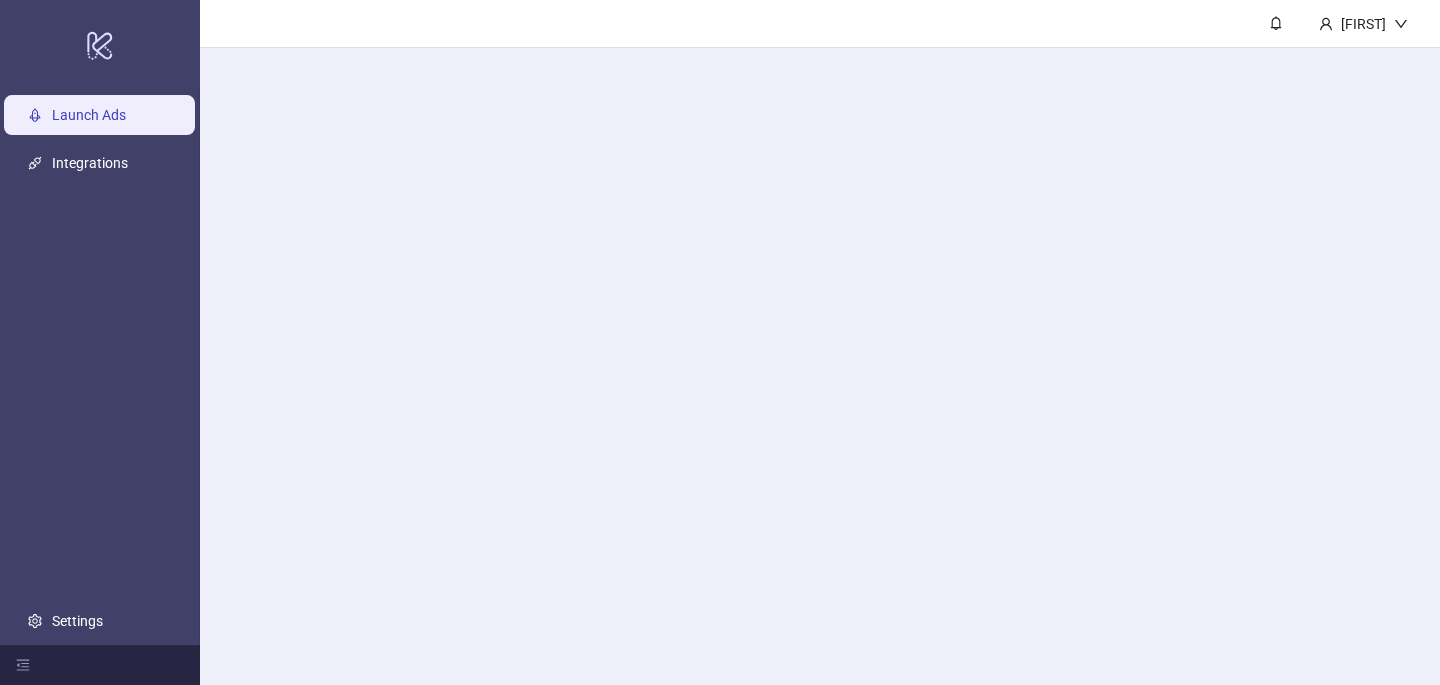 scroll, scrollTop: 0, scrollLeft: 0, axis: both 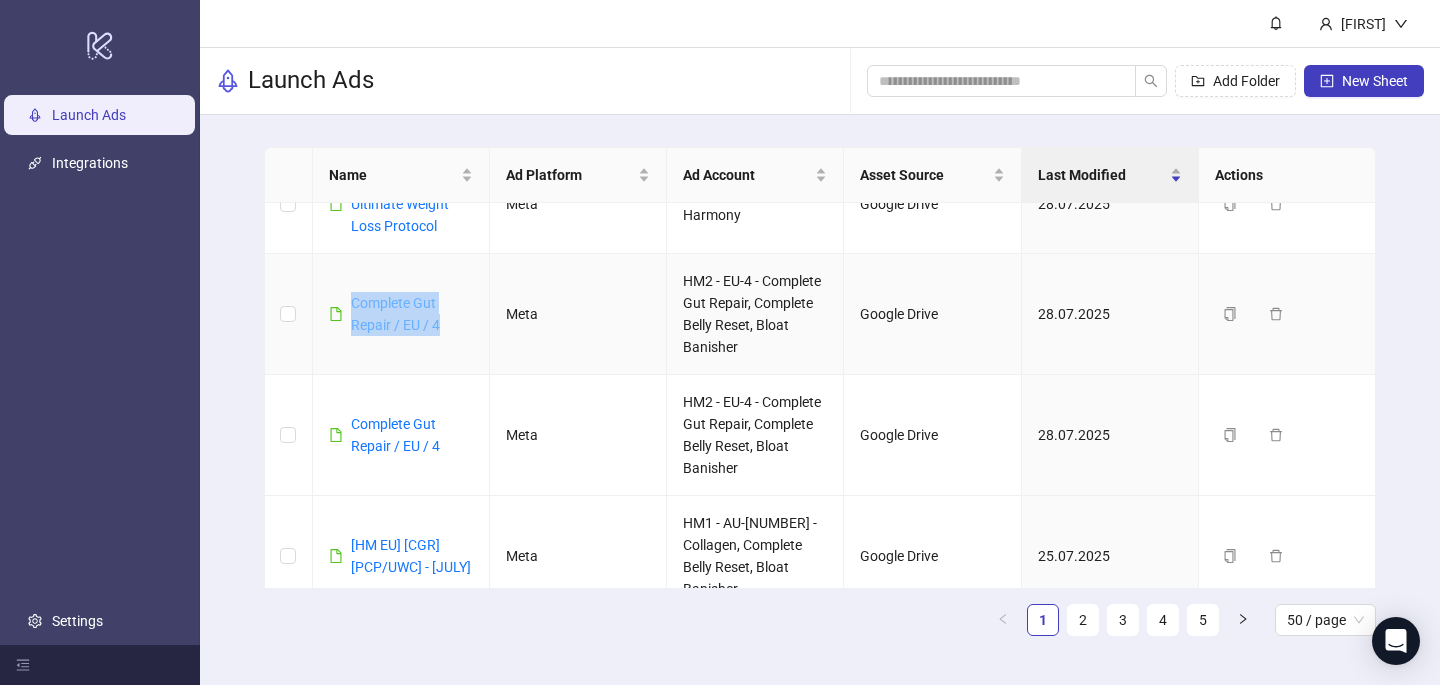 drag, startPoint x: 447, startPoint y: 327, endPoint x: 351, endPoint y: 307, distance: 98.0612 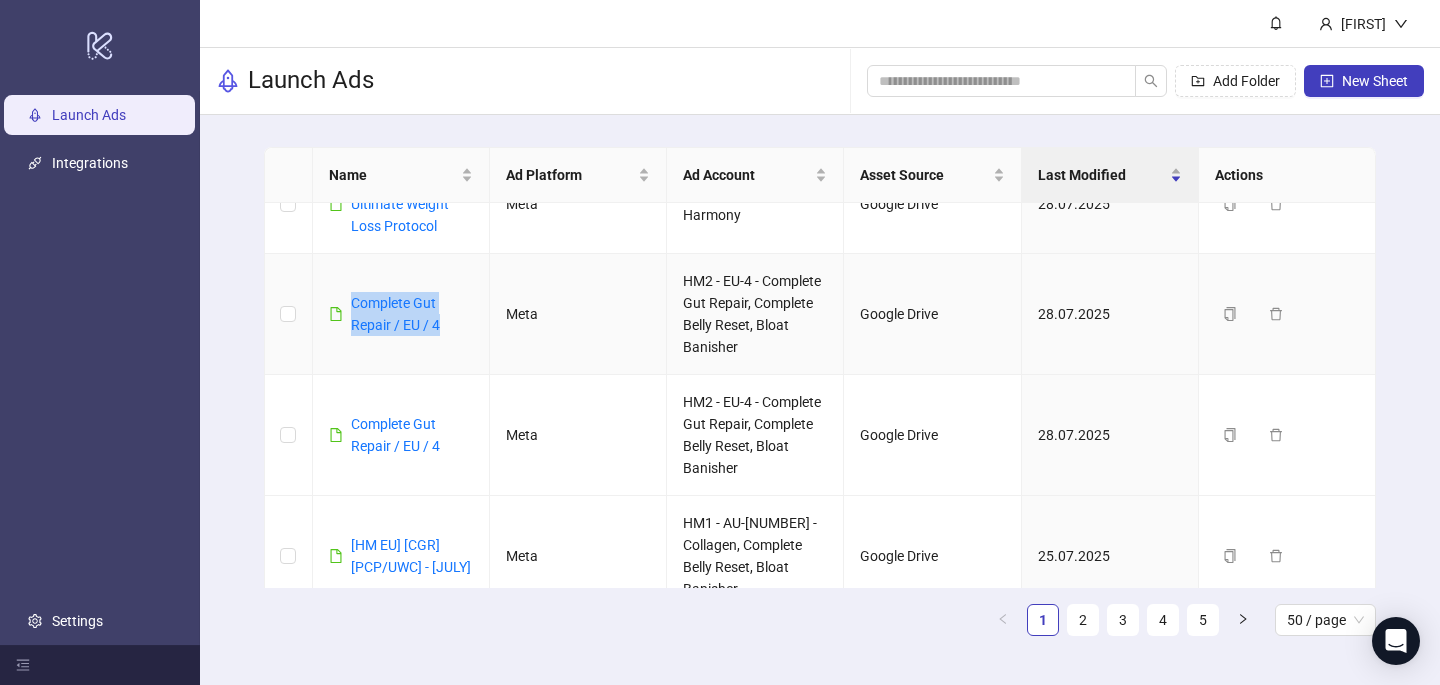 copy on "Complete Gut Repair / EU / 4" 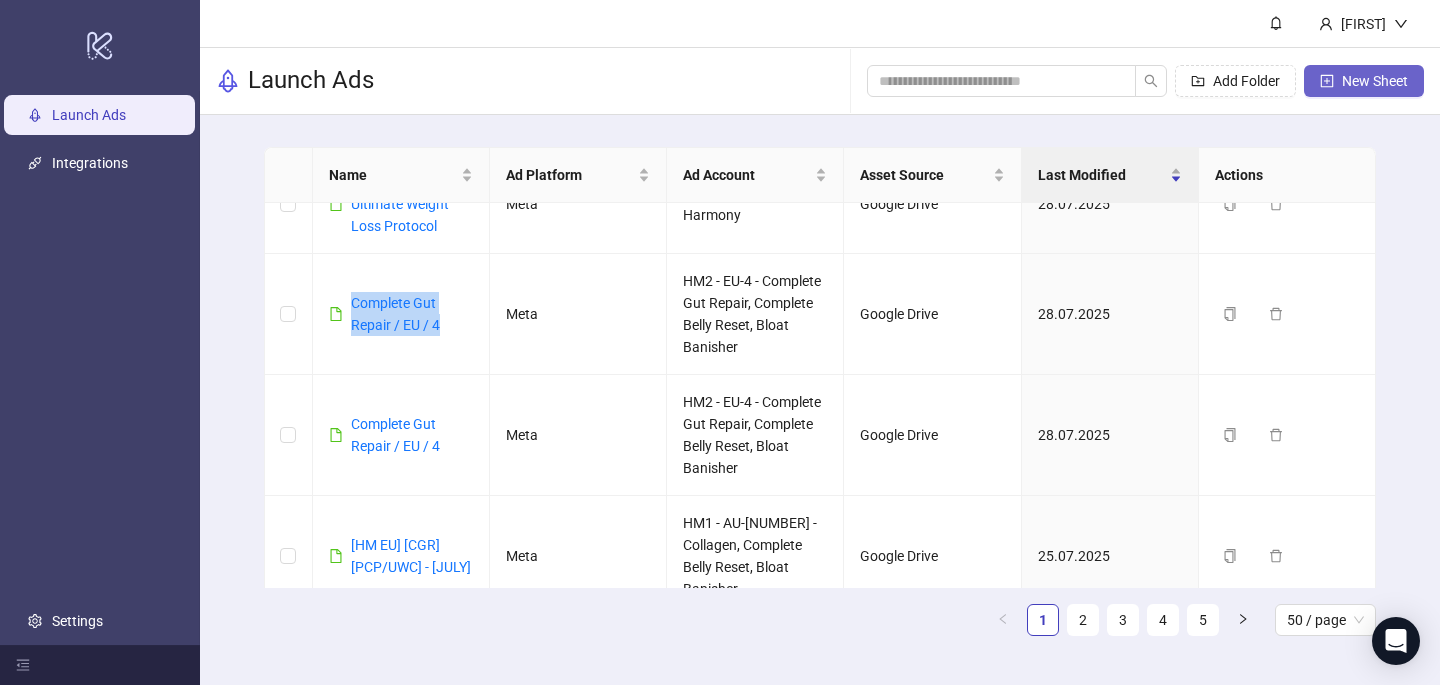 click on "New Sheet" at bounding box center (1364, 81) 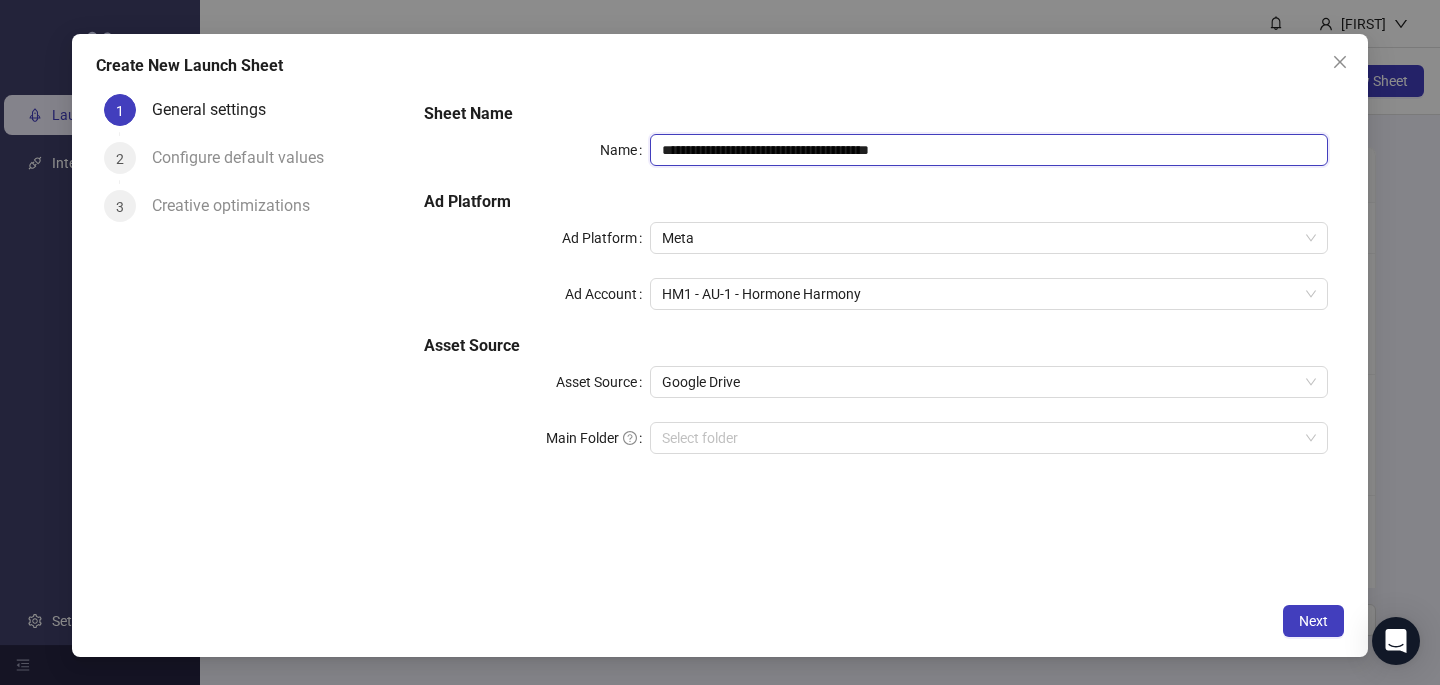 click on "**********" at bounding box center [989, 150] 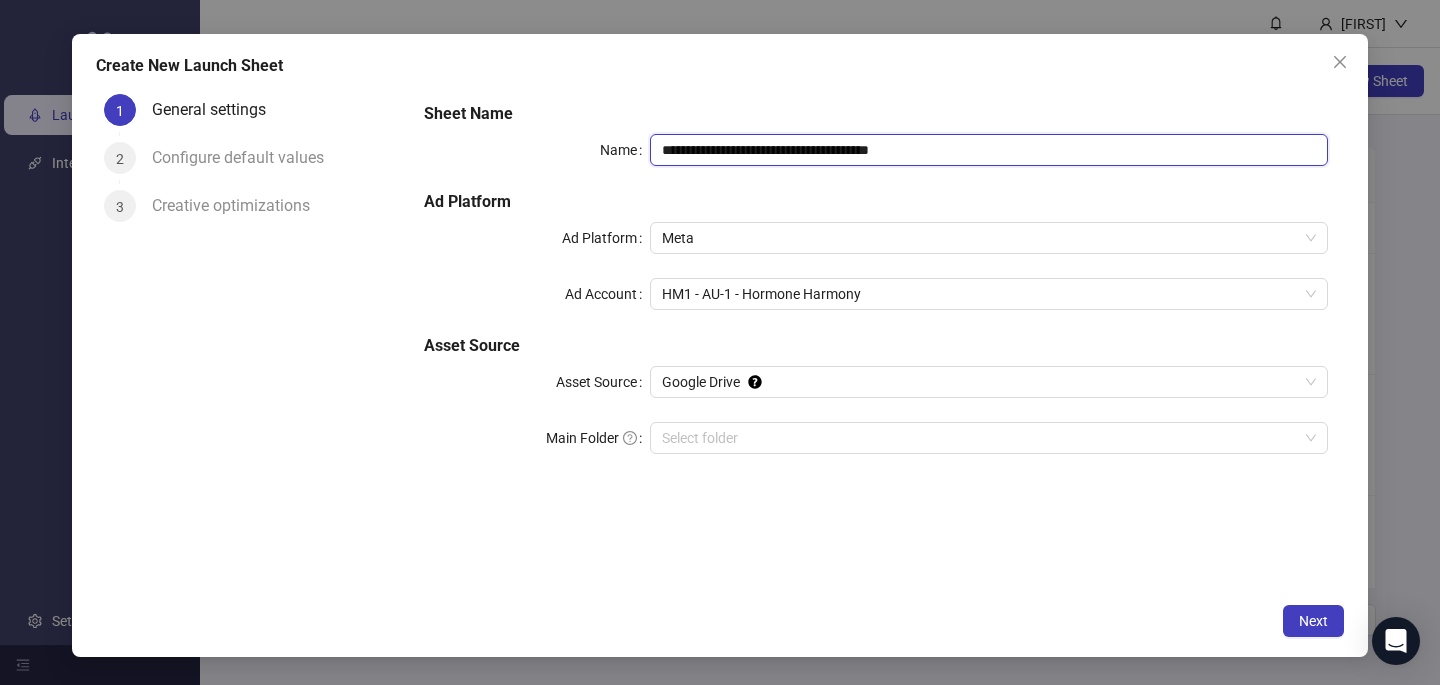 paste 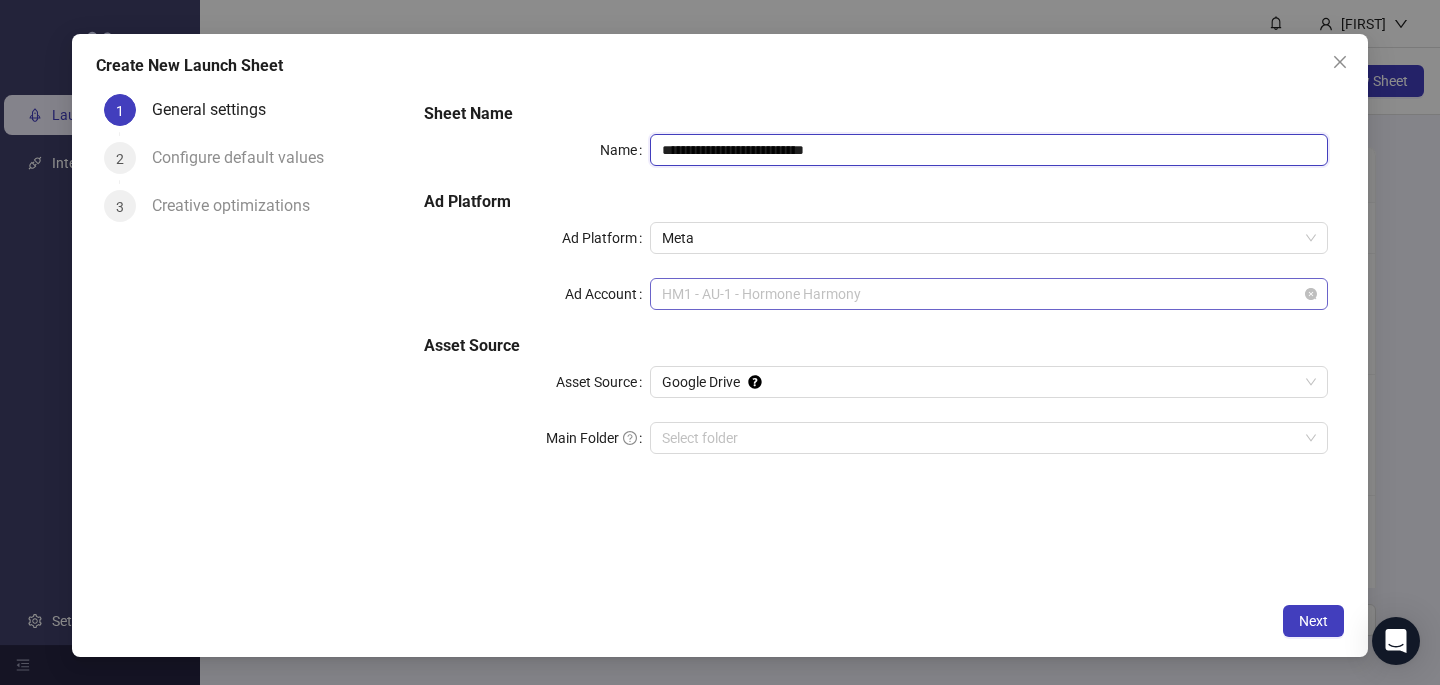 click on "HM1 - AU-1 - Hormone Harmony" at bounding box center (989, 294) 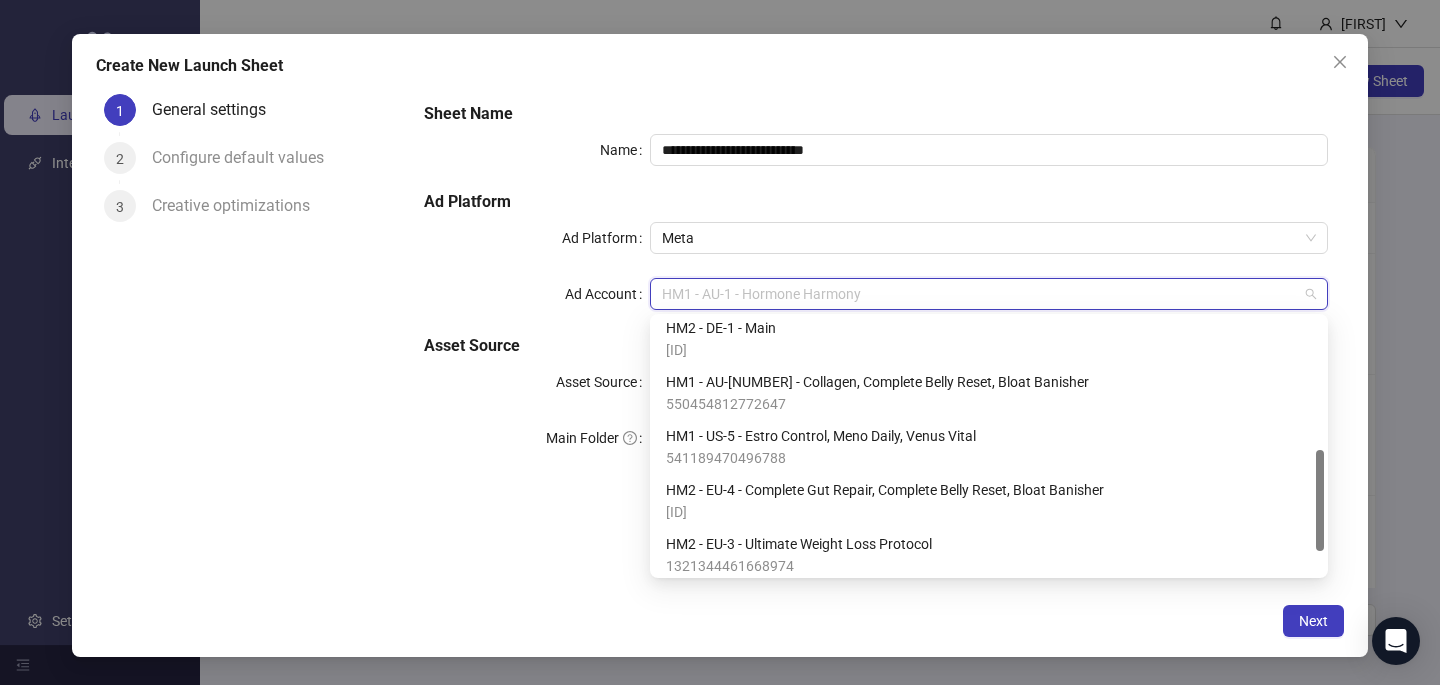 scroll, scrollTop: 333, scrollLeft: 0, axis: vertical 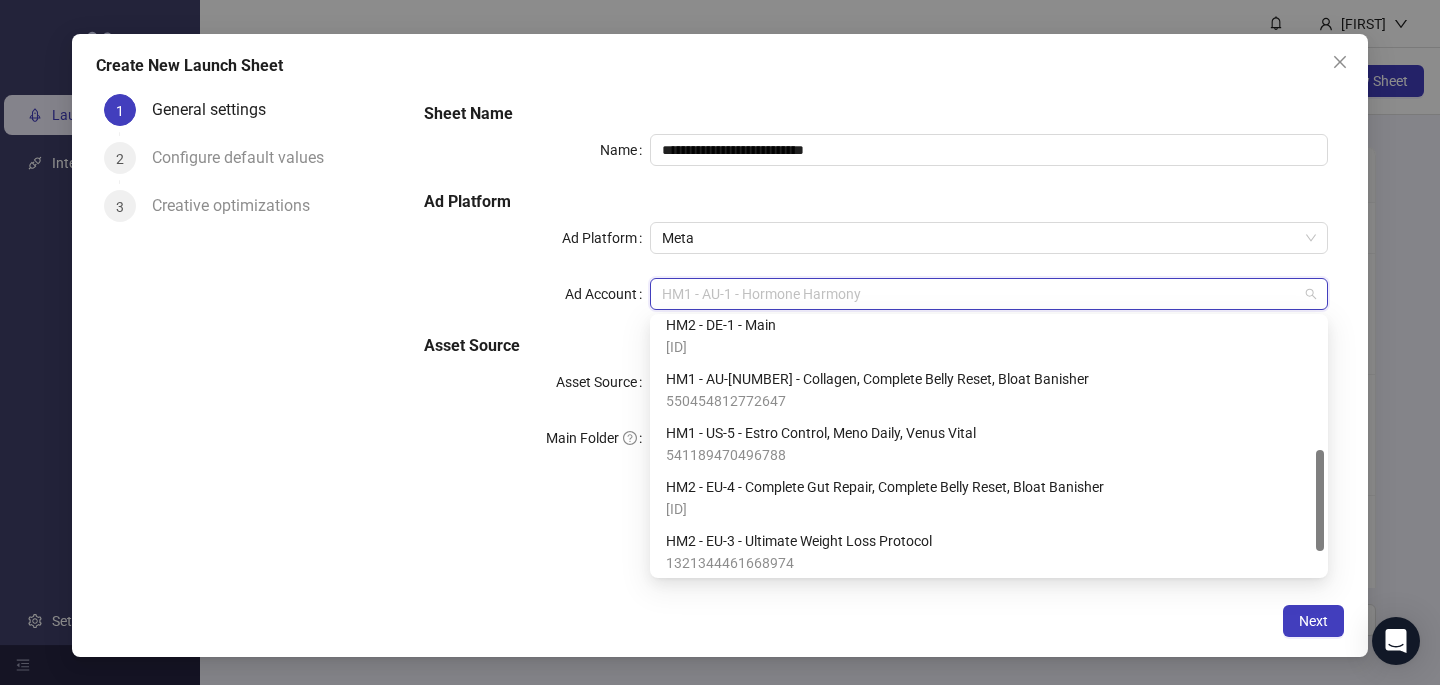 click on "[ID]" at bounding box center [885, 509] 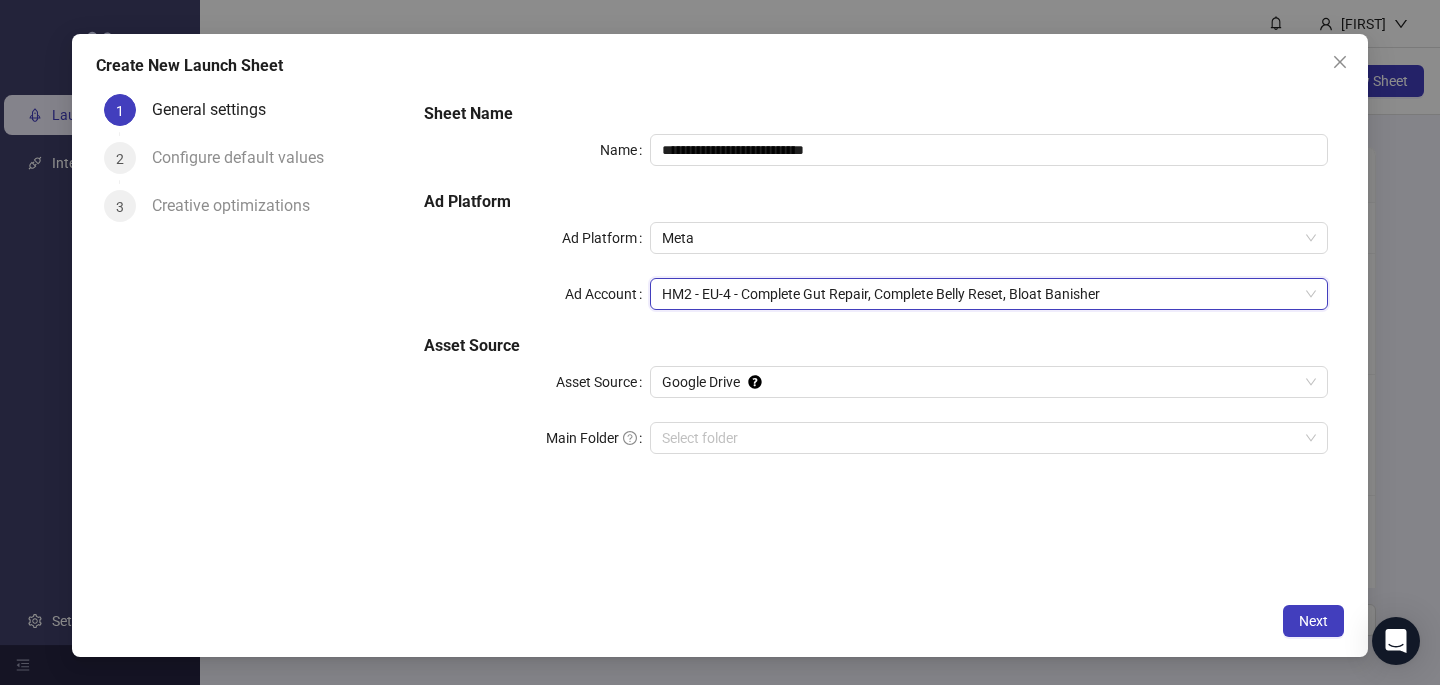 click on "**********" at bounding box center [720, 345] 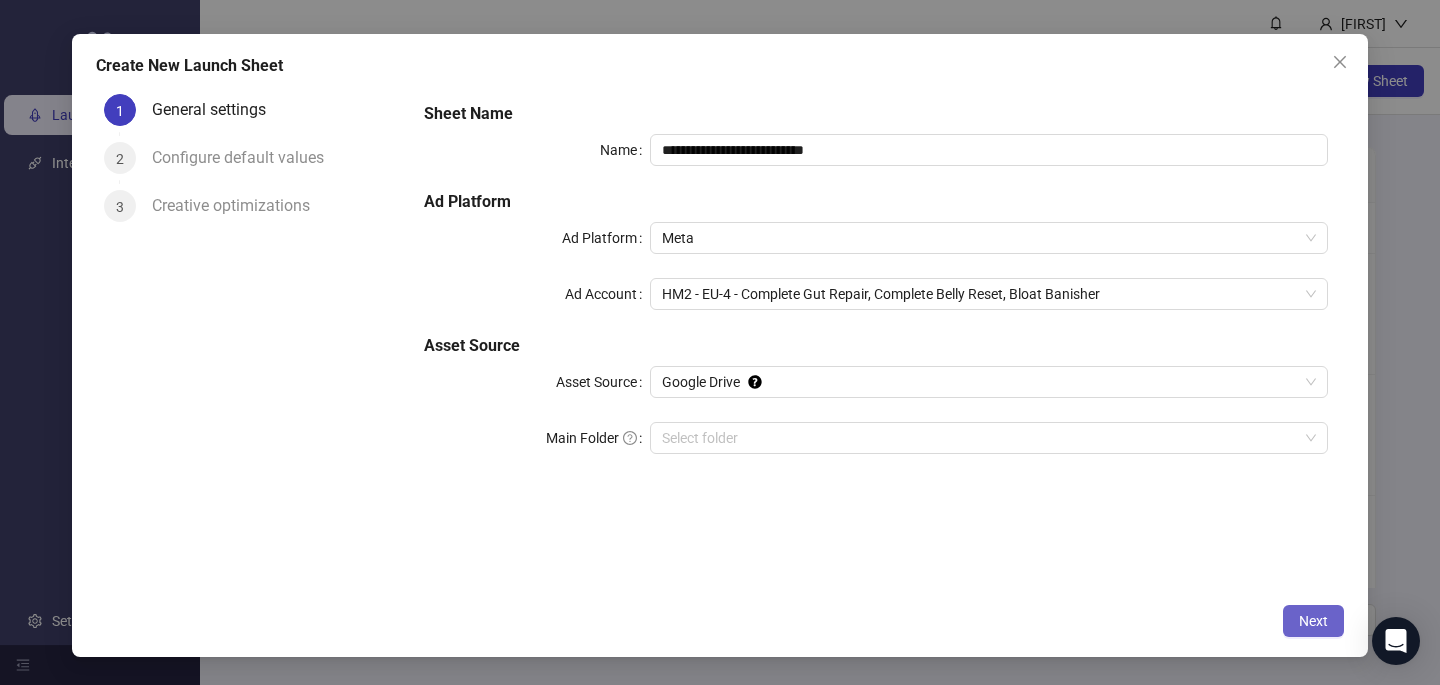 click on "Next" at bounding box center [1313, 621] 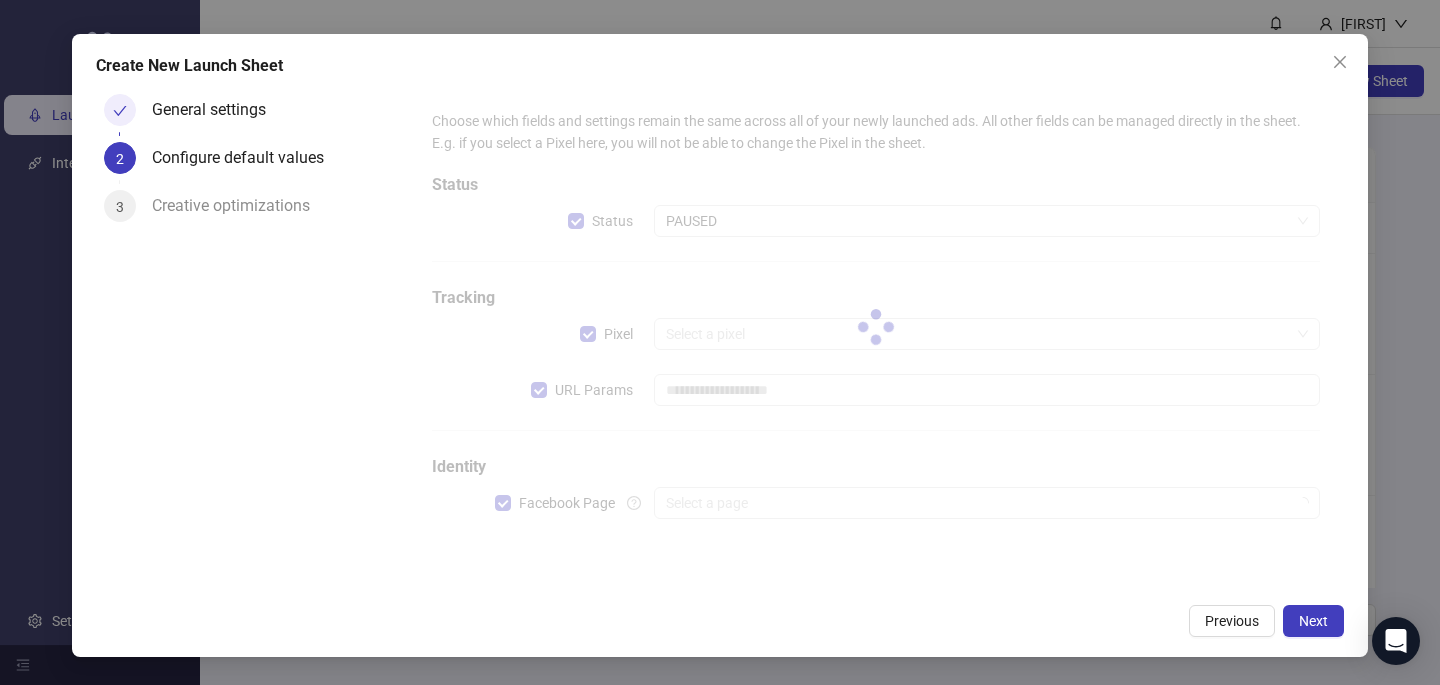 type on "**********" 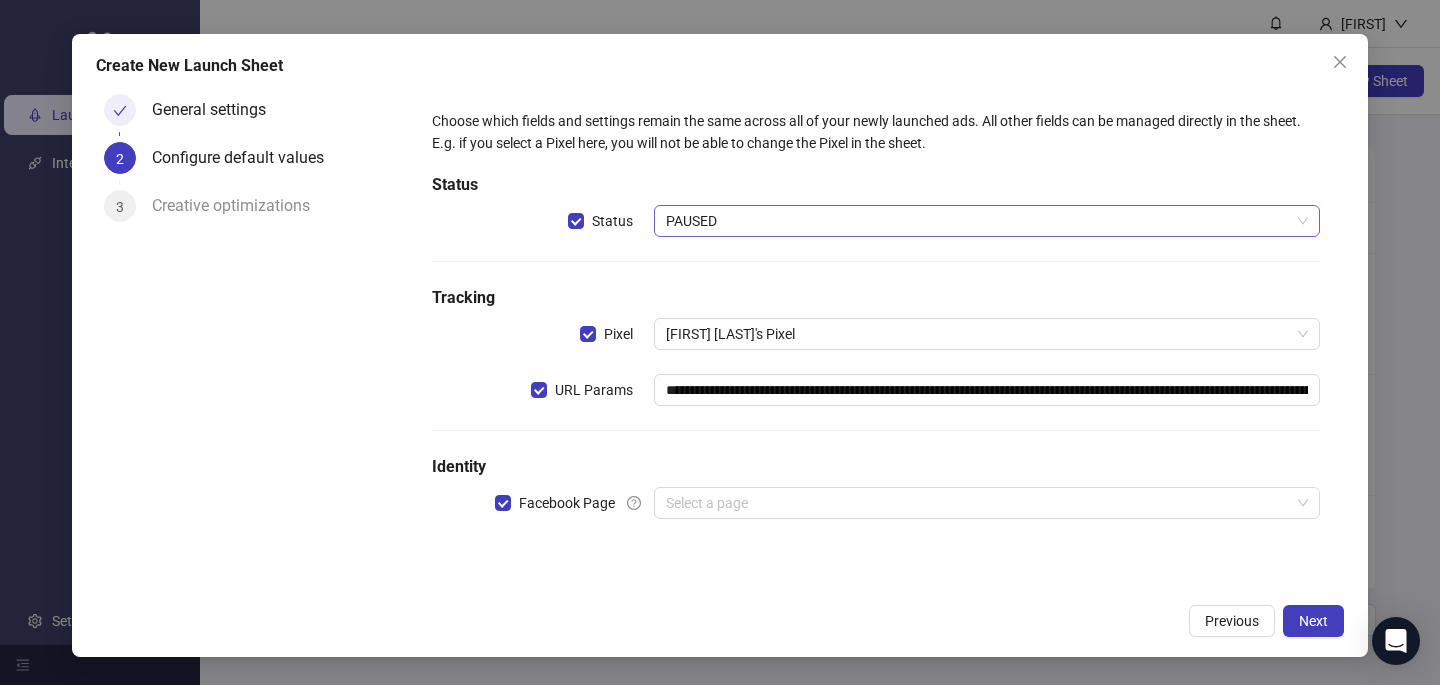 click on "PAUSED" at bounding box center [987, 221] 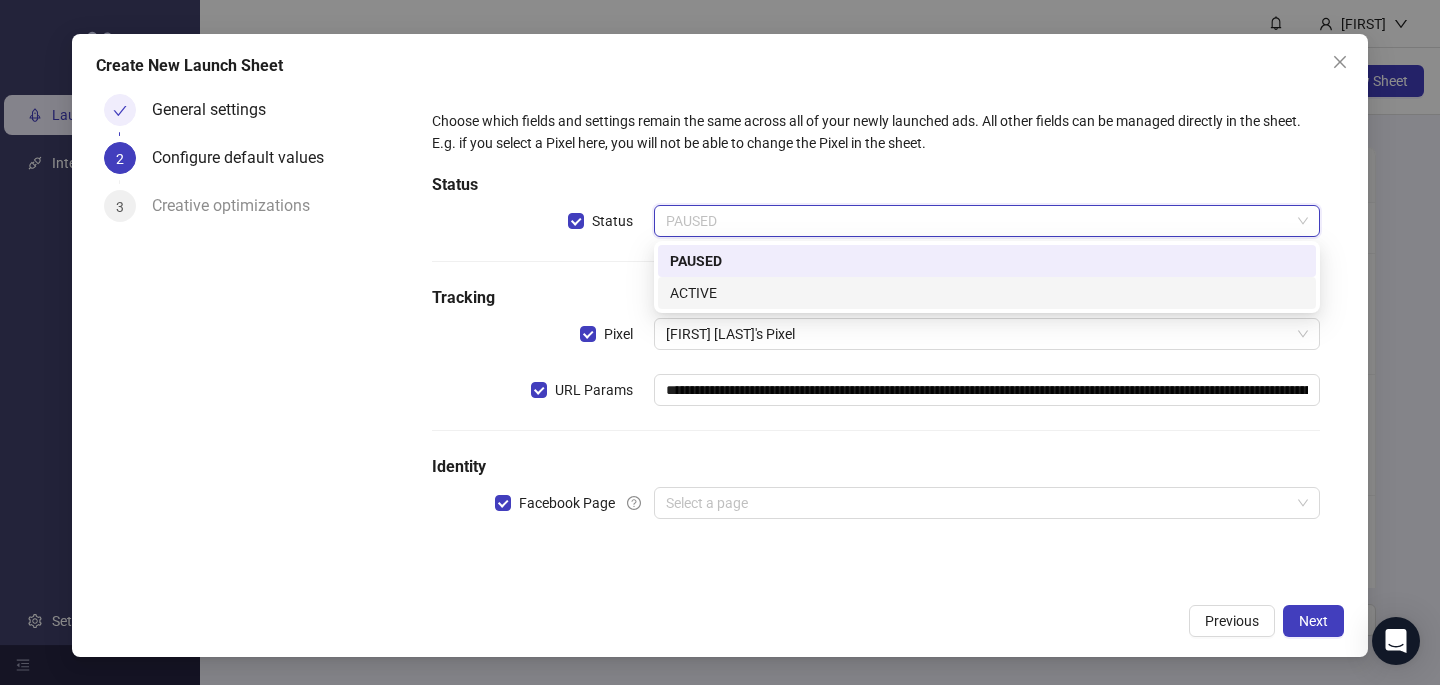 click on "ACTIVE" at bounding box center [987, 293] 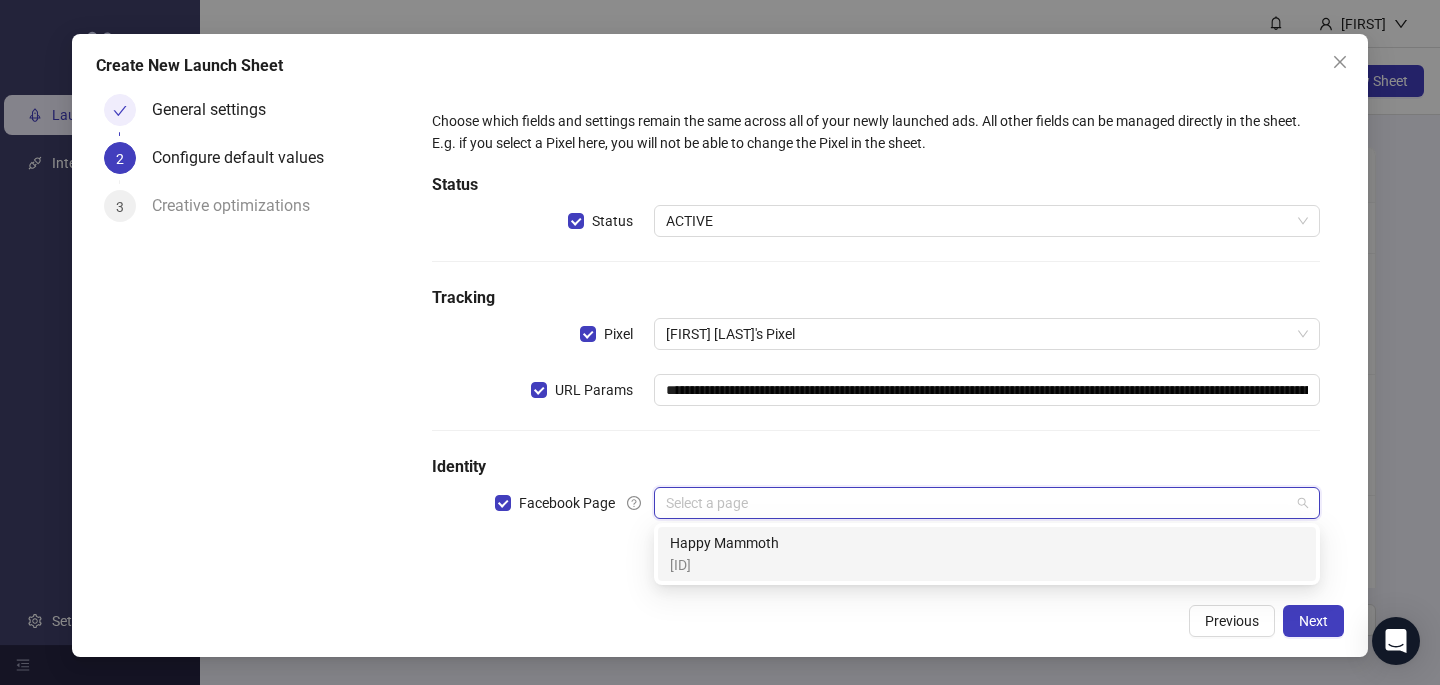 click at bounding box center (978, 503) 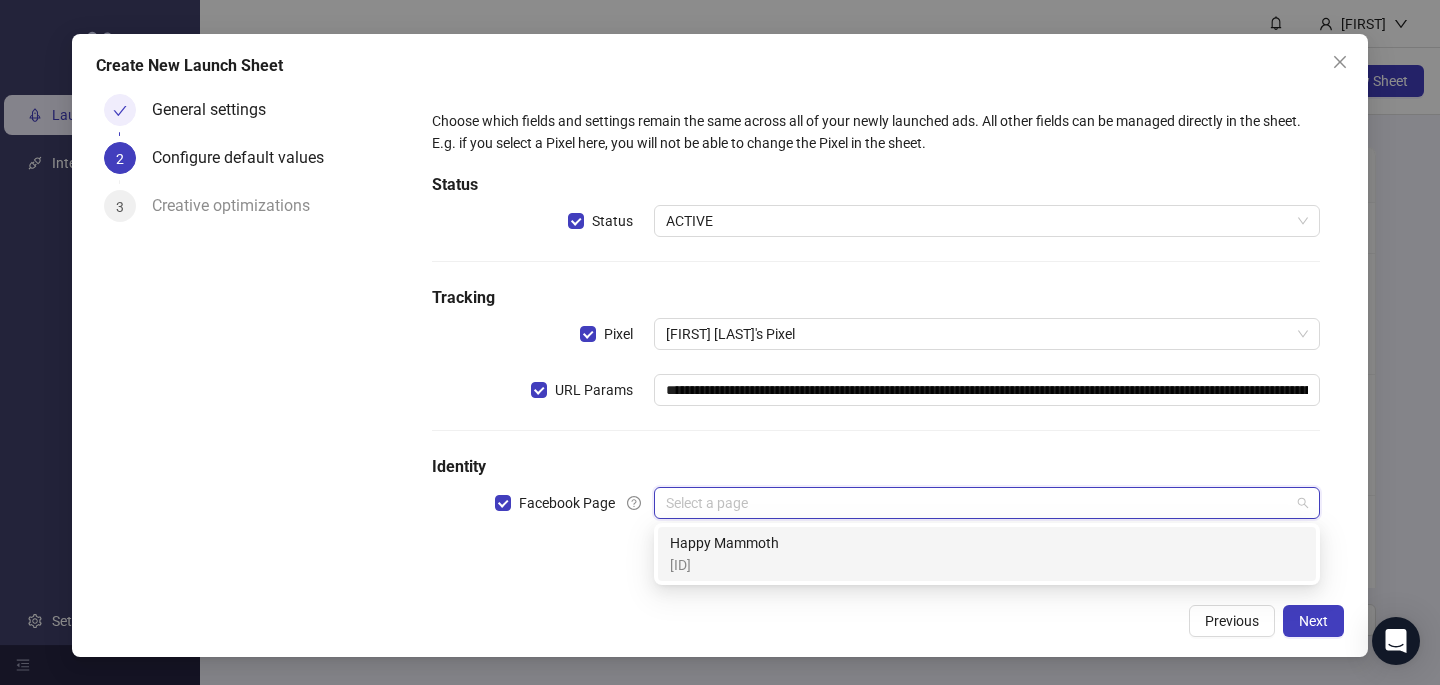 click on "Happy Mammoth 1343771369029582" at bounding box center (987, 554) 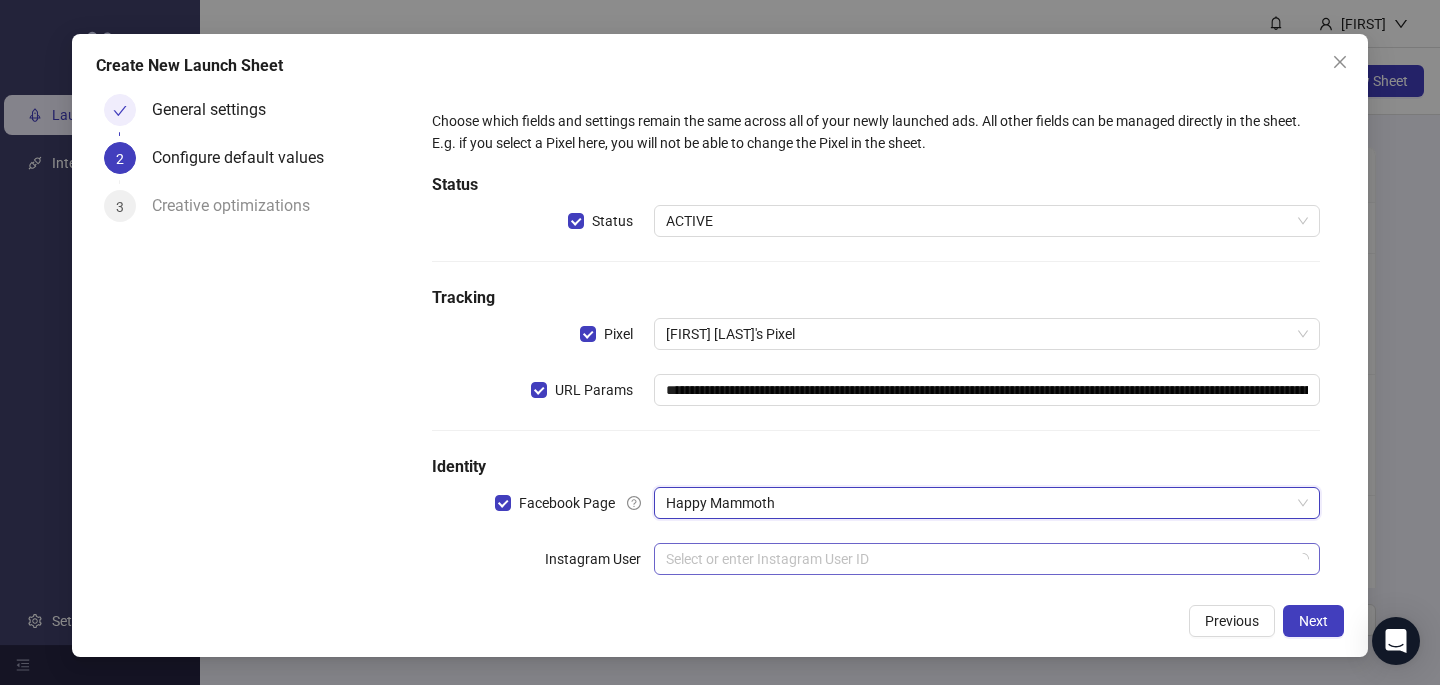 click at bounding box center [978, 559] 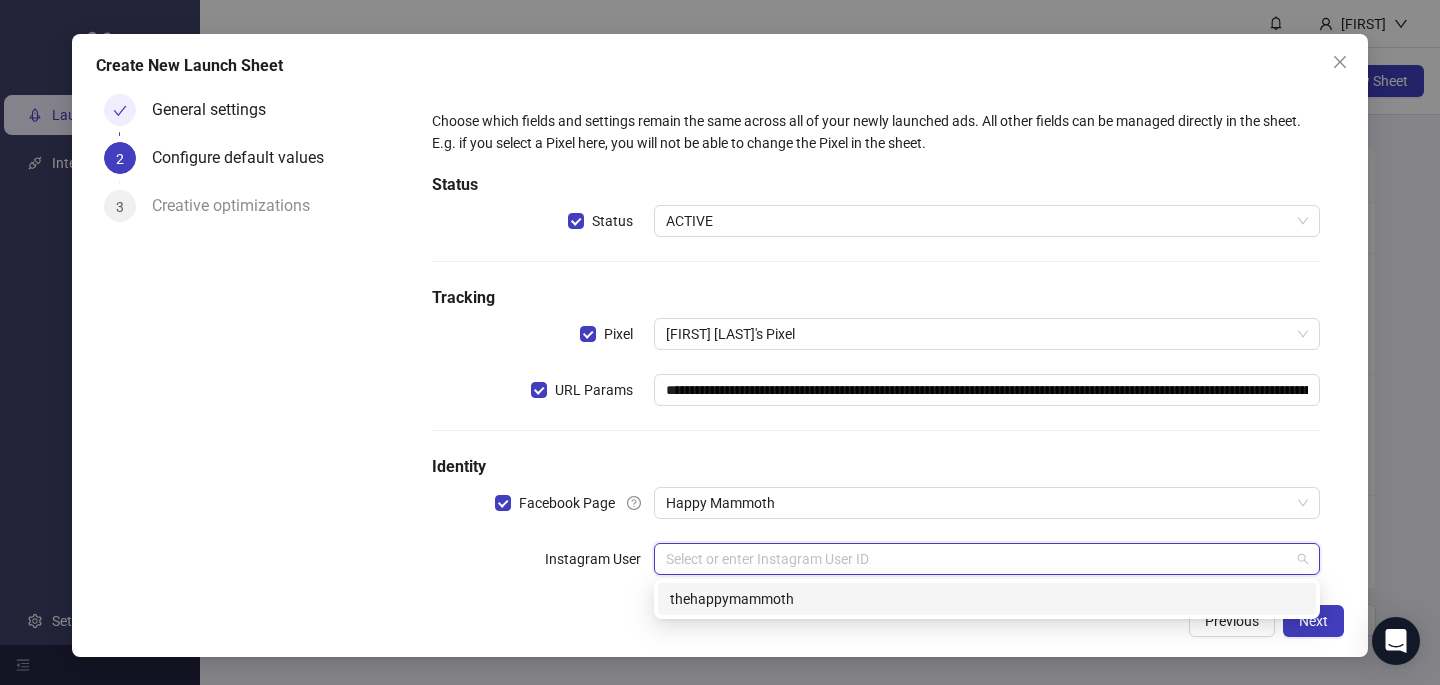 click on "thehappymammoth" at bounding box center (987, 599) 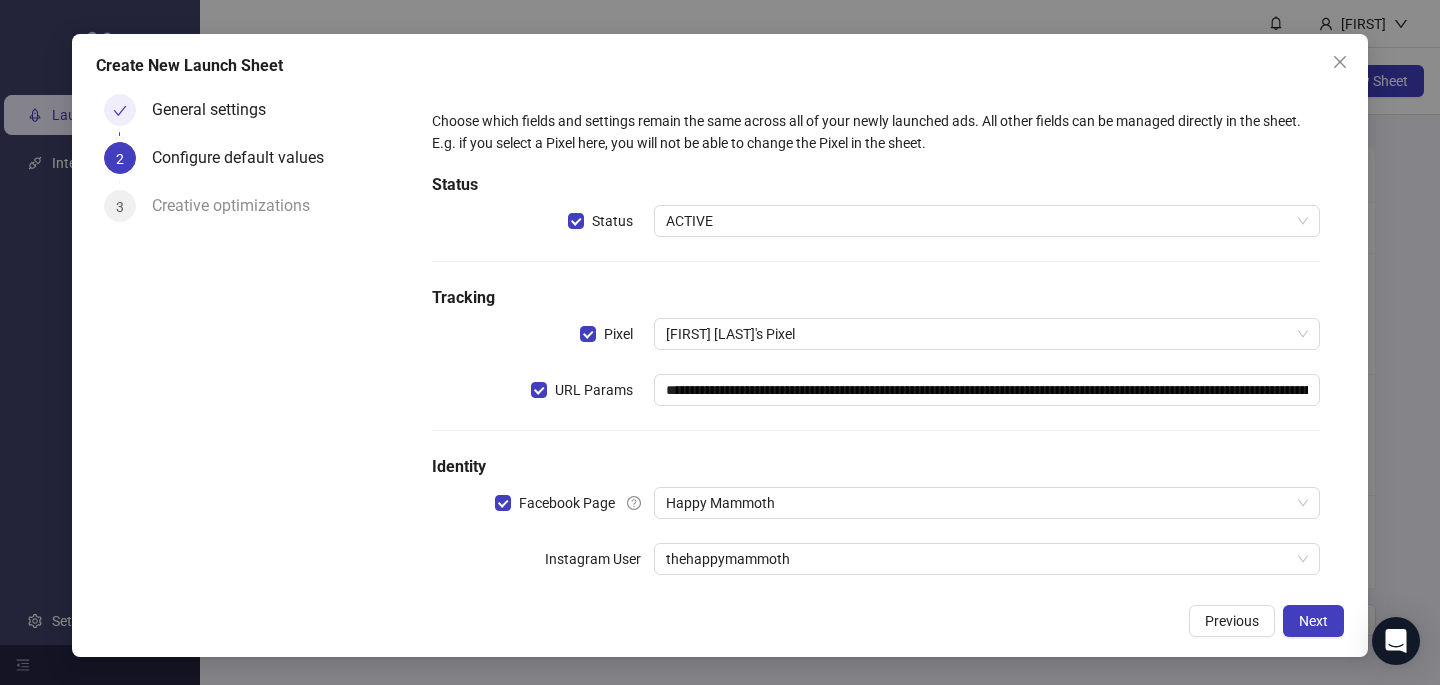 click on "Previous Next" at bounding box center (720, 621) 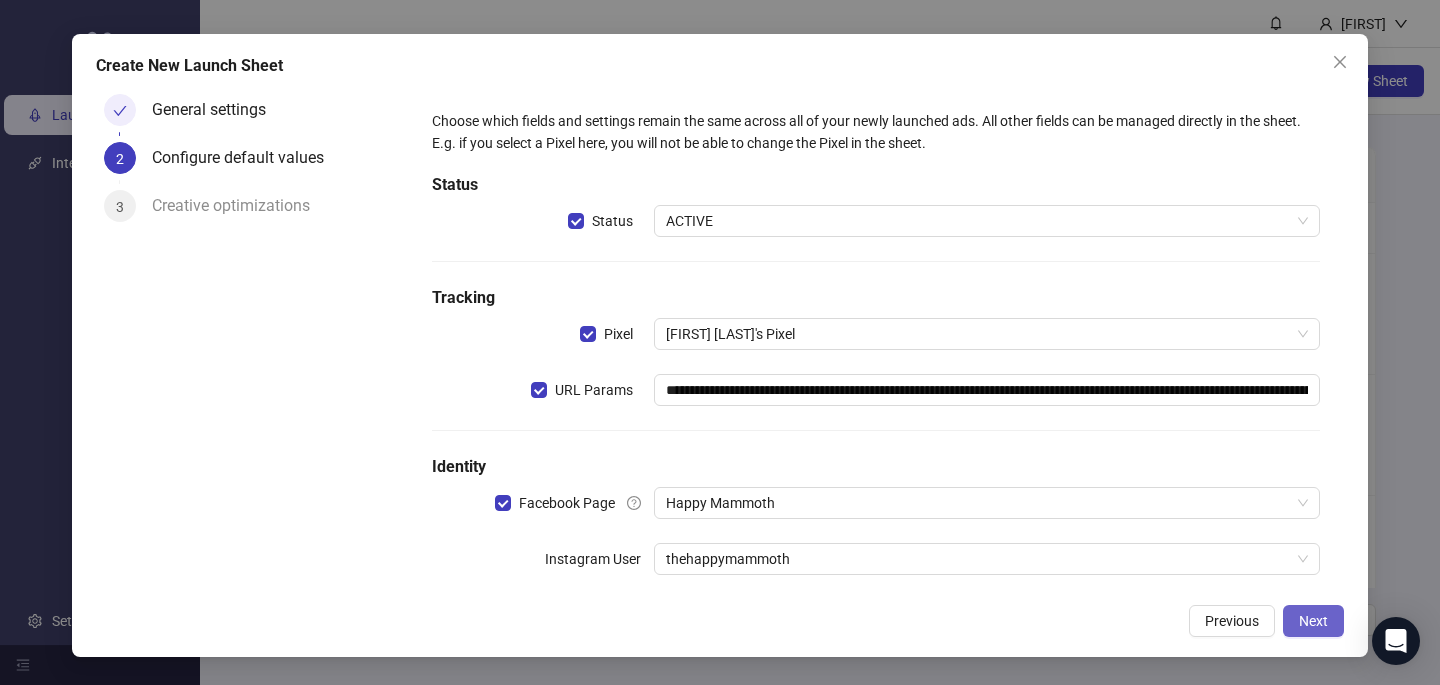 click on "Next" at bounding box center [1313, 621] 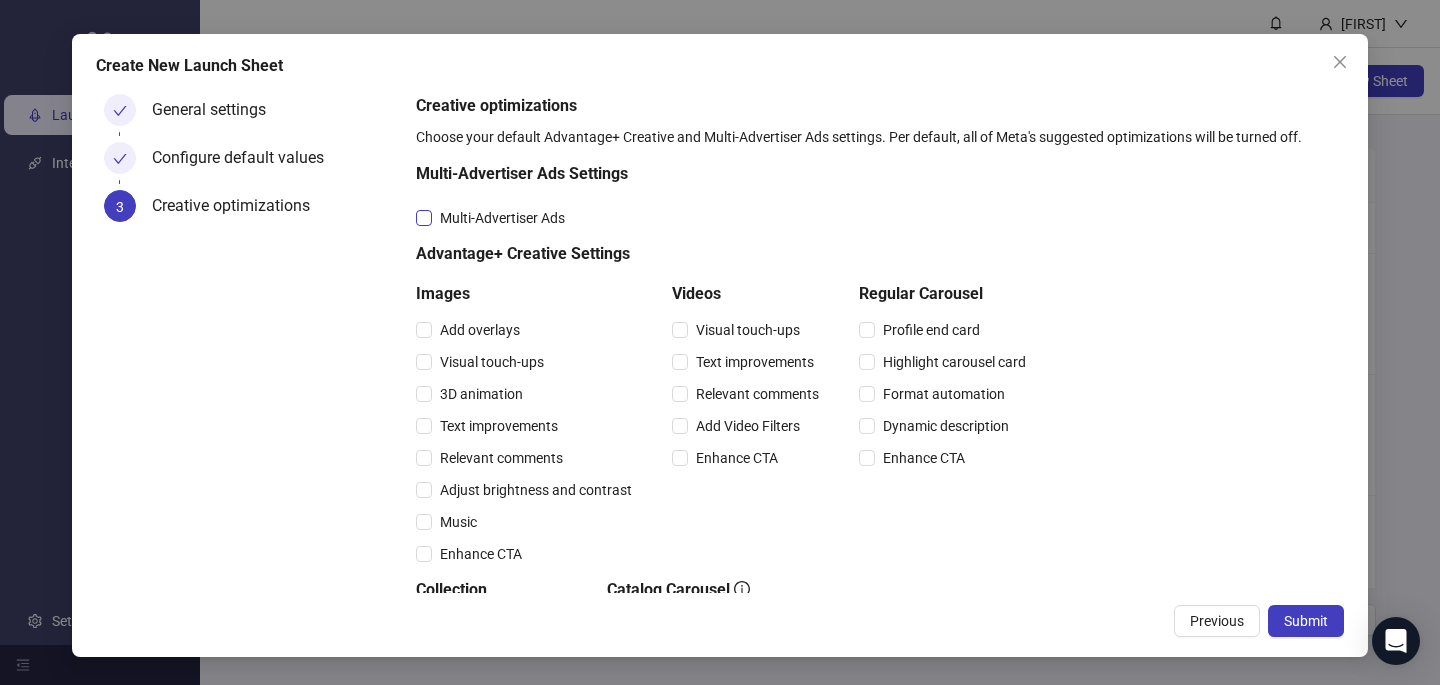 click on "Multi-Advertiser Ads" at bounding box center (502, 218) 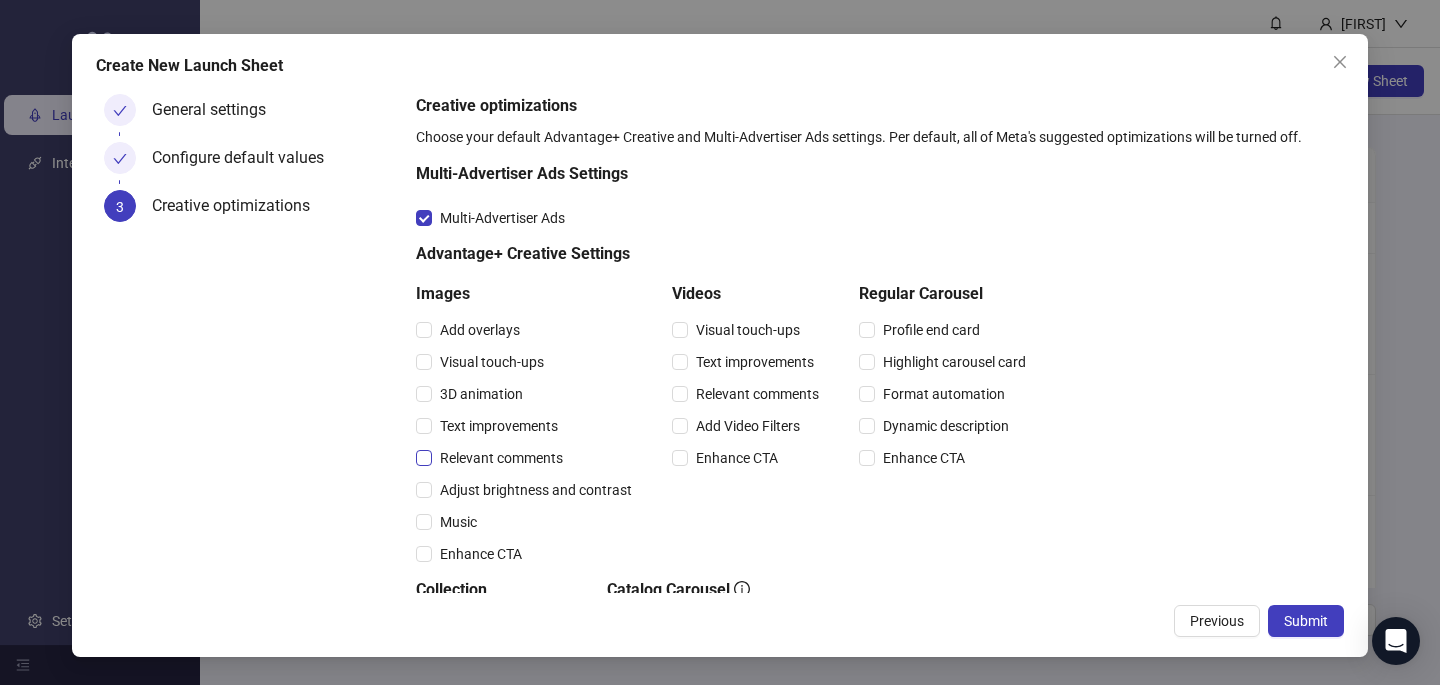 click on "Relevant comments" at bounding box center [501, 458] 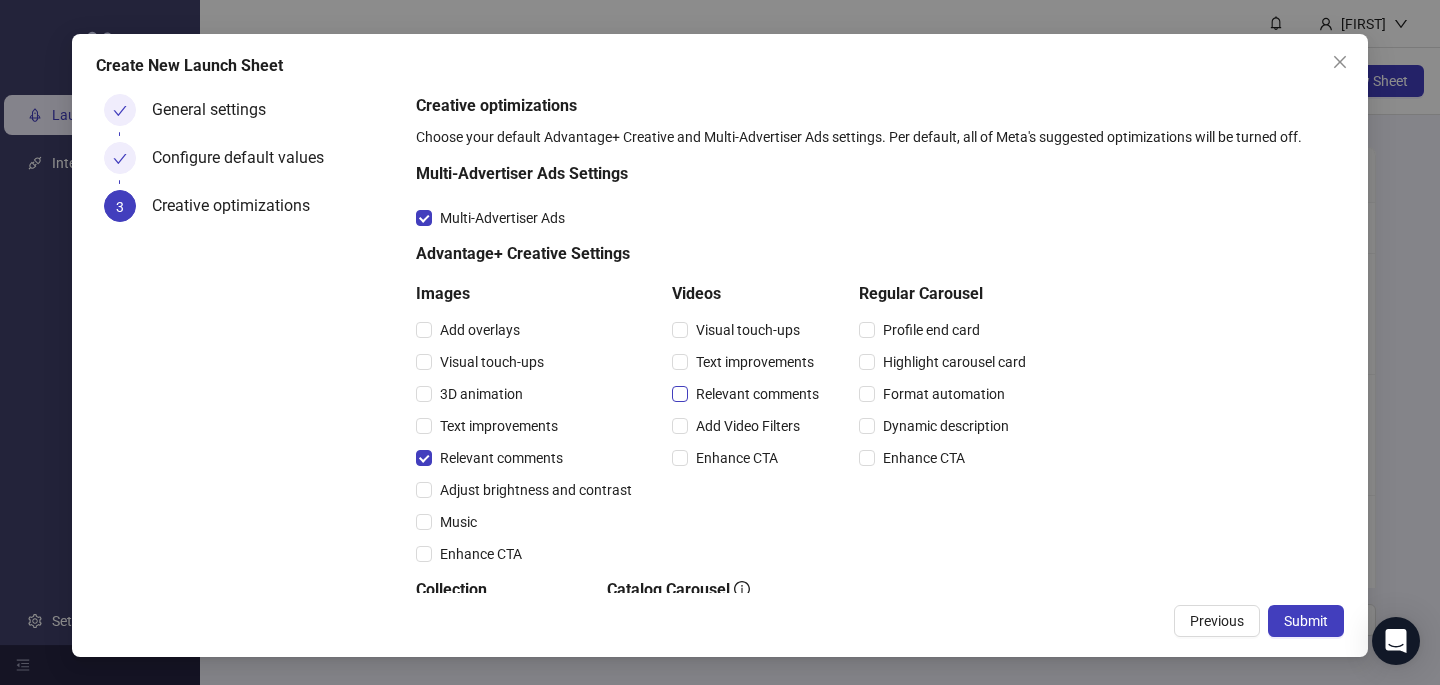 click on "Relevant comments" at bounding box center [757, 394] 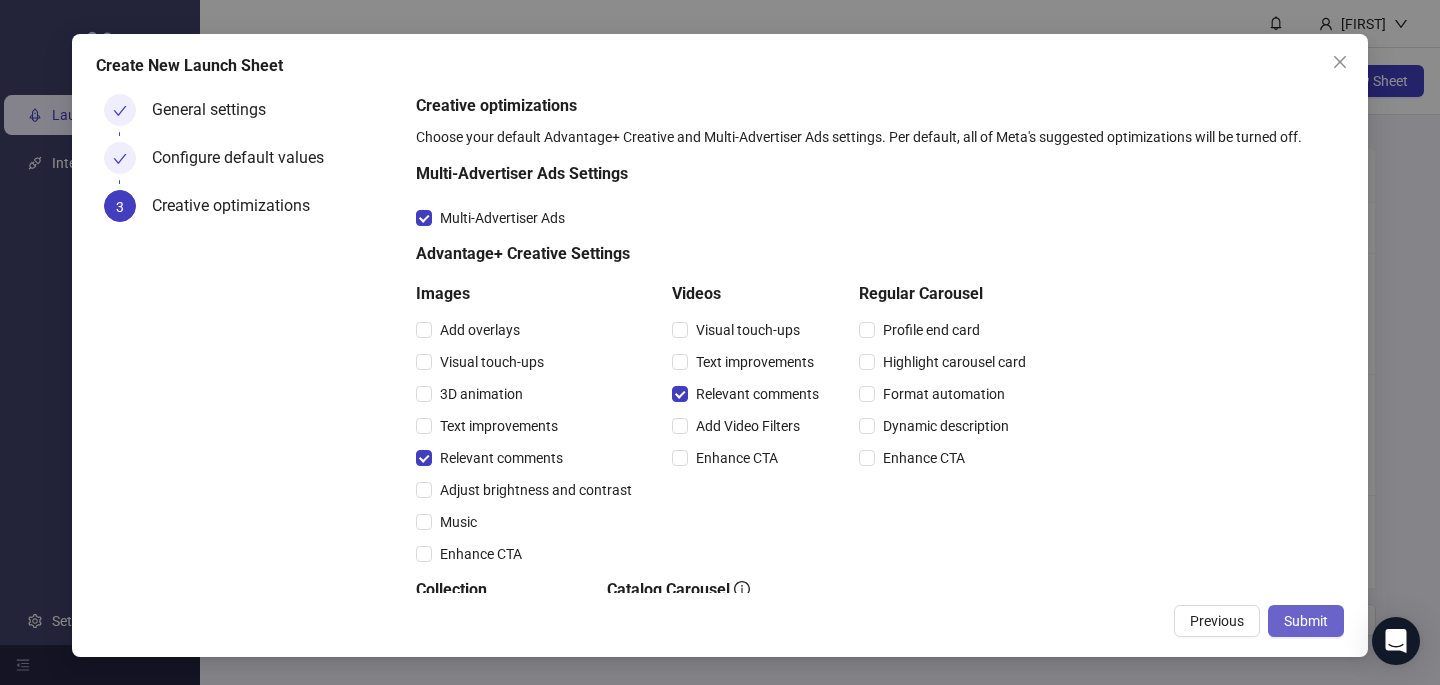 click on "Submit" at bounding box center (1306, 621) 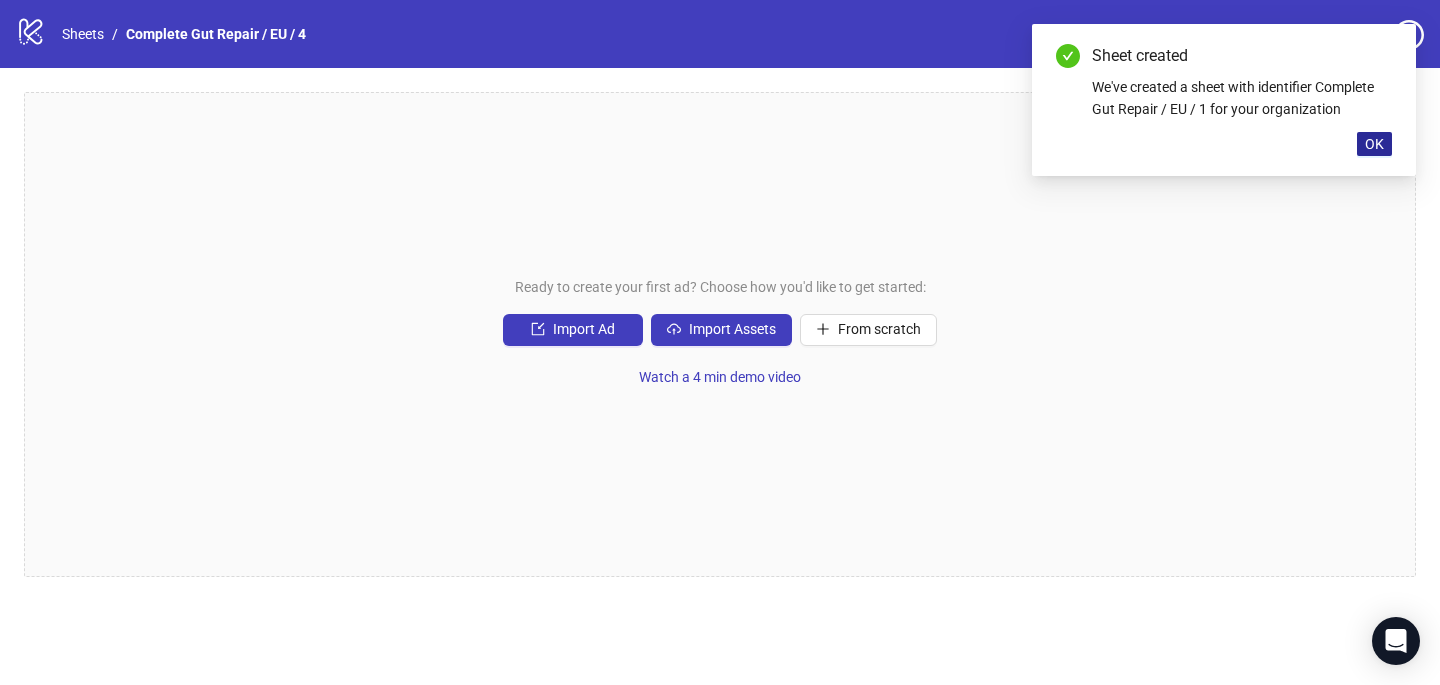 click on "OK" at bounding box center (1374, 144) 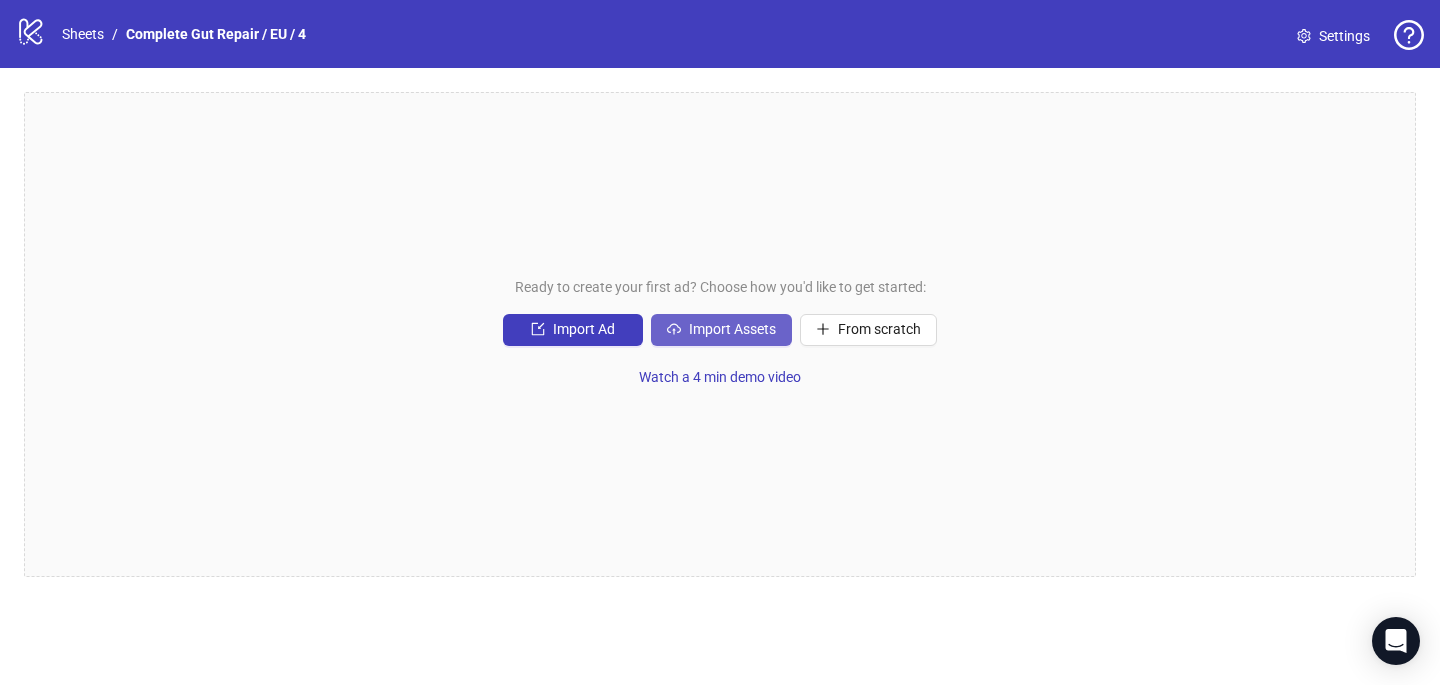 click on "Import Assets" at bounding box center (732, 329) 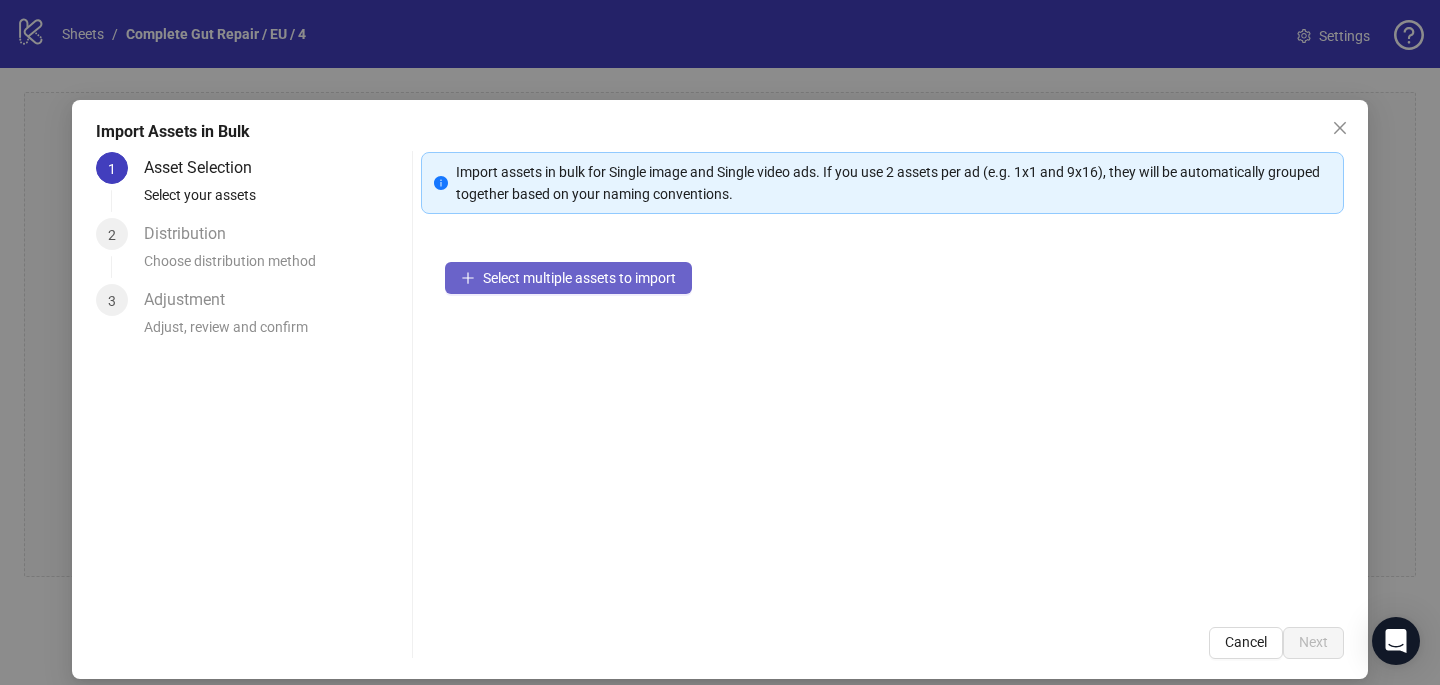 click on "Select multiple assets to import" at bounding box center [579, 278] 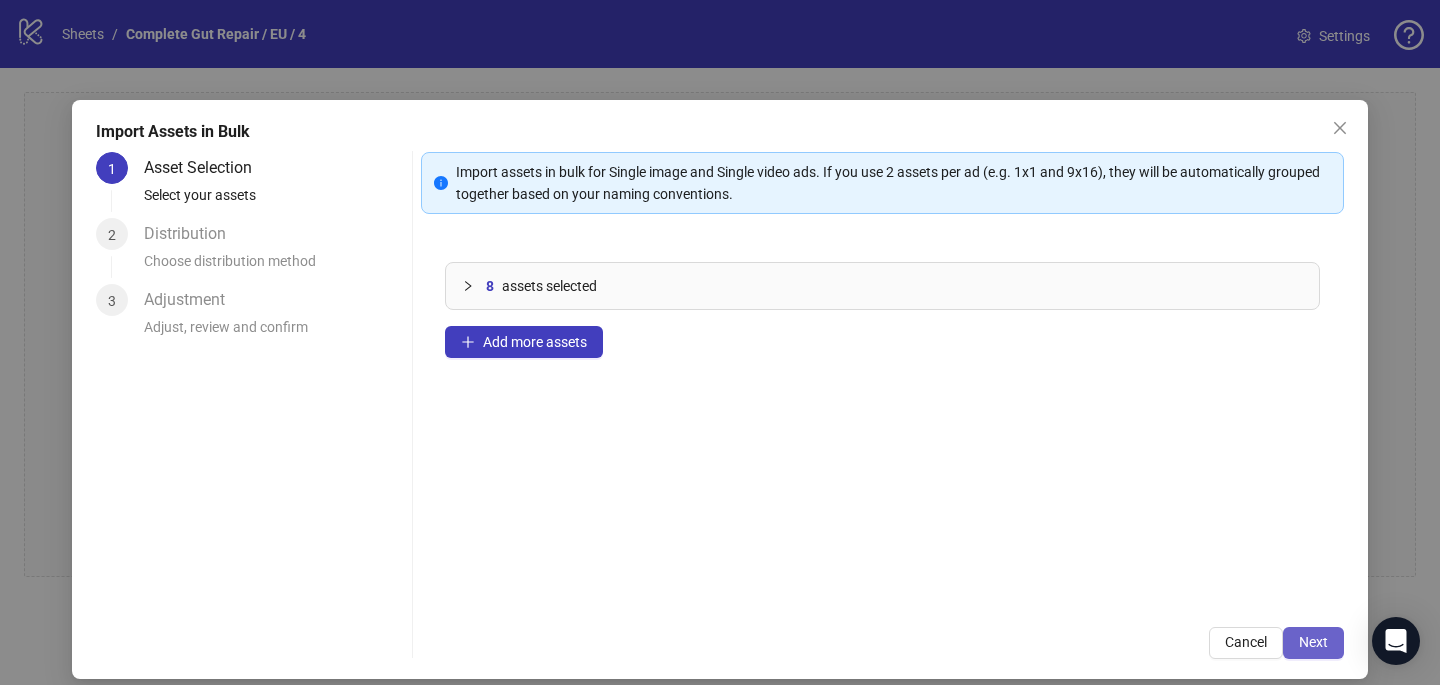 click on "Next" at bounding box center [1313, 642] 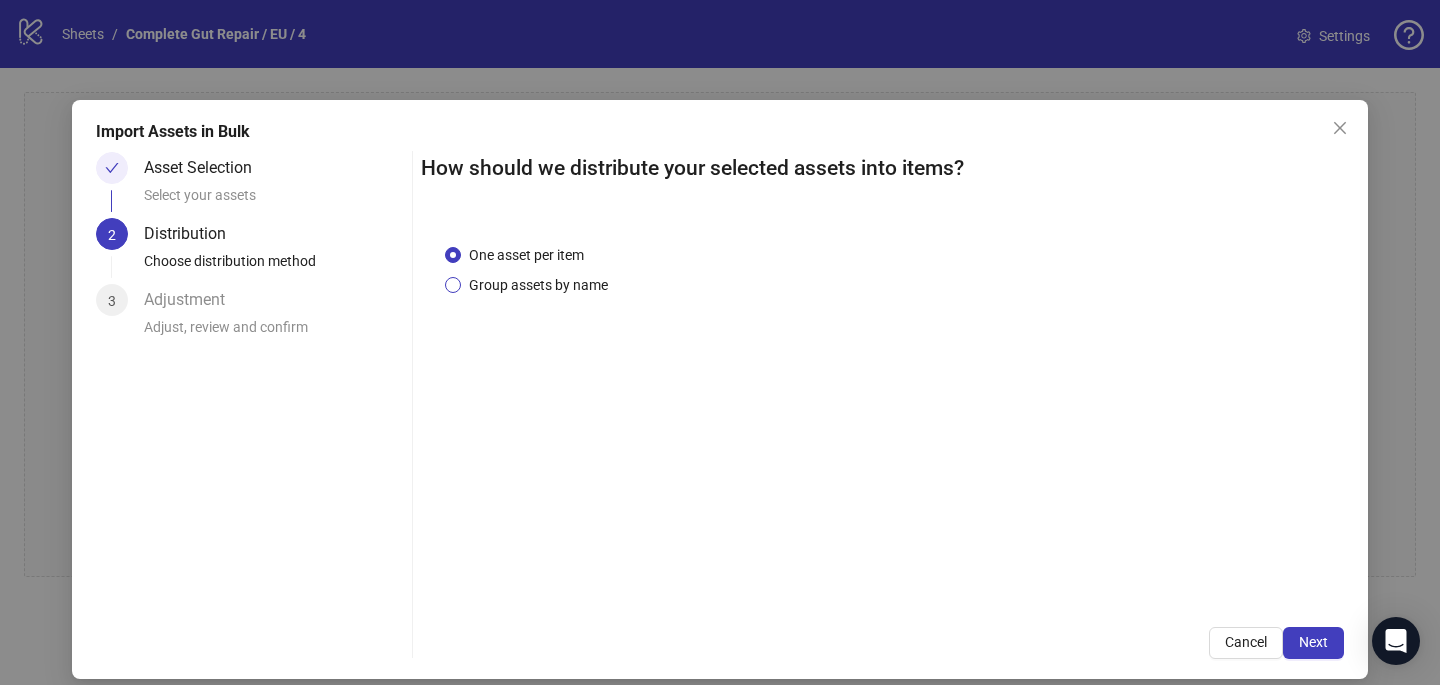 click on "Group assets by name" at bounding box center (538, 285) 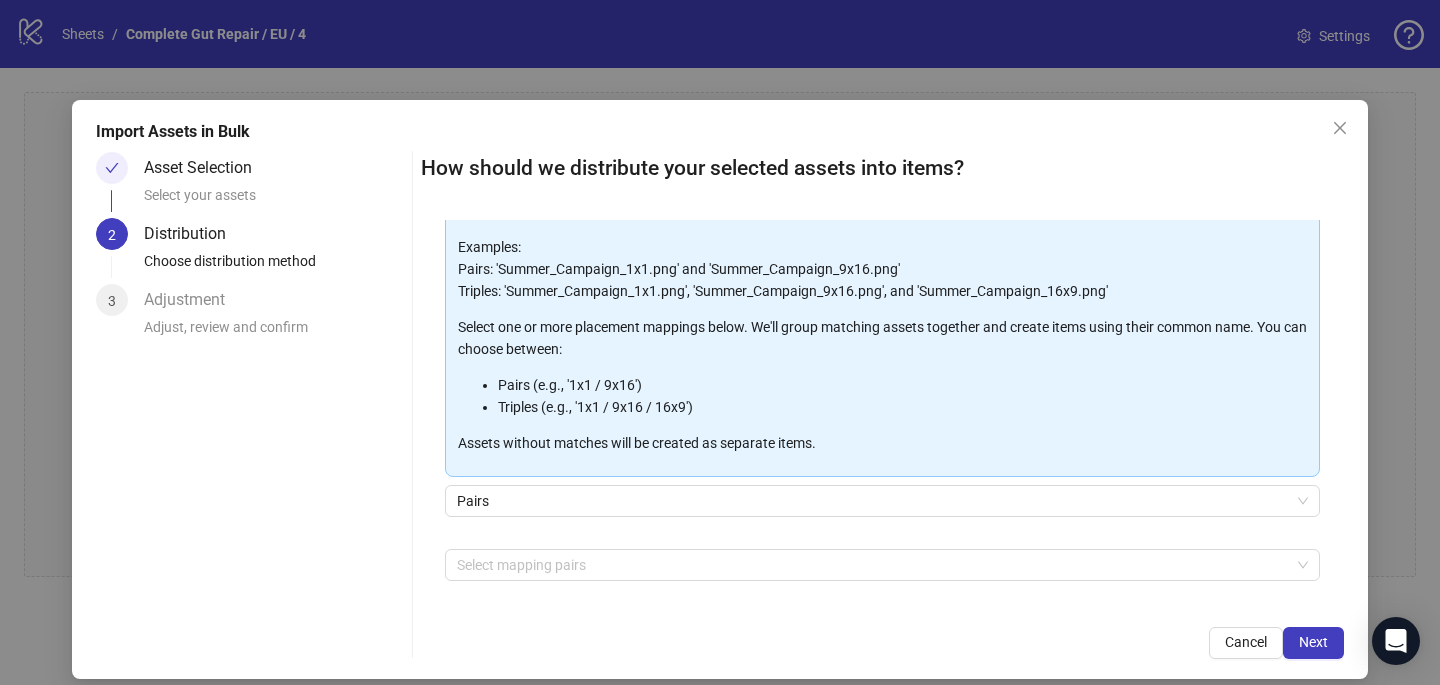 scroll, scrollTop: 158, scrollLeft: 0, axis: vertical 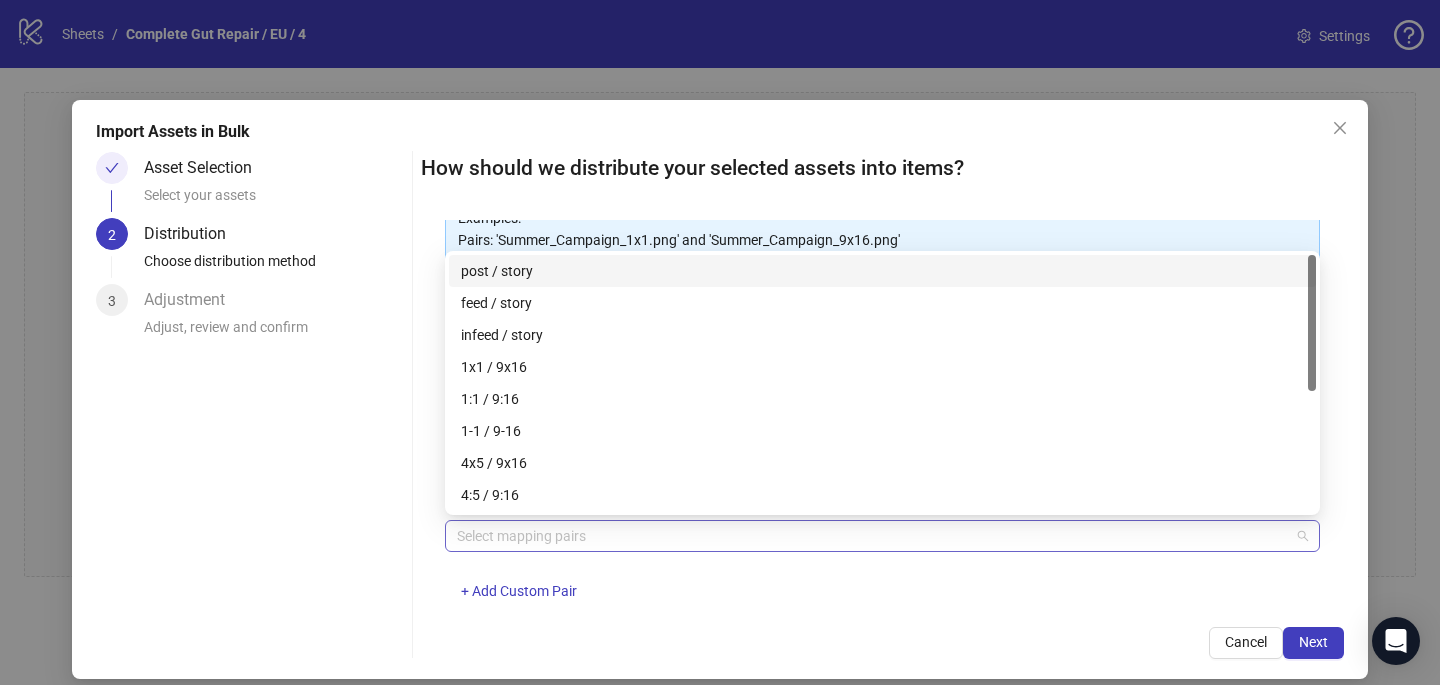 click at bounding box center (872, 536) 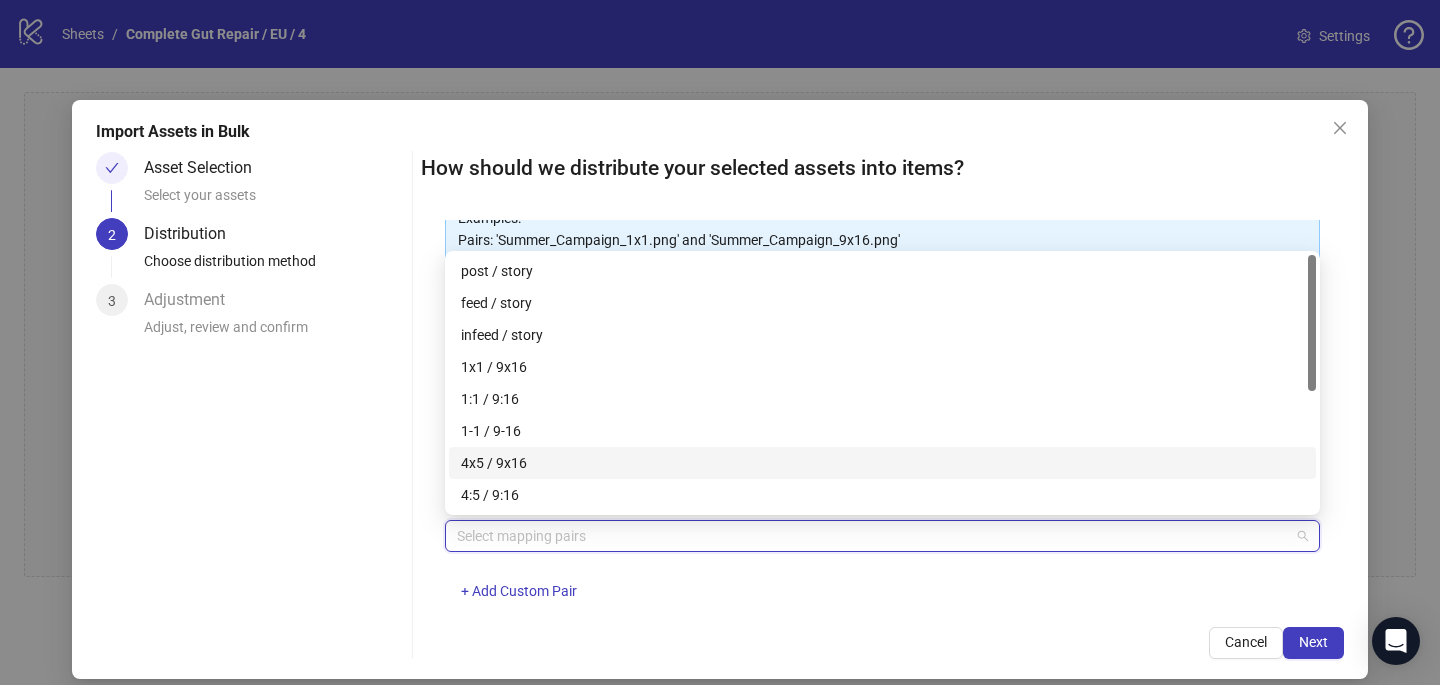 click on "4x5 / 9x16" at bounding box center [882, 463] 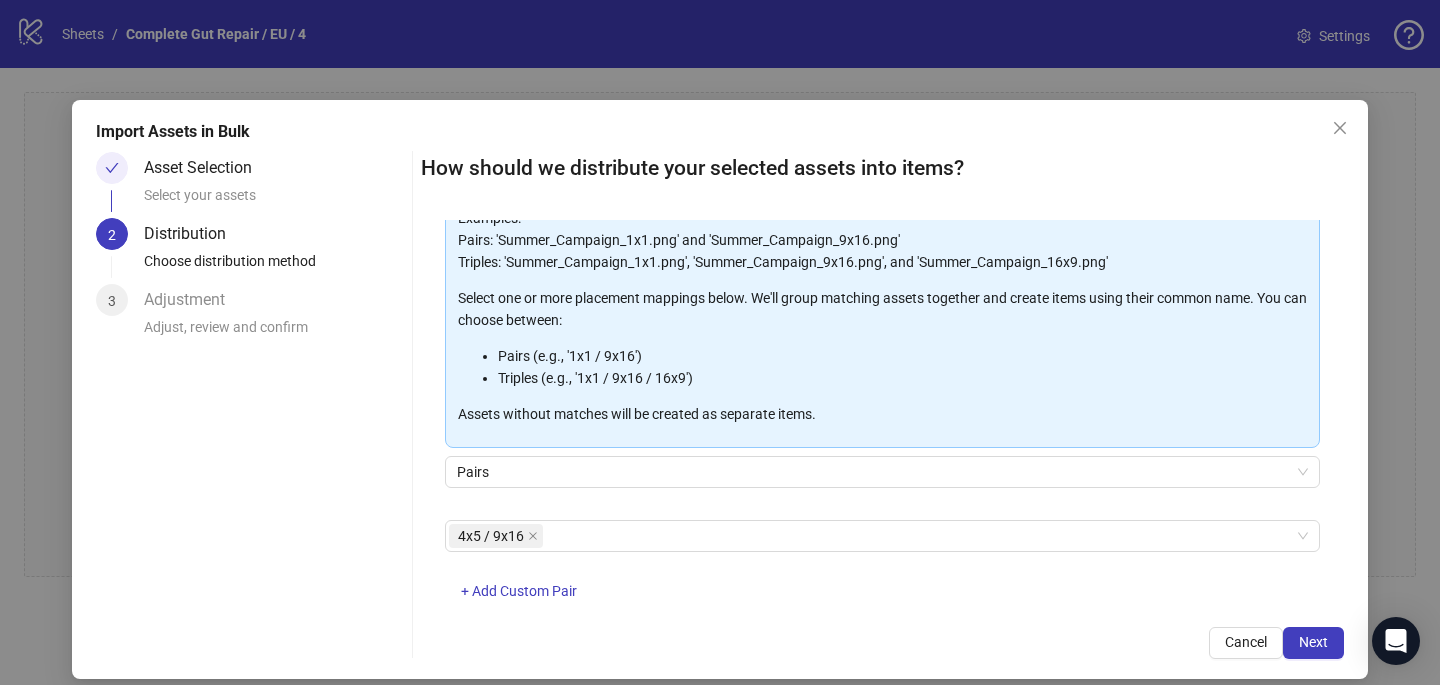 click on "4x5 / 9x16   + Add Custom Pair" at bounding box center (882, 572) 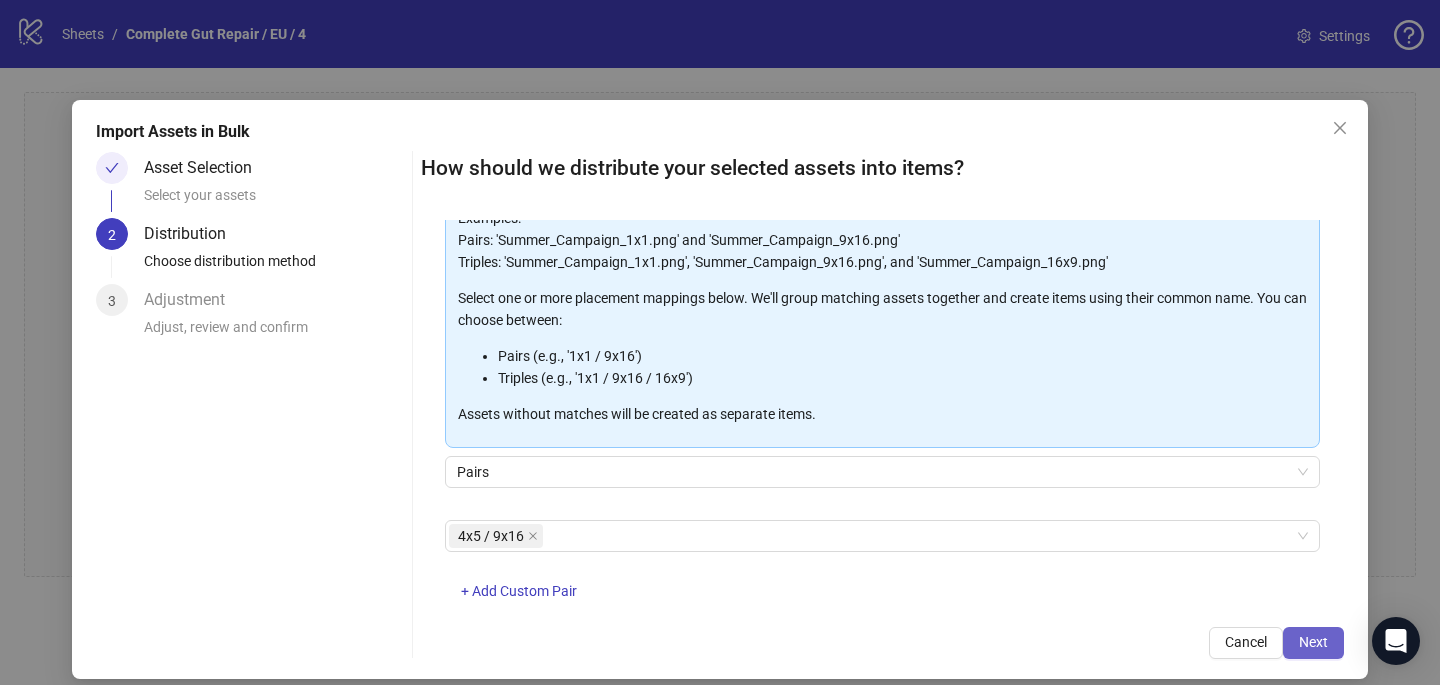 click on "Next" at bounding box center (1313, 642) 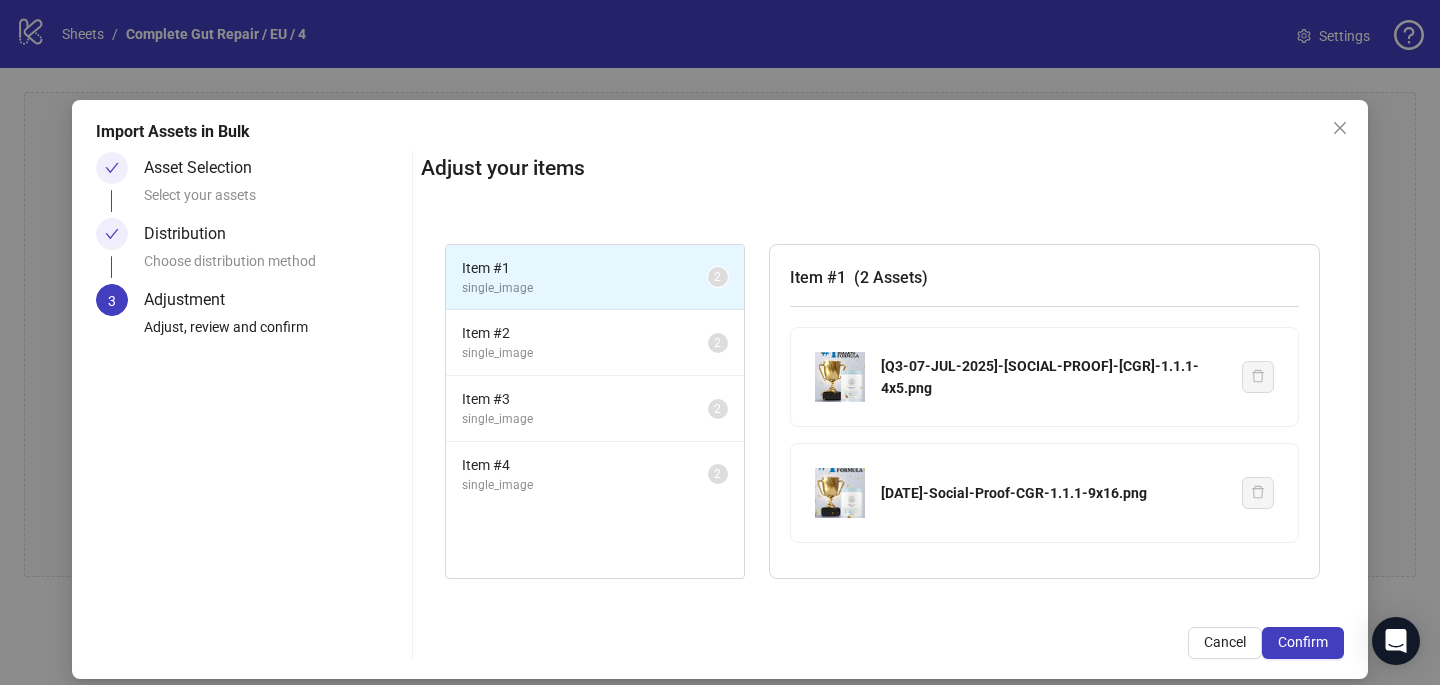 click on "Confirm" at bounding box center (1303, 642) 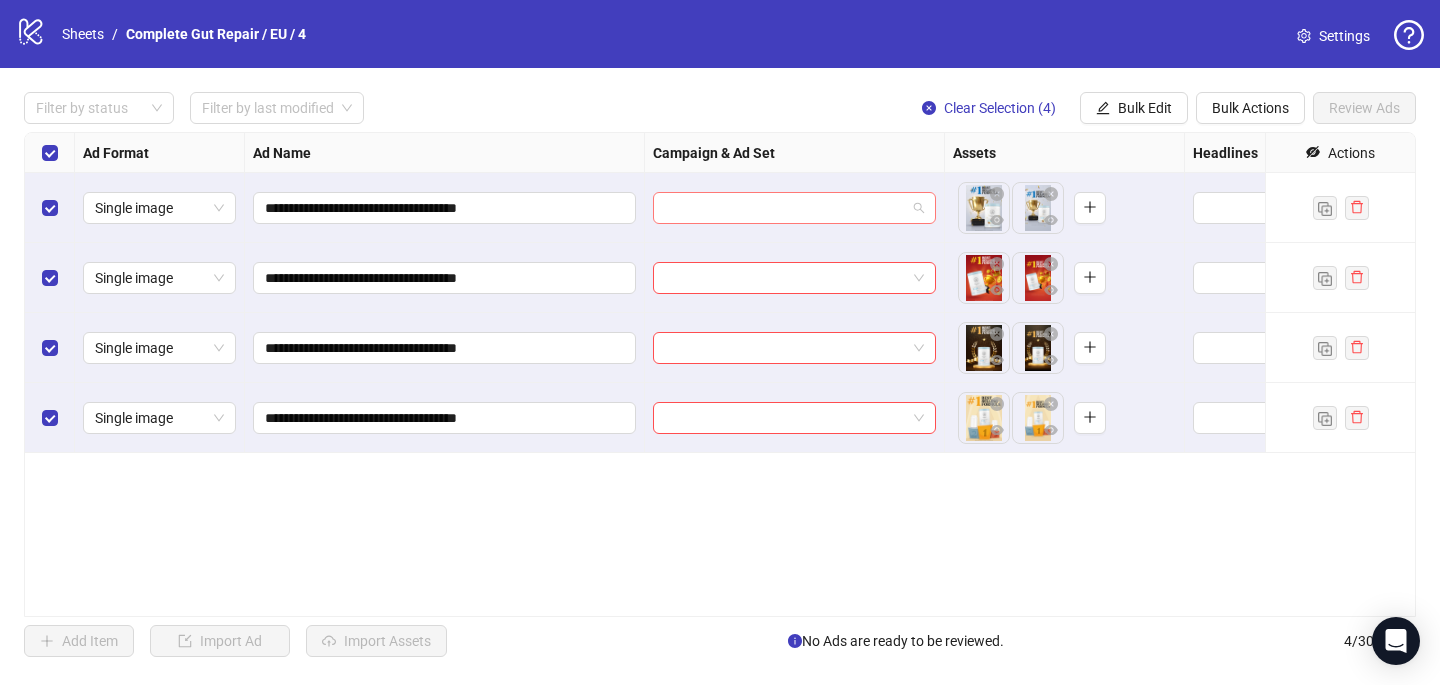 click at bounding box center [785, 208] 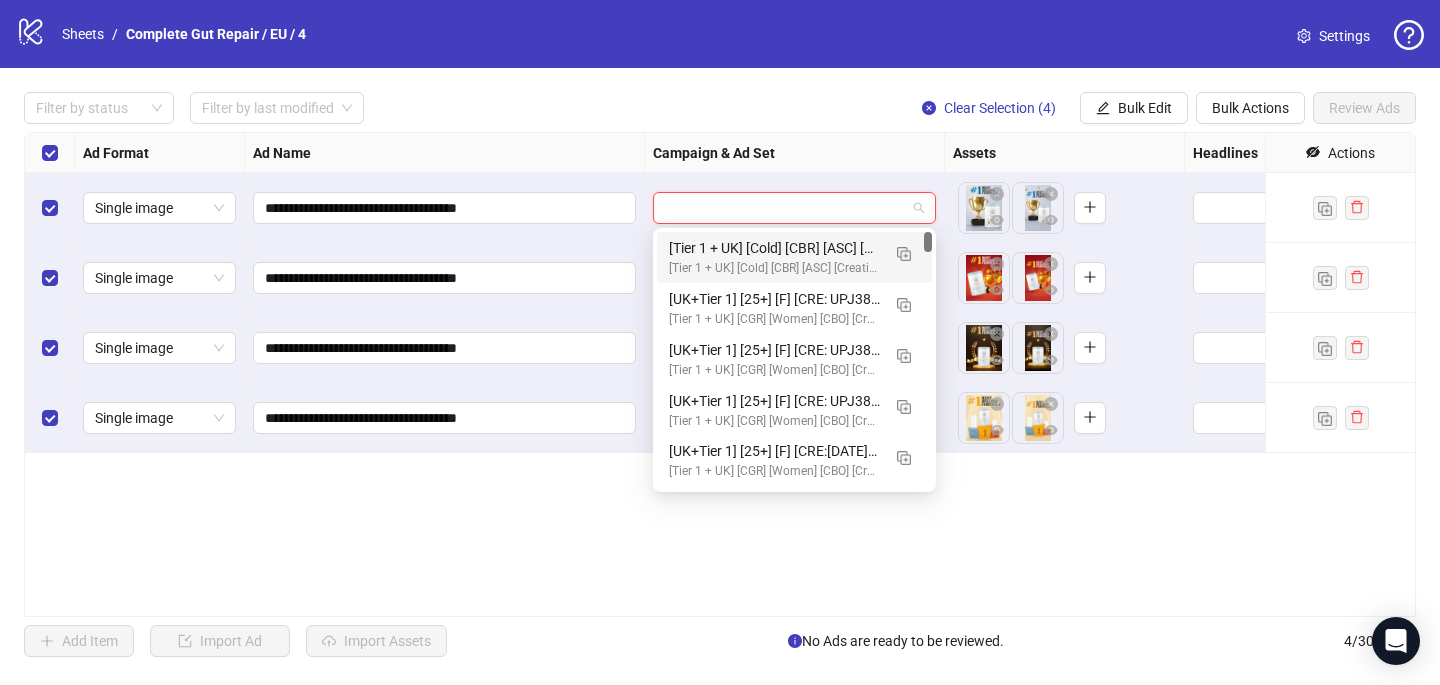 paste on "**********" 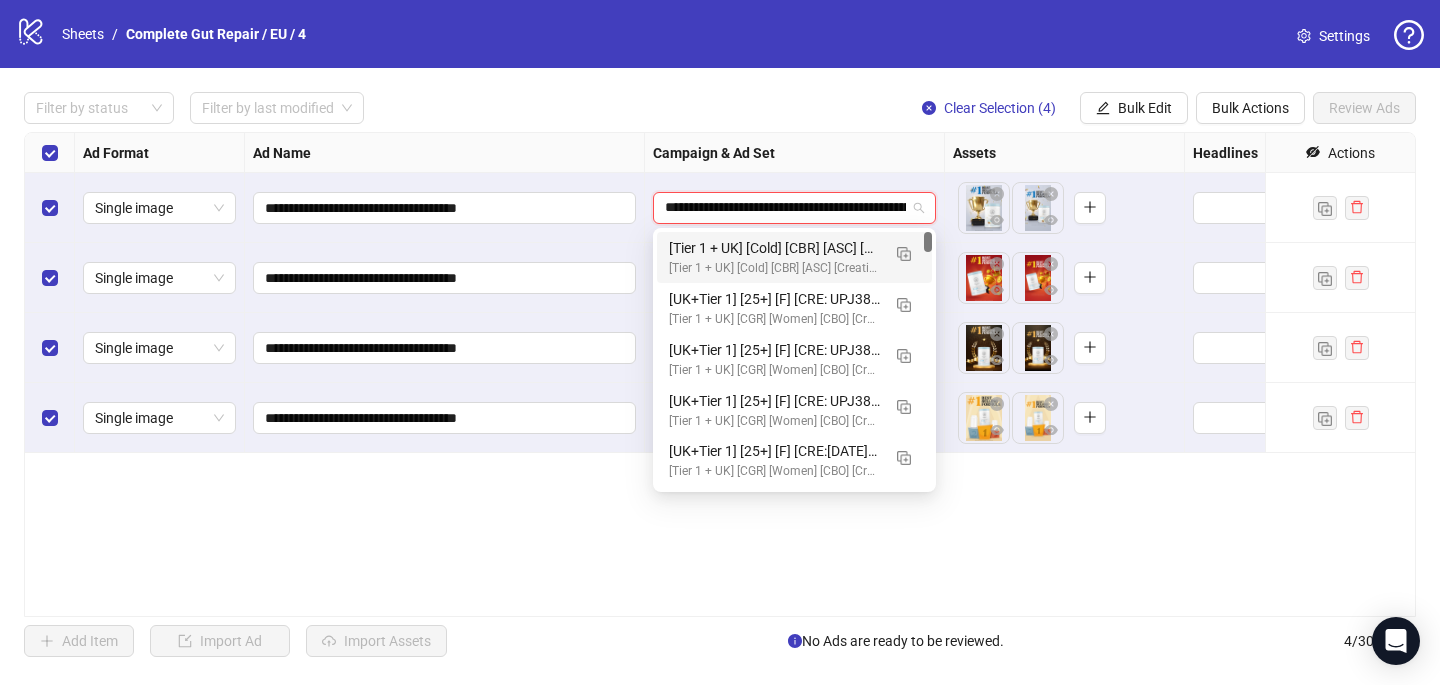 scroll, scrollTop: 0, scrollLeft: 754, axis: horizontal 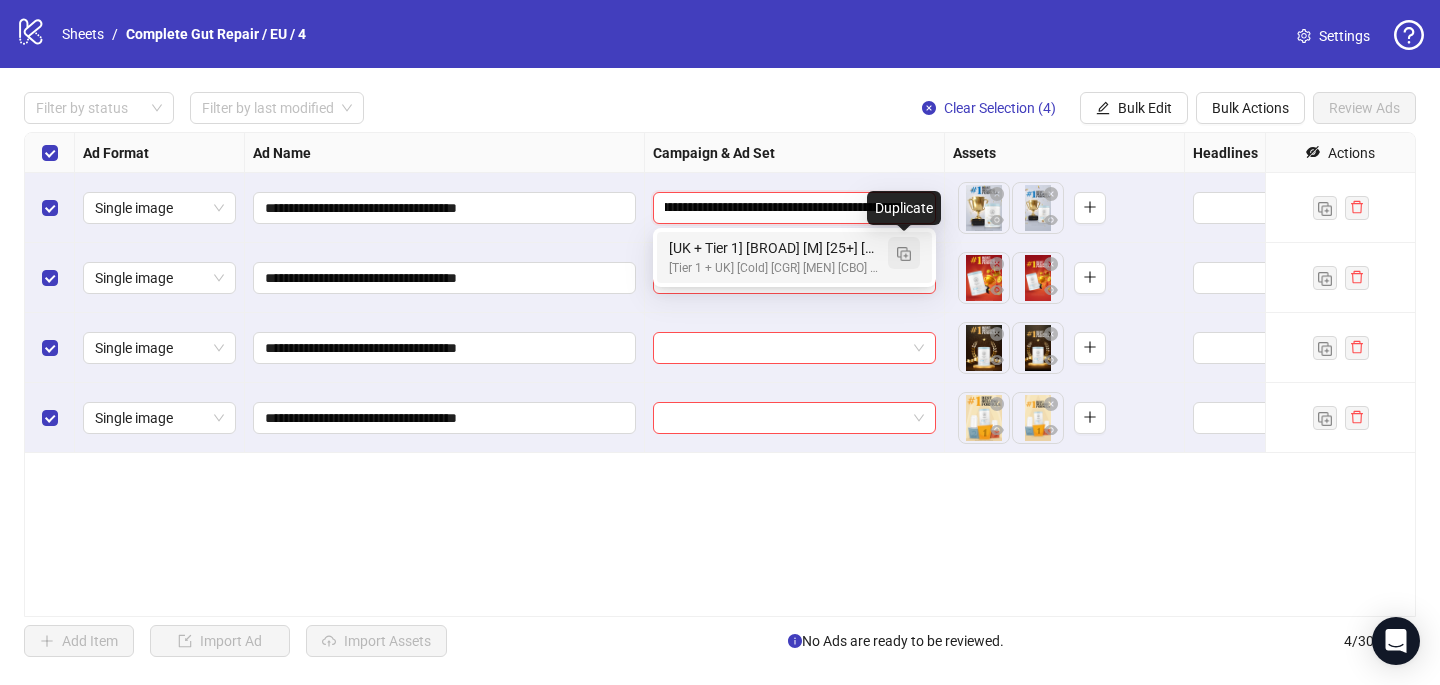 click at bounding box center [904, 253] 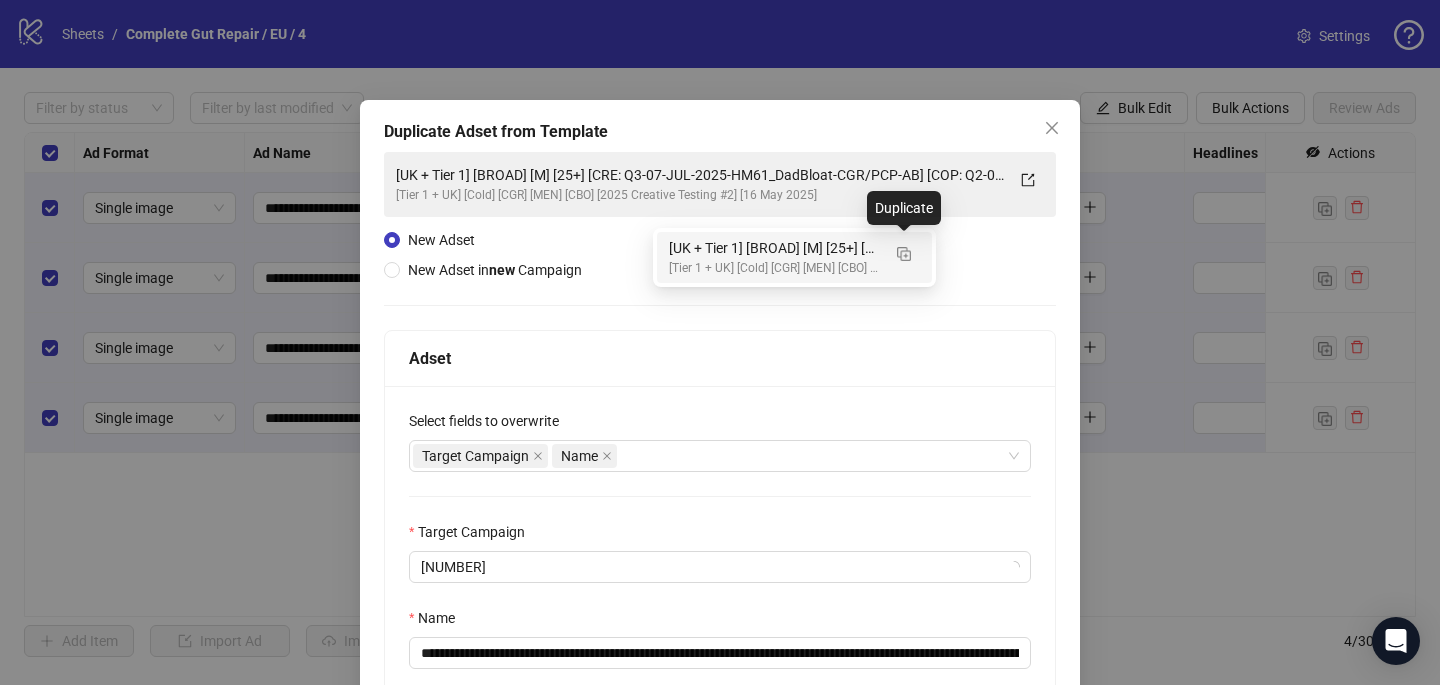 type on "**********" 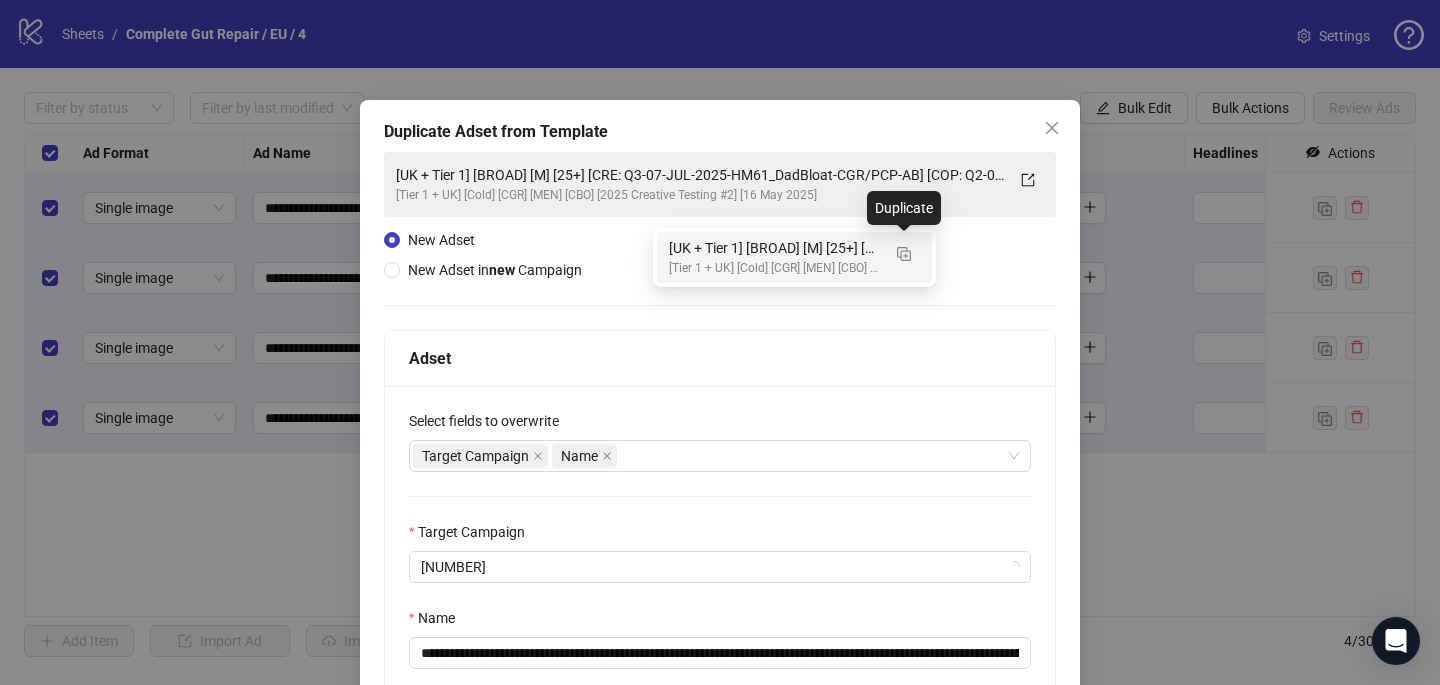 type 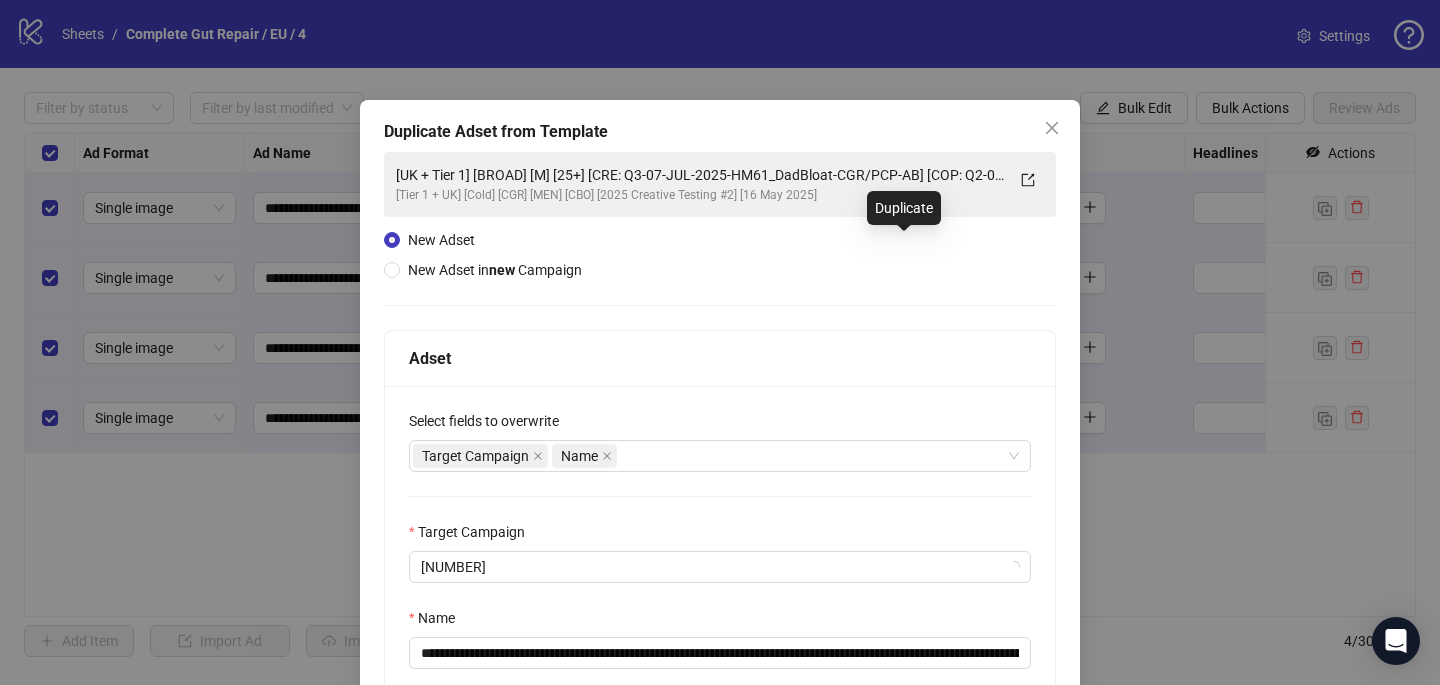 scroll, scrollTop: 0, scrollLeft: 0, axis: both 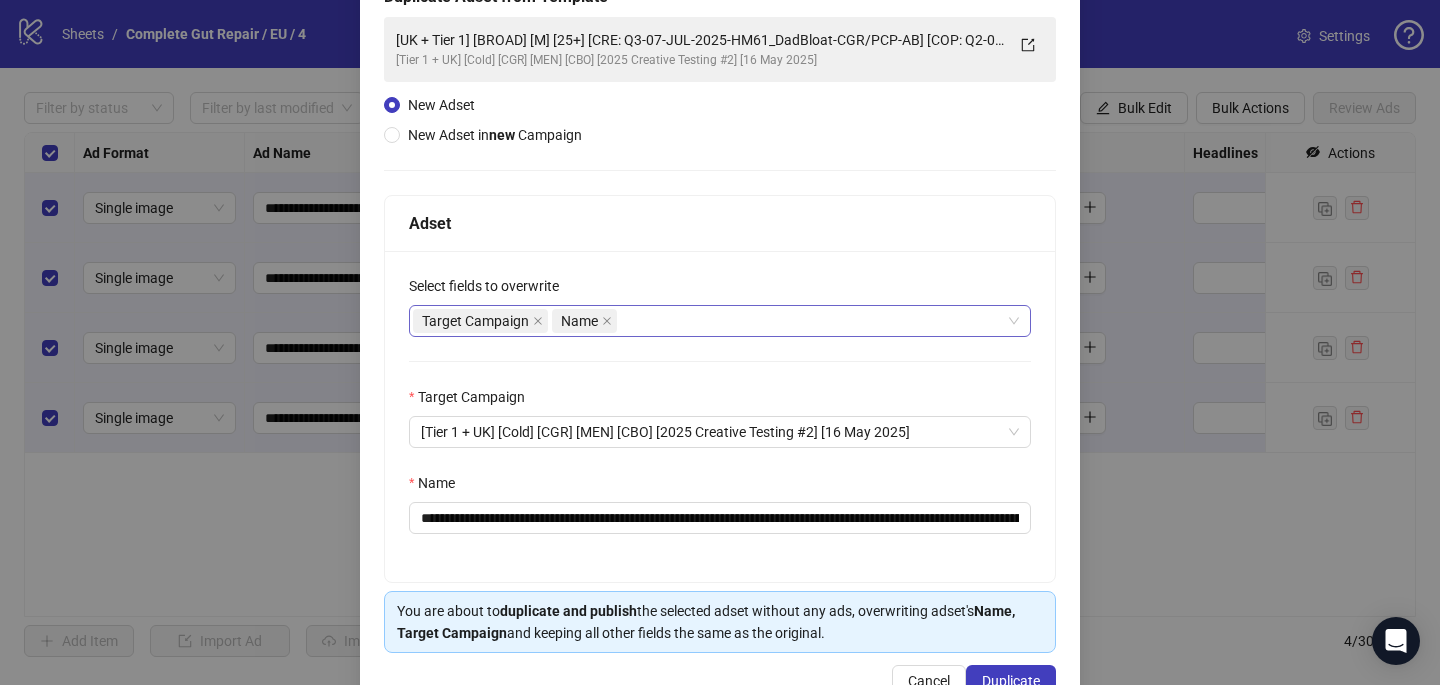 click on "Target Campaign Name" at bounding box center (709, 321) 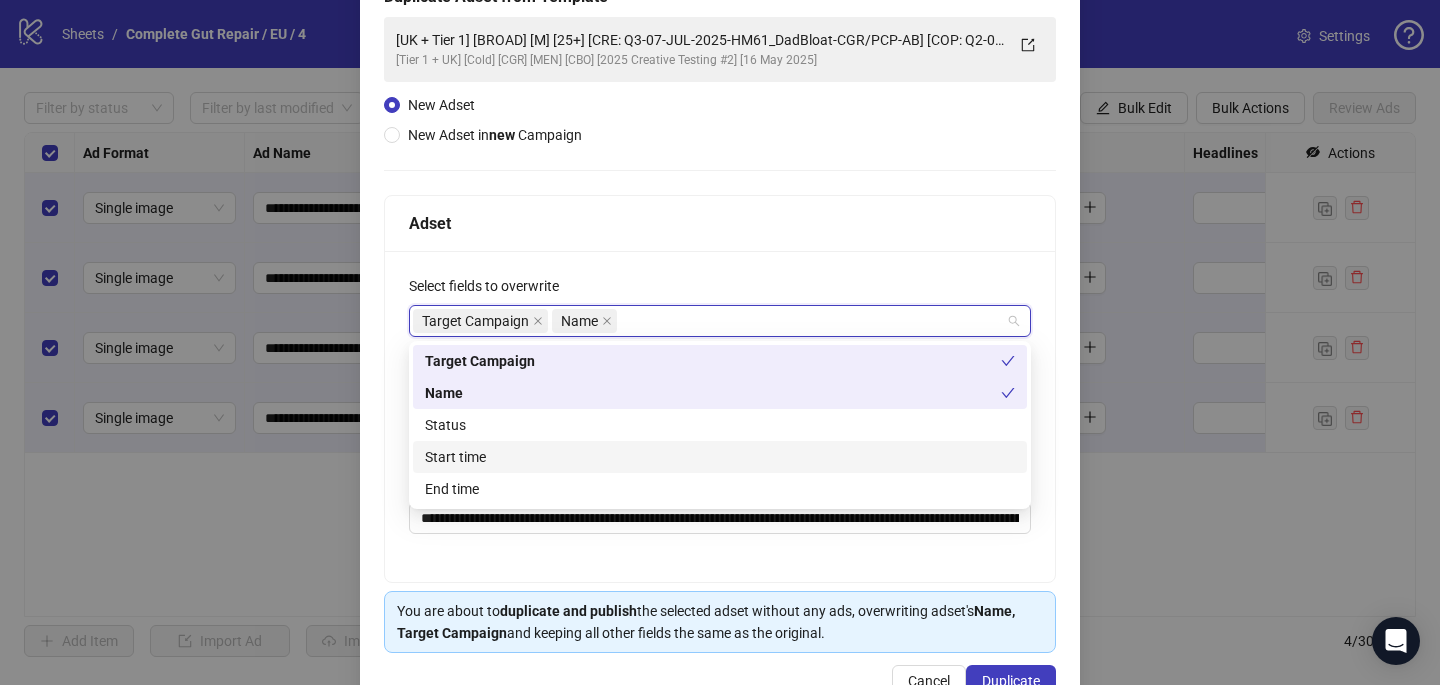 click on "Start time" at bounding box center [720, 457] 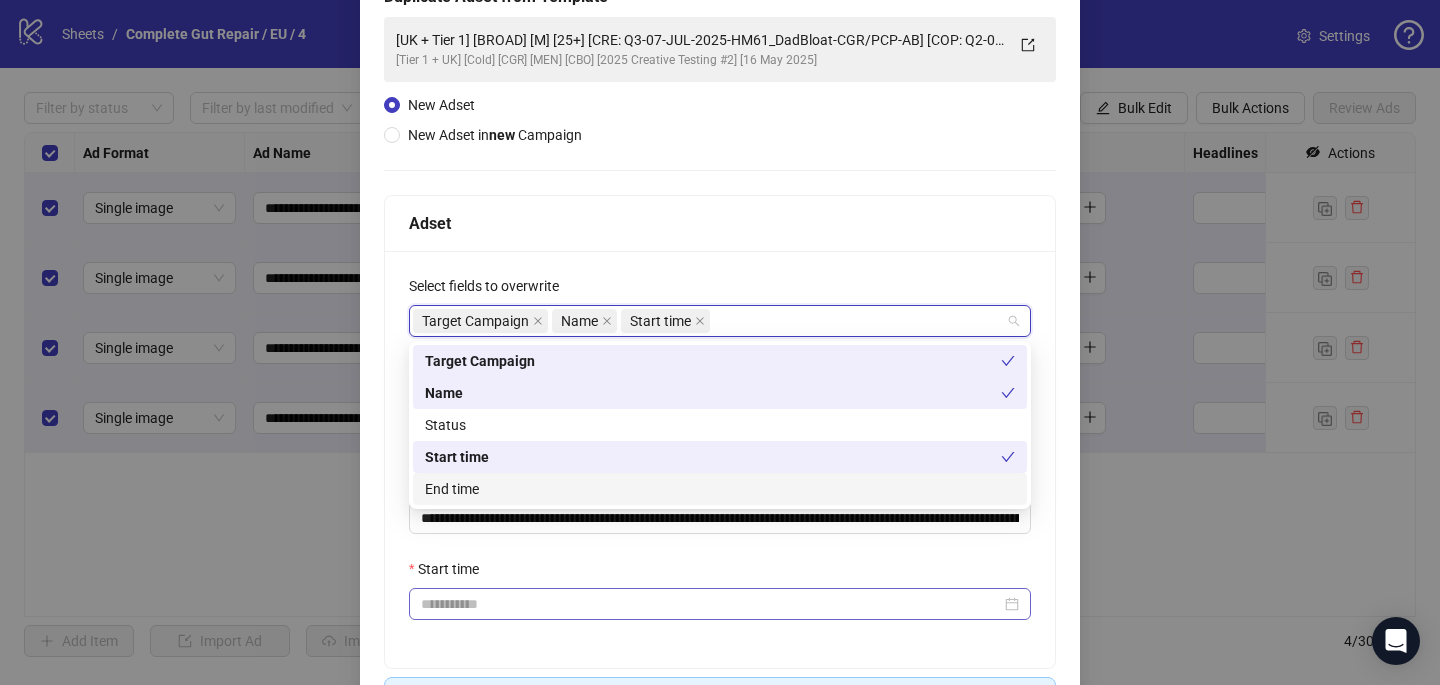 click at bounding box center [720, 604] 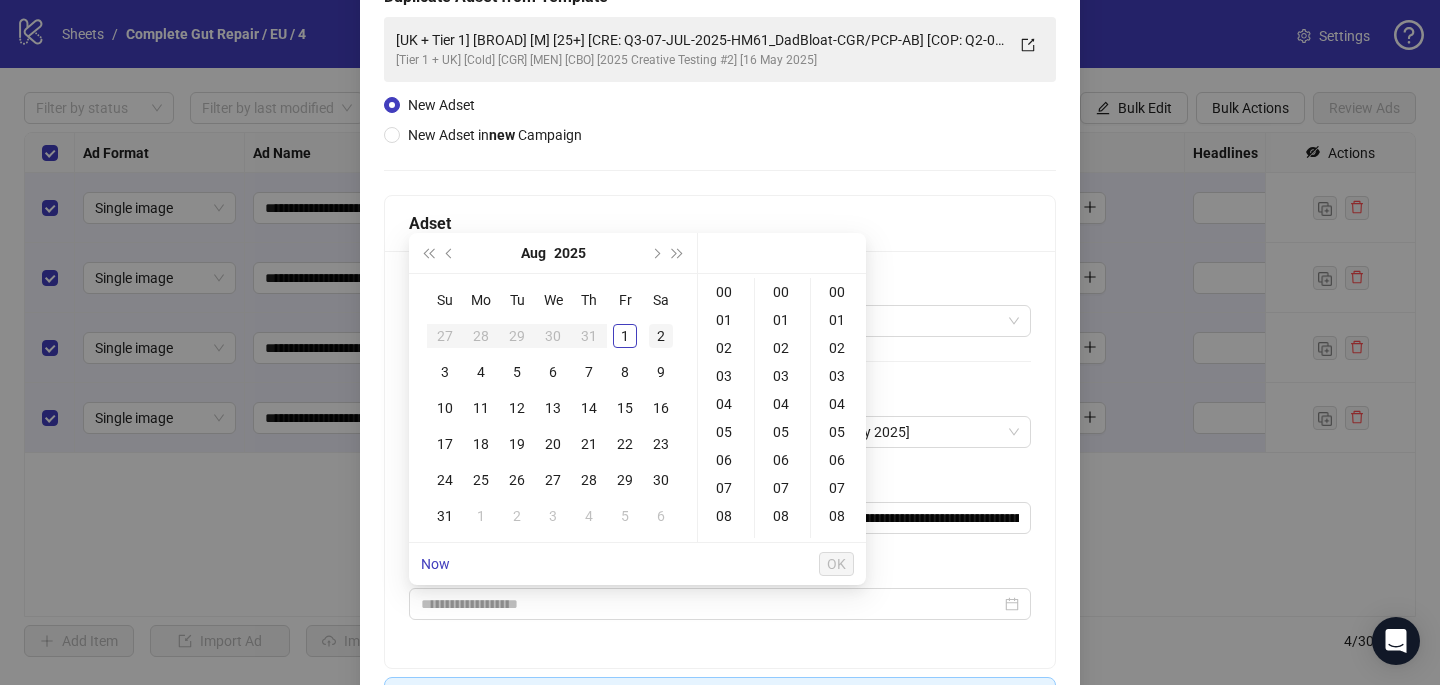 click on "2" at bounding box center (661, 336) 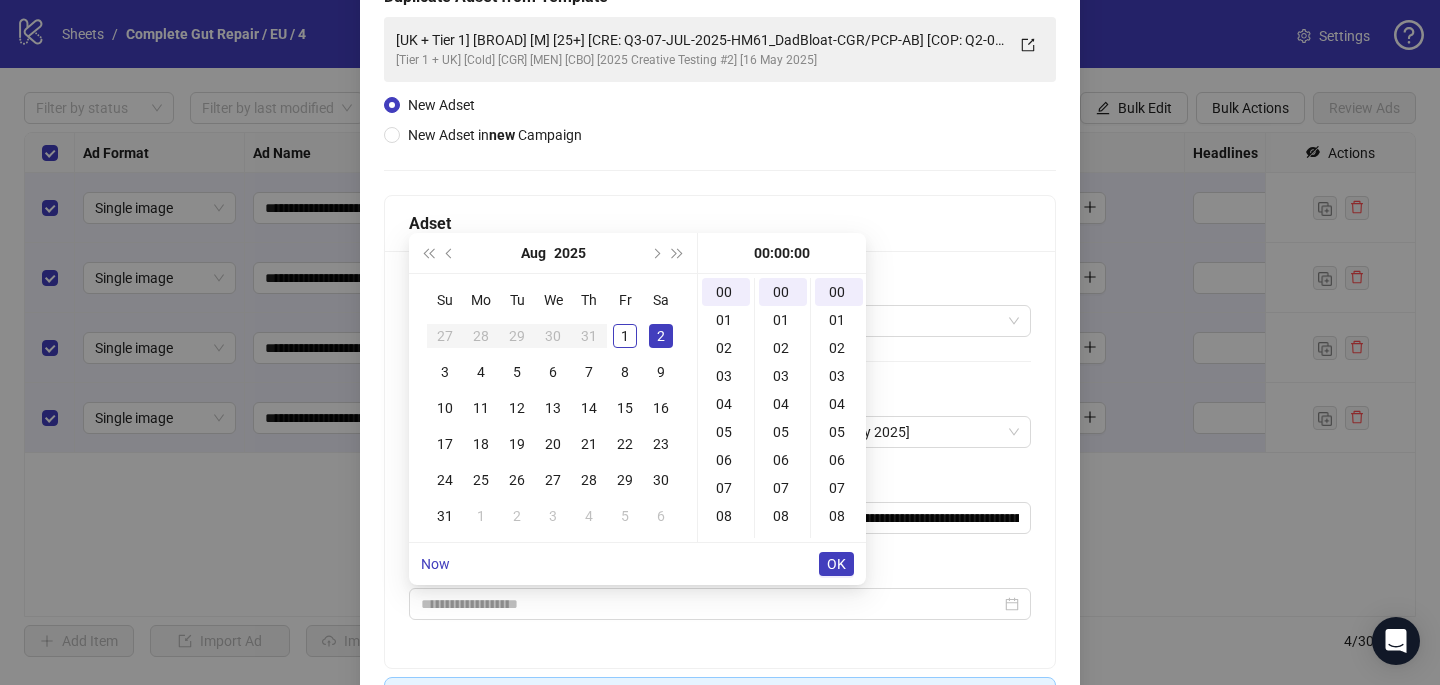 type on "**********" 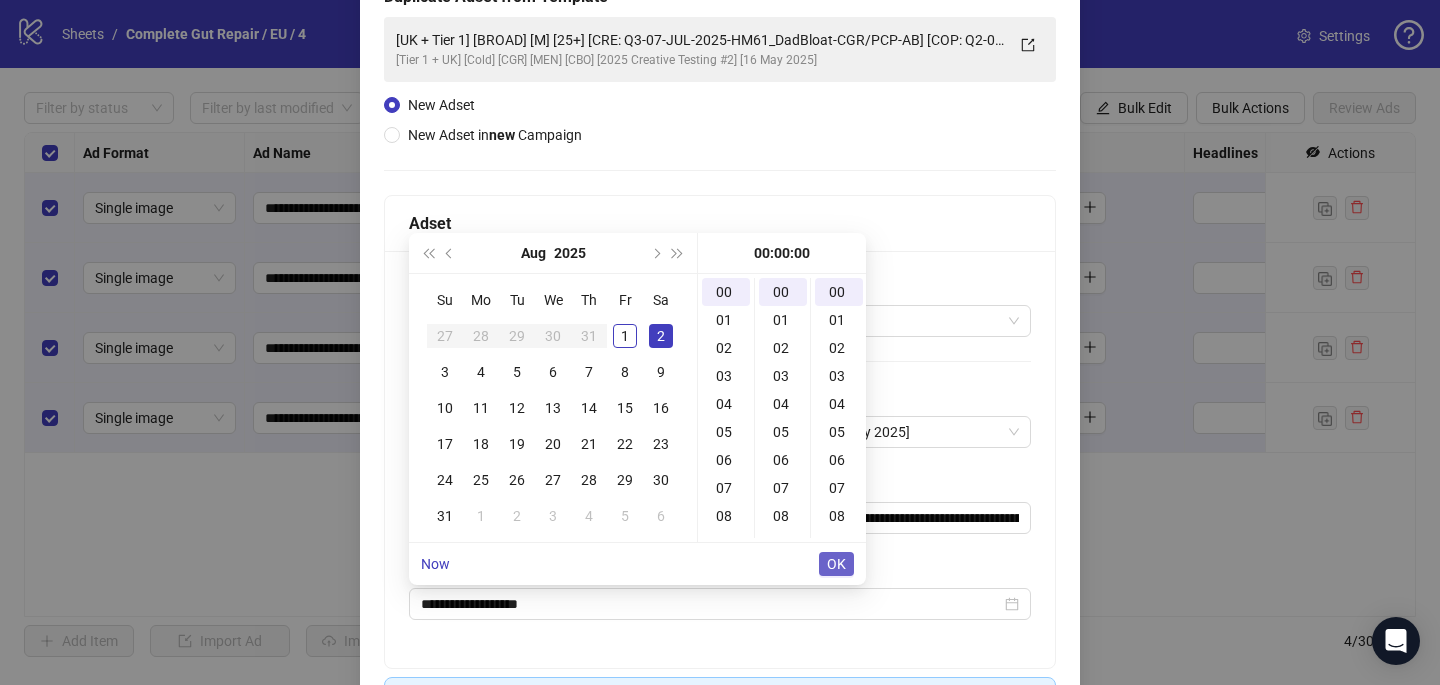 click on "OK" at bounding box center (836, 564) 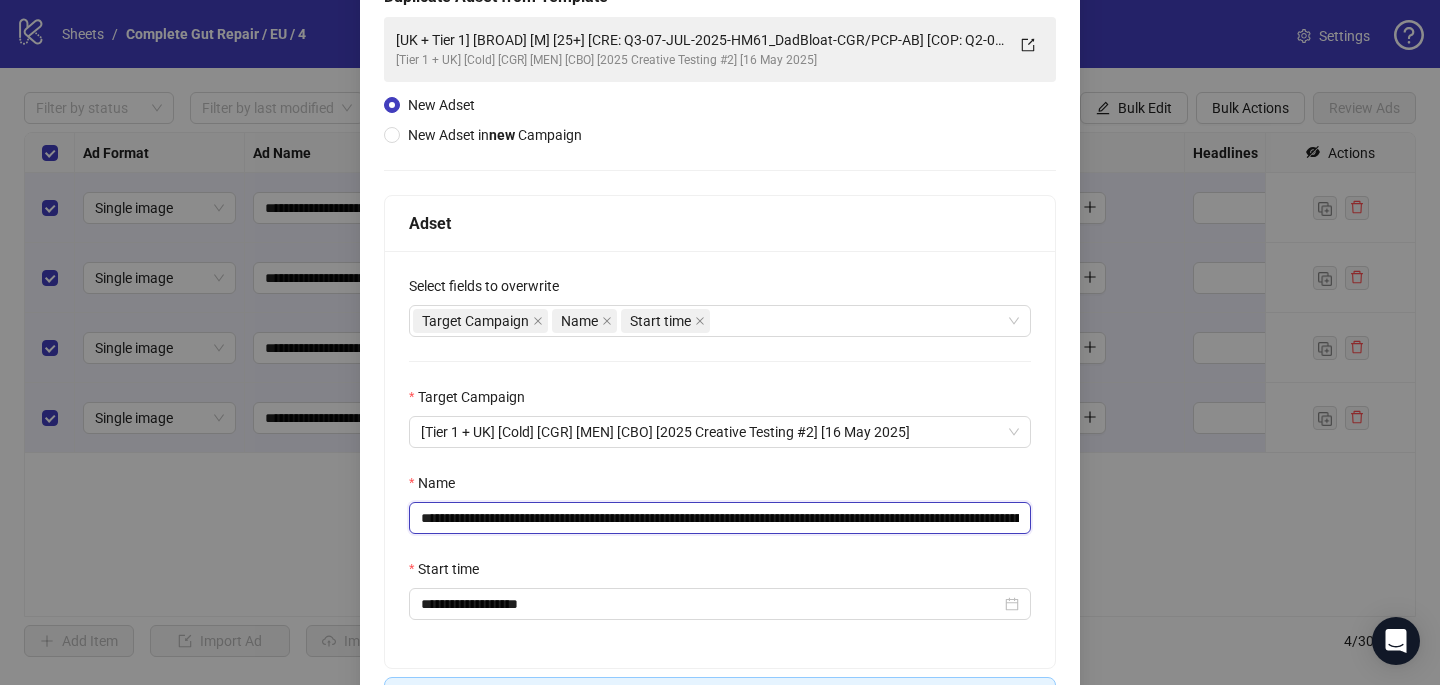 drag, startPoint x: 939, startPoint y: 518, endPoint x: 651, endPoint y: 515, distance: 288.01562 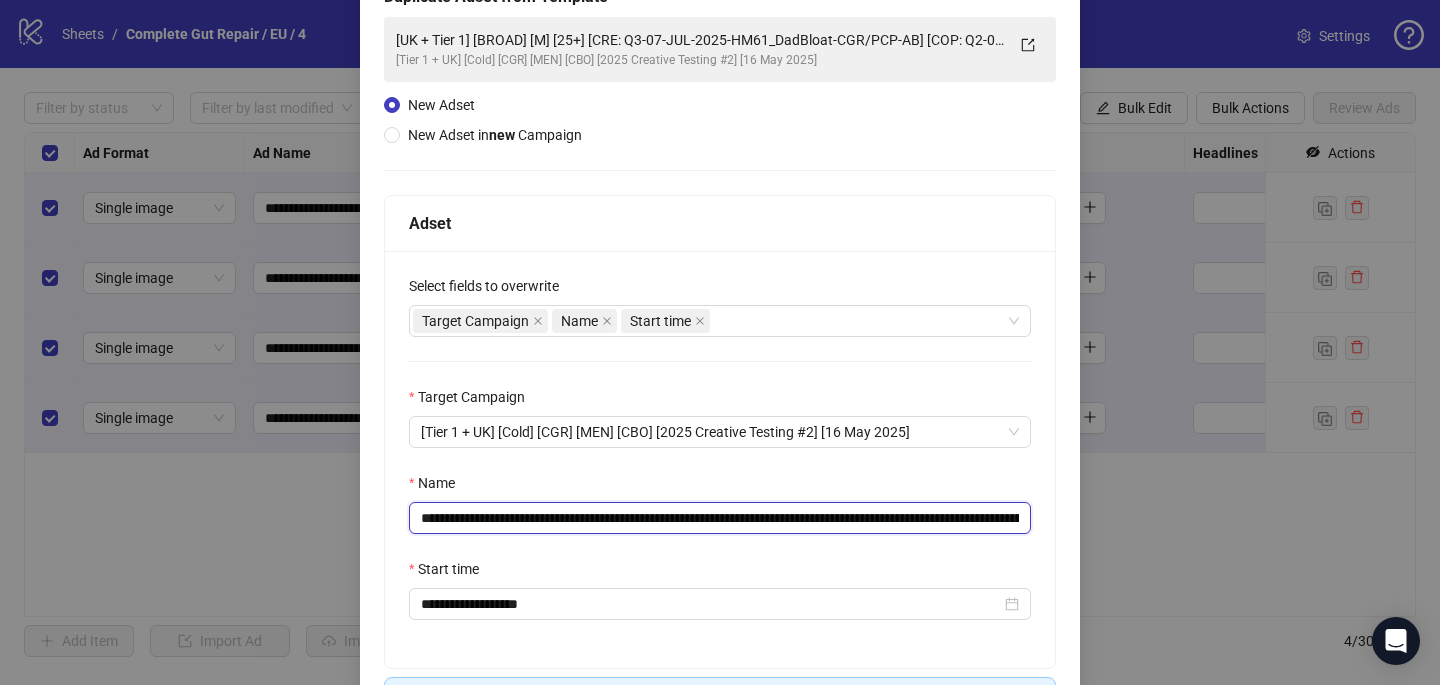 click on "**********" at bounding box center (720, 518) 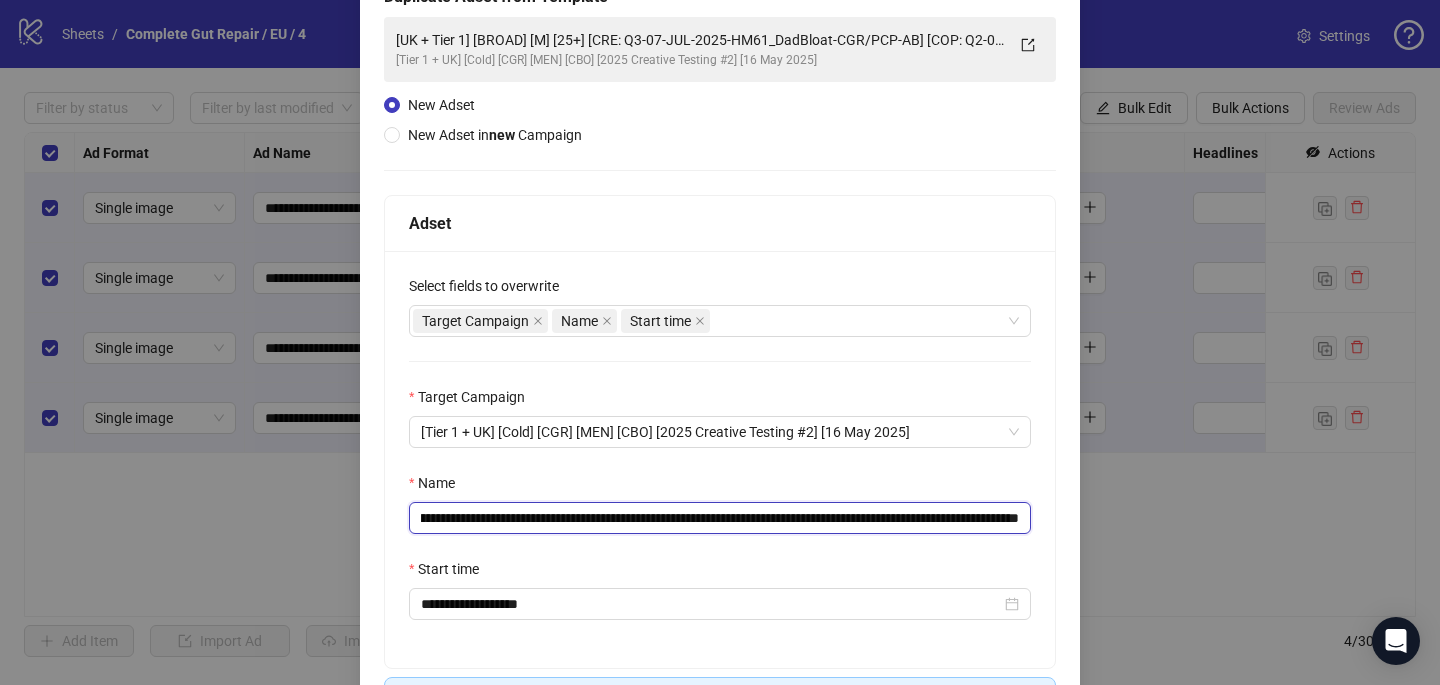 scroll, scrollTop: 0, scrollLeft: 391, axis: horizontal 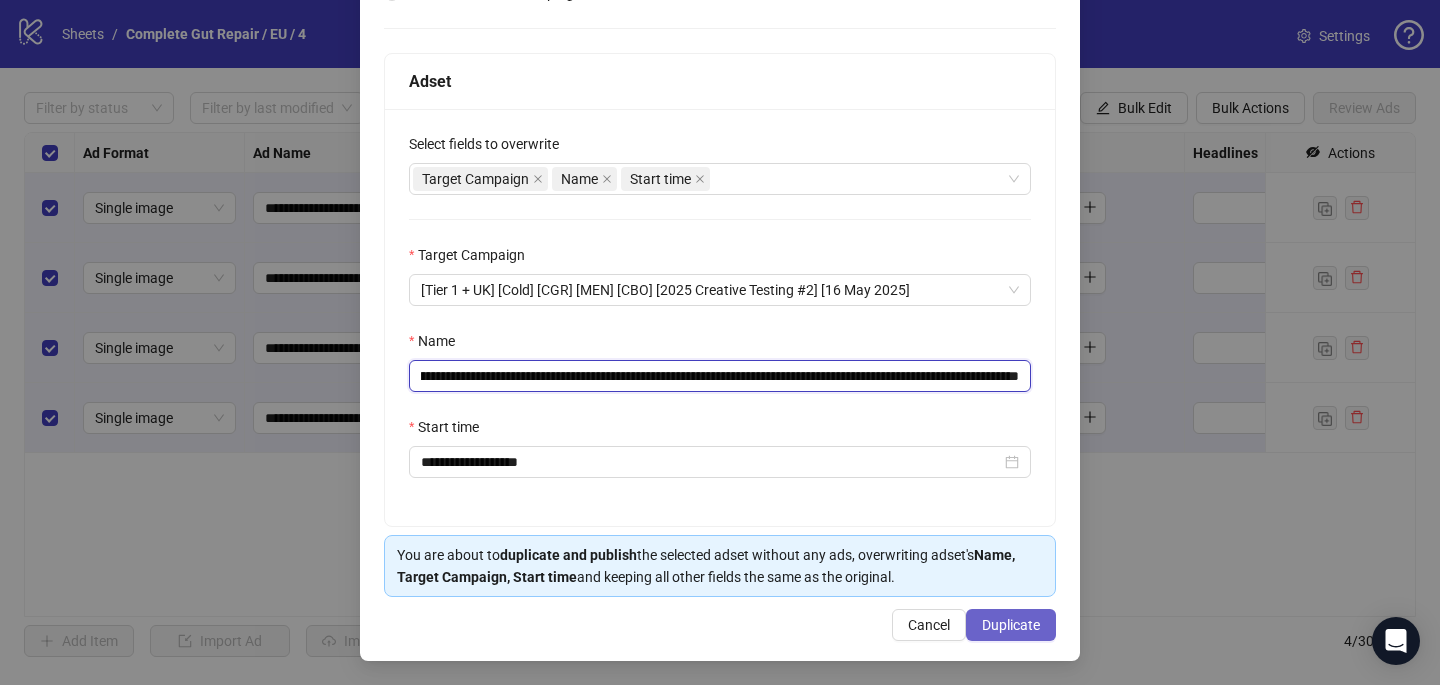 type on "**********" 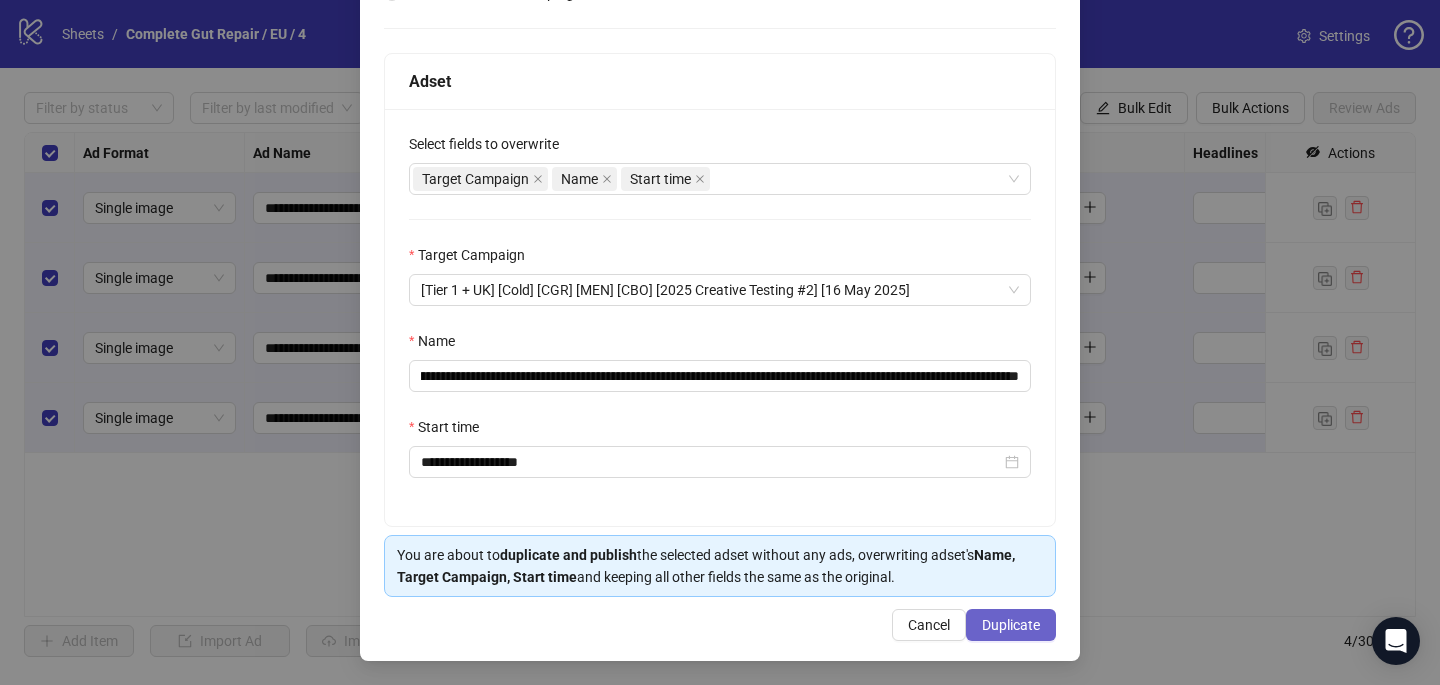 click on "Duplicate" at bounding box center (1011, 625) 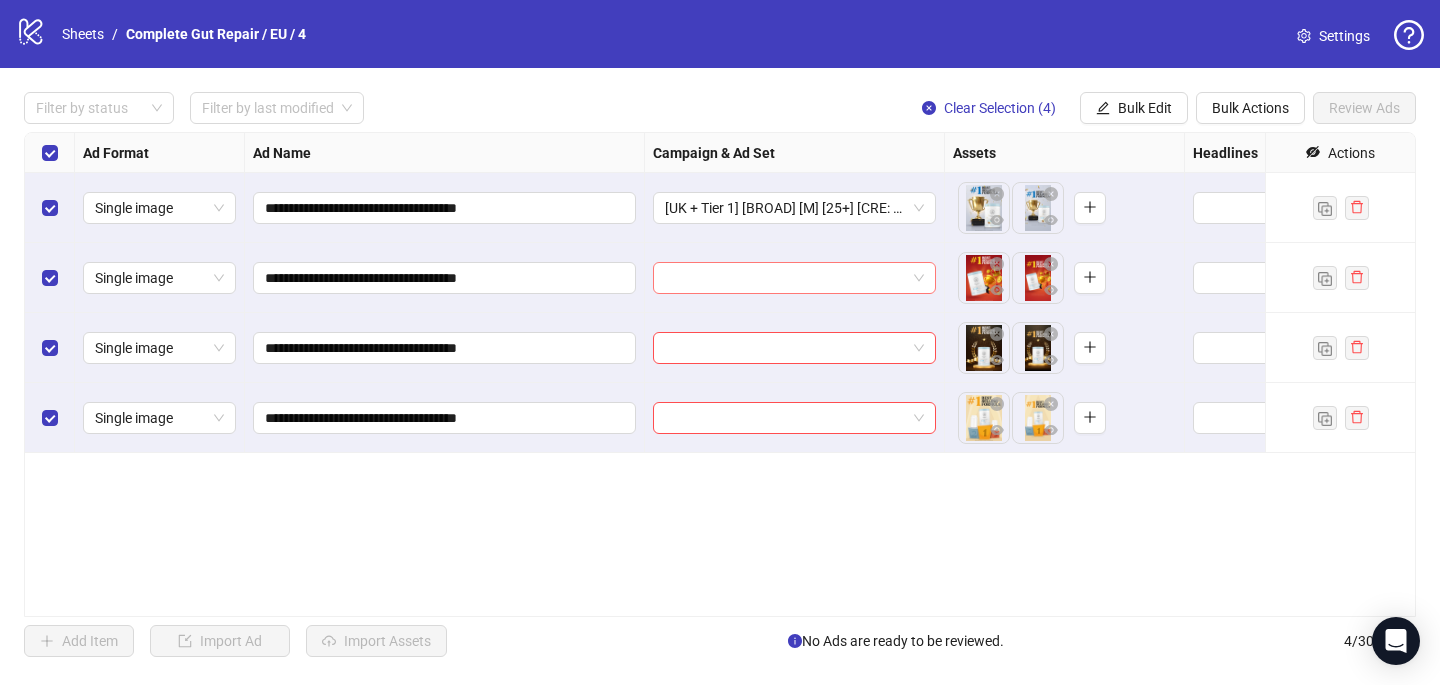 click at bounding box center (785, 278) 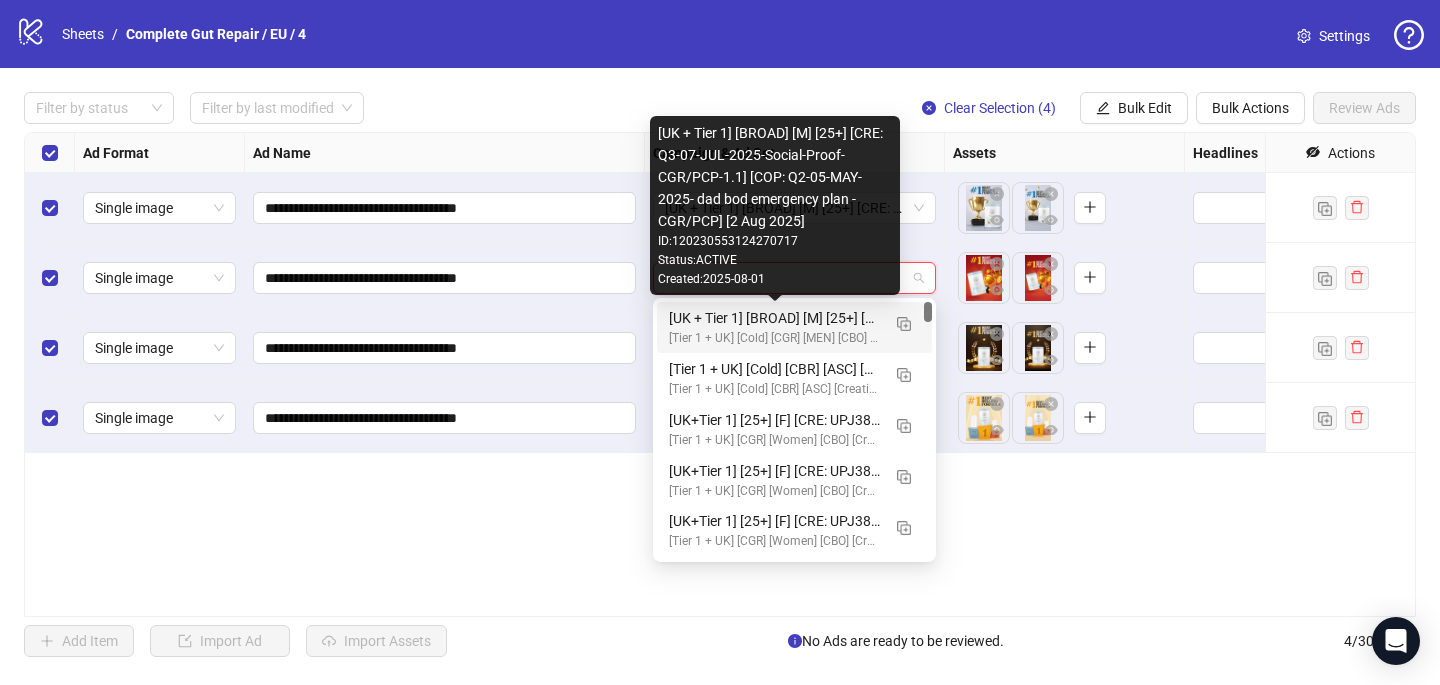 click on "[UK + Tier 1] [BROAD] [M] [25+] [CRE: Q3-07-JUL-2025-Social-Proof-CGR/PCP-1.1] [COP: Q2-05-MAY-2025- dad bod emergency plan -CGR/PCP]  [2 Aug 2025]" at bounding box center [774, 318] 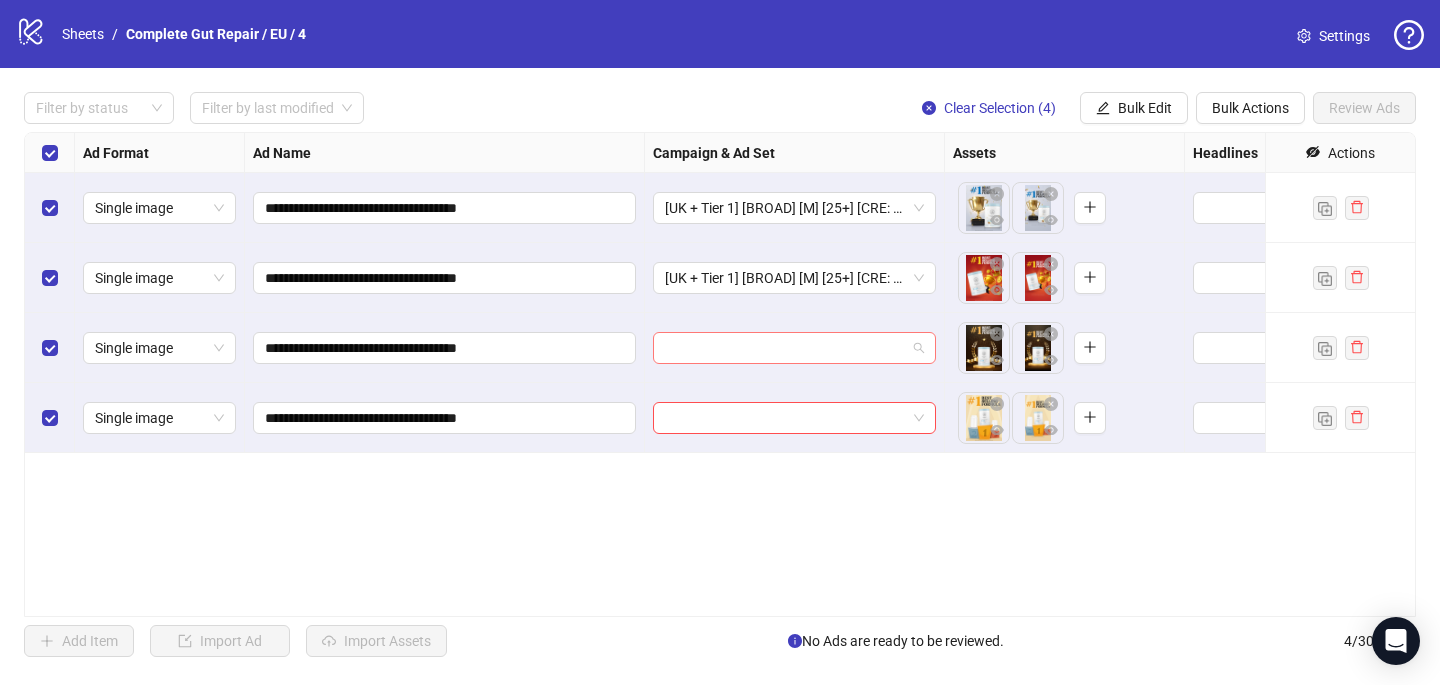 click at bounding box center (785, 348) 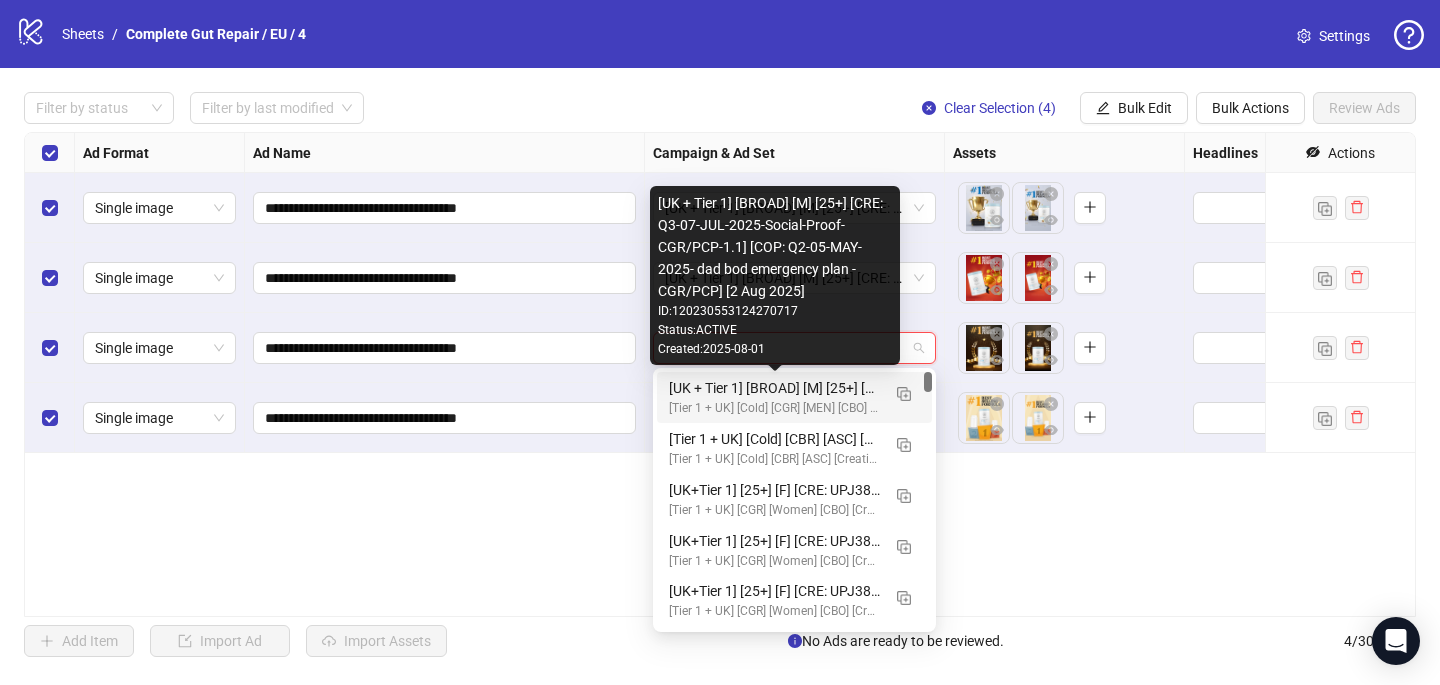 click on "[UK + Tier 1] [BROAD] [M] [25+] [CRE: Q3-07-JUL-2025-Social-Proof-CGR/PCP-1.1] [COP: Q2-05-MAY-2025- dad bod emergency plan -CGR/PCP]  [2 Aug 2025]" at bounding box center [774, 388] 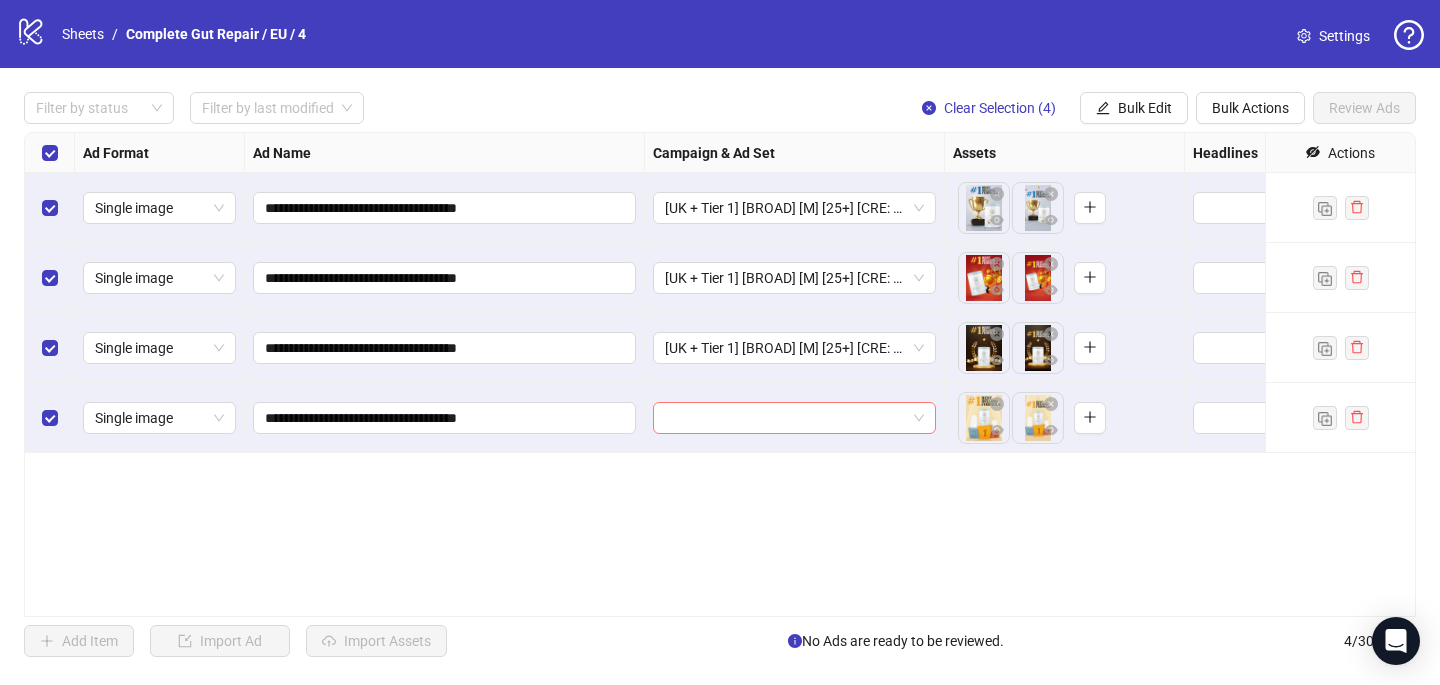 click at bounding box center [785, 418] 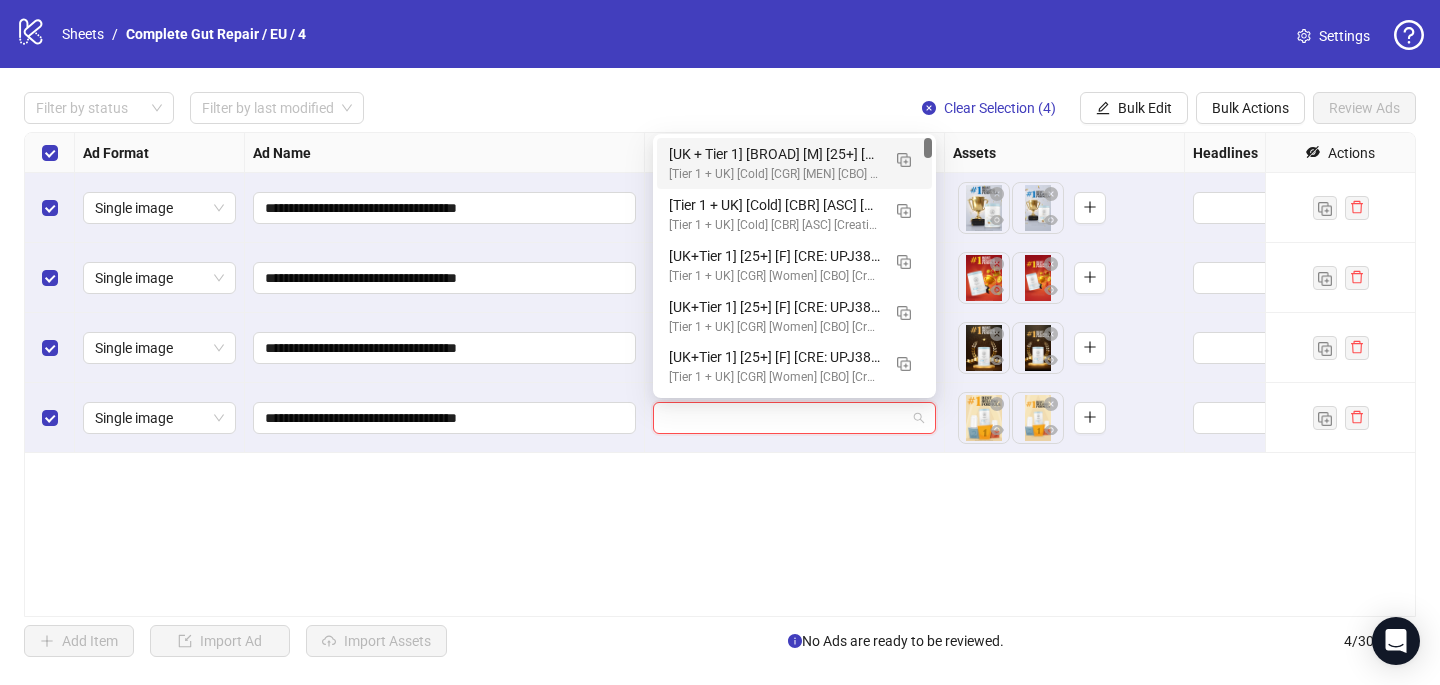 click on "[UK + Tier 1] [BROAD] [M] [25+] [CRE: Q3-07-JUL-2025-Social-Proof-CGR/PCP-1.1] [COP: Q2-05-MAY-2025- dad bod emergency plan -CGR/PCP]  [2 Aug 2025]" at bounding box center (774, 154) 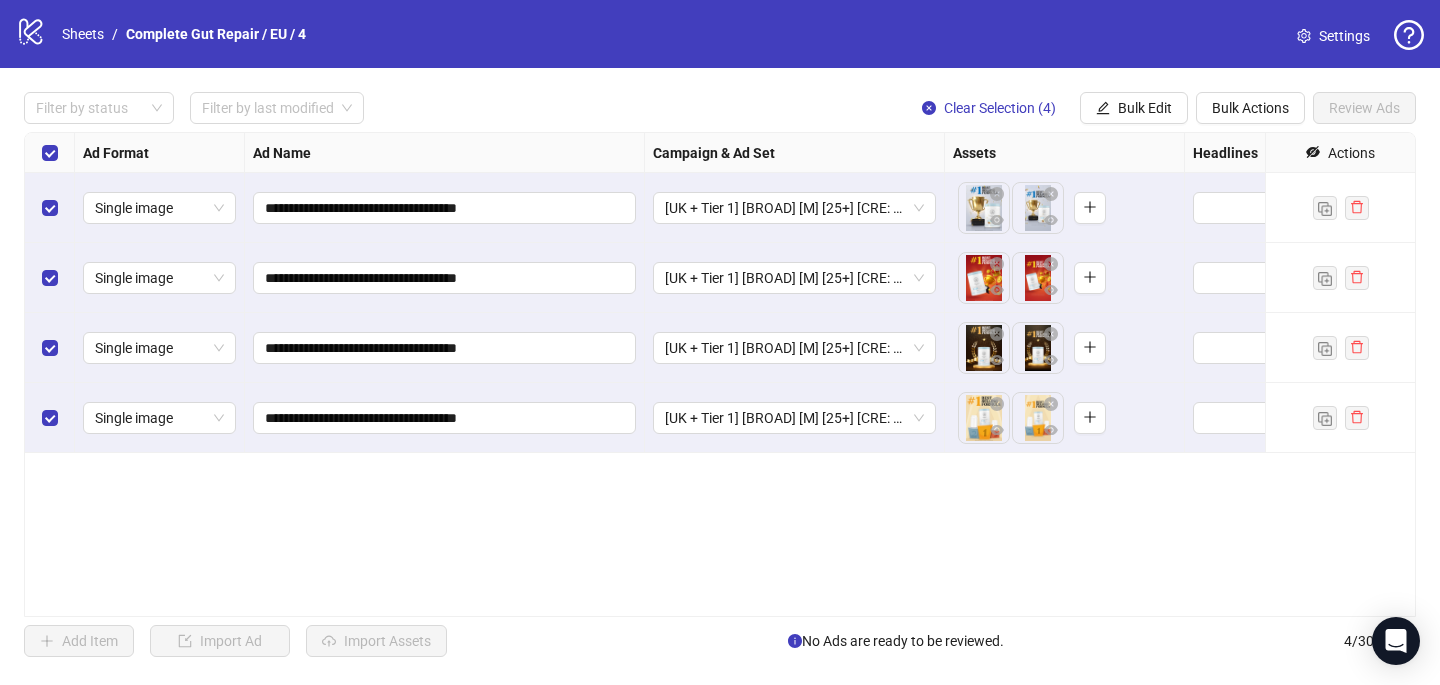 click on "**********" at bounding box center (720, 374) 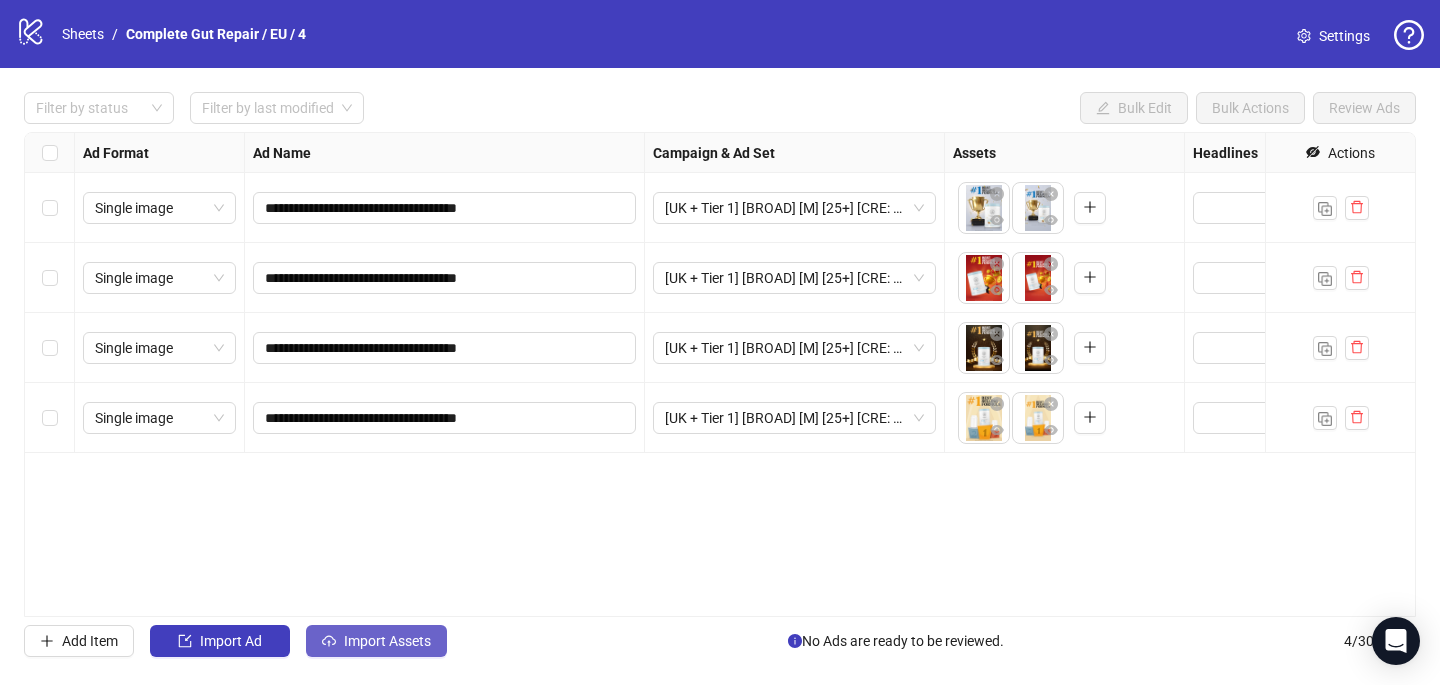 click on "Import Assets" at bounding box center [387, 641] 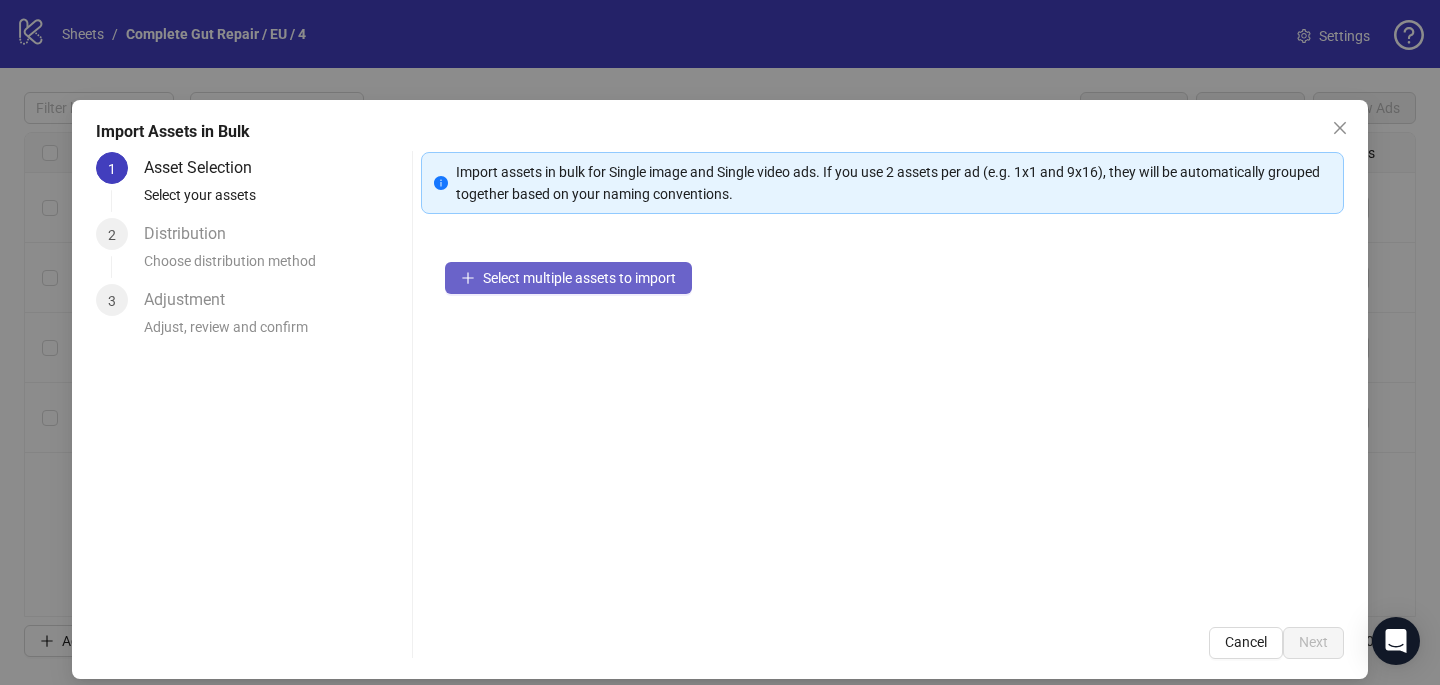 click on "Select multiple assets to import" at bounding box center [579, 278] 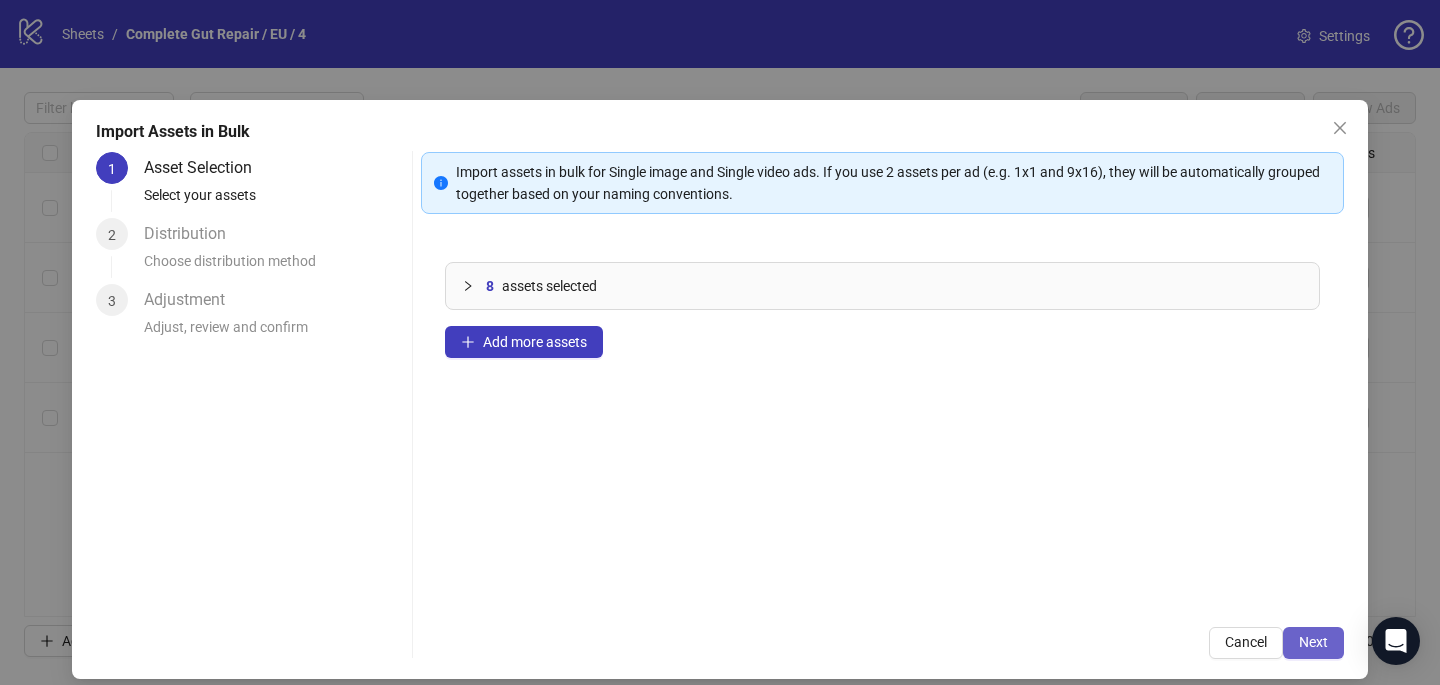 click on "Next" at bounding box center [1313, 643] 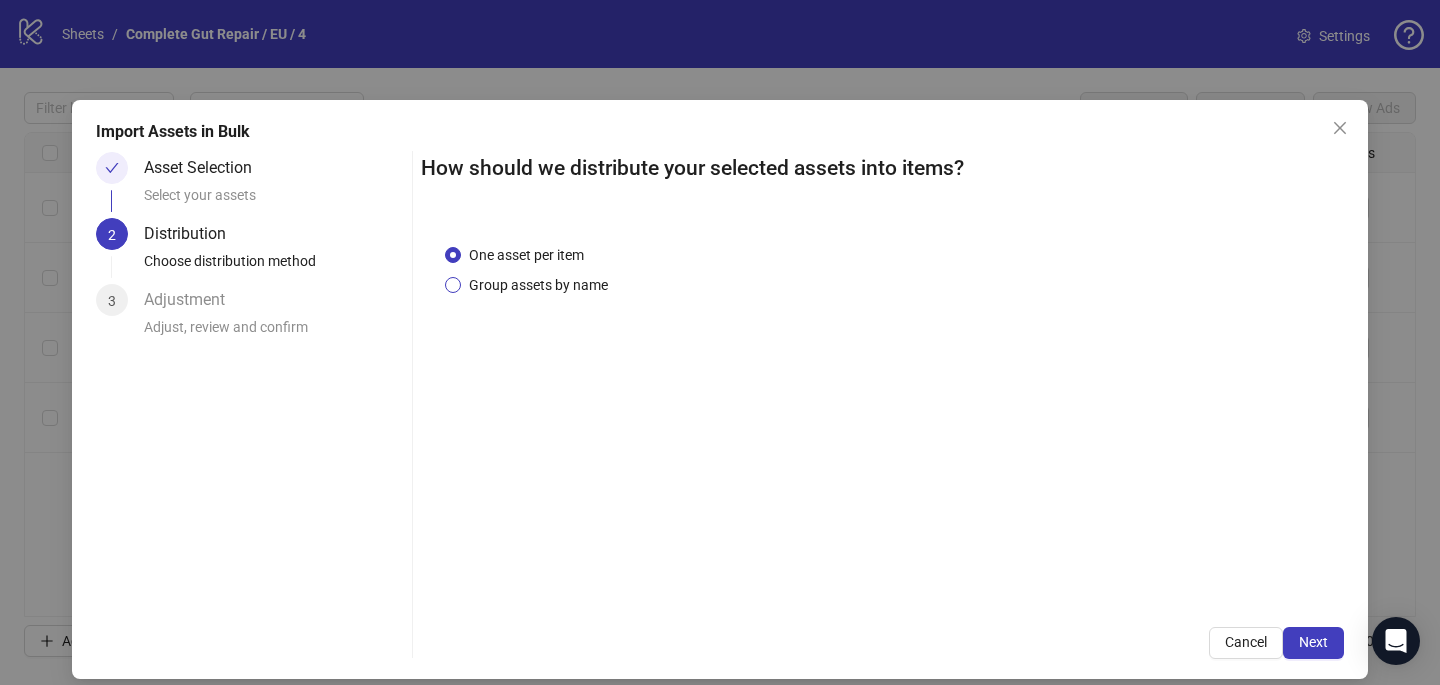 click on "Group assets by name" at bounding box center (538, 285) 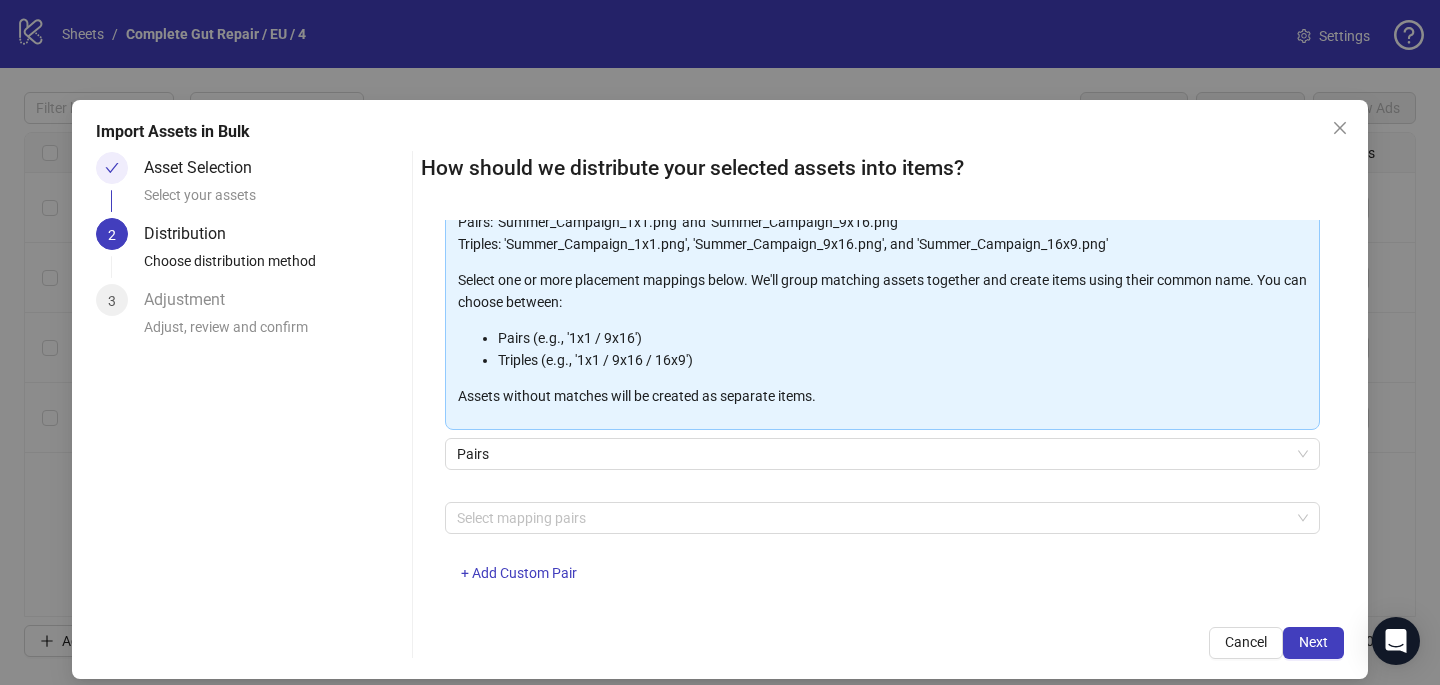 scroll, scrollTop: 203, scrollLeft: 0, axis: vertical 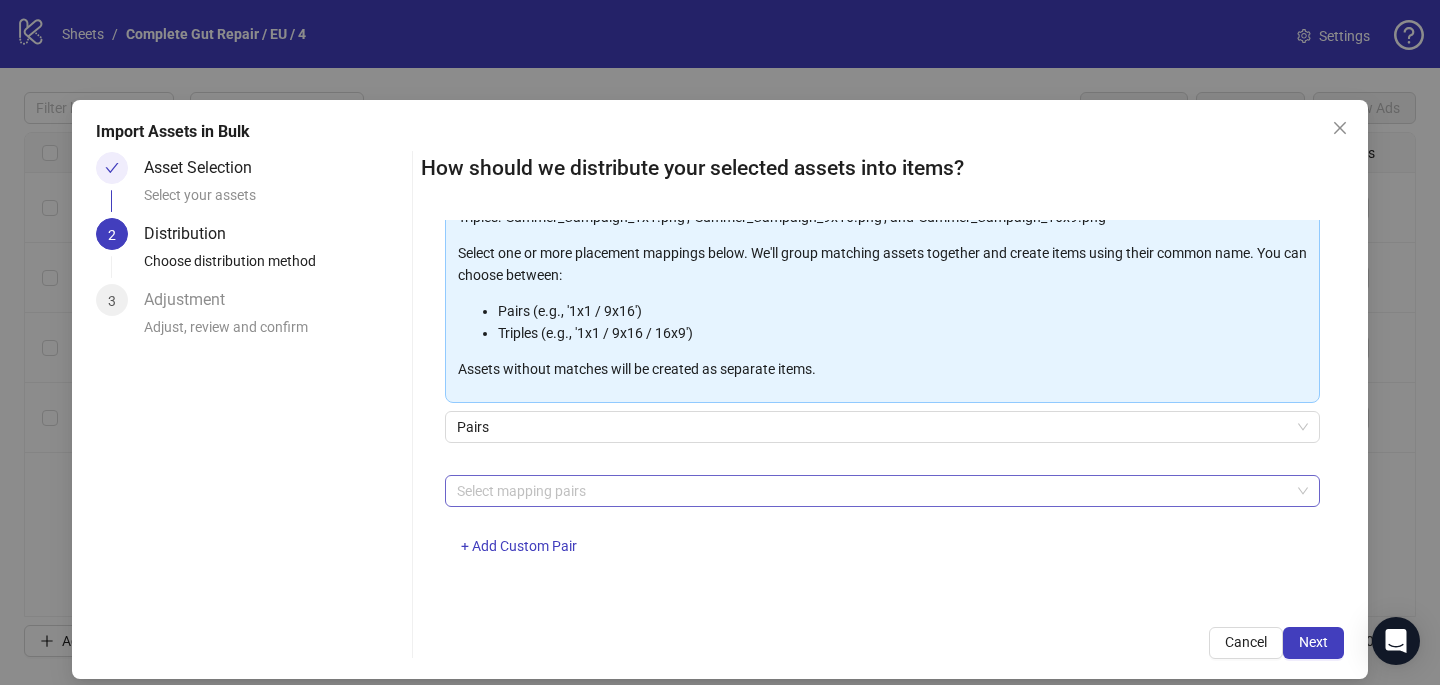 click at bounding box center [872, 491] 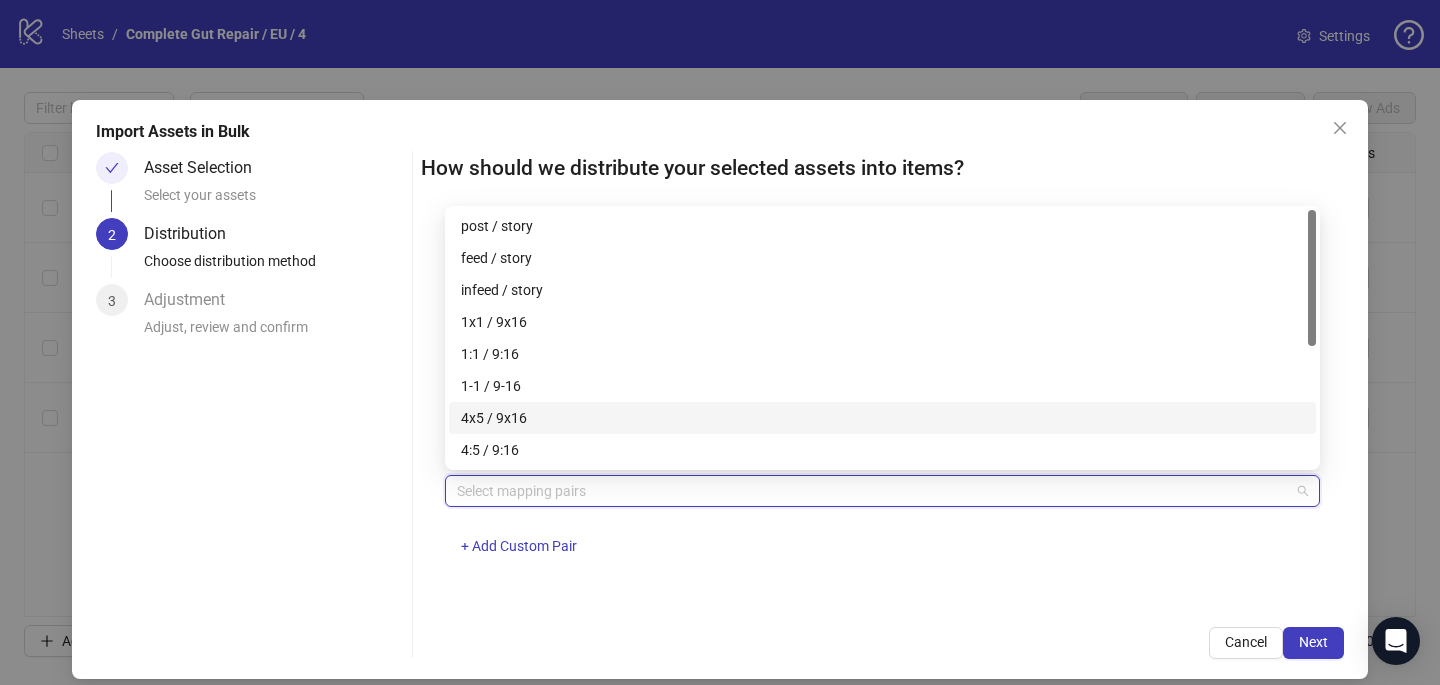 click on "4x5 / 9x16" at bounding box center (882, 418) 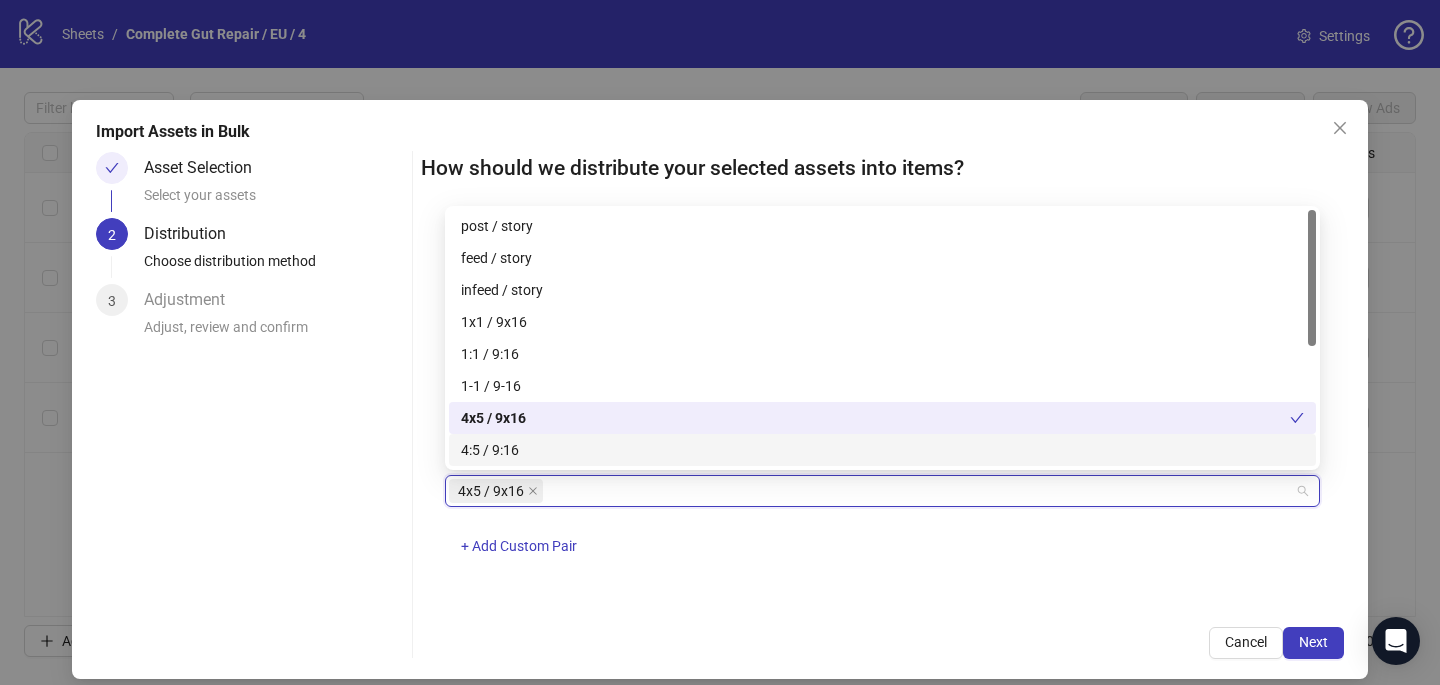 click on "Cancel Next" at bounding box center [882, 643] 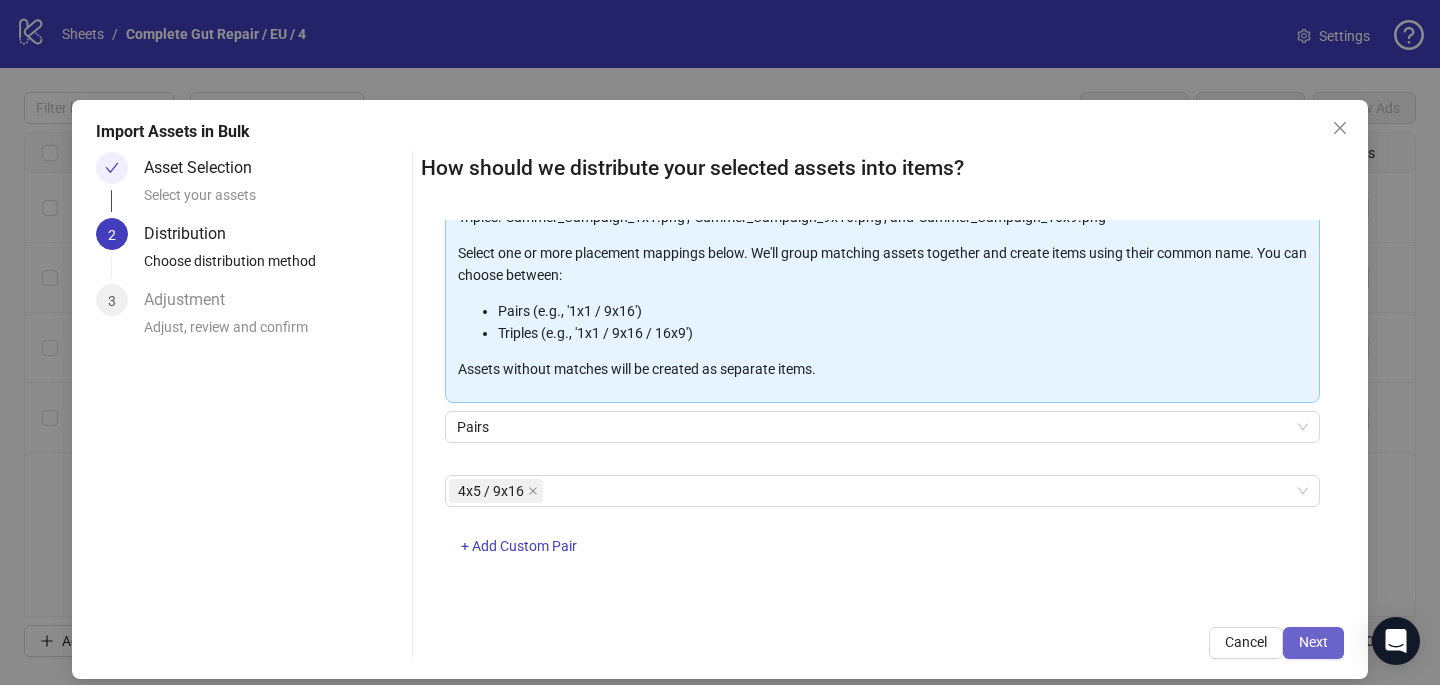 click on "Next" at bounding box center [1313, 642] 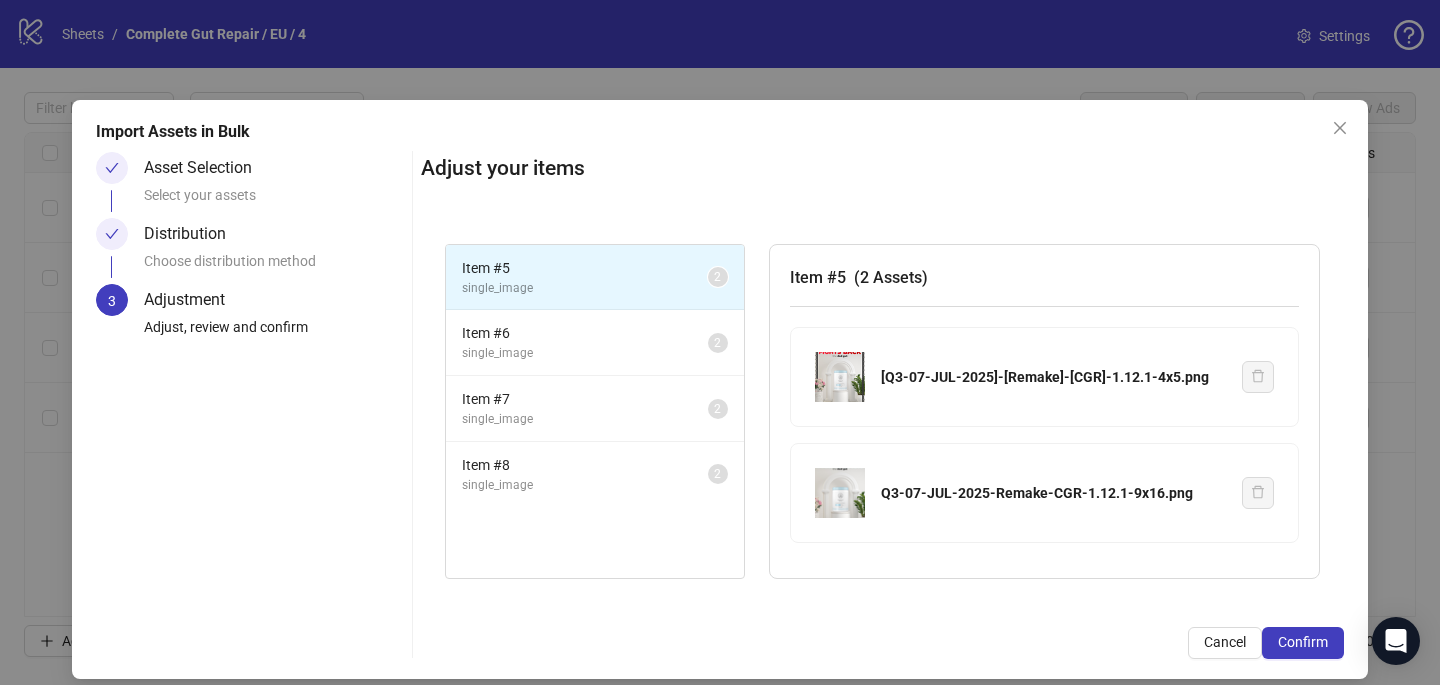 click on "Confirm" at bounding box center (1303, 642) 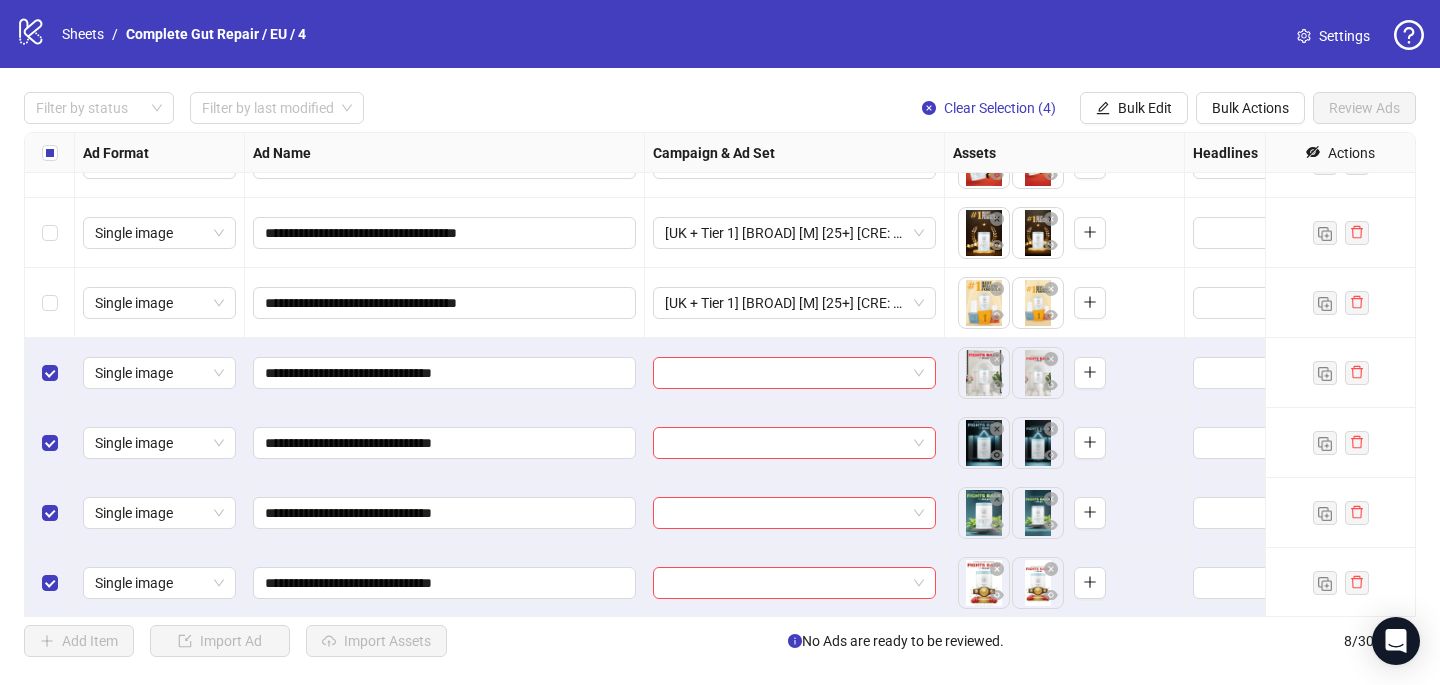 scroll, scrollTop: 117, scrollLeft: 0, axis: vertical 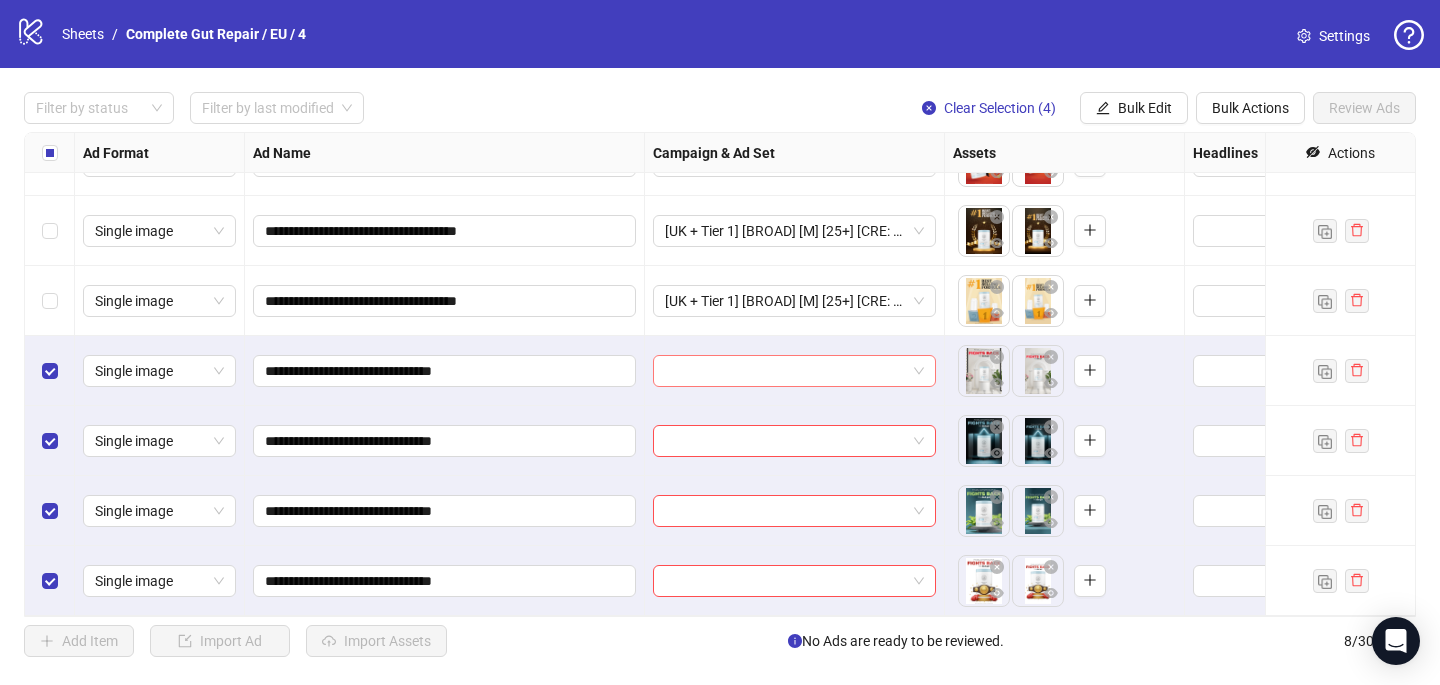 click at bounding box center (785, 371) 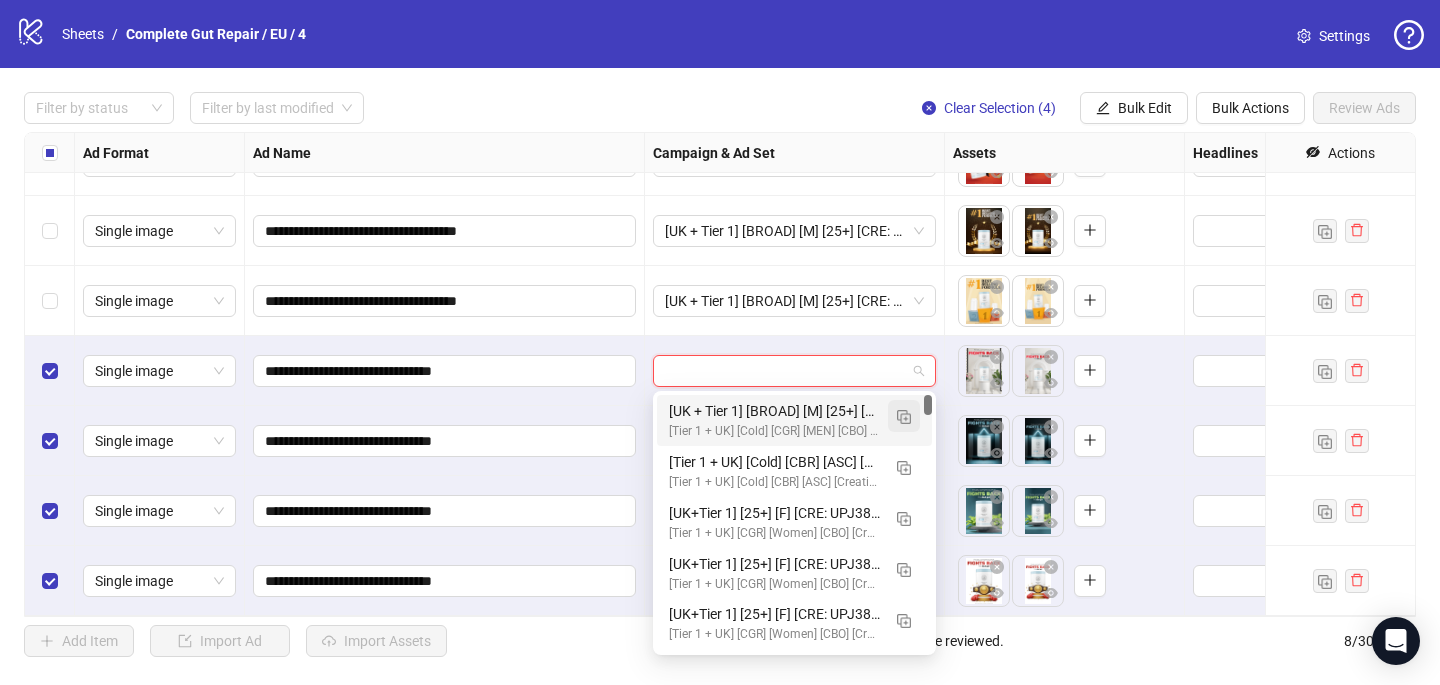click at bounding box center [904, 417] 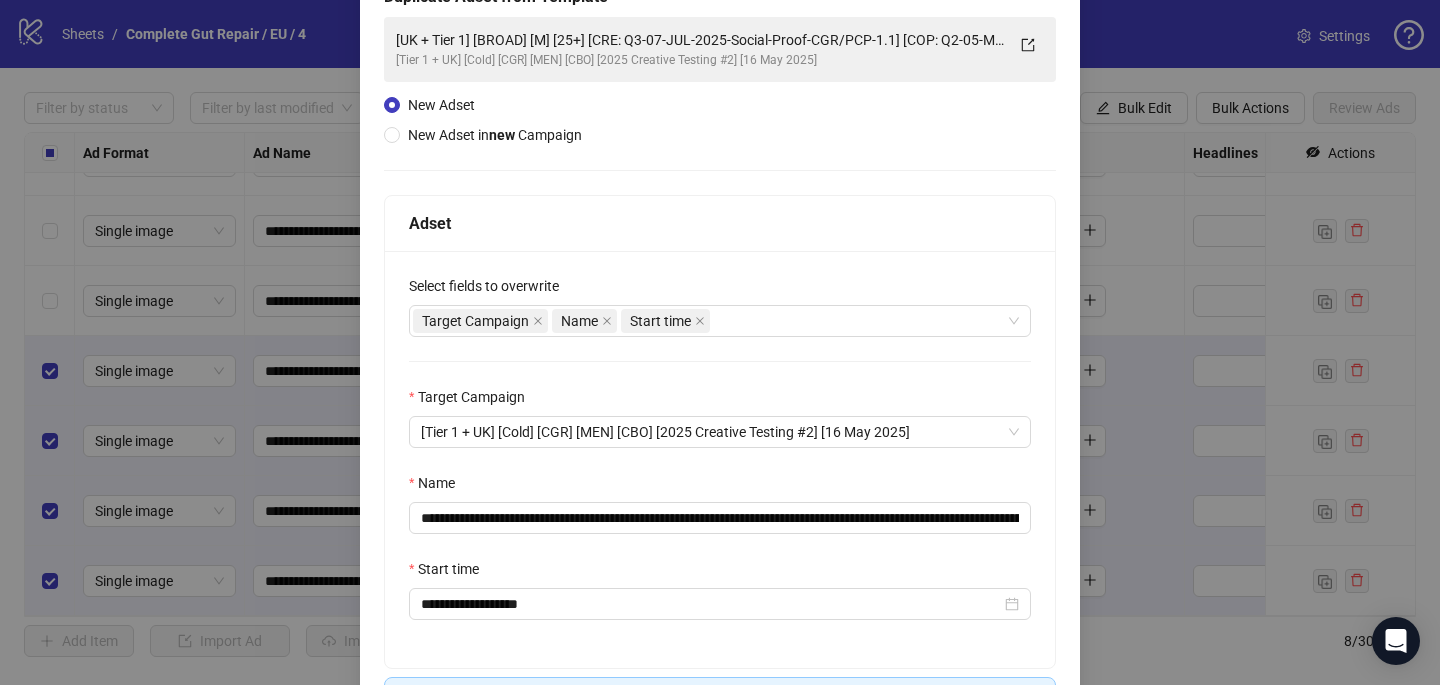 scroll, scrollTop: 172, scrollLeft: 0, axis: vertical 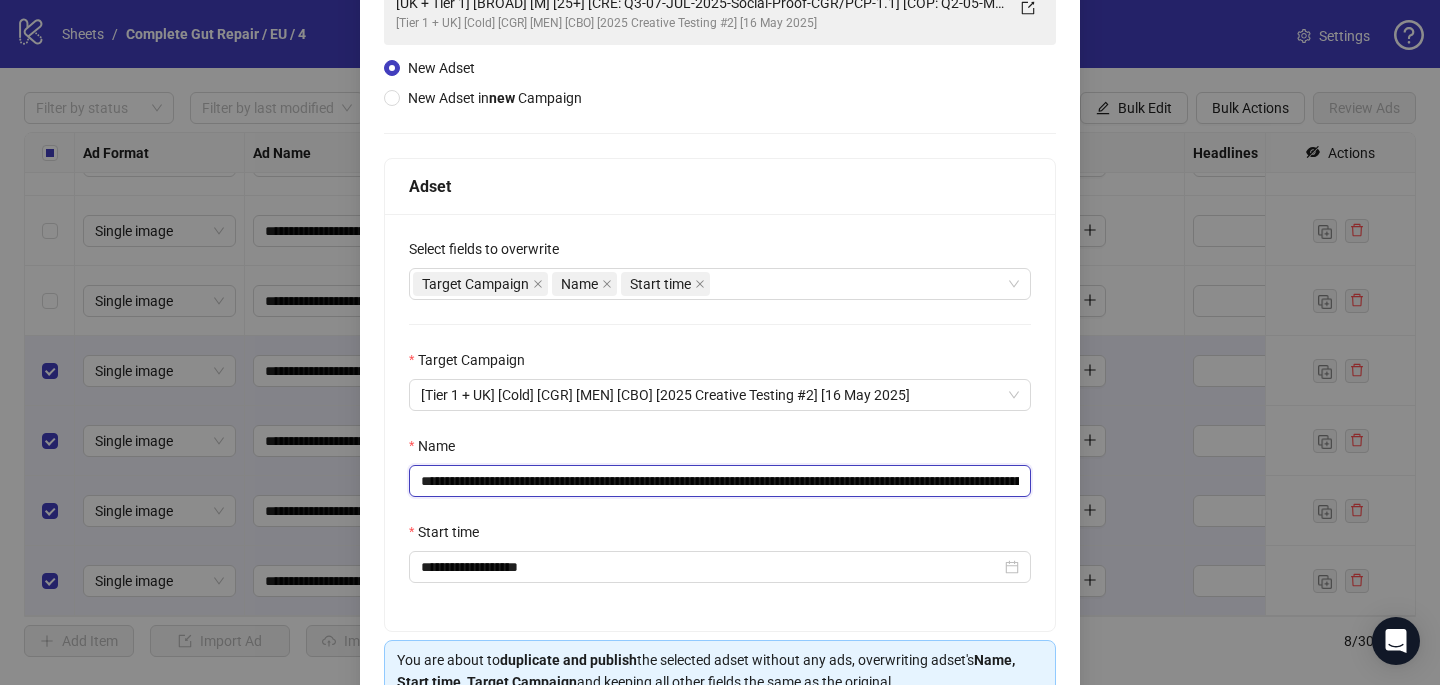 drag, startPoint x: 914, startPoint y: 481, endPoint x: 650, endPoint y: 482, distance: 264.0019 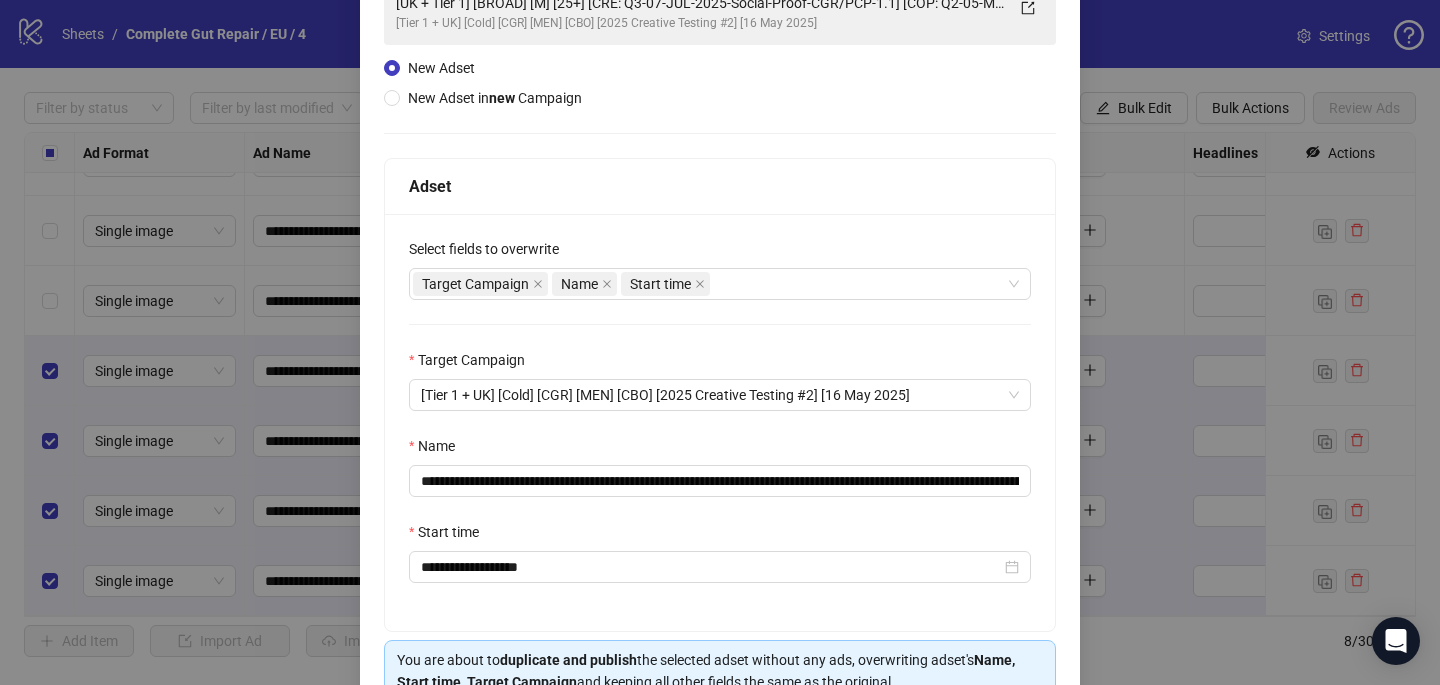 click on "Name" at bounding box center [720, 450] 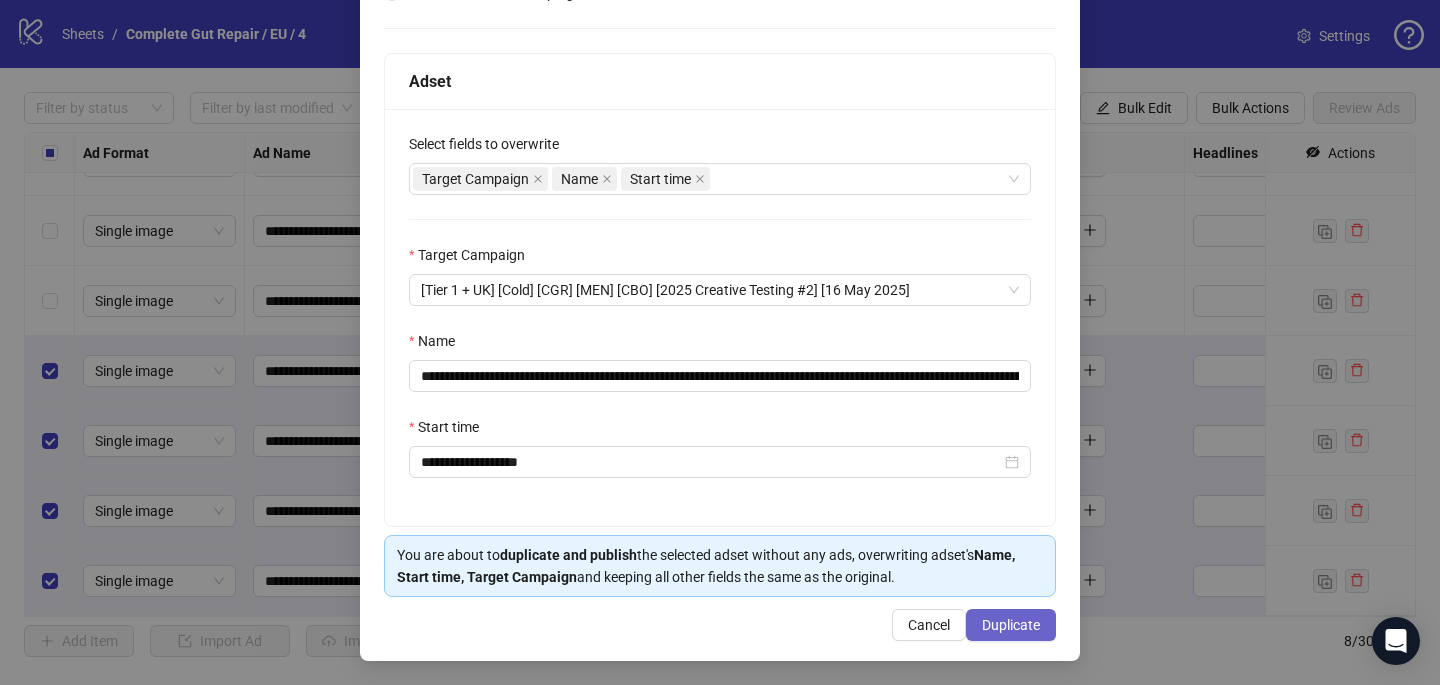 click on "Duplicate" at bounding box center (1011, 625) 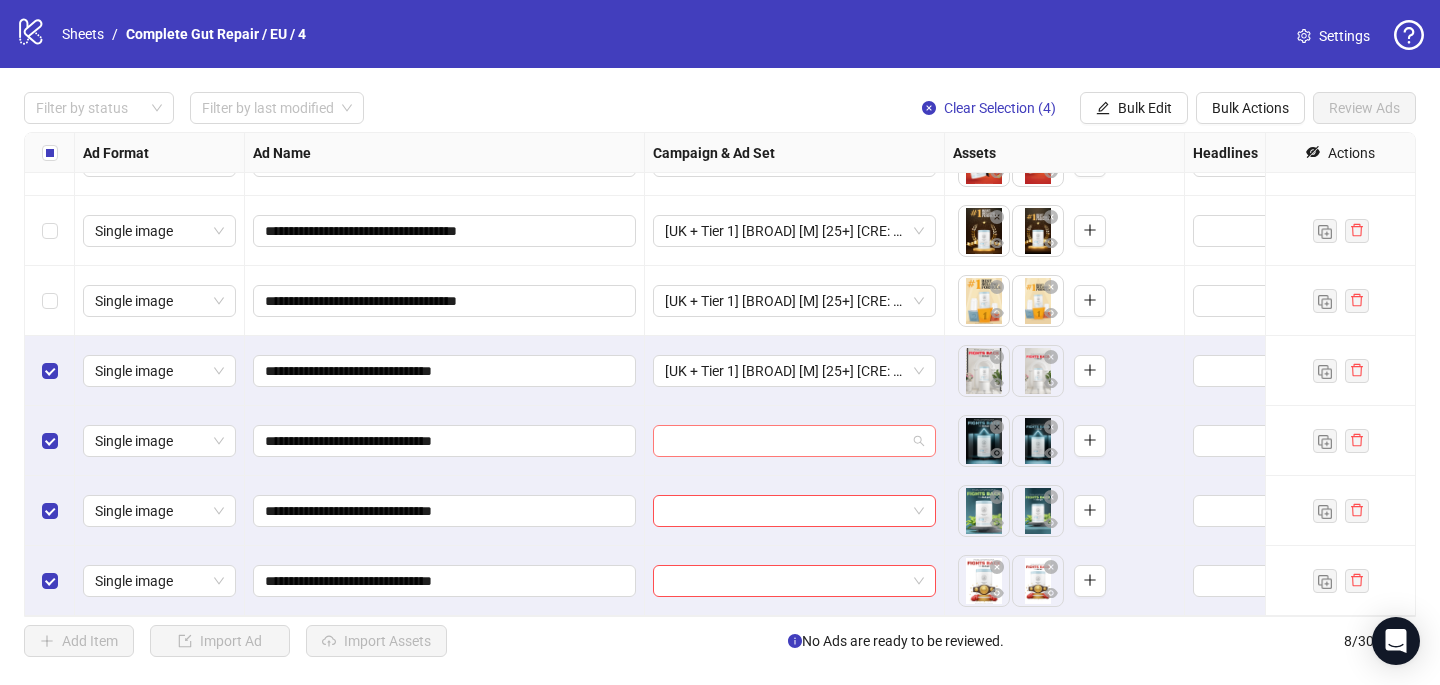 click at bounding box center (785, 441) 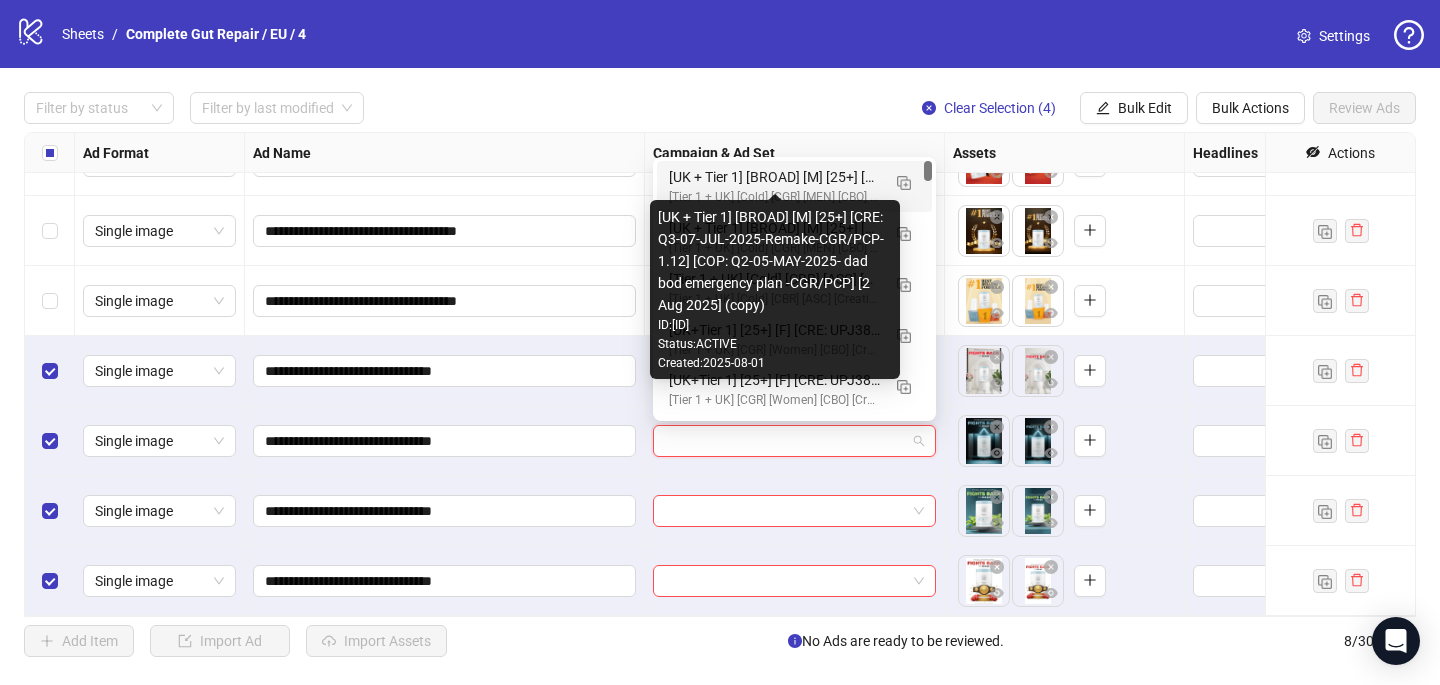 click on "[UK + Tier 1] [BROAD] [M] [25+] [CRE: Q3-07-JUL-2025-Remake-CGR/PCP-1.12] [COP: Q2-05-MAY-2025- dad bod emergency plan -CGR/PCP]  [2 Aug 2025] (copy)" at bounding box center (774, 177) 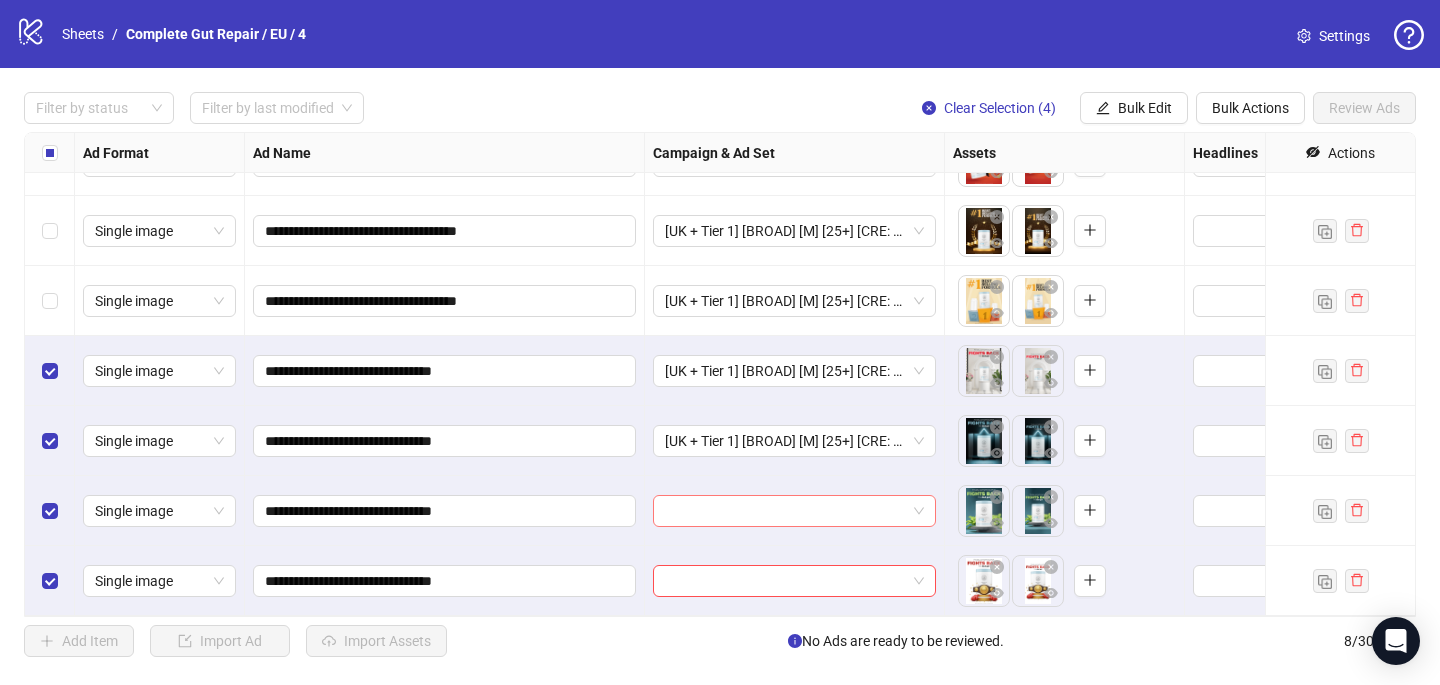 click at bounding box center [785, 511] 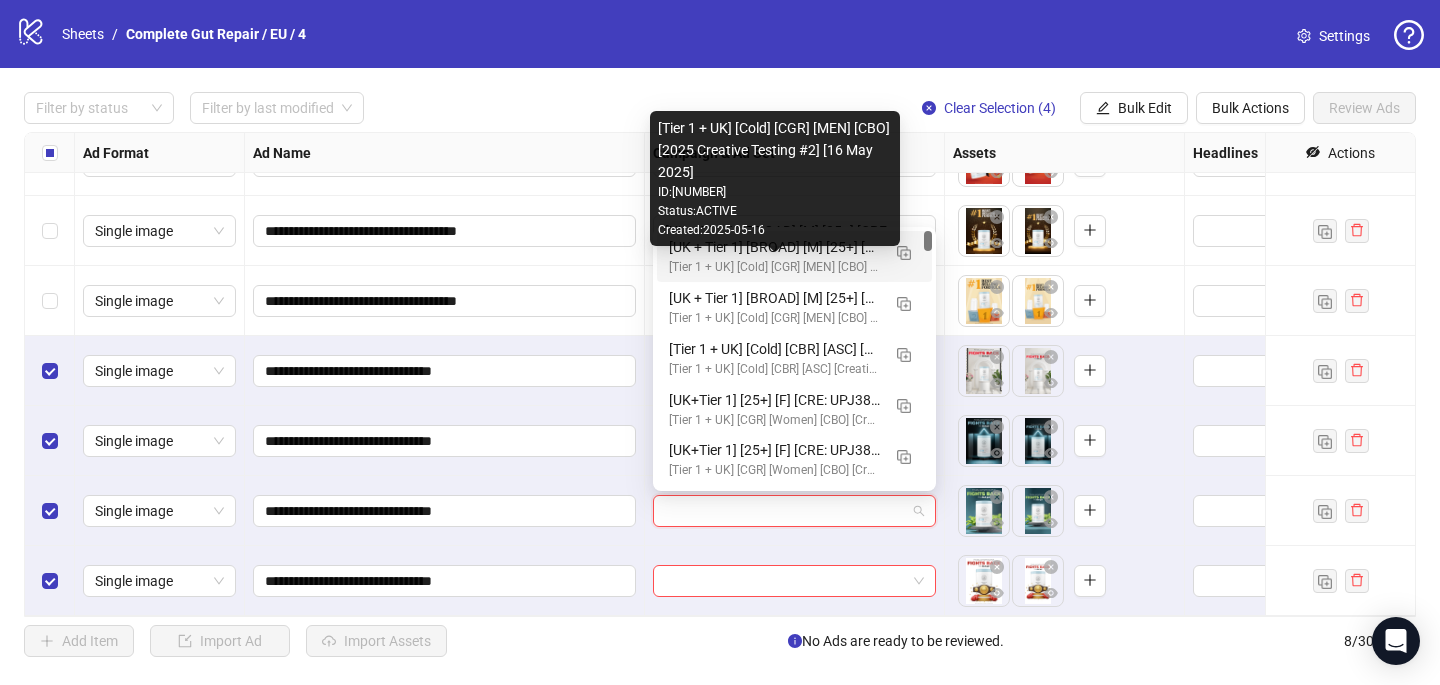 click on "[Tier 1 + UK] [Cold] [CGR] [MEN] [CBO] [2025 Creative Testing #2] [16 May 2025]" at bounding box center [774, 267] 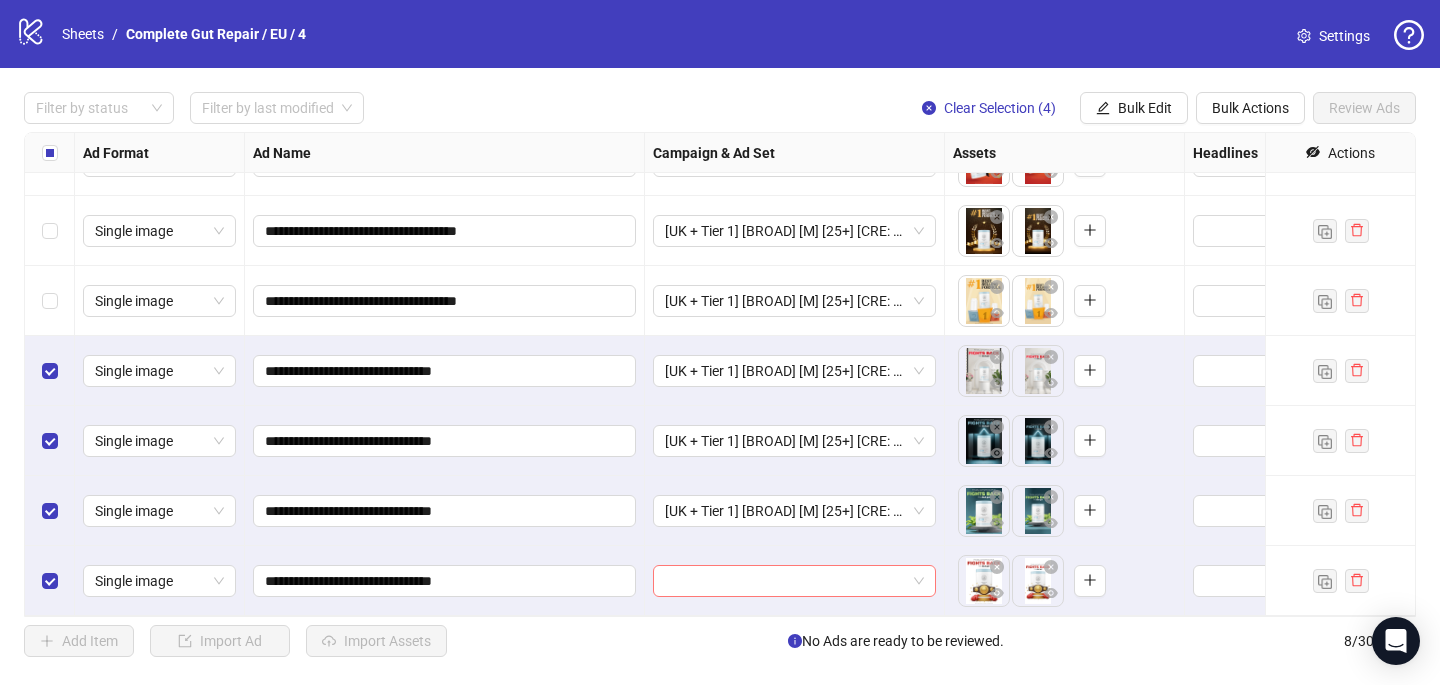 click at bounding box center [785, 581] 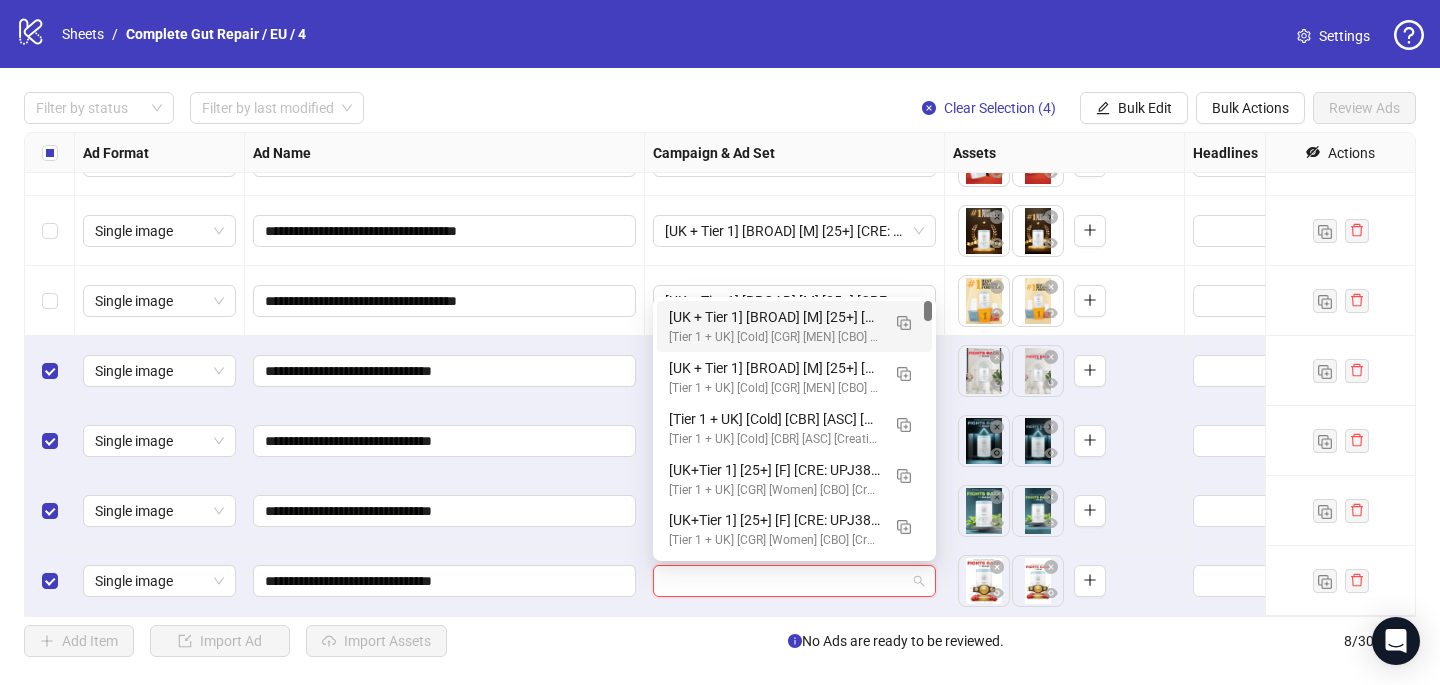 click on "[UK + Tier 1] [BROAD] [M] [25+] [CRE: Q3-07-JUL-2025-Remake-CGR/PCP-1.12] [COP: Q2-05-MAY-2025- dad bod emergency plan -CGR/PCP]  [2 Aug 2025] (copy)" at bounding box center [774, 317] 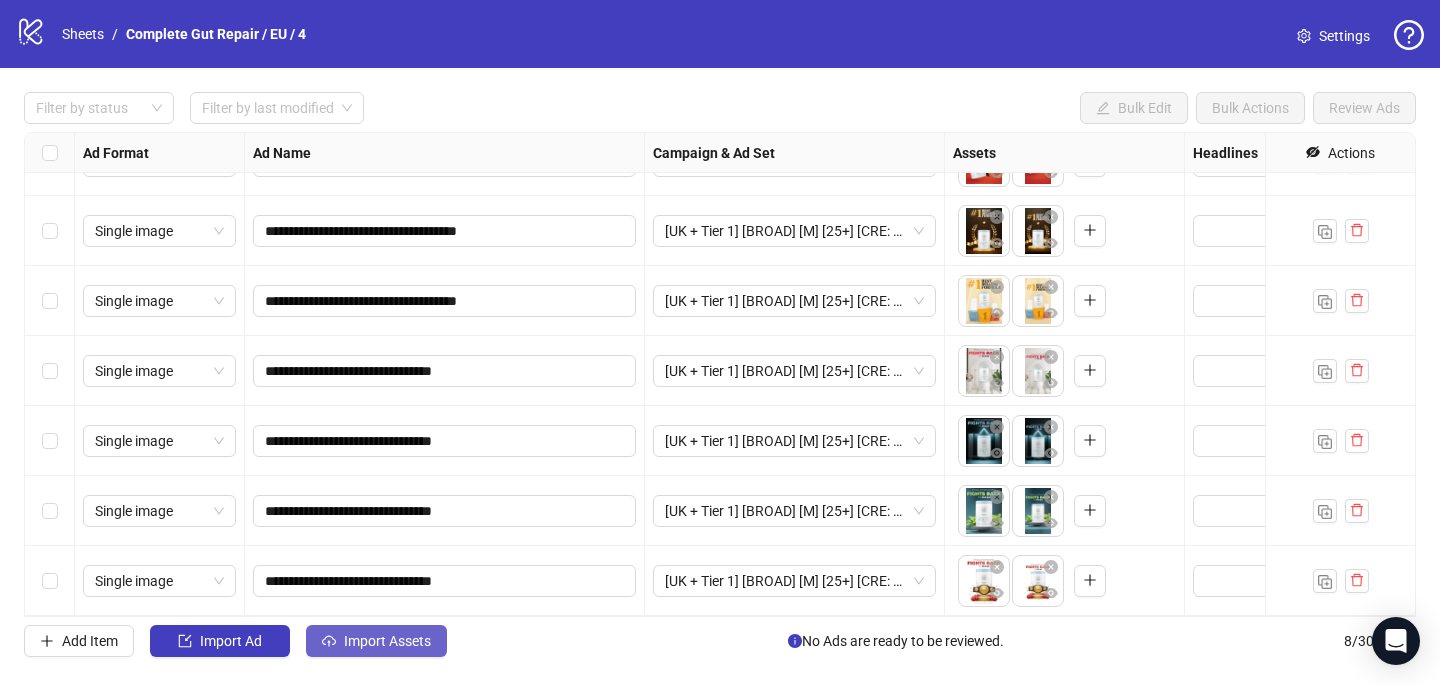 click on "Import Assets" at bounding box center (387, 641) 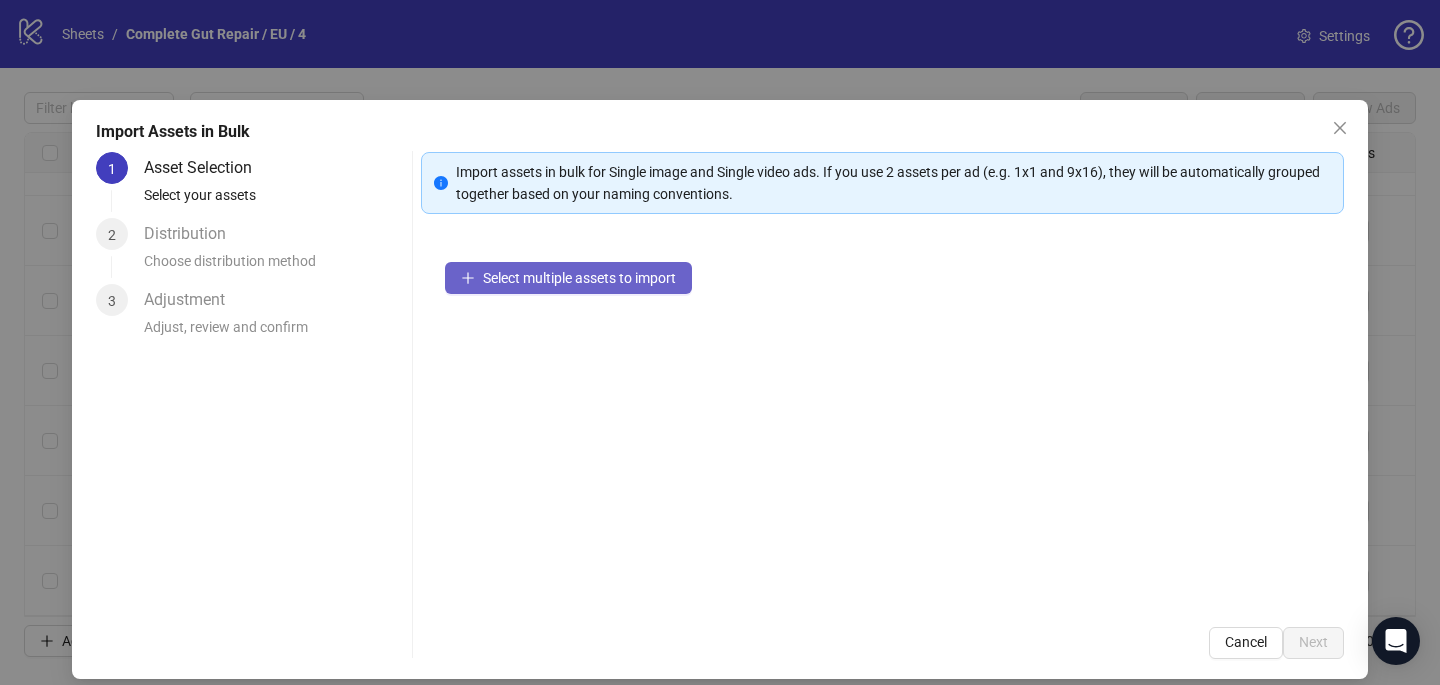 click on "Select multiple assets to import" at bounding box center [579, 278] 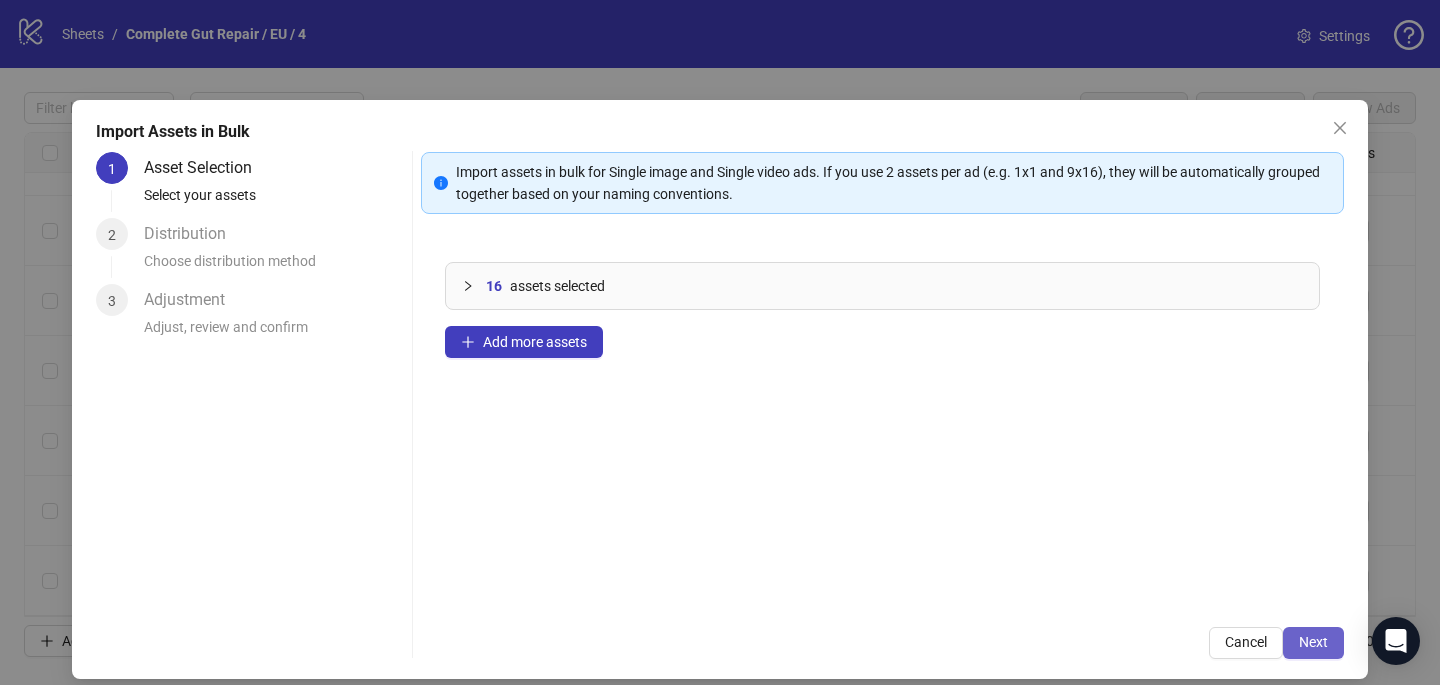 click on "Next" at bounding box center (1313, 643) 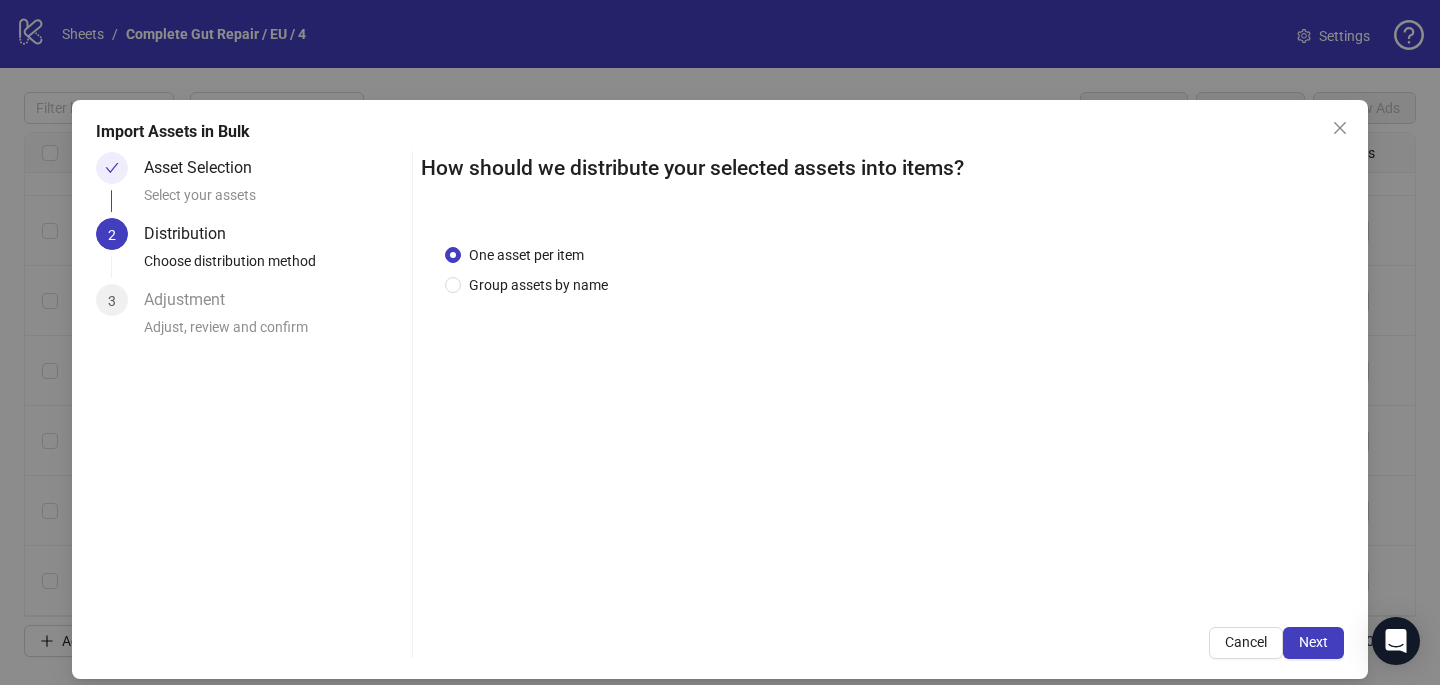 click on "One asset per item Group assets by name" at bounding box center [882, 411] 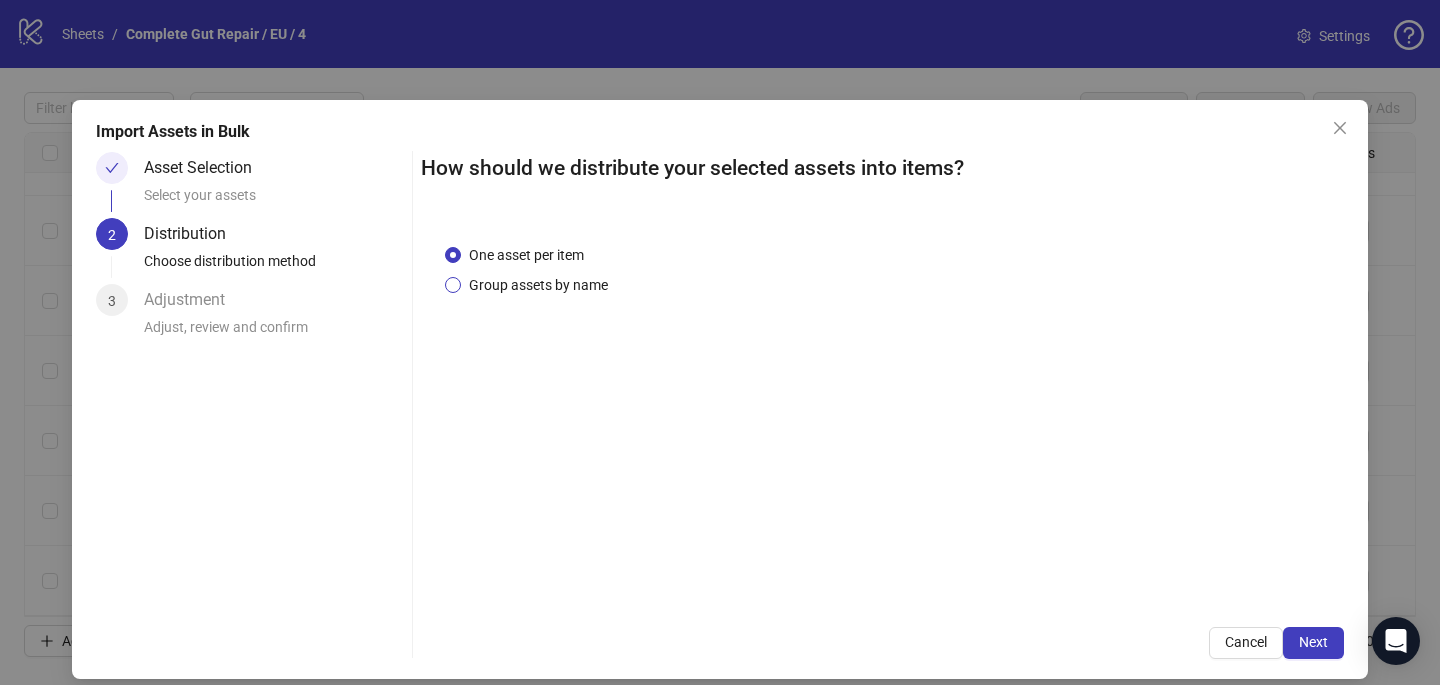click on "Group assets by name" at bounding box center (538, 285) 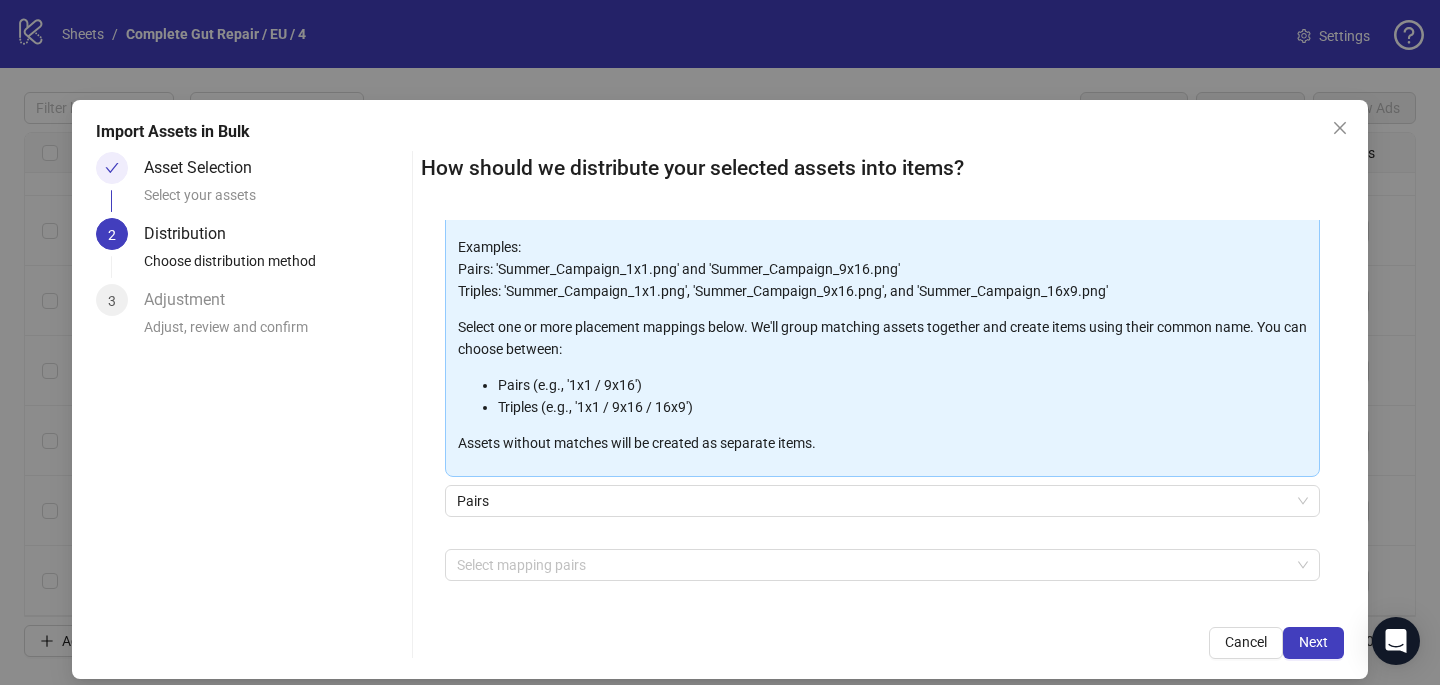 scroll, scrollTop: 176, scrollLeft: 0, axis: vertical 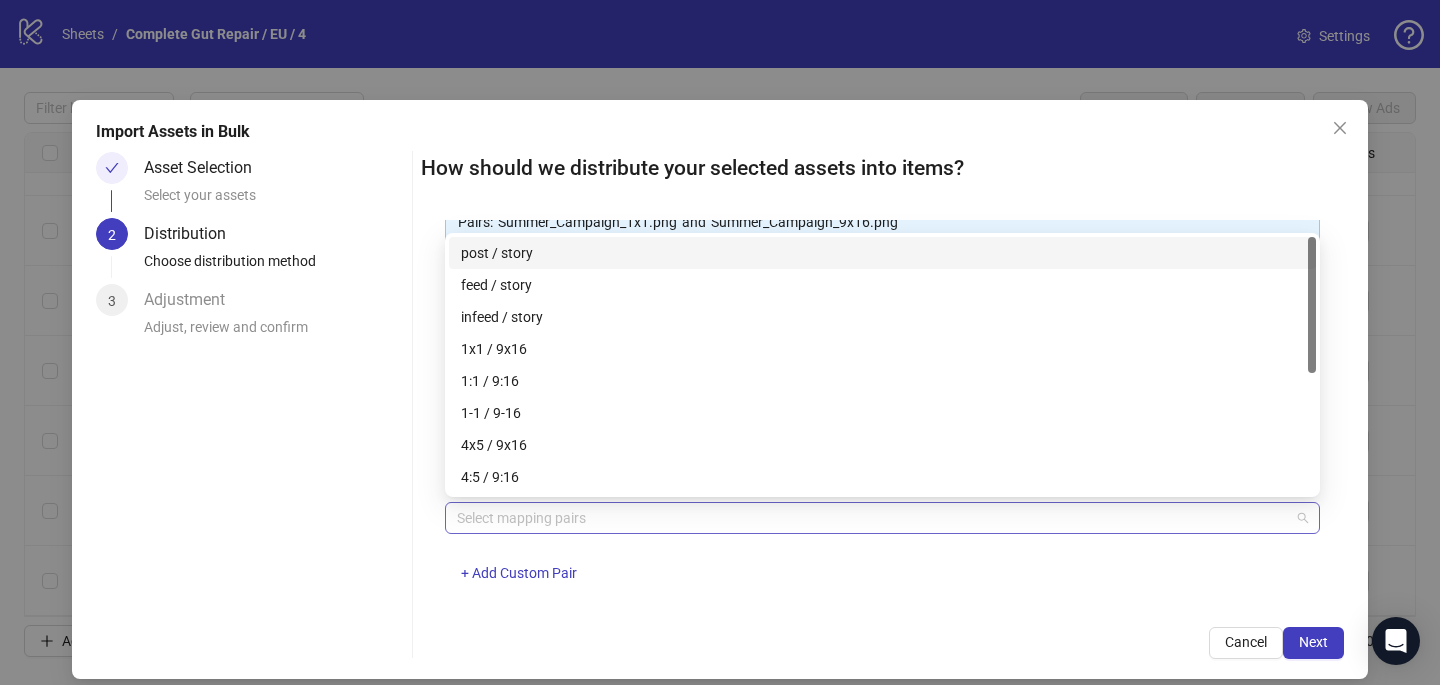 click at bounding box center (872, 518) 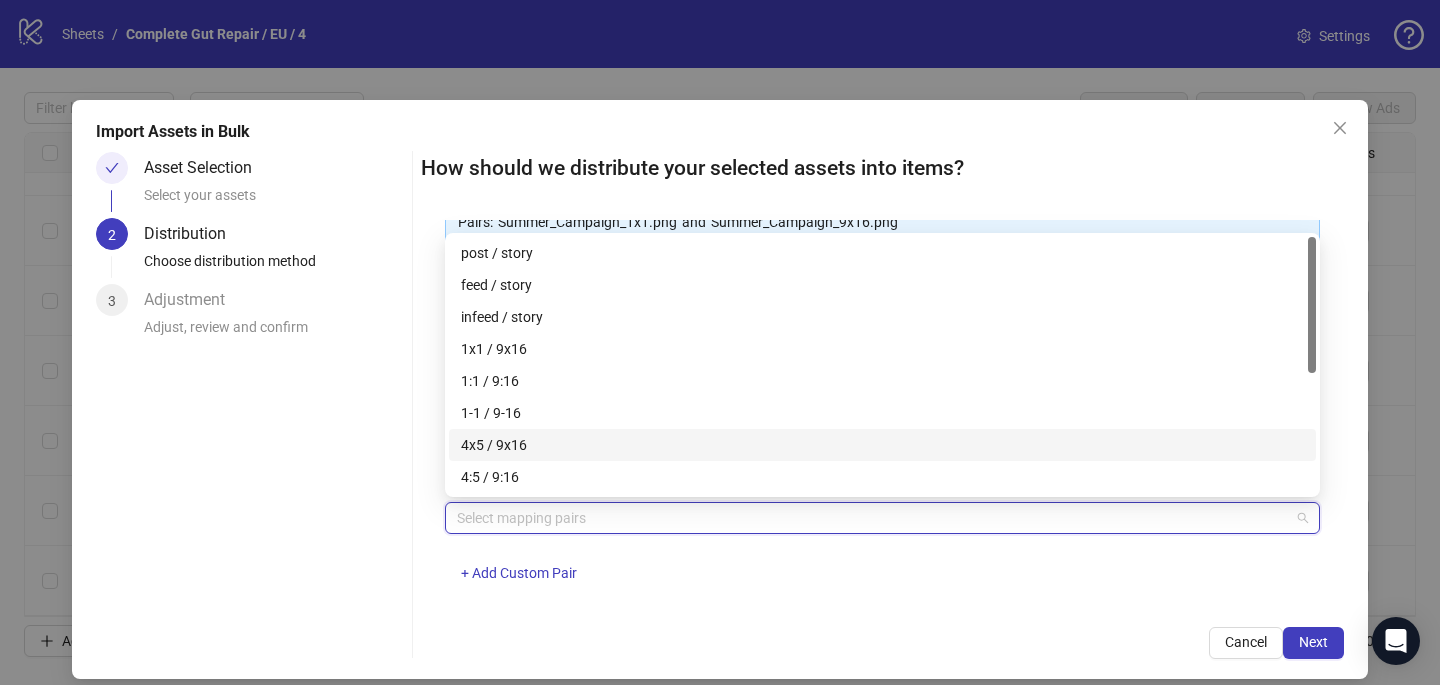 click on "4x5 / 9x16" at bounding box center [882, 445] 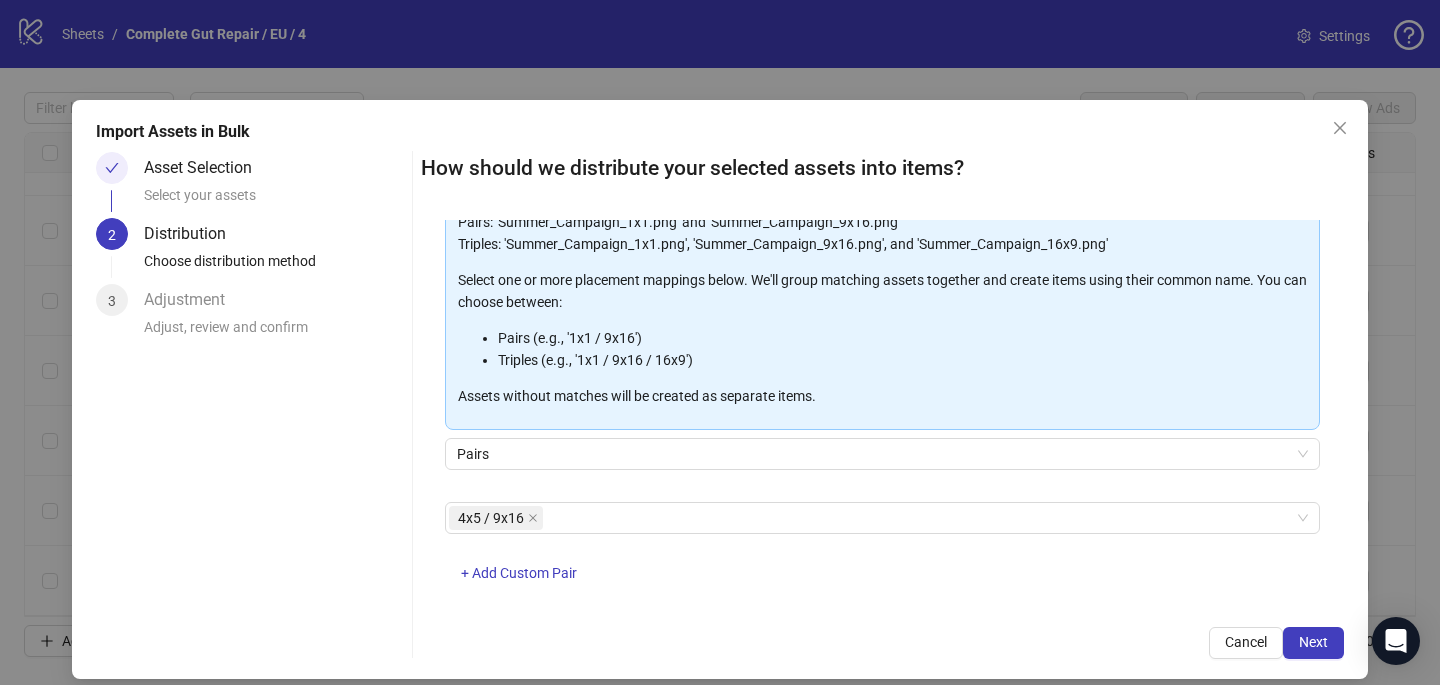 click on "4x5 / 9x16   + Add Custom Pair" at bounding box center (882, 554) 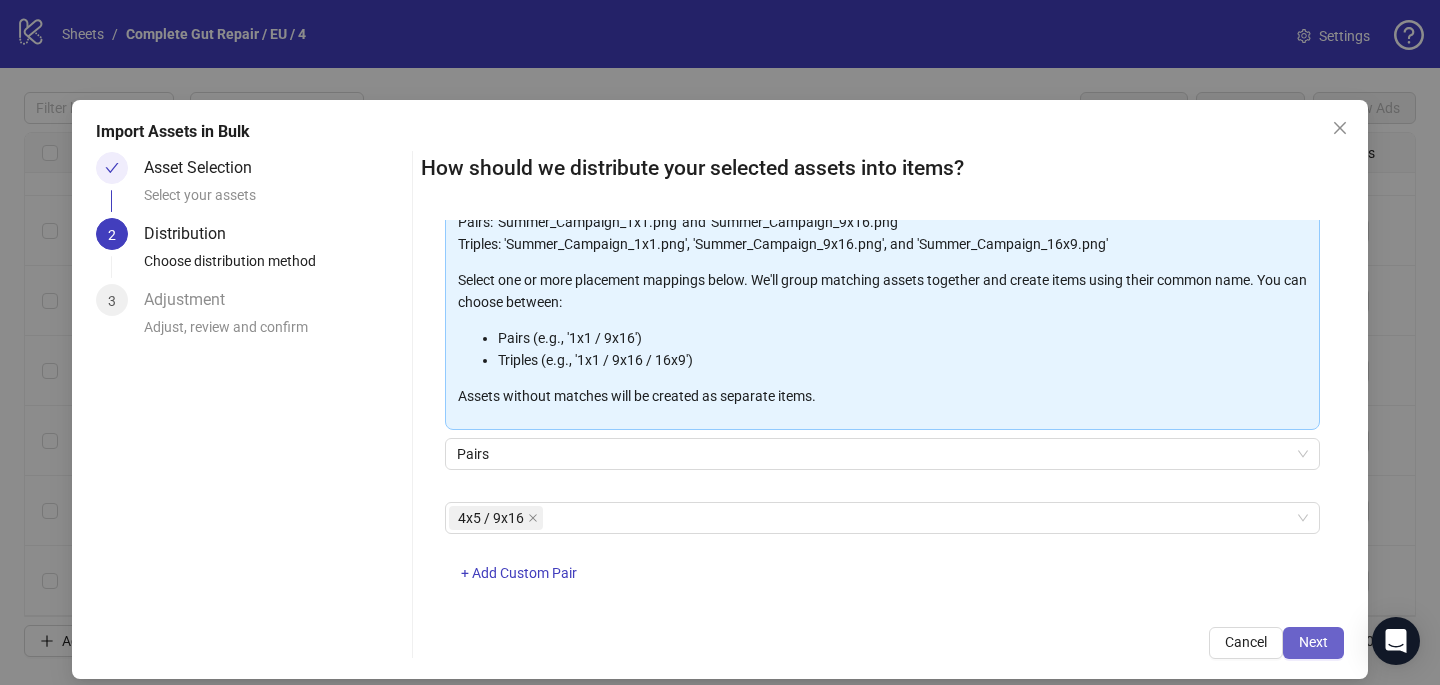 click on "Next" at bounding box center (1313, 642) 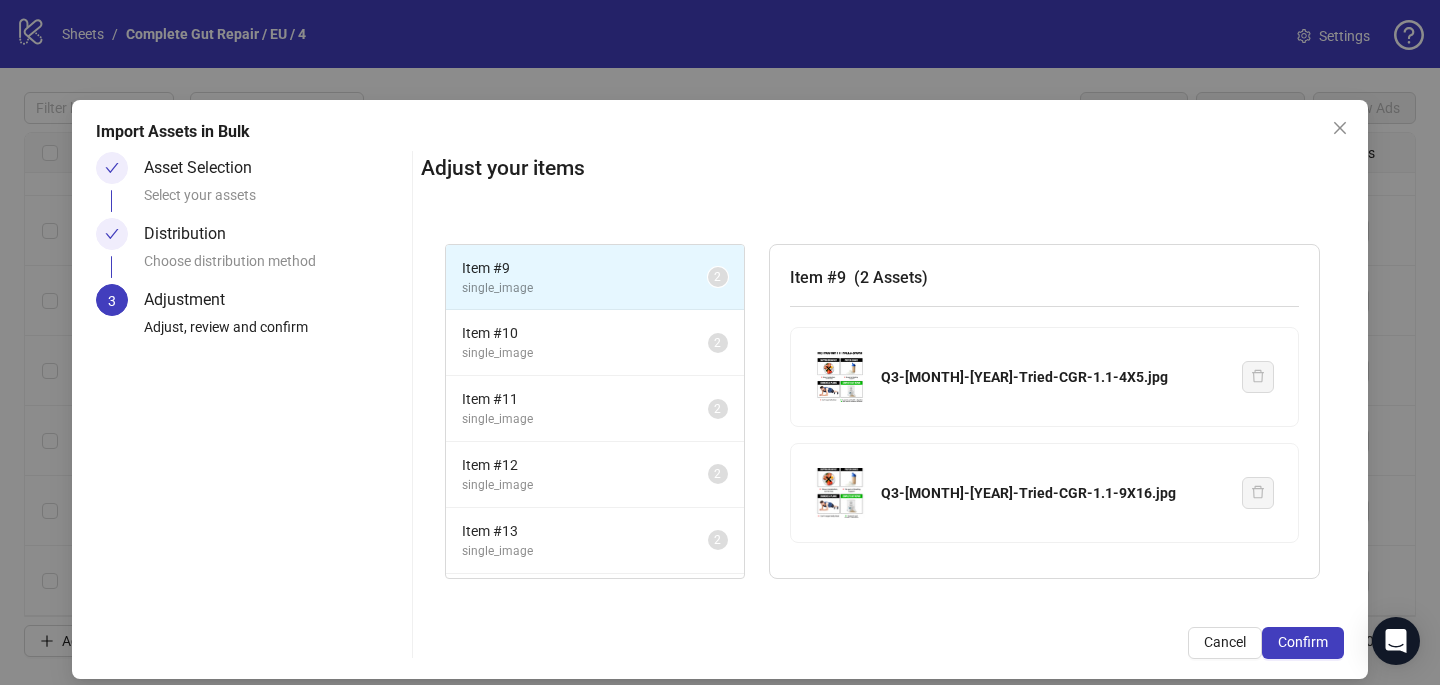 click on "Confirm" at bounding box center (1303, 642) 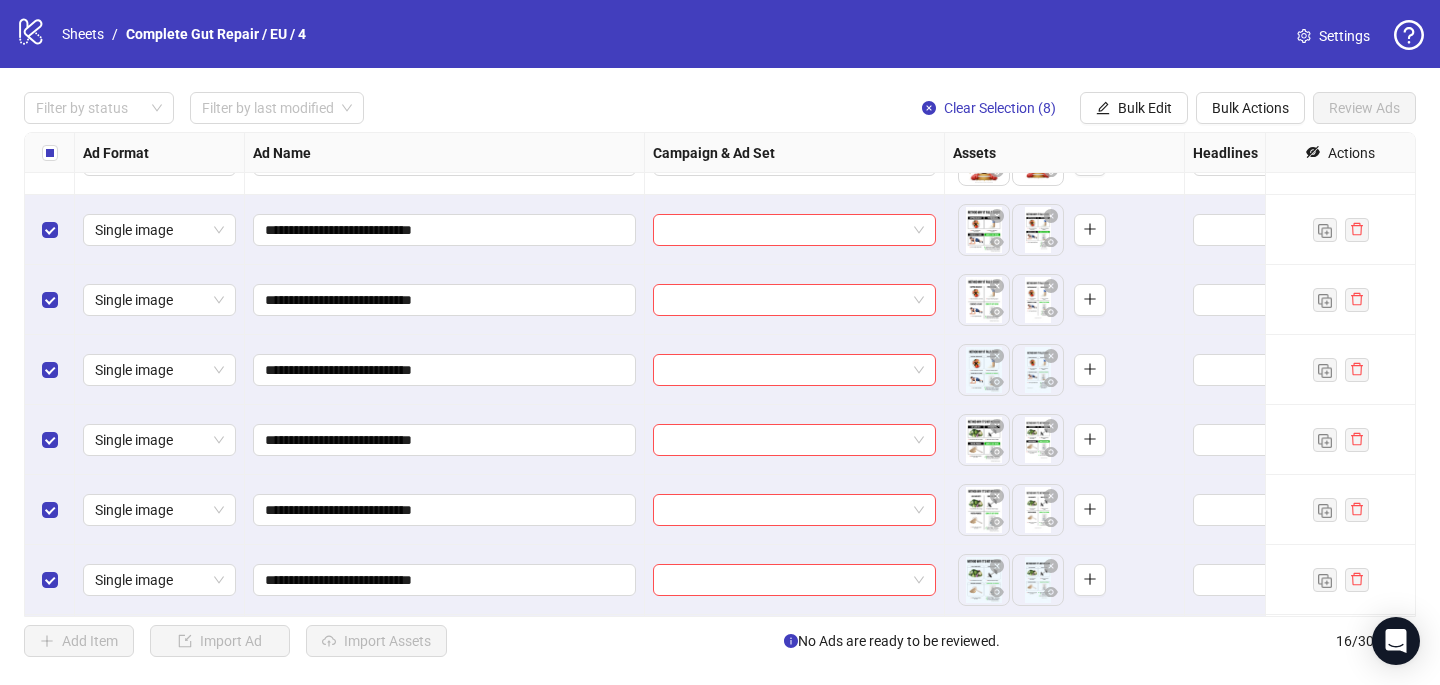 scroll, scrollTop: 478, scrollLeft: 0, axis: vertical 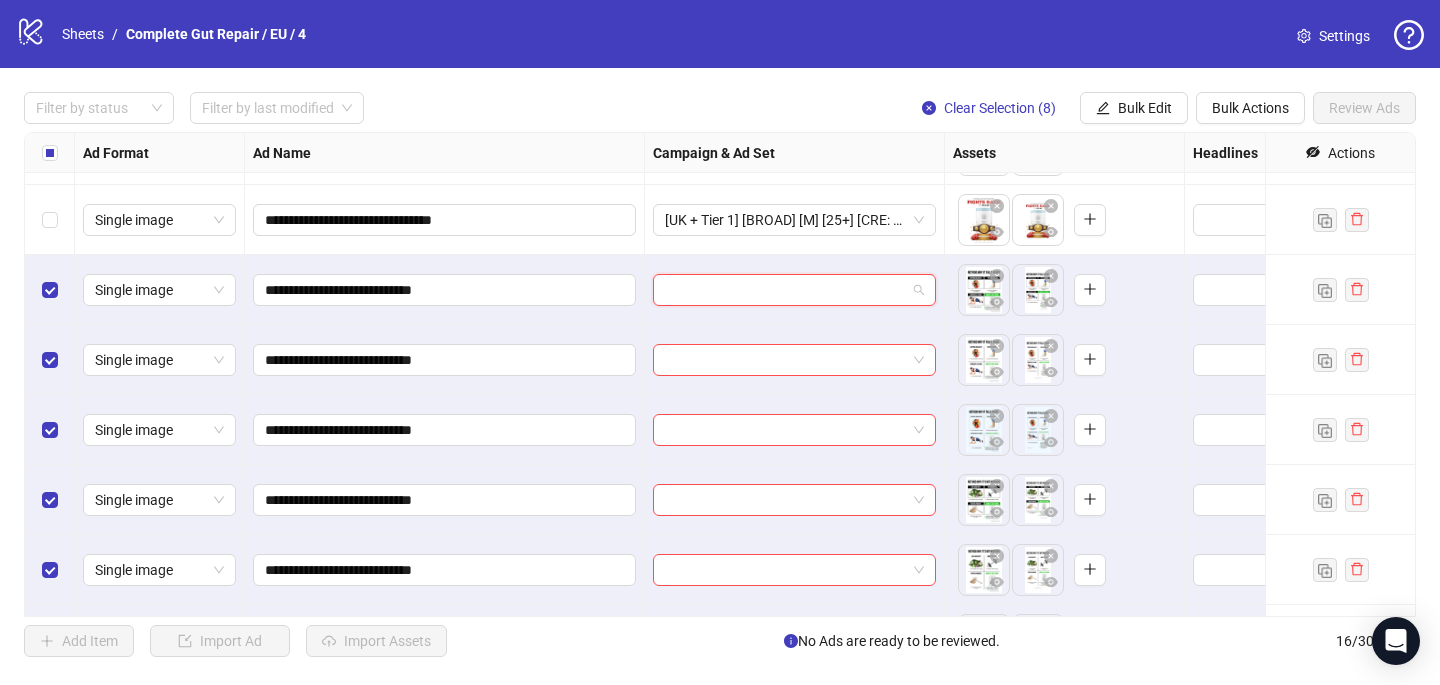 click at bounding box center [785, 290] 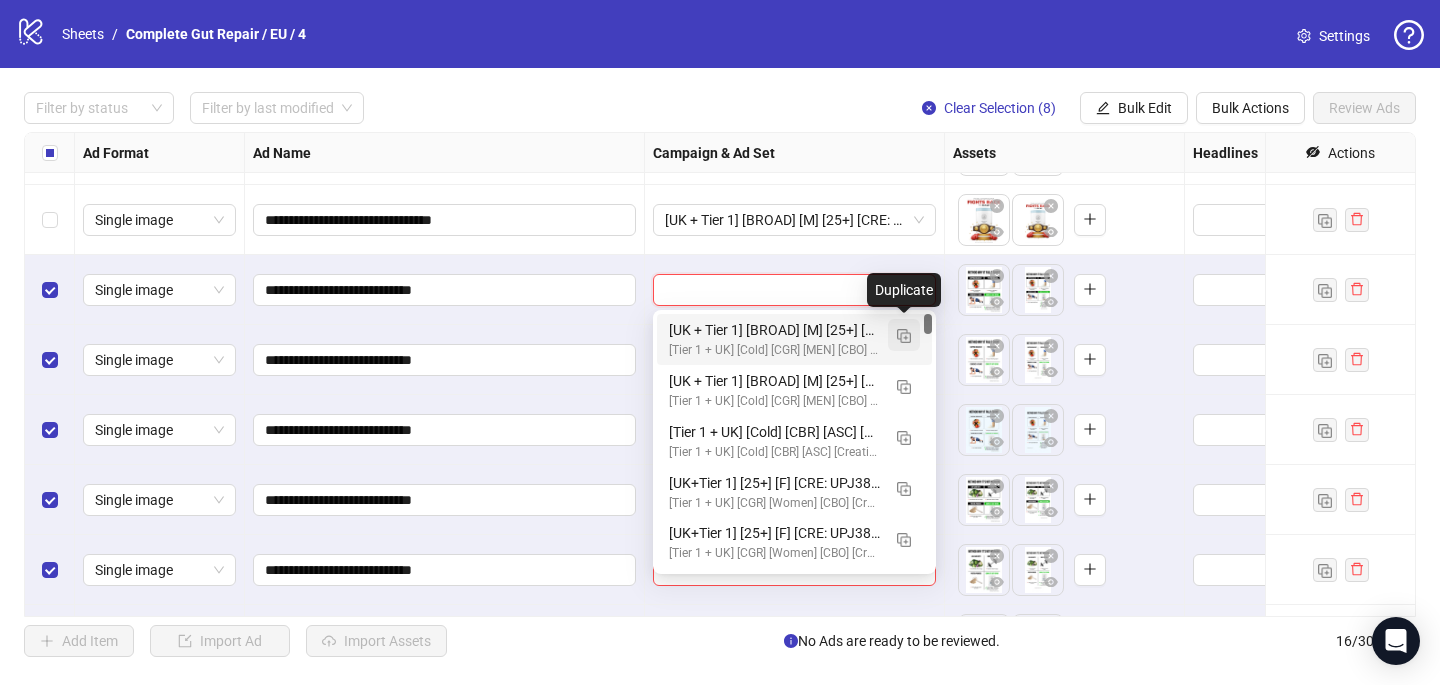 click at bounding box center [904, 336] 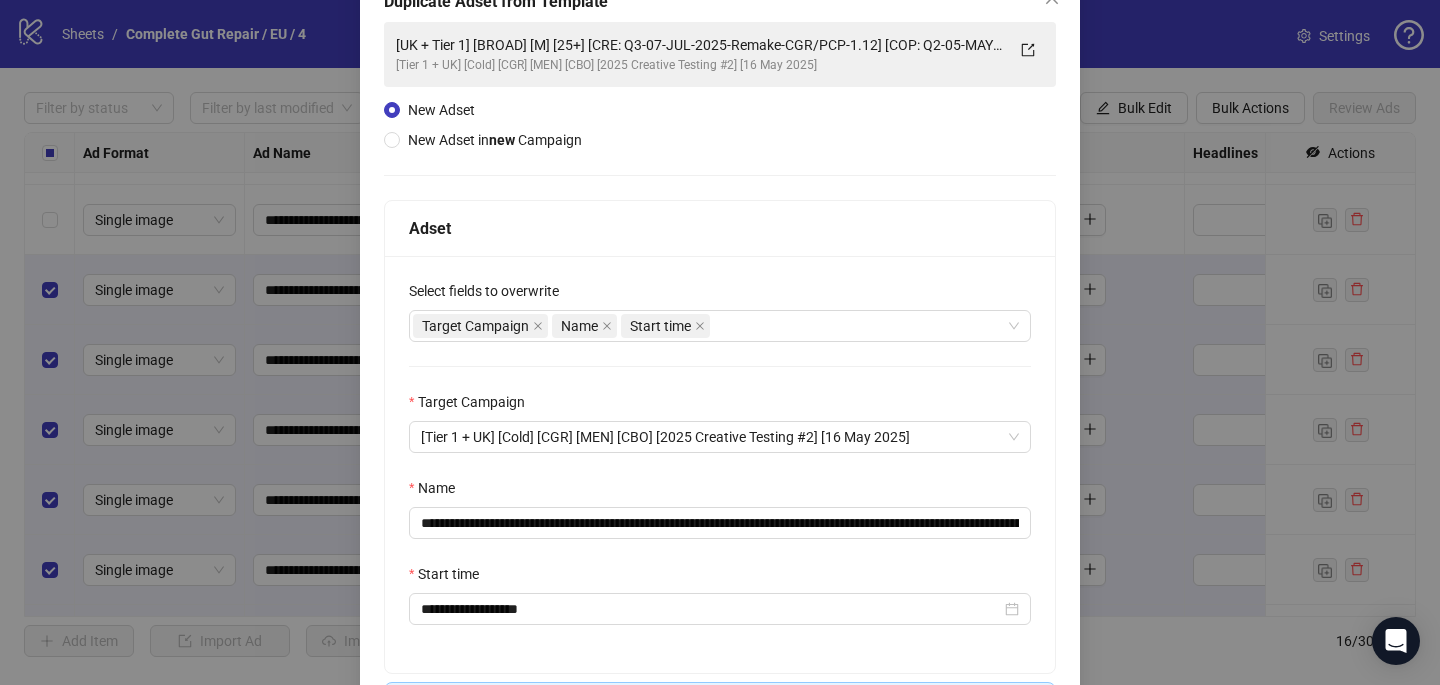 scroll, scrollTop: 149, scrollLeft: 0, axis: vertical 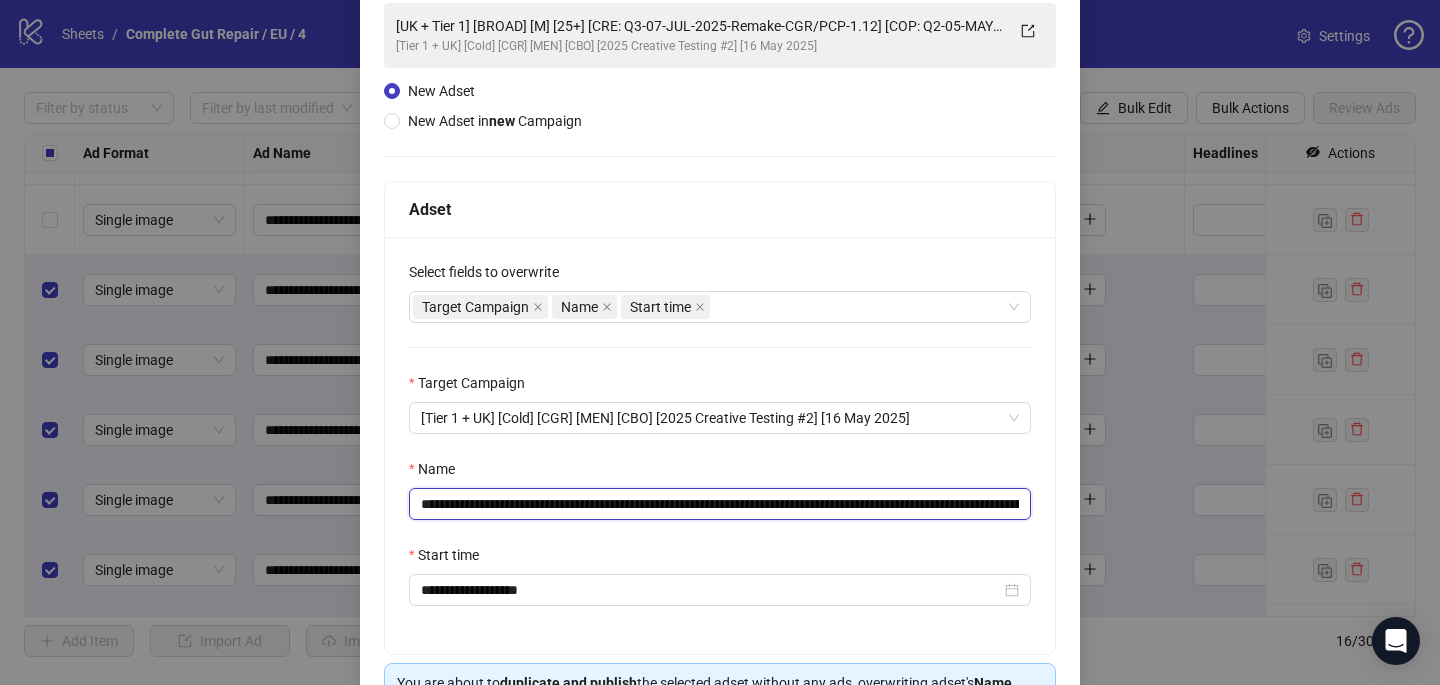 drag, startPoint x: 898, startPoint y: 503, endPoint x: 648, endPoint y: 502, distance: 250.002 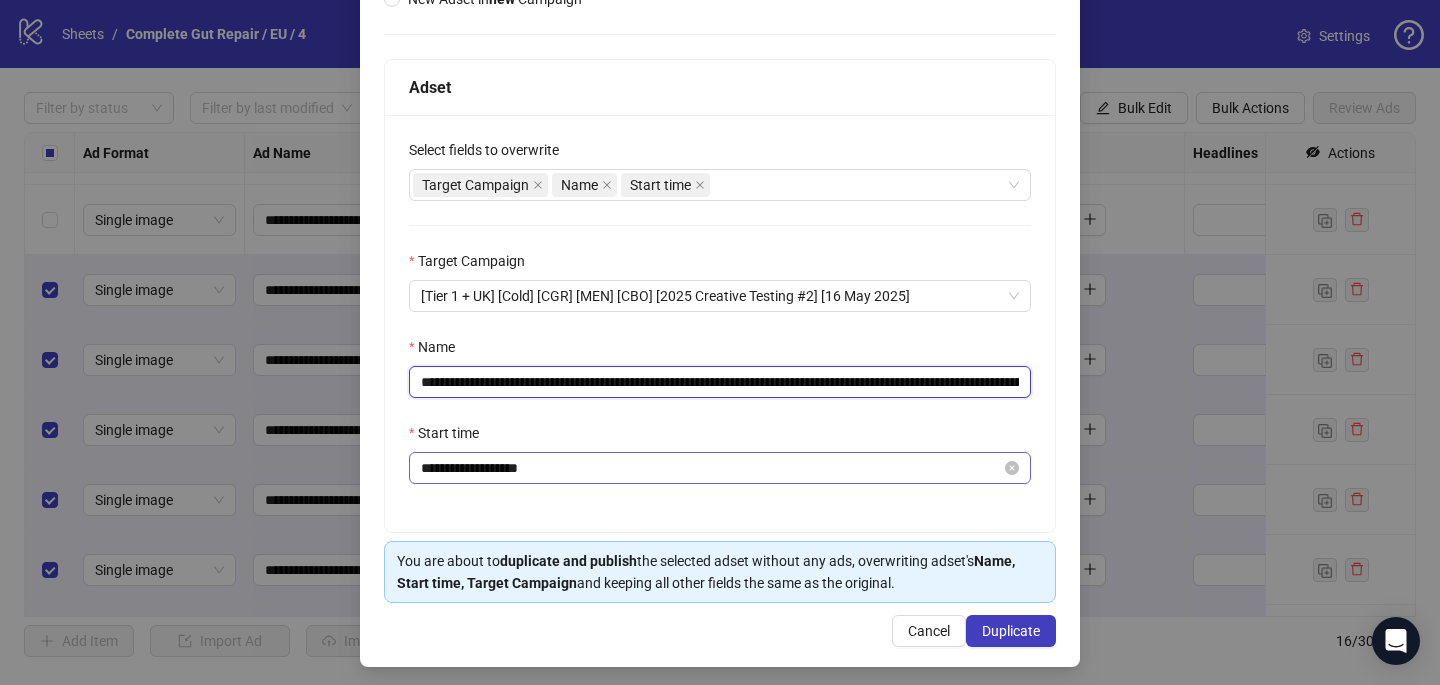scroll, scrollTop: 278, scrollLeft: 0, axis: vertical 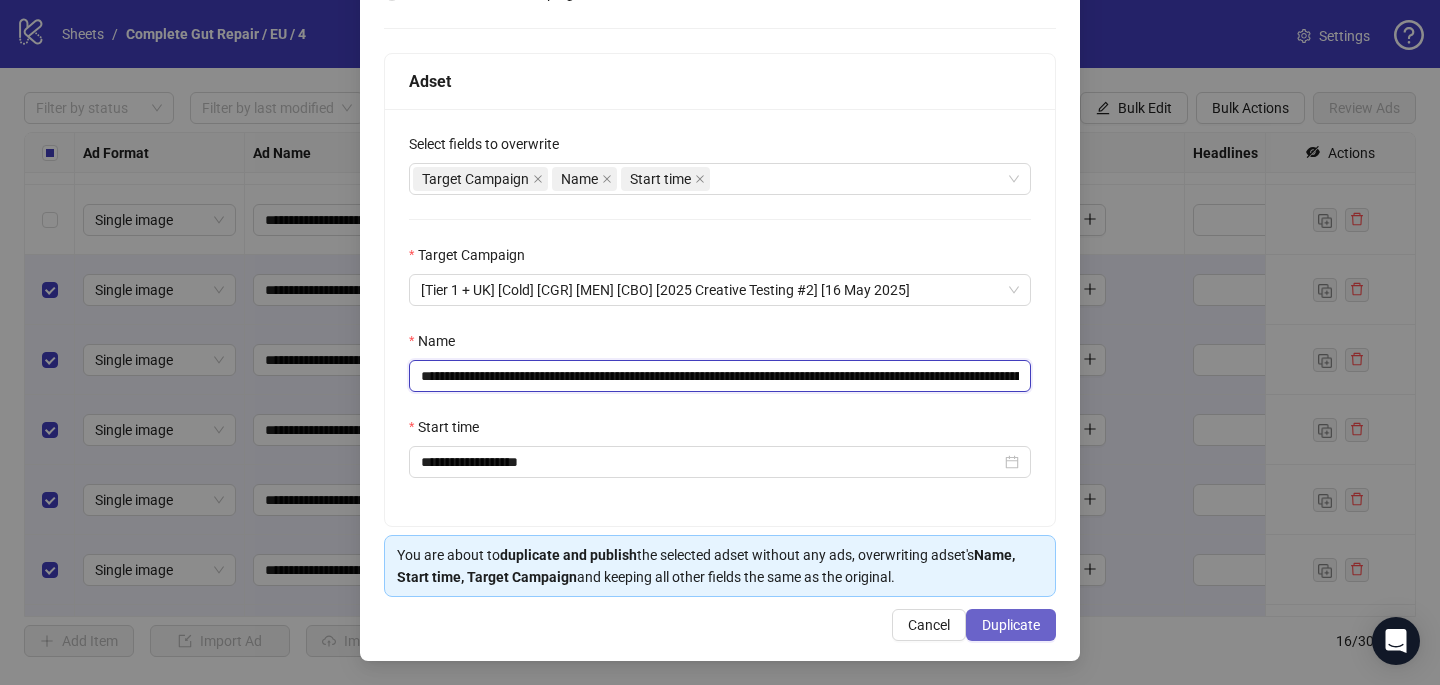 type on "**********" 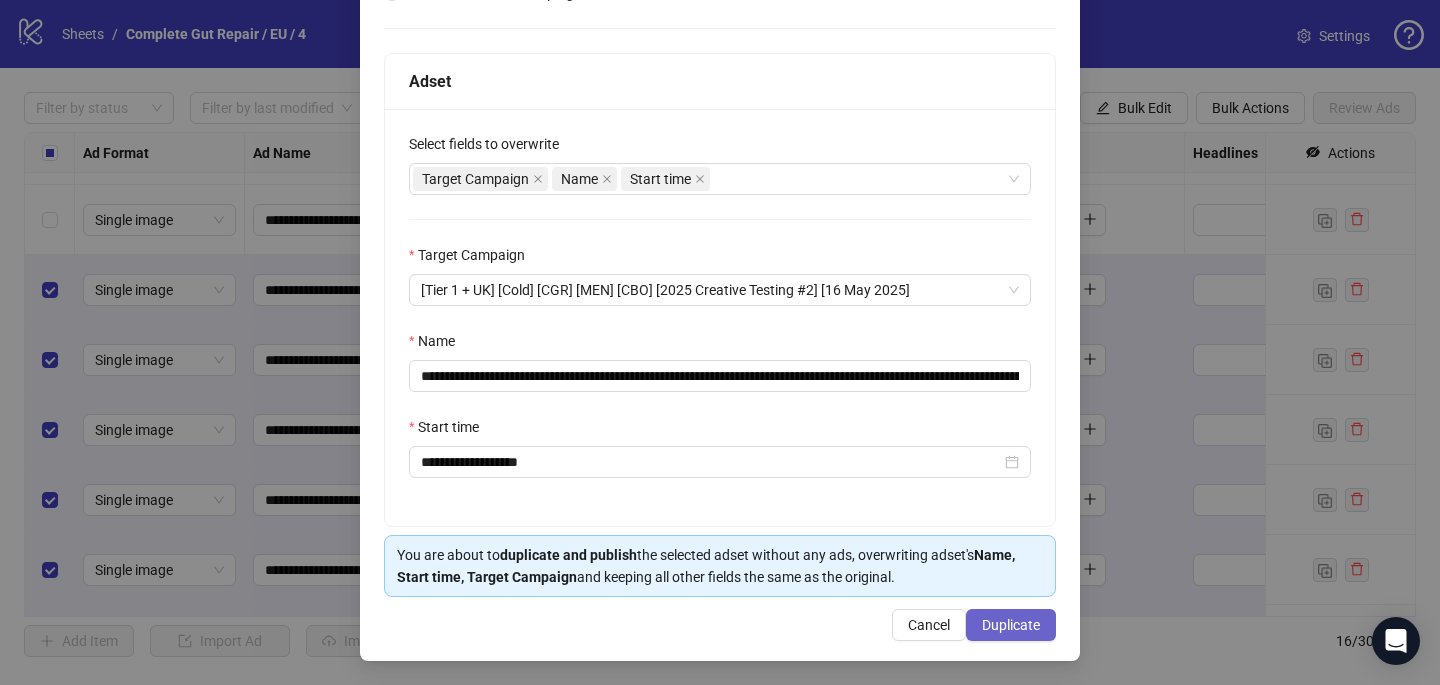 click on "Duplicate" at bounding box center [1011, 625] 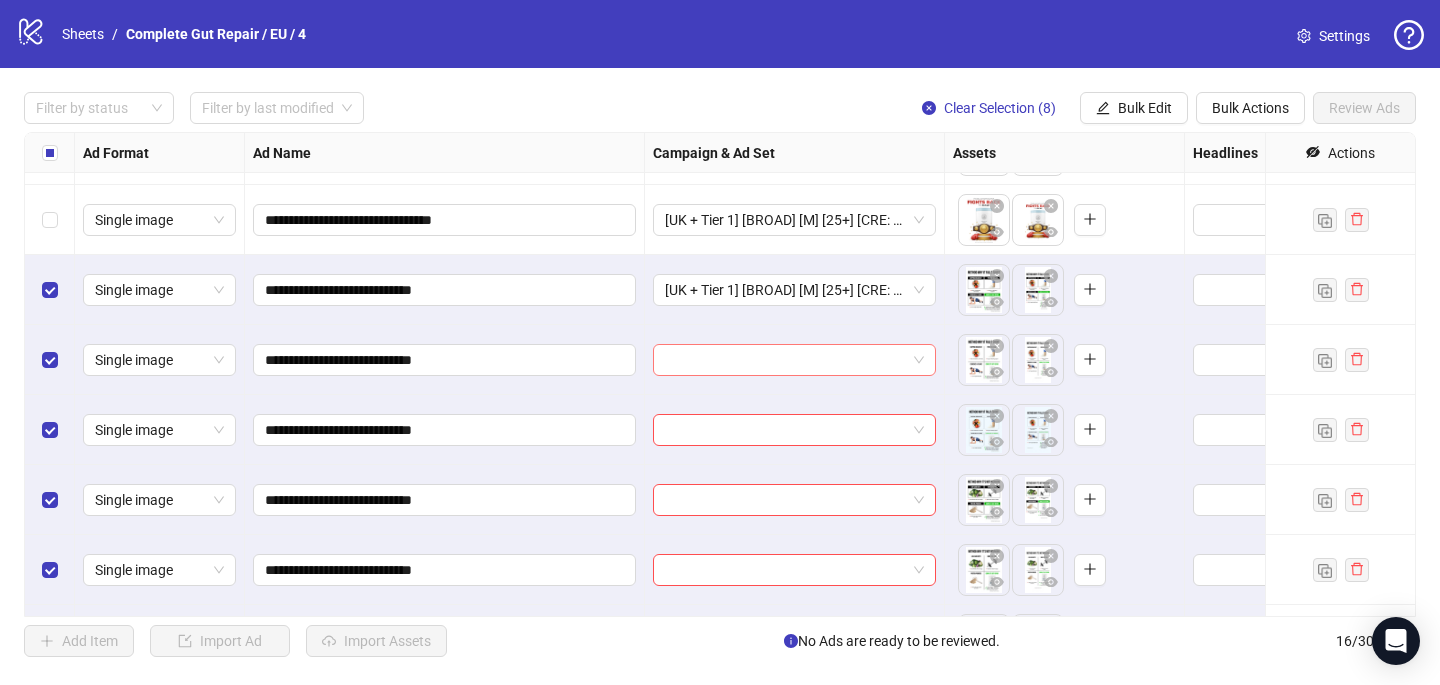 click at bounding box center (785, 360) 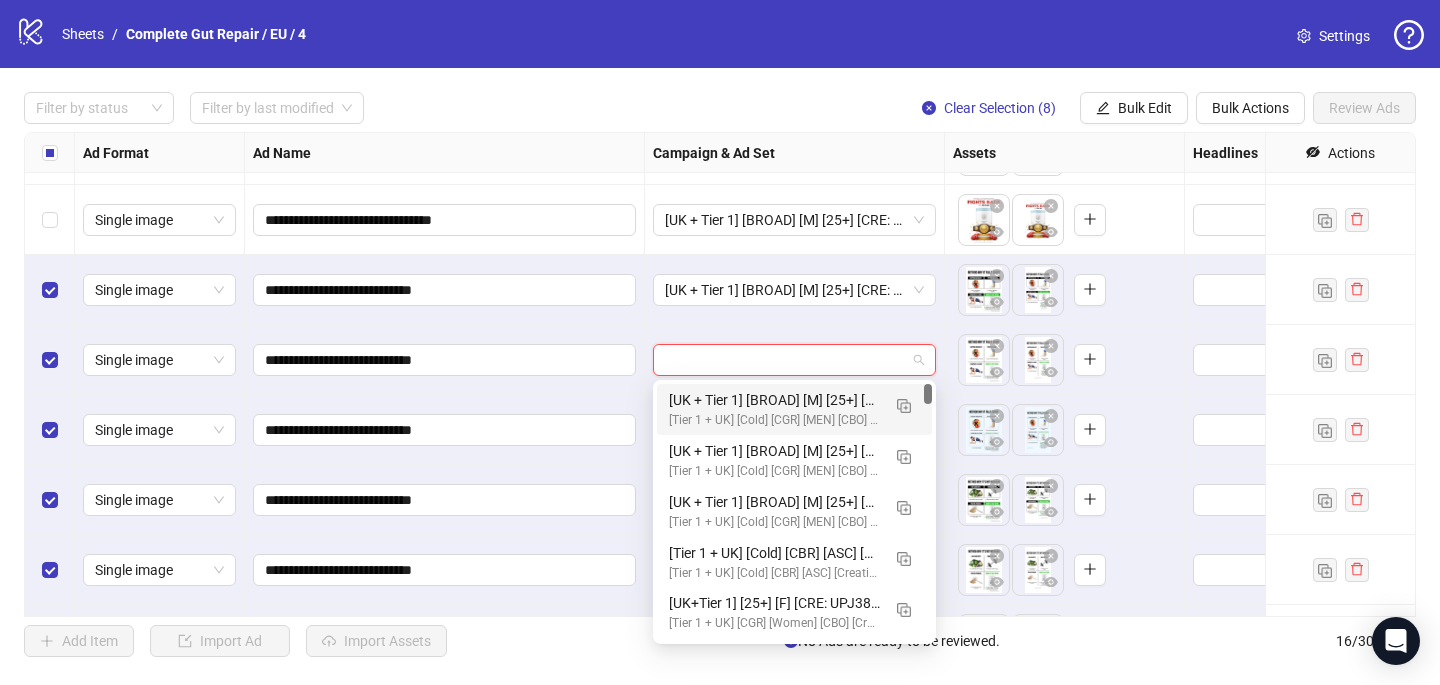 click on "[UK + Tier 1] [BROAD] [M] [25+] [CRE: Q3-07-JUL-2025-Tried-CGR/PCP] [COP: Q2-05-MAY-2025- dad bod emergency plan -CGR/PCP]  [2 Aug 2025] (copy) (copy)" at bounding box center [774, 400] 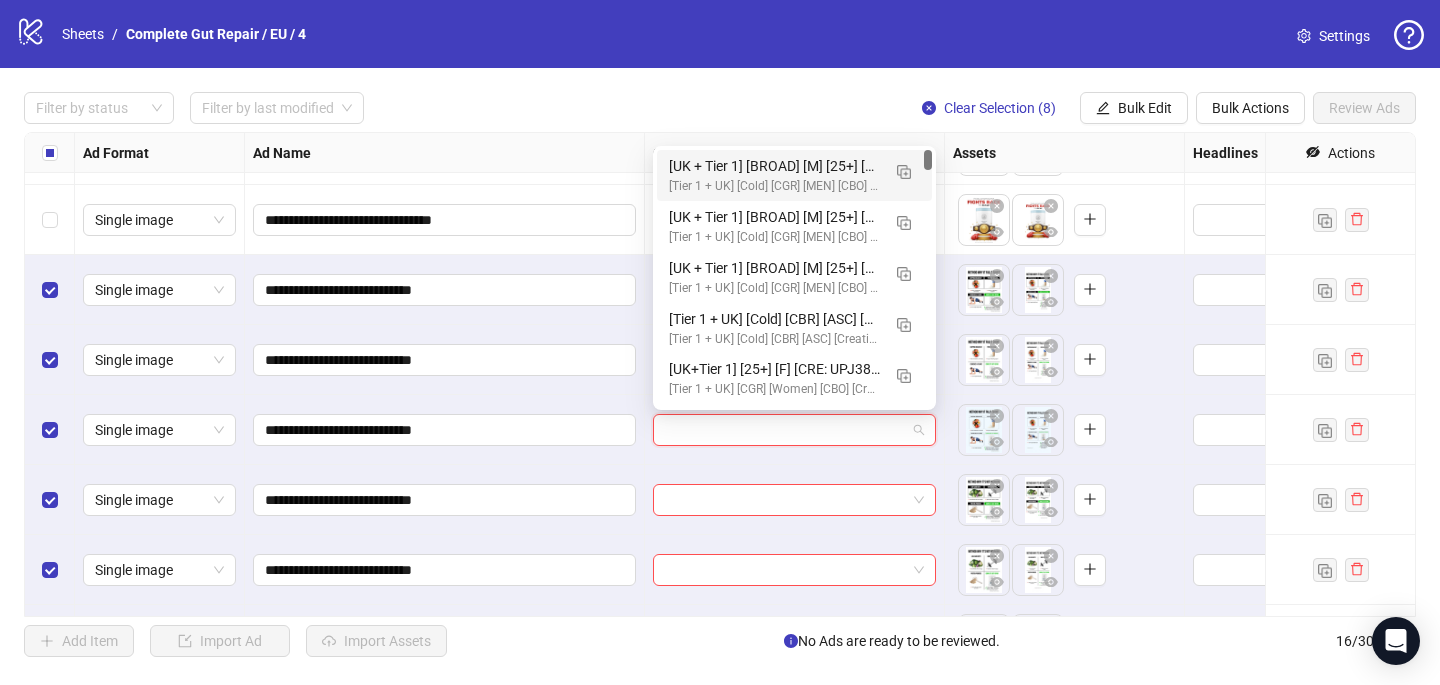click at bounding box center (785, 430) 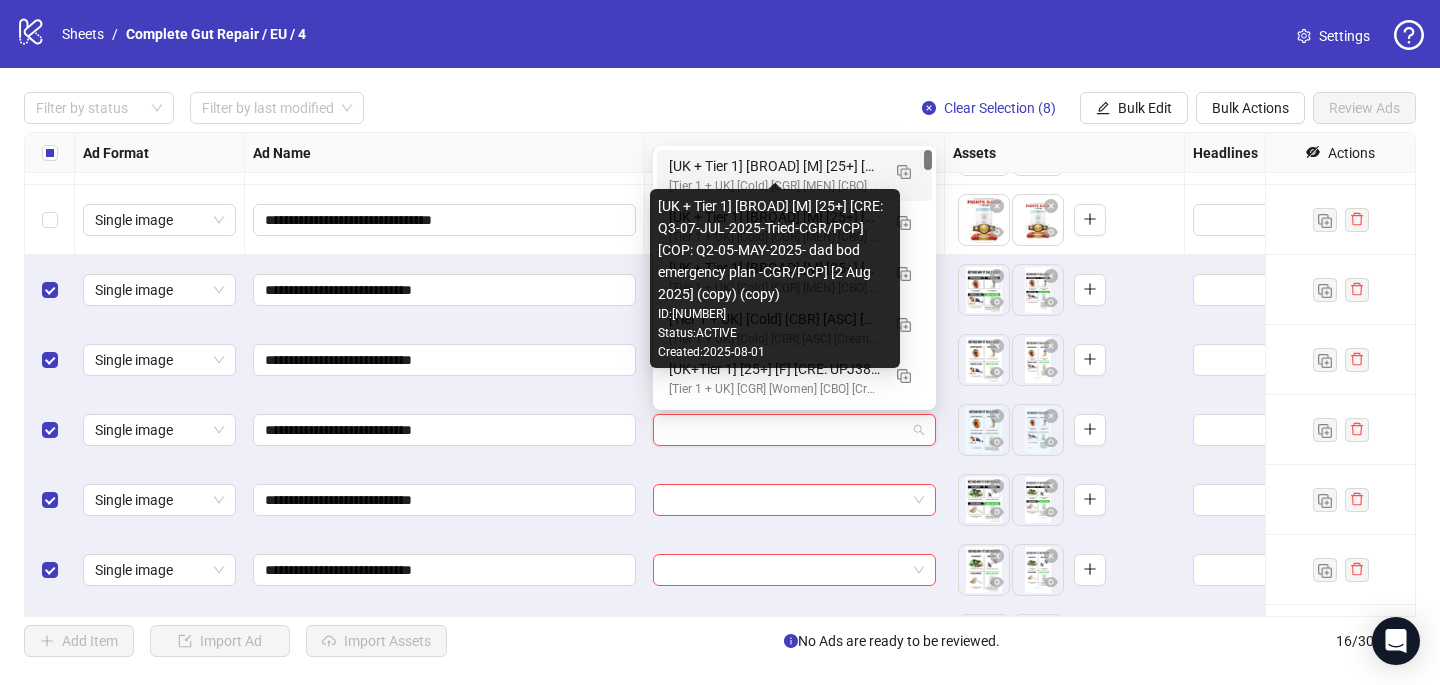click on "[UK + Tier 1] [BROAD] [M] [25+] [CRE: Q3-07-JUL-2025-Tried-CGR/PCP] [COP: Q2-05-MAY-2025- dad bod emergency plan -CGR/PCP]  [2 Aug 2025] (copy) (copy)" at bounding box center (774, 166) 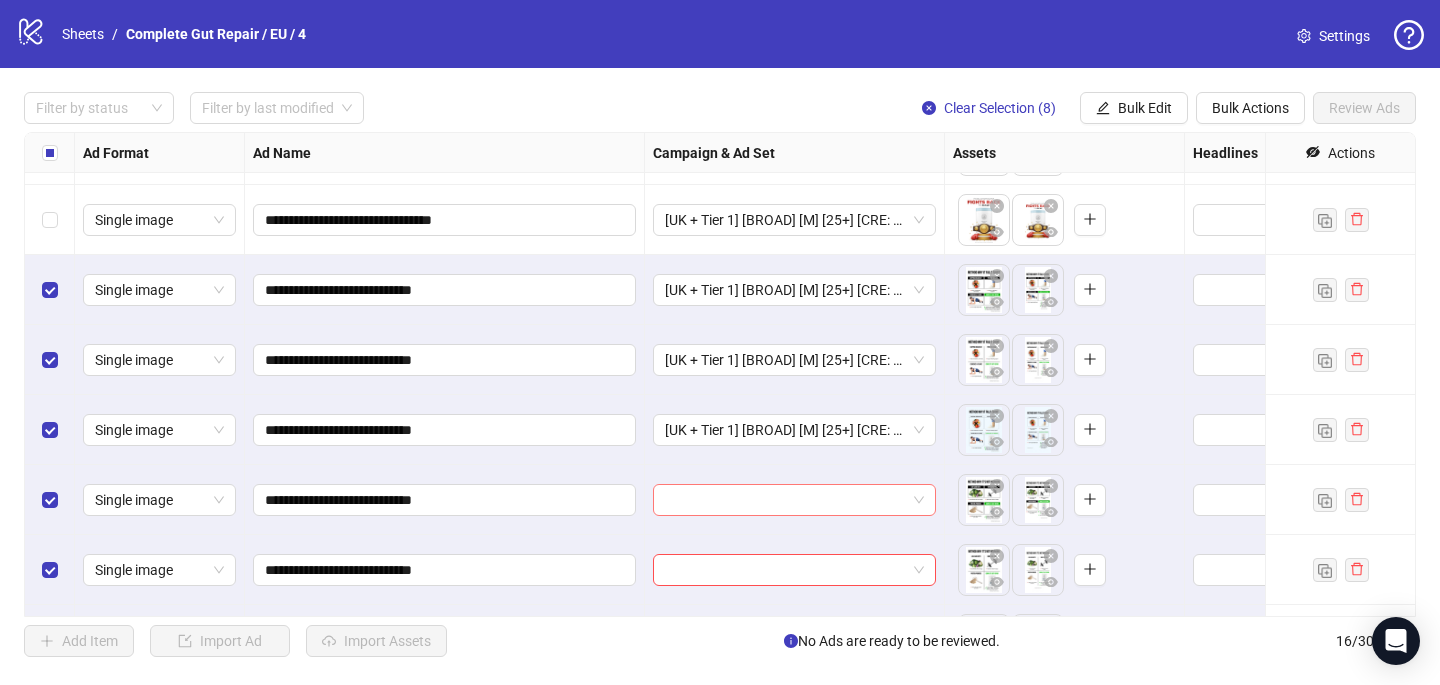 click at bounding box center (785, 500) 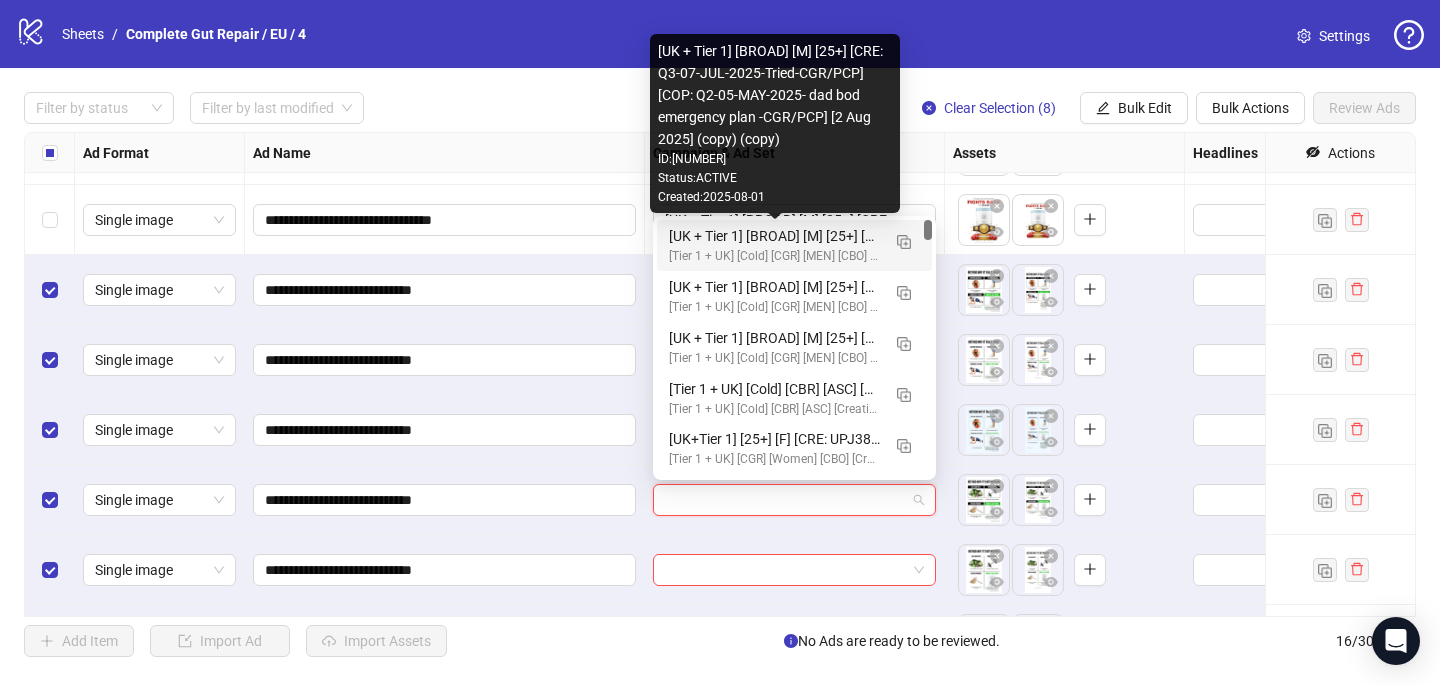 click on "[UK + Tier 1] [BROAD] [M] [25+] [CRE: Q3-07-JUL-2025-Tried-CGR/PCP] [COP: Q2-05-MAY-2025- dad bod emergency plan -CGR/PCP]  [2 Aug 2025] (copy) (copy)" at bounding box center (774, 236) 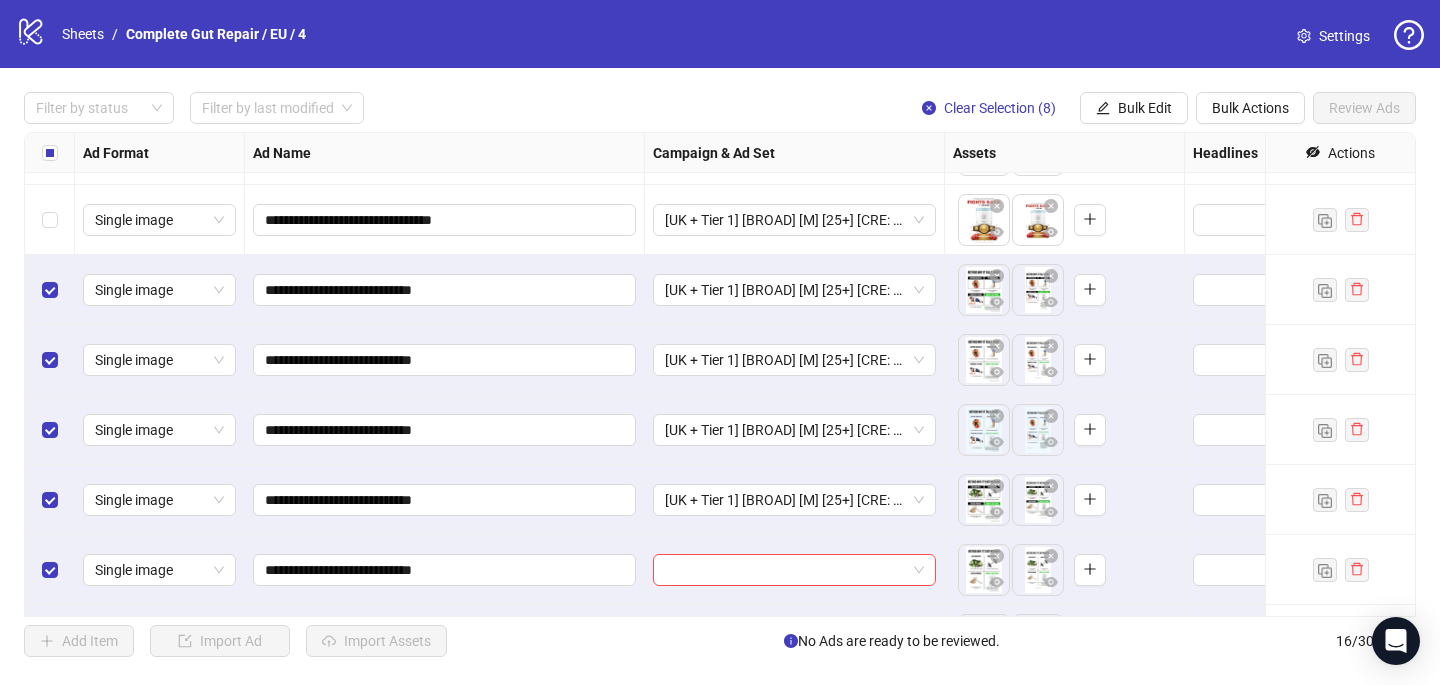 scroll, scrollTop: 677, scrollLeft: 0, axis: vertical 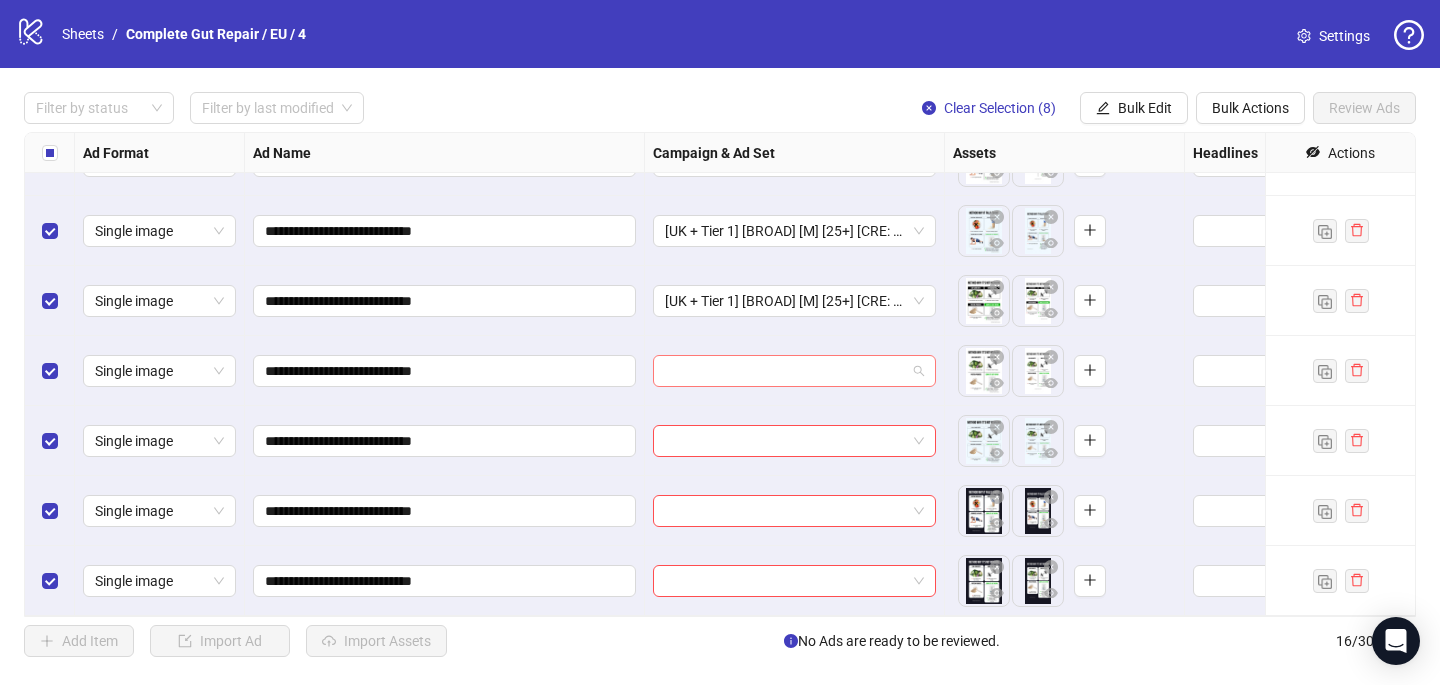 click at bounding box center [785, 371] 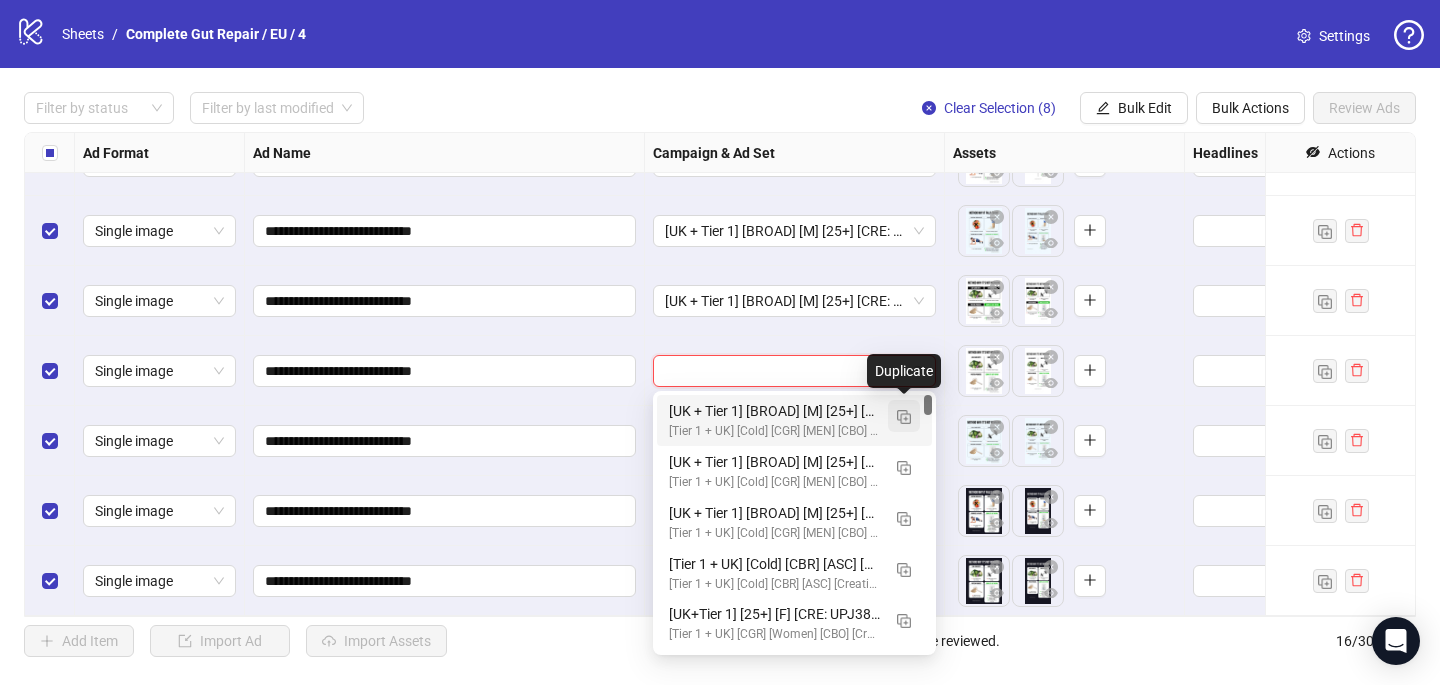 click at bounding box center (904, 417) 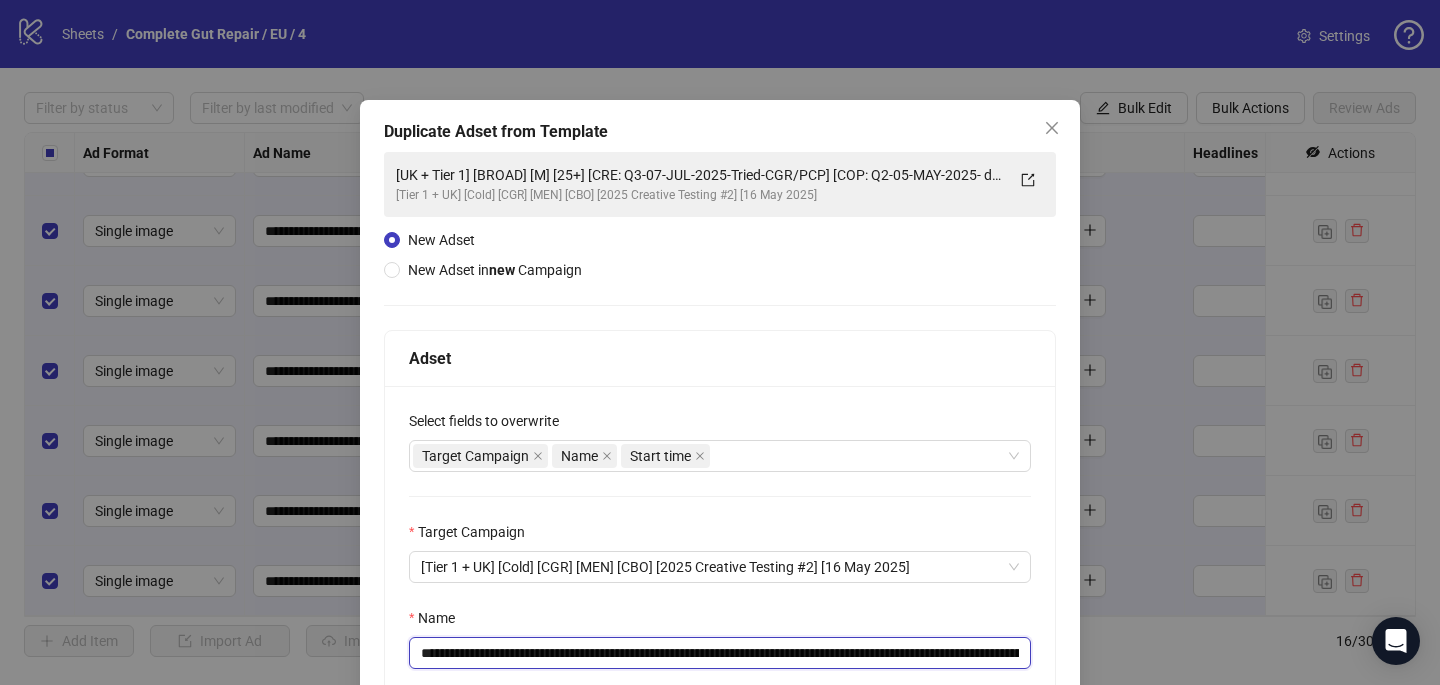 click on "**********" at bounding box center (720, 653) 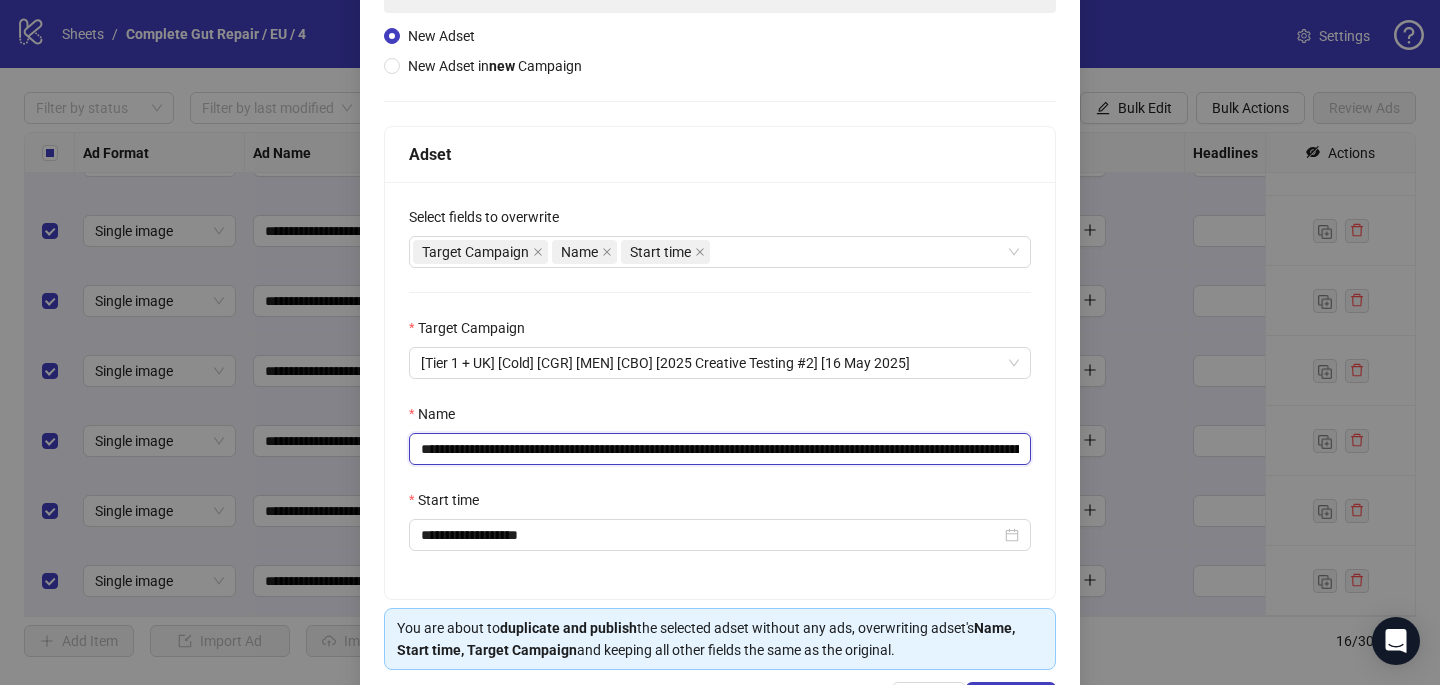 scroll, scrollTop: 278, scrollLeft: 0, axis: vertical 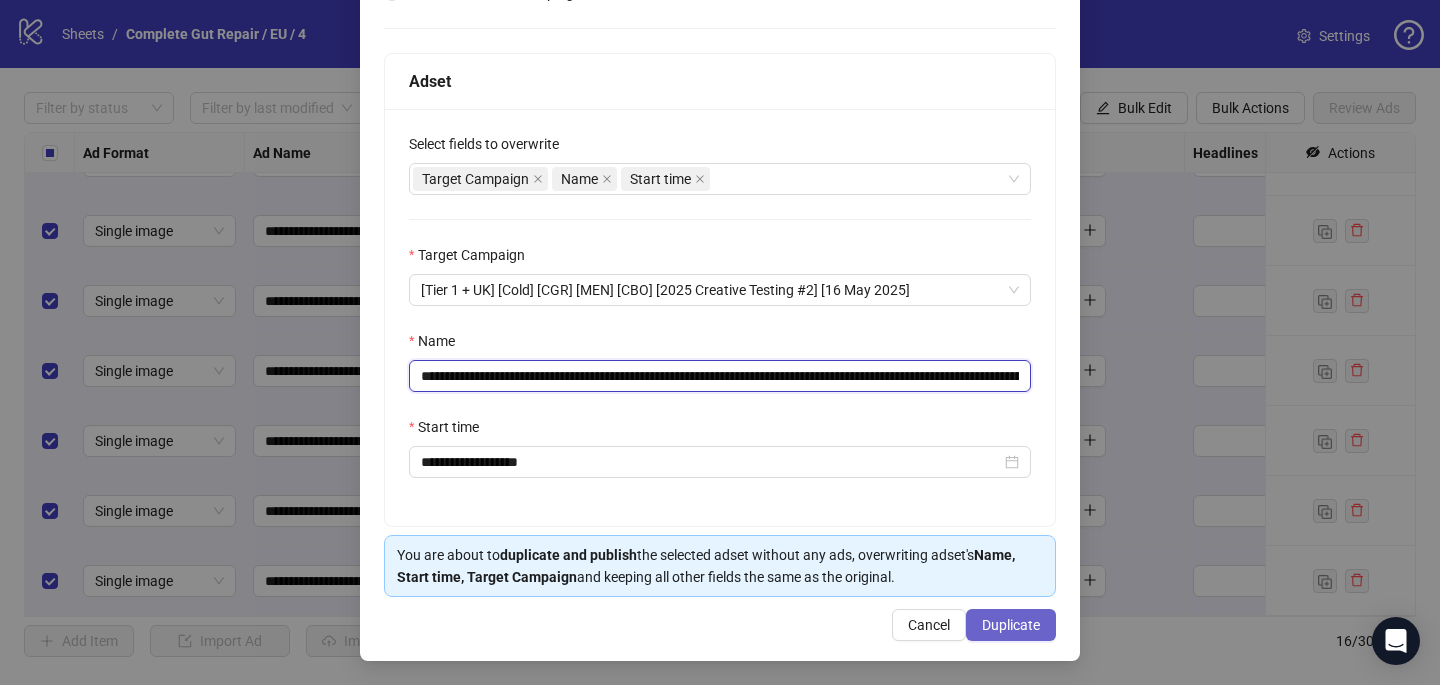 type on "**********" 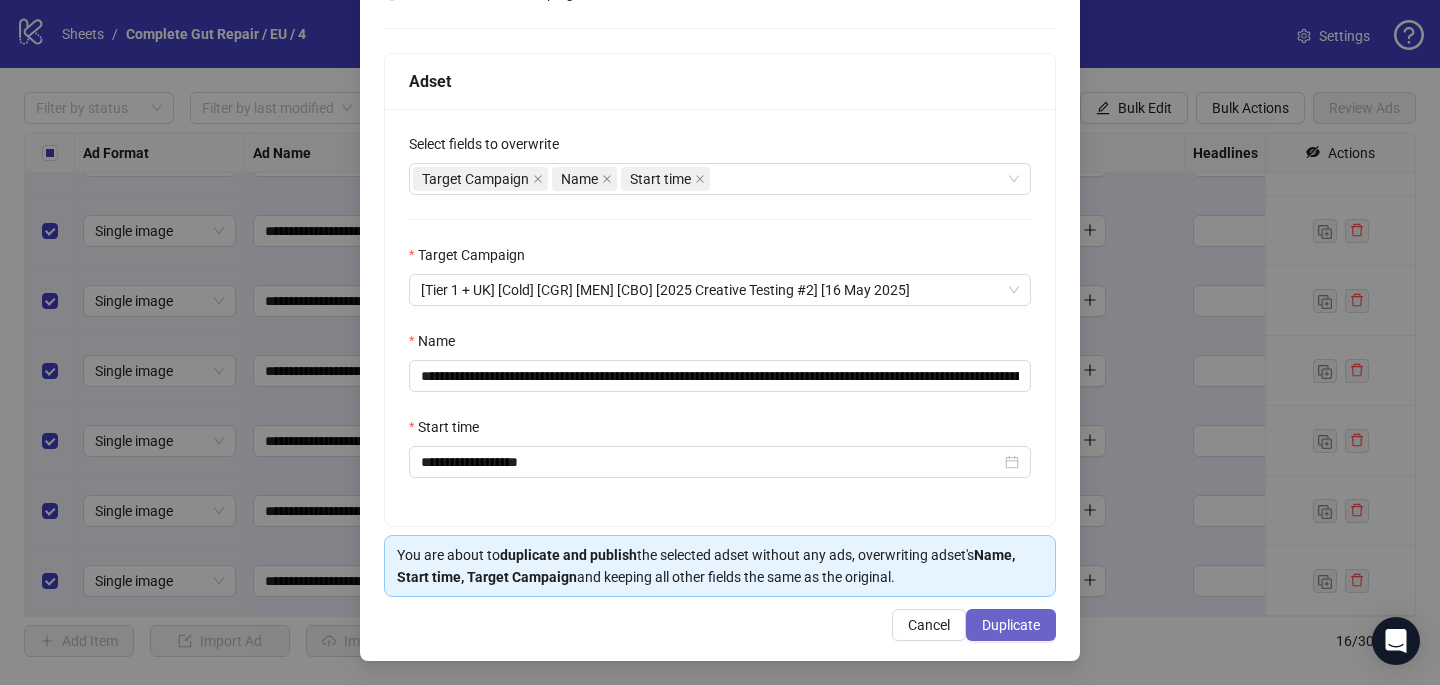 click on "Duplicate" at bounding box center [1011, 625] 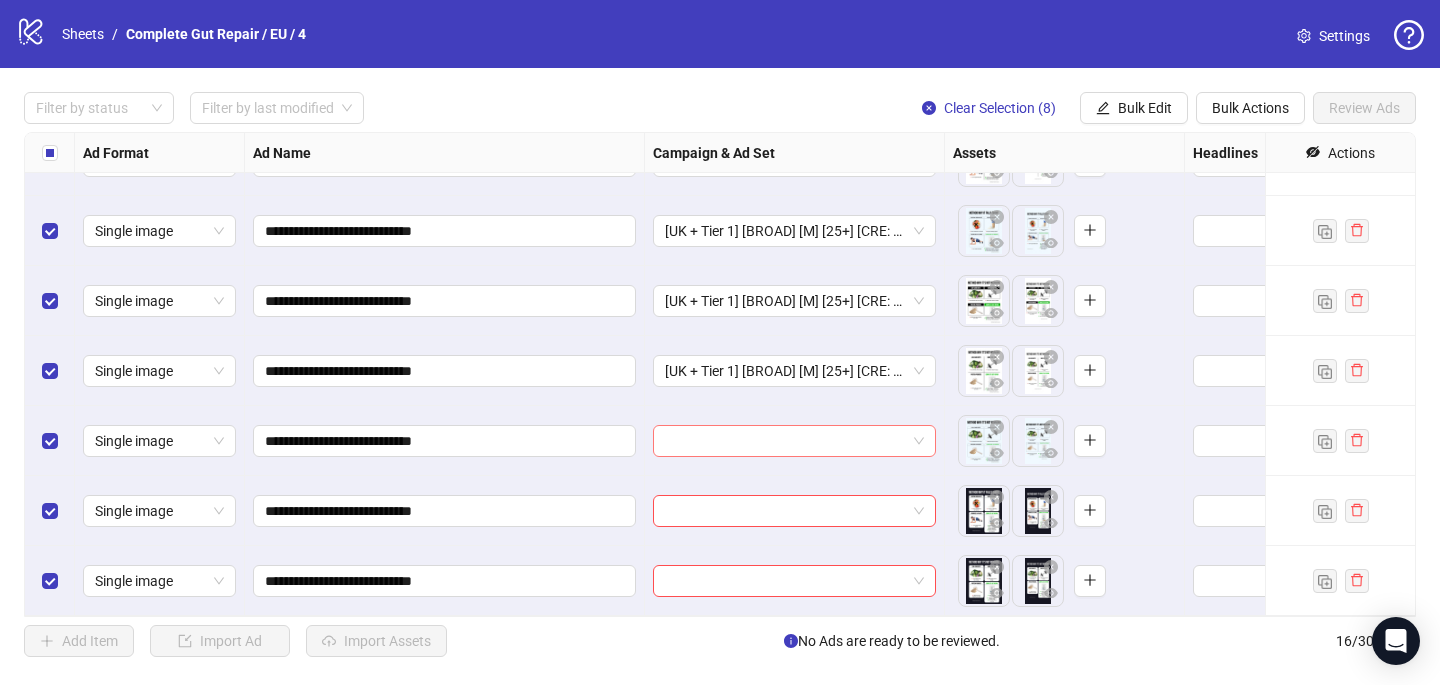click at bounding box center [785, 441] 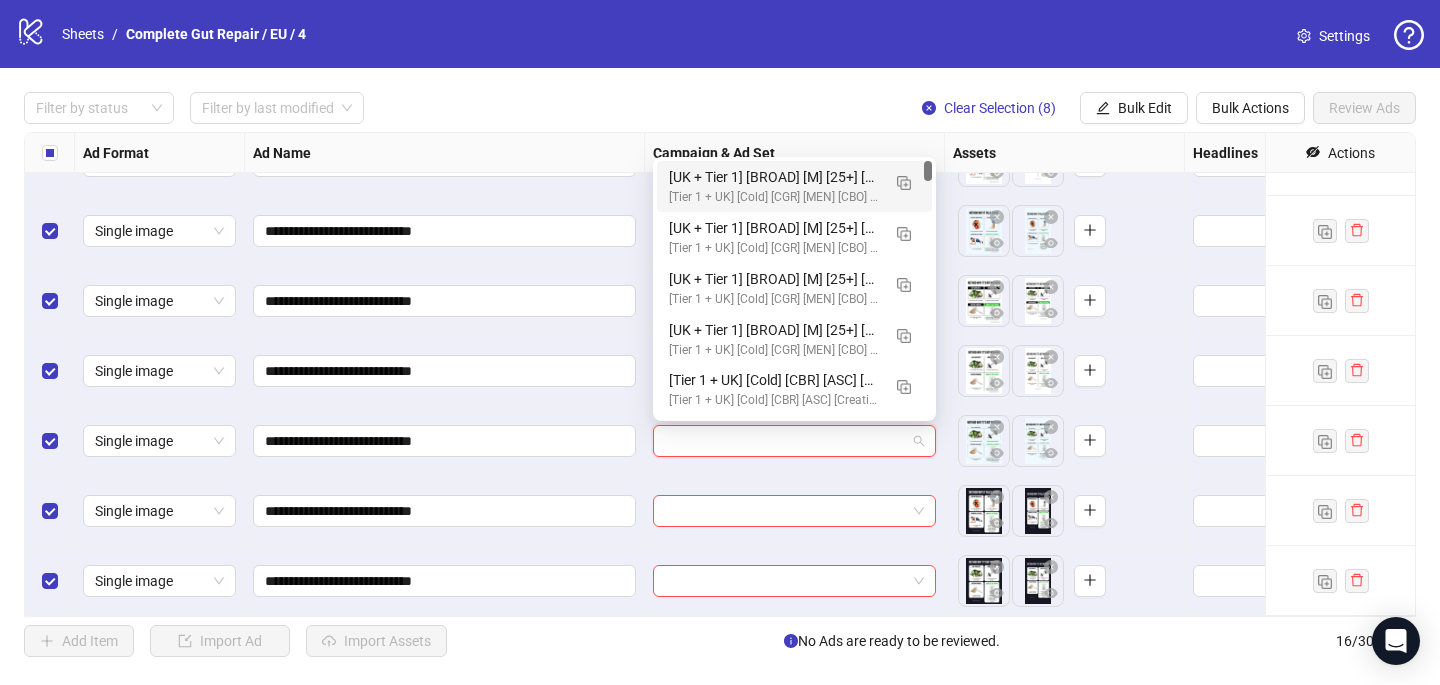 click on "[Tier 1 + UK] [Cold] [CGR] [MEN] [CBO] [2025 Creative Testing #2] [16 May 2025]" at bounding box center (774, 197) 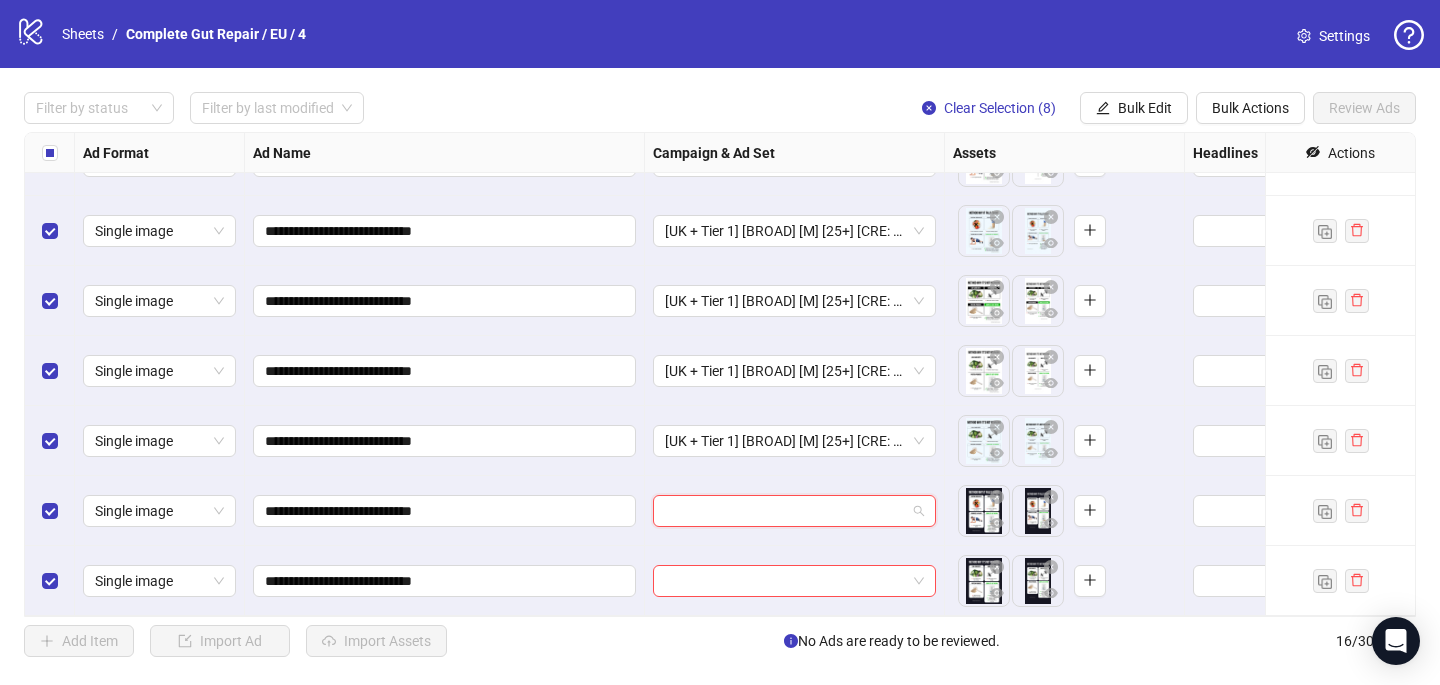 click at bounding box center [785, 511] 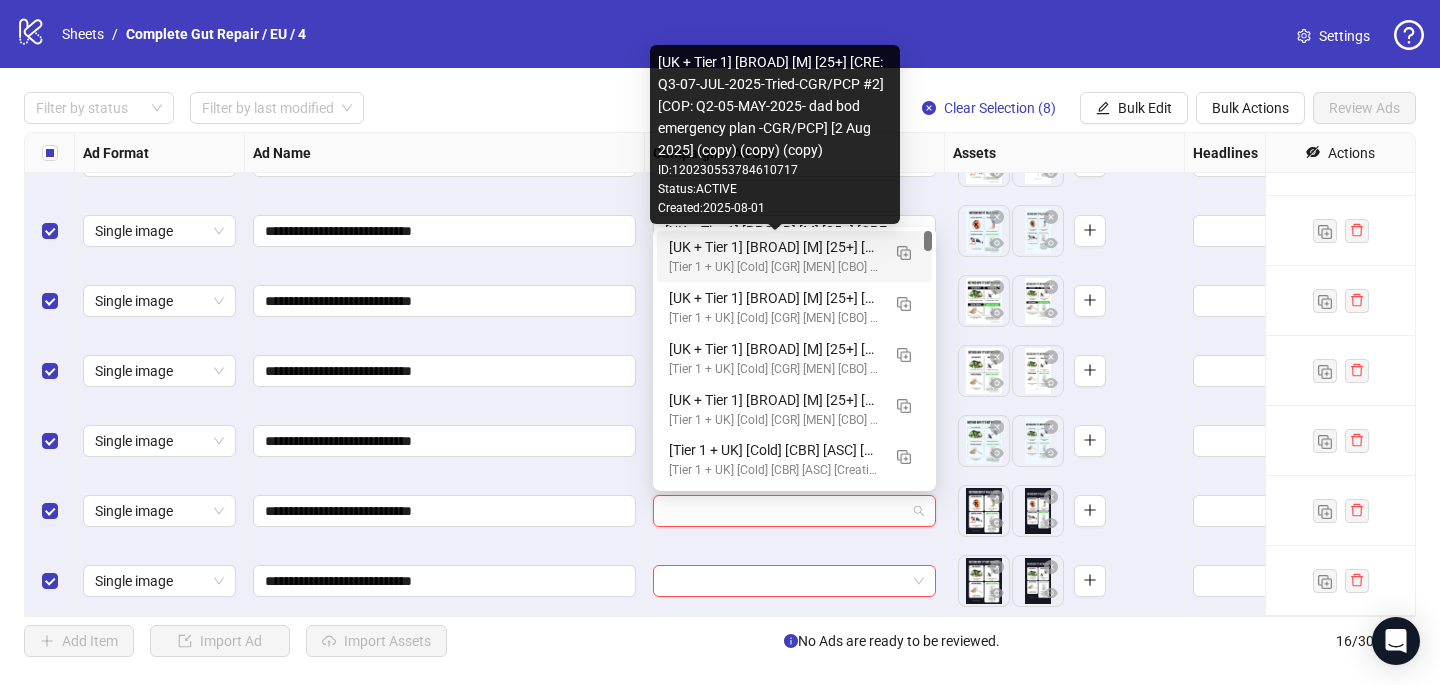 click on "[UK + Tier 1] [BROAD] [M] [25+] [CRE: Q3-07-JUL-2025-Tried-CGR/PCP #2] [COP: Q2-05-MAY-2025- dad bod emergency plan -CGR/PCP]  [2 Aug 2025] (copy) (copy) (copy)" at bounding box center (774, 247) 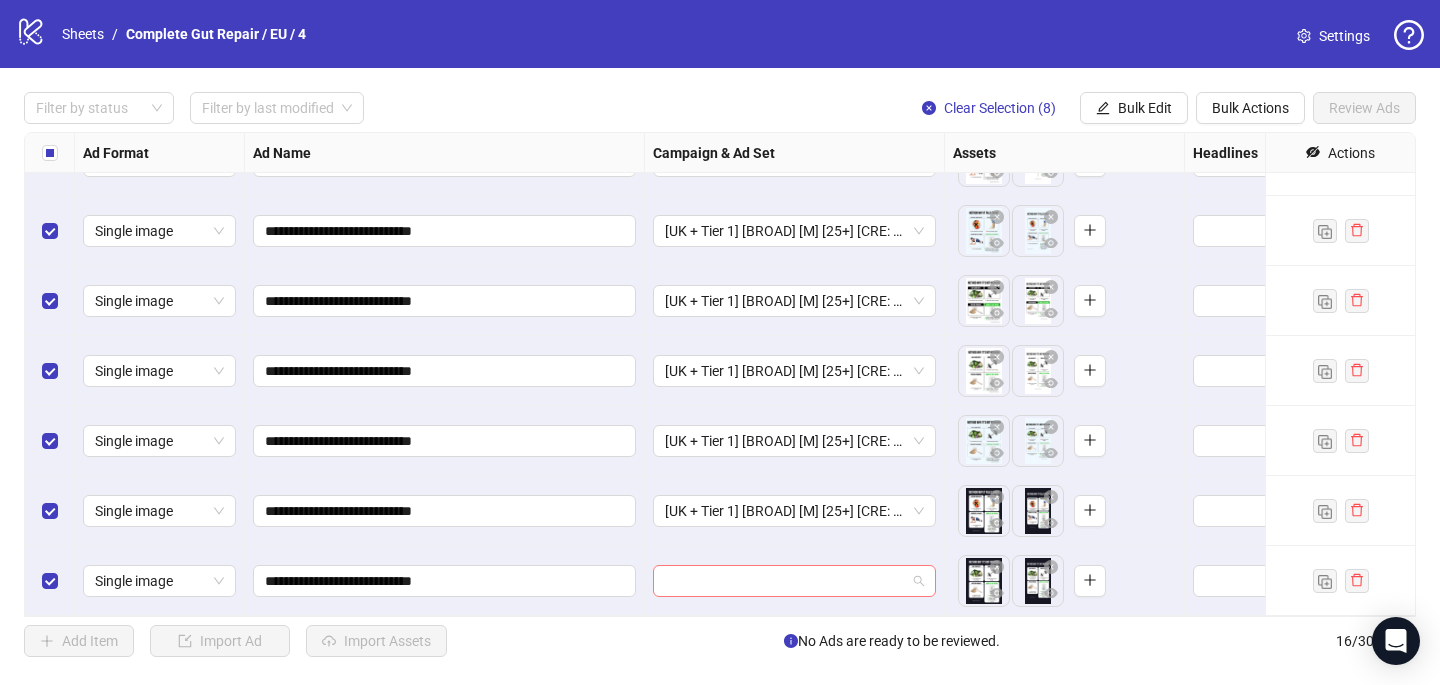 click at bounding box center [785, 581] 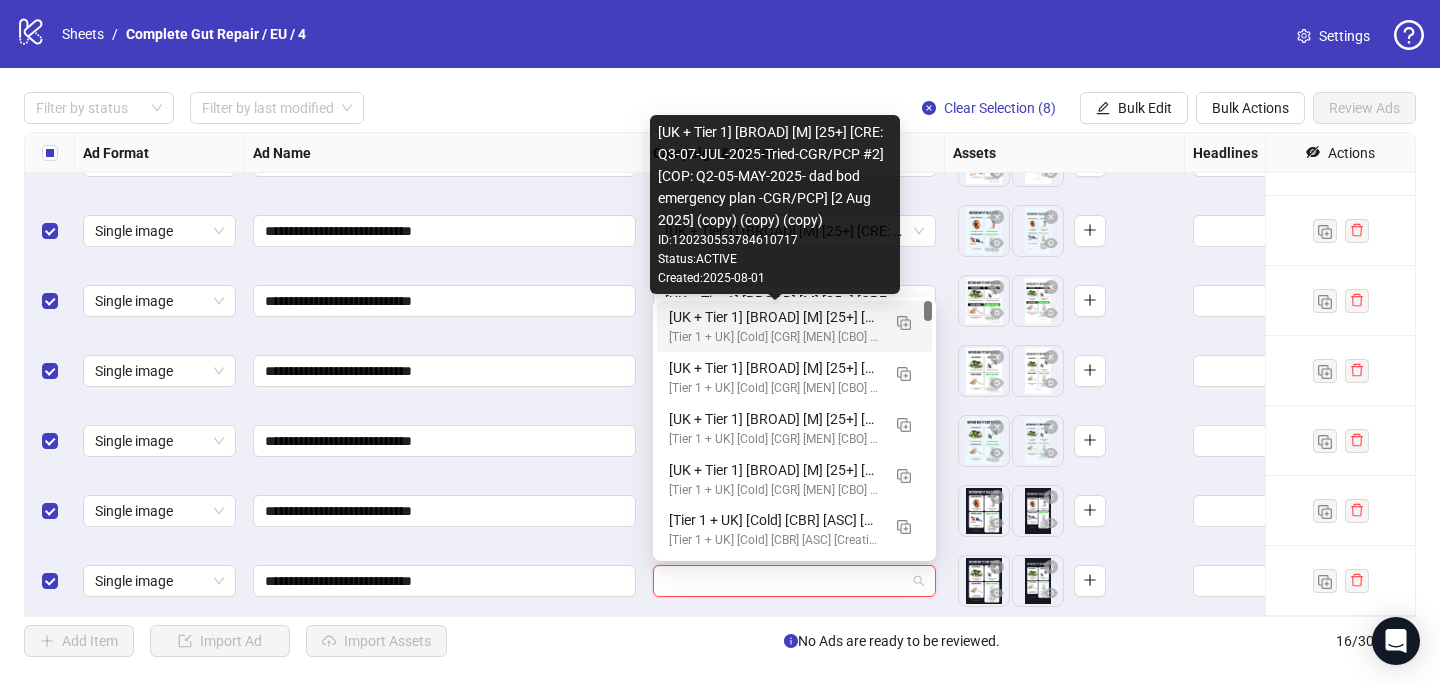 click on "[UK + Tier 1] [BROAD] [M] [25+] [CRE: Q3-07-JUL-2025-Tried-CGR/PCP #2] [COP: Q2-05-MAY-2025- dad bod emergency plan -CGR/PCP]  [2 Aug 2025] (copy) (copy) (copy)" at bounding box center (774, 317) 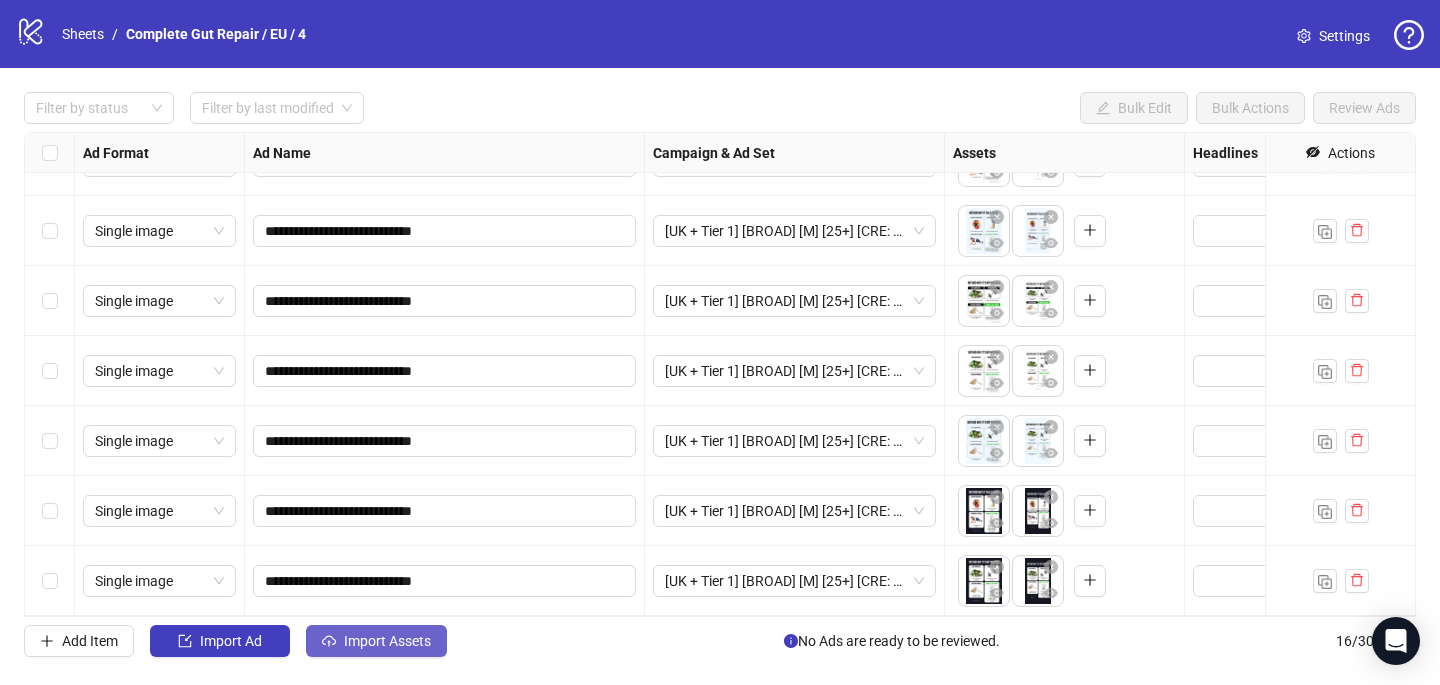 click on "Import Assets" at bounding box center (387, 641) 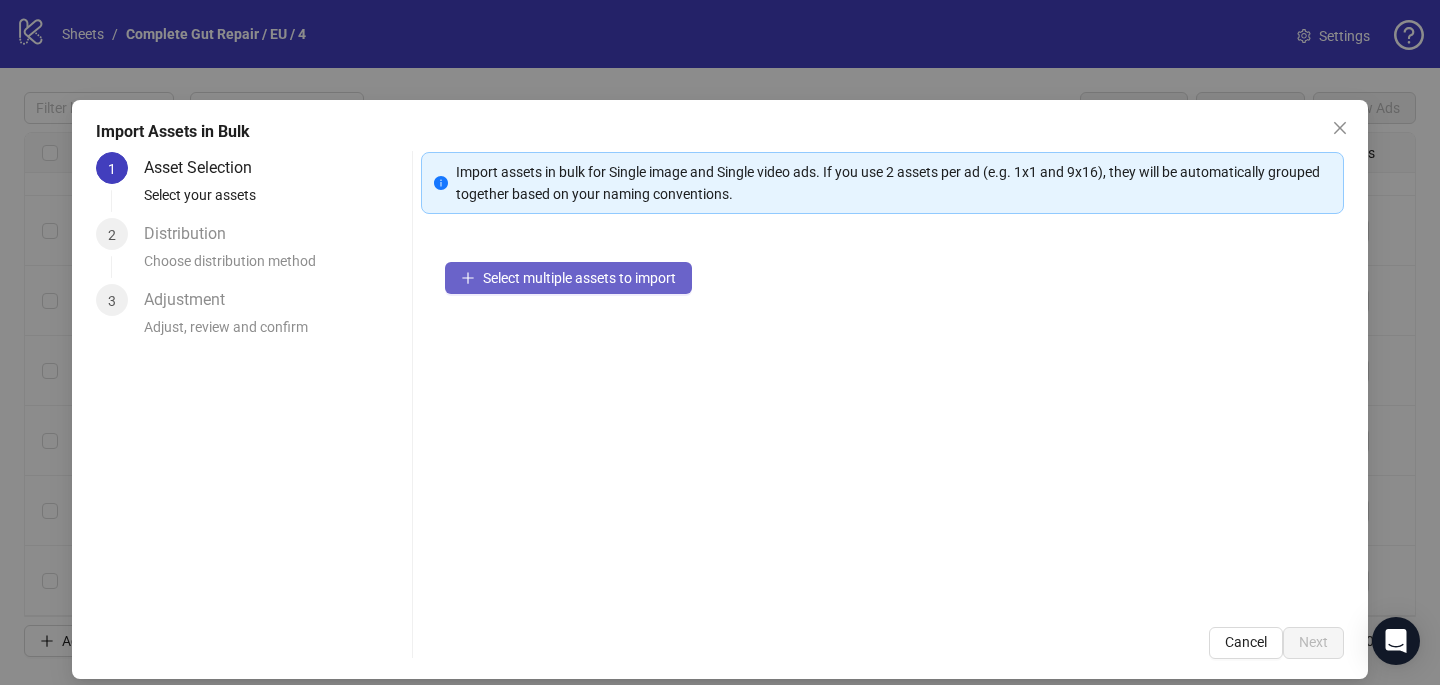 click on "Select multiple assets to import" at bounding box center (579, 278) 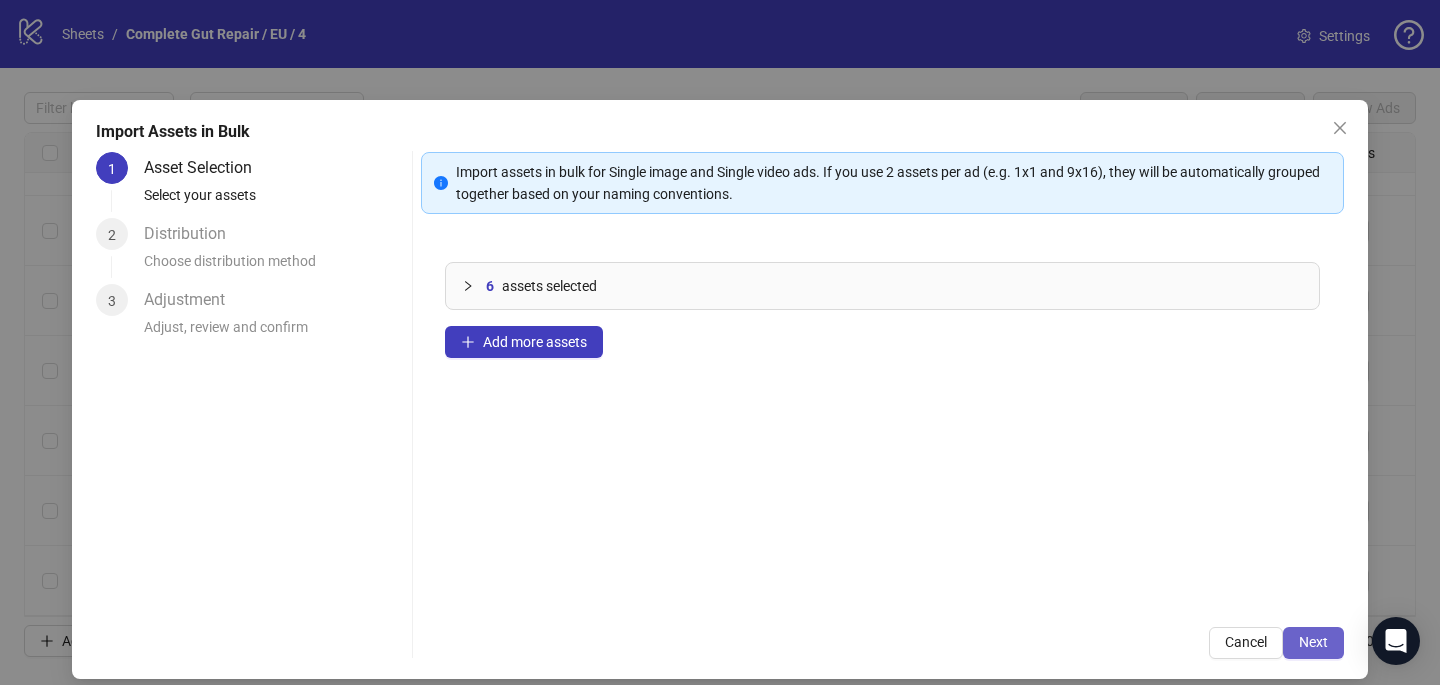 click on "Next" at bounding box center (1313, 643) 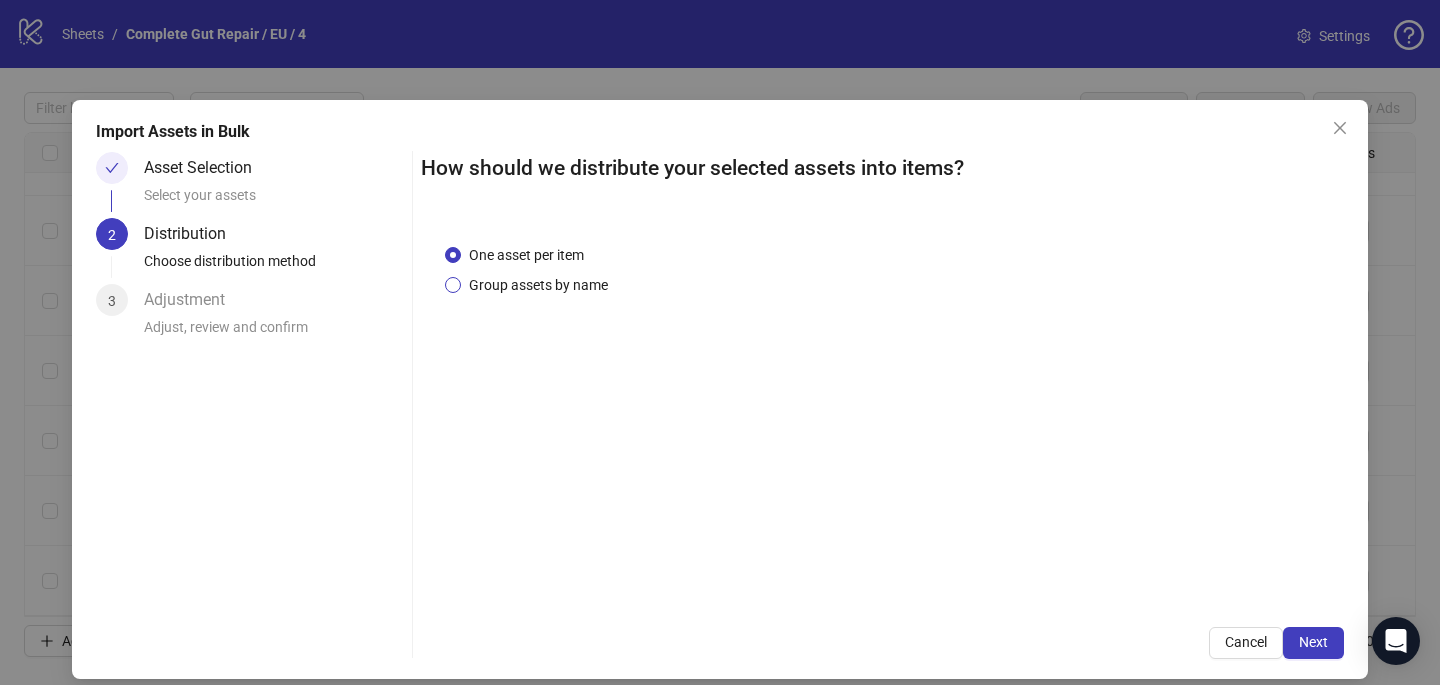 click on "Group assets by name" at bounding box center [538, 285] 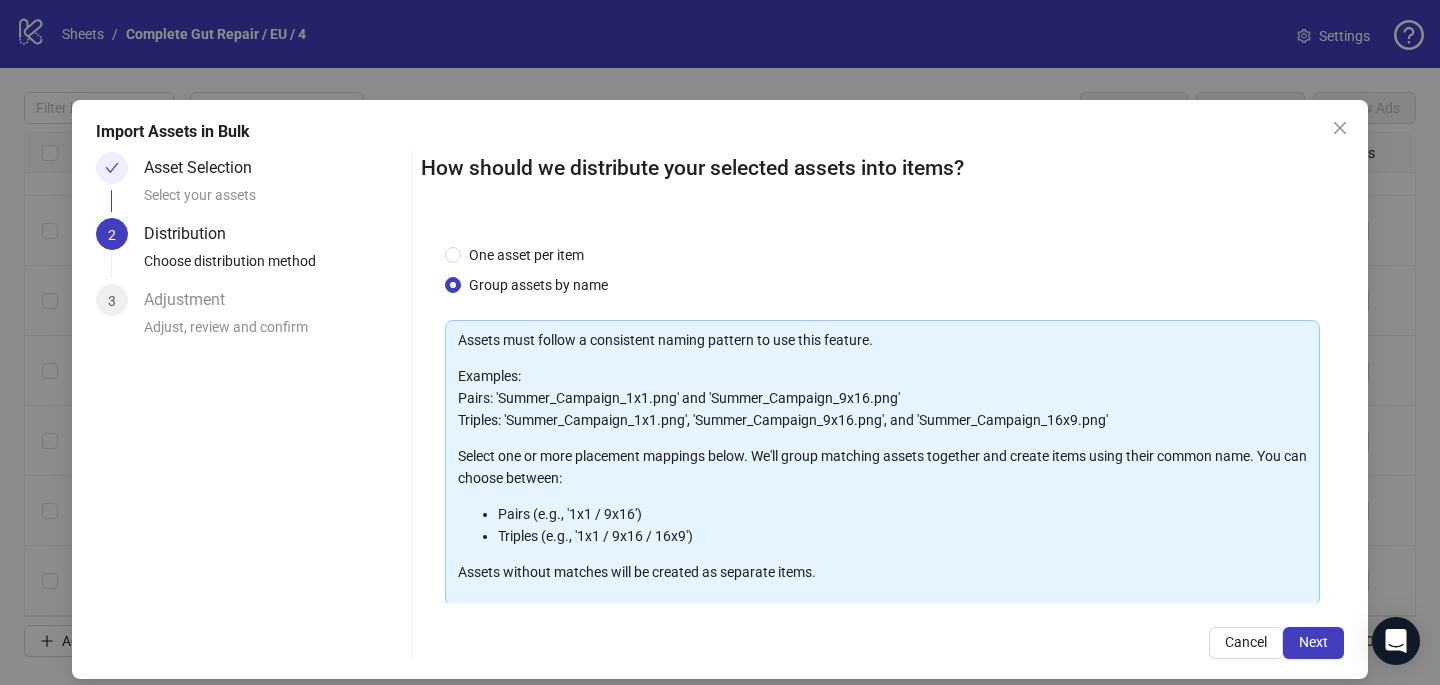 scroll, scrollTop: 116, scrollLeft: 0, axis: vertical 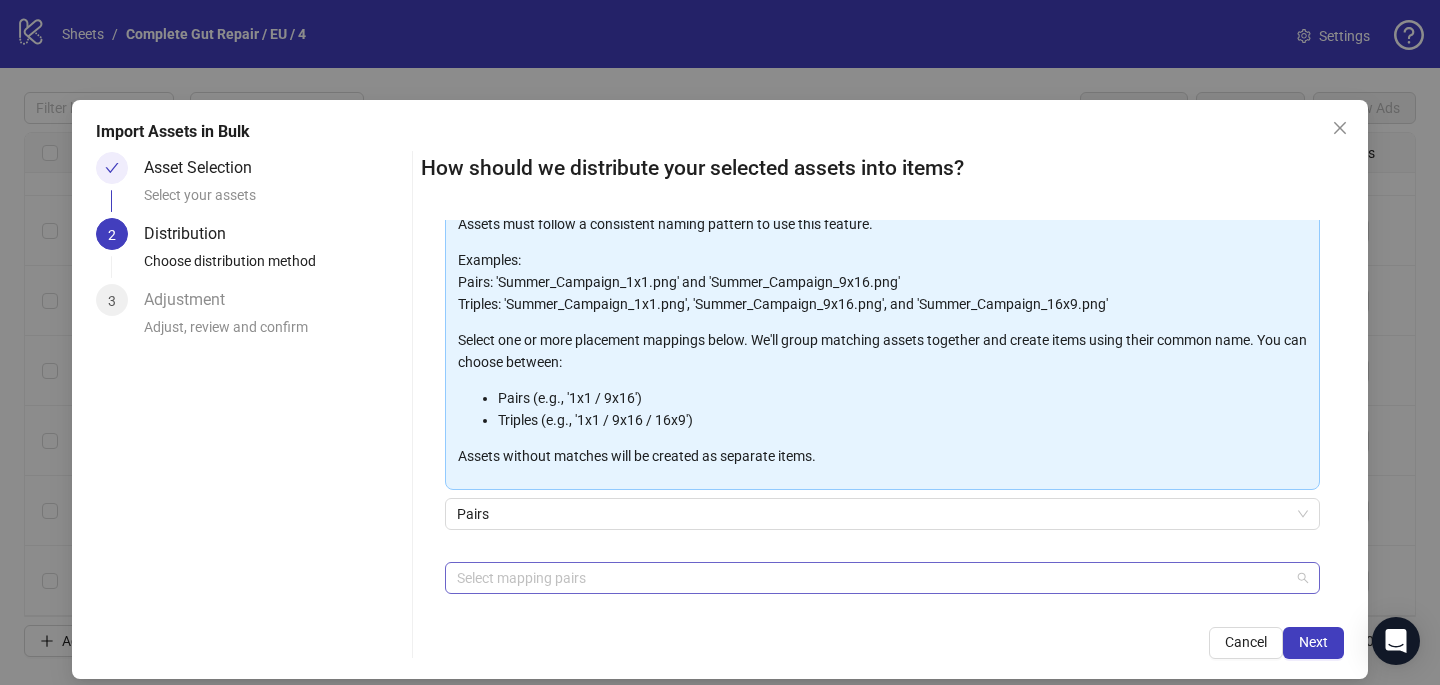 click at bounding box center (872, 578) 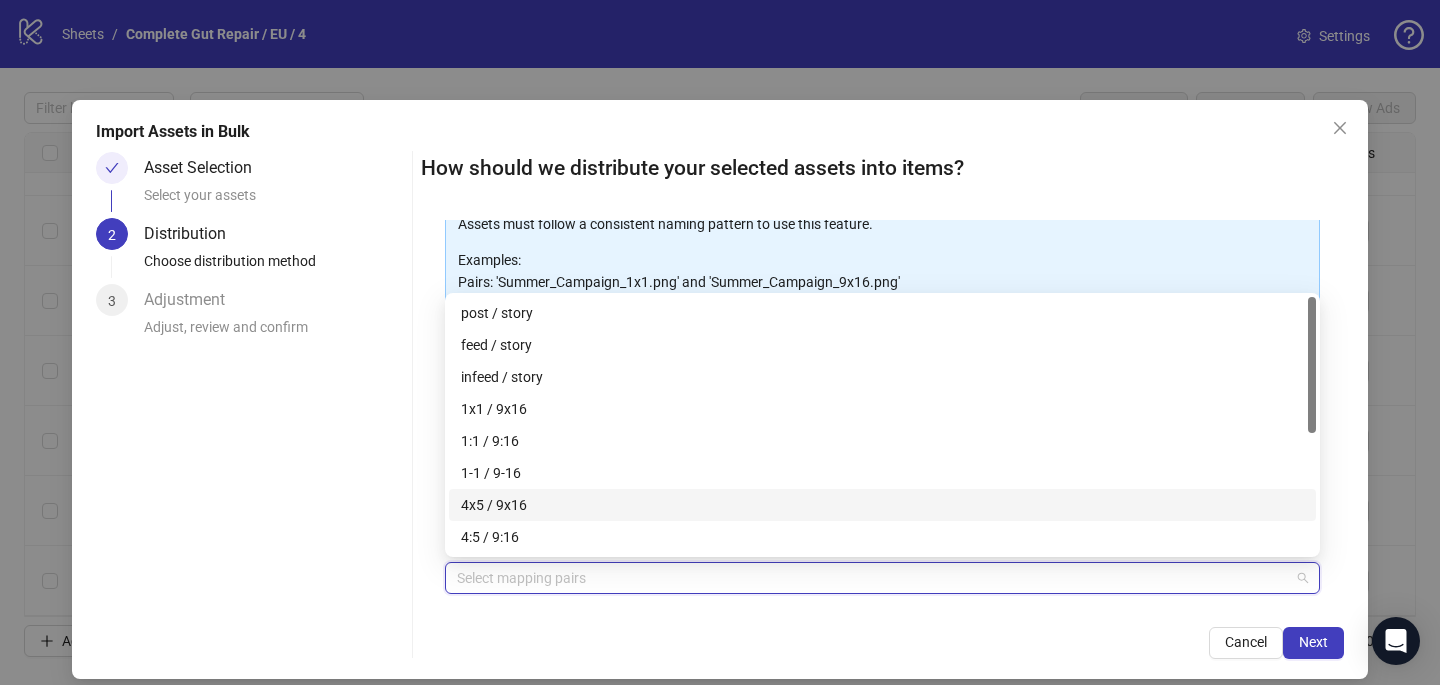 click on "4x5 / 9x16" at bounding box center [882, 505] 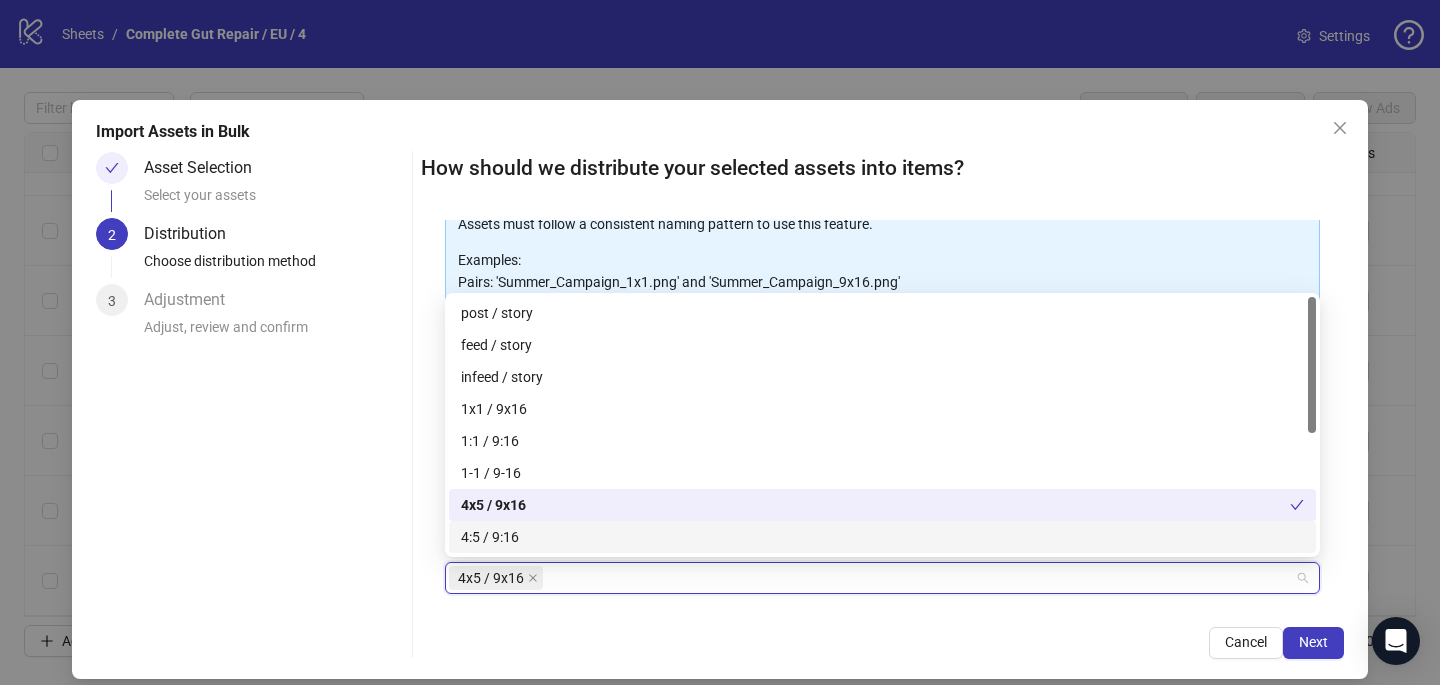 click on "Cancel Next" at bounding box center [882, 643] 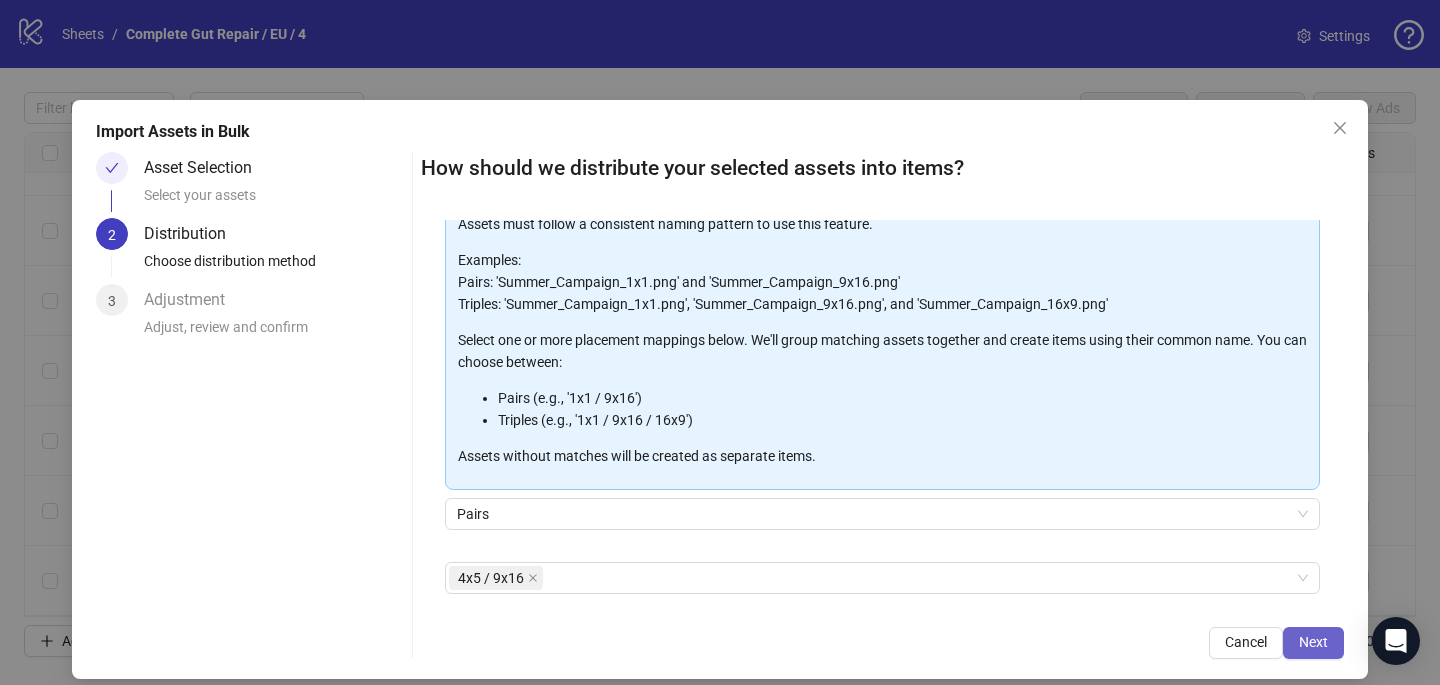 click on "Next" at bounding box center [1313, 642] 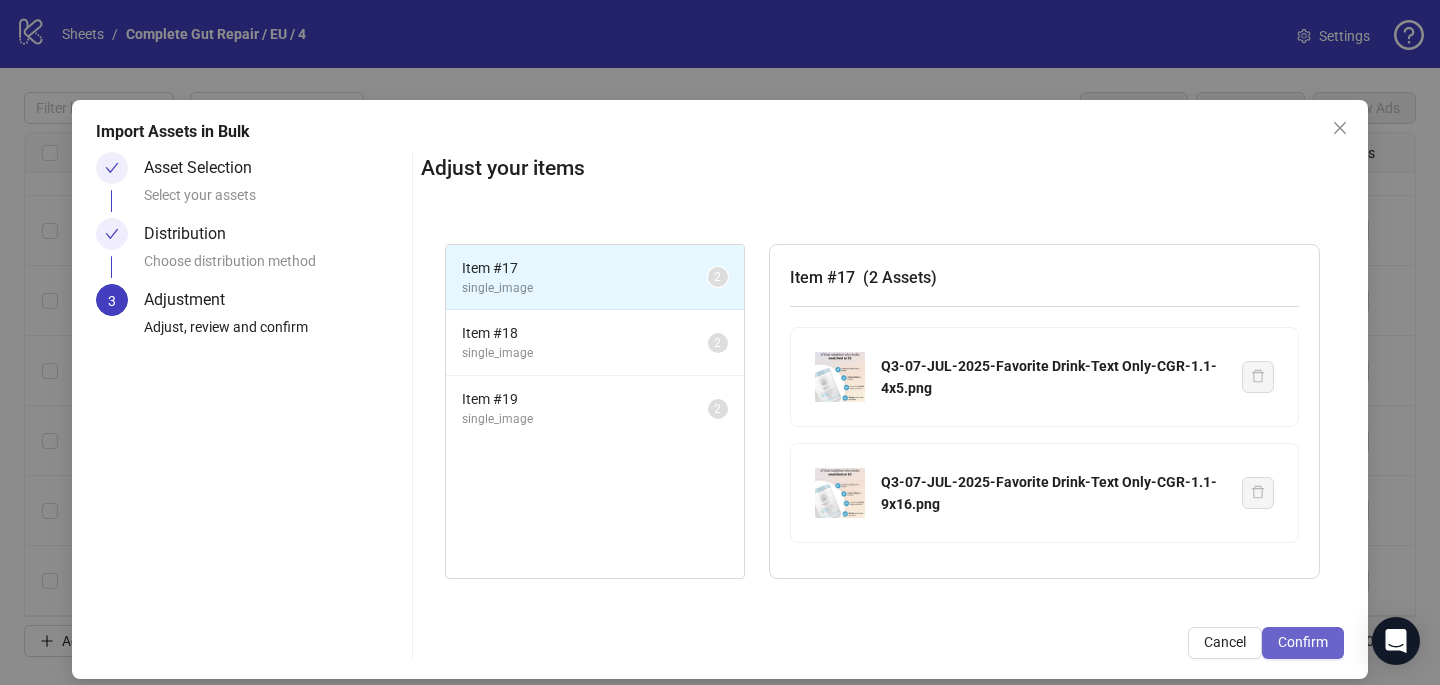 click on "Confirm" at bounding box center (1303, 642) 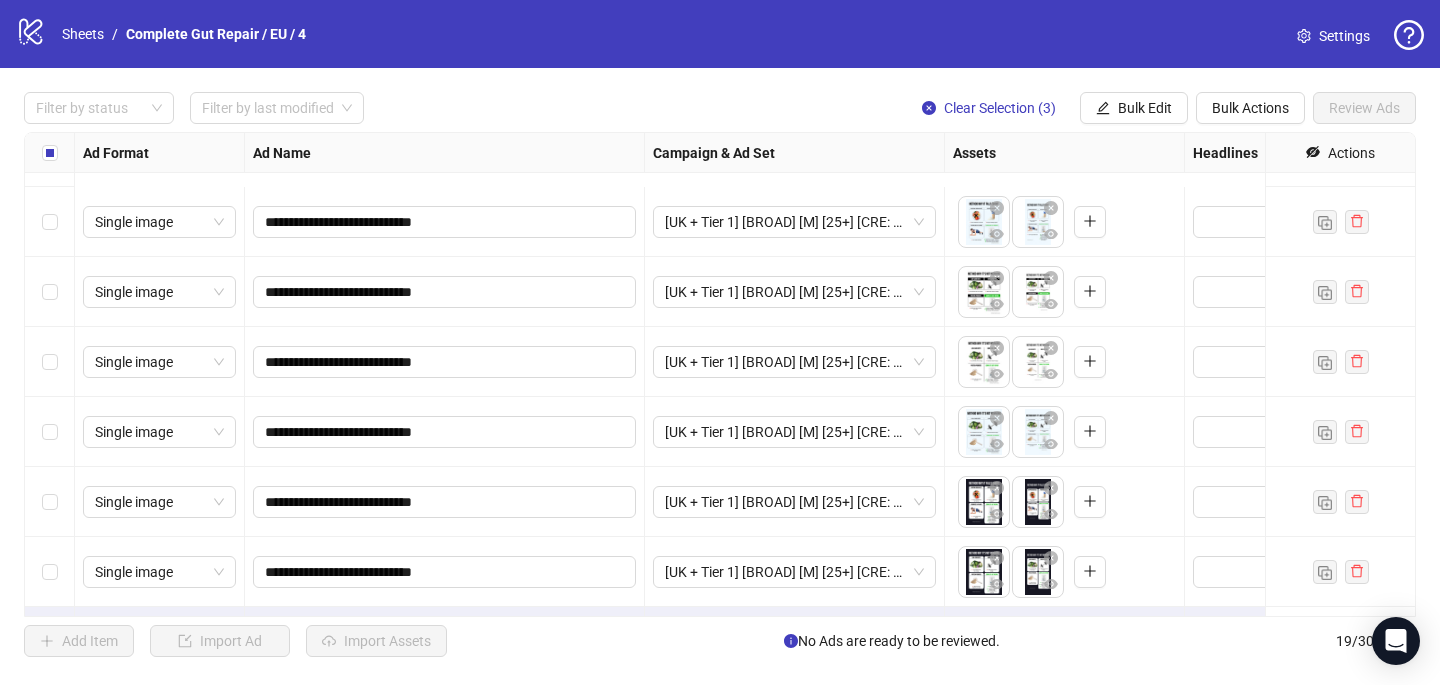 scroll, scrollTop: 887, scrollLeft: 0, axis: vertical 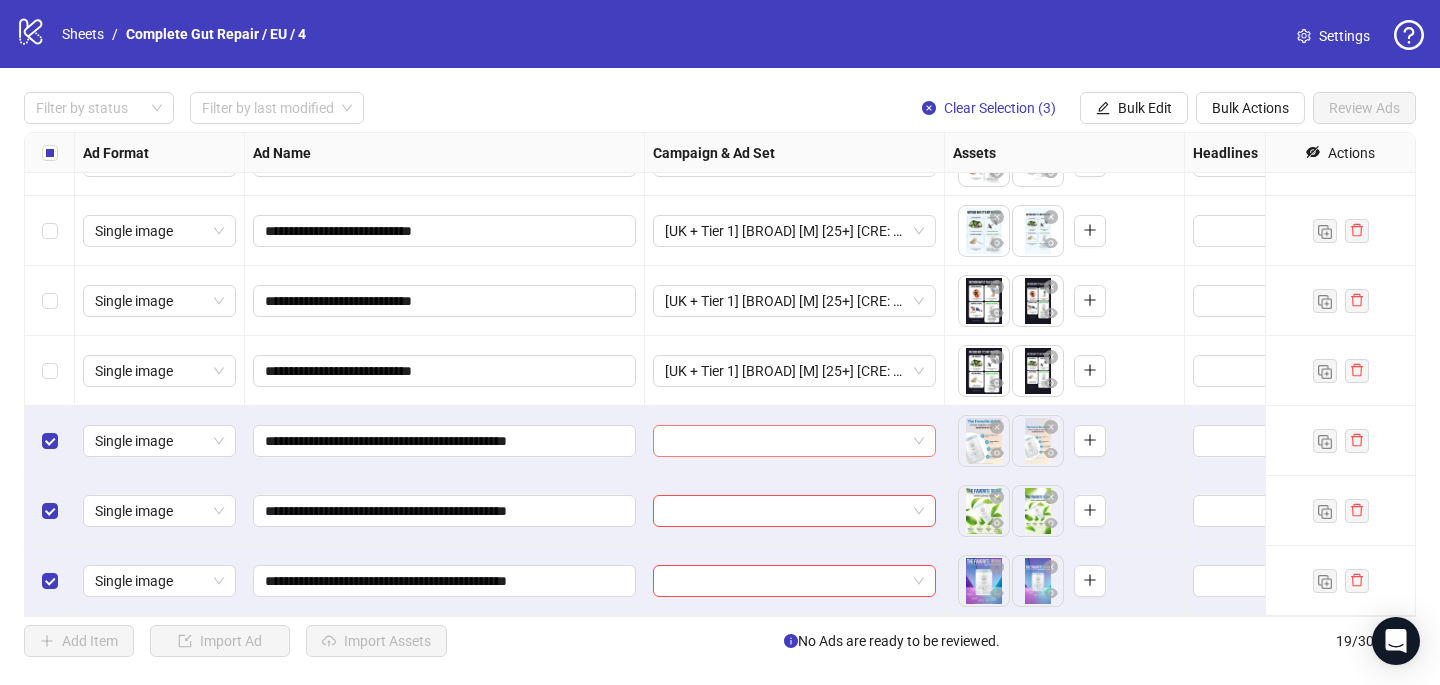 click at bounding box center [785, 441] 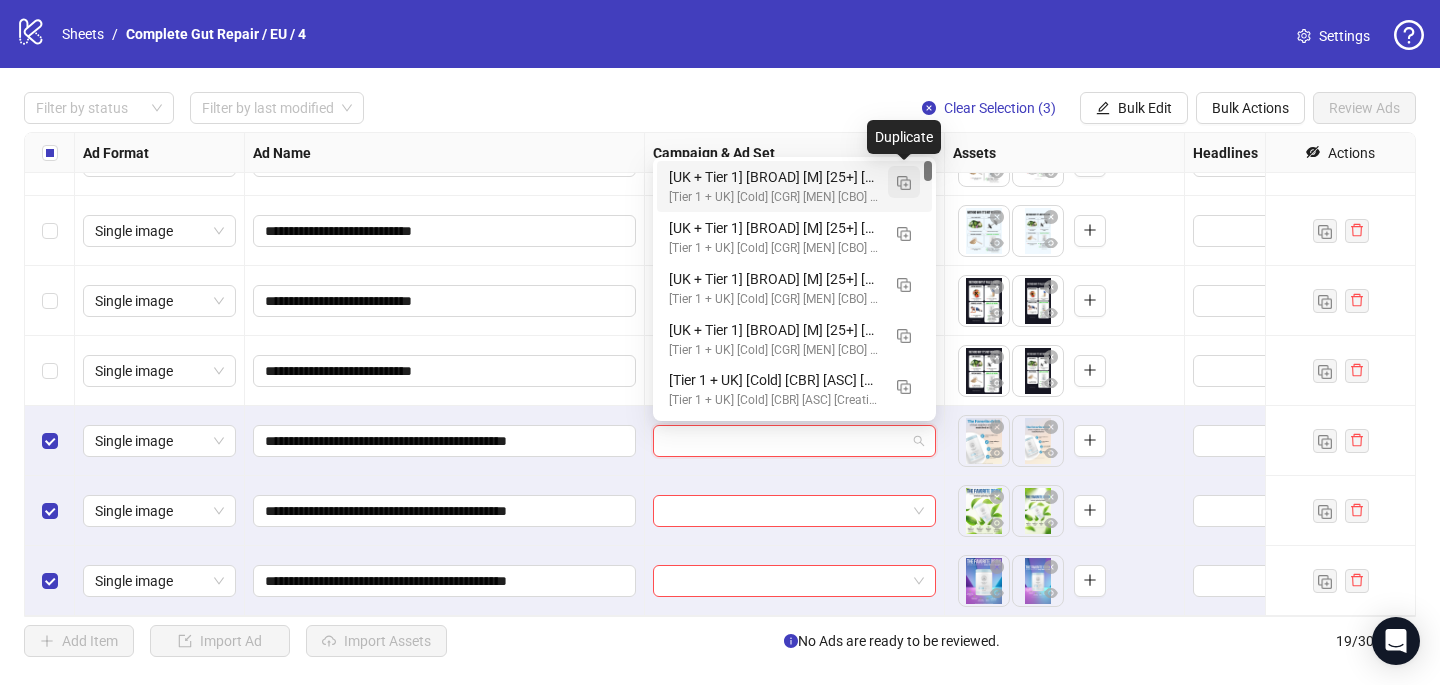 click at bounding box center (904, 183) 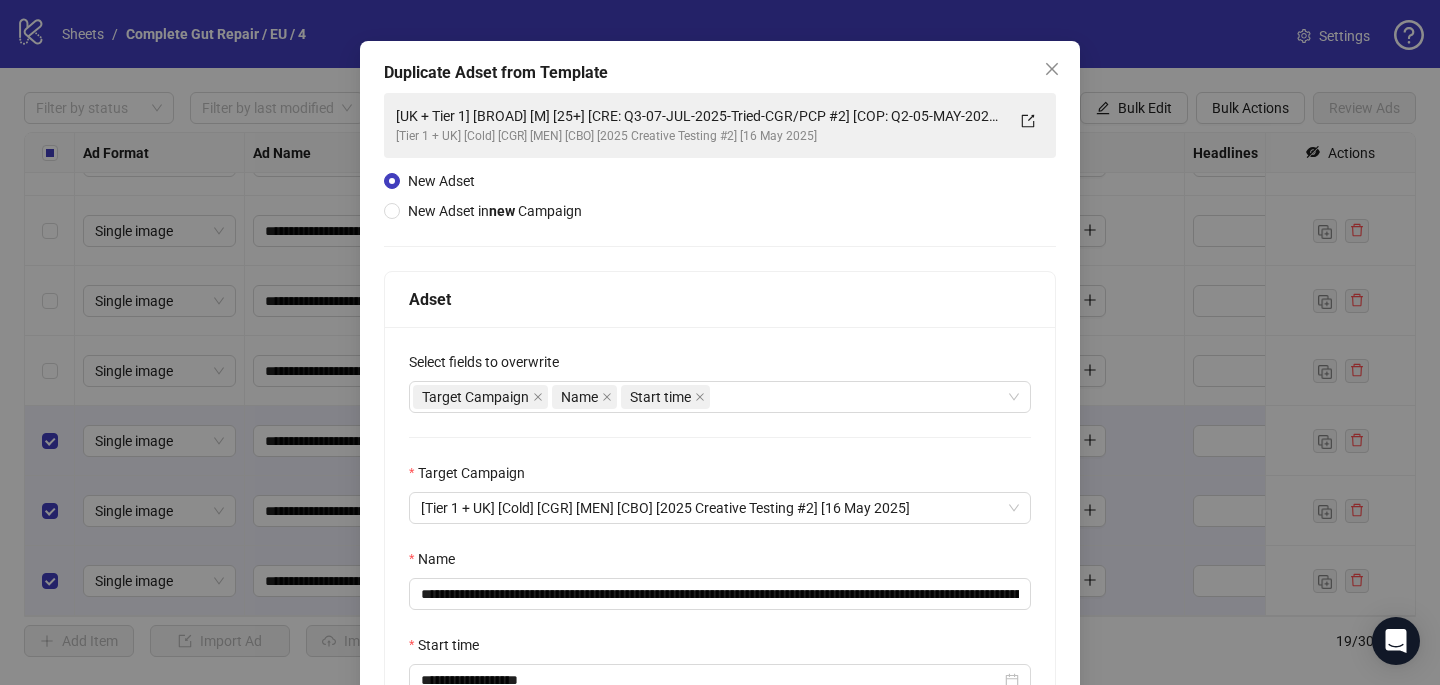 scroll, scrollTop: 103, scrollLeft: 0, axis: vertical 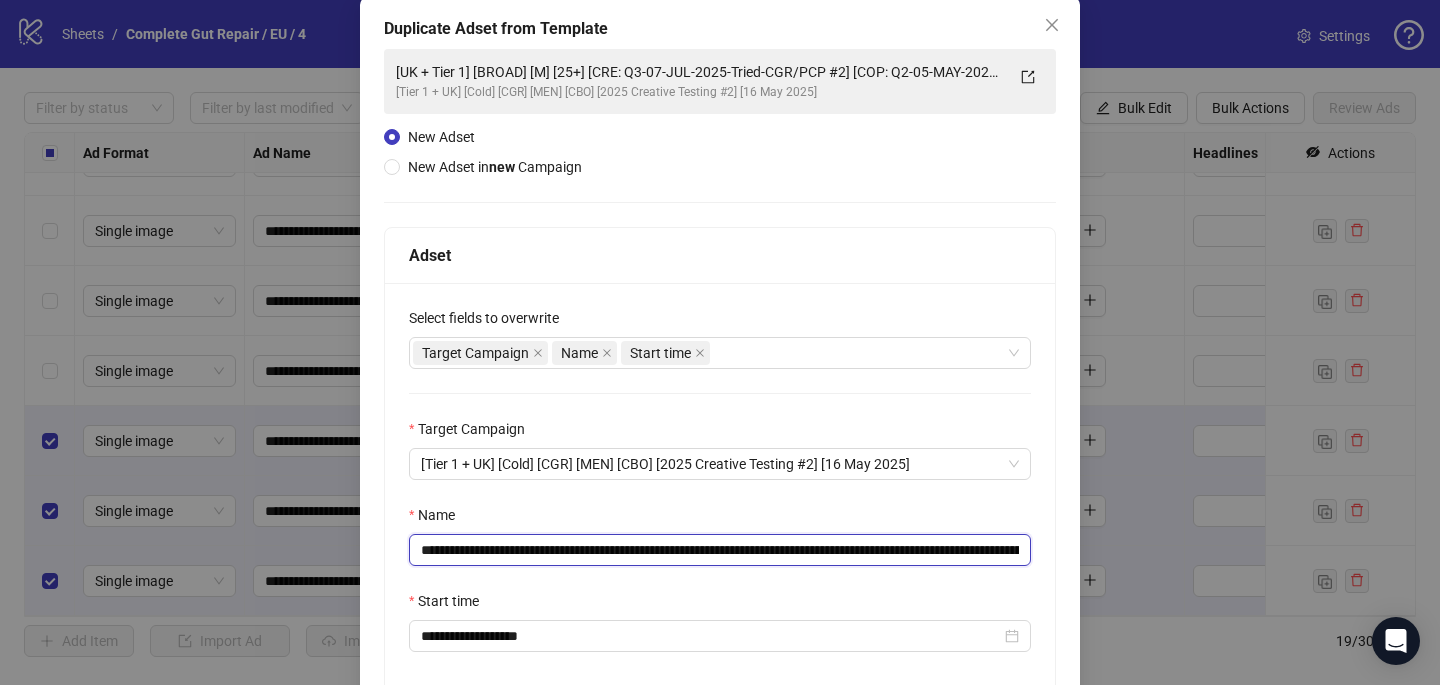drag, startPoint x: 869, startPoint y: 546, endPoint x: 648, endPoint y: 553, distance: 221.11082 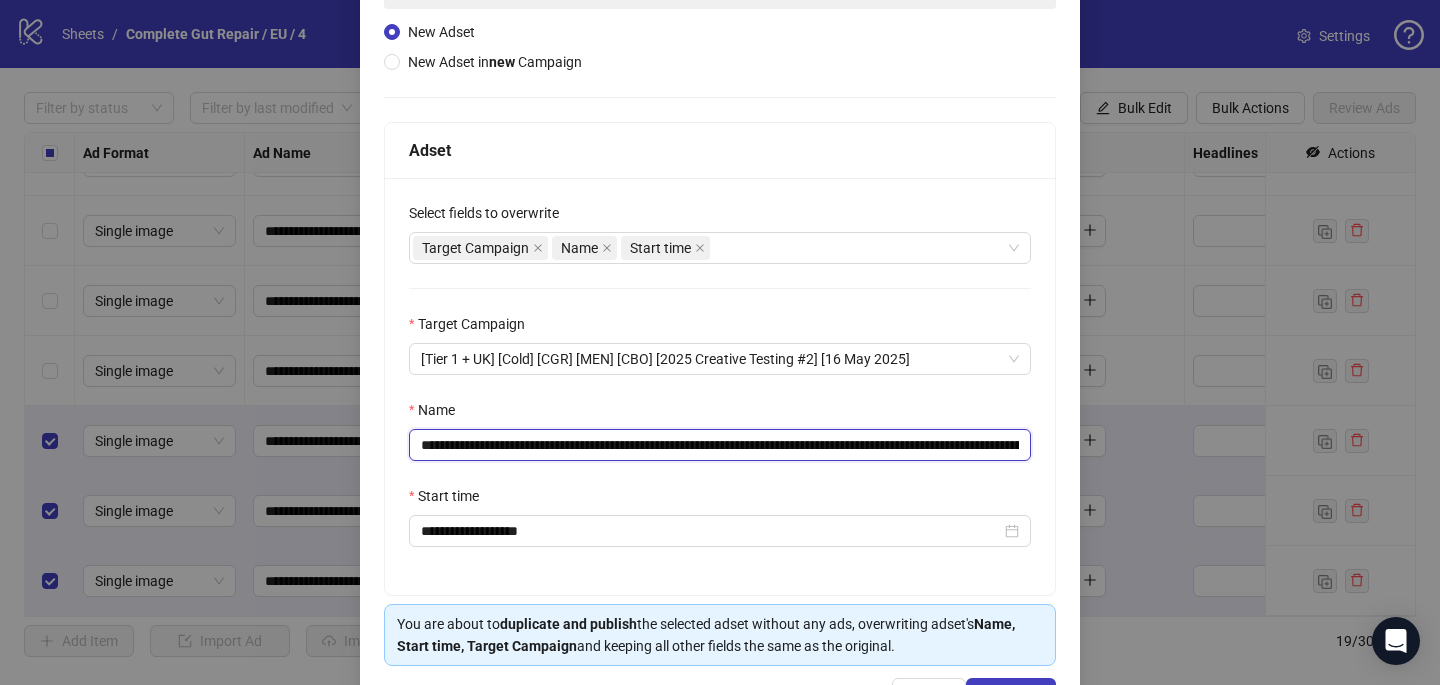scroll, scrollTop: 245, scrollLeft: 0, axis: vertical 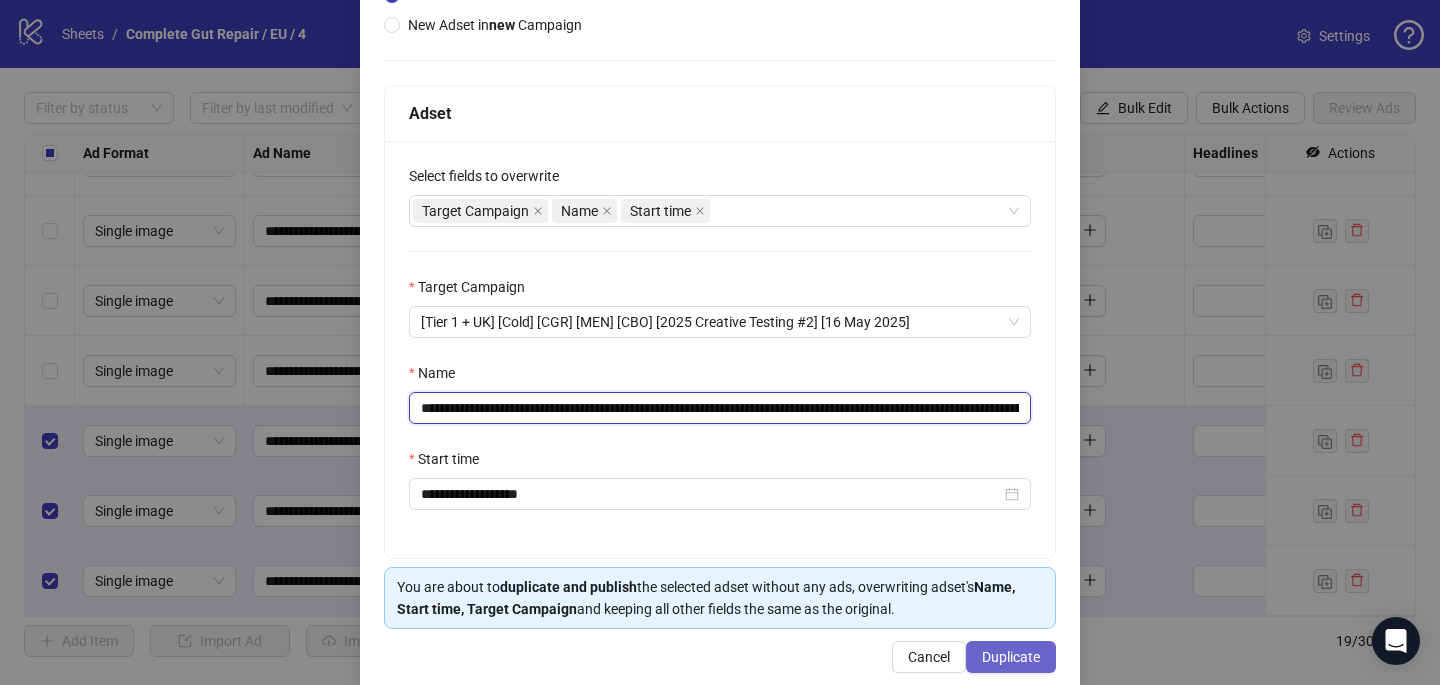 type on "**********" 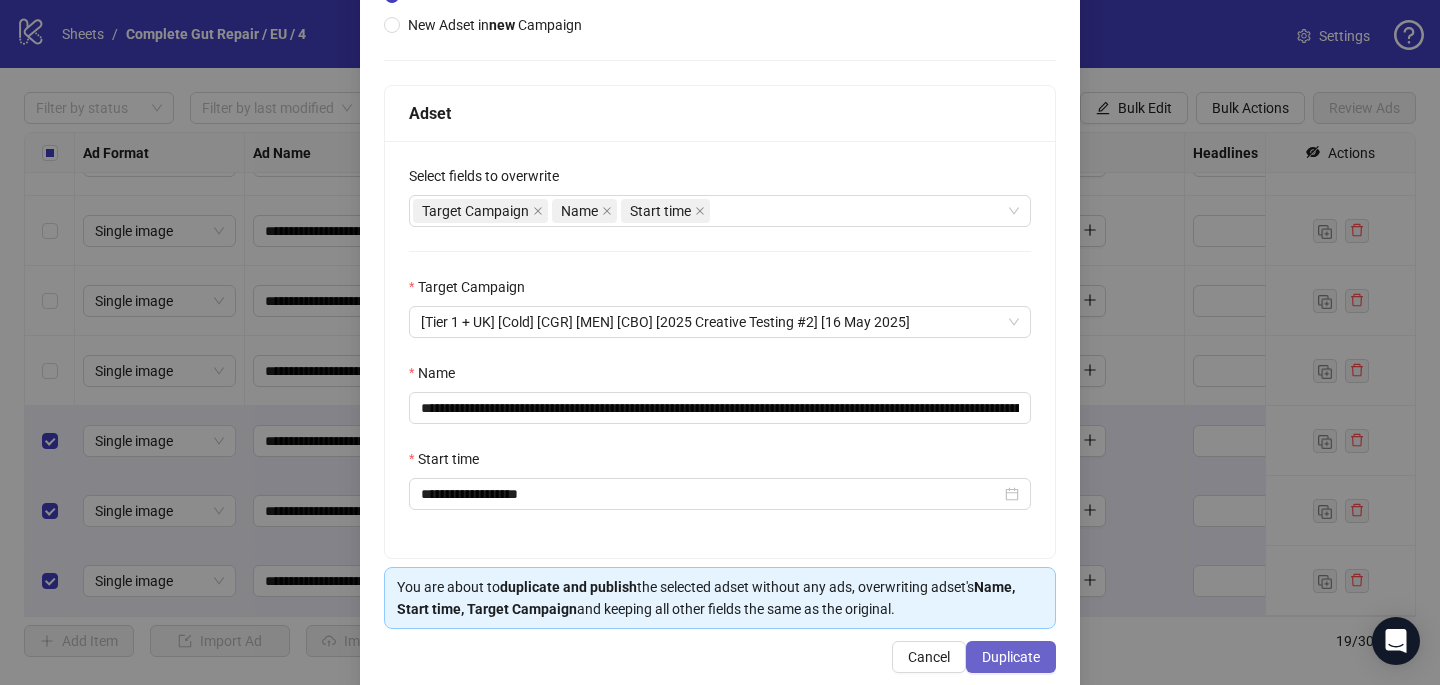 click on "Duplicate" at bounding box center (1011, 657) 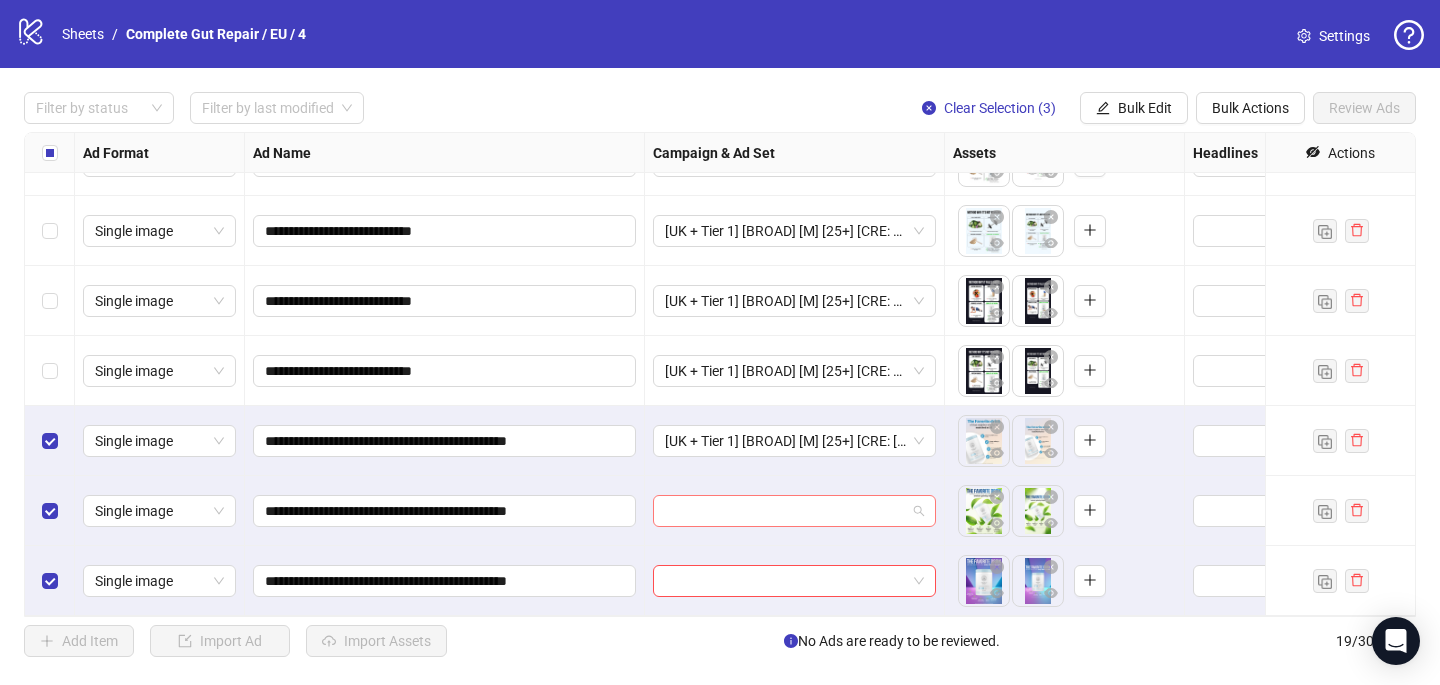 click at bounding box center (785, 511) 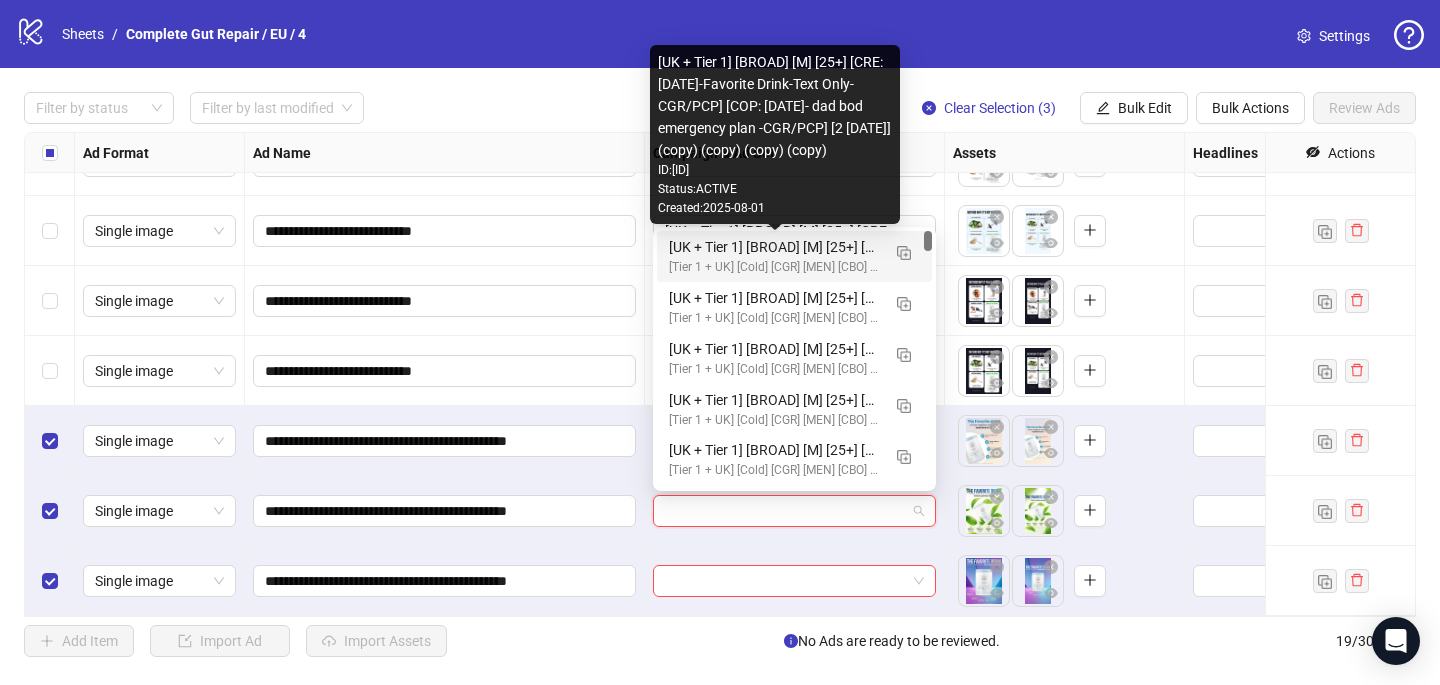 click on "[UK + Tier 1] [BROAD] [M] [25+] [CRE: [DATE]-Favorite Drink-Text Only-CGR/PCP] [COP: [DATE]- dad bod emergency plan -CGR/PCP]  [2 [DATE]] (copy) (copy) (copy) (copy)" at bounding box center [774, 247] 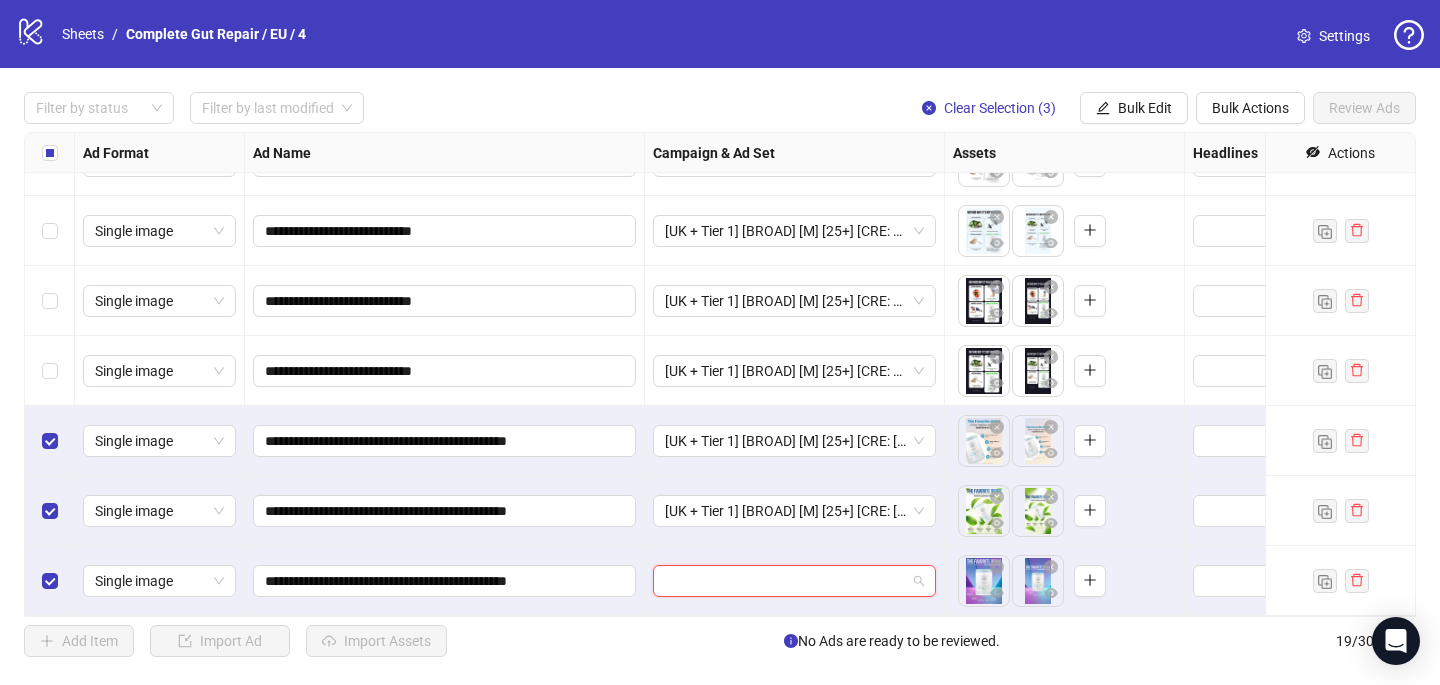 click at bounding box center (785, 581) 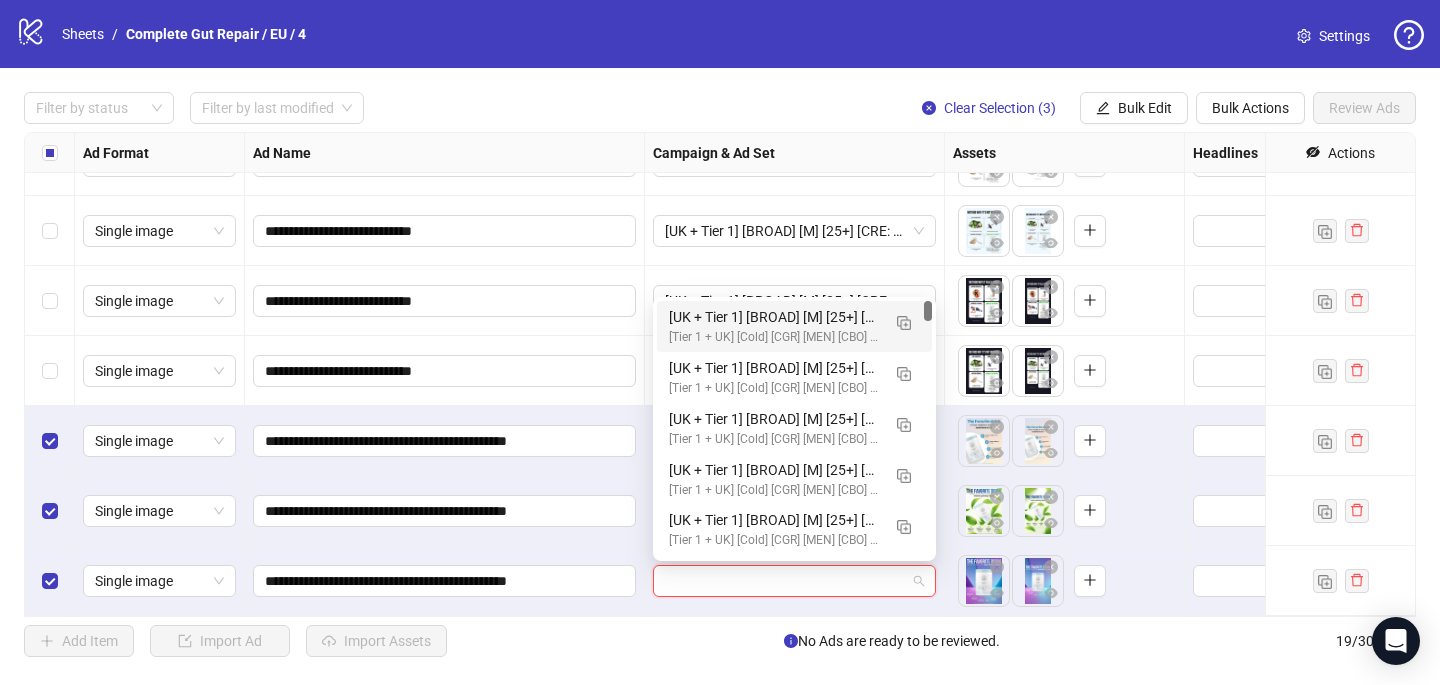 click on "[UK + Tier 1] [BROAD] [M] [25+] [CRE: [DATE]-Favorite Drink-Text Only-CGR/PCP] [COP: [DATE]- dad bod emergency plan -CGR/PCP]  [2 [DATE]] (copy) (copy) (copy) (copy)" at bounding box center [774, 317] 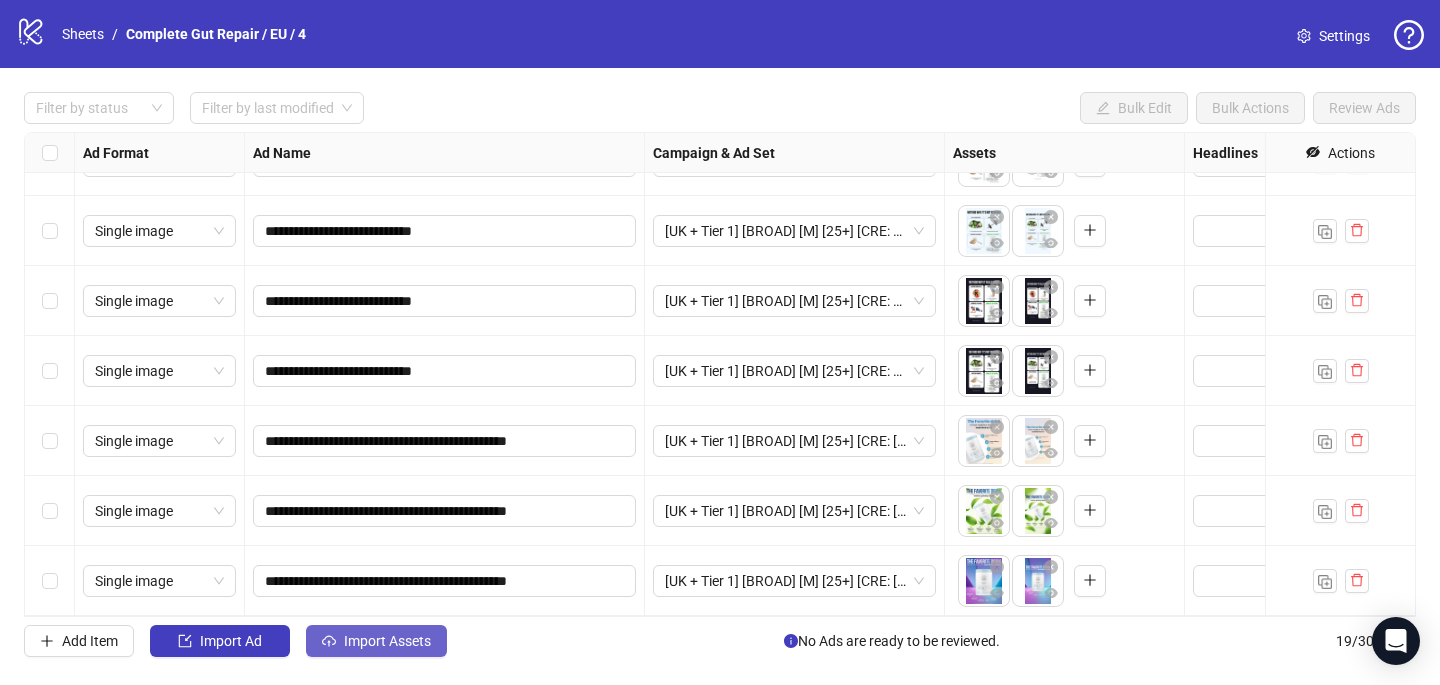 click on "Import Assets" at bounding box center [387, 641] 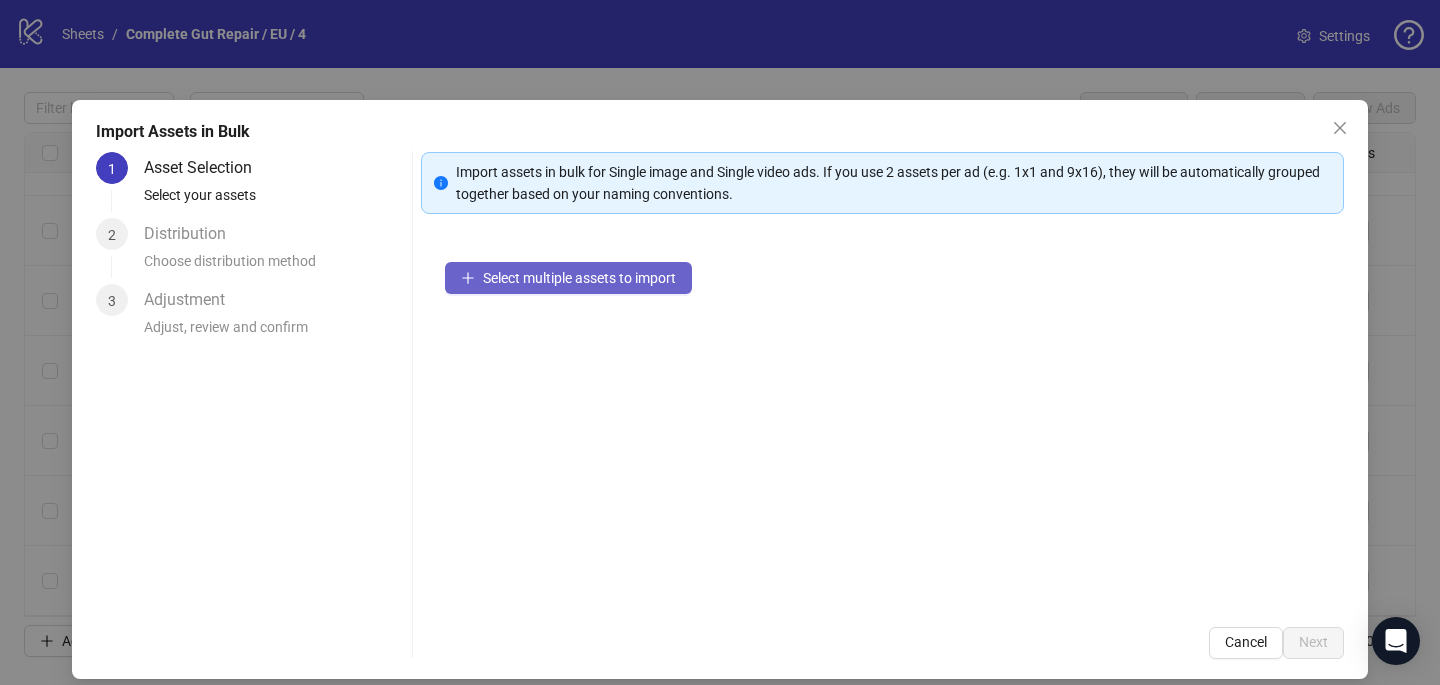 click on "Select multiple assets to import" at bounding box center (579, 278) 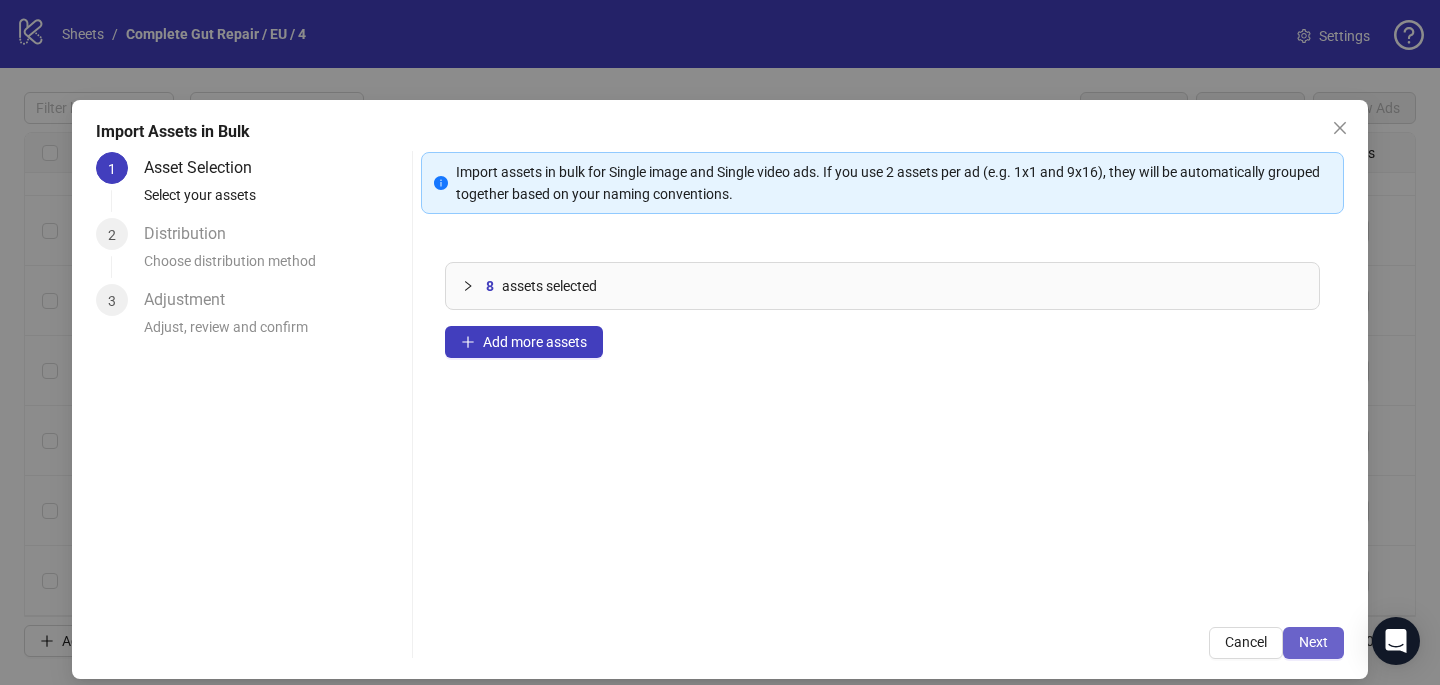 click on "Next" at bounding box center (1313, 642) 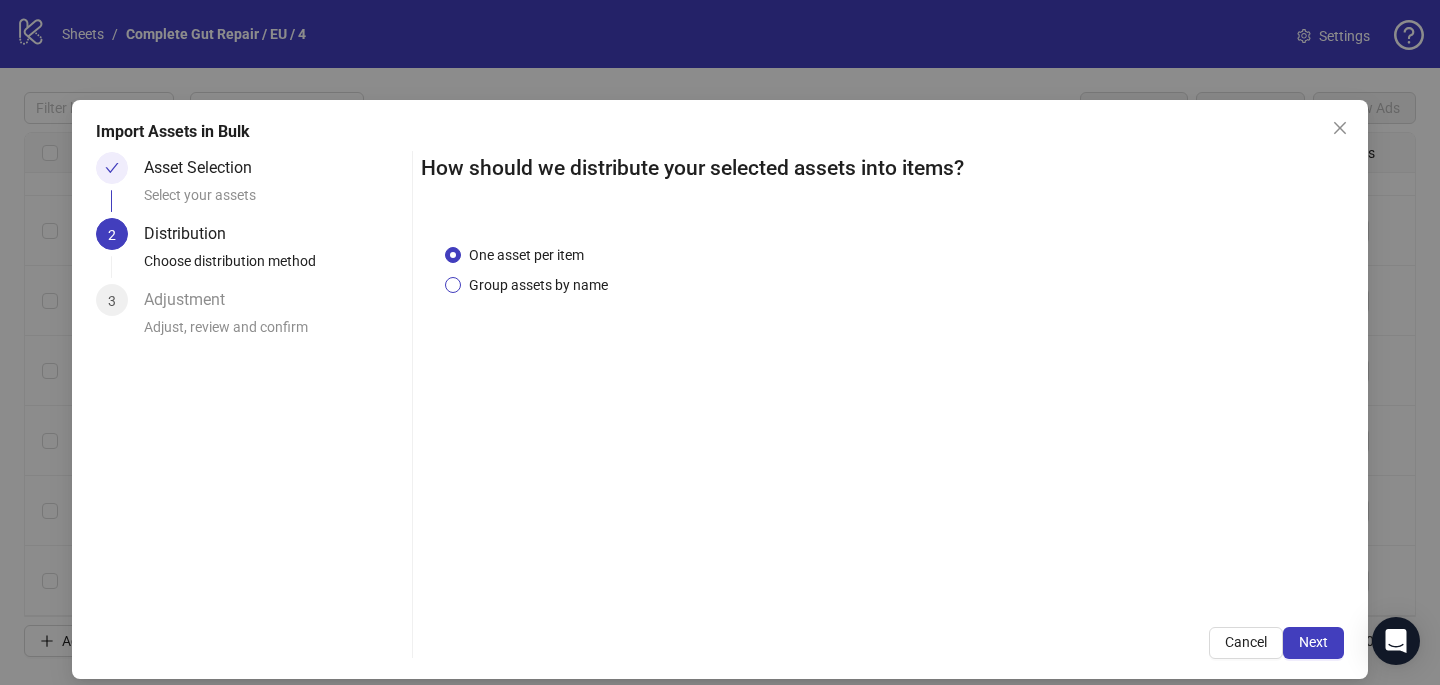 click on "Group assets by name" at bounding box center (538, 285) 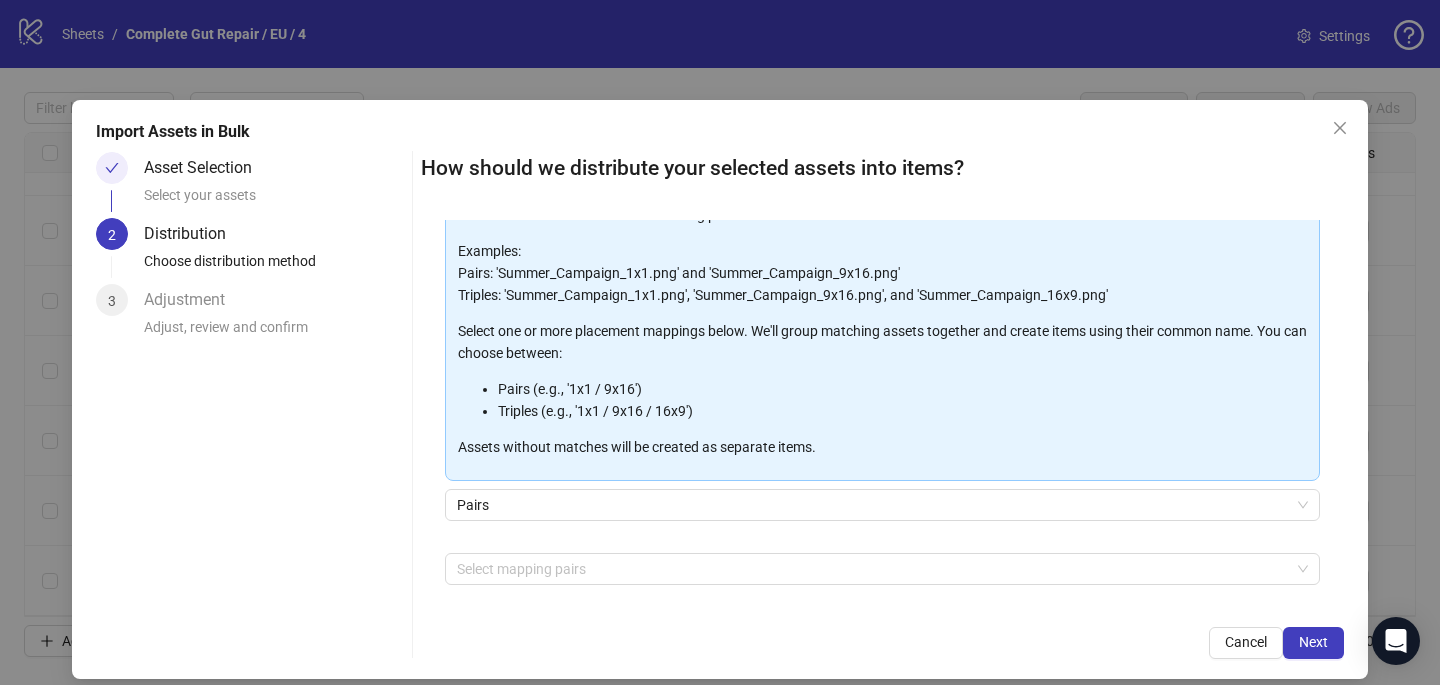 scroll, scrollTop: 136, scrollLeft: 0, axis: vertical 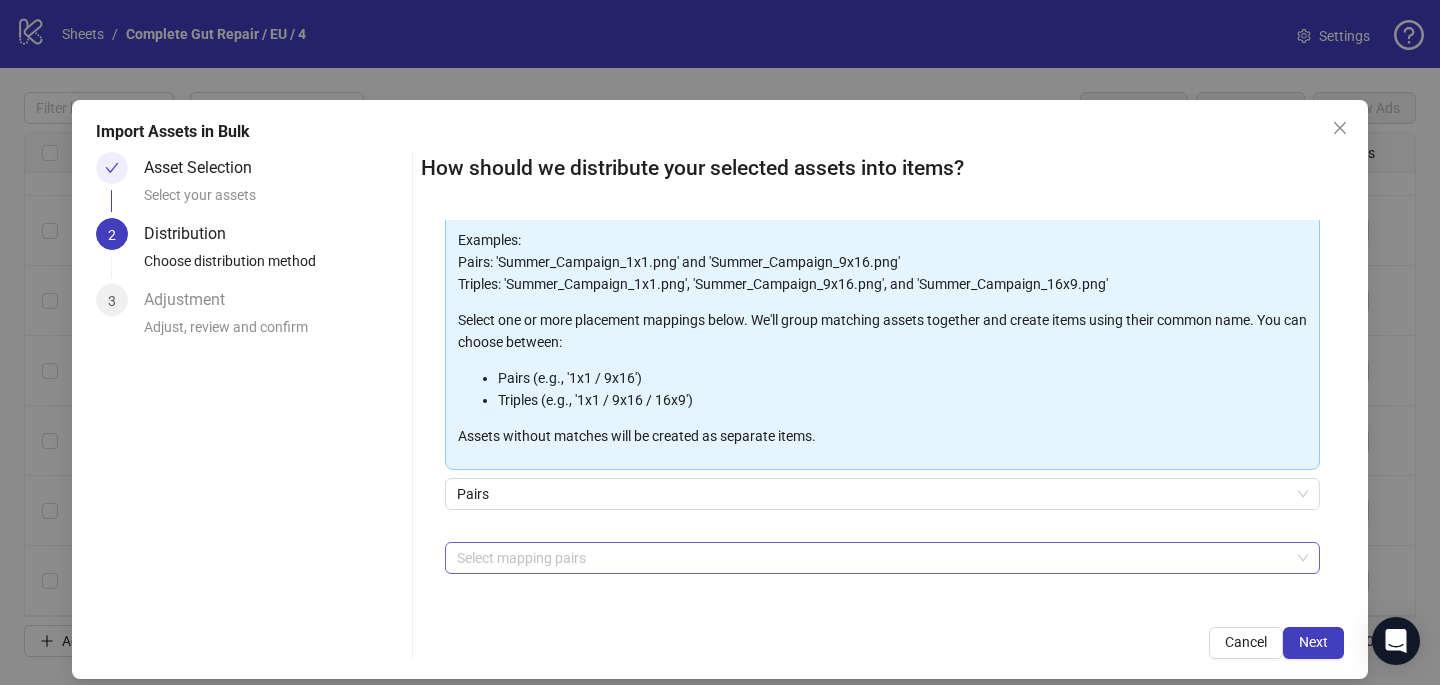 click at bounding box center (872, 558) 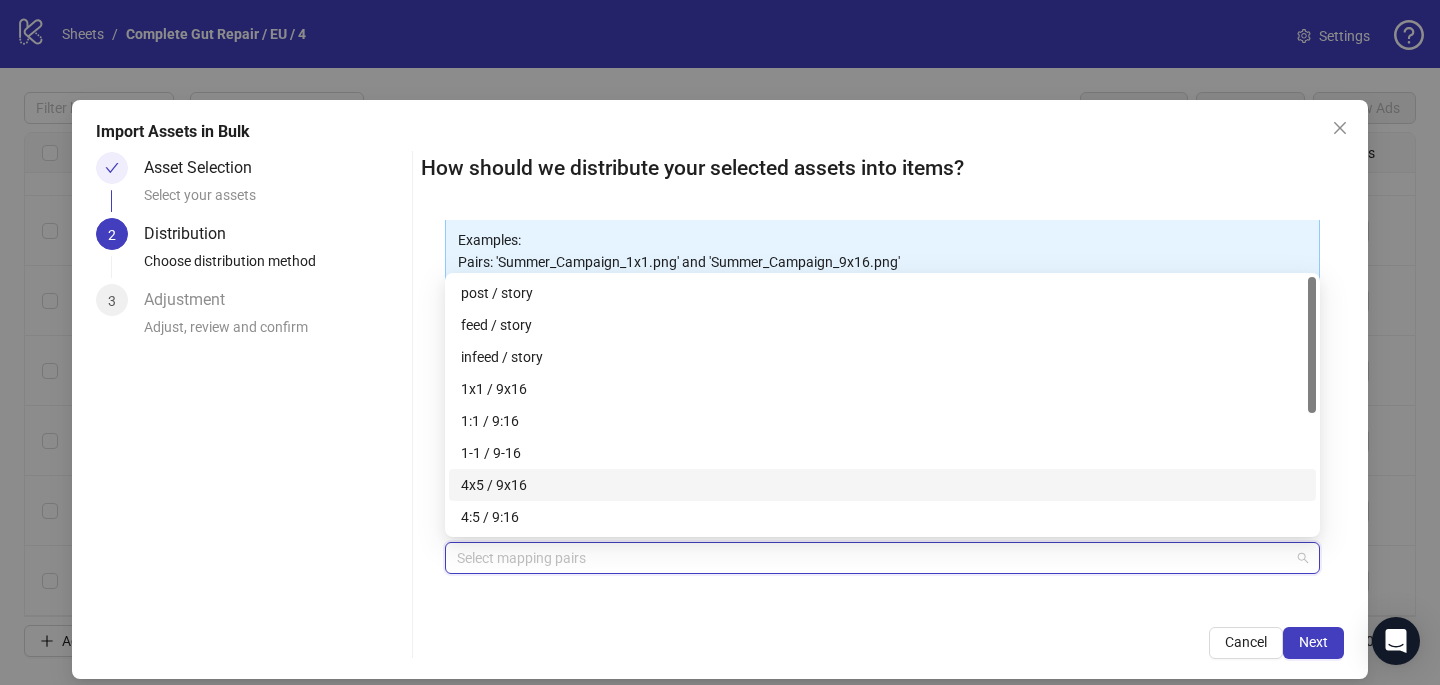 click on "4x5 / 9x16" at bounding box center [882, 485] 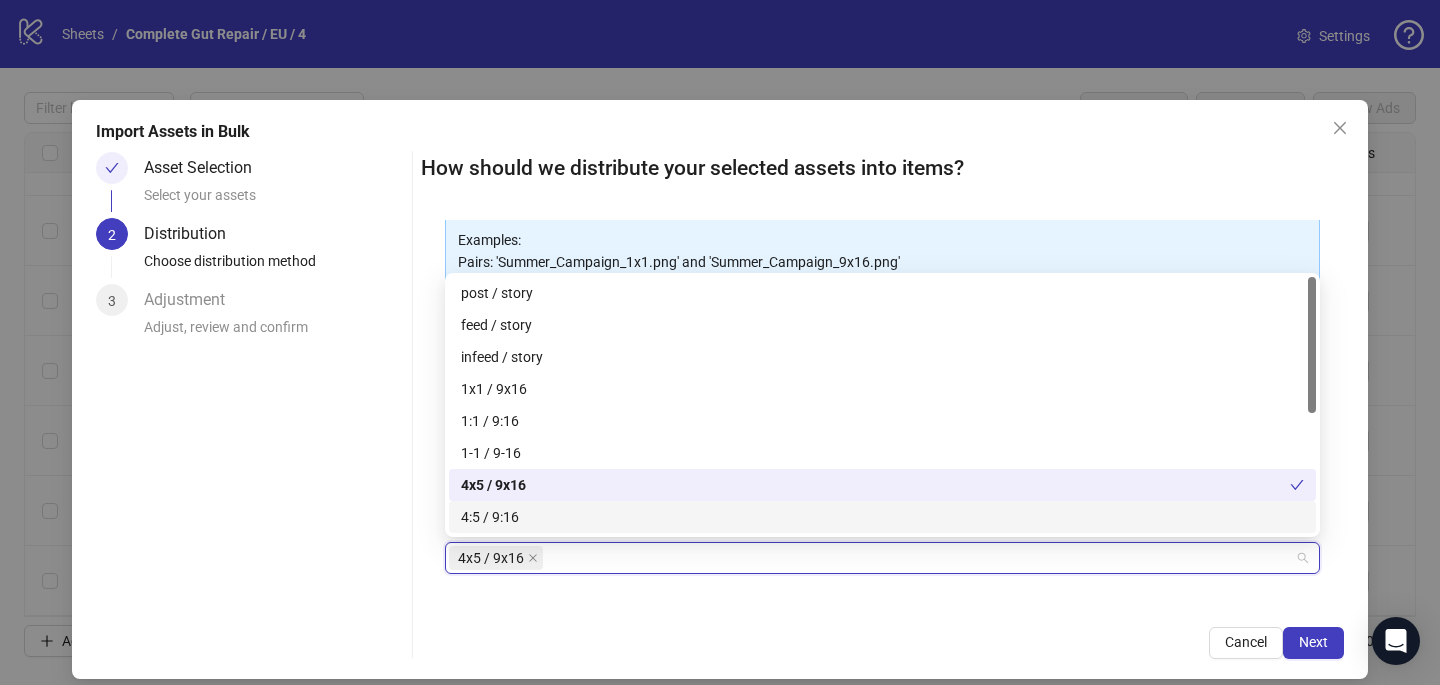 click on "4x5 / 9x16   + Add Custom Pair" at bounding box center (882, 594) 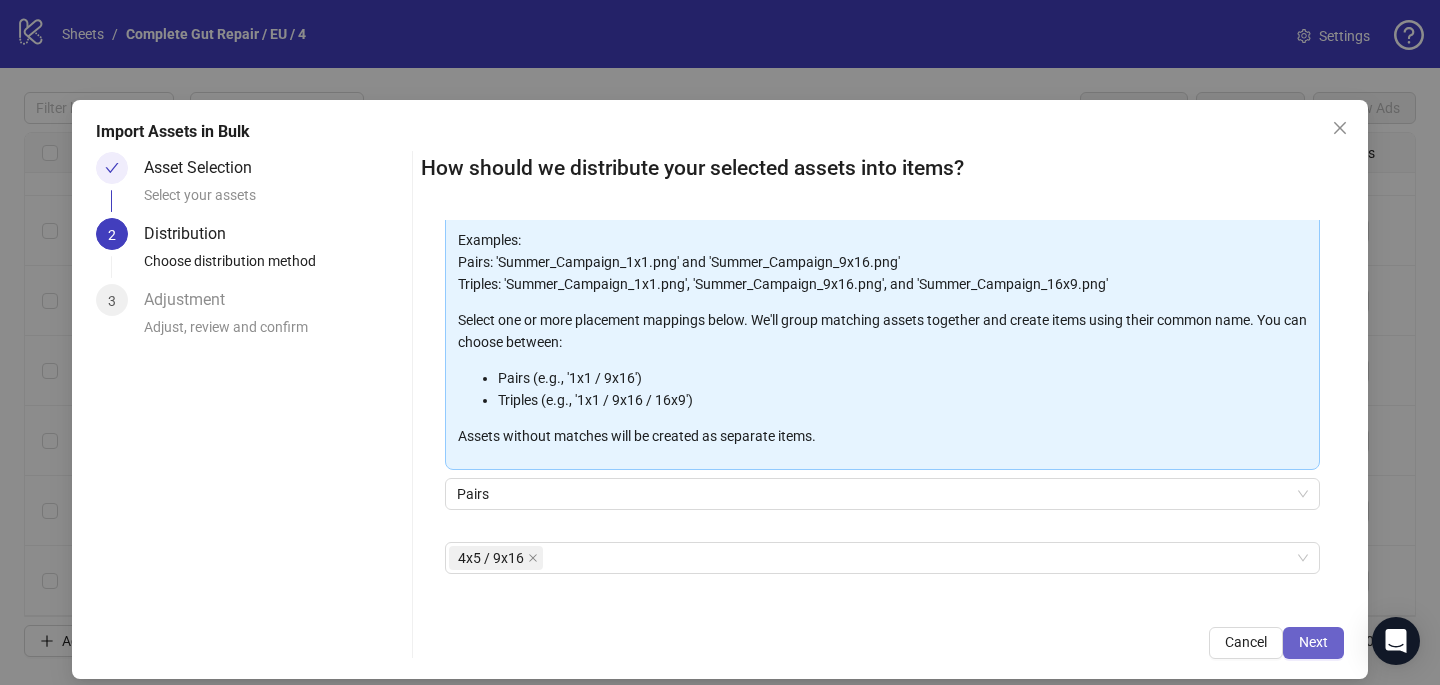 click on "Next" at bounding box center (1313, 642) 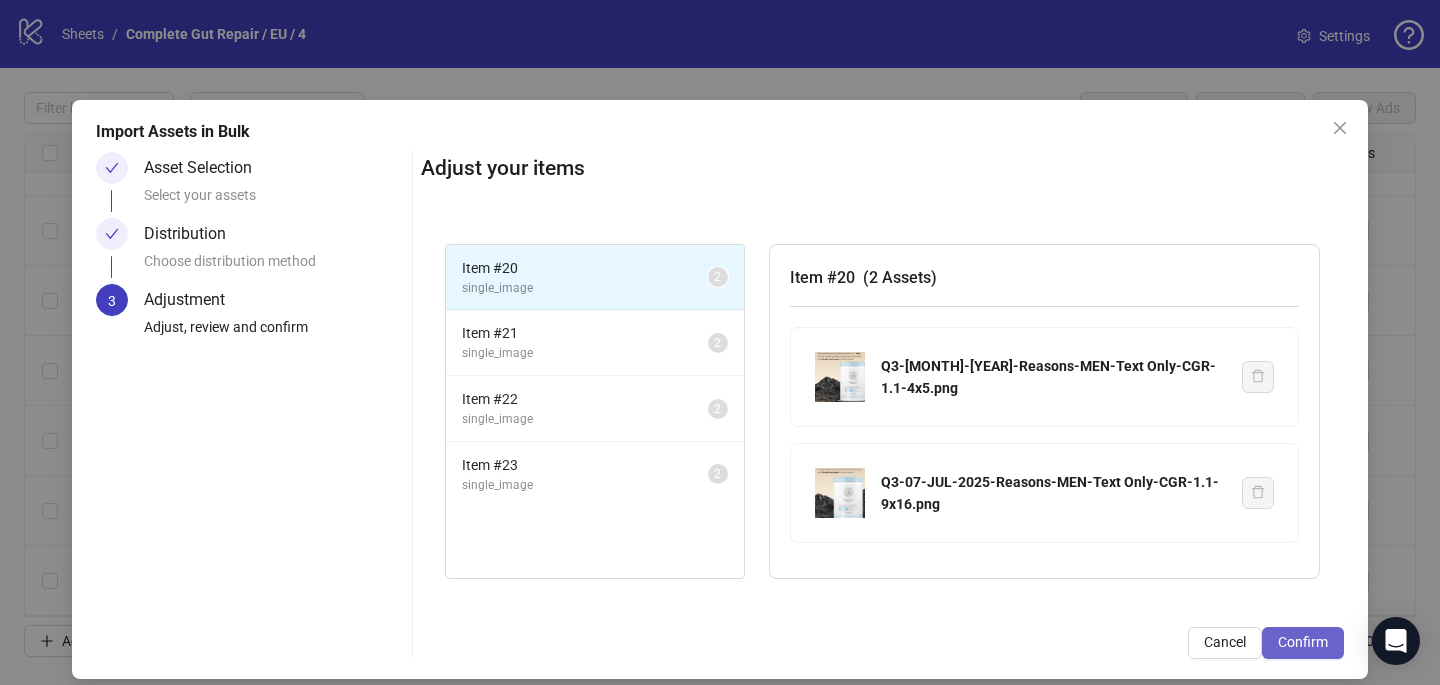 click on "Confirm" at bounding box center (1303, 643) 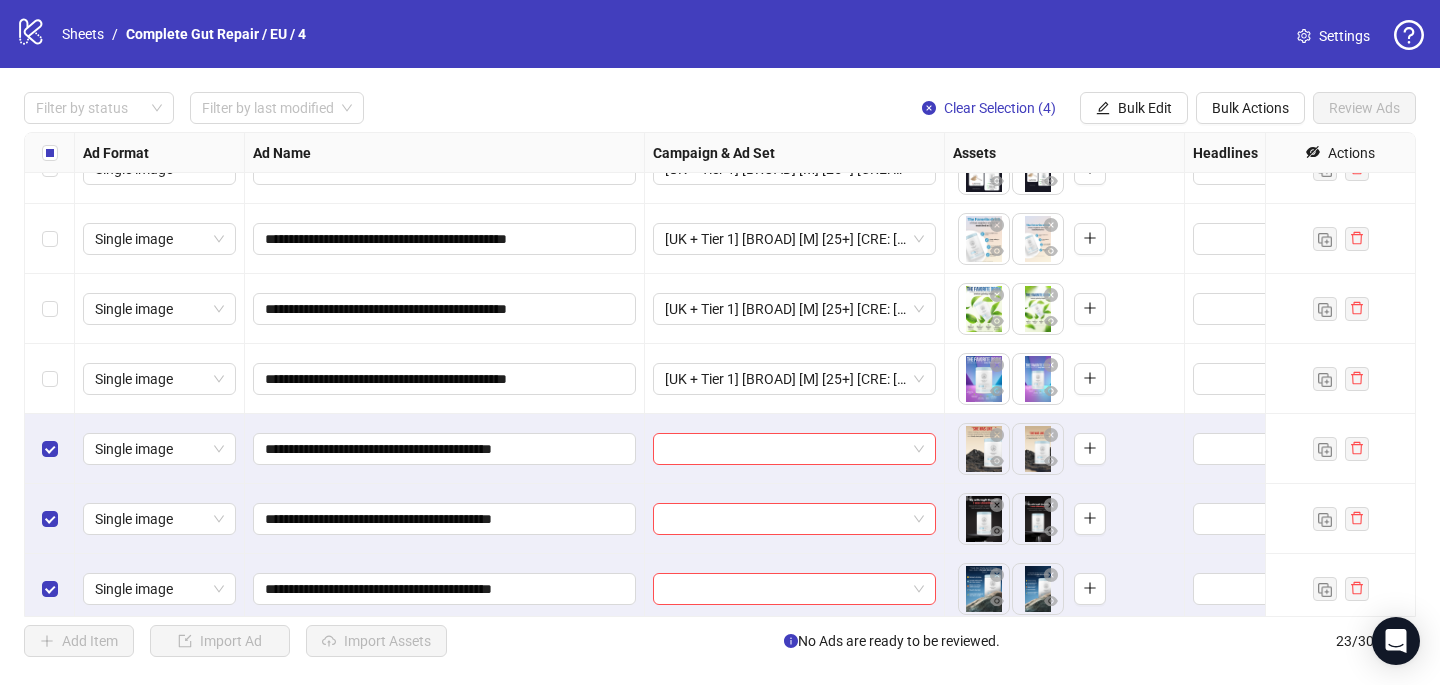 scroll, scrollTop: 1167, scrollLeft: 0, axis: vertical 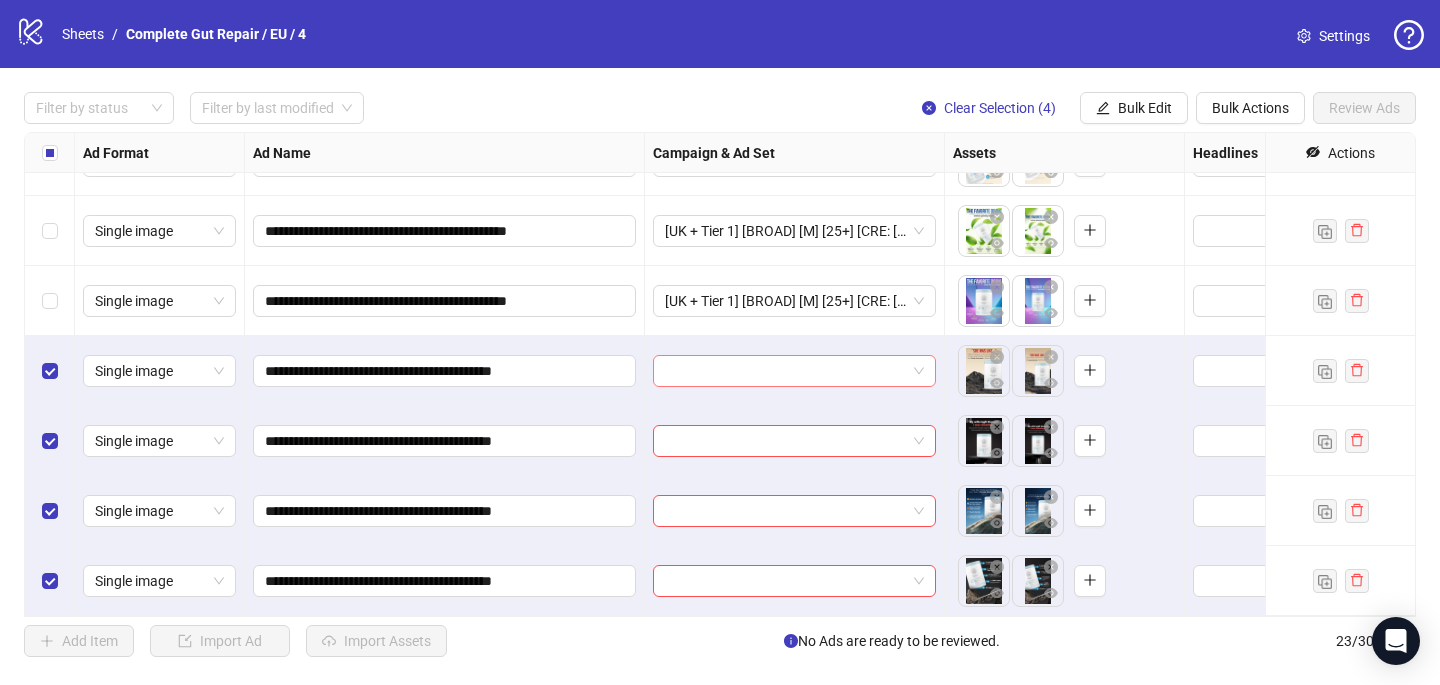 click at bounding box center [785, 371] 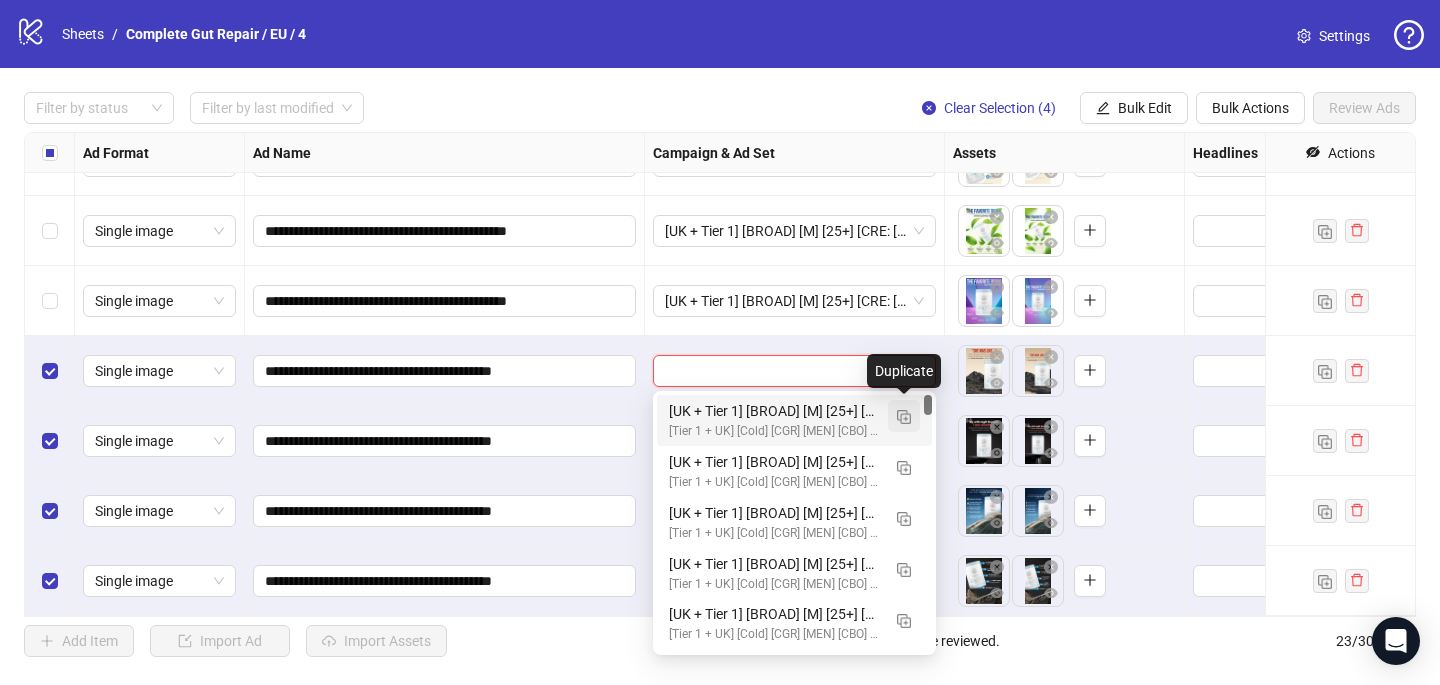 click at bounding box center (904, 417) 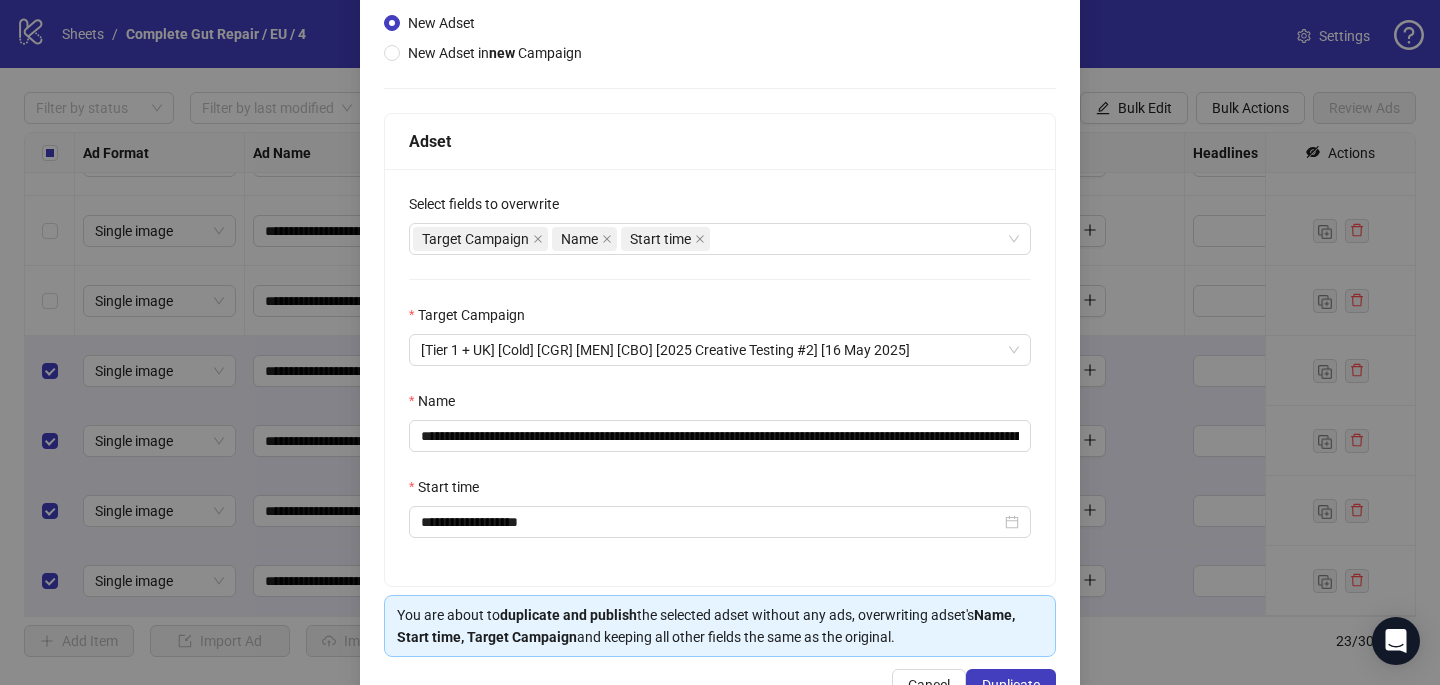 scroll, scrollTop: 238, scrollLeft: 0, axis: vertical 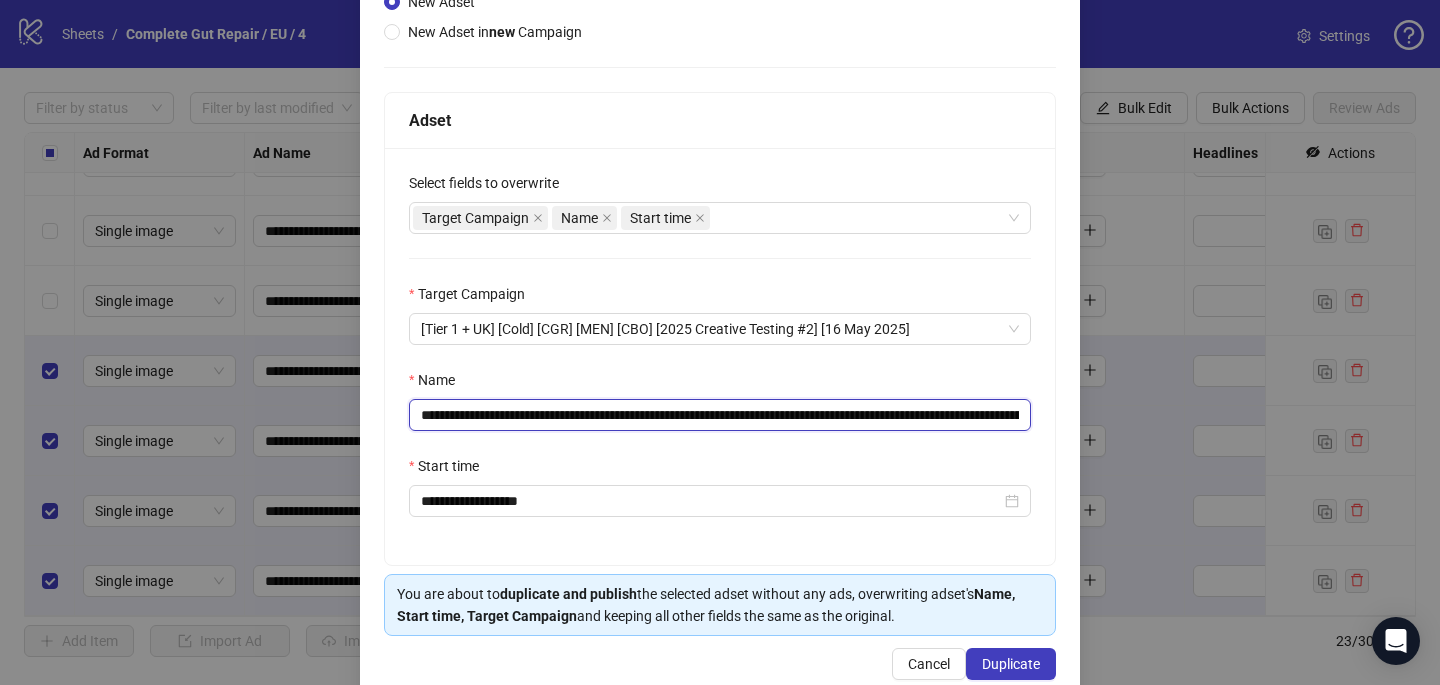 drag, startPoint x: 963, startPoint y: 416, endPoint x: 653, endPoint y: 419, distance: 310.01453 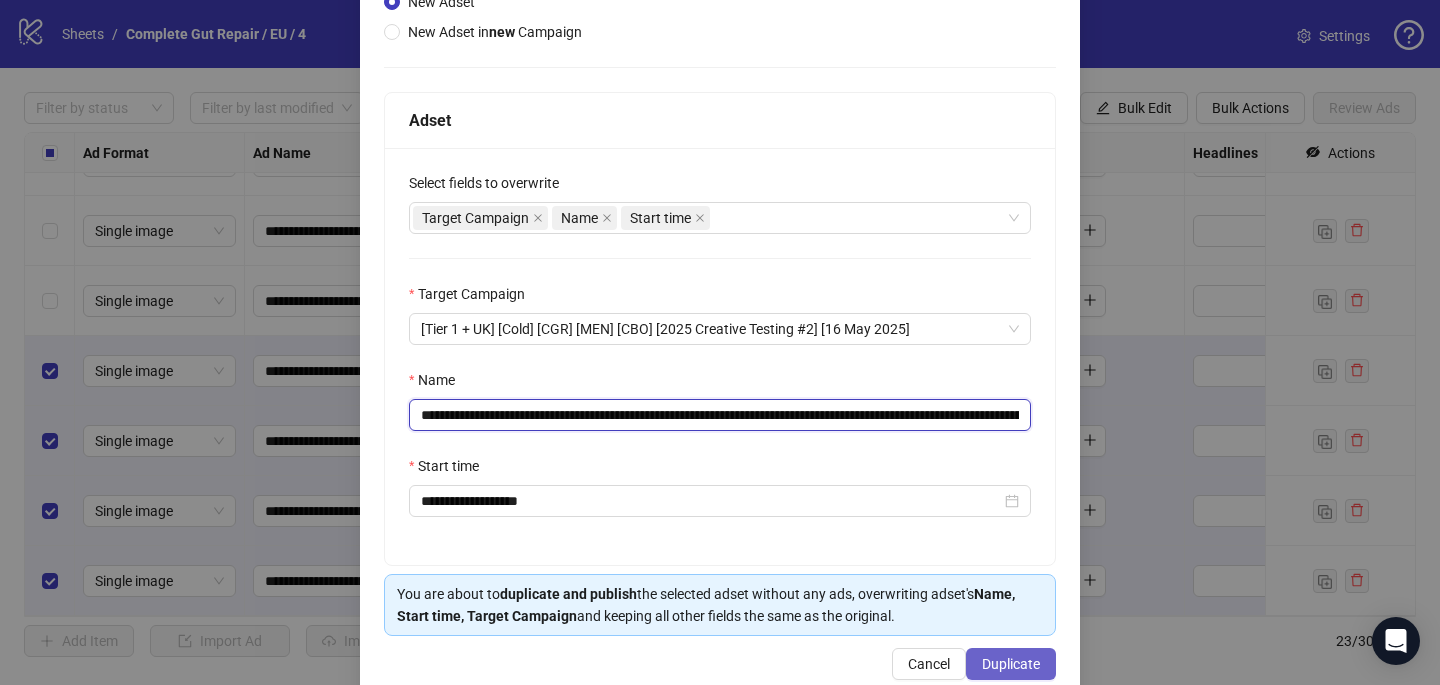 type on "**********" 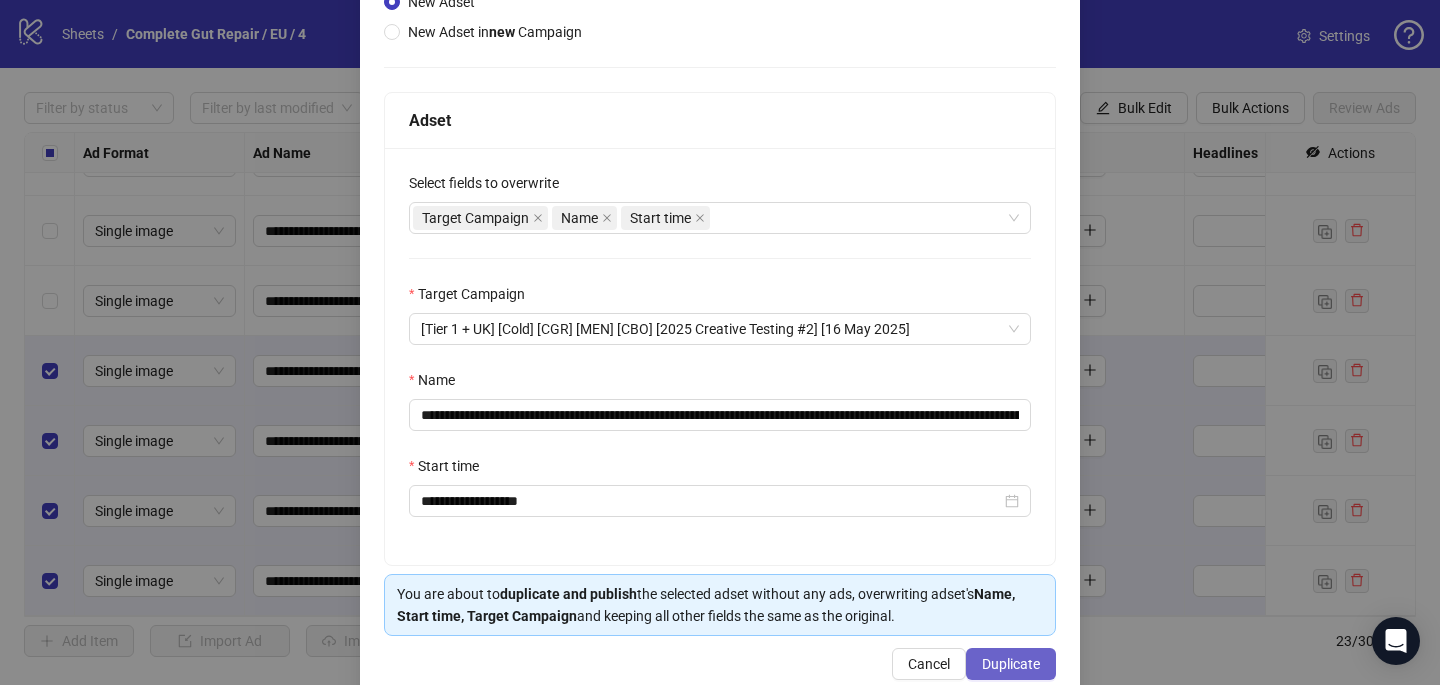 click on "Duplicate" at bounding box center [1011, 664] 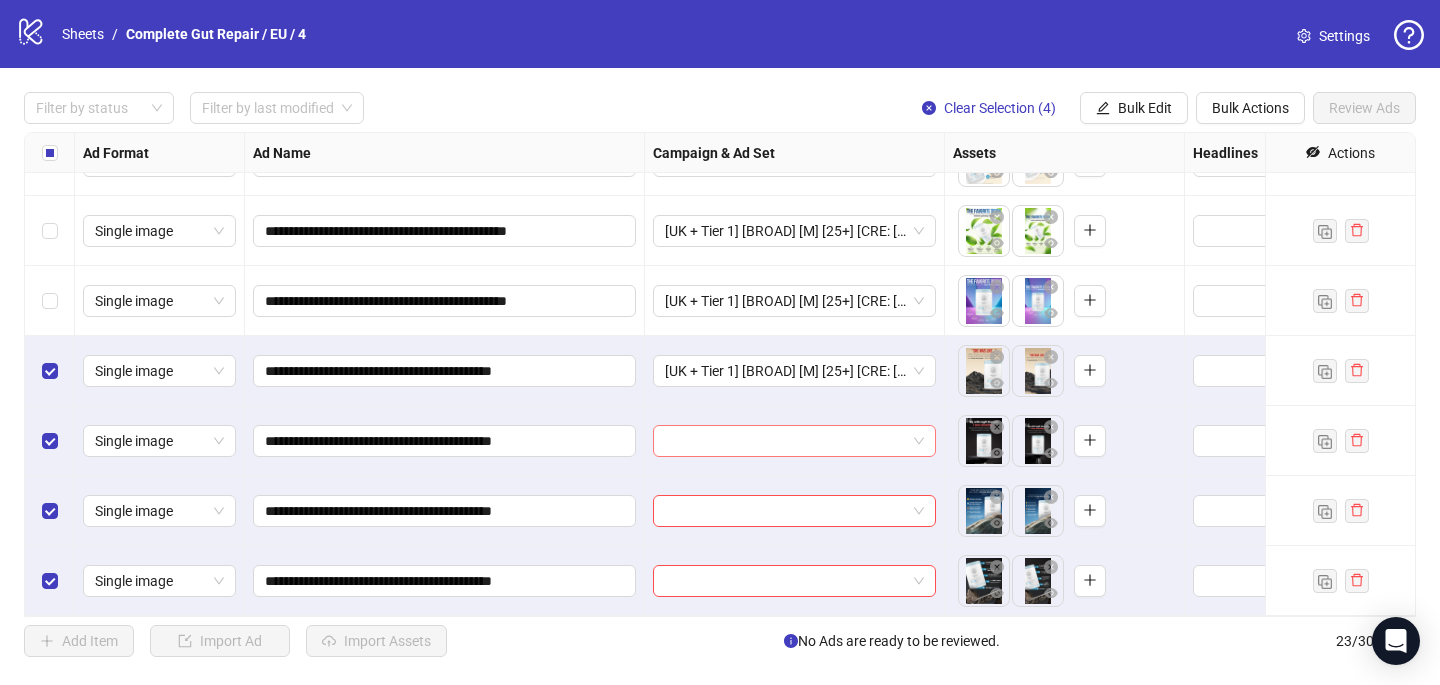 click at bounding box center (785, 441) 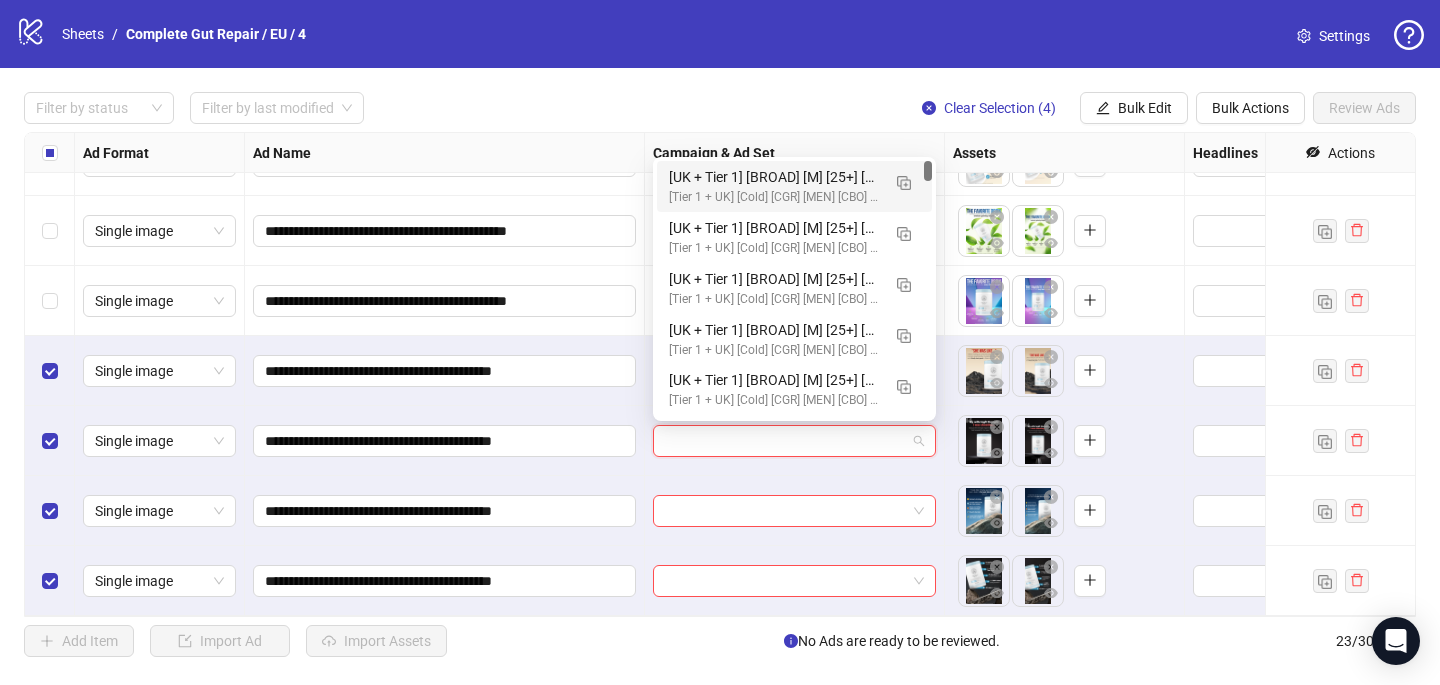 click on "[UK + Tier 1] [BROAD] [M] [25+] [CRE: [DATE]-Reasons-MEN-Text Only-CGR/PCP] [COP: [DATE]- dad bod emergency plan -CGR/PCP]  [2 [DATE]] (copy) (copy) (copy) (copy) (copy)" at bounding box center [774, 177] 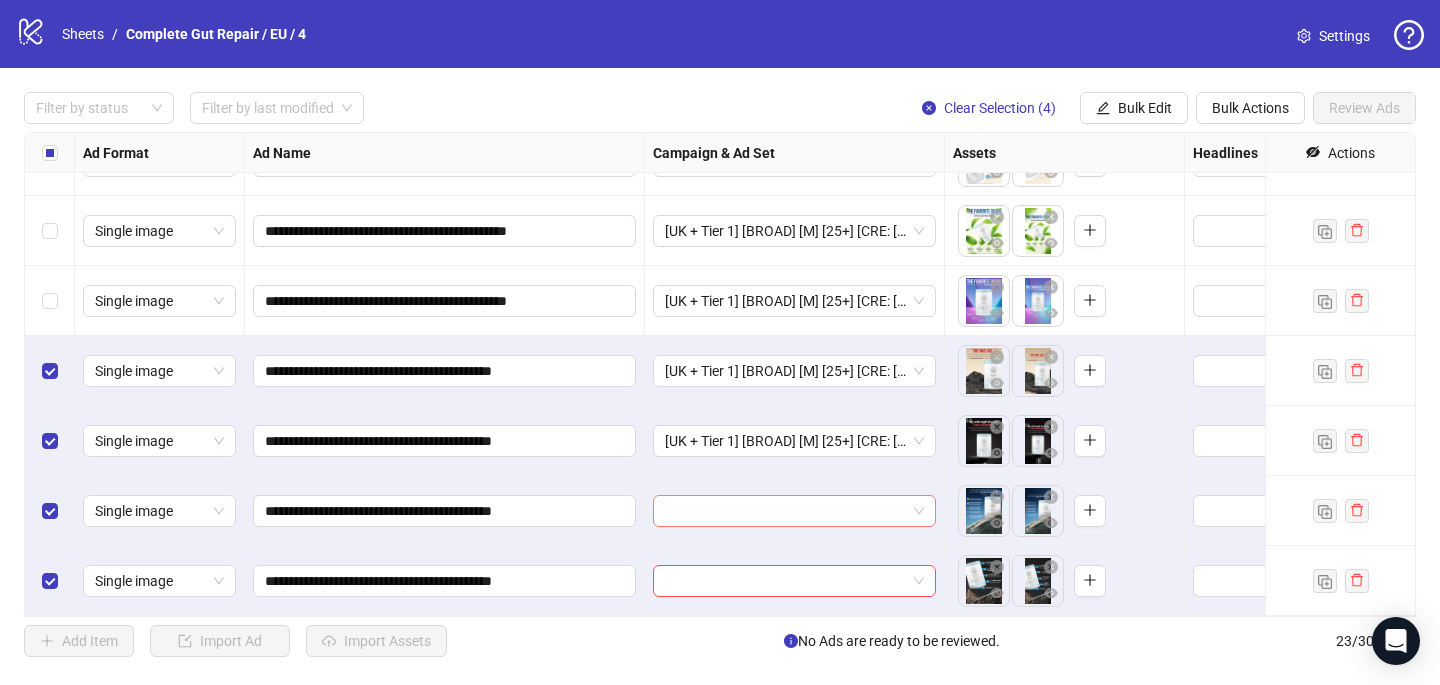 click at bounding box center (785, 511) 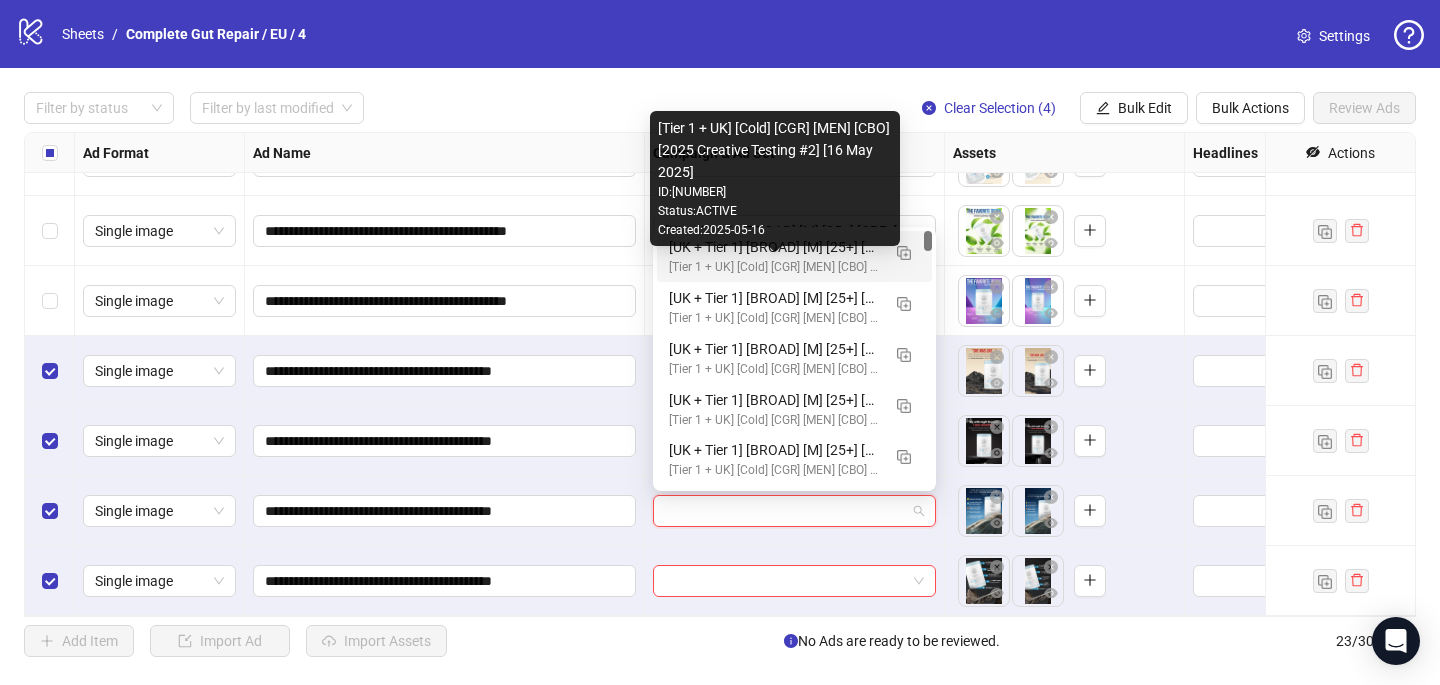 click on "[Tier 1 + UK] [Cold] [CGR] [MEN] [CBO] [2025 Creative Testing #2] [16 May 2025]" at bounding box center [774, 267] 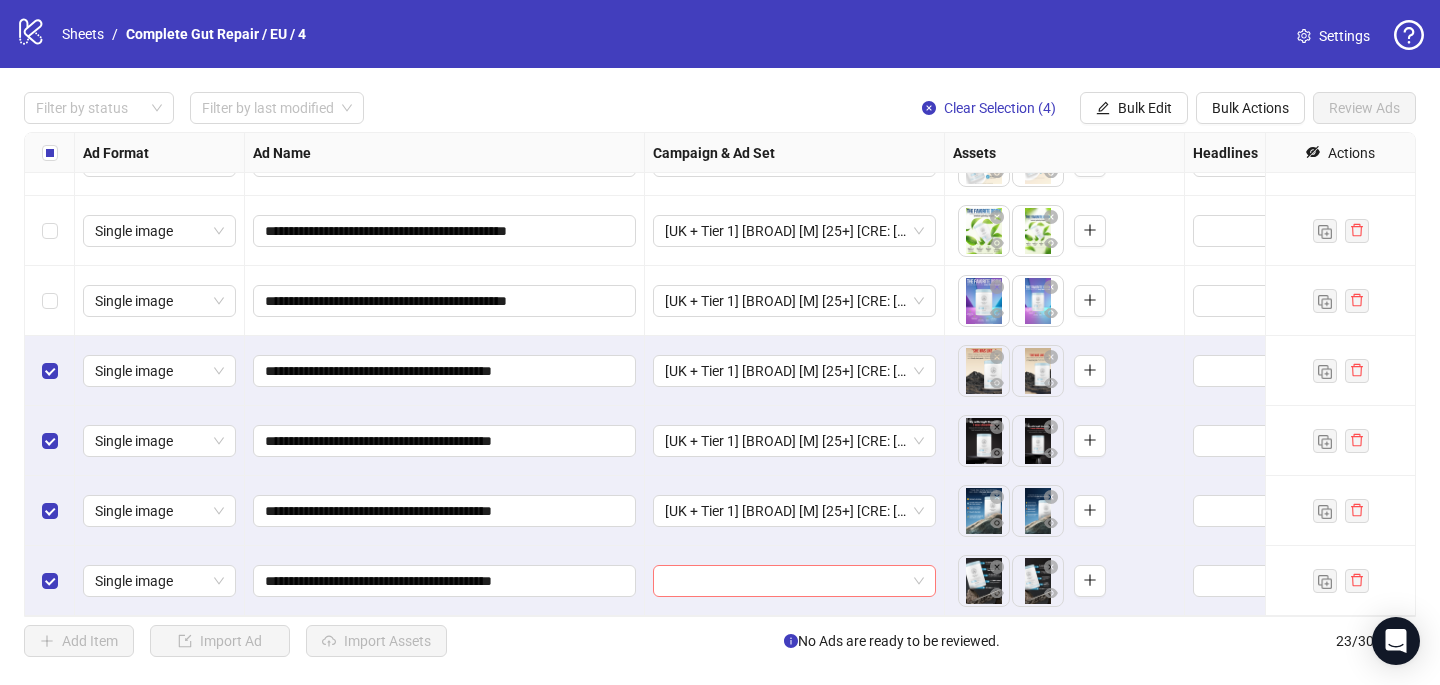 click at bounding box center [785, 581] 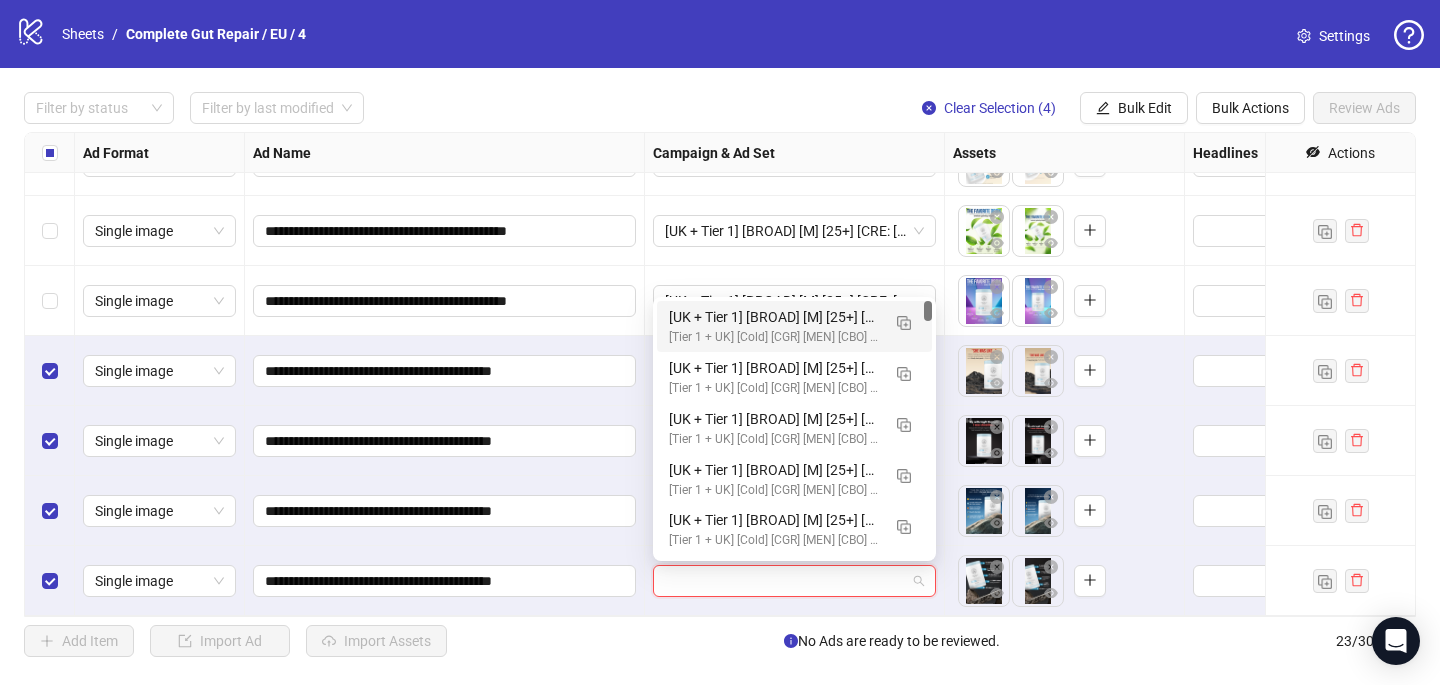 click on "[UK + Tier 1] [BROAD] [M] [25+] [CRE: [DATE]-Reasons-MEN-Text Only-CGR/PCP] [COP: [DATE]- dad bod emergency plan -CGR/PCP]  [2 [DATE]] (copy) (copy) (copy) (copy) (copy)" at bounding box center (774, 317) 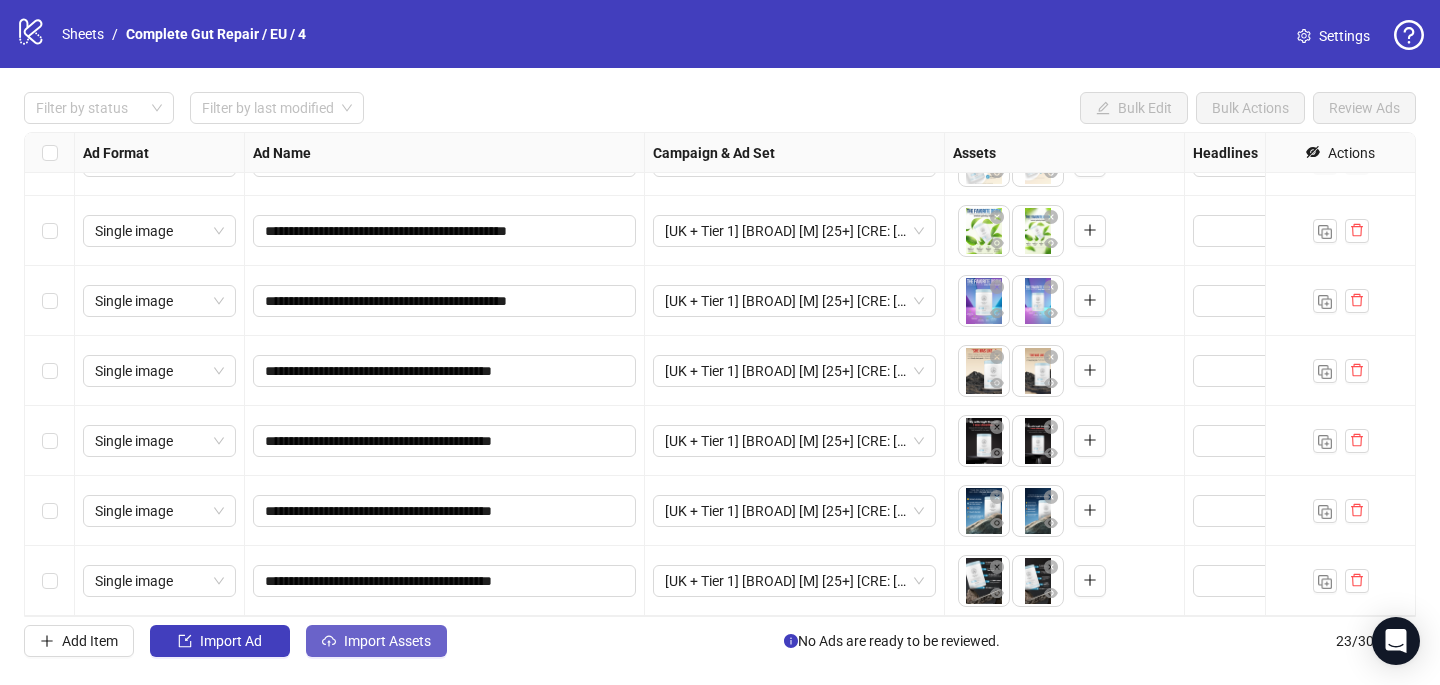 click on "Import Assets" at bounding box center [387, 641] 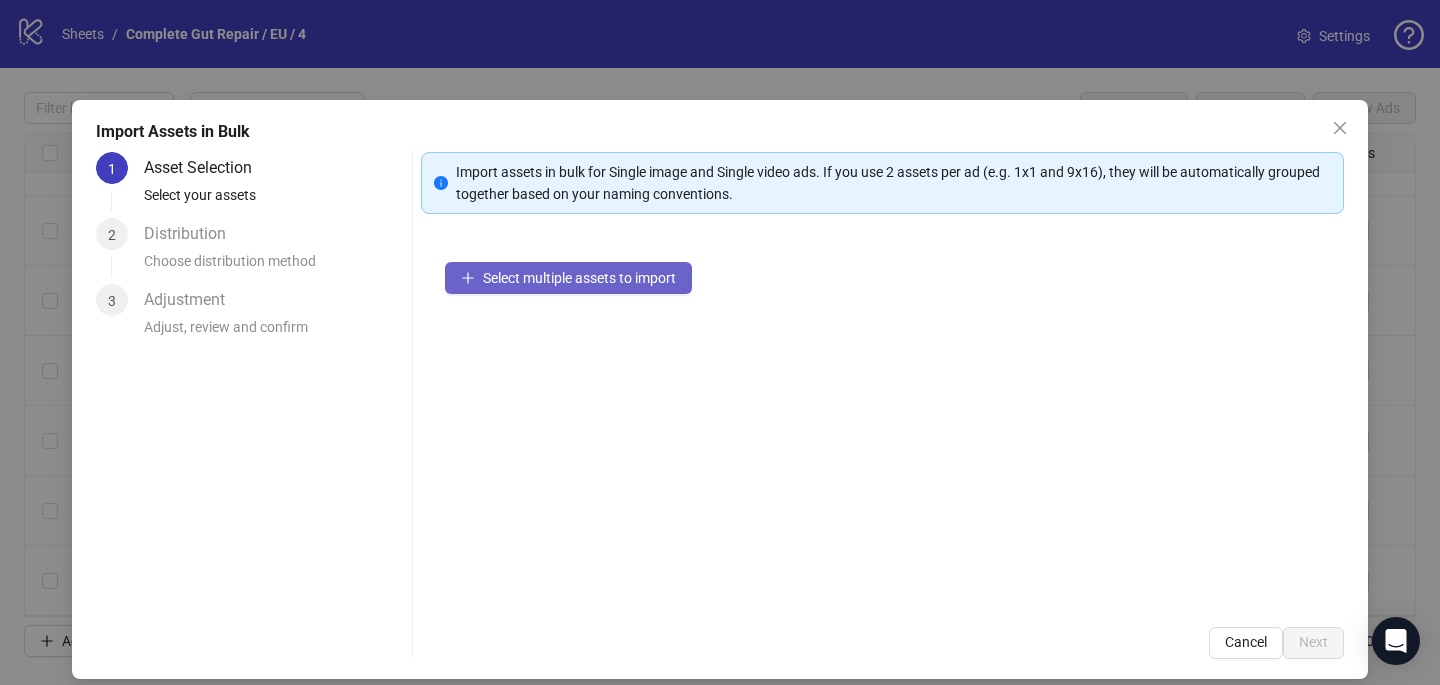 click on "Select multiple assets to import" at bounding box center [579, 278] 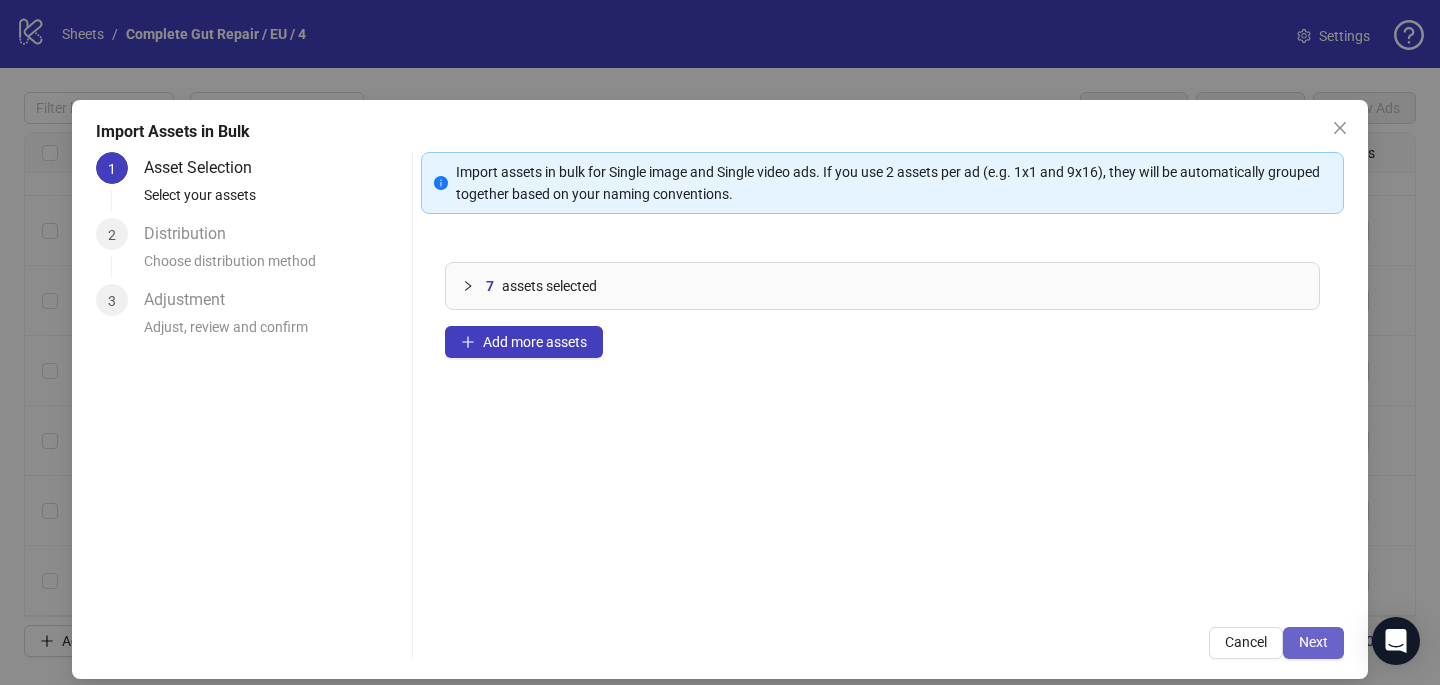click on "Next" at bounding box center (1313, 642) 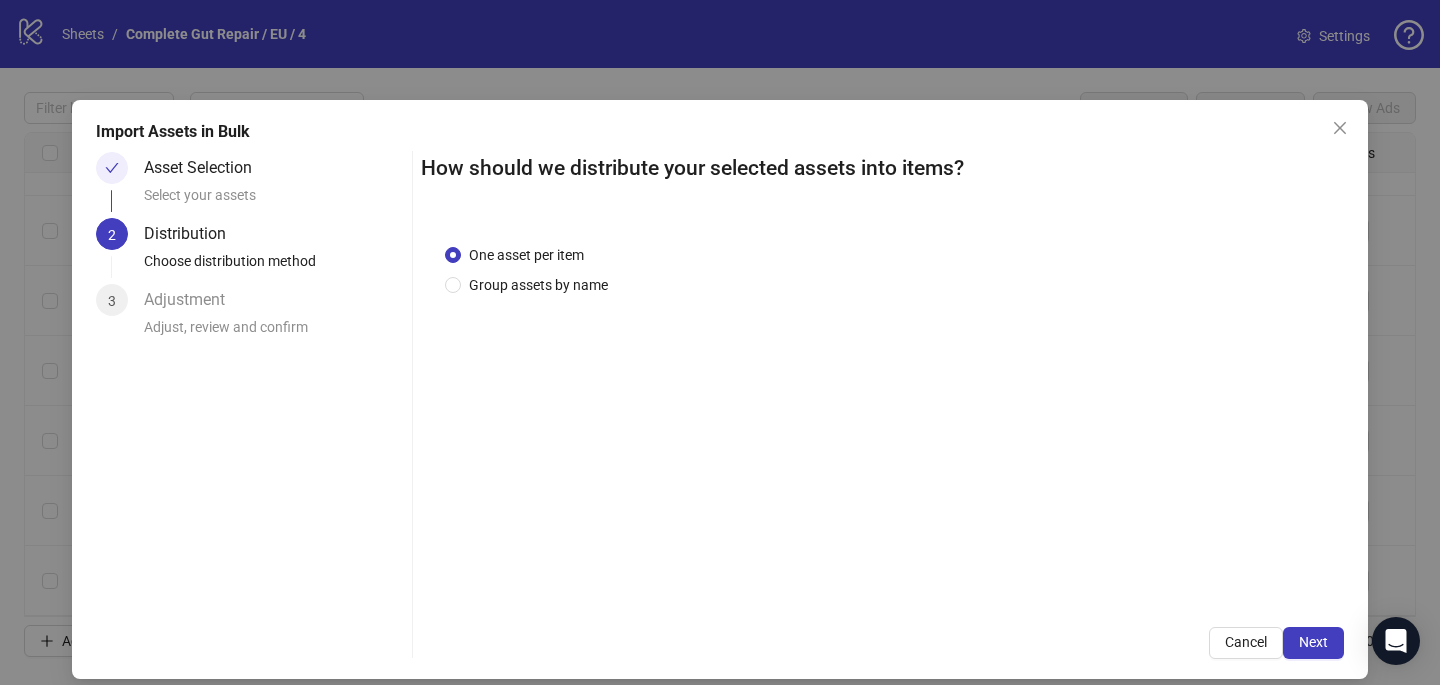 click on "One asset per item Group assets by name" at bounding box center (882, 411) 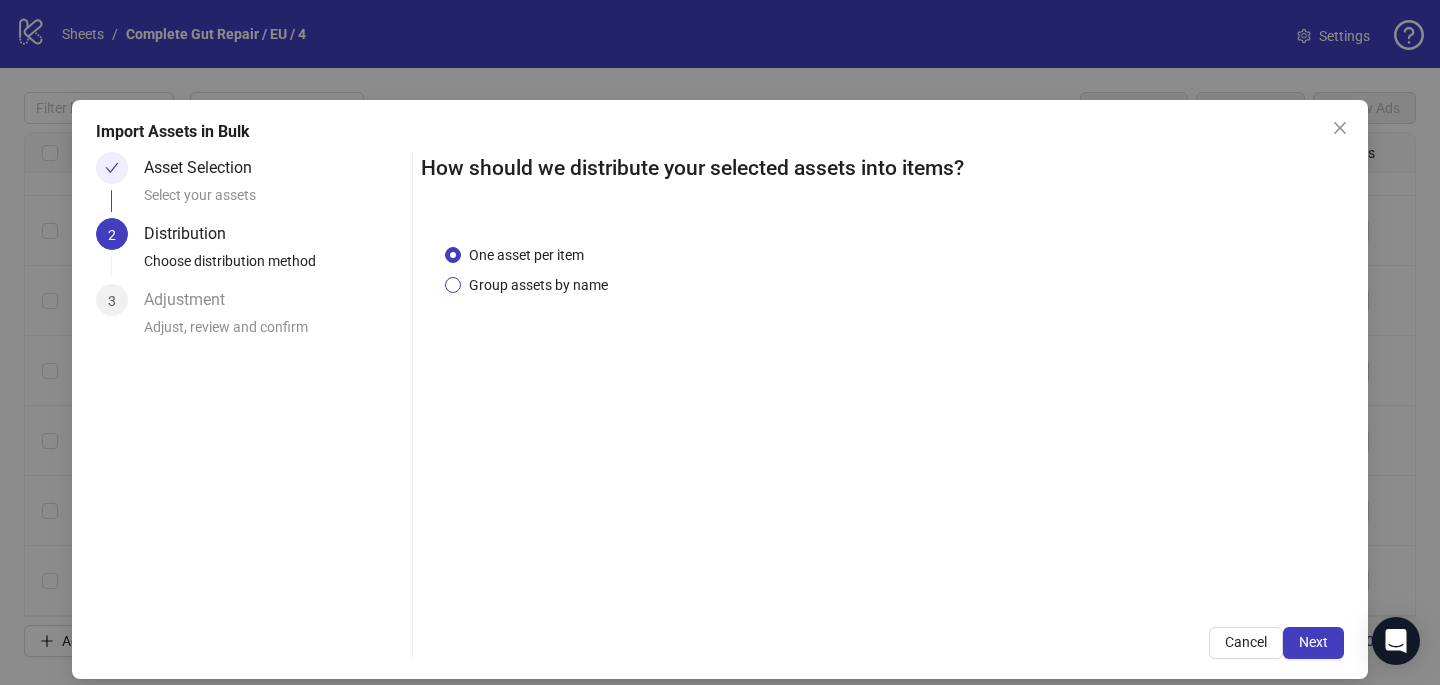 click on "Group assets by name" at bounding box center (538, 285) 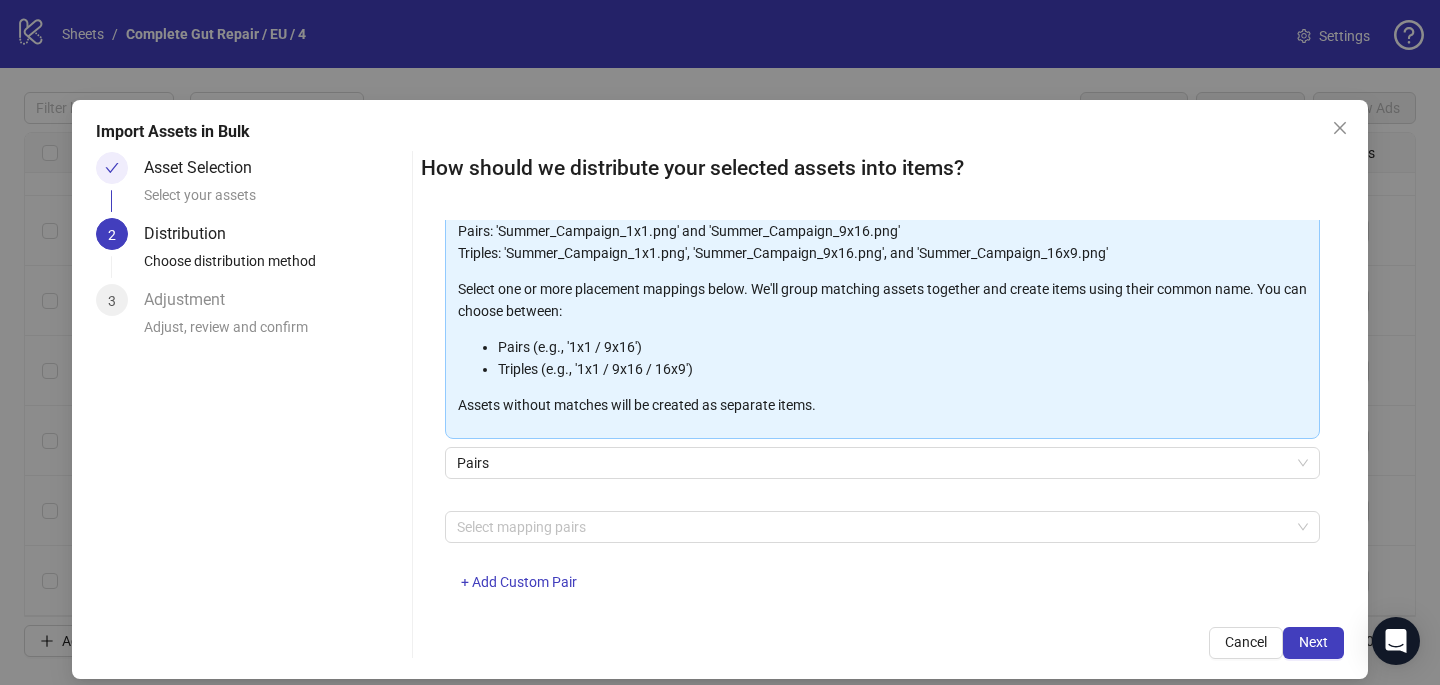 scroll, scrollTop: 179, scrollLeft: 0, axis: vertical 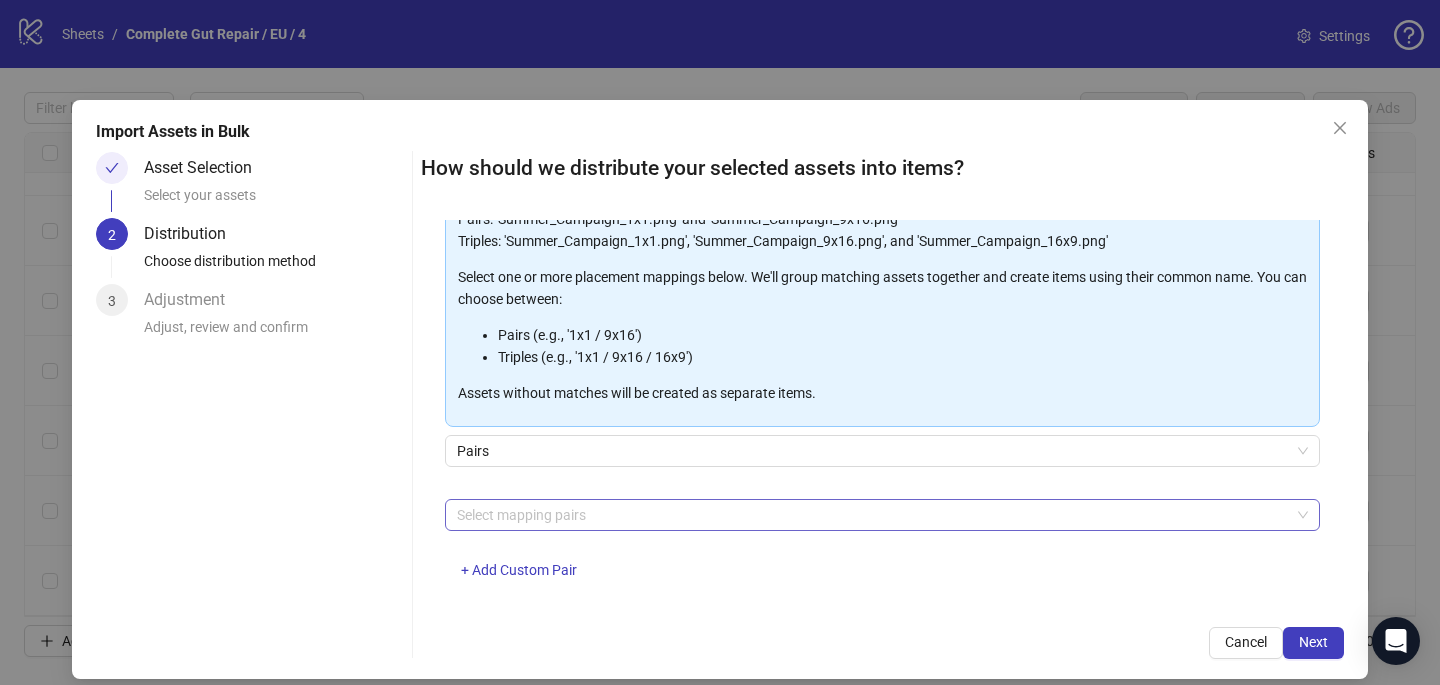 click on "Select mapping pairs" at bounding box center [882, 515] 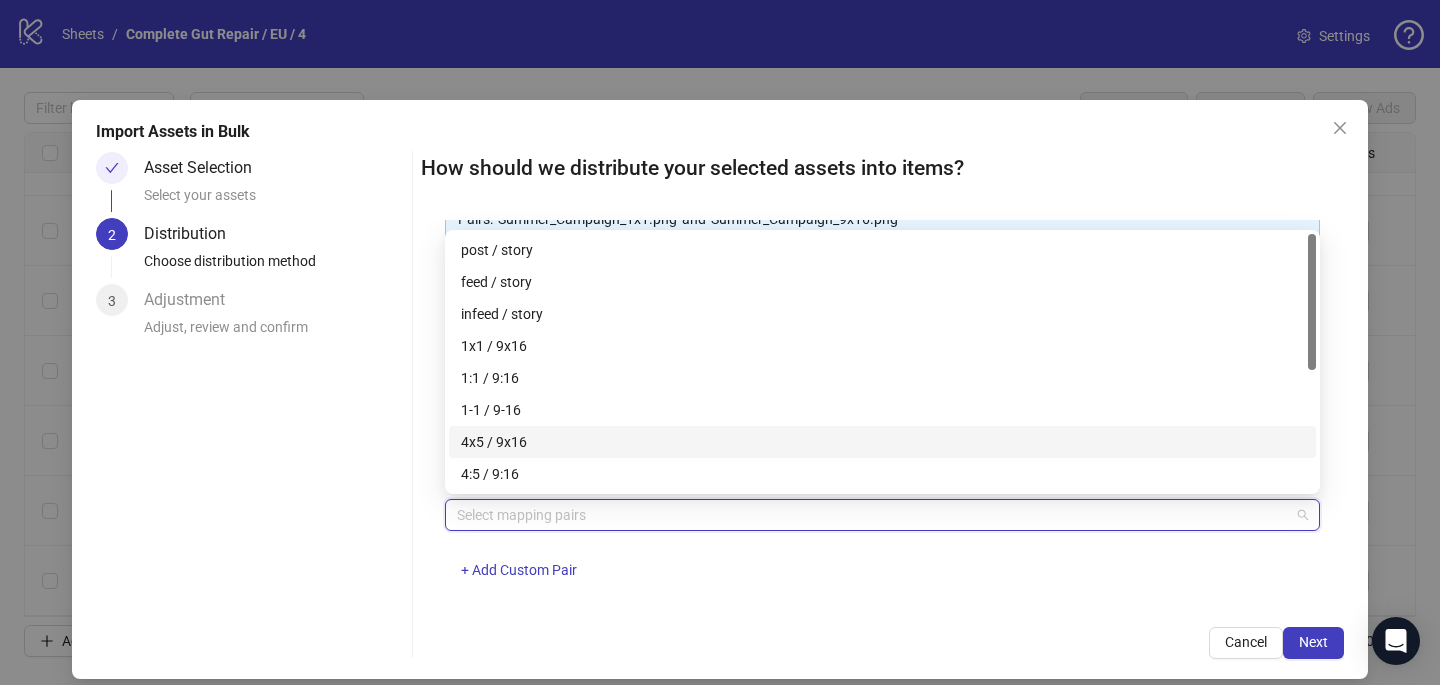 click on "4x5 / 9x16" at bounding box center (882, 442) 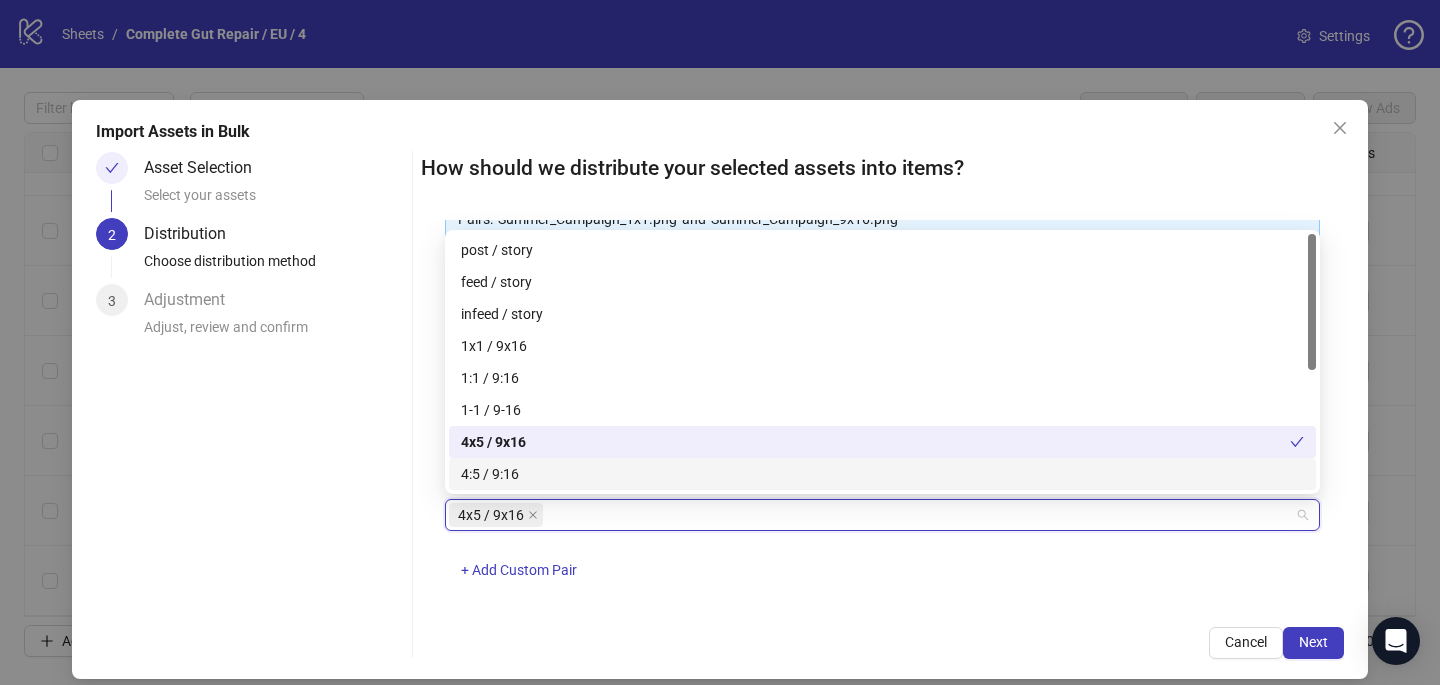 click on "4x5 / 9x16   + Add Custom Pair" at bounding box center [882, 551] 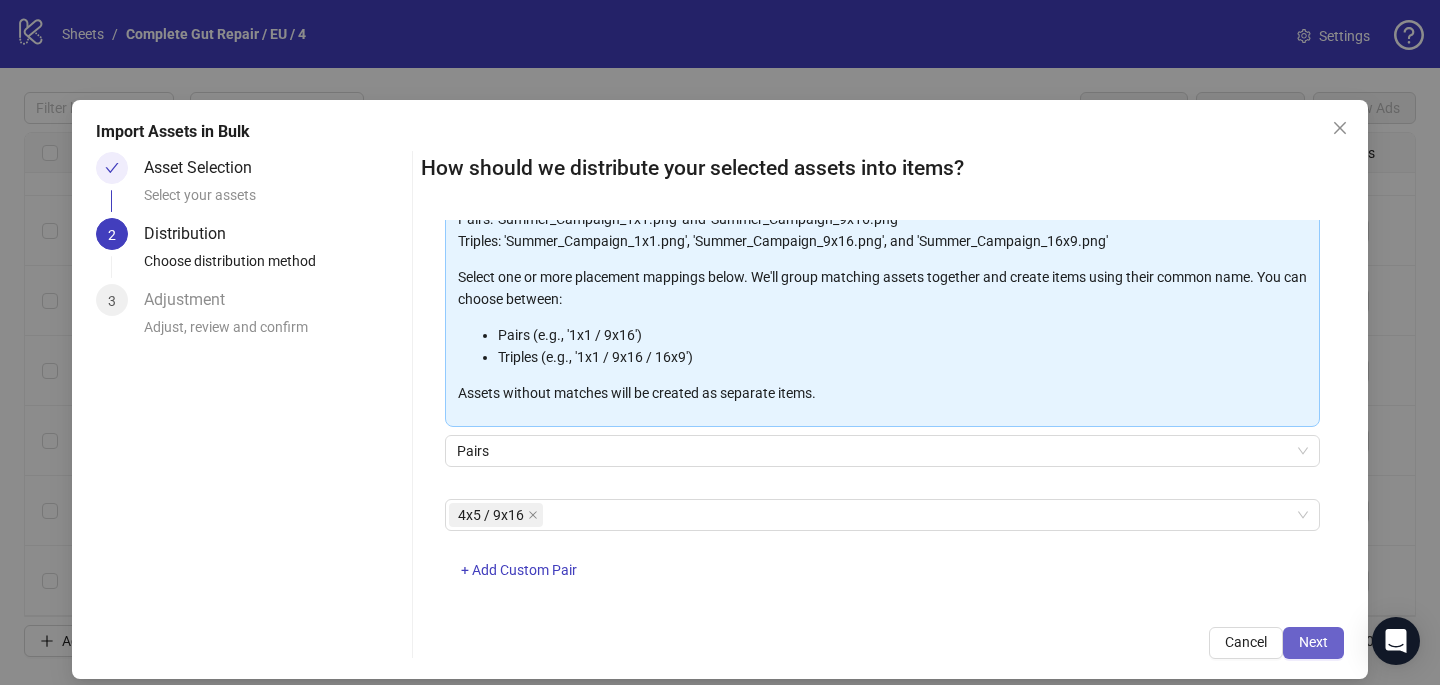 click on "Next" at bounding box center [1313, 643] 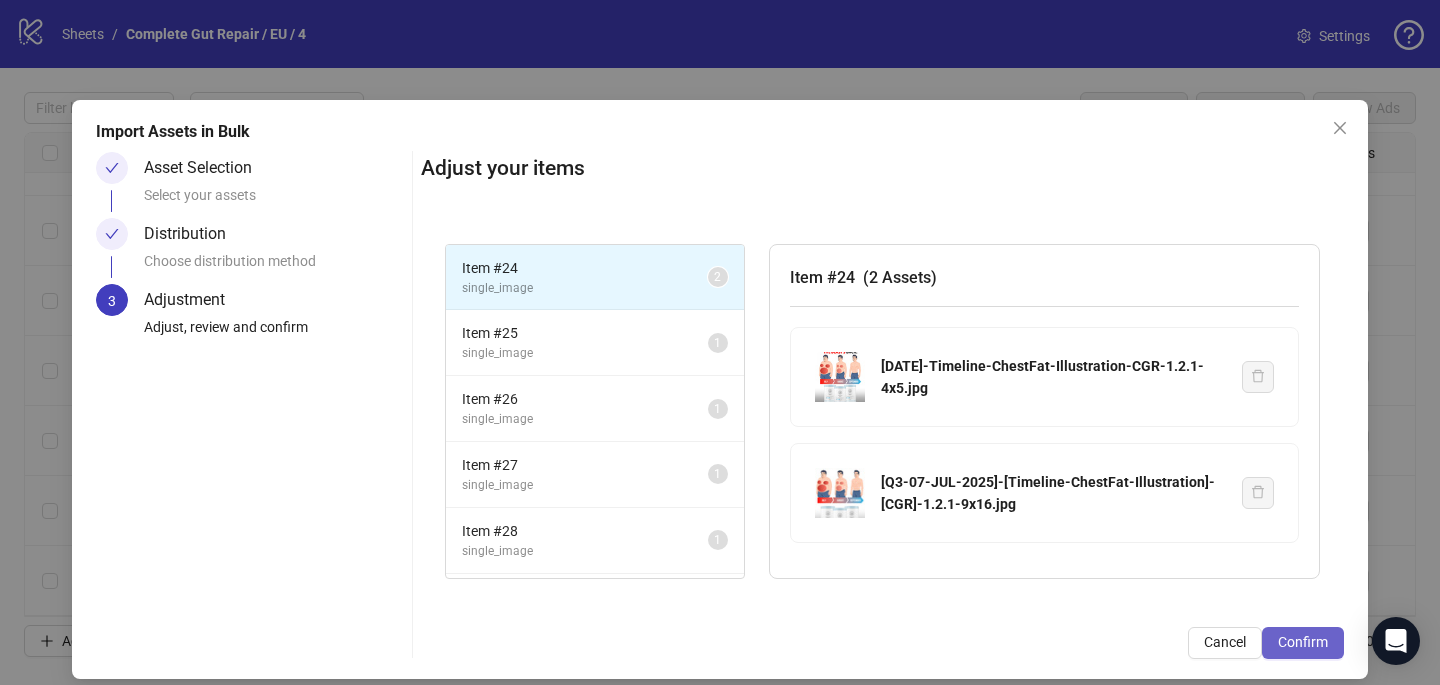 click on "Confirm" at bounding box center [1303, 642] 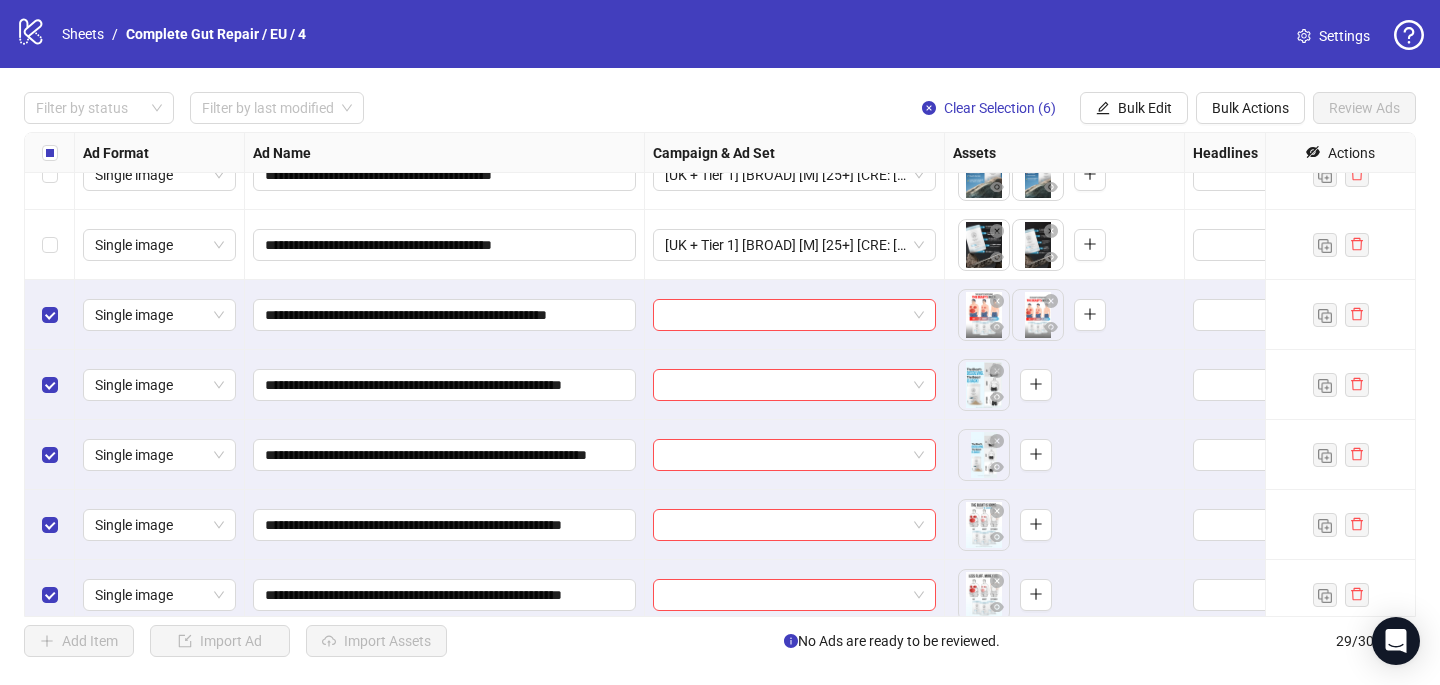 scroll, scrollTop: 1587, scrollLeft: 0, axis: vertical 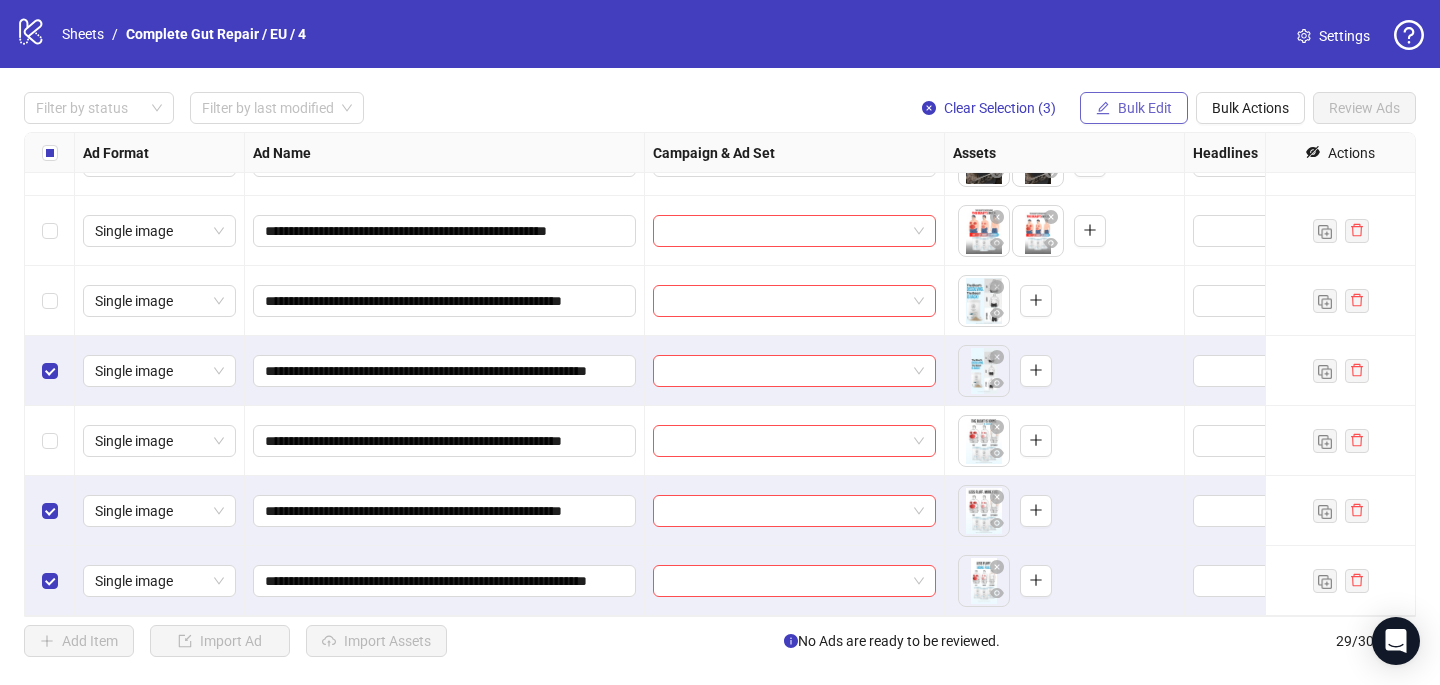 click on "Bulk Edit" at bounding box center (1145, 108) 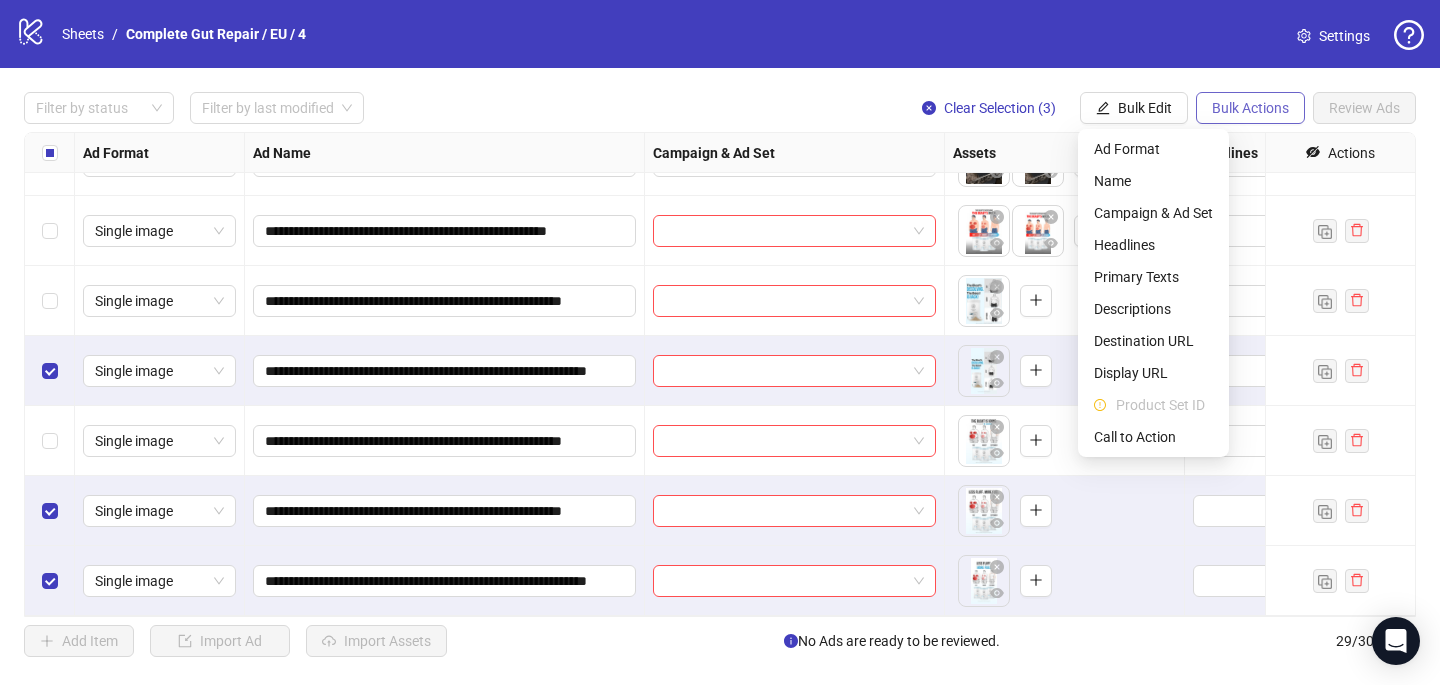 click on "Bulk Actions" at bounding box center [1250, 108] 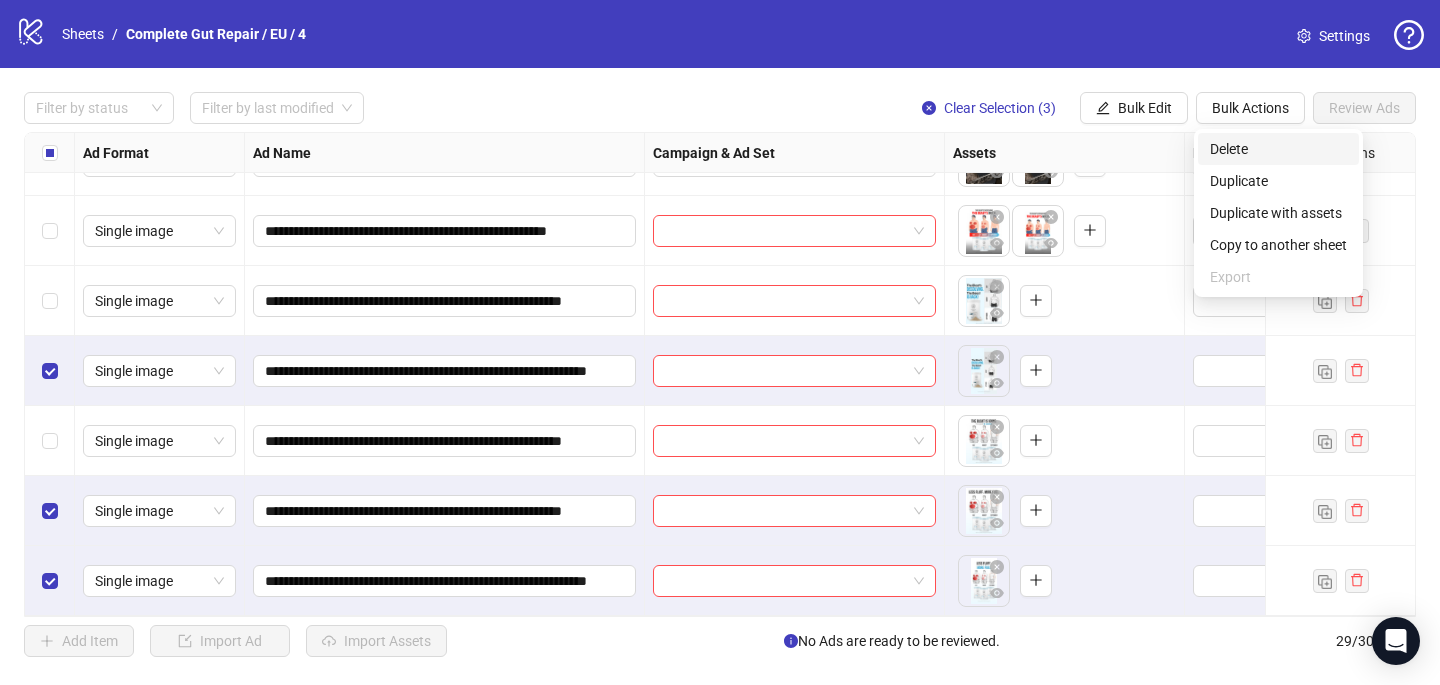 click on "Delete" at bounding box center (1278, 149) 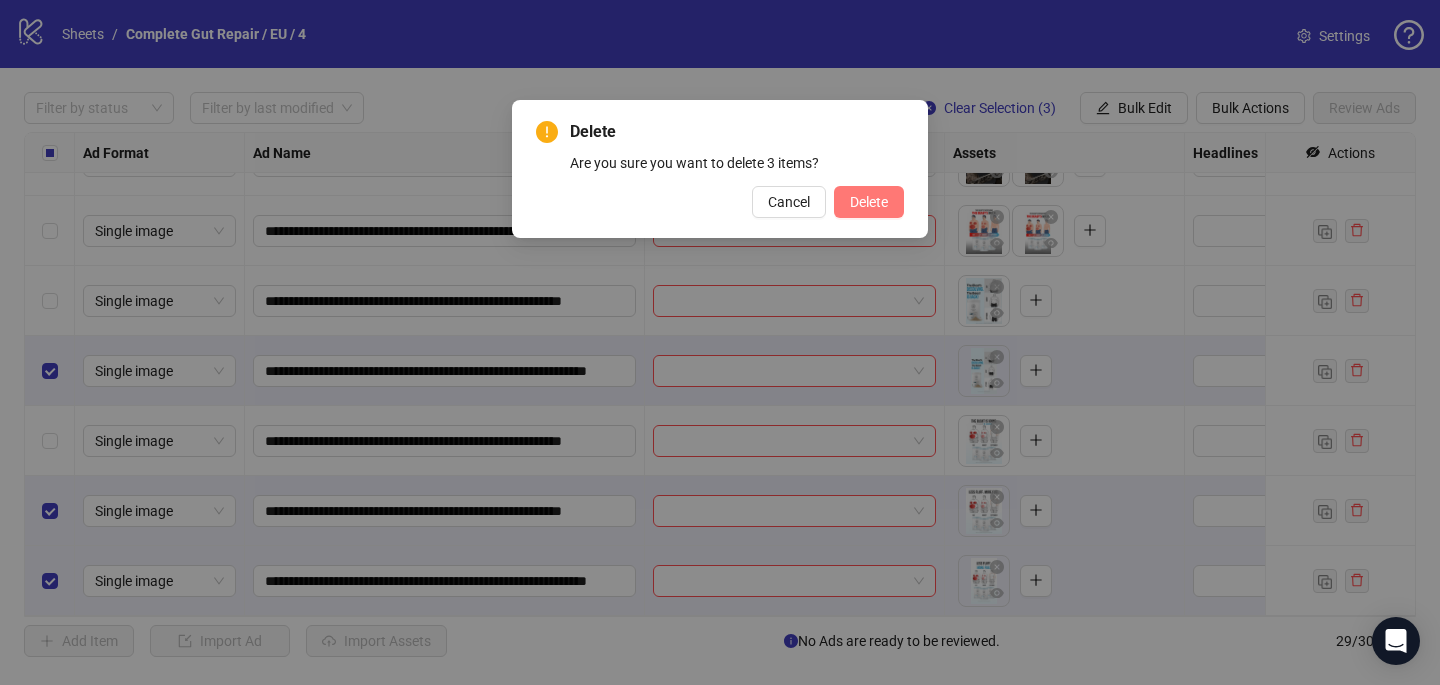 click on "Delete" at bounding box center [869, 202] 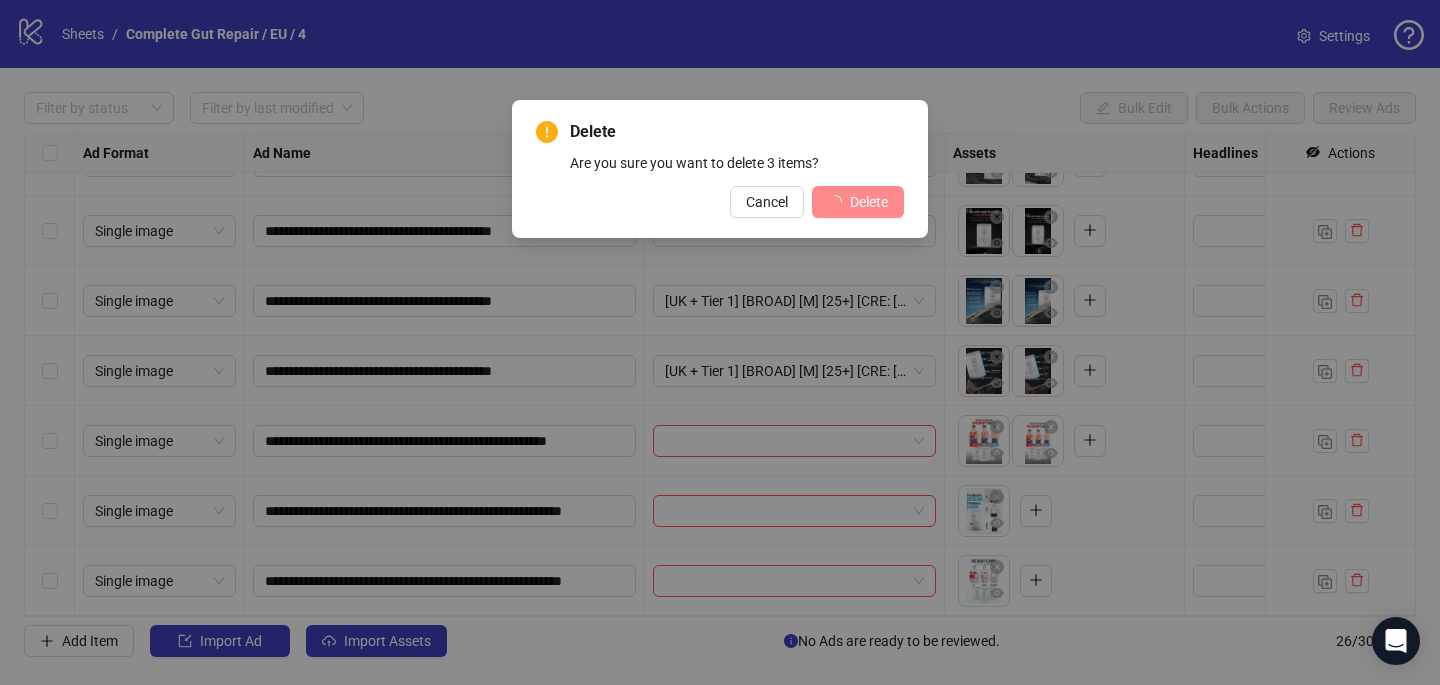 scroll, scrollTop: 1377, scrollLeft: 0, axis: vertical 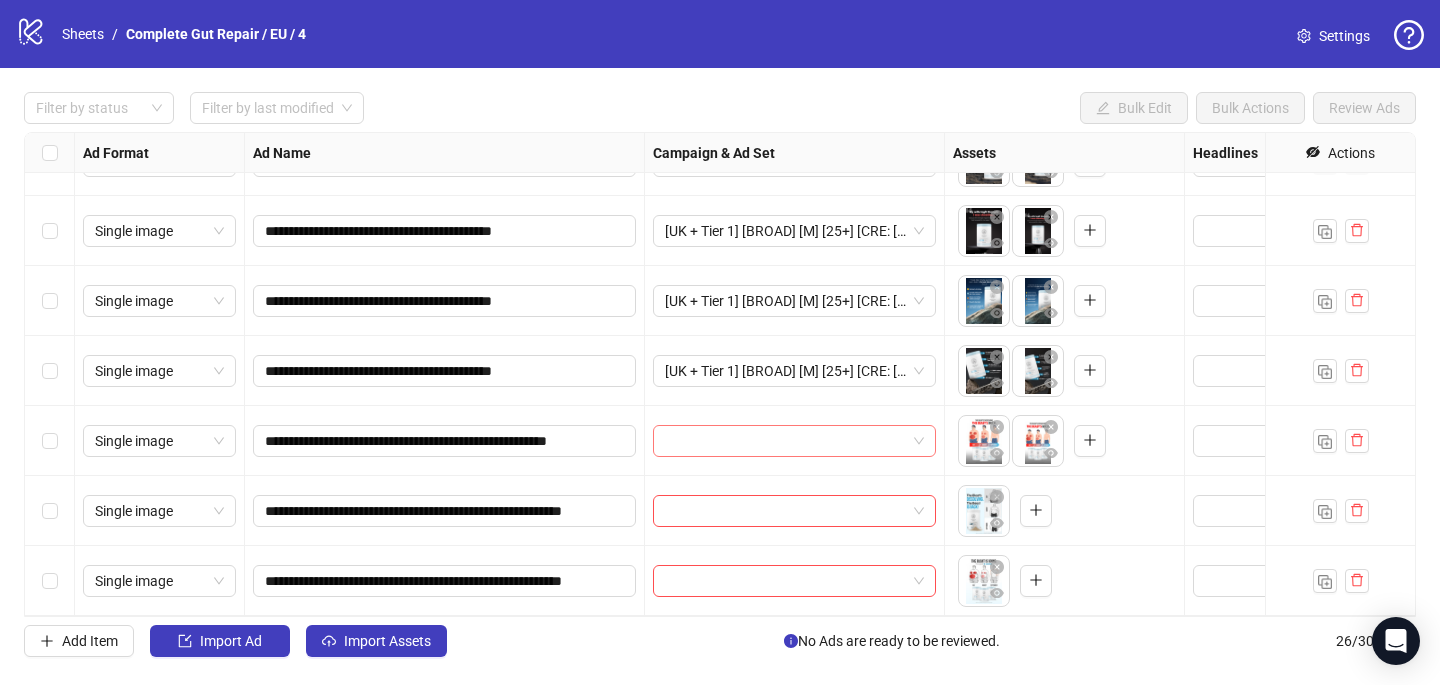 click at bounding box center [785, 441] 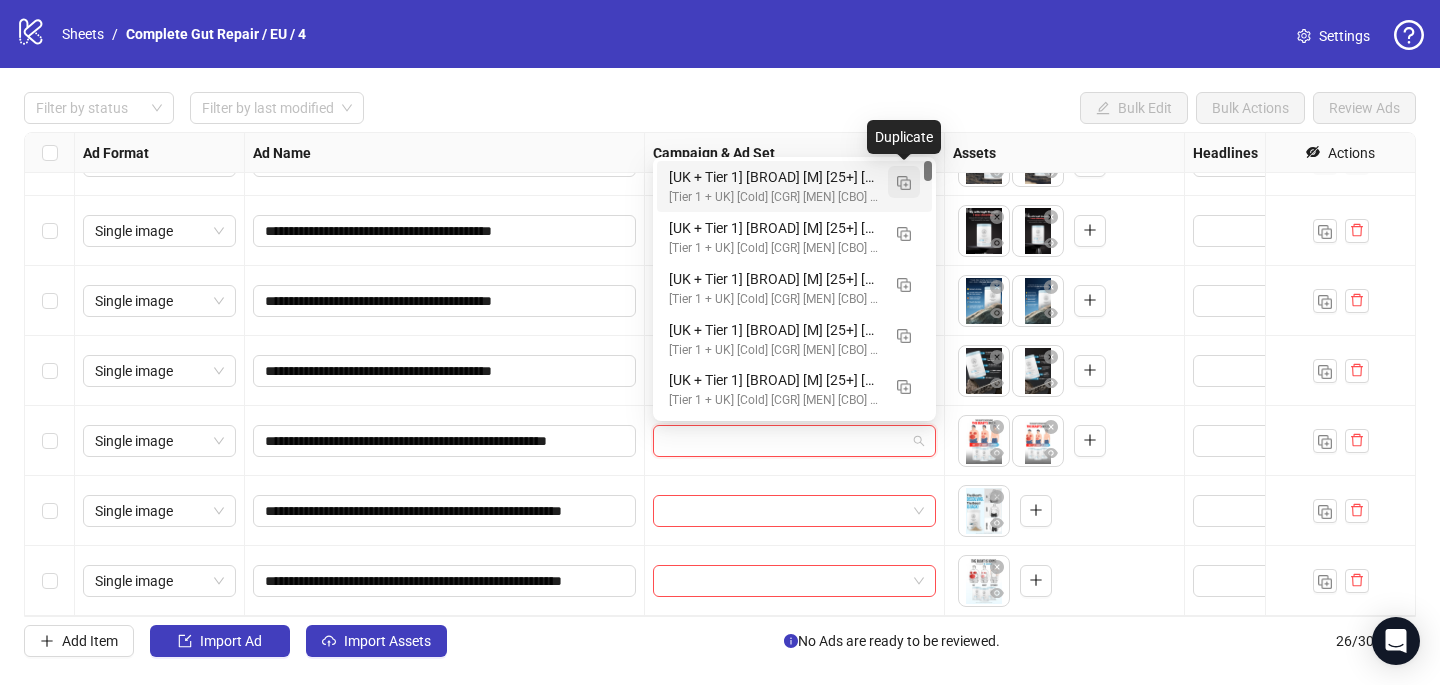 click at bounding box center [904, 183] 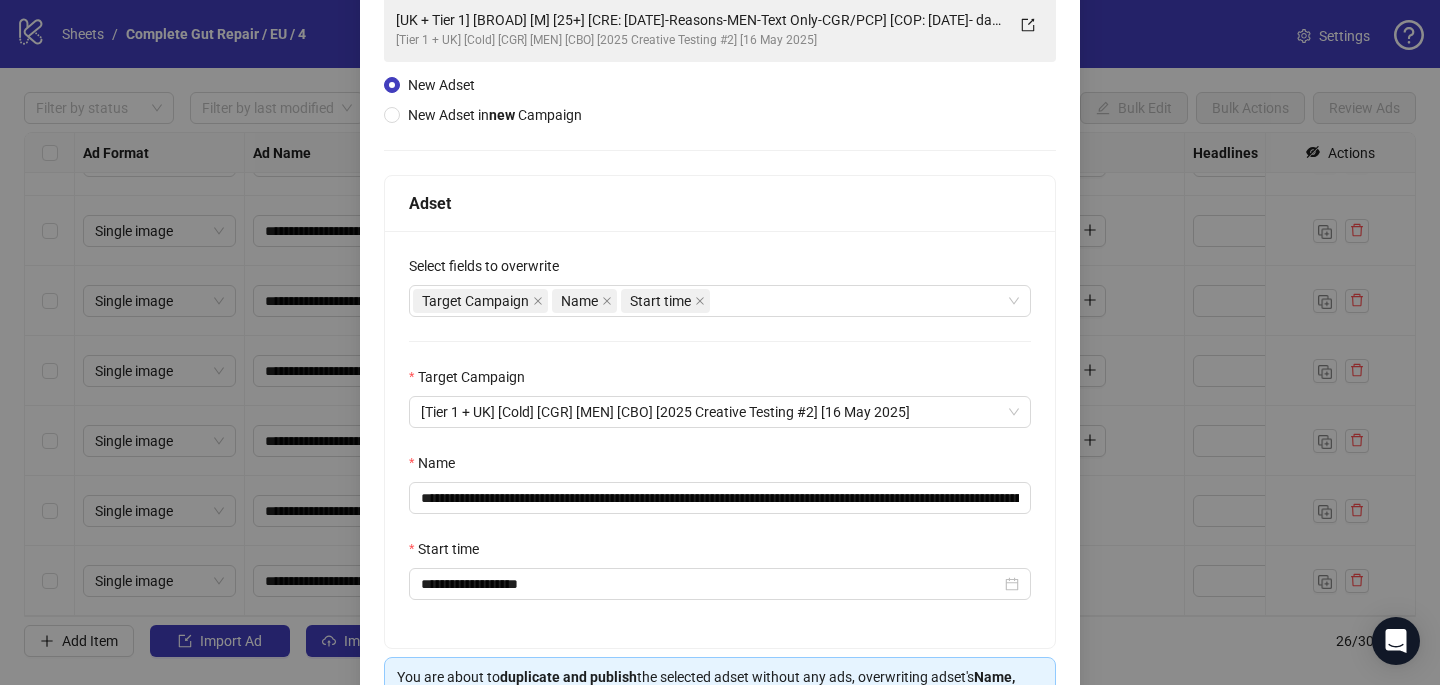 scroll, scrollTop: 197, scrollLeft: 0, axis: vertical 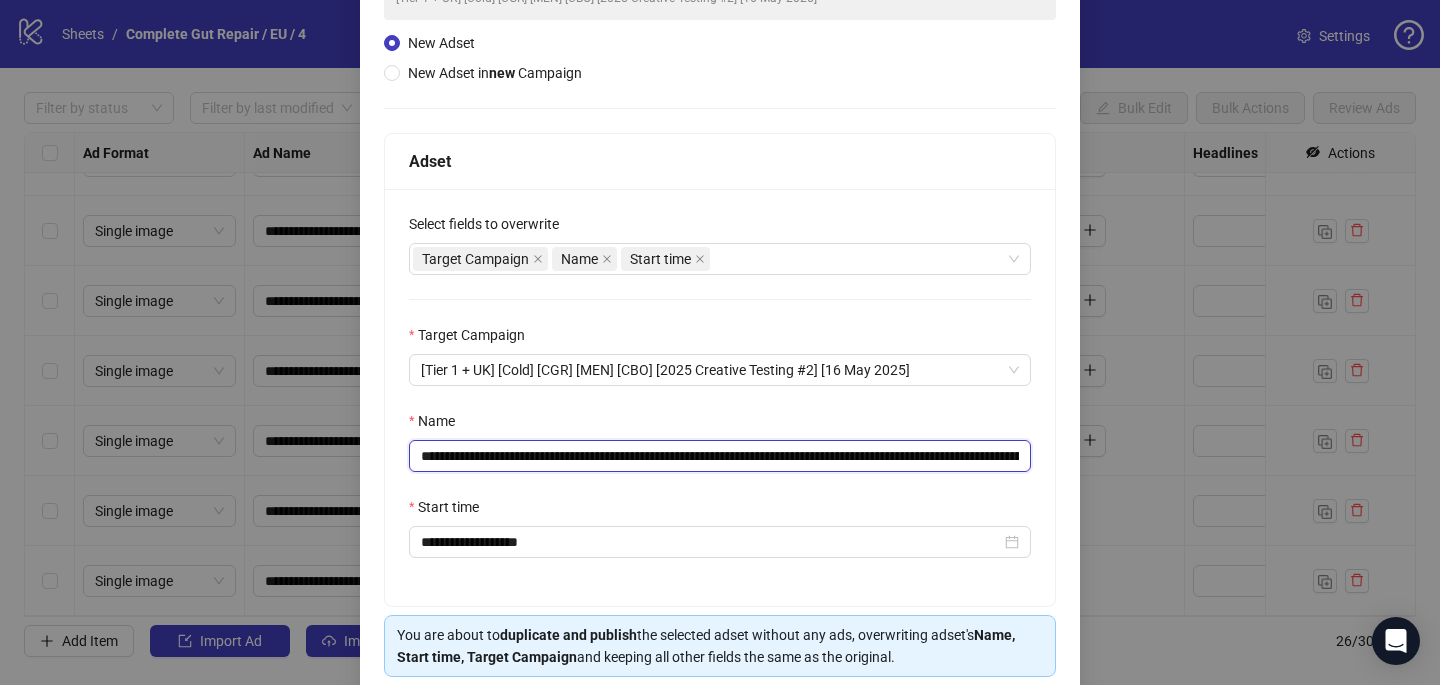 drag, startPoint x: 966, startPoint y: 454, endPoint x: 651, endPoint y: 455, distance: 315.0016 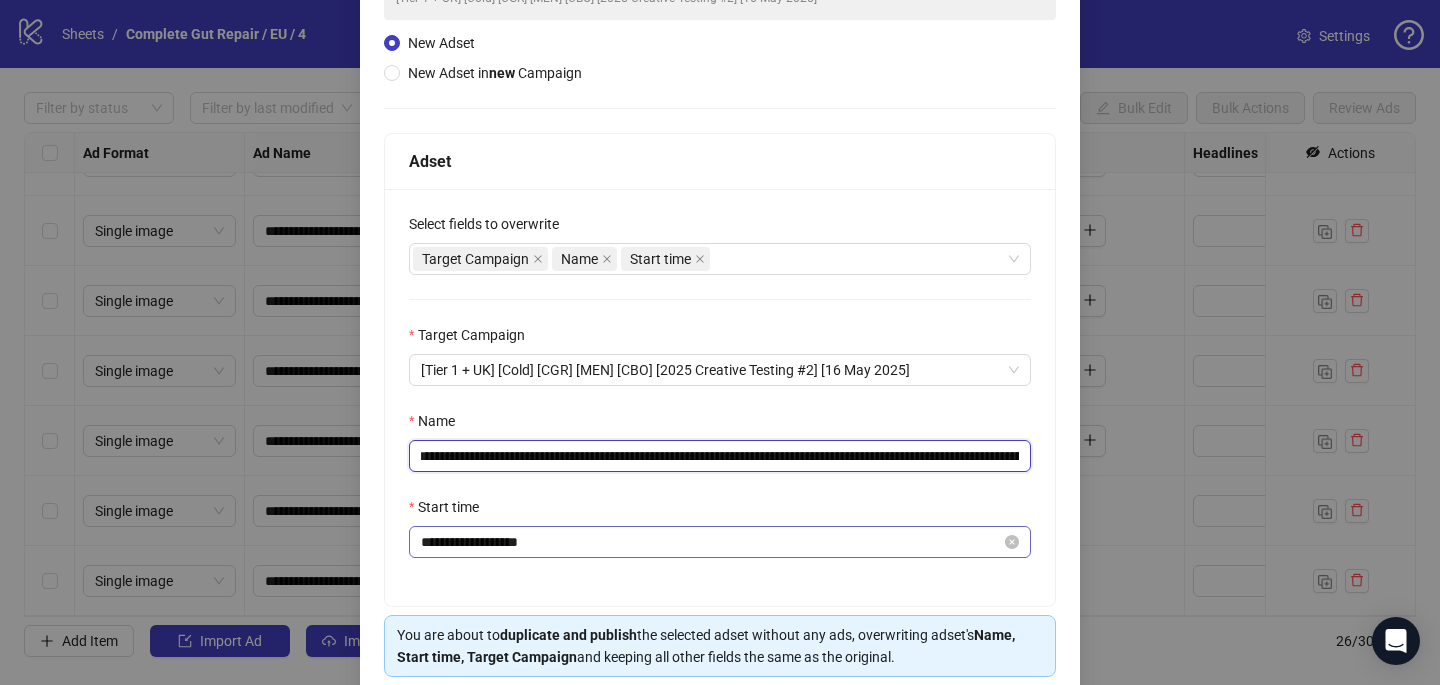 scroll, scrollTop: 278, scrollLeft: 0, axis: vertical 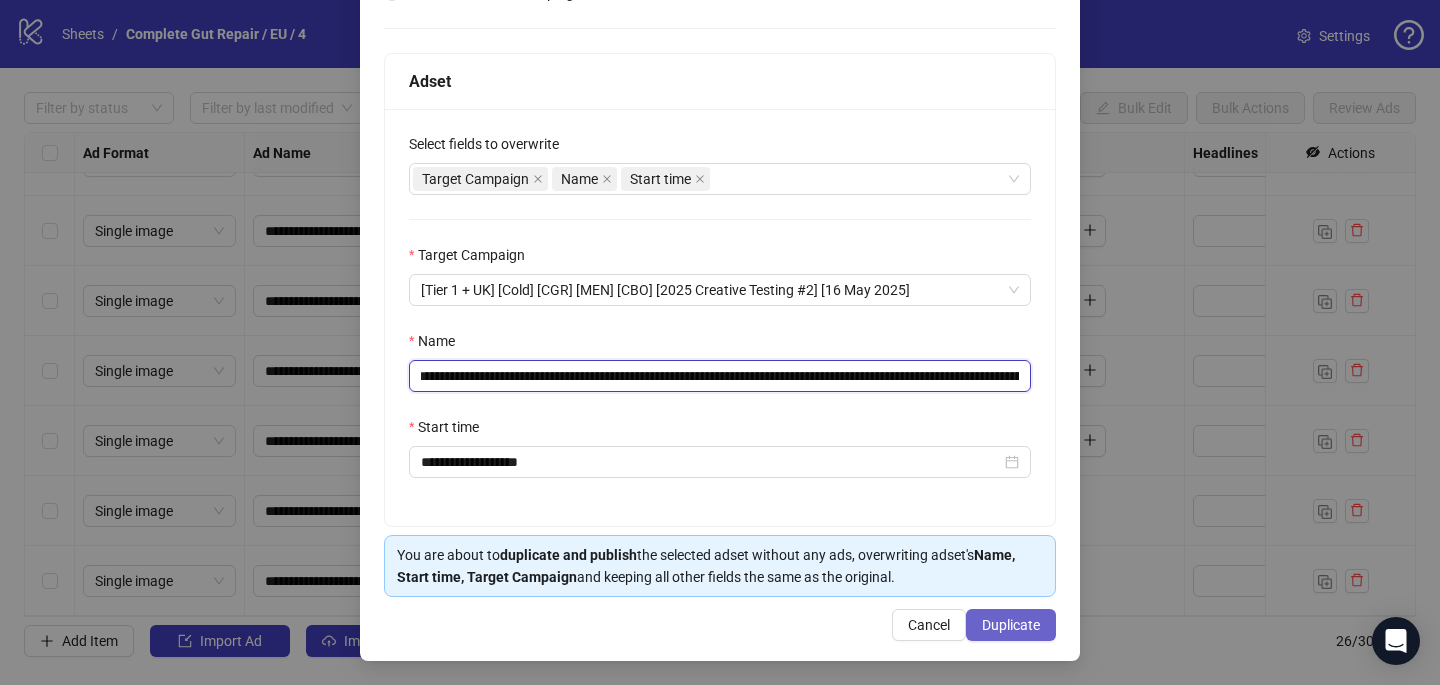 type on "**********" 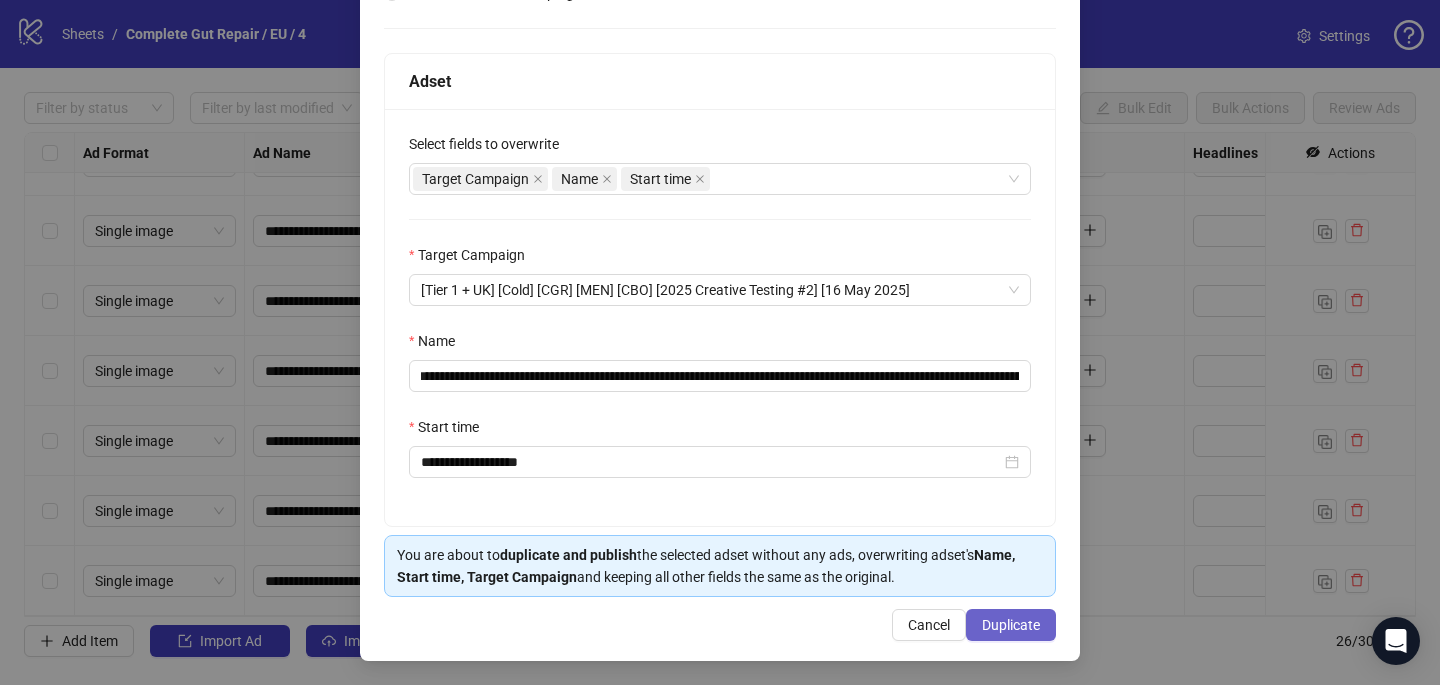 click on "Duplicate" at bounding box center [1011, 625] 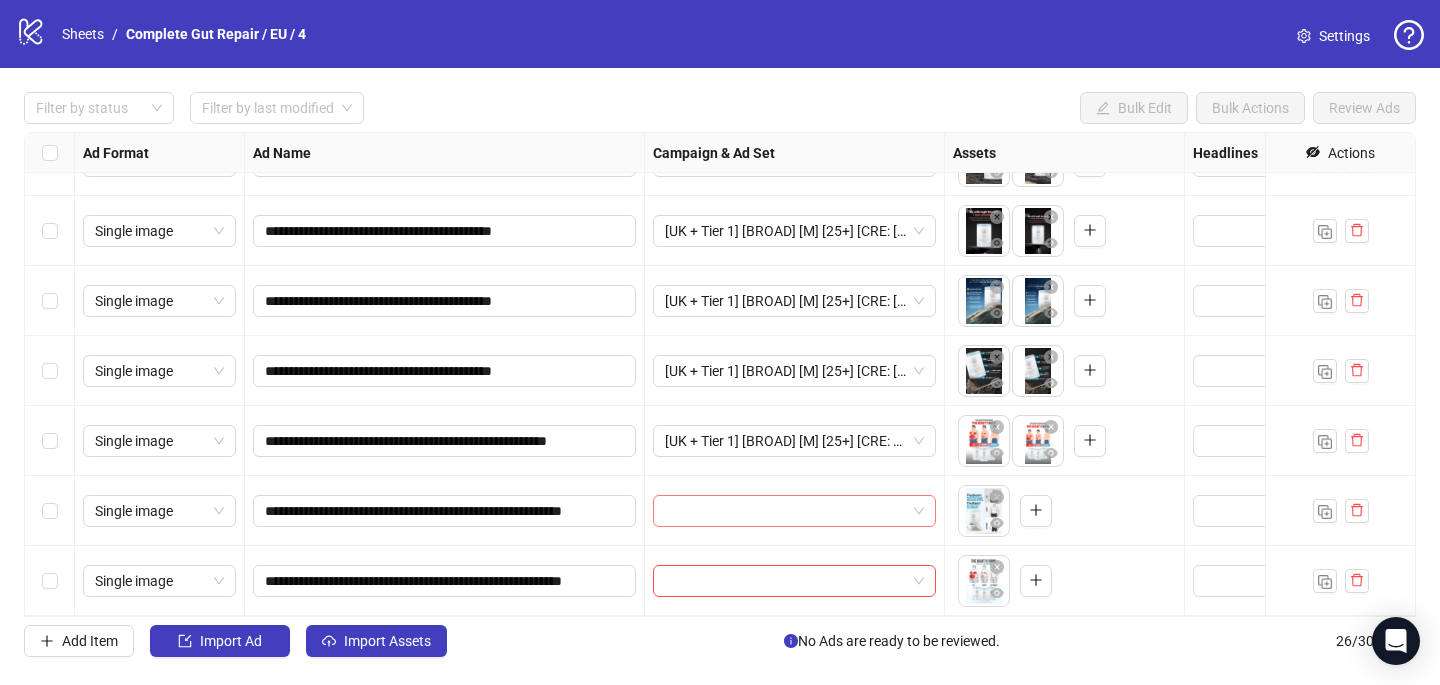 click at bounding box center [785, 511] 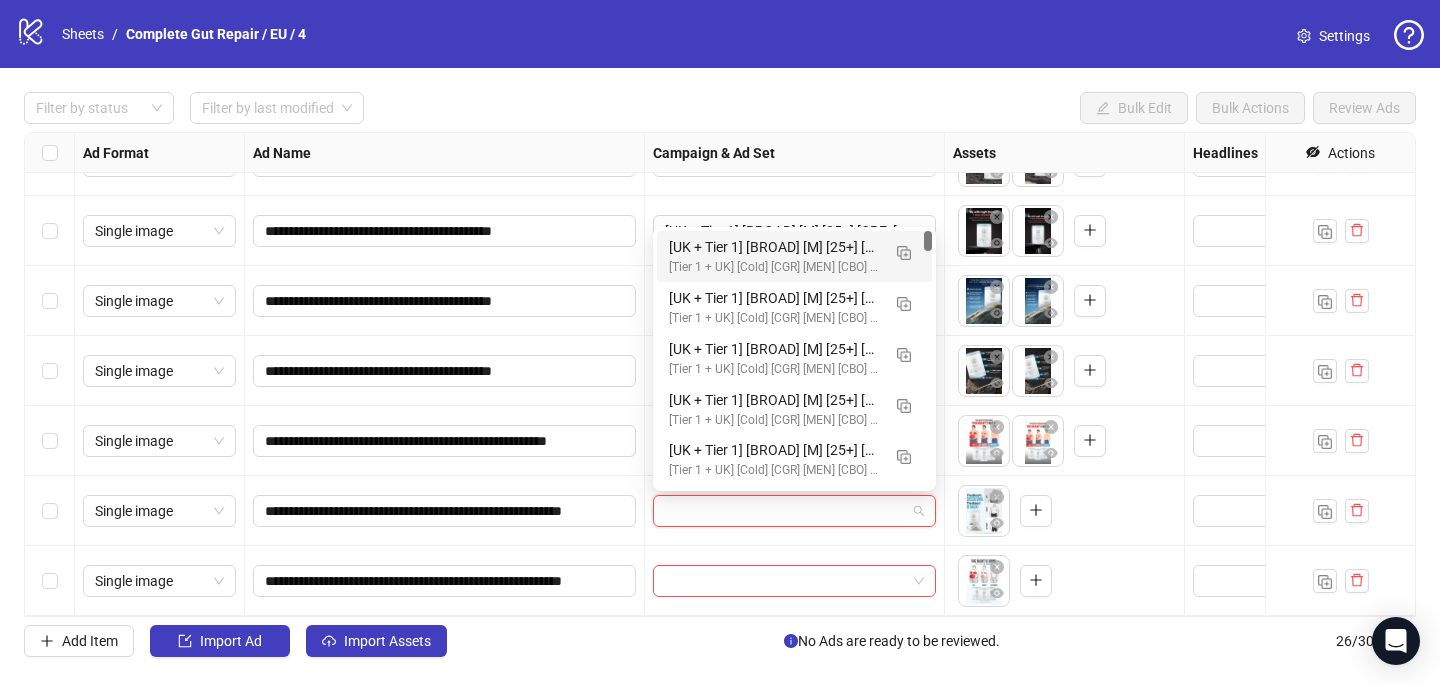 click on "[UK + Tier 1] [BROAD] [M] [25+] [CRE: Q3-[MONTH]-[YEAR]-Timeline-ChestFat-Illustration-CGR/PCP-1.2] [COP: Q2-05-[MONTH]-[YEAR]- dad bod emergency plan -CGR/PCP]  [2 [MONTH] [YEAR]] (copy) (copy) (copy) (copy) (copy) (copy)" at bounding box center (774, 247) 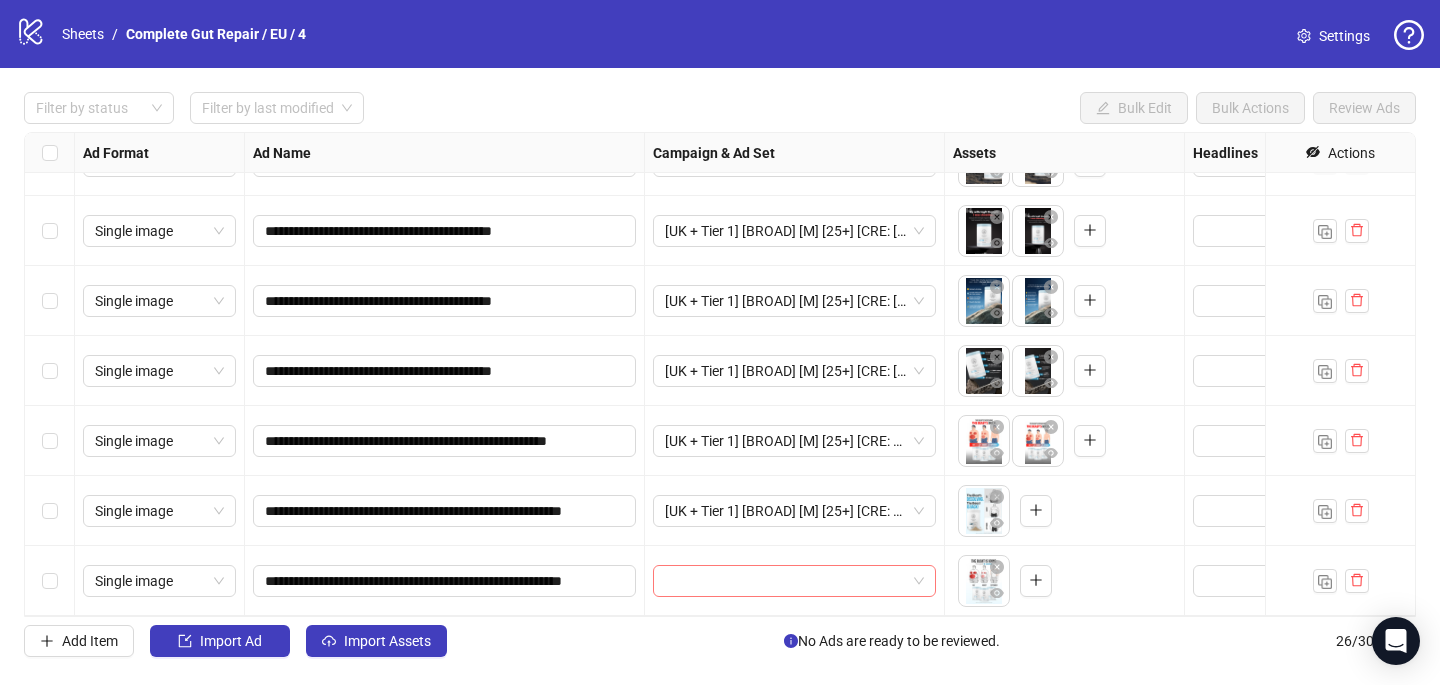 click at bounding box center (785, 581) 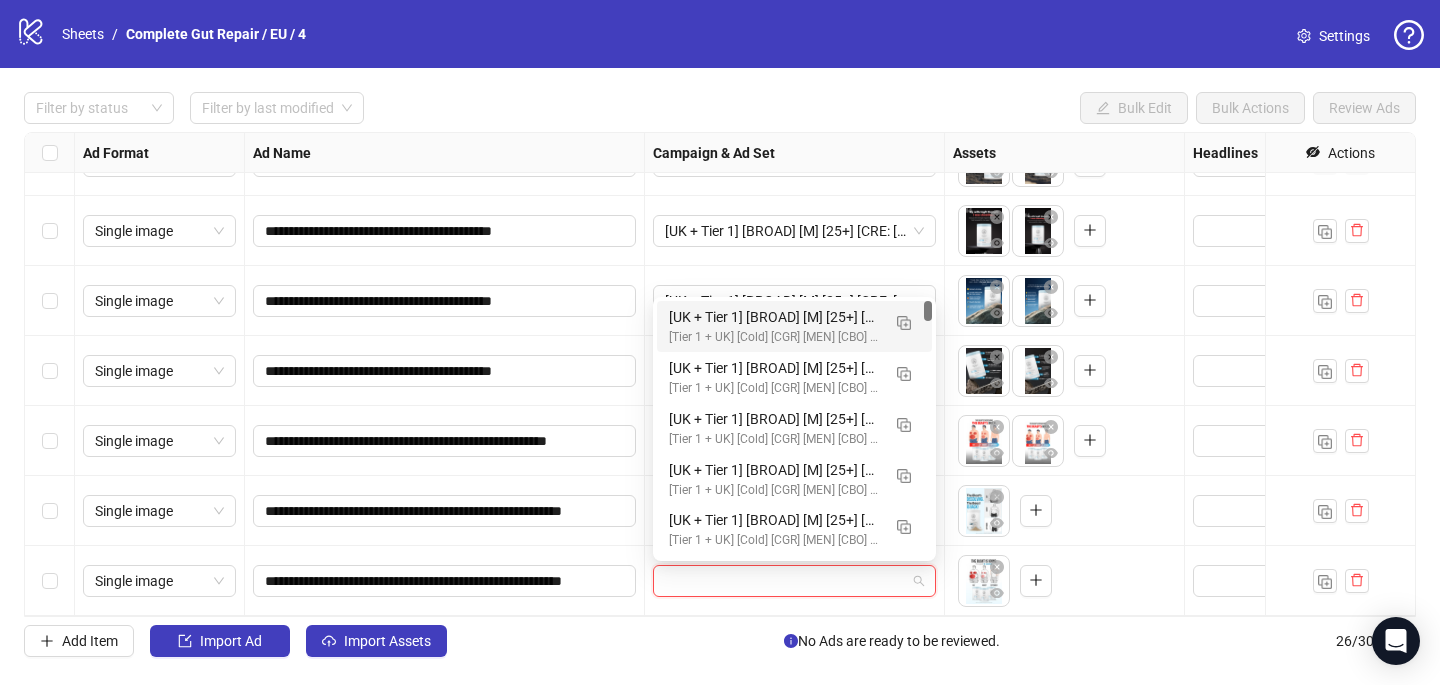 click on "[Tier 1 + UK] [Cold] [CGR] [MEN] [CBO] [2025 Creative Testing #2] [16 May 2025]" at bounding box center [774, 337] 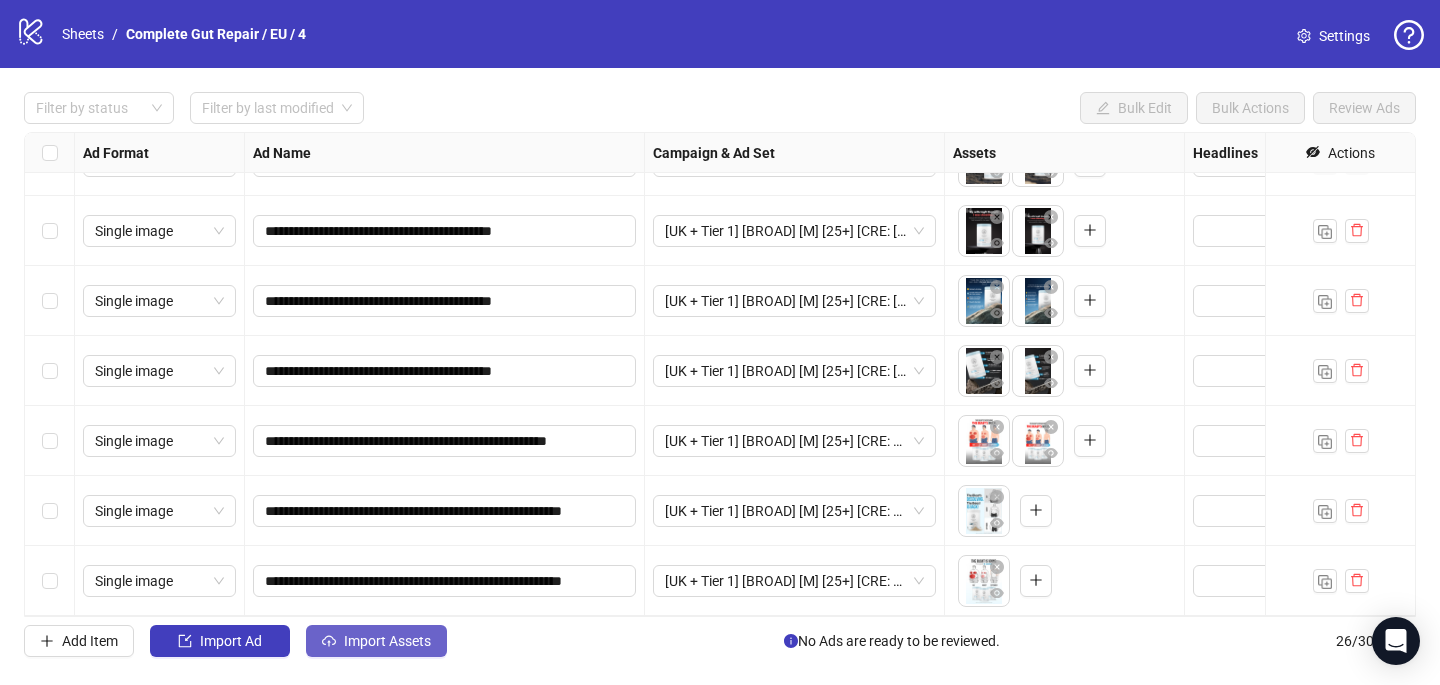 click on "Import Assets" at bounding box center (387, 641) 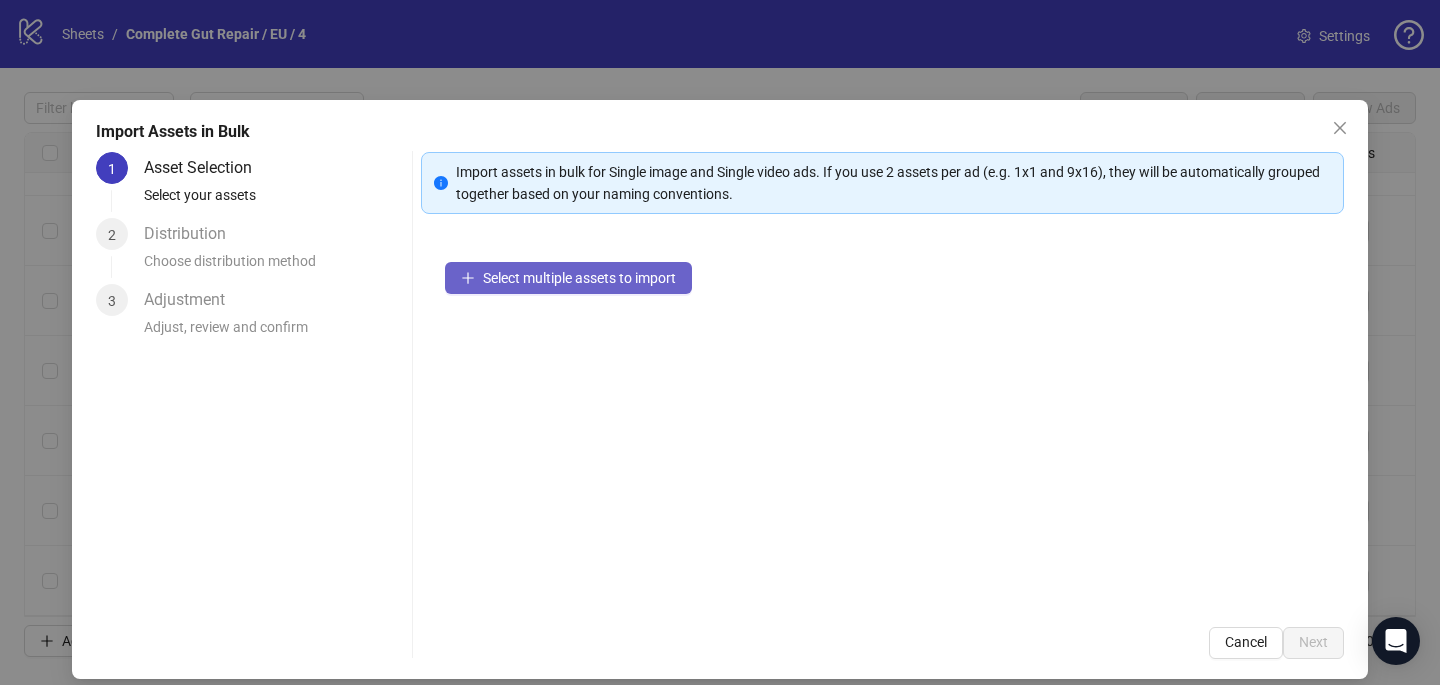 click on "Select multiple assets to import" at bounding box center [568, 278] 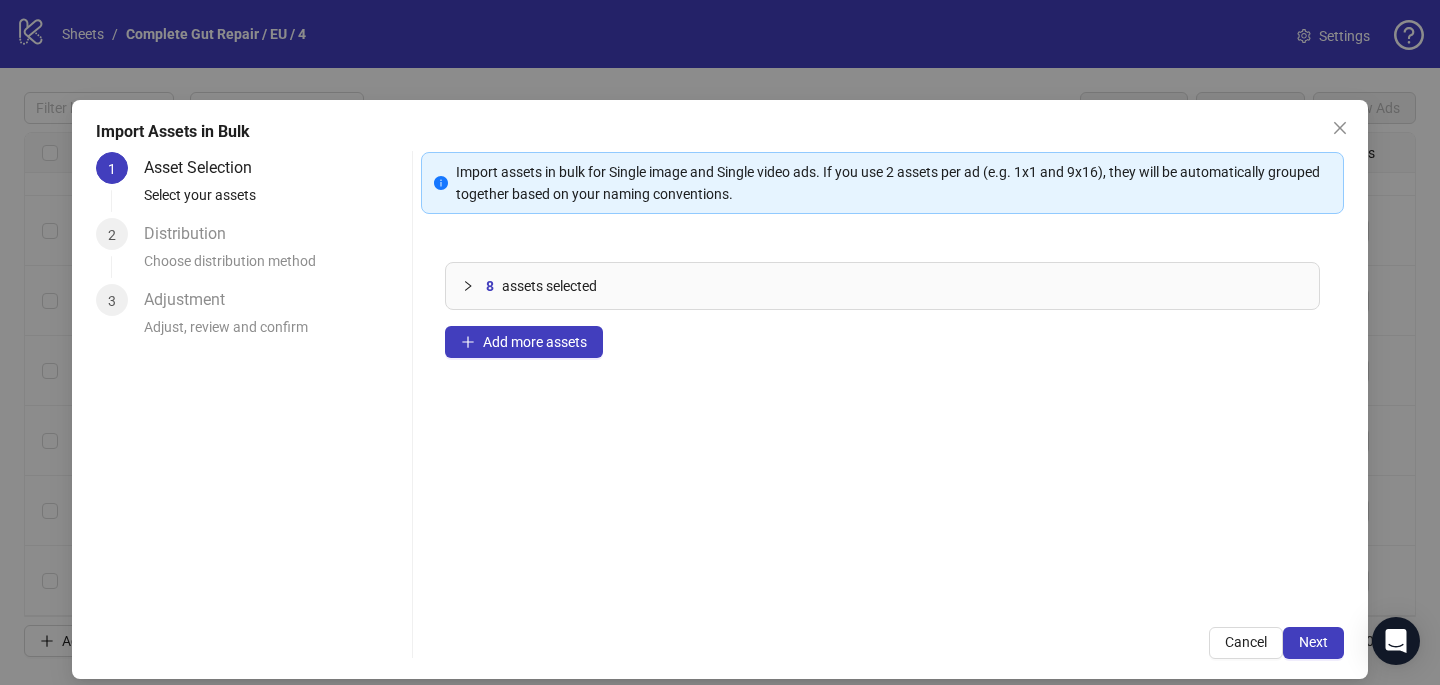 click on "Import Assets in Bulk 1 Asset Selection Select your assets 2 Distribution Choose distribution method 3 Adjustment Adjust, review and confirm Import assets in bulk for Single image and Single video ads. If you use 2 assets per ad (e.g. 1x1 and 9x16), they will be automatically grouped together based on your naming conventions. 8 assets selected Add more assets Cancel Next" at bounding box center (720, 389) 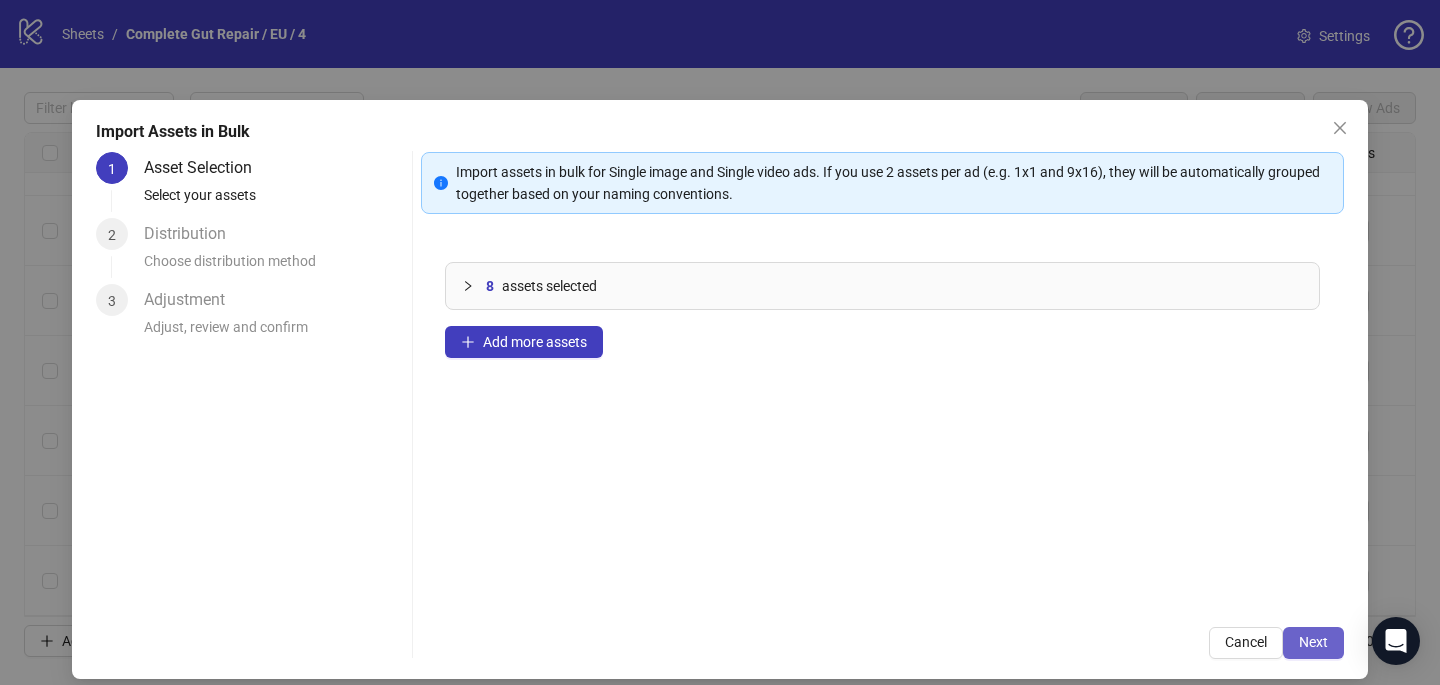 click on "Next" at bounding box center (1313, 642) 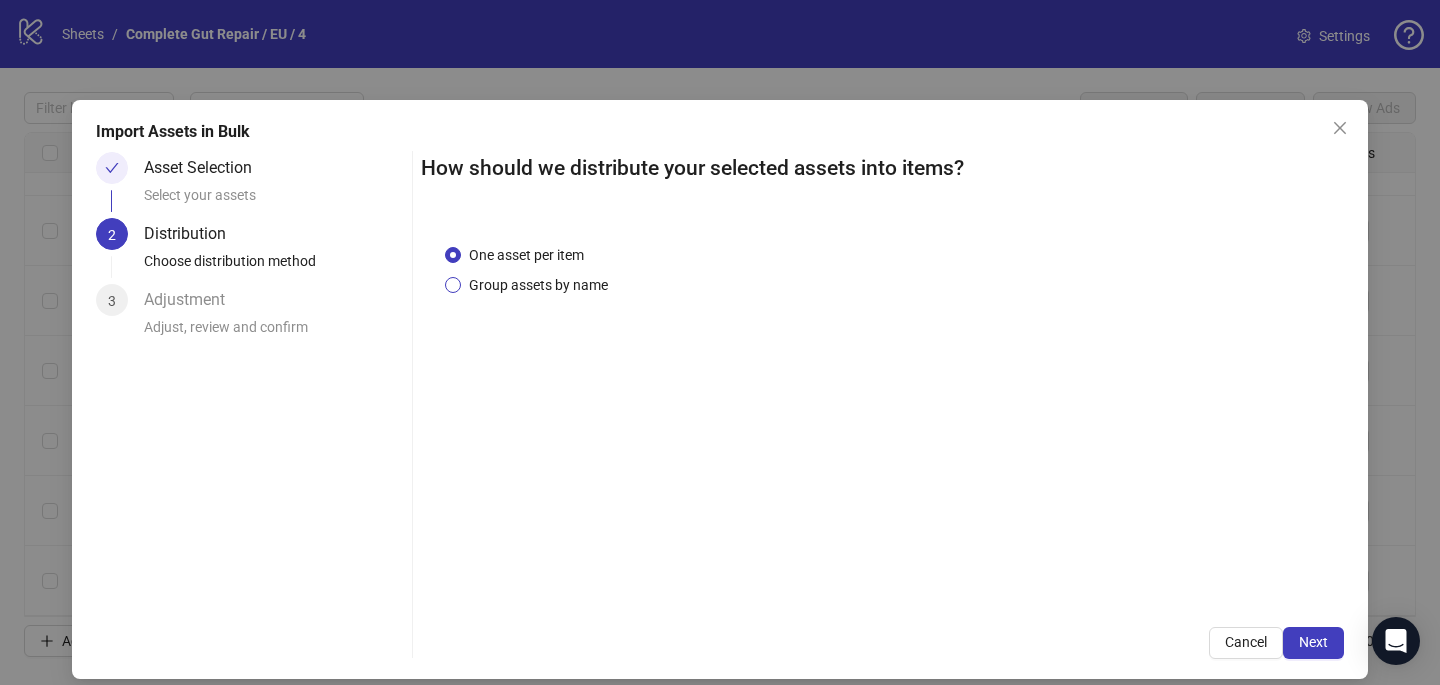 click on "Group assets by name" at bounding box center [538, 285] 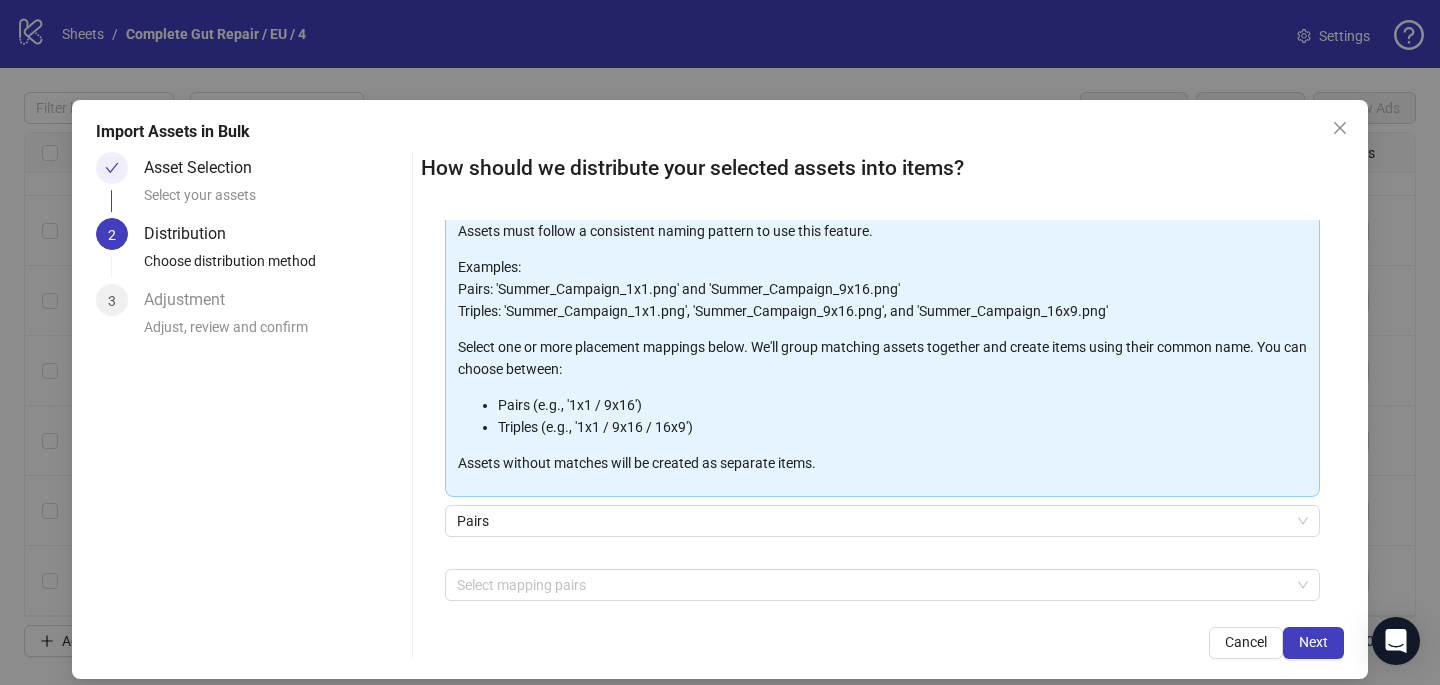 scroll, scrollTop: 120, scrollLeft: 0, axis: vertical 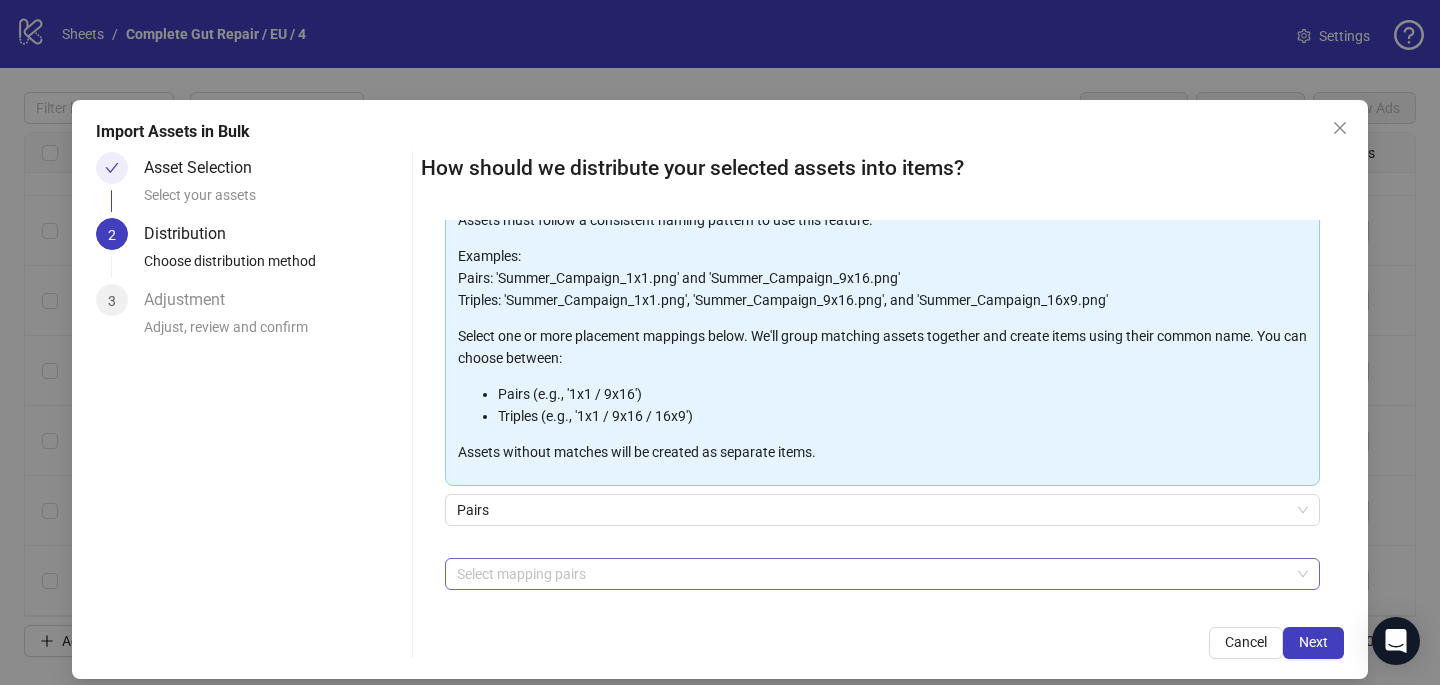 click at bounding box center (872, 574) 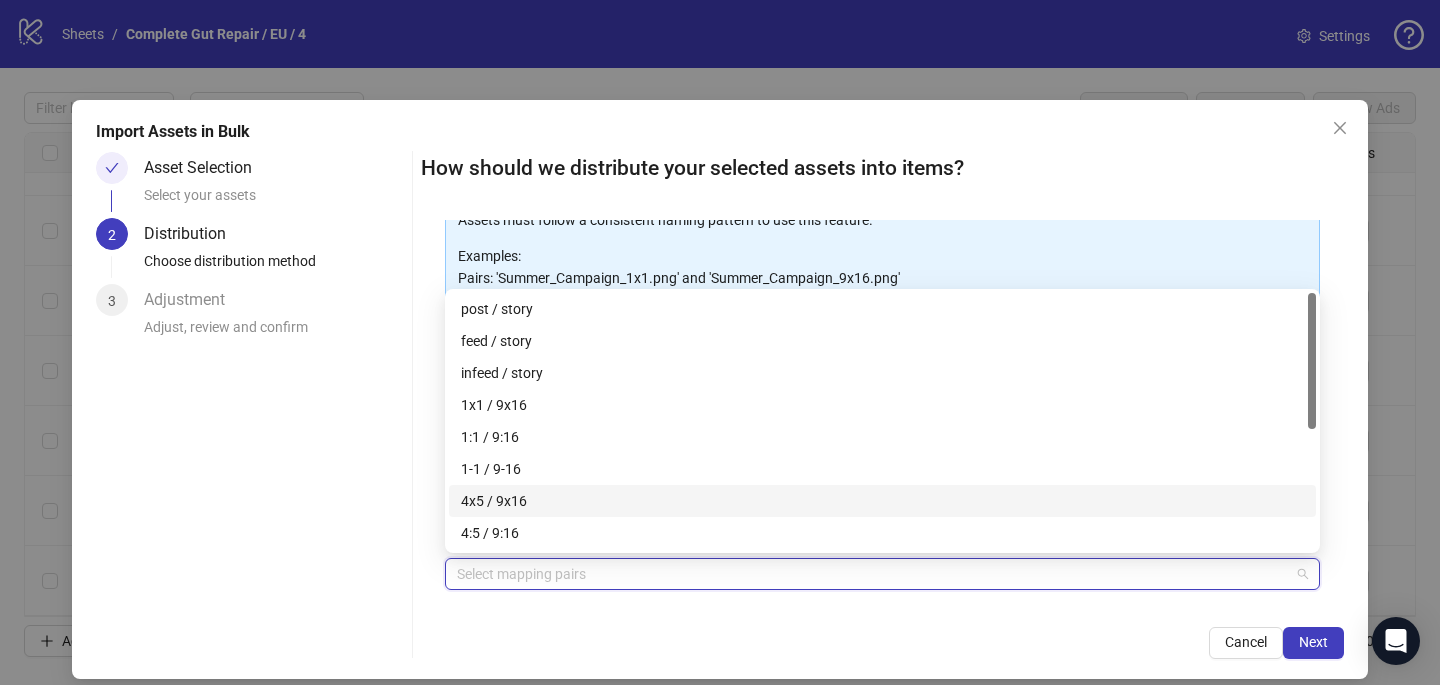 click on "4x5 / 9x16" at bounding box center [882, 501] 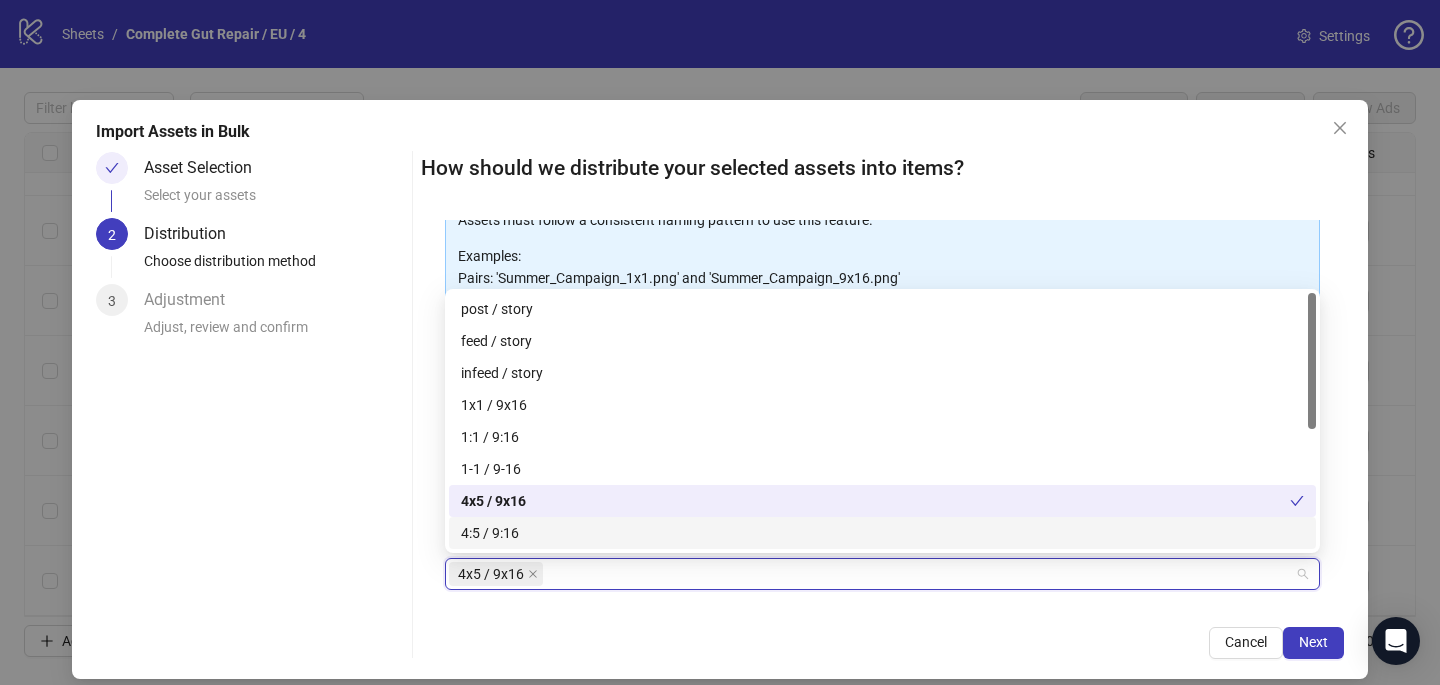 click on "How should we distribute your selected assets into items? One asset per item Group assets by name Assets must follow a consistent naming pattern to use this feature. Examples: Pairs: 'Summer_Campaign_1x1.png' and 'Summer_Campaign_9x16.png' Triples: 'Summer_Campaign_1x1.png', 'Summer_Campaign_9x16.png', and 'Summer_Campaign_16x9.png' Select one or more placement mappings below. We'll group matching assets together and create items using their common name. You can choose between: Pairs (e.g., '1x1 / 9x16') Triples (e.g., '1x1 / 9x16 / 16x9') Assets without matches will be created as separate items. Pairs 4x5 / 9x16   + Add Custom Pair Cancel Next" at bounding box center (882, 405) 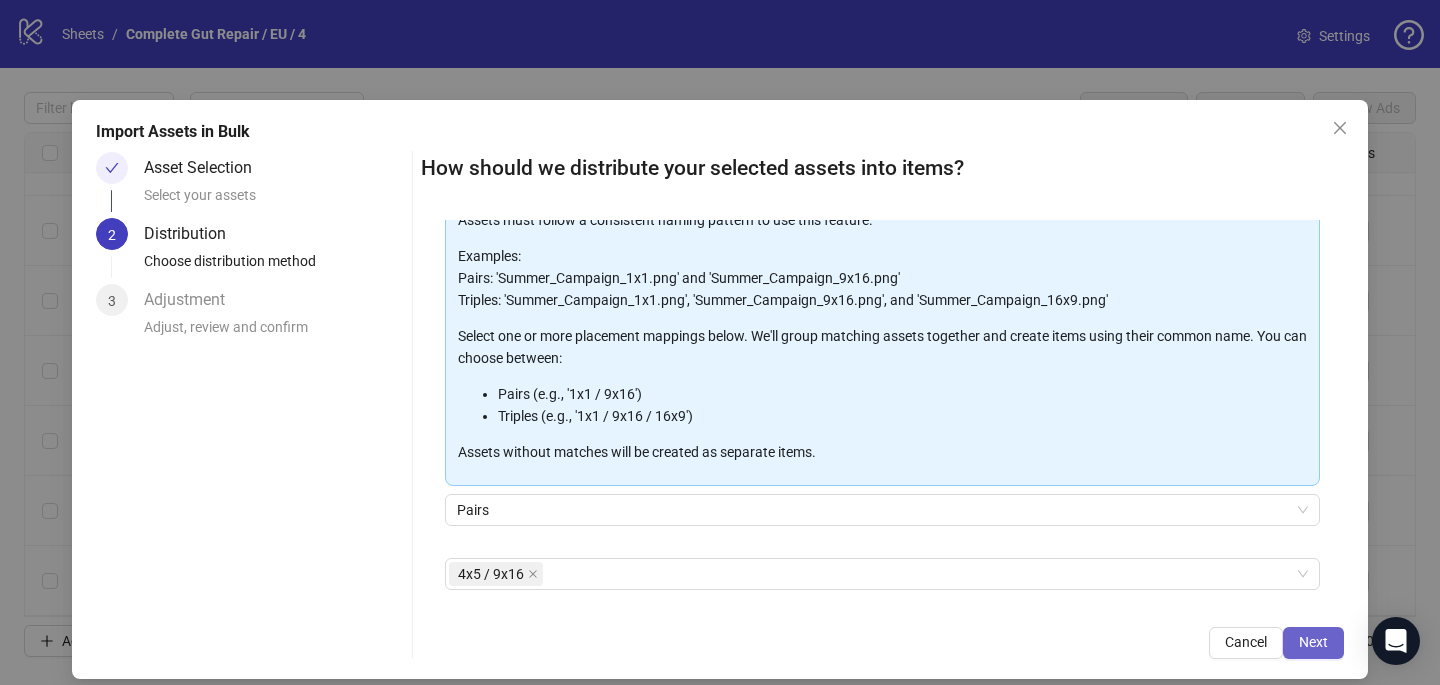 click on "Next" at bounding box center [1313, 643] 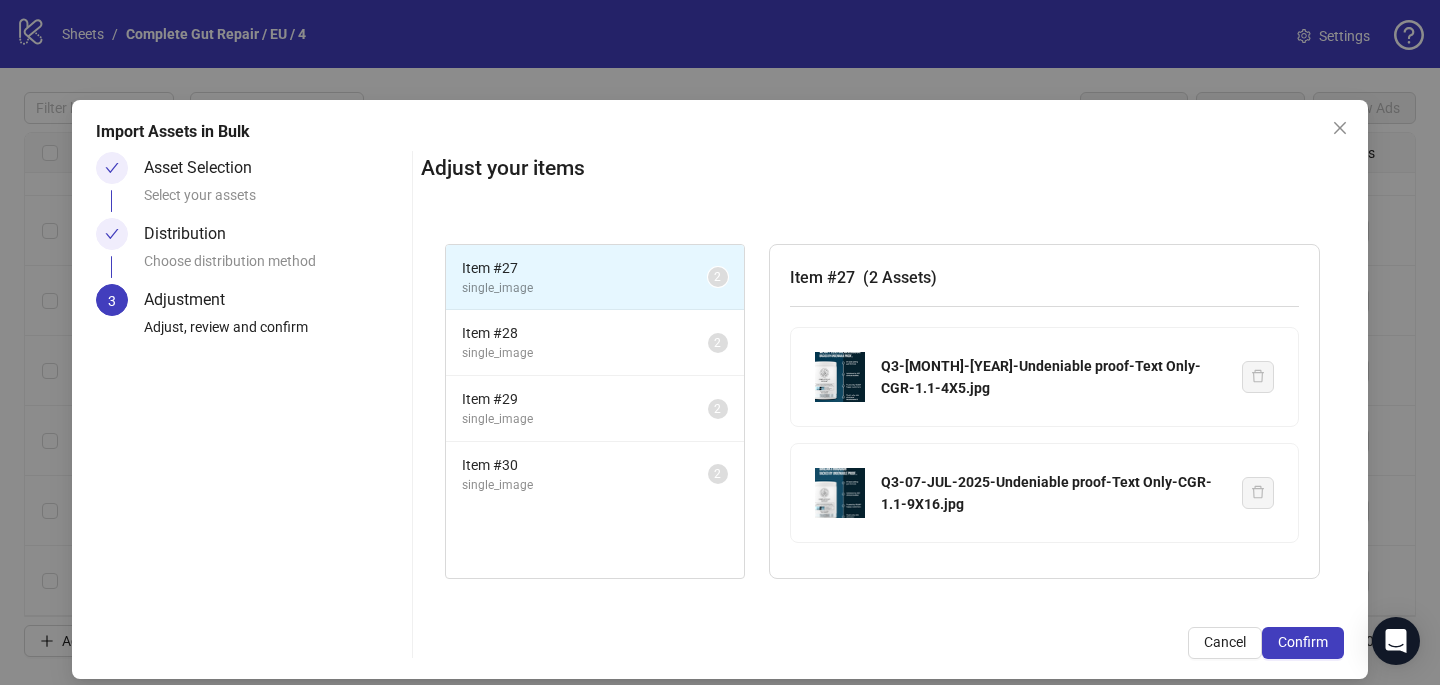 click on "Confirm" at bounding box center (1303, 643) 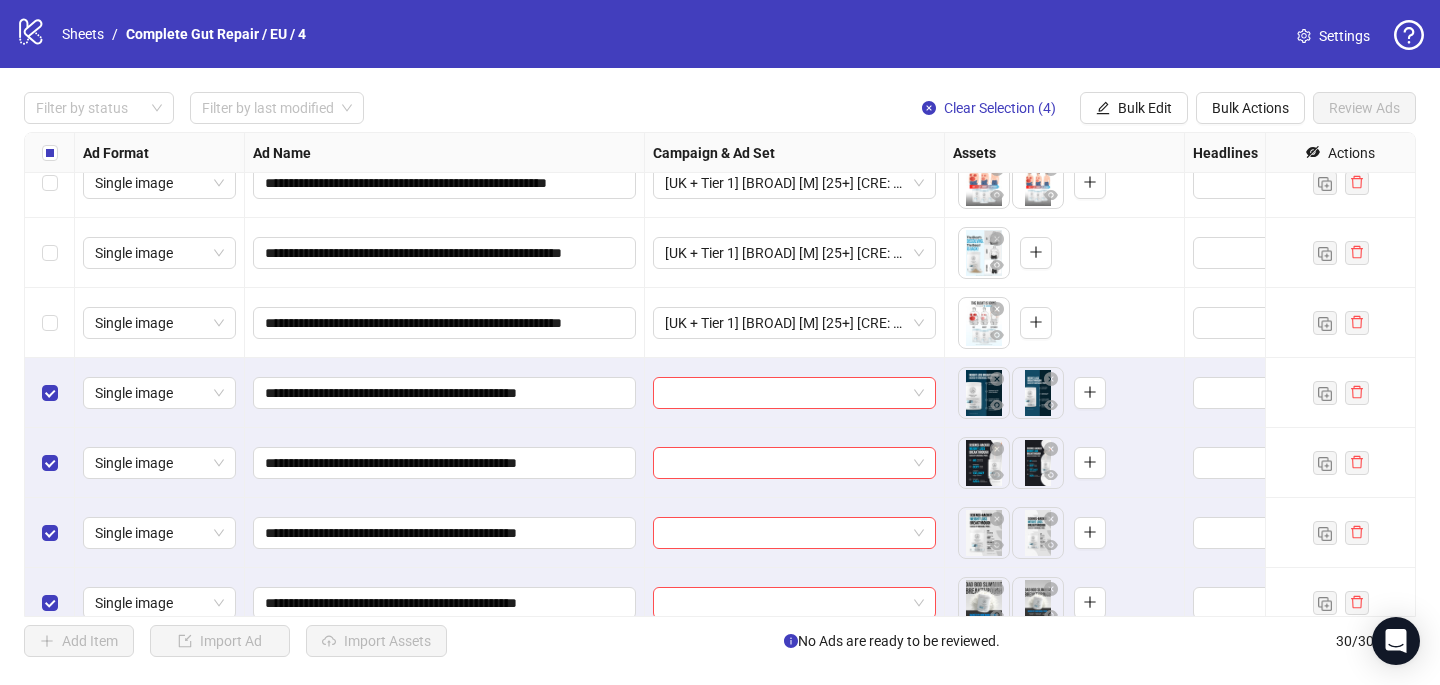 scroll, scrollTop: 1657, scrollLeft: 0, axis: vertical 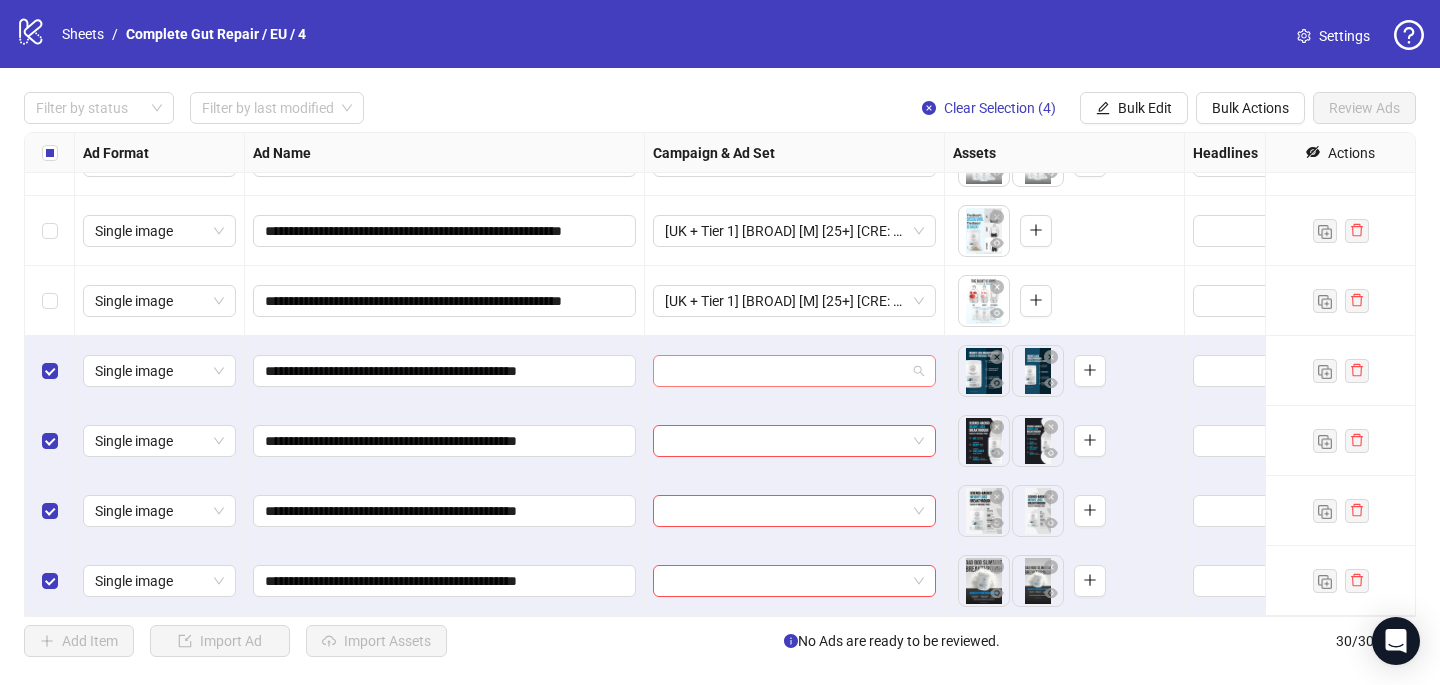 click at bounding box center [785, 371] 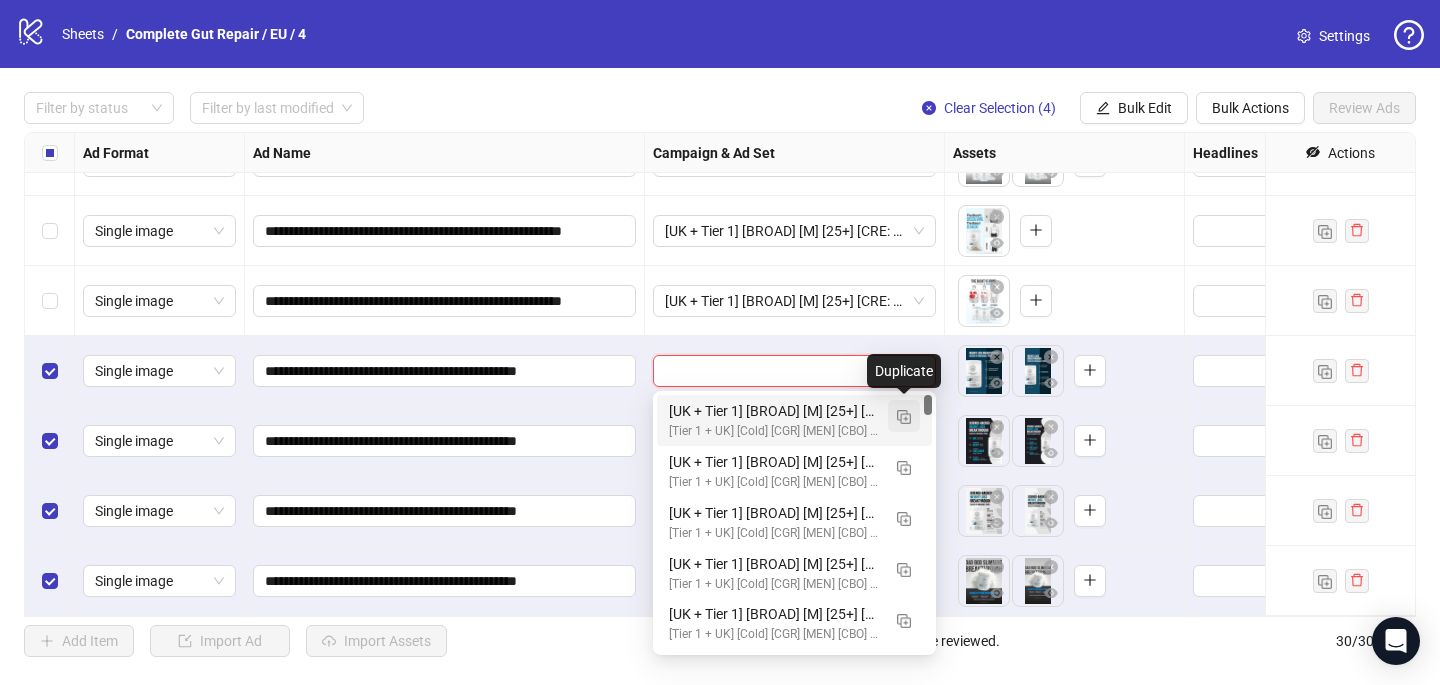 click at bounding box center (904, 417) 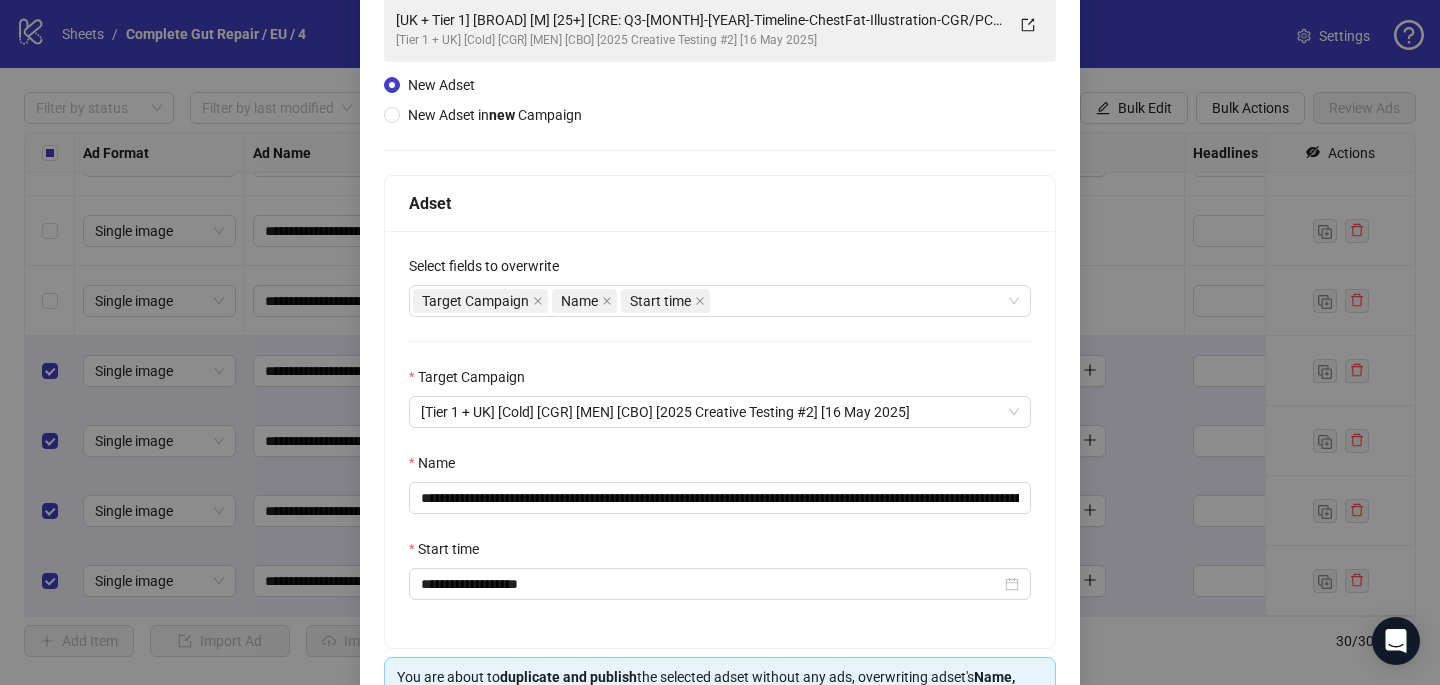 scroll, scrollTop: 215, scrollLeft: 0, axis: vertical 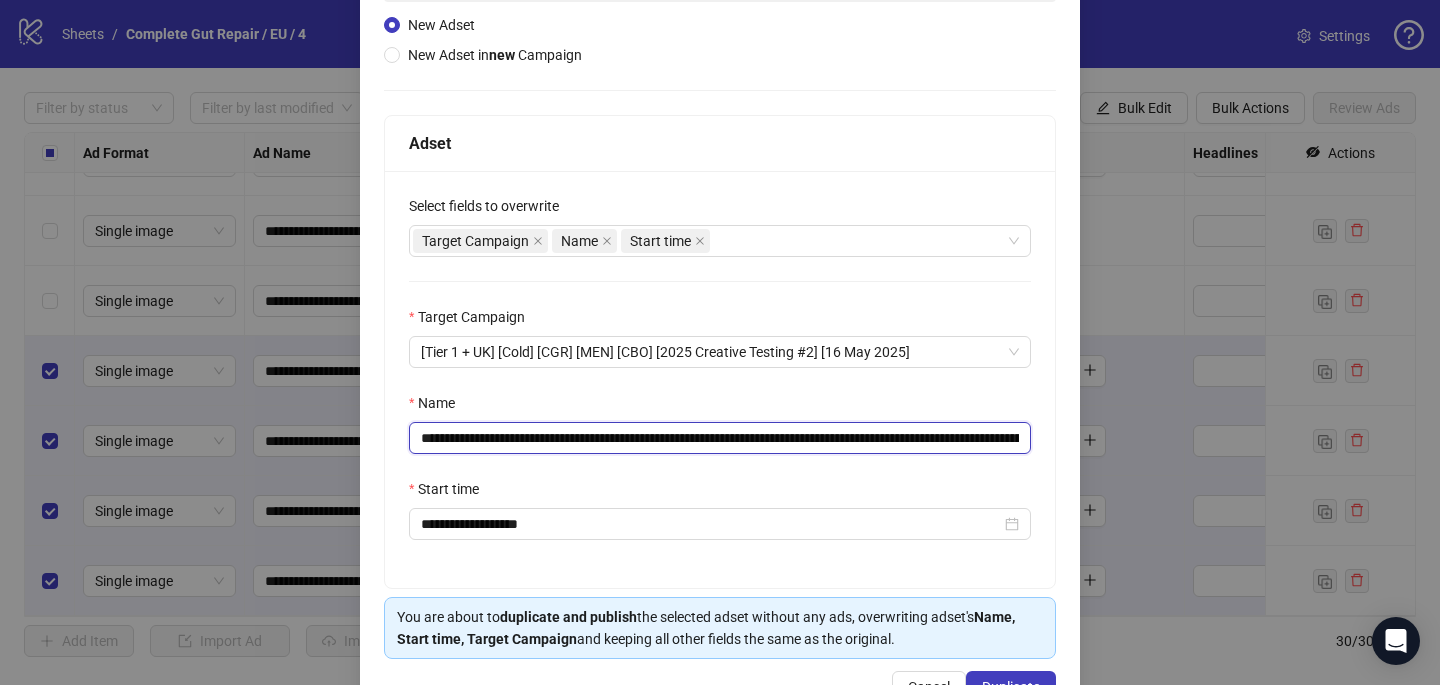 drag, startPoint x: 1005, startPoint y: 438, endPoint x: 822, endPoint y: 432, distance: 183.09833 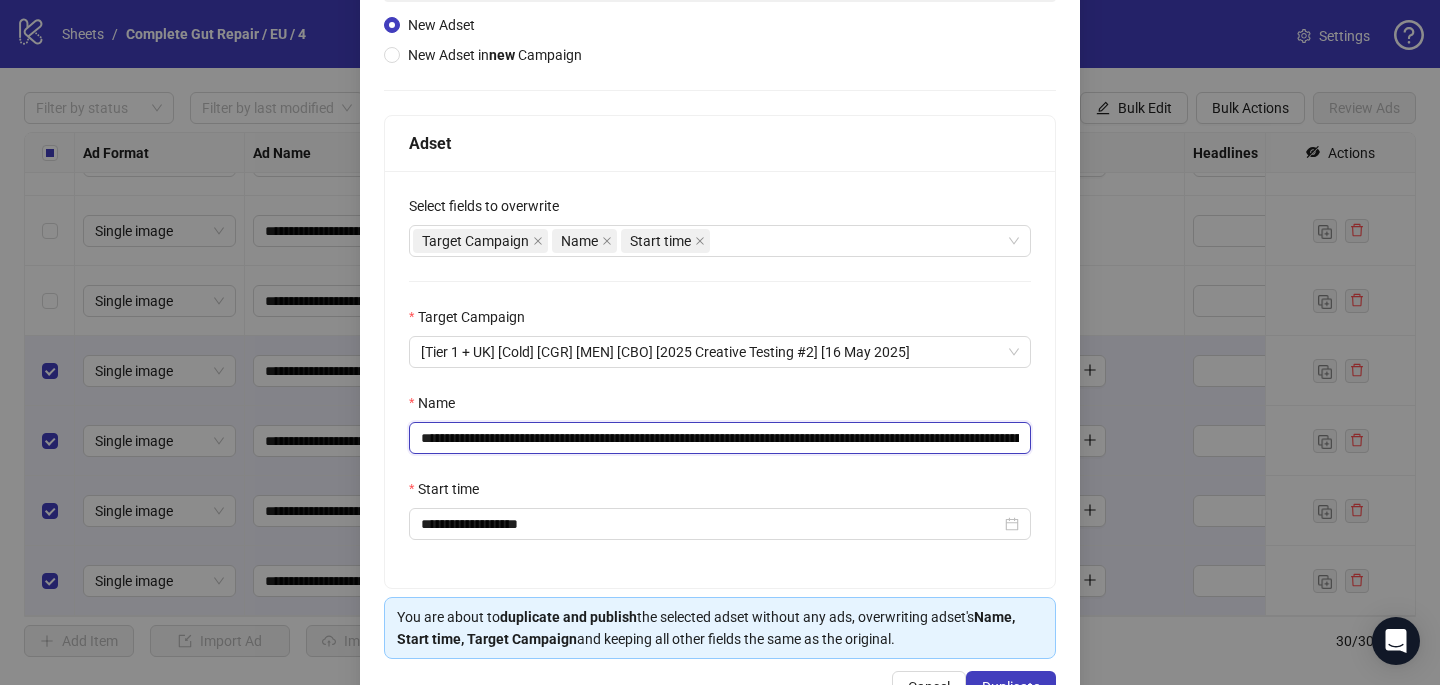 drag, startPoint x: 837, startPoint y: 435, endPoint x: 654, endPoint y: 437, distance: 183.01093 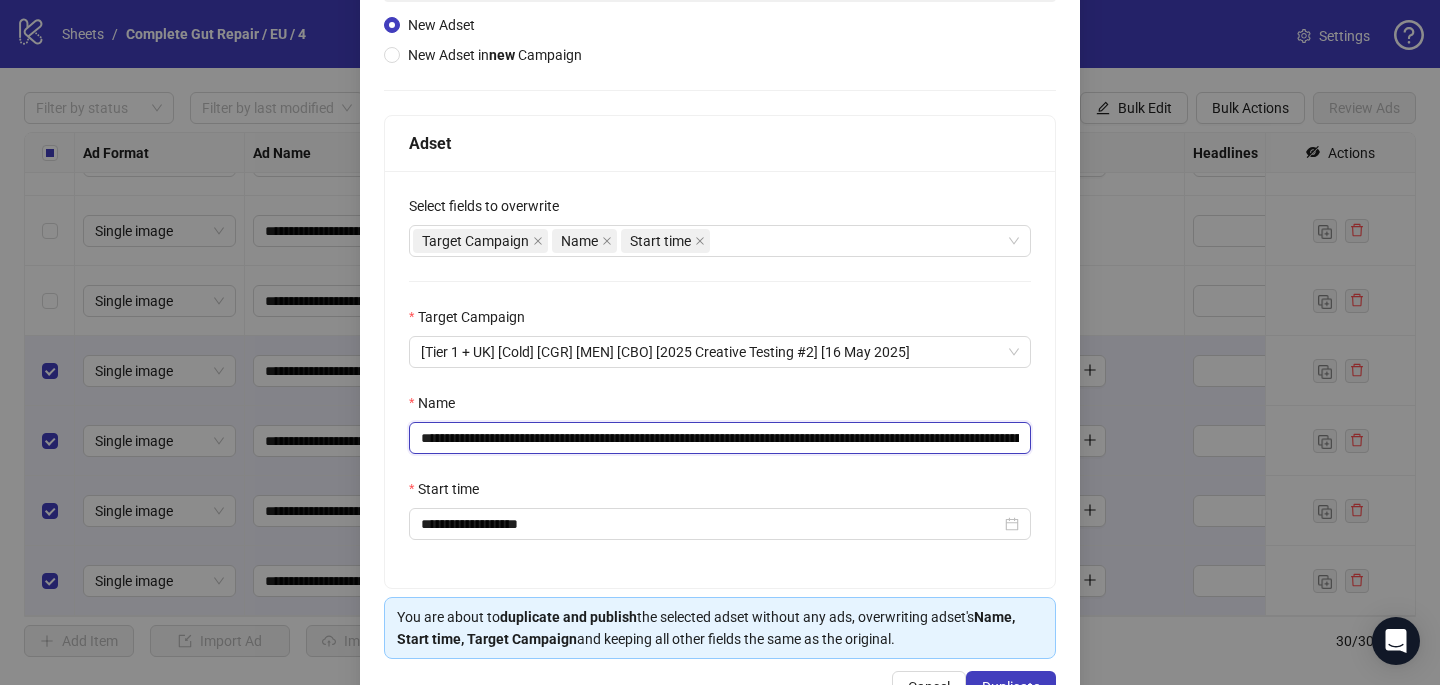 paste on "**********" 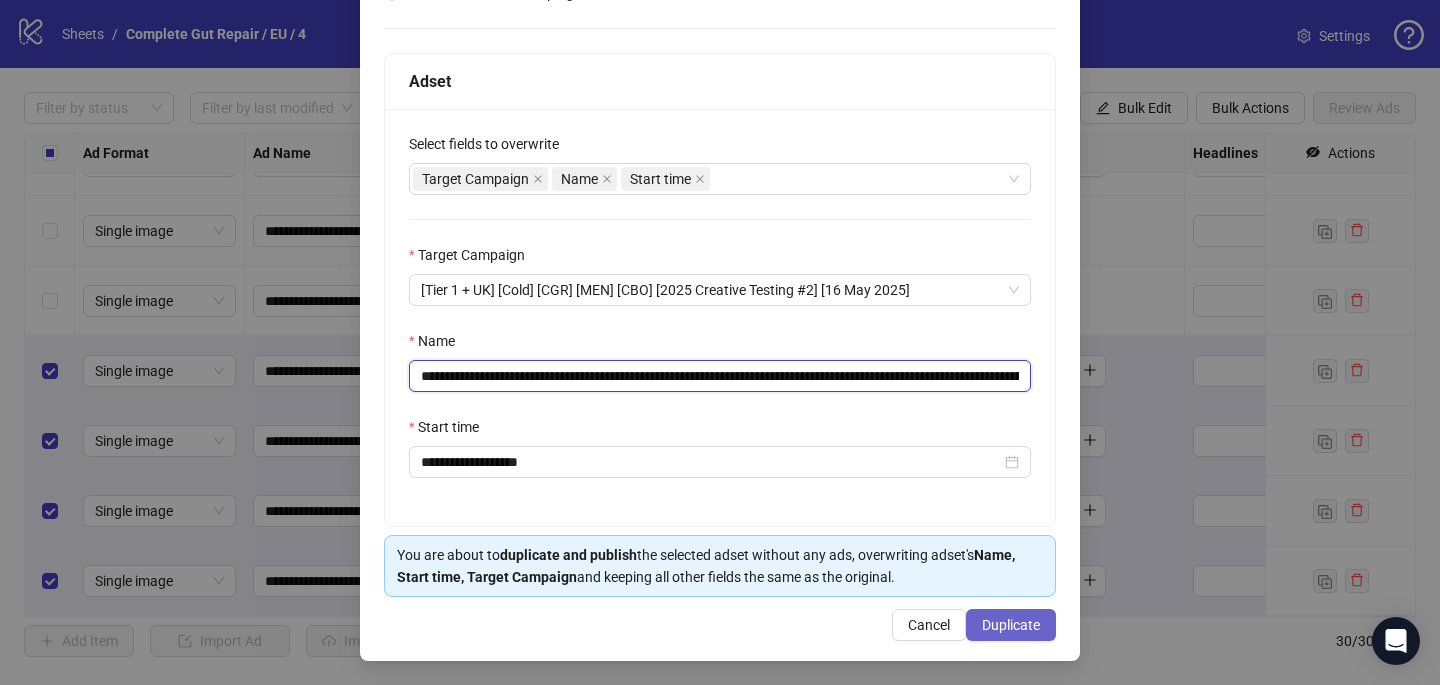 type on "**********" 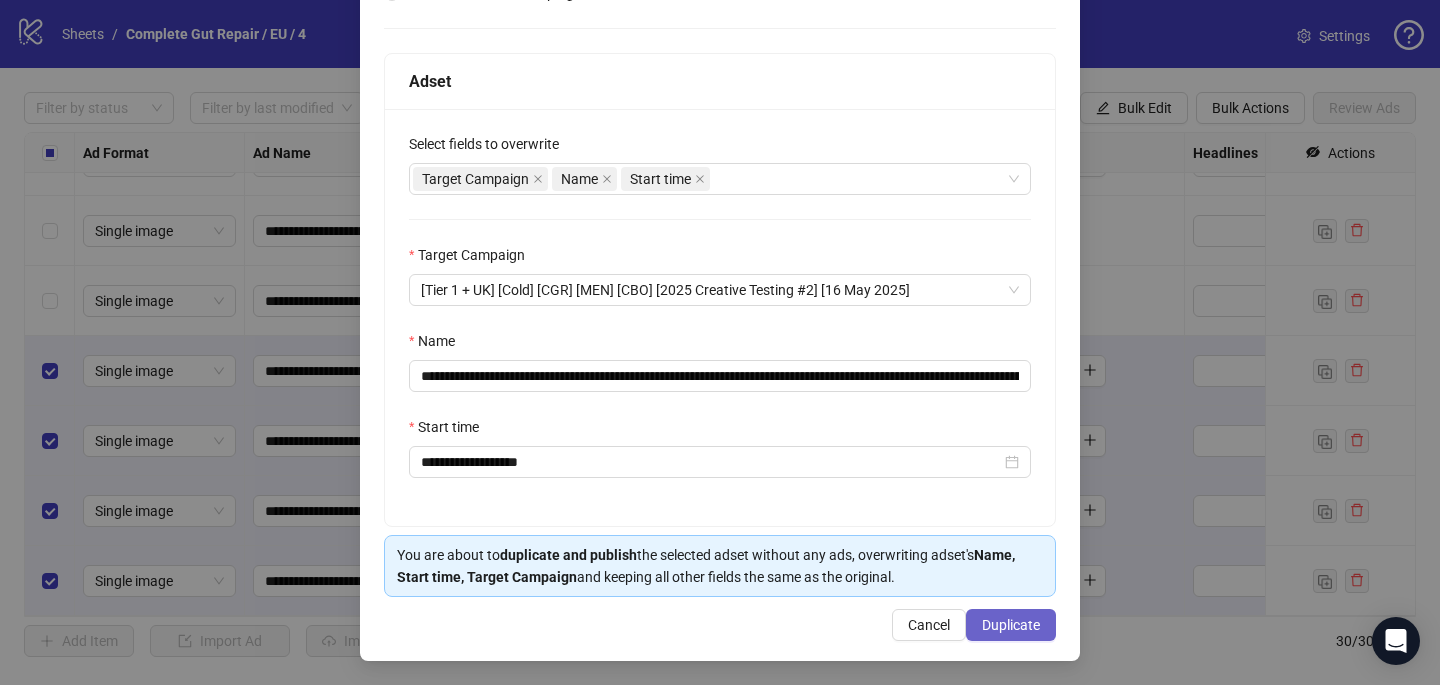 click on "Duplicate" at bounding box center (1011, 625) 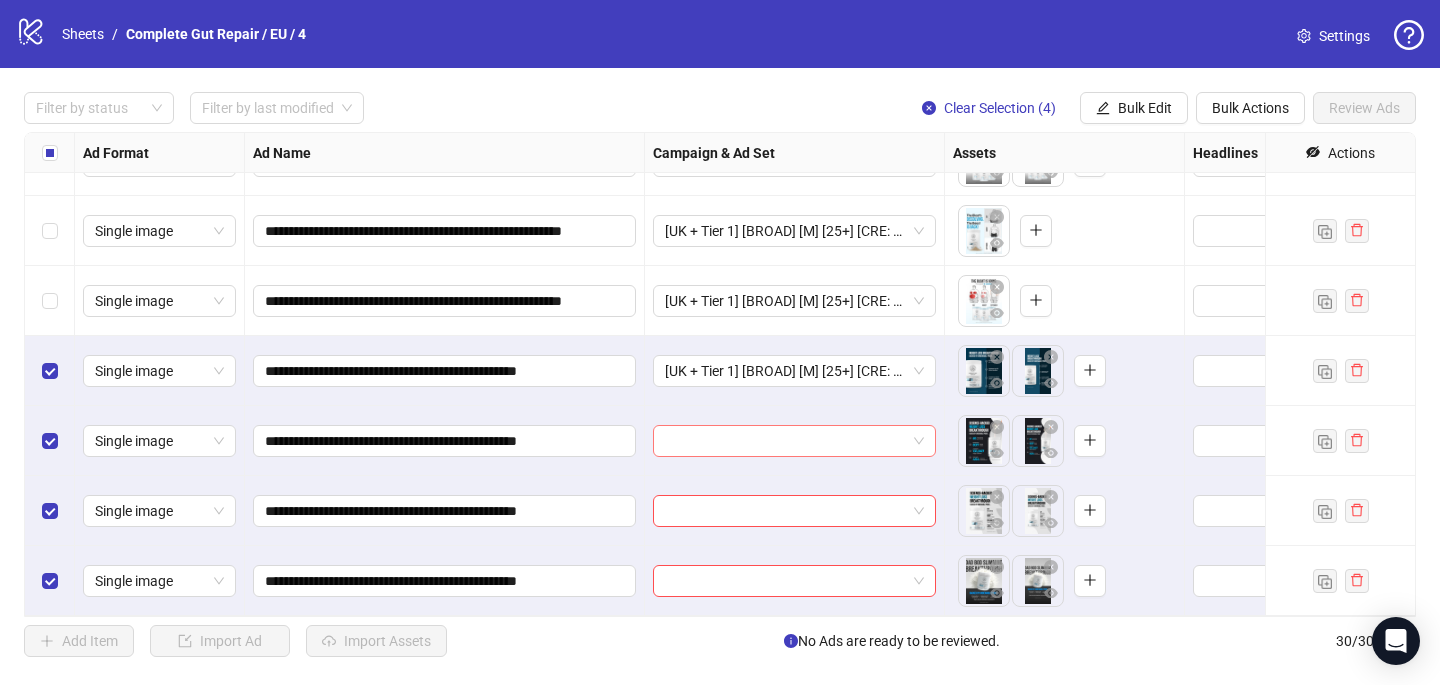 click at bounding box center [785, 441] 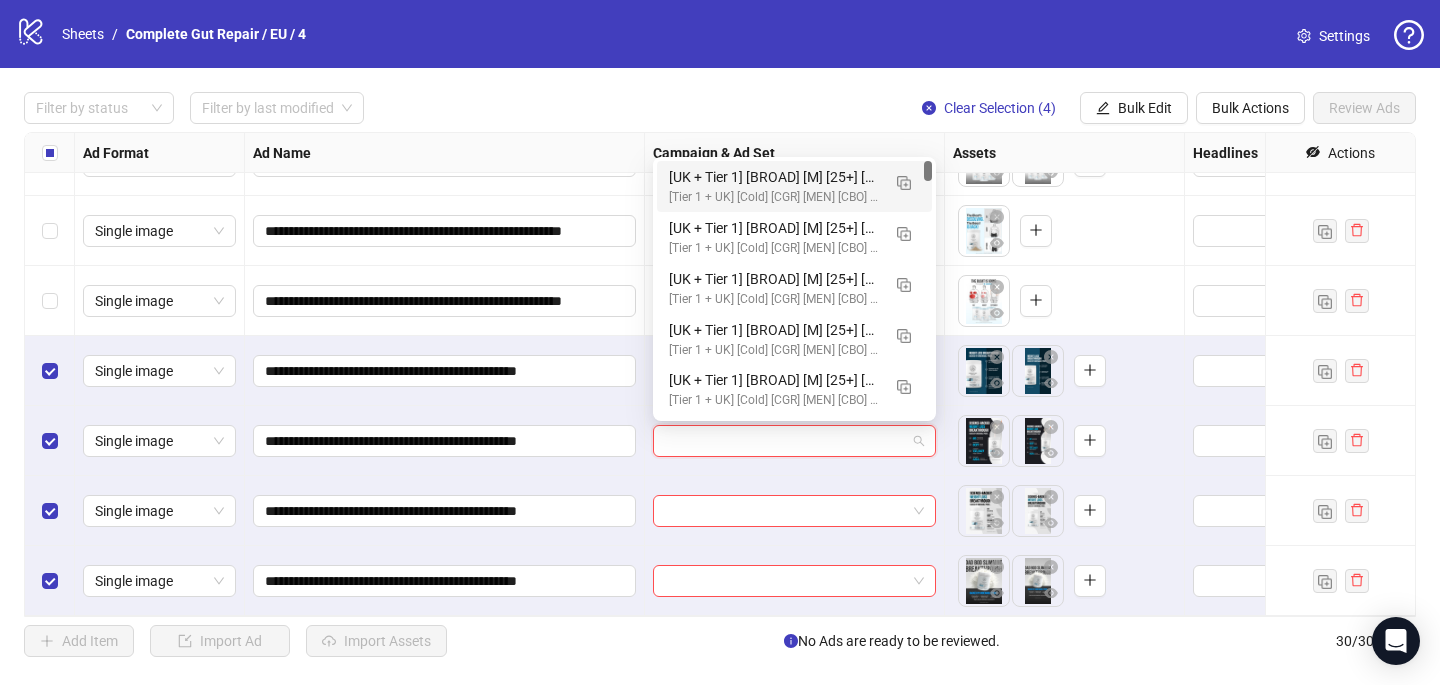 click on "[UK + Tier 1] [BROAD] [M] [25+] [CRE: Q3-07-JUL-2025-Undeniable proof-Text Only-CGR/PCP] [COP: Q2-05-MAY-2025- dad bod emergency plan -CGR/PCP]  [2 Aug 2025] (copy) (copy) (copy) (copy) (copy) (copy) (copy)" at bounding box center [774, 177] 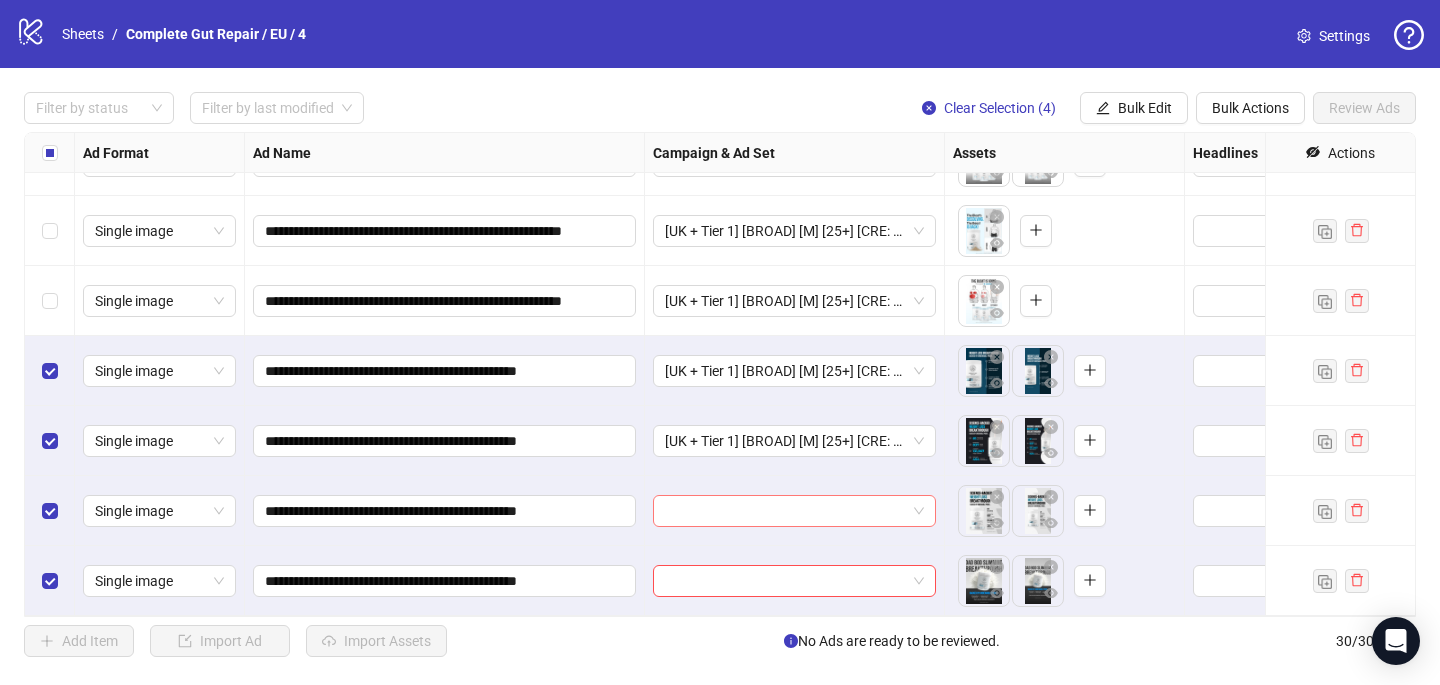 click at bounding box center (785, 511) 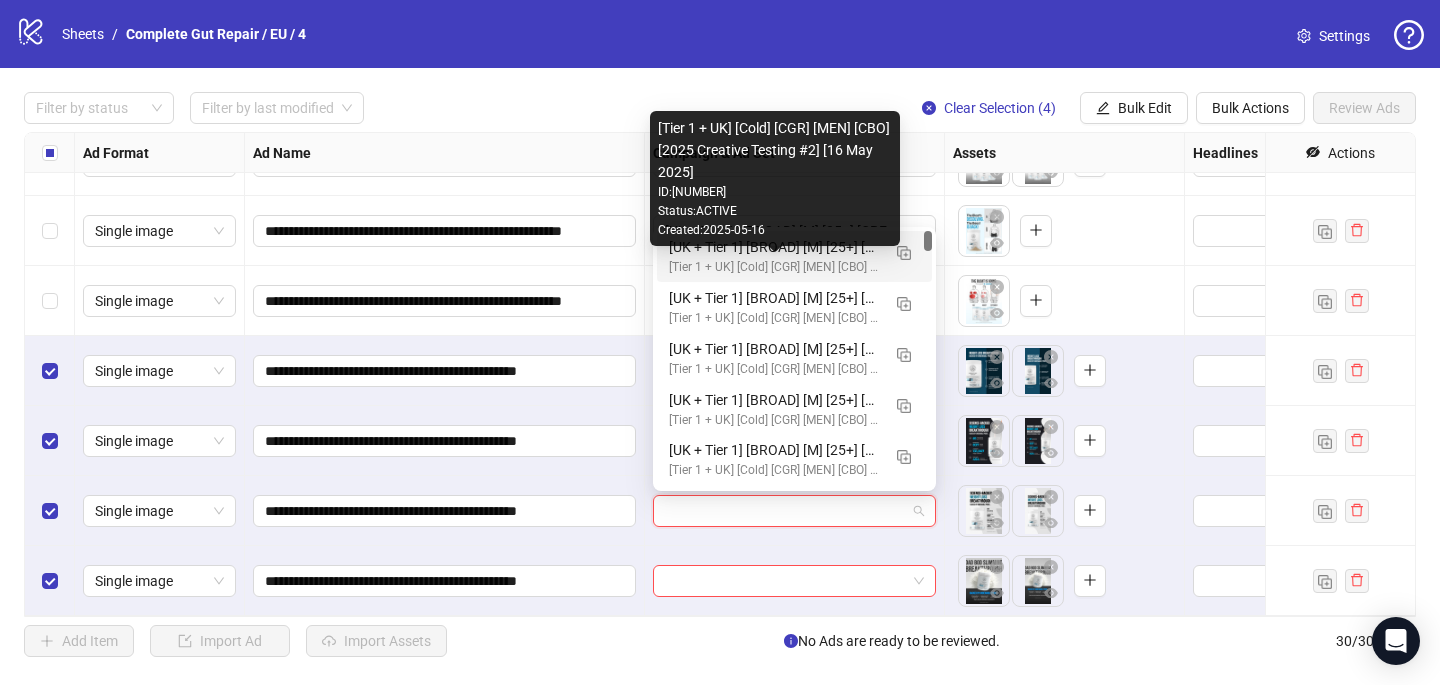 click on "[Tier 1 + UK] [Cold] [CGR] [MEN] [CBO] [2025 Creative Testing #2] [16 May 2025]" at bounding box center [774, 267] 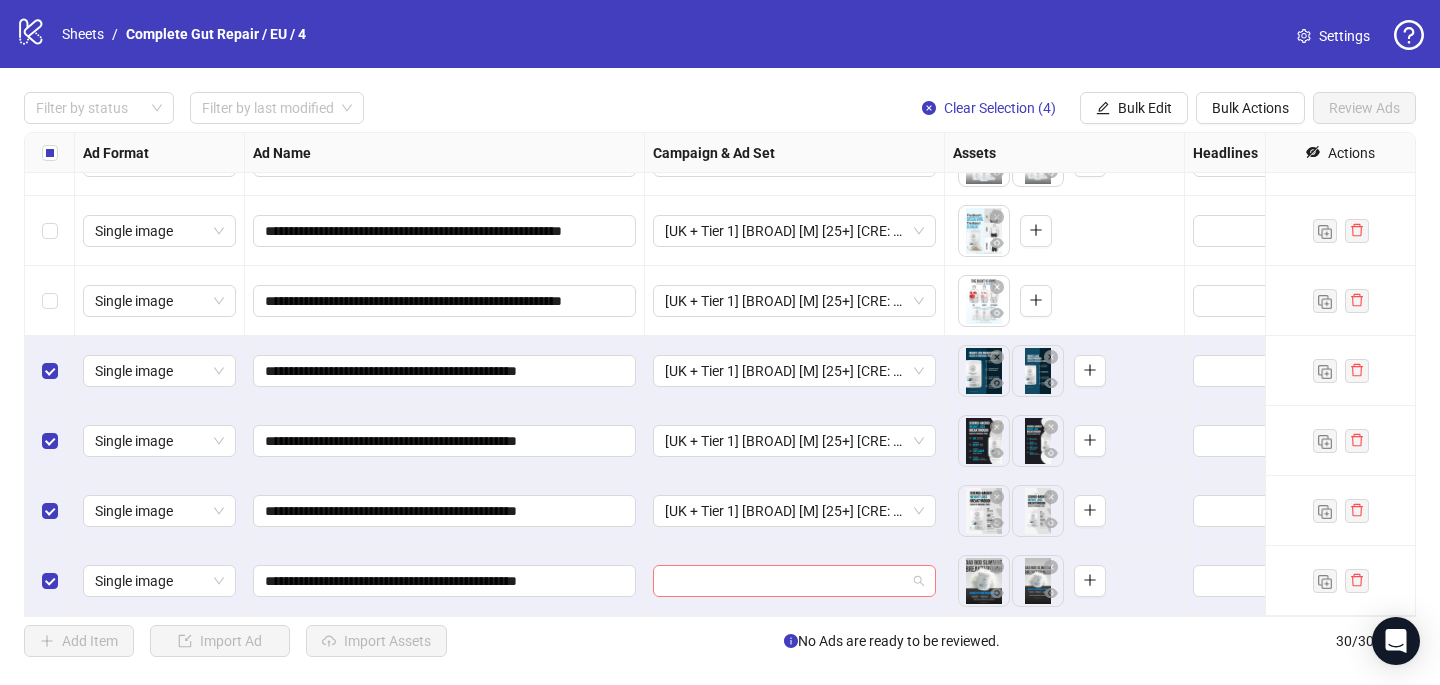 click at bounding box center (785, 581) 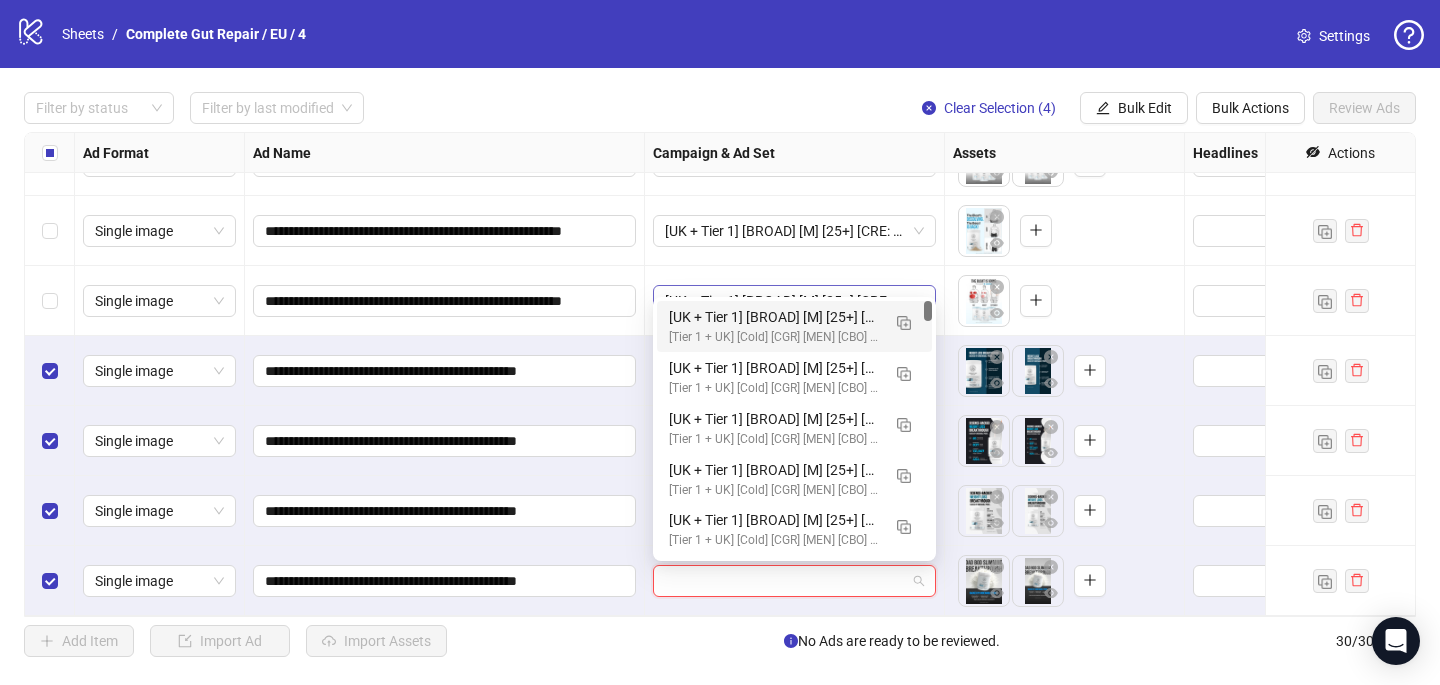 click on "[UK + Tier 1] [BROAD] [M] [25+] [CRE: Q3-07-JUL-2025-Undeniable proof-Text Only-CGR/PCP] [COP: Q2-05-MAY-2025- dad bod emergency plan -CGR/PCP]  [2 Aug 2025] (copy) (copy) (copy) (copy) (copy) (copy) (copy)" at bounding box center [774, 317] 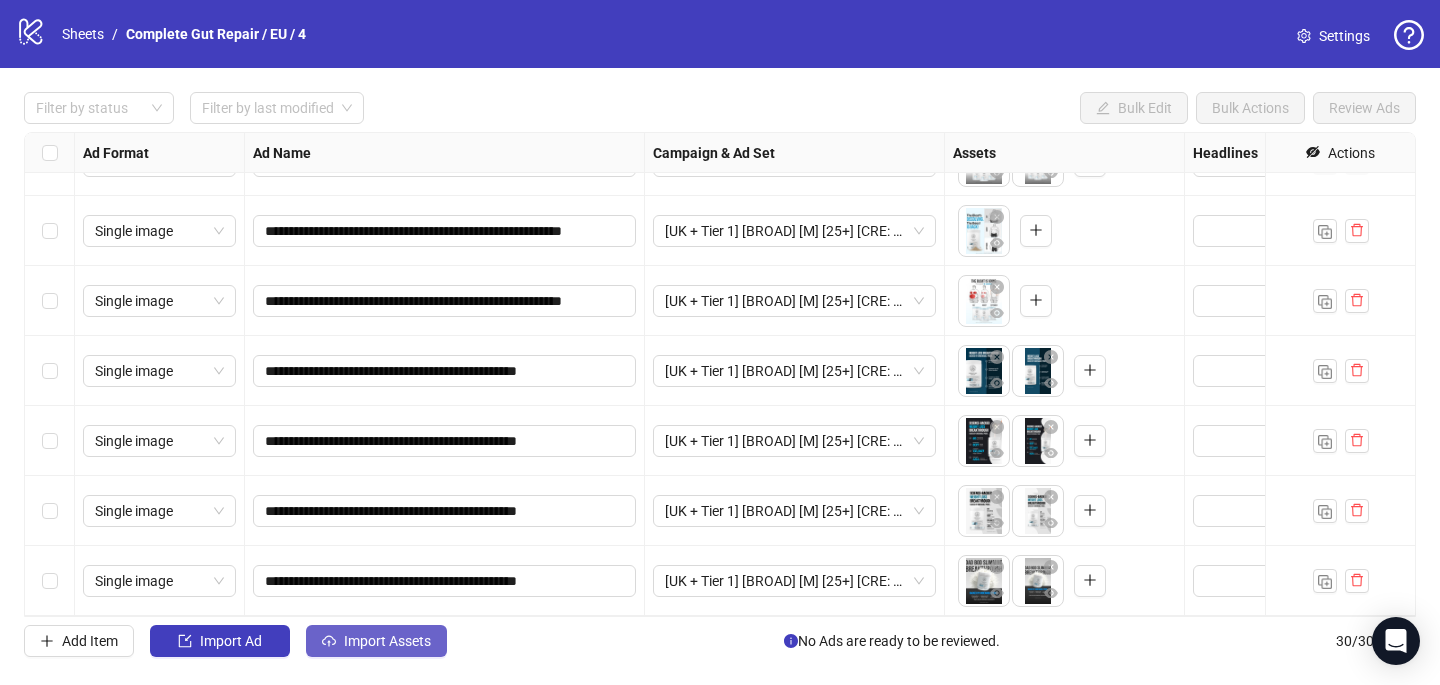 click on "Import Assets" at bounding box center [387, 641] 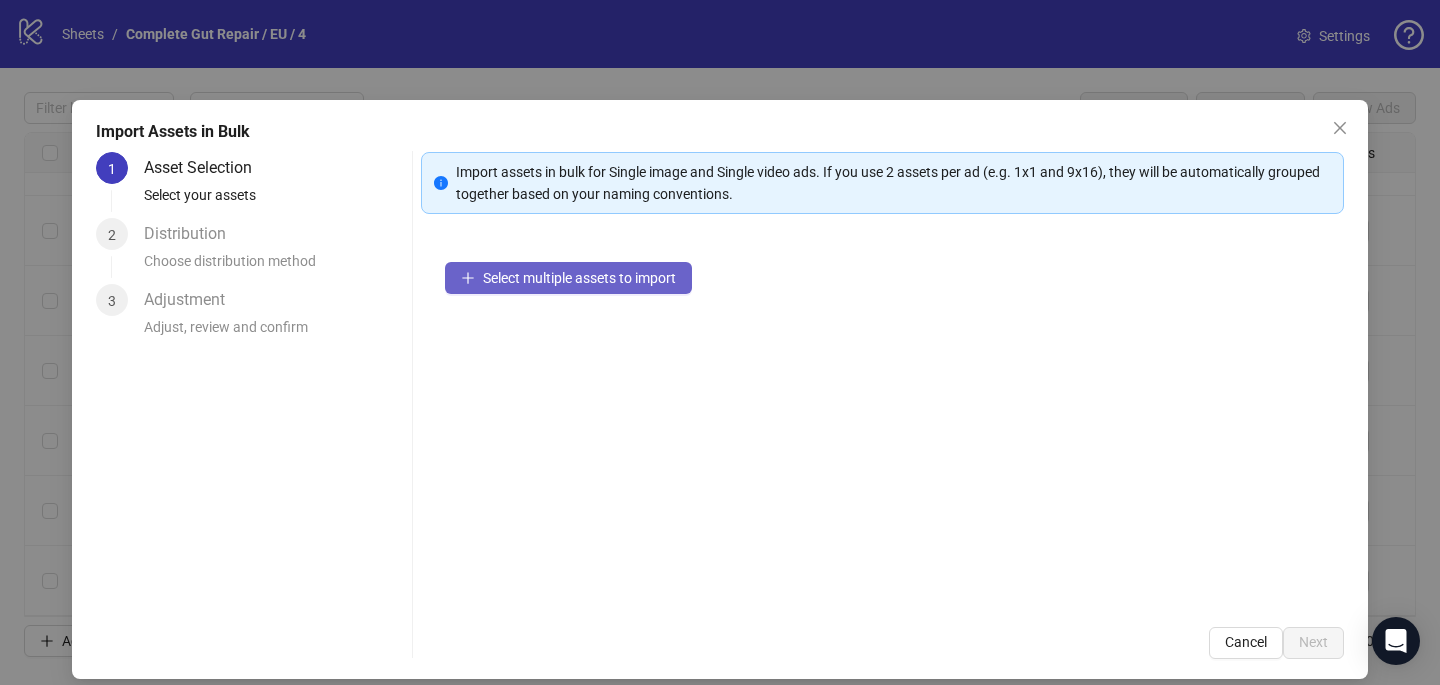 click 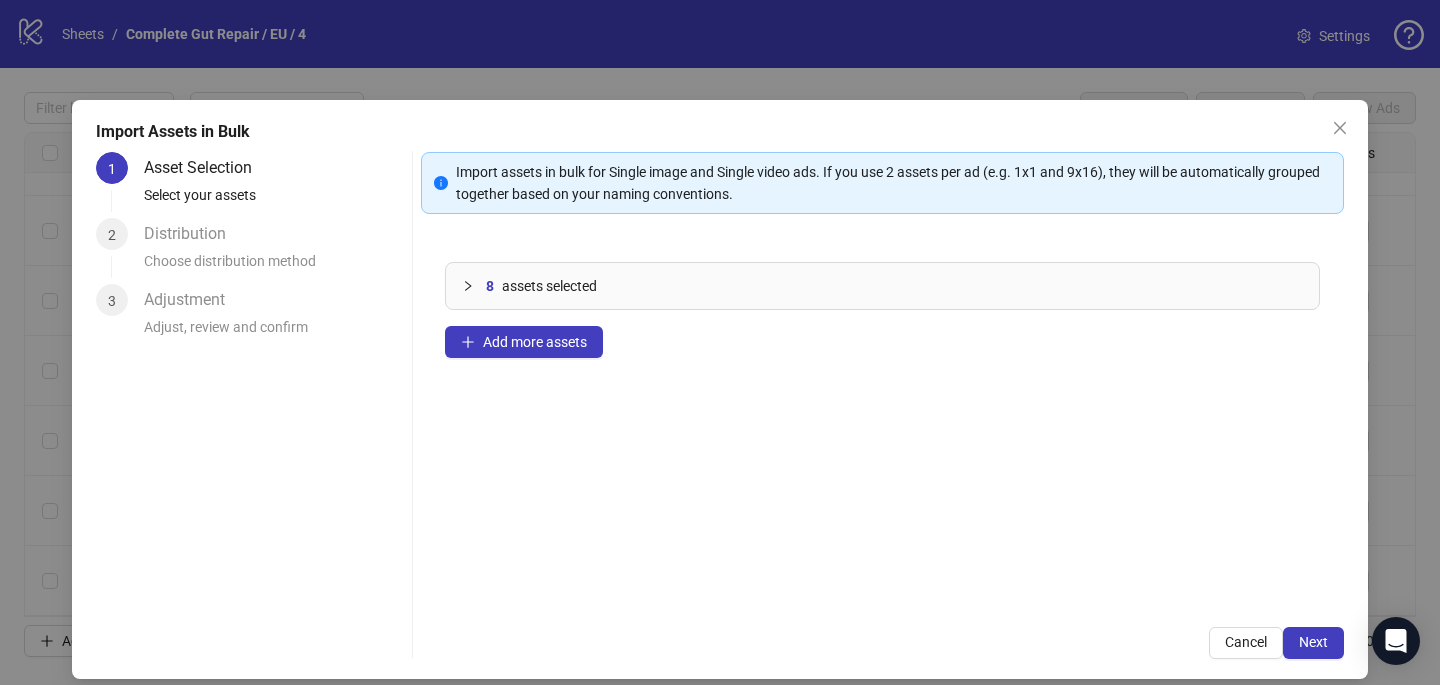 click on "Import Assets in Bulk 1 Asset Selection Select your assets 2 Distribution Choose distribution method 3 Adjustment Adjust, review and confirm Import assets in bulk for Single image and Single video ads. If you use 2 assets per ad (e.g. 1x1 and 9x16), they will be automatically grouped together based on your naming conventions. 8 assets selected Add more assets Cancel Next" at bounding box center [720, 389] 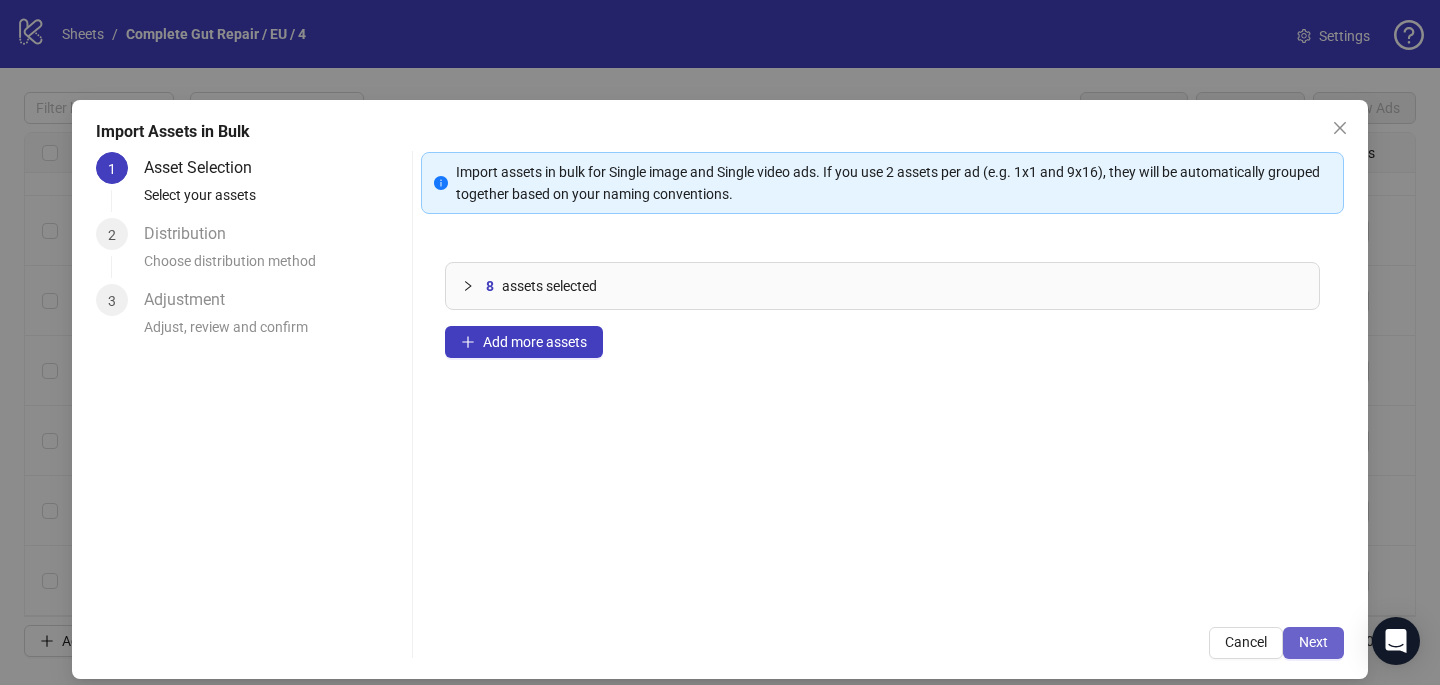 click on "Next" at bounding box center [1313, 642] 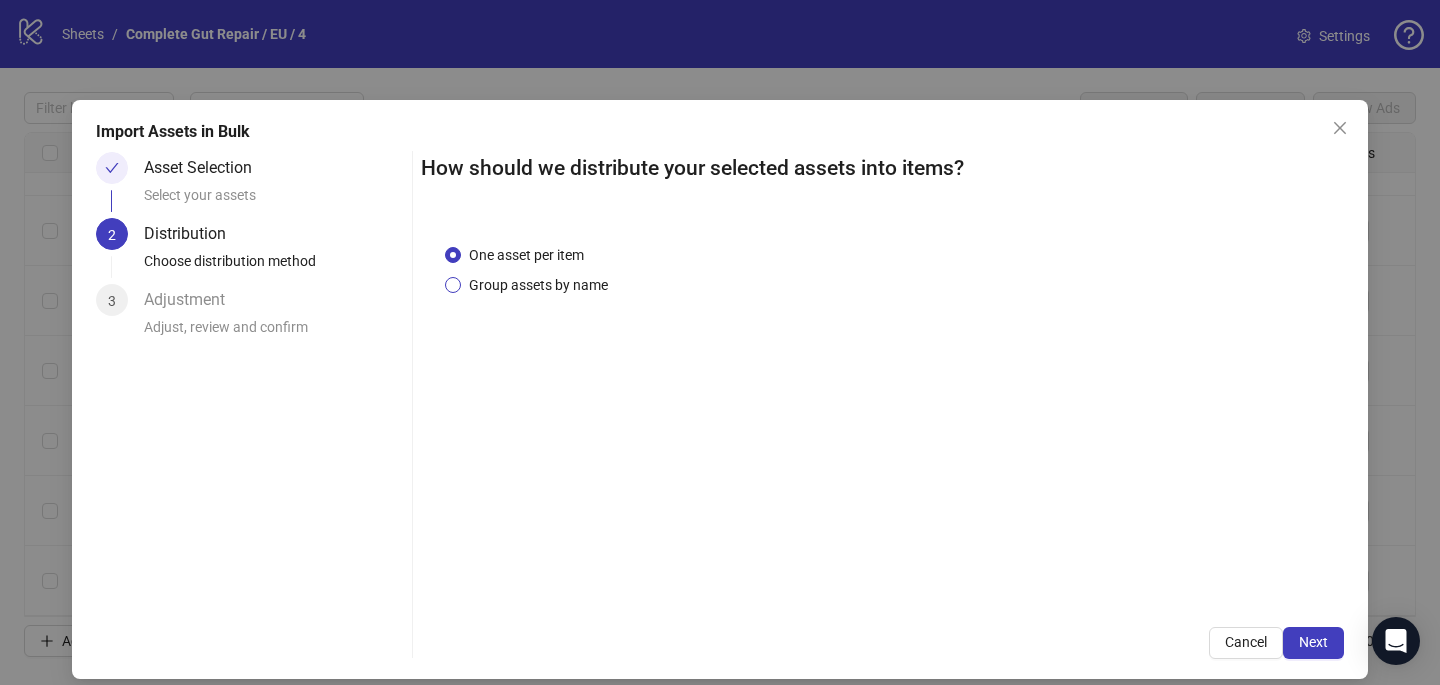 click on "Group assets by name" at bounding box center [538, 285] 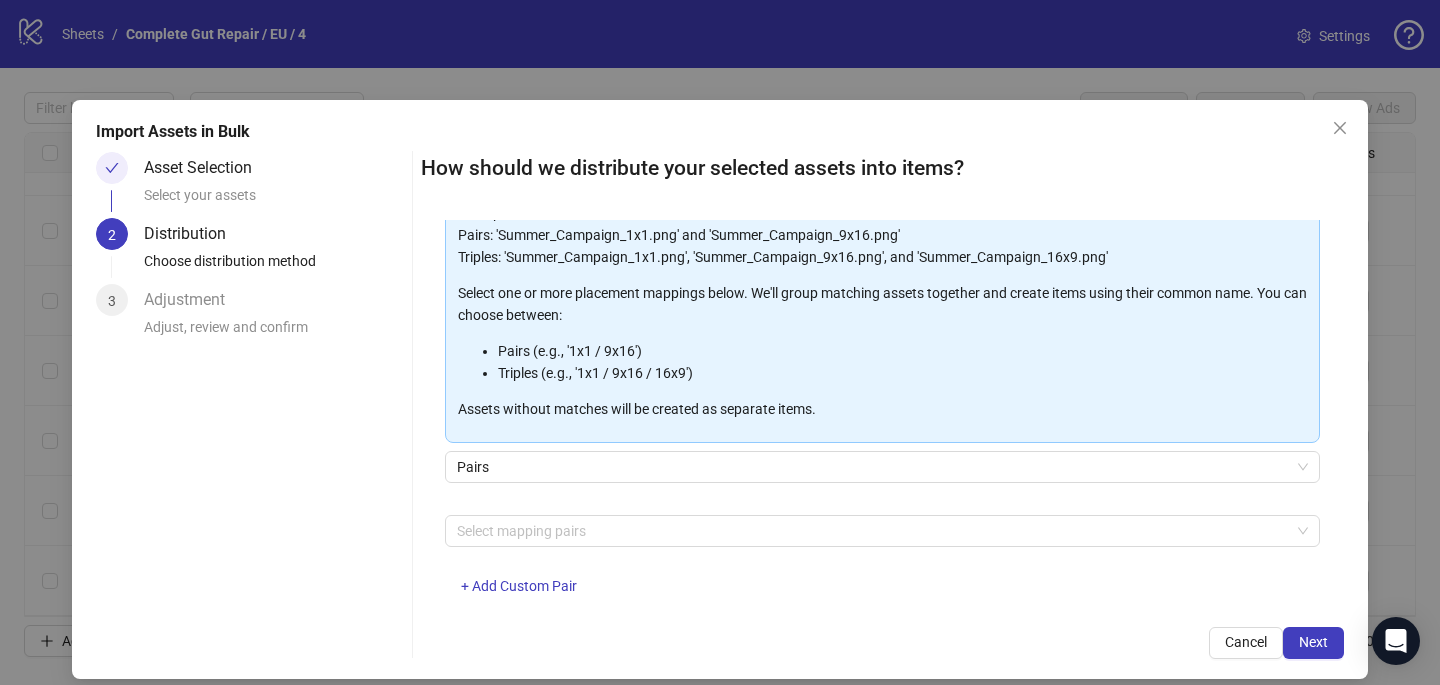scroll, scrollTop: 203, scrollLeft: 0, axis: vertical 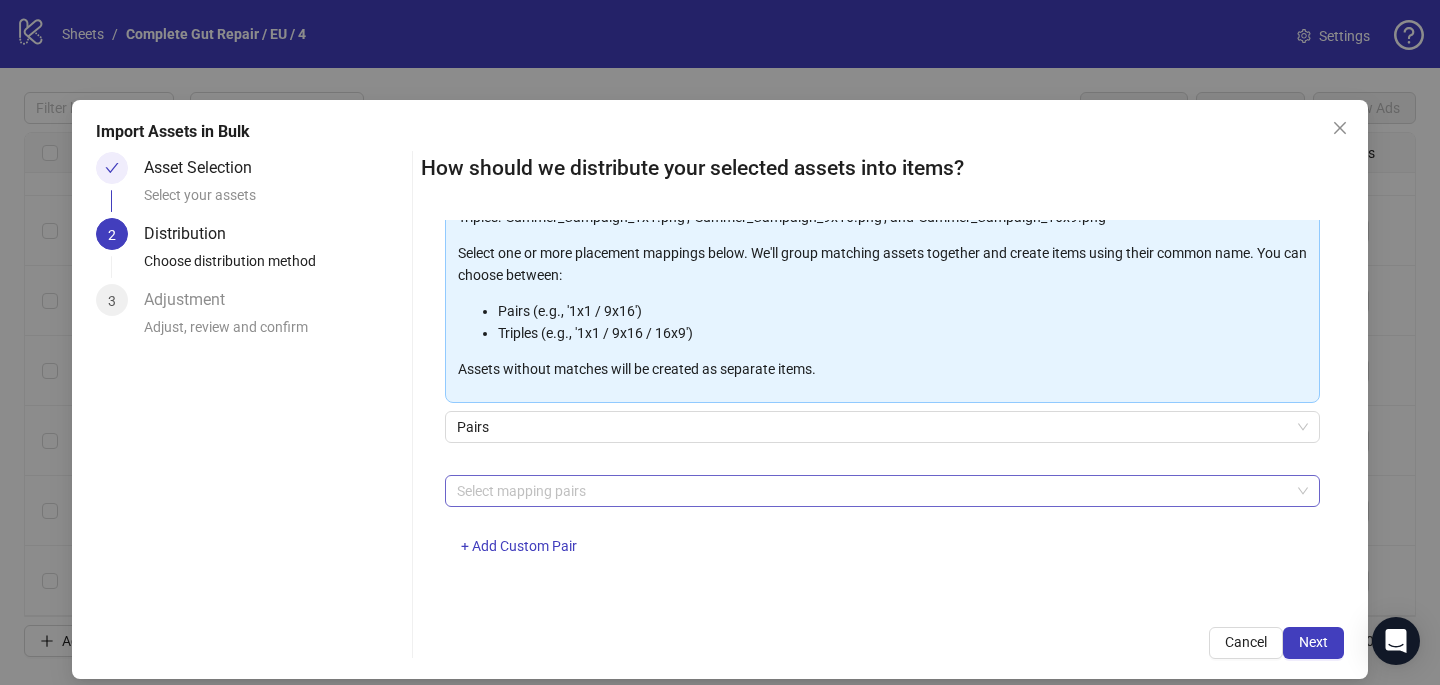 click at bounding box center [872, 491] 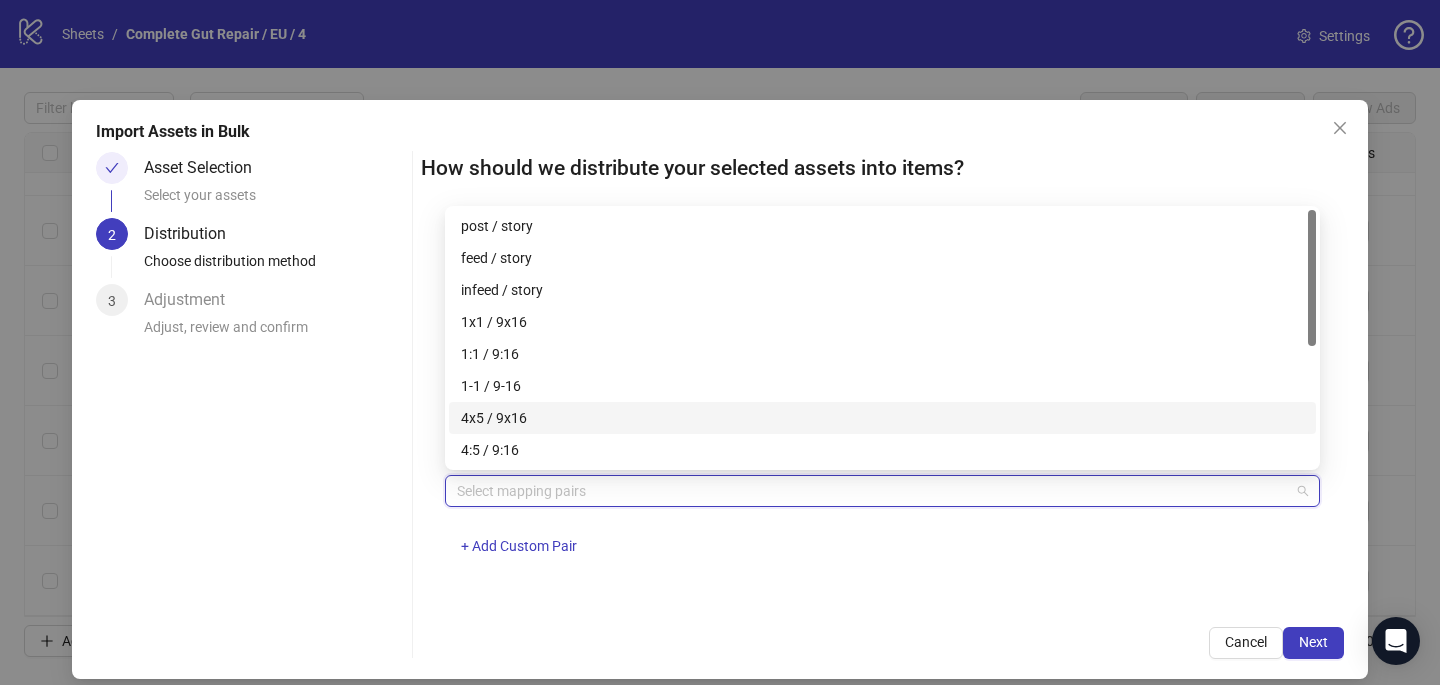 click on "4x5 / 9x16" at bounding box center (882, 418) 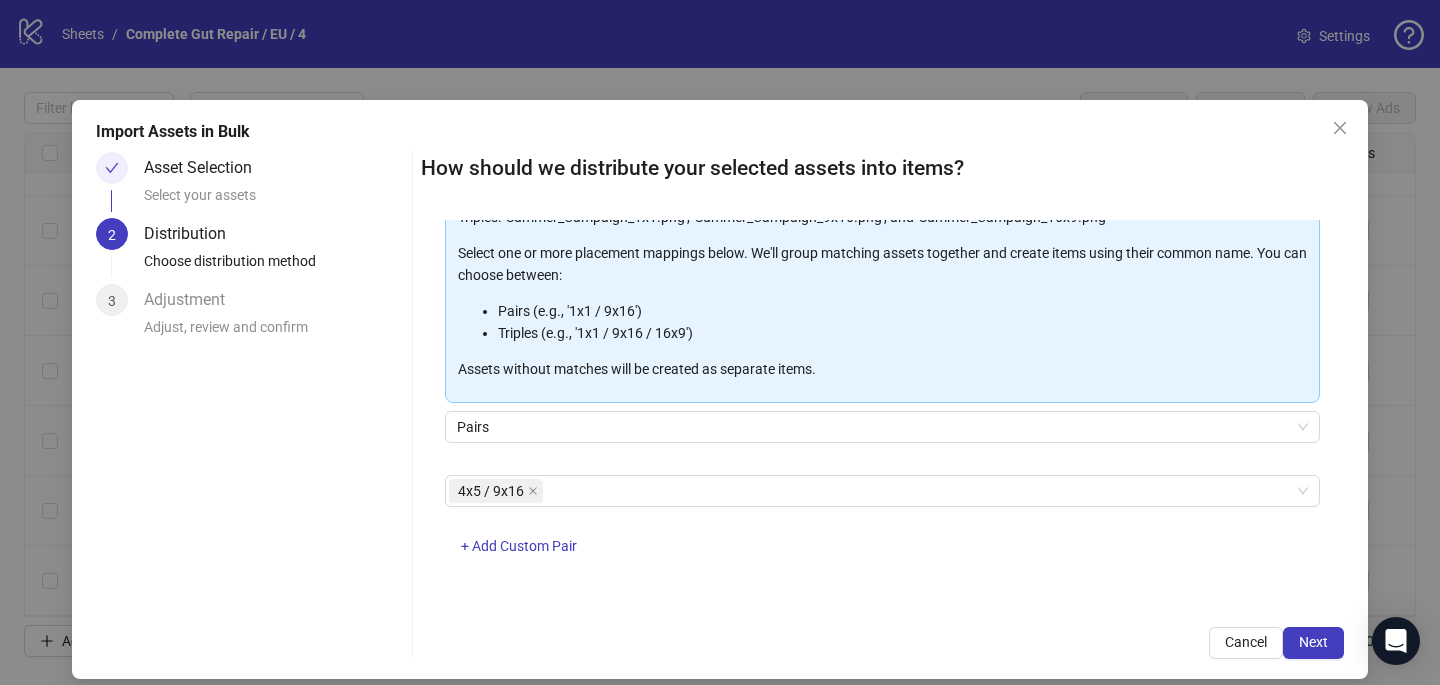 click on "4x5 / 9x16   + Add Custom Pair" at bounding box center (882, 527) 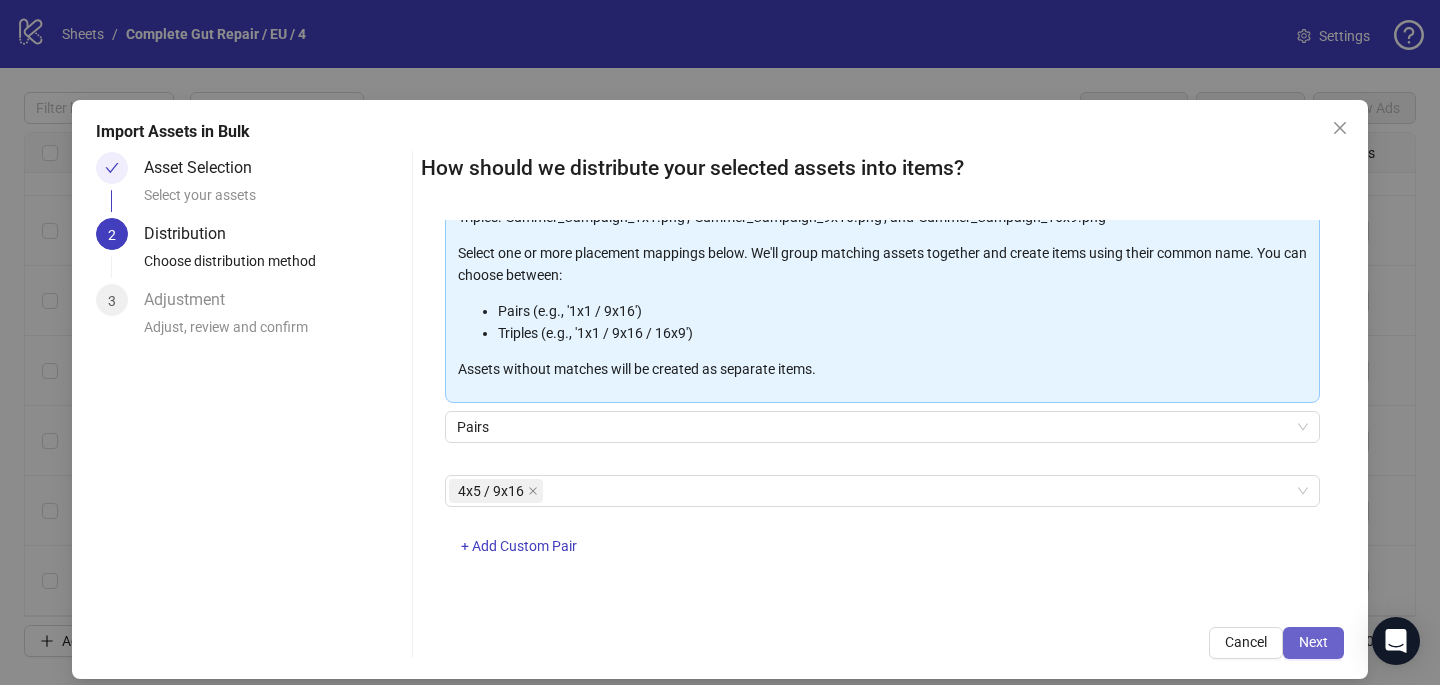 click on "Next" at bounding box center [1313, 642] 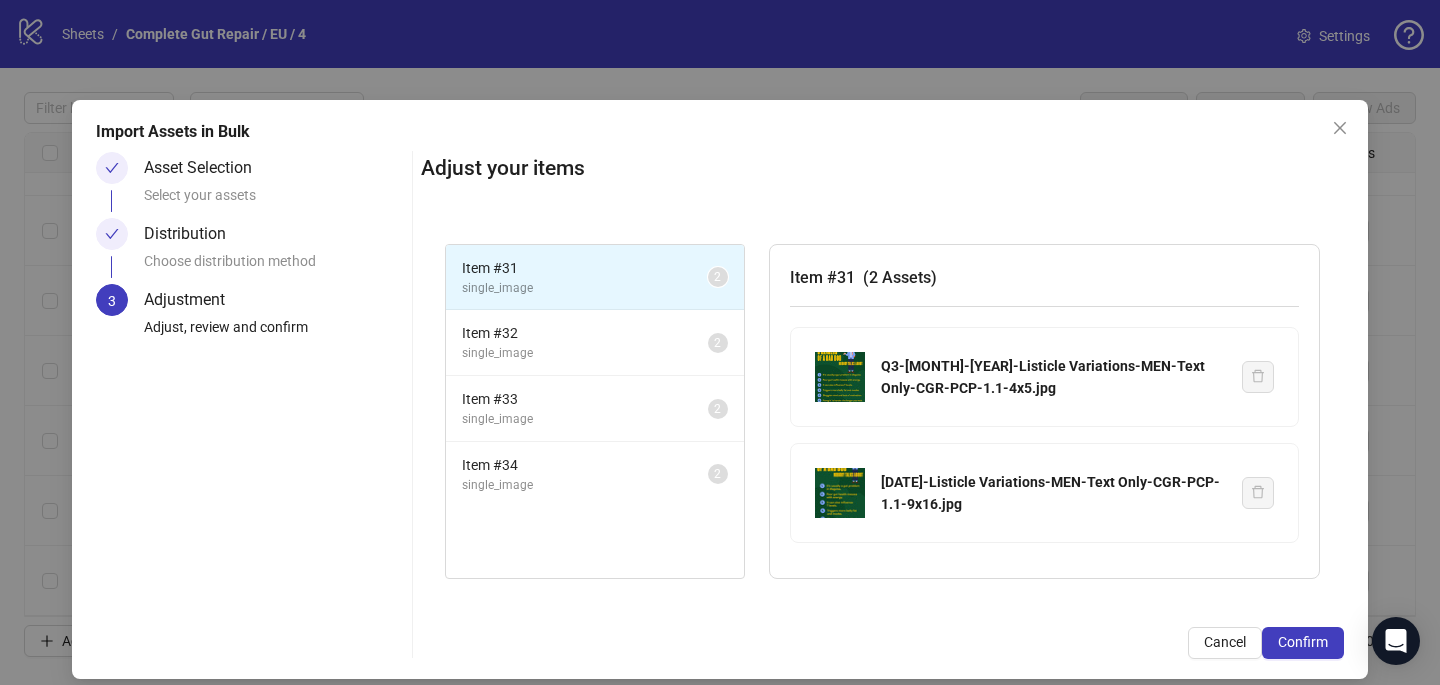 click on "Confirm" at bounding box center (1303, 642) 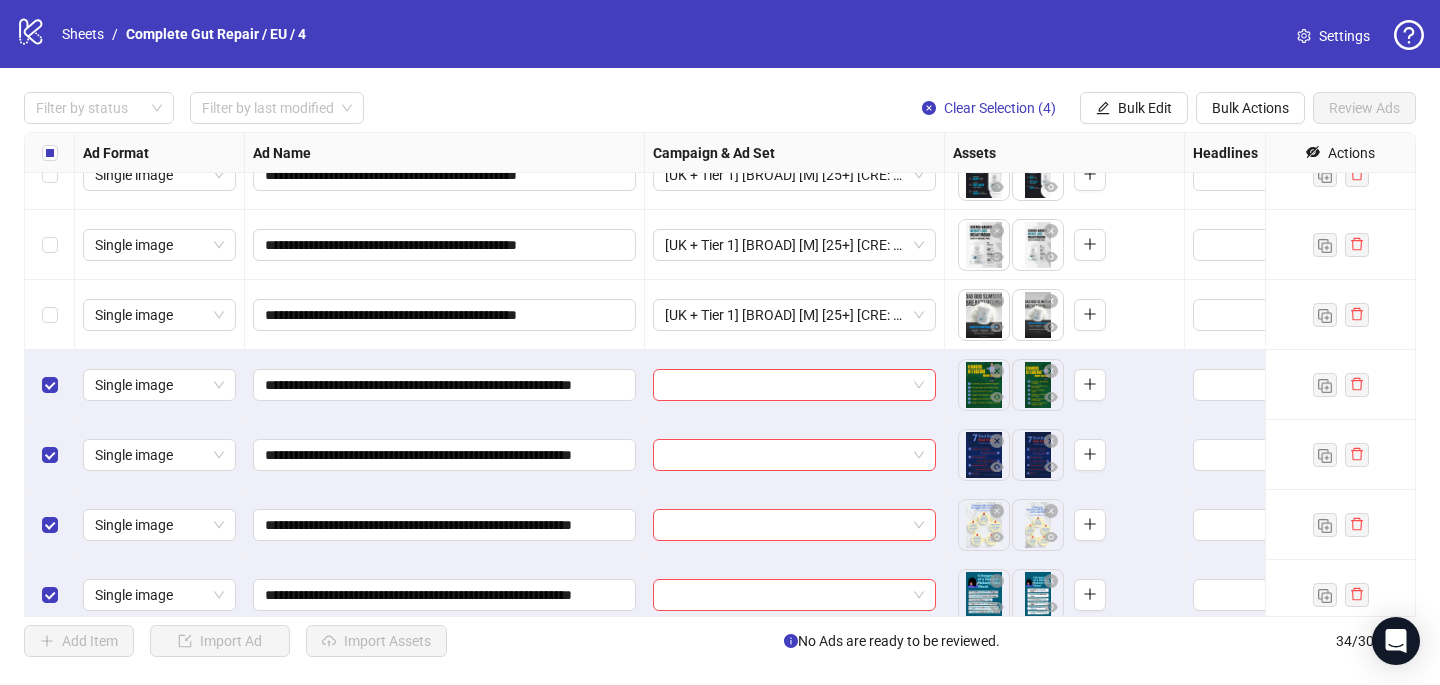 scroll, scrollTop: 1937, scrollLeft: 0, axis: vertical 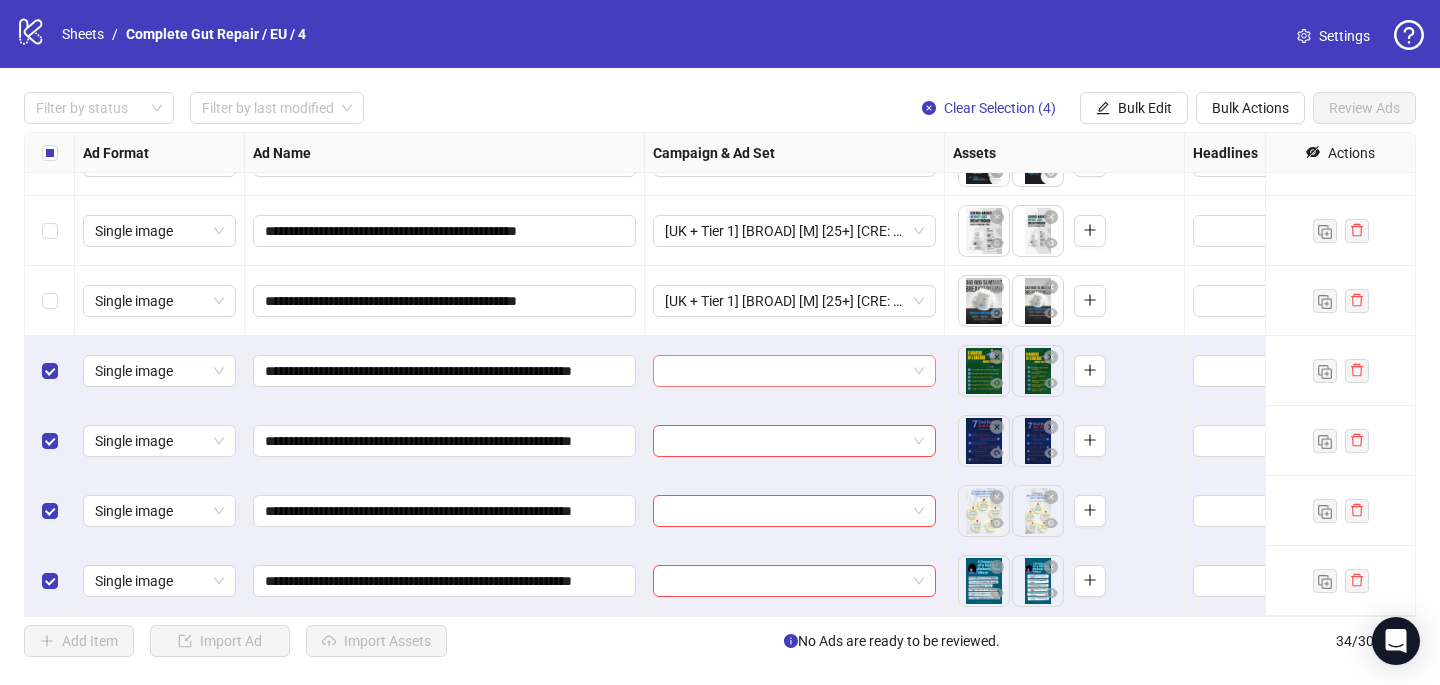 click at bounding box center (785, 371) 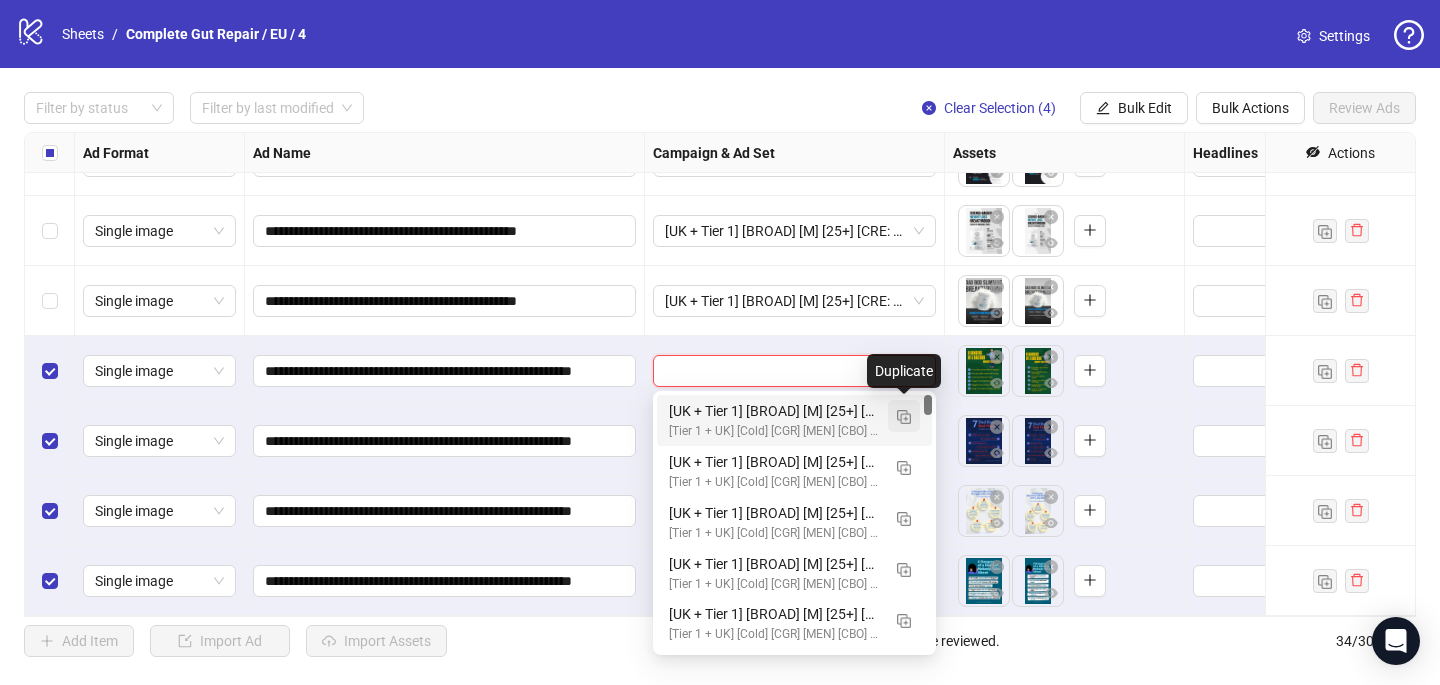 click at bounding box center [904, 417] 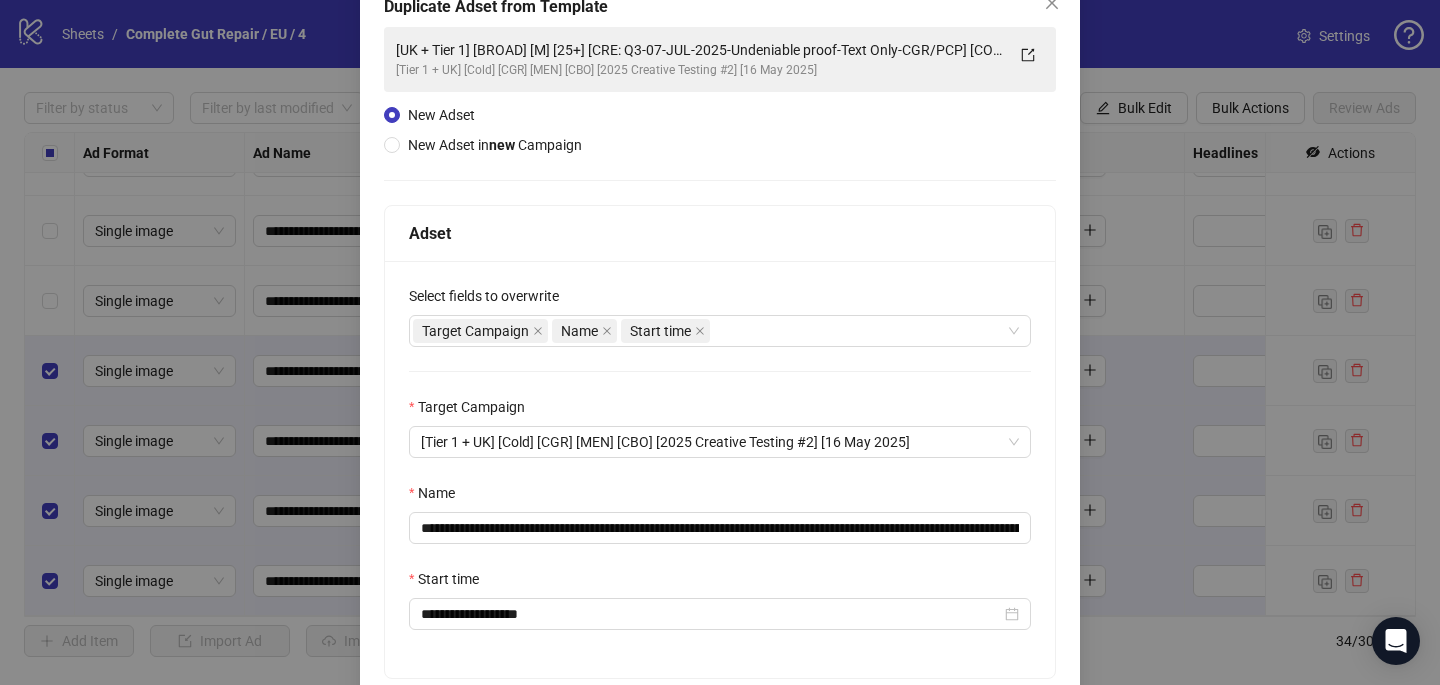 scroll, scrollTop: 156, scrollLeft: 0, axis: vertical 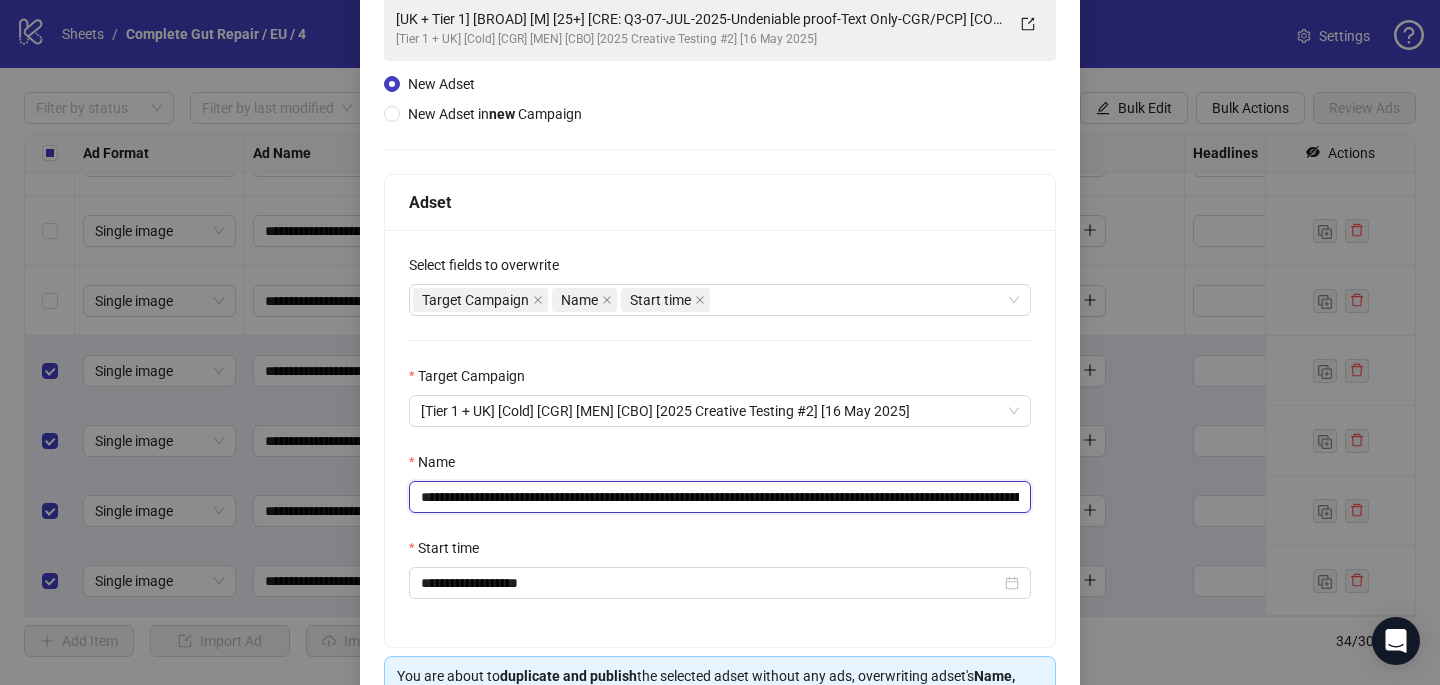 drag, startPoint x: 985, startPoint y: 497, endPoint x: 653, endPoint y: 497, distance: 332 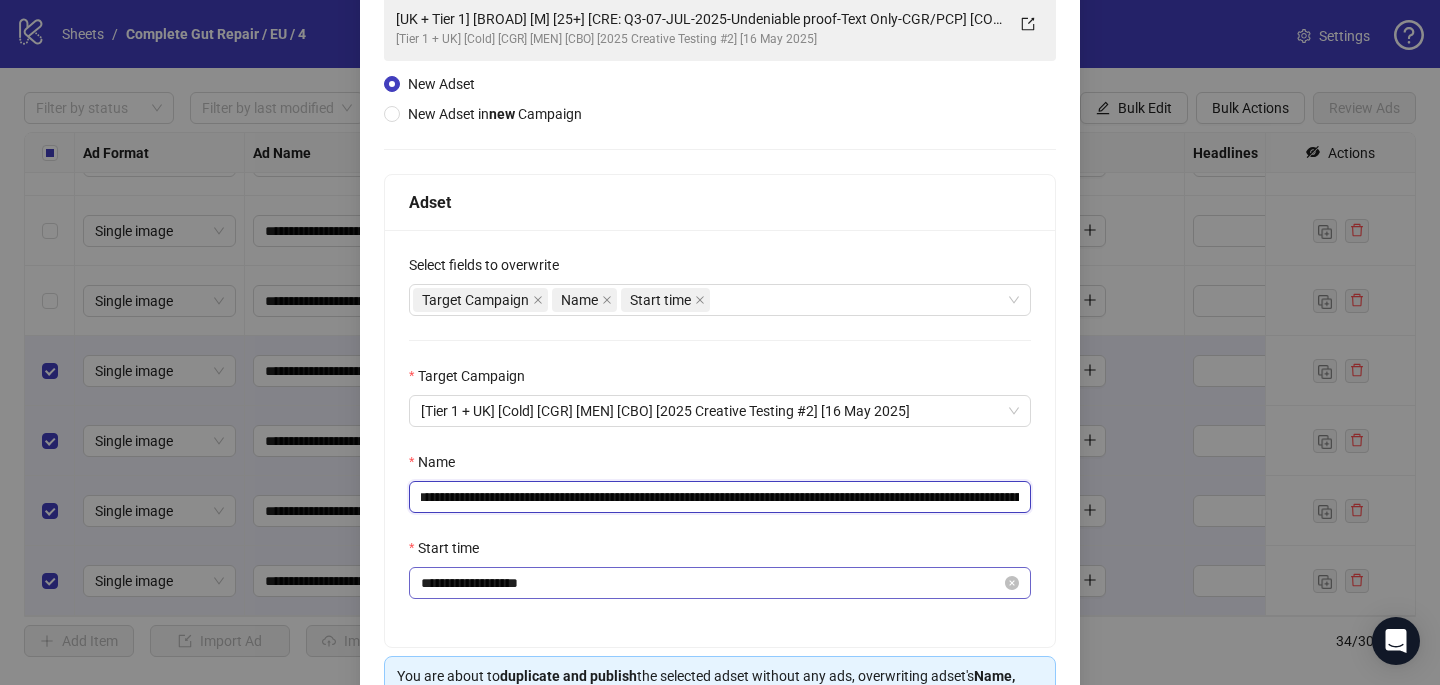 scroll, scrollTop: 278, scrollLeft: 0, axis: vertical 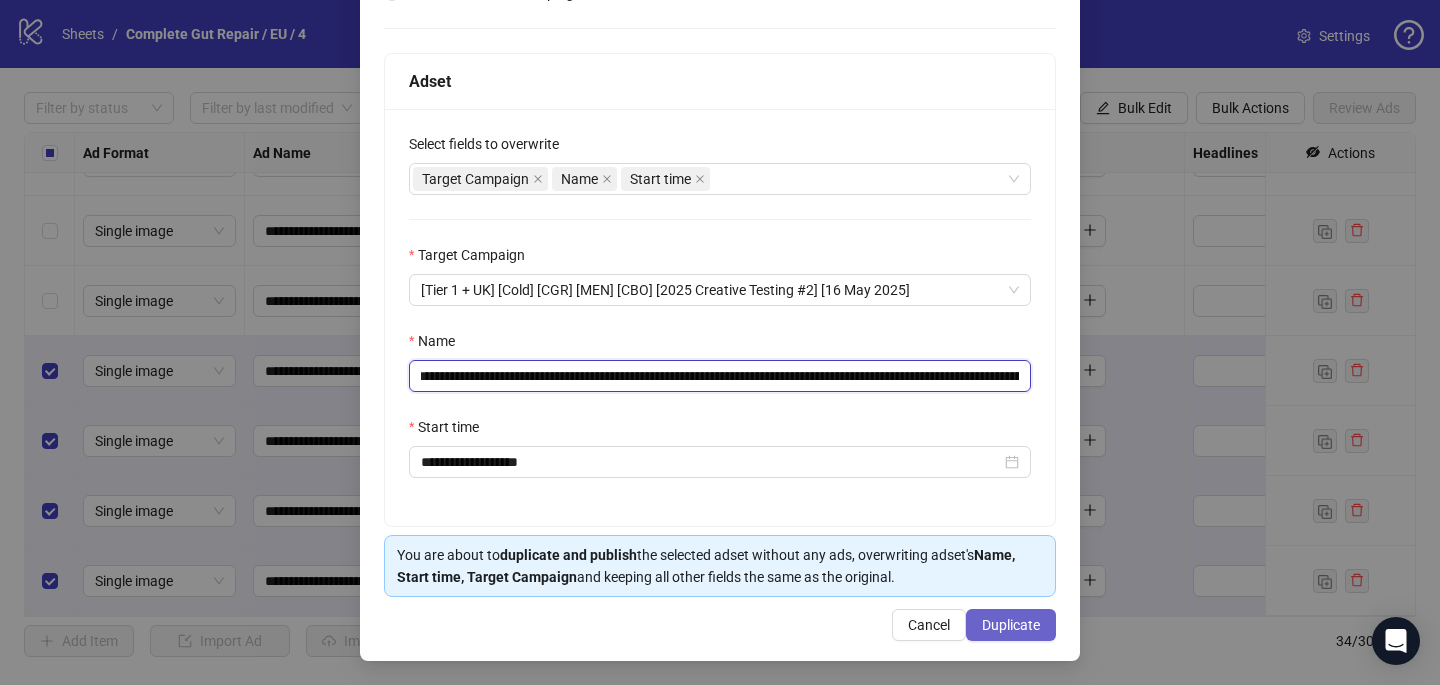 type on "**********" 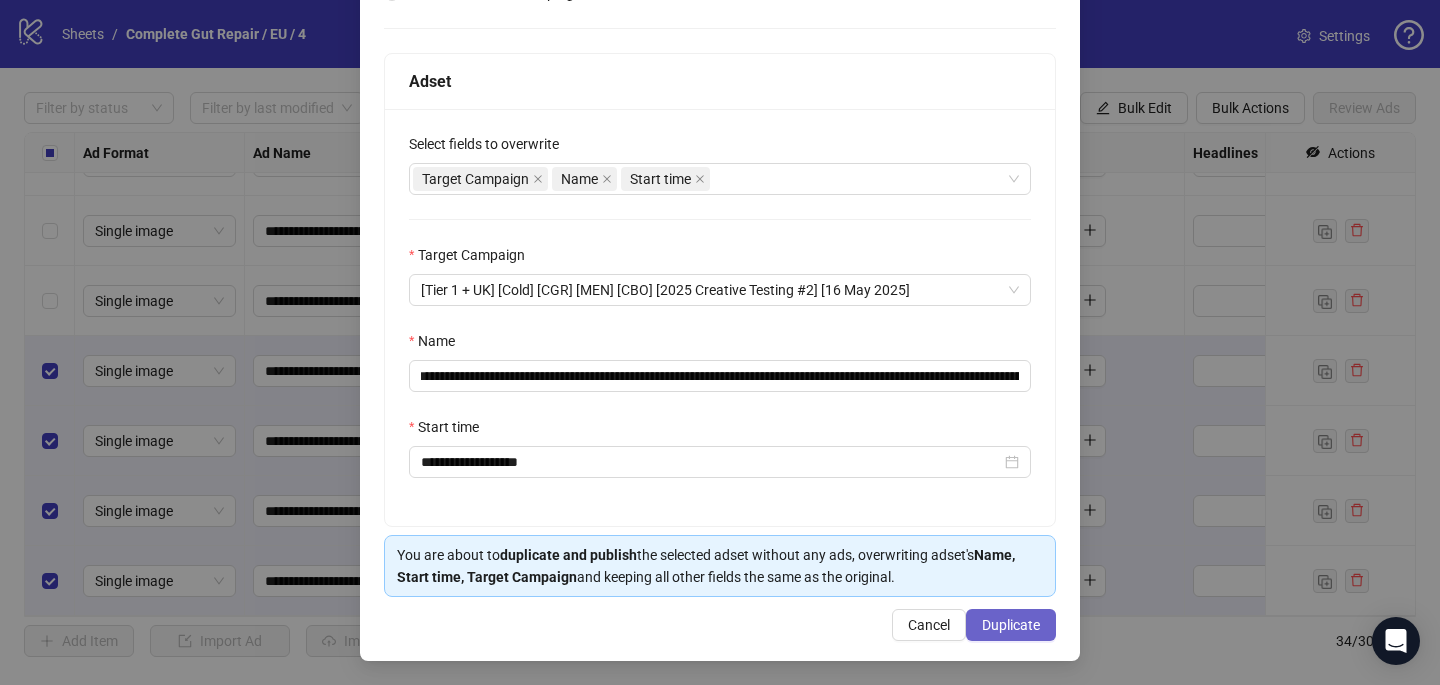 click on "Duplicate" at bounding box center [1011, 625] 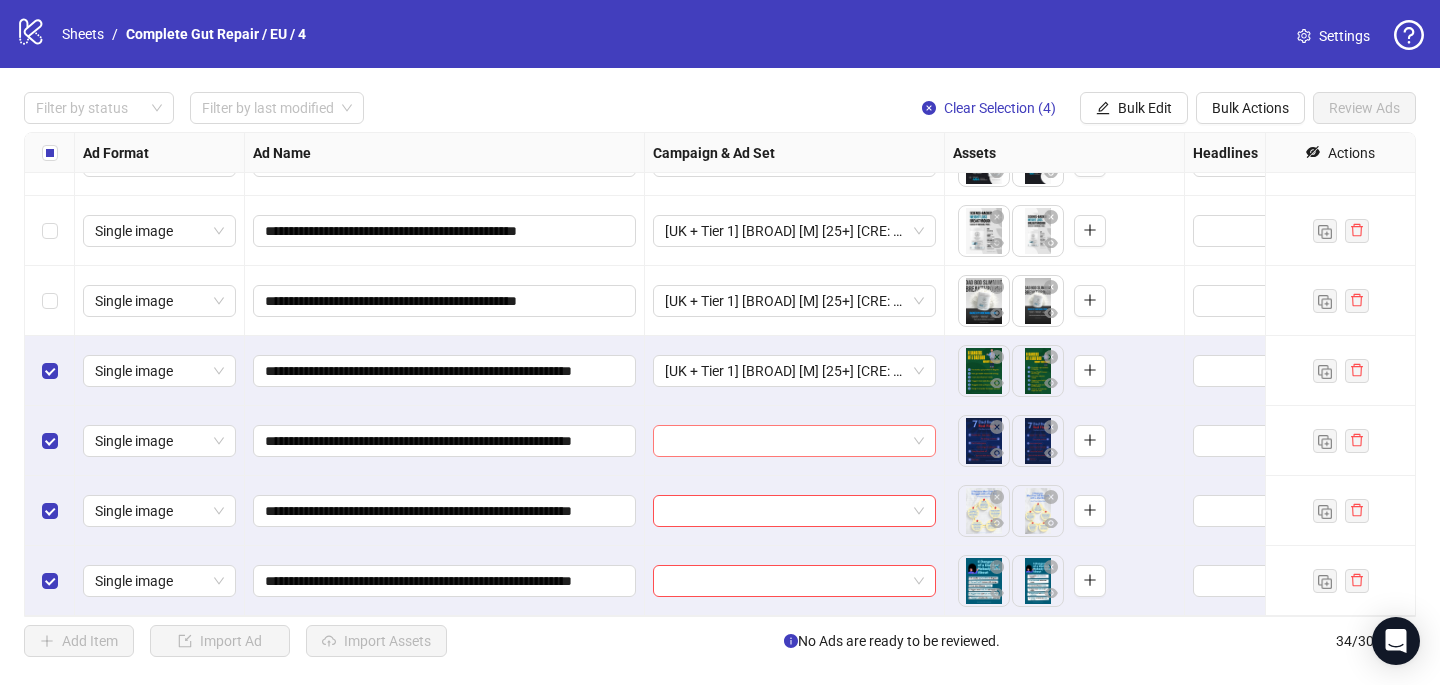 click at bounding box center (785, 441) 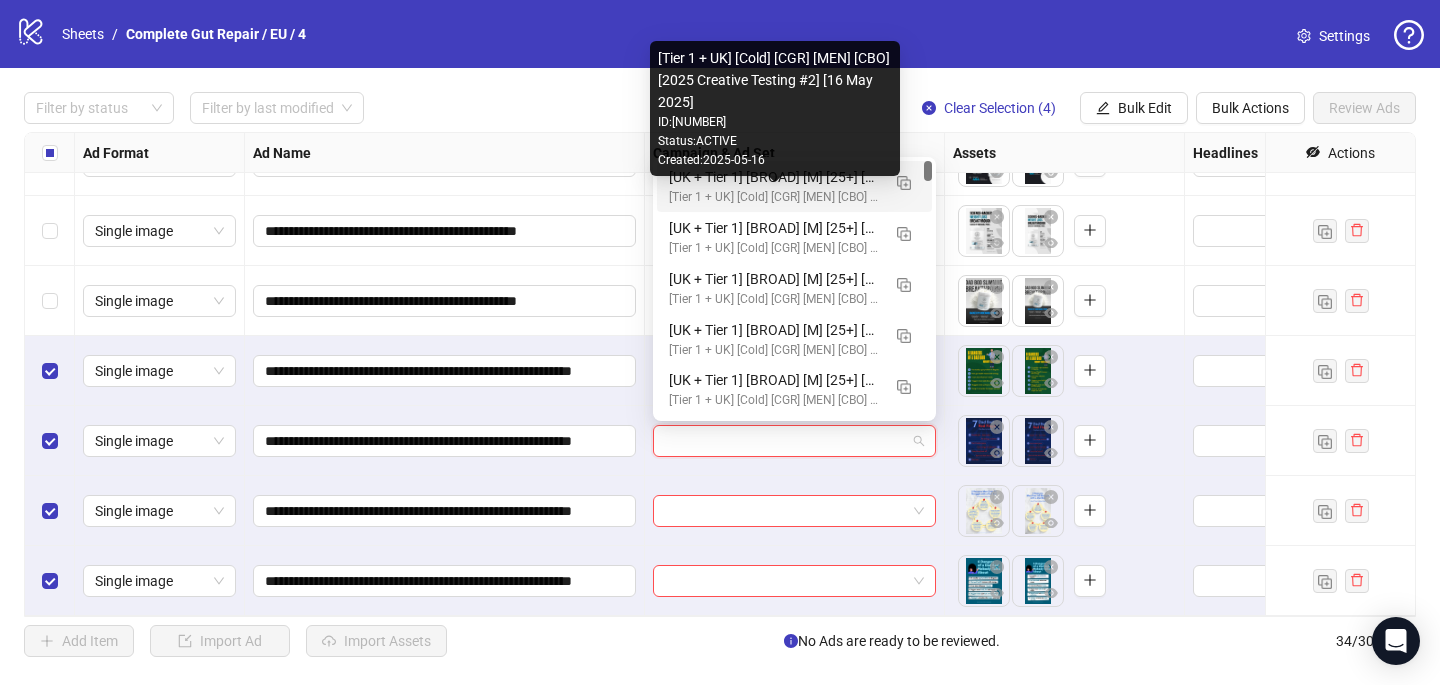 click on "[Tier 1 + UK] [Cold] [CGR] [MEN] [CBO] [2025 Creative Testing #2] [16 May 2025]" at bounding box center [774, 197] 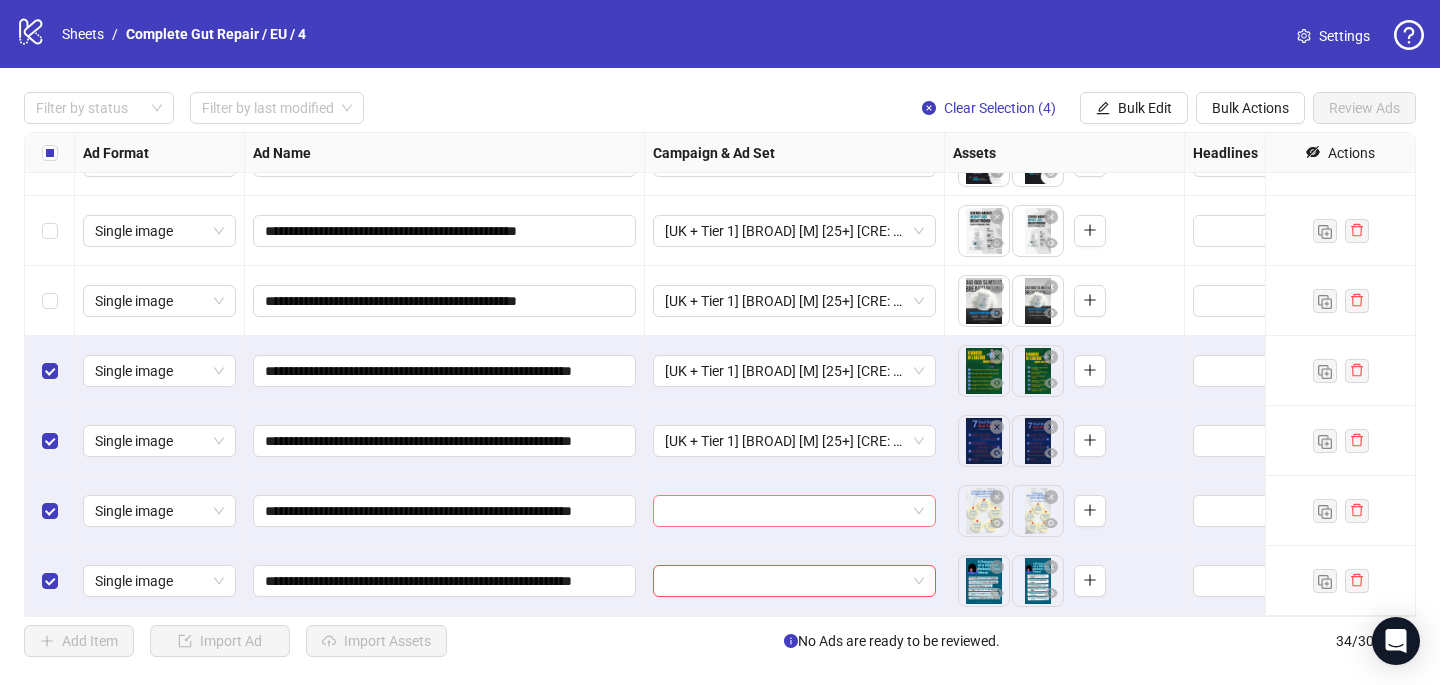 click at bounding box center (785, 511) 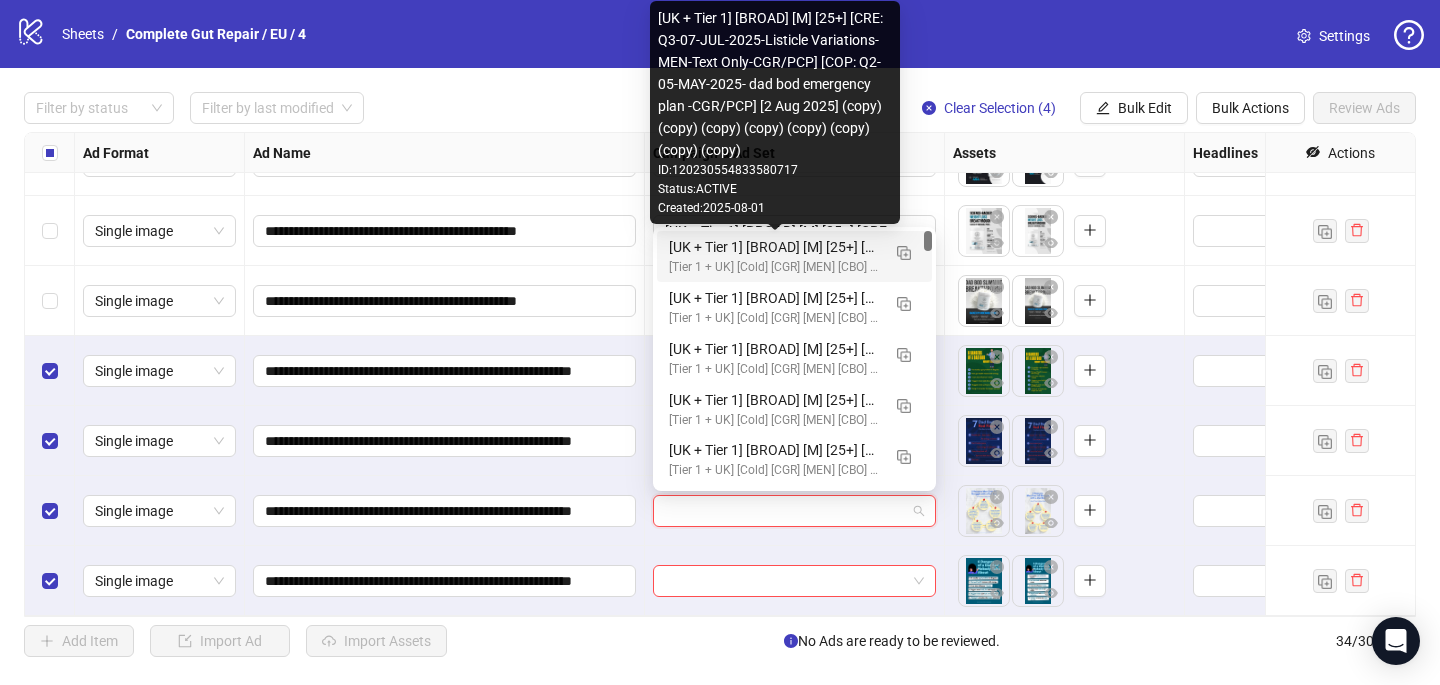 click on "[UK + Tier 1] [BROAD] [M] [25+] [CRE: Q3-07-JUL-2025-Listicle Variations-MEN-Text Only-CGR/PCP] [COP: Q2-05-MAY-2025- dad bod emergency plan -CGR/PCP]  [2 Aug 2025] (copy) (copy) (copy) (copy) (copy) (copy) (copy) (copy)" at bounding box center (774, 247) 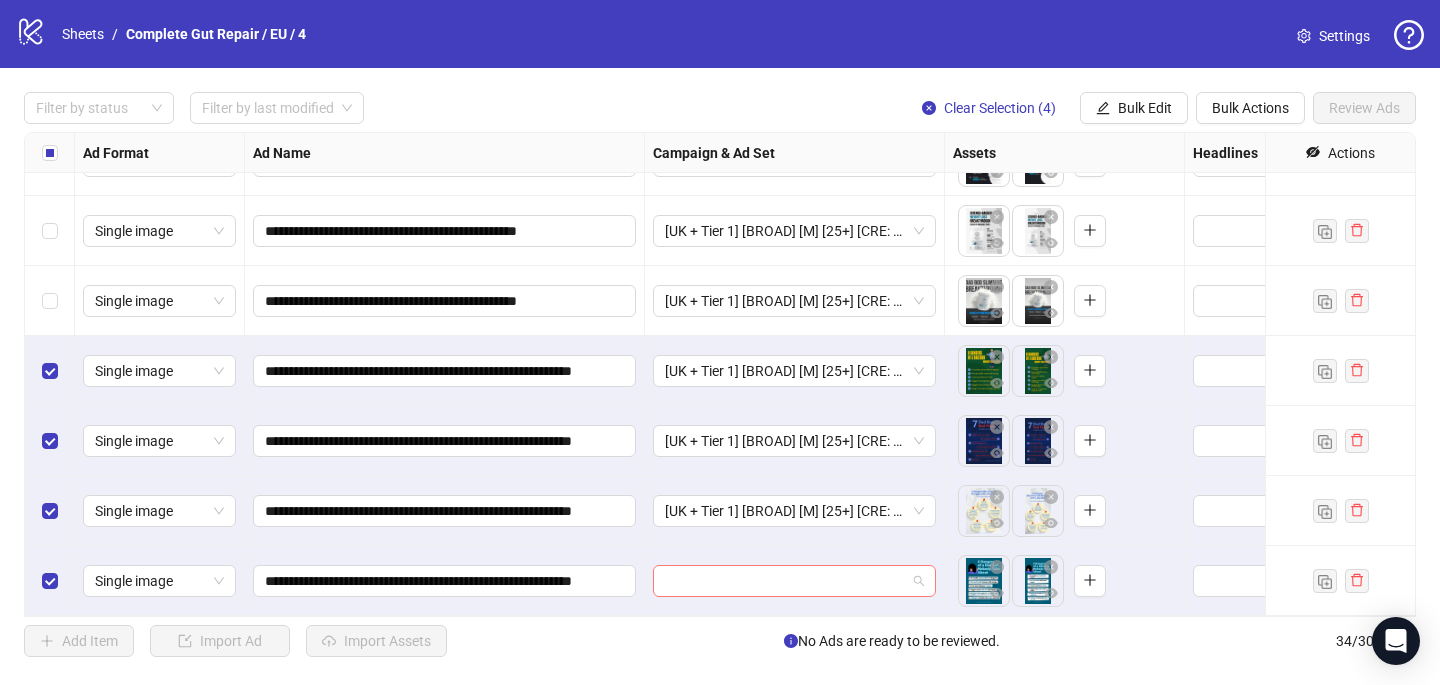 click at bounding box center [785, 581] 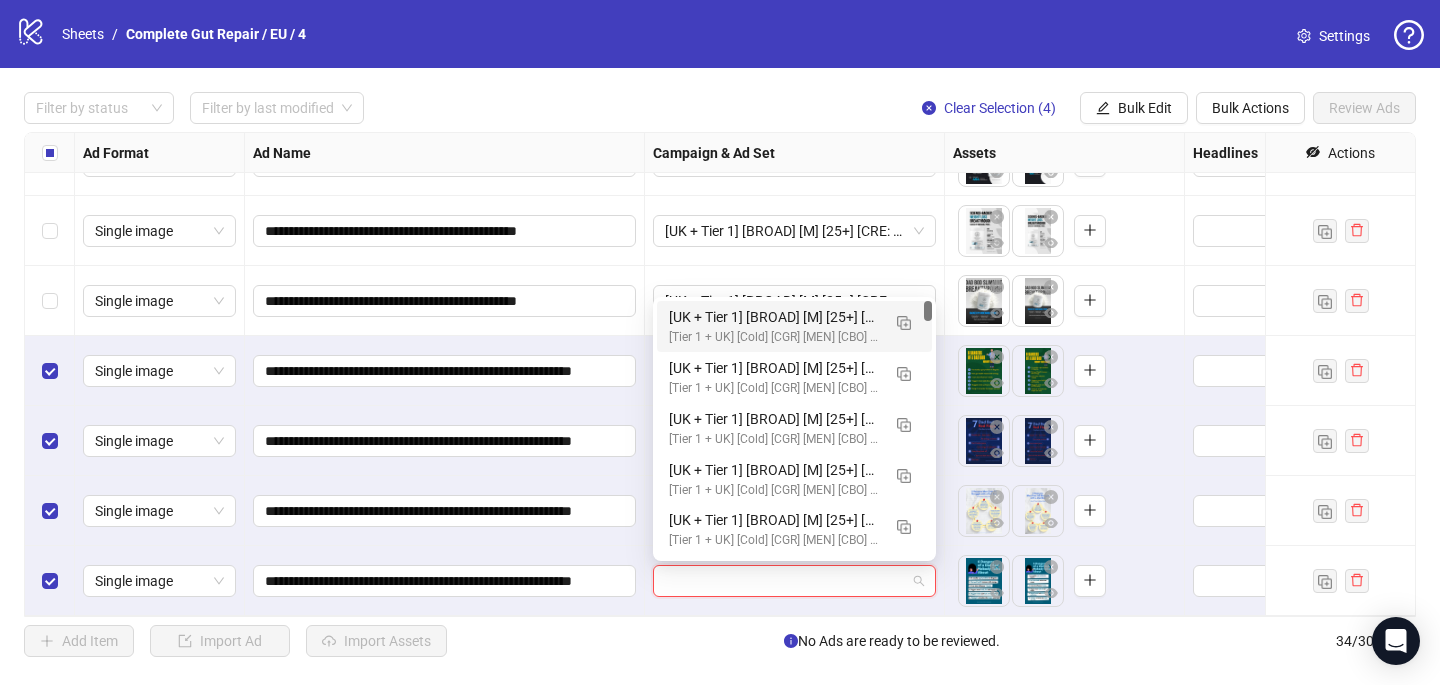 click on "[UK + Tier 1] [BROAD] [M] [25+] [CRE: Q3-07-JUL-2025-Listicle Variations-MEN-Text Only-CGR/PCP] [COP: Q2-05-MAY-2025- dad bod emergency plan -CGR/PCP]  [2 Aug 2025] (copy) (copy) (copy) (copy) (copy) (copy) (copy) (copy)" at bounding box center [774, 317] 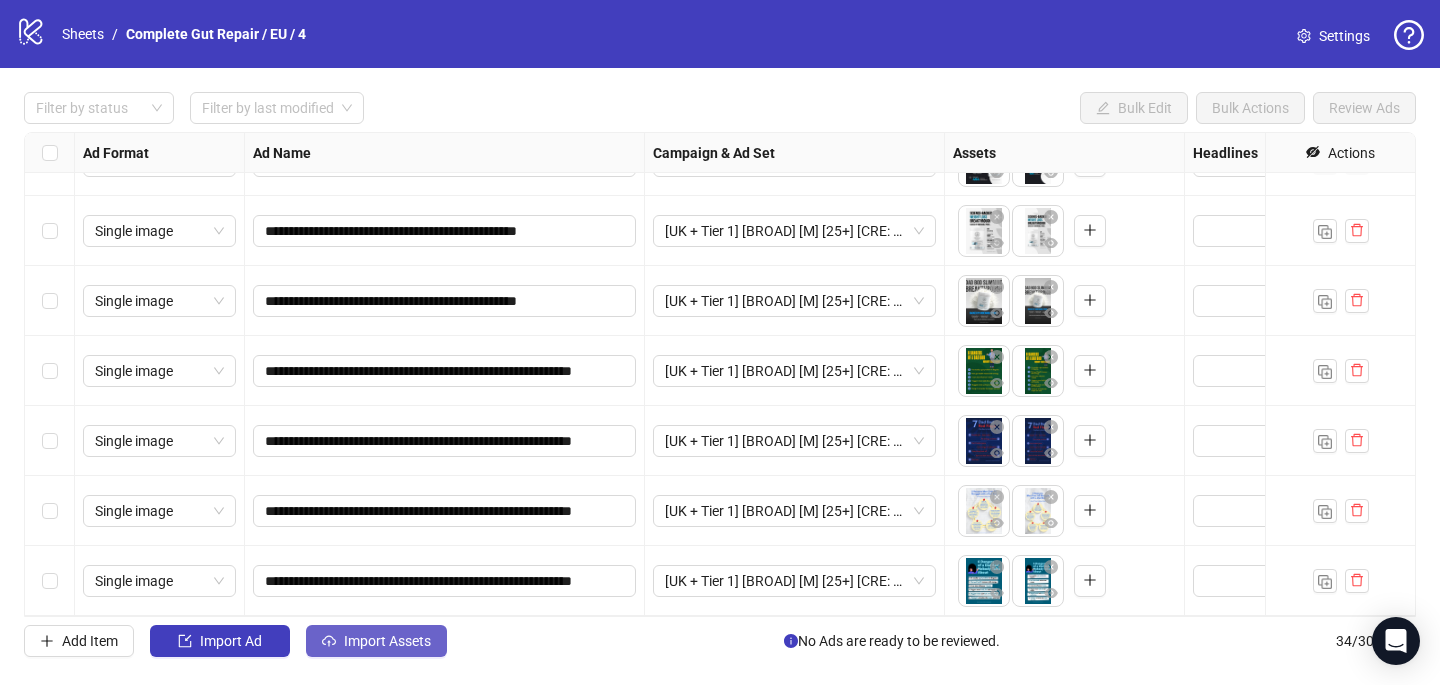 click on "Import Assets" at bounding box center (387, 641) 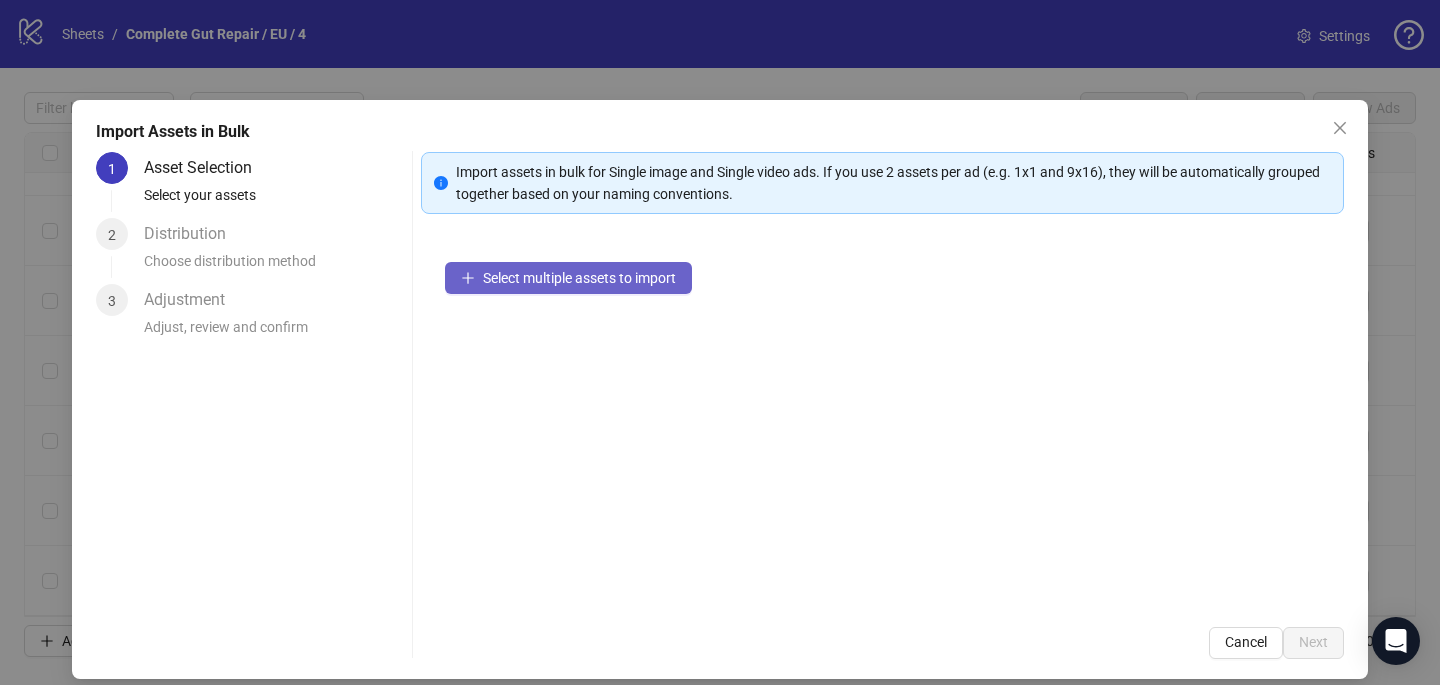 click on "Select multiple assets to import" at bounding box center (579, 278) 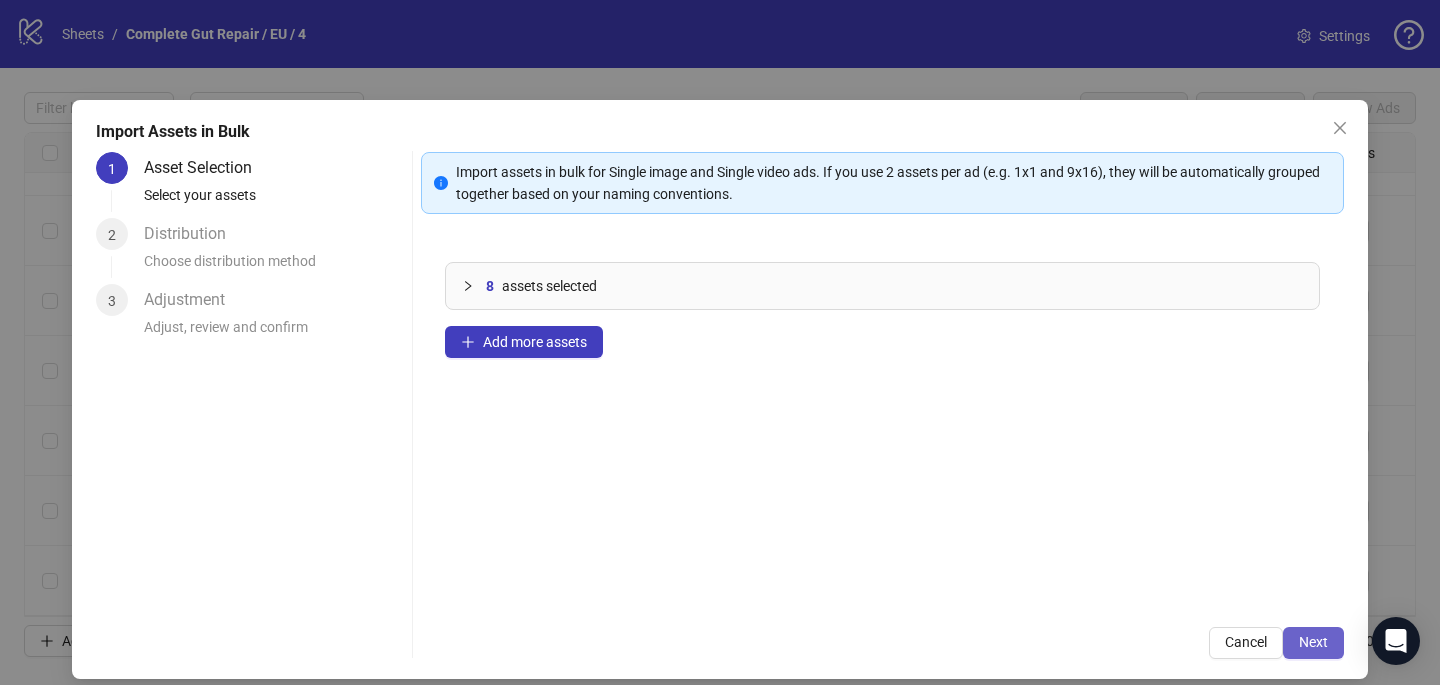click on "Next" at bounding box center (1313, 643) 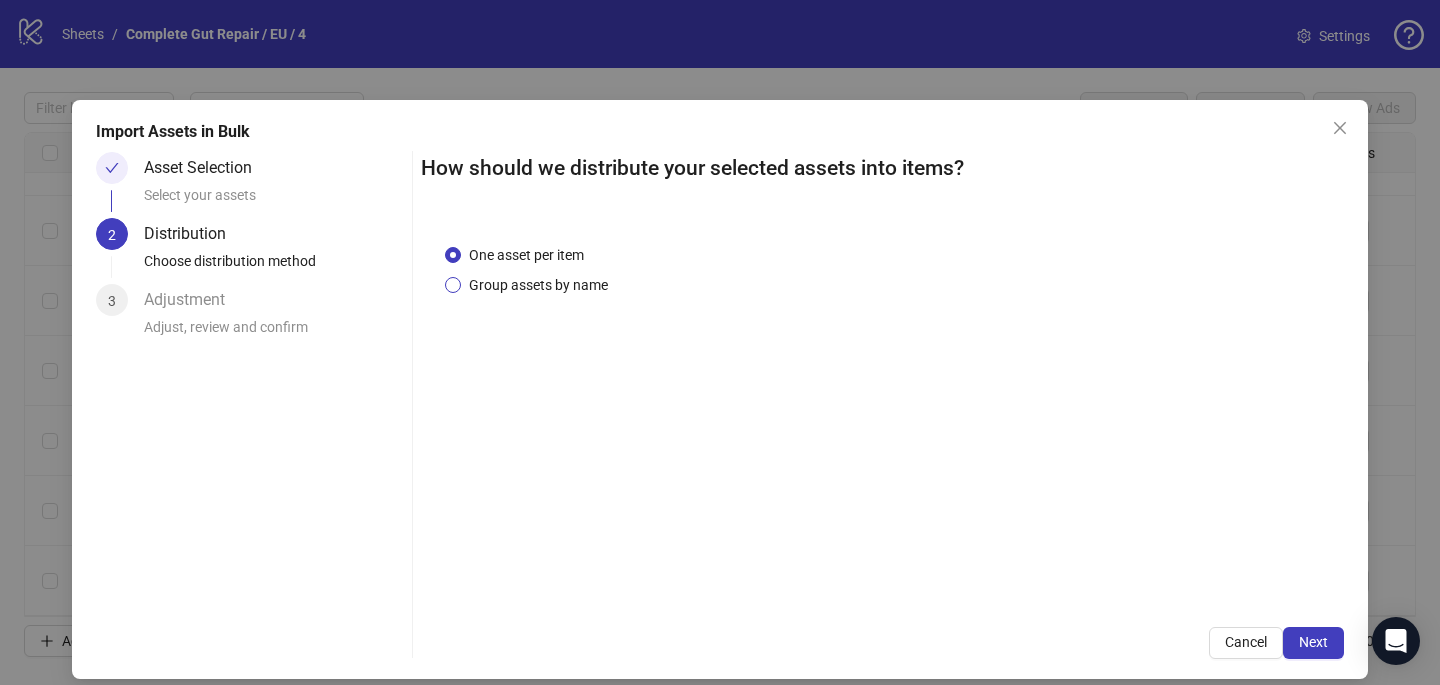 click on "Group assets by name" at bounding box center [538, 285] 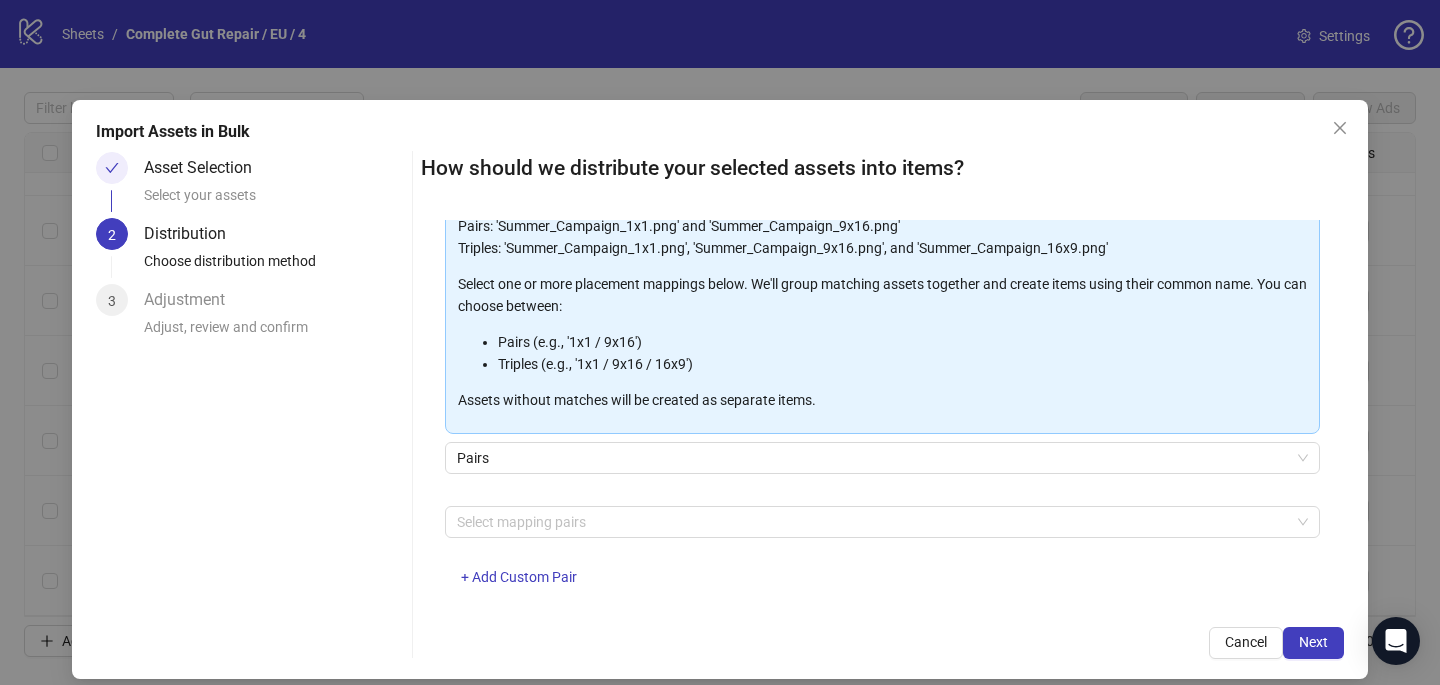 scroll, scrollTop: 201, scrollLeft: 0, axis: vertical 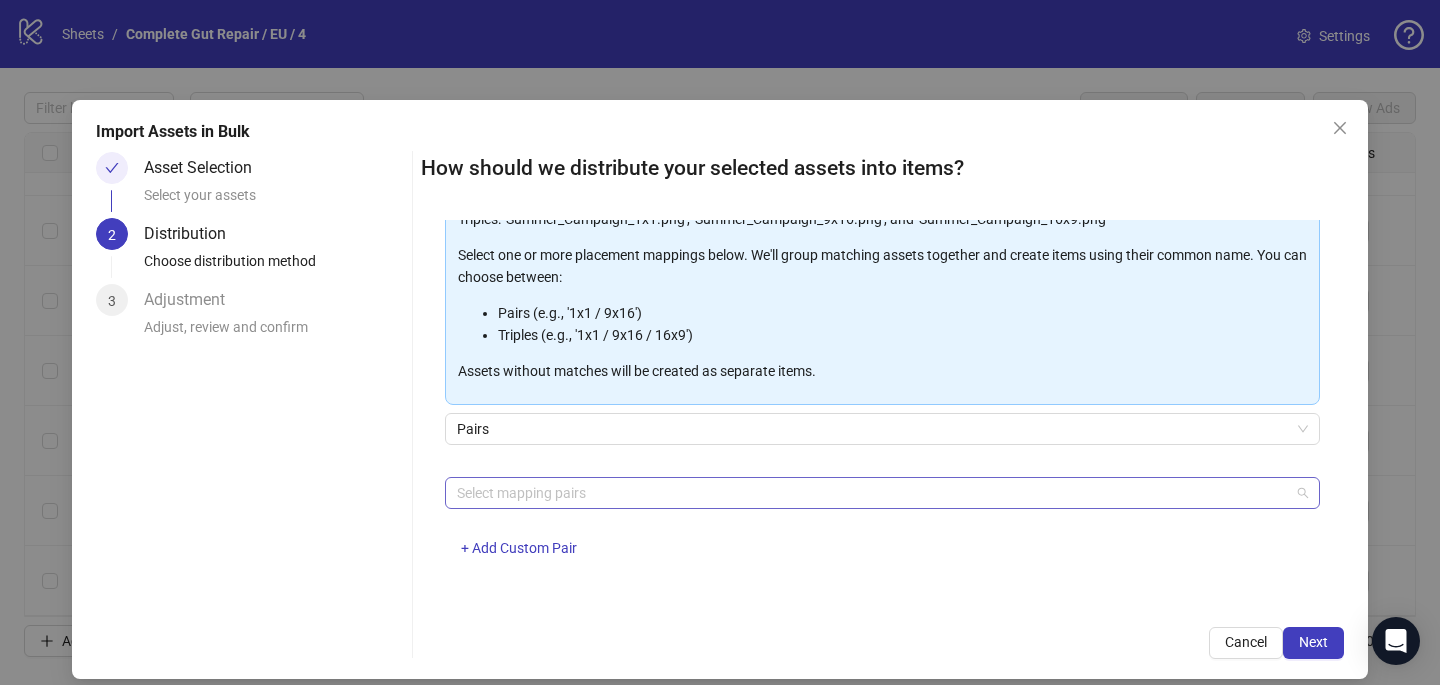 click at bounding box center (872, 493) 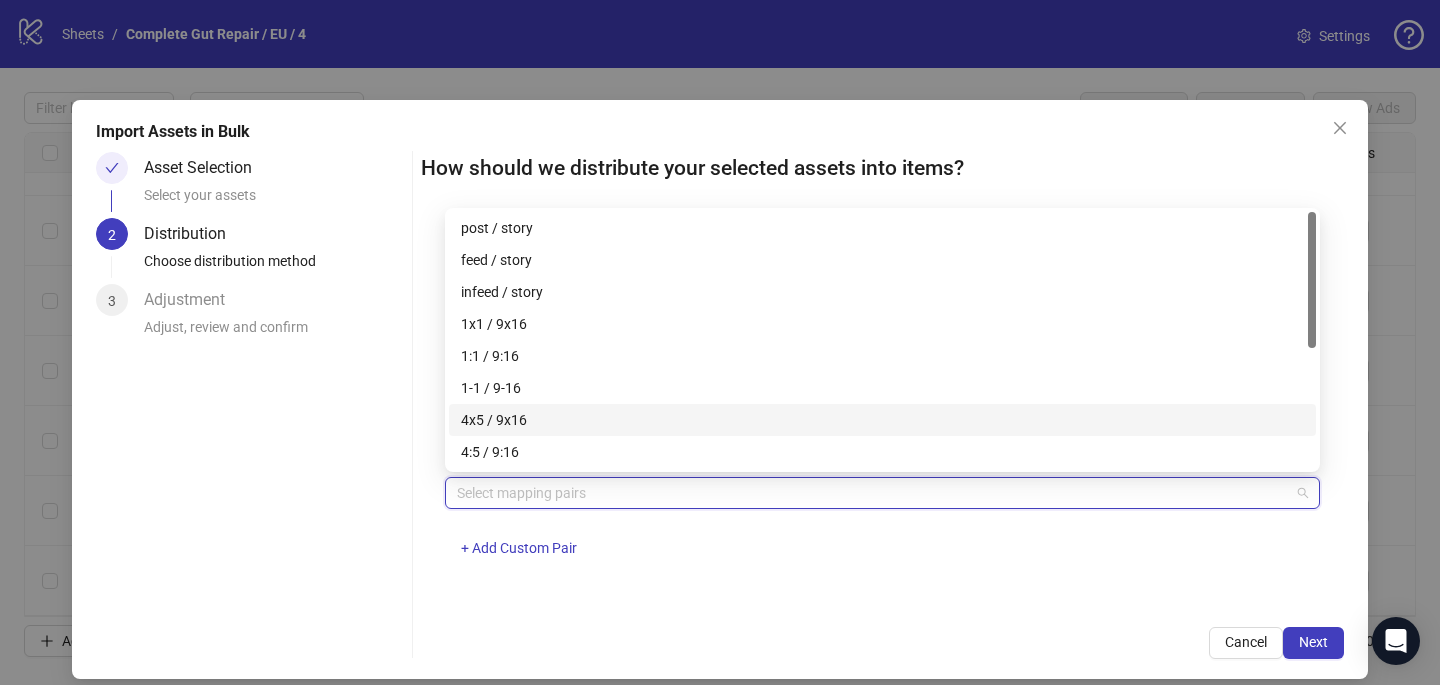 click on "4x5 / 9x16" at bounding box center [882, 420] 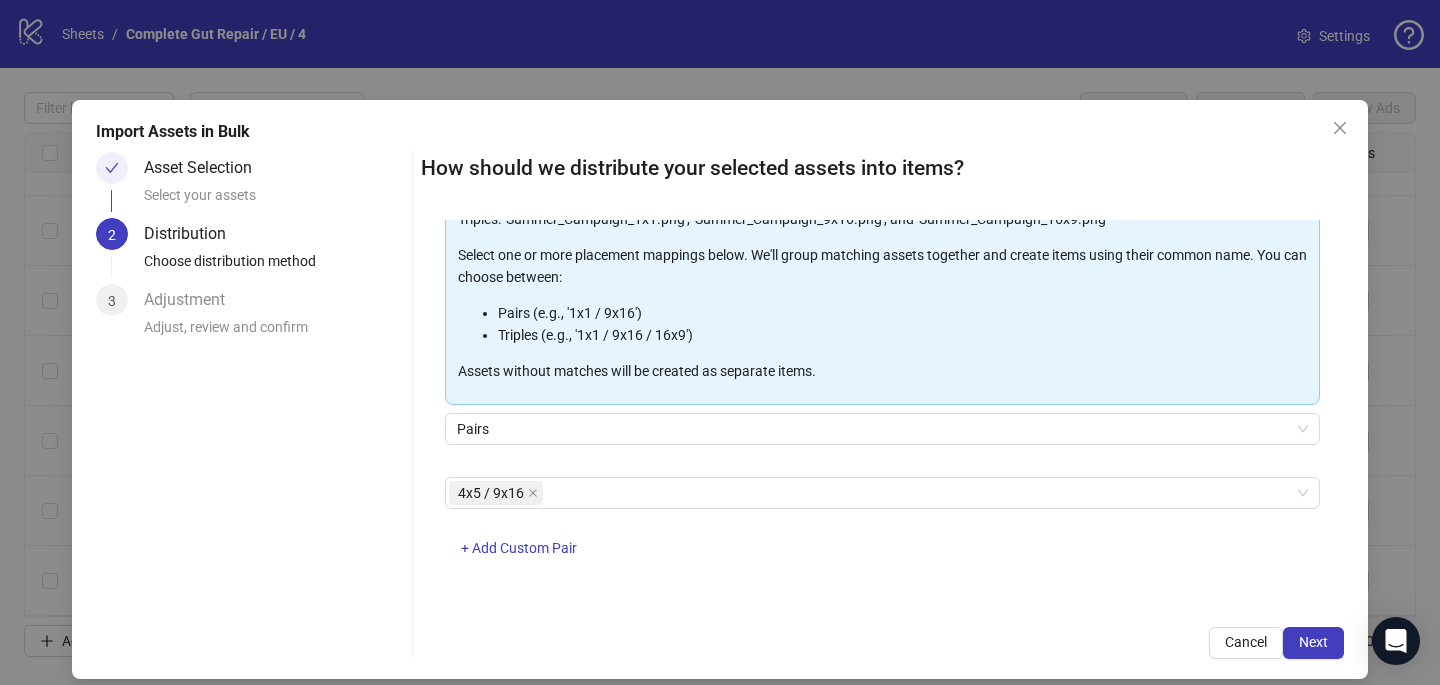 click on "4x5 / 9x16   + Add Custom Pair" at bounding box center [882, 529] 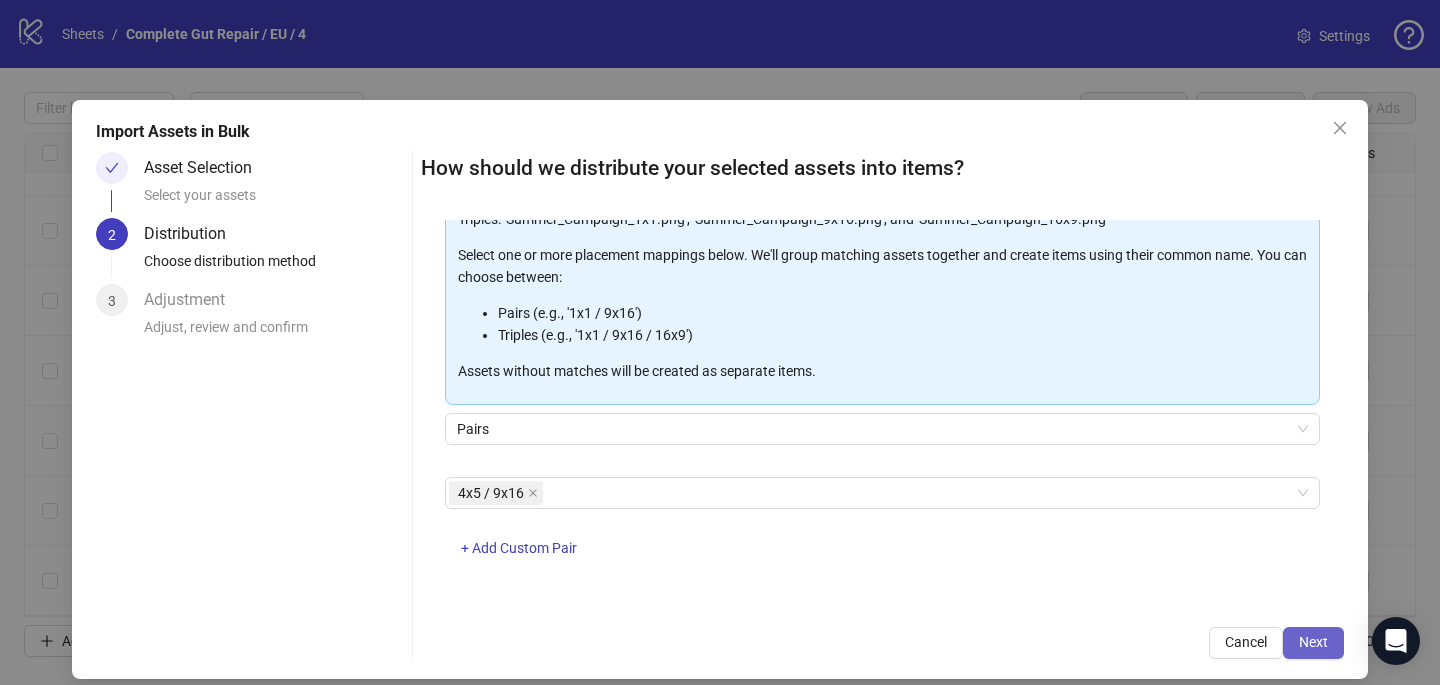 click on "Next" at bounding box center (1313, 642) 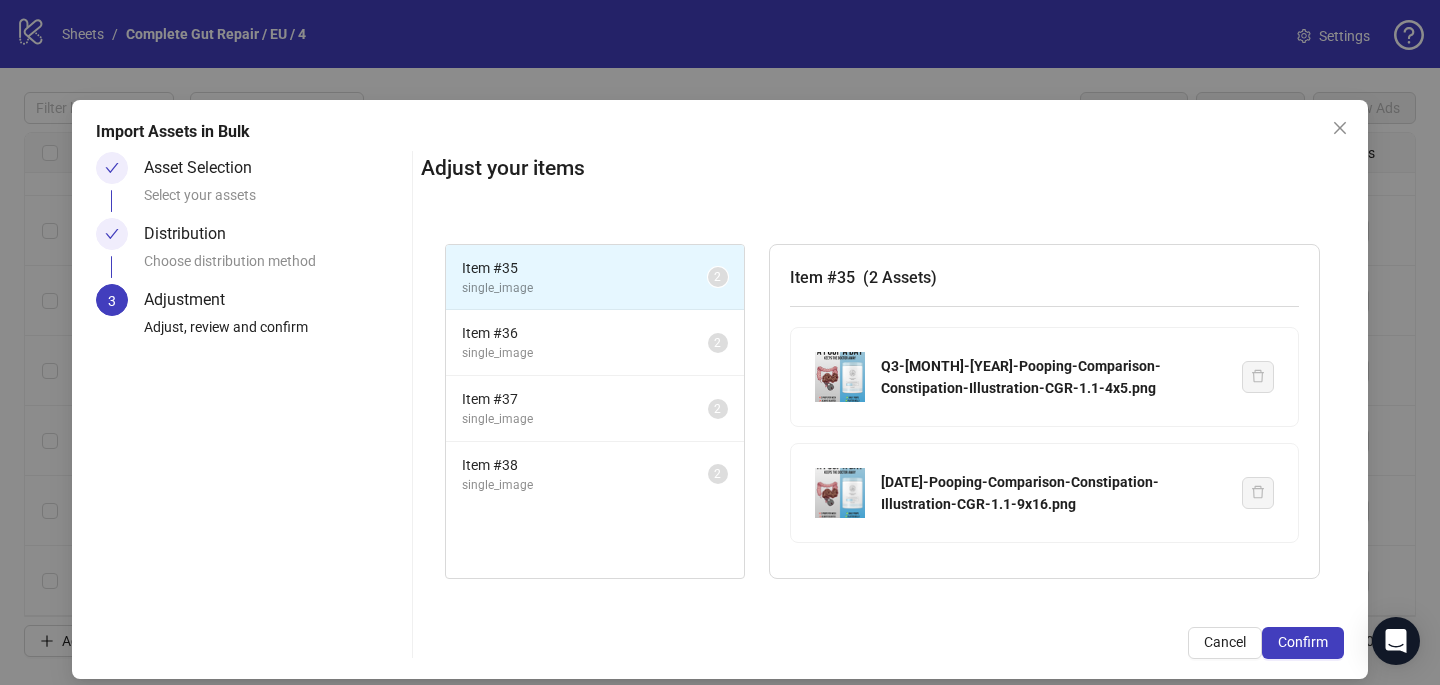 click on "Confirm" at bounding box center (1303, 642) 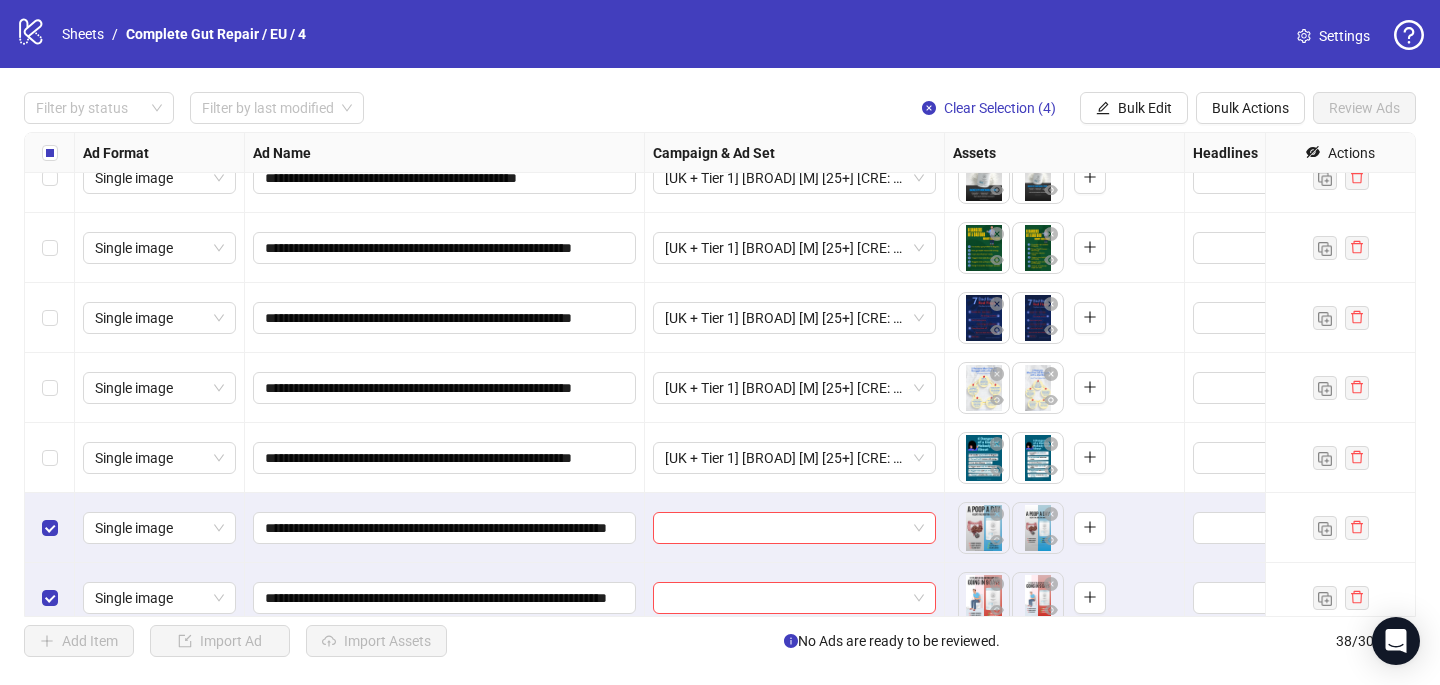 scroll, scrollTop: 2217, scrollLeft: 0, axis: vertical 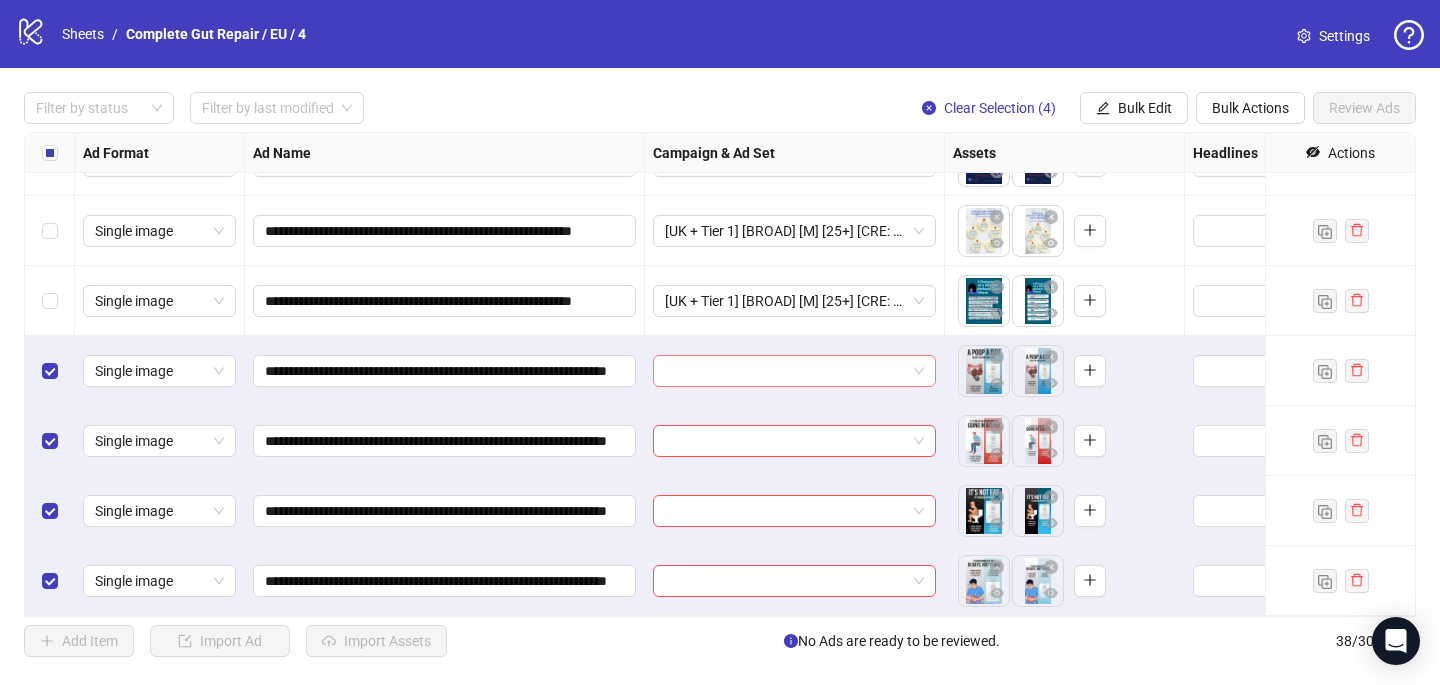click at bounding box center (785, 371) 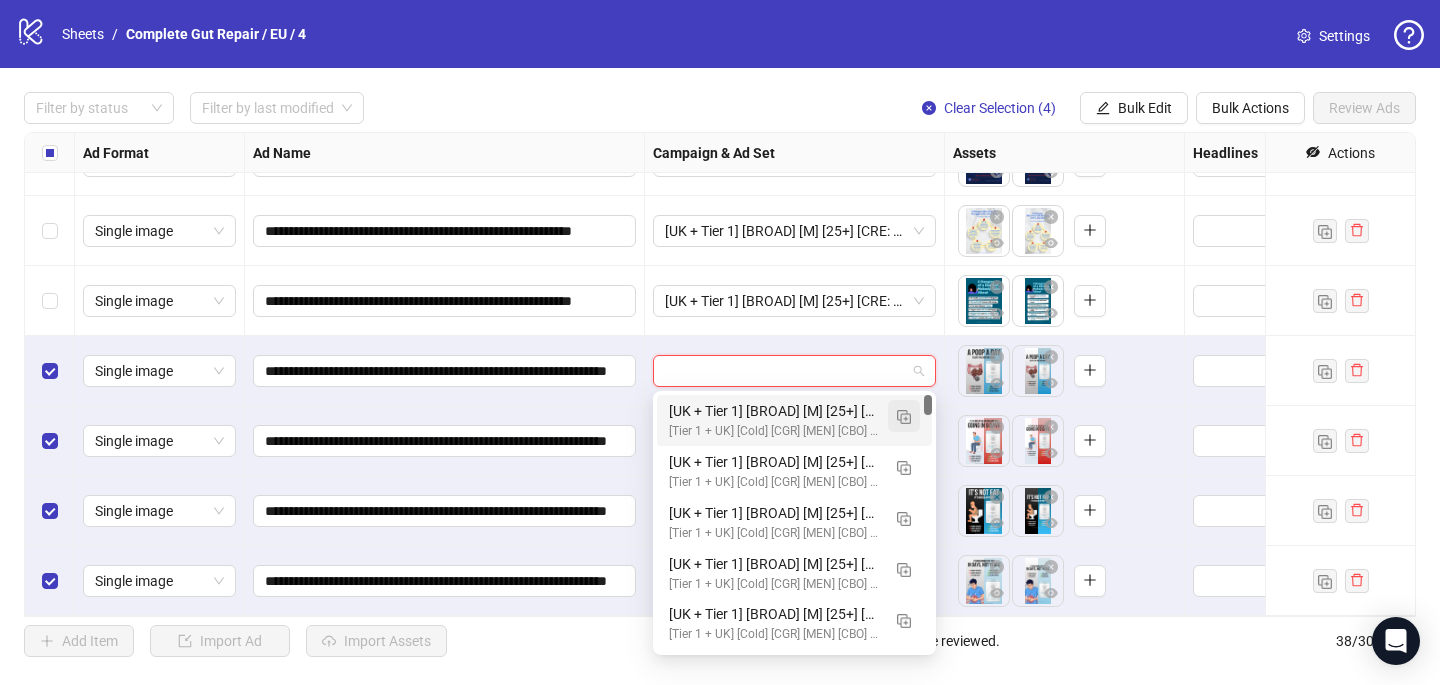 click at bounding box center [904, 417] 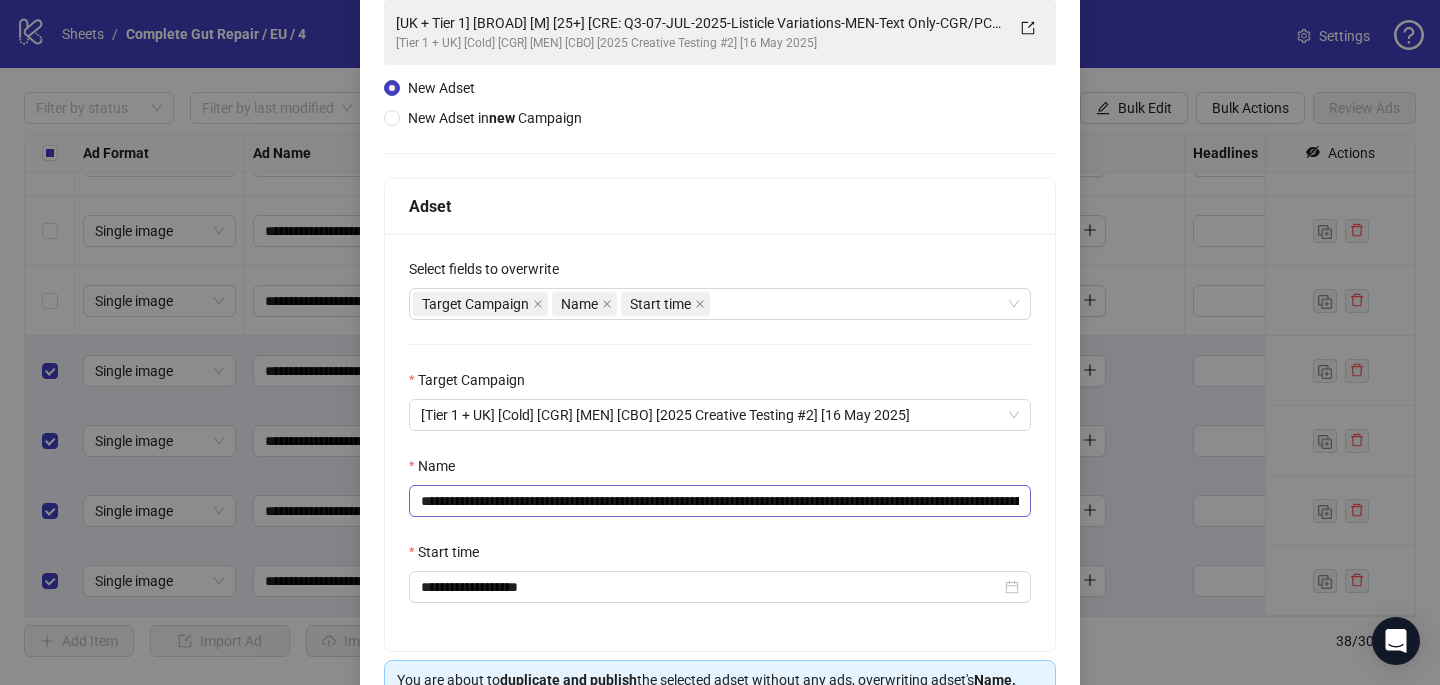 scroll, scrollTop: 175, scrollLeft: 0, axis: vertical 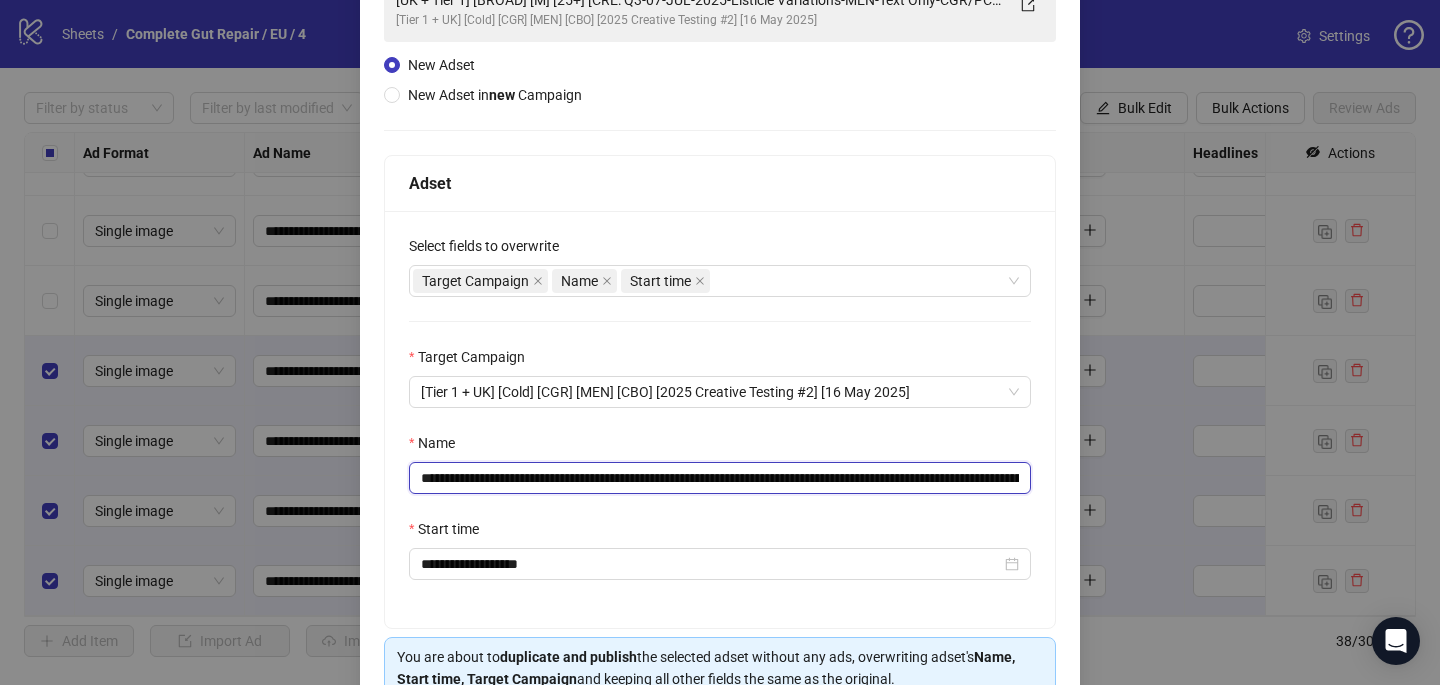 drag, startPoint x: 996, startPoint y: 478, endPoint x: 768, endPoint y: 478, distance: 228 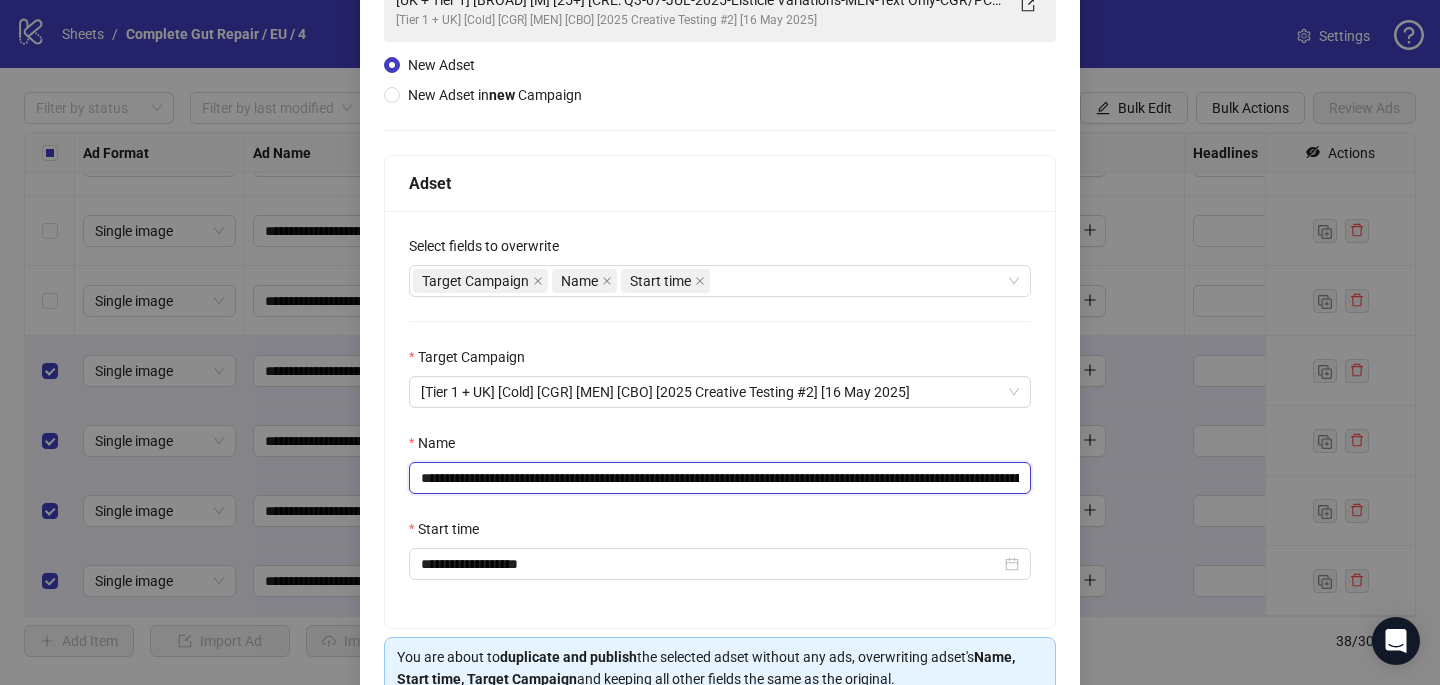 drag, startPoint x: 790, startPoint y: 474, endPoint x: 652, endPoint y: 471, distance: 138.03261 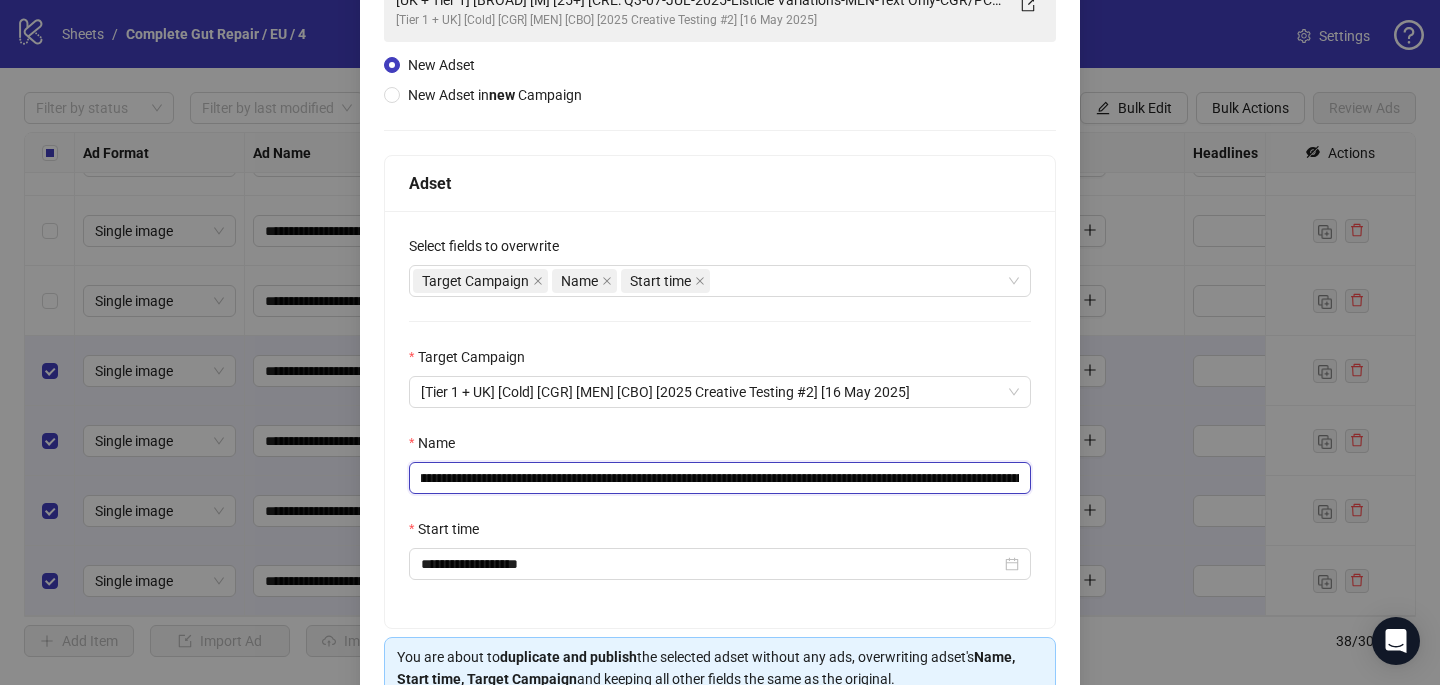 scroll, scrollTop: 278, scrollLeft: 0, axis: vertical 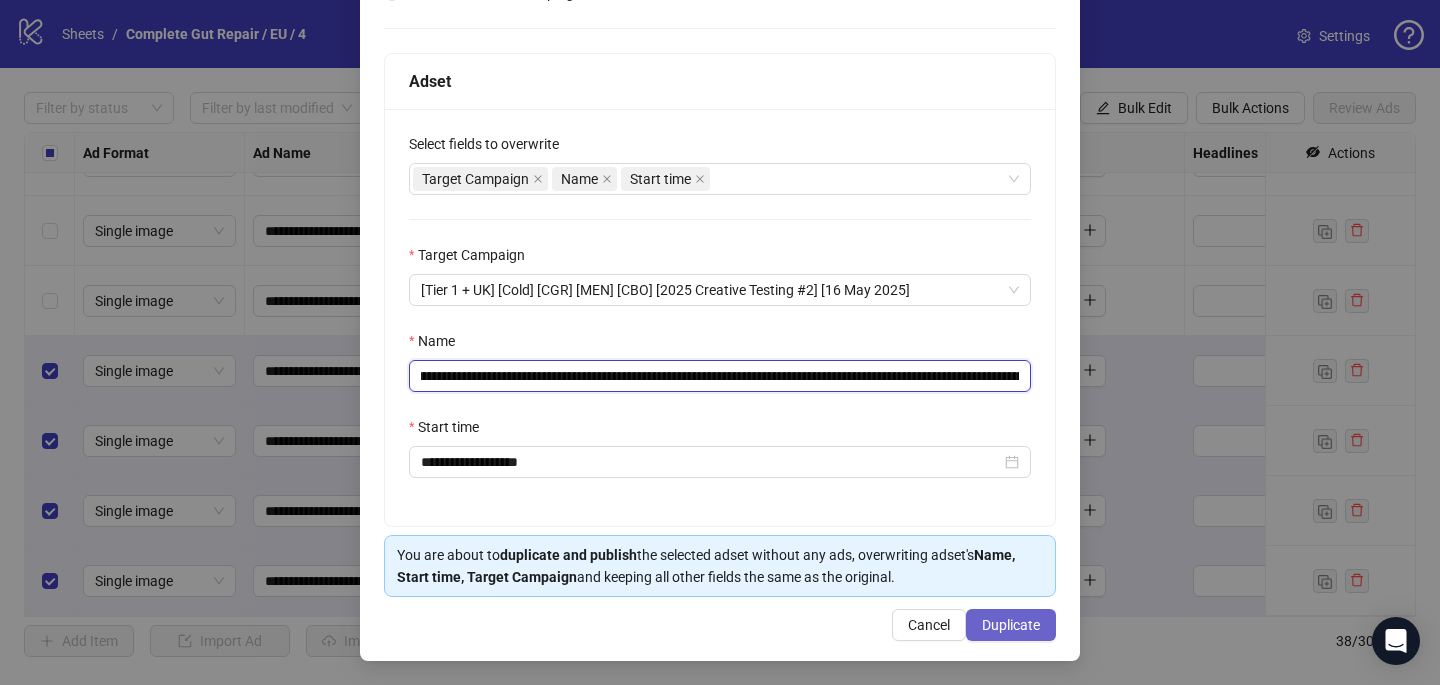 type on "**********" 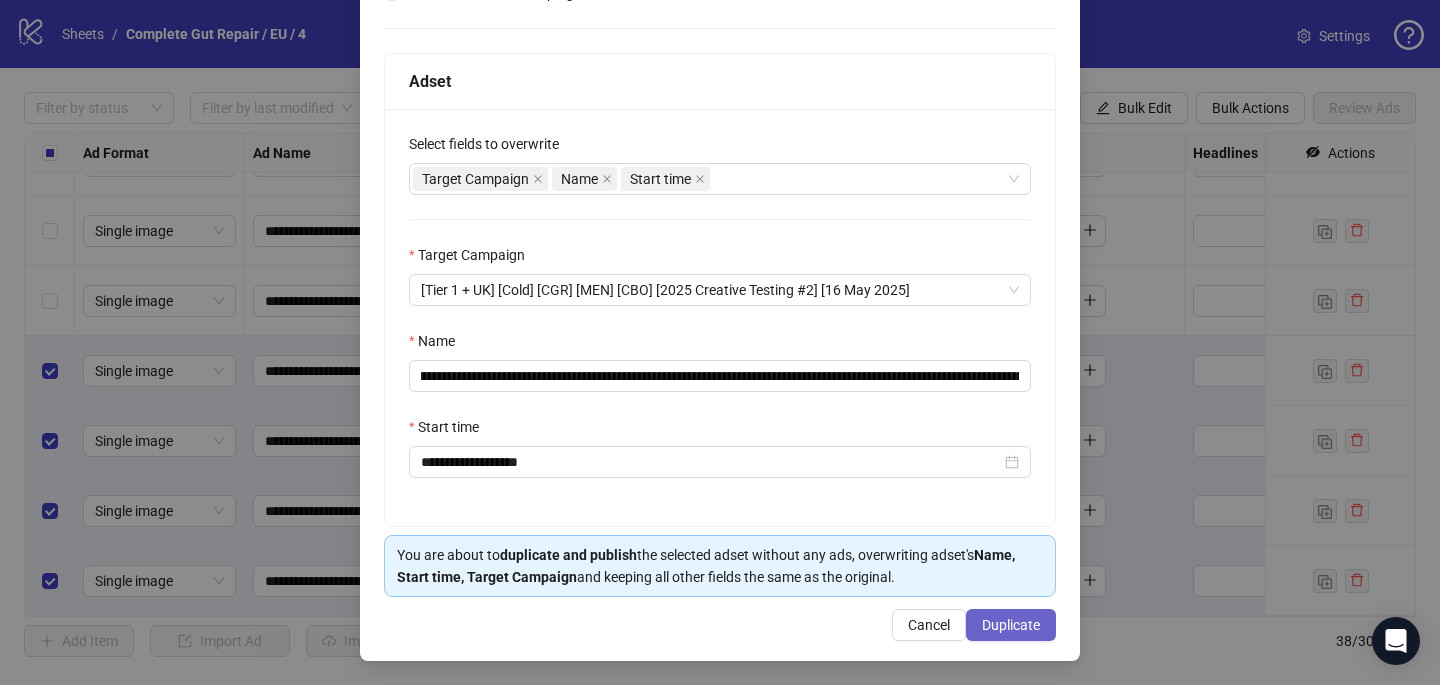 click on "Duplicate" at bounding box center [1011, 625] 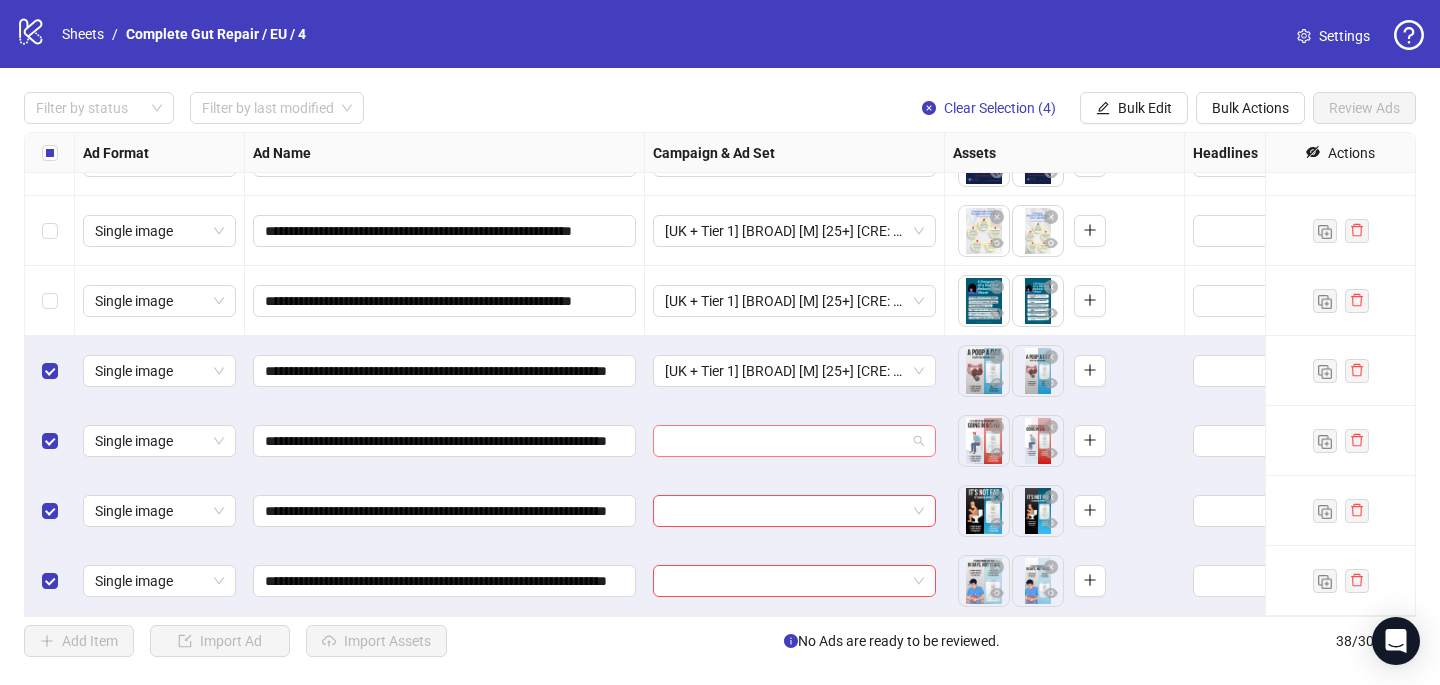 click at bounding box center [785, 441] 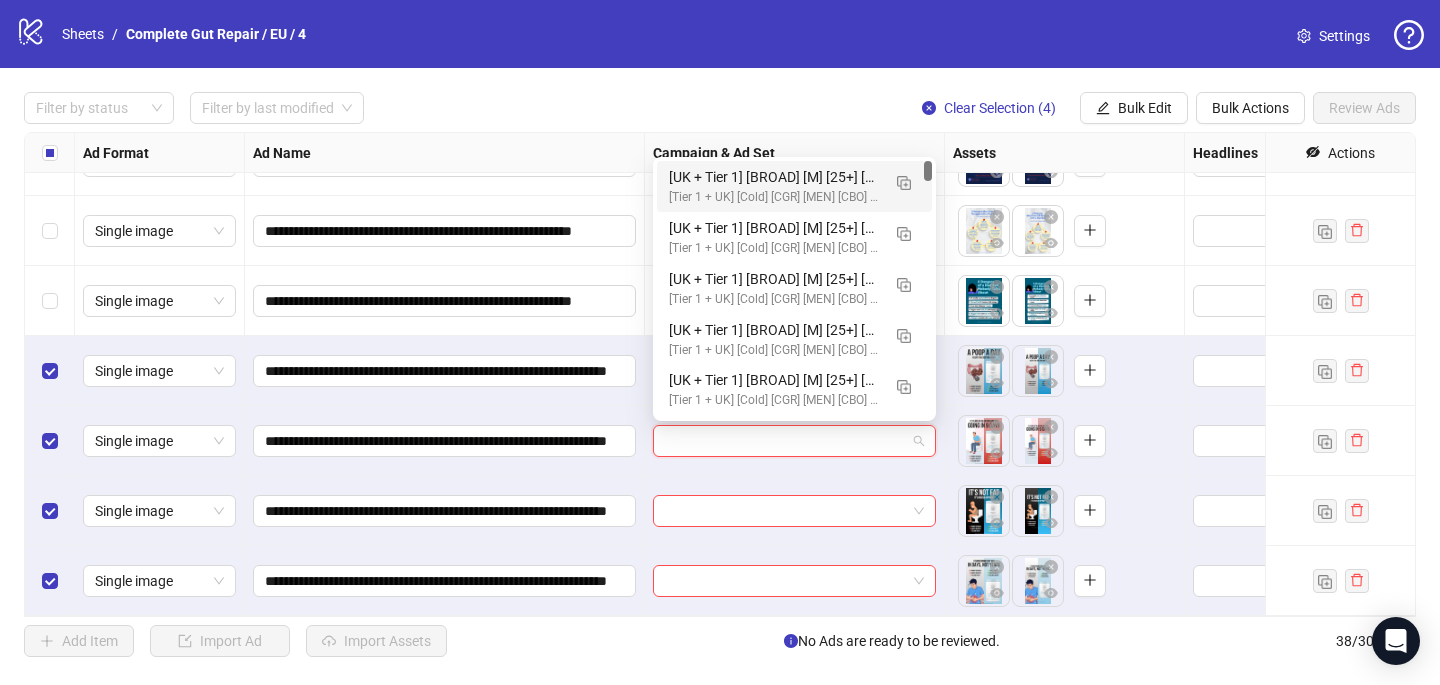 click on "[Tier 1 + UK] [Cold] [CGR] [MEN] [CBO] [2025 Creative Testing #2] [16 May 2025]" at bounding box center [774, 197] 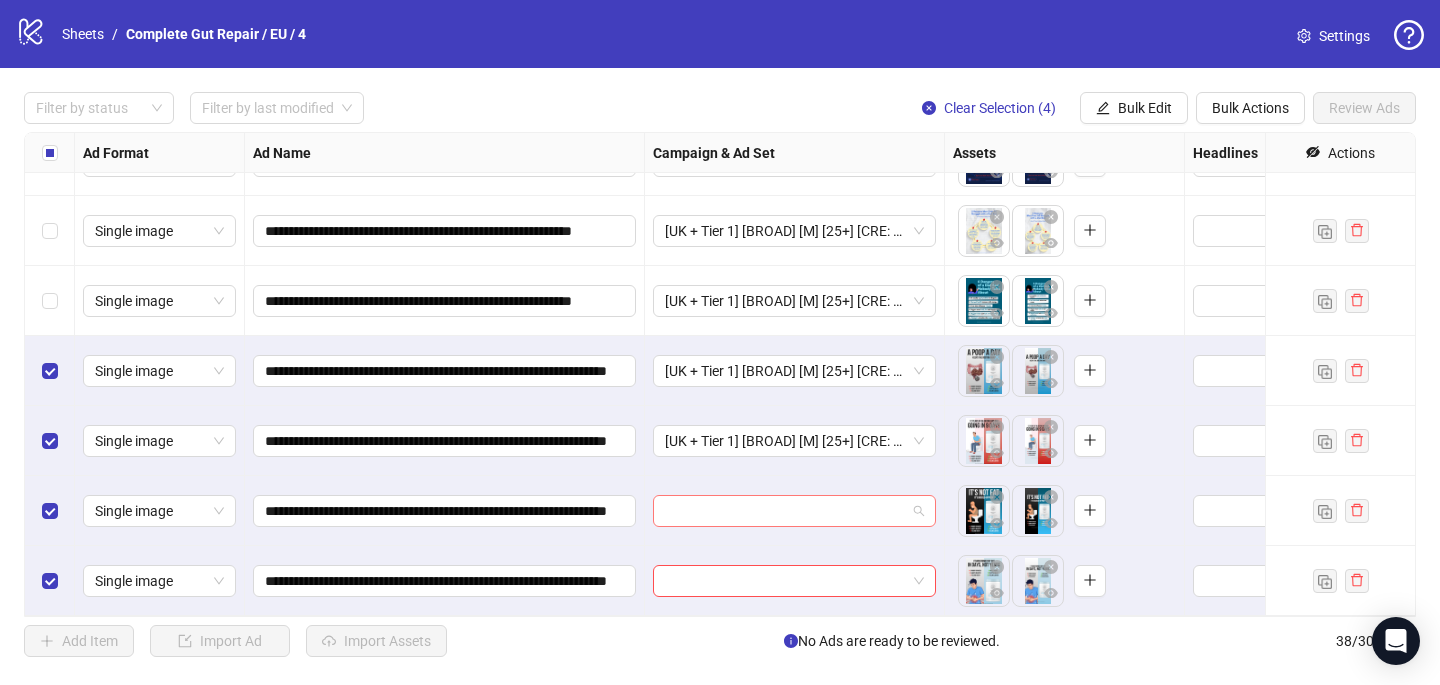 click at bounding box center [785, 511] 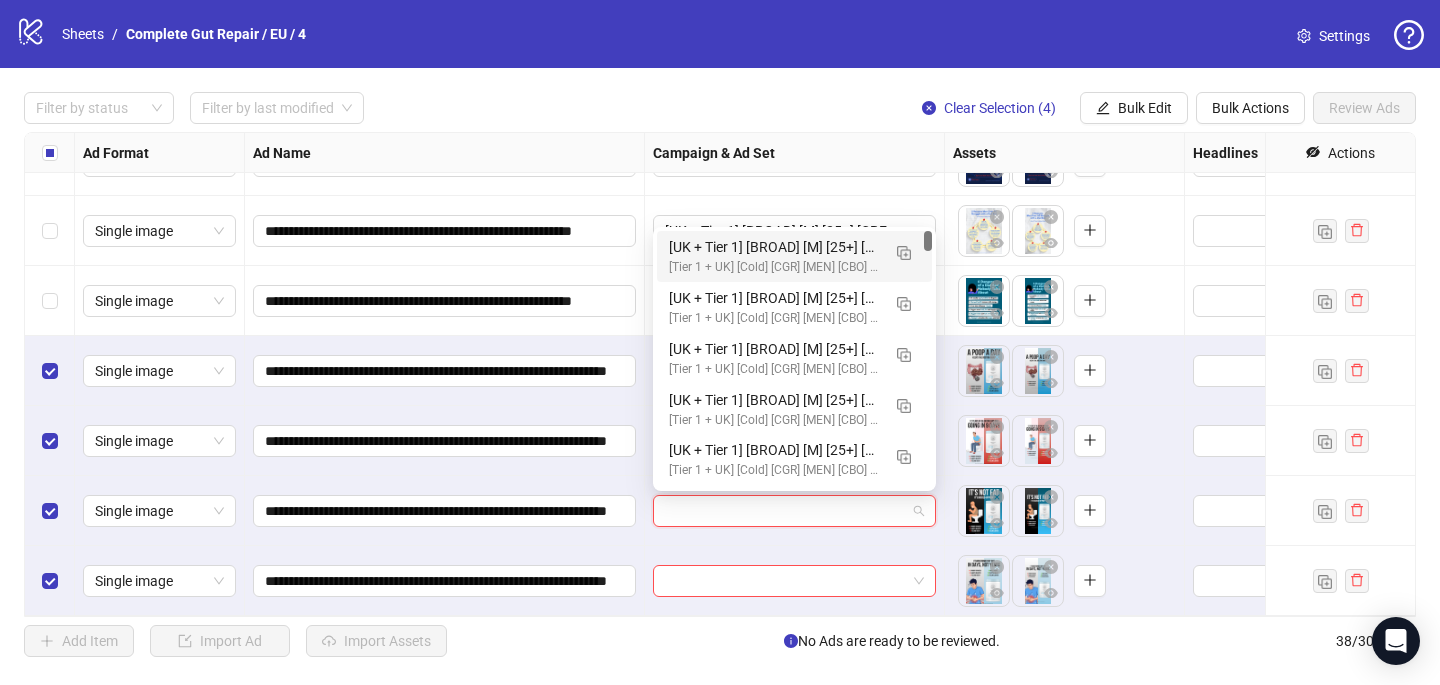 click on "[Tier 1 + UK] [Cold] [CGR] [MEN] [CBO] [2025 Creative Testing #2] [16 May 2025]" at bounding box center [774, 267] 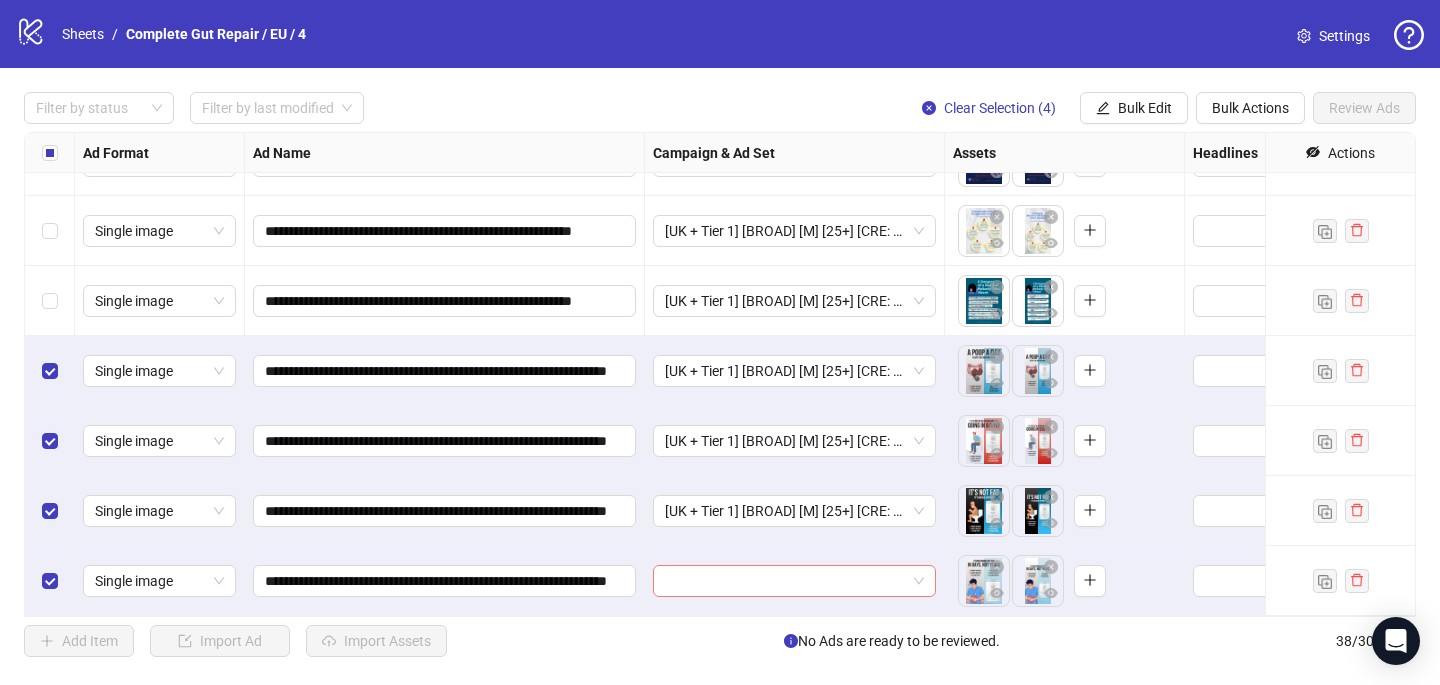 click at bounding box center [785, 581] 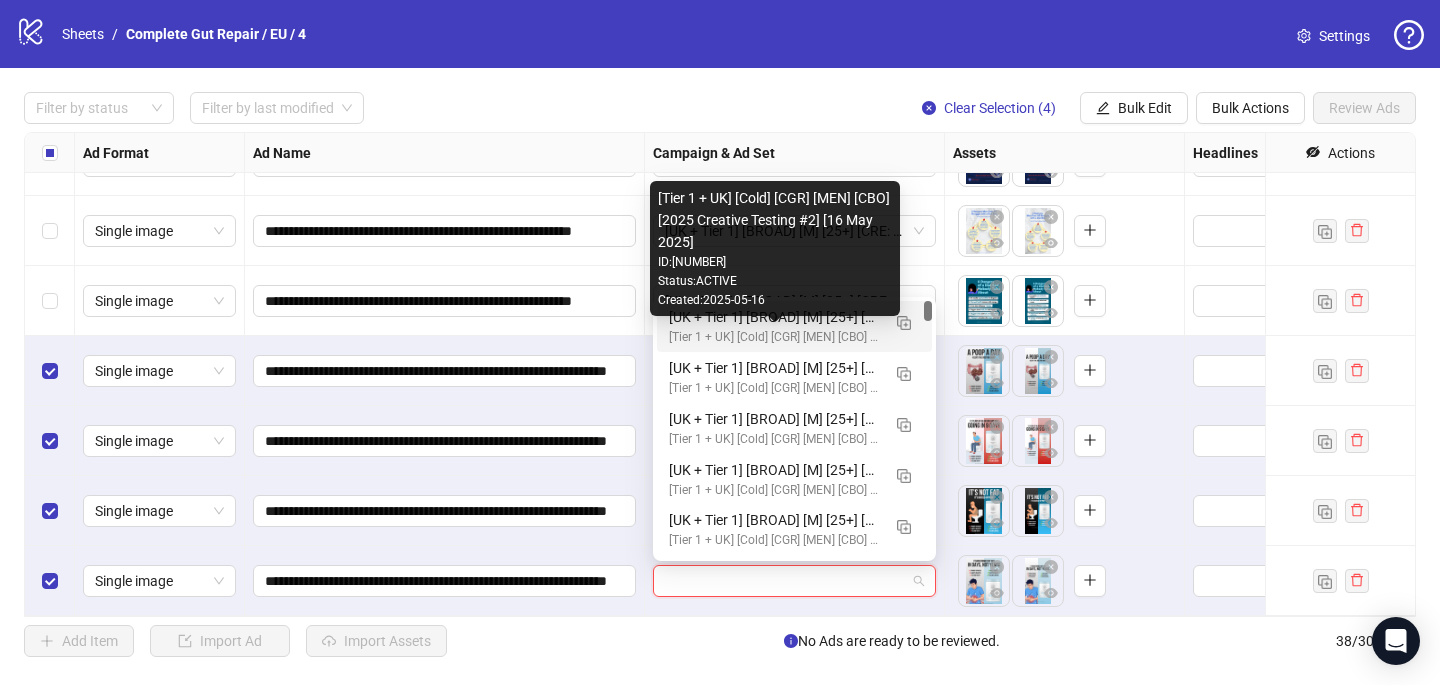 click on "[Tier 1 + UK] [Cold] [CGR] [MEN] [CBO] [2025 Creative Testing #2] [16 May 2025]" at bounding box center [774, 337] 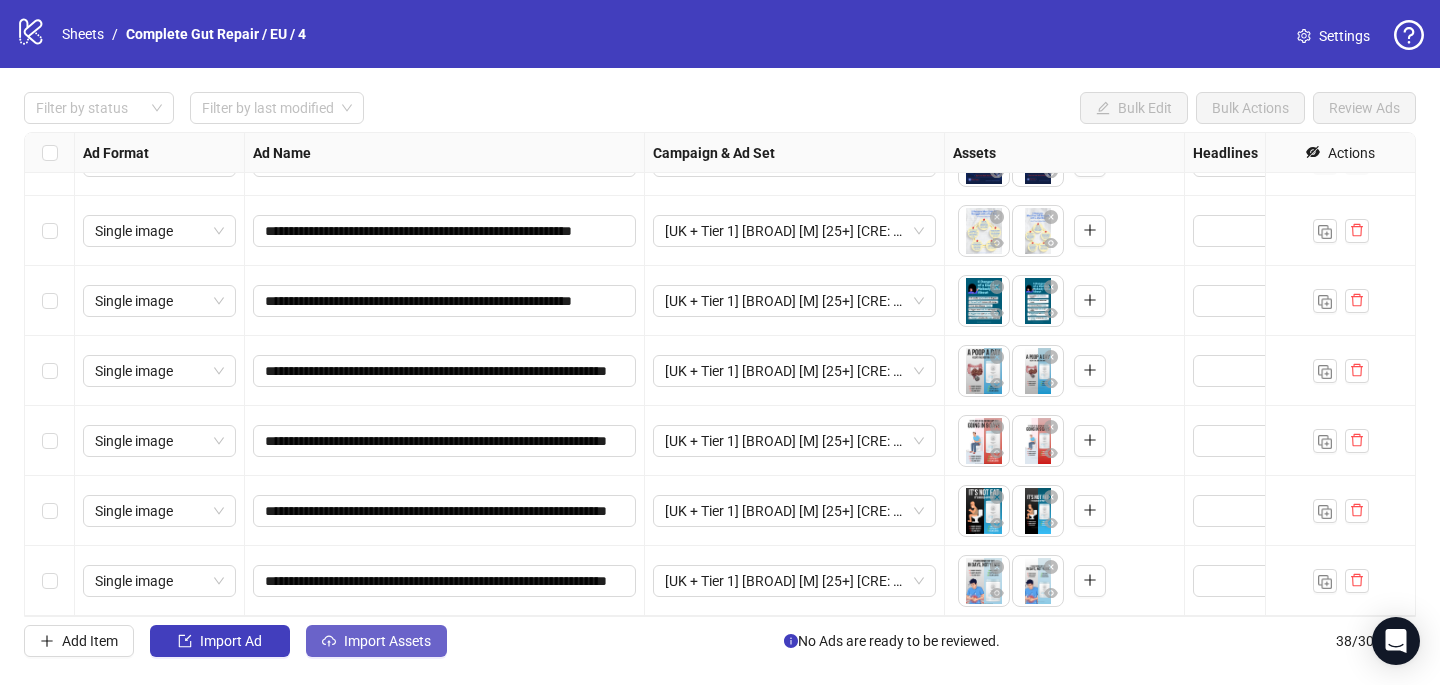 click on "Import Assets" at bounding box center [387, 641] 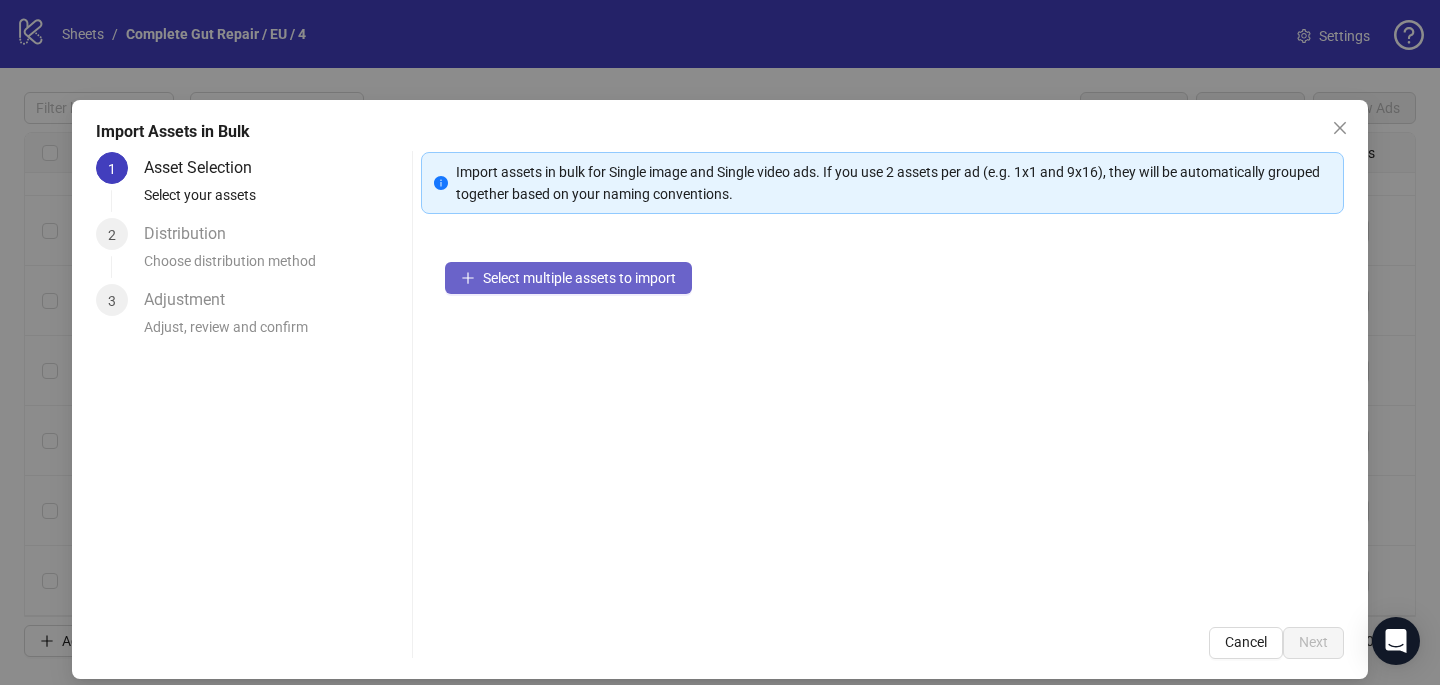 click on "Select multiple assets to import" at bounding box center [568, 278] 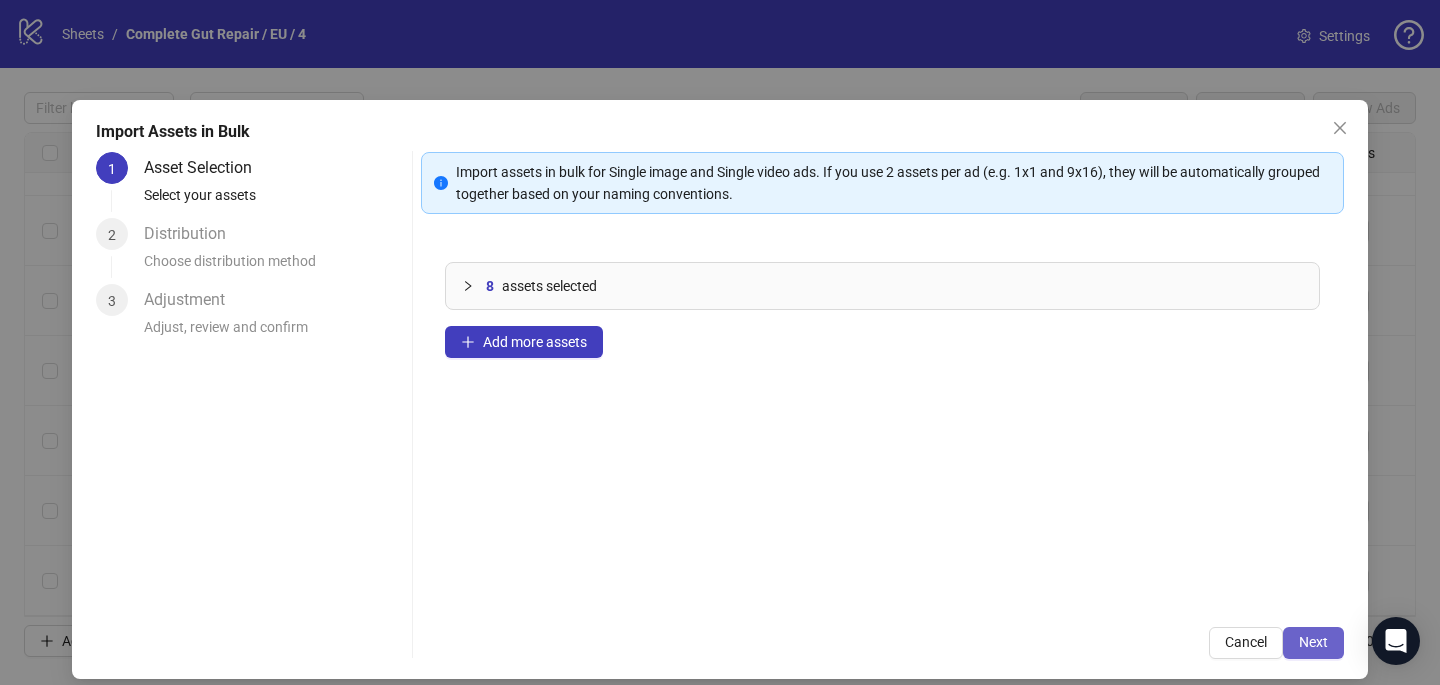 click on "Next" at bounding box center (1313, 642) 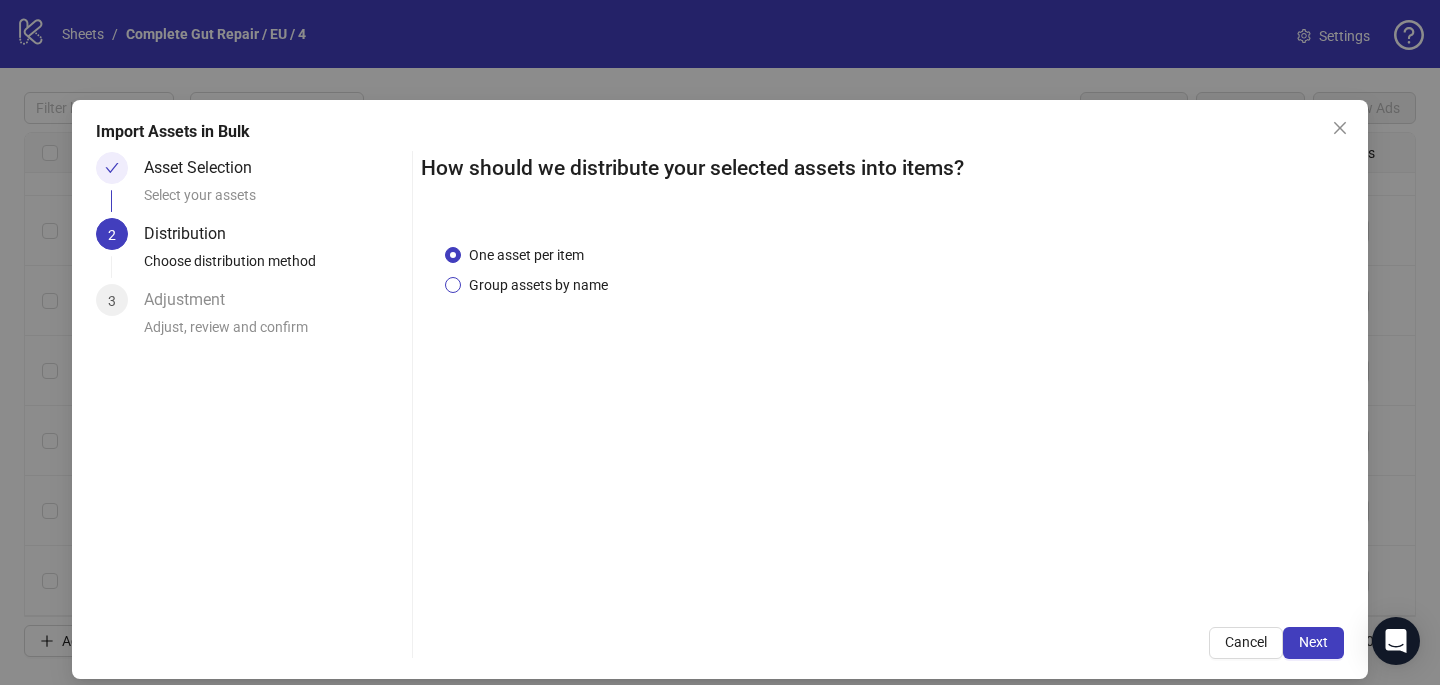 click on "Group assets by name" at bounding box center [538, 285] 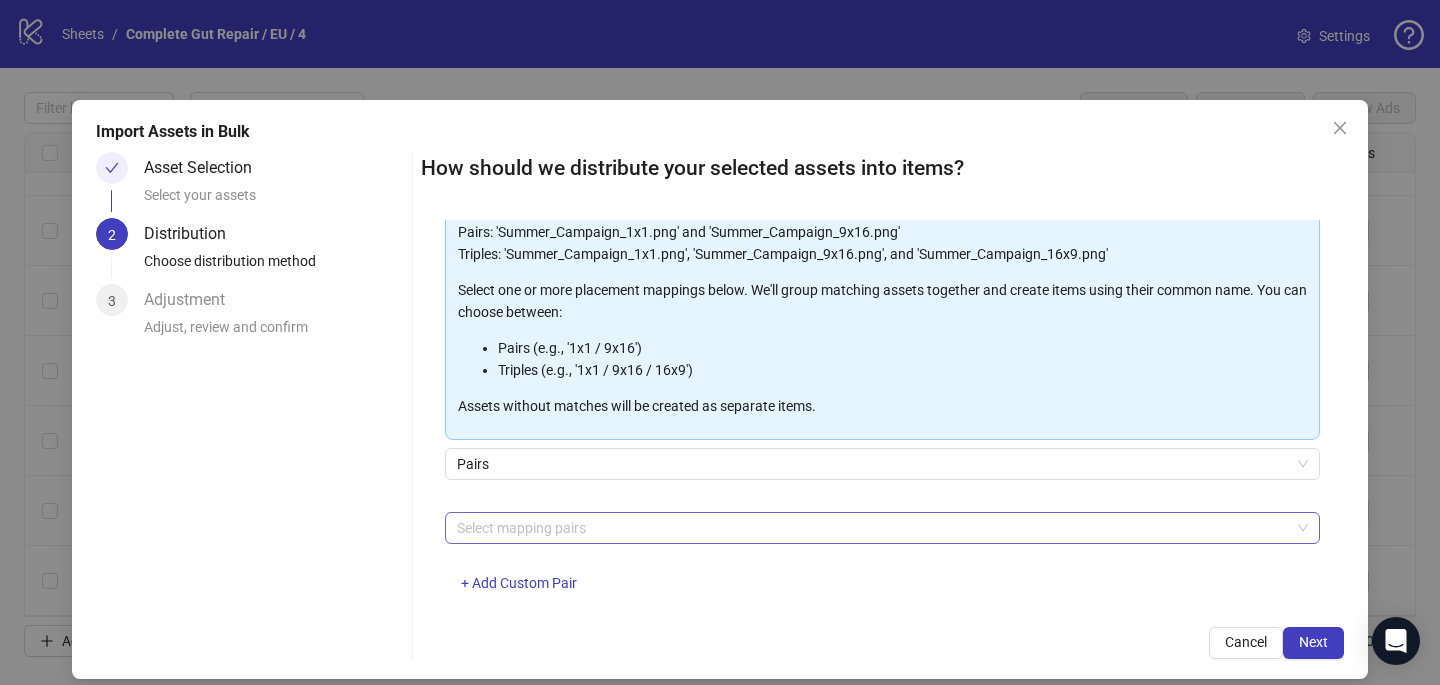 scroll, scrollTop: 188, scrollLeft: 0, axis: vertical 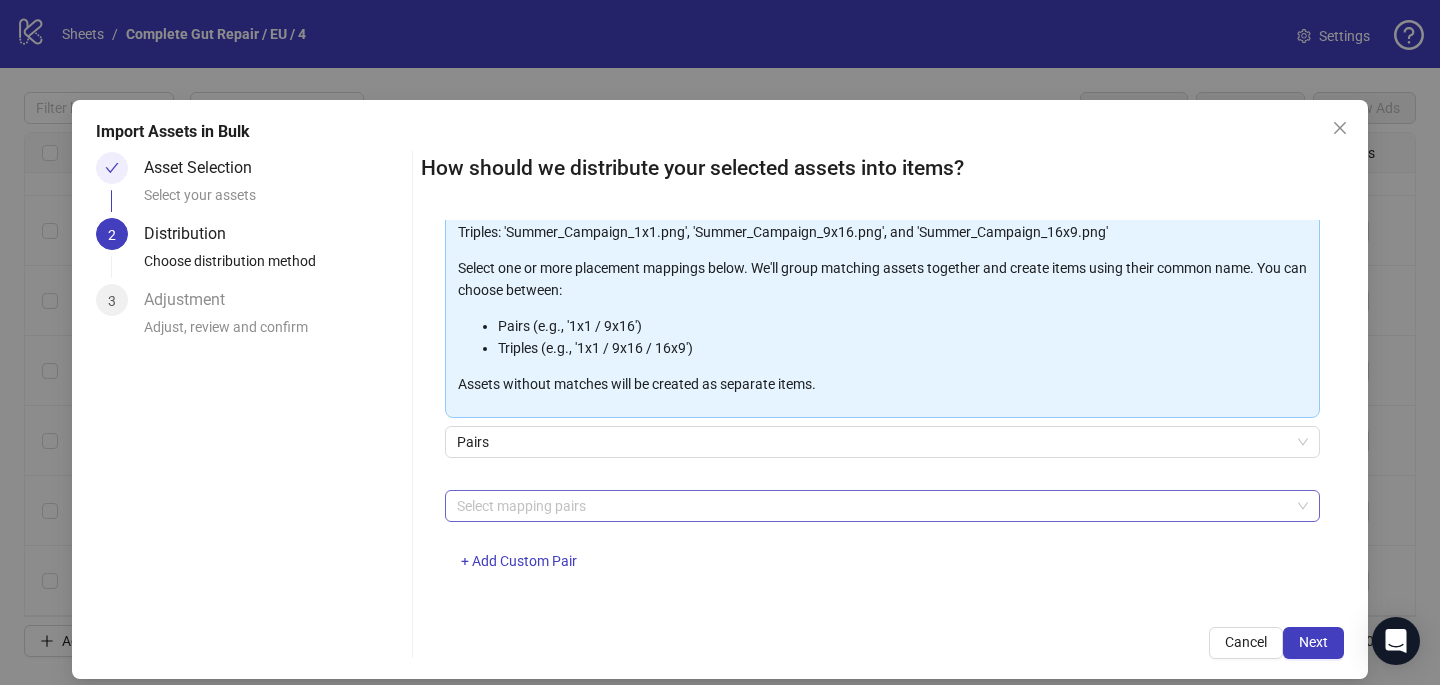 click at bounding box center (872, 506) 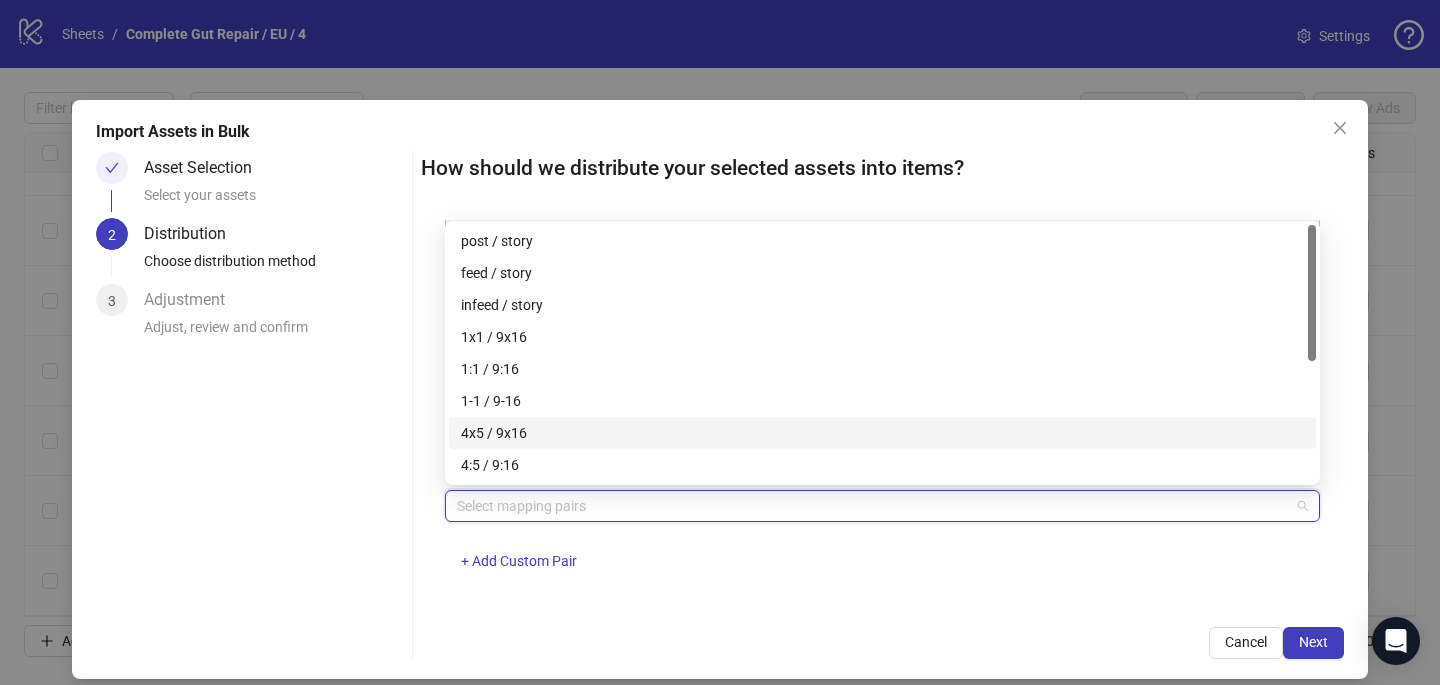 click on "4x5 / 9x16" at bounding box center (882, 433) 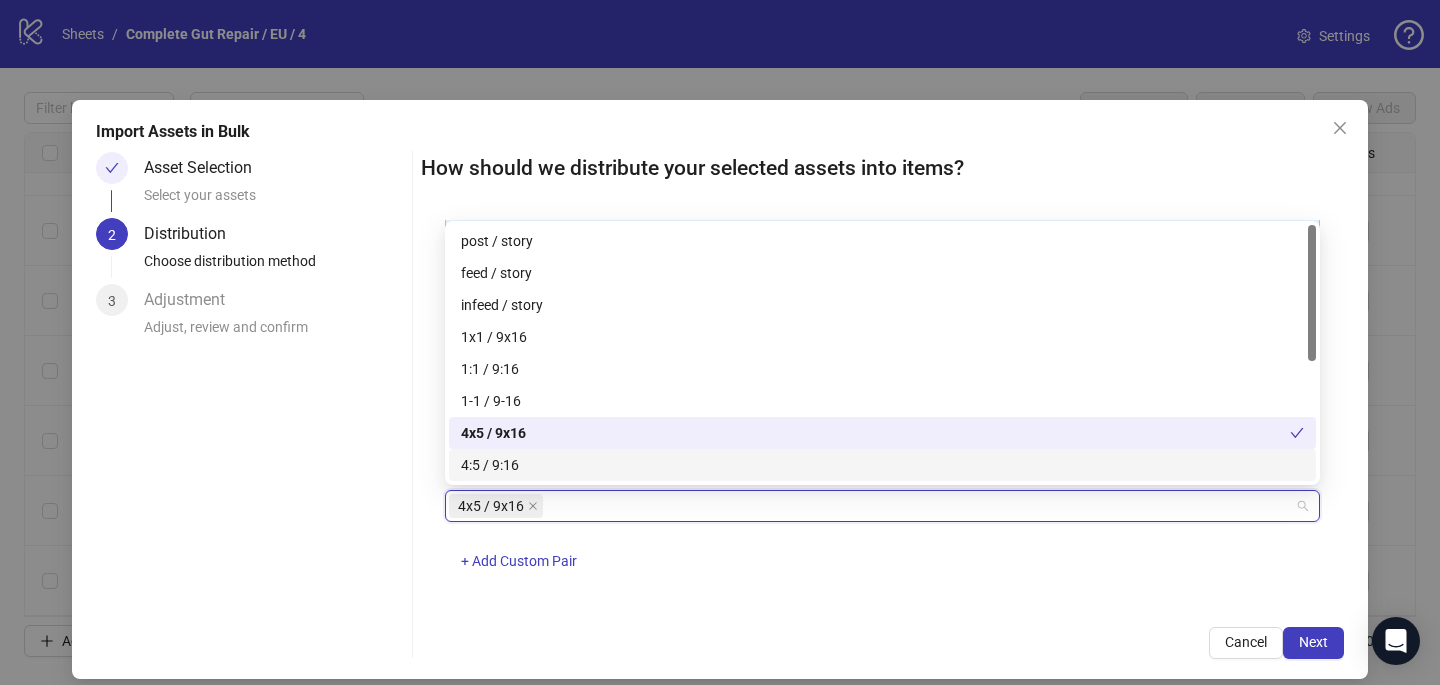 click on "How should we distribute your selected assets into items? One asset per item Group assets by name Assets must follow a consistent naming pattern to use this feature. Examples: Pairs: 'Summer_Campaign_1x1.png' and 'Summer_Campaign_9x16.png' Triples: 'Summer_Campaign_1x1.png', 'Summer_Campaign_9x16.png', and 'Summer_Campaign_16x9.png' Select one or more placement mappings below. We'll group matching assets together and create items using their common name. You can choose between: Pairs (e.g., '1x1 / 9x16') Triples (e.g., '1x1 / 9x16 / 16x9') Assets without matches will be created as separate items. Pairs 4x5 / 9x16   + Add Custom Pair Cancel Next" at bounding box center [882, 405] 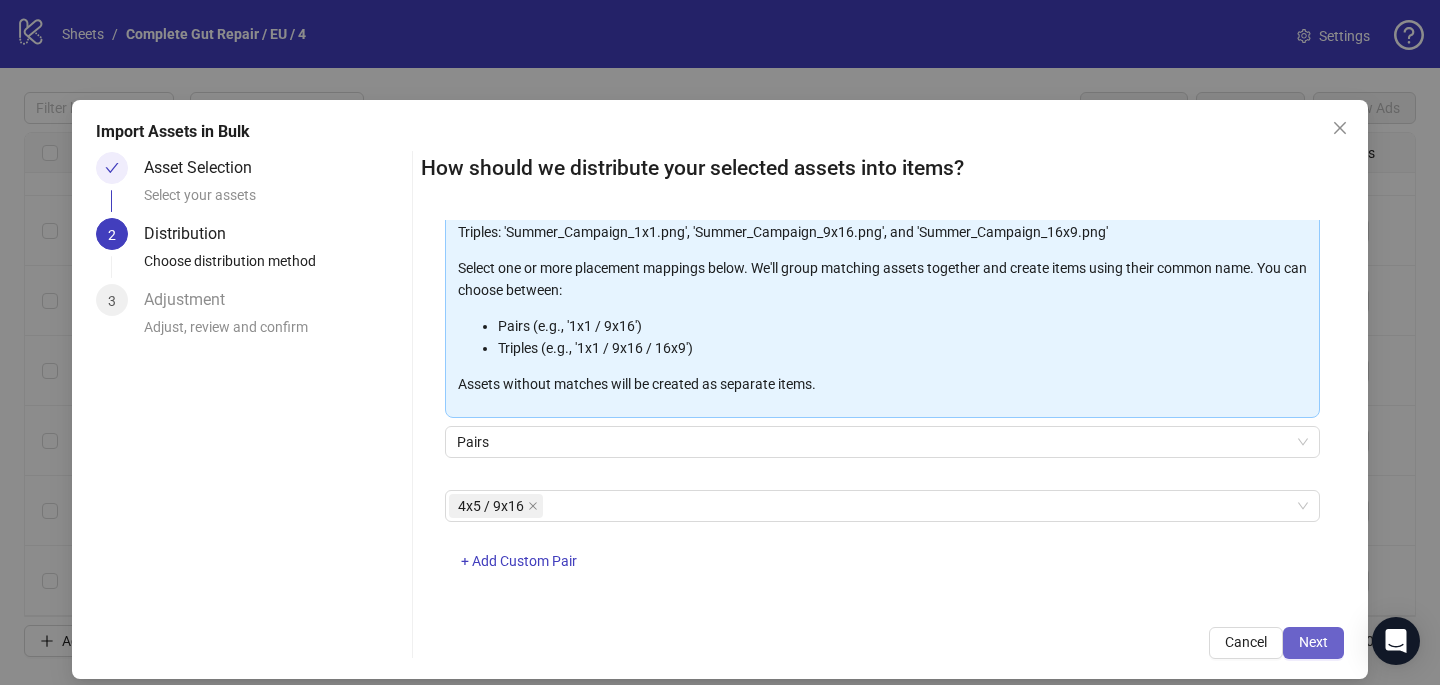 click on "Next" at bounding box center (1313, 643) 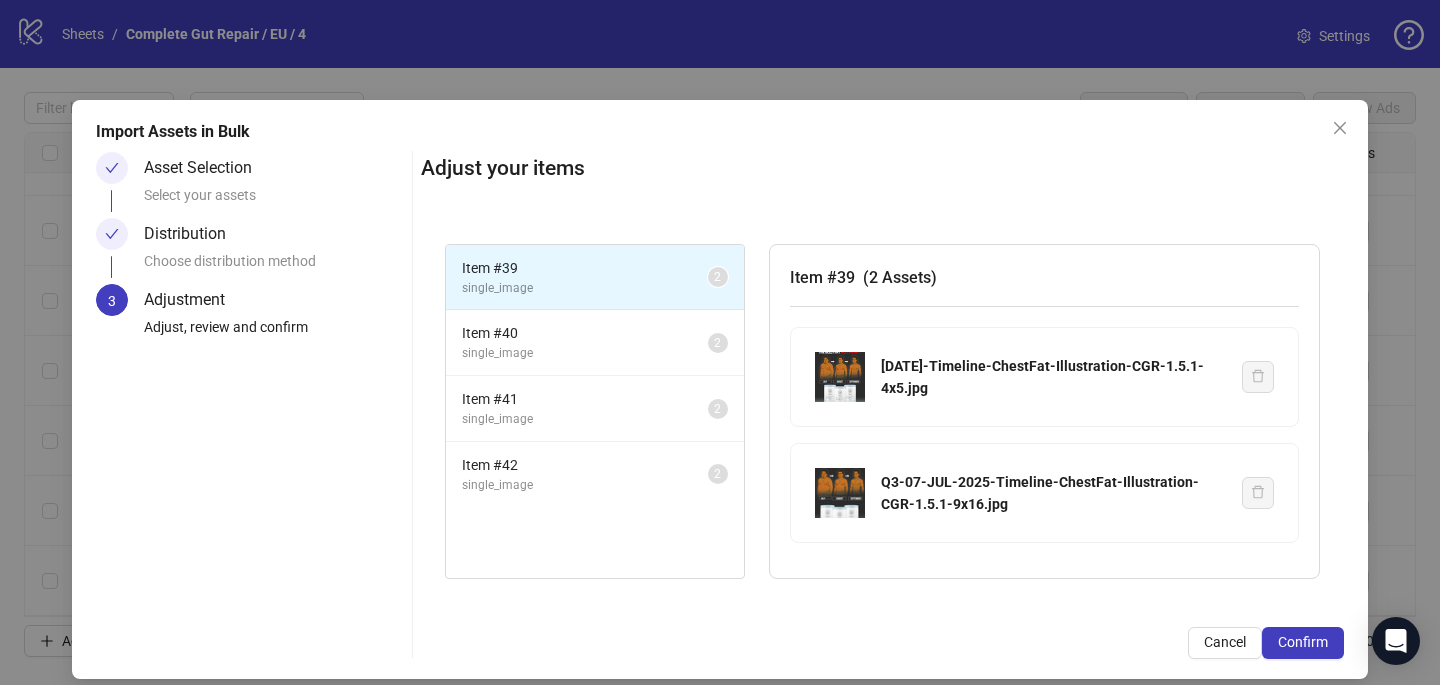 click on "Confirm" at bounding box center [1303, 643] 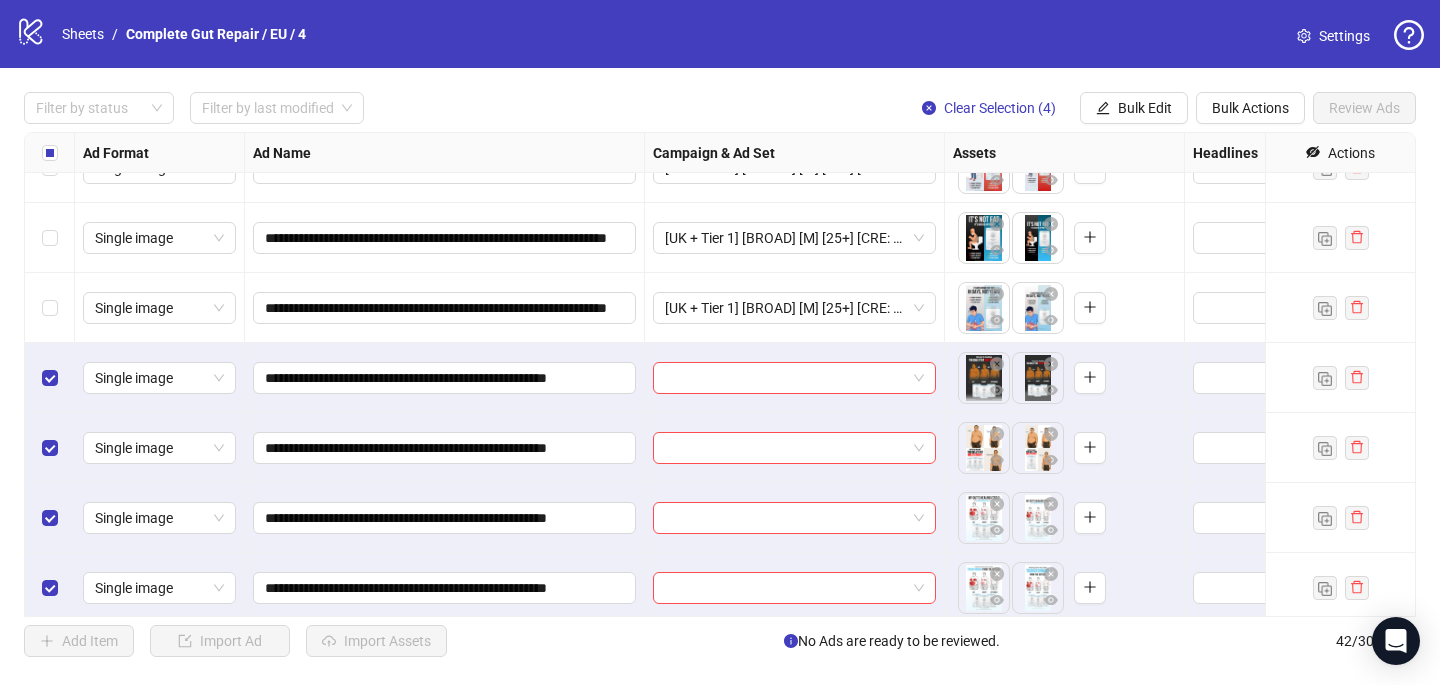 scroll, scrollTop: 2497, scrollLeft: 0, axis: vertical 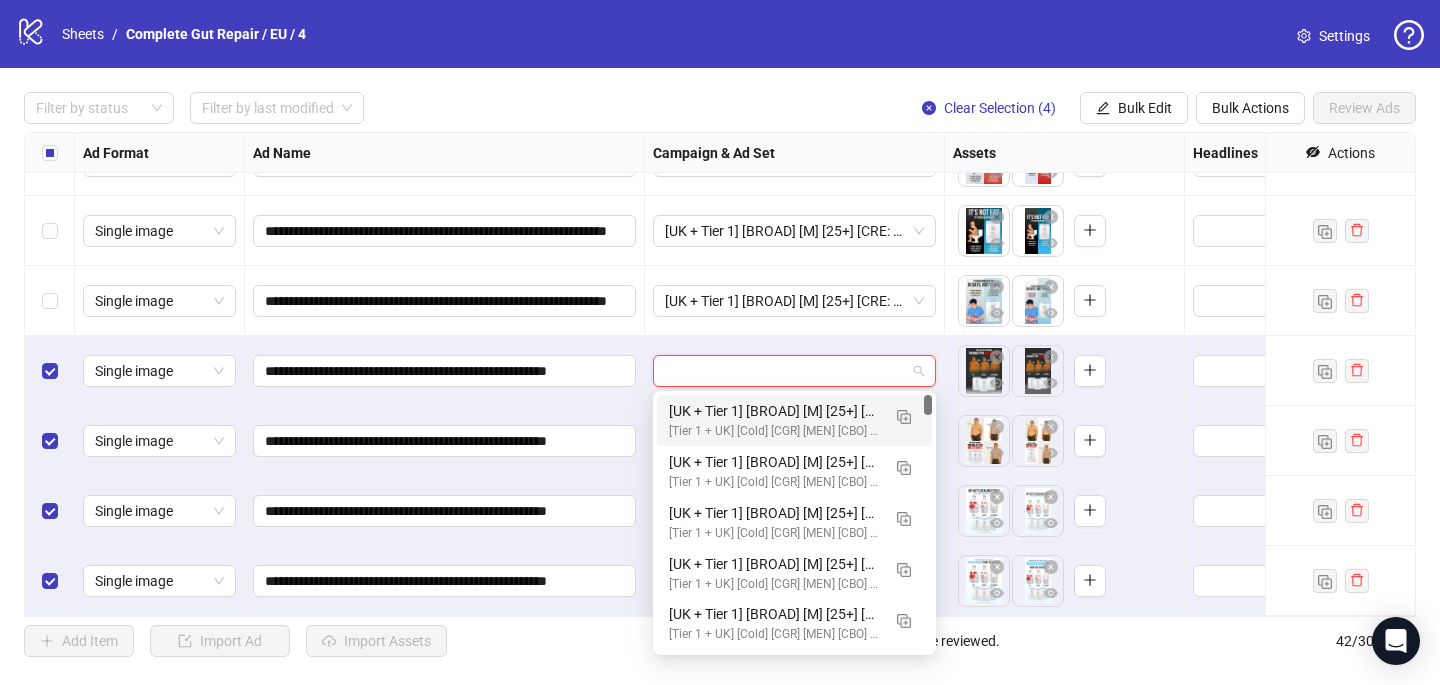 click at bounding box center [785, 371] 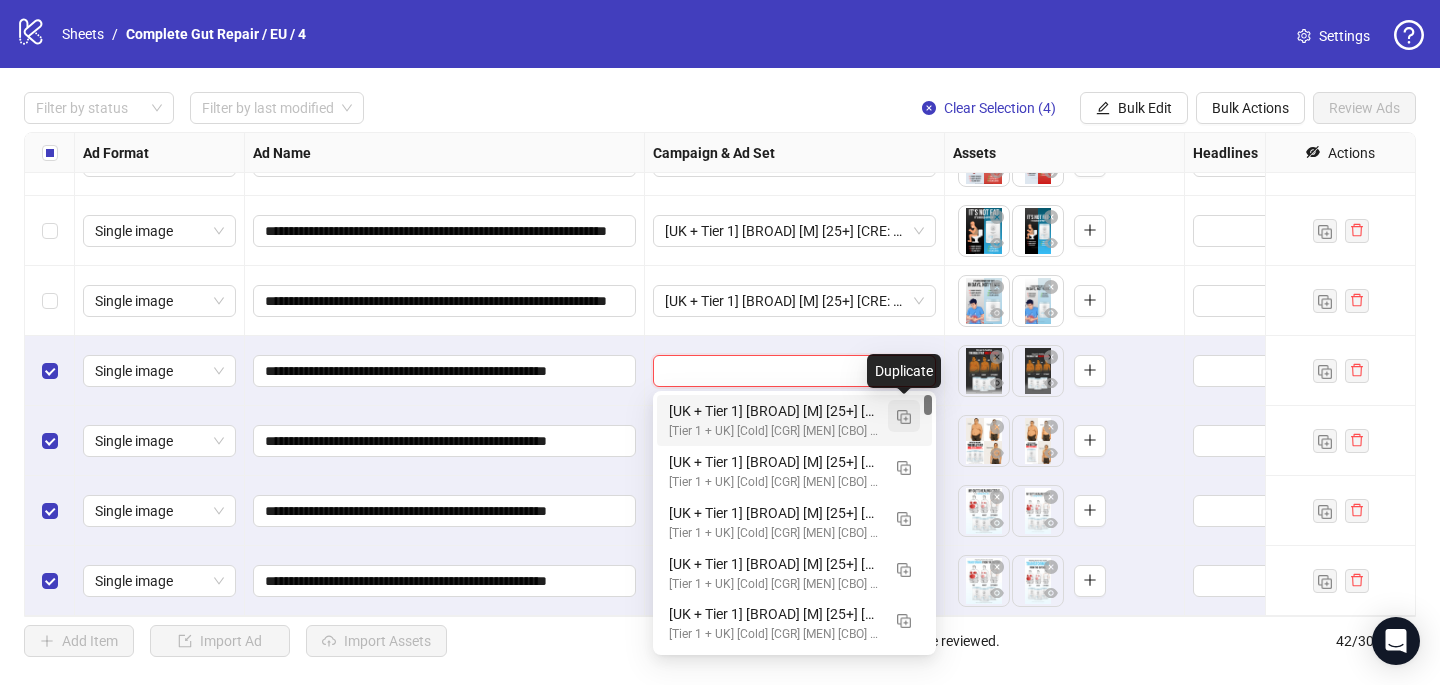 click at bounding box center [904, 416] 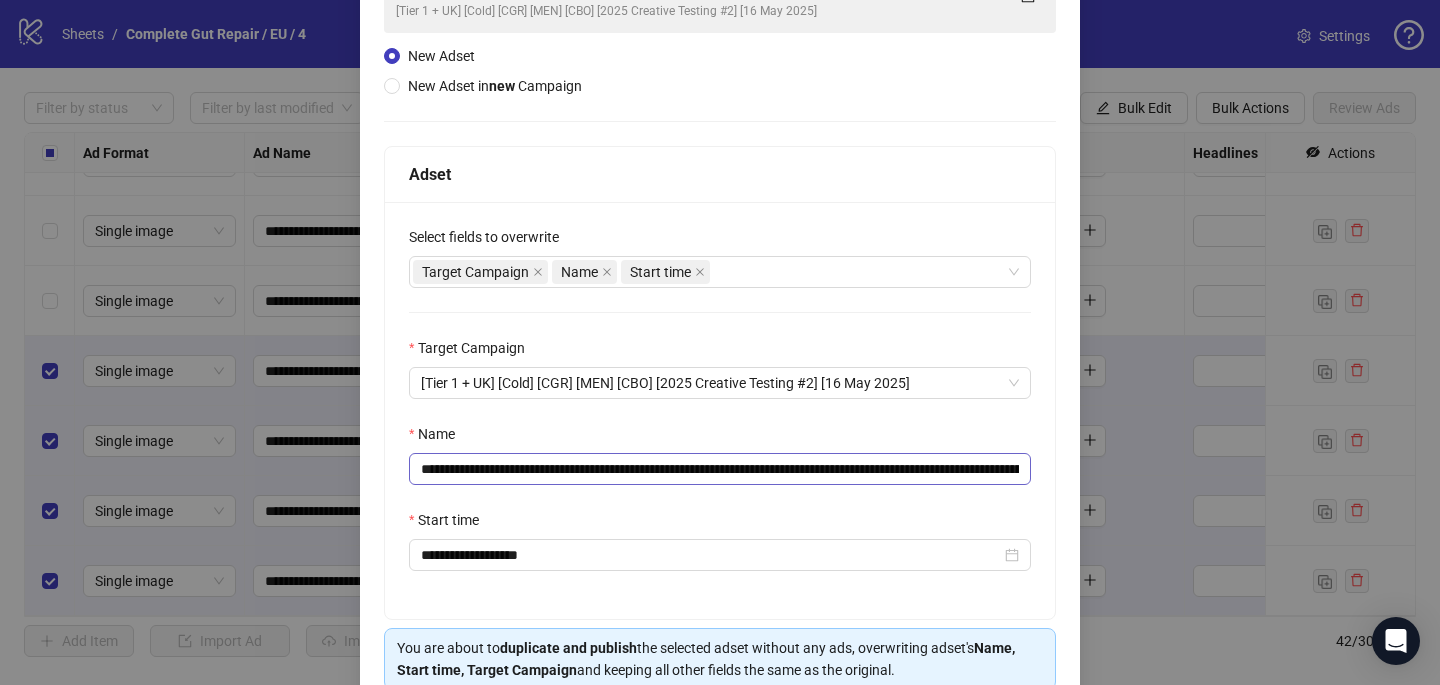 scroll, scrollTop: 250, scrollLeft: 0, axis: vertical 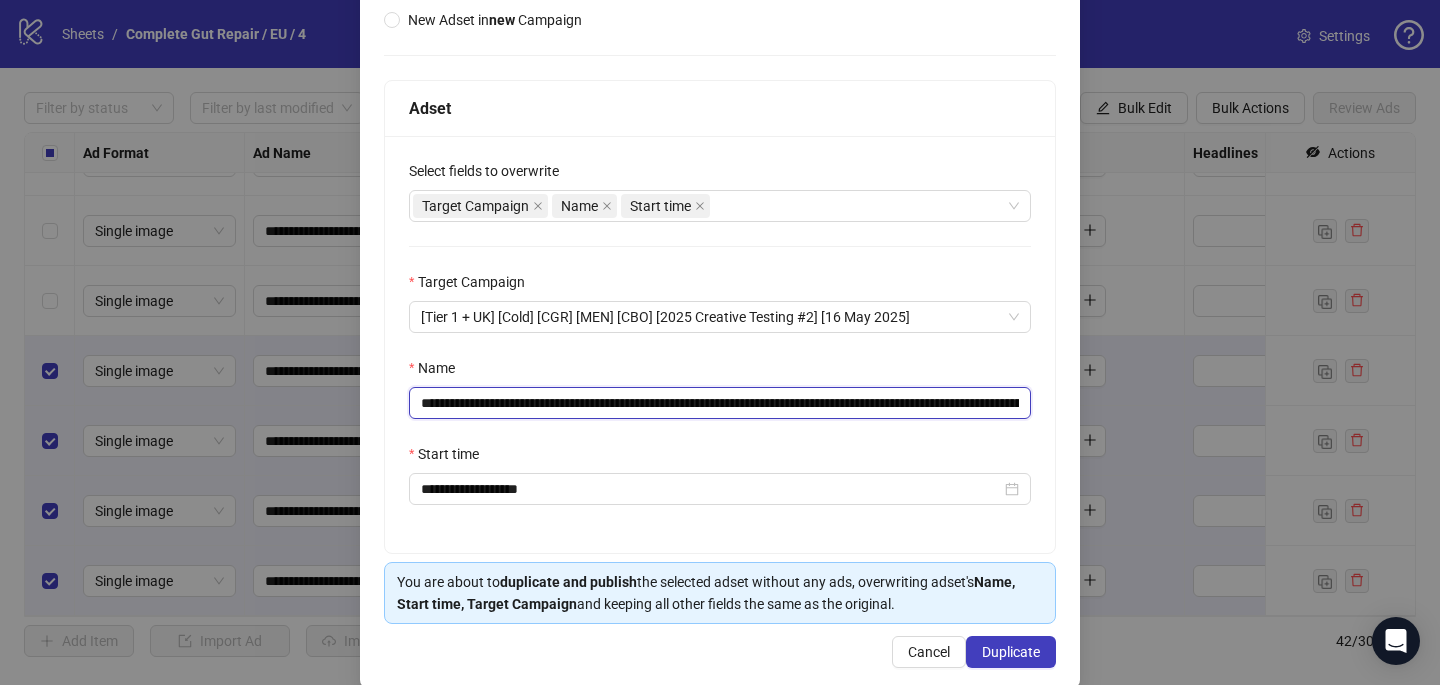 drag, startPoint x: 970, startPoint y: 400, endPoint x: 711, endPoint y: 400, distance: 259 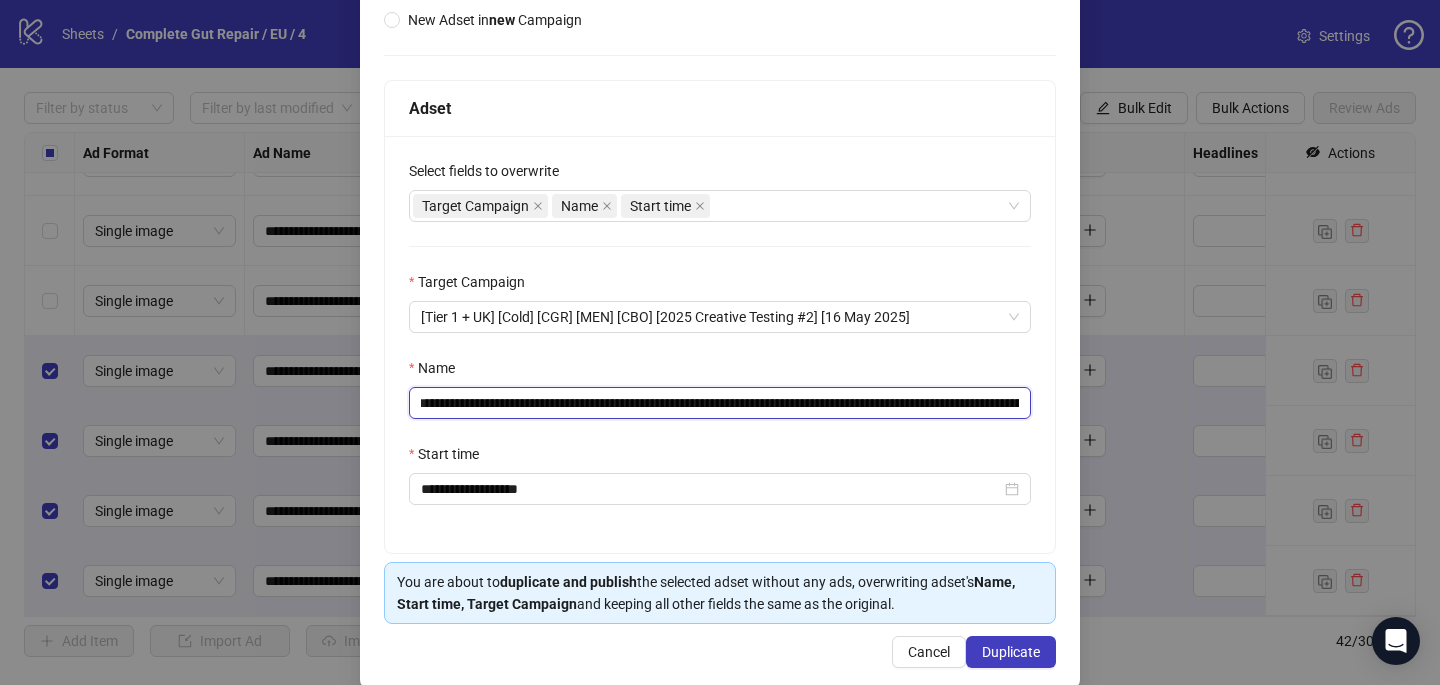 scroll, scrollTop: 278, scrollLeft: 0, axis: vertical 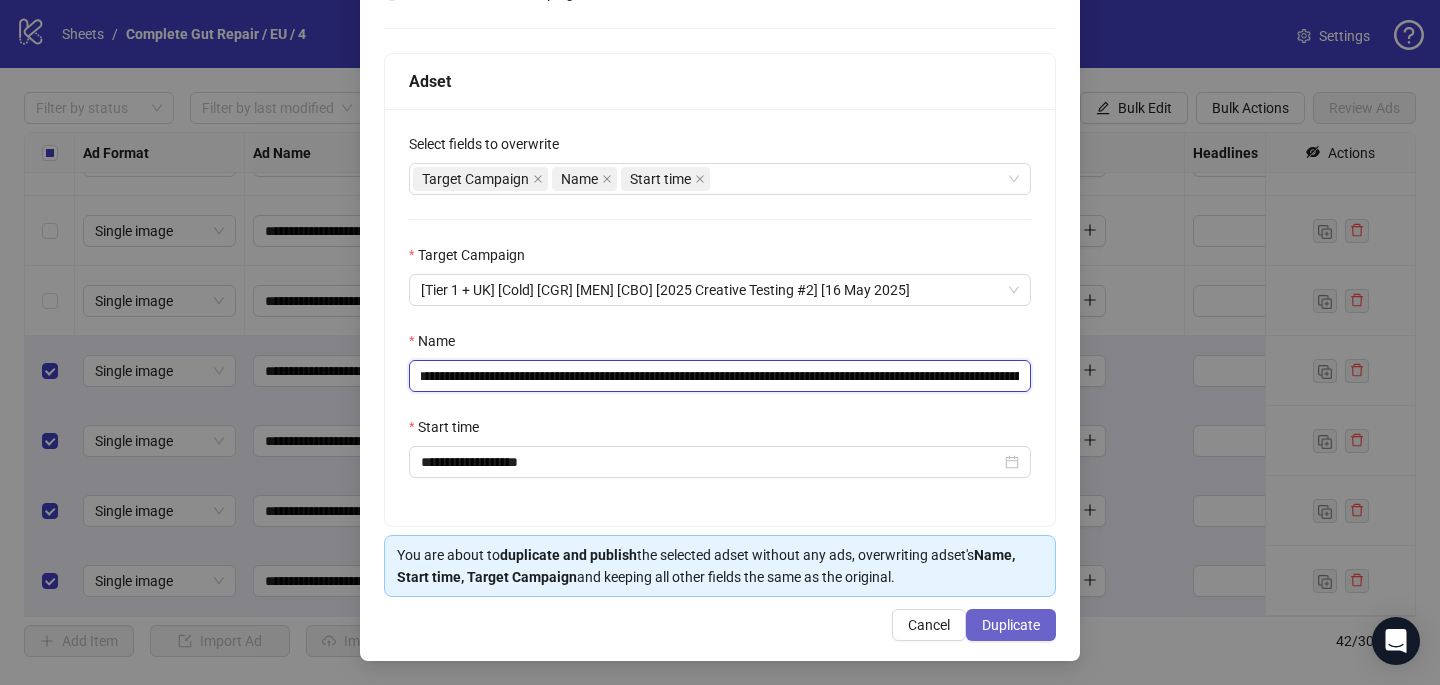 type on "**********" 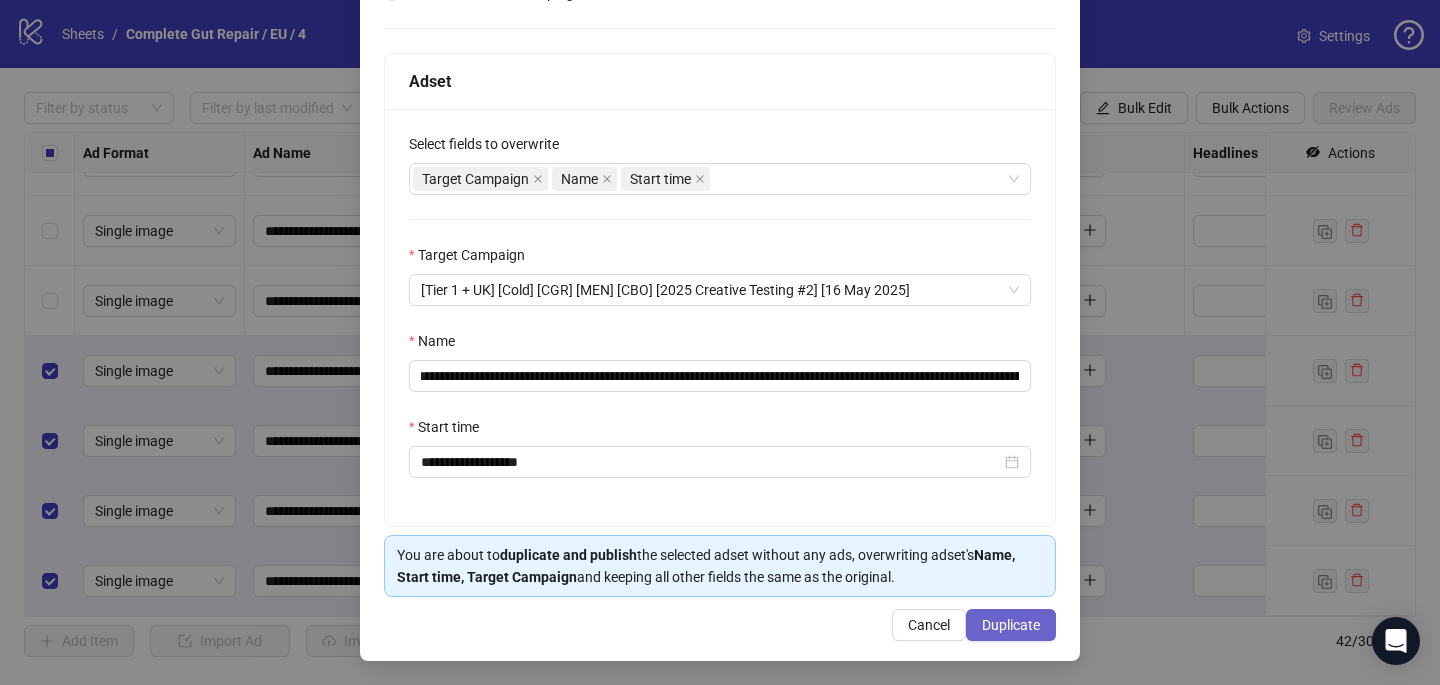click on "Duplicate" at bounding box center (1011, 625) 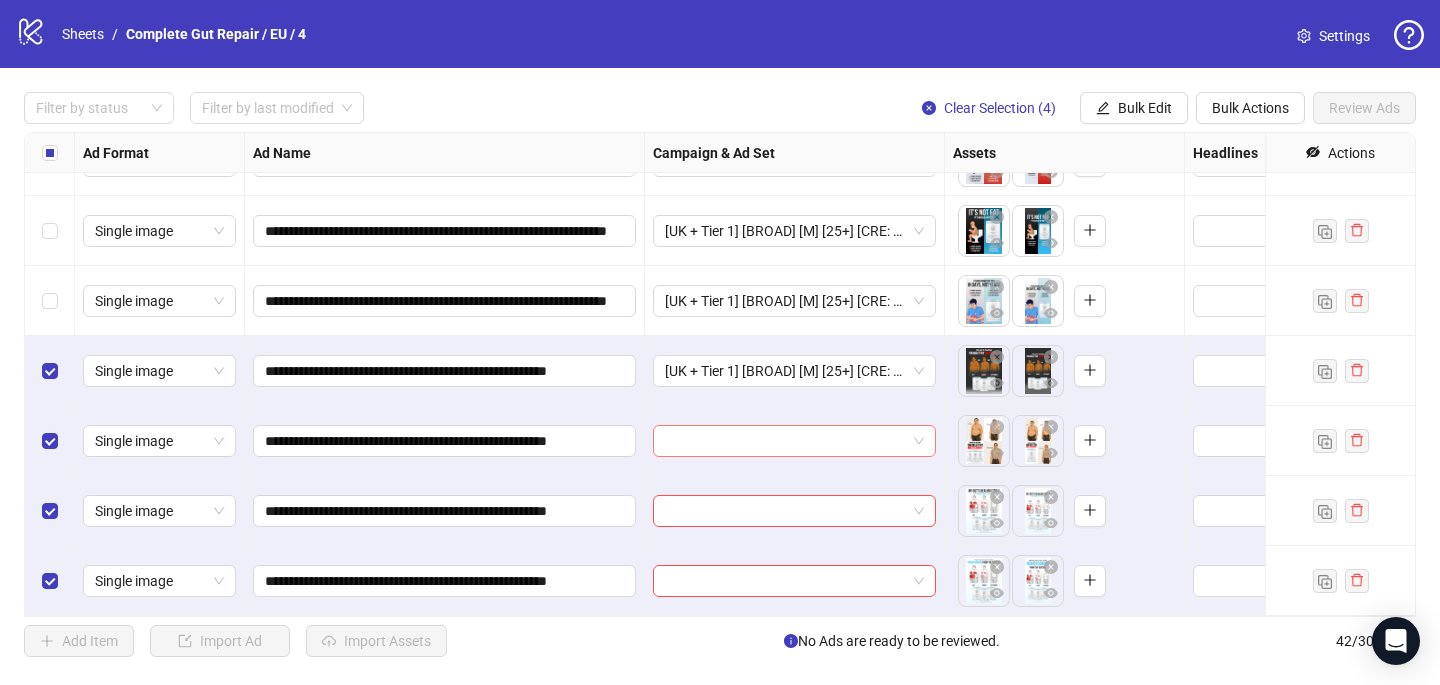 click at bounding box center [785, 441] 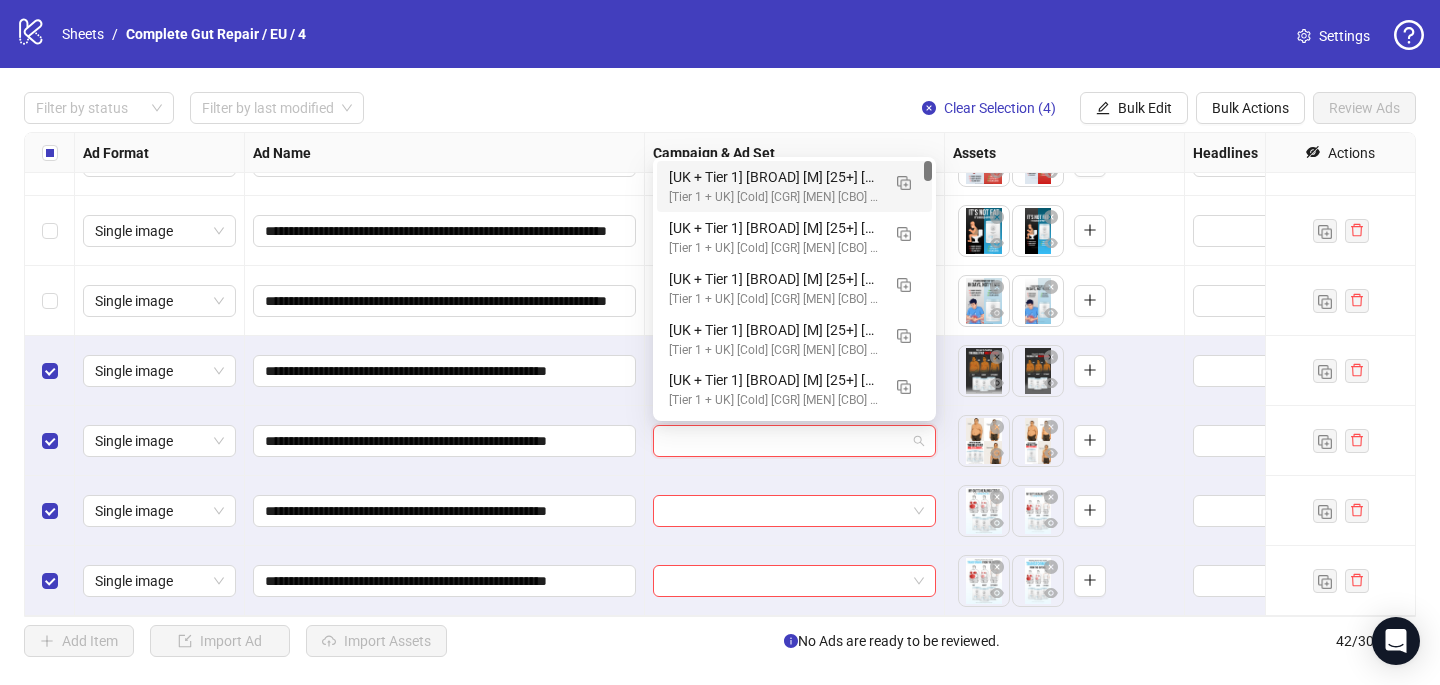 click on "[UK + Tier 1] [BROAD] [M] [25+] [CRE: Q3-[MONTH]-[YEAR]-Timeline-ChestFat-Illustration-CGR/PCP-1.5] [COP: Q2-05-[MONTH]-[YEAR]- dad bod emergency plan -CGR/PCP]  [2 [MONTH] [YEAR]] (copy) (copy) (copy) (copy) (copy) (copy) (copy) (copy) (copy) (copy)" at bounding box center [774, 177] 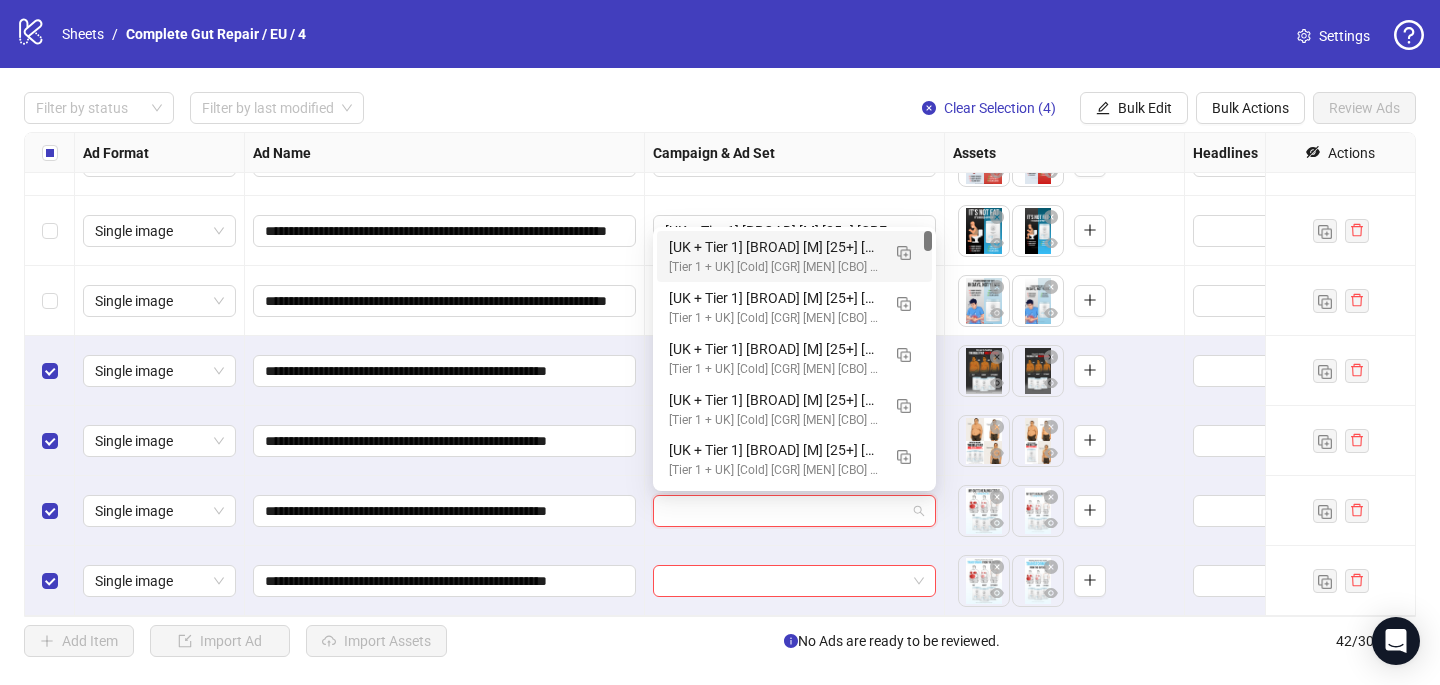 click at bounding box center (785, 511) 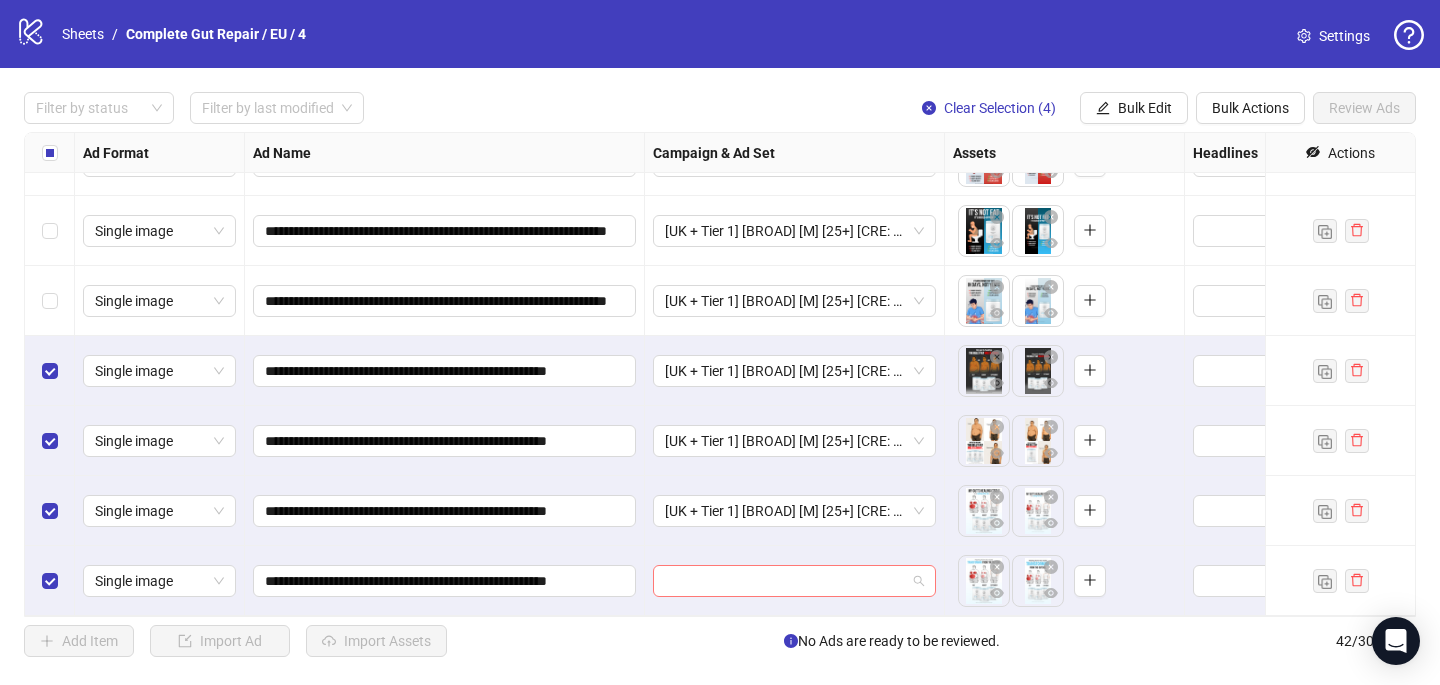 click at bounding box center (785, 581) 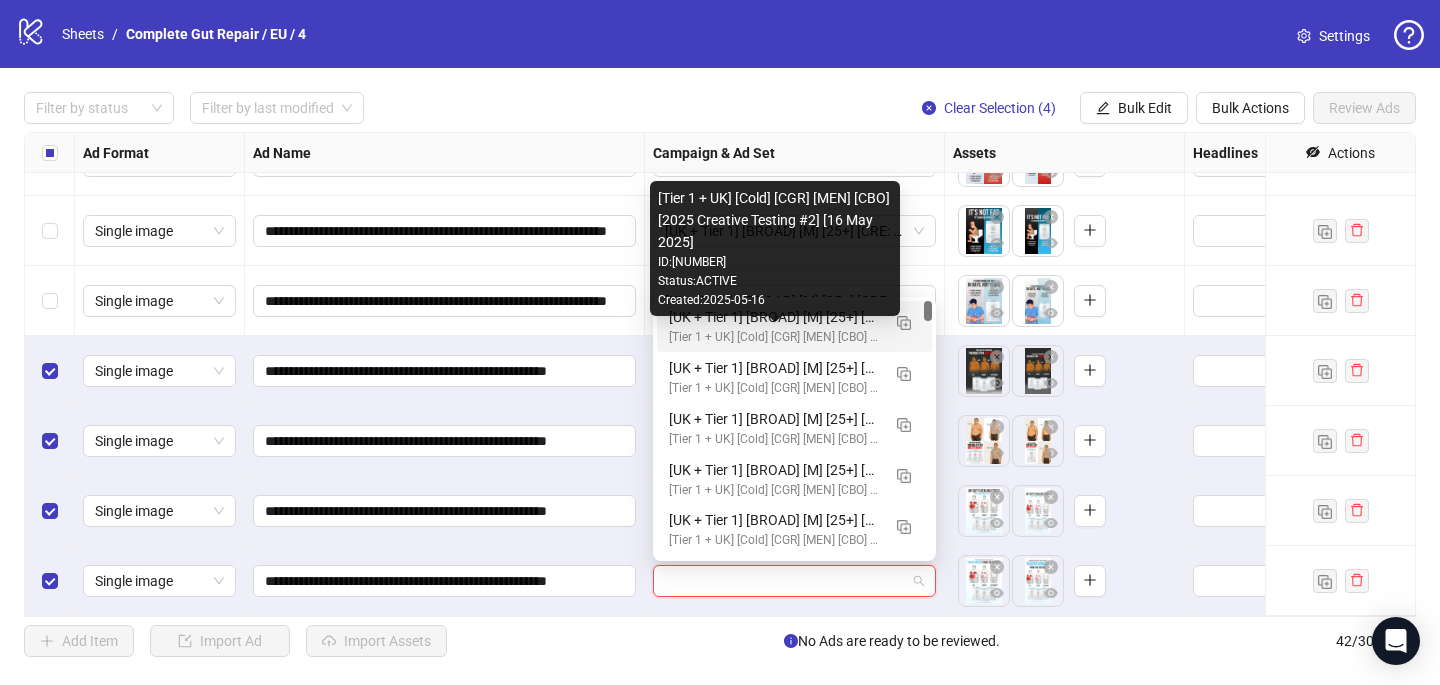 click on "[Tier 1 + UK] [Cold] [CGR] [MEN] [CBO] [2025 Creative Testing #2] [16 May 2025]" at bounding box center (774, 337) 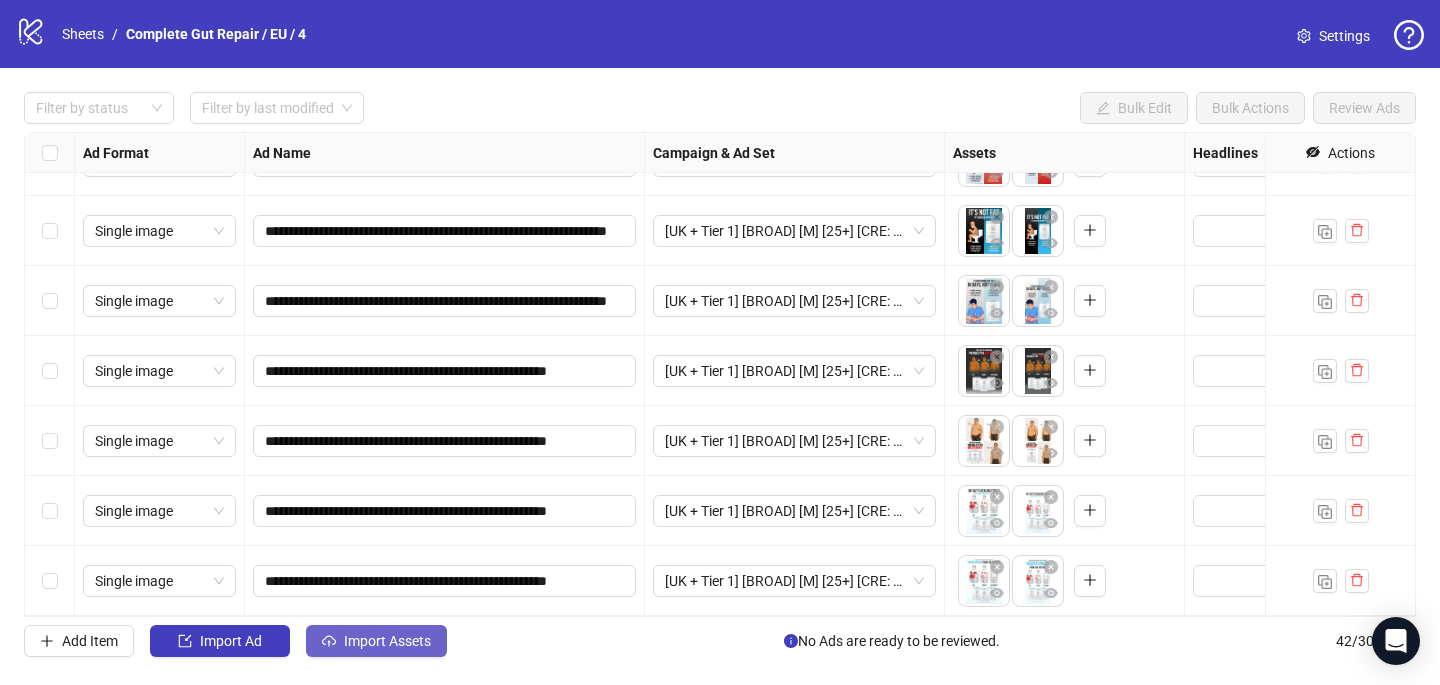 click on "Import Assets" at bounding box center (376, 641) 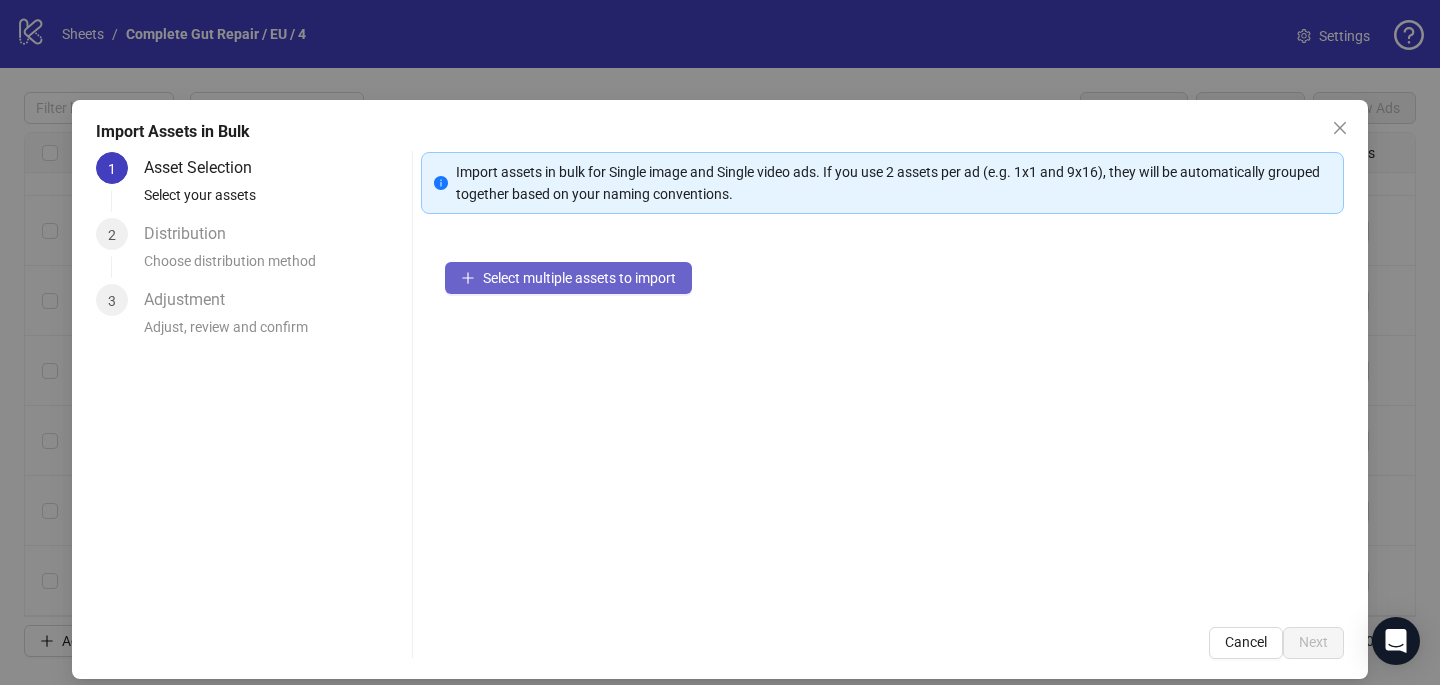 click on "Select multiple assets to import" at bounding box center [579, 278] 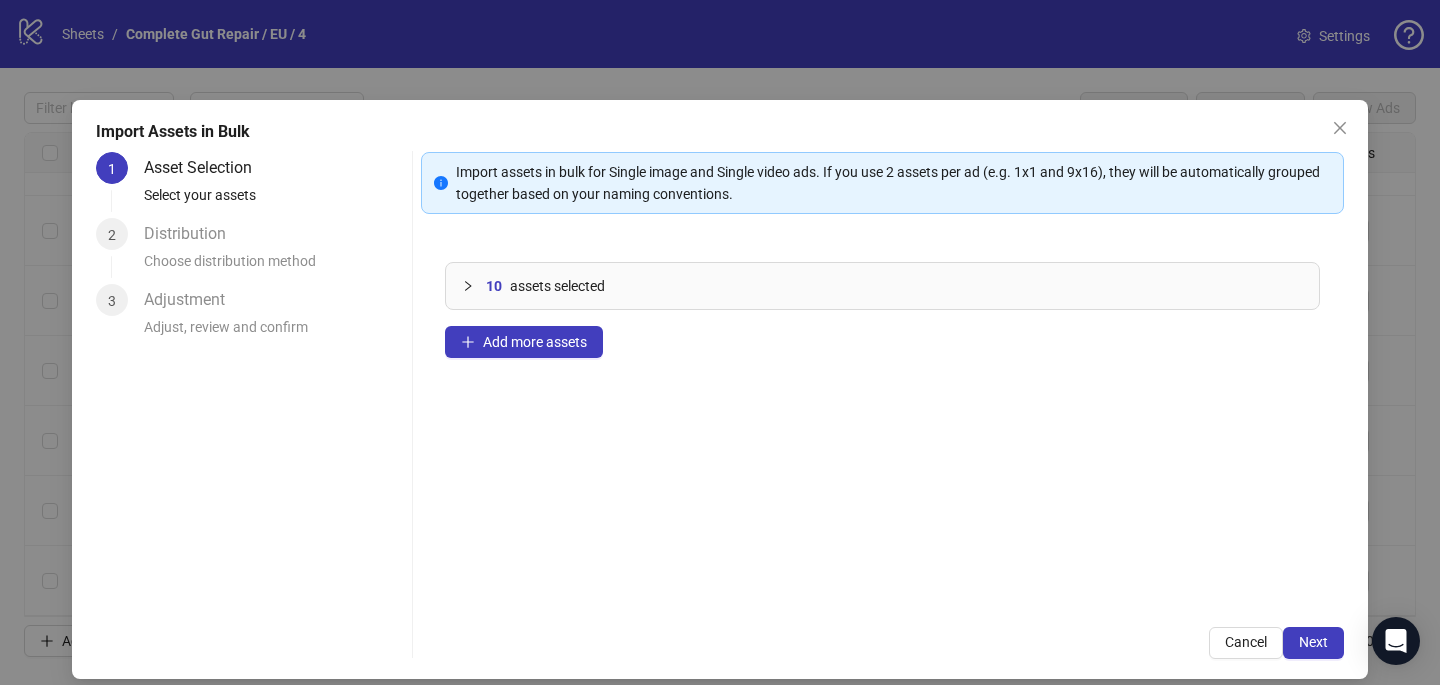 click on "Import assets in bulk for Single image and Single video ads. If you use 2 assets per ad (e.g. 1x1 and 9x16), they will be automatically grouped together based on your naming conventions. 10 assets selected Add more assets Cancel Next" at bounding box center [882, 405] 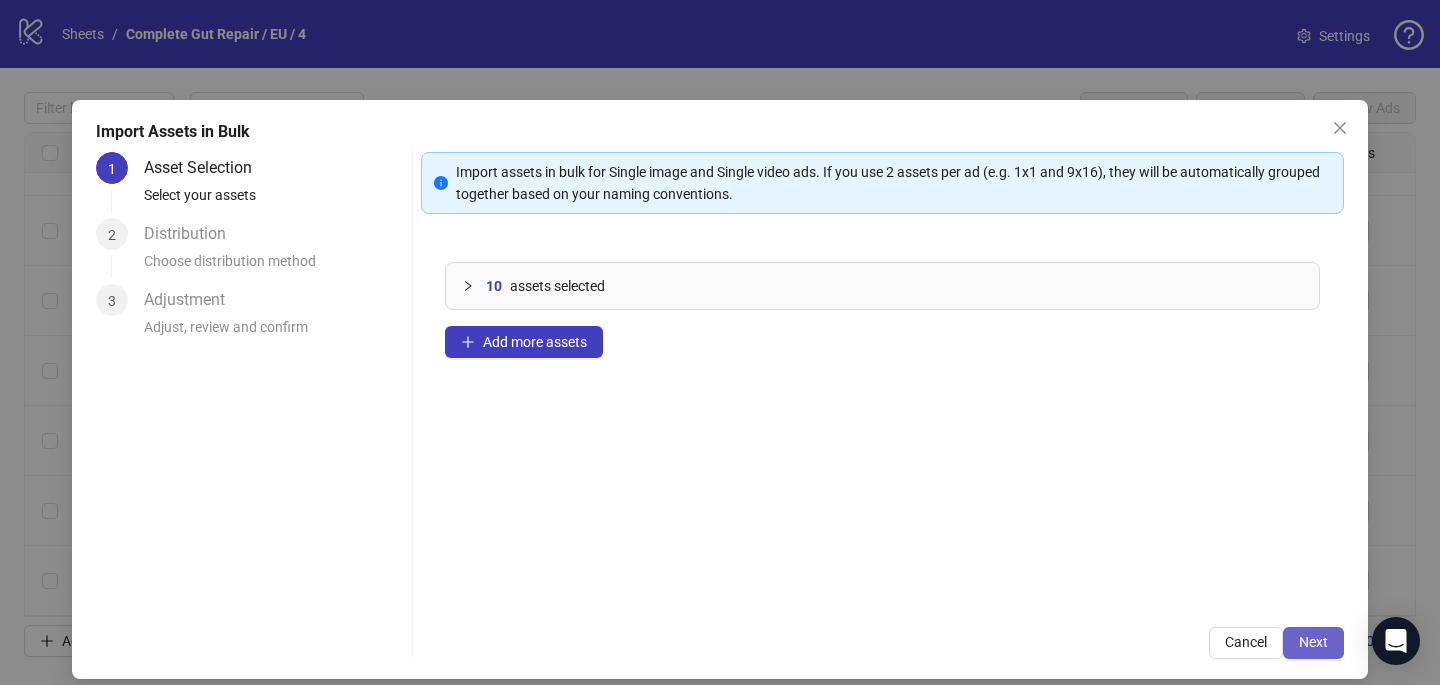 click on "Next" at bounding box center [1313, 643] 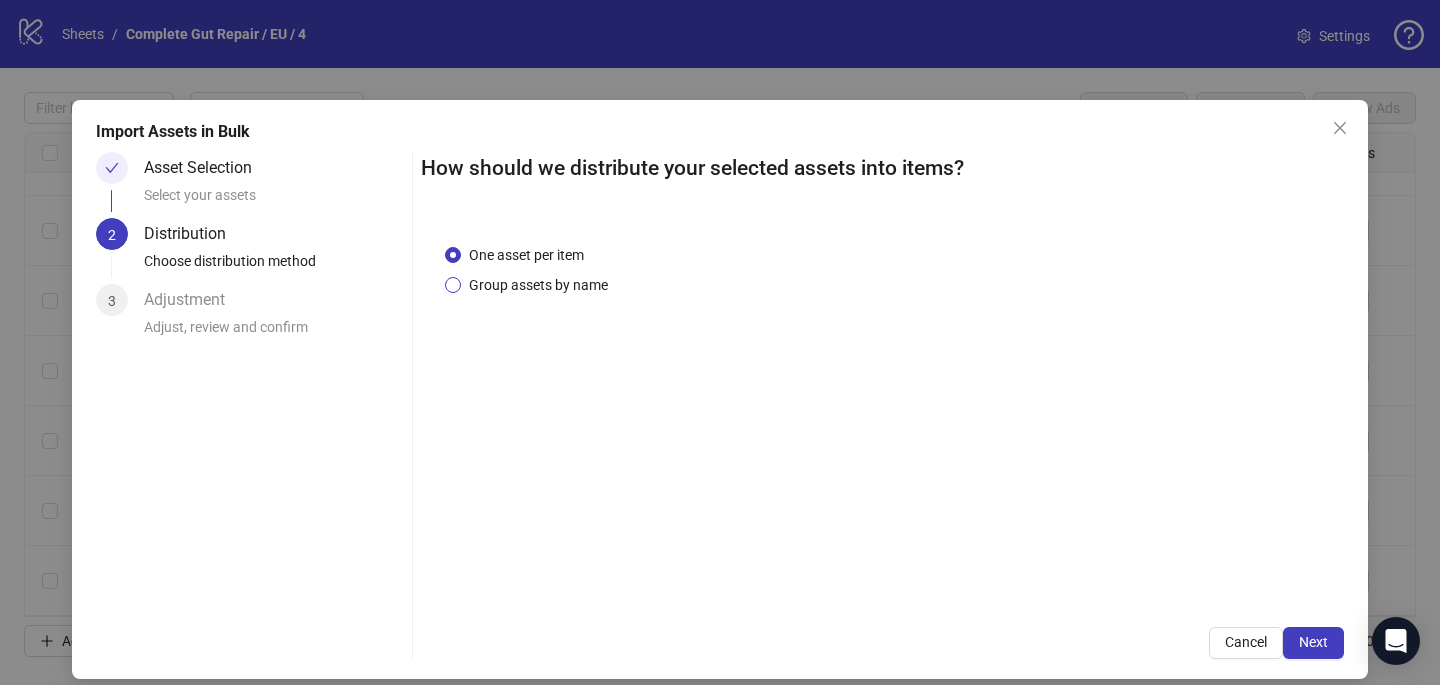 click on "Group assets by name" at bounding box center (538, 285) 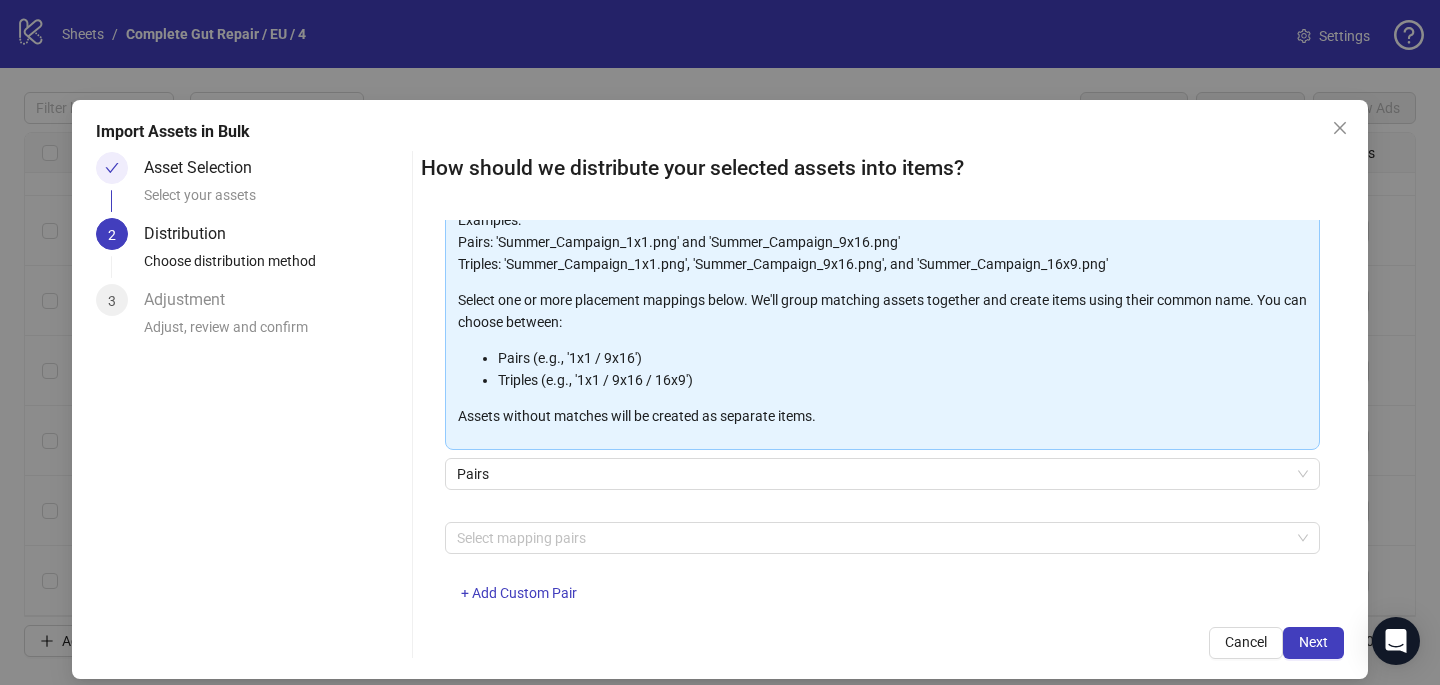 scroll, scrollTop: 188, scrollLeft: 0, axis: vertical 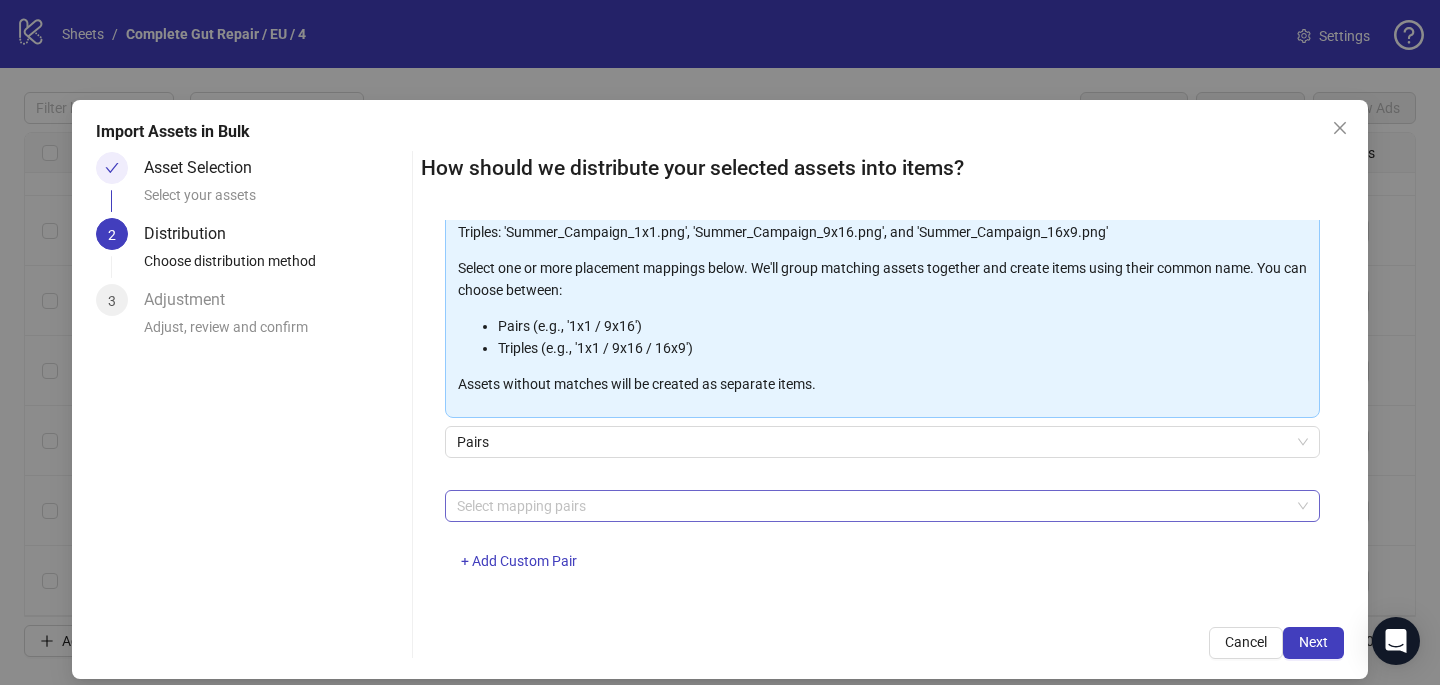 click at bounding box center [872, 506] 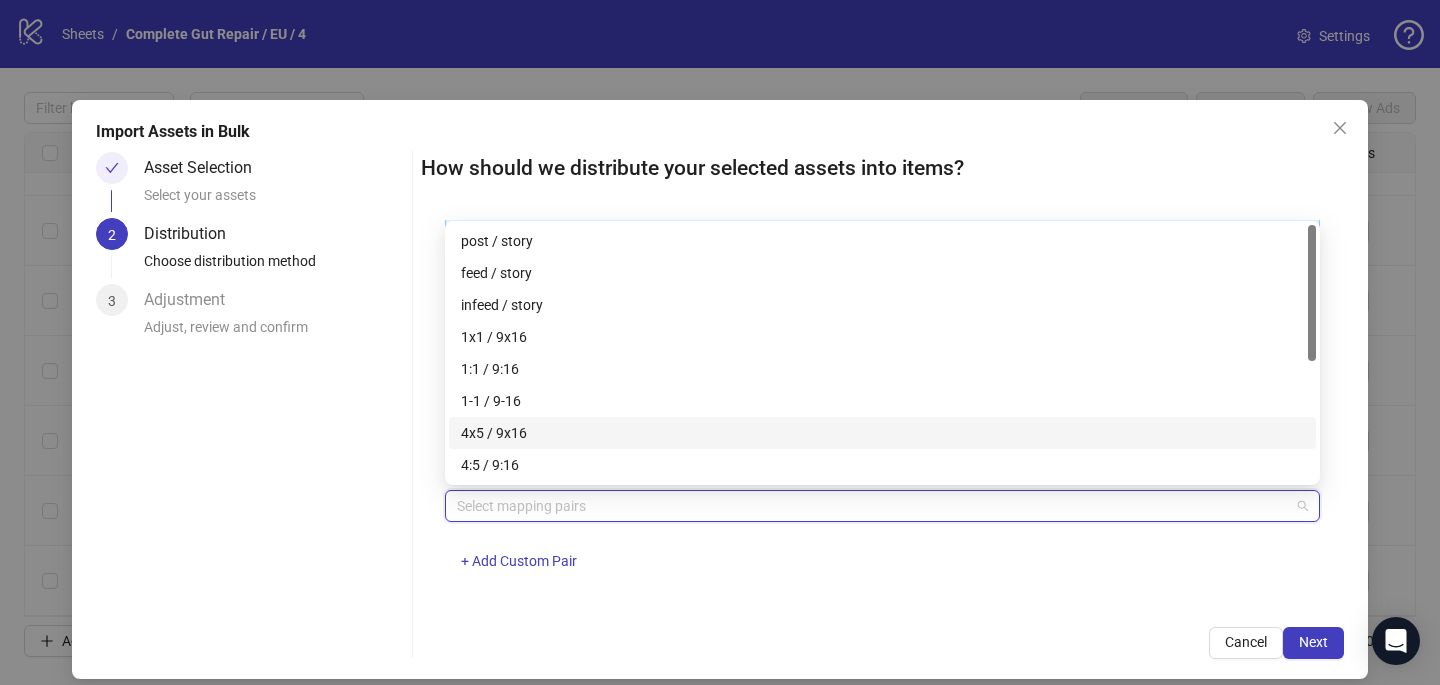 click on "4x5 / 9x16" at bounding box center (882, 433) 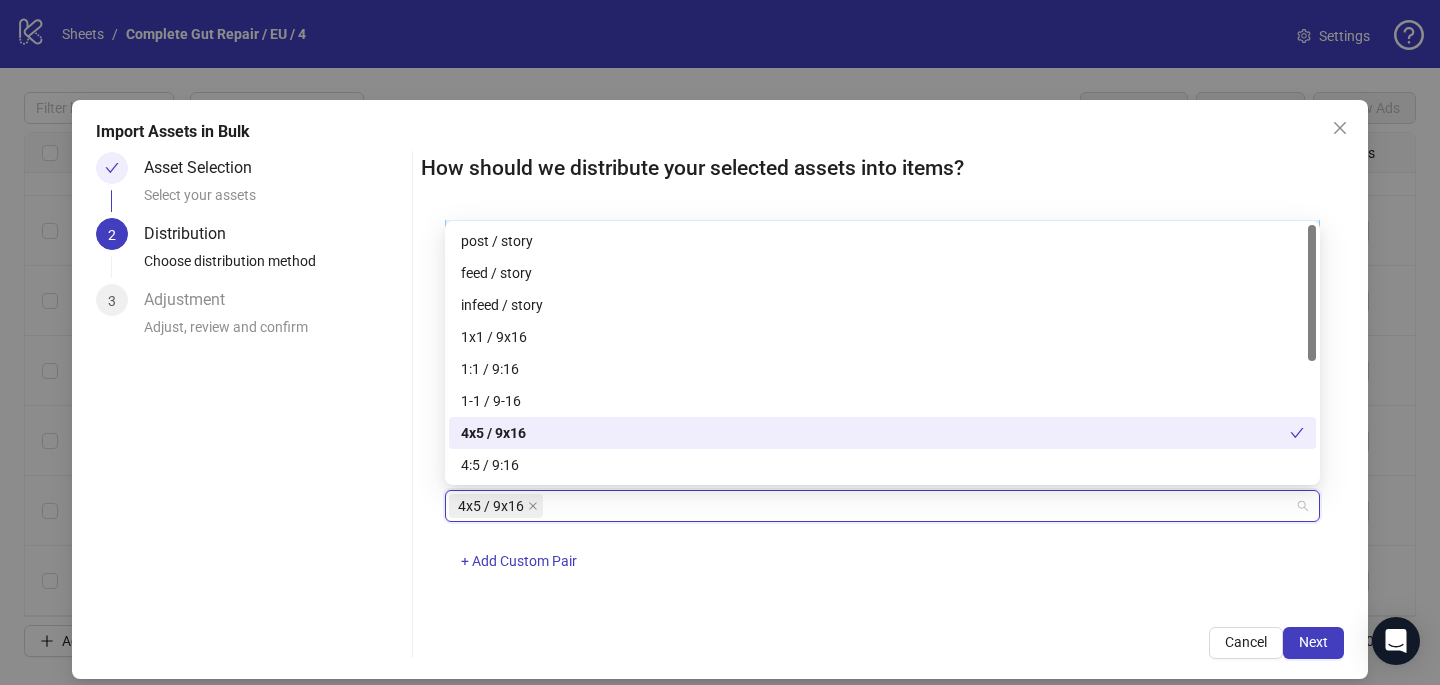 click on "4x5 / 9x16   + Add Custom Pair" at bounding box center [882, 542] 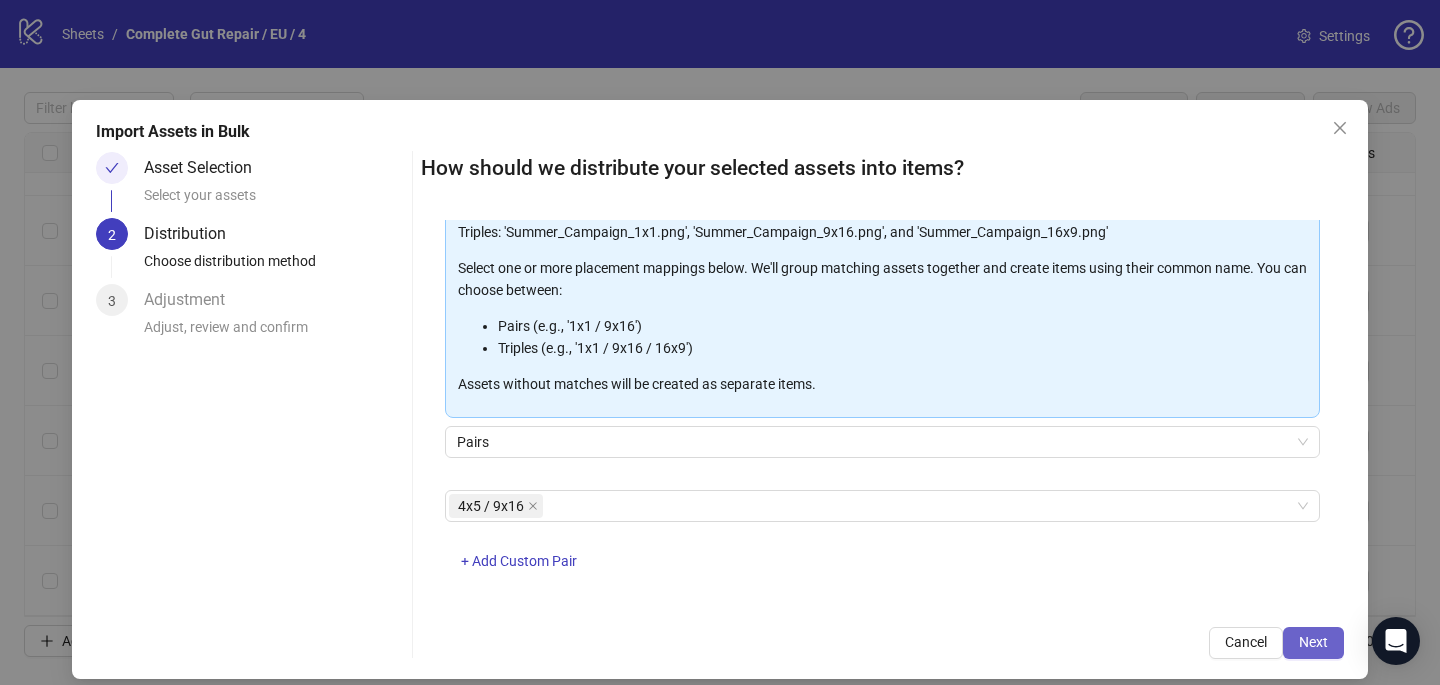 click on "Next" at bounding box center (1313, 642) 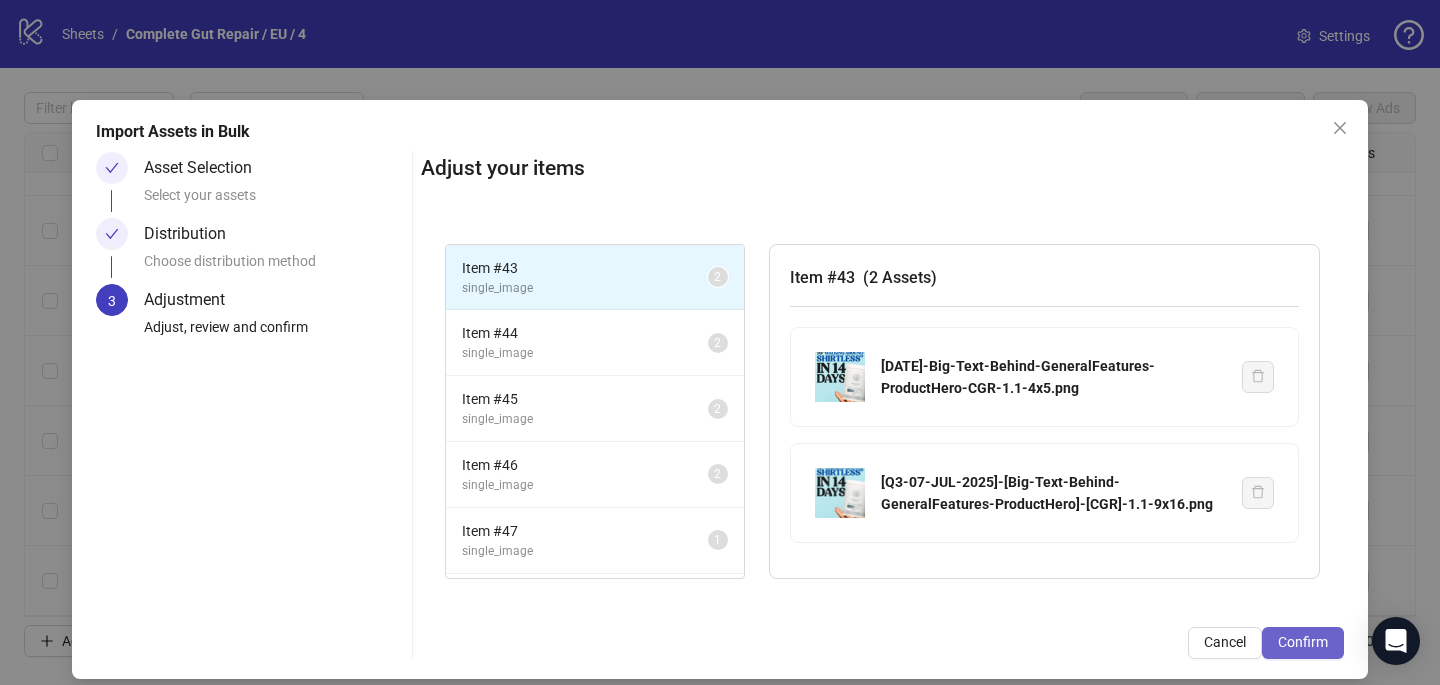 click on "Confirm" at bounding box center [1303, 643] 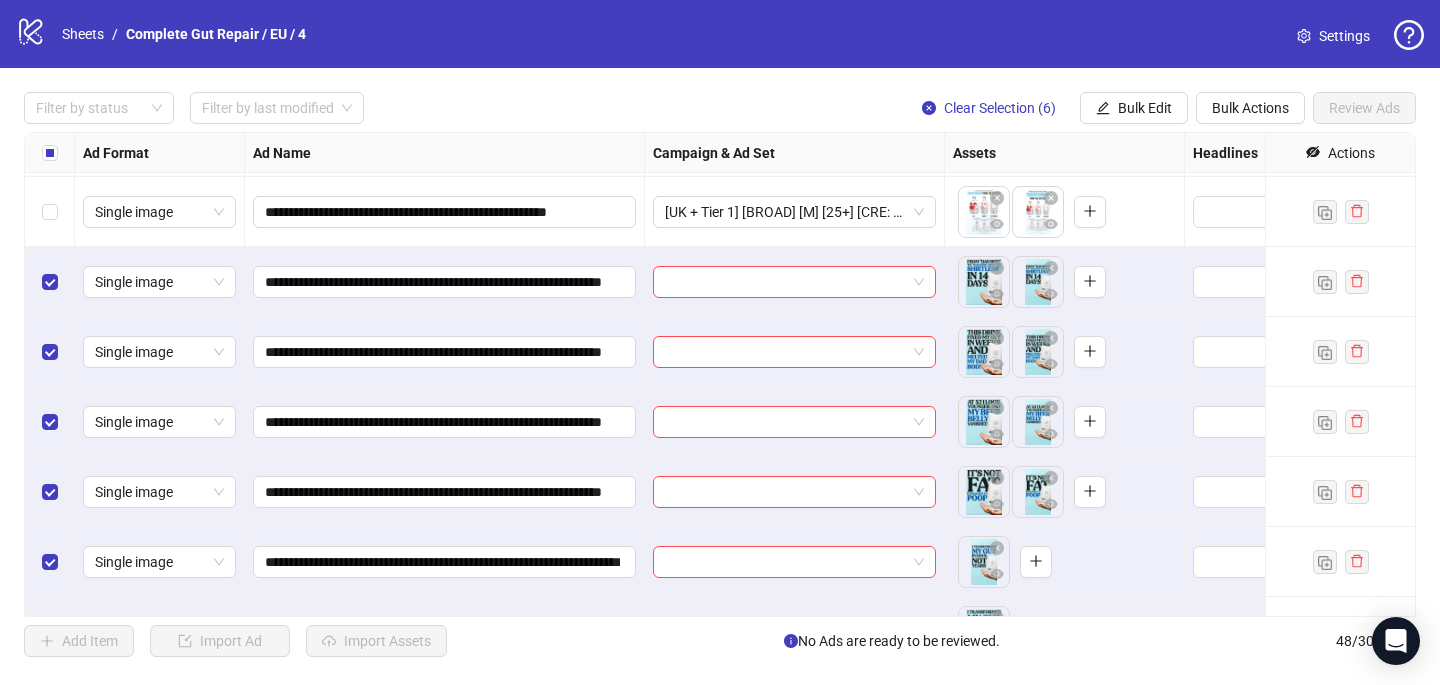 scroll, scrollTop: 2917, scrollLeft: 0, axis: vertical 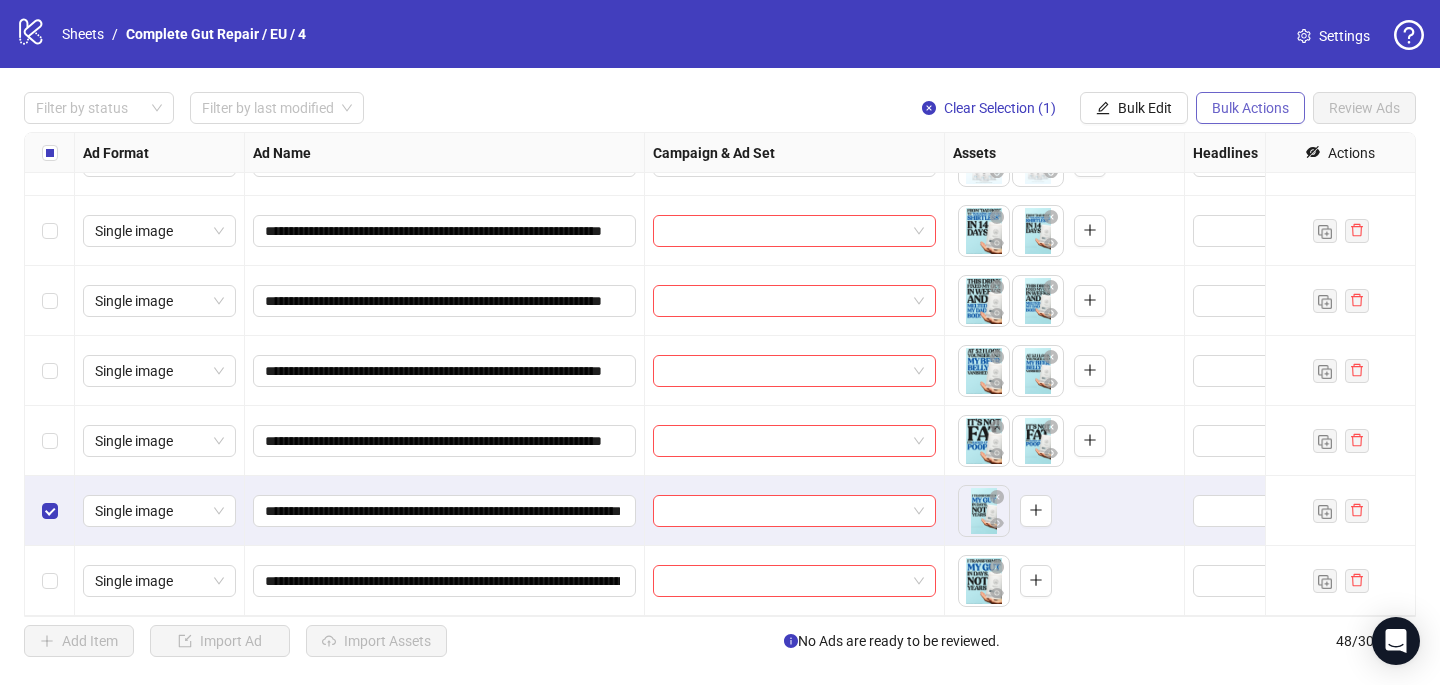 click on "Bulk Actions" at bounding box center [1250, 108] 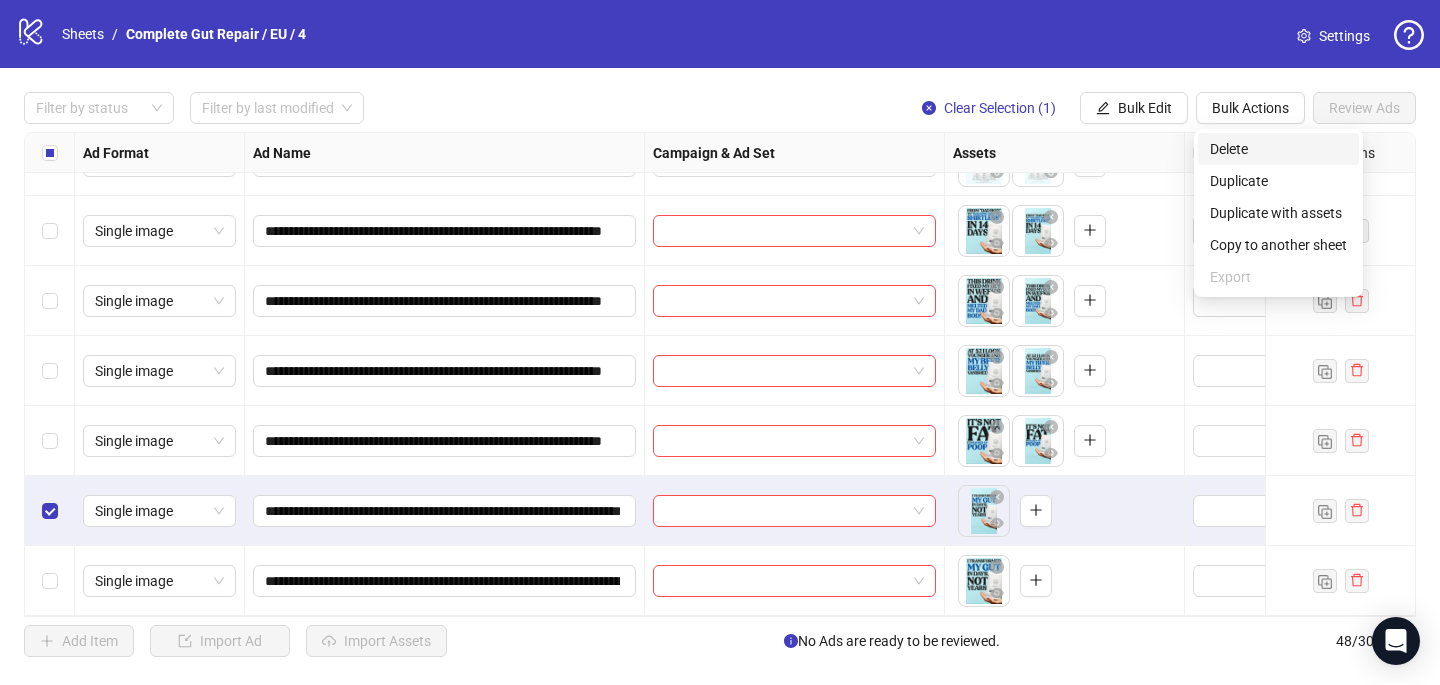 click on "Delete" at bounding box center (1278, 149) 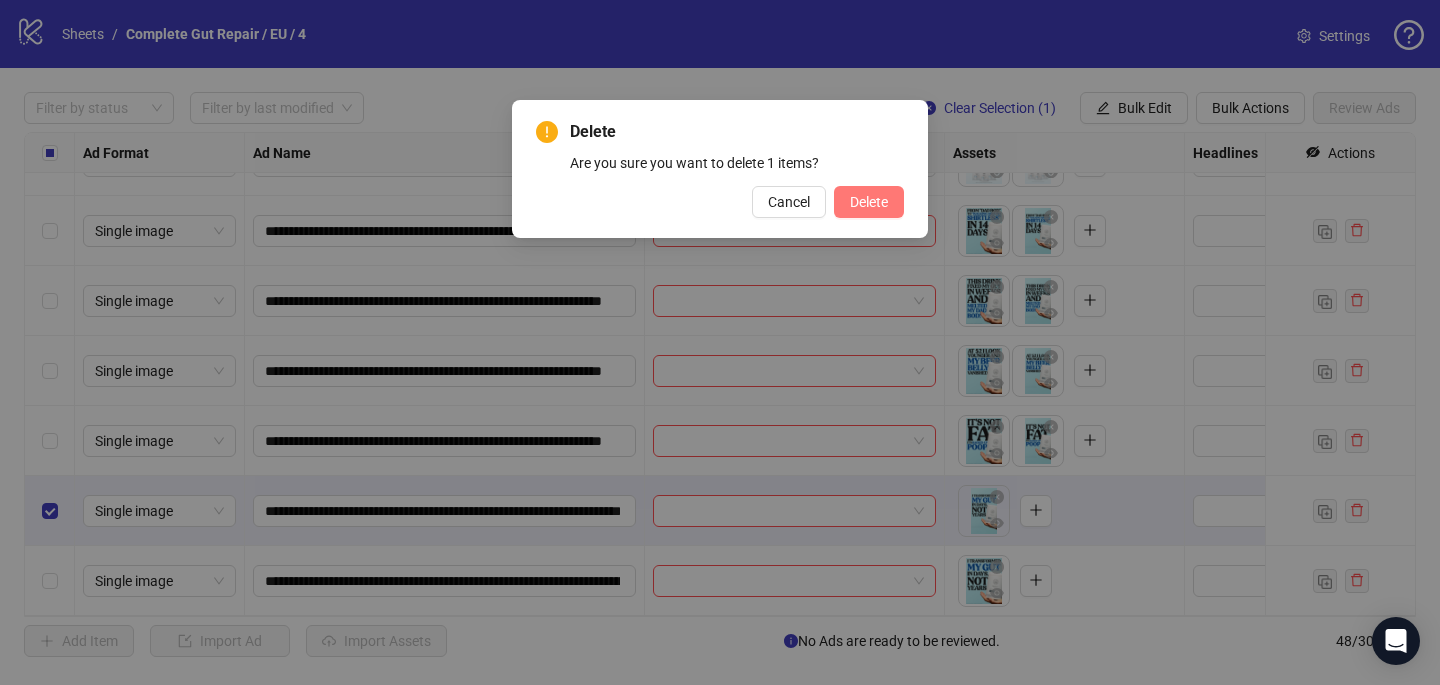 click on "Delete" at bounding box center (869, 202) 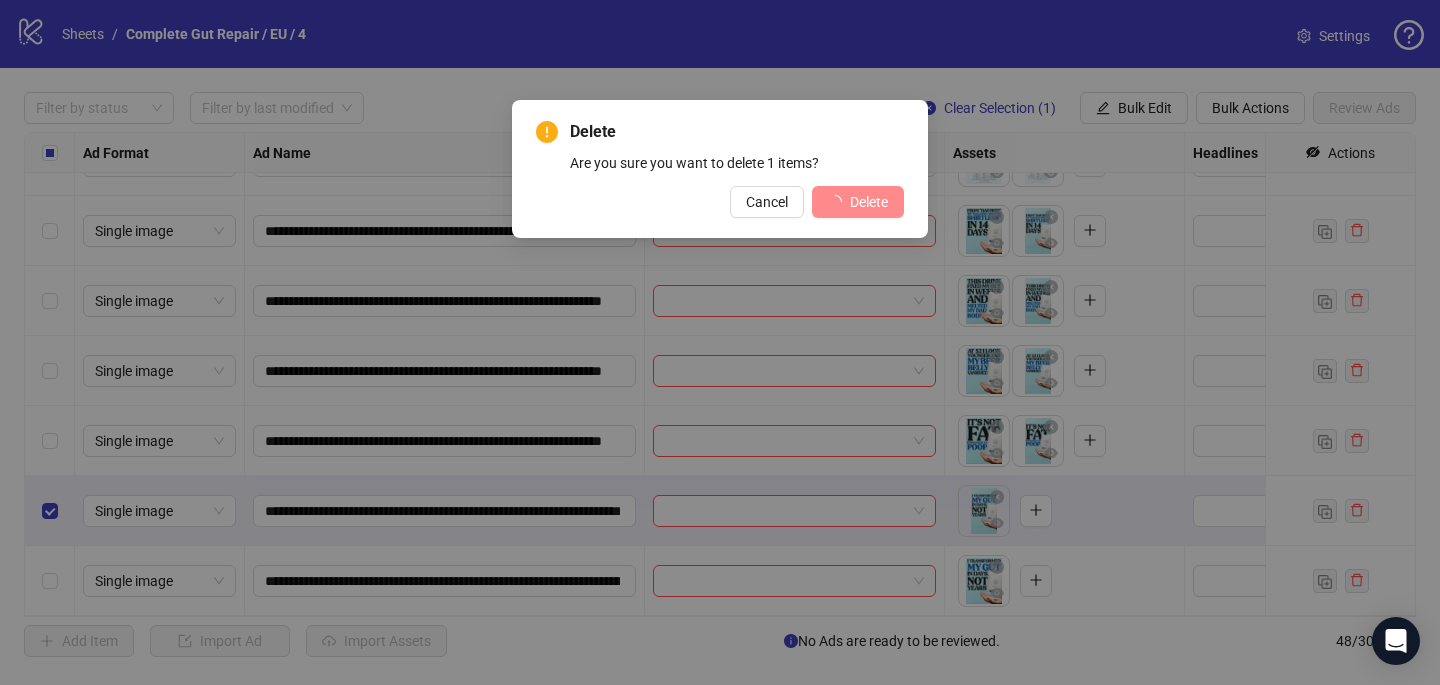 scroll, scrollTop: 2847, scrollLeft: 0, axis: vertical 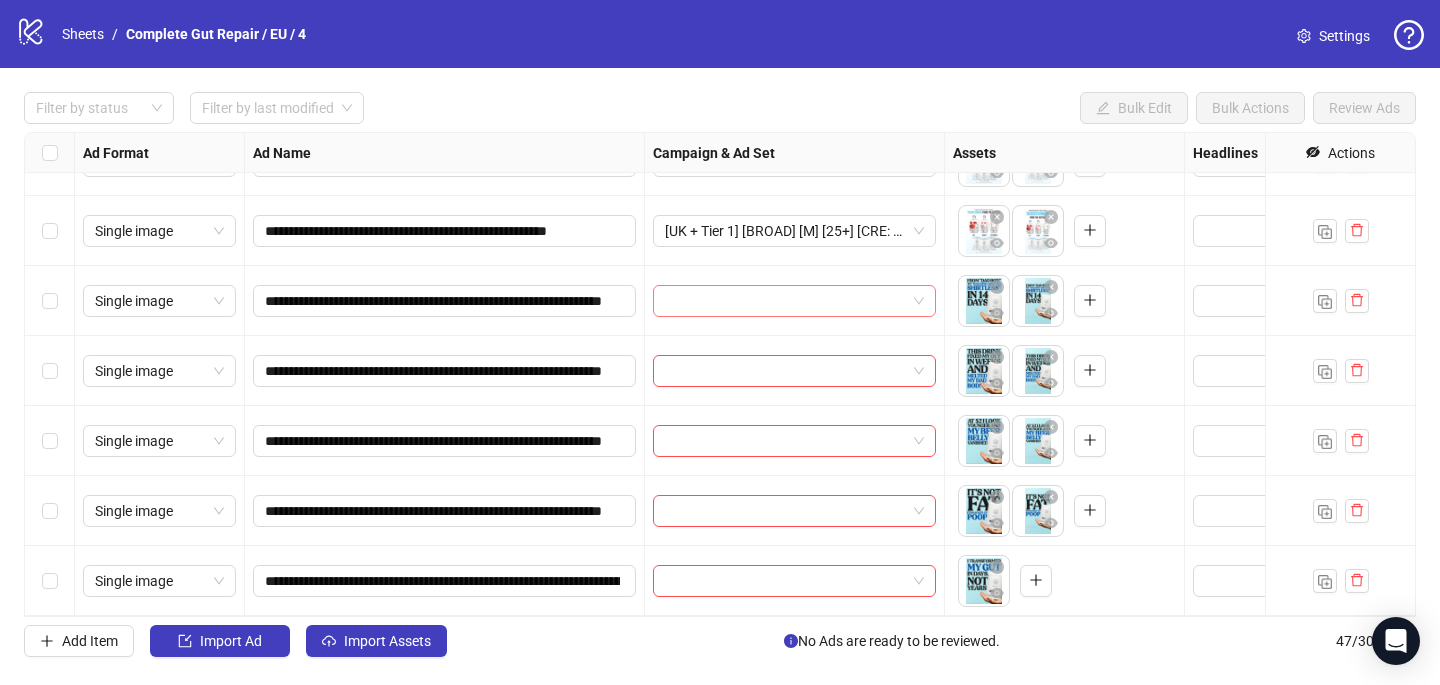 click at bounding box center [785, 301] 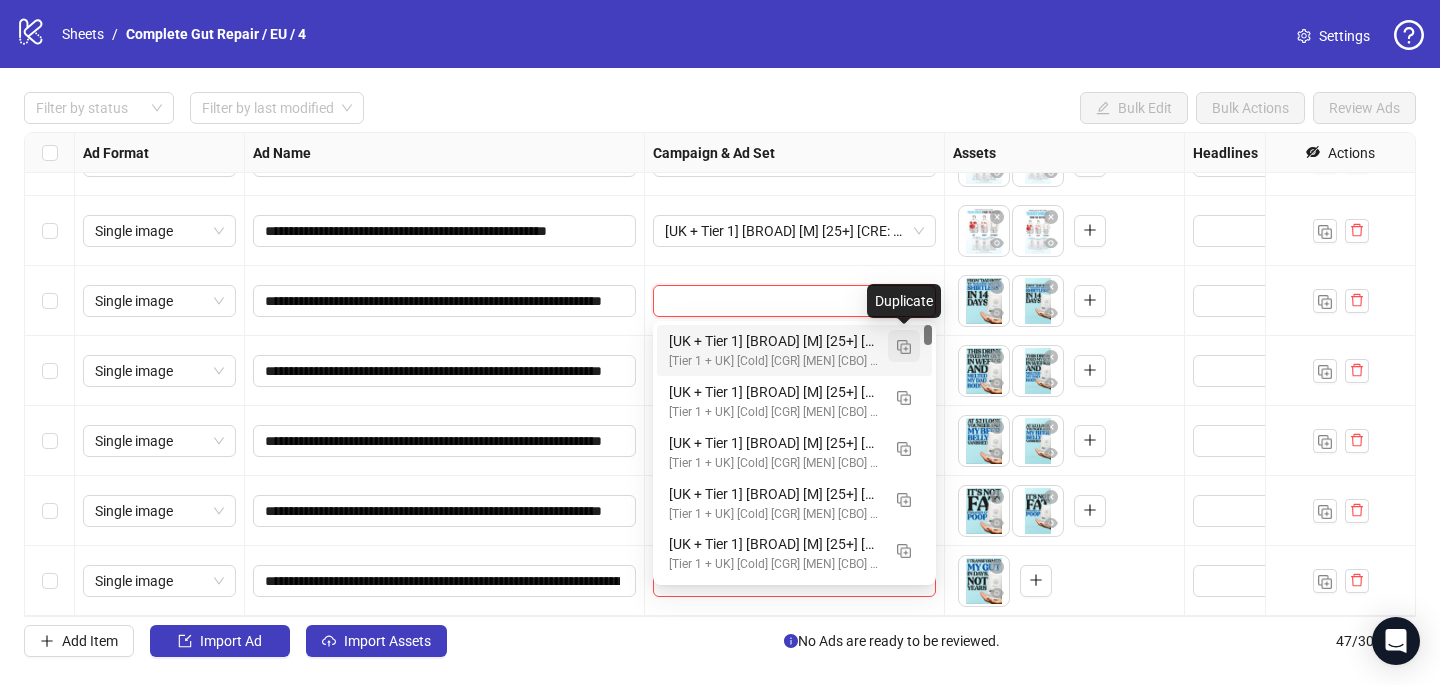 click at bounding box center [904, 347] 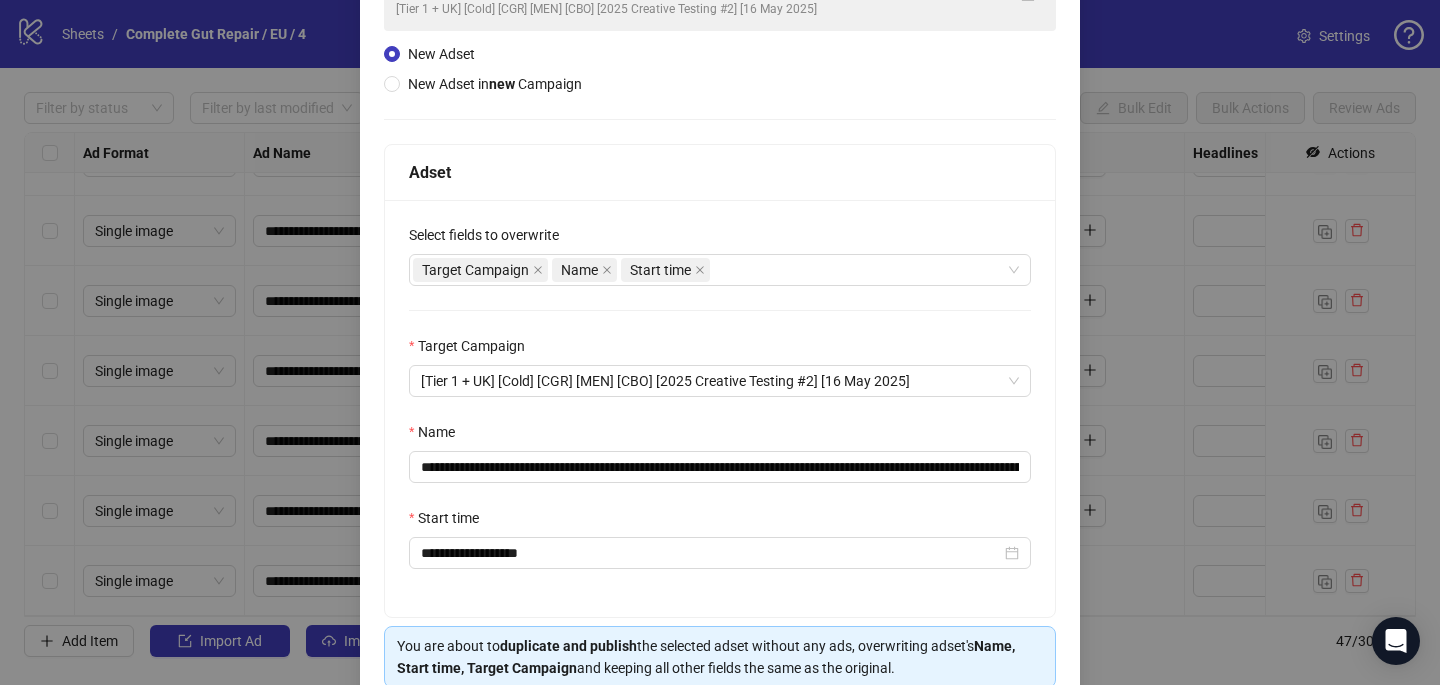 scroll, scrollTop: 187, scrollLeft: 0, axis: vertical 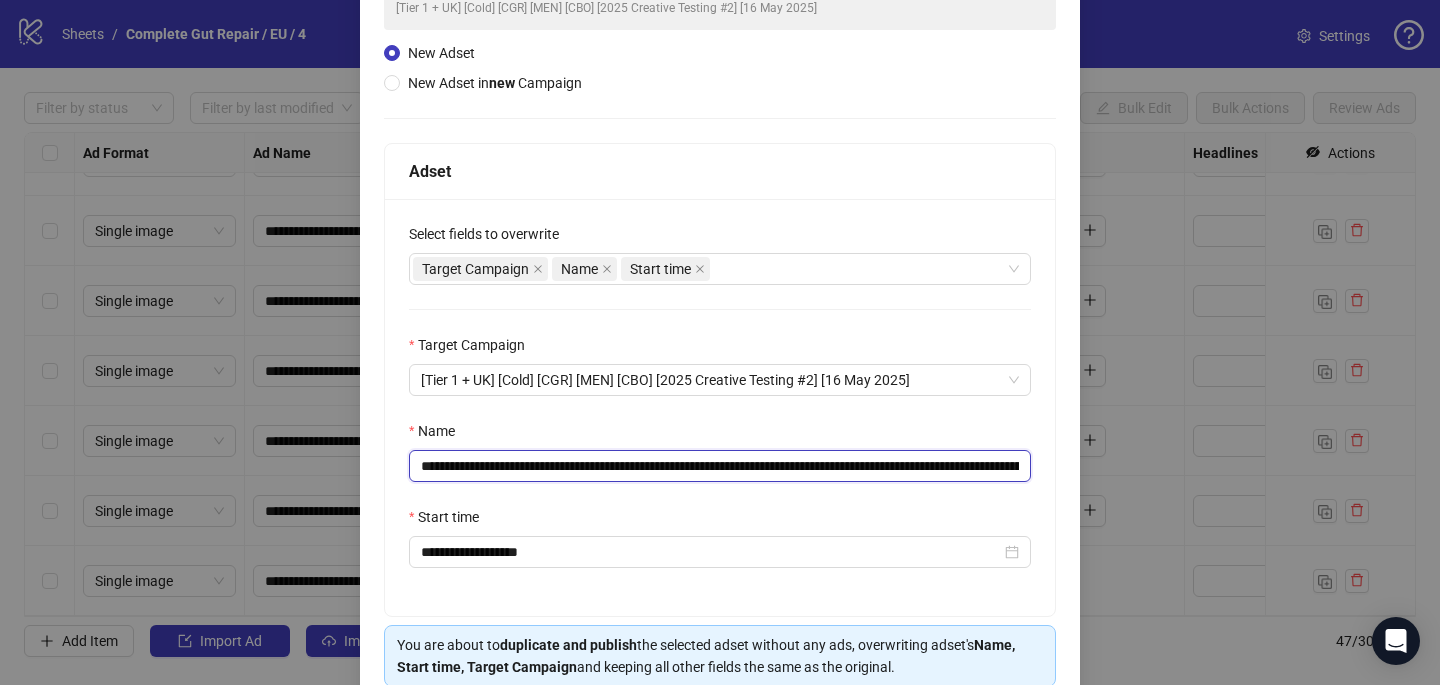 drag, startPoint x: 976, startPoint y: 463, endPoint x: 766, endPoint y: 461, distance: 210.00952 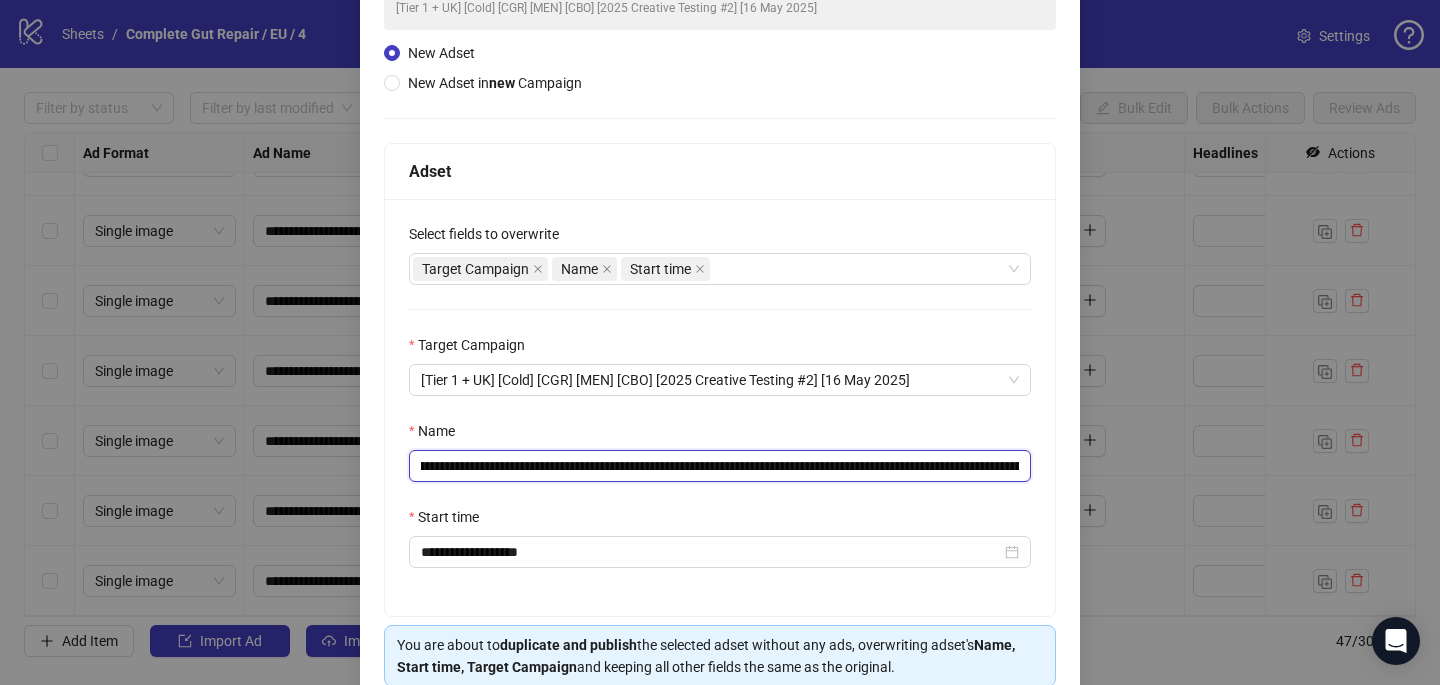 scroll, scrollTop: 278, scrollLeft: 0, axis: vertical 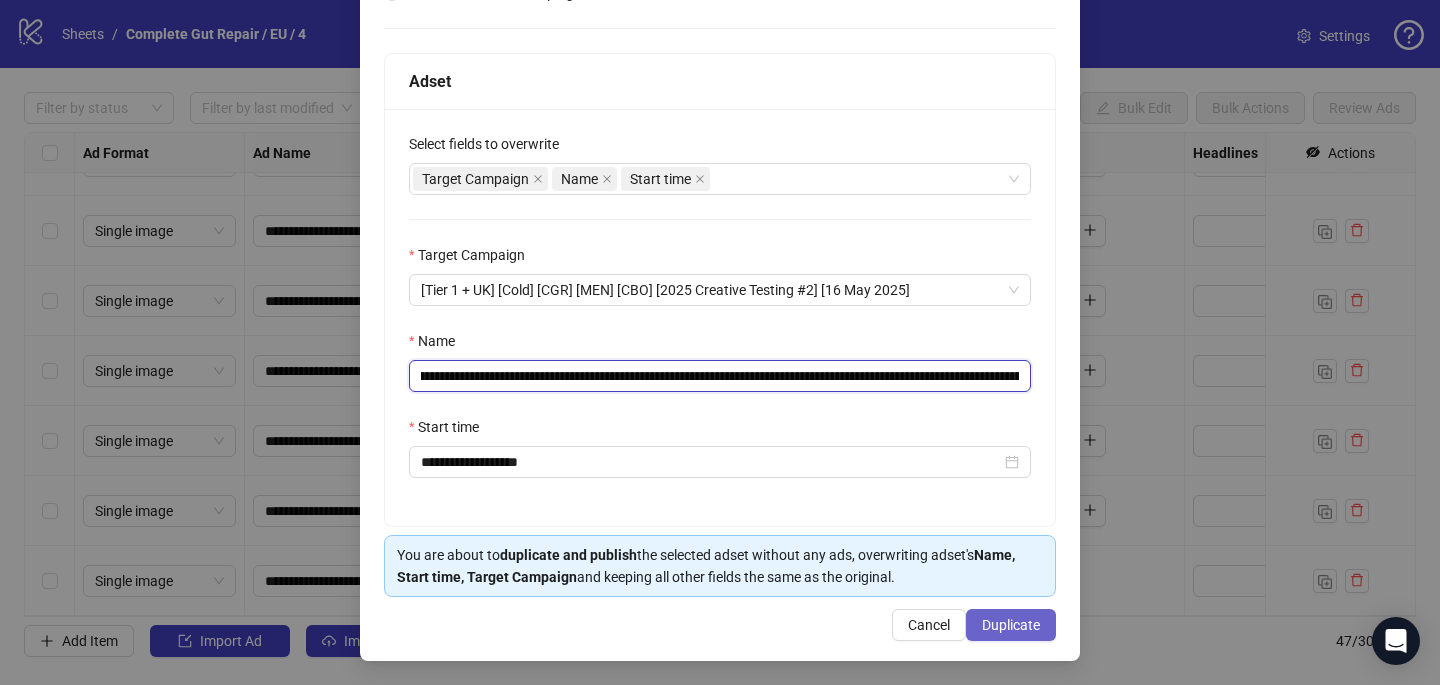 type on "**********" 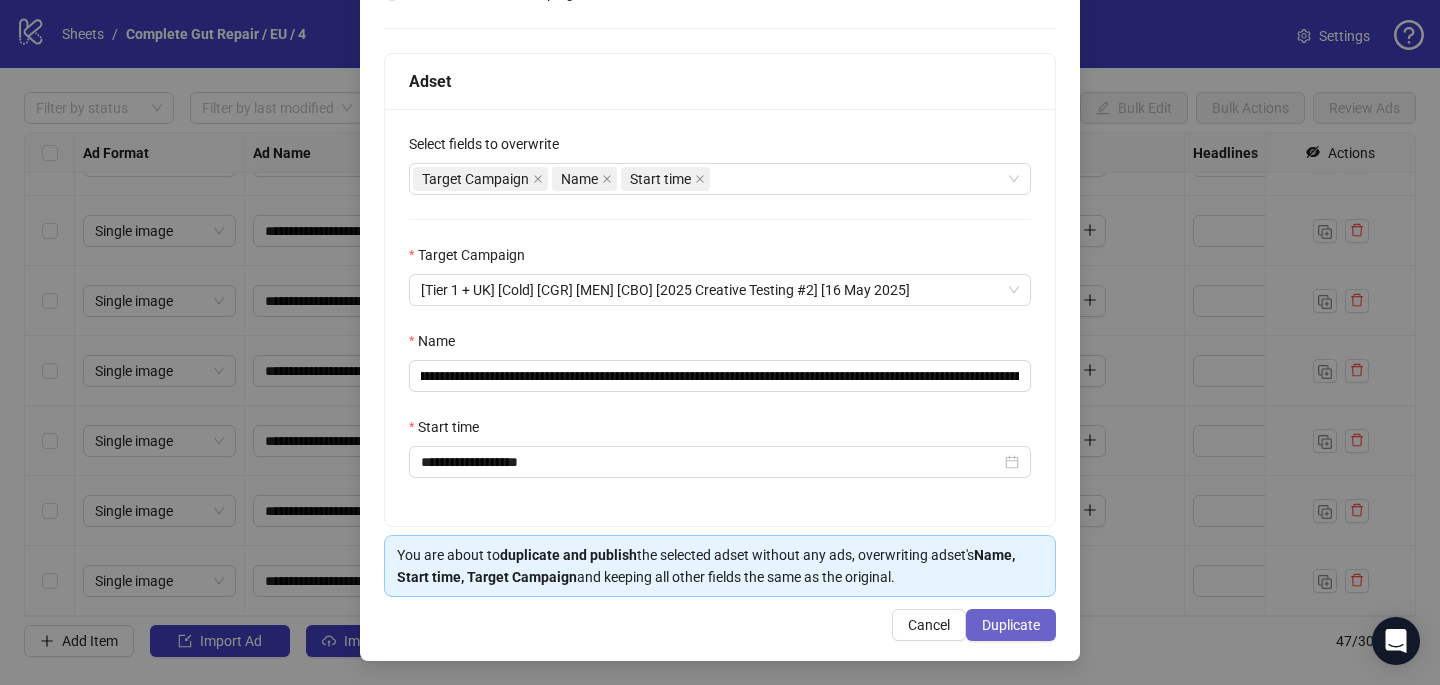 click on "Duplicate" at bounding box center (1011, 625) 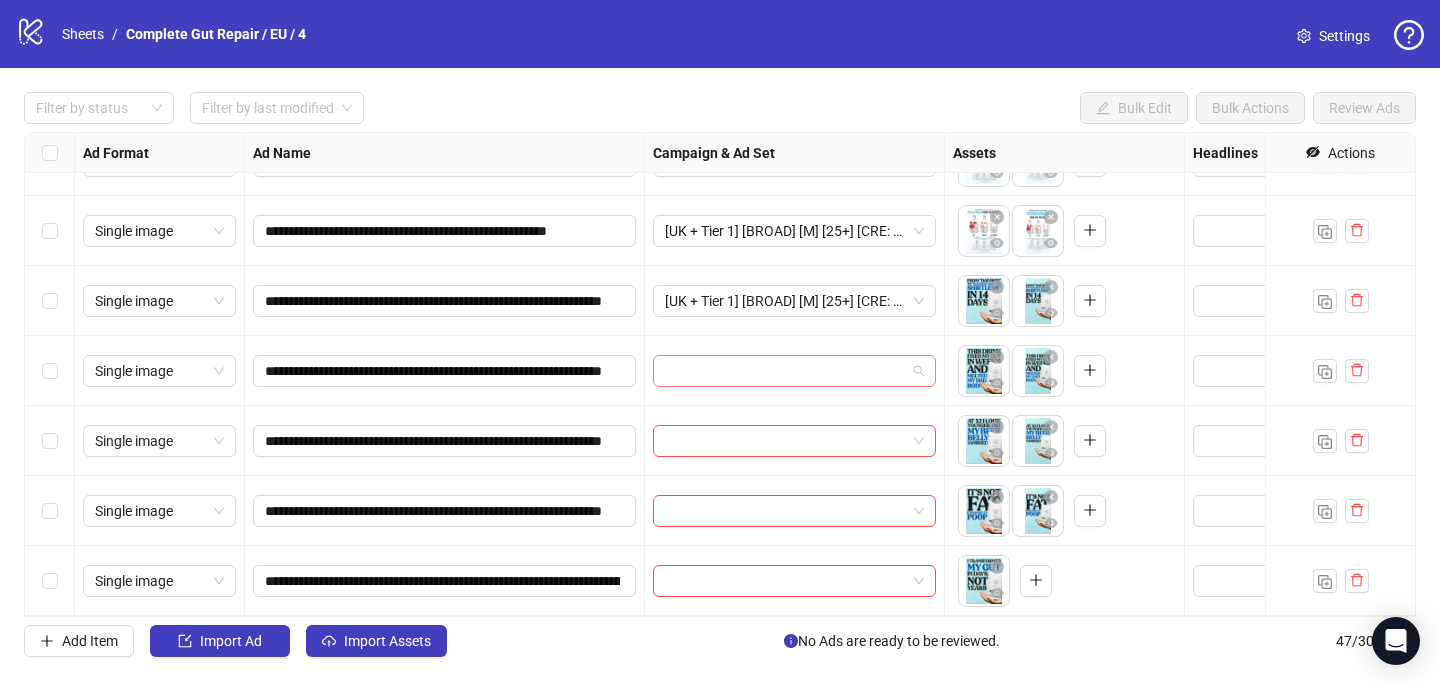 click at bounding box center [785, 371] 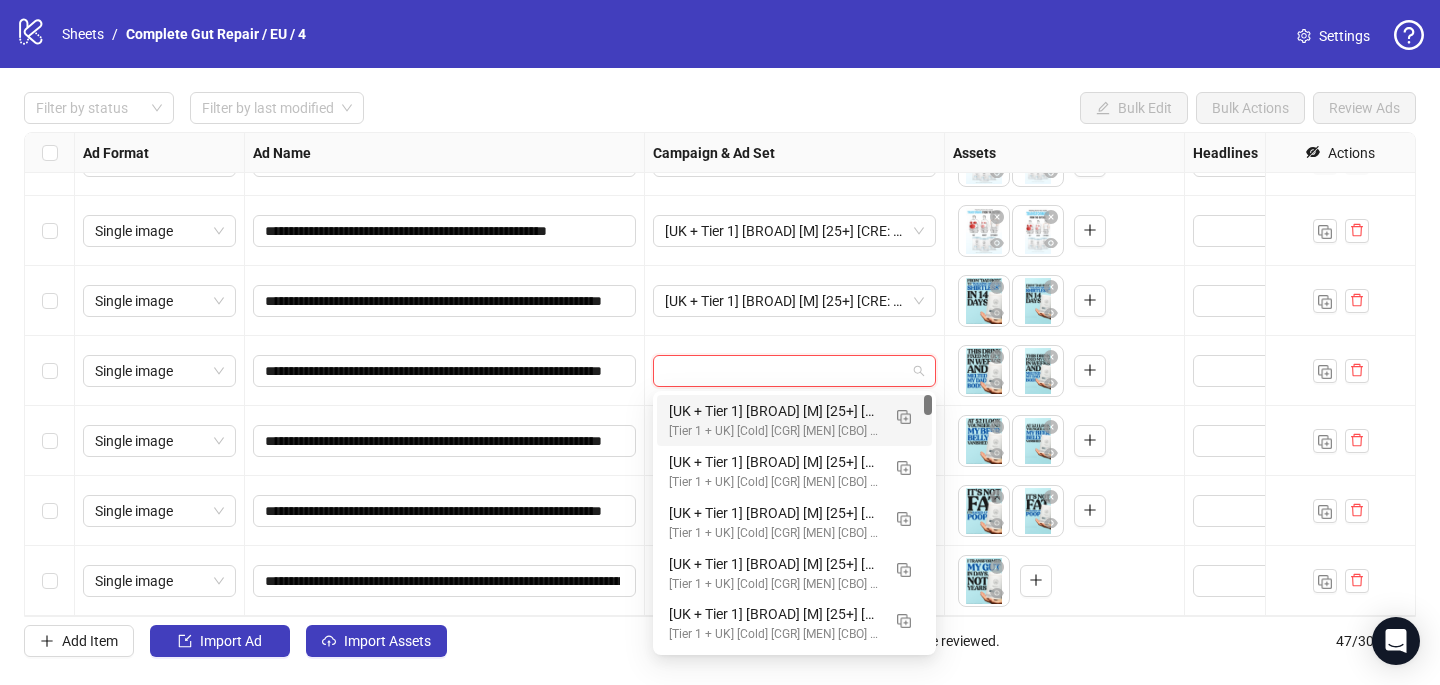 click on "[UK + Tier 1] [BROAD] [M] [25+] [CRE: Q3-07-JUL-2025-Big-Text-Behind-GeneralFeatures-ProductHero-CGR/PCP] [COP: Q2-05-MAY-2025- dad bod emergency plan -CGR/PCP]  [2 Aug 2025] (copy) (copy) (copy) (copy) (copy) (copy) (copy) (copy) (copy) (copy) (copy)" at bounding box center [774, 411] 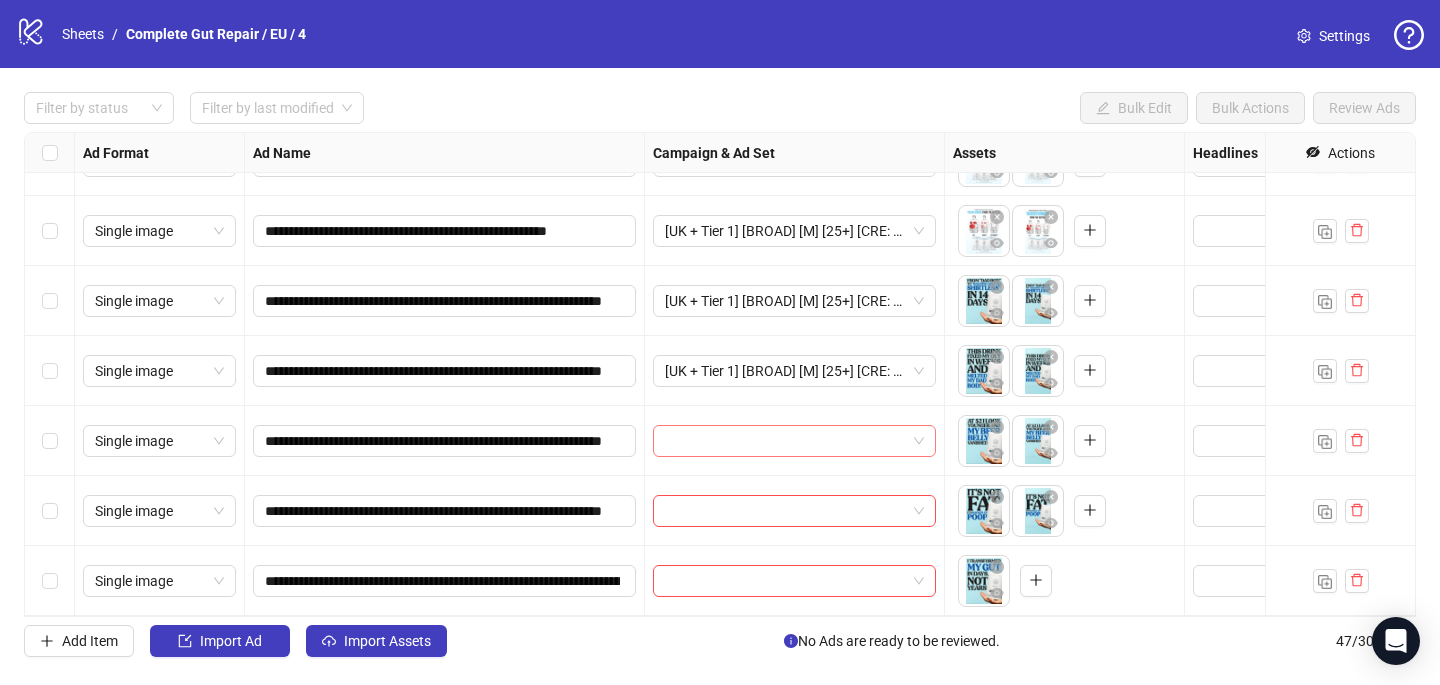 click at bounding box center [785, 441] 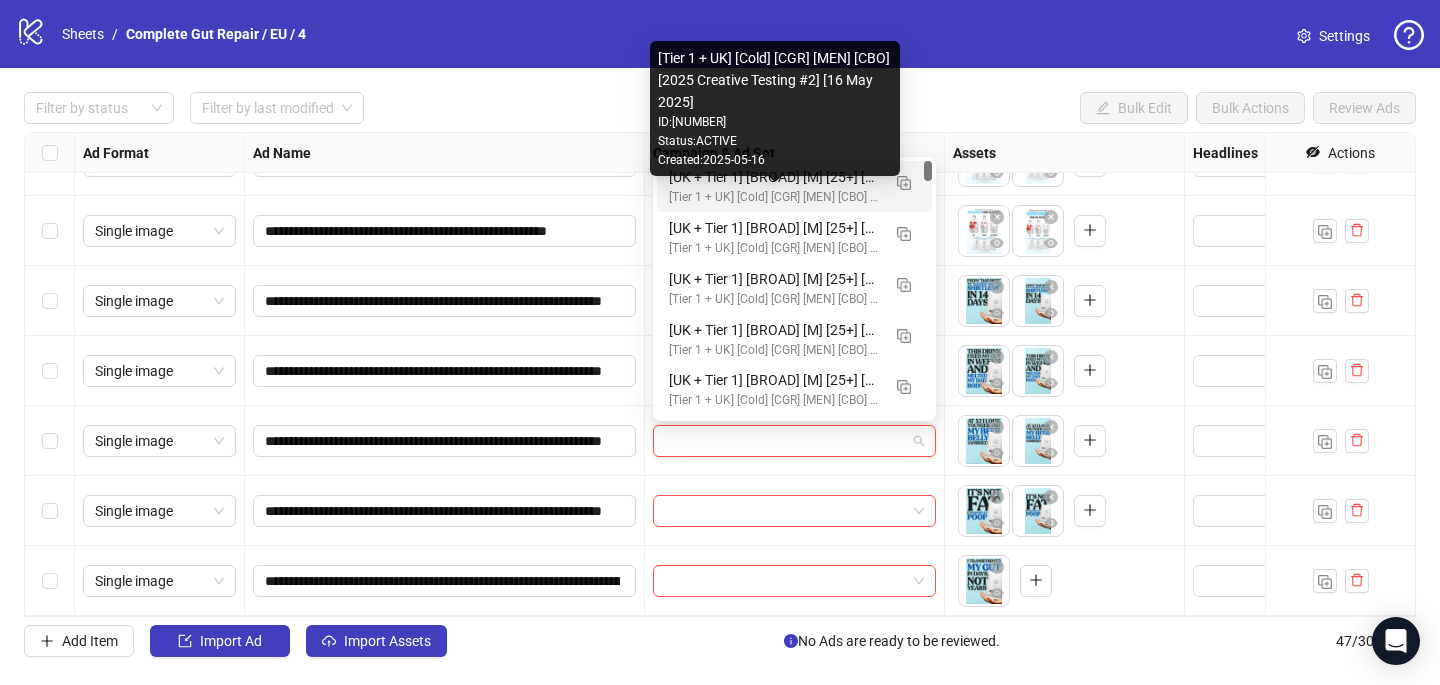 click on "[Tier 1 + UK] [Cold] [CGR] [MEN] [CBO] [2025 Creative Testing #2] [16 May 2025]" at bounding box center (774, 197) 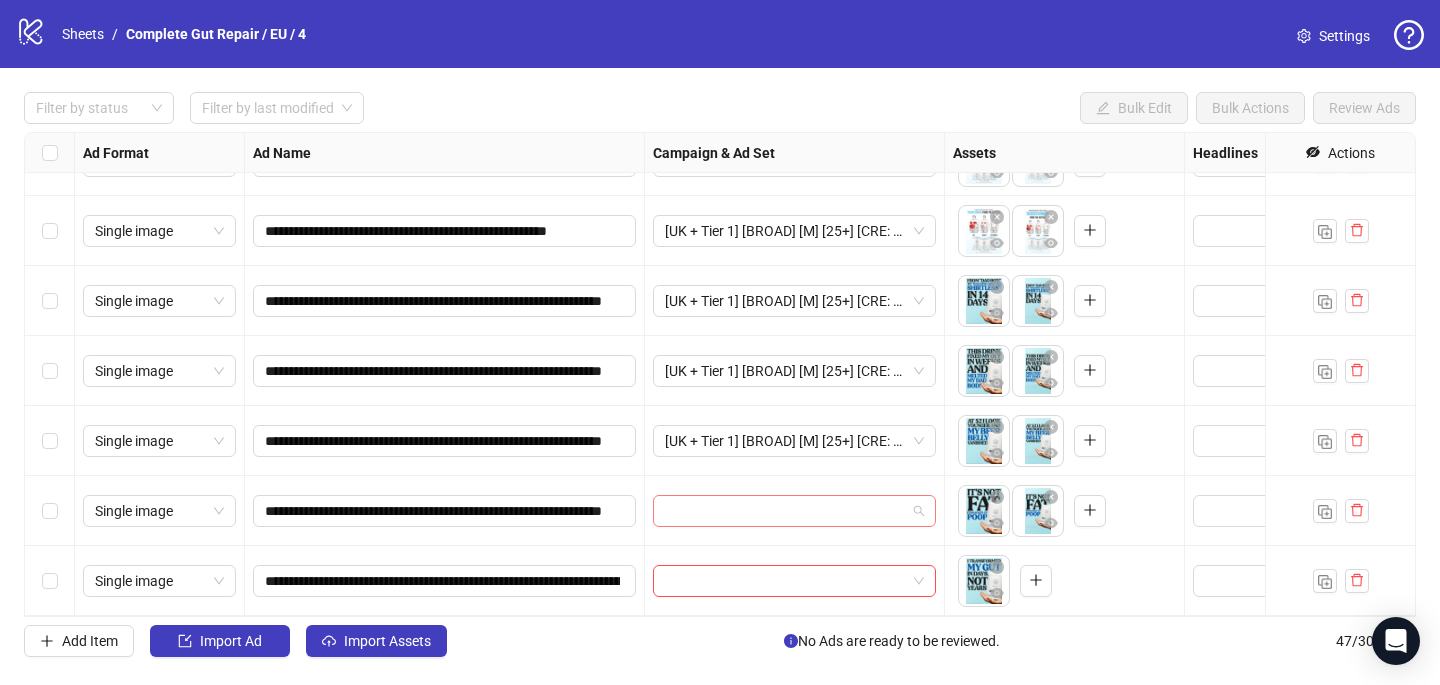 click at bounding box center (785, 511) 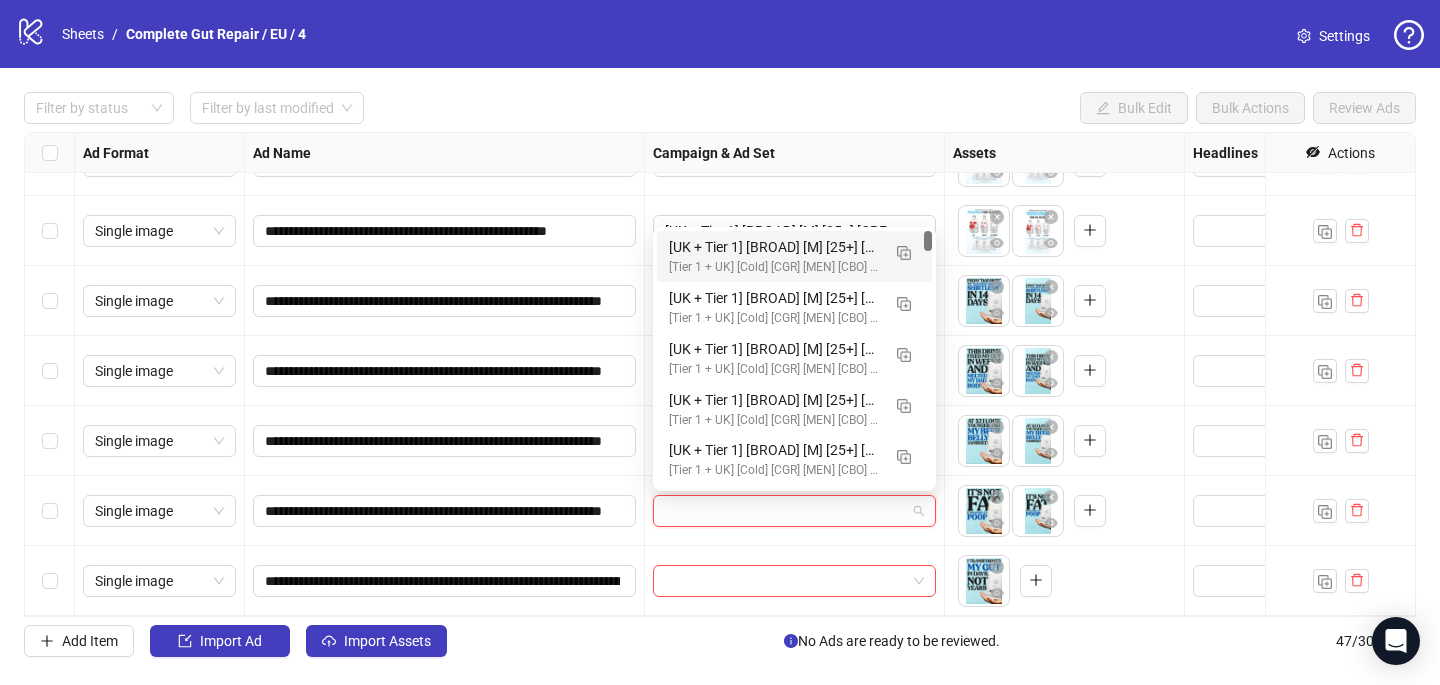 click on "[Tier 1 + UK] [Cold] [CGR] [MEN] [CBO] [2025 Creative Testing #2] [16 May 2025]" at bounding box center (774, 267) 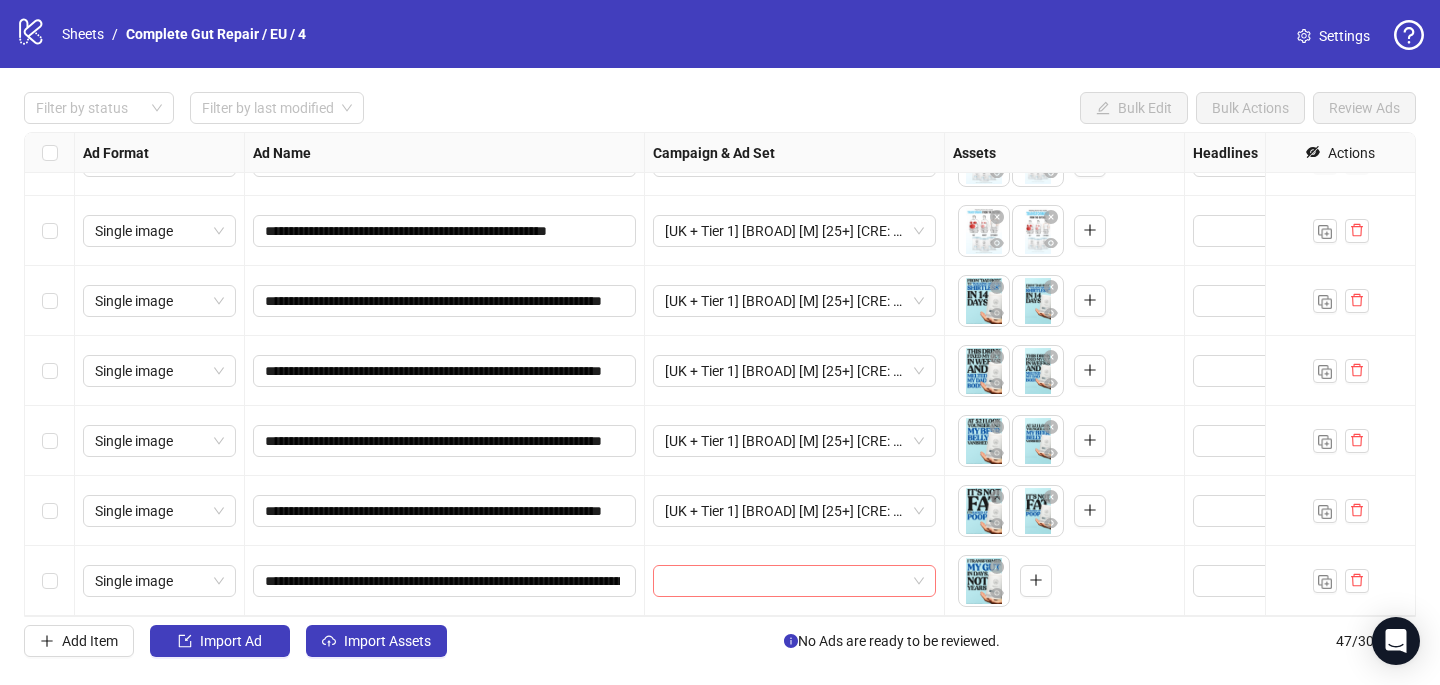 click at bounding box center (785, 581) 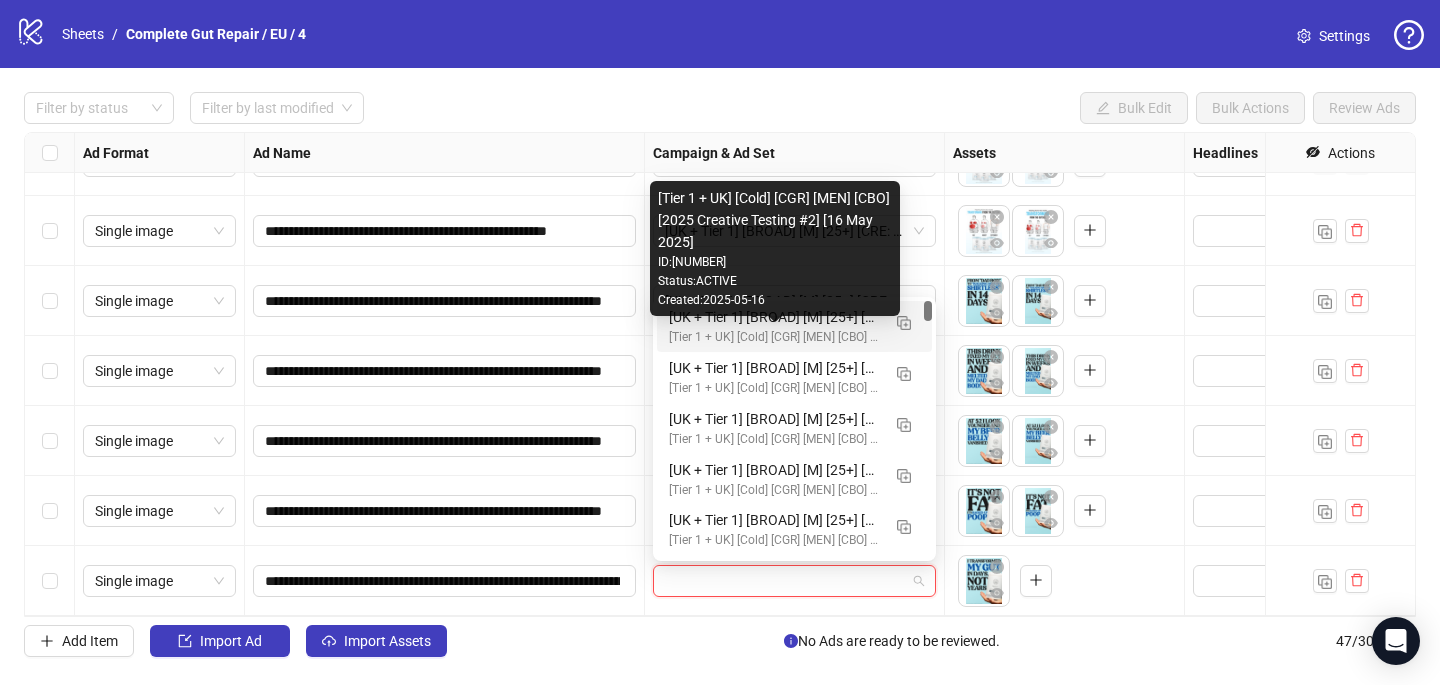 click on "[Tier 1 + UK] [Cold] [CGR] [MEN] [CBO] [2025 Creative Testing #2] [16 May 2025]" at bounding box center (774, 337) 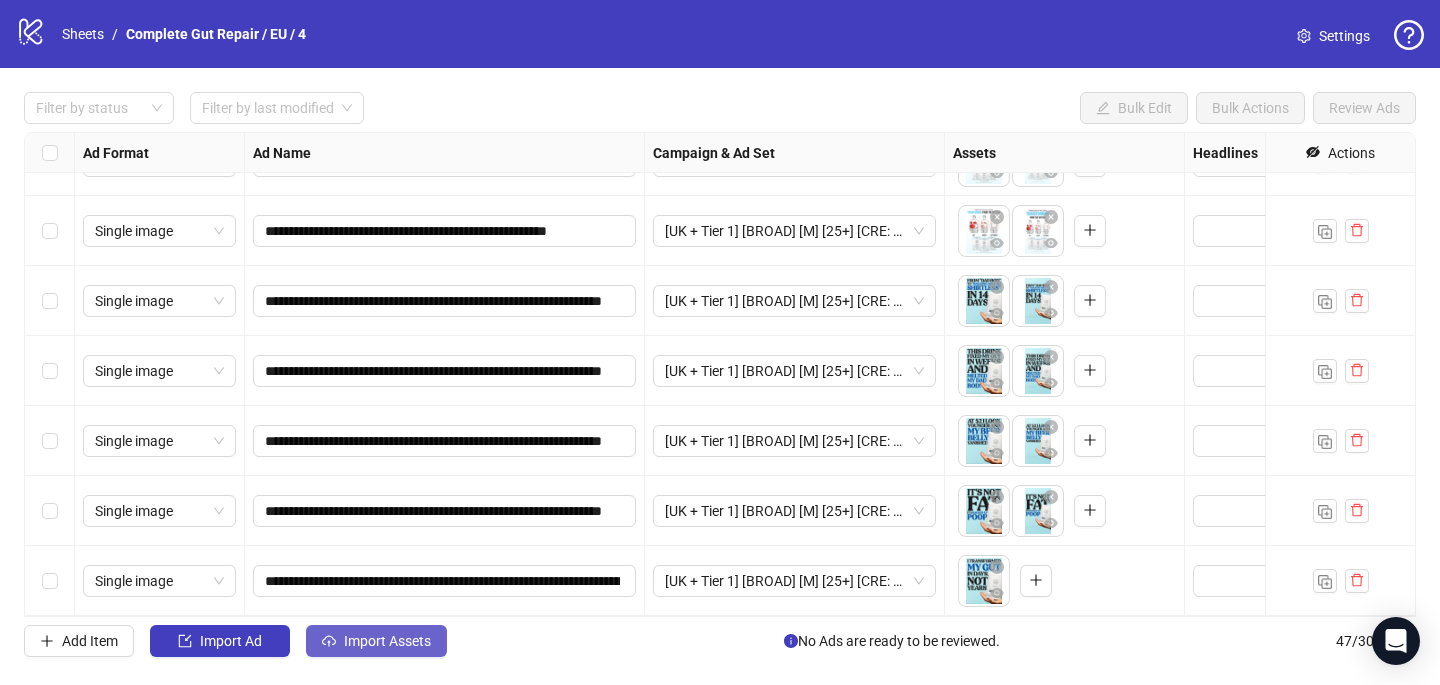 click on "Import Assets" at bounding box center (387, 641) 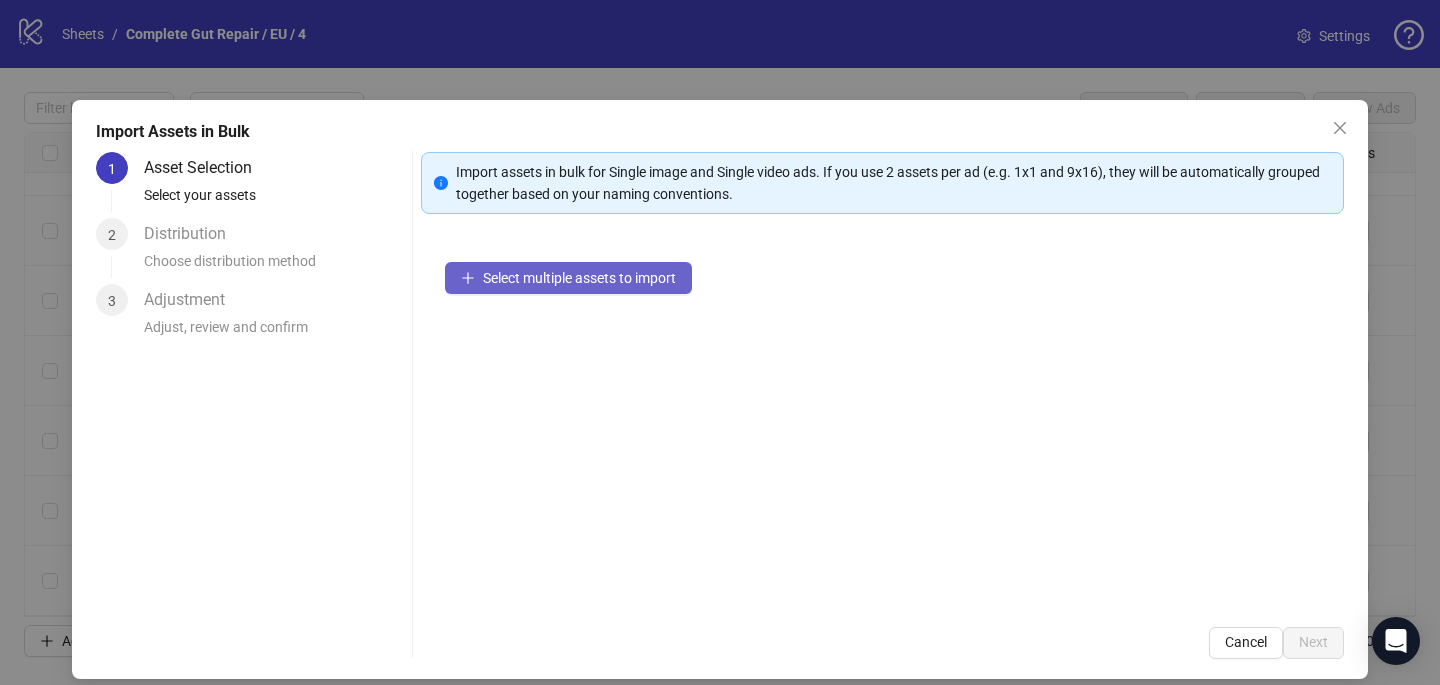 click on "Select multiple assets to import" at bounding box center [579, 278] 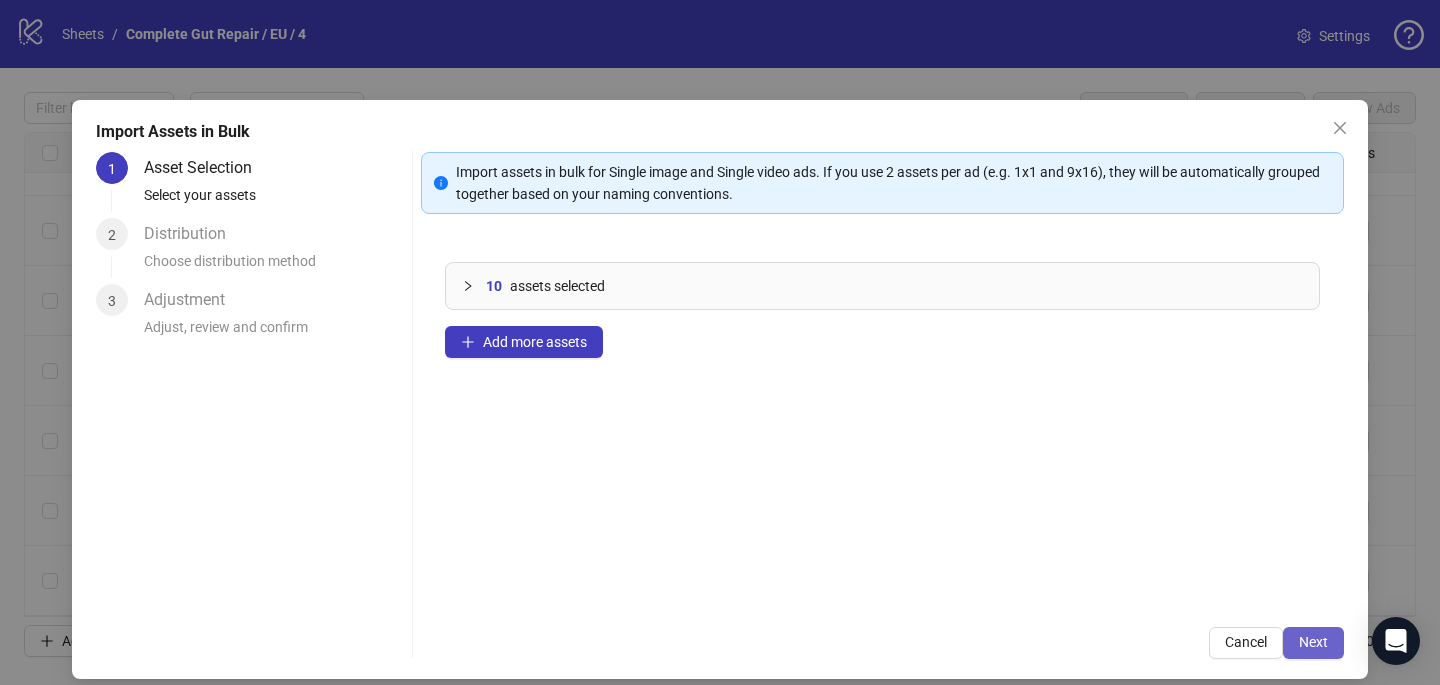 click on "Next" at bounding box center (1313, 642) 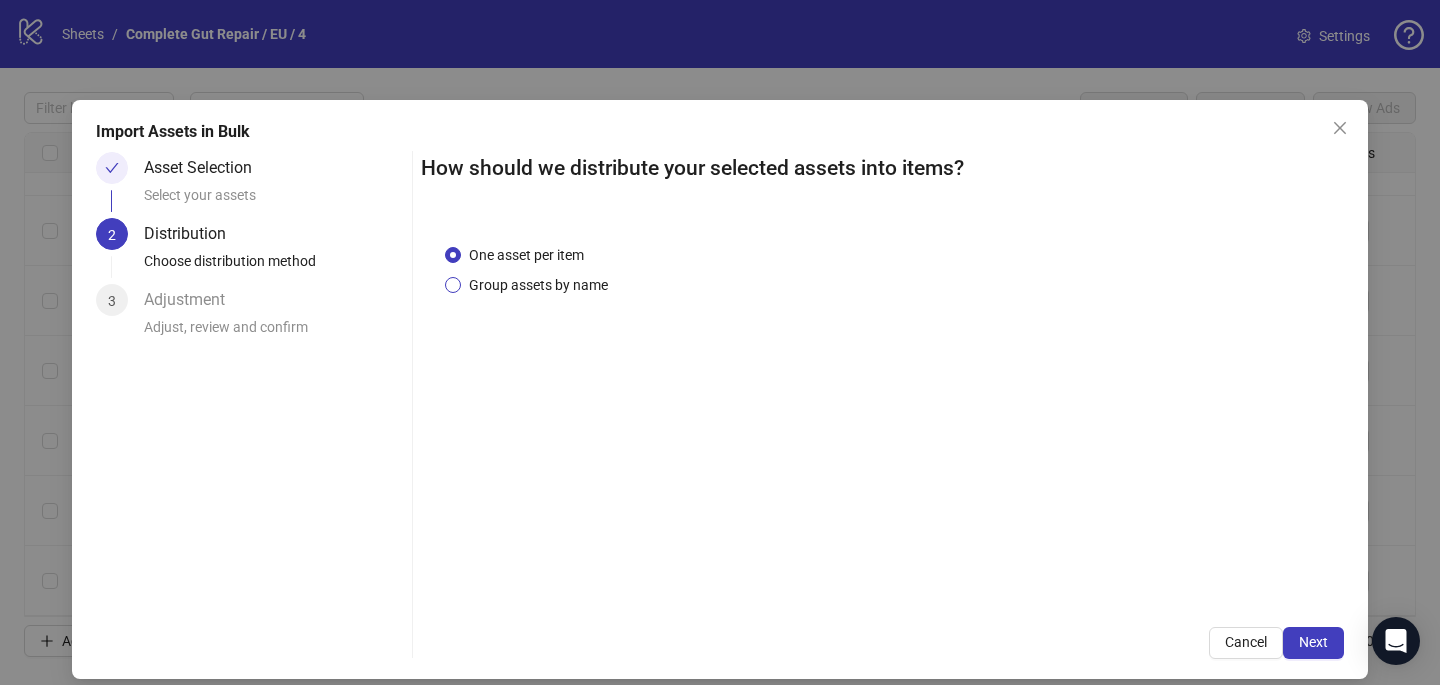click on "Group assets by name" at bounding box center (538, 285) 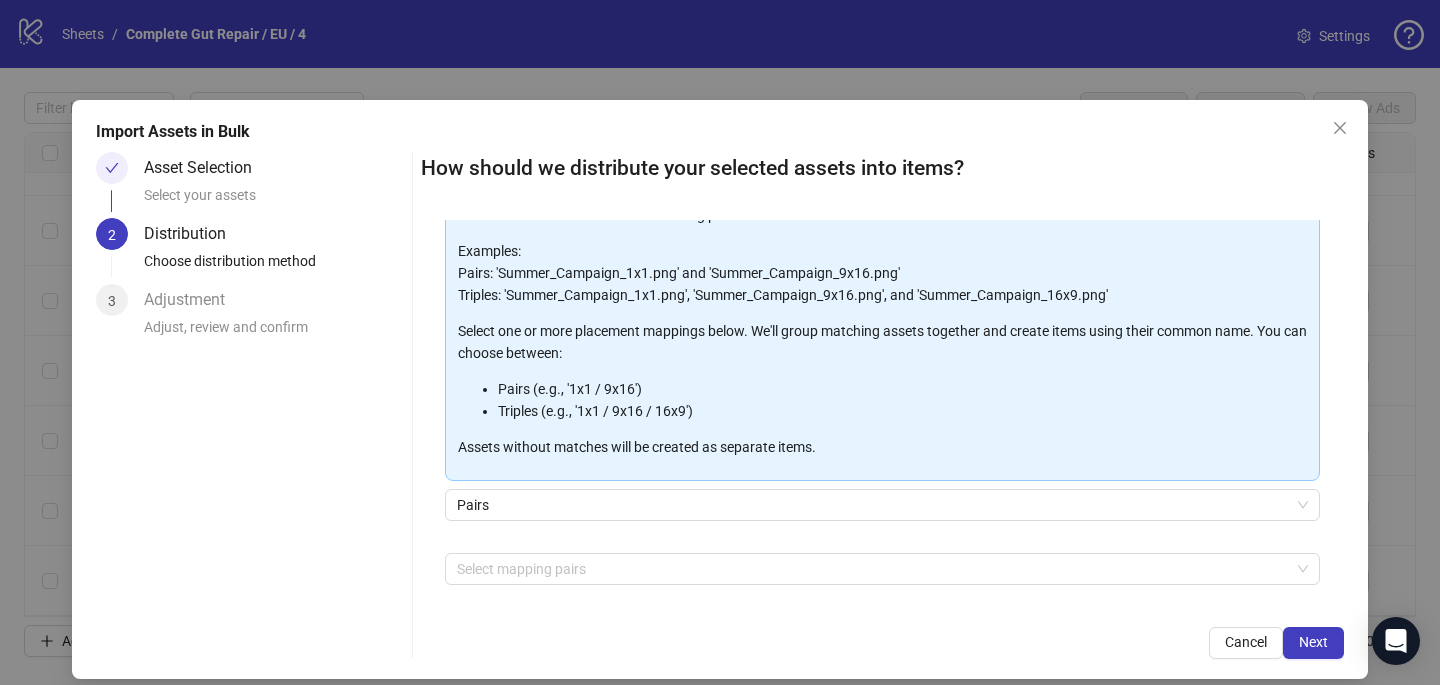 scroll, scrollTop: 203, scrollLeft: 0, axis: vertical 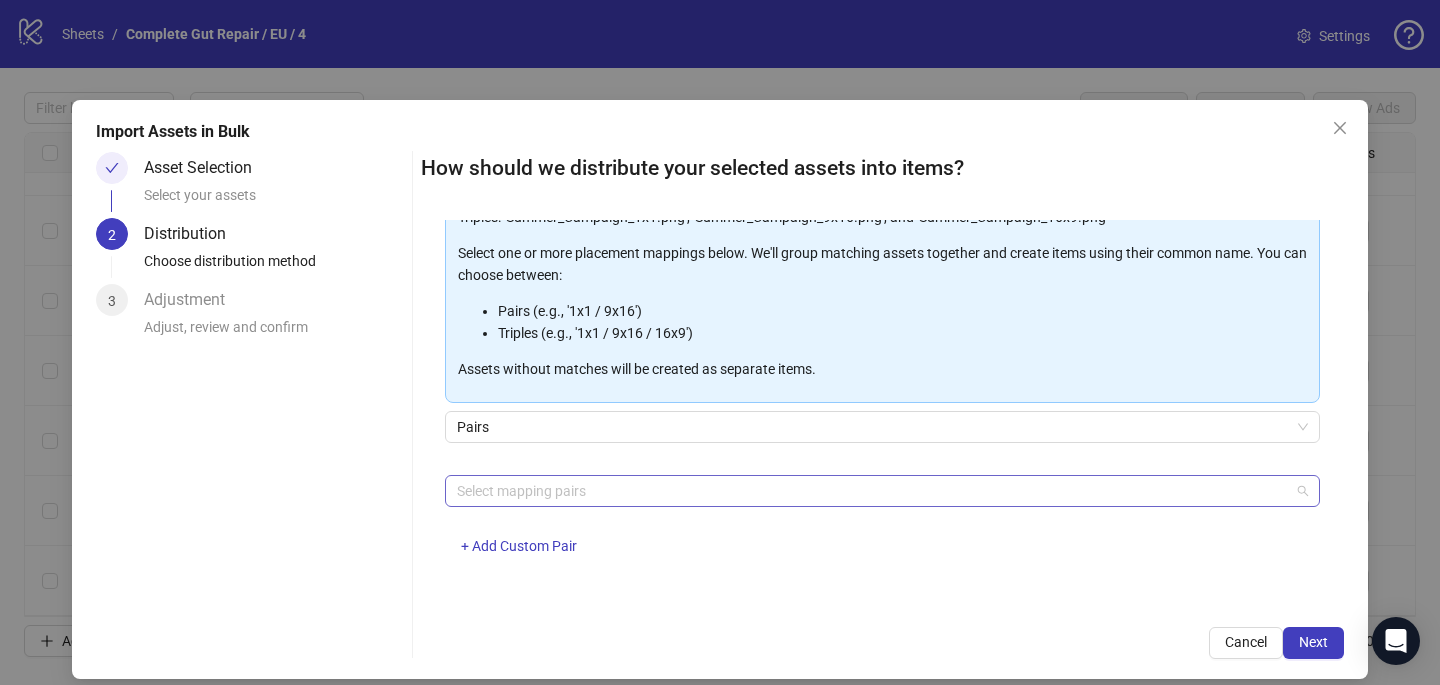 click at bounding box center [872, 491] 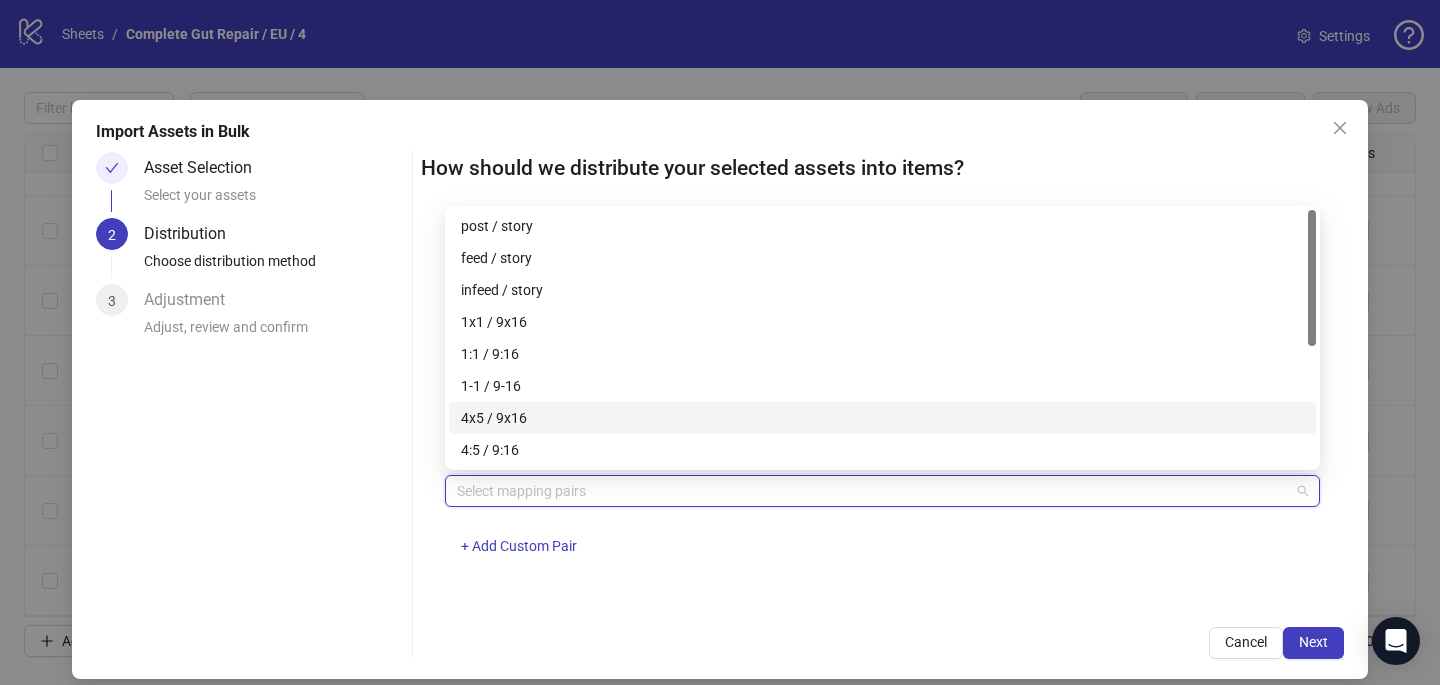 click on "4x5 / 9x16" at bounding box center (882, 418) 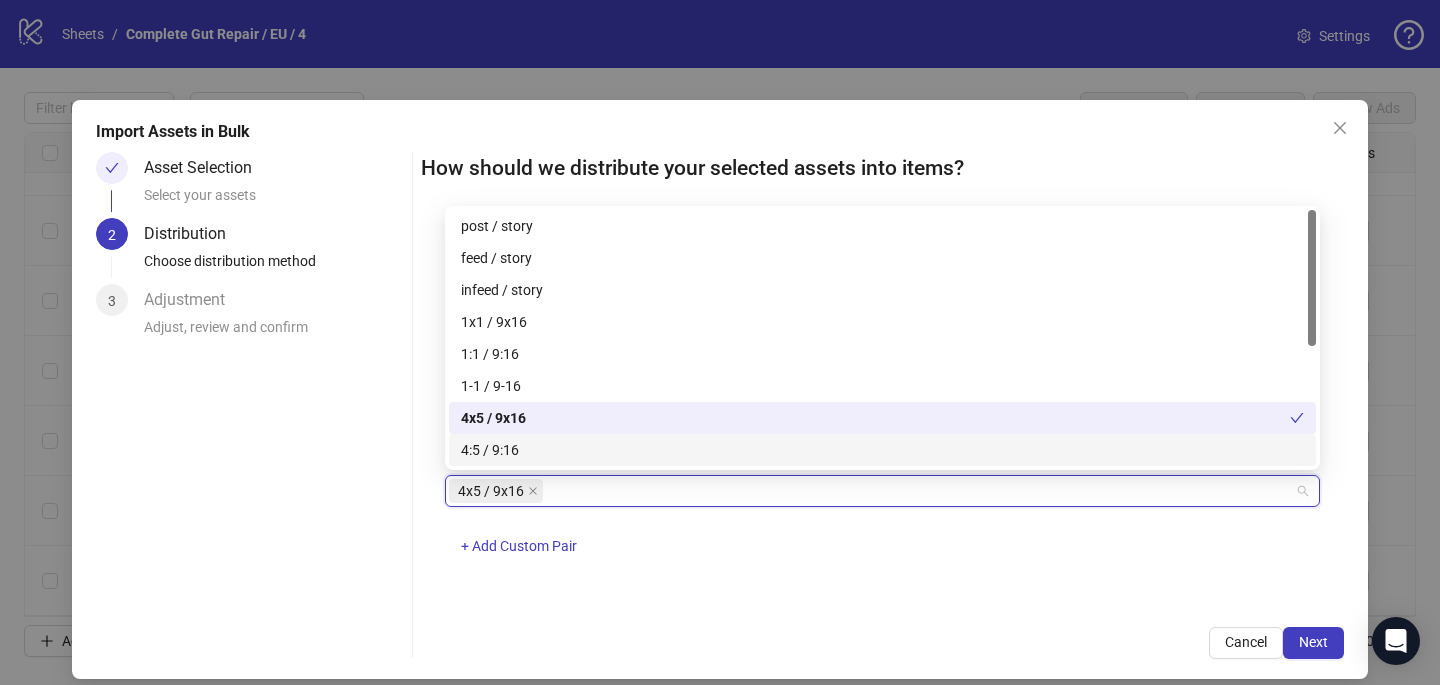 click on "4x5 / 9x16   + Add Custom Pair" at bounding box center (882, 527) 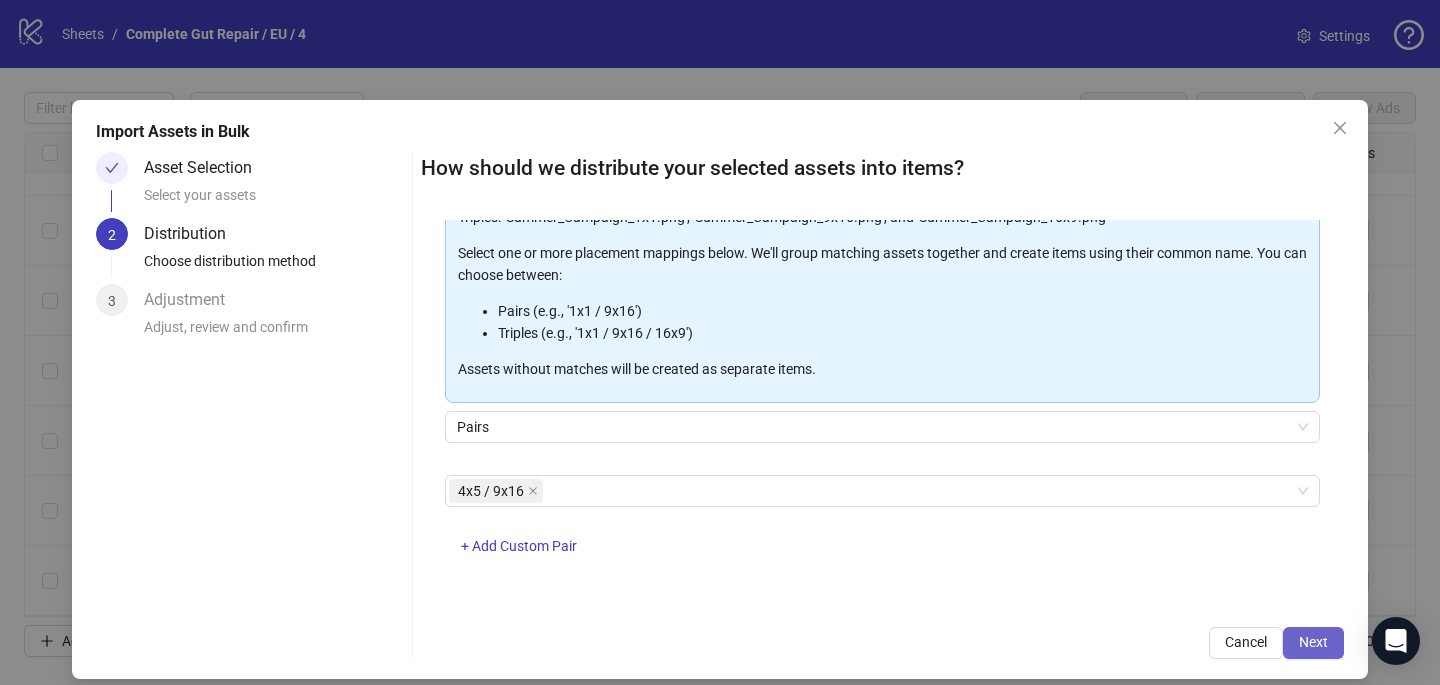 click on "Next" at bounding box center [1313, 643] 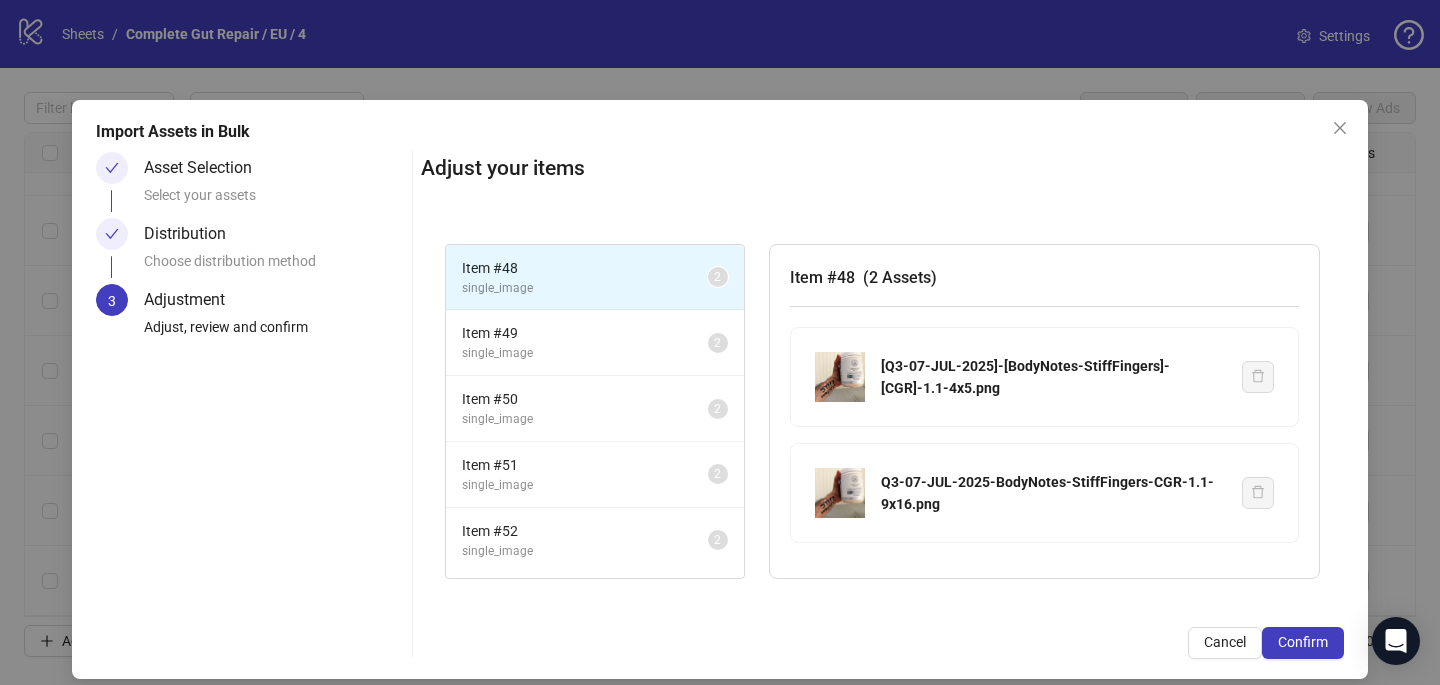 click on "Confirm" at bounding box center [1303, 643] 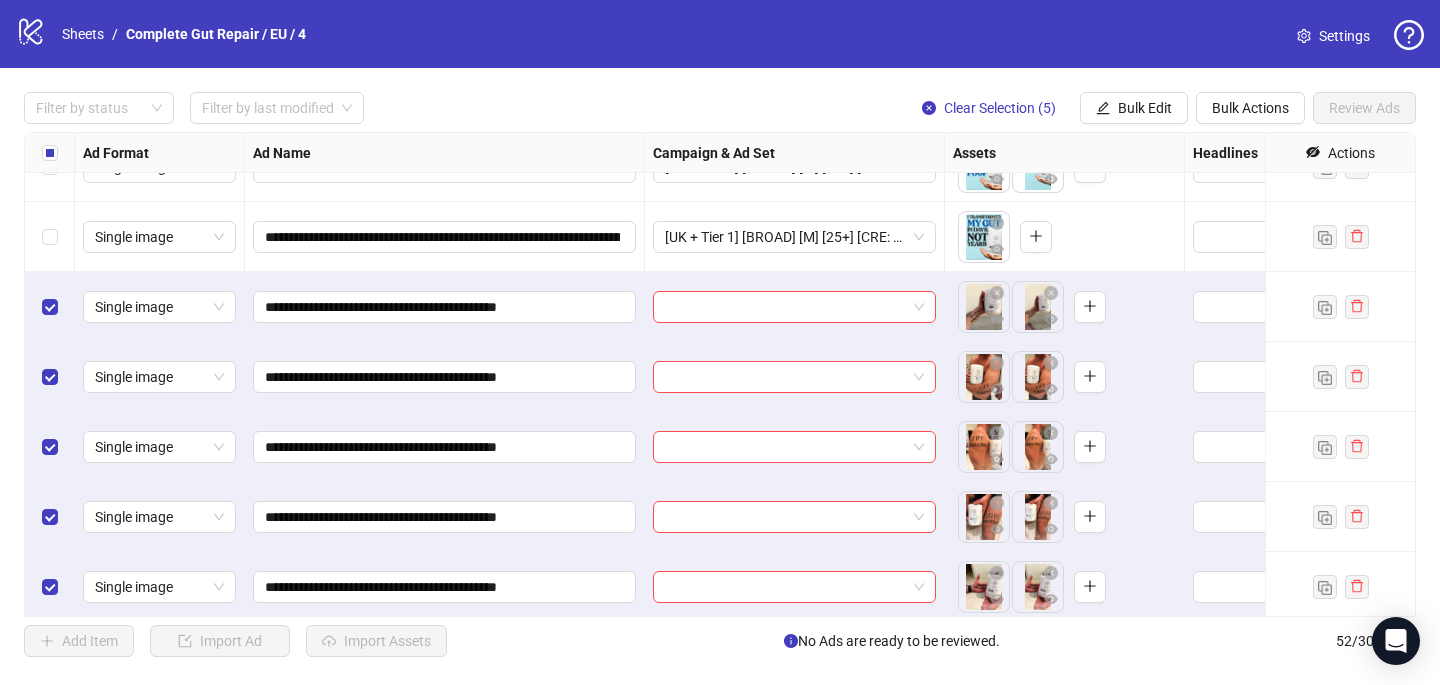scroll, scrollTop: 3197, scrollLeft: 0, axis: vertical 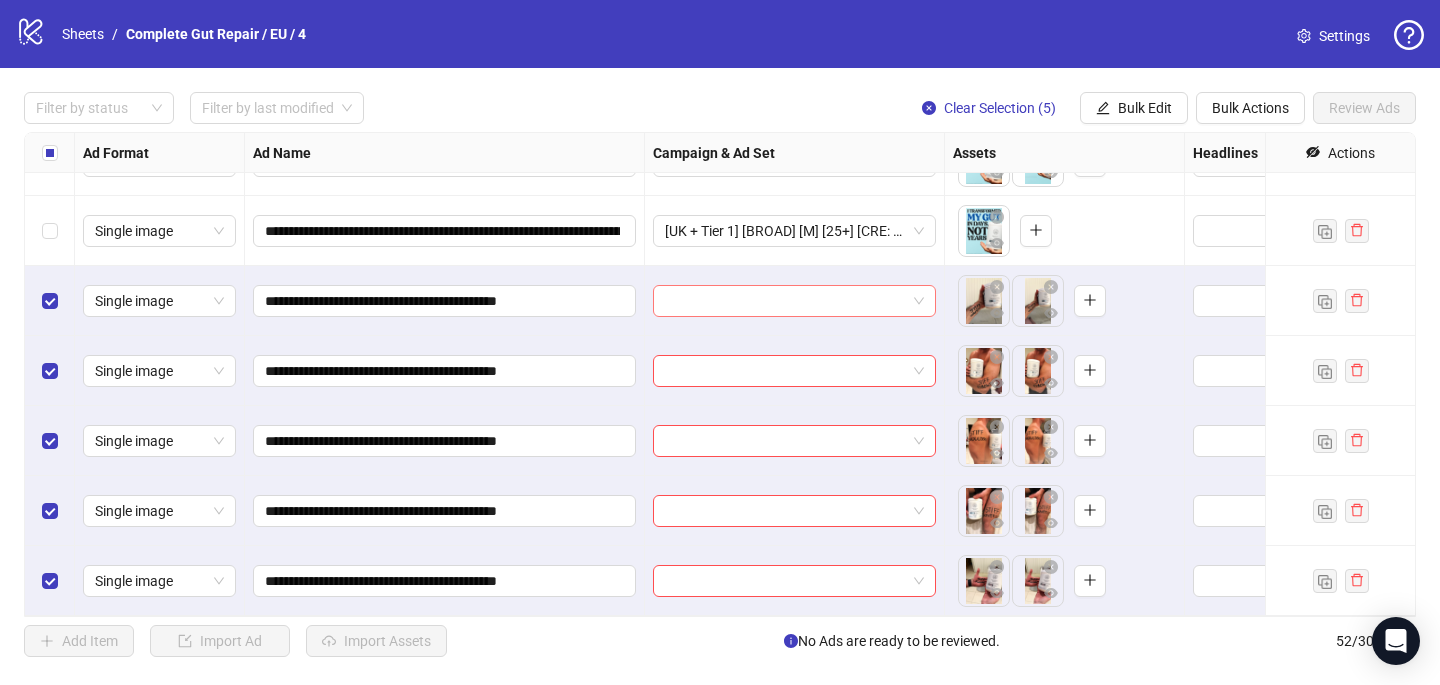 click at bounding box center [785, 301] 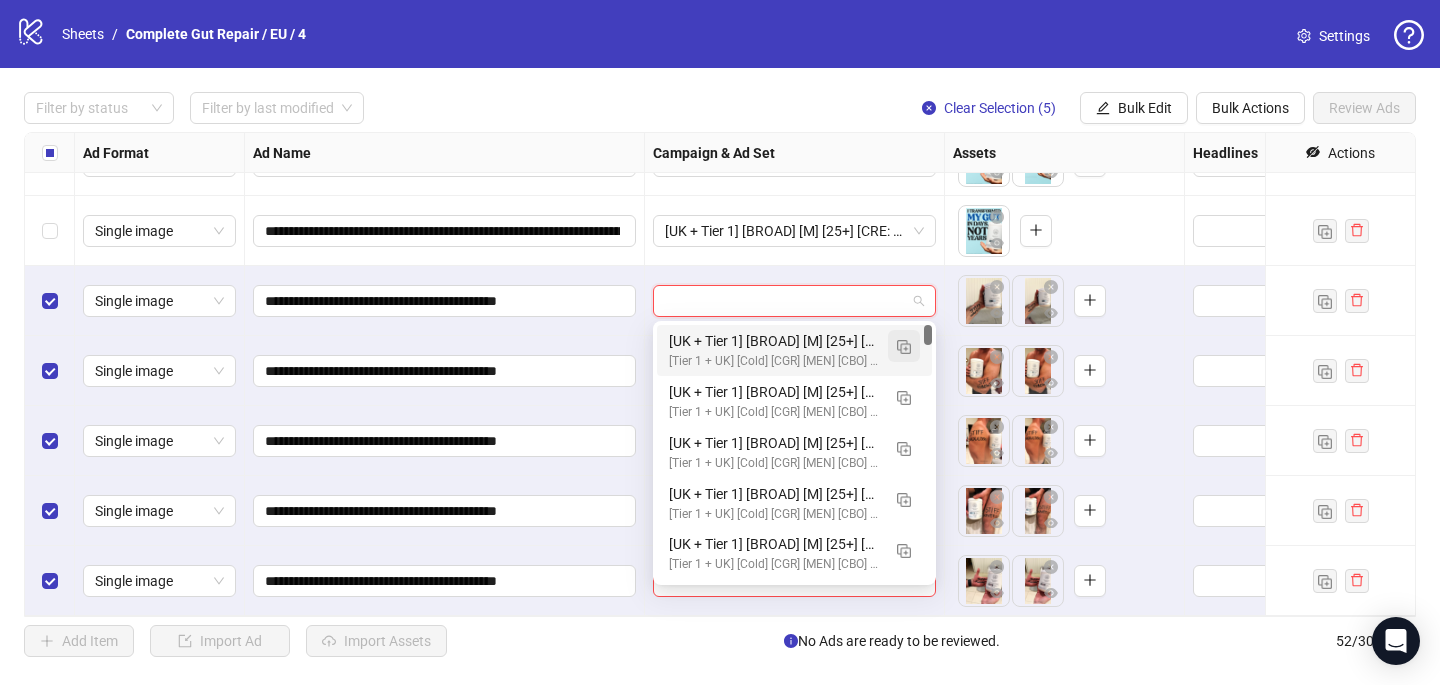 click at bounding box center [904, 347] 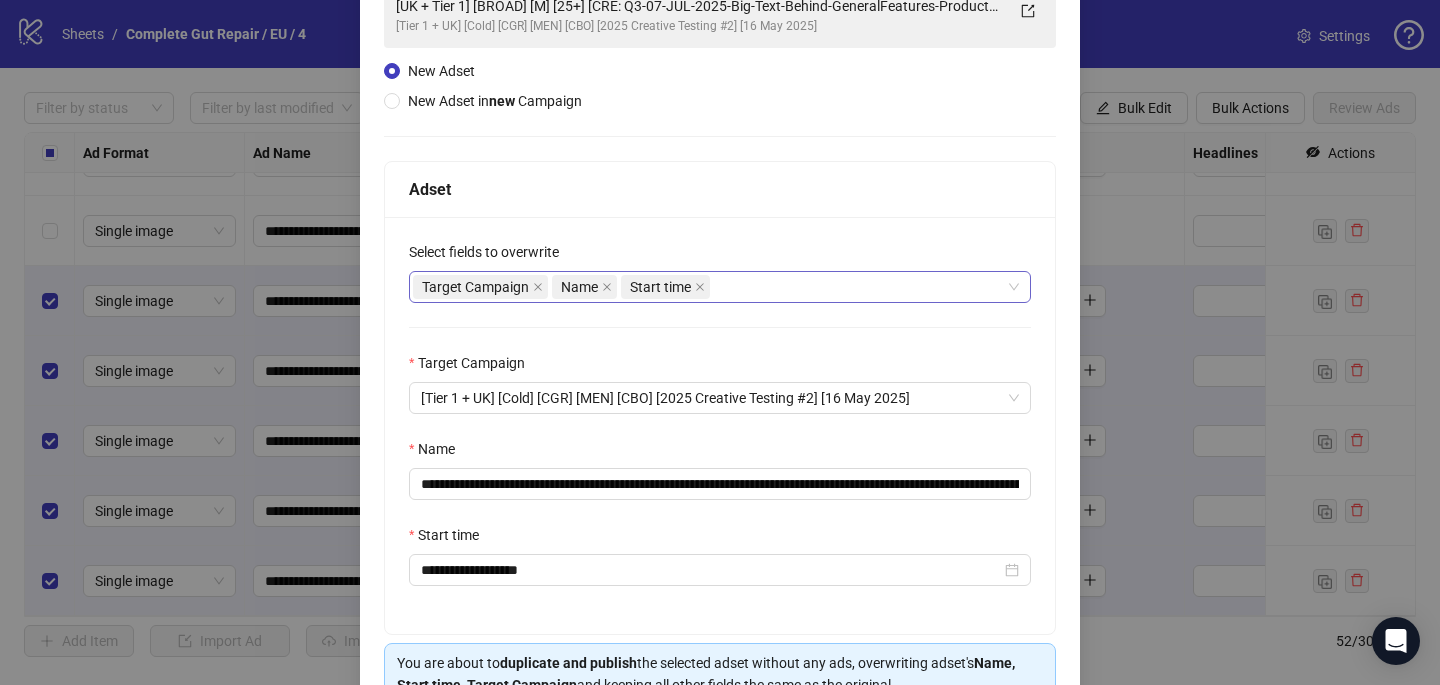 scroll, scrollTop: 171, scrollLeft: 0, axis: vertical 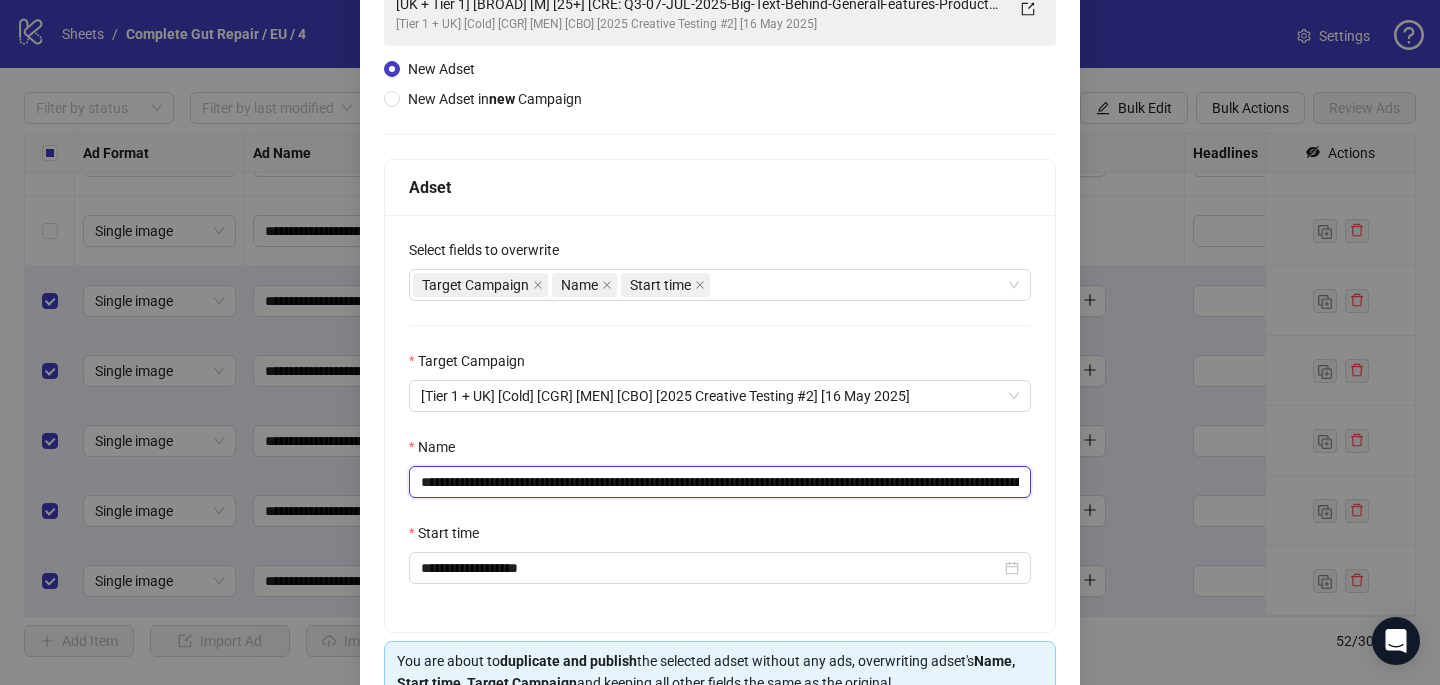 drag, startPoint x: 972, startPoint y: 490, endPoint x: 738, endPoint y: 492, distance: 234.00854 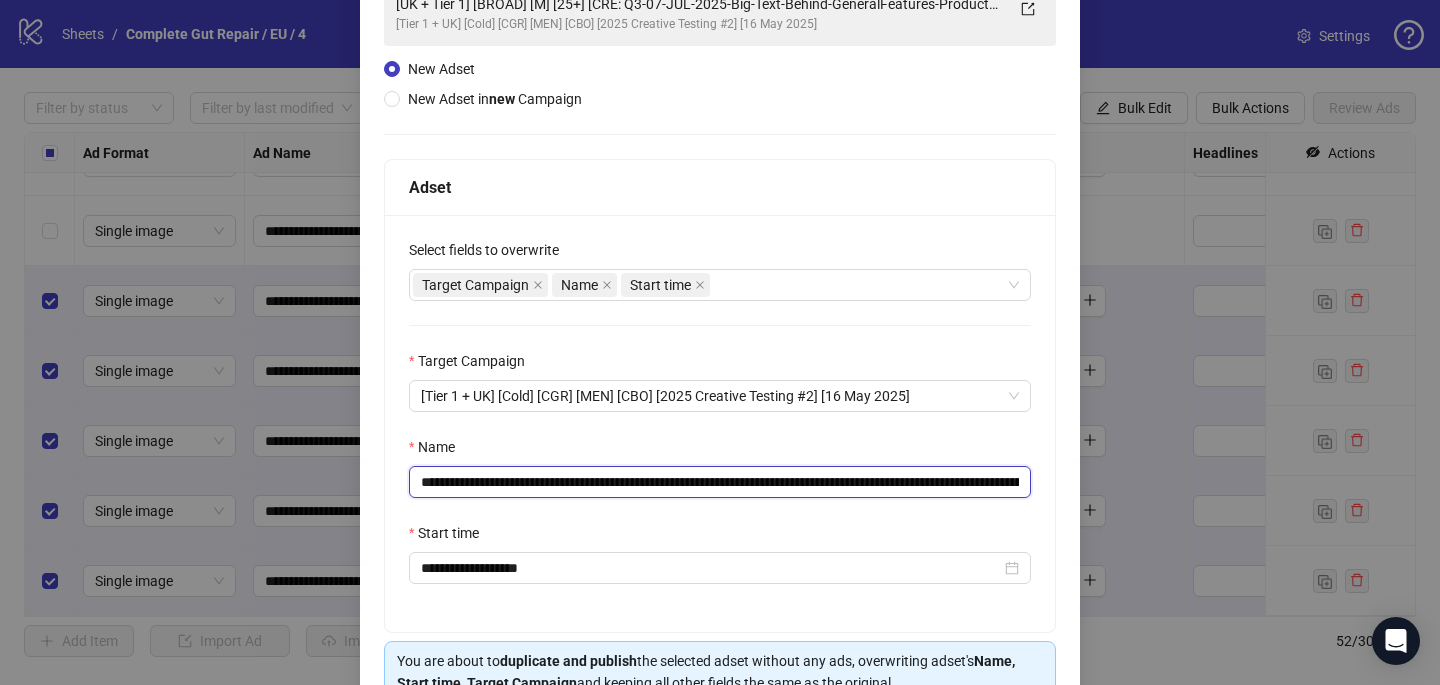 drag, startPoint x: 868, startPoint y: 478, endPoint x: 648, endPoint y: 479, distance: 220.00227 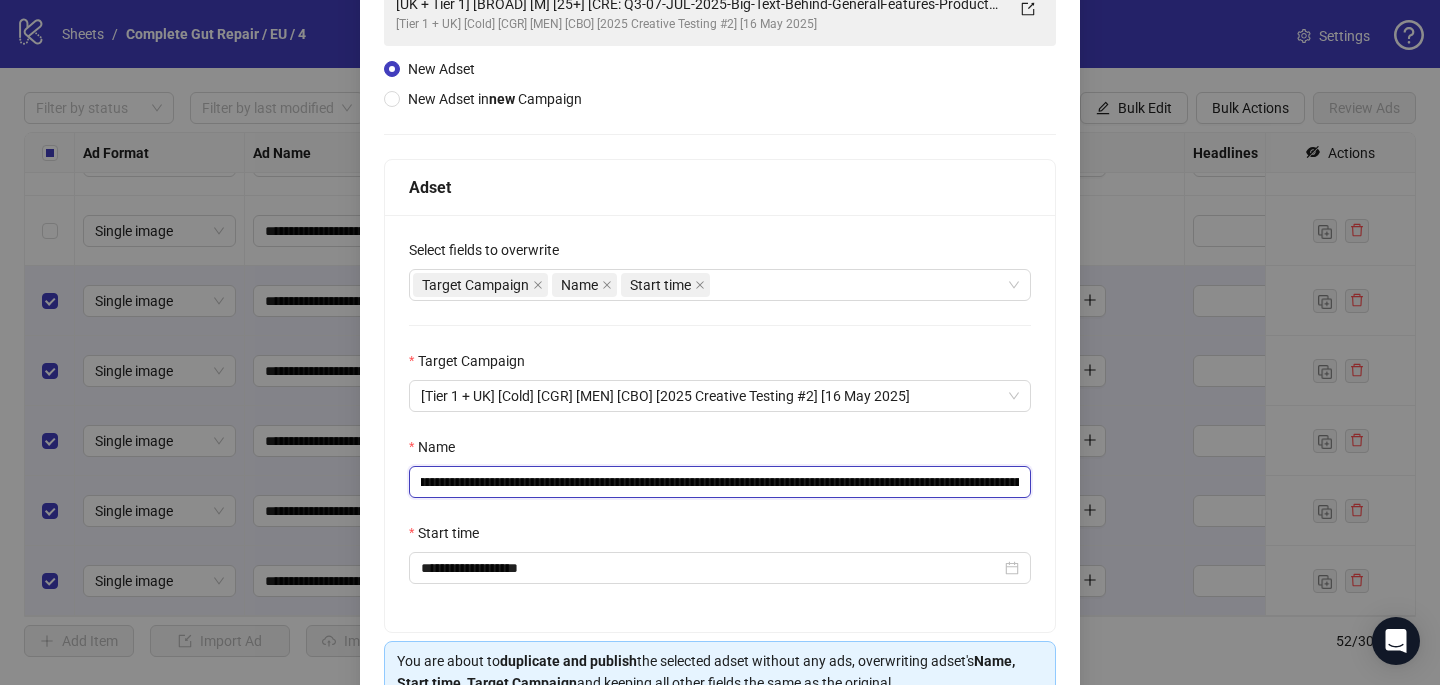 scroll, scrollTop: 0, scrollLeft: 43, axis: horizontal 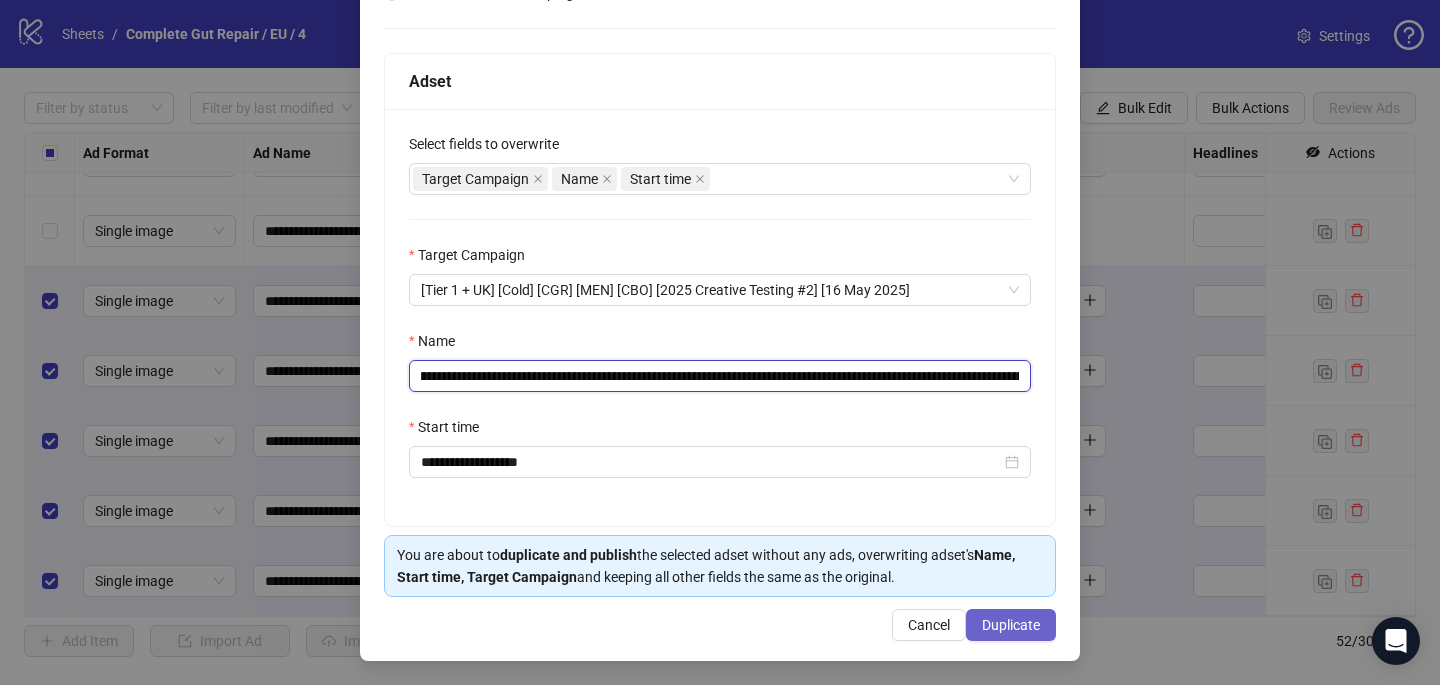type on "**********" 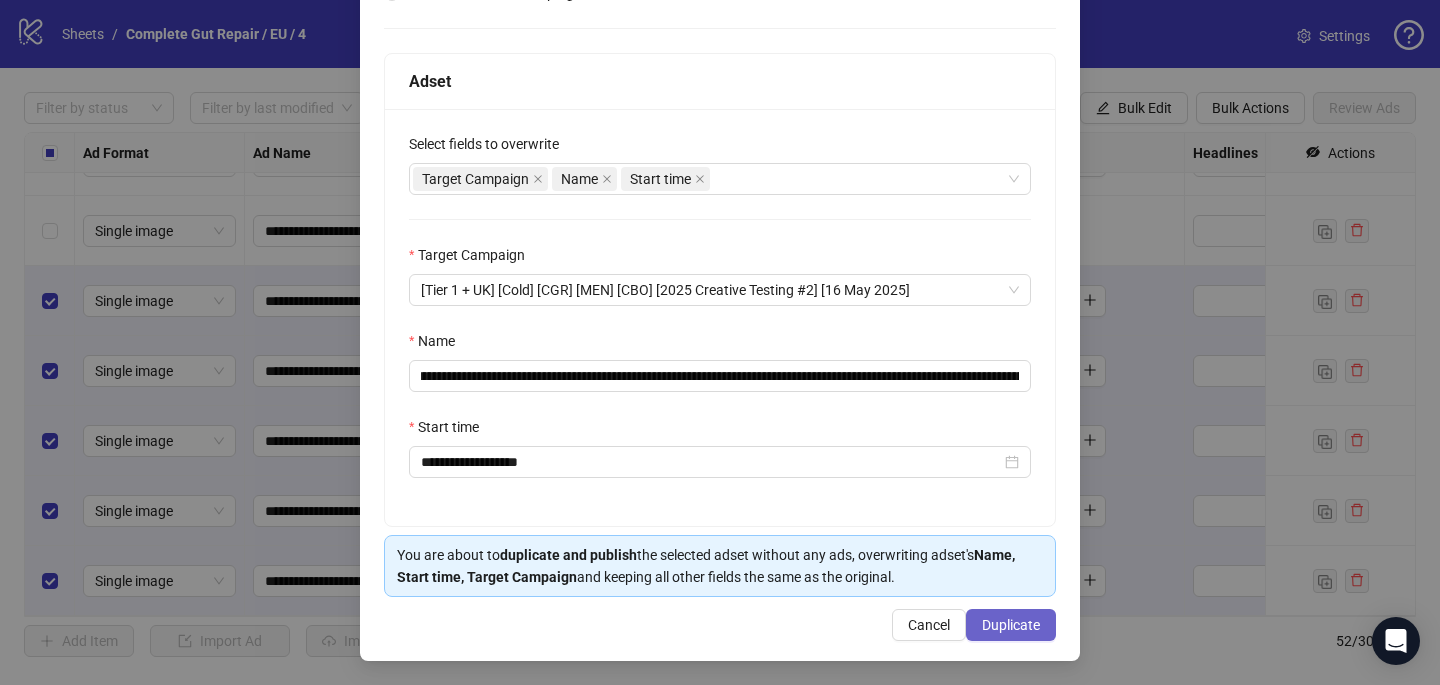 click on "Duplicate" at bounding box center [1011, 625] 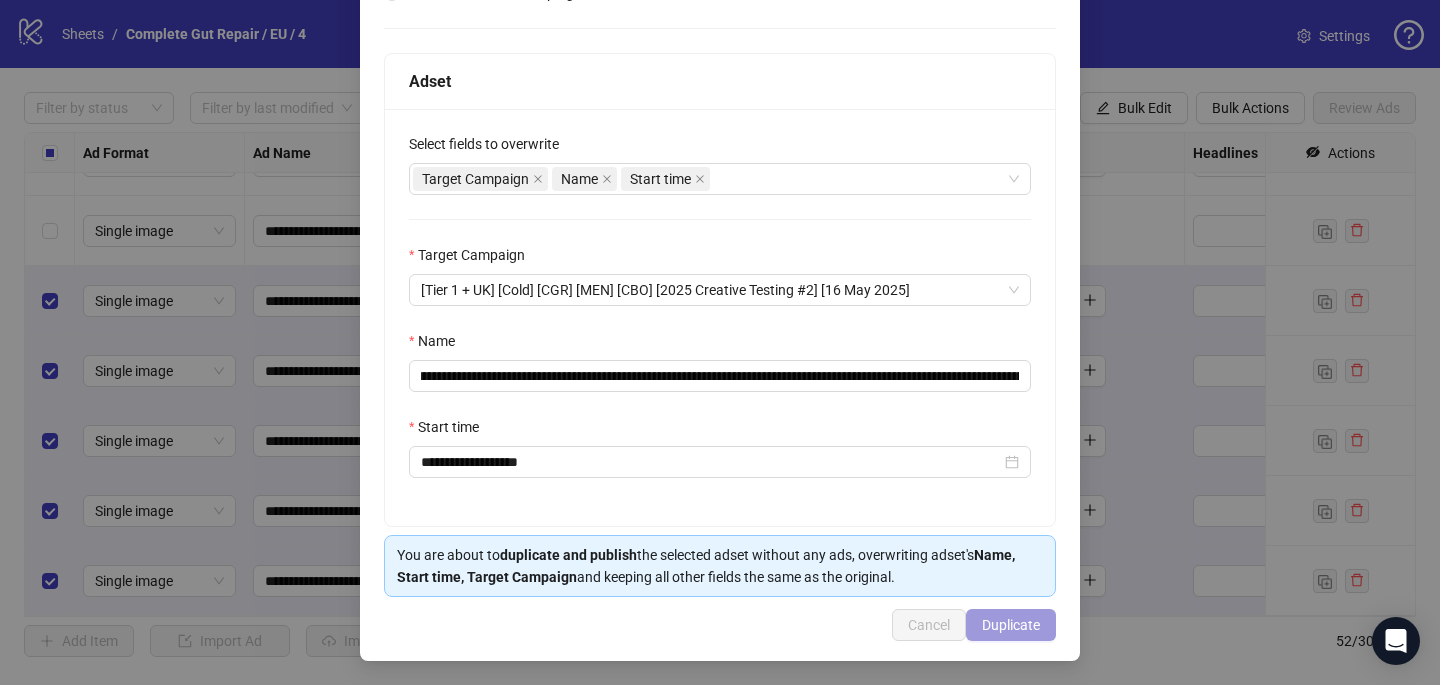 scroll, scrollTop: 0, scrollLeft: 0, axis: both 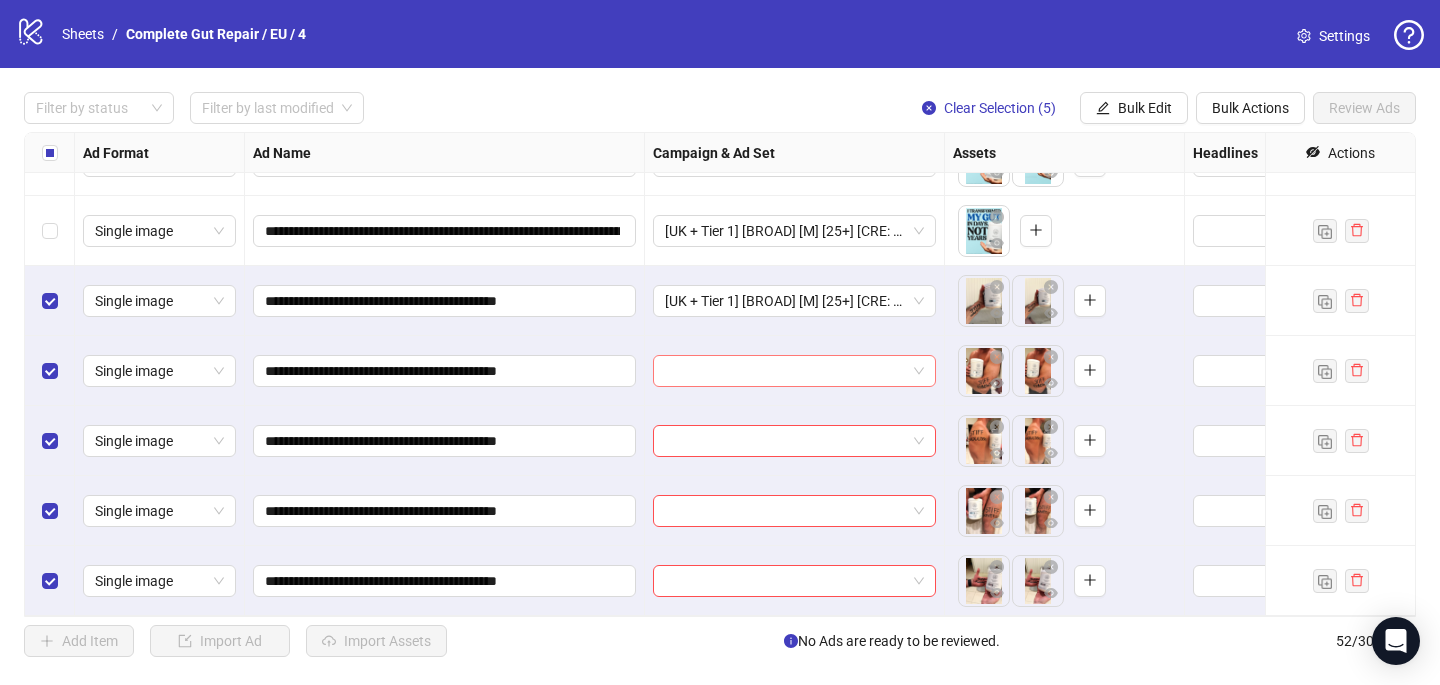 click at bounding box center (785, 371) 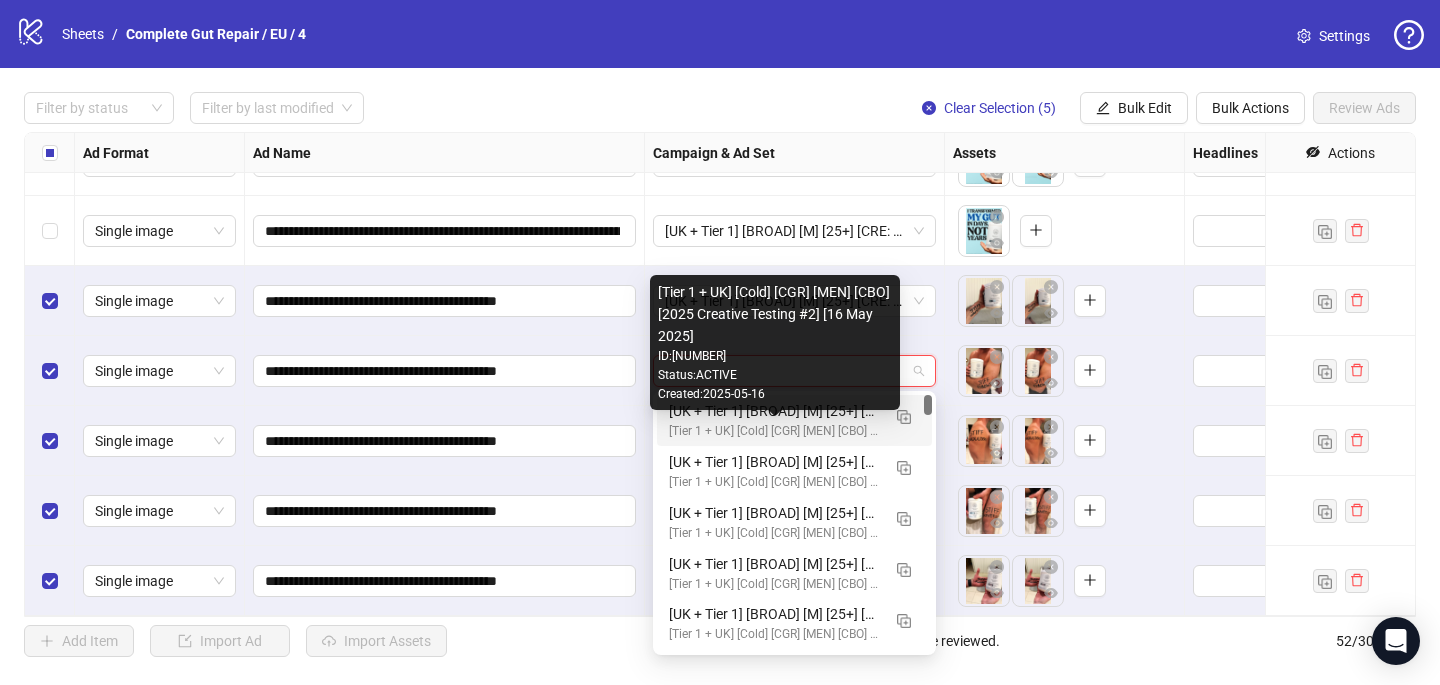 click on "[Tier 1 + UK] [Cold] [CGR] [MEN] [CBO] [2025 Creative Testing #2] [16 May 2025]" at bounding box center [774, 431] 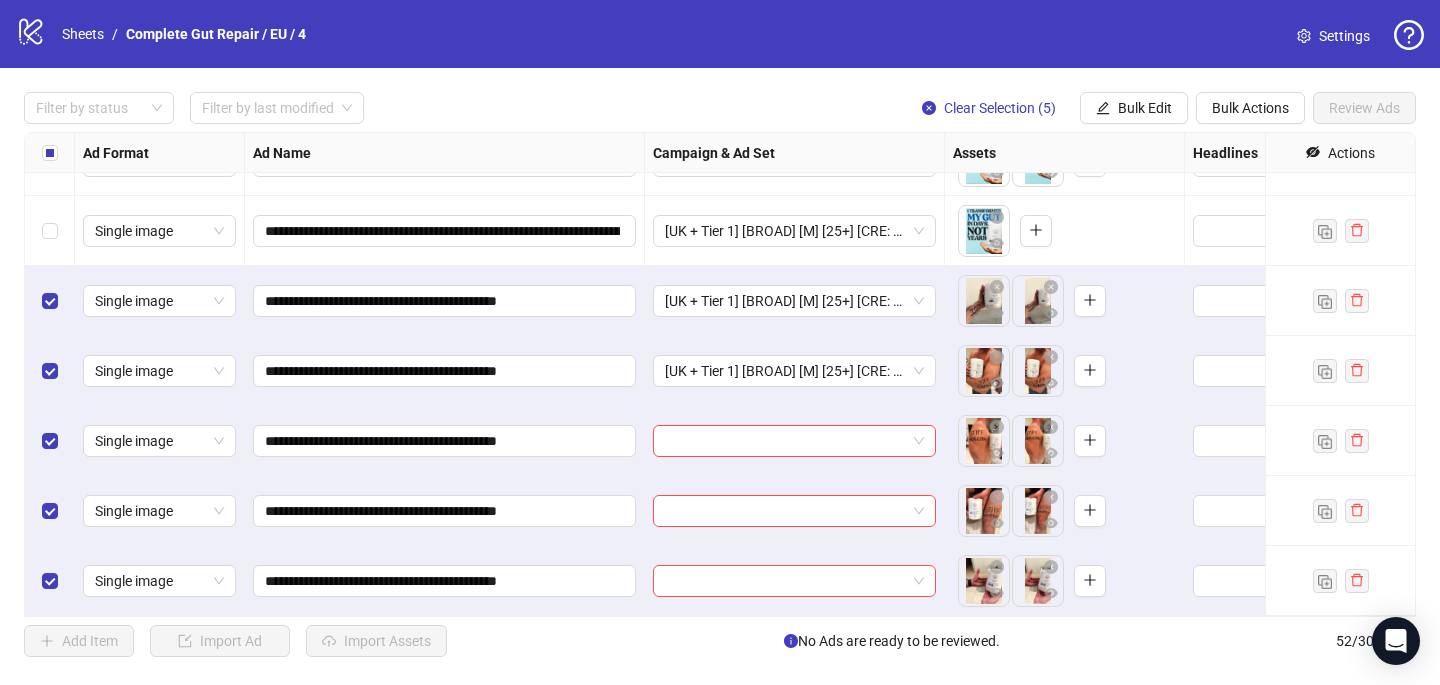 click at bounding box center [795, 441] 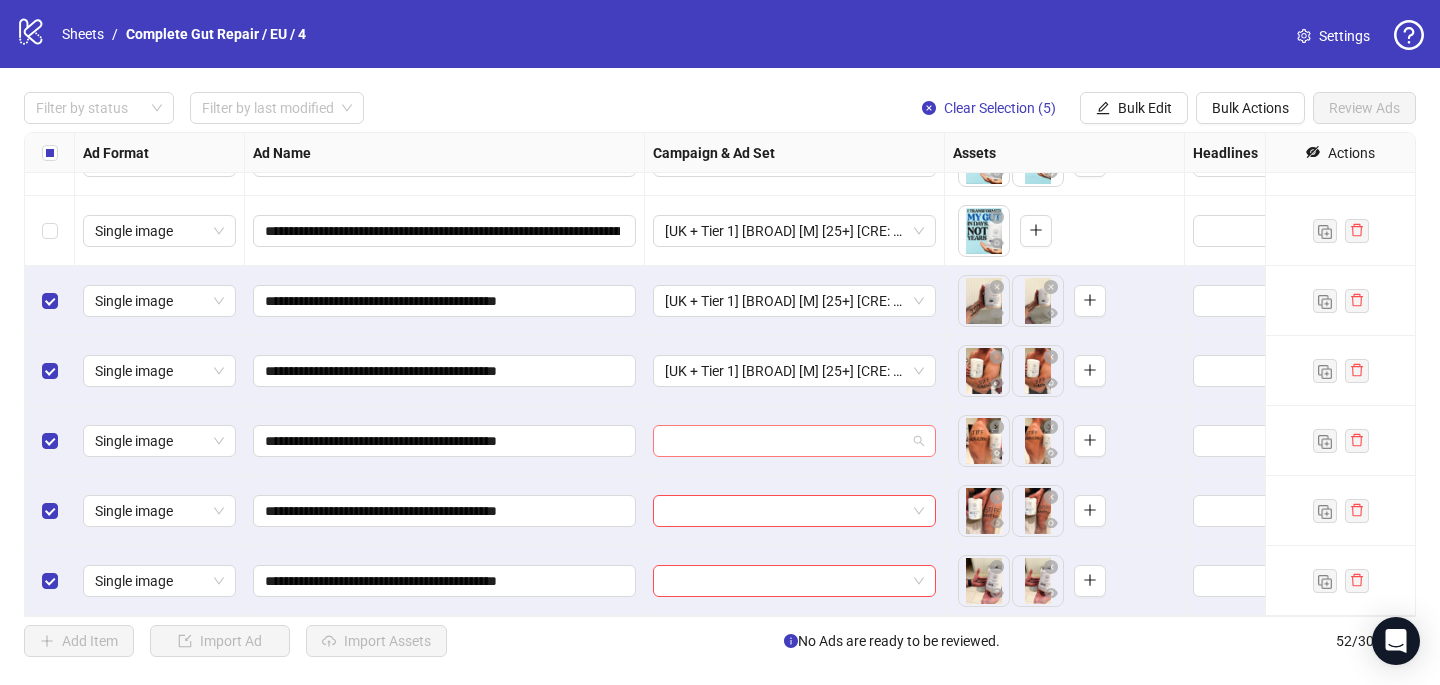 click at bounding box center (785, 441) 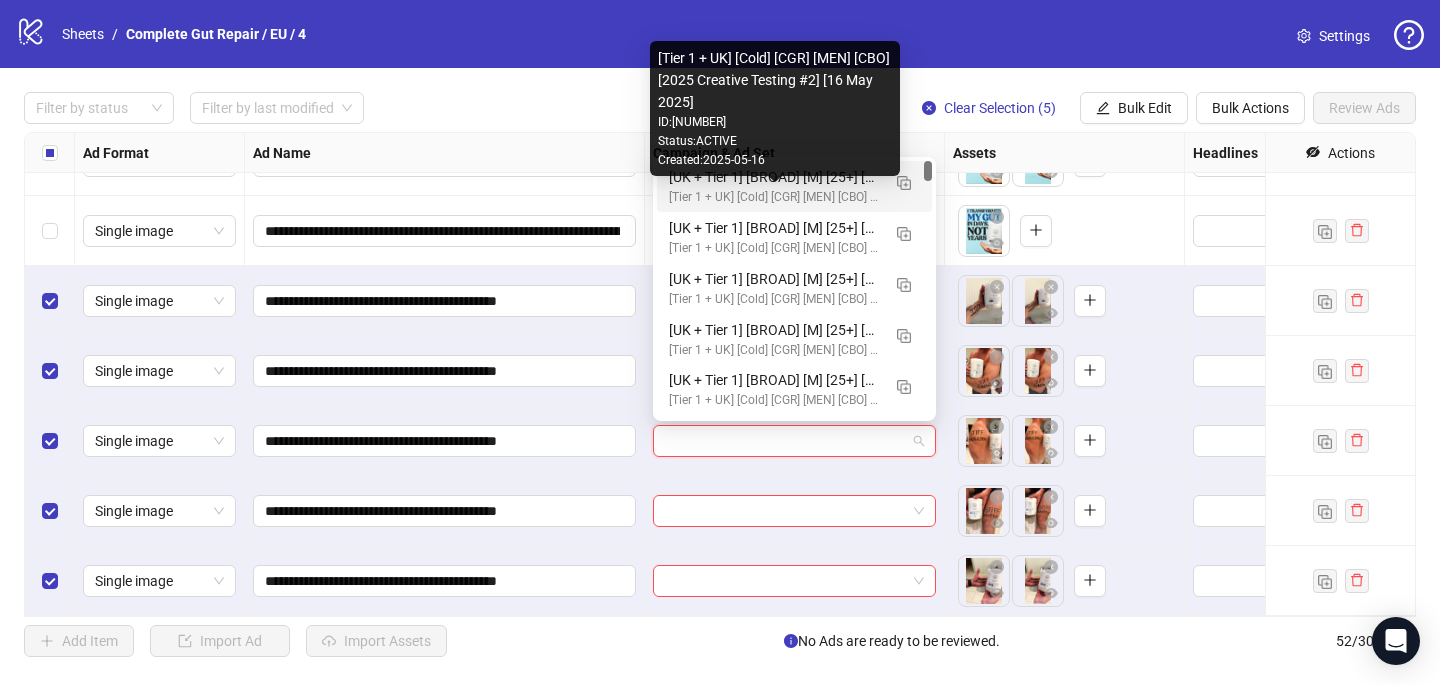 click on "[Tier 1 + UK] [Cold] [CGR] [MEN] [CBO] [2025 Creative Testing #2] [16 May 2025]" at bounding box center (774, 197) 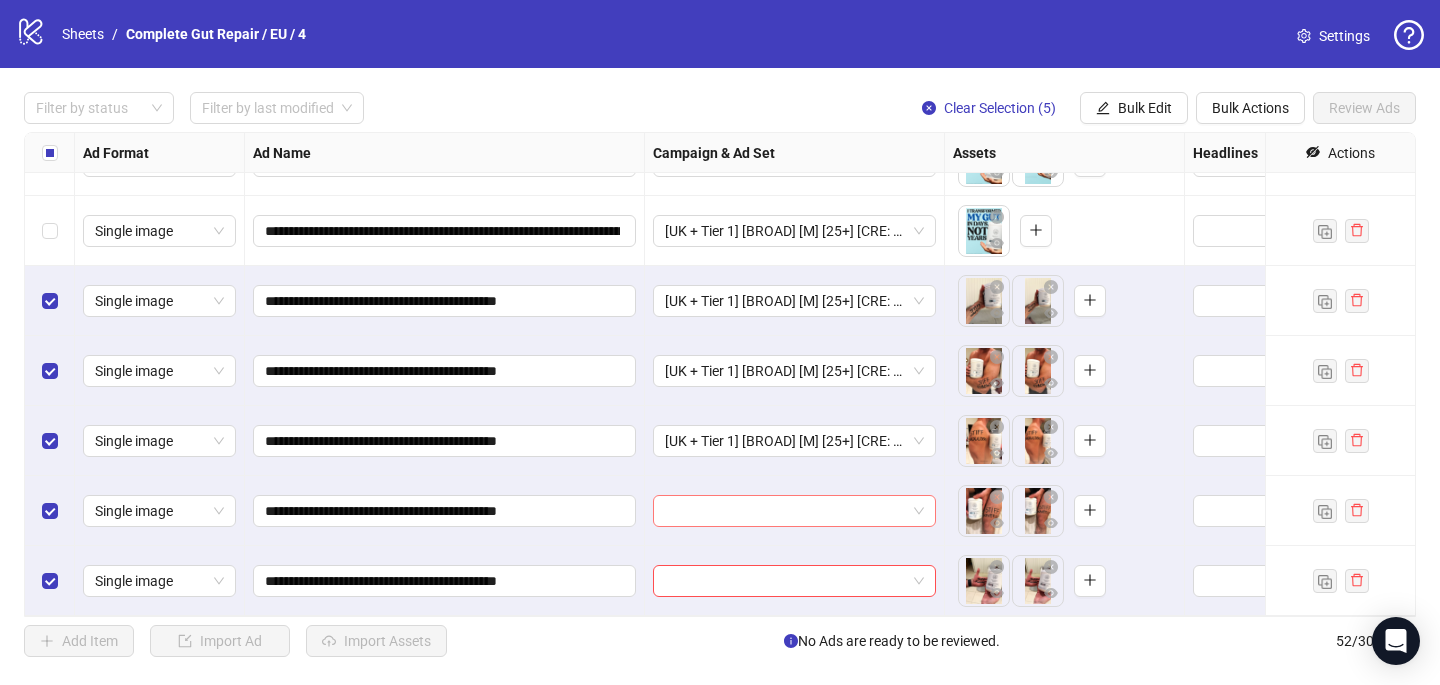click at bounding box center [785, 511] 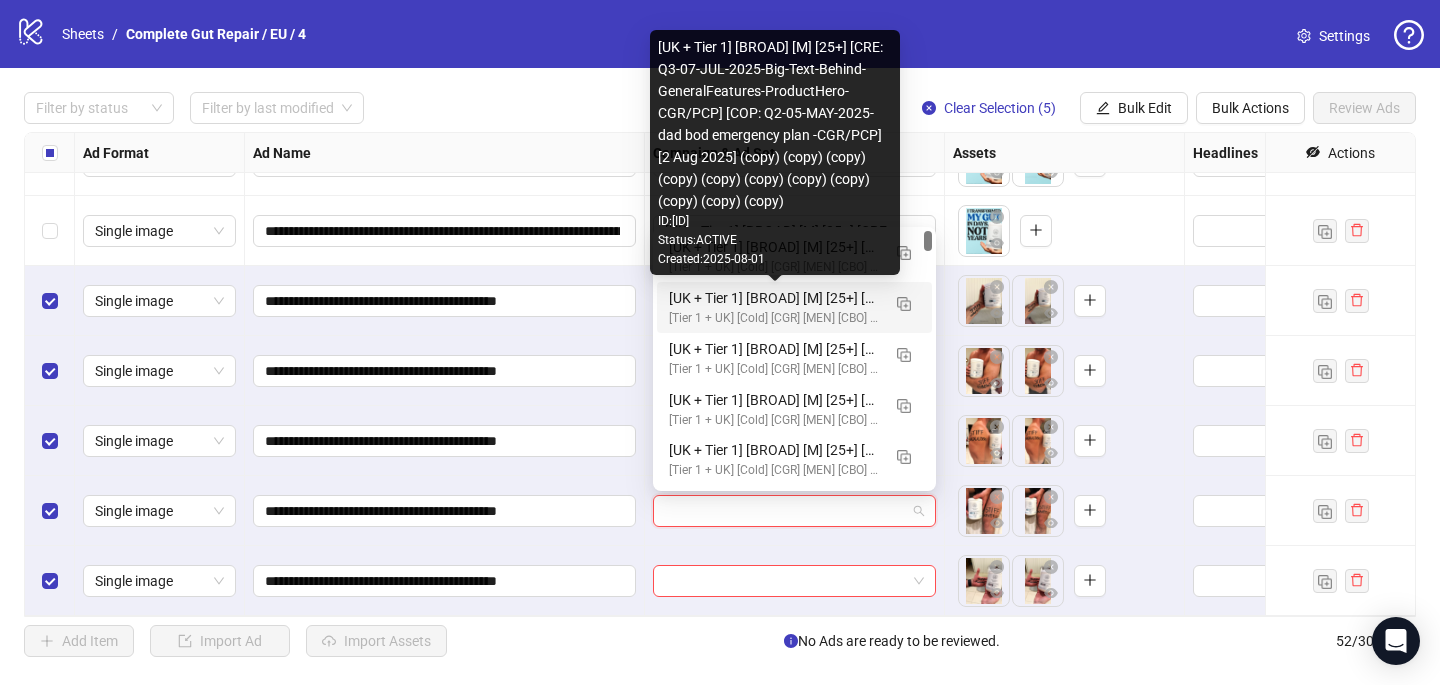 click on "Created:  [DATE]" at bounding box center (775, 259) 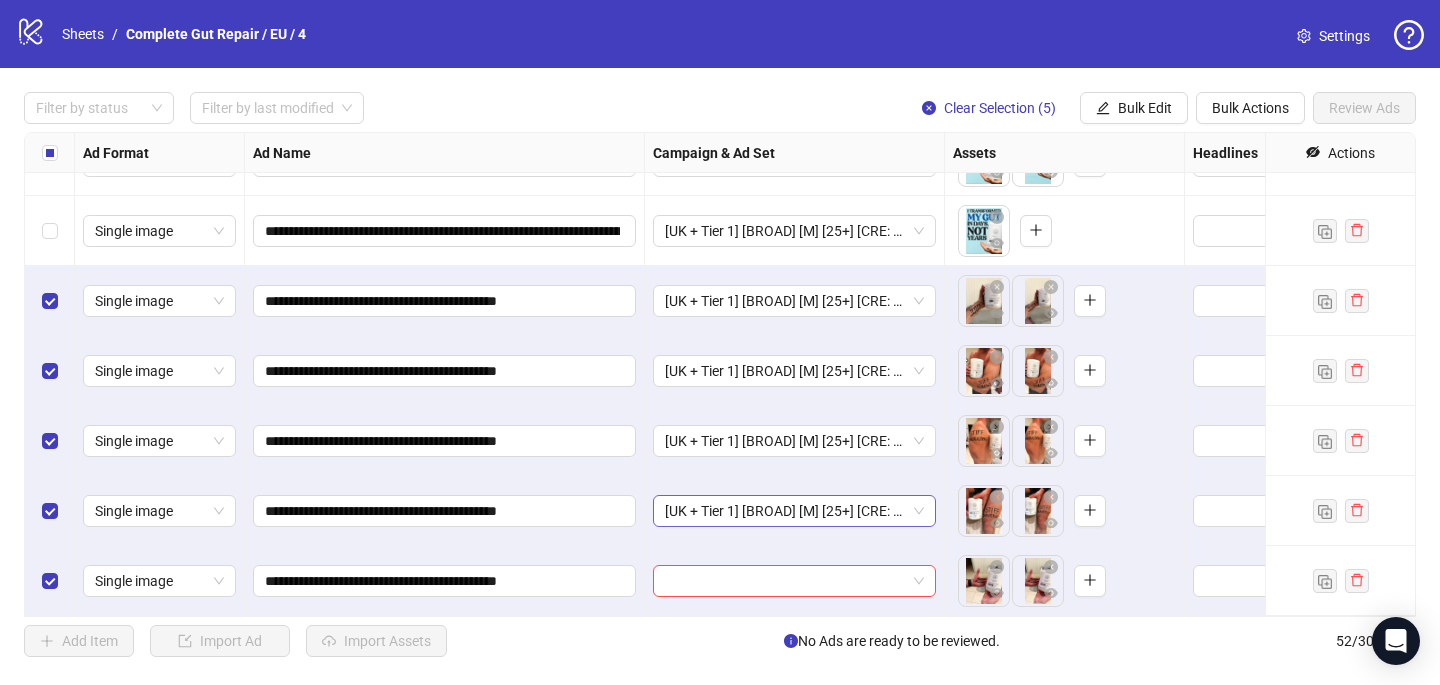 click on "[UK + Tier 1] [BROAD] [M] [25+] [CRE: Q3-07-JUL-2025-Big-Text-Behind-GeneralFeatures-ProductHero-CGR/PCP] [COP: Q2-05-MAY-2025- dad bod emergency plan -CGR/PCP]  [2 Aug 2025] (copy) (copy) (copy) (copy) (copy) (copy) (copy) (copy) (copy) (copy) (copy)" at bounding box center (794, 511) 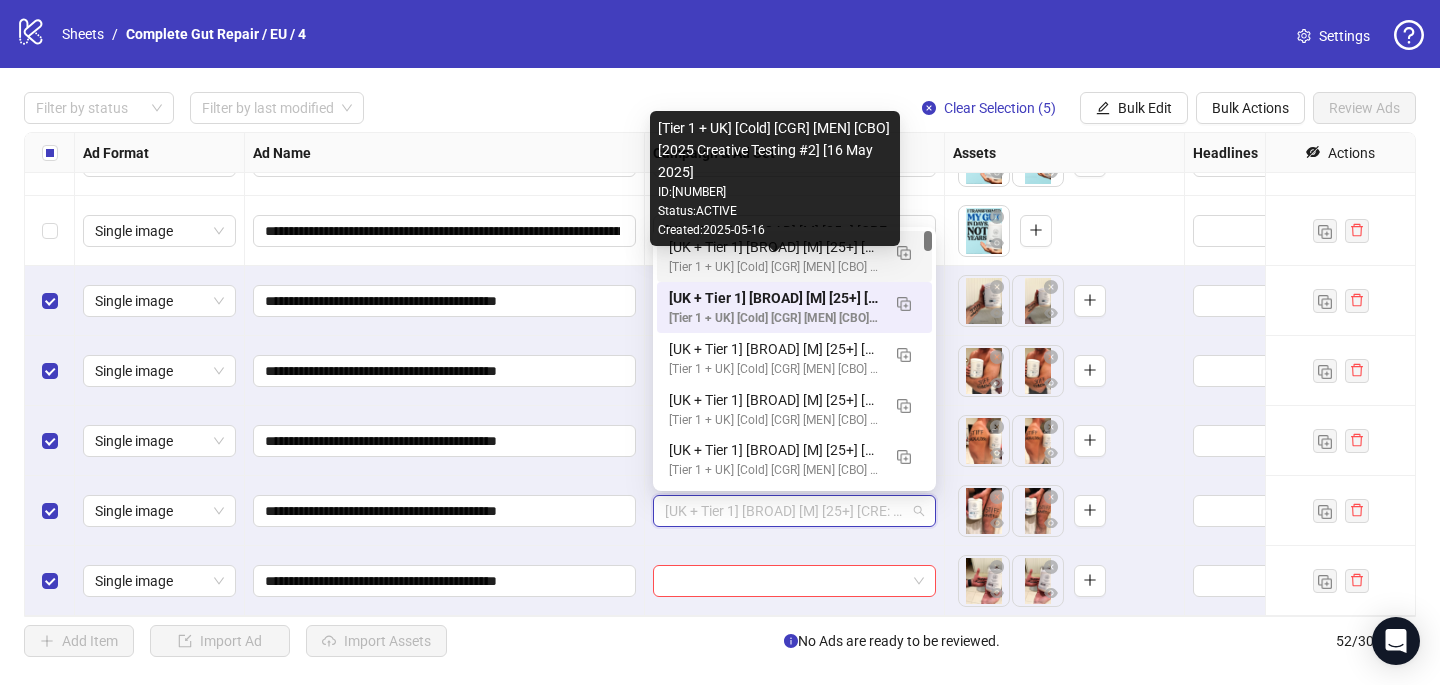 click on "[Tier 1 + UK] [Cold] [CGR] [MEN] [CBO] [2025 Creative Testing #2] [16 May 2025]" at bounding box center (774, 267) 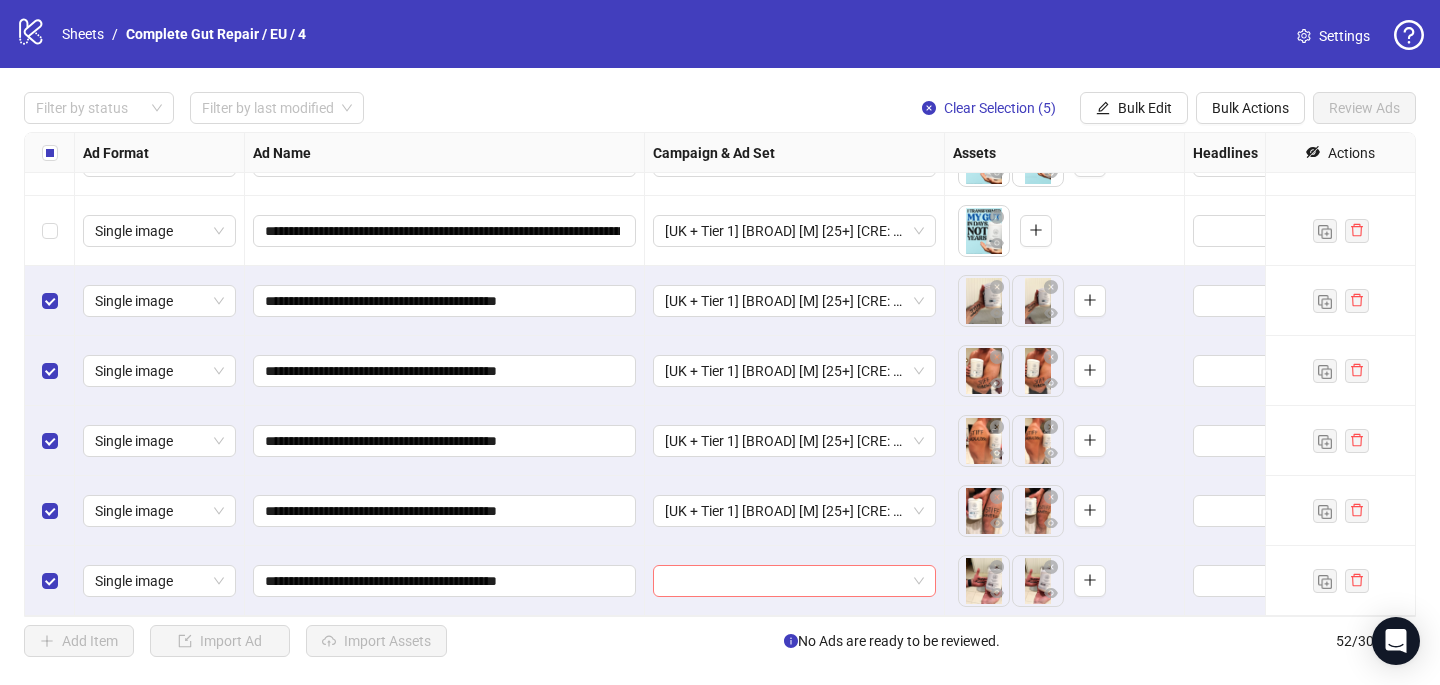 click at bounding box center (785, 581) 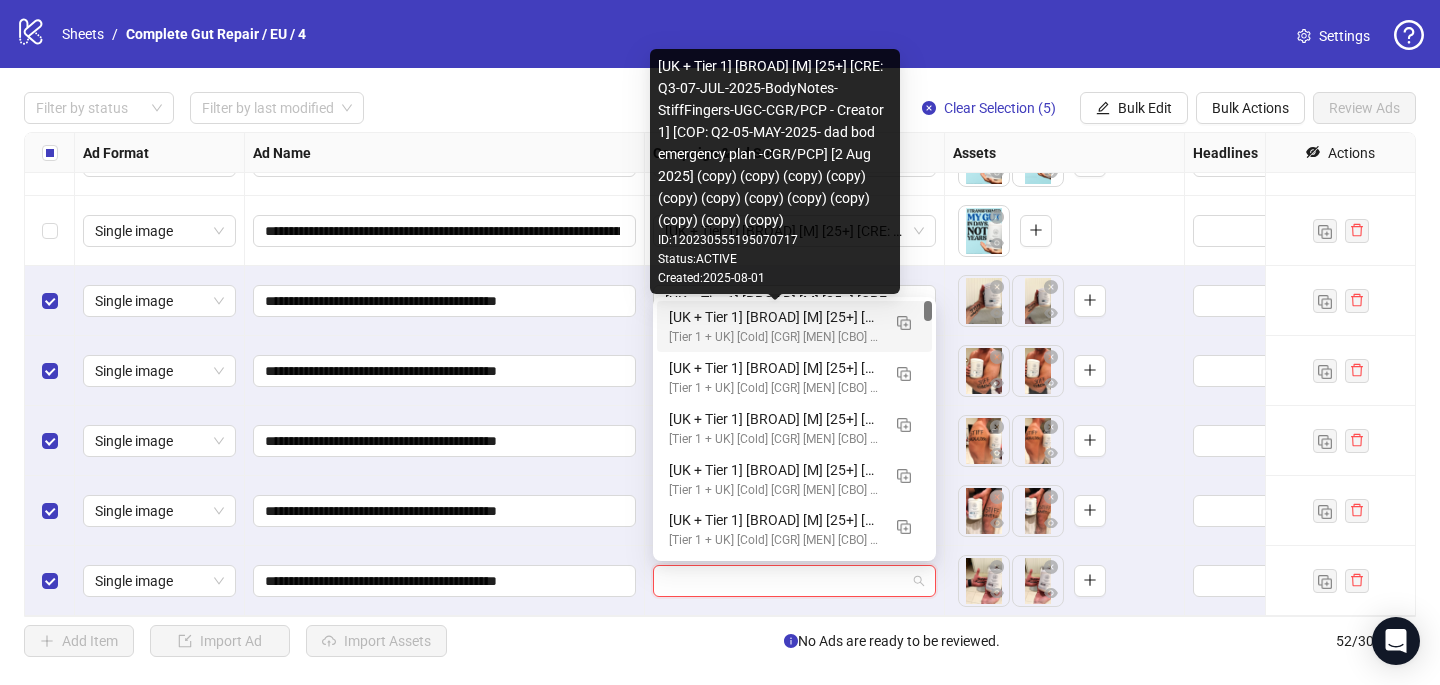 click on "[UK + Tier 1] [BROAD] [M] [25+] [CRE: Q3-07-JUL-2025-BodyNotes-StiffFingers-UGC-CGR/PCP - Creator 1] [COP: Q2-05-MAY-2025- dad bod emergency plan -CGR/PCP]  [2 Aug 2025] (copy) (copy) (copy) (copy) (copy) (copy) (copy) (copy) (copy) (copy) (copy) (copy)" at bounding box center (774, 317) 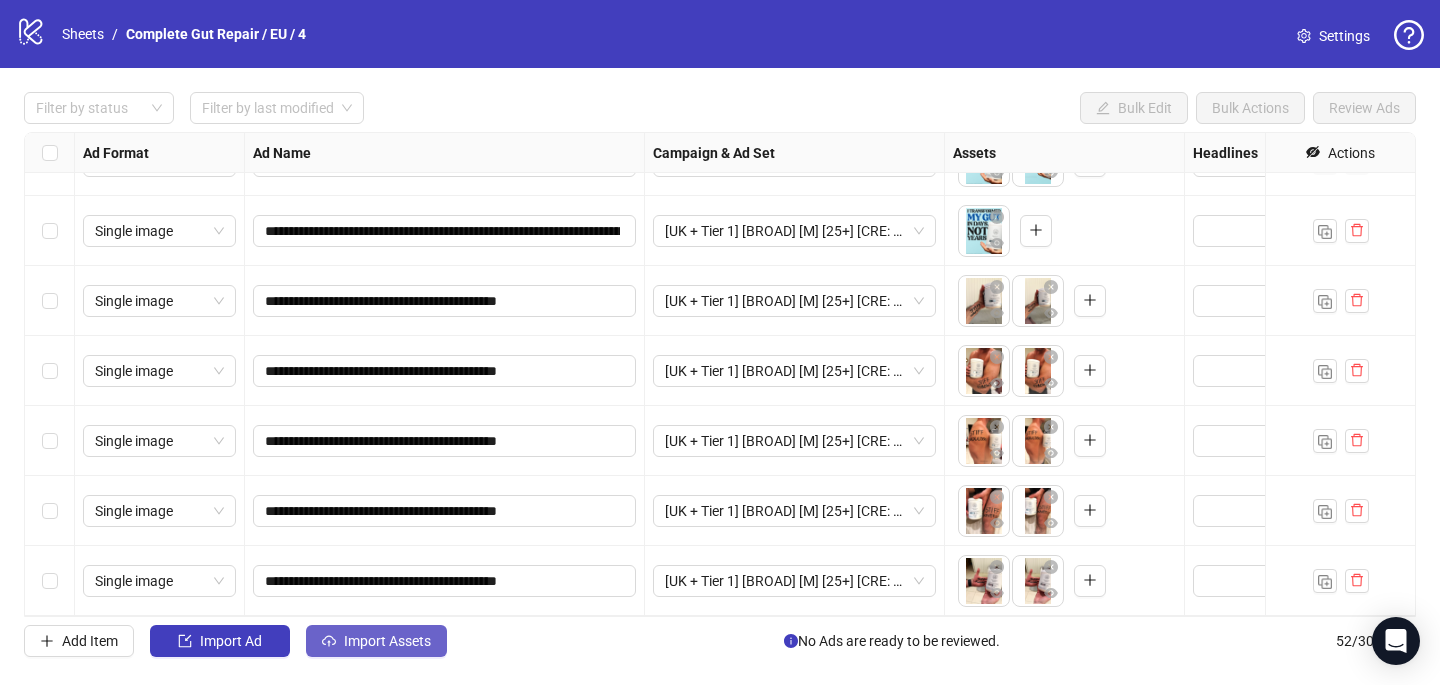 click on "Import Assets" at bounding box center [387, 641] 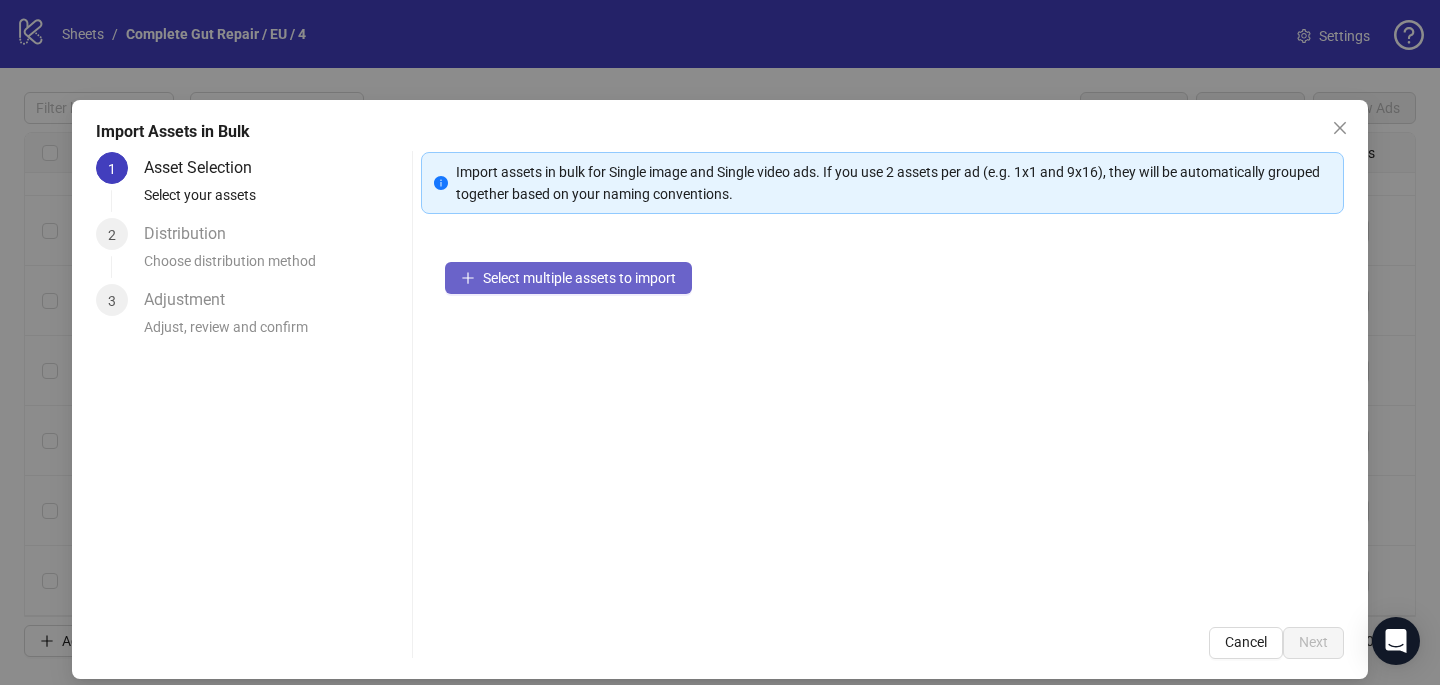 click on "Select multiple assets to import" at bounding box center [579, 278] 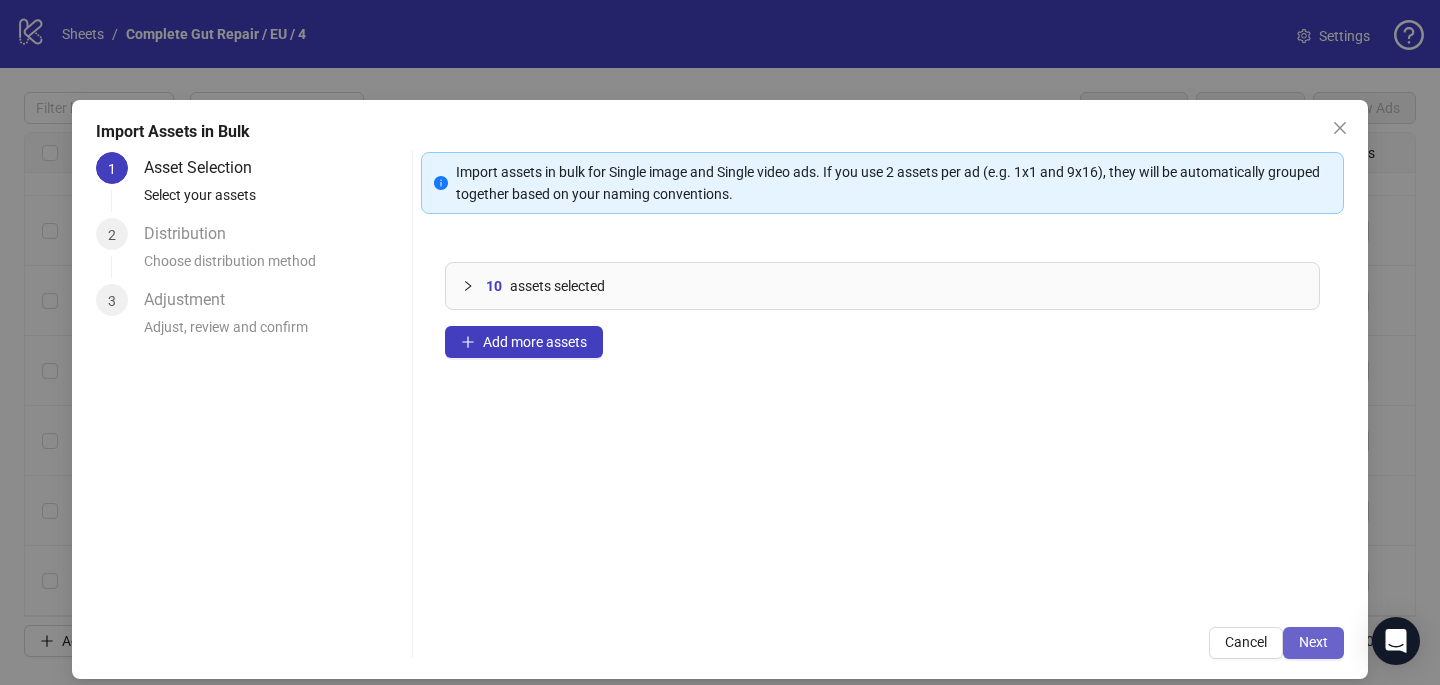 click on "Next" at bounding box center [1313, 642] 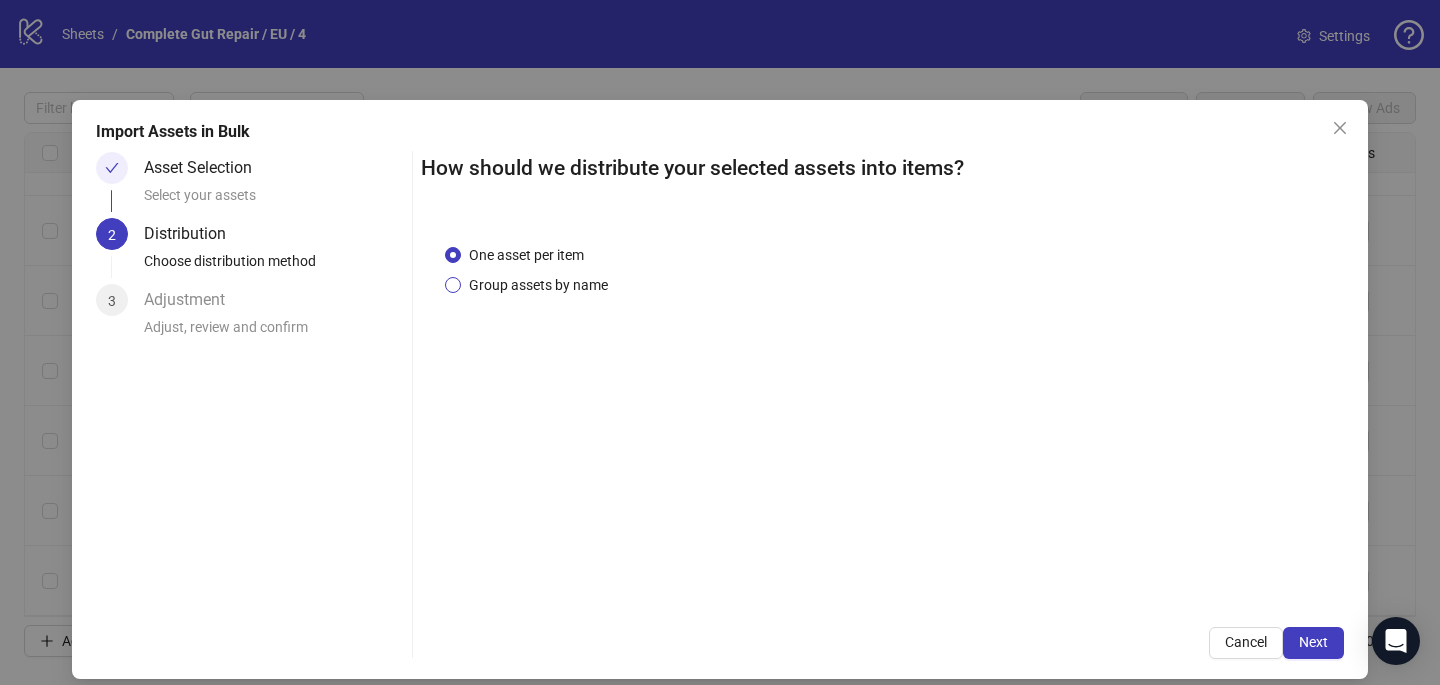 click on "Group assets by name" at bounding box center [538, 285] 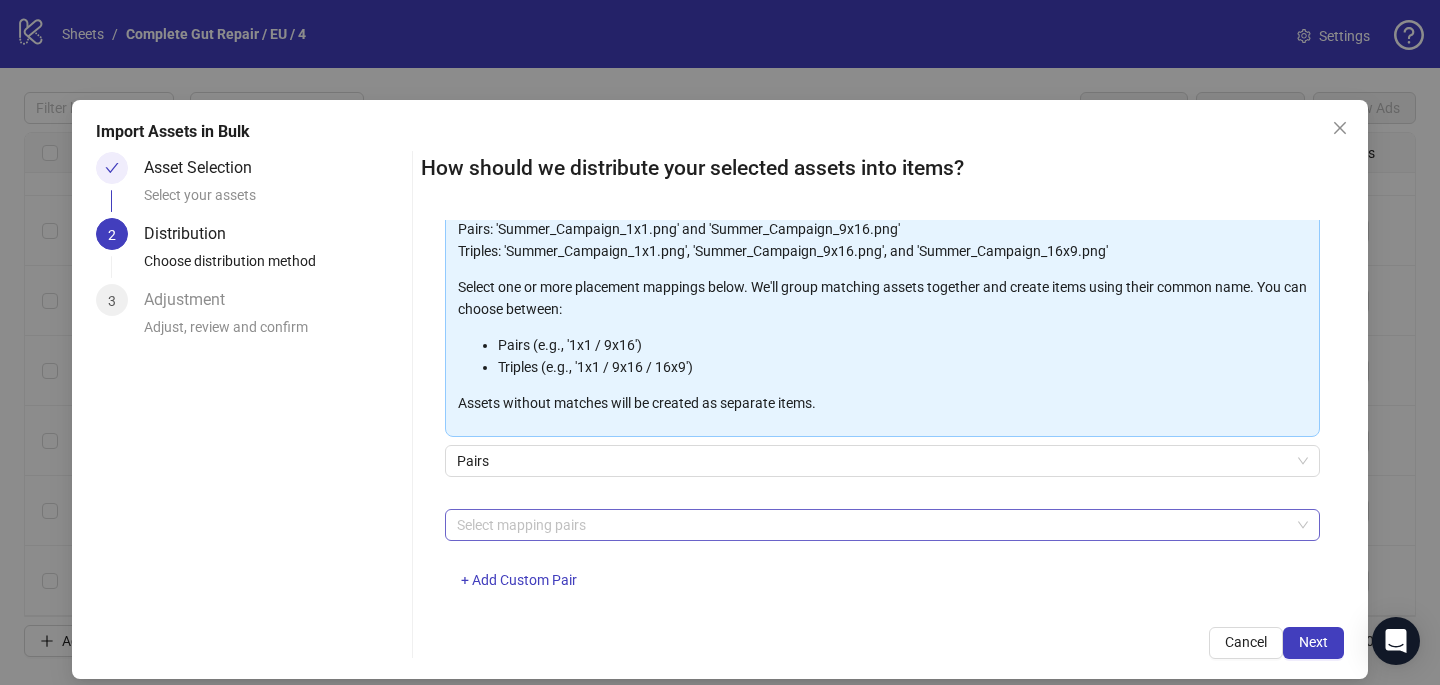 scroll, scrollTop: 203, scrollLeft: 0, axis: vertical 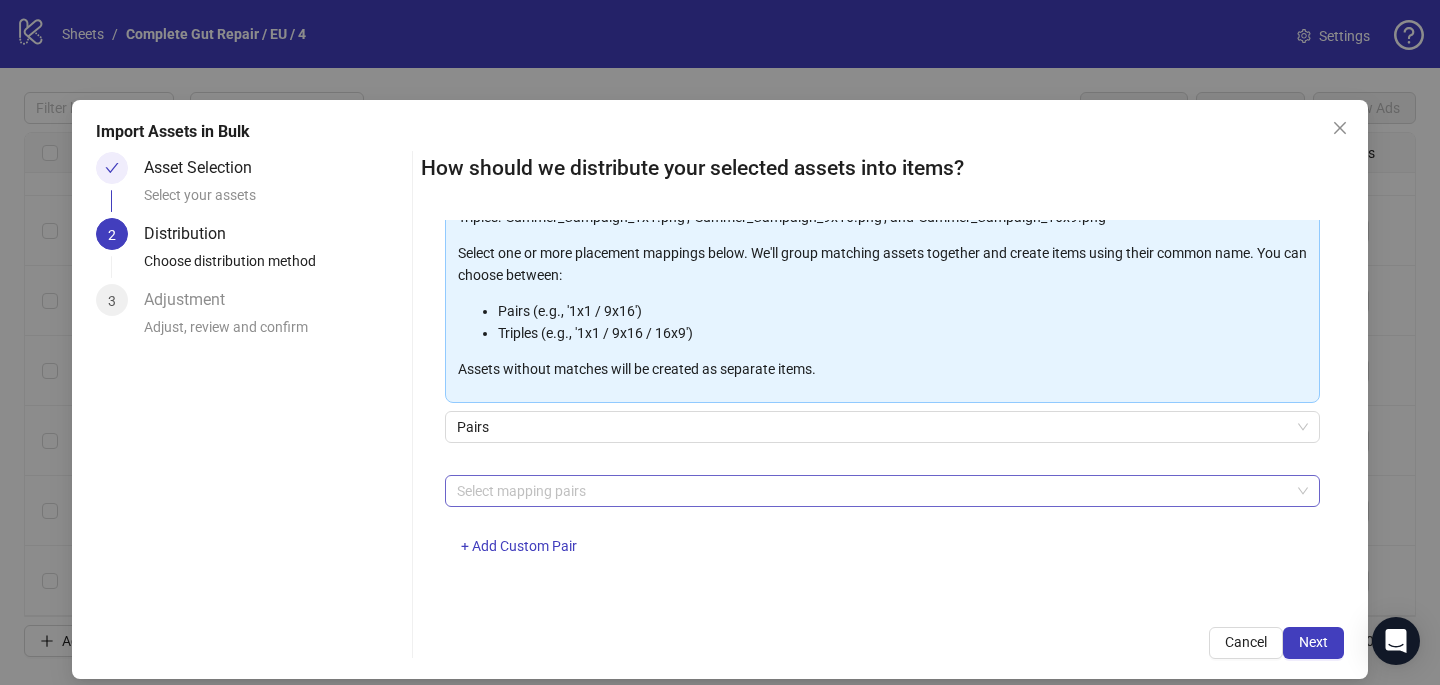 click at bounding box center (872, 491) 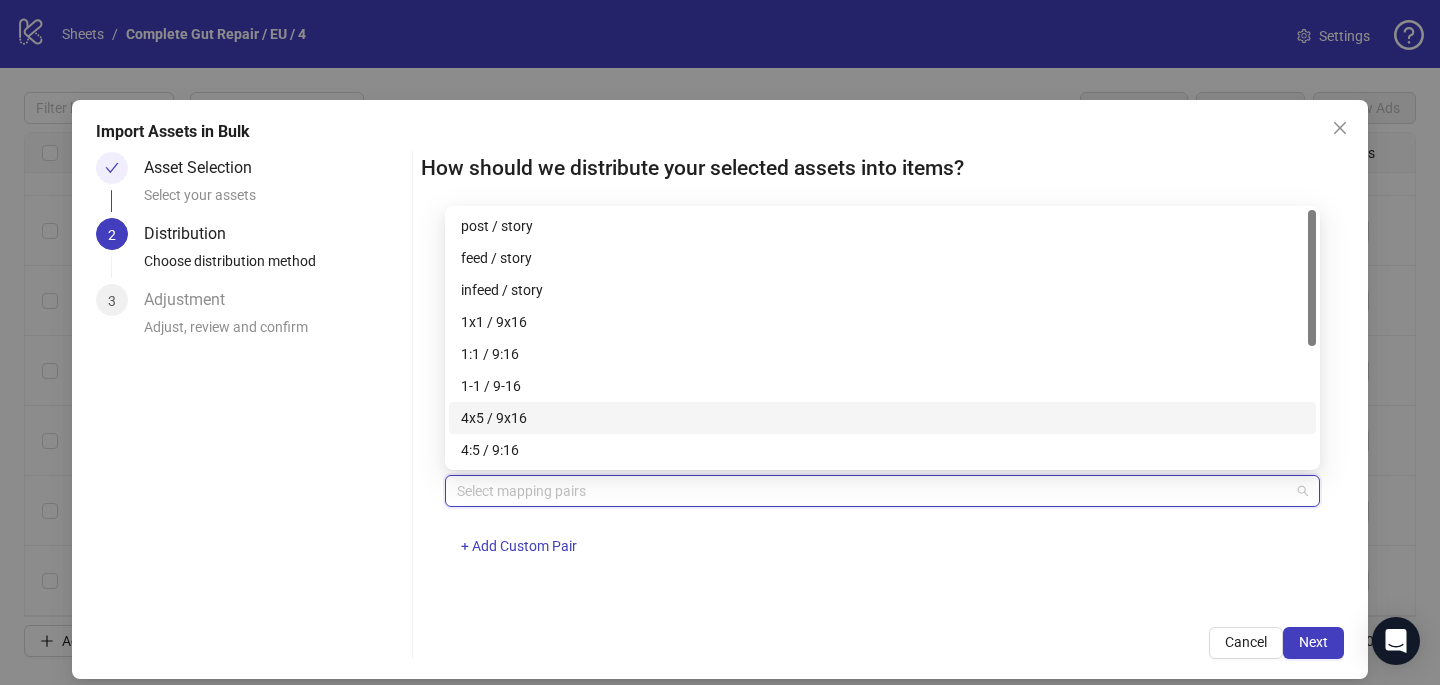 click on "4x5 / 9x16" at bounding box center [882, 418] 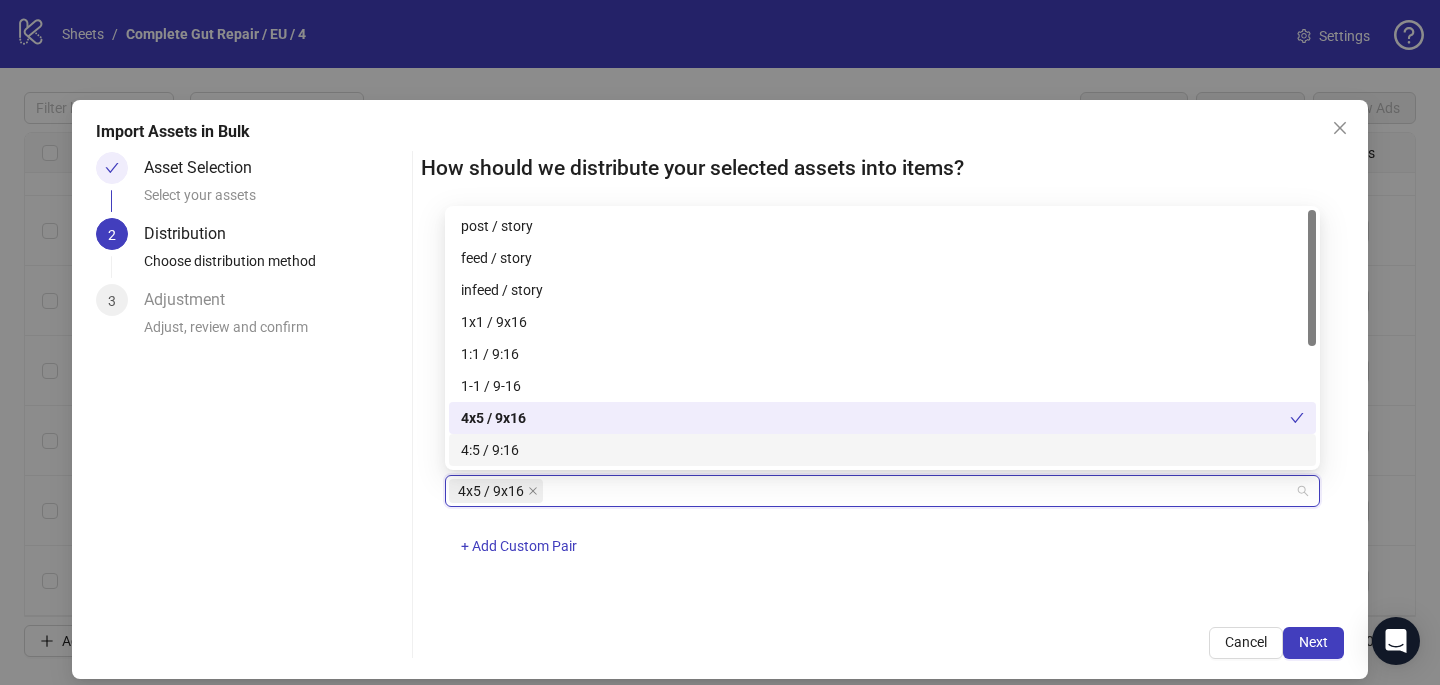 click on "4x5 / 9x16   + Add Custom Pair" at bounding box center (882, 527) 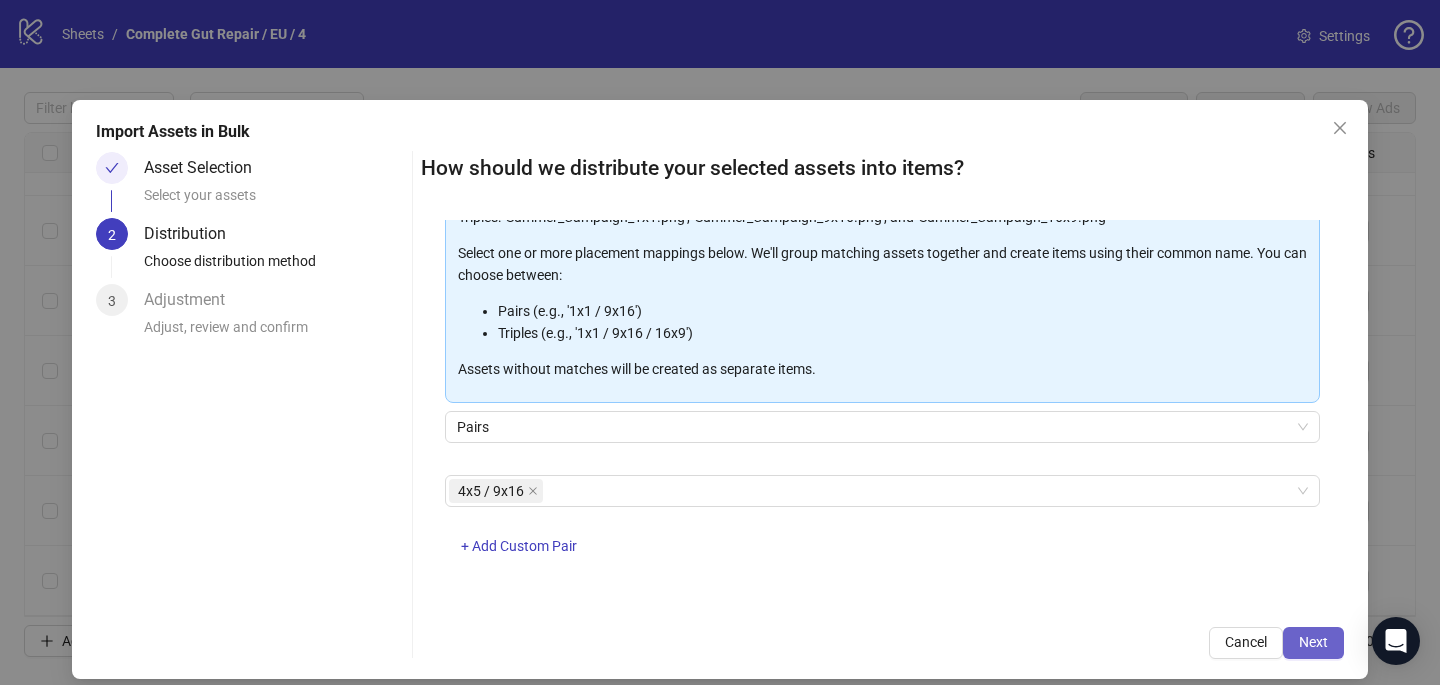click on "Next" at bounding box center (1313, 642) 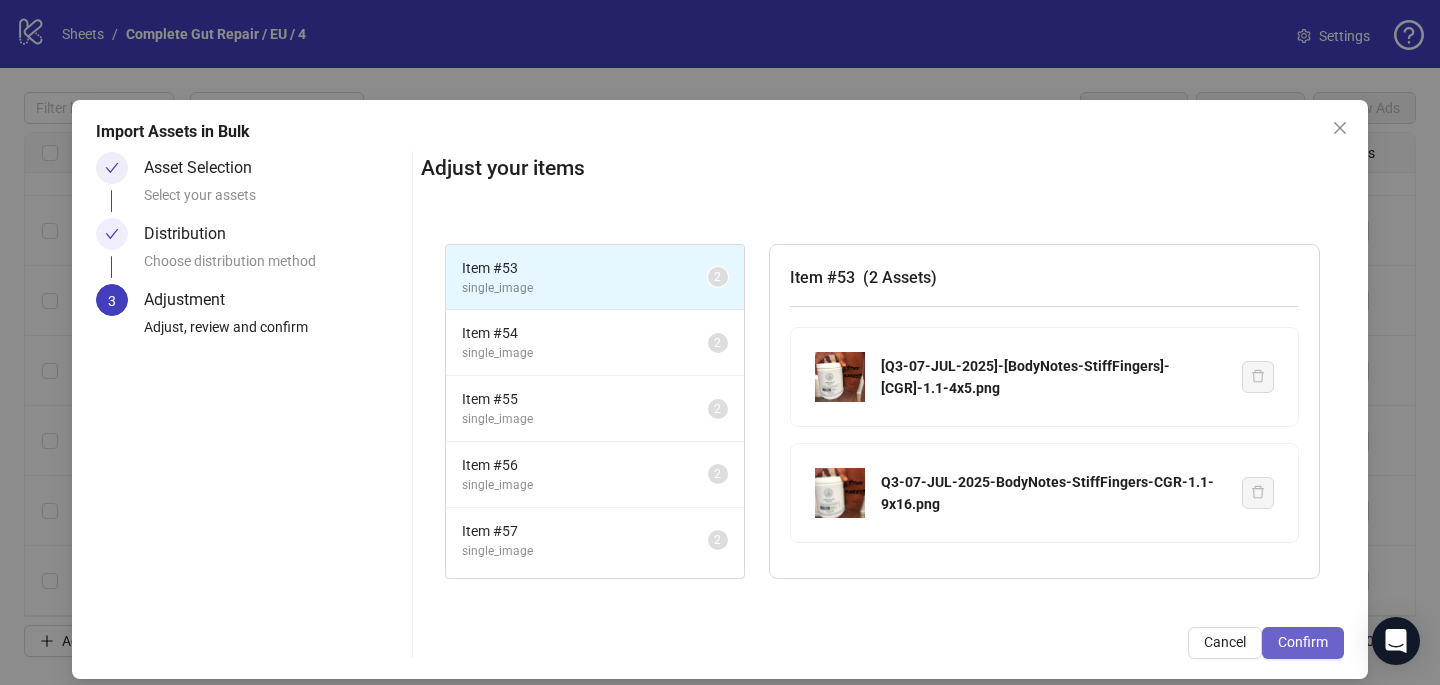 click on "Confirm" at bounding box center (1303, 642) 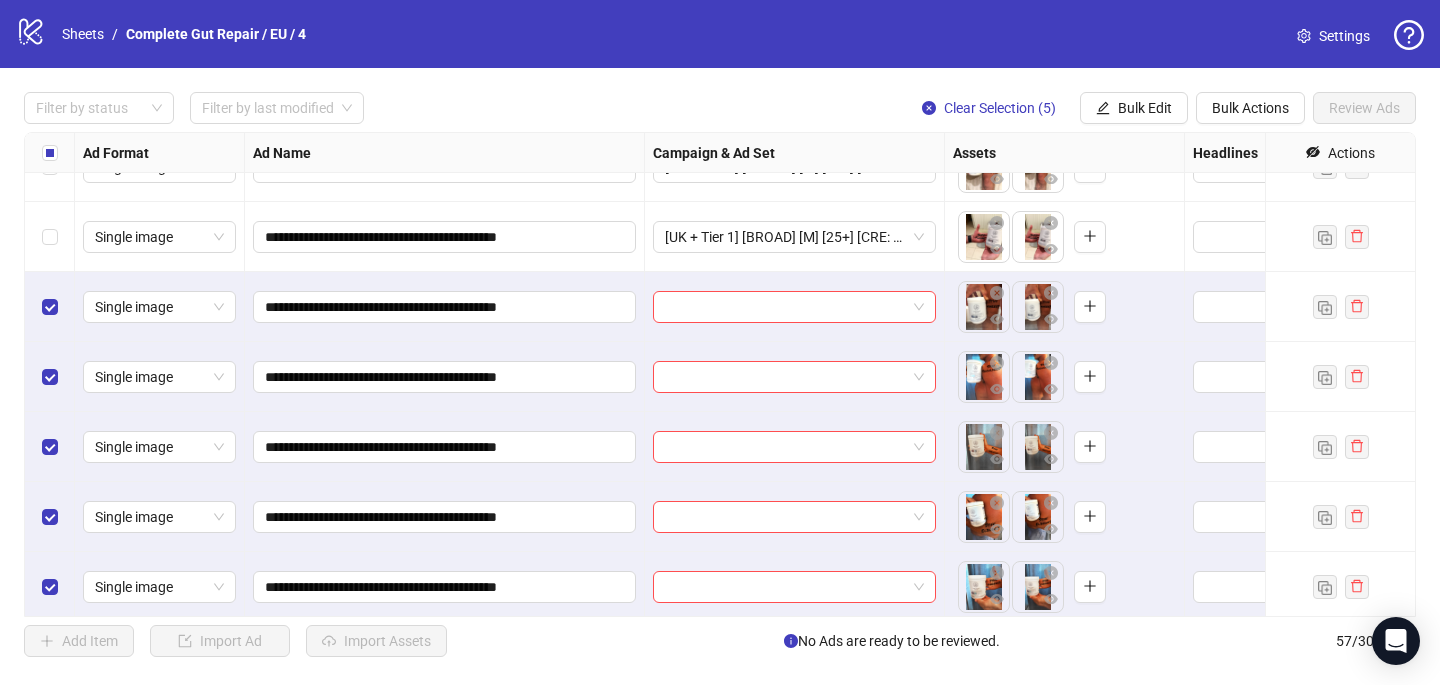scroll, scrollTop: 3547, scrollLeft: 0, axis: vertical 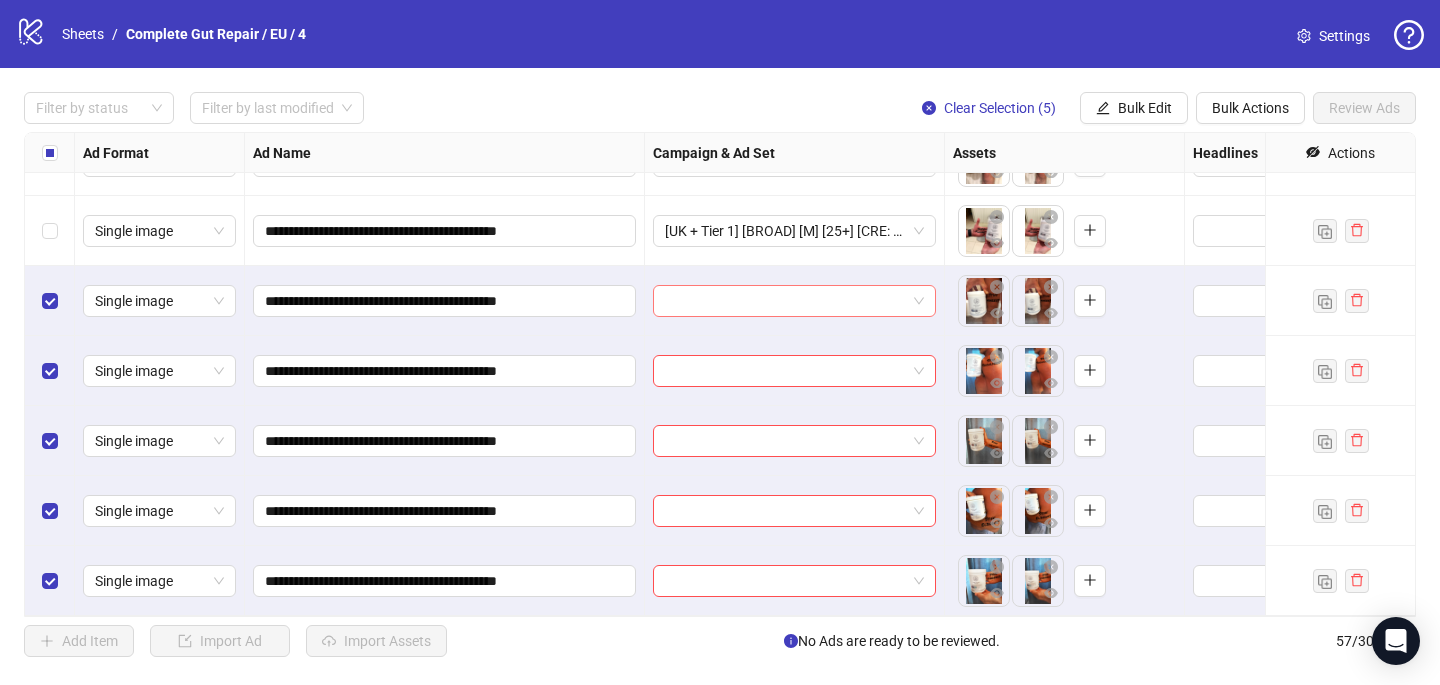 click at bounding box center (785, 301) 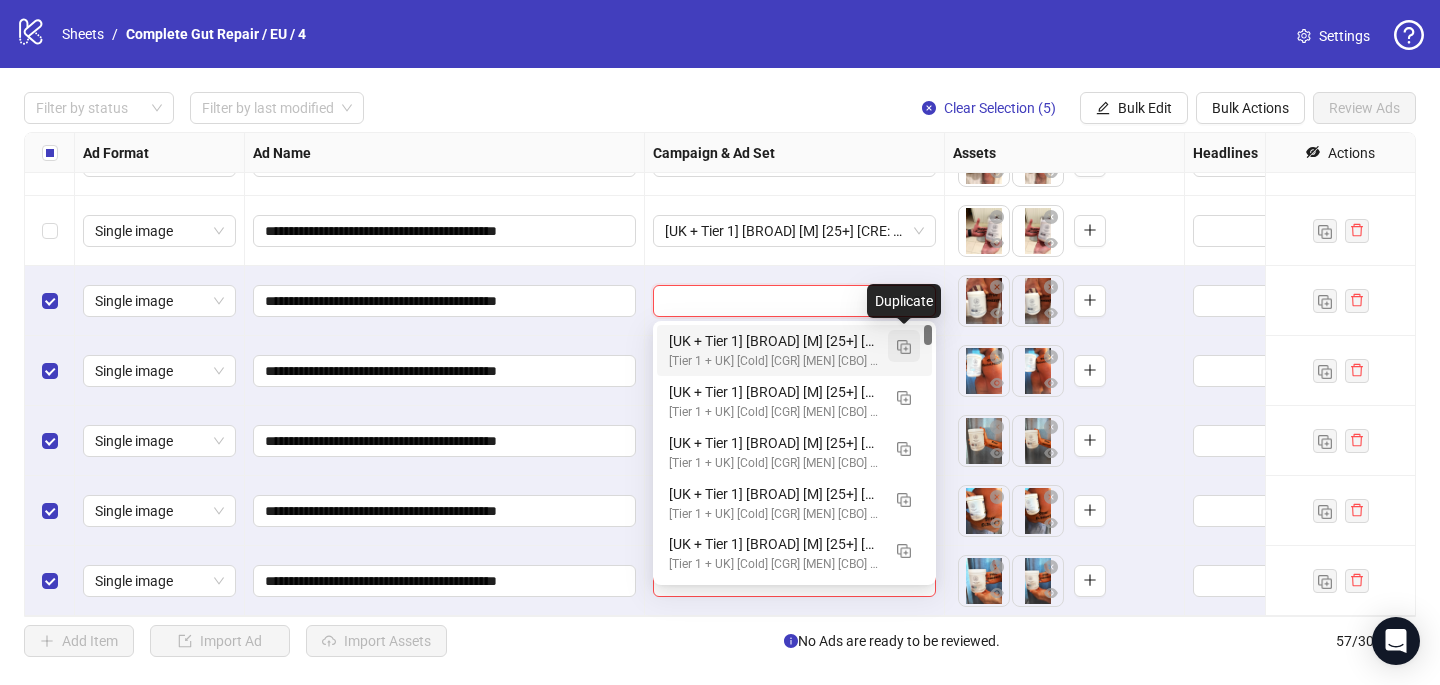 click at bounding box center [904, 346] 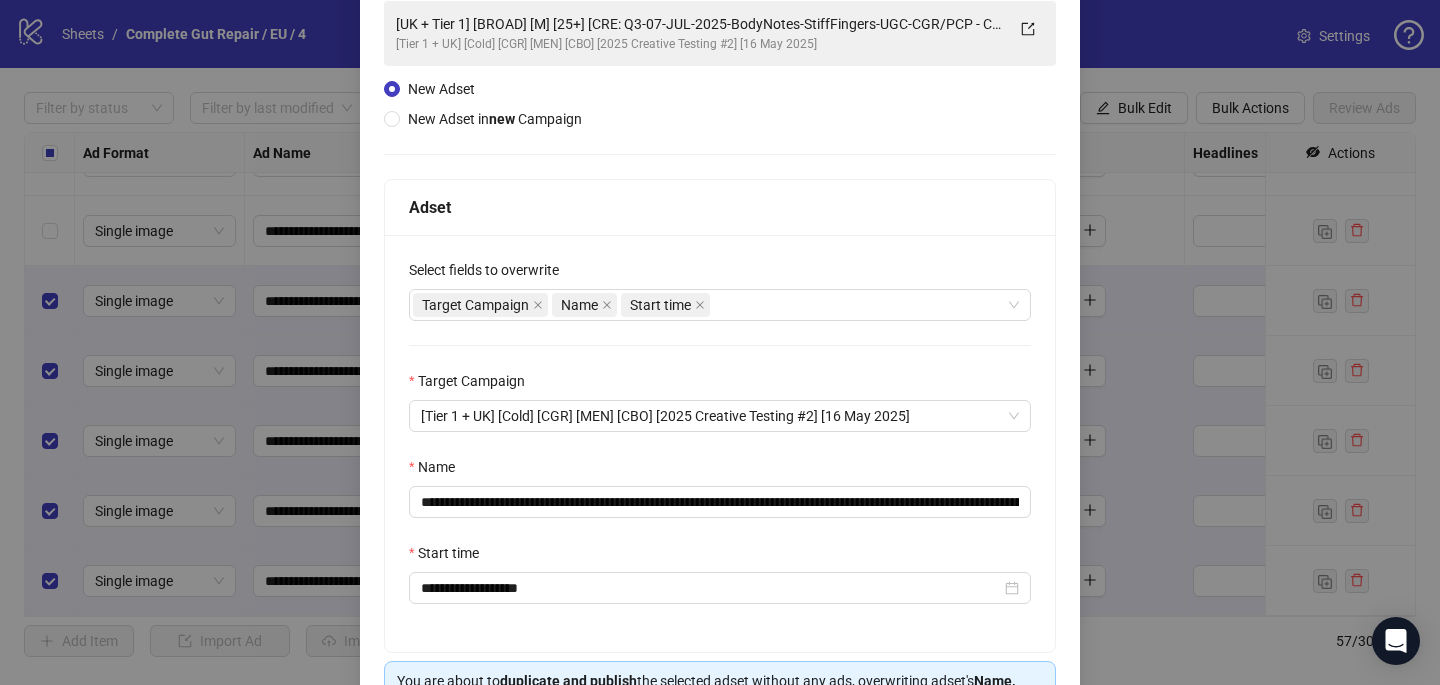 scroll, scrollTop: 160, scrollLeft: 0, axis: vertical 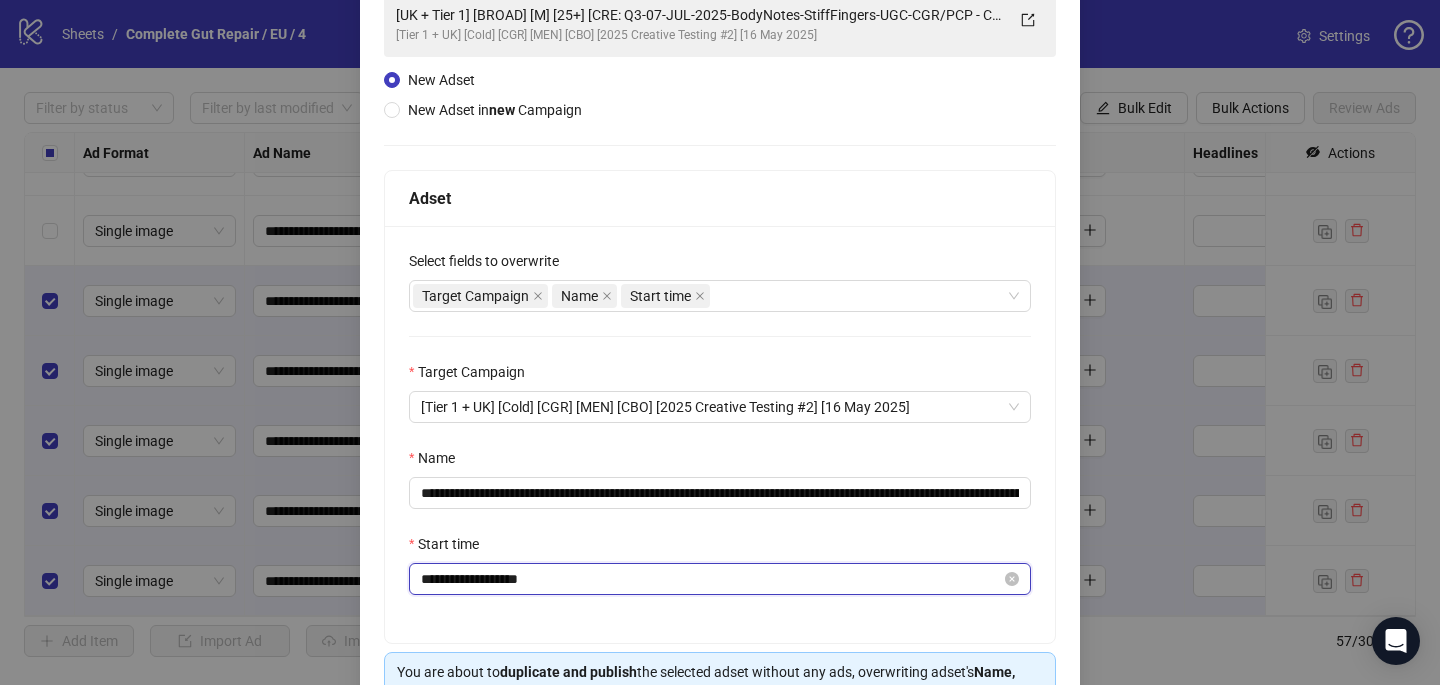 click on "**********" at bounding box center (711, 579) 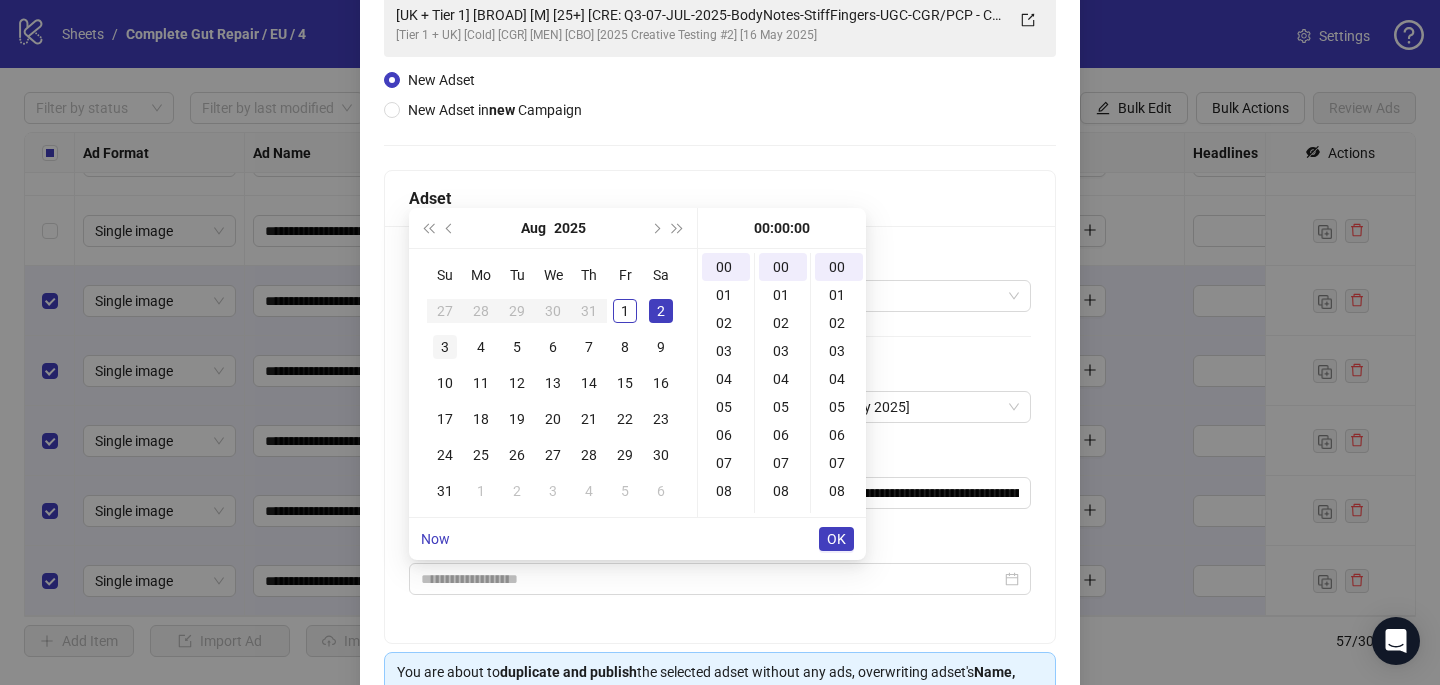 click on "3" at bounding box center (445, 347) 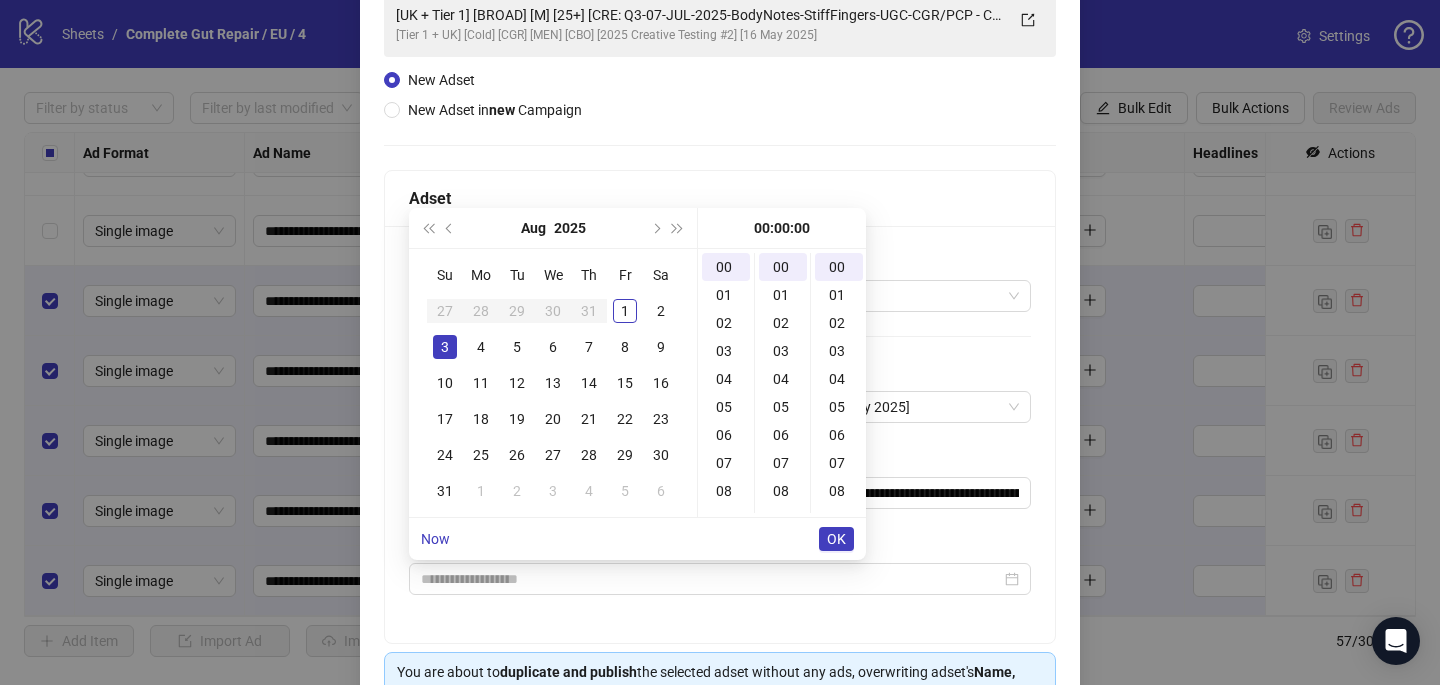 type on "**********" 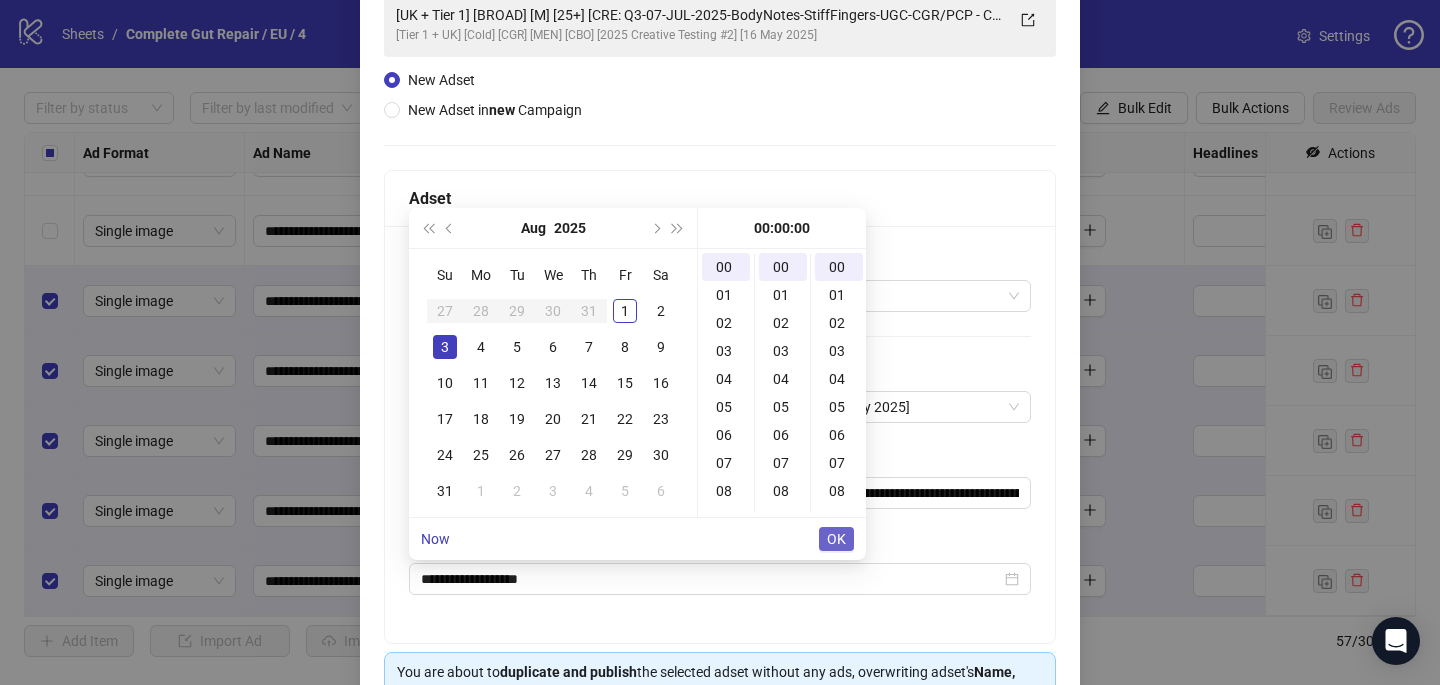 click on "OK" at bounding box center (836, 539) 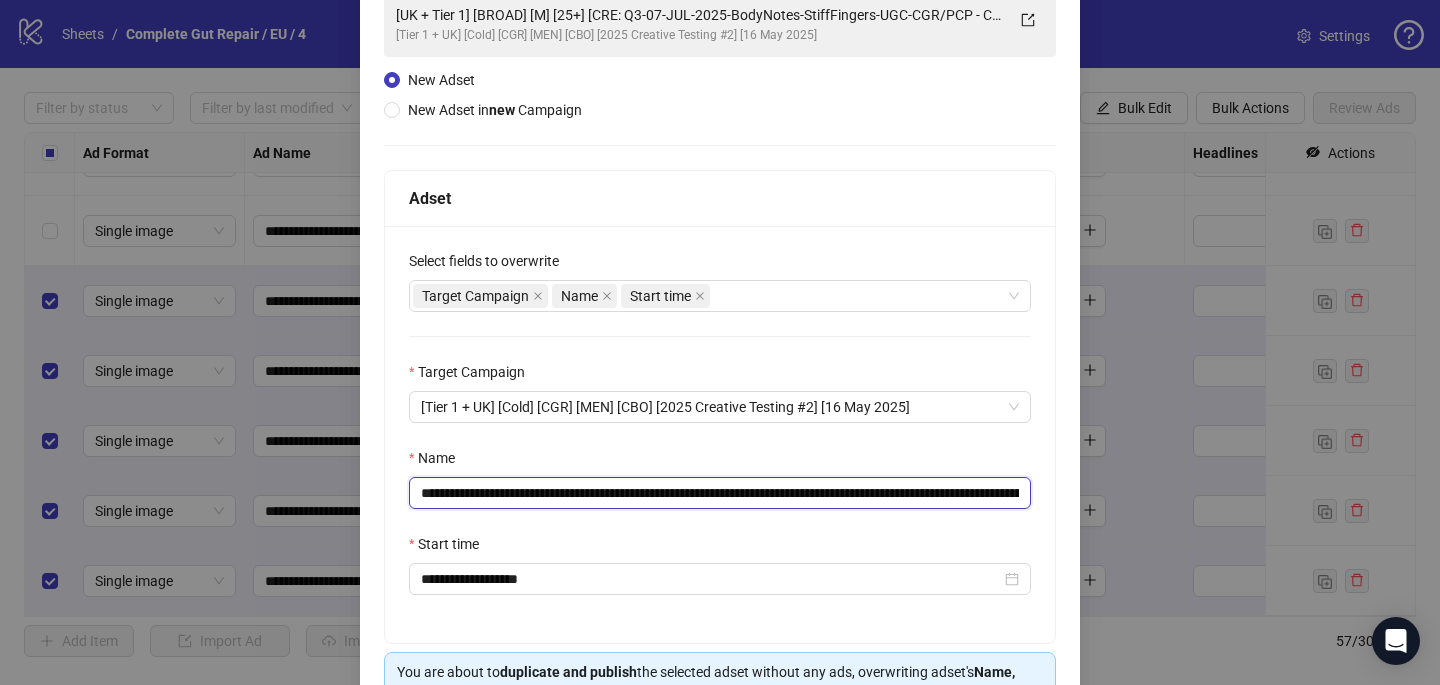 click on "**********" at bounding box center [720, 493] 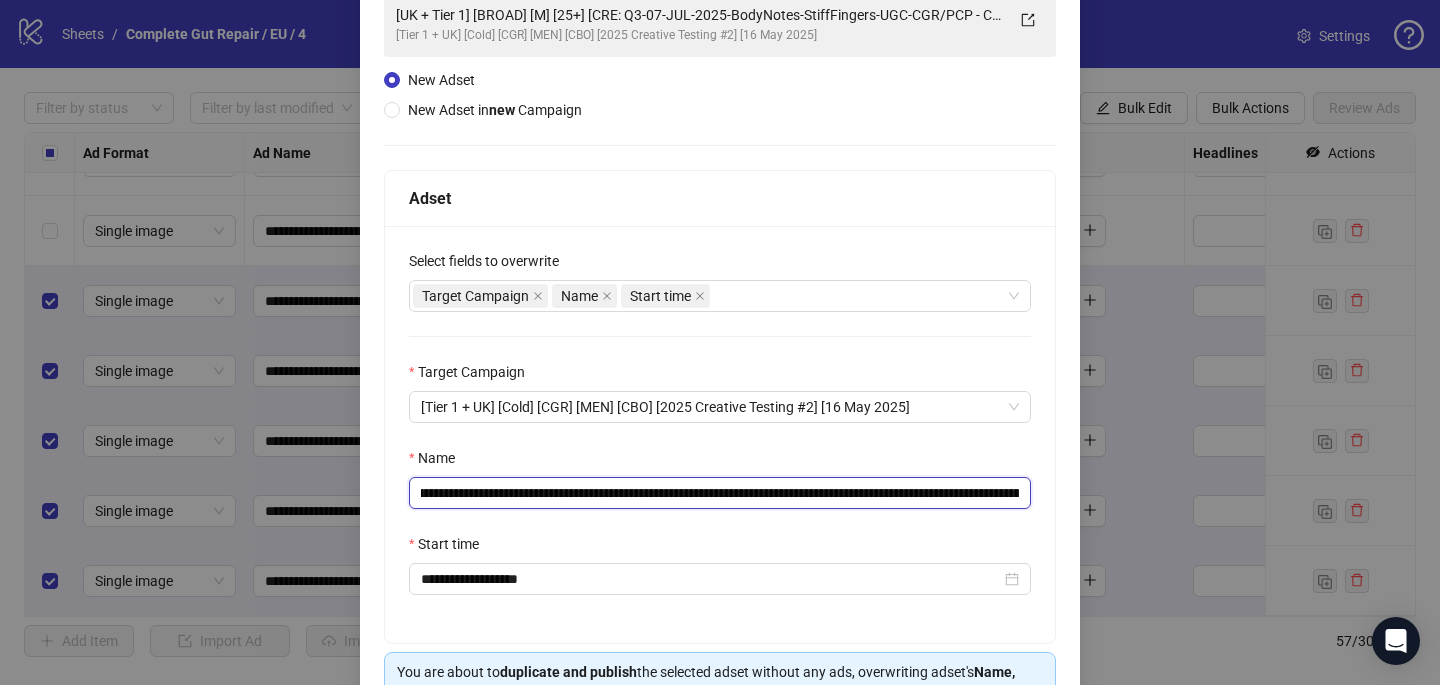 scroll, scrollTop: 0, scrollLeft: 608, axis: horizontal 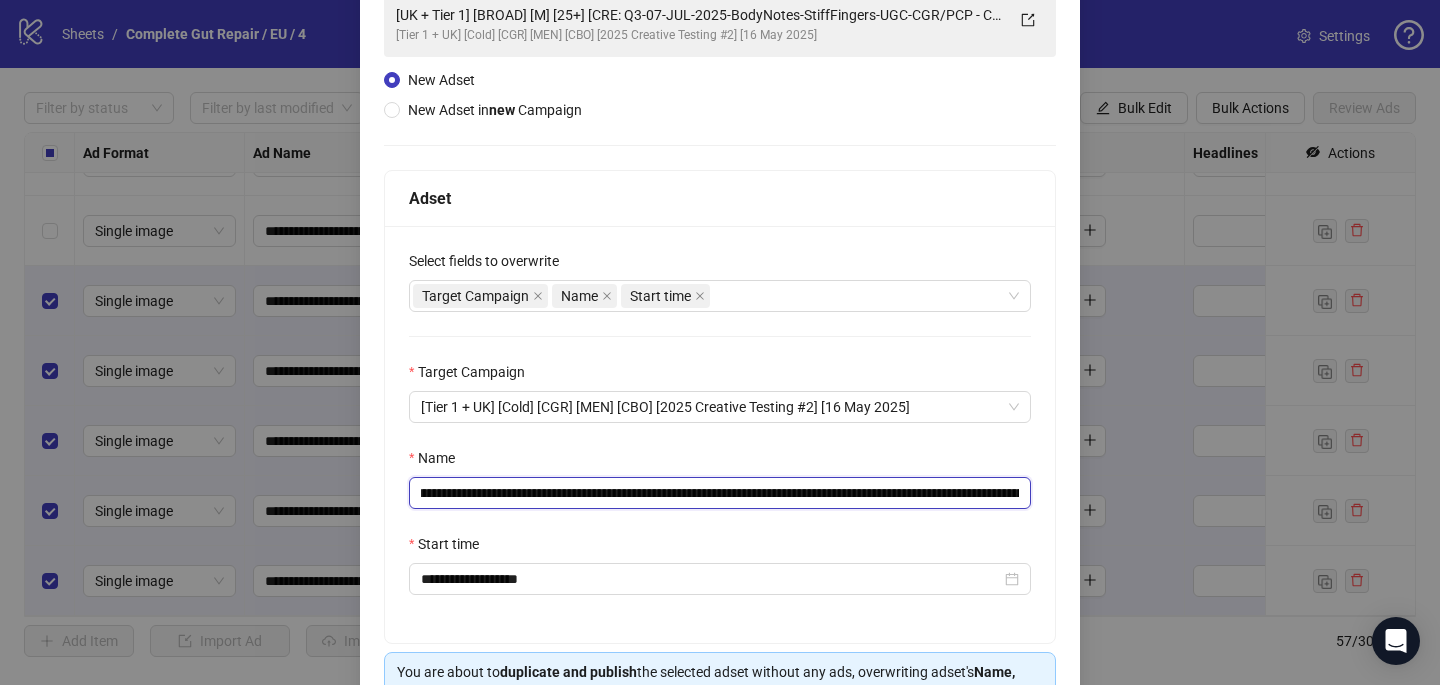 click on "**********" at bounding box center (720, 493) 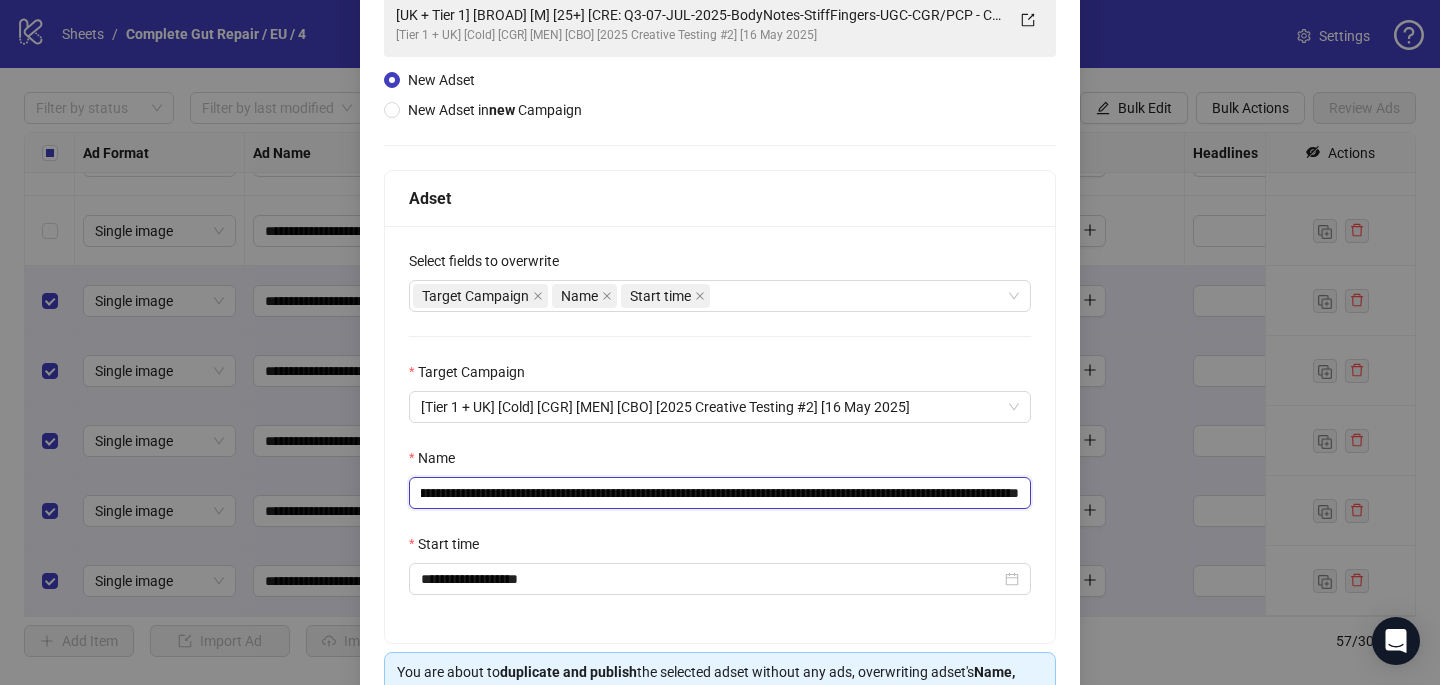 drag, startPoint x: 921, startPoint y: 493, endPoint x: 1039, endPoint y: 494, distance: 118.004234 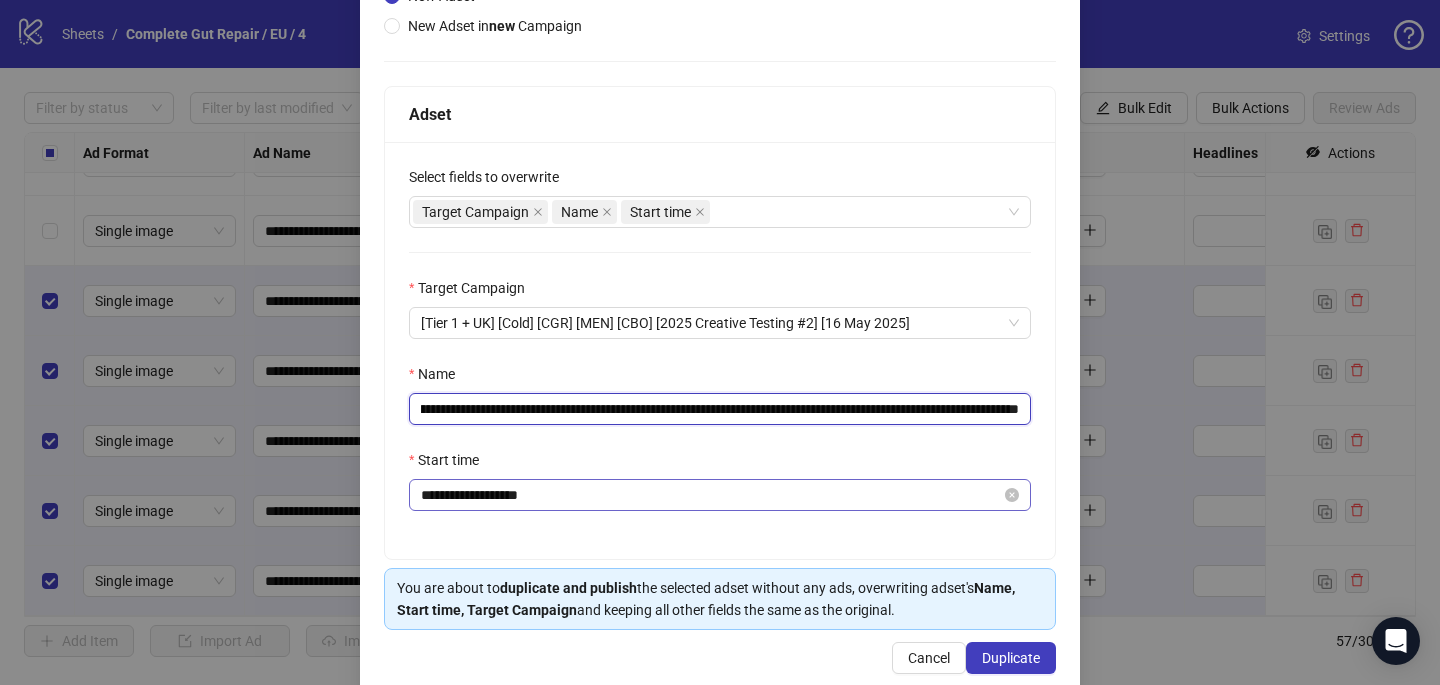 scroll, scrollTop: 278, scrollLeft: 0, axis: vertical 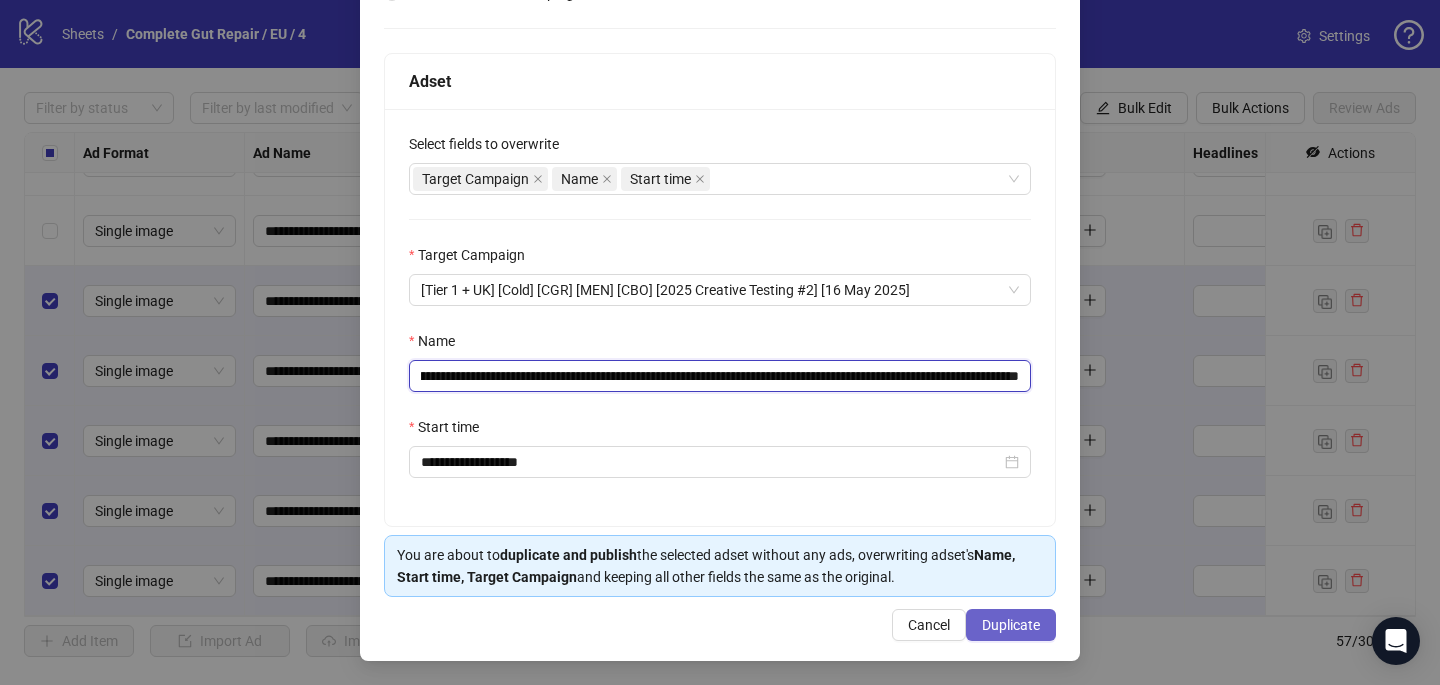 type on "**********" 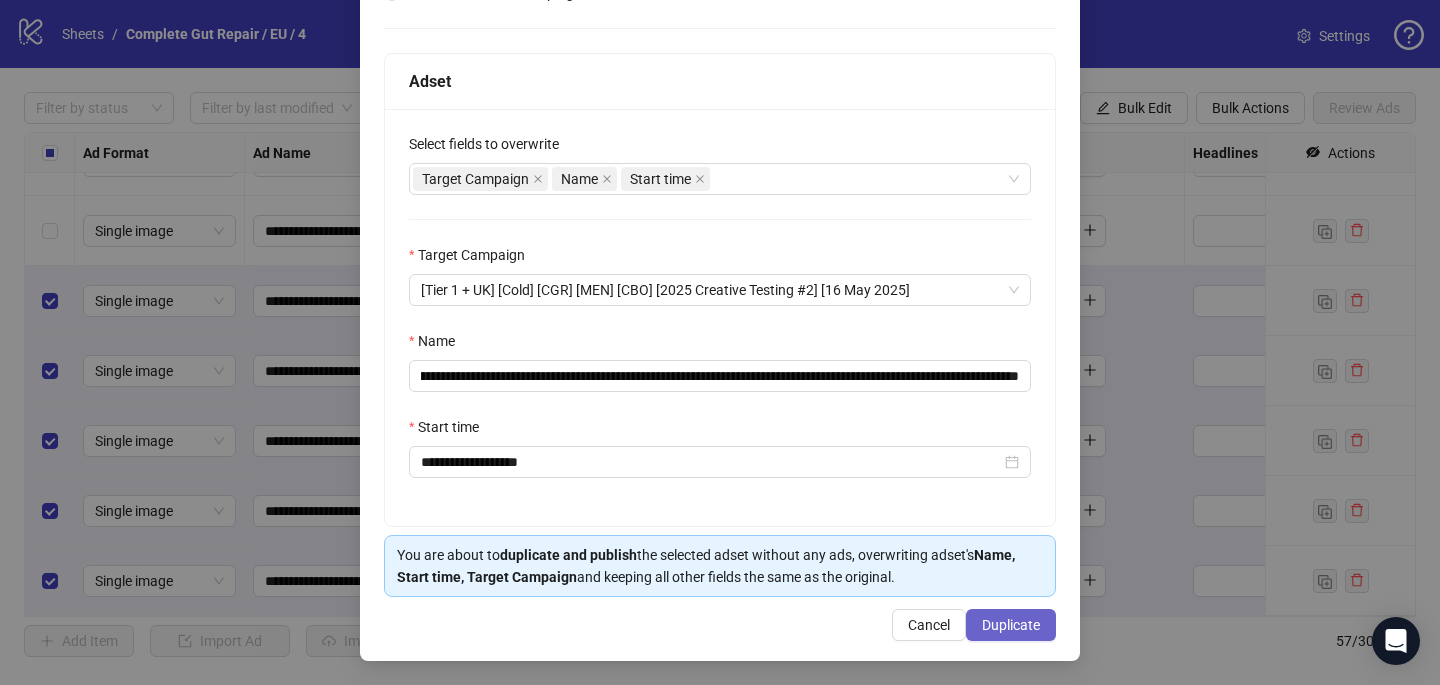 click on "Duplicate" at bounding box center (1011, 625) 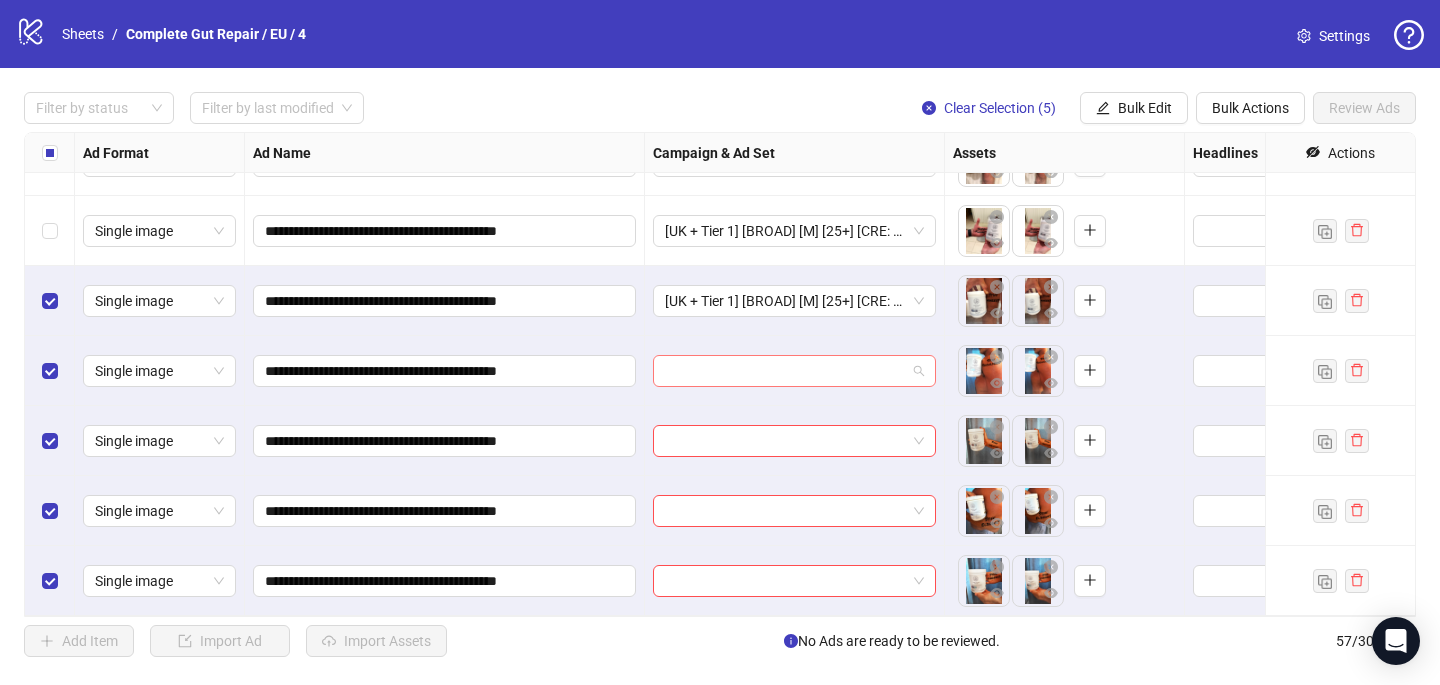 click at bounding box center (785, 371) 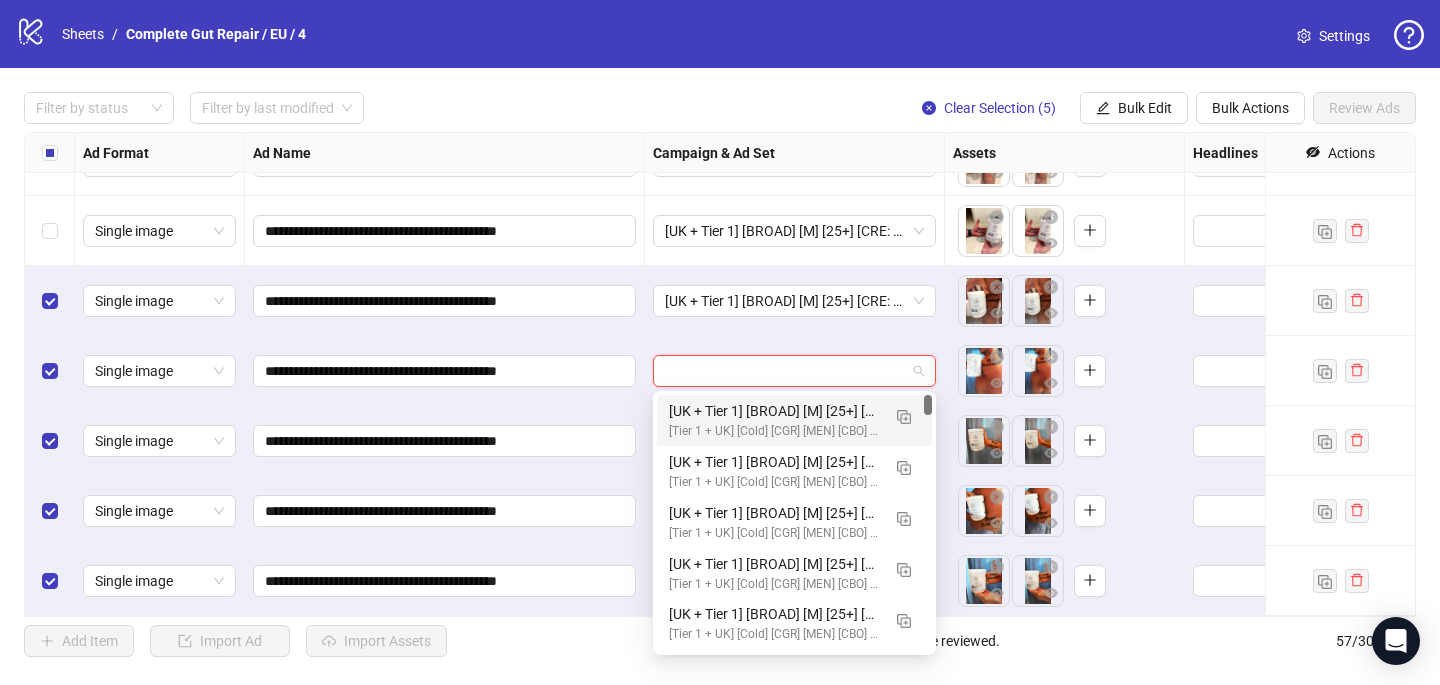 click on "[Tier 1 + UK] [Cold] [CGR] [MEN] [CBO] [2025 Creative Testing #2] [16 May 2025]" at bounding box center (774, 431) 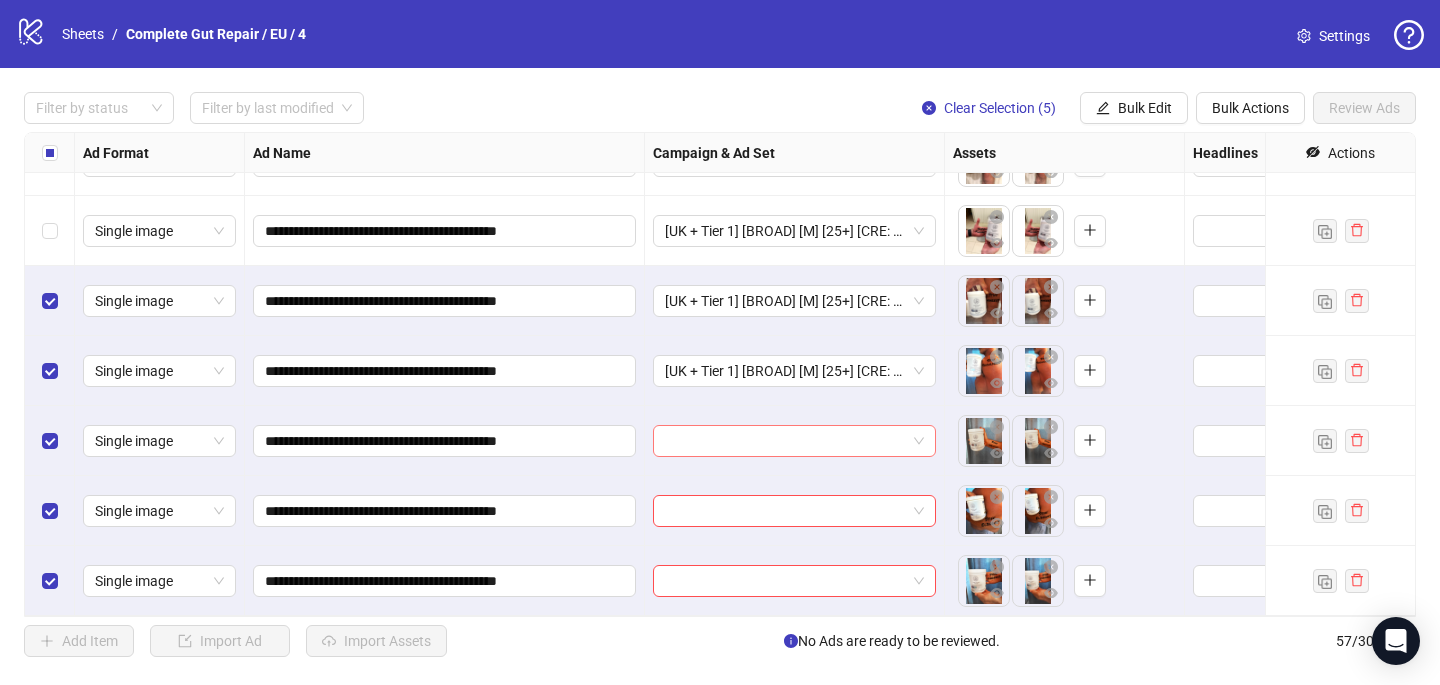 click at bounding box center [785, 441] 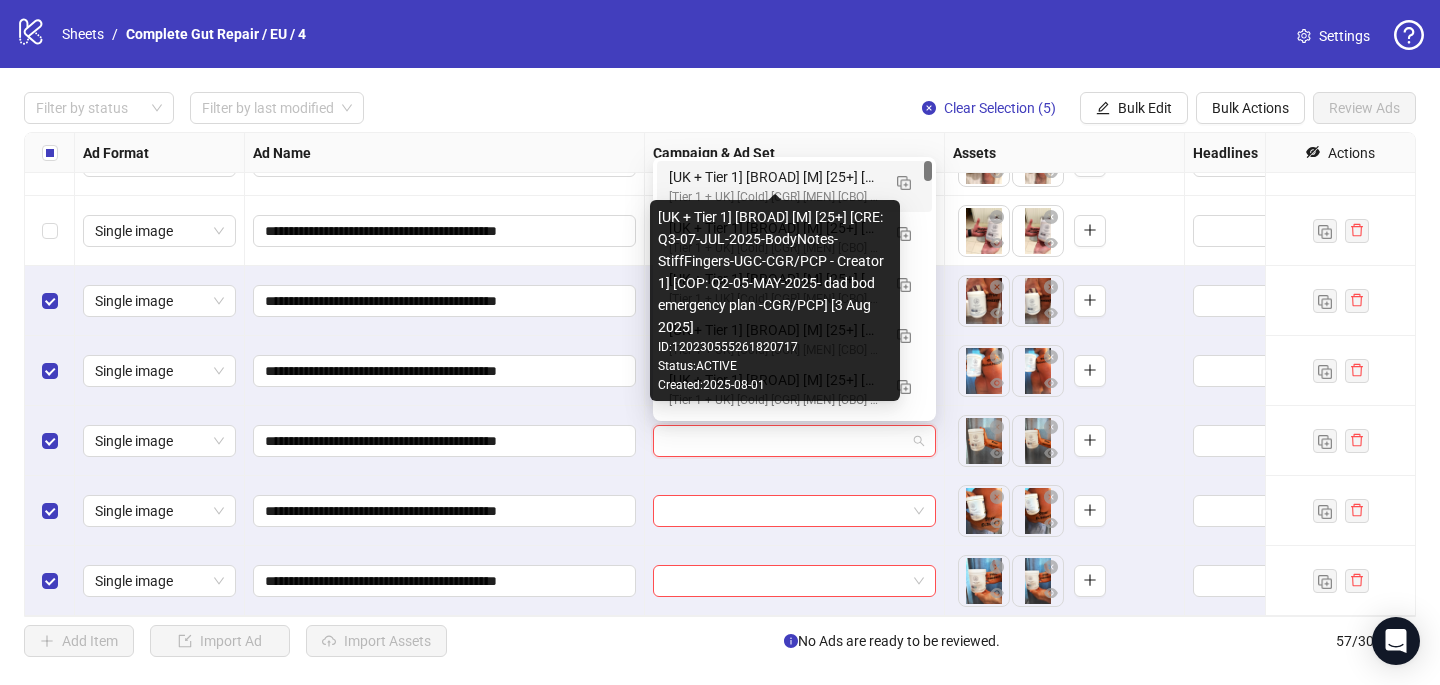 click on "[UK + Tier 1] [BROAD] [M] [25+] [CRE: Q3-07-JUL-2025-BodyNotes-StiffFingers-UGC-CGR/PCP - Creator 1] [COP: Q2-05-MAY-2025- dad bod emergency plan -CGR/PCP]  [3 Aug 2025]" at bounding box center [774, 177] 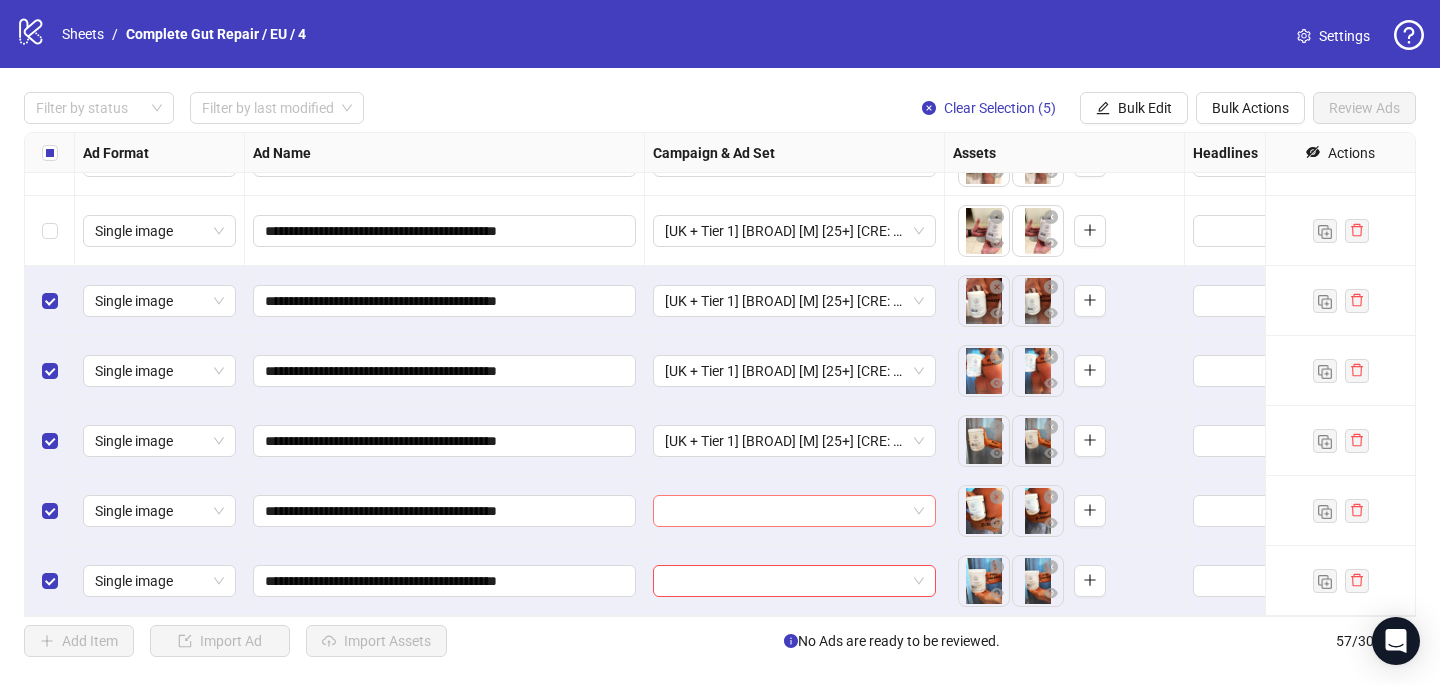 click at bounding box center (785, 511) 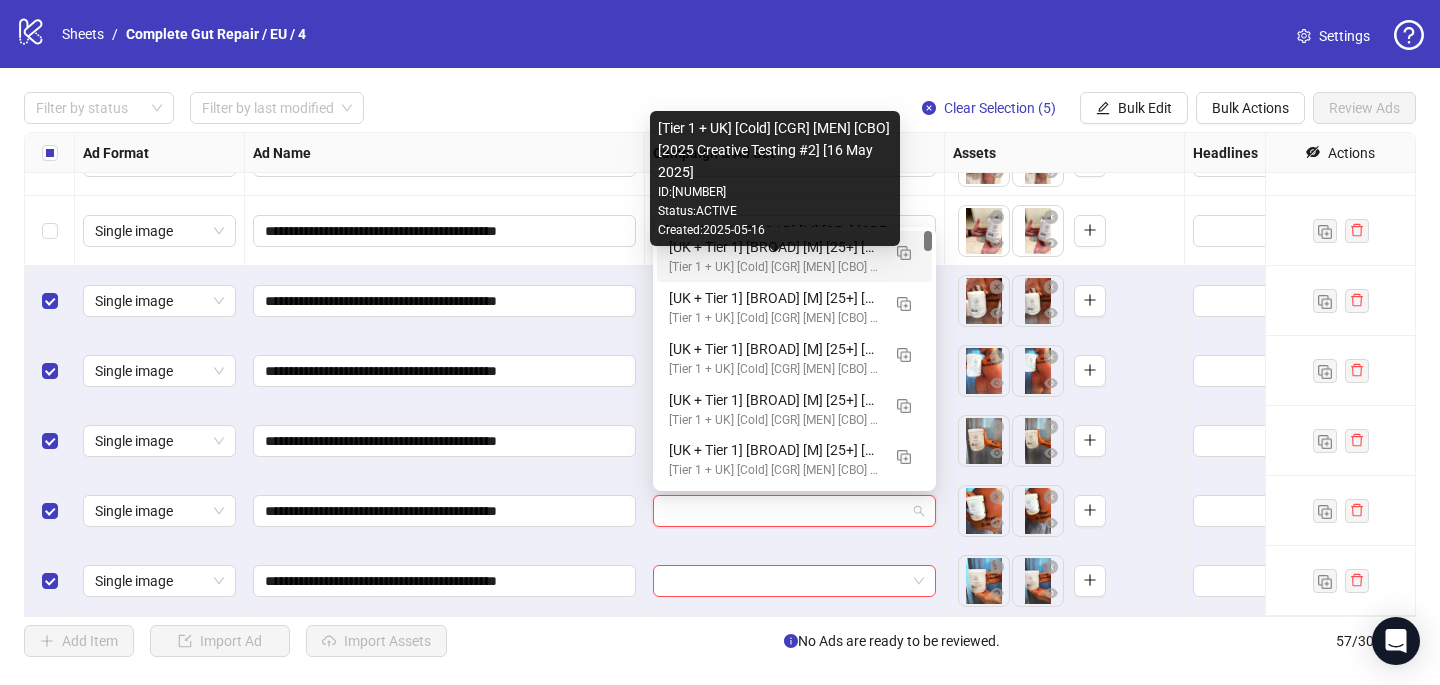 click on "[UK + Tier 1] [BROAD] [M] [25+] [CRE: Q3-07-JUL-2025-BodyNotes-StiffFingers-UGC-CGR/PCP - Creator 1] [COP: Q2-05-MAY-2025- dad bod emergency plan -CGR/PCP]  [3 Aug 2025]" at bounding box center [774, 247] 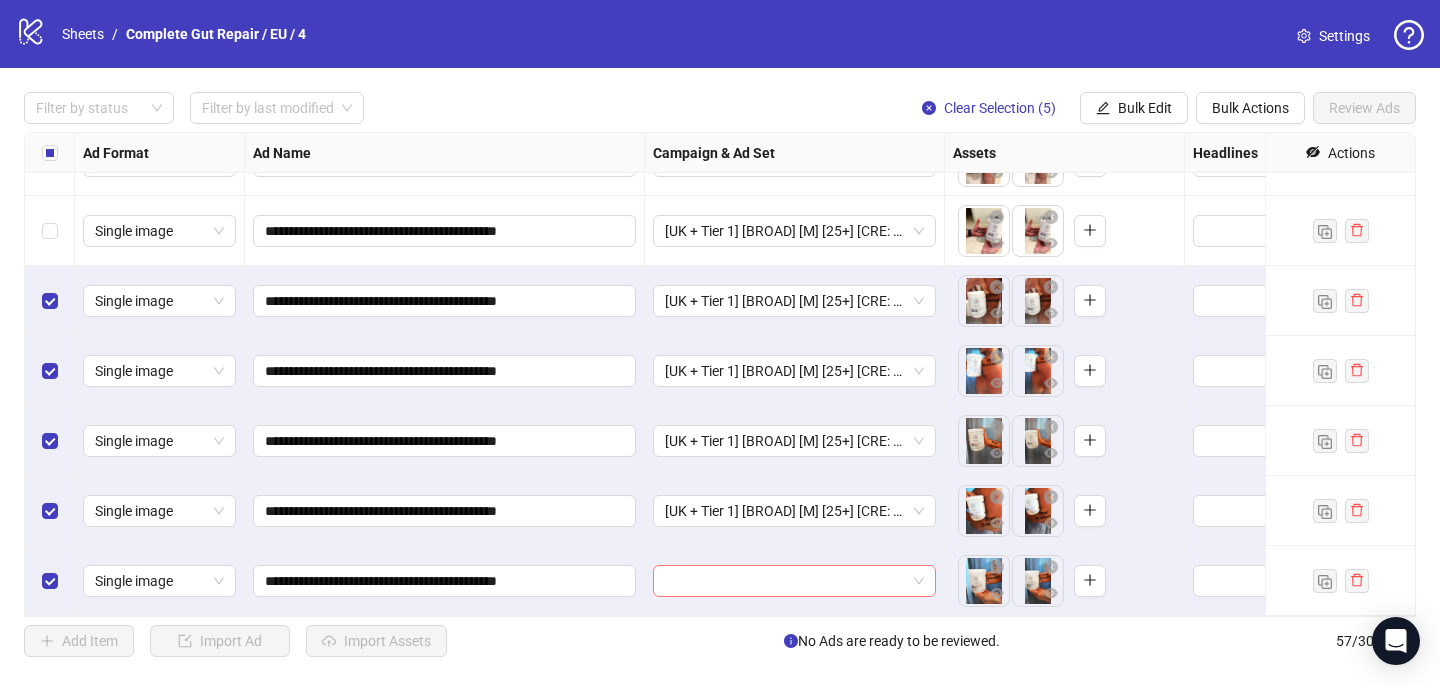 click at bounding box center [785, 581] 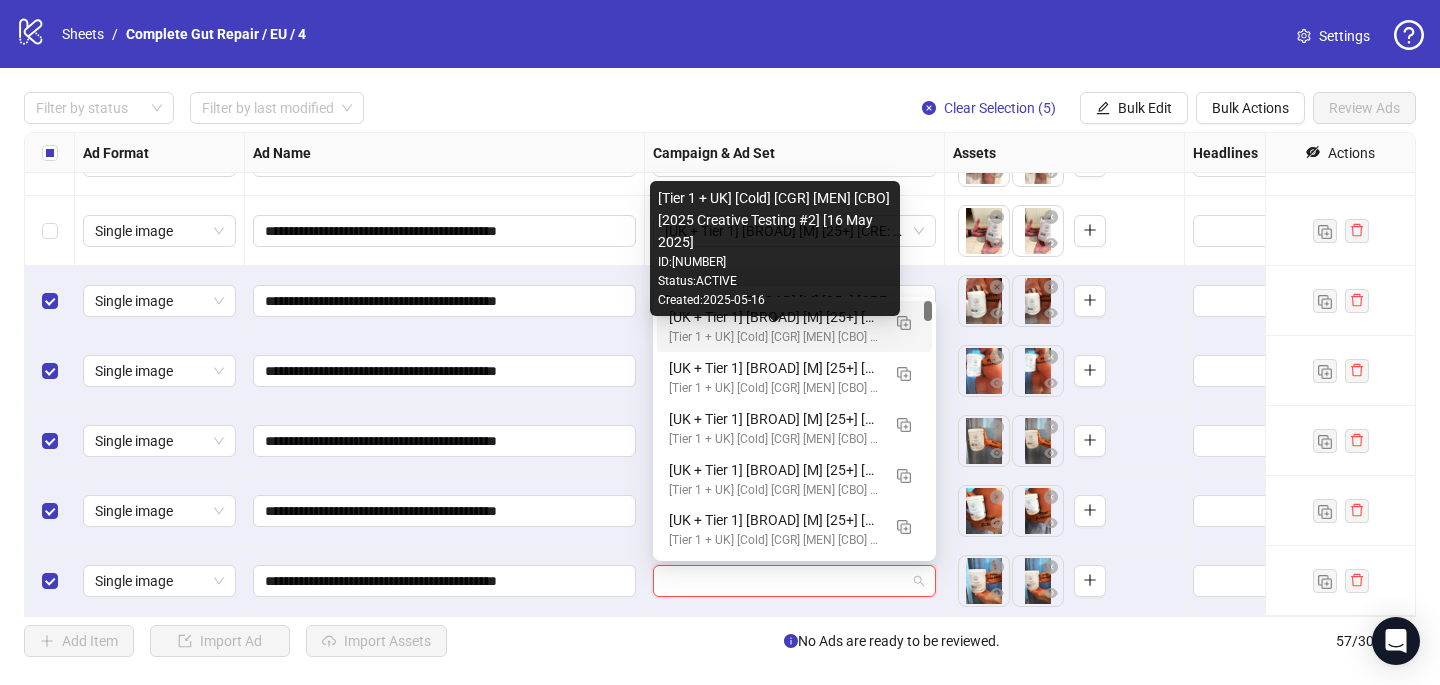 click on "[UK + Tier 1] [BROAD] [M] [25+] [CRE: Q3-07-JUL-2025-BodyNotes-StiffFingers-UGC-CGR/PCP - Creator 1] [COP: Q2-05-MAY-2025- dad bod emergency plan -CGR/PCP]  [3 Aug 2025]" at bounding box center (774, 317) 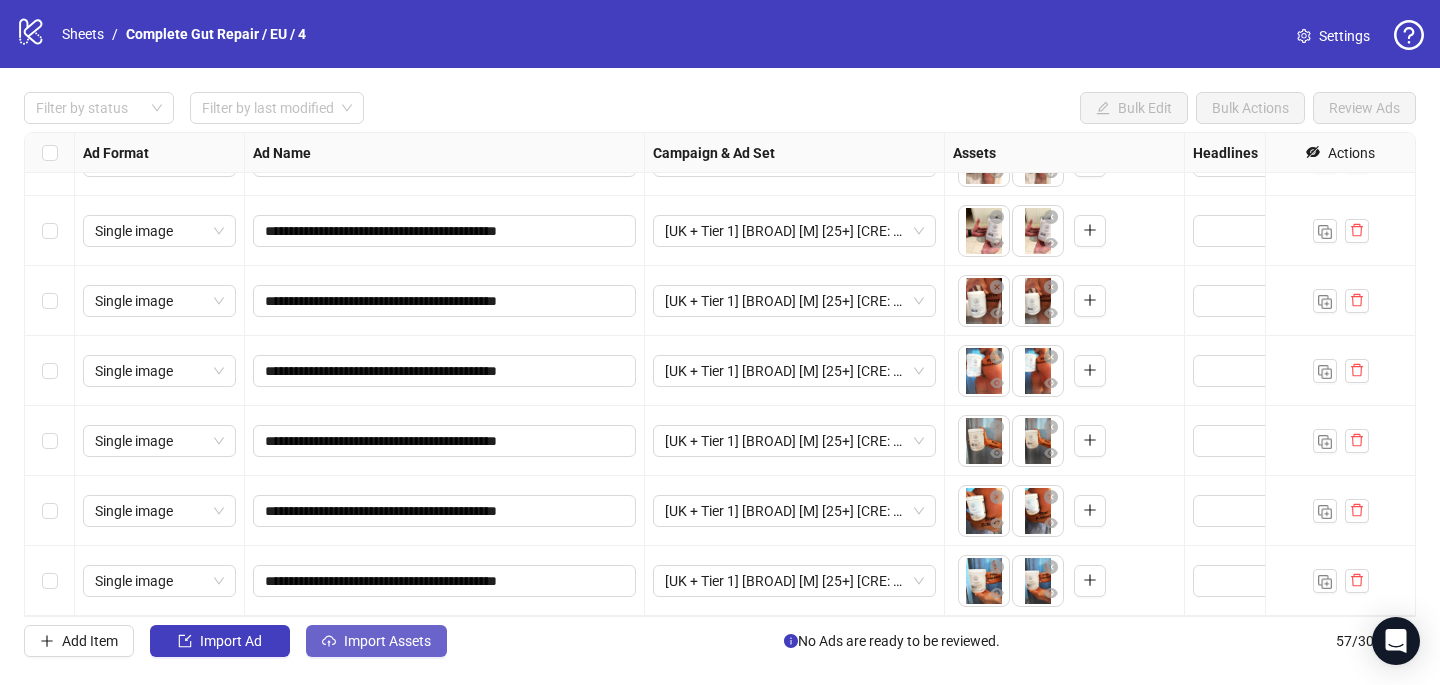 click on "Import Assets" at bounding box center [376, 641] 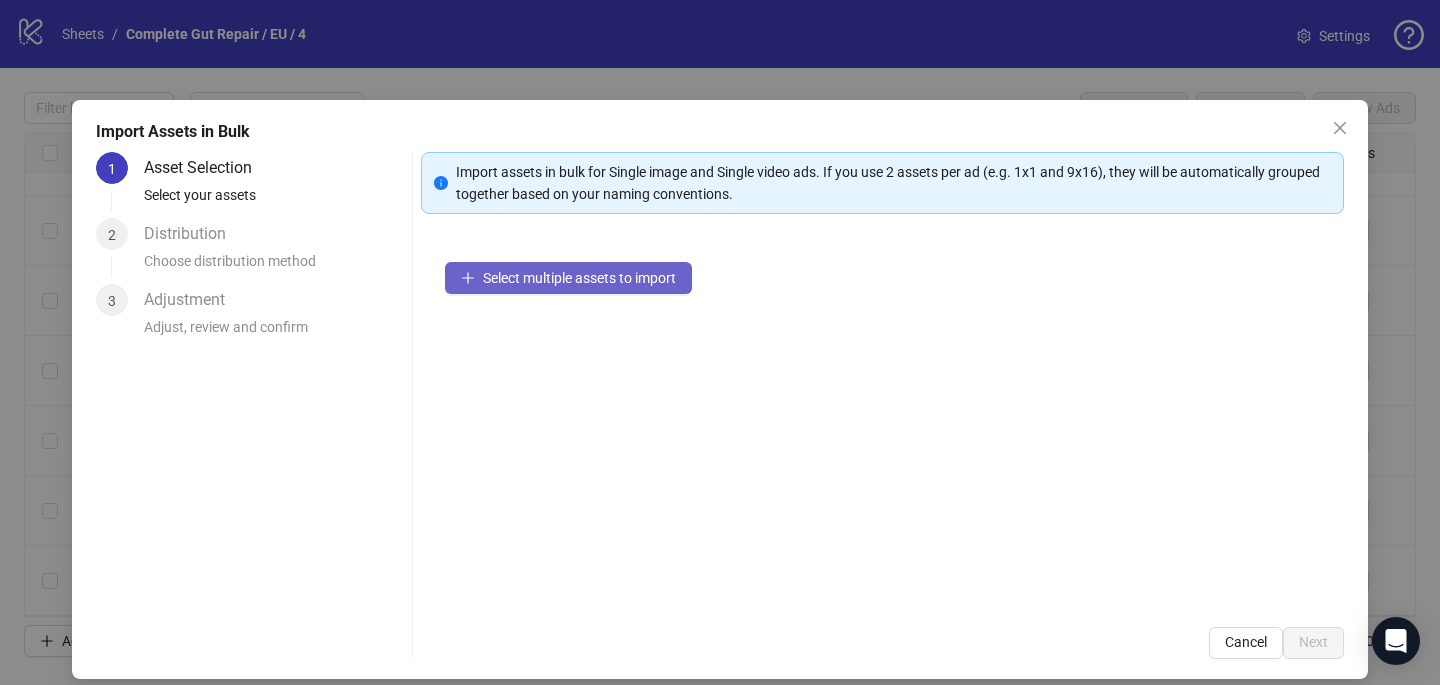 click on "Select multiple assets to import" at bounding box center [568, 278] 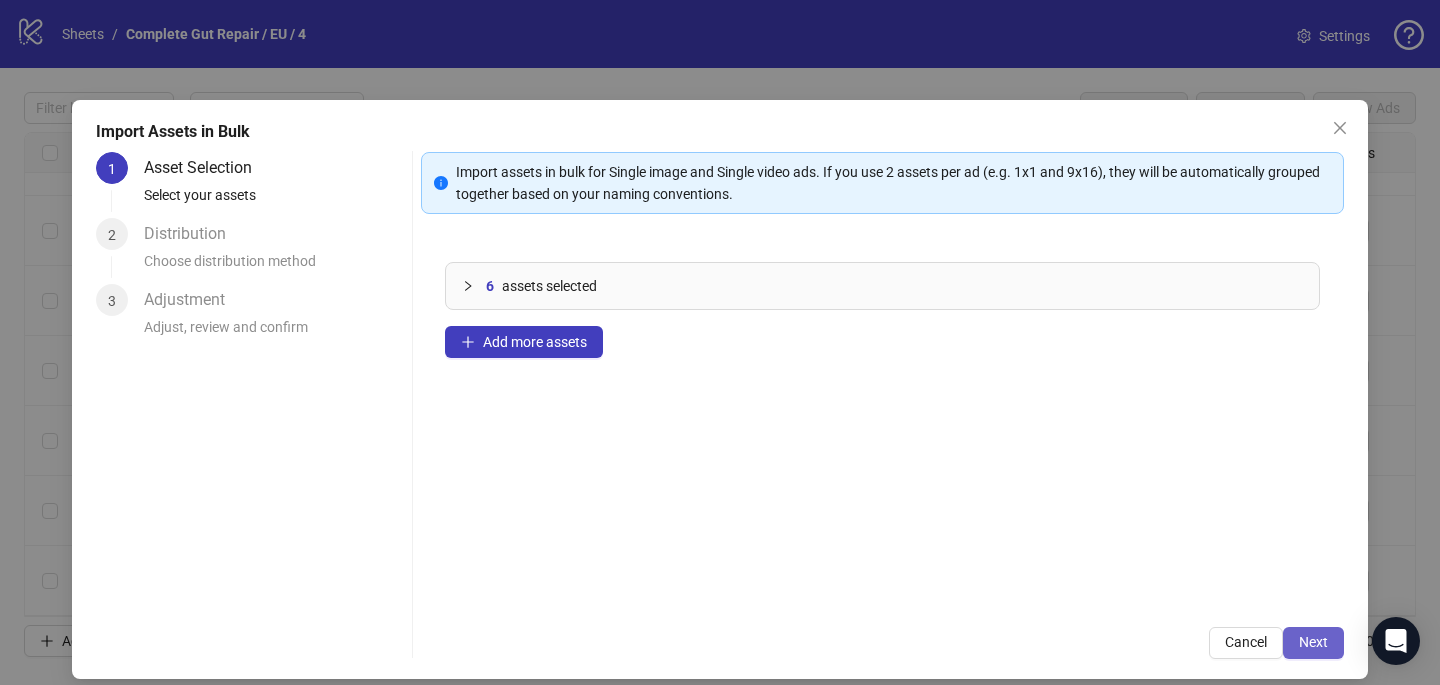click on "Next" at bounding box center [1313, 642] 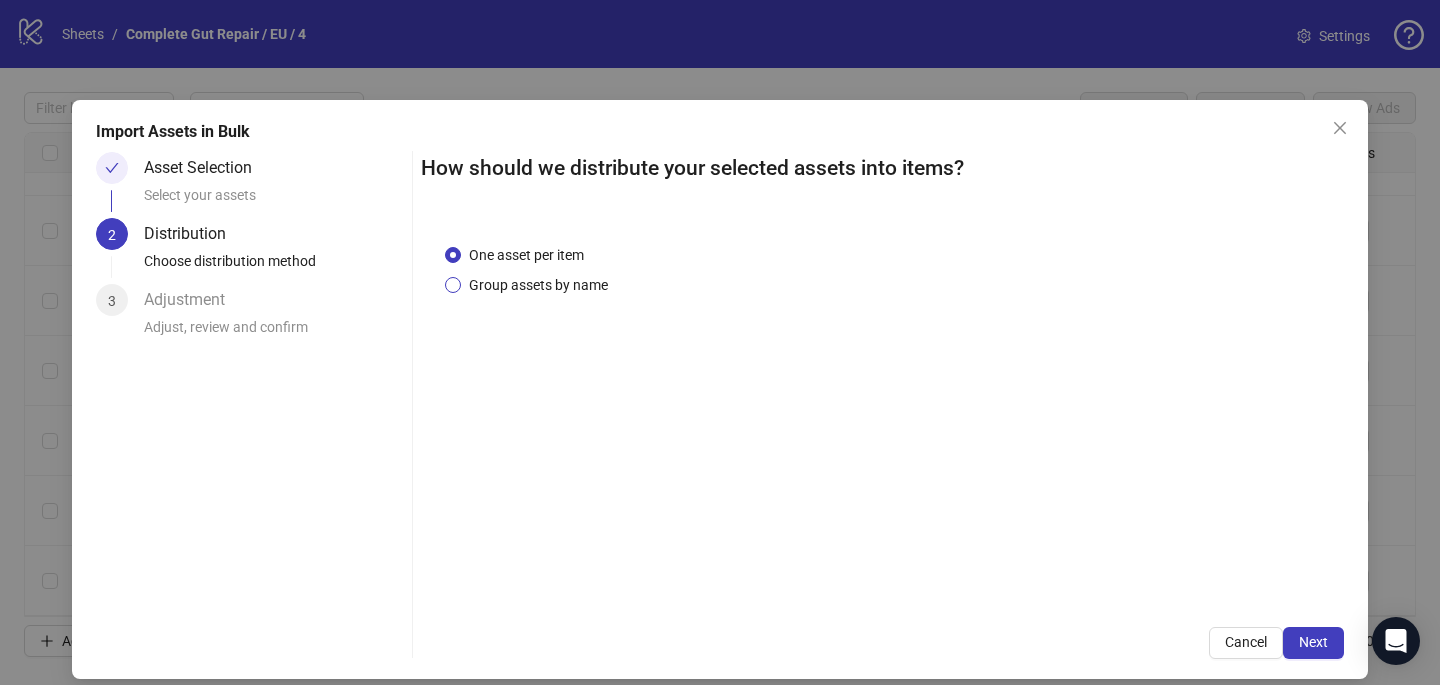 click on "Group assets by name" at bounding box center [538, 285] 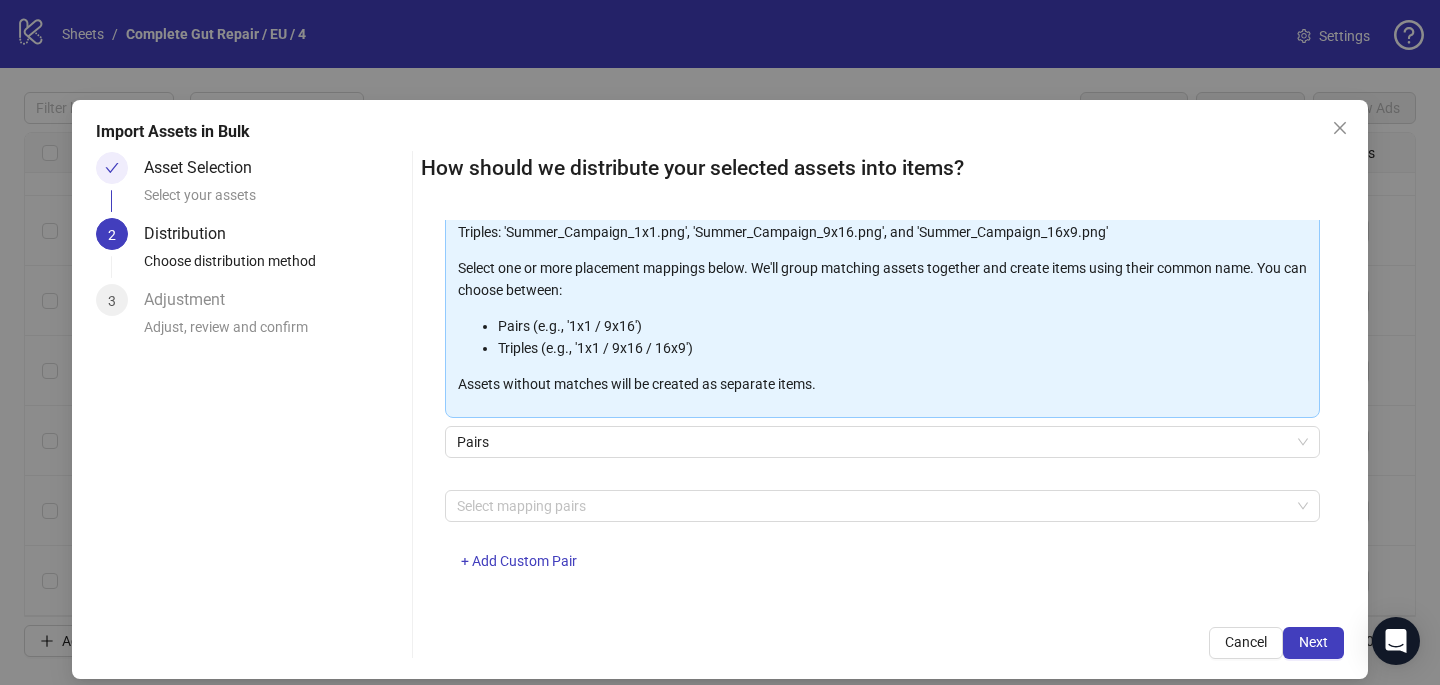scroll, scrollTop: 187, scrollLeft: 0, axis: vertical 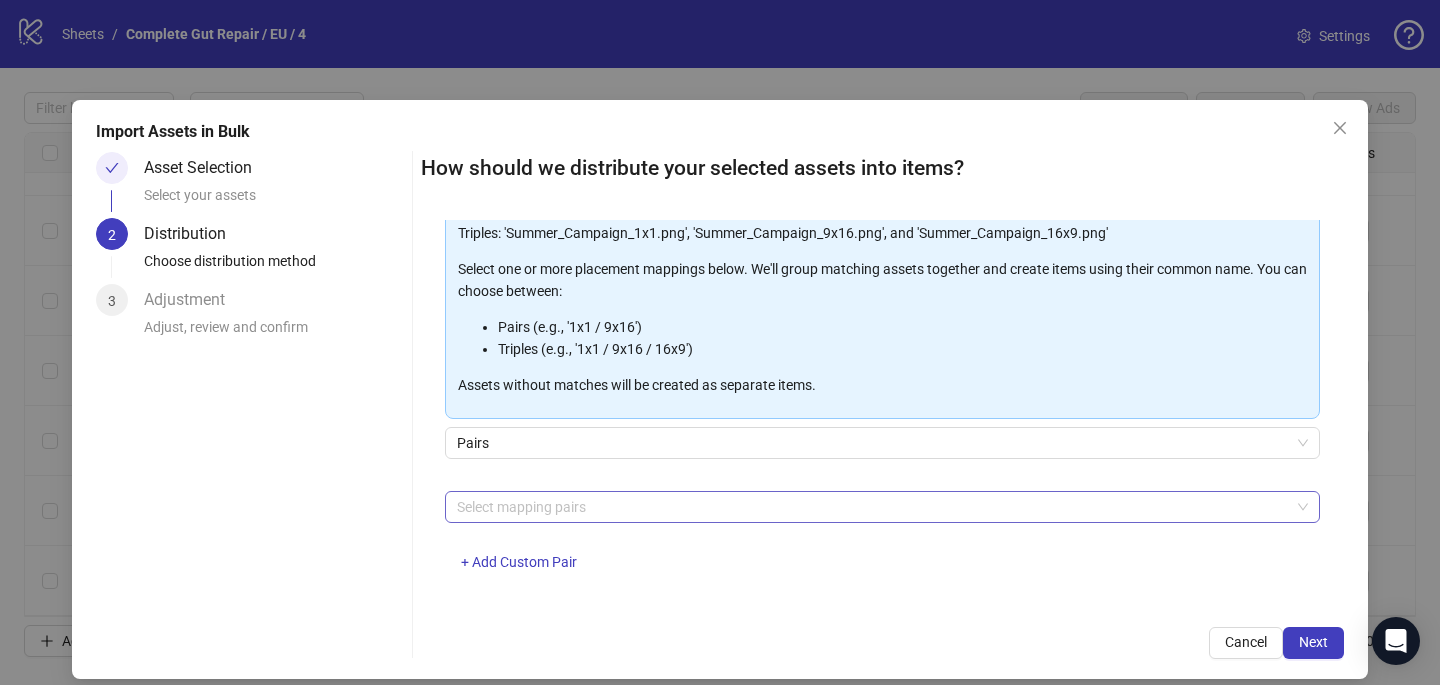 click at bounding box center (872, 507) 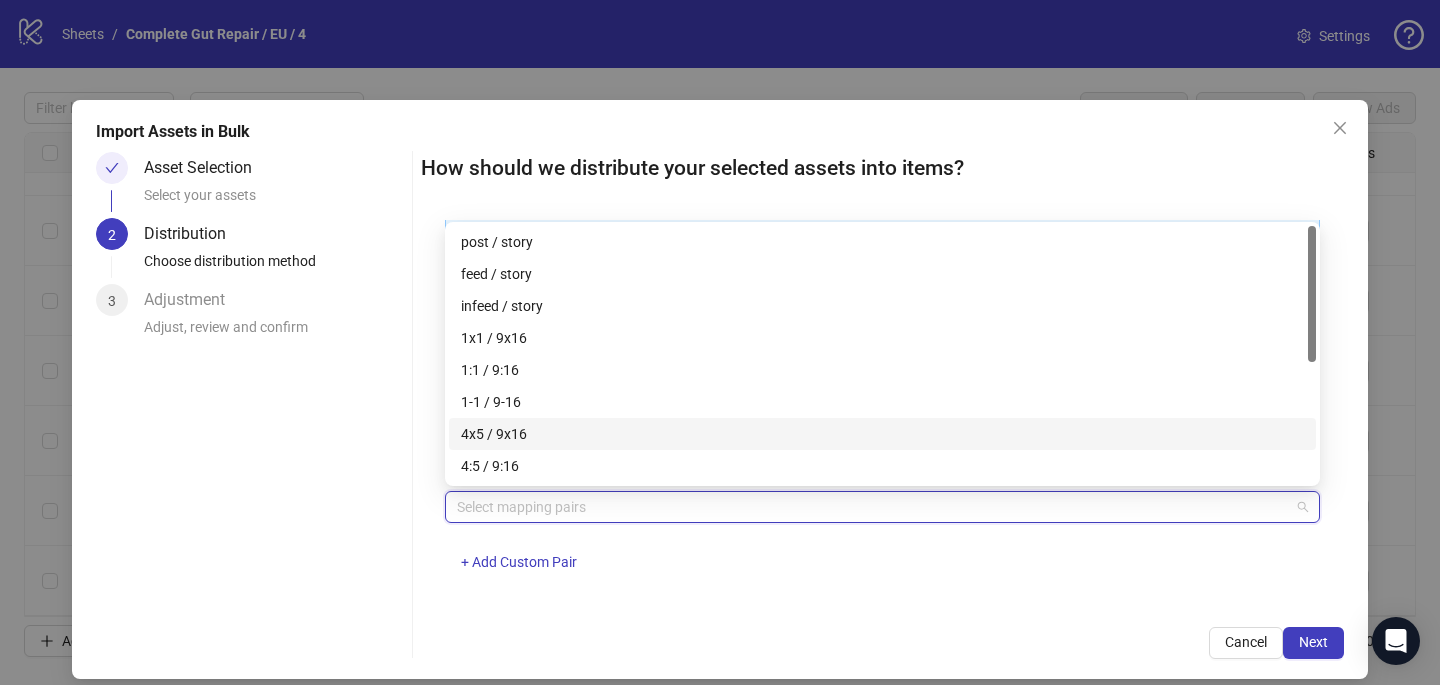 click on "4x5 / 9x16" at bounding box center (882, 434) 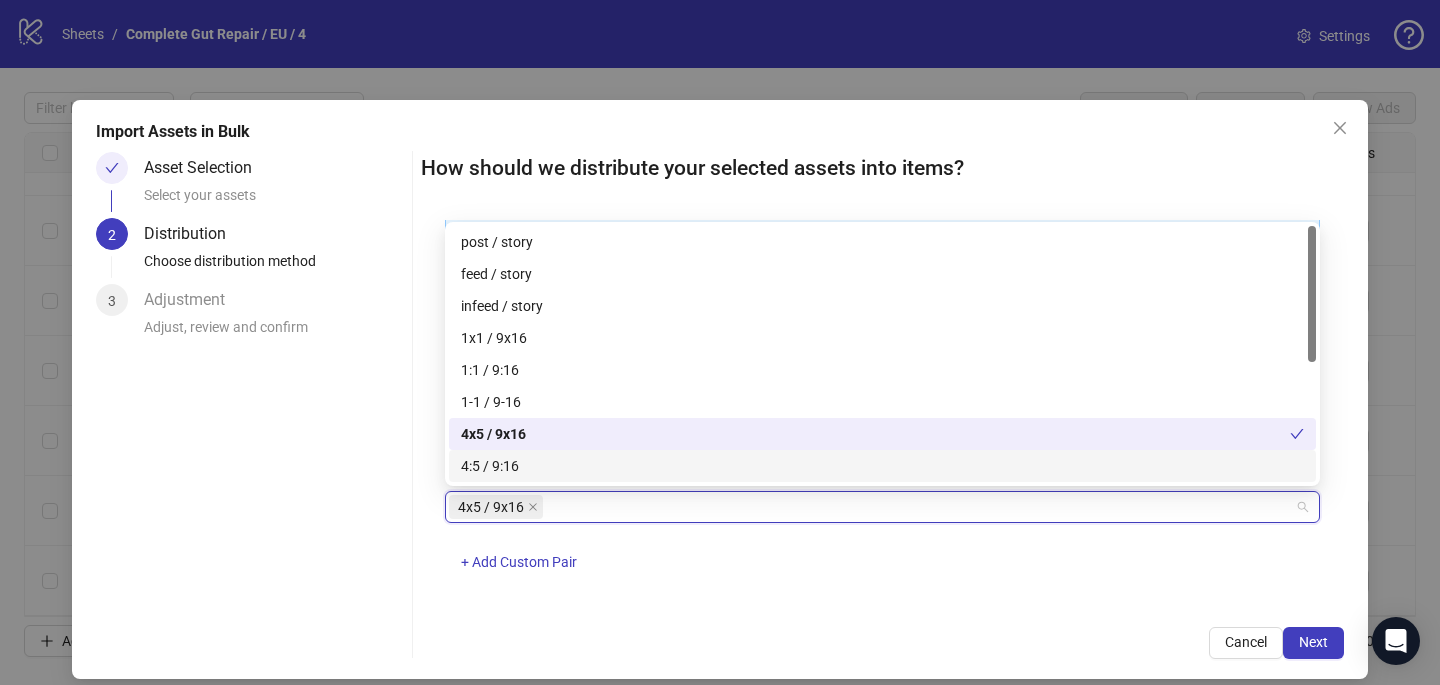 click on "4x5 / 9x16   + Add Custom Pair" at bounding box center (882, 543) 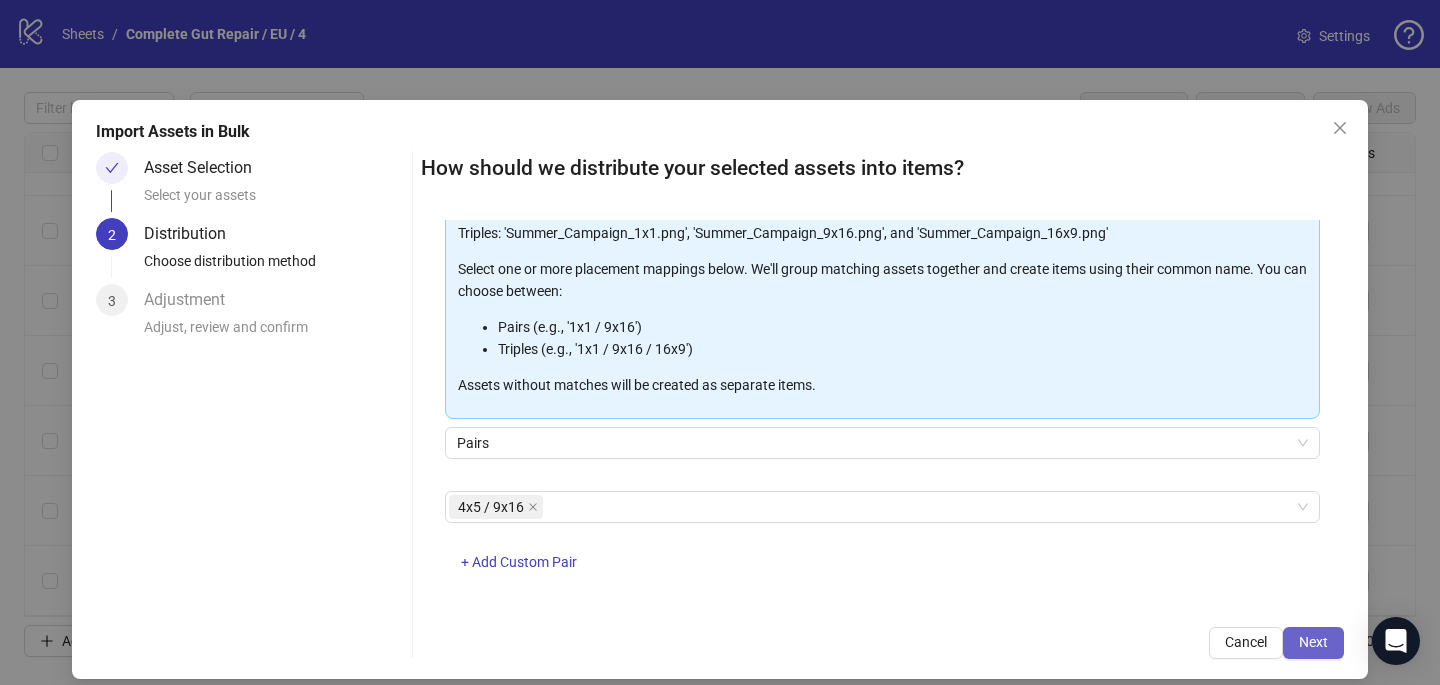 click on "Next" at bounding box center [1313, 642] 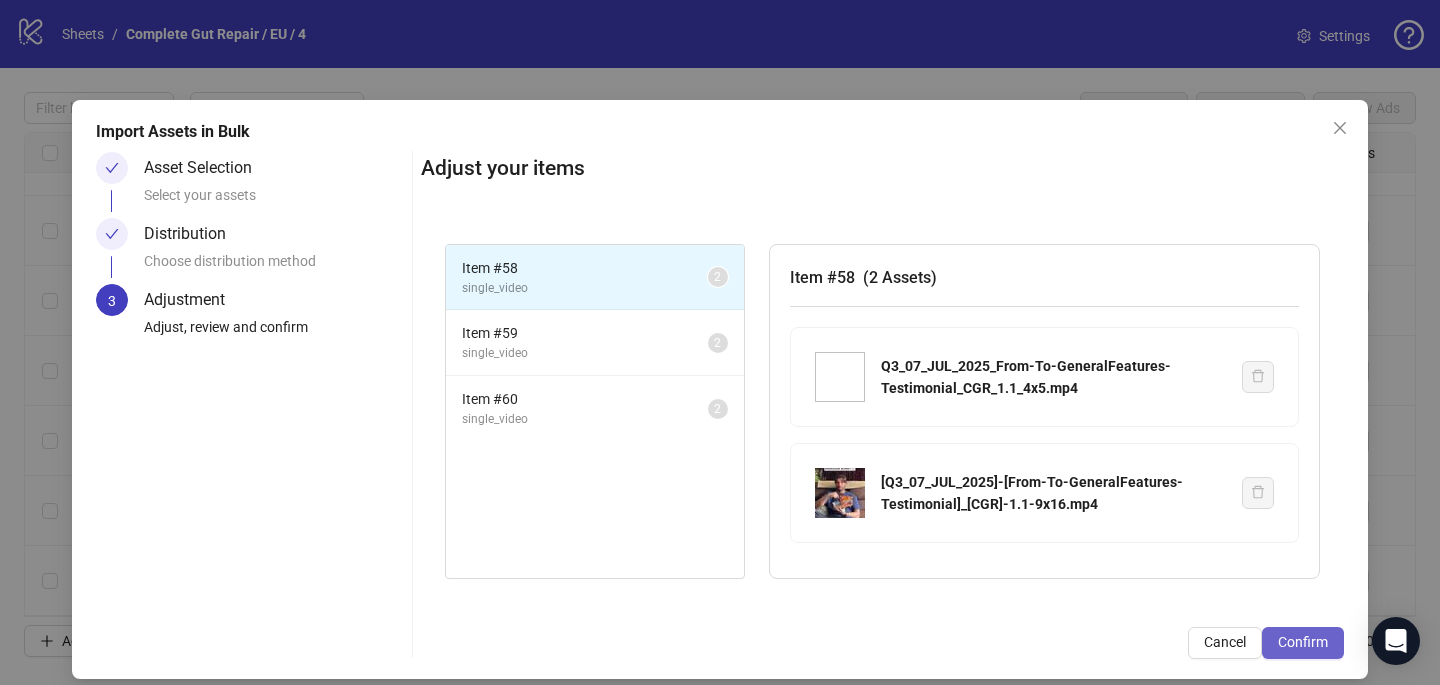 click on "Confirm" at bounding box center [1303, 642] 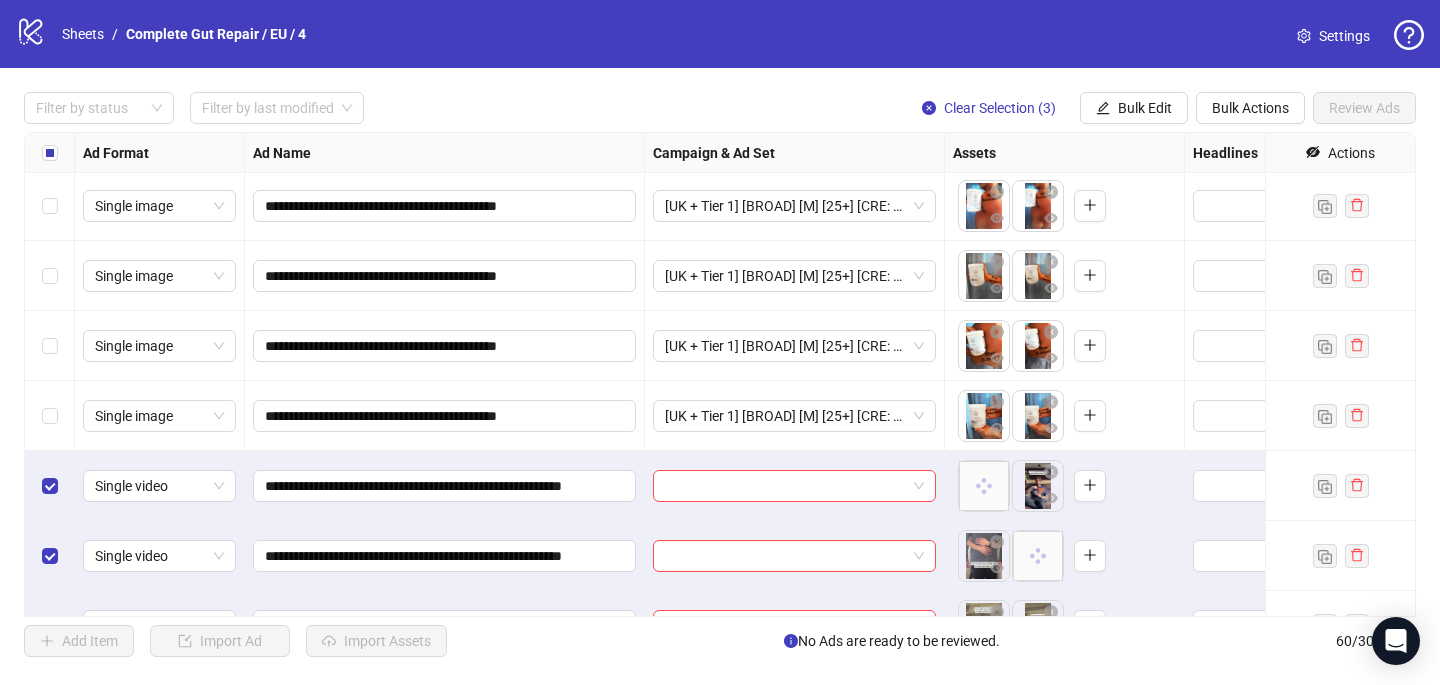 scroll, scrollTop: 3757, scrollLeft: 0, axis: vertical 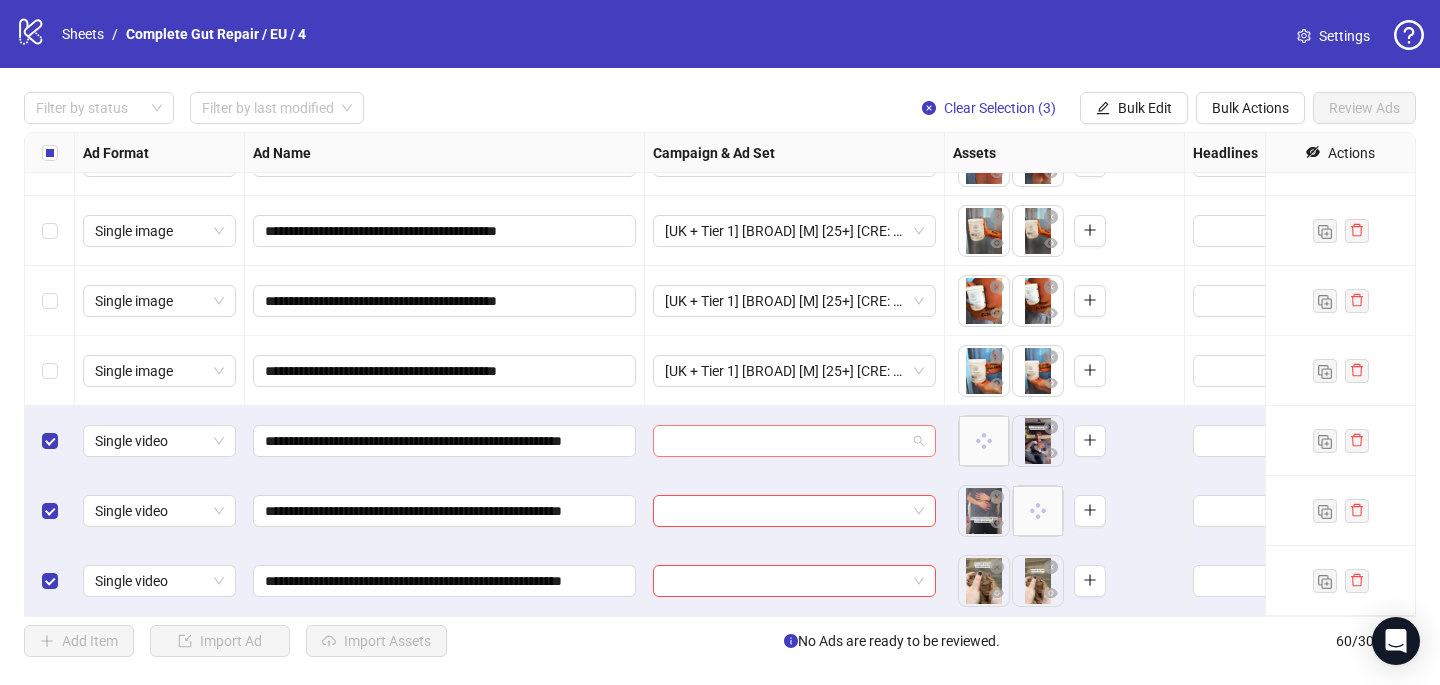click at bounding box center (785, 441) 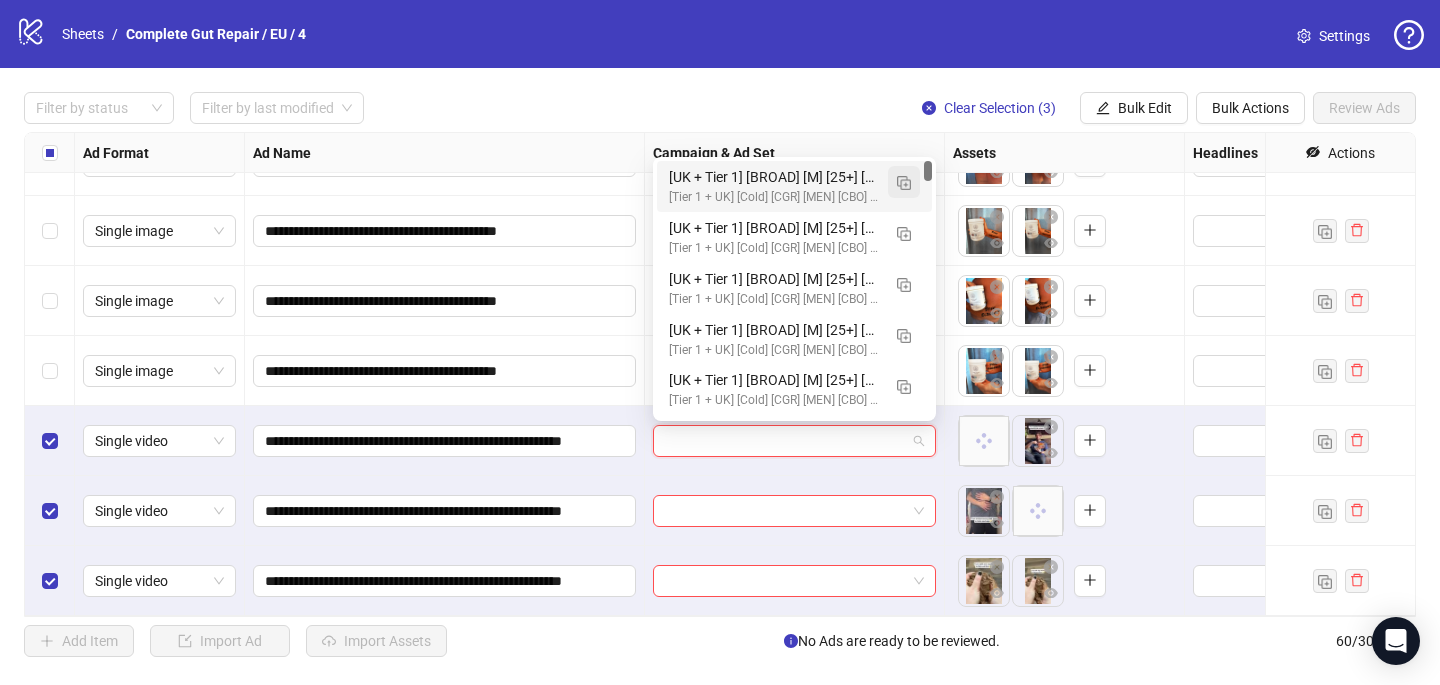 click at bounding box center (904, 183) 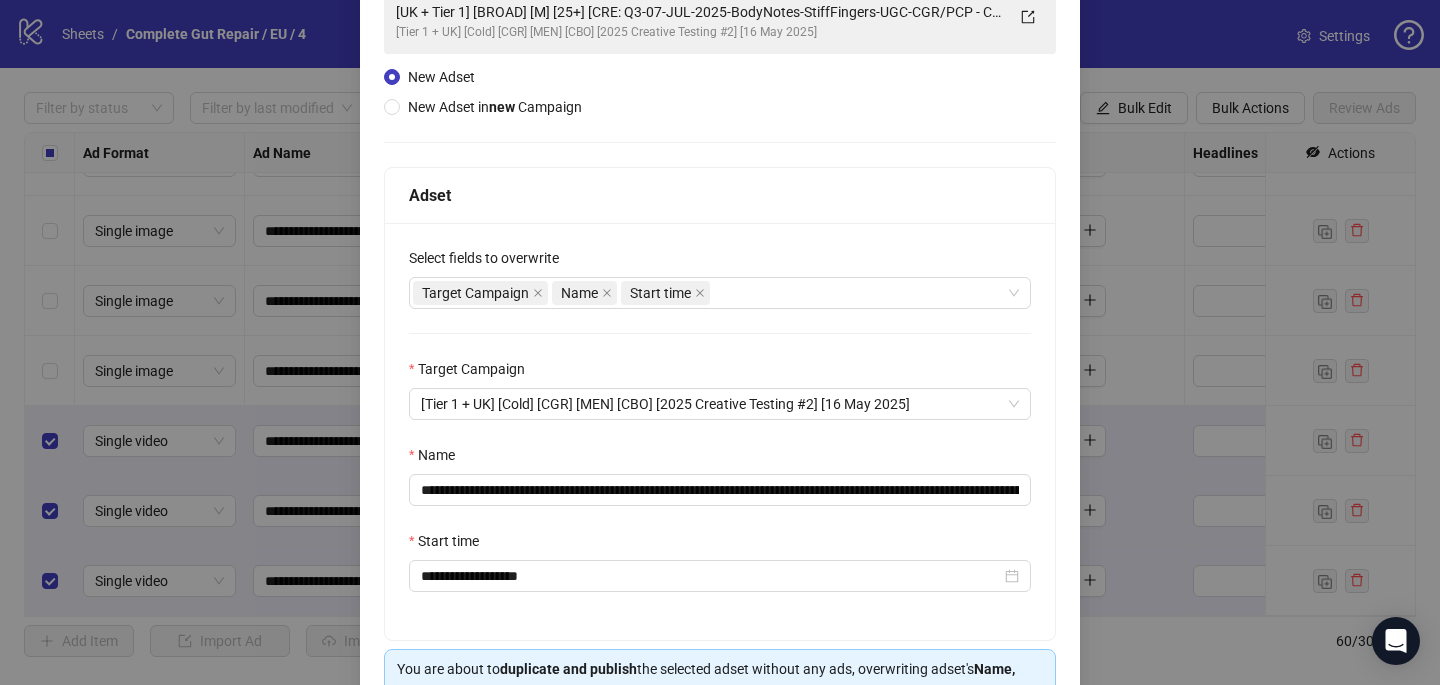 scroll, scrollTop: 162, scrollLeft: 0, axis: vertical 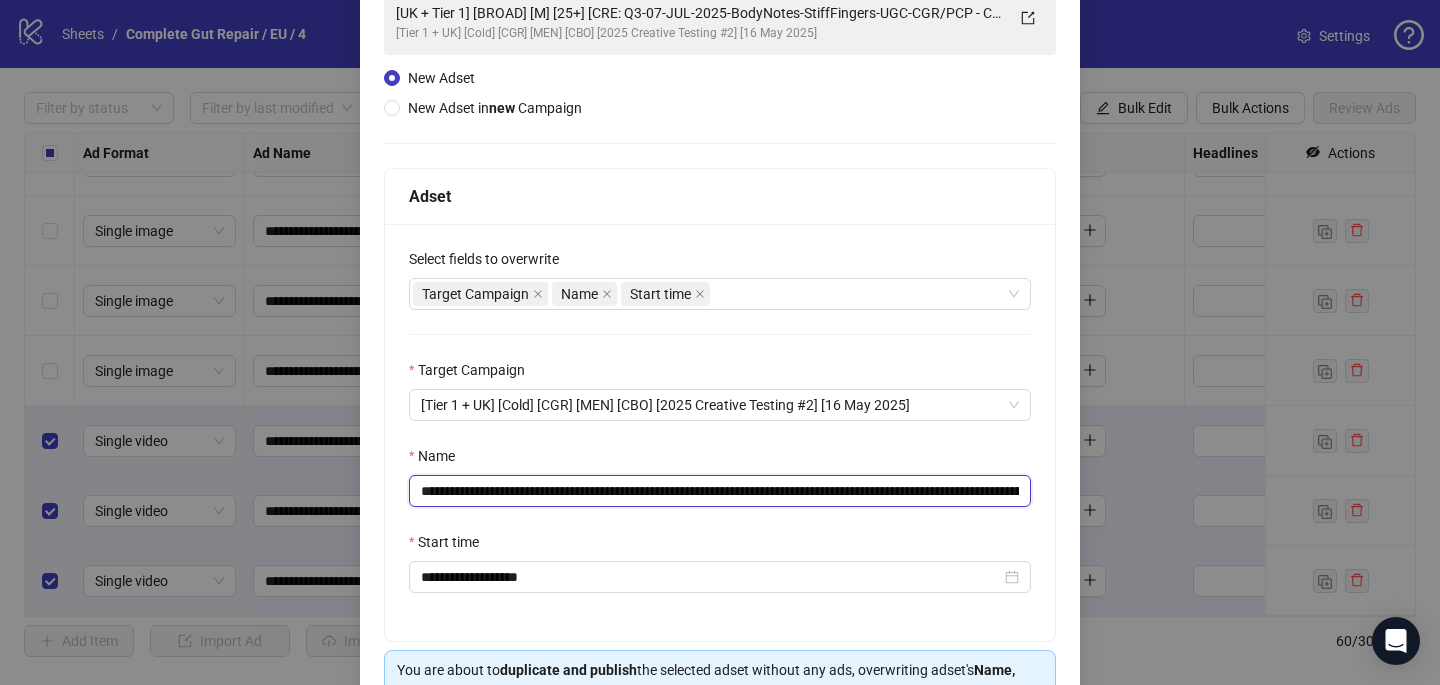 drag, startPoint x: 985, startPoint y: 493, endPoint x: 664, endPoint y: 497, distance: 321.02493 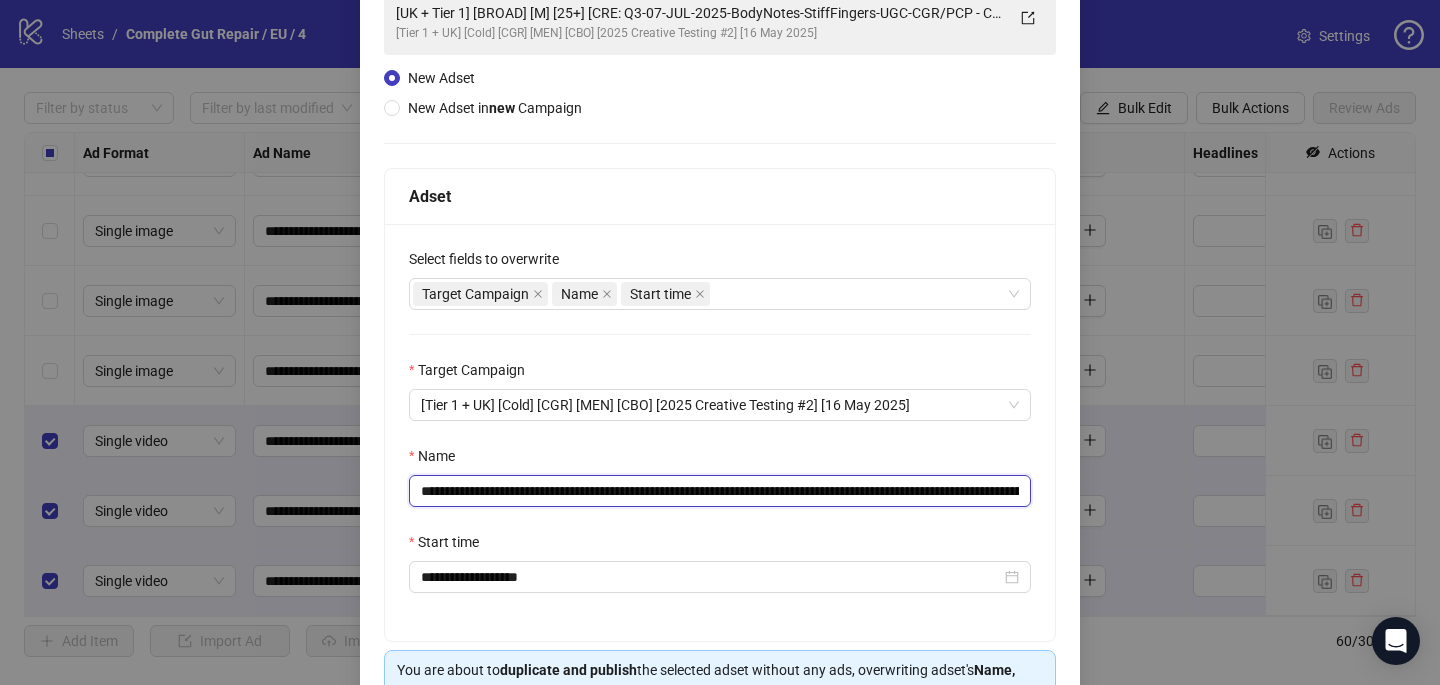 drag, startPoint x: 743, startPoint y: 489, endPoint x: 650, endPoint y: 492, distance: 93.04838 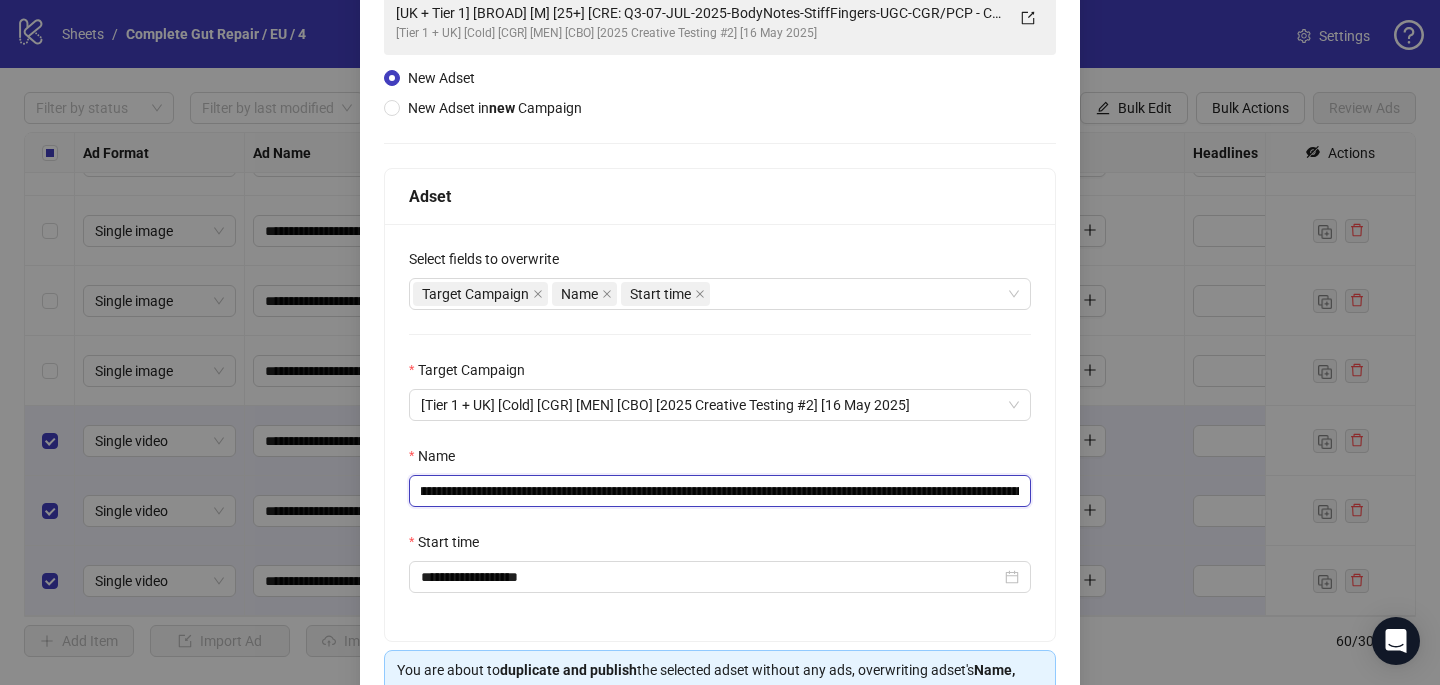 scroll, scrollTop: 0, scrollLeft: 335, axis: horizontal 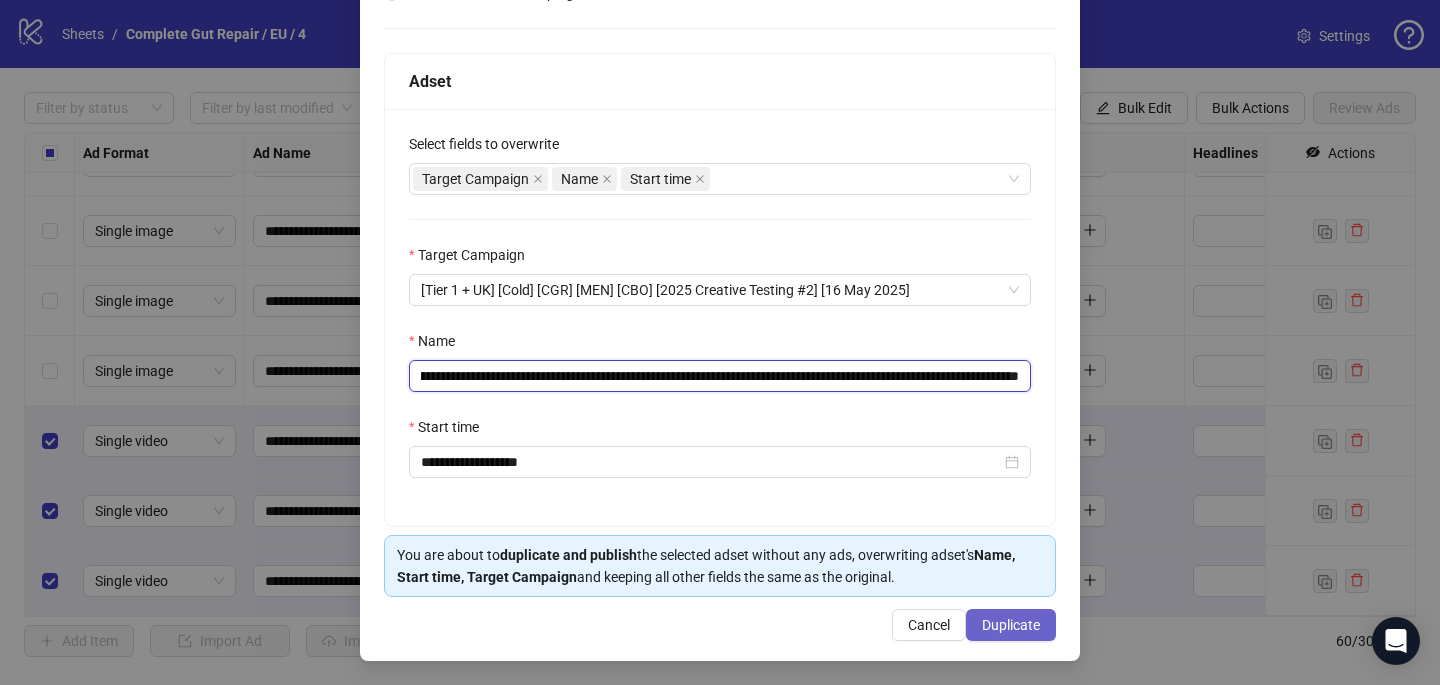 type on "**********" 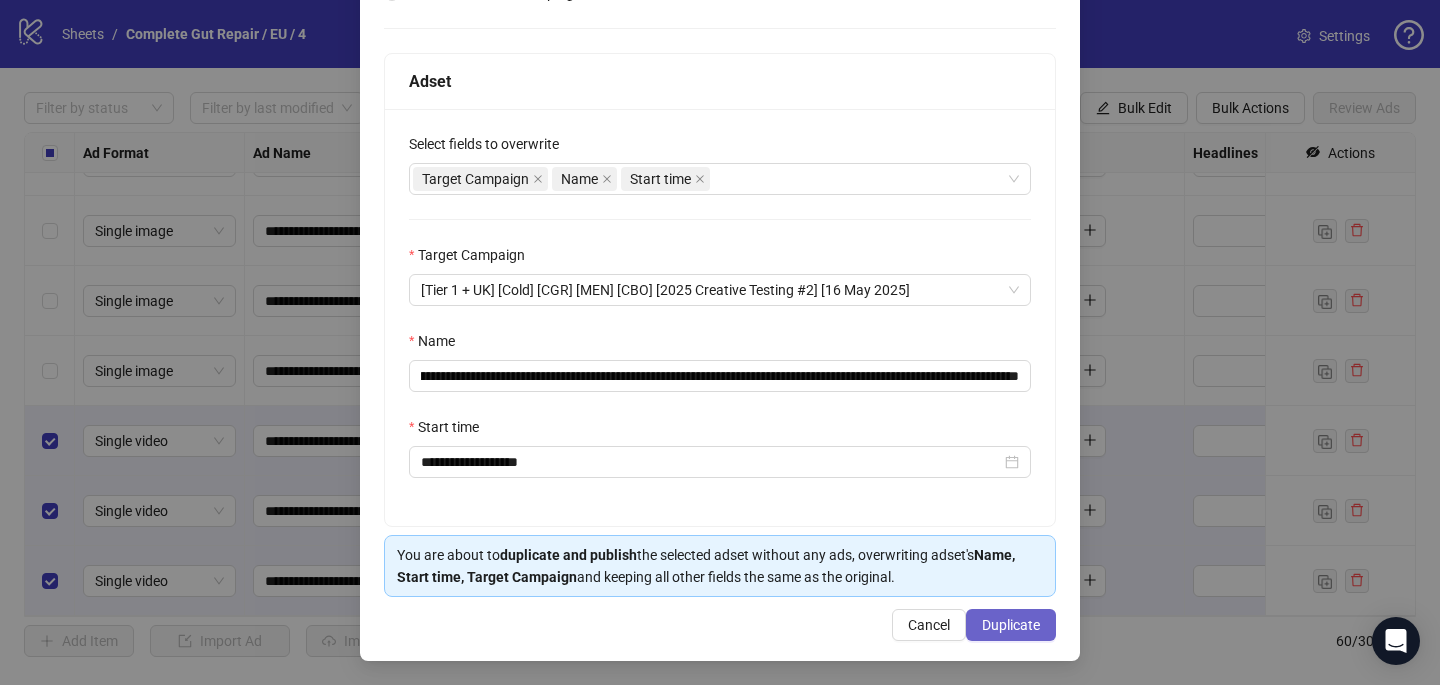 click on "Duplicate" at bounding box center [1011, 625] 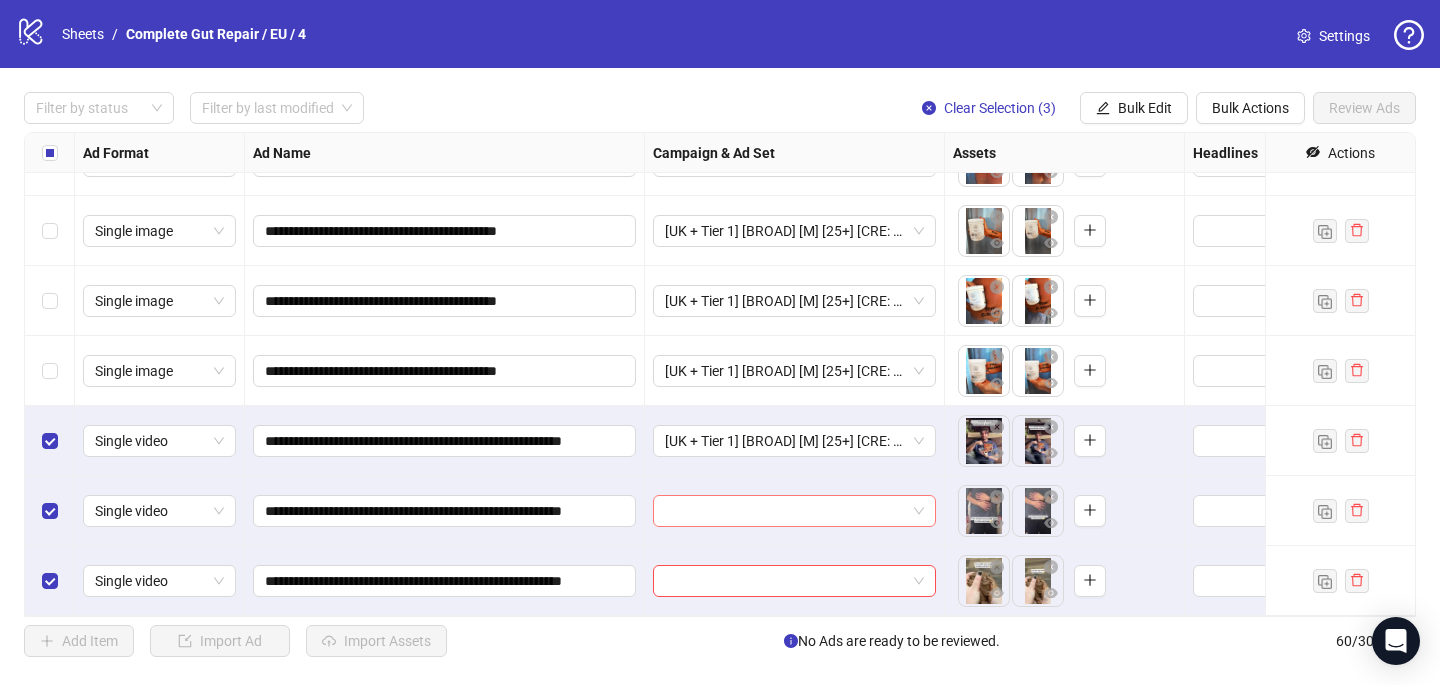 click at bounding box center (785, 511) 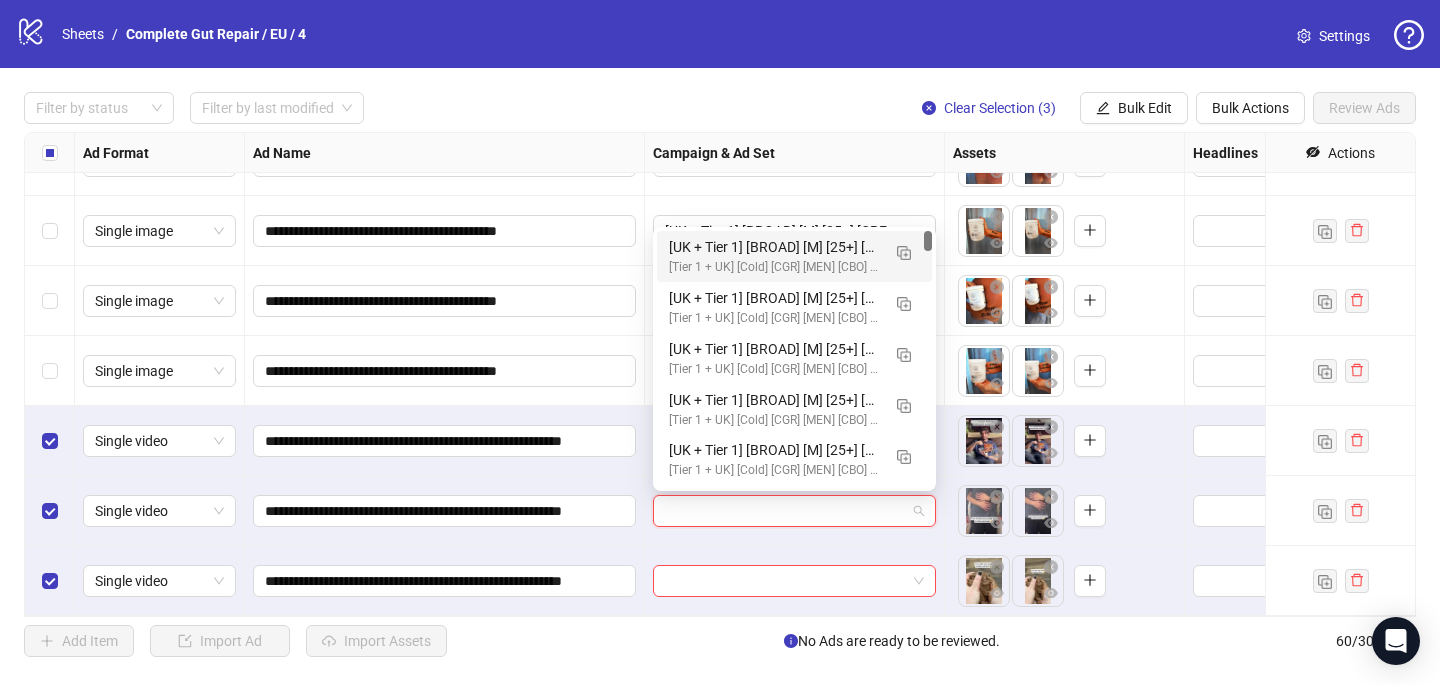 click on "[UK + Tier 1] [BROAD] [M] [25+] [CRE: Q3-[MONTH]-[YEAR]-From-To-GeneralFeatures-Testimonial-CGR/PCP] [COP: Q2-05-[MONTH]-[YEAR]- dad bod emergency plan -CGR/PCP]  [3 [MONTH] [YEAR]] (copy)" at bounding box center (774, 247) 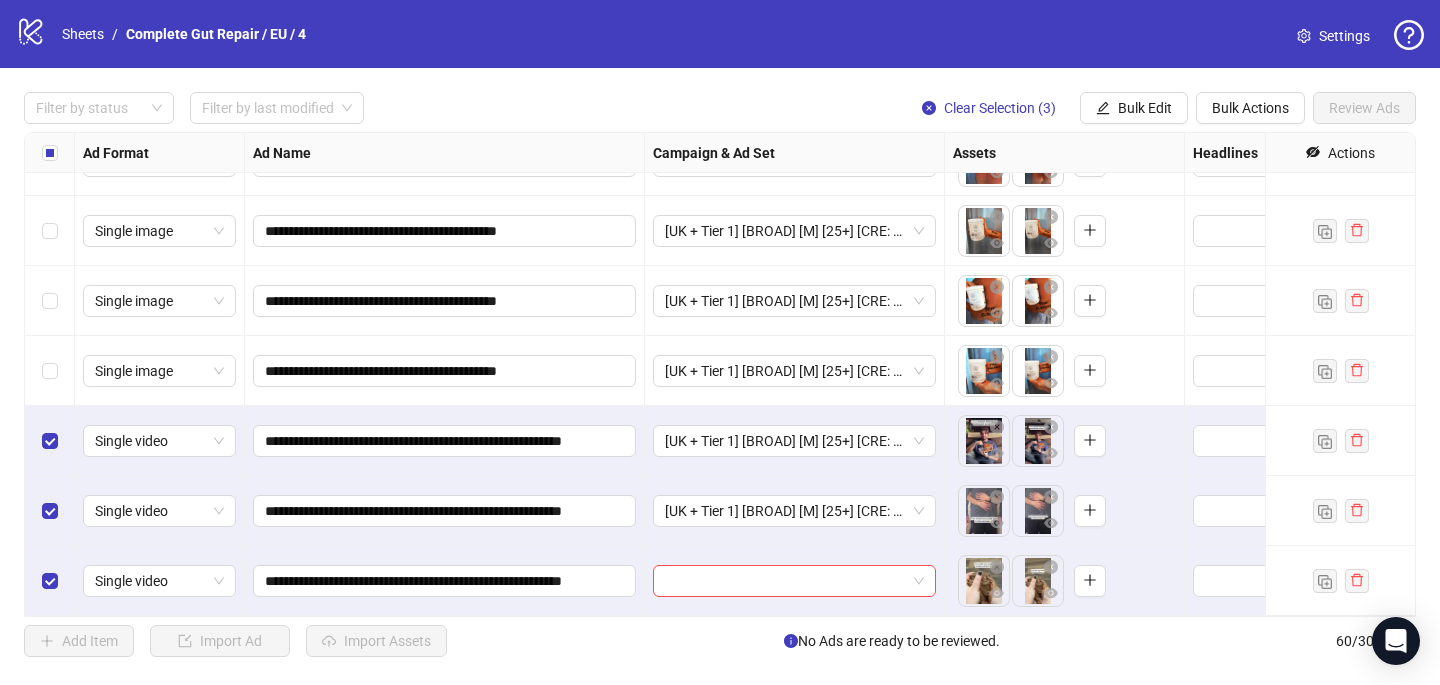 click at bounding box center [795, 581] 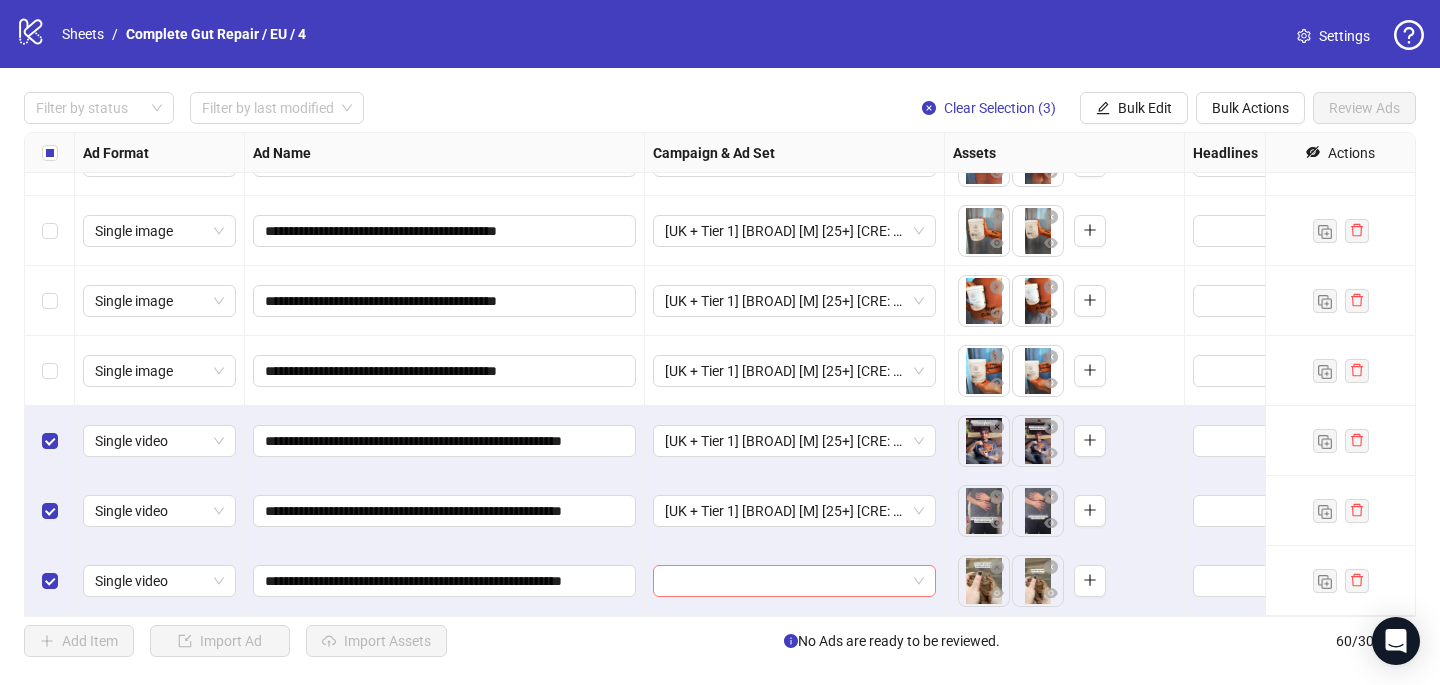 click at bounding box center (785, 581) 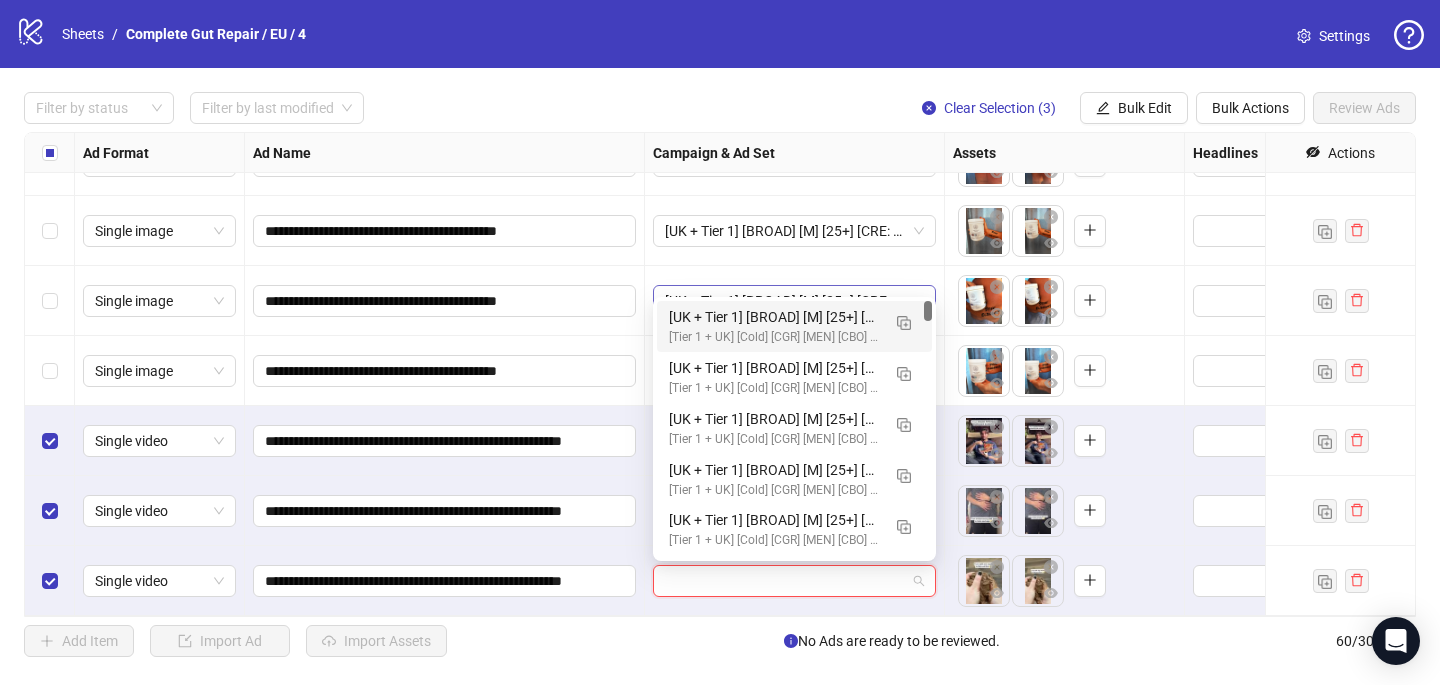 click on "[UK + Tier 1] [BROAD] [M] [25+] [CRE: Q3-[MONTH]-[YEAR]-From-To-GeneralFeatures-Testimonial-CGR/PCP] [COP: Q2-05-[MONTH]-[YEAR]- dad bod emergency plan -CGR/PCP]  [3 [MONTH] [YEAR]] (copy)" at bounding box center [774, 317] 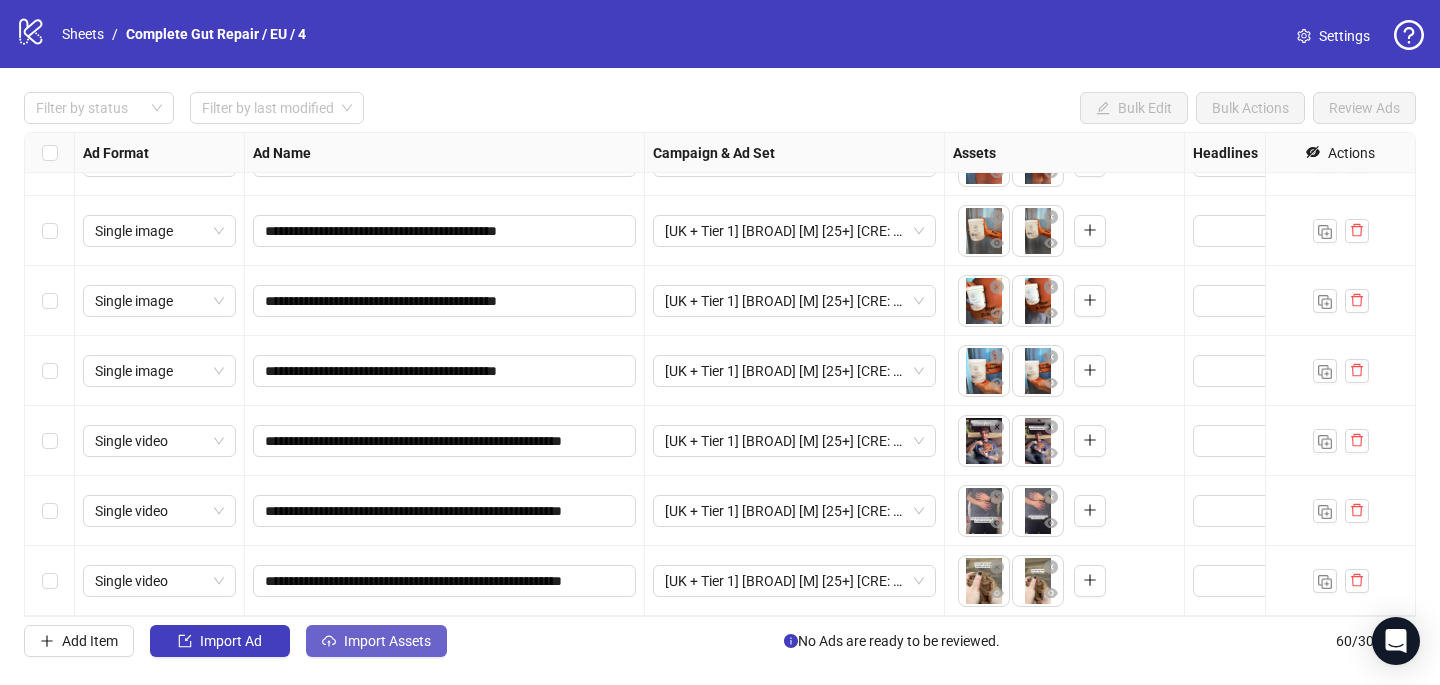 click on "Import Assets" at bounding box center (387, 641) 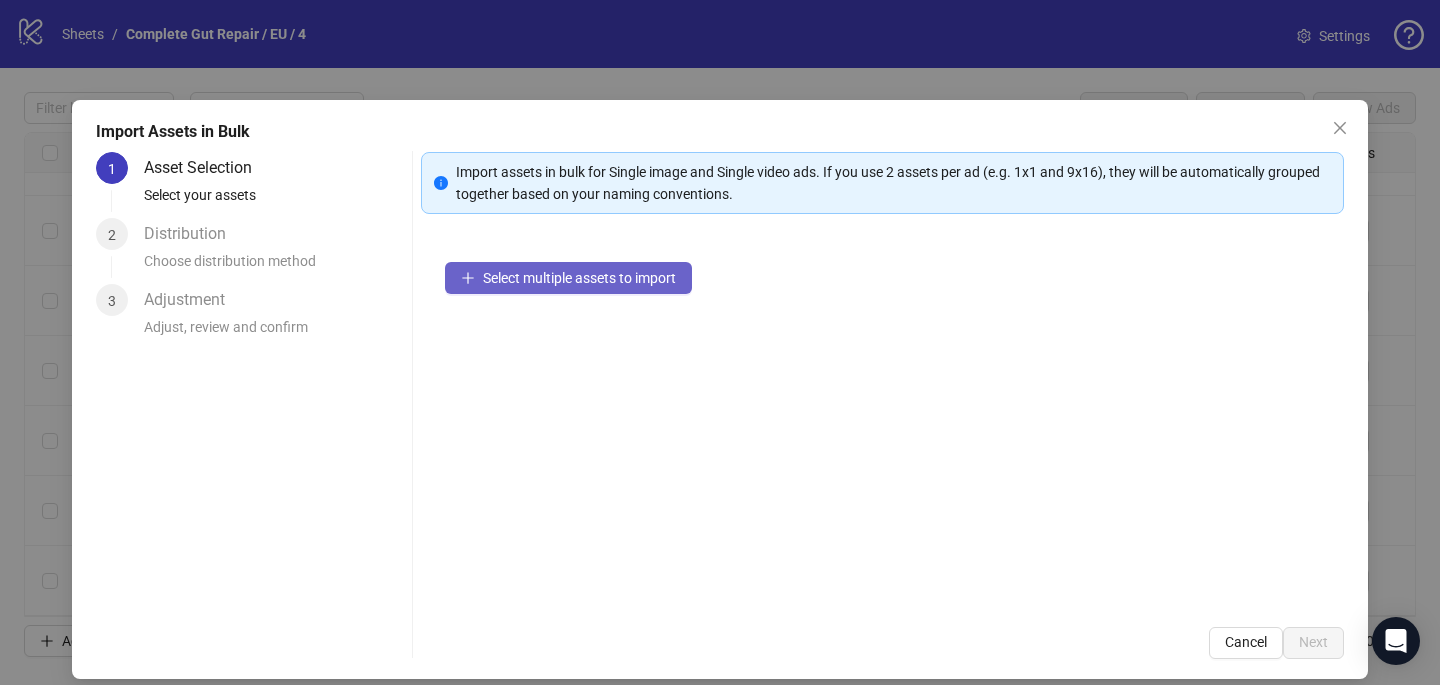click on "Select multiple assets to import" at bounding box center [579, 278] 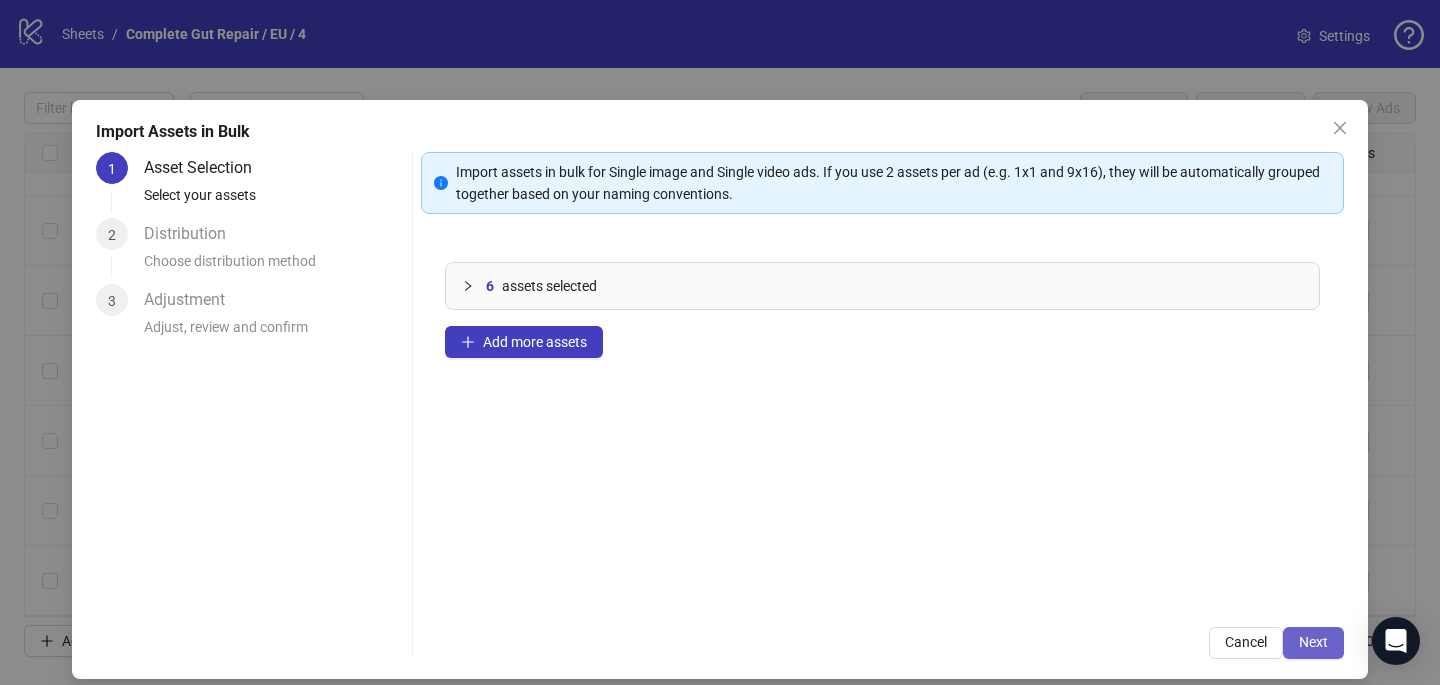click on "Next" at bounding box center [1313, 642] 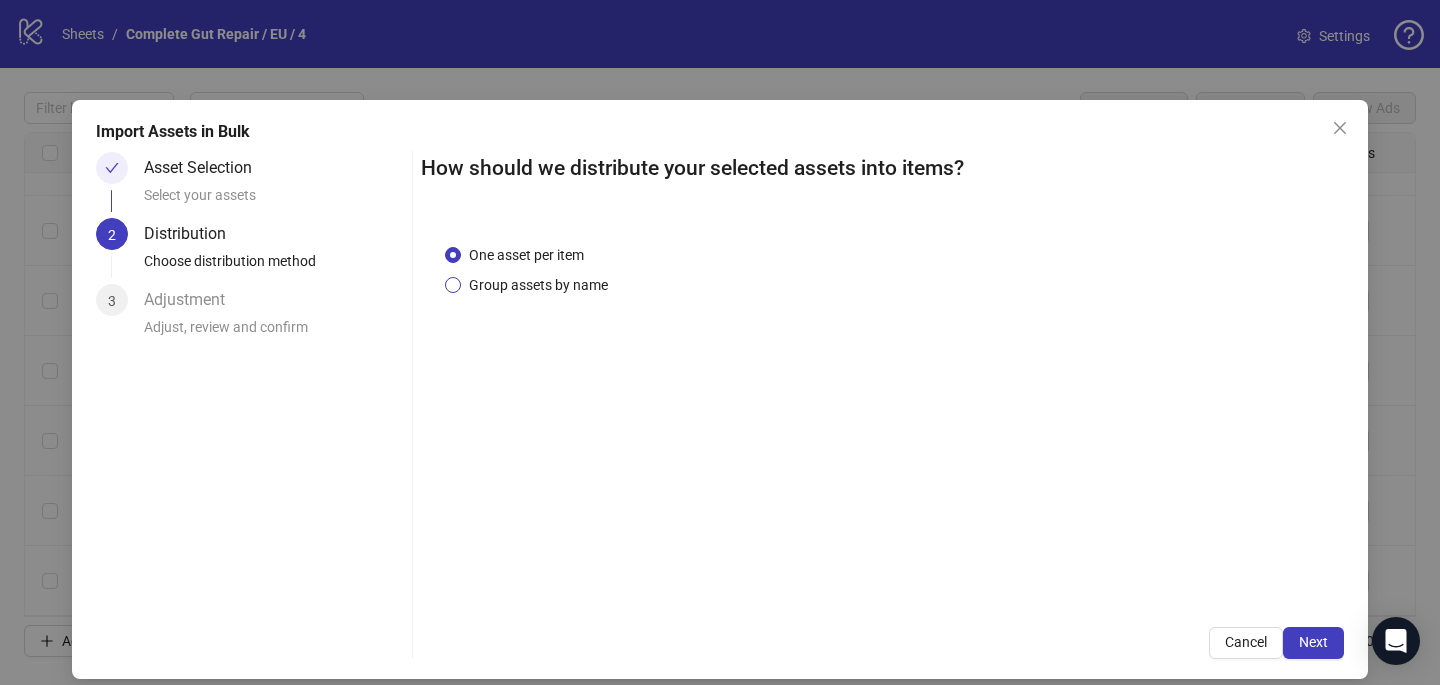 click on "Group assets by name" at bounding box center (538, 285) 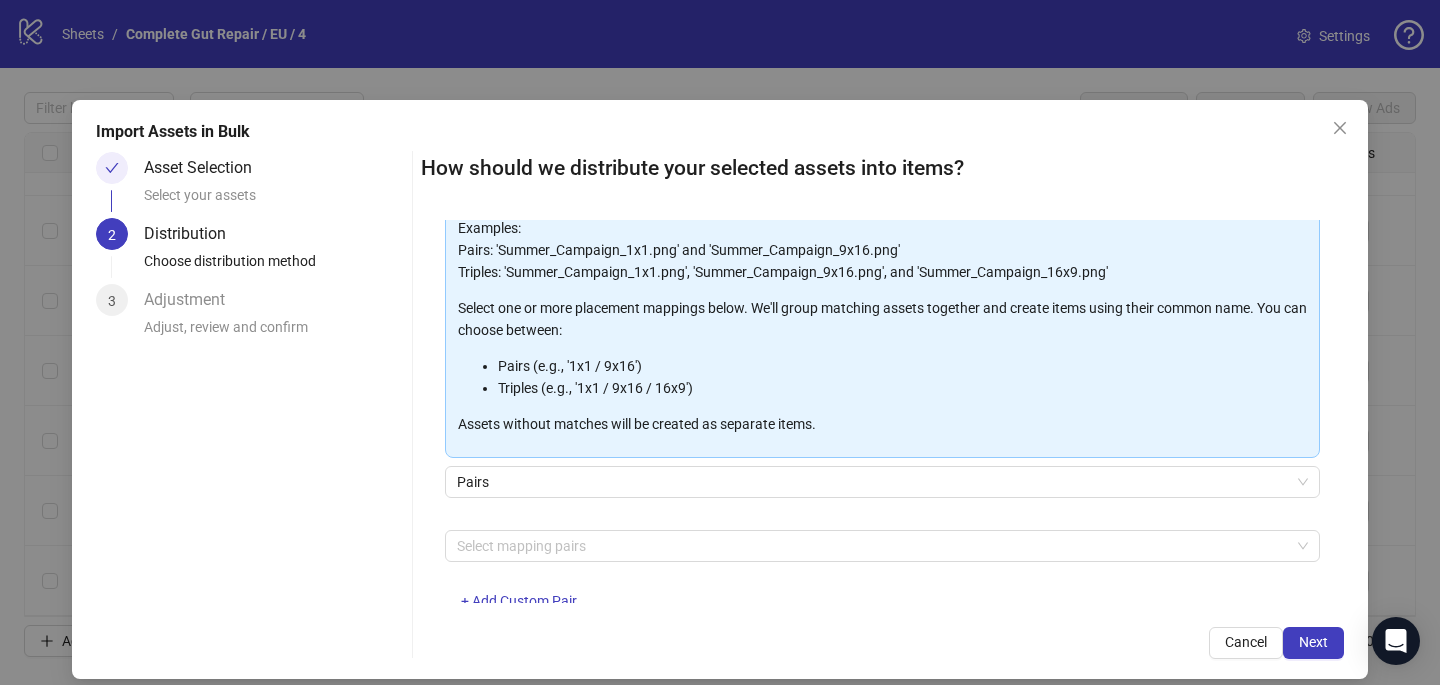 scroll, scrollTop: 203, scrollLeft: 0, axis: vertical 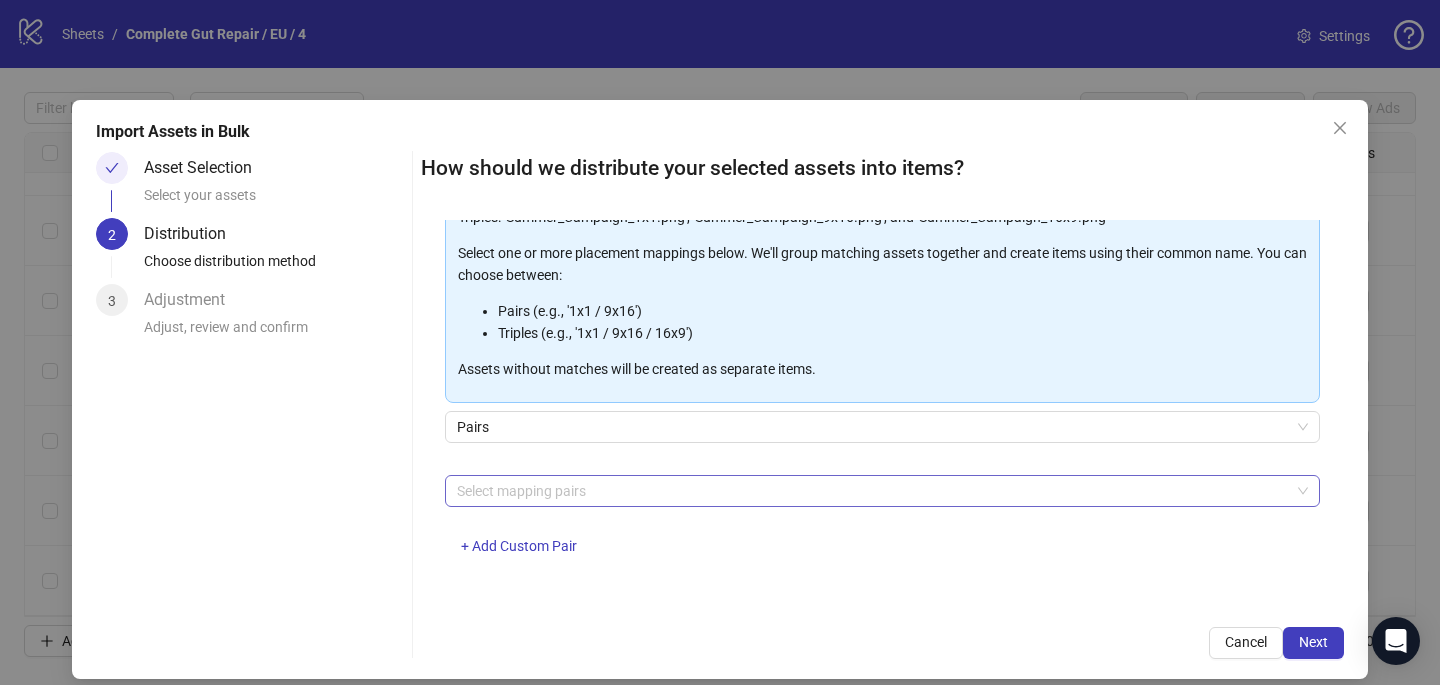 click at bounding box center [872, 491] 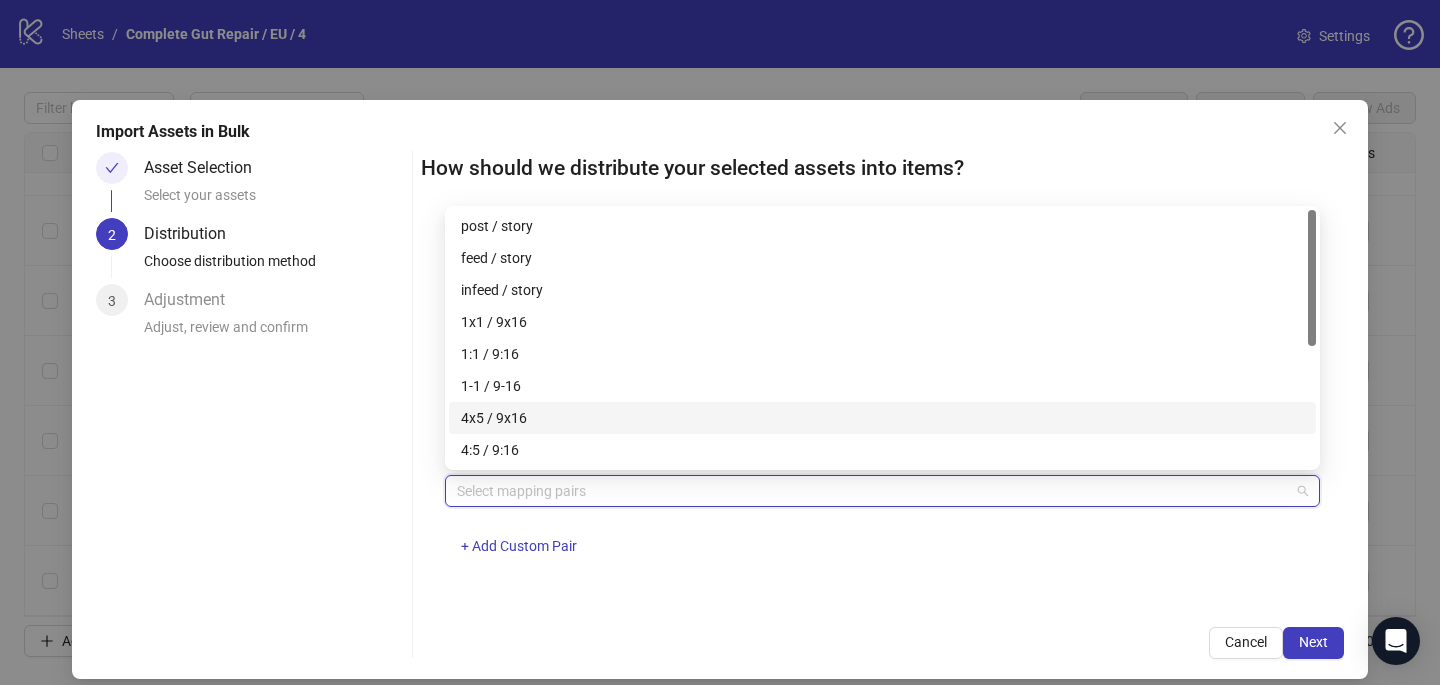 click on "4x5 / 9x16" at bounding box center [882, 418] 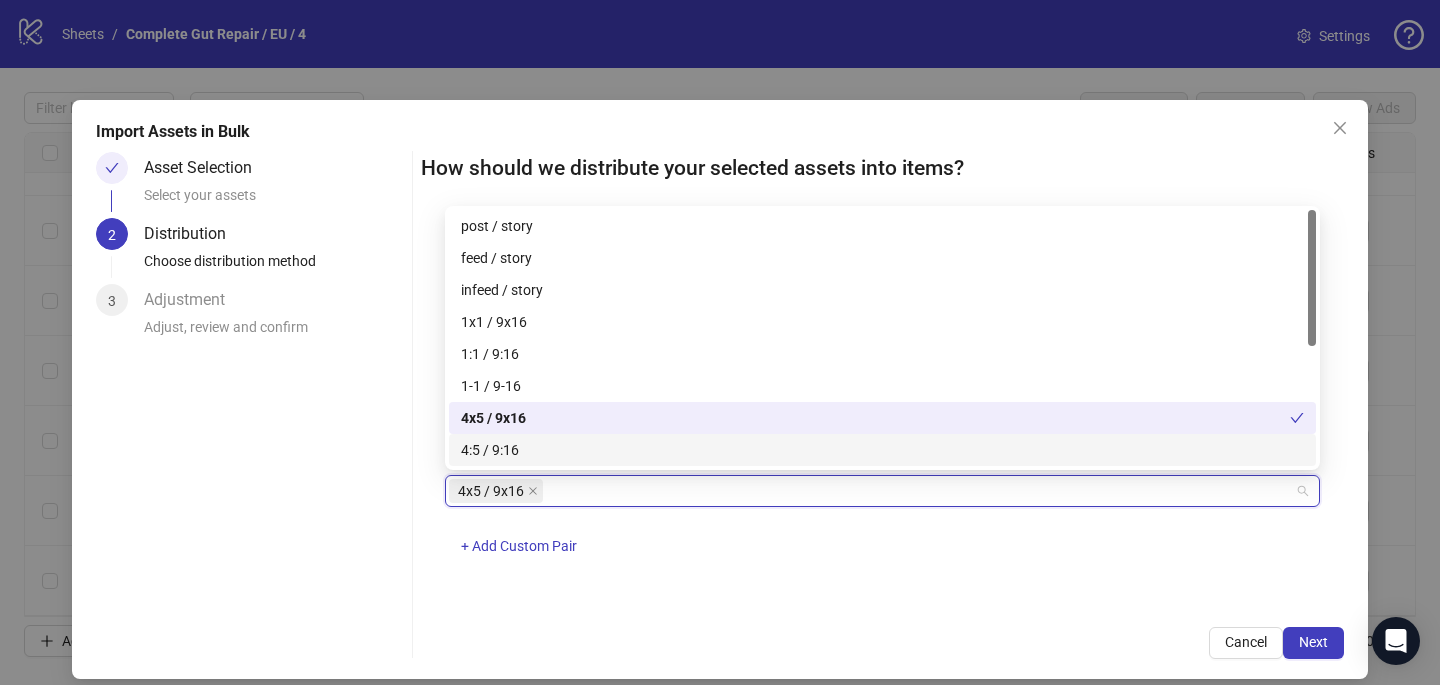 click on "Cancel Next" at bounding box center [882, 643] 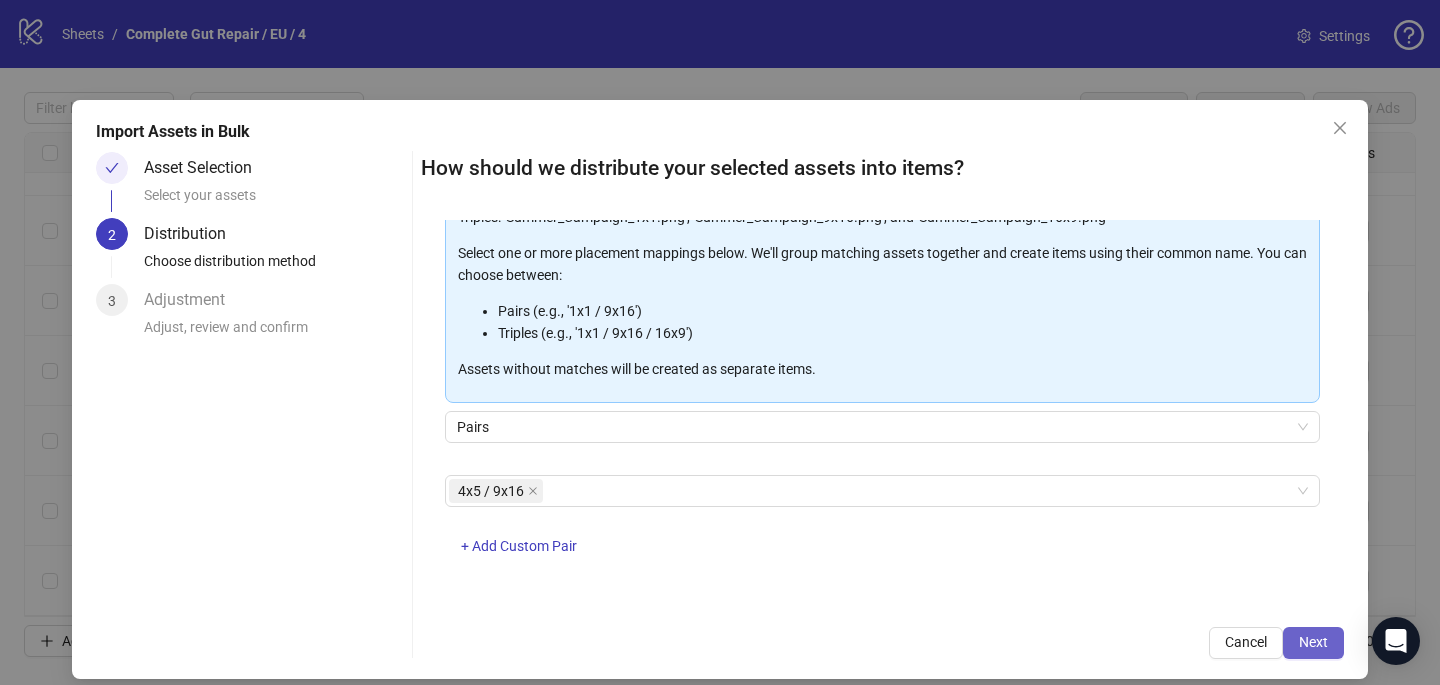 click on "Next" at bounding box center [1313, 643] 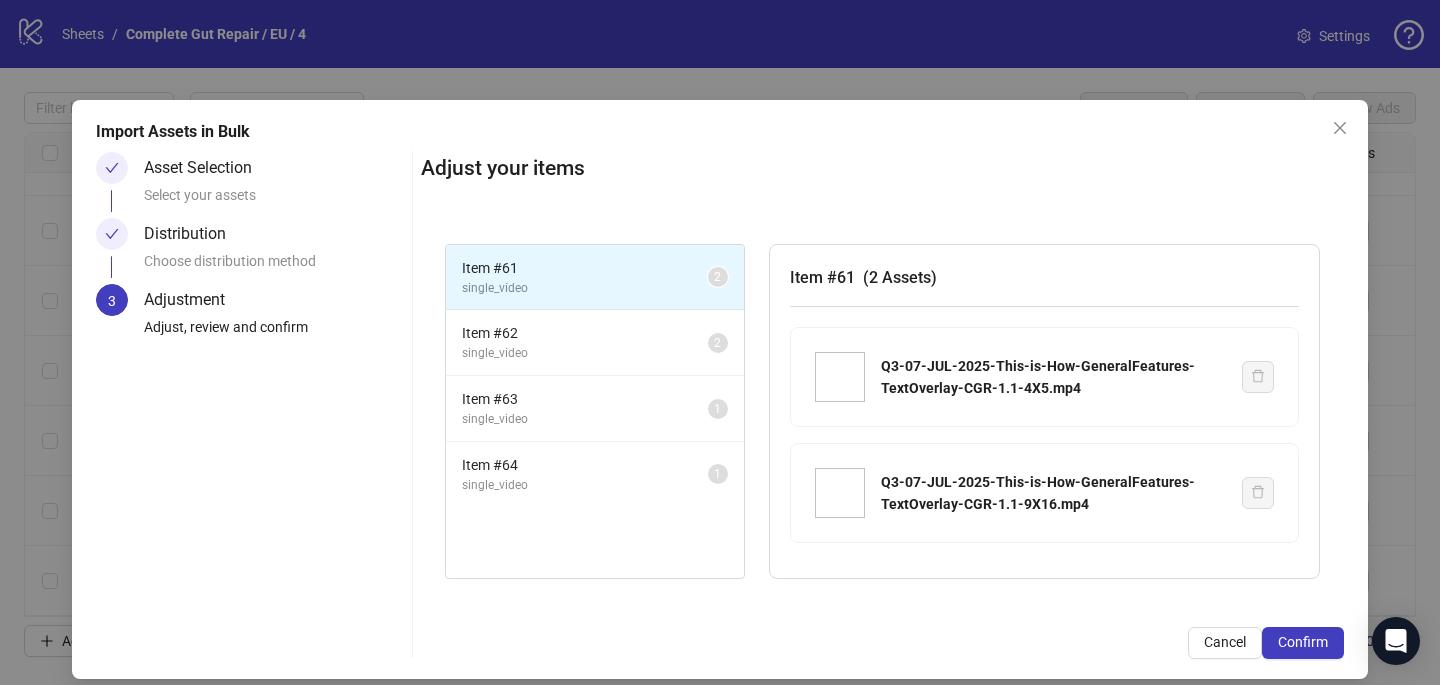 click on "Confirm" at bounding box center [1303, 642] 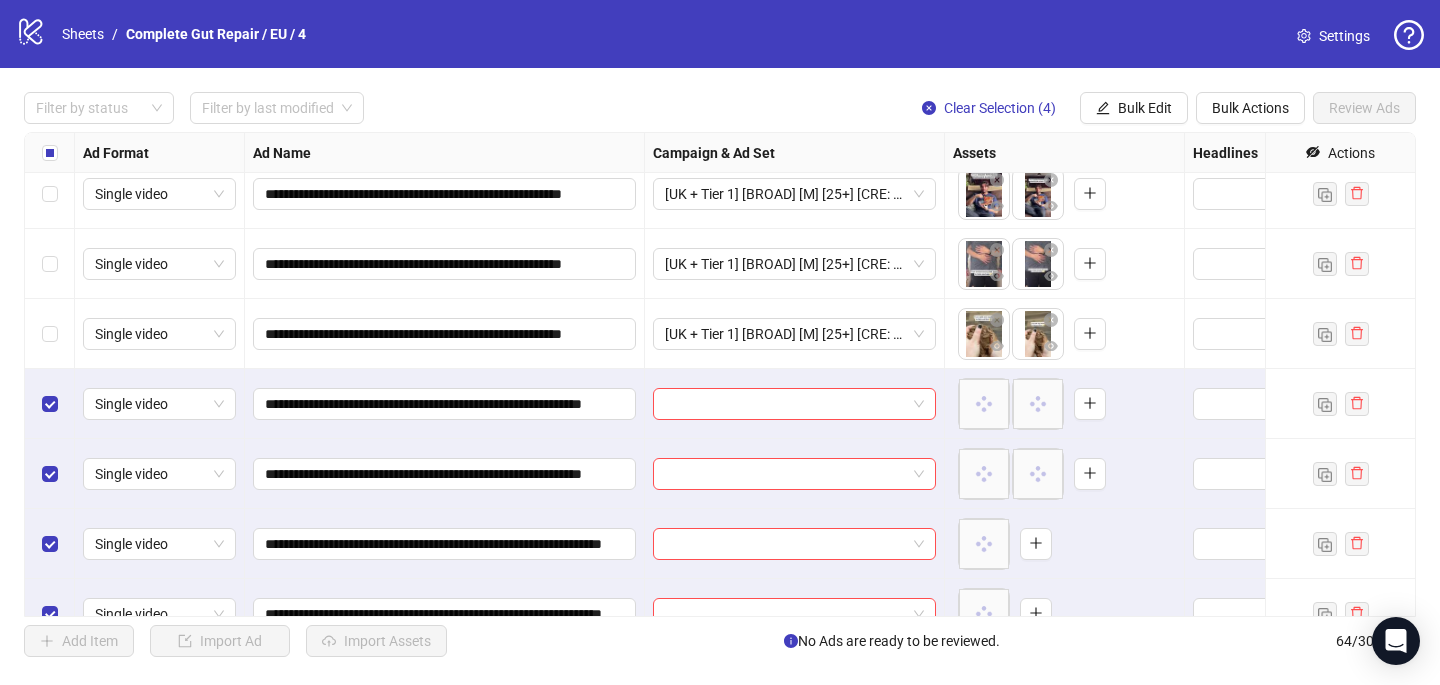 scroll, scrollTop: 4037, scrollLeft: 0, axis: vertical 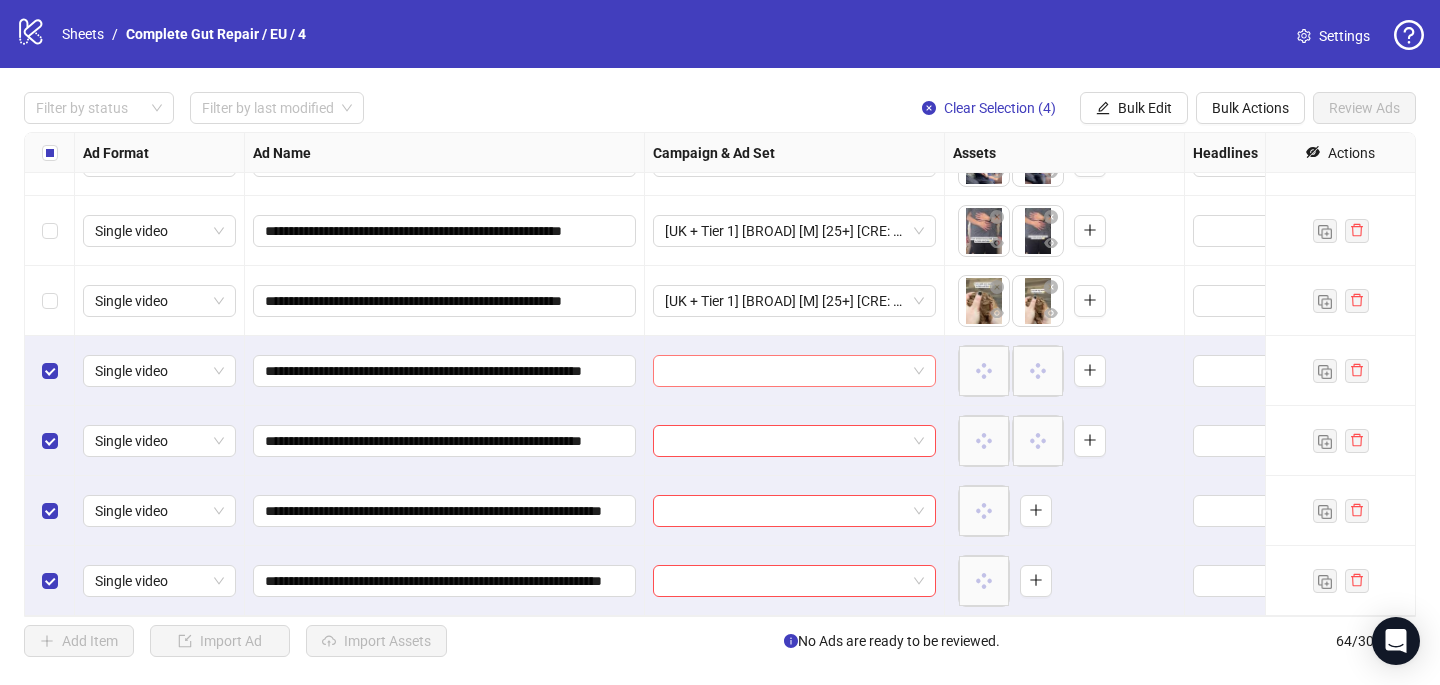 click at bounding box center (785, 371) 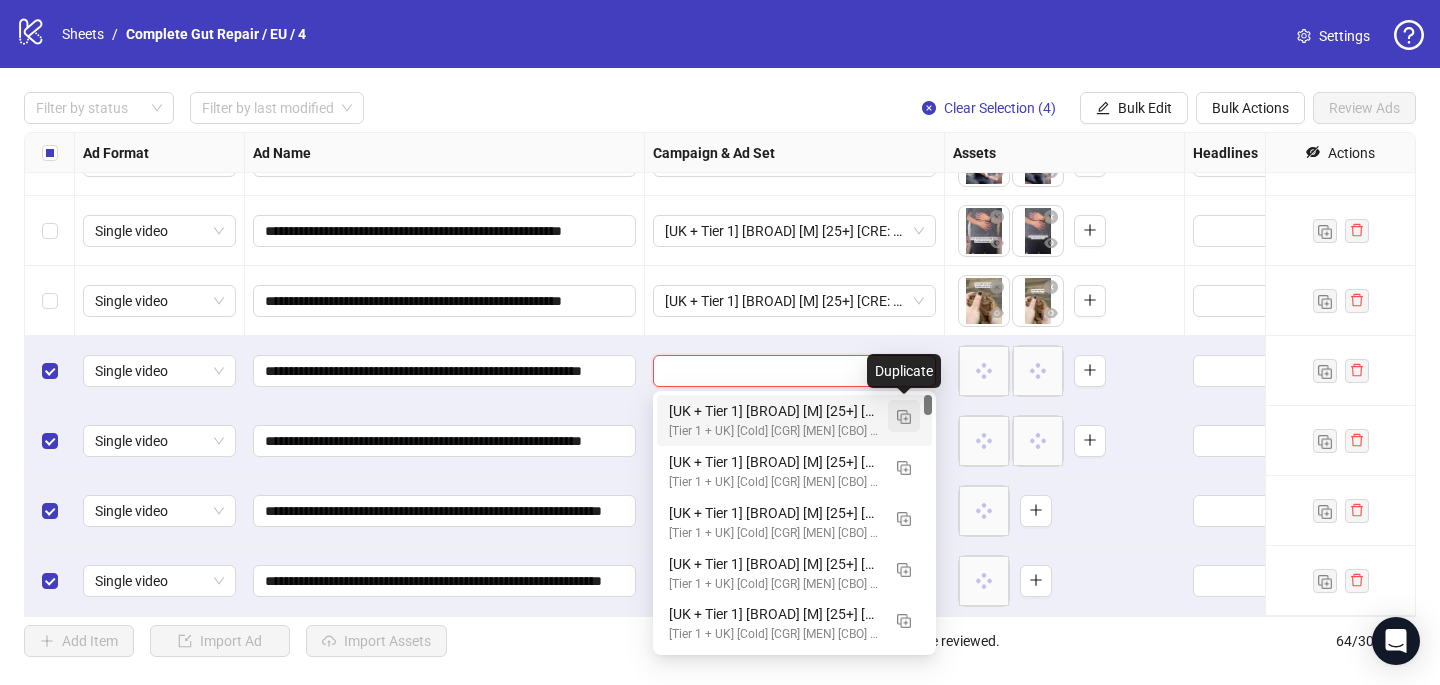 click at bounding box center [904, 417] 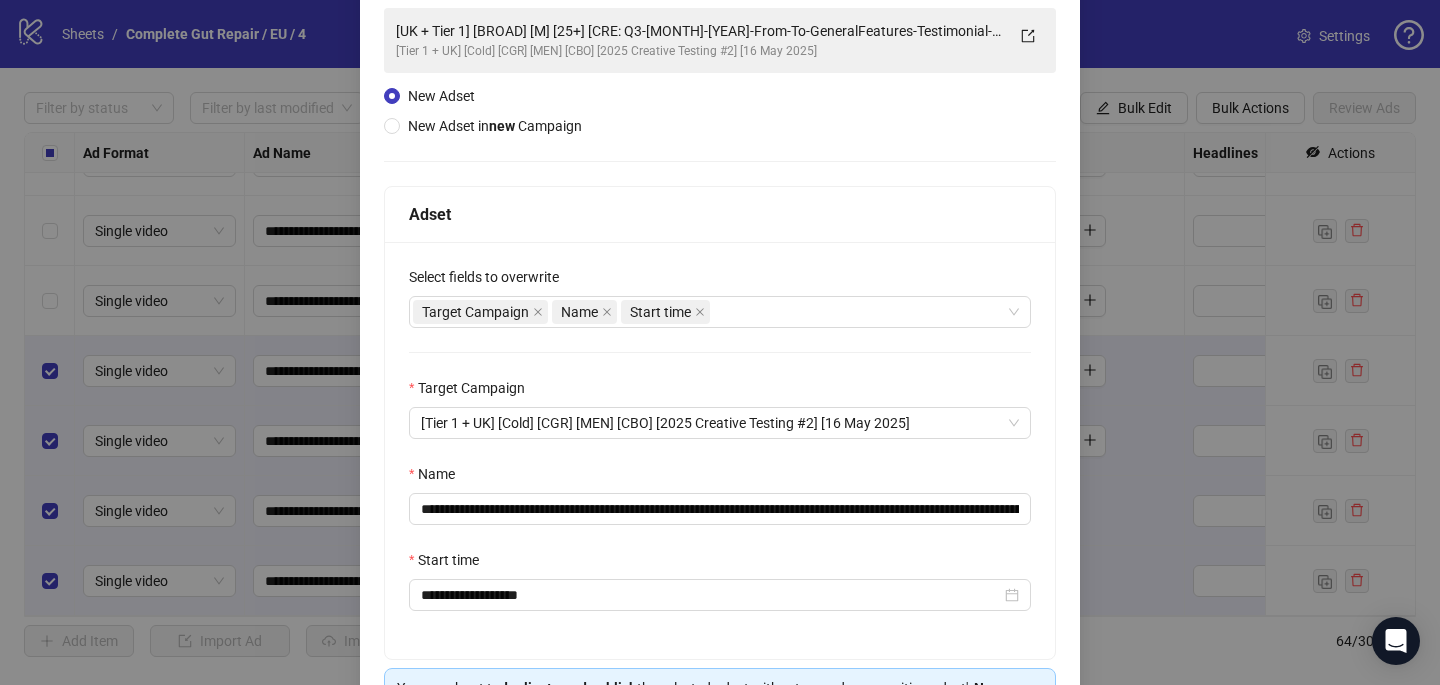 scroll, scrollTop: 152, scrollLeft: 0, axis: vertical 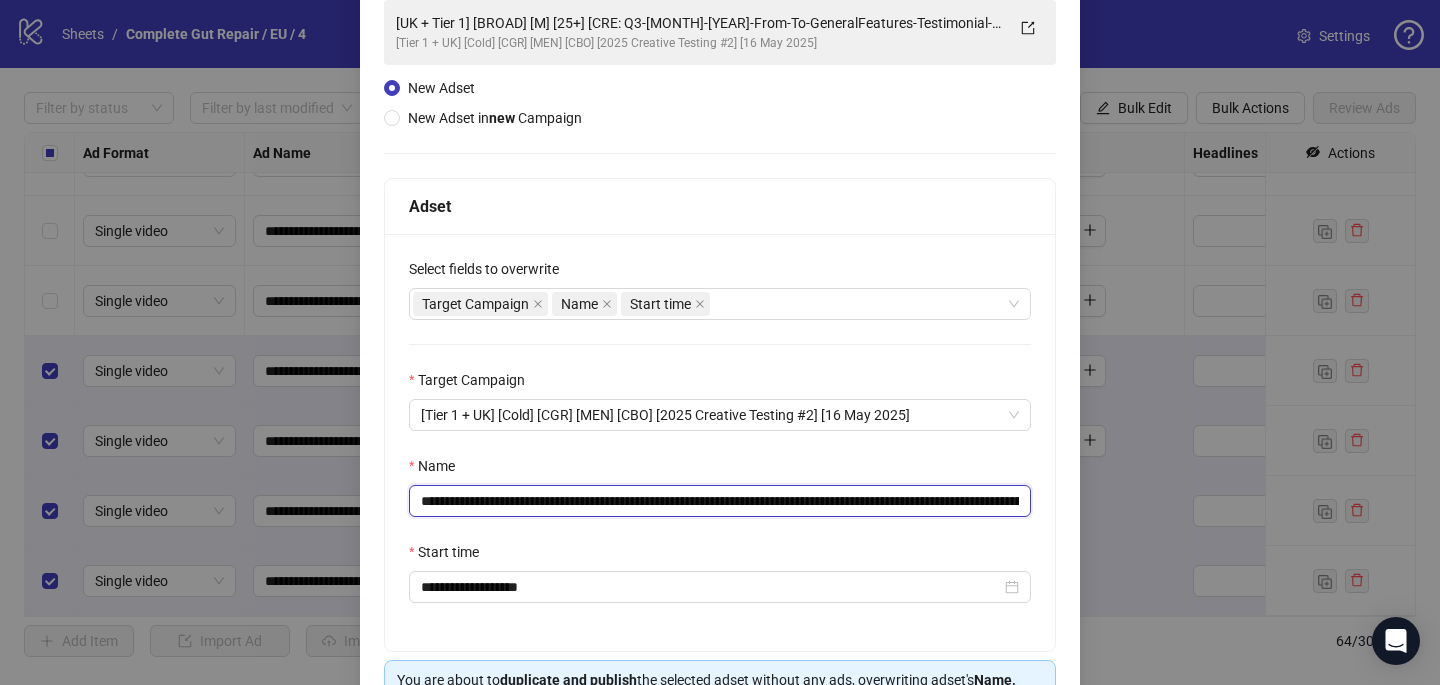 drag, startPoint x: 971, startPoint y: 500, endPoint x: 678, endPoint y: 505, distance: 293.04266 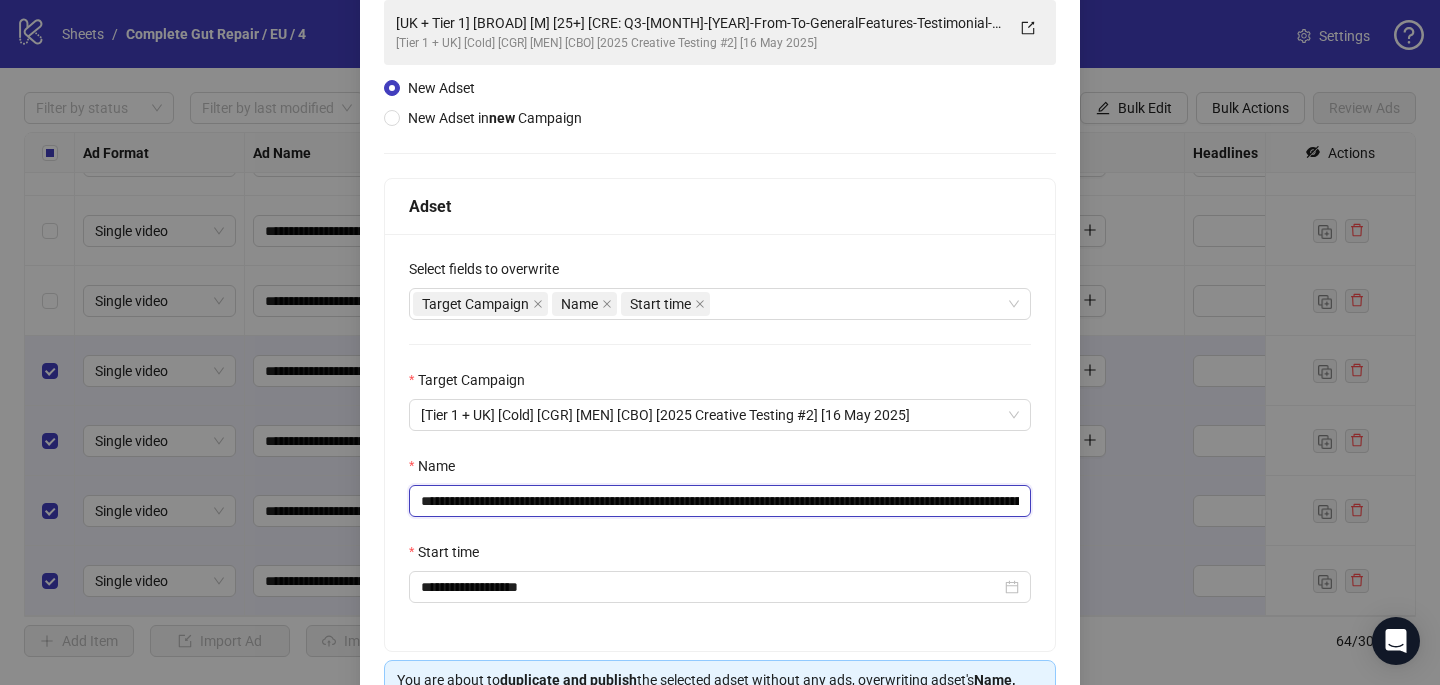 click on "**********" at bounding box center [720, 501] 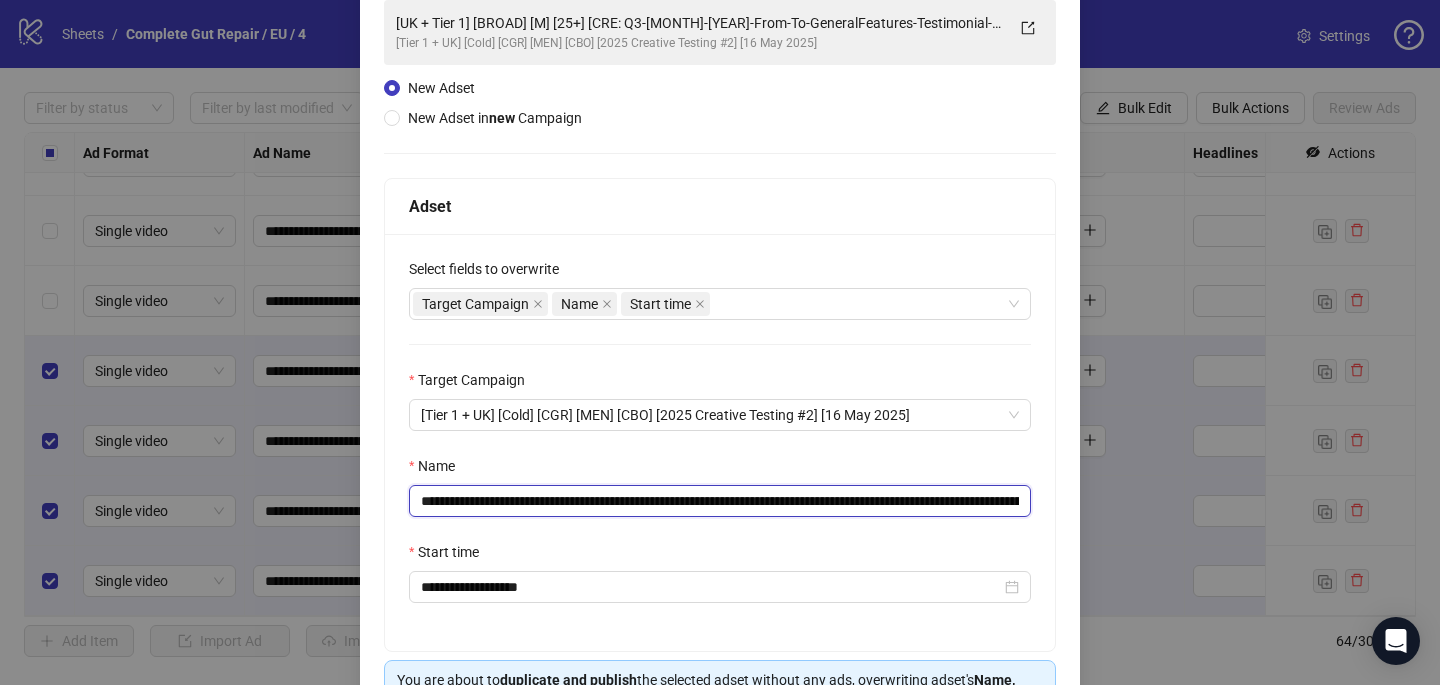 drag, startPoint x: 754, startPoint y: 500, endPoint x: 654, endPoint y: 503, distance: 100.04499 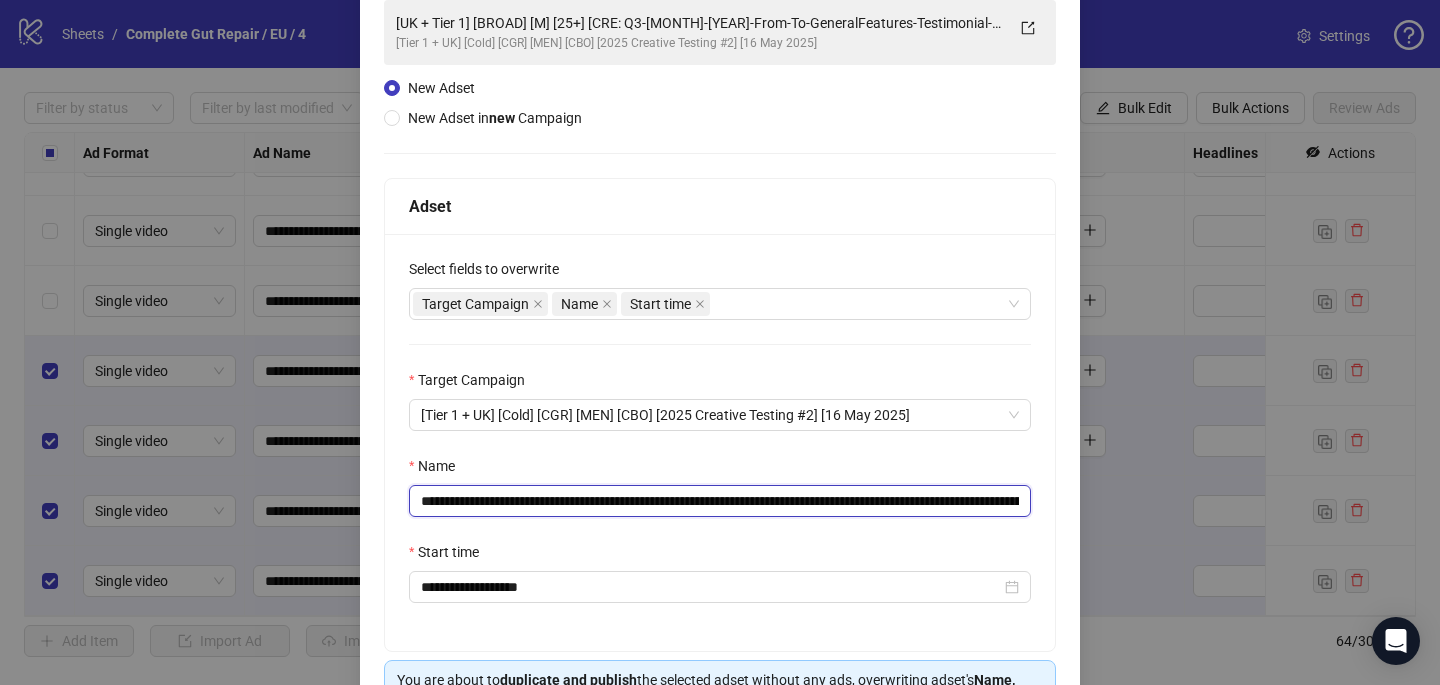 click on "**********" at bounding box center [720, 501] 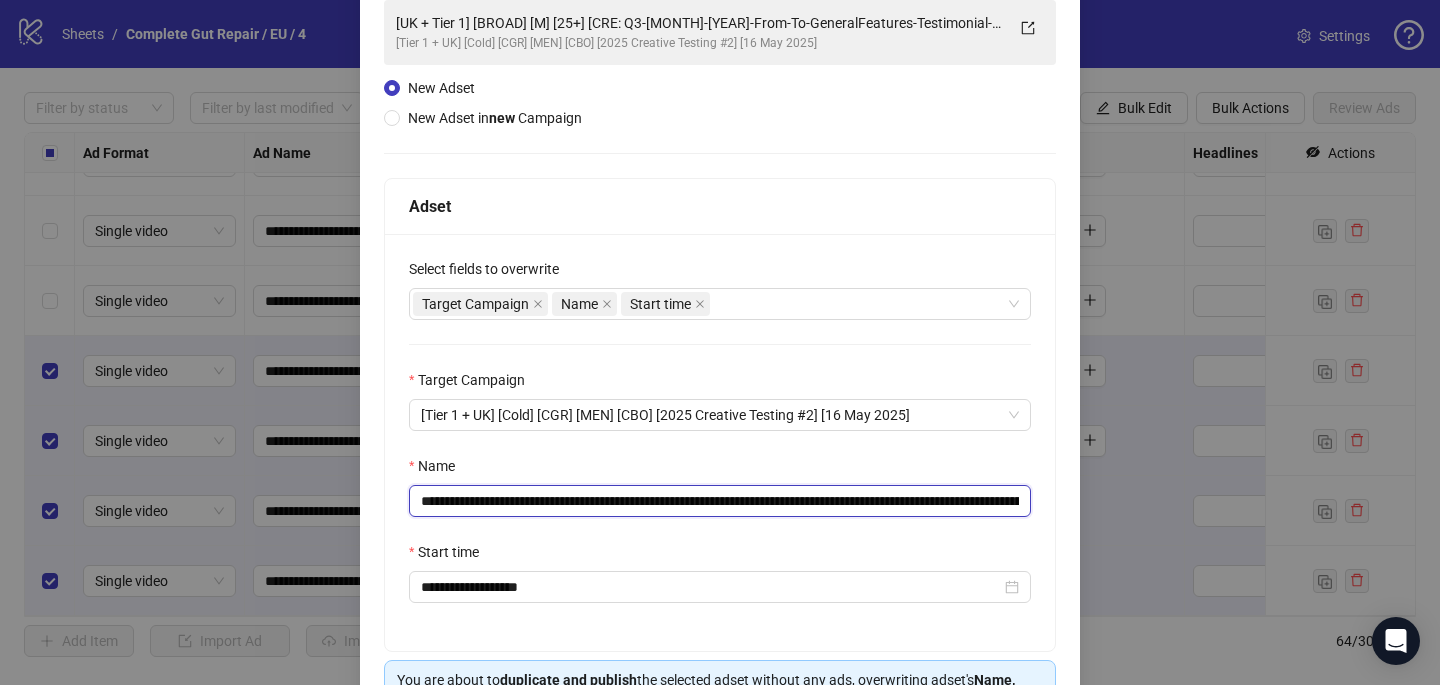 paste on "**********" 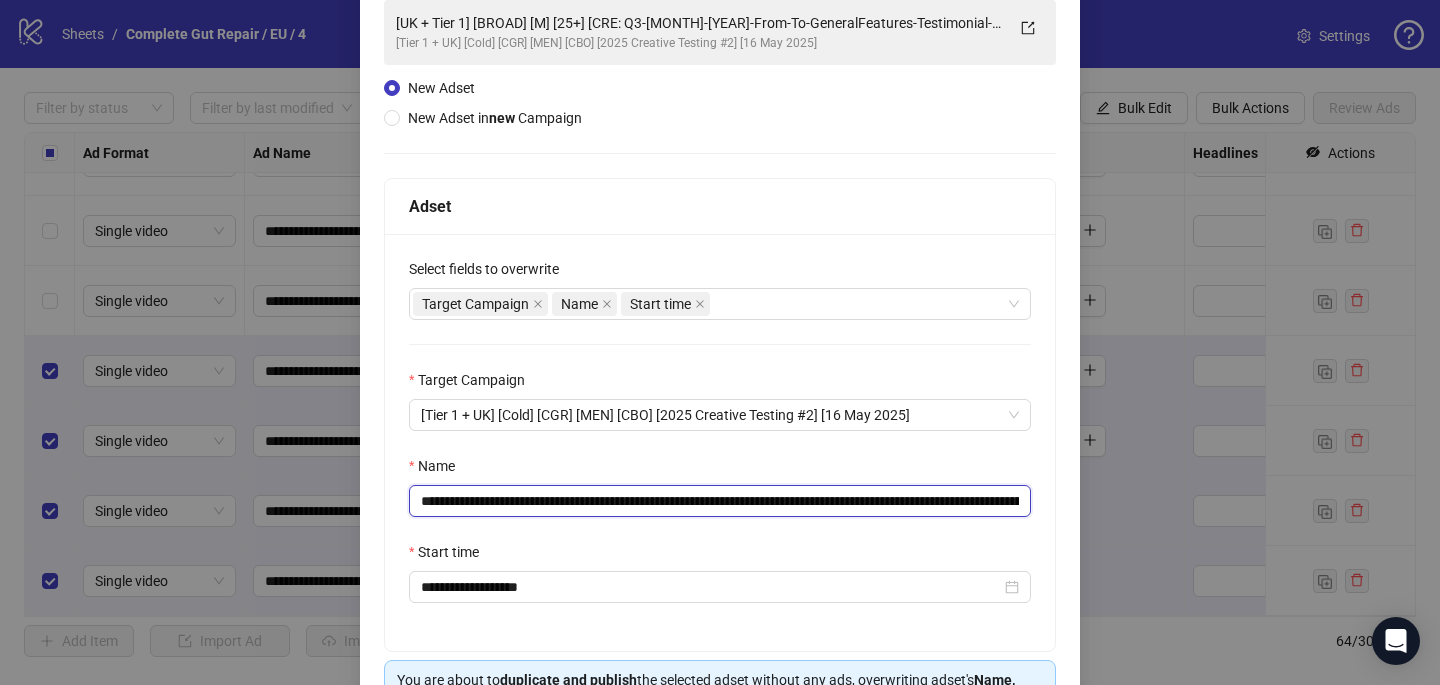 scroll, scrollTop: 0, scrollLeft: 55, axis: horizontal 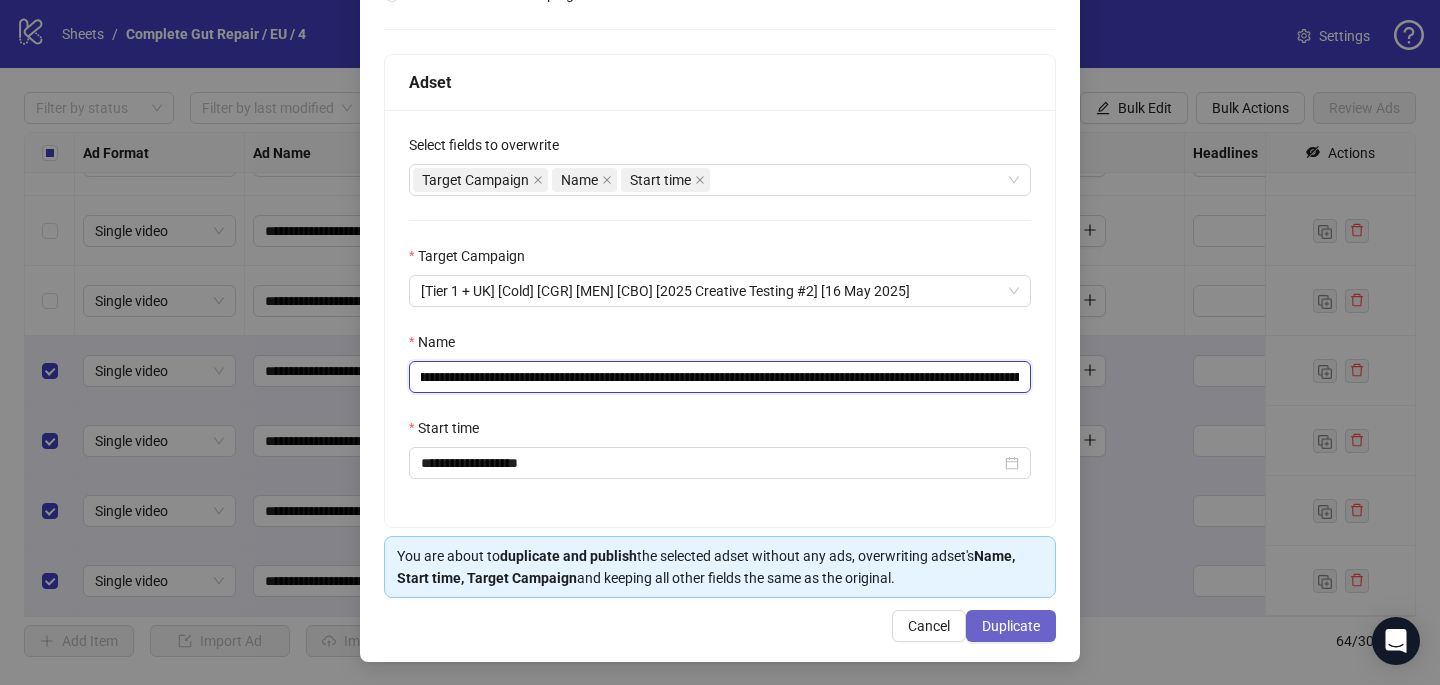 type on "**********" 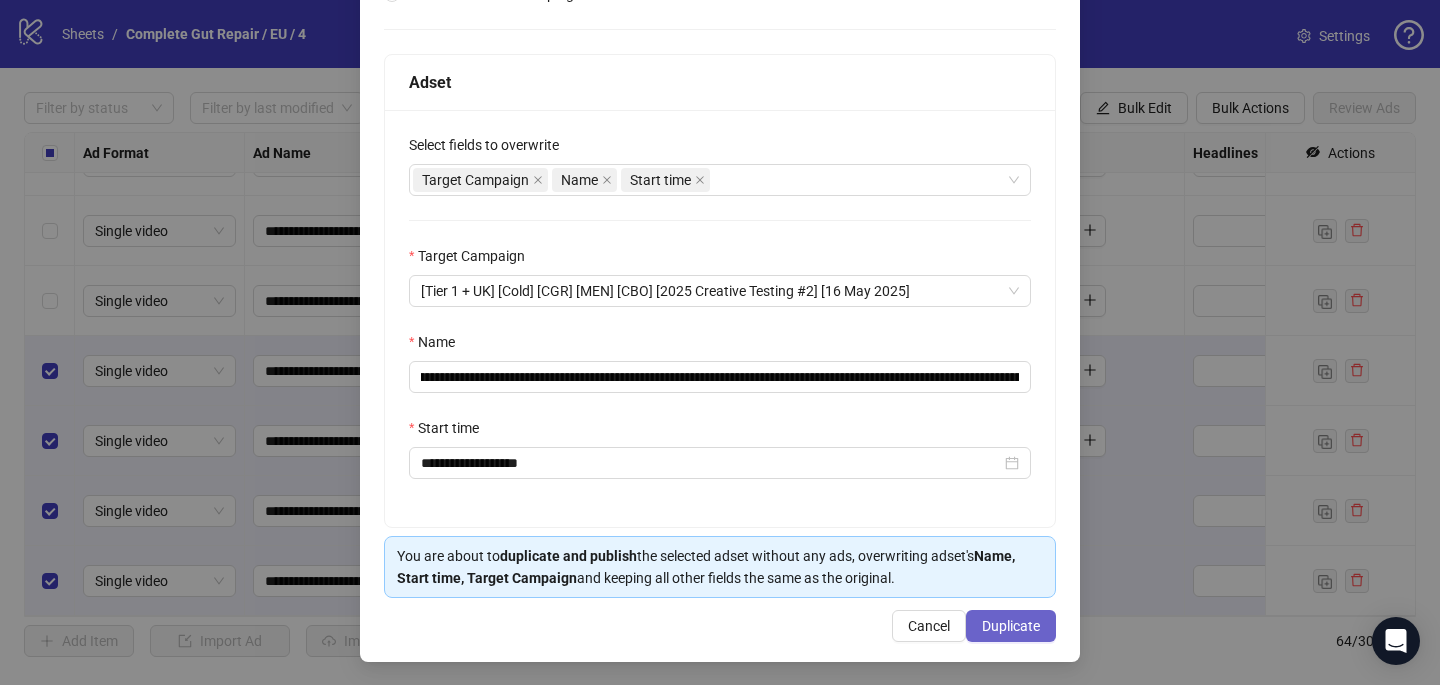 click on "Duplicate" at bounding box center [1011, 626] 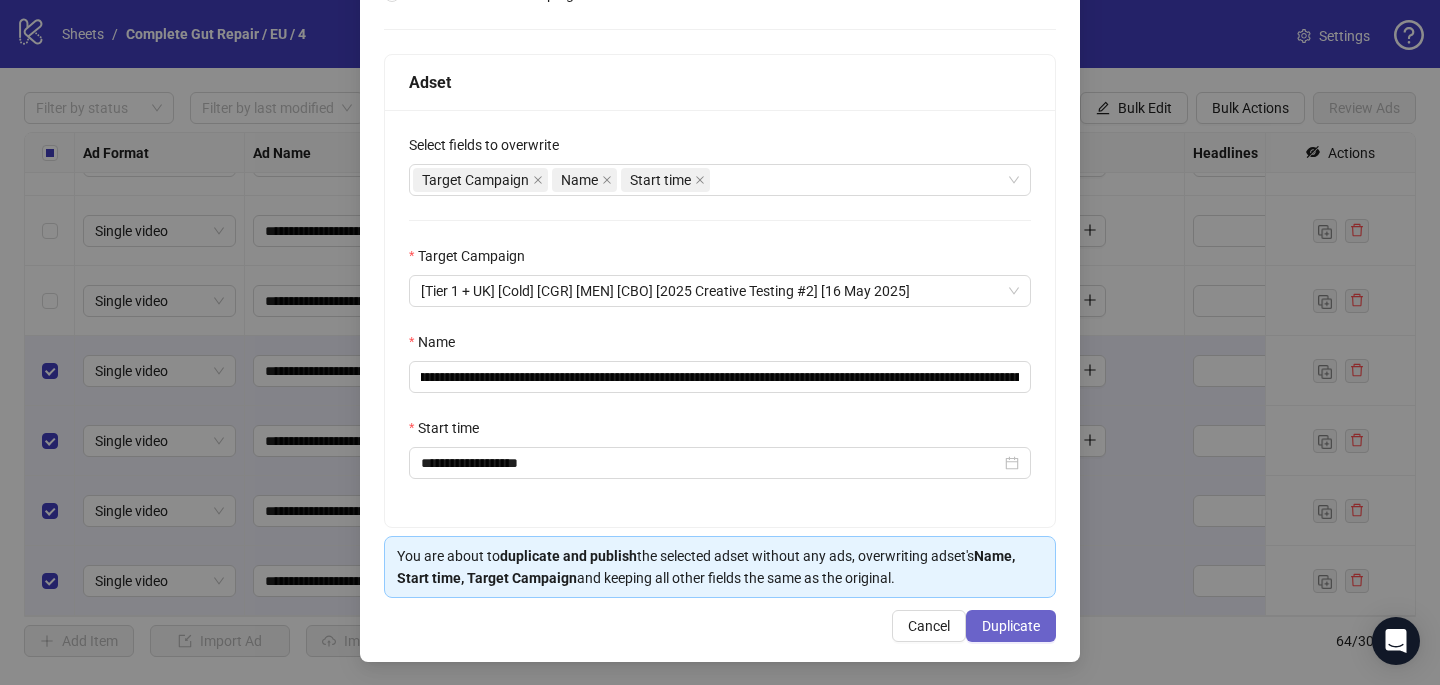 scroll, scrollTop: 0, scrollLeft: 0, axis: both 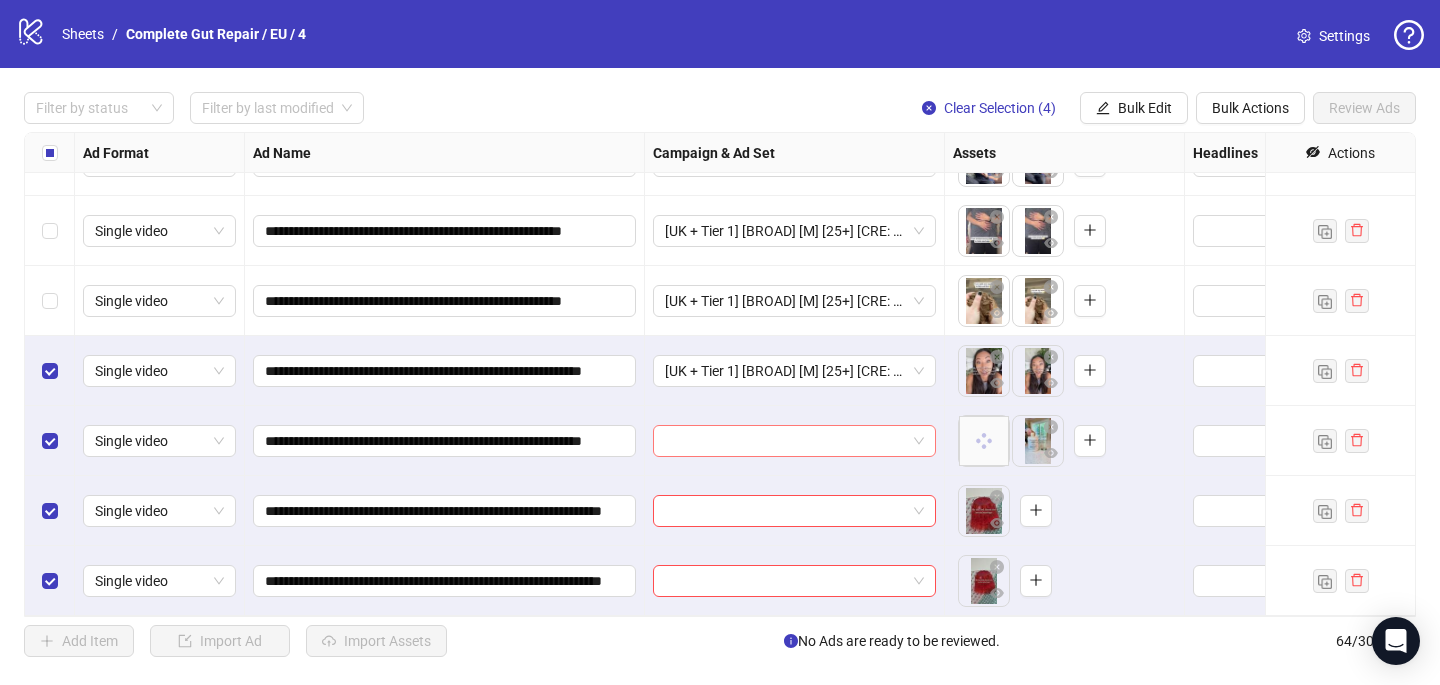 click at bounding box center [785, 441] 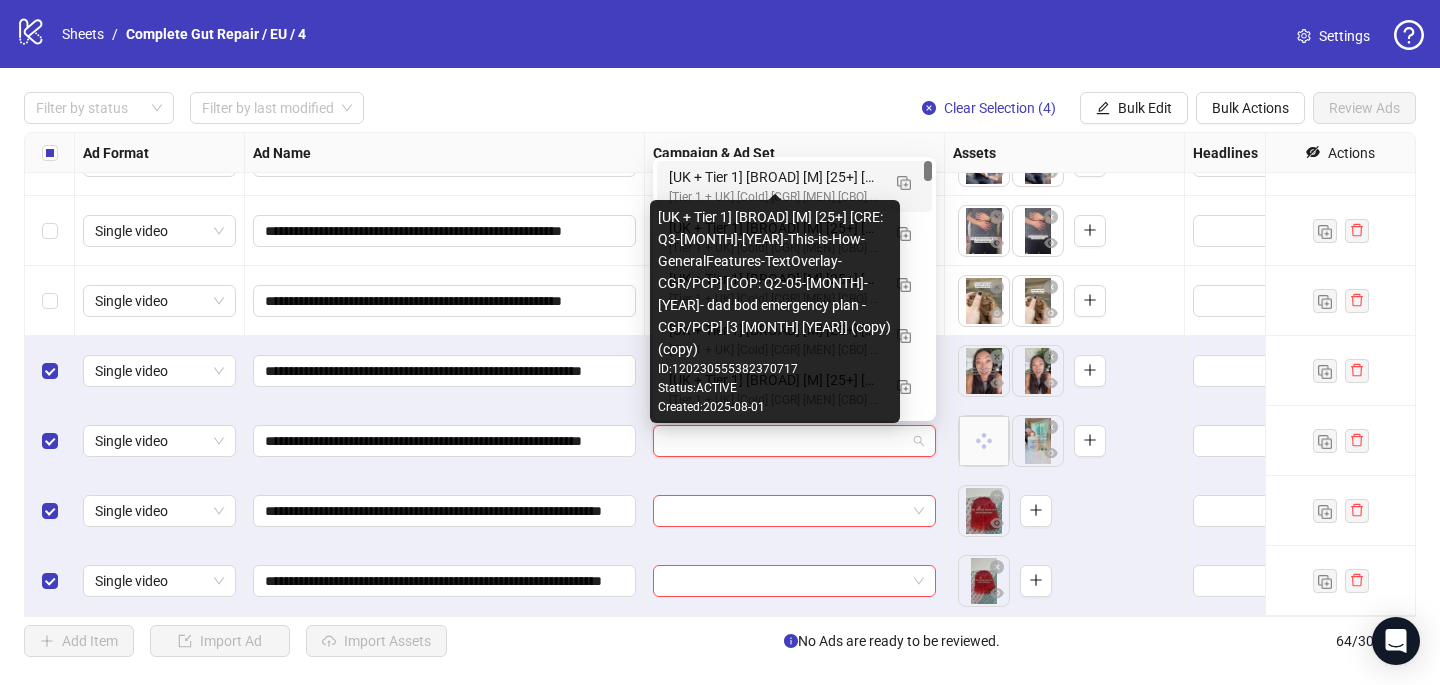 click on "[UK + Tier 1] [BROAD] [M] [25+] [CRE: Q3-[MONTH]-[YEAR]-This-is-How-GeneralFeatures-TextOverlay-CGR/PCP] [COP: Q2-05-[MONTH]-[YEAR]- dad bod emergency plan -CGR/PCP]  [3 [MONTH] [YEAR]] (copy) (copy)" at bounding box center [774, 177] 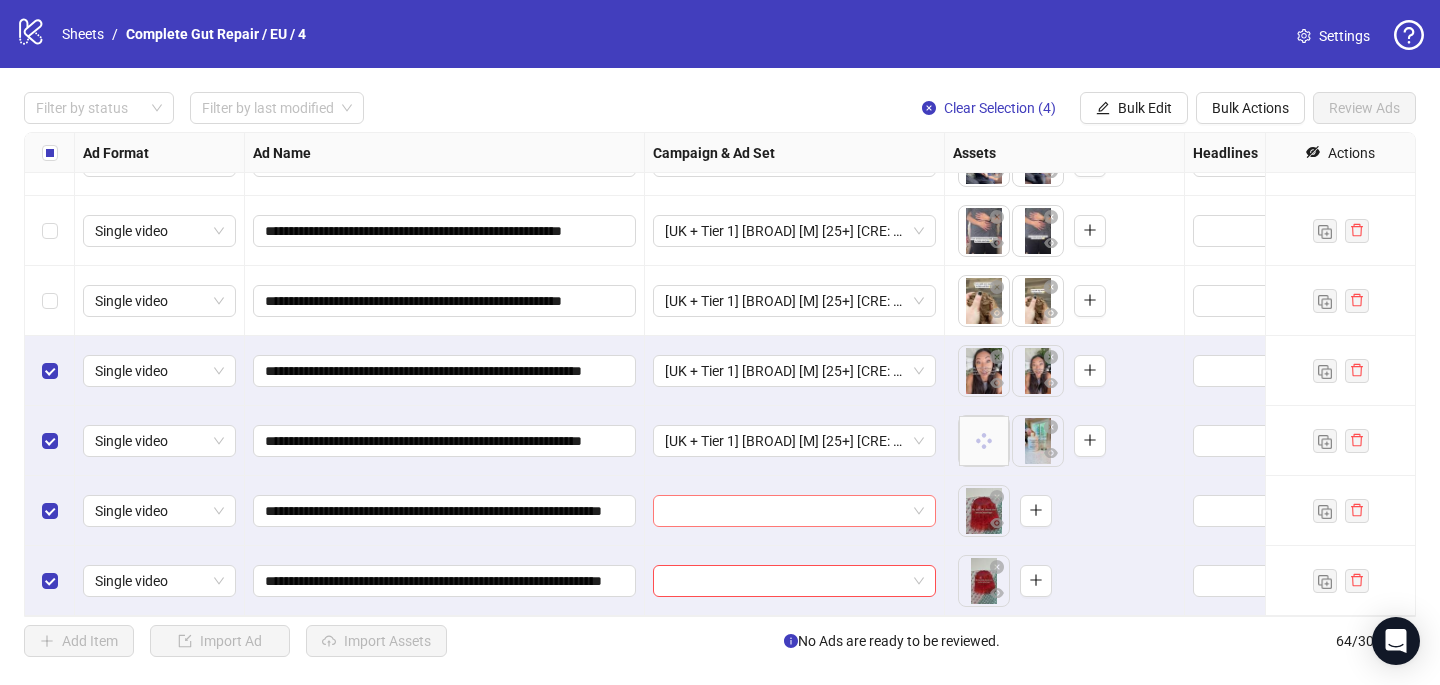 click at bounding box center (785, 511) 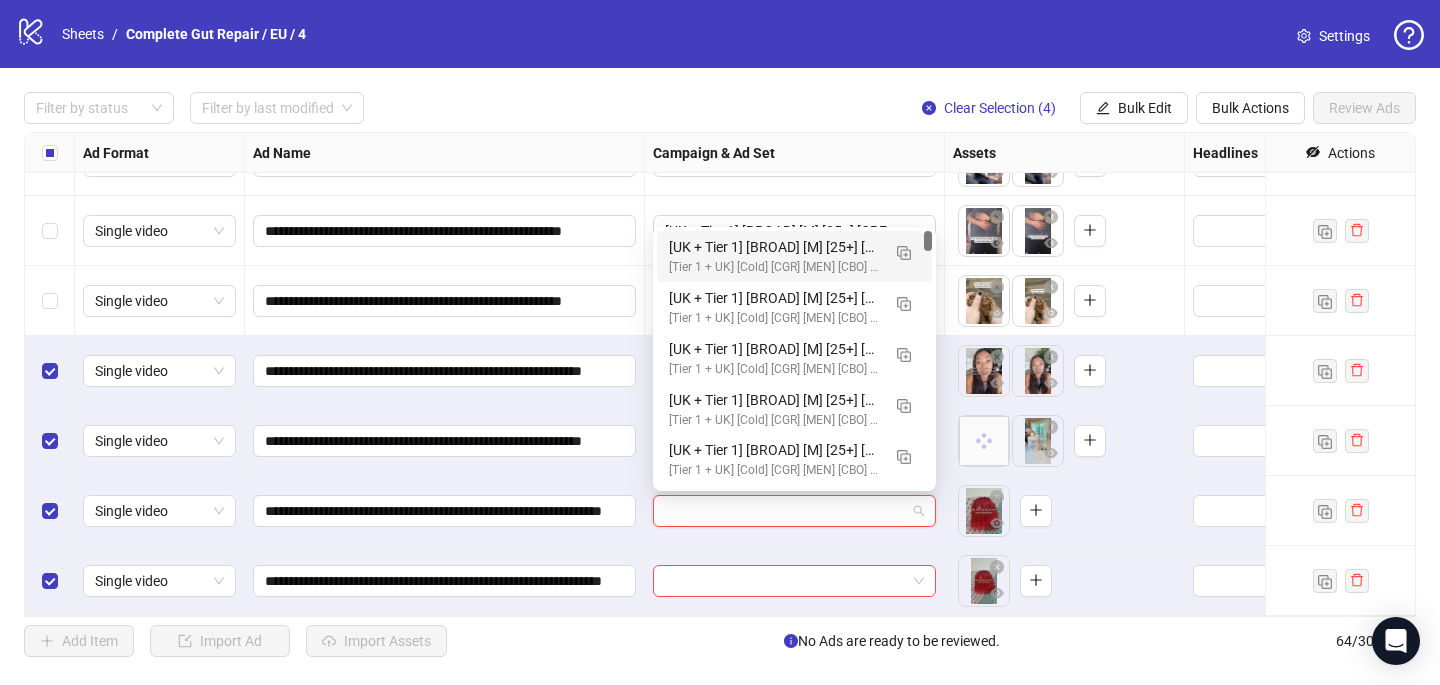 click on "[UK + Tier 1] [BROAD] [M] [25+] [CRE: Q3-[MONTH]-[YEAR]-This-is-How-GeneralFeatures-TextOverlay-CGR/PCP] [COP: Q2-05-[MONTH]-[YEAR]- dad bod emergency plan -CGR/PCP]  [3 [MONTH] [YEAR]] (copy) (copy)" at bounding box center (774, 247) 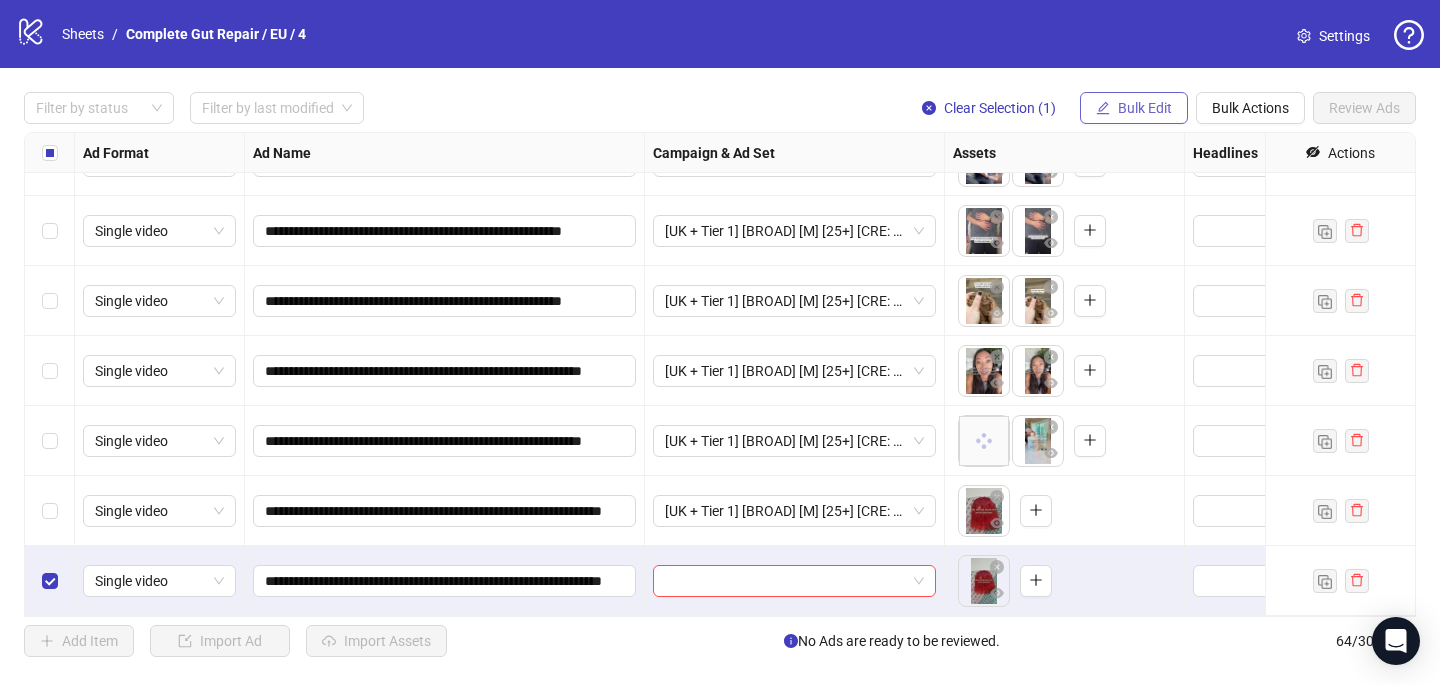 click on "Bulk Edit" at bounding box center [1145, 108] 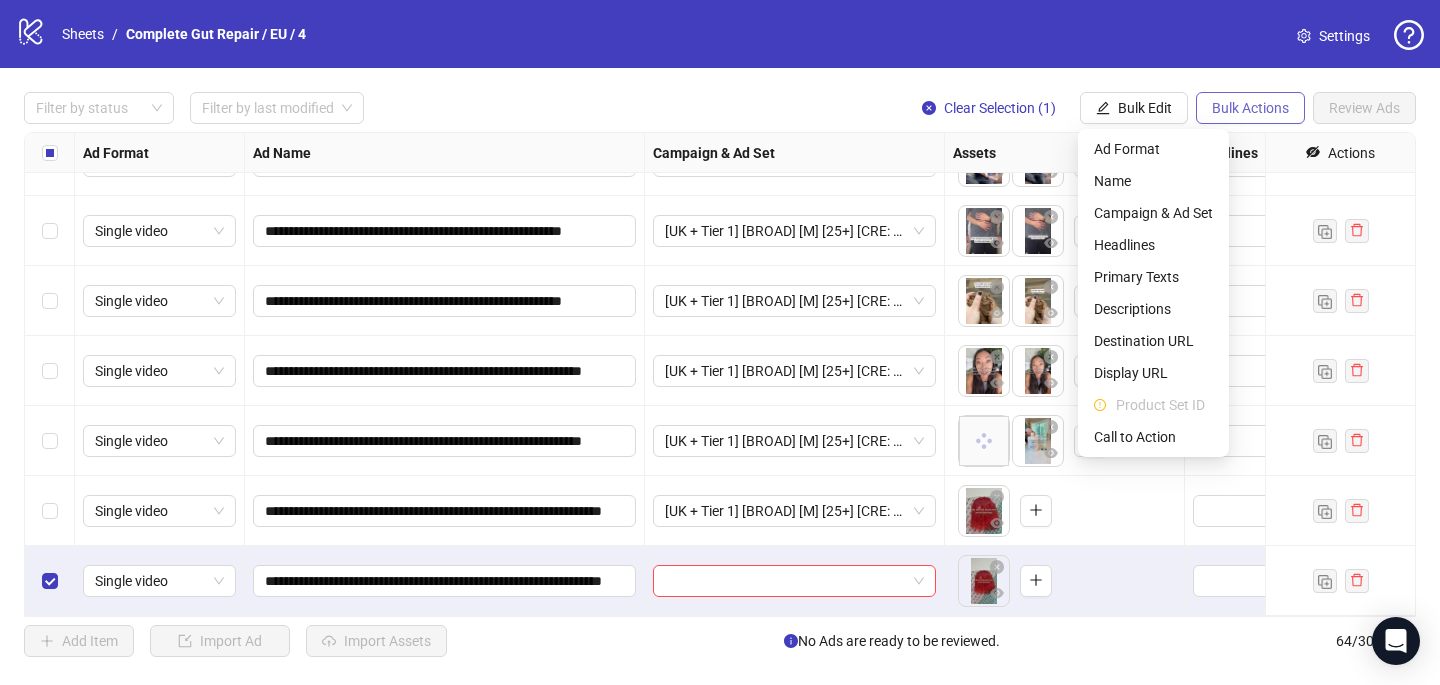 click on "Bulk Actions" at bounding box center (1250, 108) 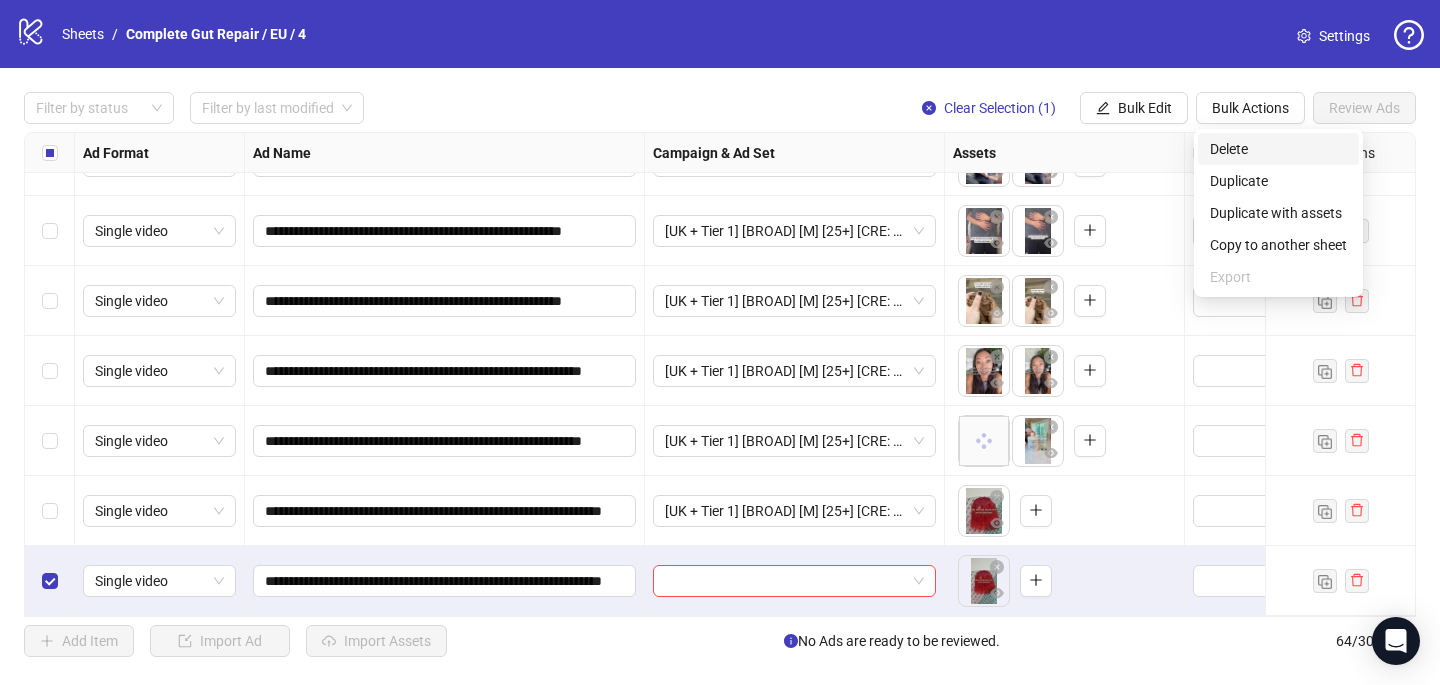 click on "Delete" at bounding box center [1278, 149] 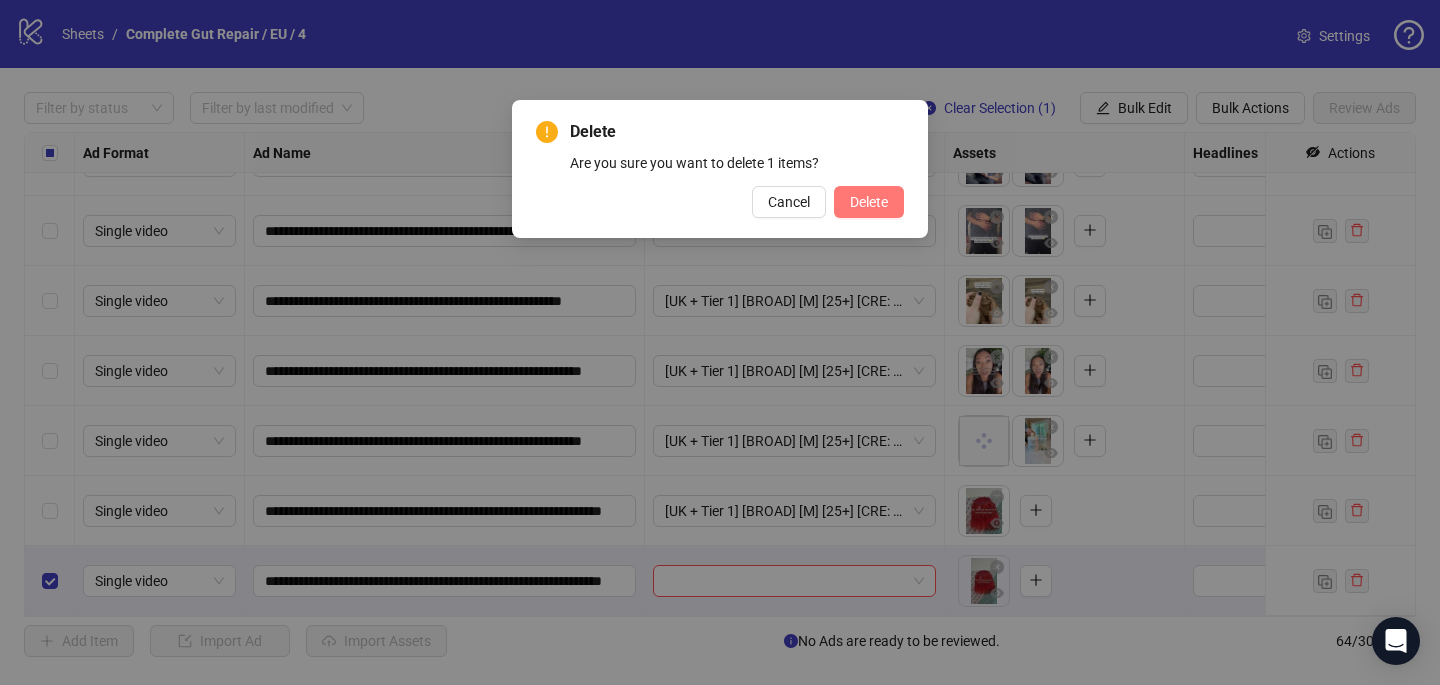 click on "Delete" at bounding box center [869, 202] 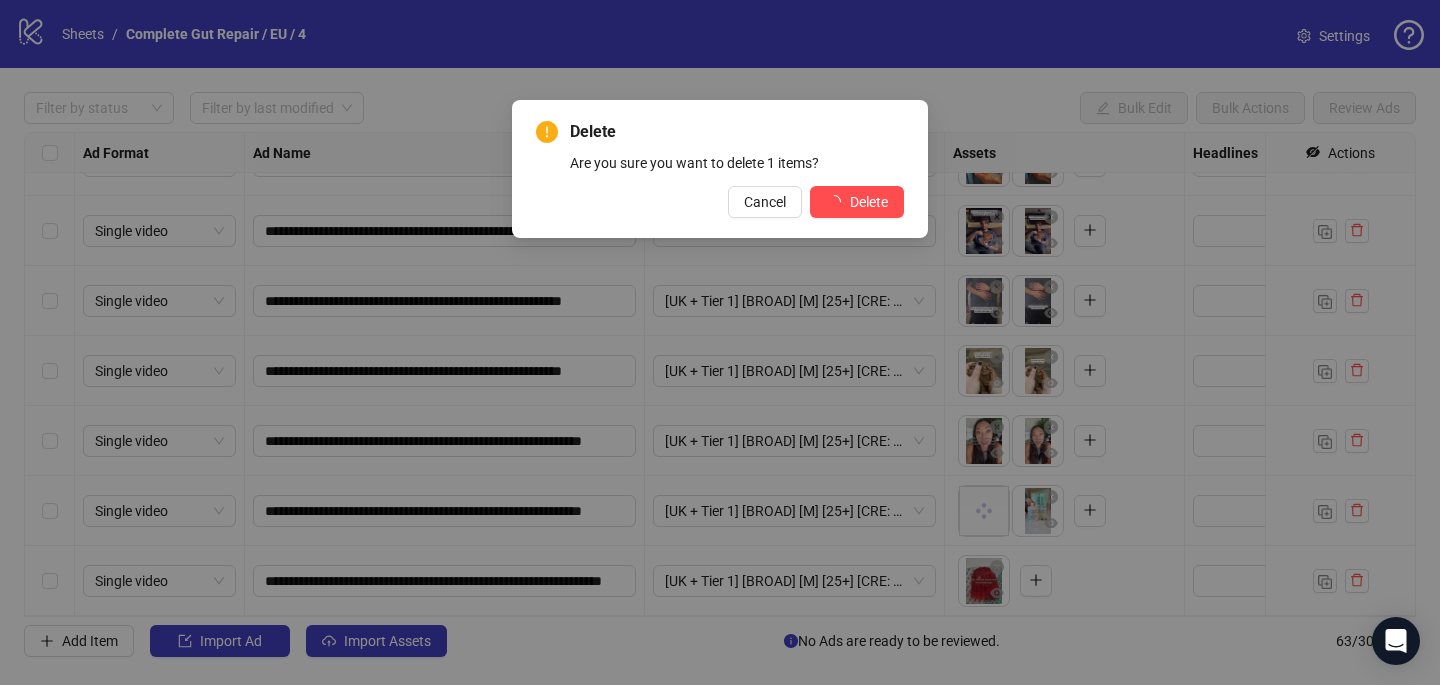 scroll, scrollTop: 3967, scrollLeft: 0, axis: vertical 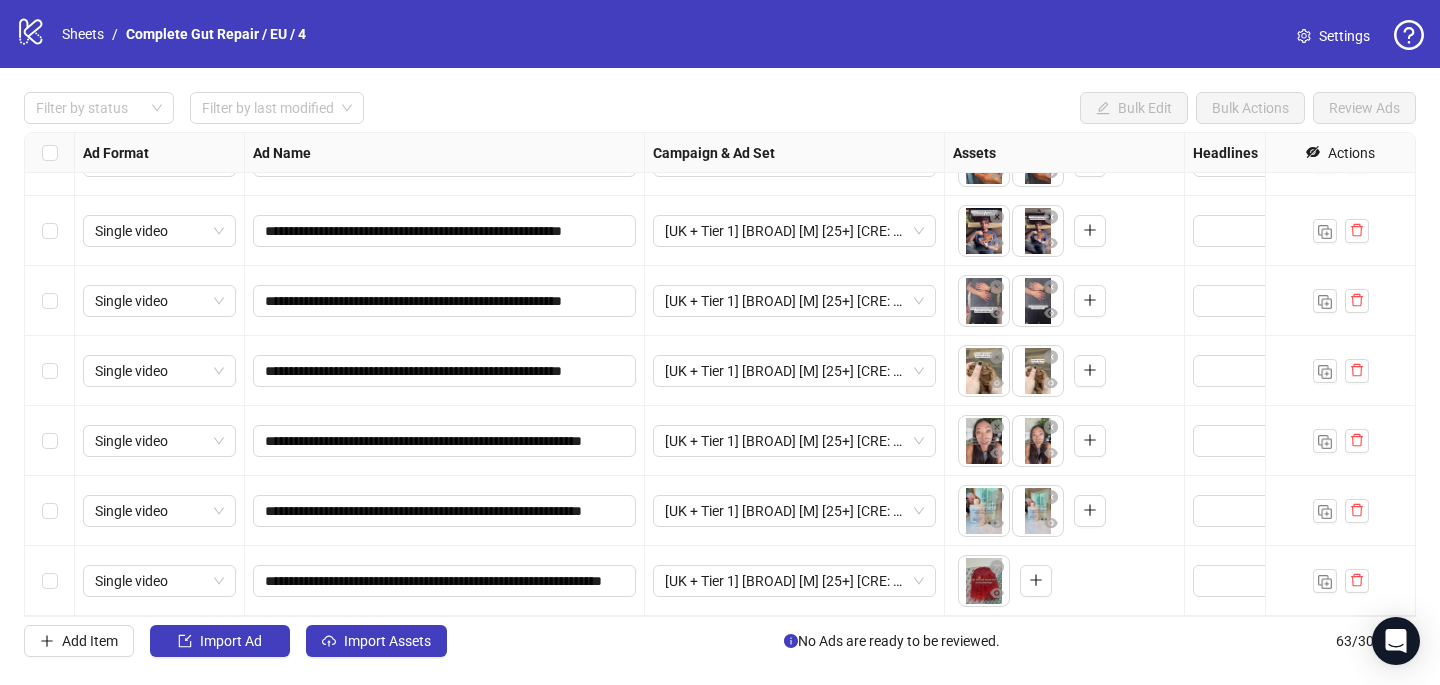 click on "**********" at bounding box center [720, 374] 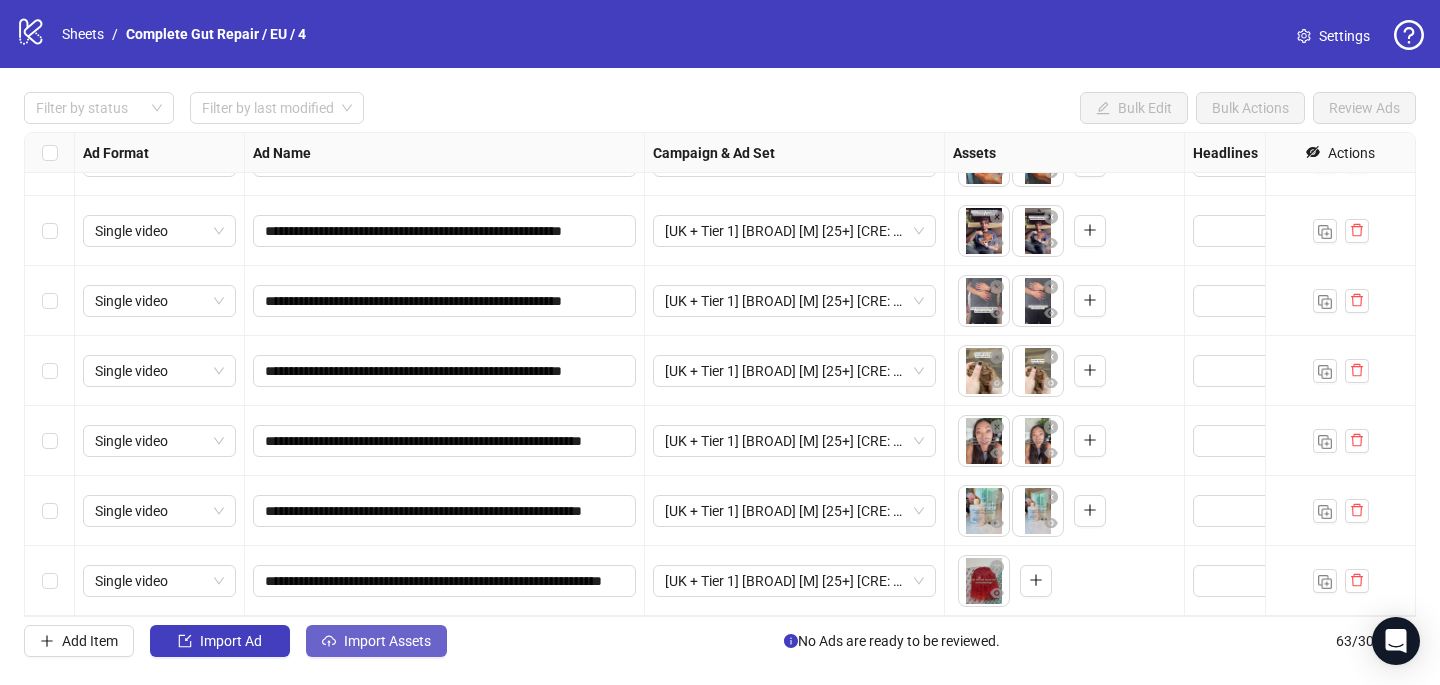 click on "Import Assets" at bounding box center [376, 641] 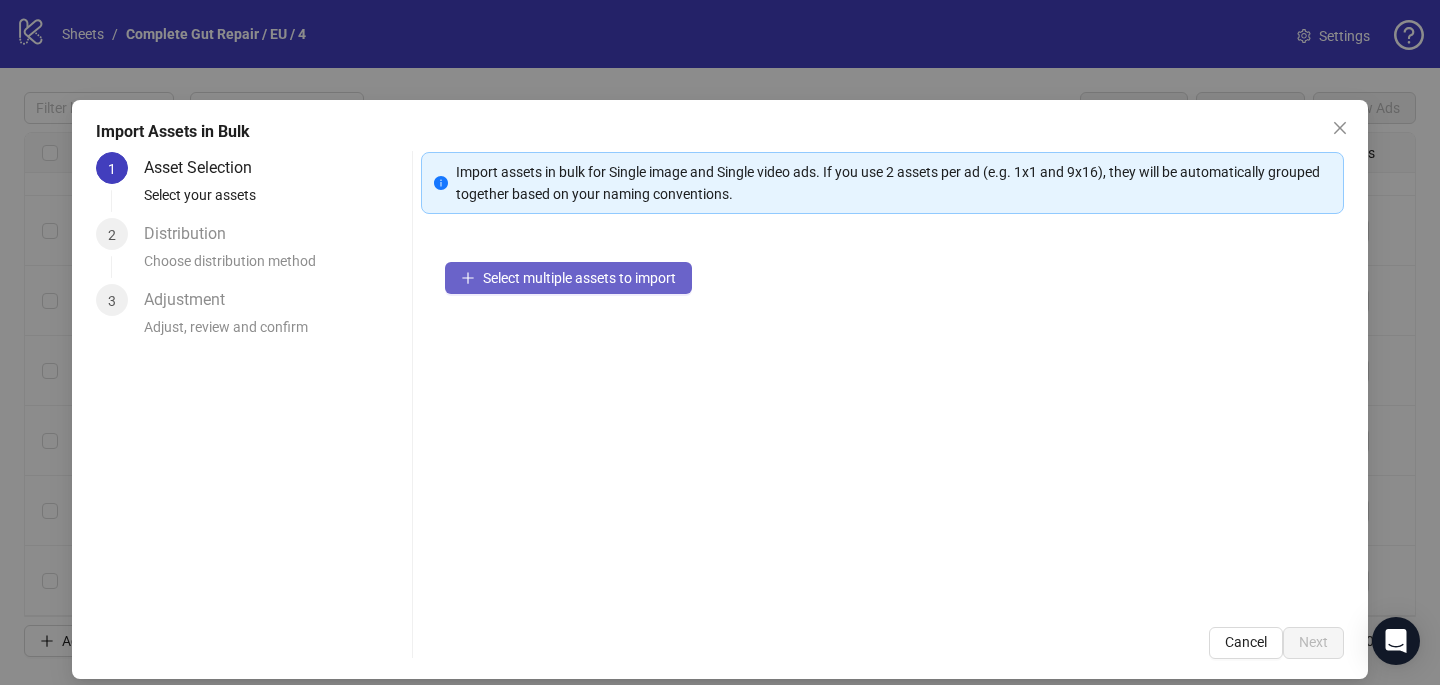 click on "Select multiple assets to import" at bounding box center [579, 278] 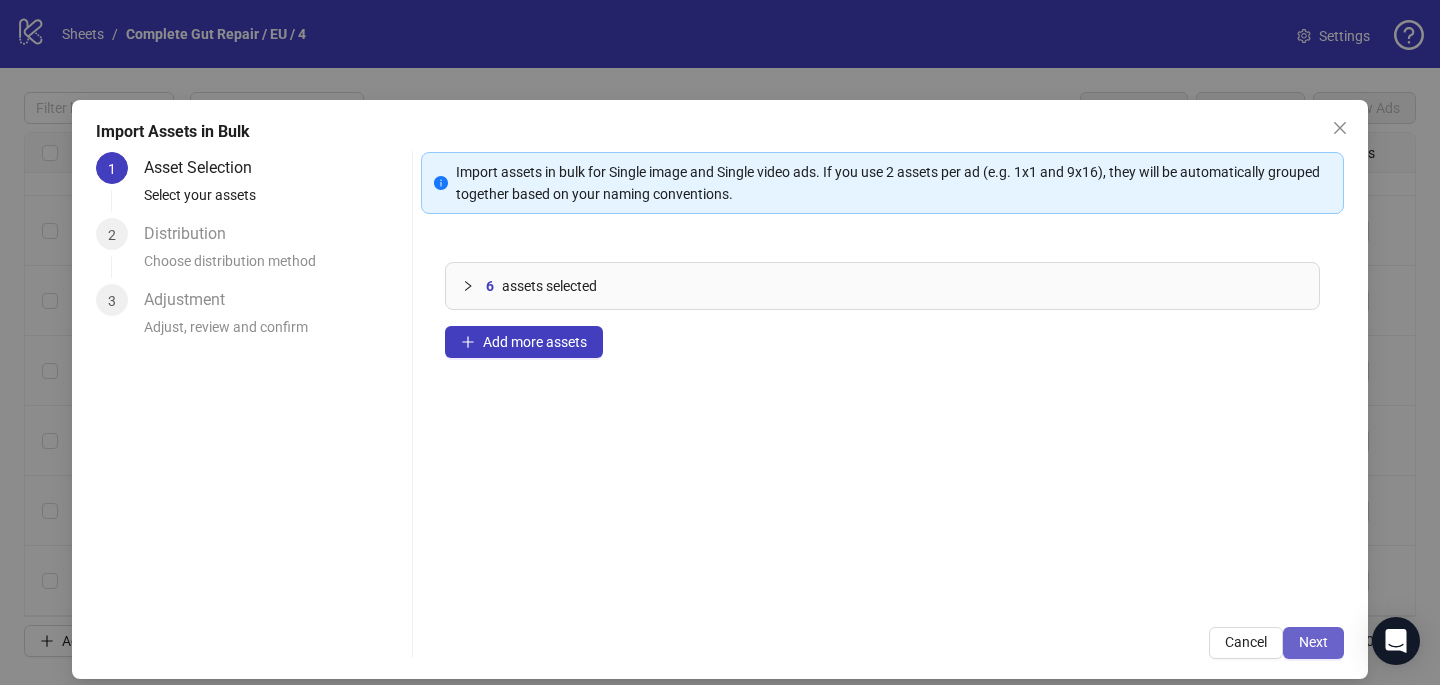 click on "Next" at bounding box center (1313, 642) 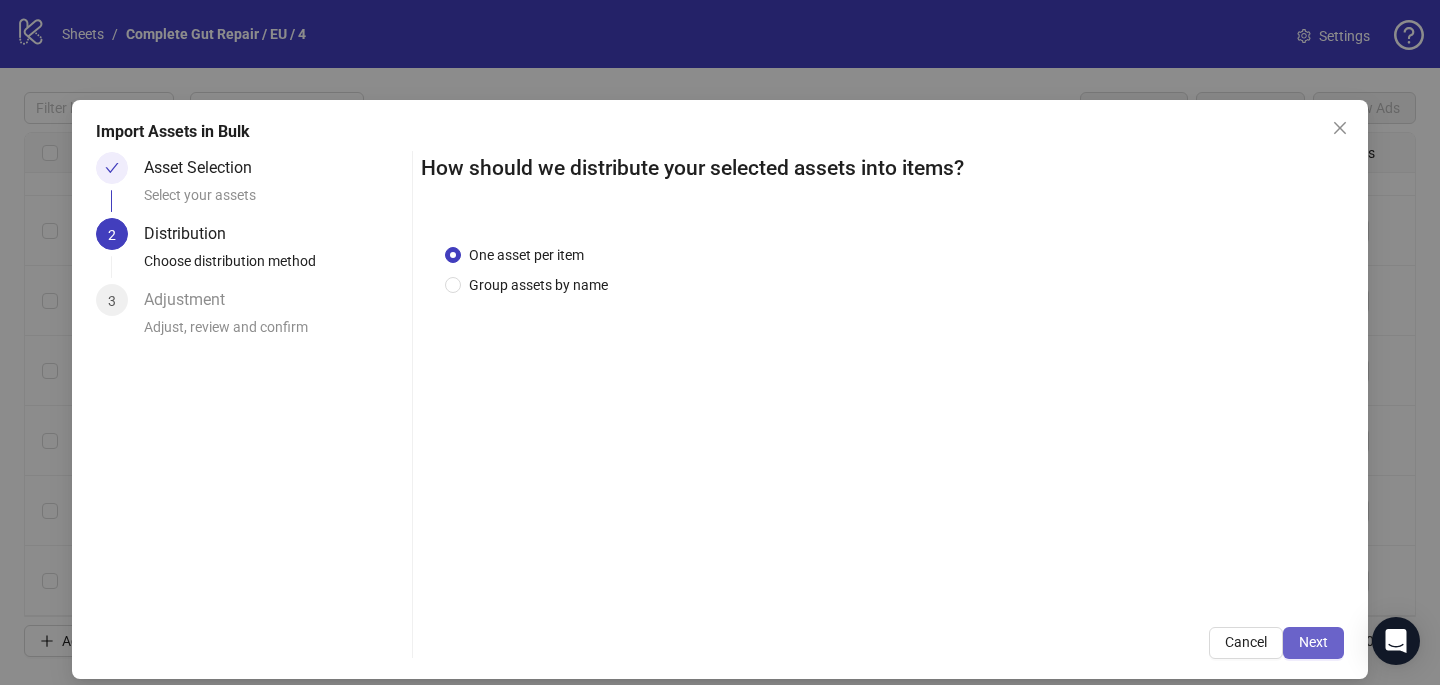 click on "Next" at bounding box center (1313, 642) 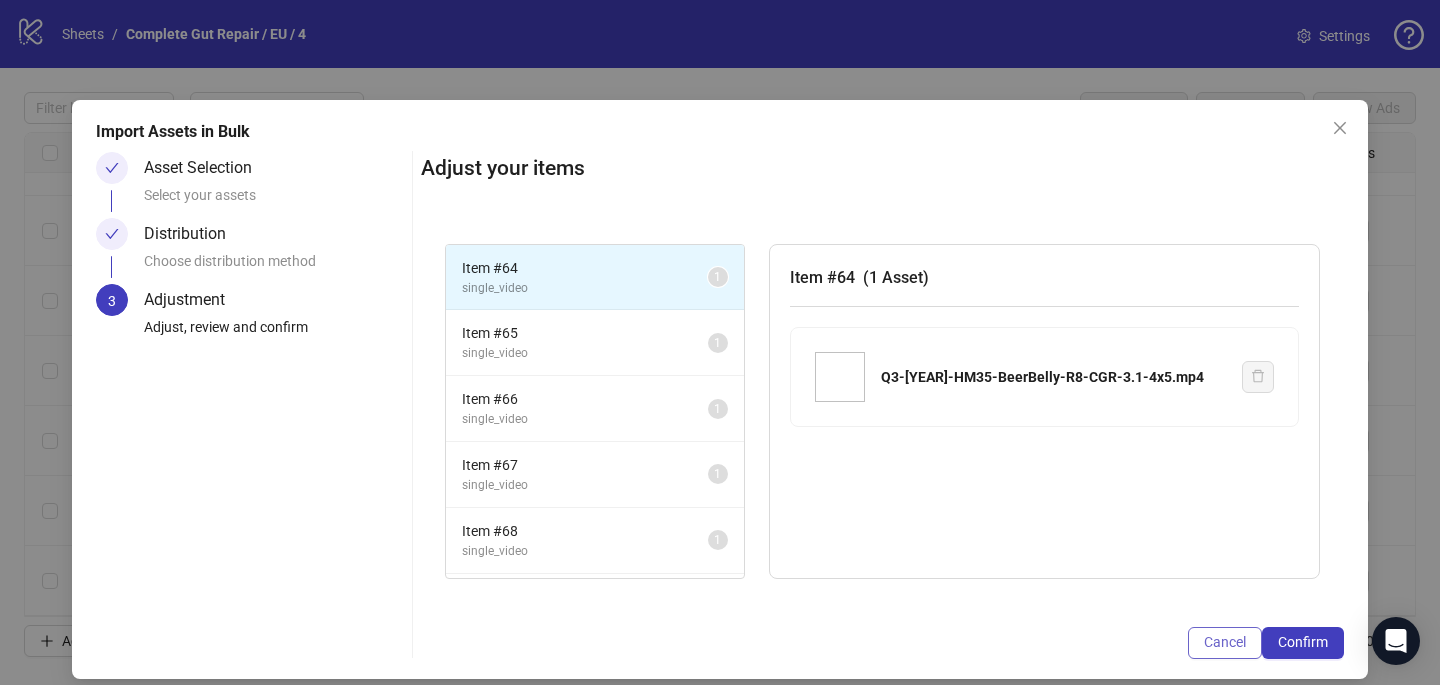 click on "Cancel" at bounding box center [1225, 642] 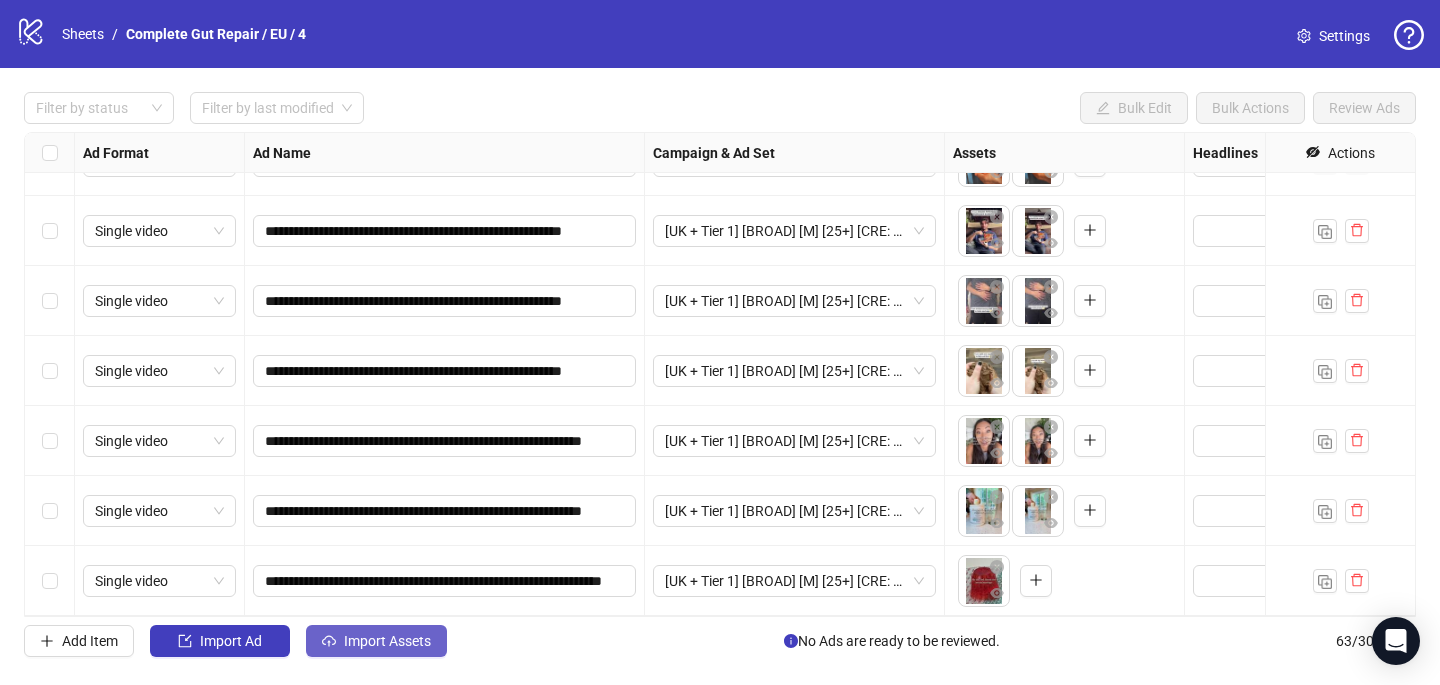 click on "Import Assets" at bounding box center (376, 641) 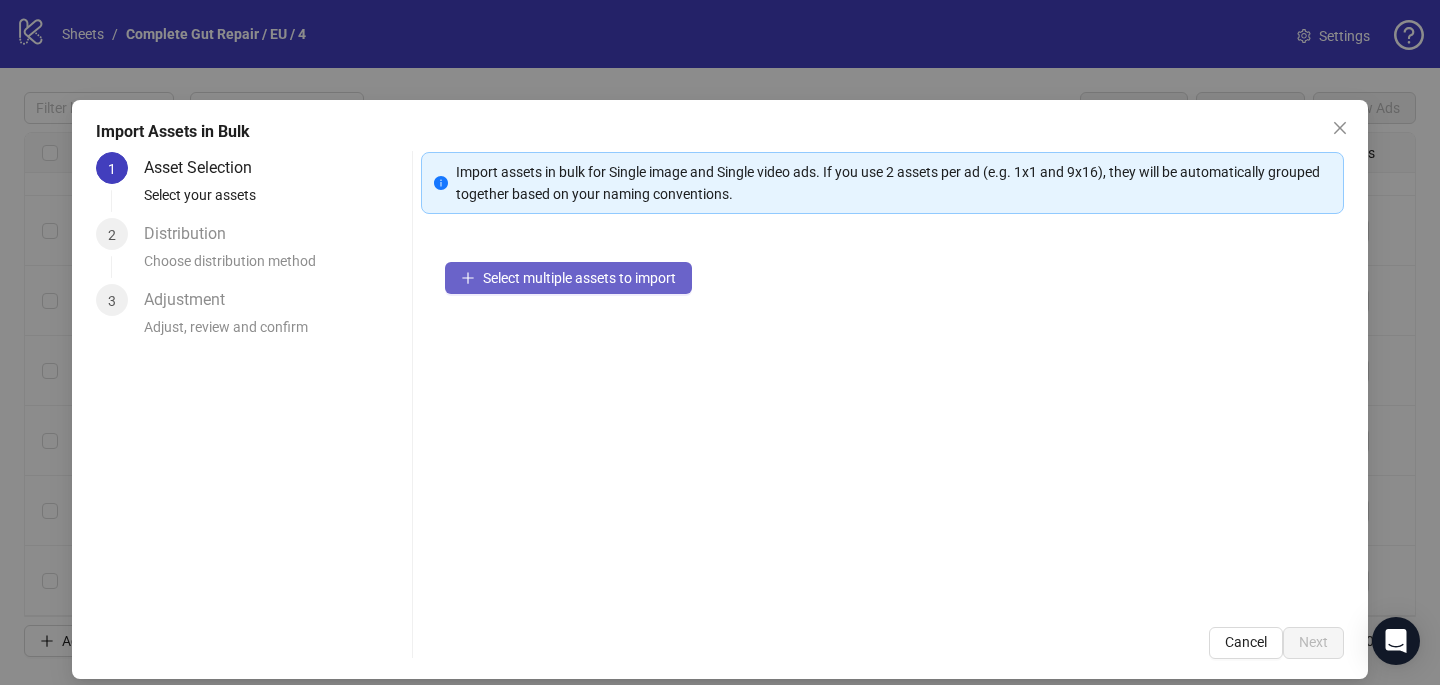 click on "Select multiple assets to import" at bounding box center (579, 278) 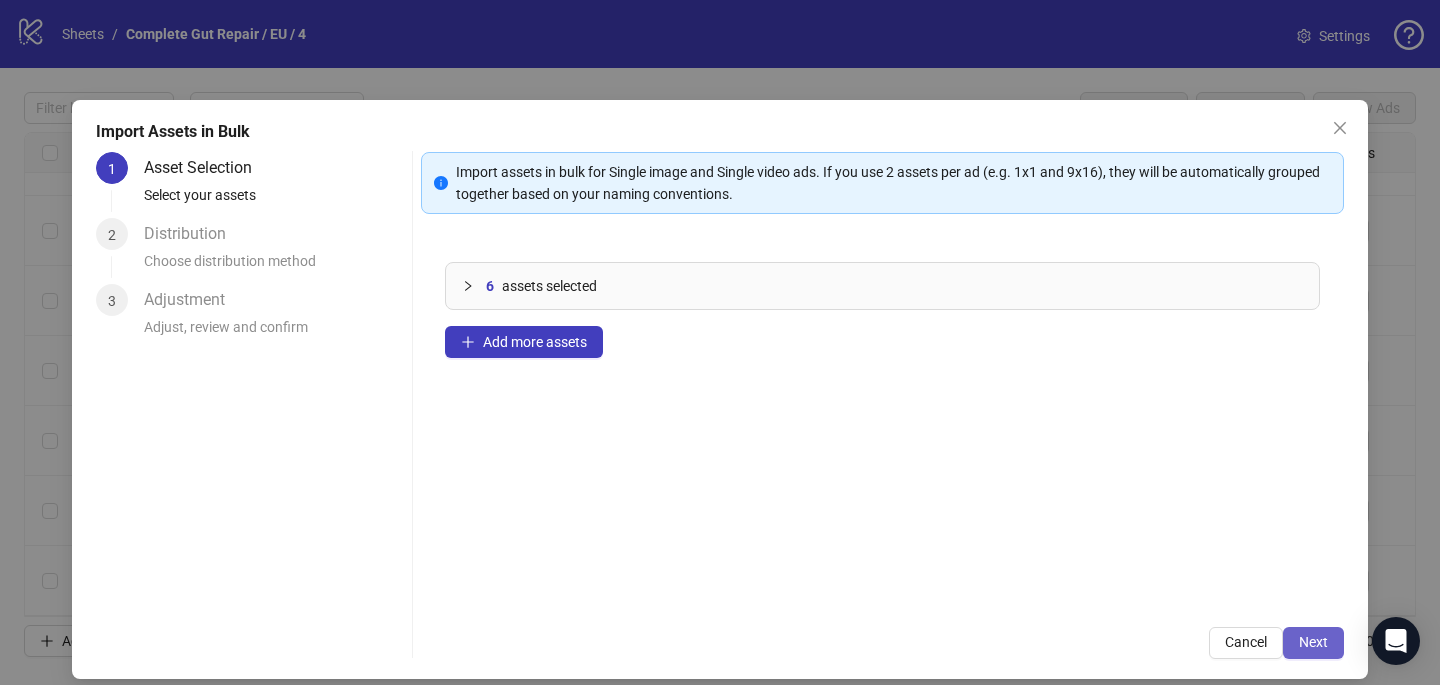 click on "Next" at bounding box center [1313, 642] 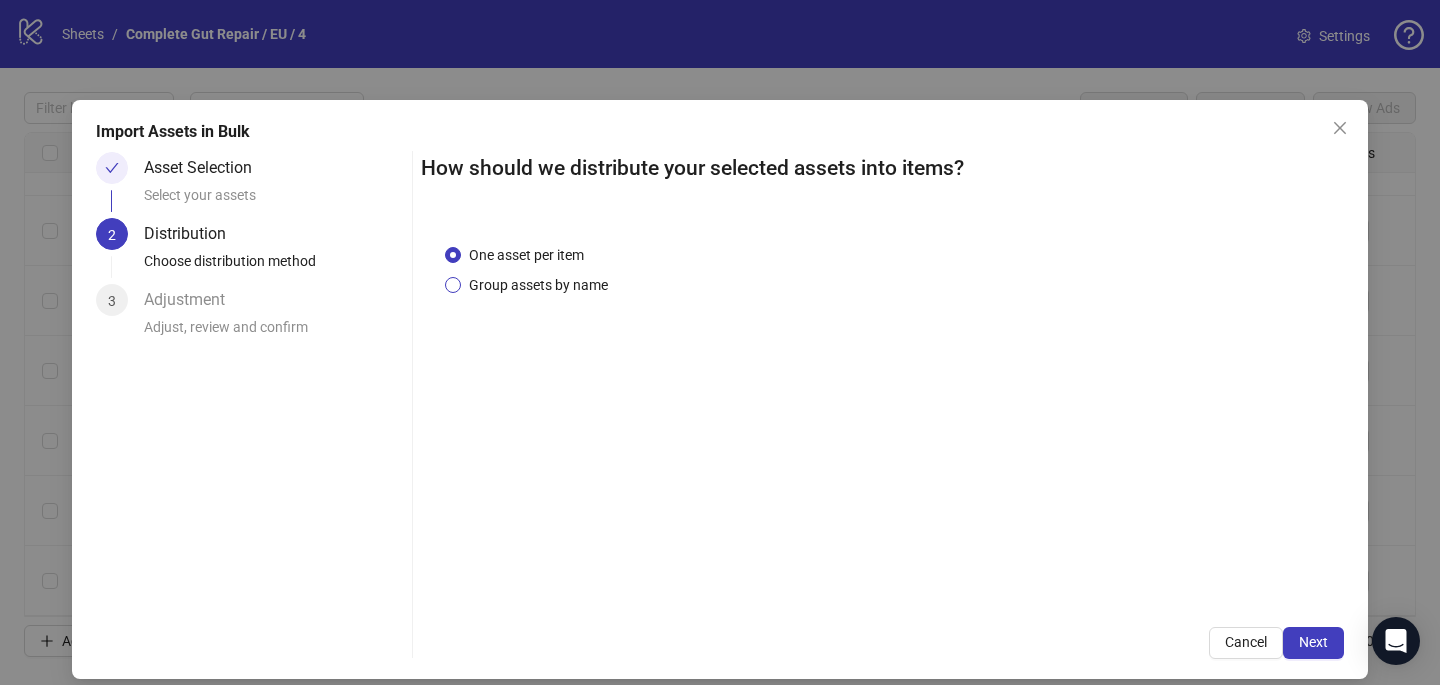 click on "Group assets by name" at bounding box center (538, 285) 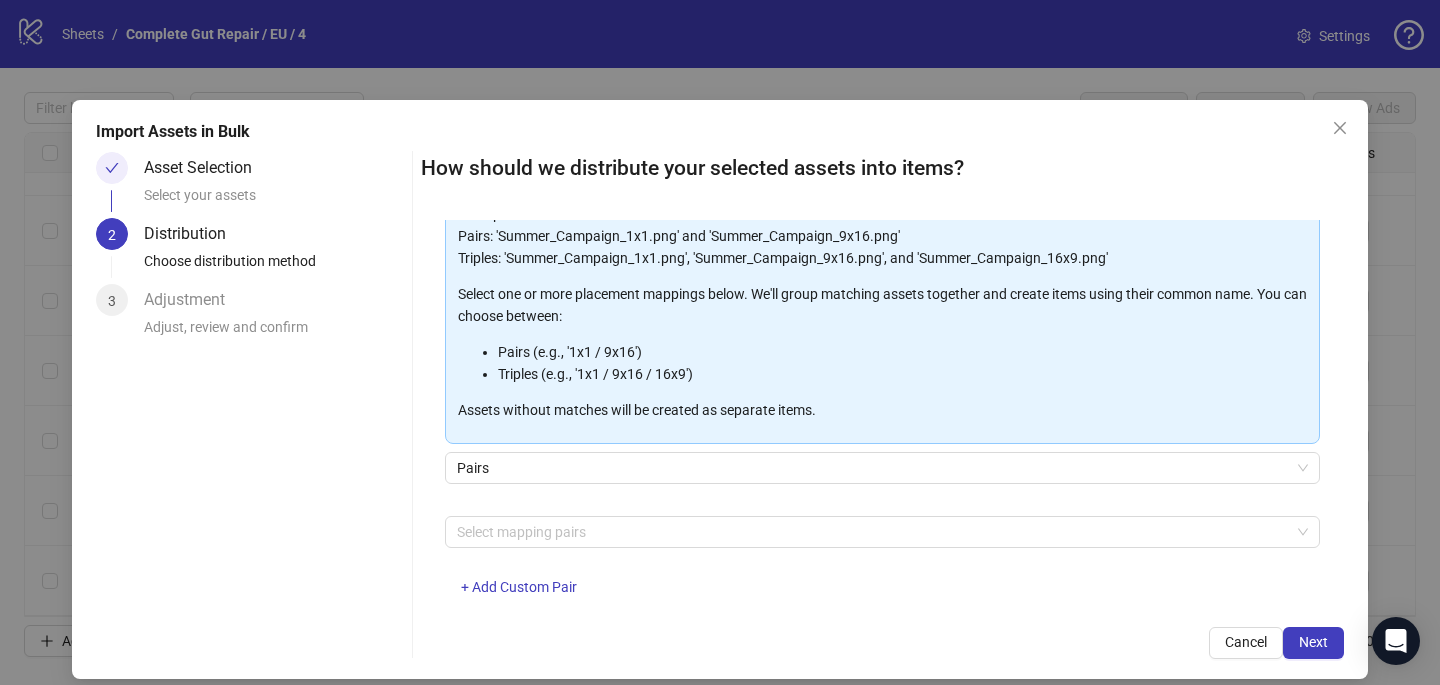 scroll, scrollTop: 168, scrollLeft: 0, axis: vertical 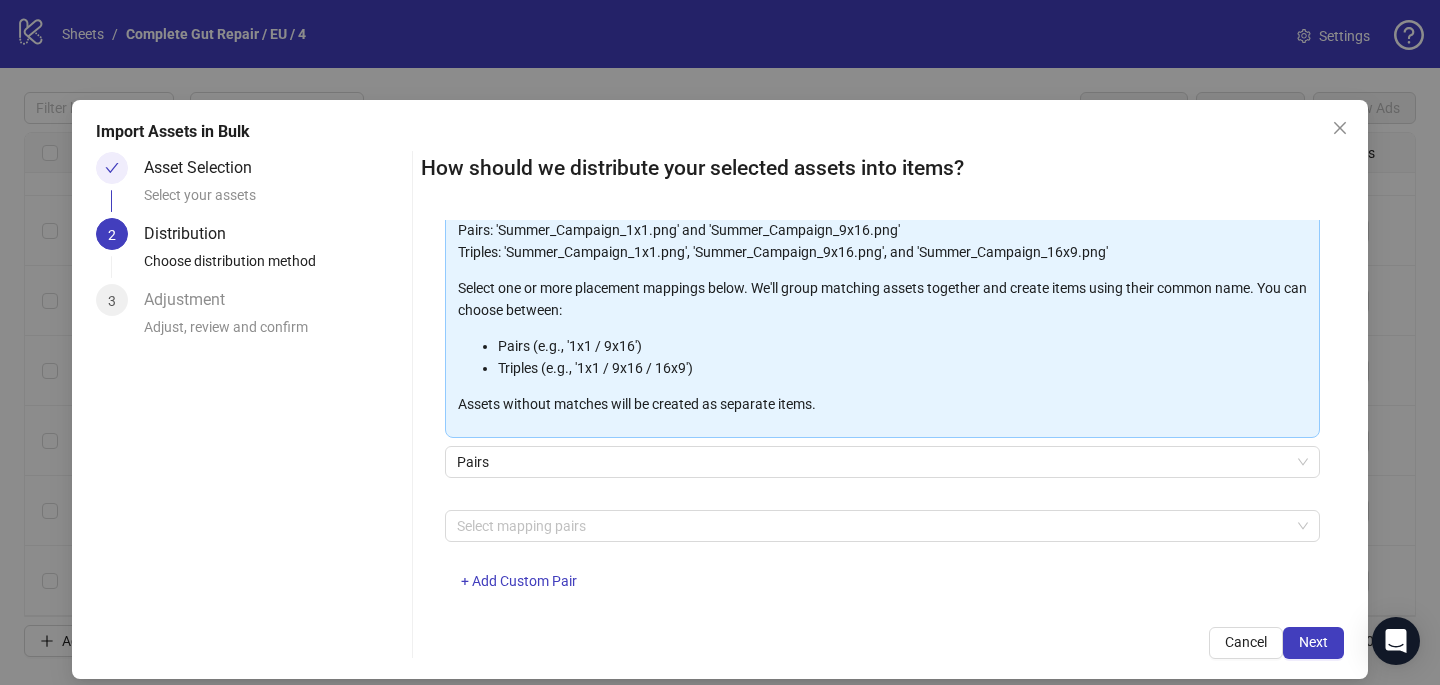 click at bounding box center [872, 526] 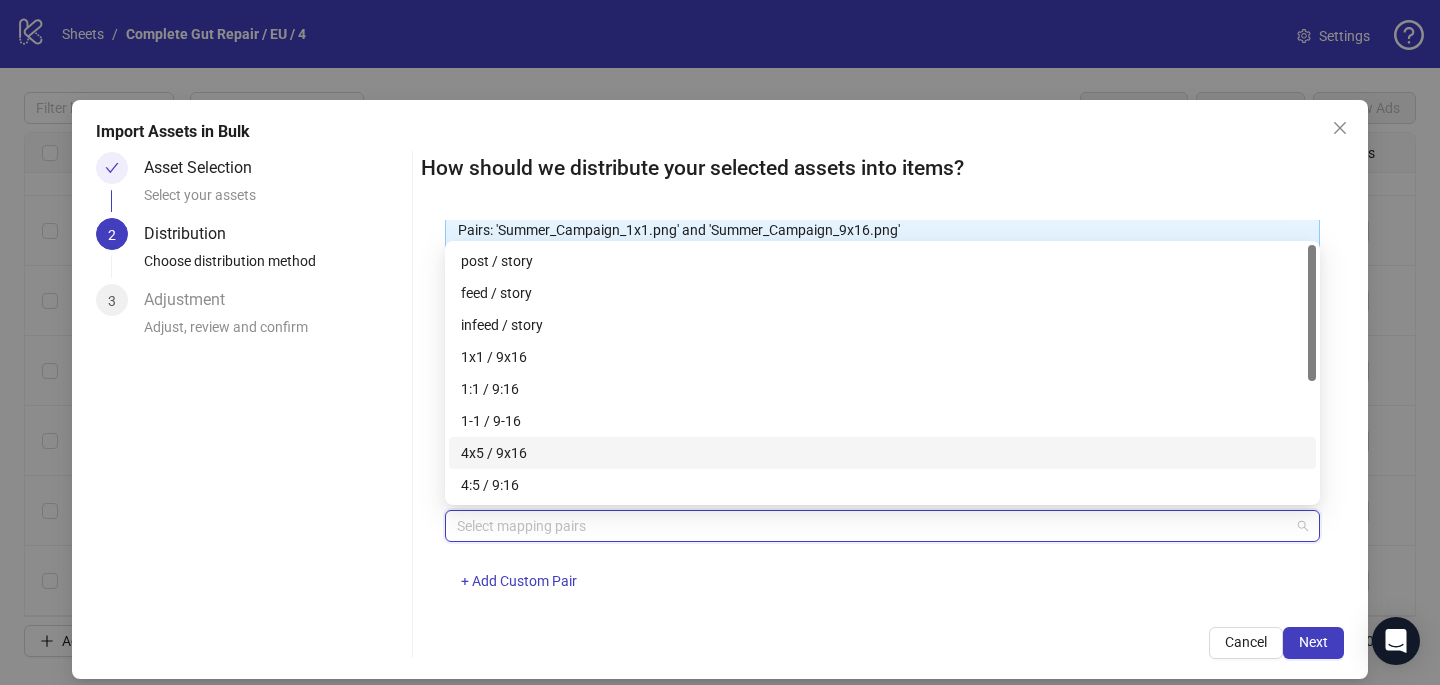 click on "4x5 / 9x16" at bounding box center [882, 453] 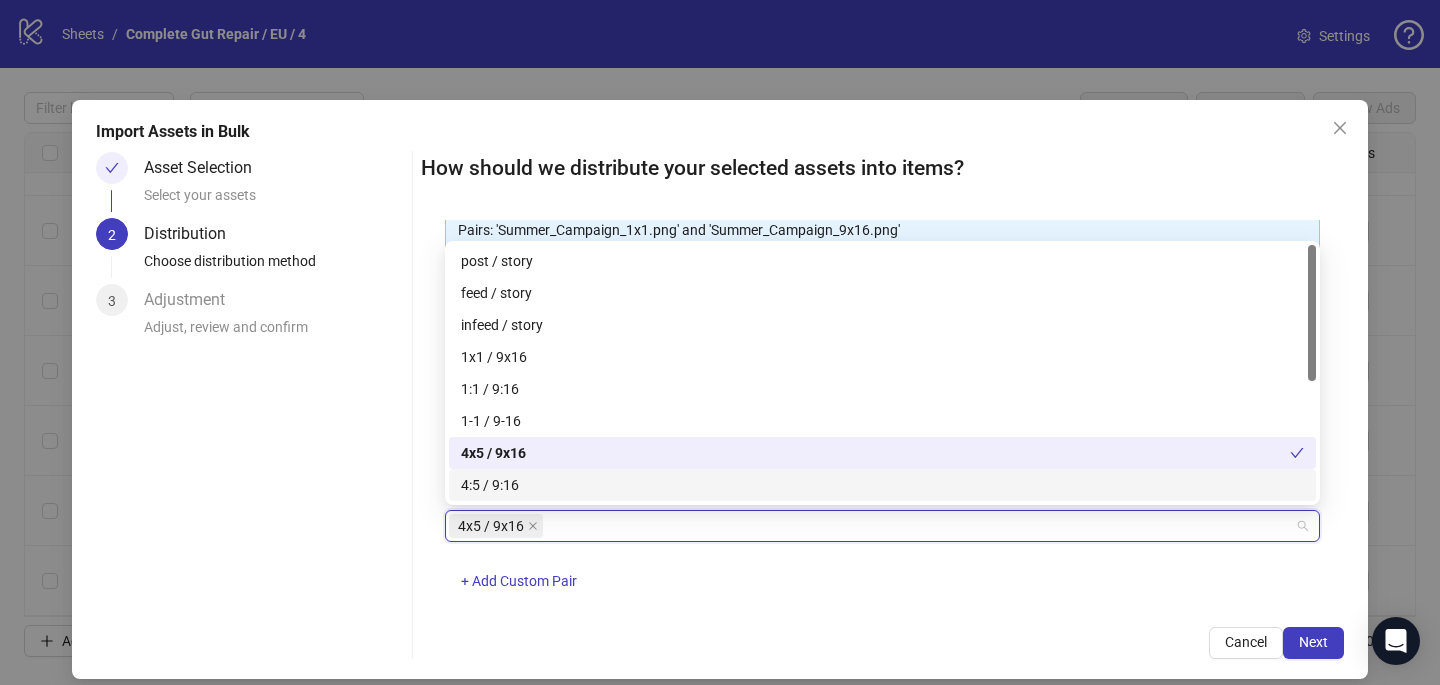 click on "How should we distribute your selected assets into items? One asset per item Group assets by name Assets must follow a consistent naming pattern to use this feature. Examples: Pairs: 'Summer_Campaign_1x1.png' and 'Summer_Campaign_9x16.png' Triples: 'Summer_Campaign_1x1.png', 'Summer_Campaign_9x16.png', and 'Summer_Campaign_16x9.png' Select one or more placement mappings below. We'll group matching assets together and create items using their common name. You can choose between: Pairs (e.g., '1x1 / 9x16') Triples (e.g., '1x1 / 9x16 / 16x9') Assets without matches will be created as separate items. Pairs 4x5 / 9x16   + Add Custom Pair Cancel Next" at bounding box center [882, 405] 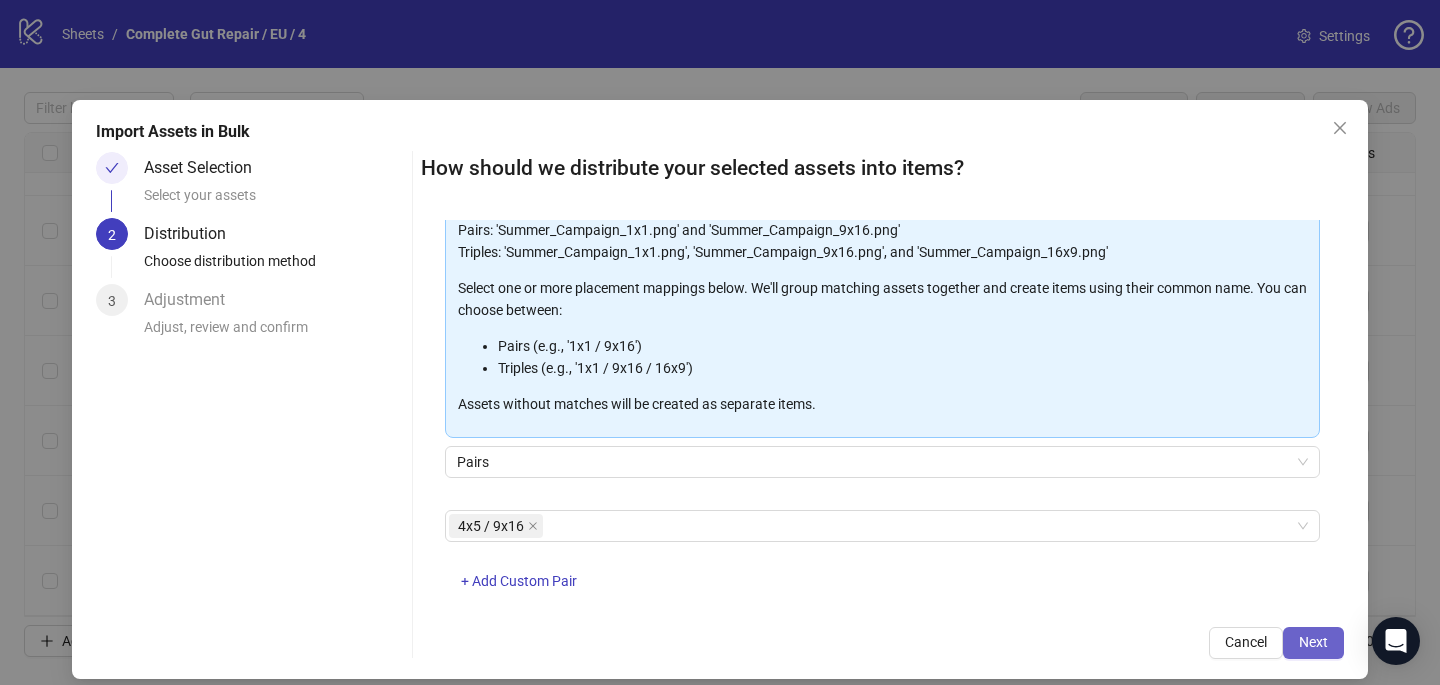 click on "Next" at bounding box center (1313, 643) 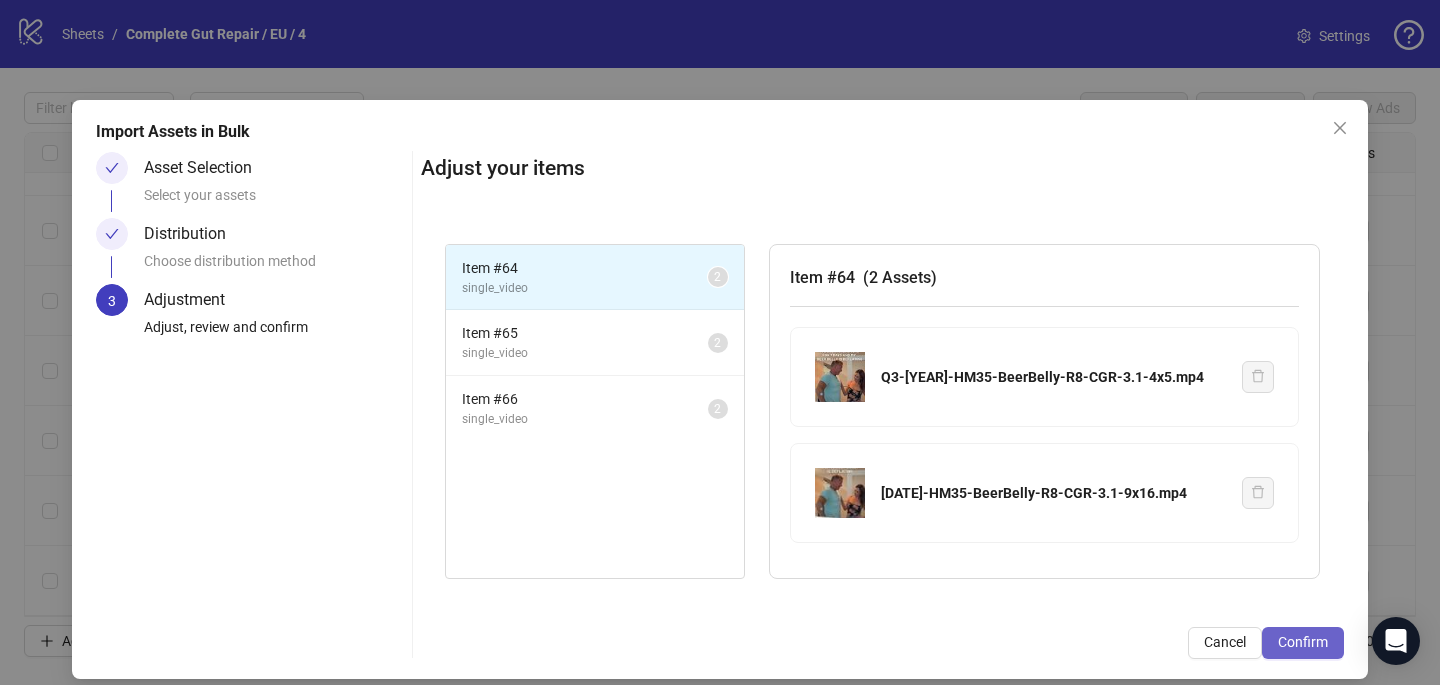 click on "Confirm" at bounding box center [1303, 642] 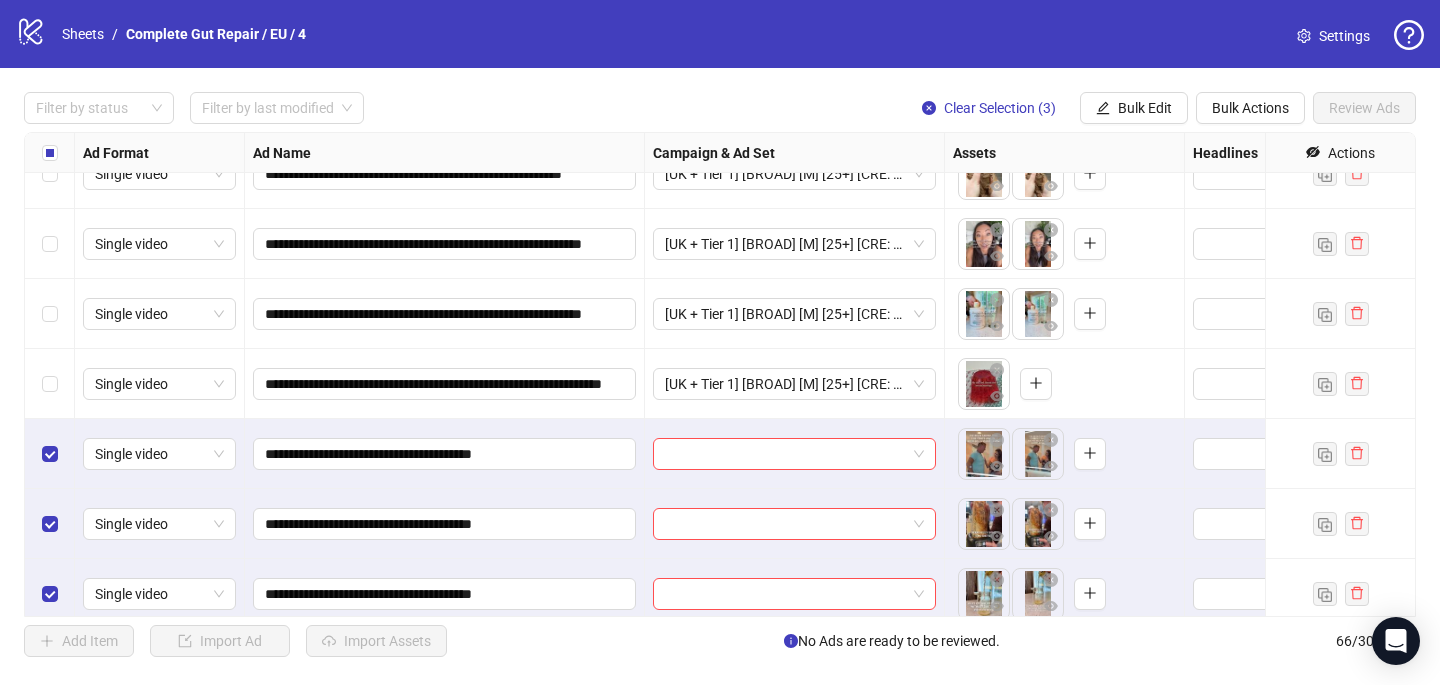 scroll, scrollTop: 4177, scrollLeft: 0, axis: vertical 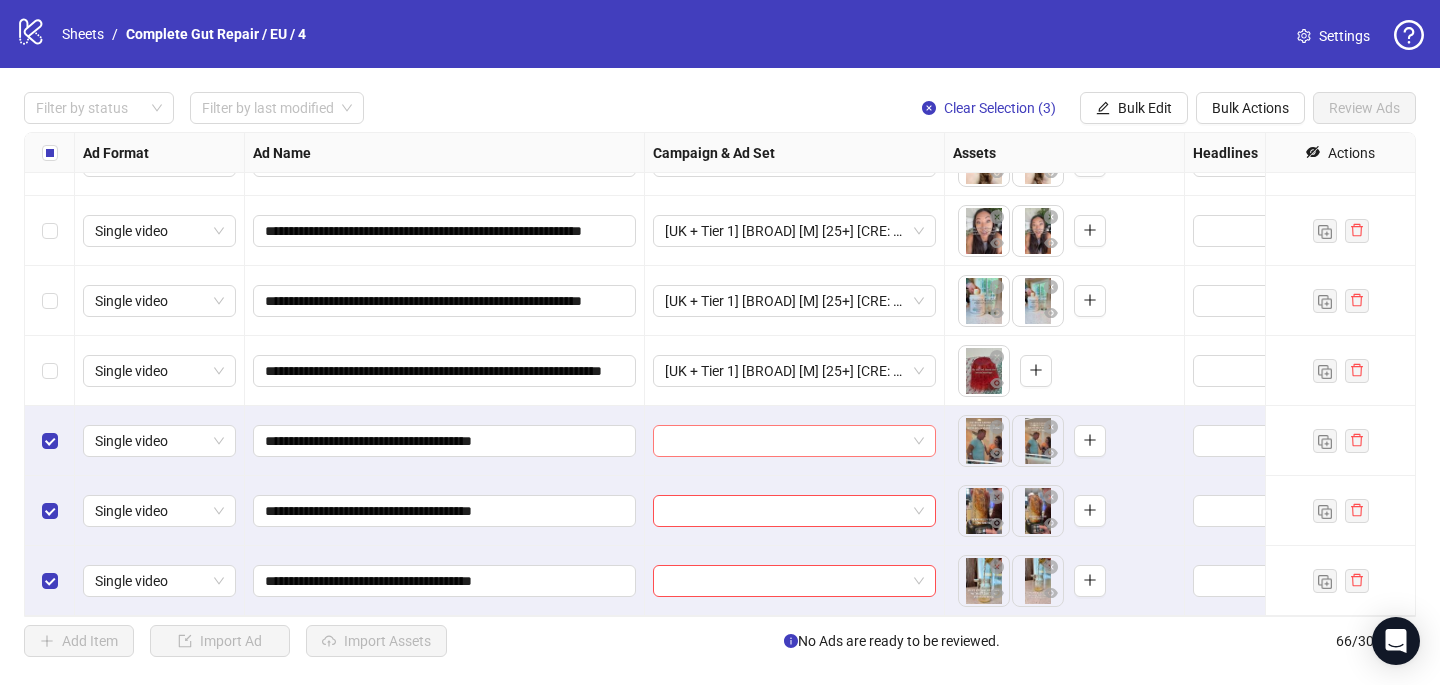 click at bounding box center [785, 441] 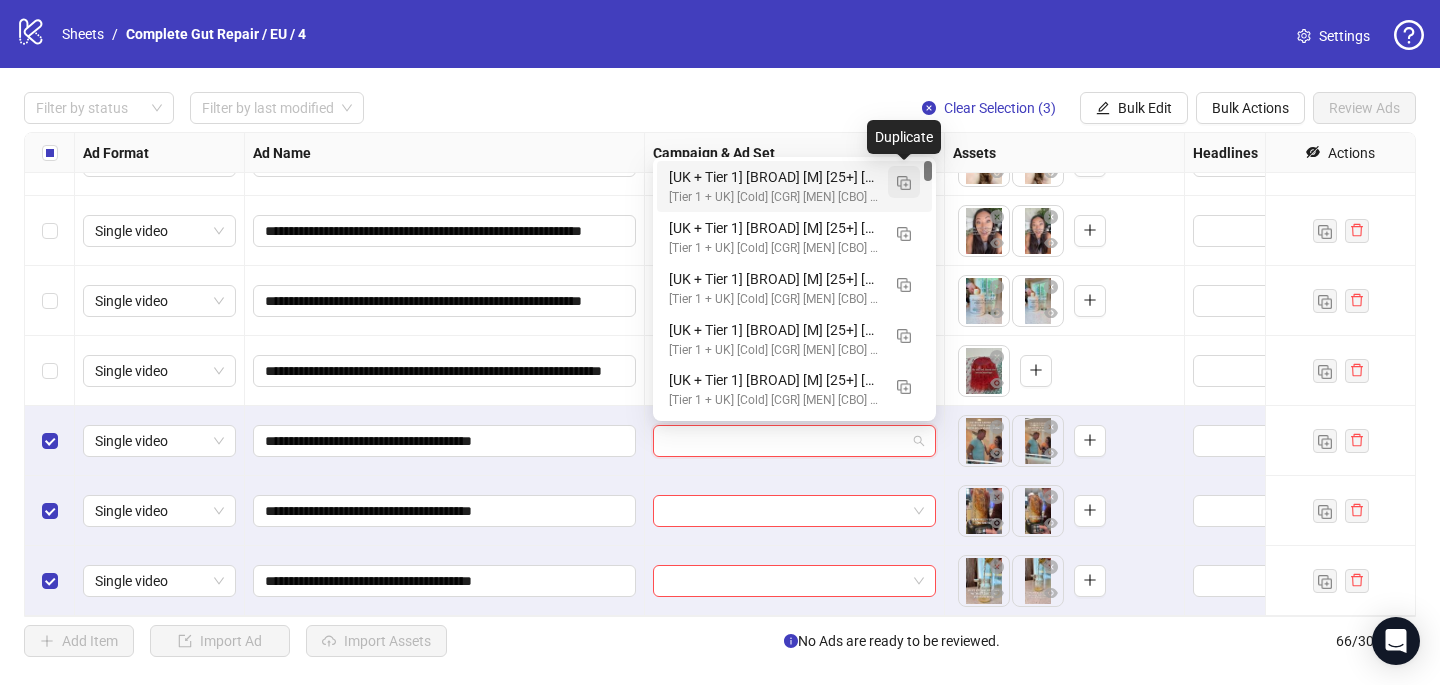 click at bounding box center (904, 182) 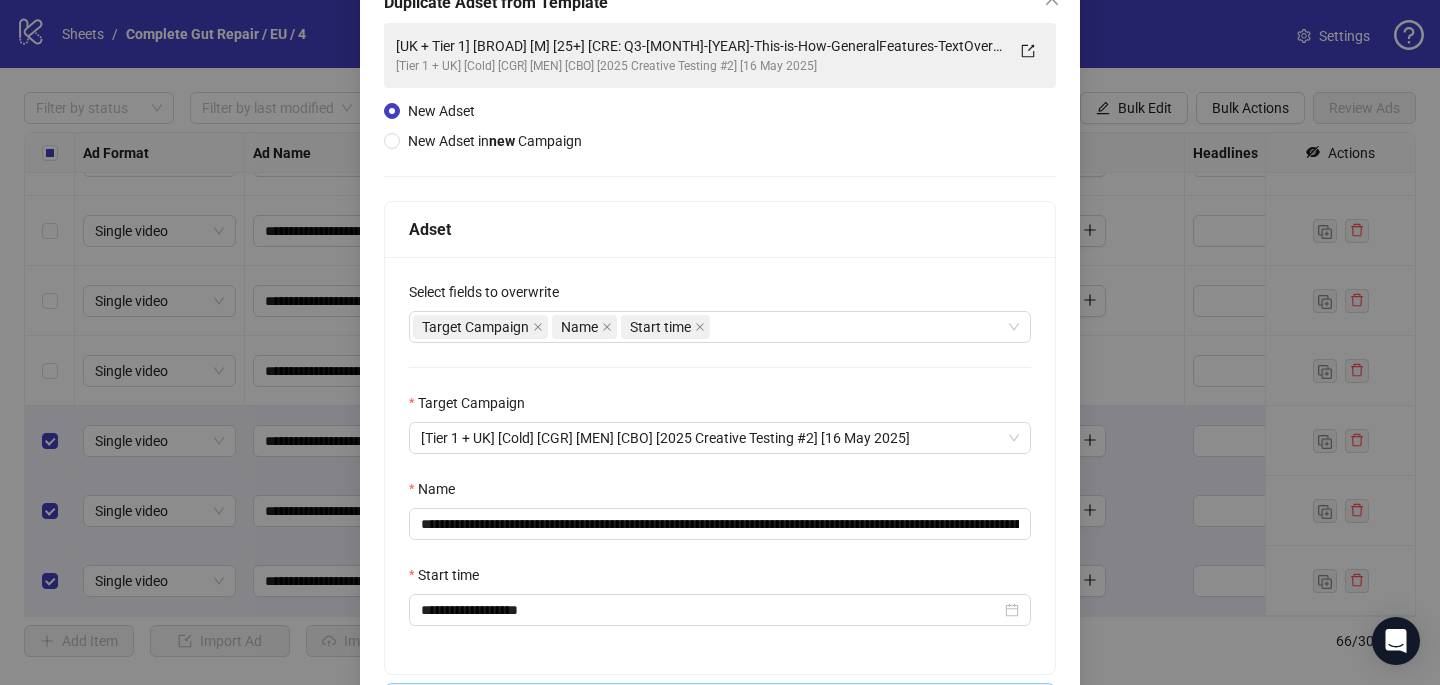 scroll, scrollTop: 154, scrollLeft: 0, axis: vertical 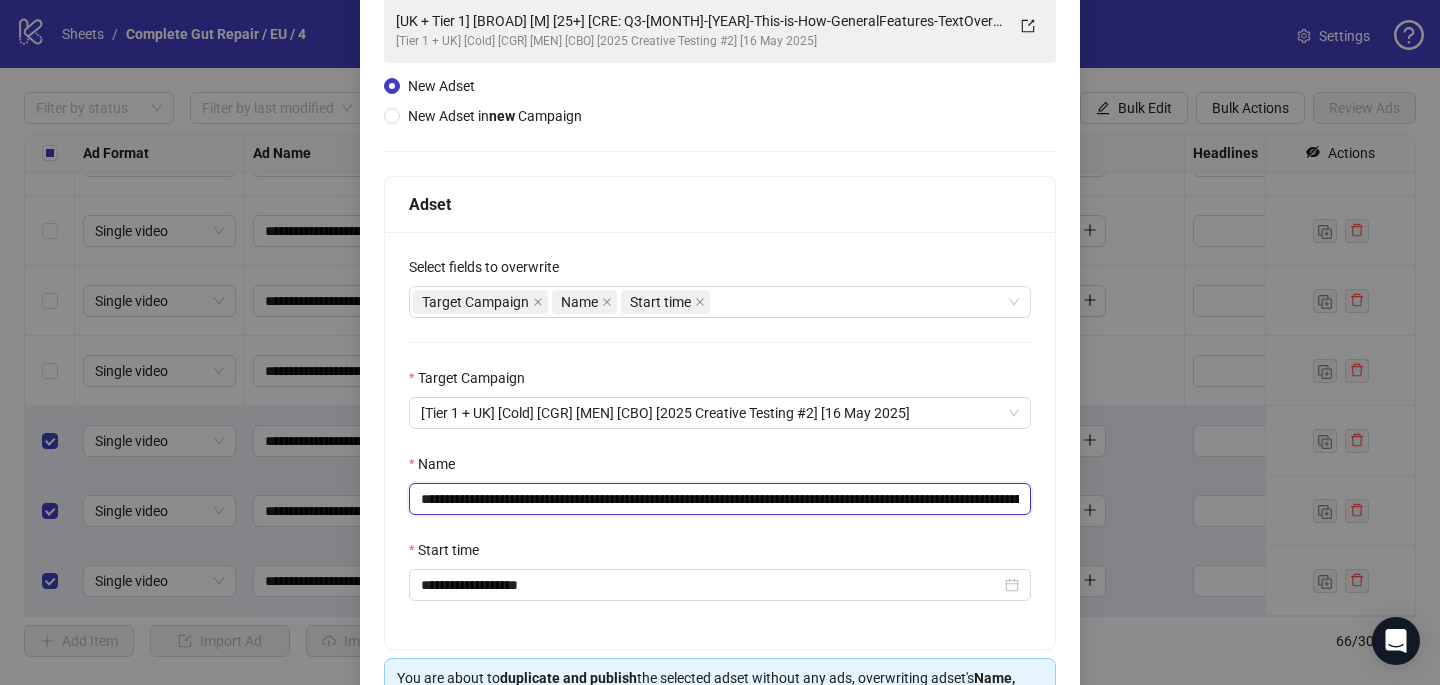 drag, startPoint x: 965, startPoint y: 502, endPoint x: 701, endPoint y: 500, distance: 264.00757 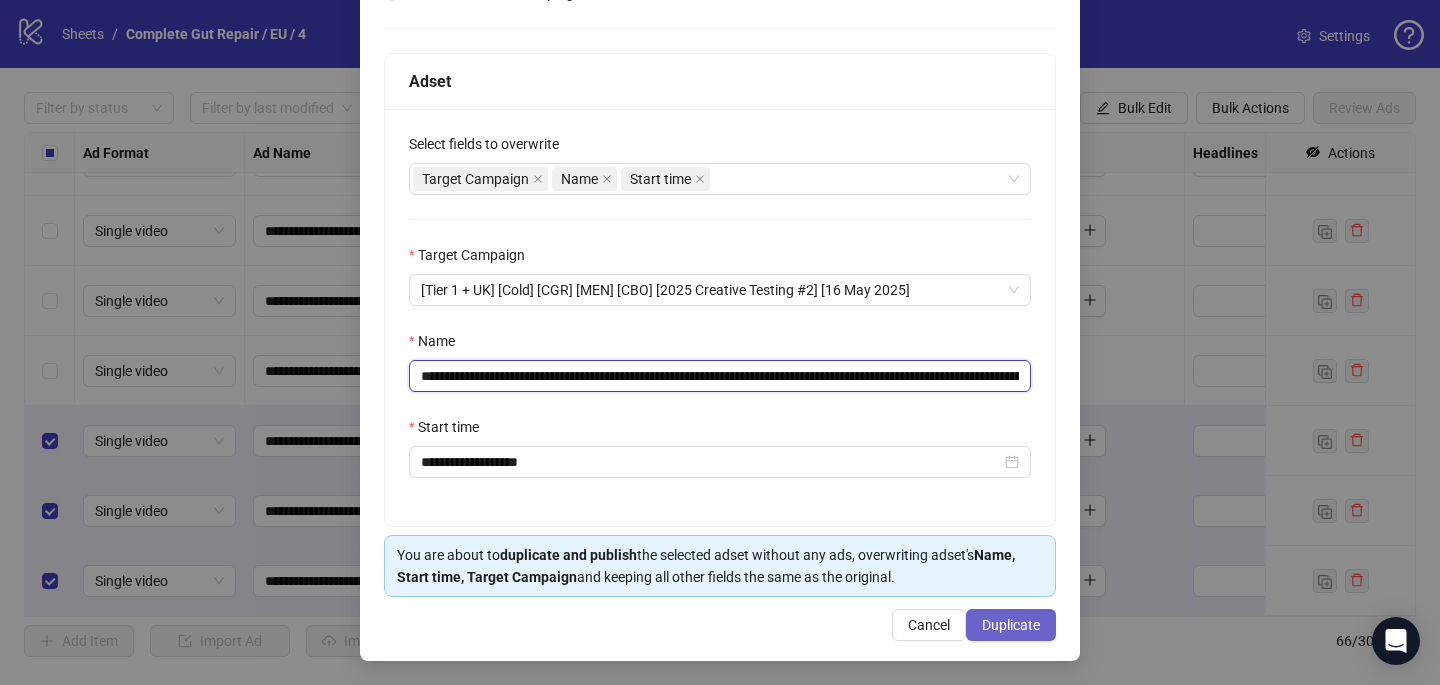 type on "**********" 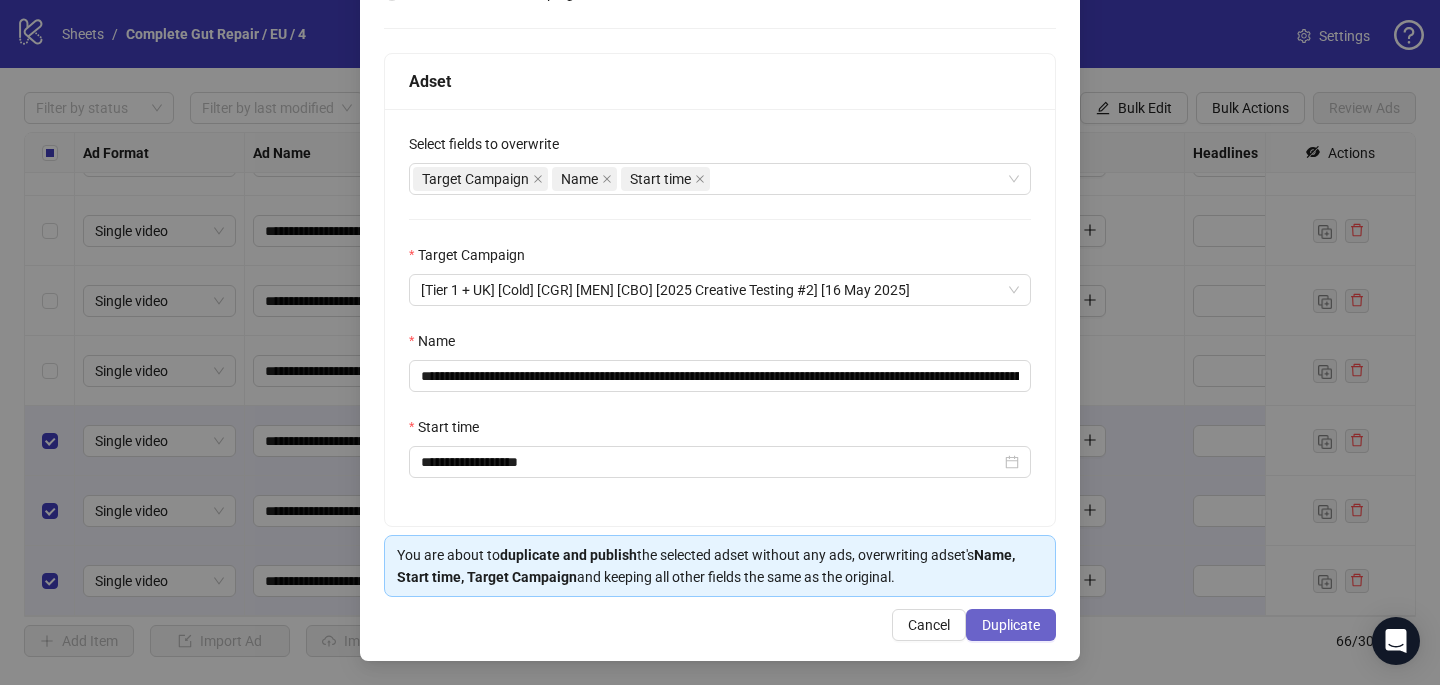 click on "Duplicate" at bounding box center [1011, 625] 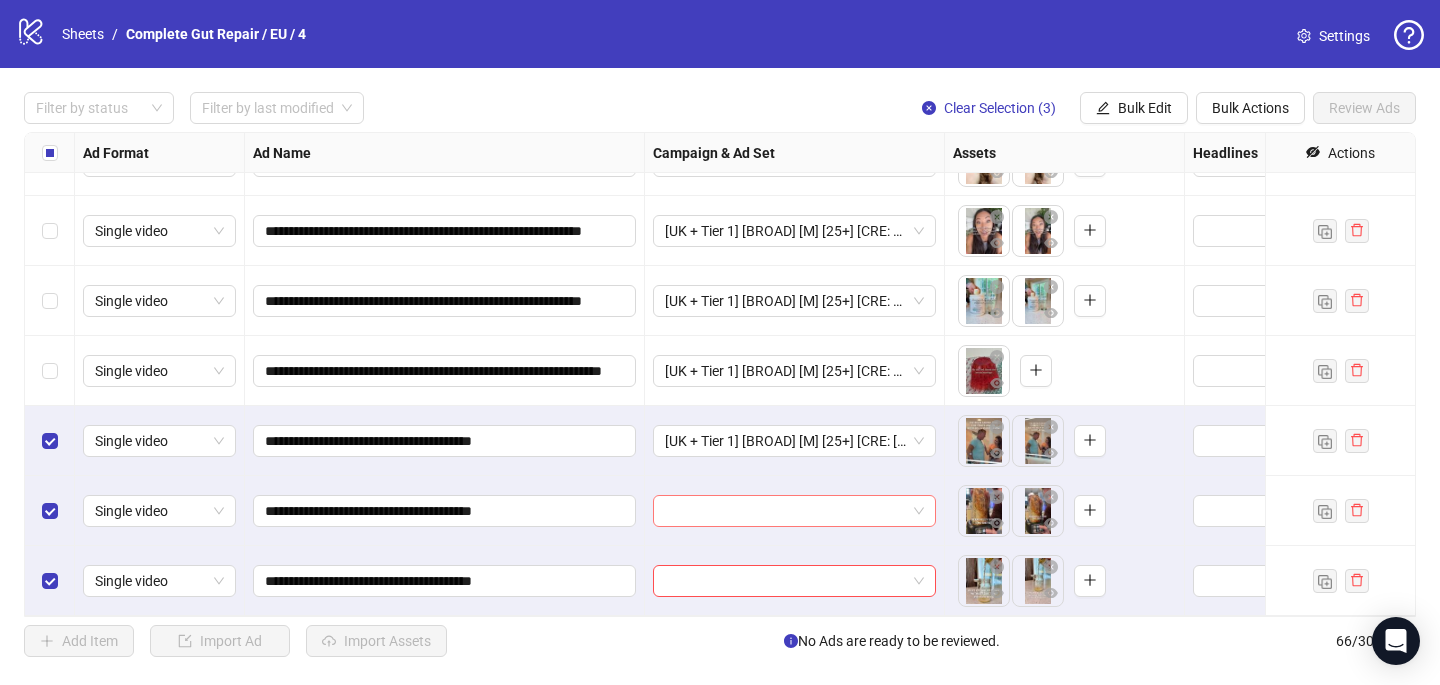 click at bounding box center (785, 511) 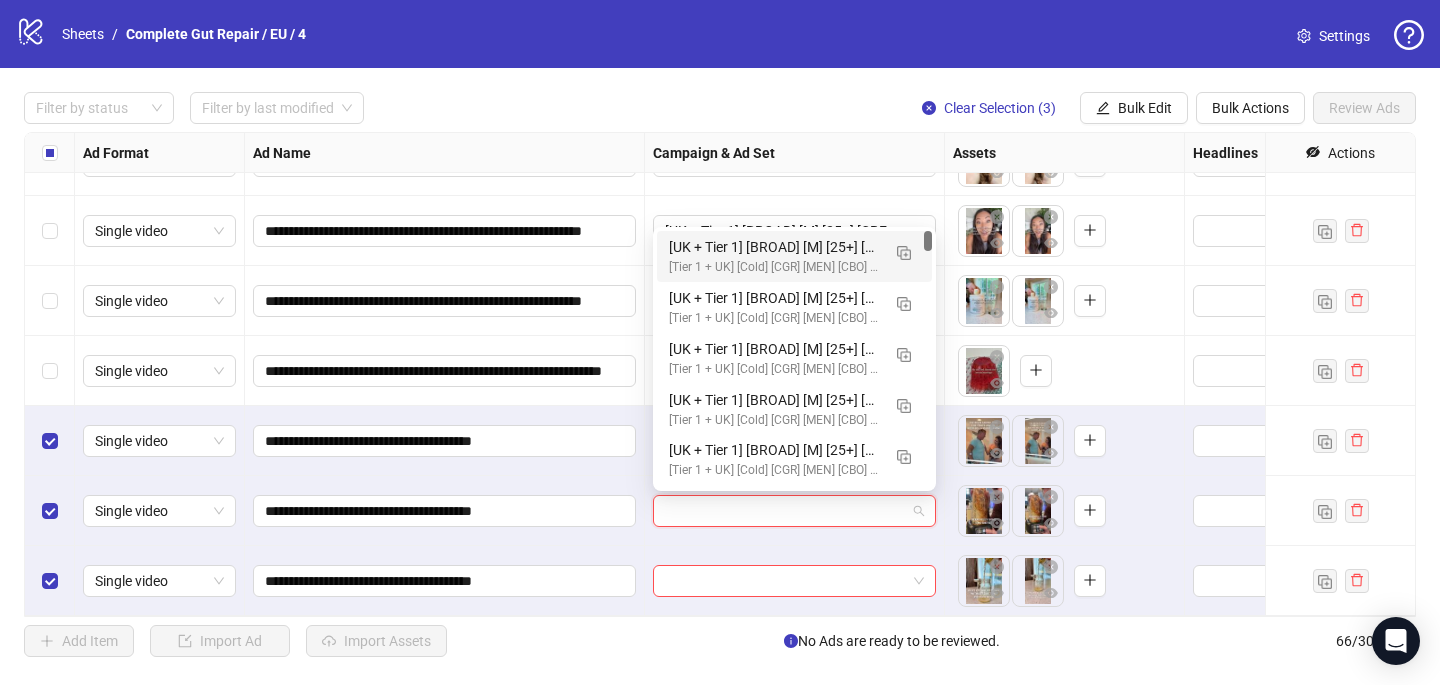 click on "[UK + Tier 1] [BROAD] [M] [25+] [CRE: [DATE]-HM35-BeerBelly-R8-CGR/PCP-3] [COP: [DATE]- dad bod emergency plan -CGR/PCP]  [3 [DATE]] (copy) (copy) (copy)" at bounding box center (774, 247) 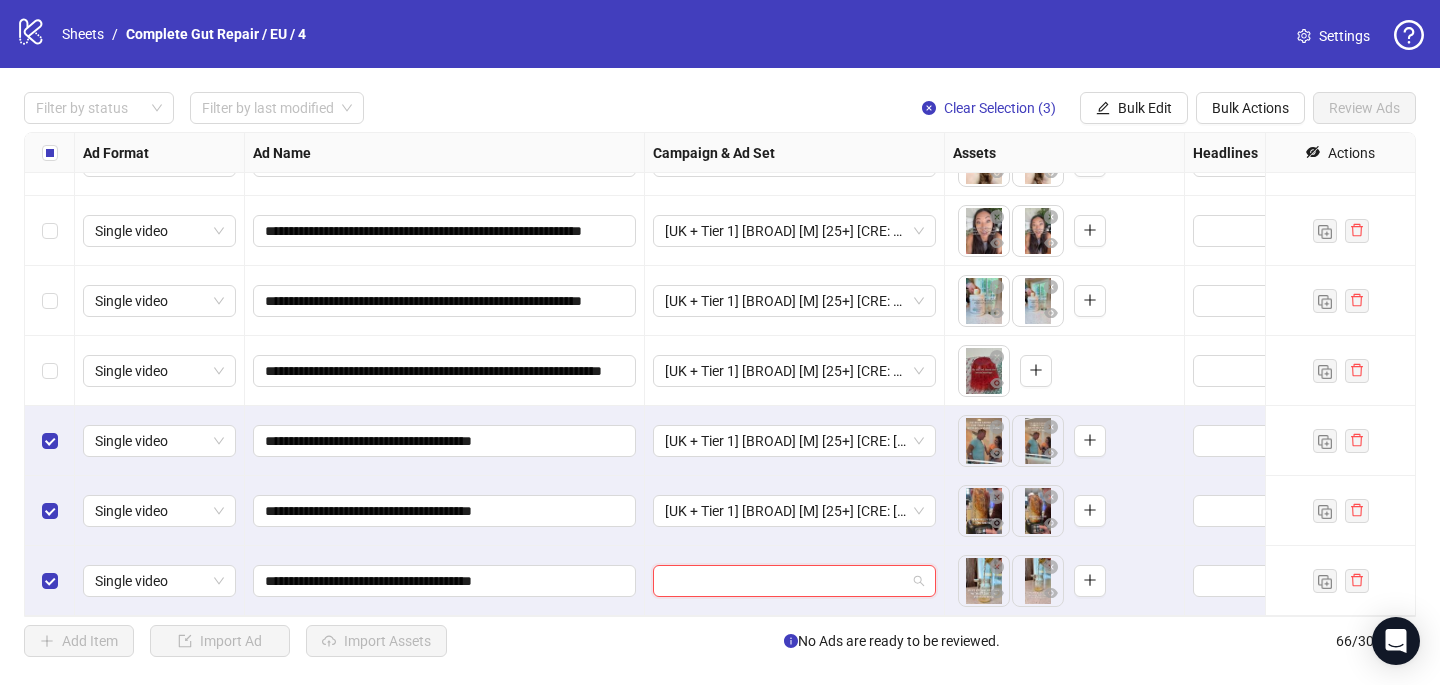 click at bounding box center [785, 581] 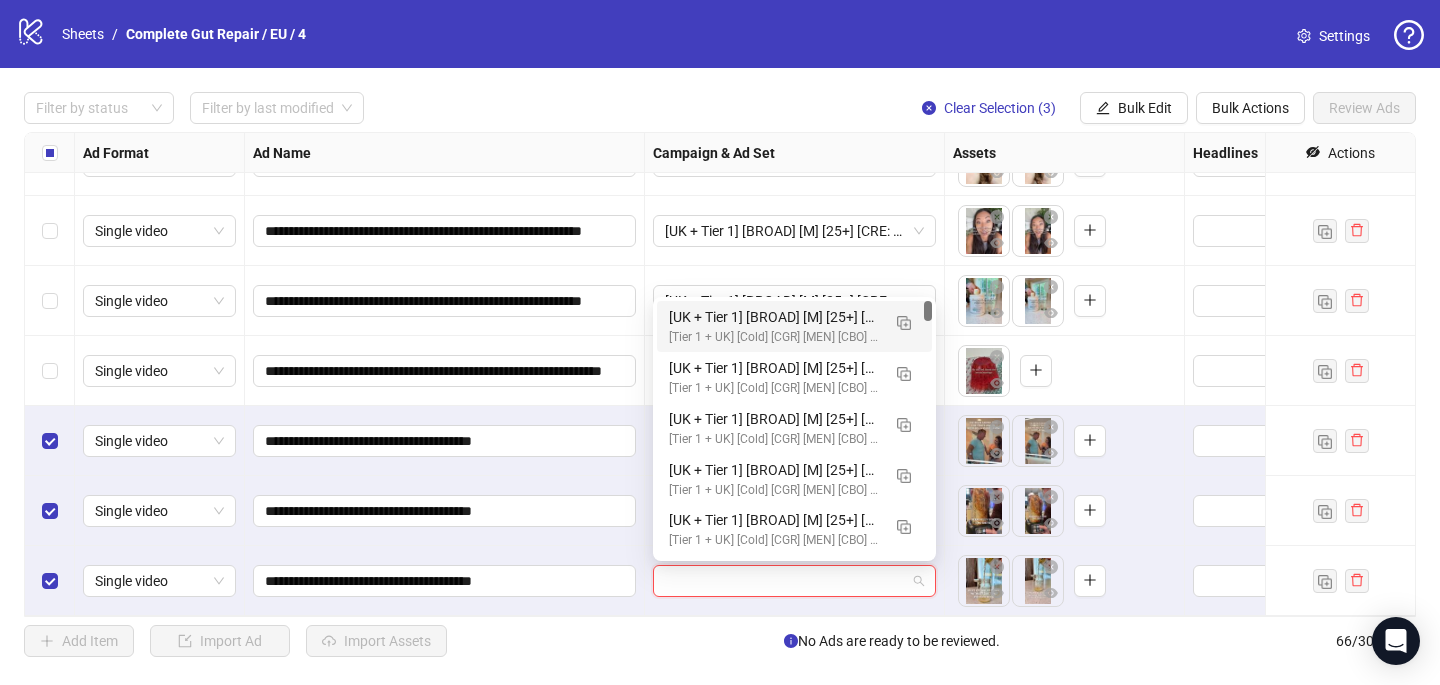 click on "[UK + Tier 1] [BROAD] [M] [25+] [CRE: [DATE]-HM35-BeerBelly-R8-CGR/PCP-3] [COP: [DATE]- dad bod emergency plan -CGR/PCP]  [3 [DATE]] (copy) (copy) (copy)" at bounding box center (774, 317) 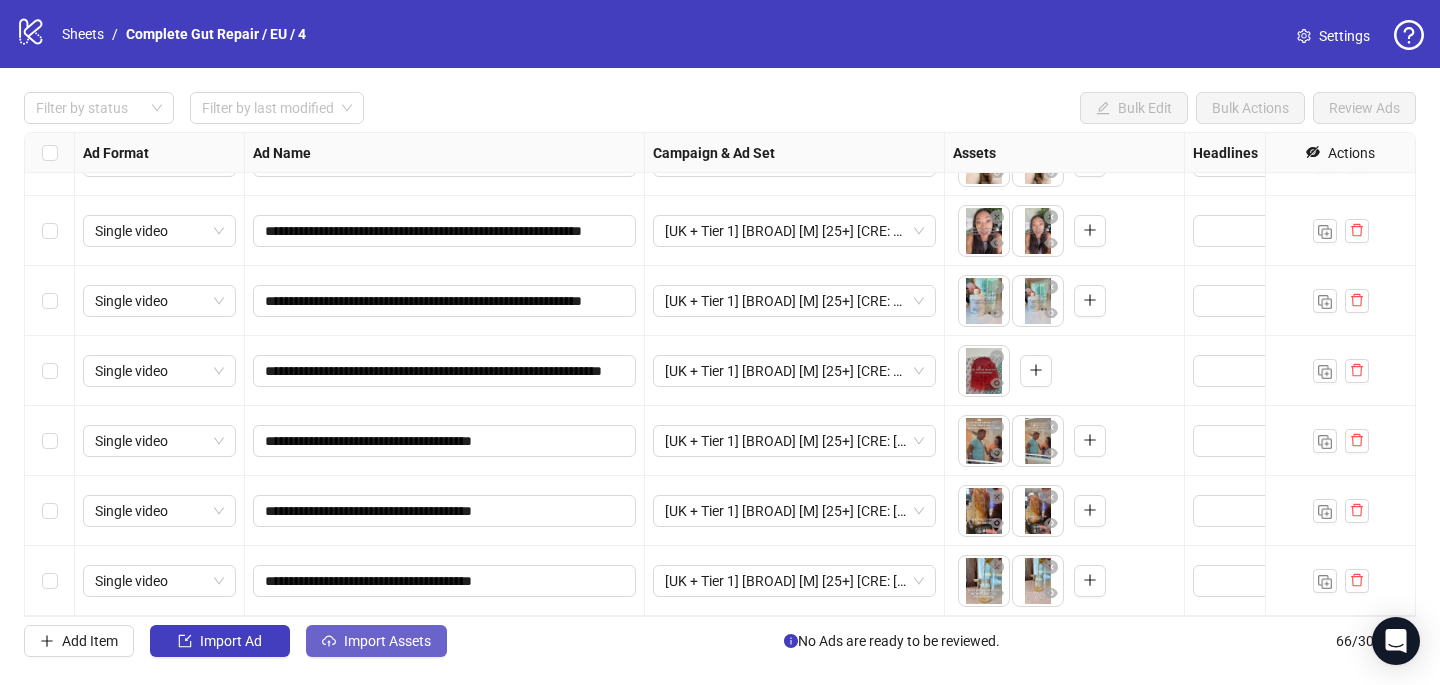 click on "Import Assets" at bounding box center [387, 641] 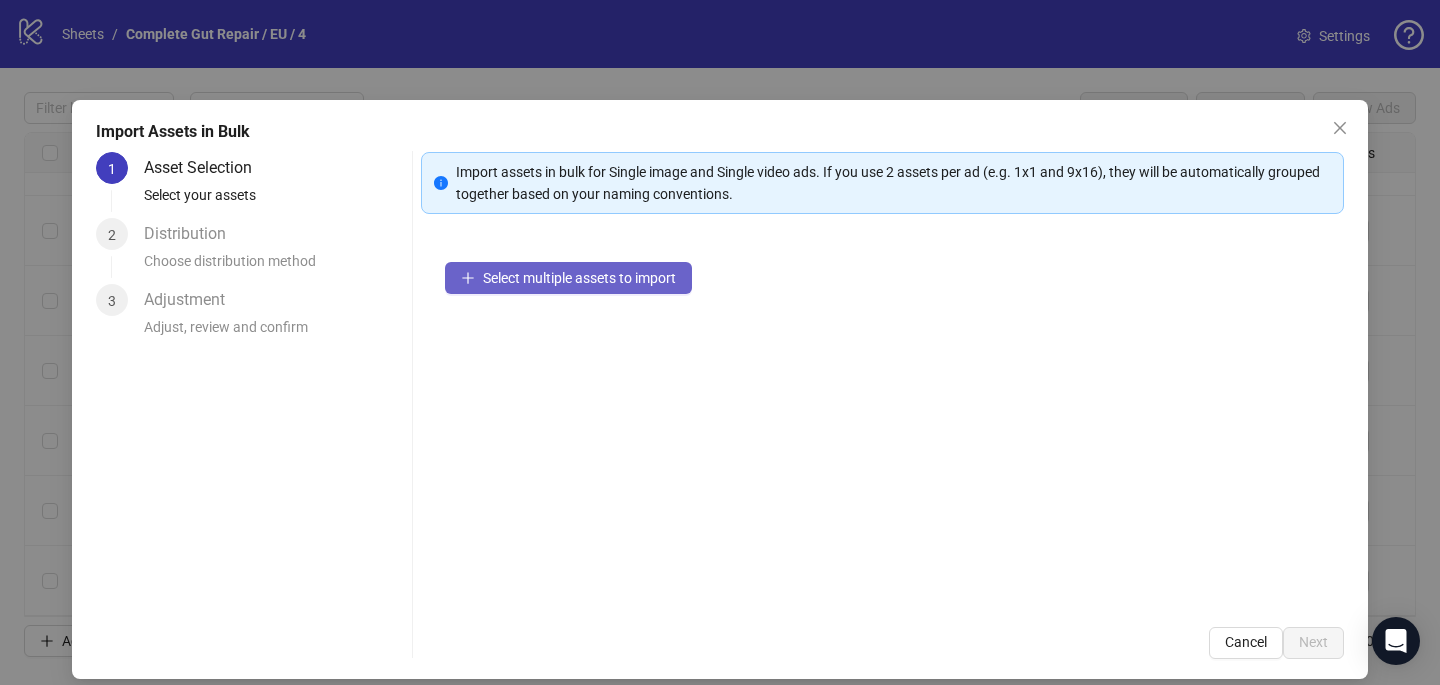 click on "Select multiple assets to import" at bounding box center [579, 278] 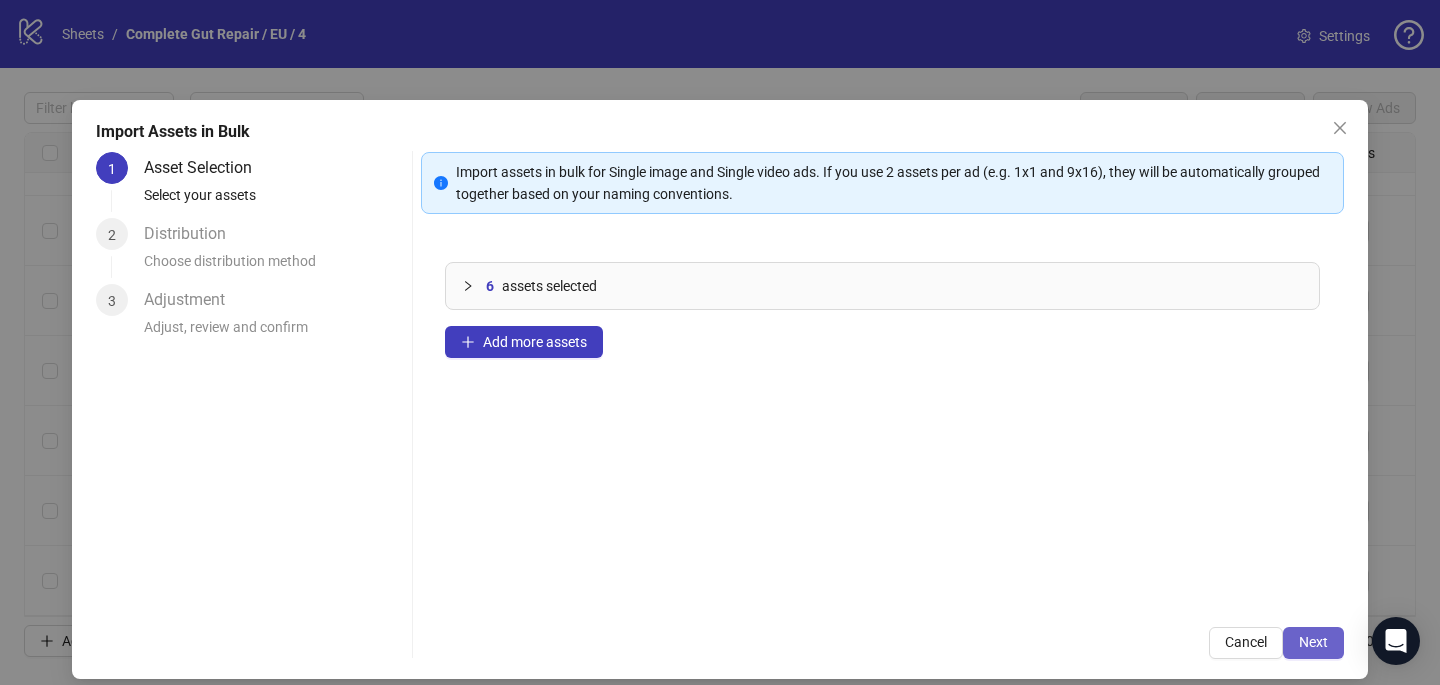 click on "Next" at bounding box center (1313, 642) 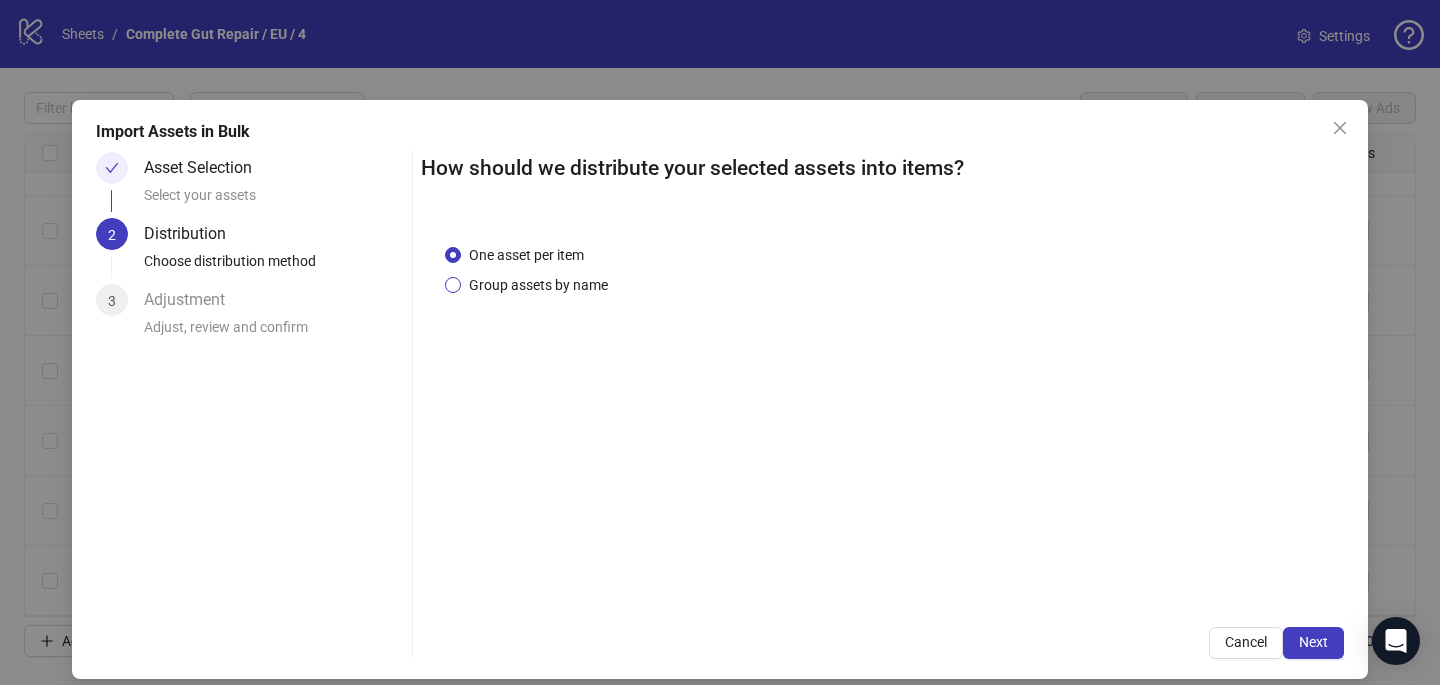 click on "Group assets by name" at bounding box center (538, 285) 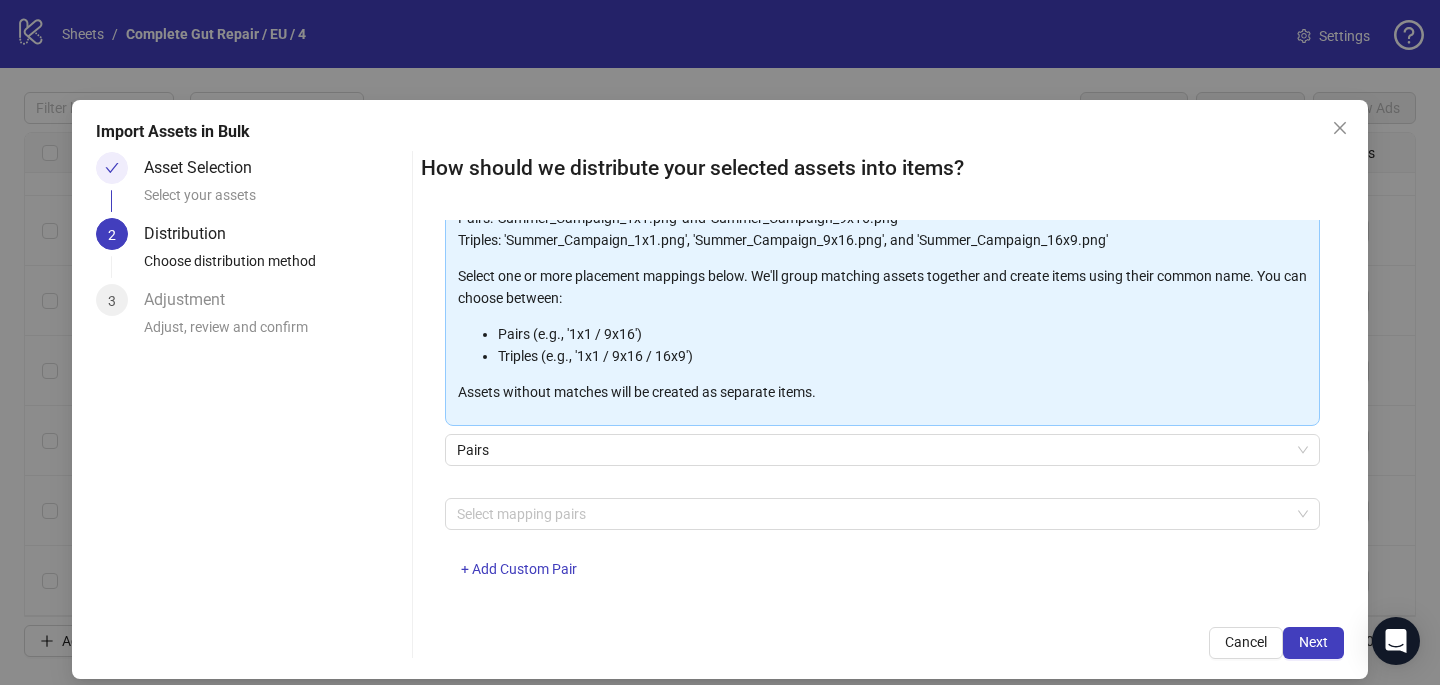 scroll, scrollTop: 203, scrollLeft: 0, axis: vertical 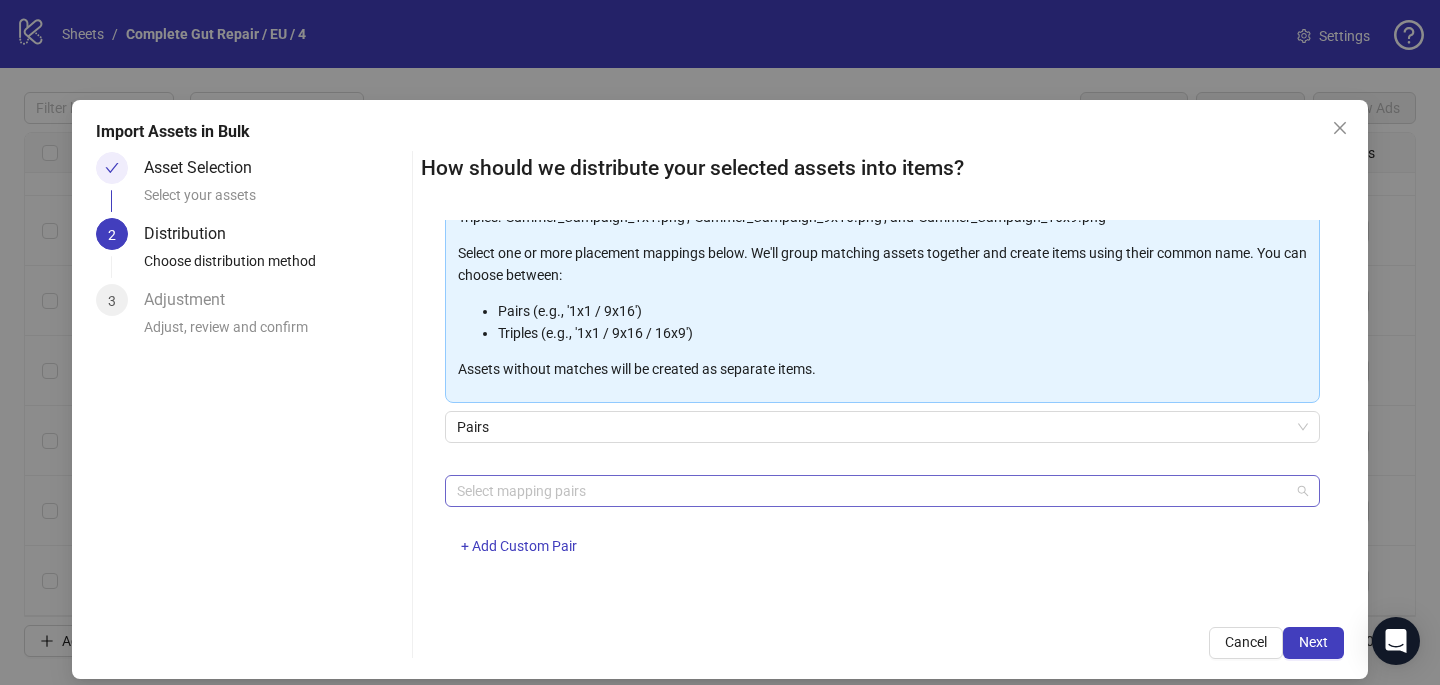 click at bounding box center (872, 491) 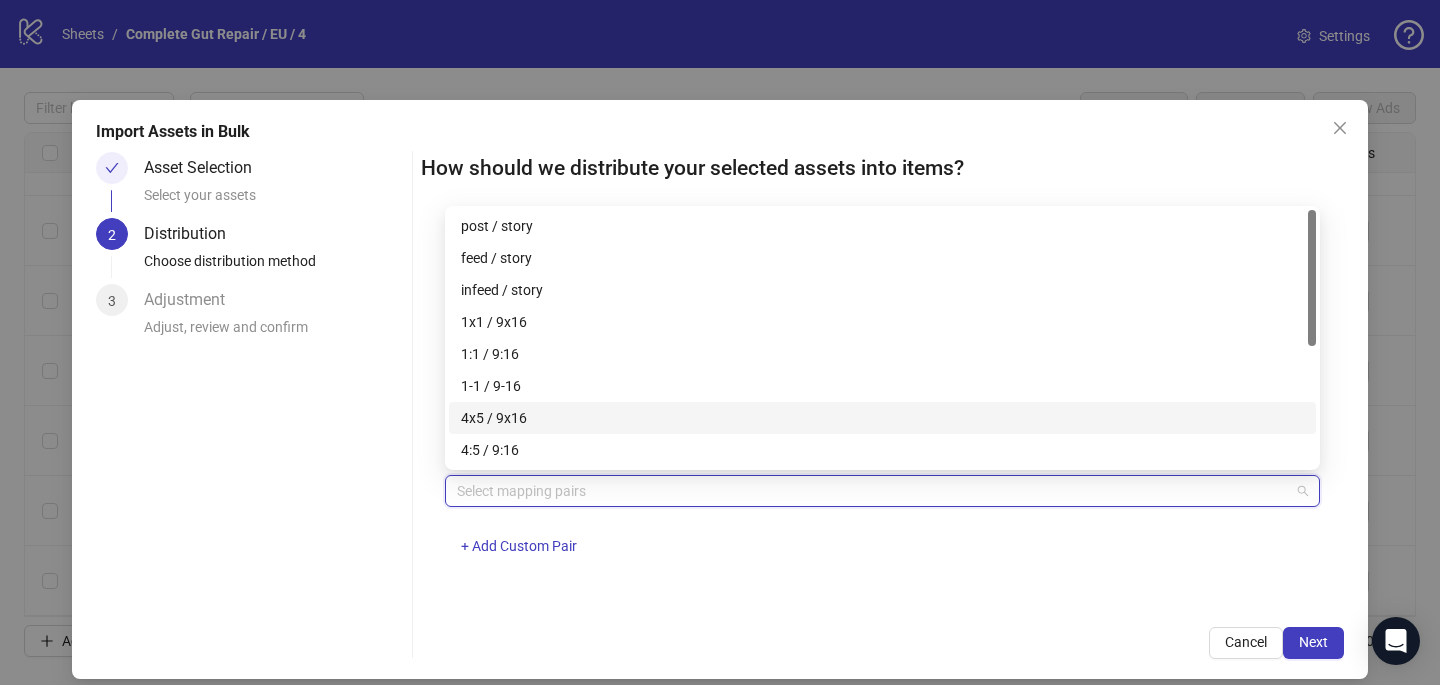 click on "4x5 / 9x16" at bounding box center [882, 418] 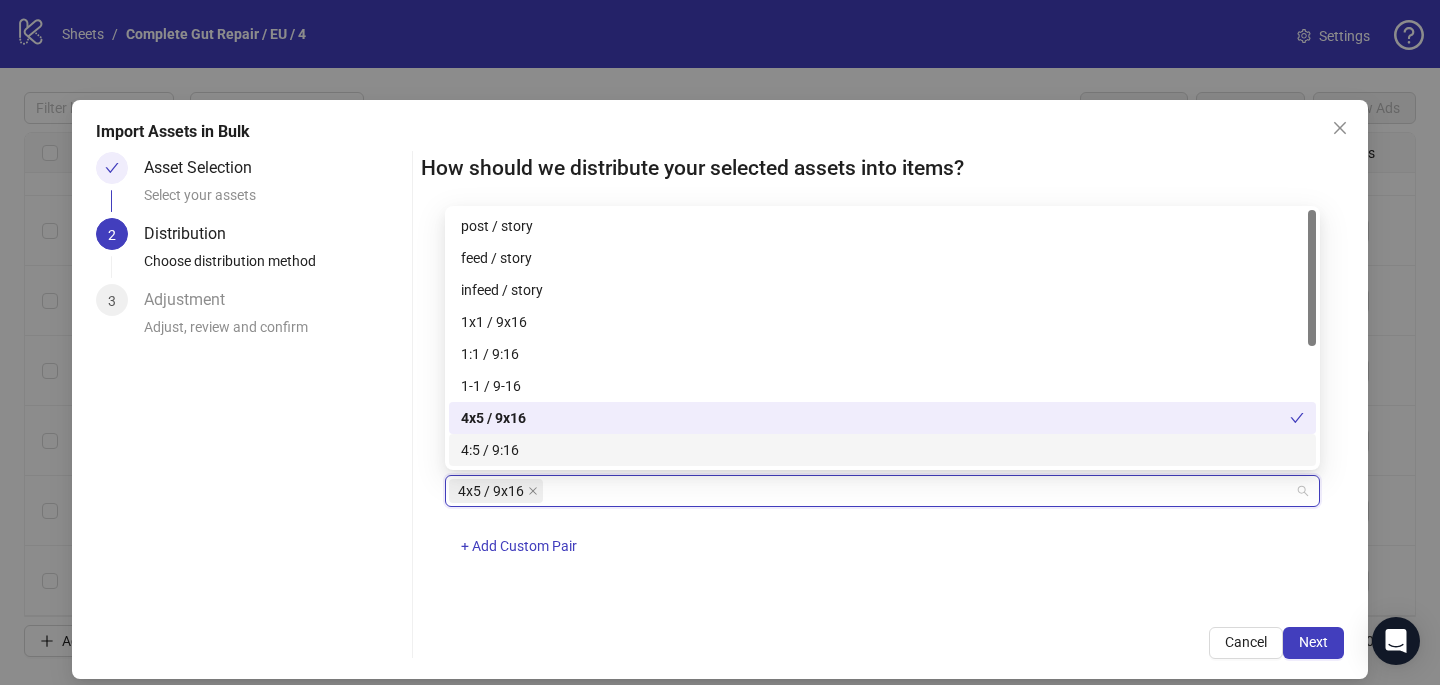 click on "One asset per item Group assets by name Assets must follow a consistent naming pattern to use this feature. Examples: Pairs: 'Summer_Campaign_1x1.png' and 'Summer_Campaign_9x16.png' Triples: 'Summer_Campaign_1x1.png', 'Summer_Campaign_9x16.png', and 'Summer_Campaign_16x9.png' Select one or more placement mappings below. We'll group matching assets together and create items using their common name. You can choose between: Pairs (e.g., '1x1 / 9x16') Triples (e.g., '1x1 / 9x16 / 16x9') Assets without matches will be created as separate items. Pairs 4x5 / 9x16   + Add Custom Pair" at bounding box center [882, 411] 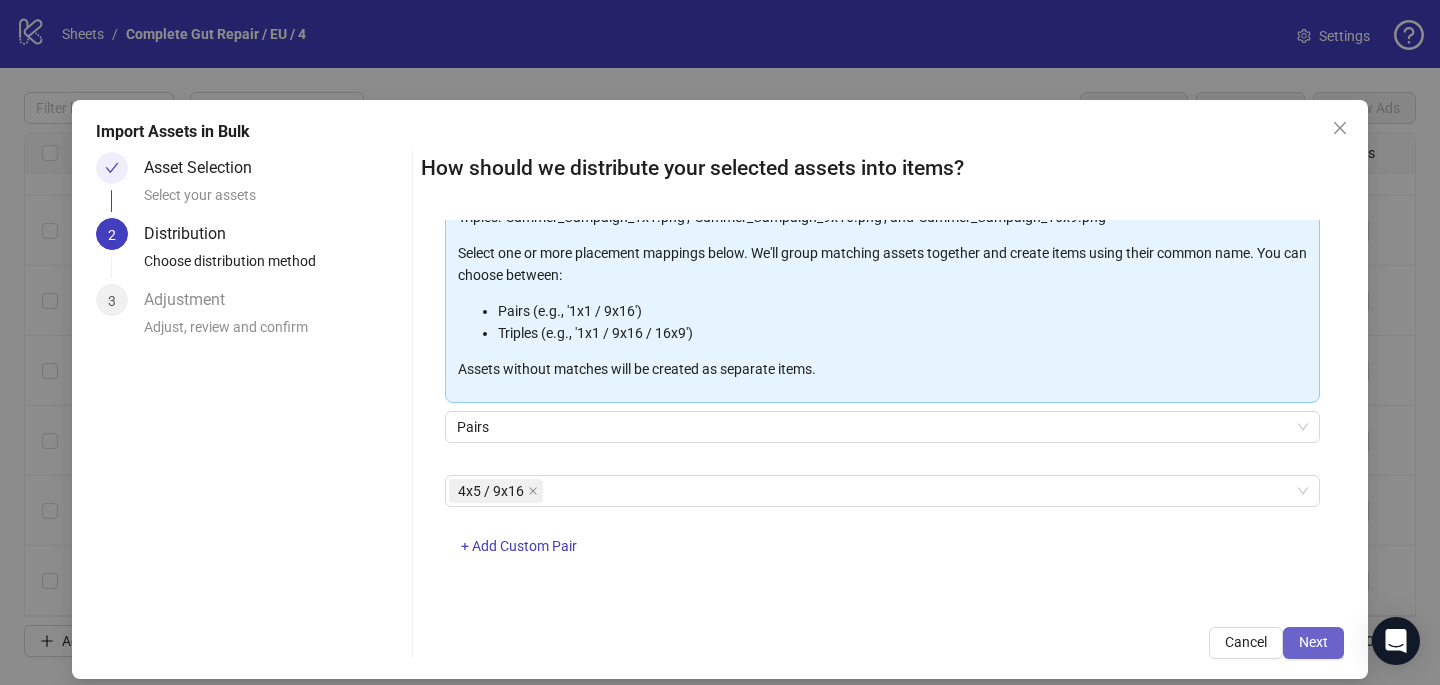 click on "Next" at bounding box center (1313, 642) 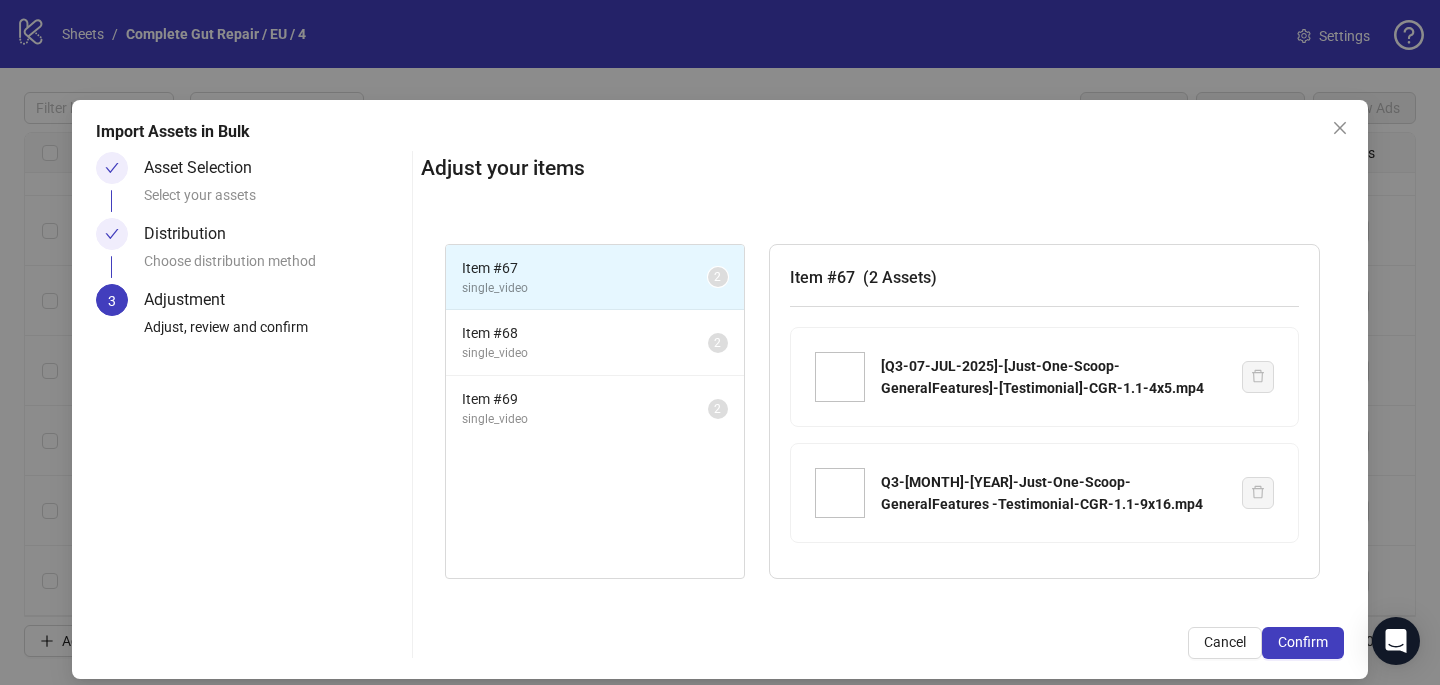 click on "Confirm" at bounding box center (1303, 642) 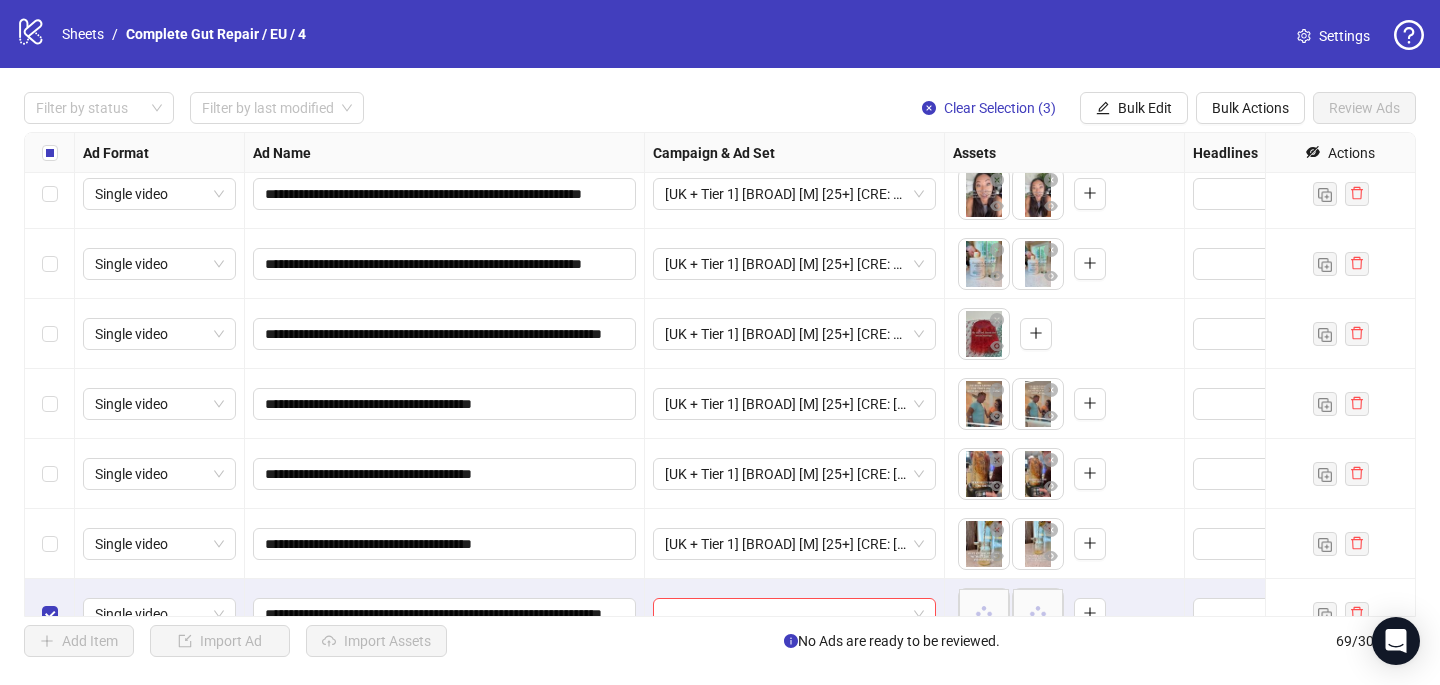 scroll, scrollTop: 4387, scrollLeft: 0, axis: vertical 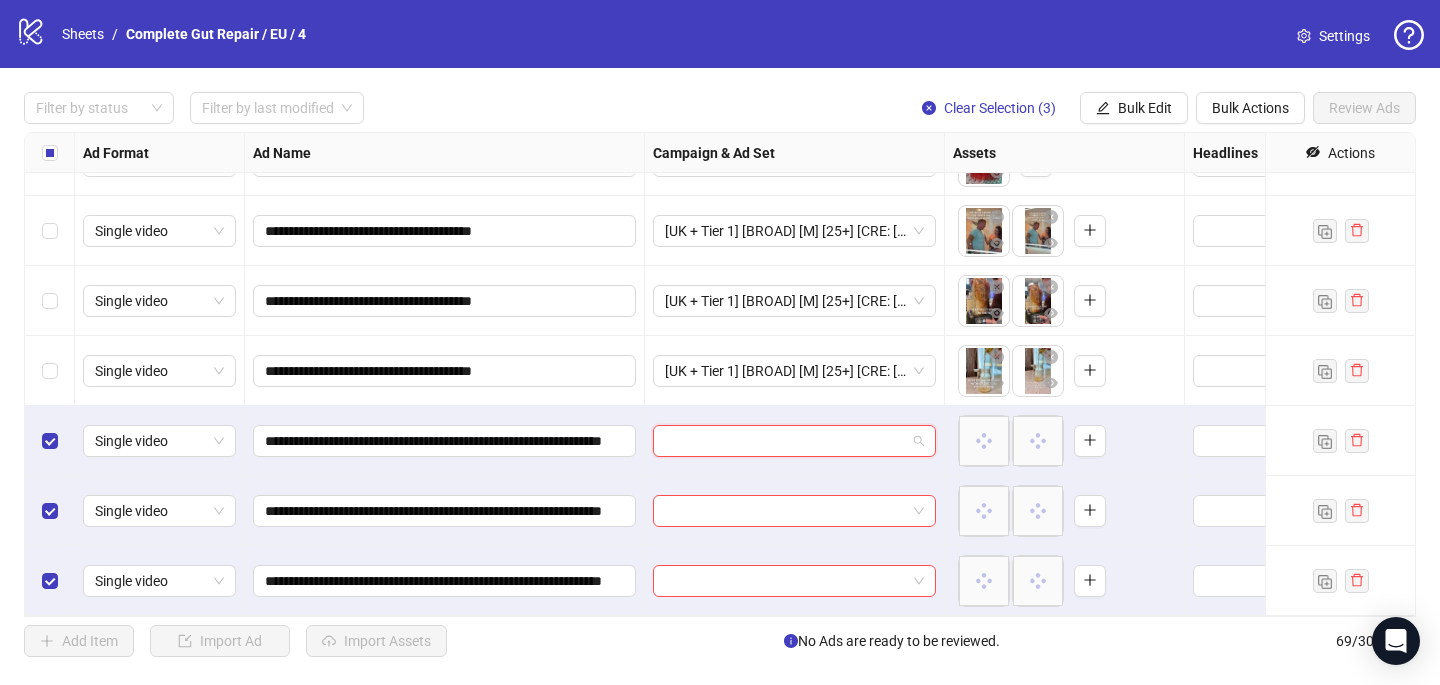 click at bounding box center (785, 441) 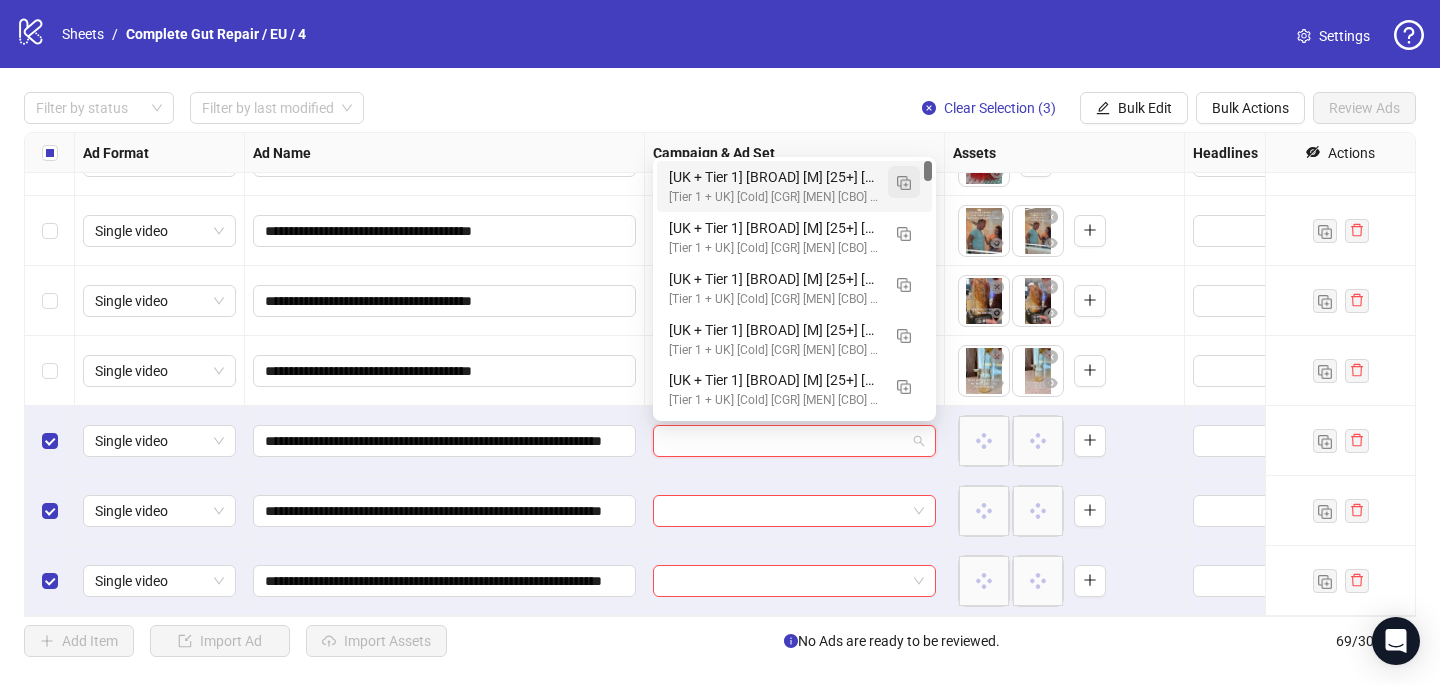 click at bounding box center [904, 183] 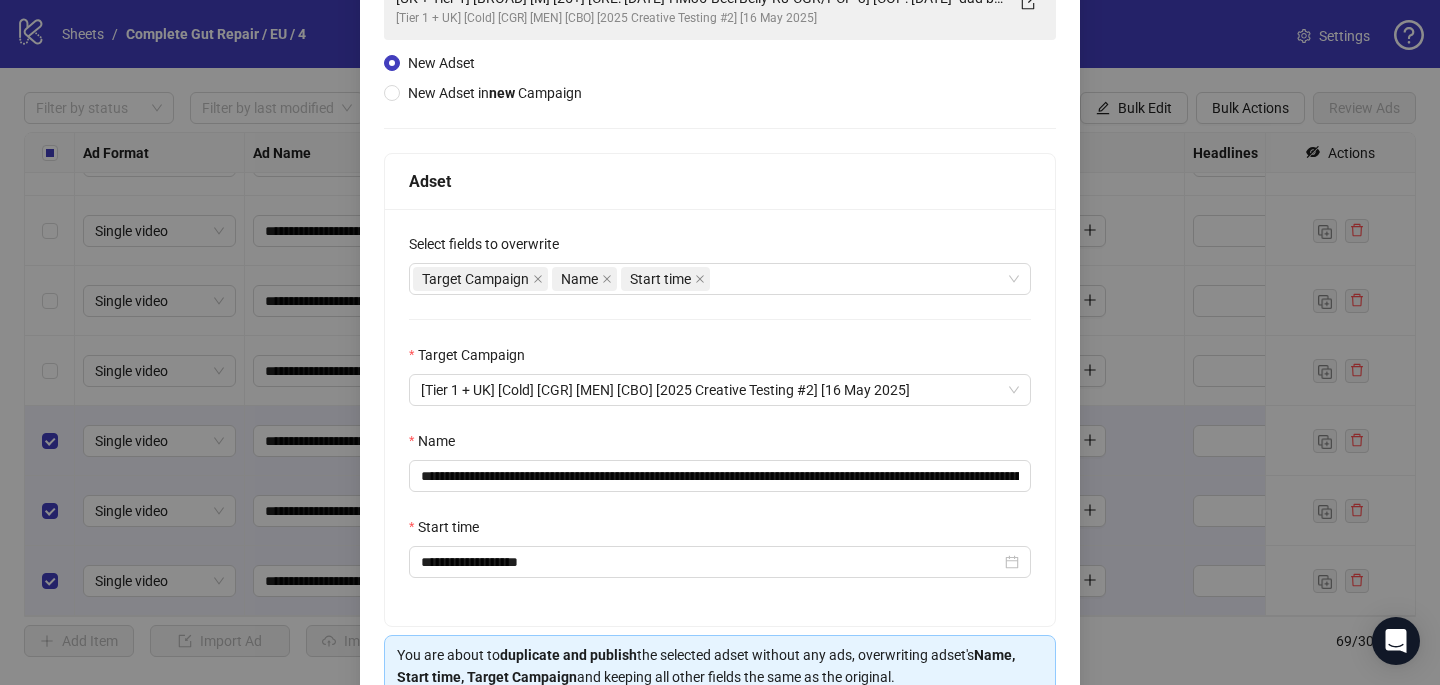 scroll, scrollTop: 179, scrollLeft: 0, axis: vertical 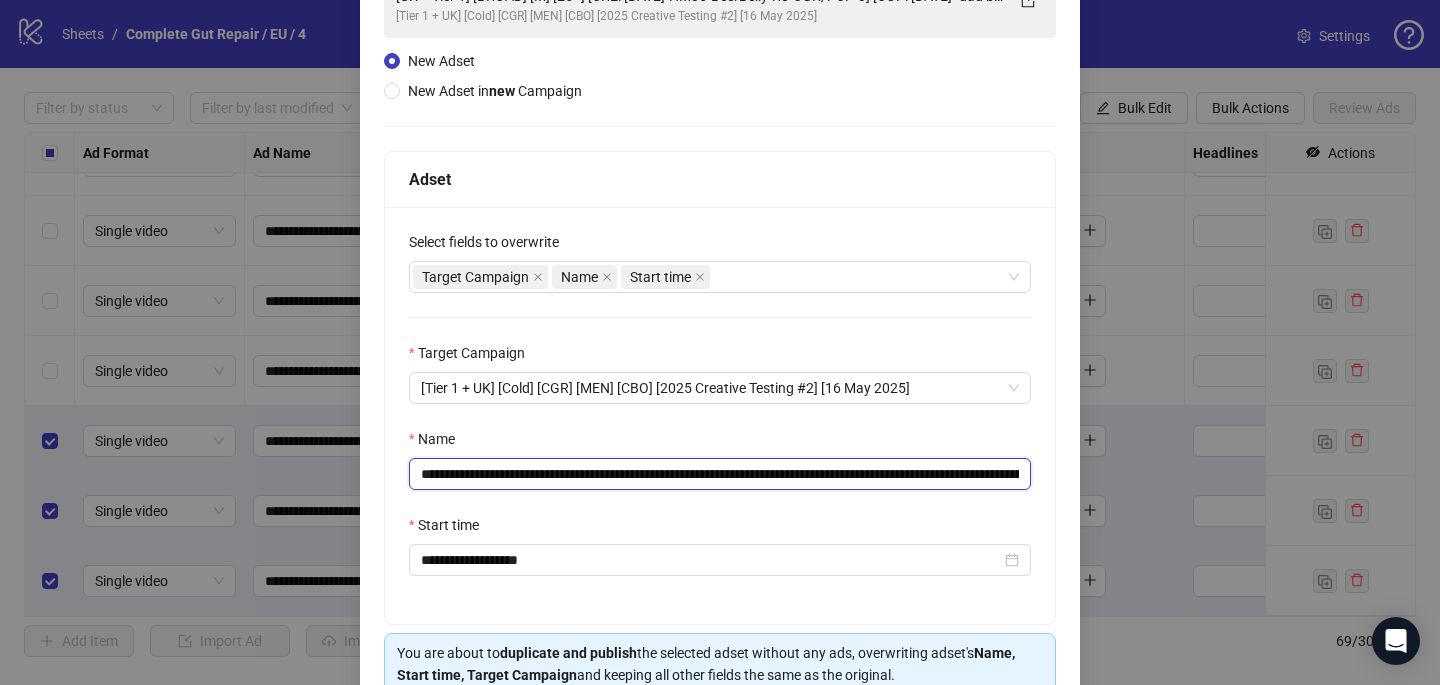 drag, startPoint x: 947, startPoint y: 475, endPoint x: 652, endPoint y: 477, distance: 295.00677 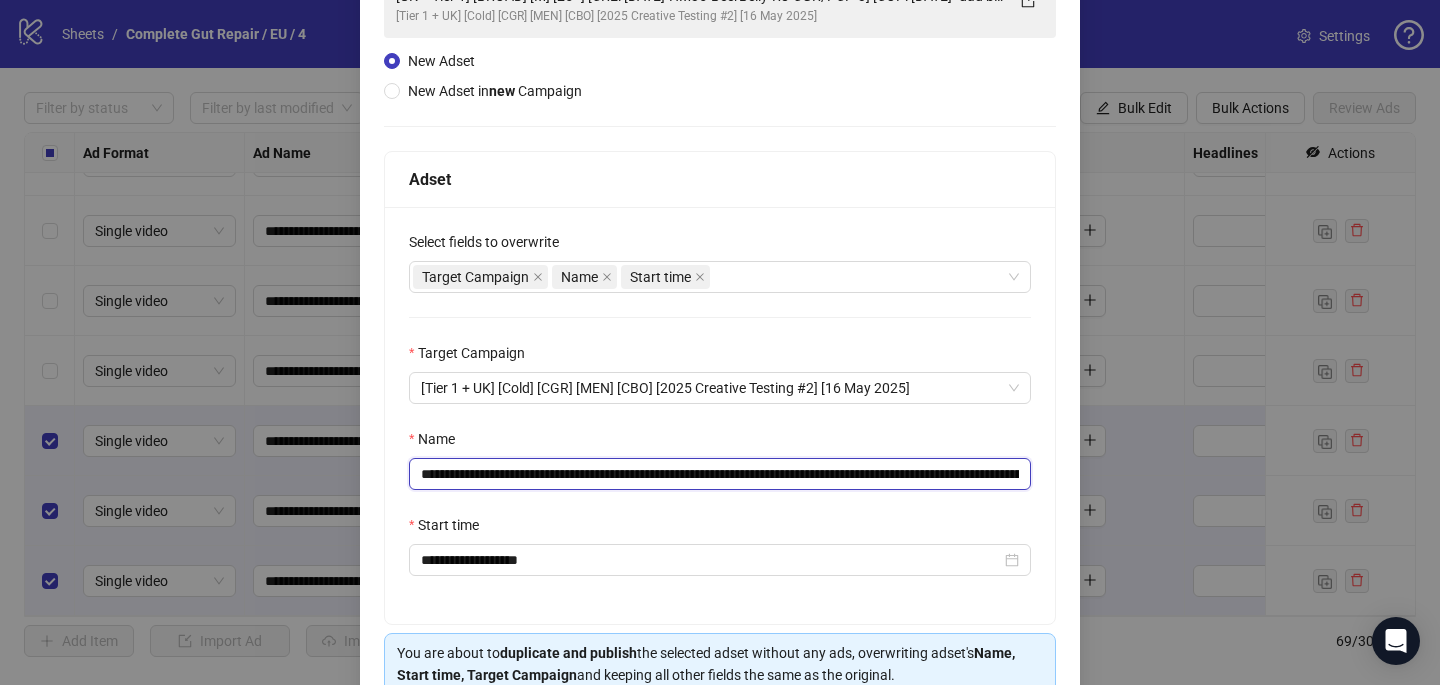 click on "**********" at bounding box center (720, 474) 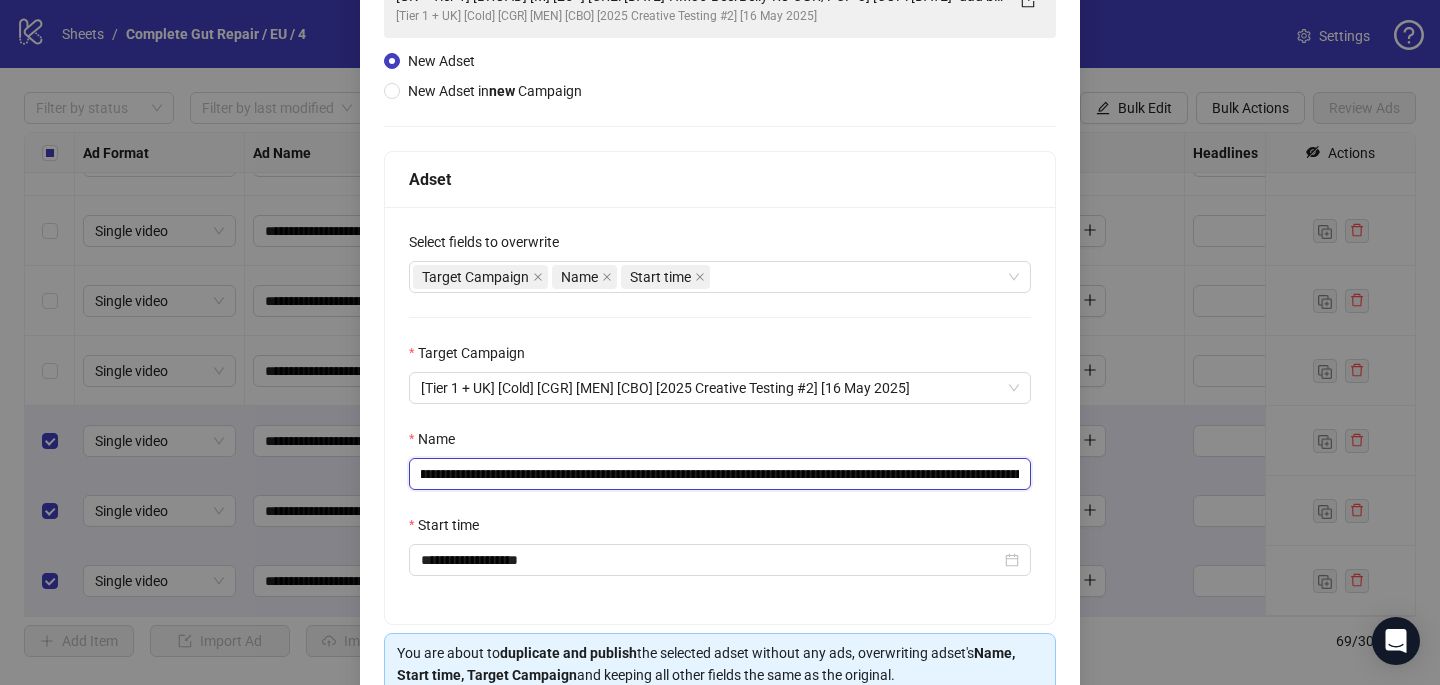 scroll, scrollTop: 278, scrollLeft: 0, axis: vertical 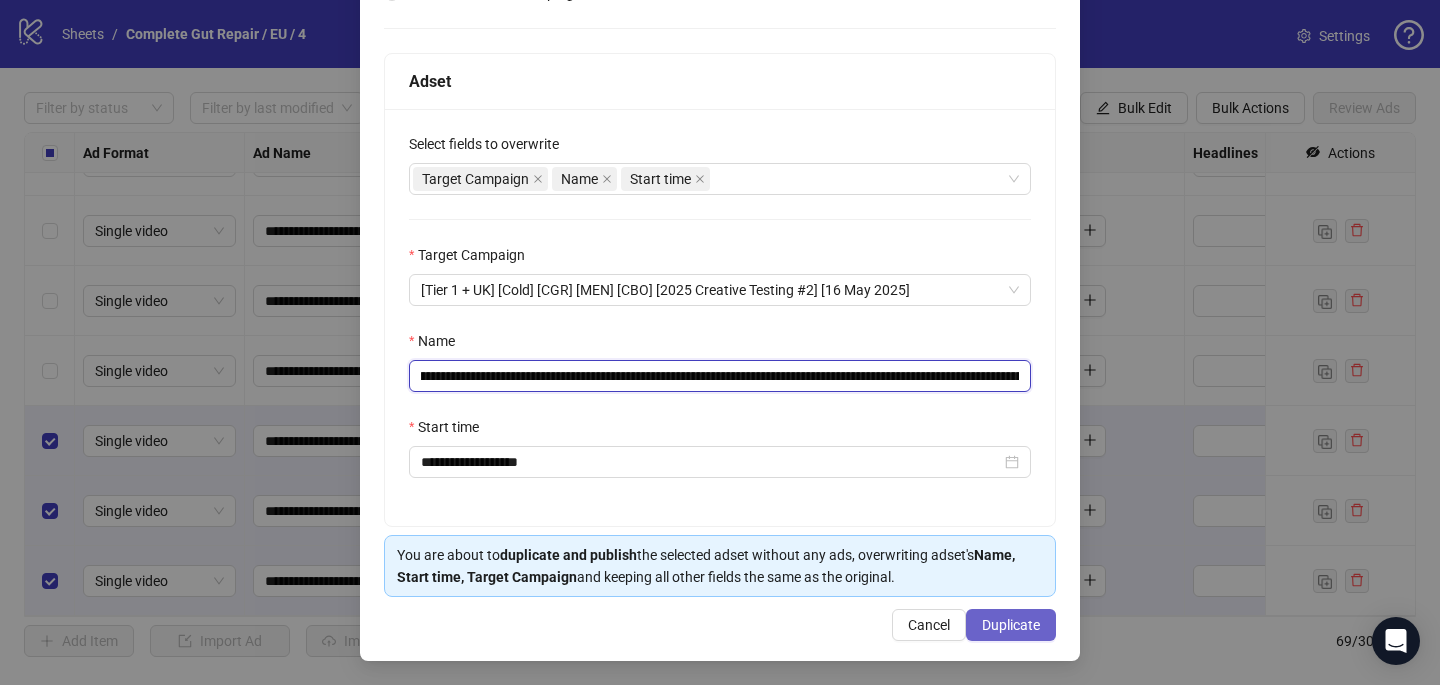 type on "**********" 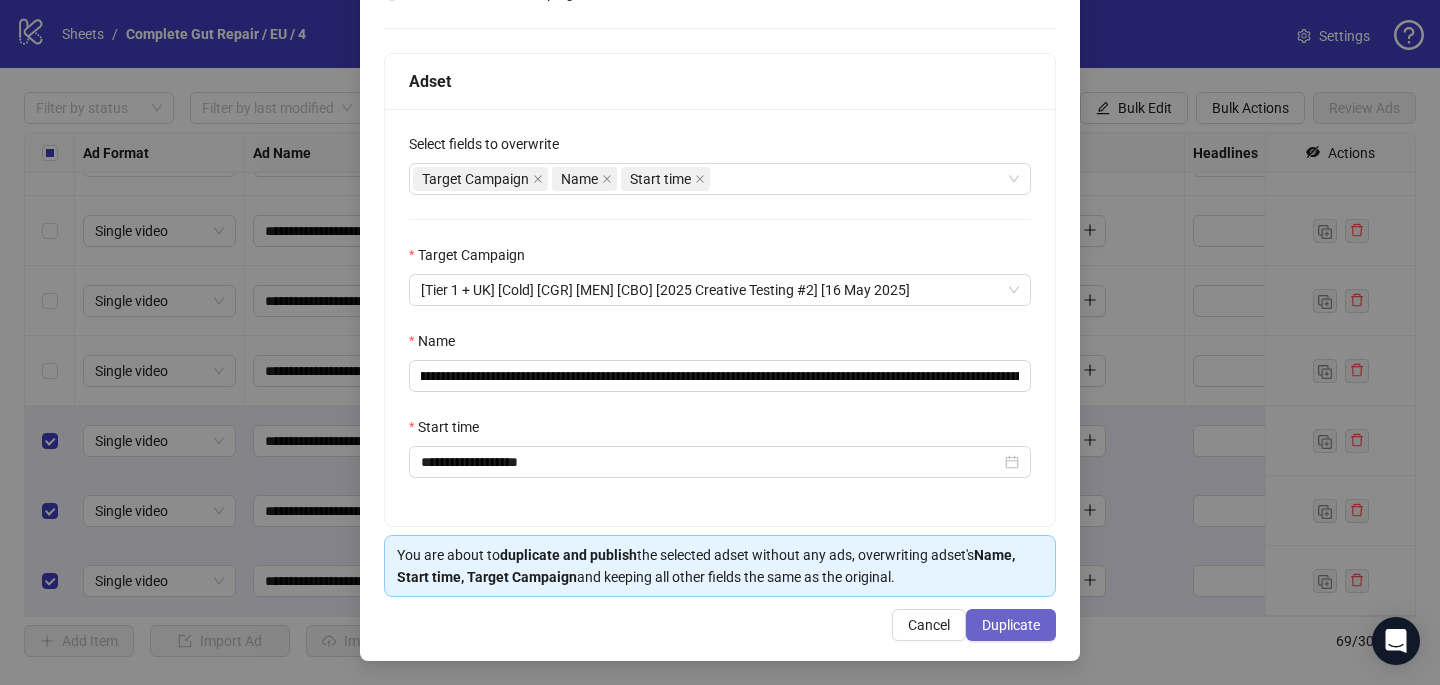 click on "Duplicate" at bounding box center (1011, 625) 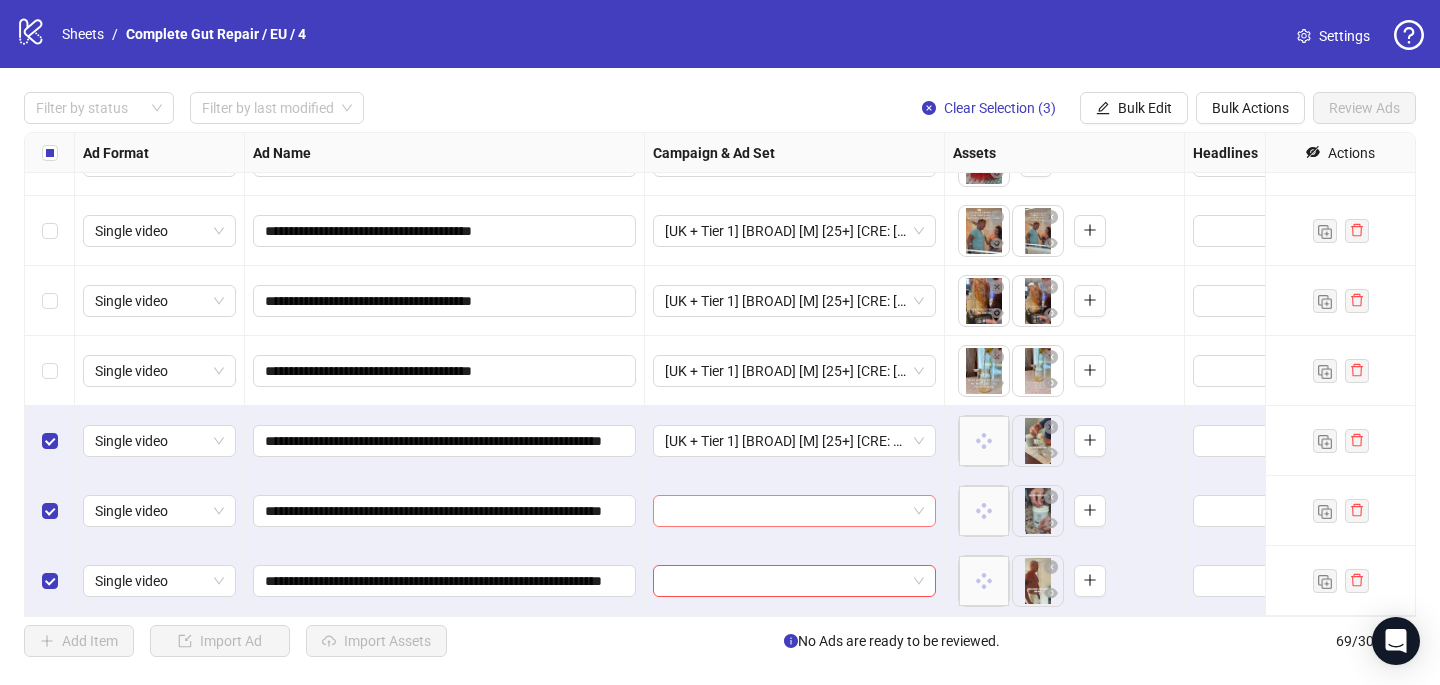 click at bounding box center (785, 511) 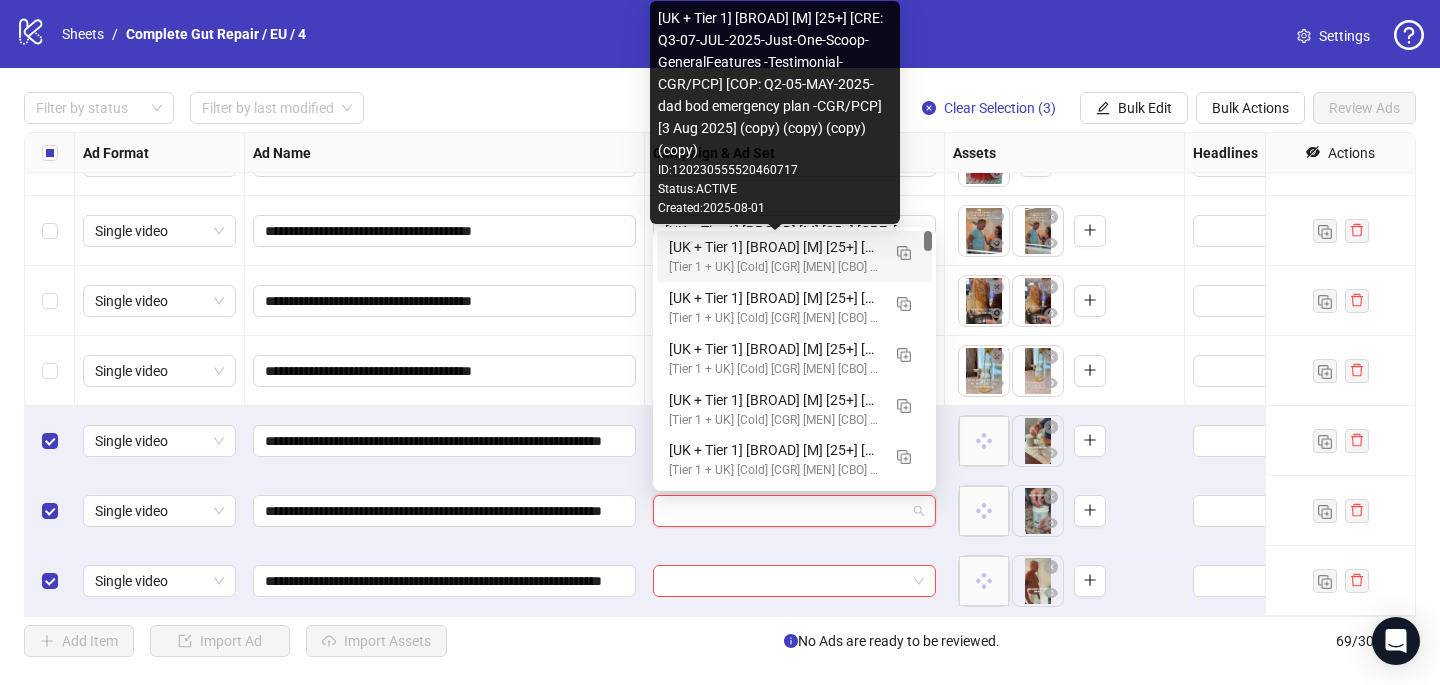 click on "[UK + Tier 1] [BROAD] [M] [25+] [CRE: Q3-07-JUL-2025-Just-One-Scoop-GeneralFeatures -Testimonial-CGR/PCP] [COP: Q2-05-MAY-2025- dad bod emergency plan -CGR/PCP]  [3 Aug 2025] (copy) (copy) (copy) (copy)" at bounding box center (774, 247) 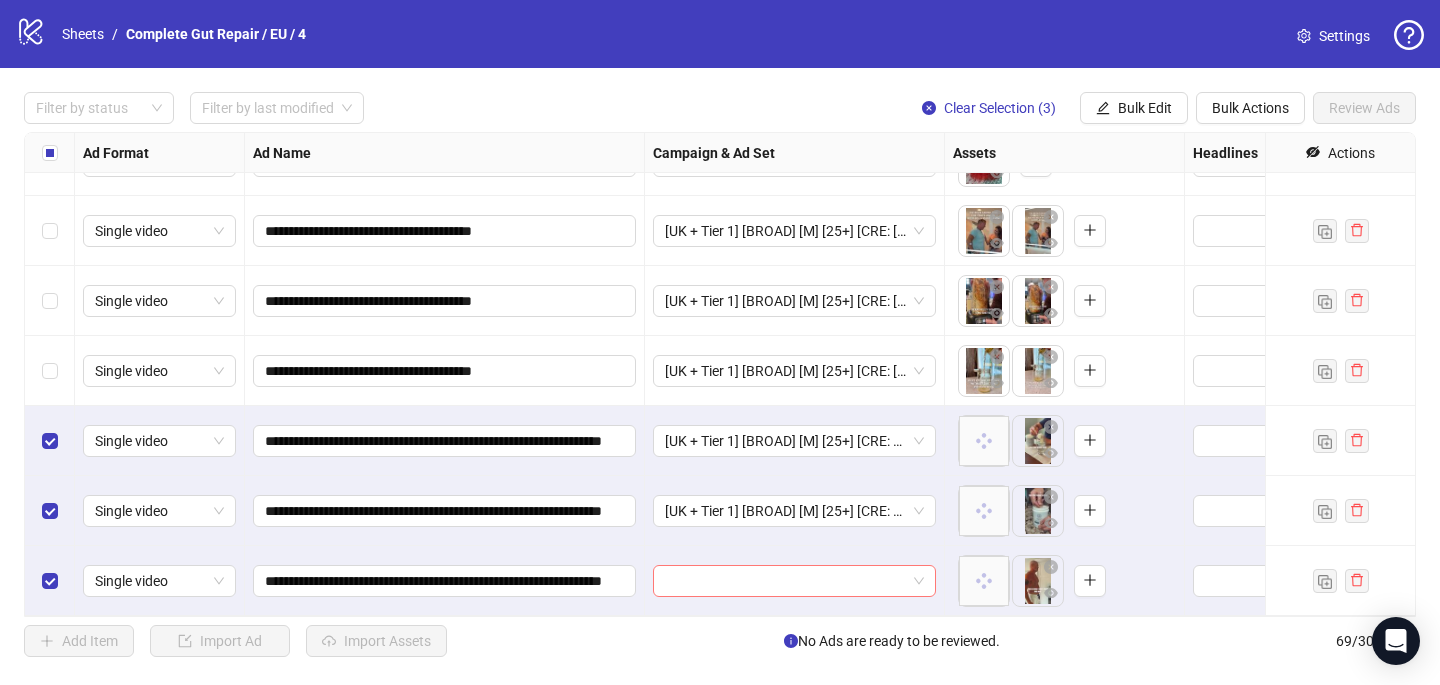 click at bounding box center [785, 581] 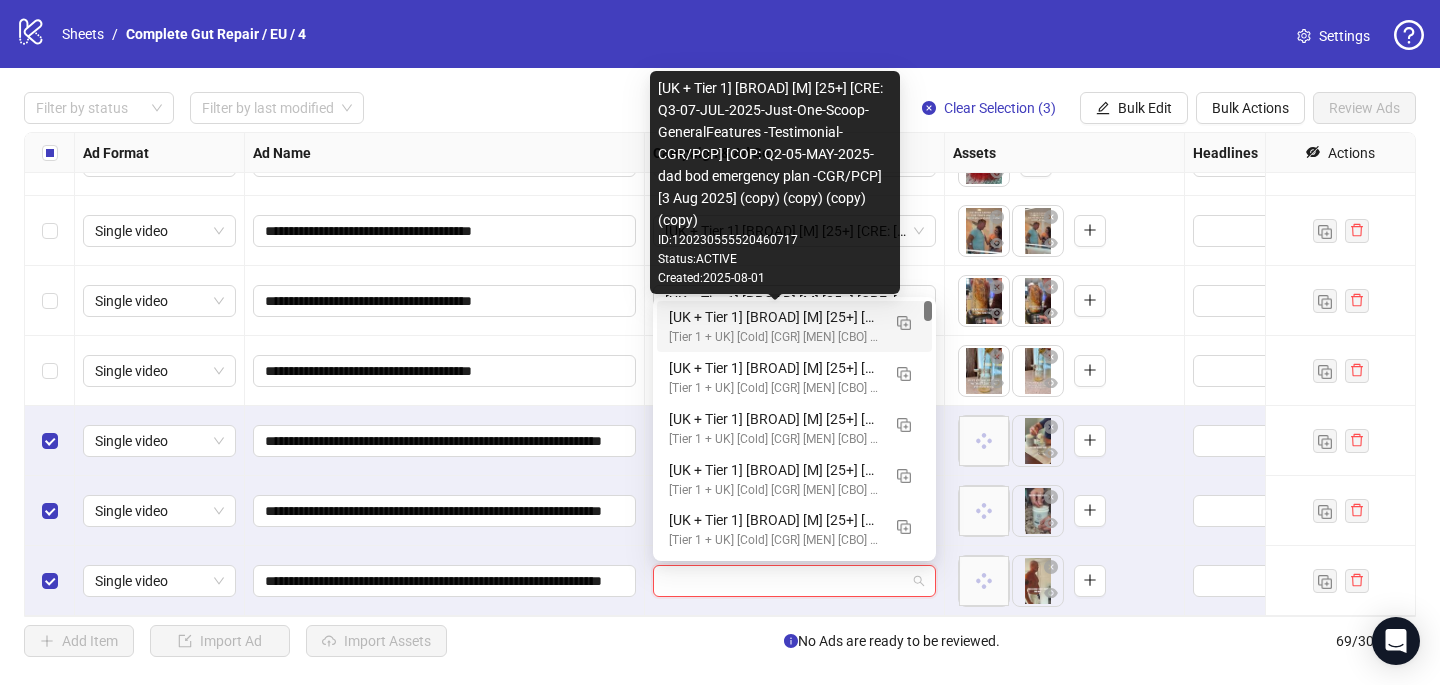click on "[UK + Tier 1] [BROAD] [M] [25+] [CRE: Q3-07-JUL-2025-Just-One-Scoop-GeneralFeatures -Testimonial-CGR/PCP] [COP: Q2-05-MAY-2025- dad bod emergency plan -CGR/PCP]  [3 Aug 2025] (copy) (copy) (copy) (copy)" at bounding box center (774, 317) 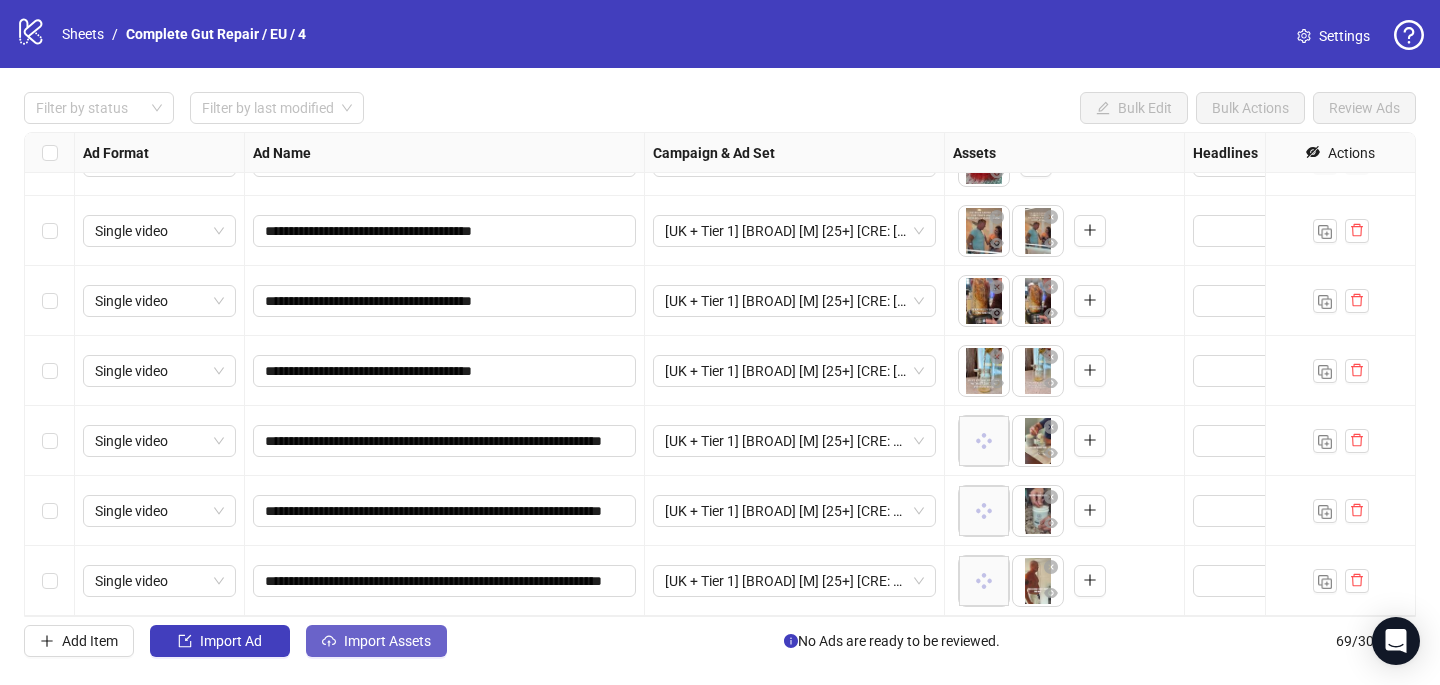 click on "Import Assets" at bounding box center (376, 641) 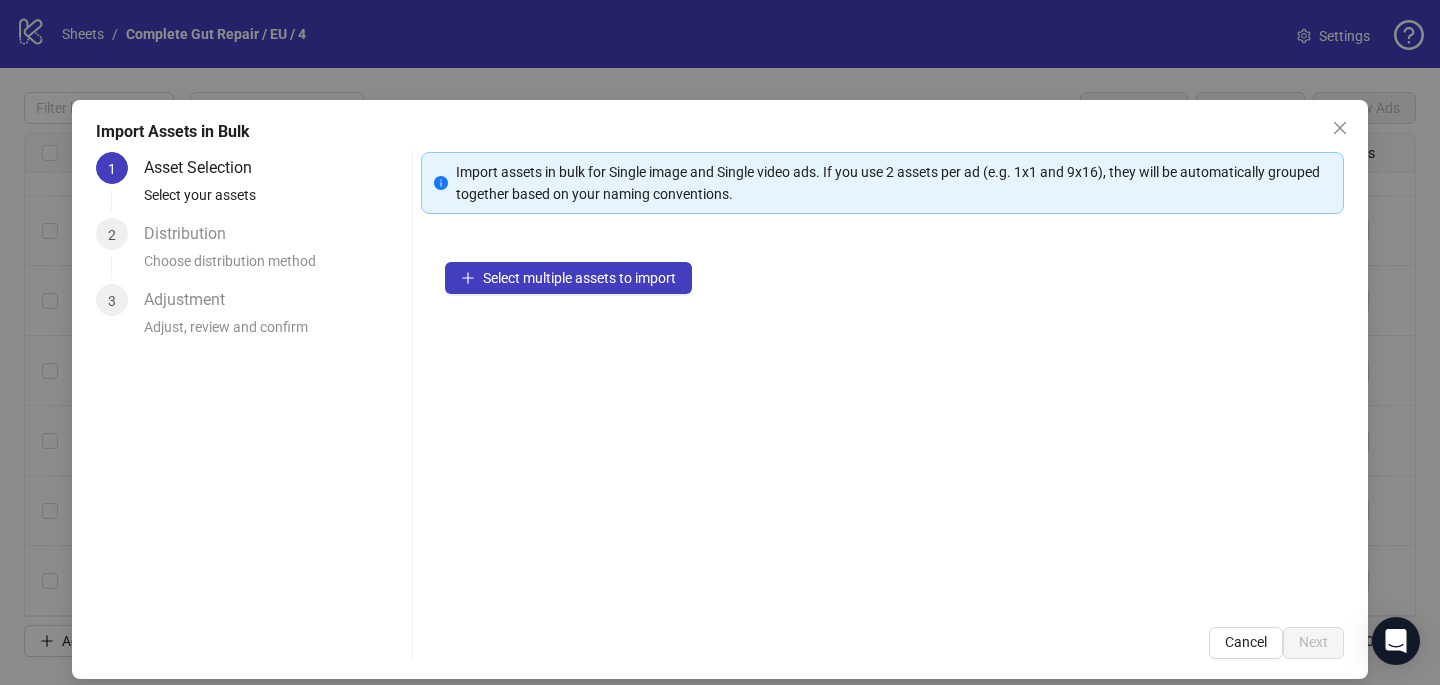 click on "Select multiple assets to import" at bounding box center [882, 420] 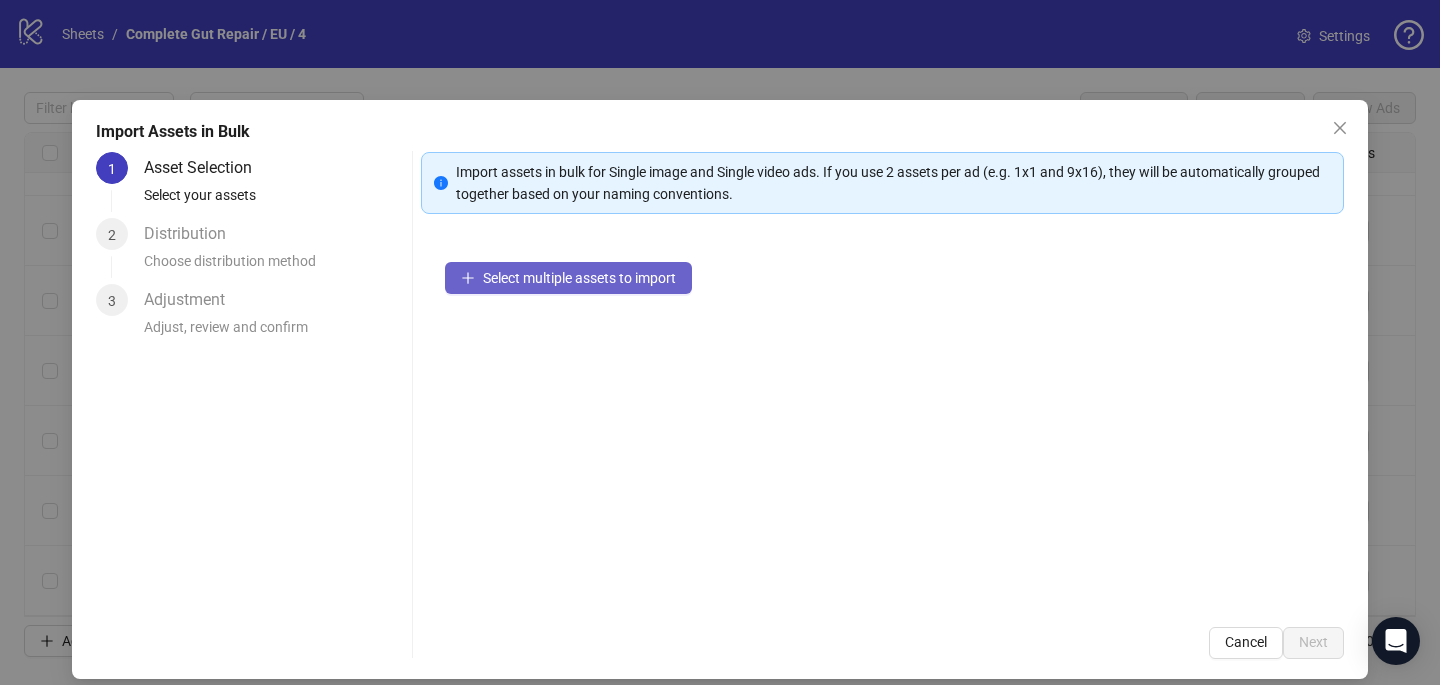 click on "Select multiple assets to import" at bounding box center (579, 278) 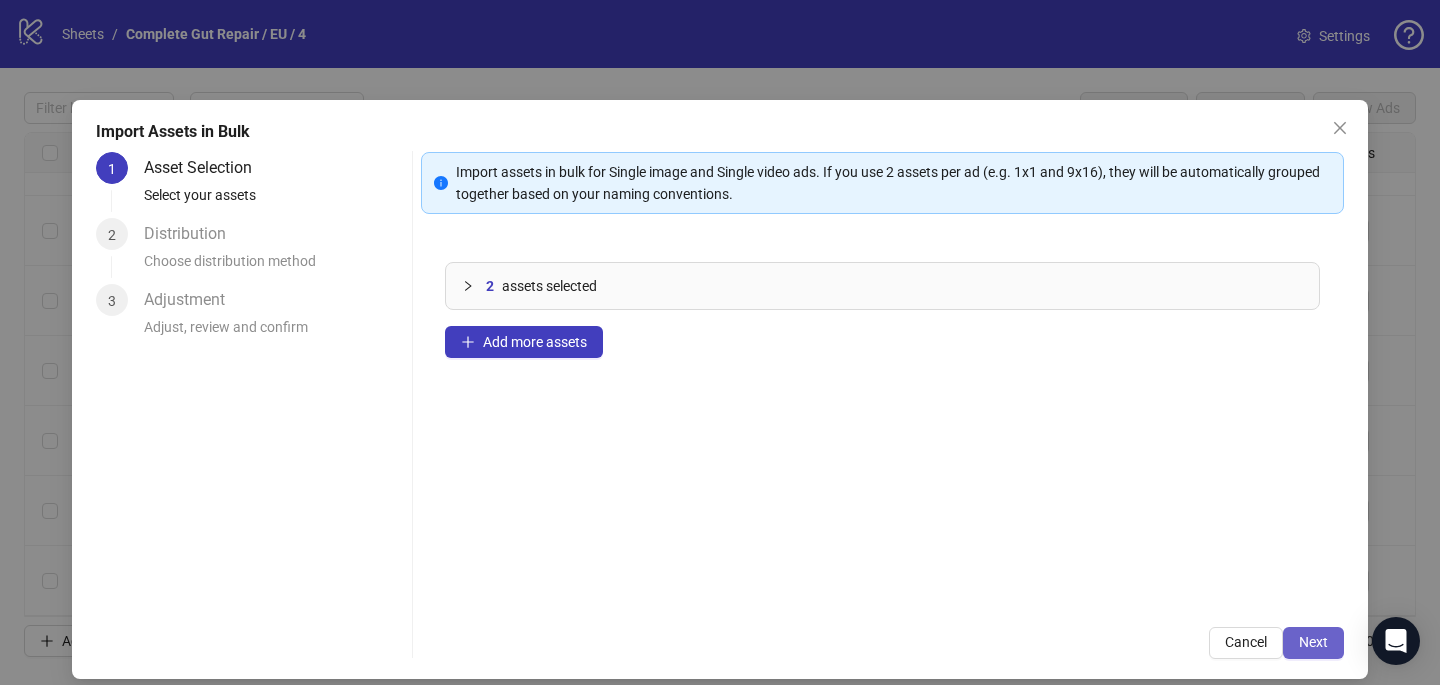 click on "Next" at bounding box center [1313, 642] 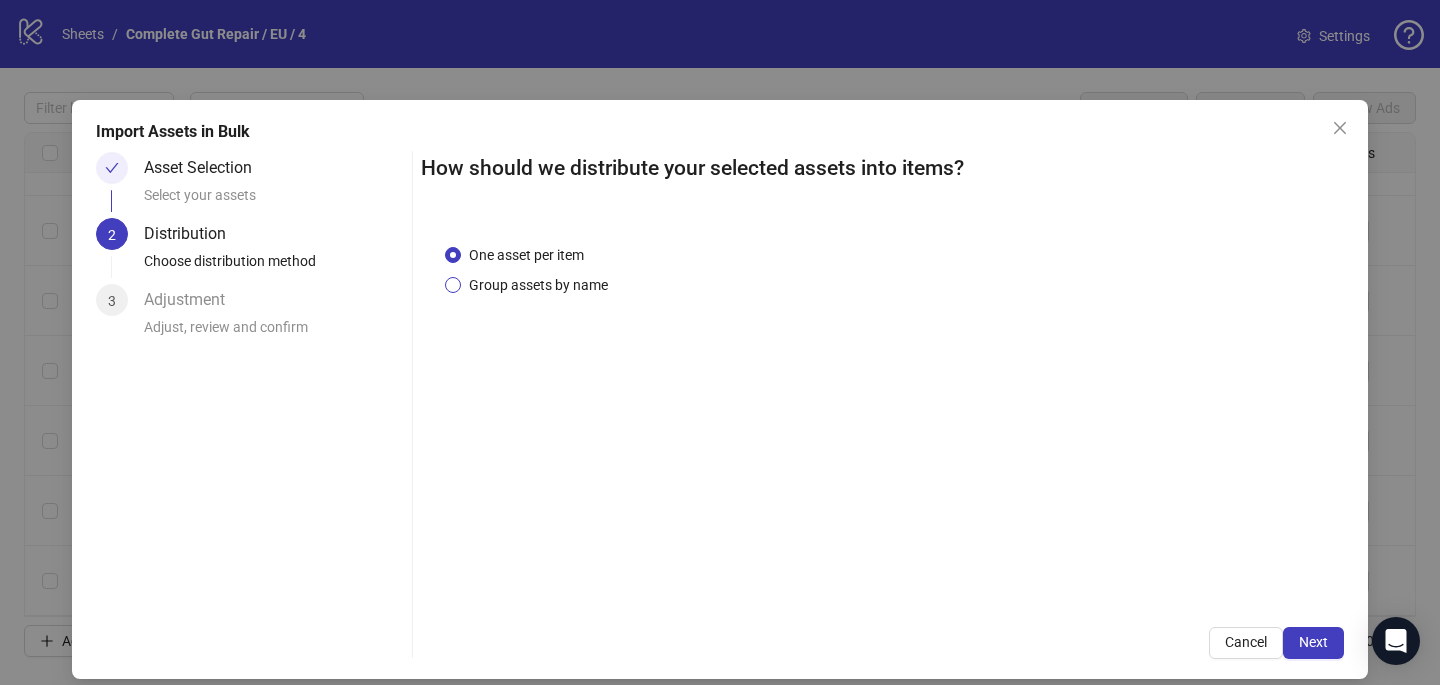 click on "Group assets by name" at bounding box center [538, 285] 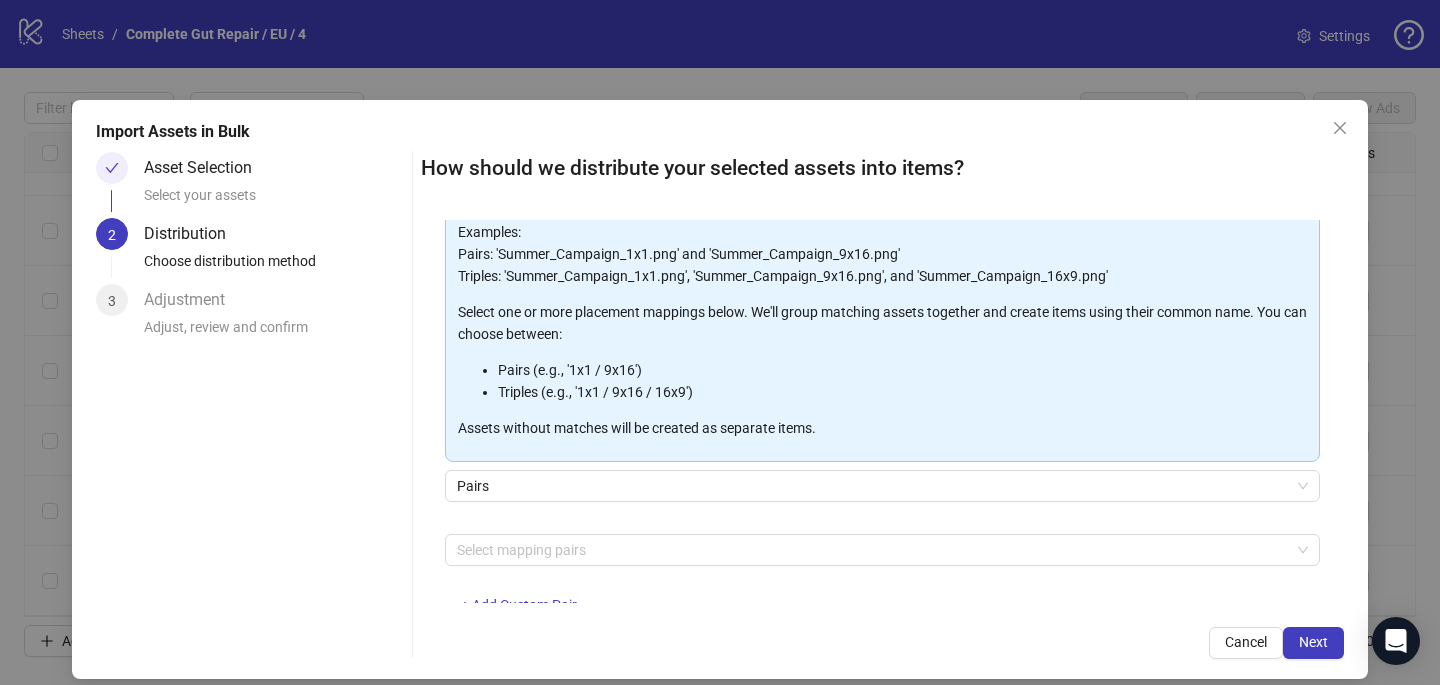 scroll, scrollTop: 146, scrollLeft: 0, axis: vertical 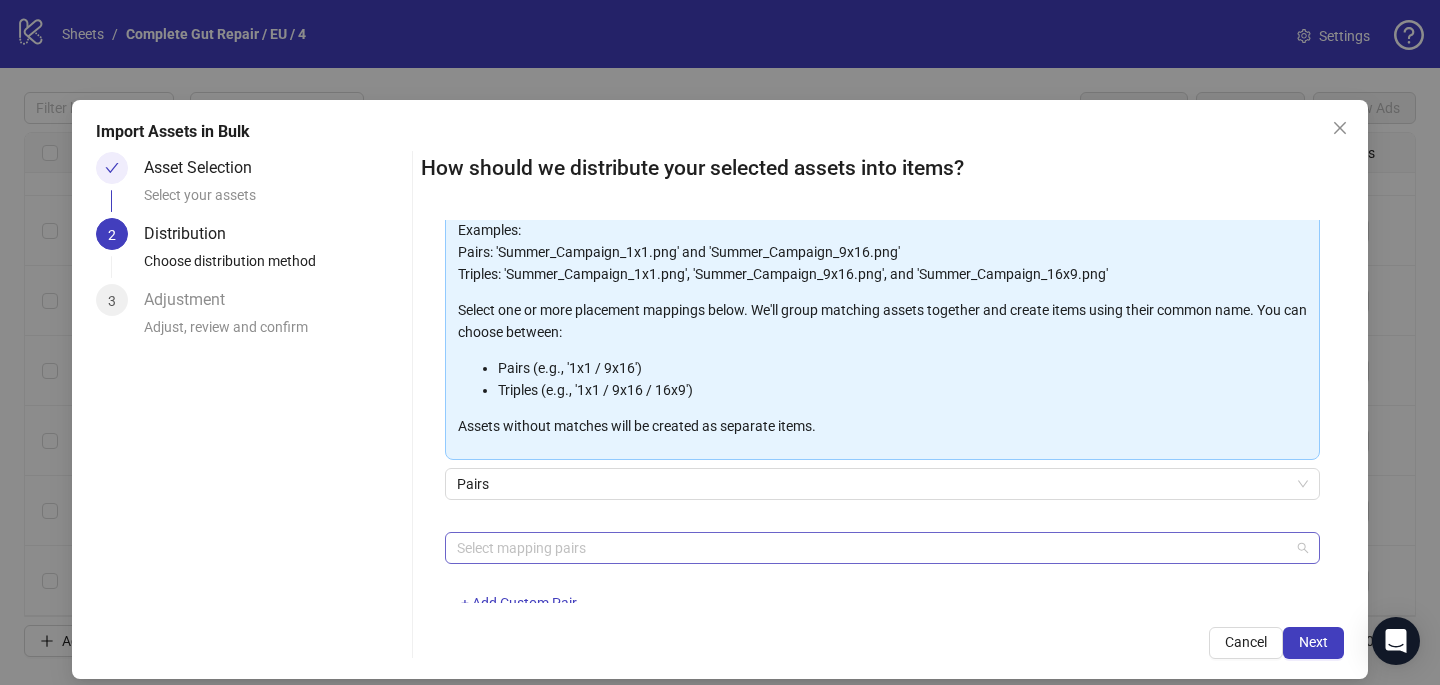 click on "Select mapping pairs" at bounding box center (882, 548) 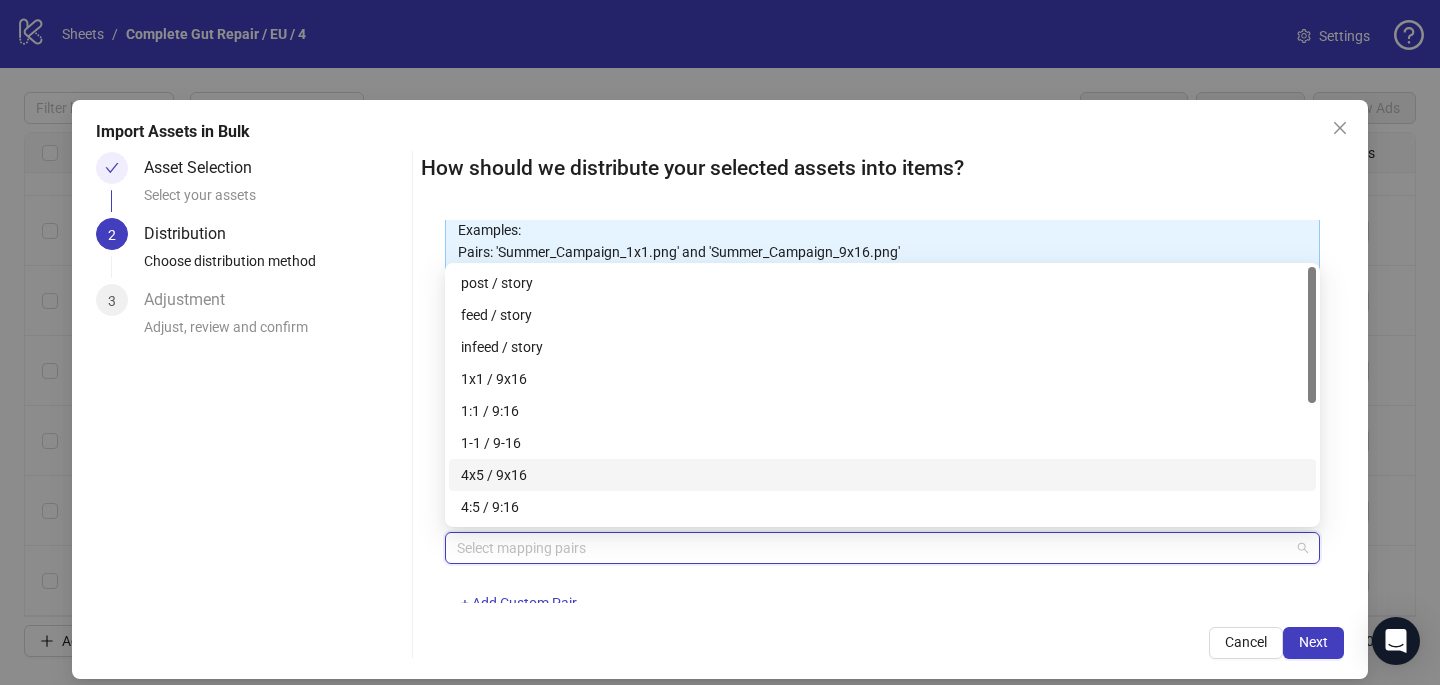 click on "4x5 / 9x16" at bounding box center [882, 475] 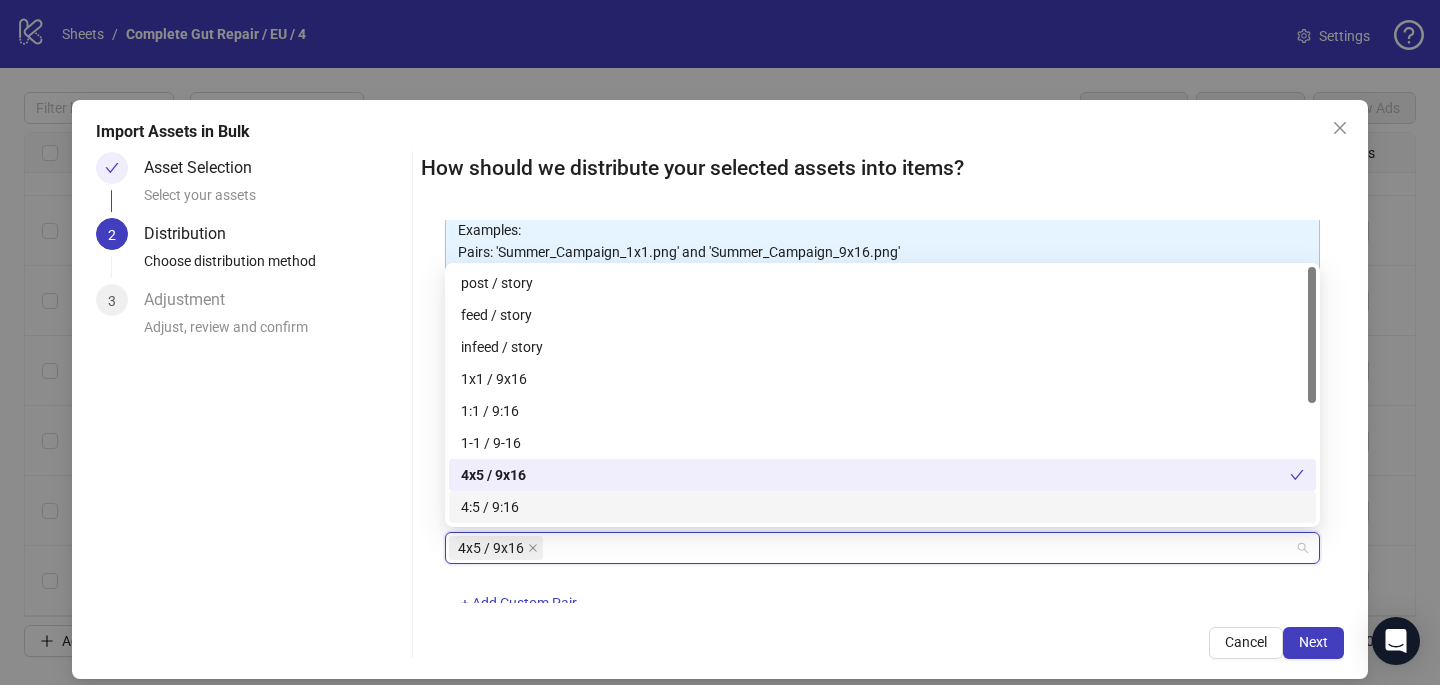 click on "How should we distribute your selected assets into items? One asset per item Group assets by name Assets must follow a consistent naming pattern to use this feature. Examples: Pairs: 'Summer_Campaign_1x1.png' and 'Summer_Campaign_9x16.png' Triples: 'Summer_Campaign_1x1.png', 'Summer_Campaign_9x16.png', and 'Summer_Campaign_16x9.png' Select one or more placement mappings below. We'll group matching assets together and create items using their common name. You can choose between: Pairs (e.g., '1x1 / 9x16') Triples (e.g., '1x1 / 9x16 / 16x9') Assets without matches will be created as separate items. Pairs 4x5 / 9x16   + Add Custom Pair Cancel Next" at bounding box center (882, 405) 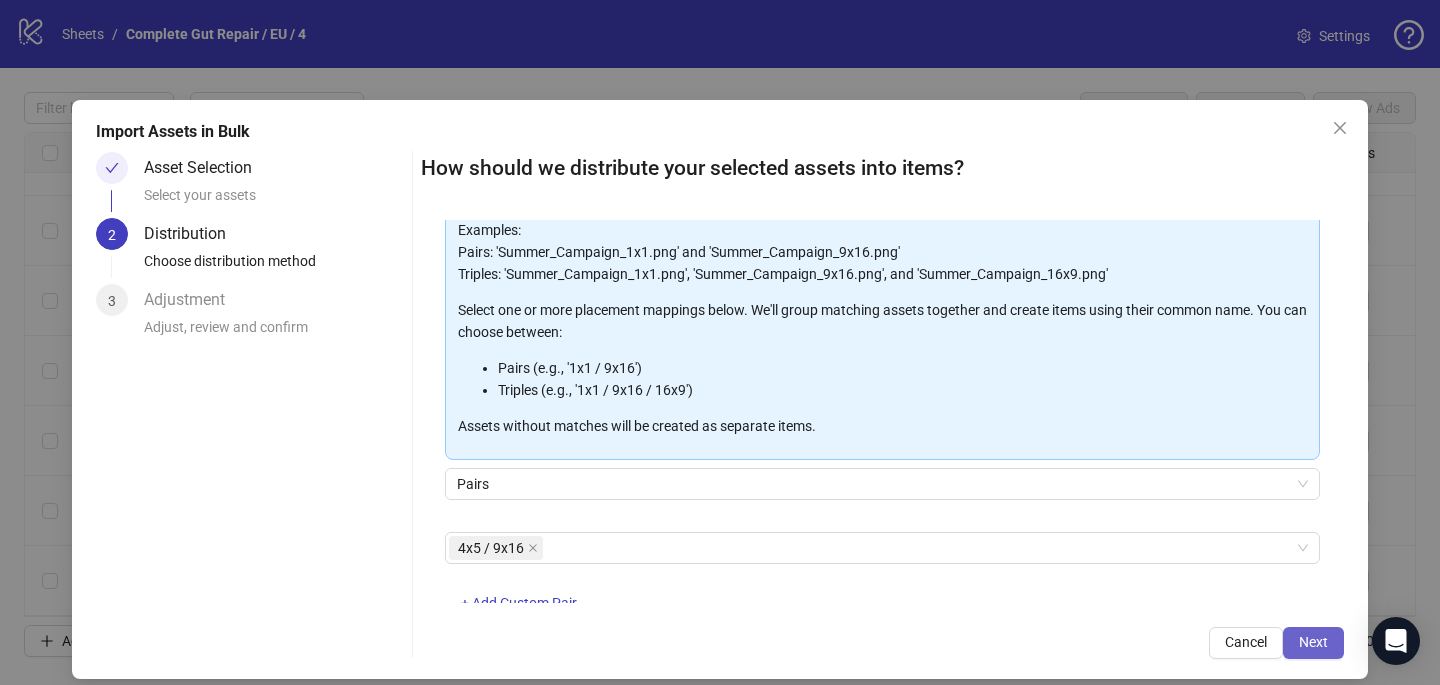 click on "Next" at bounding box center (1313, 643) 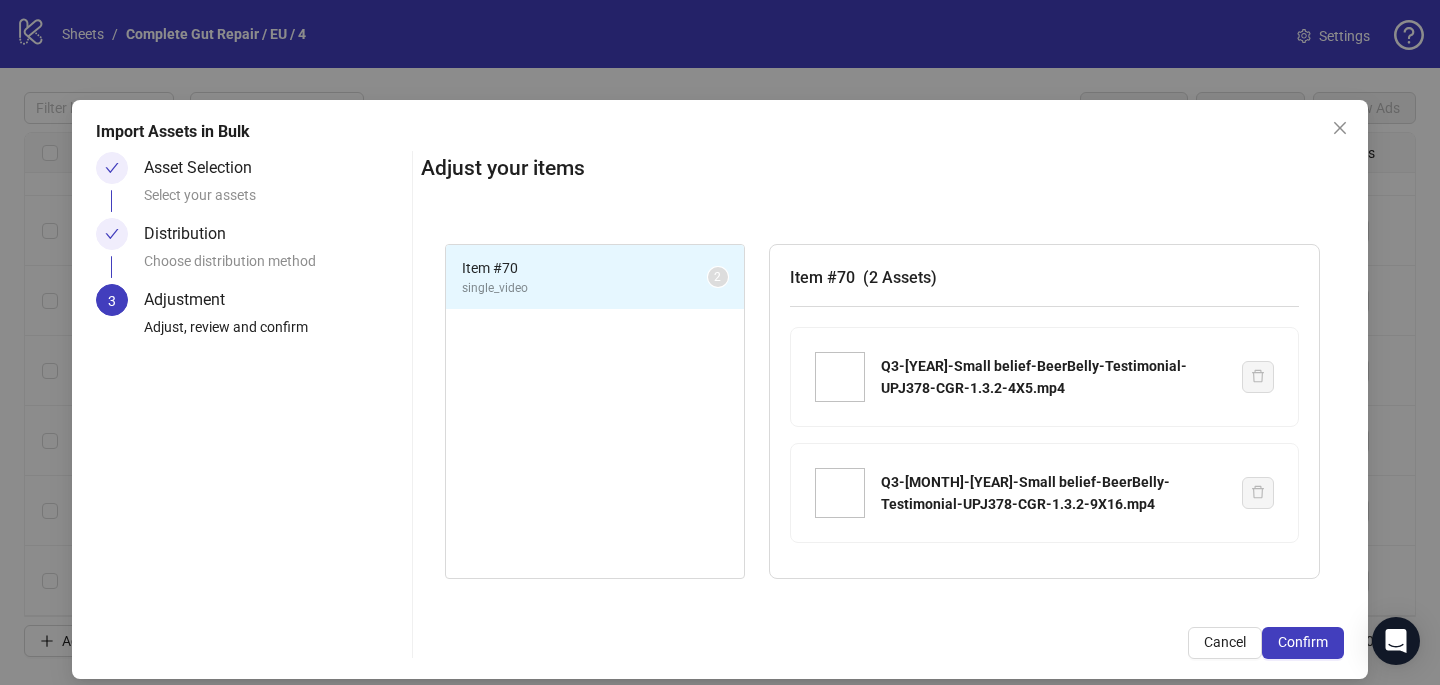 click on "Confirm" at bounding box center (1303, 643) 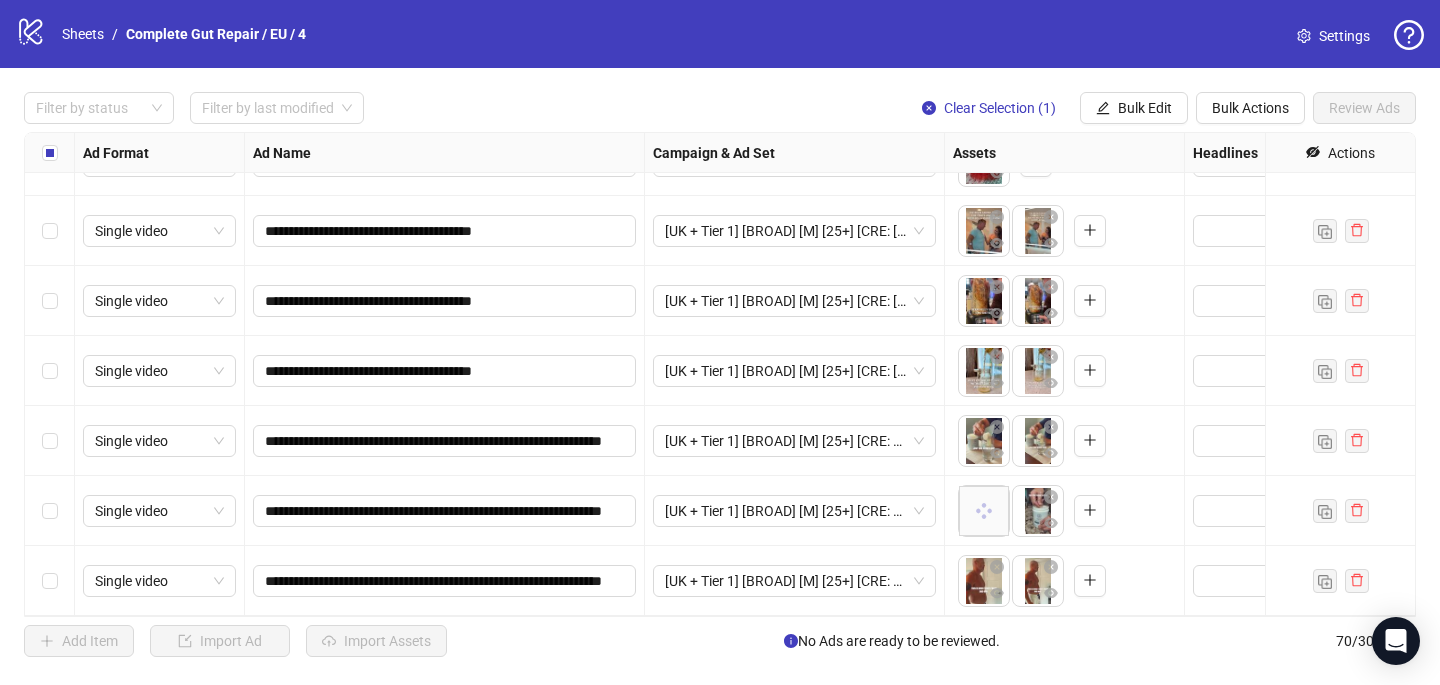 scroll, scrollTop: 4457, scrollLeft: 0, axis: vertical 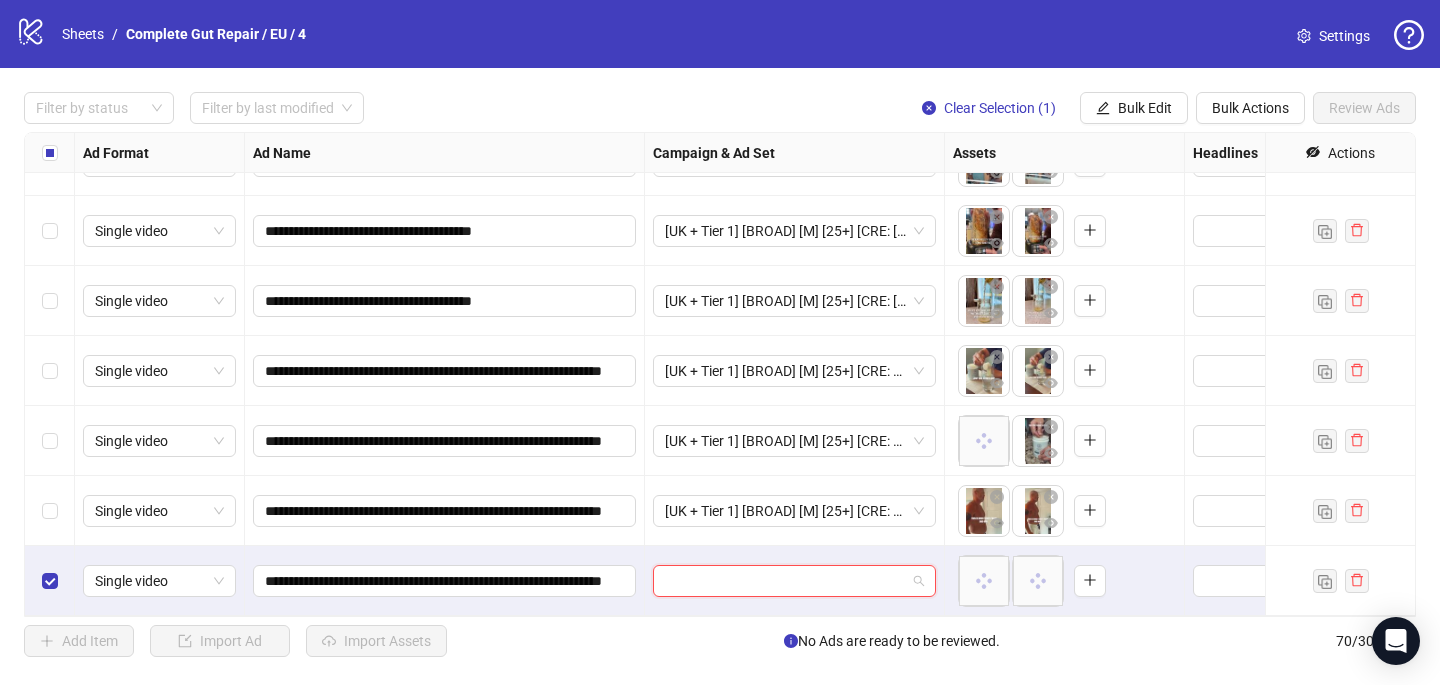 click at bounding box center (785, 581) 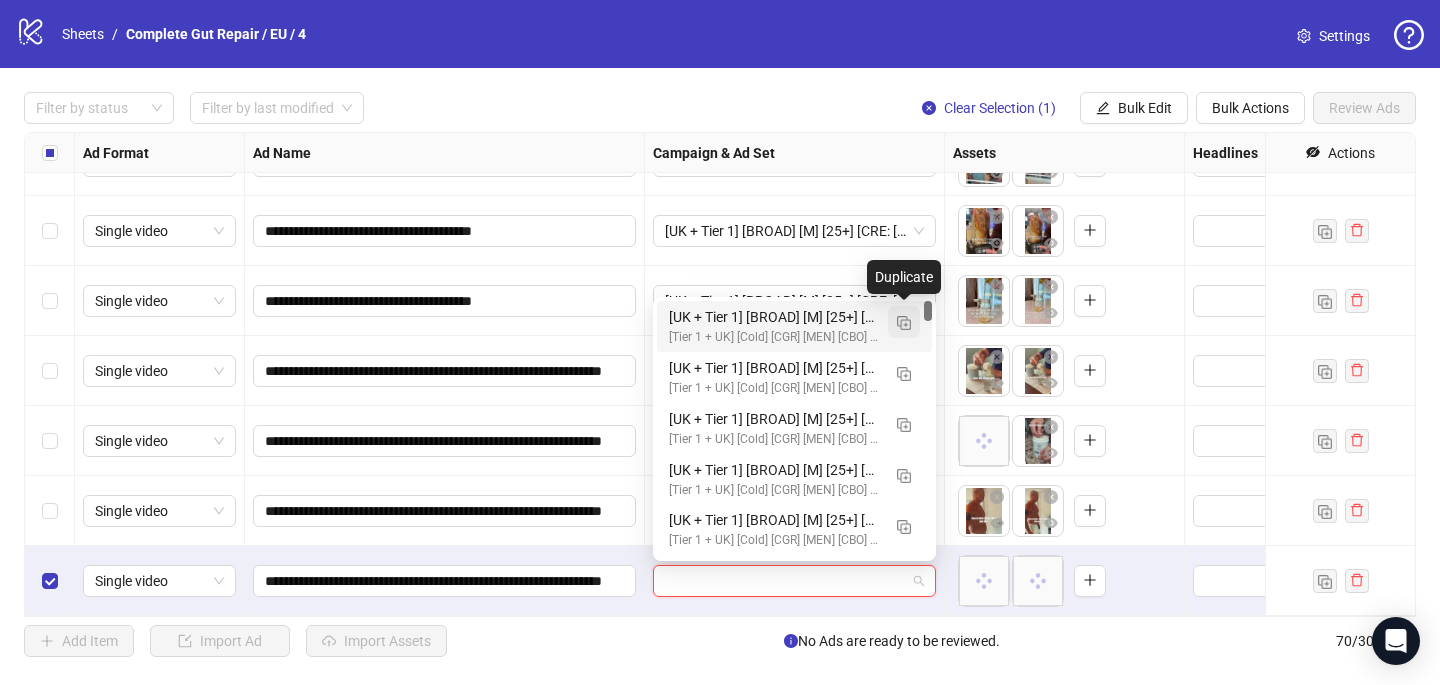 click at bounding box center (904, 322) 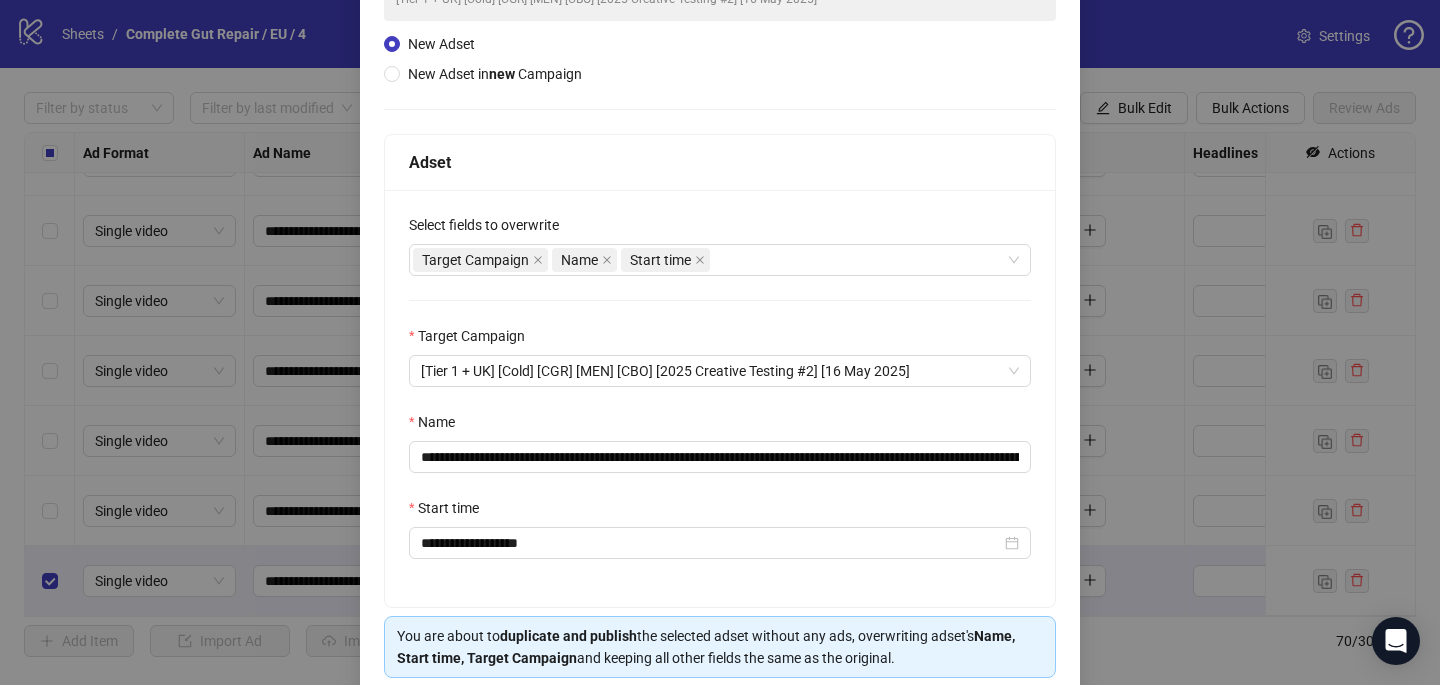 scroll, scrollTop: 195, scrollLeft: 0, axis: vertical 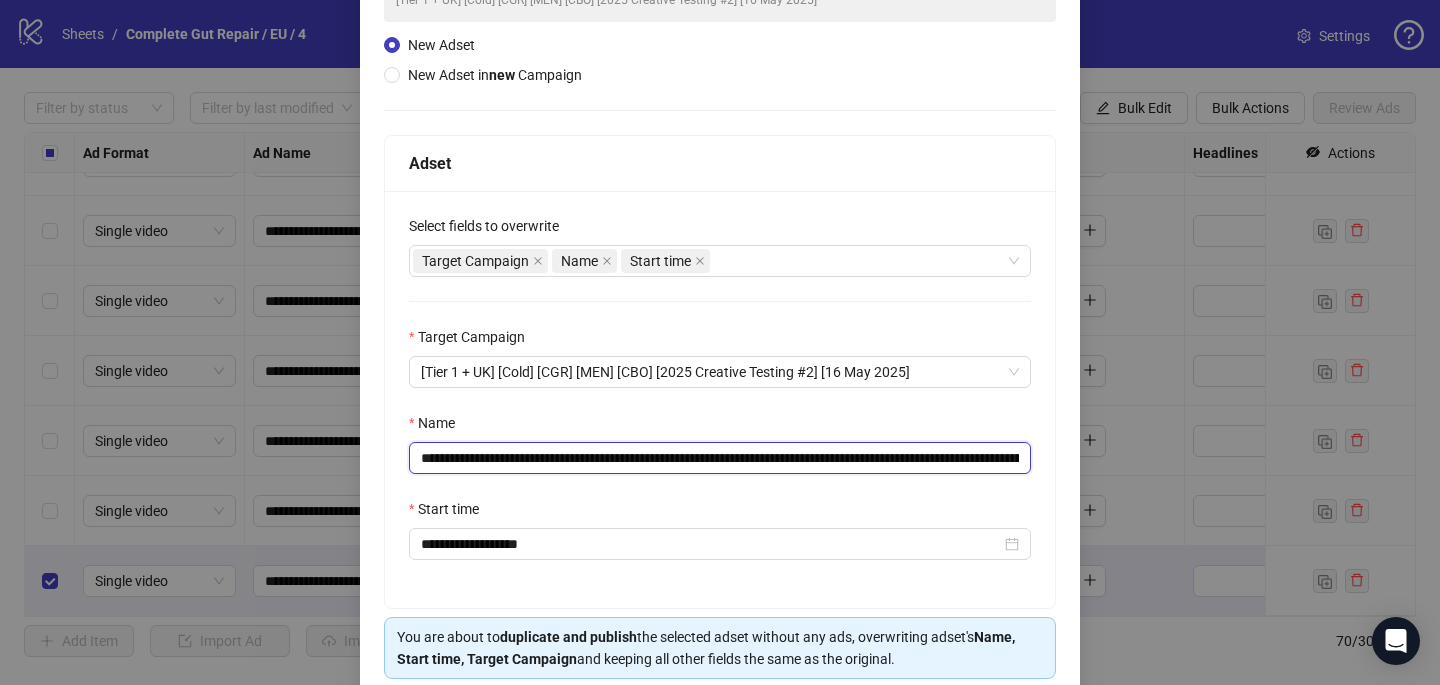 drag, startPoint x: 959, startPoint y: 459, endPoint x: 702, endPoint y: 457, distance: 257.00778 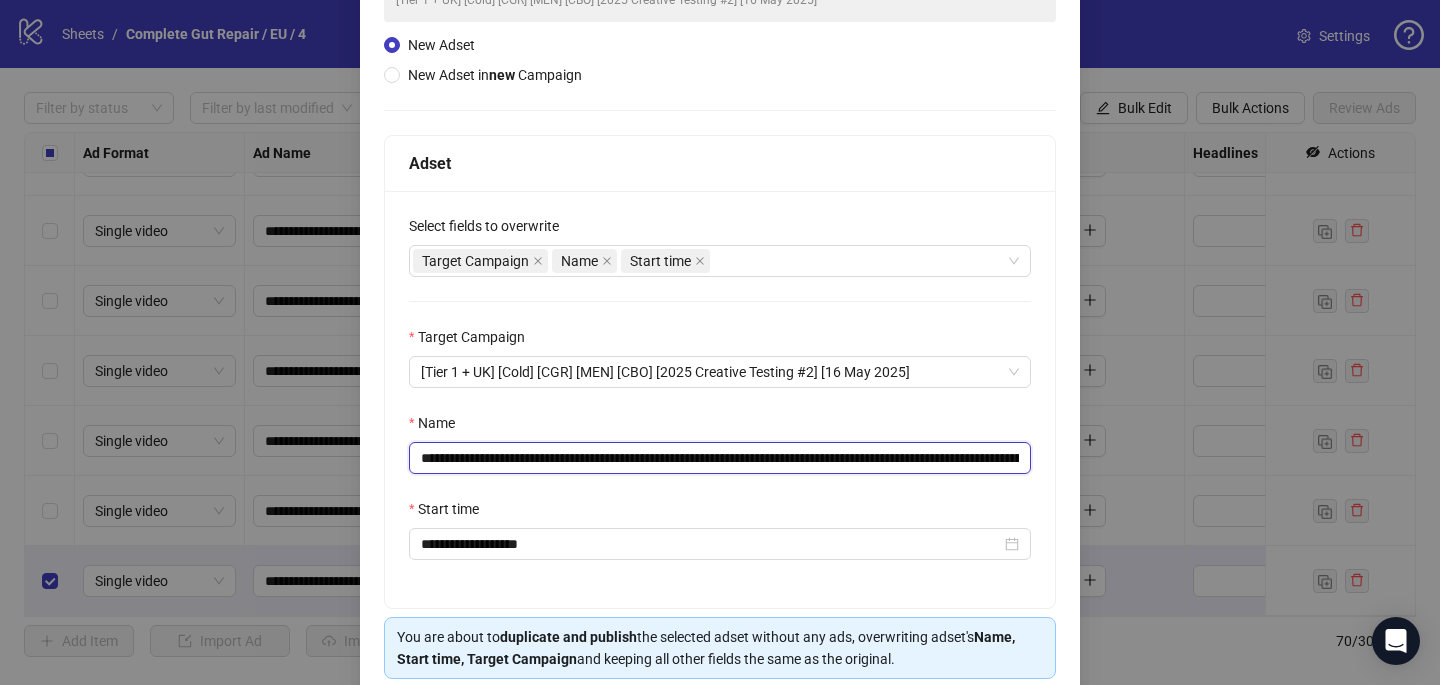drag, startPoint x: 841, startPoint y: 456, endPoint x: 650, endPoint y: 457, distance: 191.00262 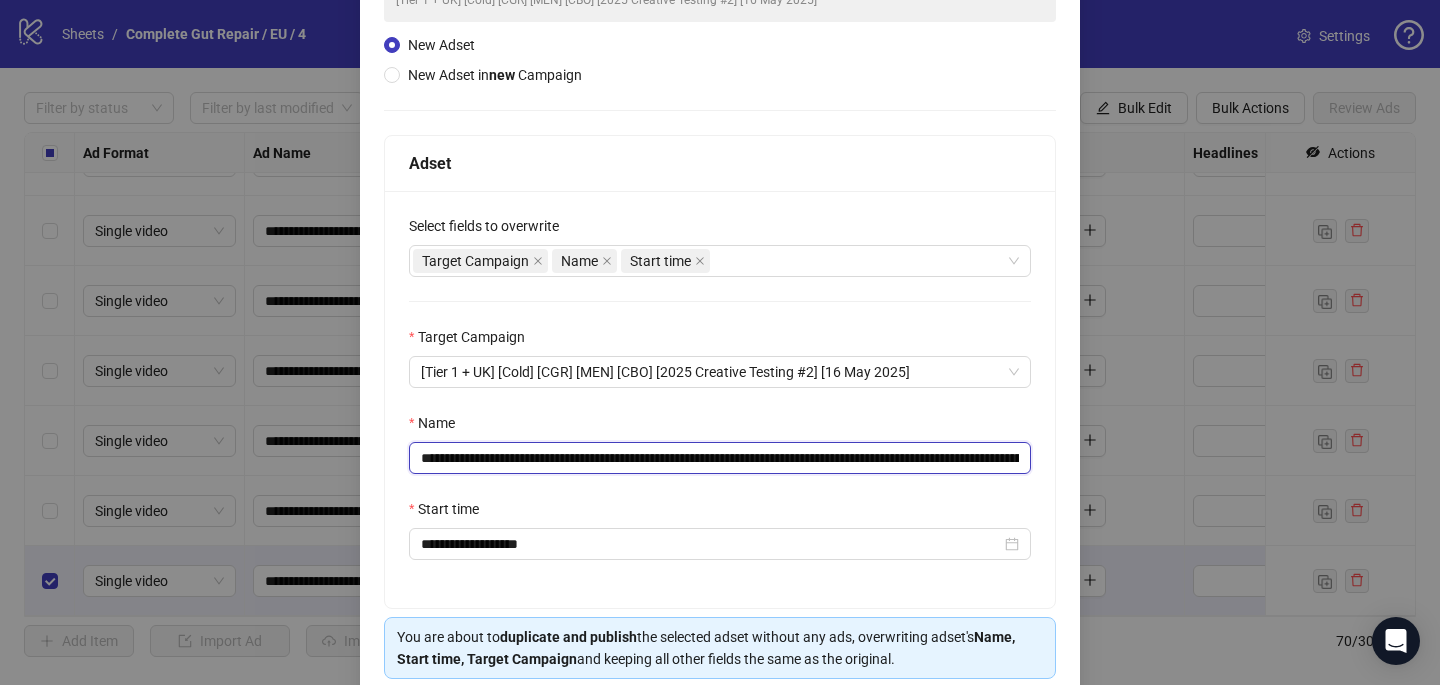 click on "**********" at bounding box center (720, 458) 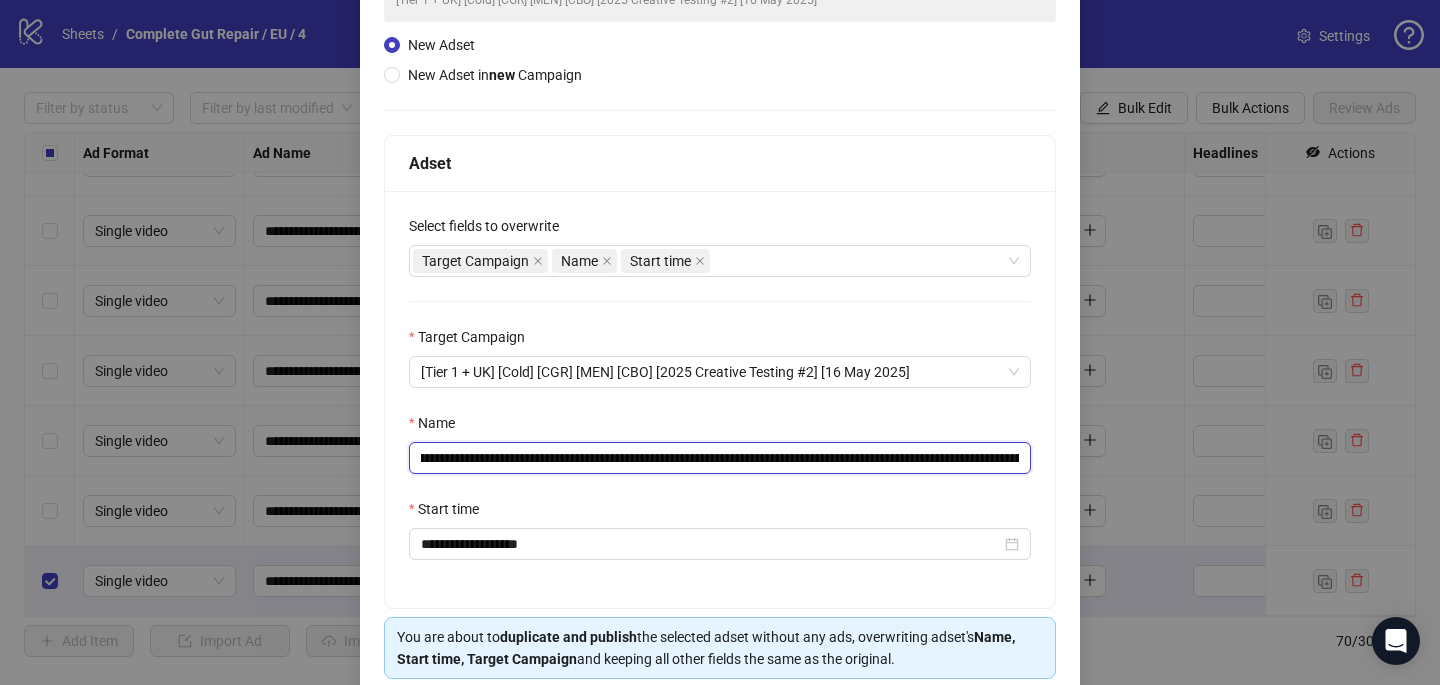 scroll, scrollTop: 278, scrollLeft: 0, axis: vertical 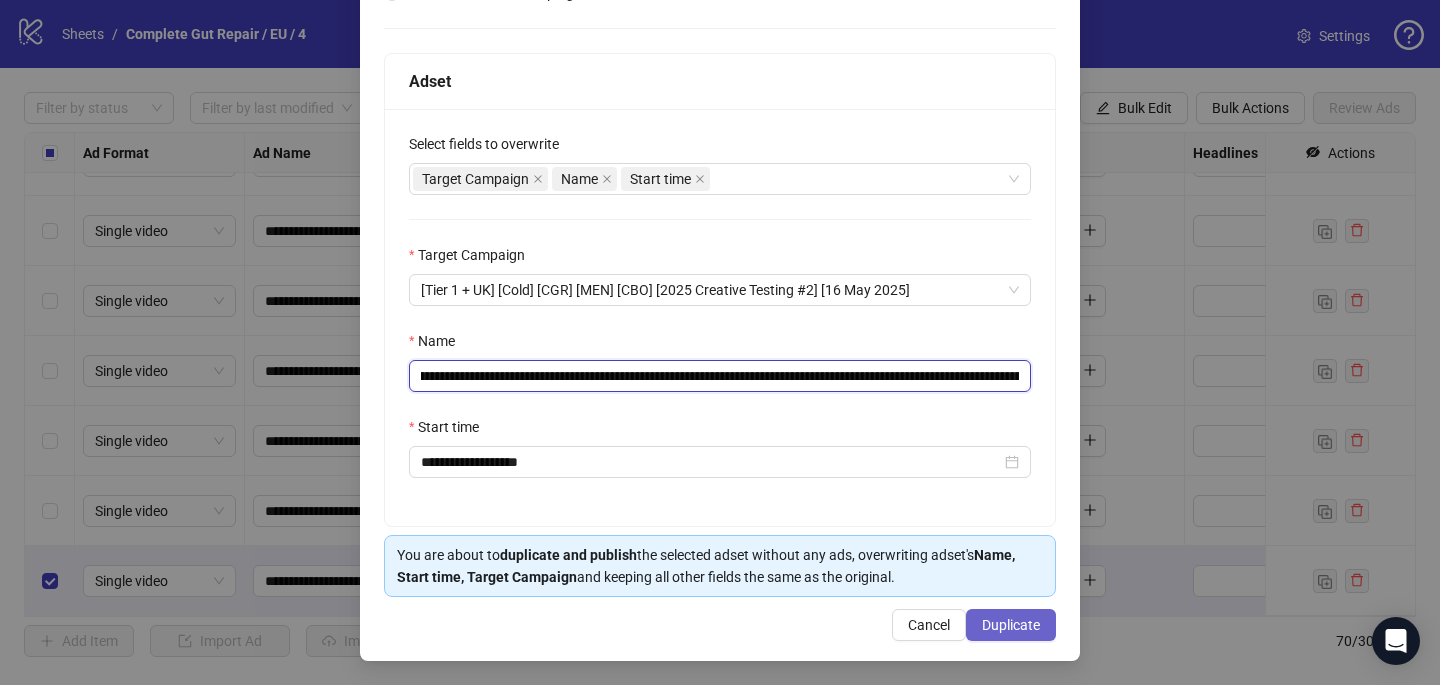 type on "**********" 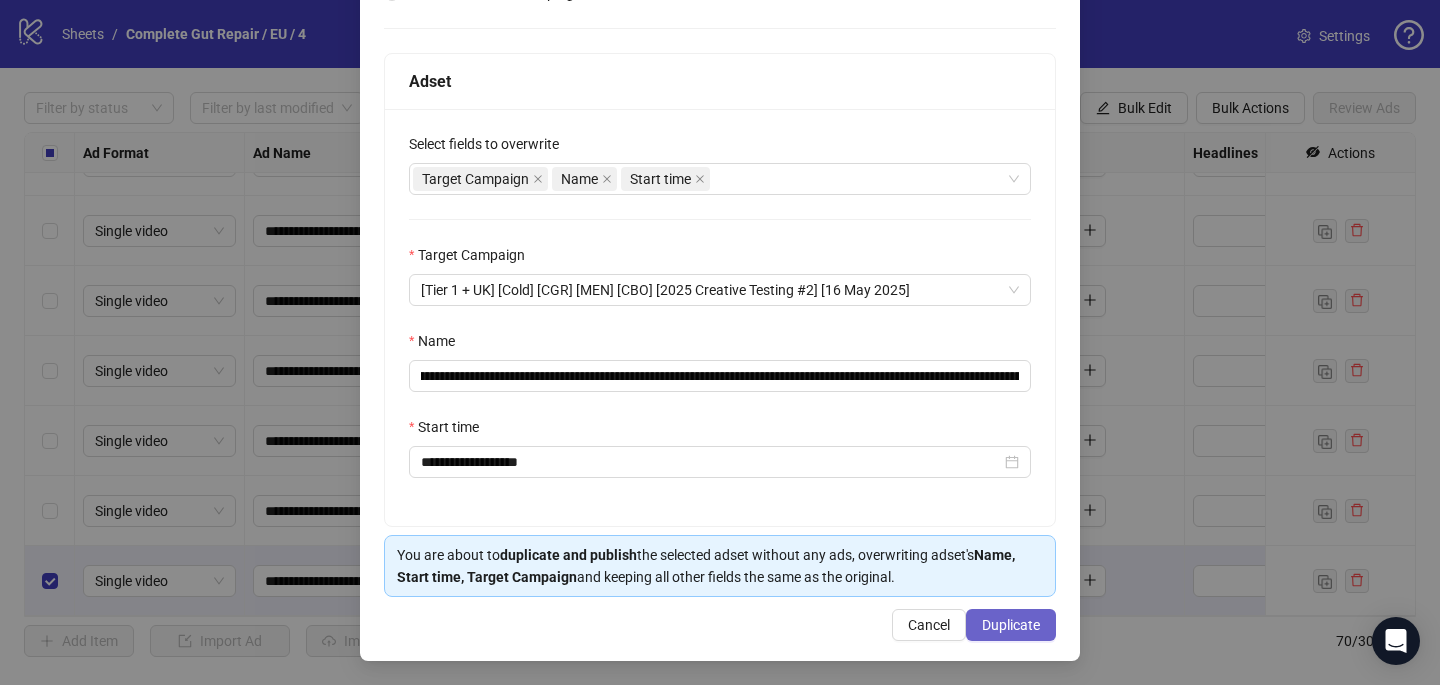 click on "Duplicate" at bounding box center [1011, 625] 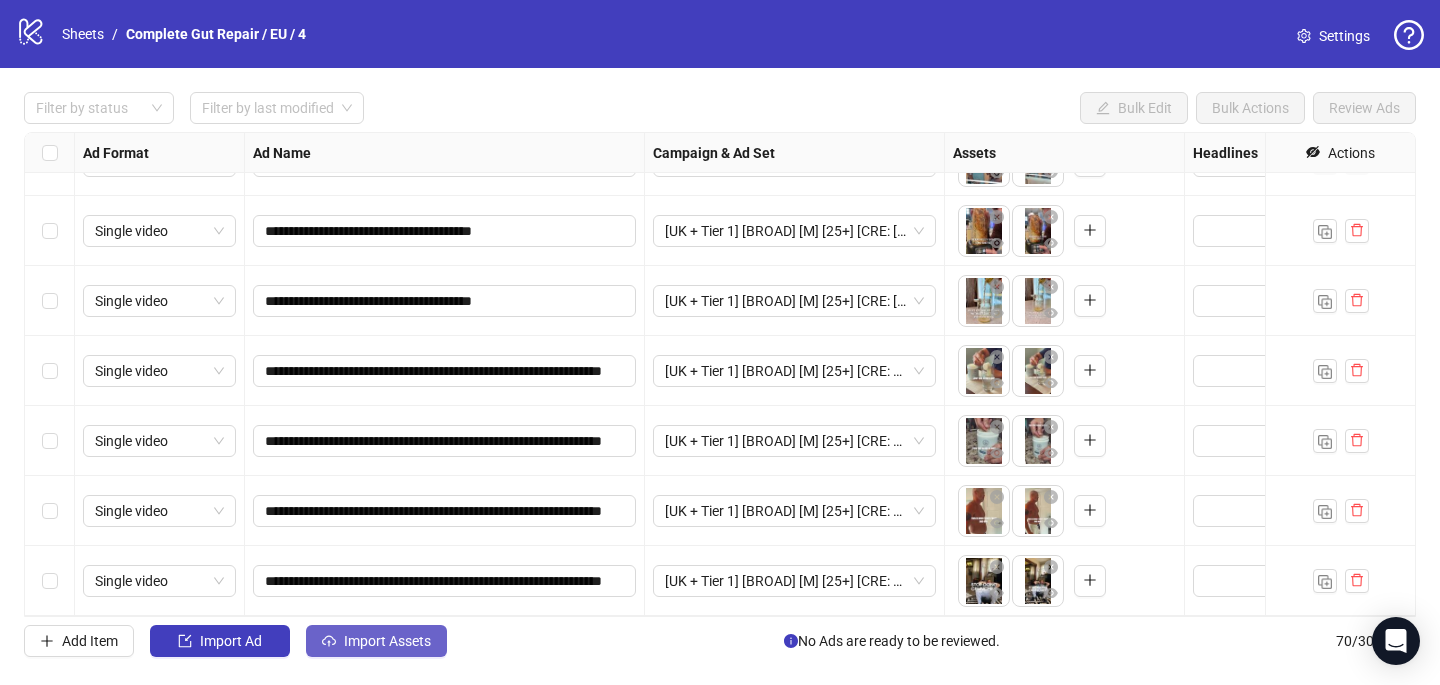 click on "Import Assets" at bounding box center [376, 641] 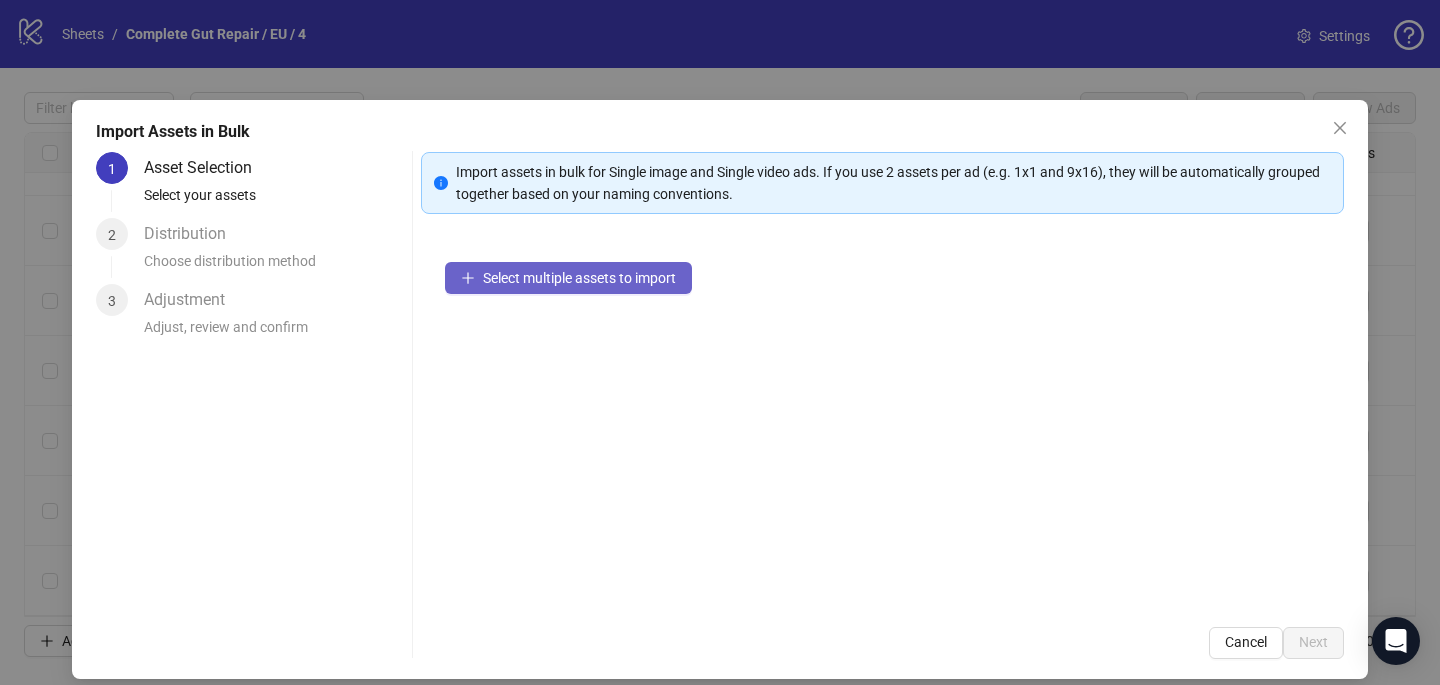 click on "Select multiple assets to import" at bounding box center [568, 278] 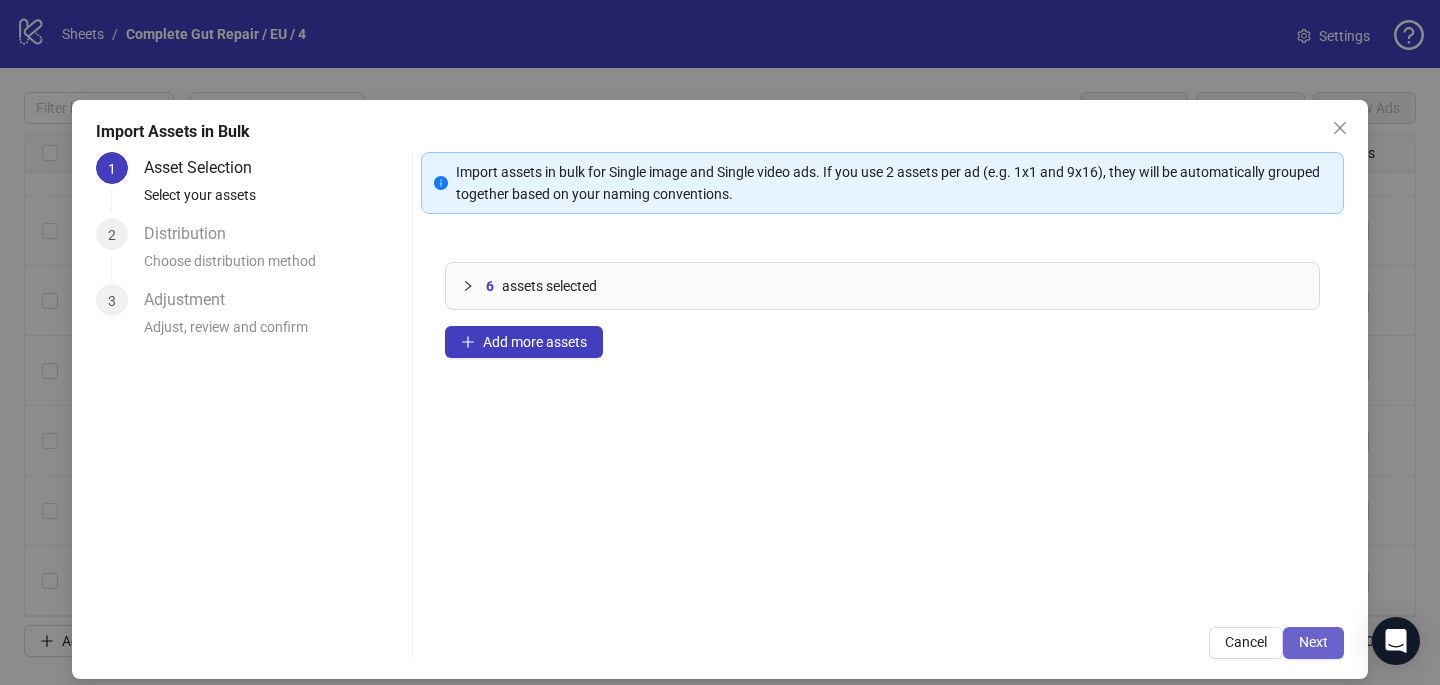 click on "Next" at bounding box center [1313, 643] 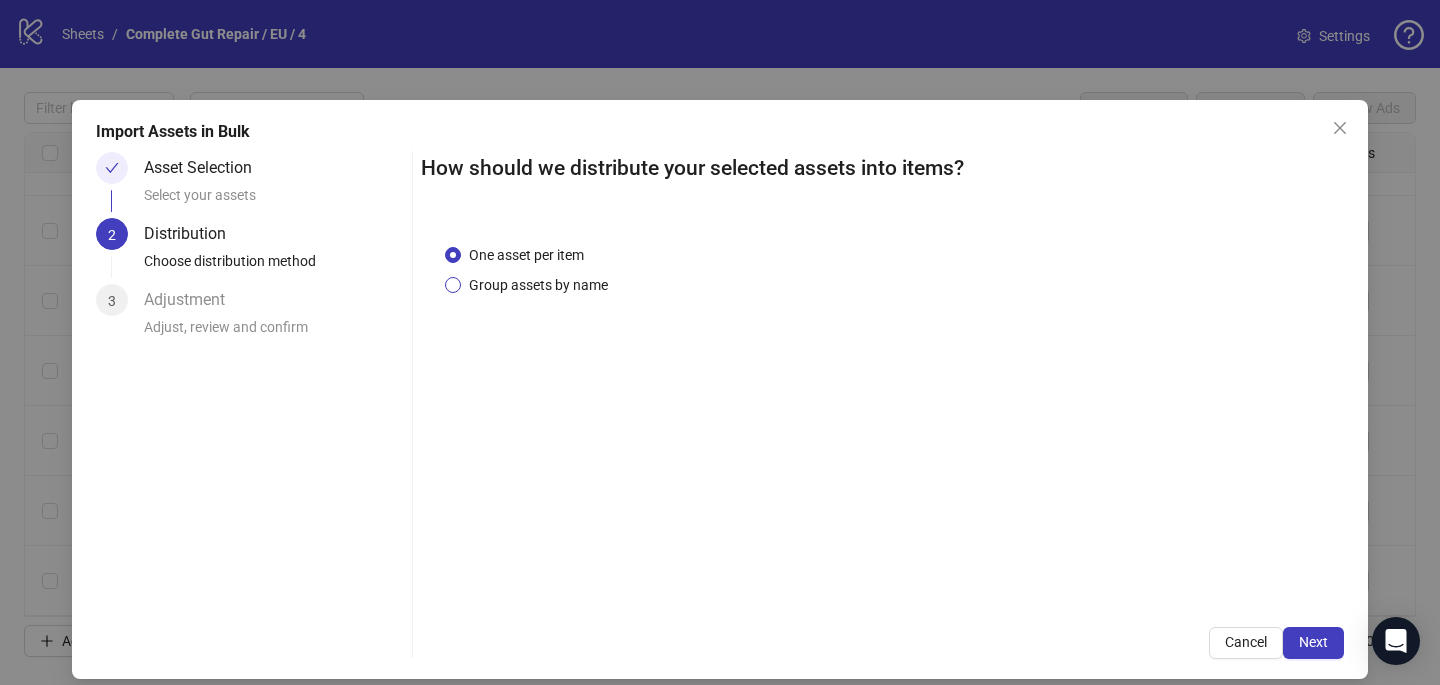 click on "Group assets by name" at bounding box center [538, 285] 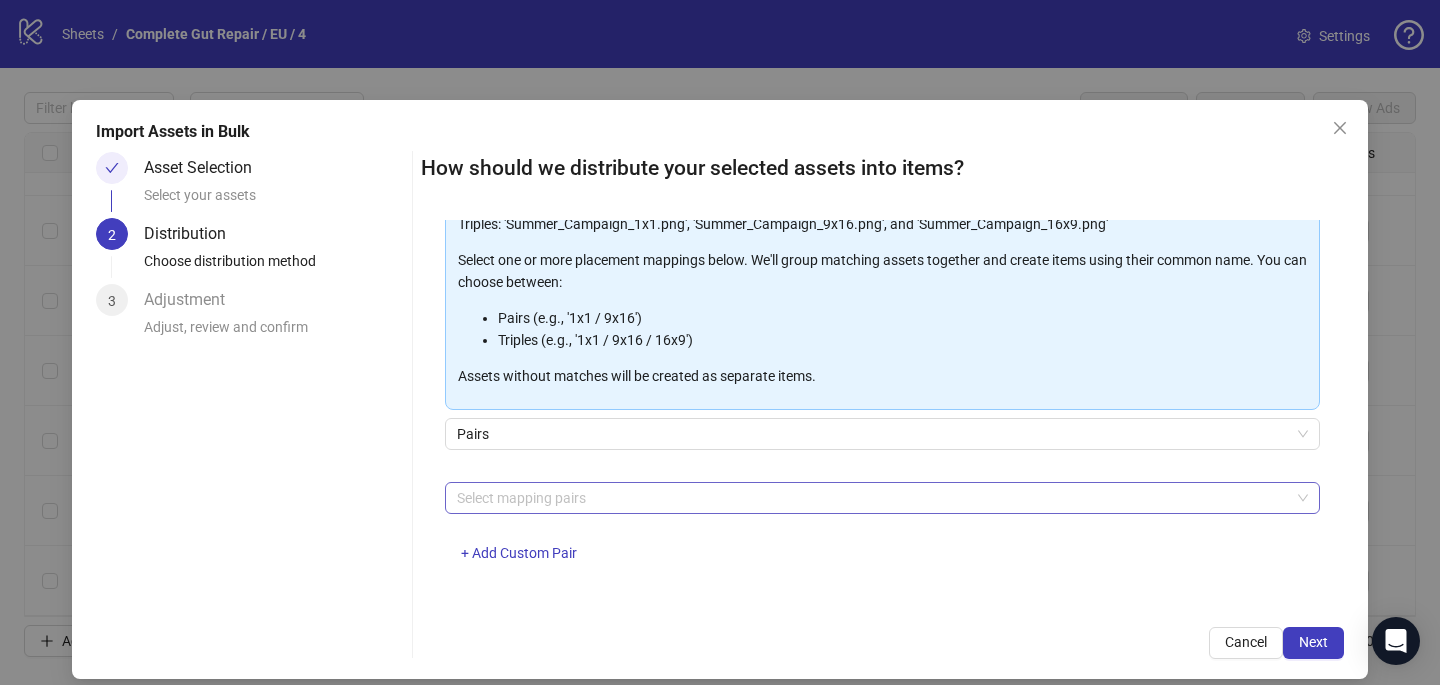 scroll, scrollTop: 203, scrollLeft: 0, axis: vertical 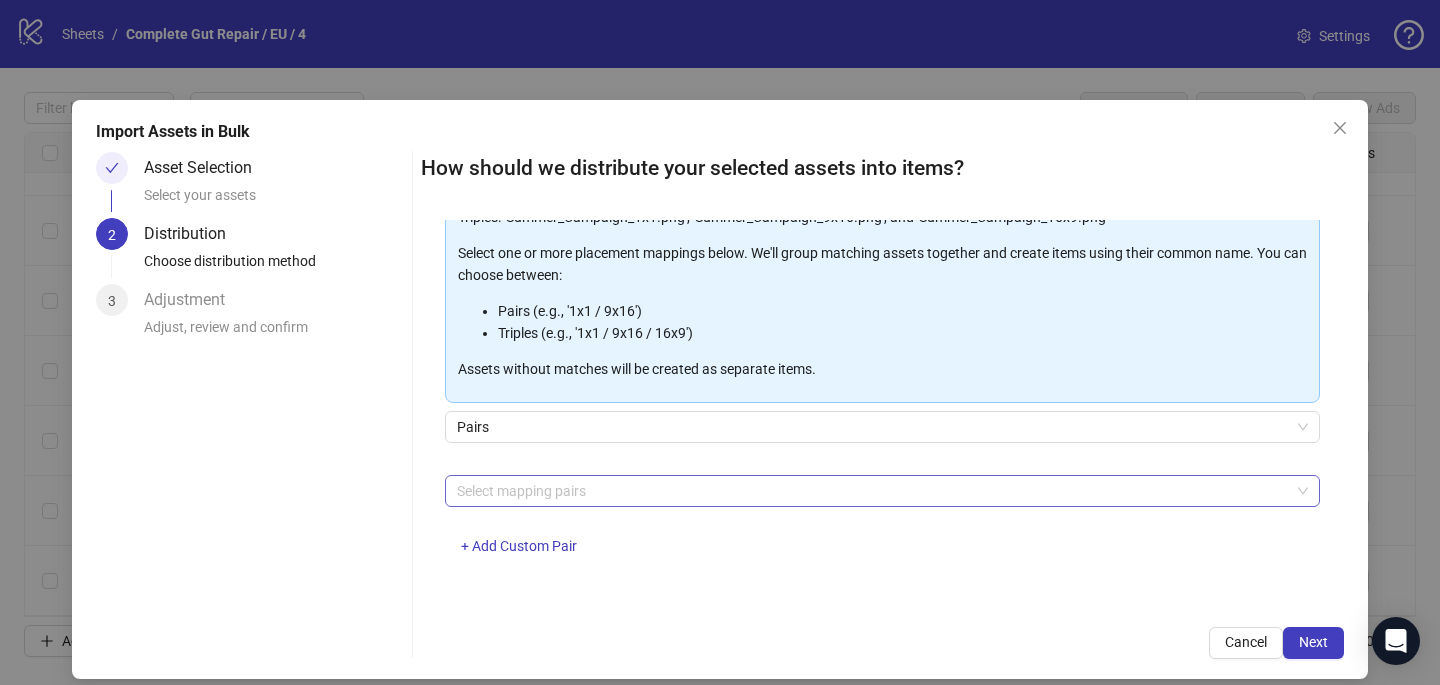 click at bounding box center [872, 491] 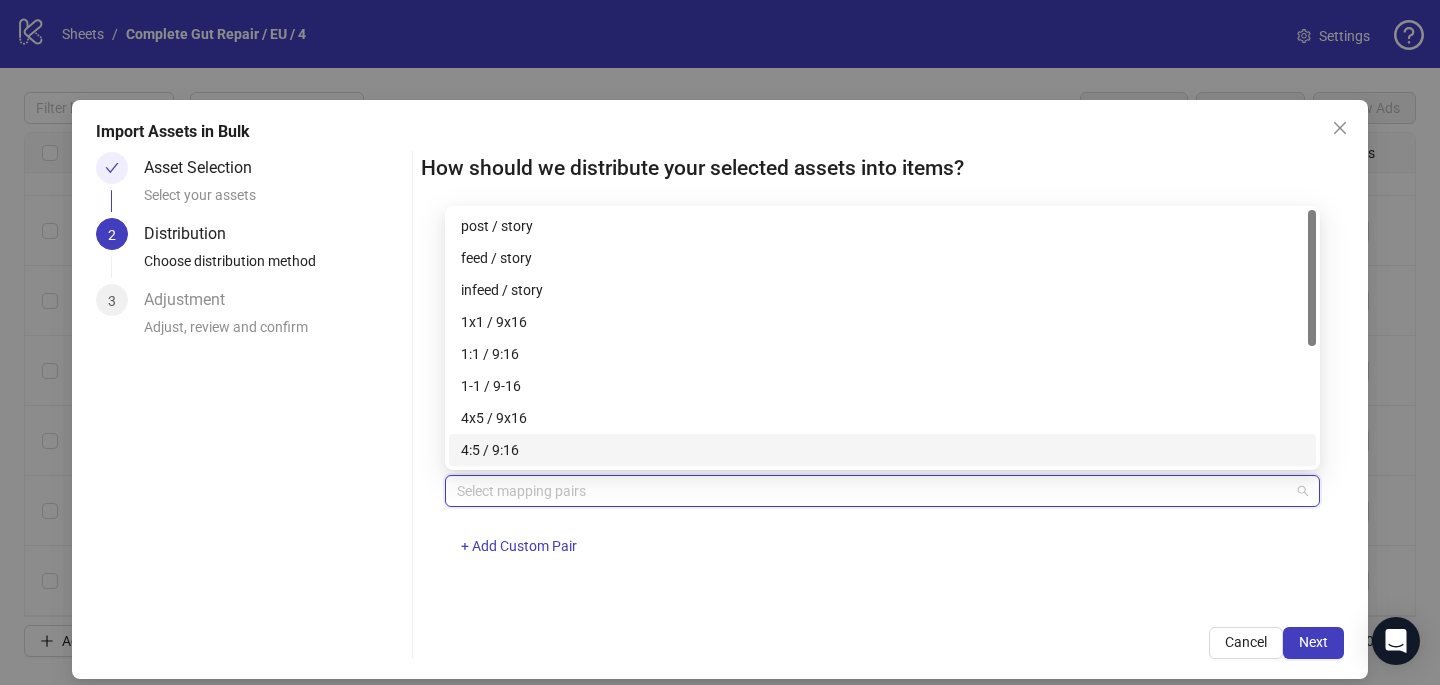 click on "4x5 / 9x16" at bounding box center (882, 418) 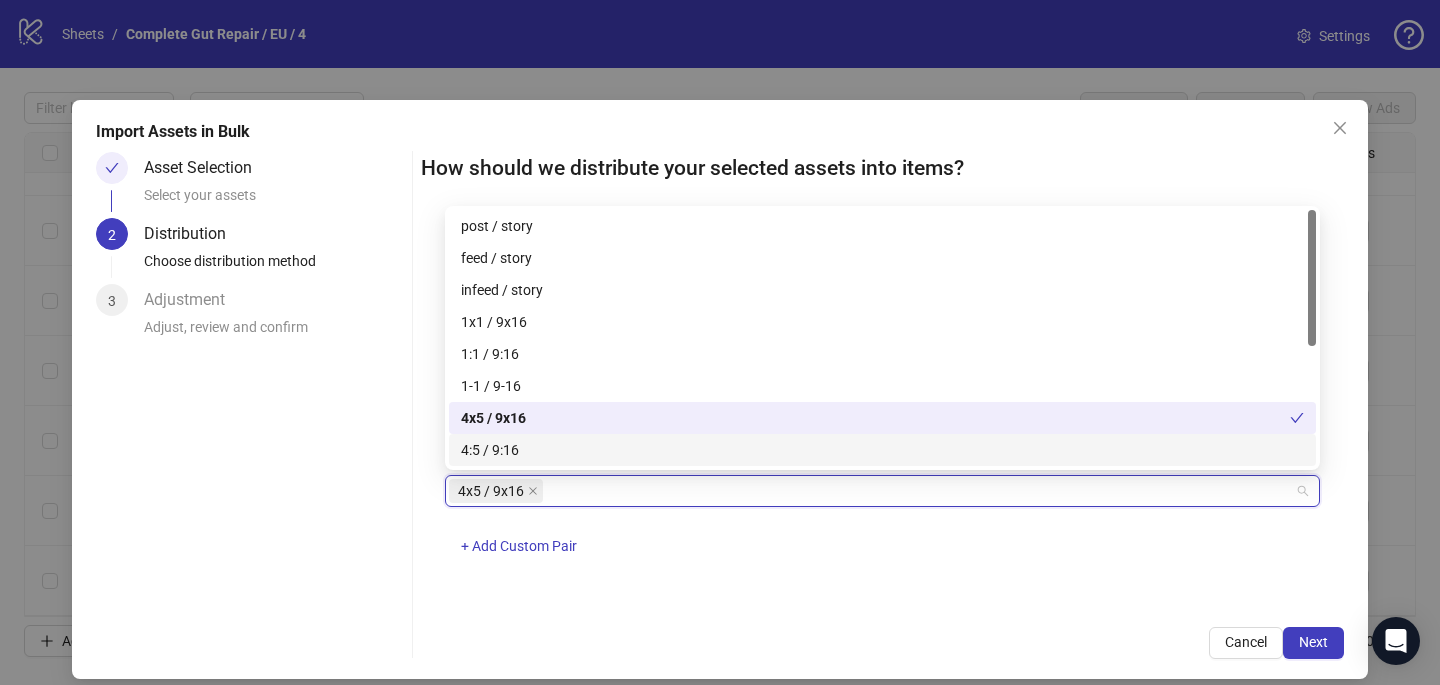 click on "4x5 / 9x16   + Add Custom Pair" at bounding box center (882, 527) 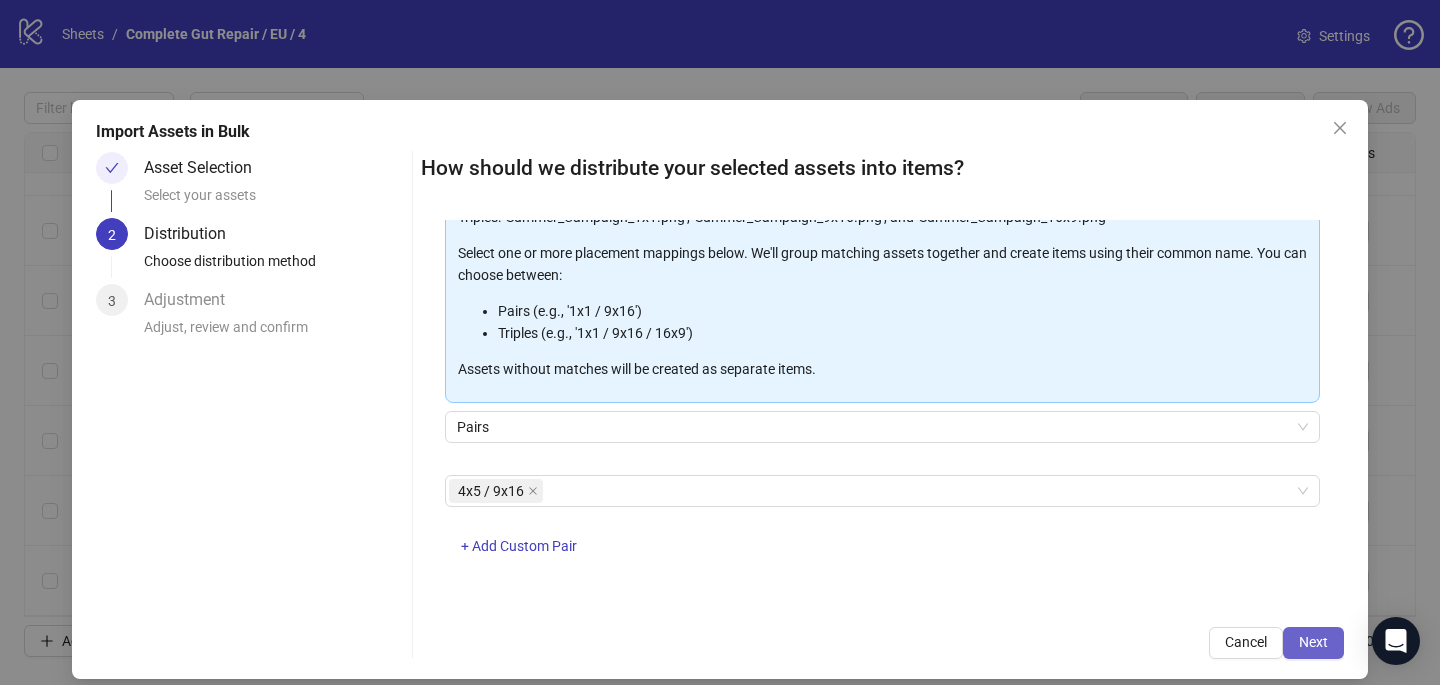click on "Next" at bounding box center (1313, 643) 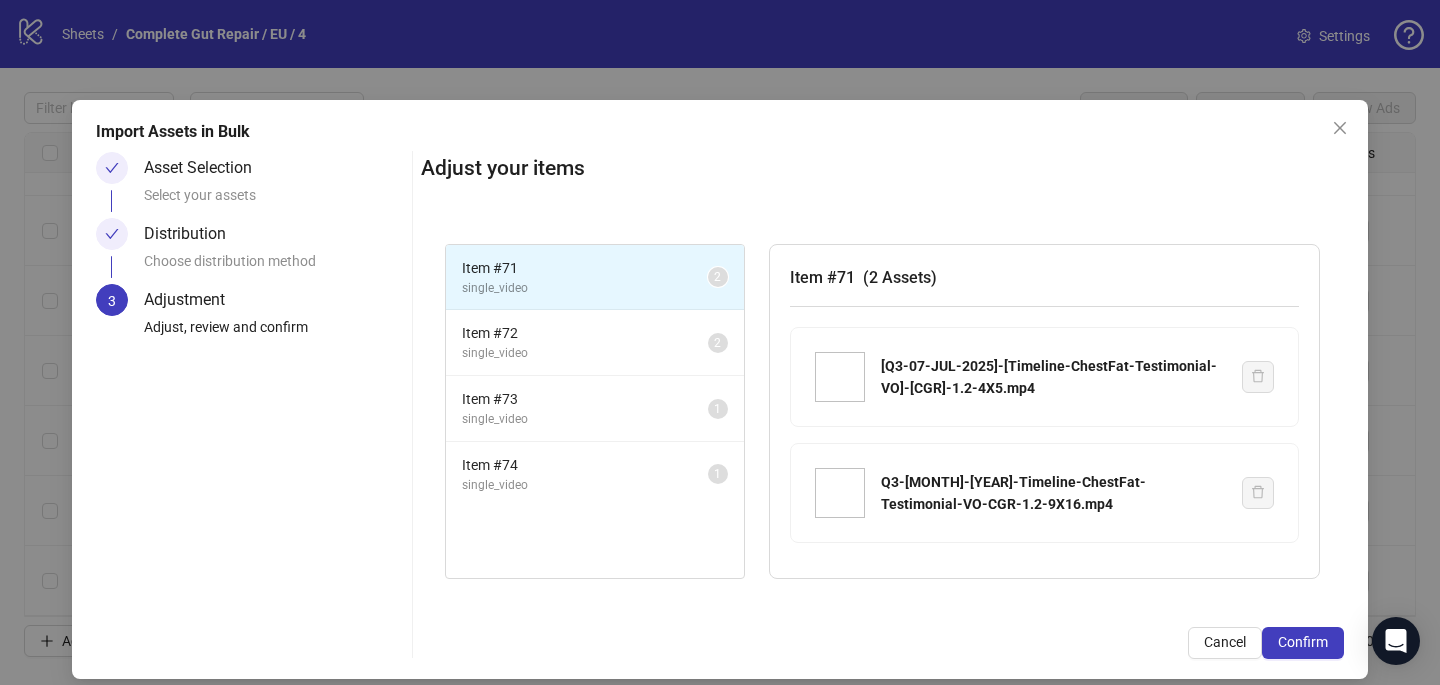 click on "Confirm" at bounding box center [1303, 643] 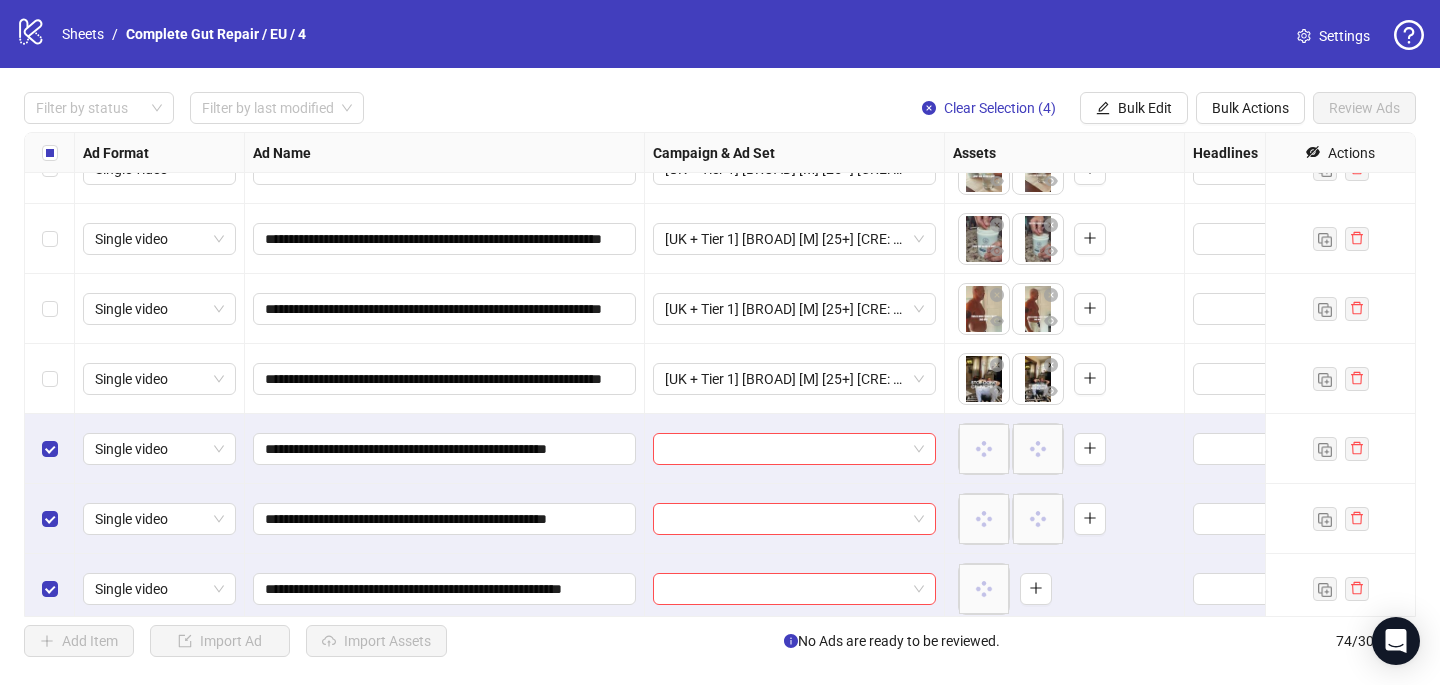 scroll, scrollTop: 4737, scrollLeft: 0, axis: vertical 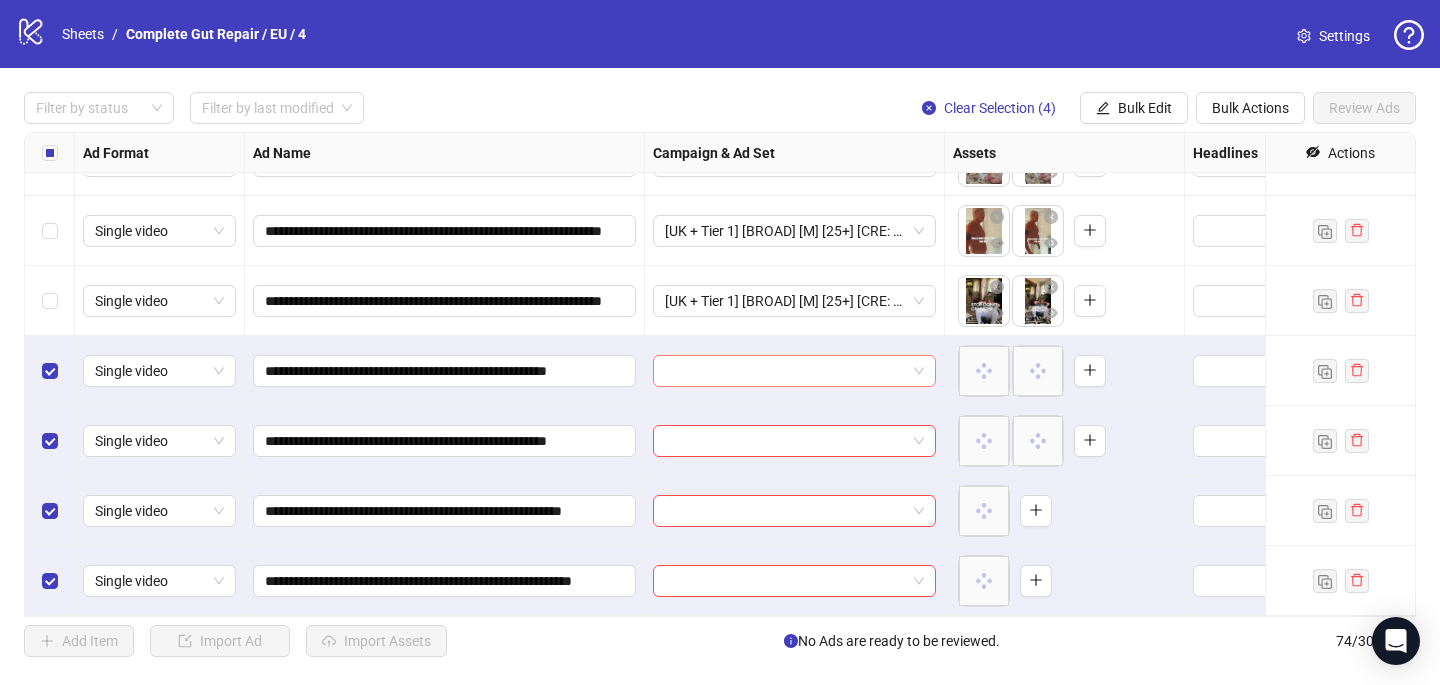click at bounding box center [785, 371] 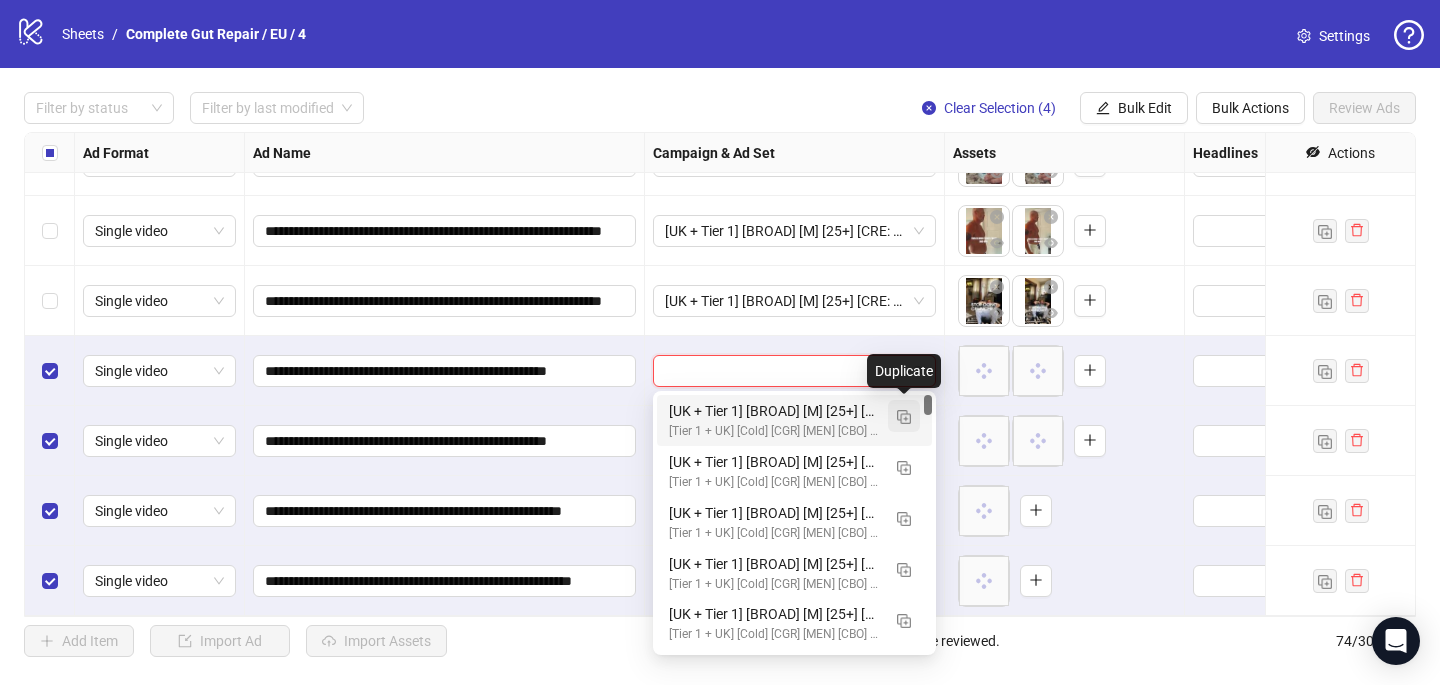 click at bounding box center [904, 417] 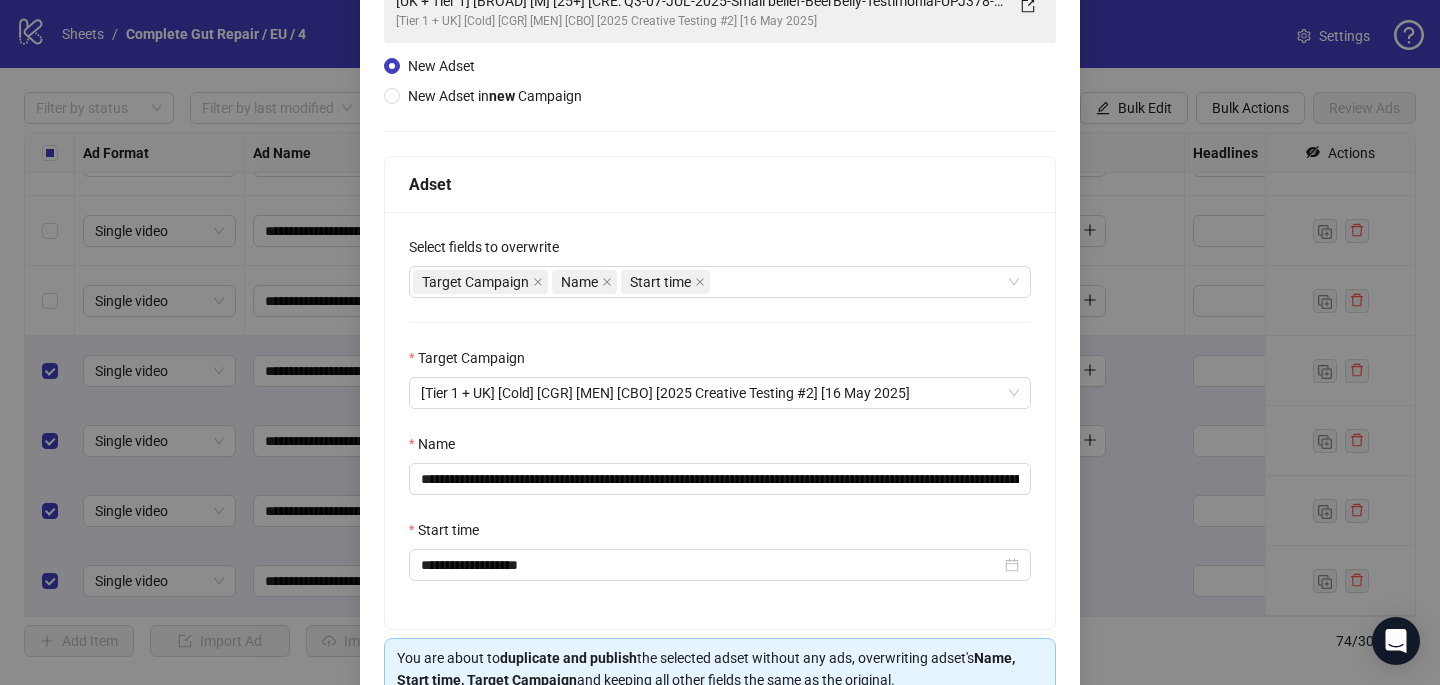 scroll, scrollTop: 208, scrollLeft: 0, axis: vertical 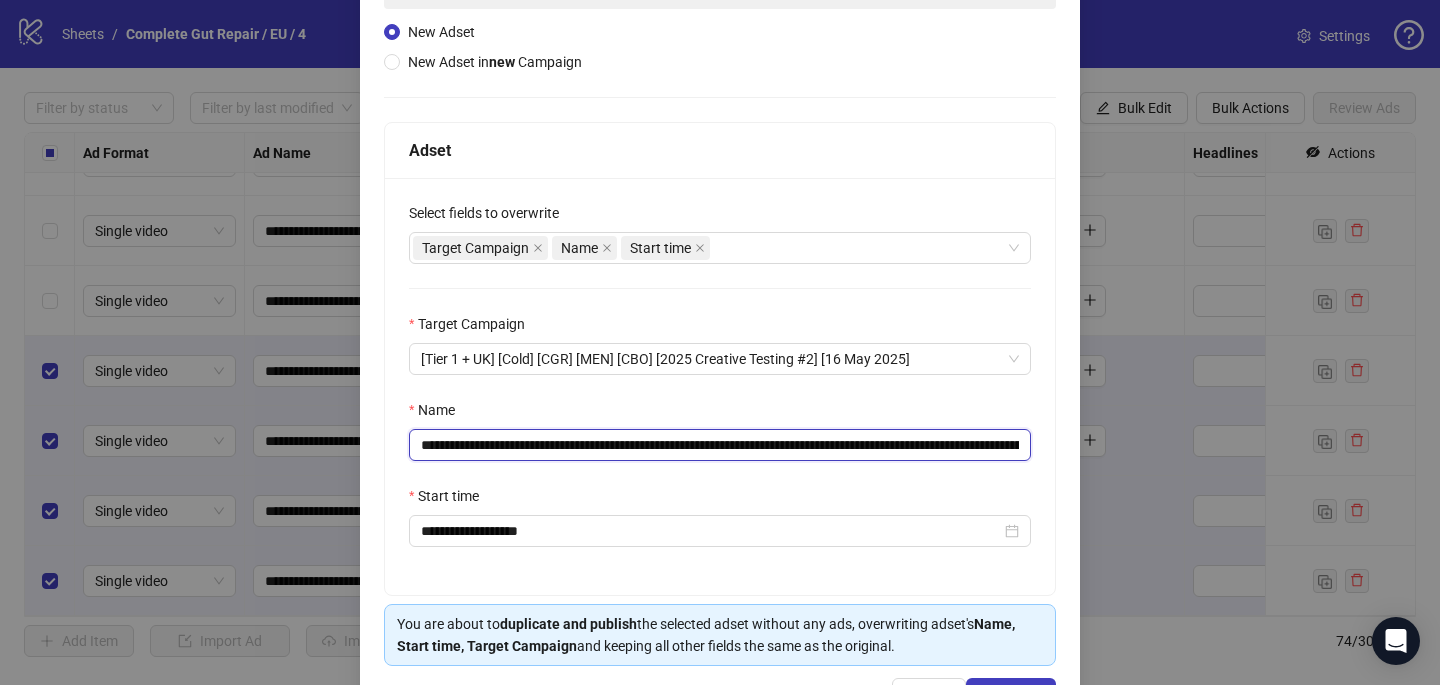 drag, startPoint x: 957, startPoint y: 448, endPoint x: 700, endPoint y: 447, distance: 257.00195 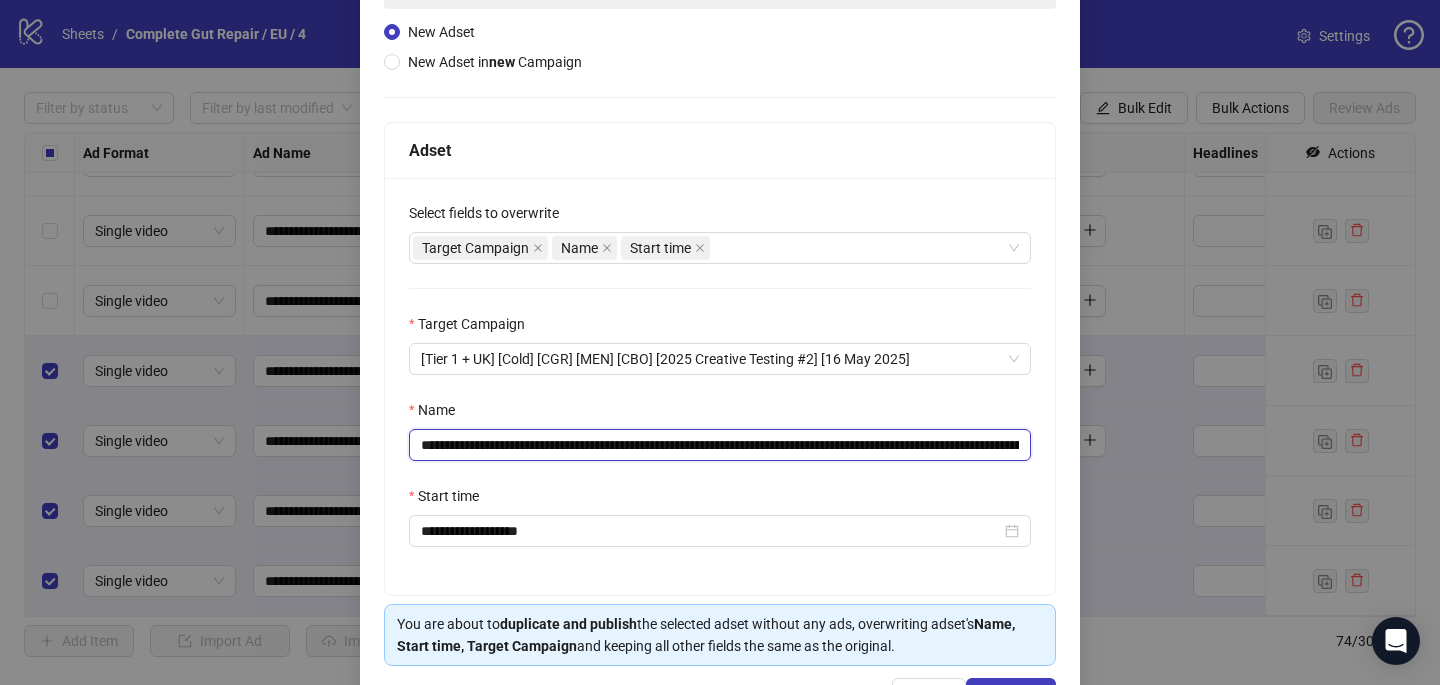 drag, startPoint x: 845, startPoint y: 442, endPoint x: 651, endPoint y: 438, distance: 194.04123 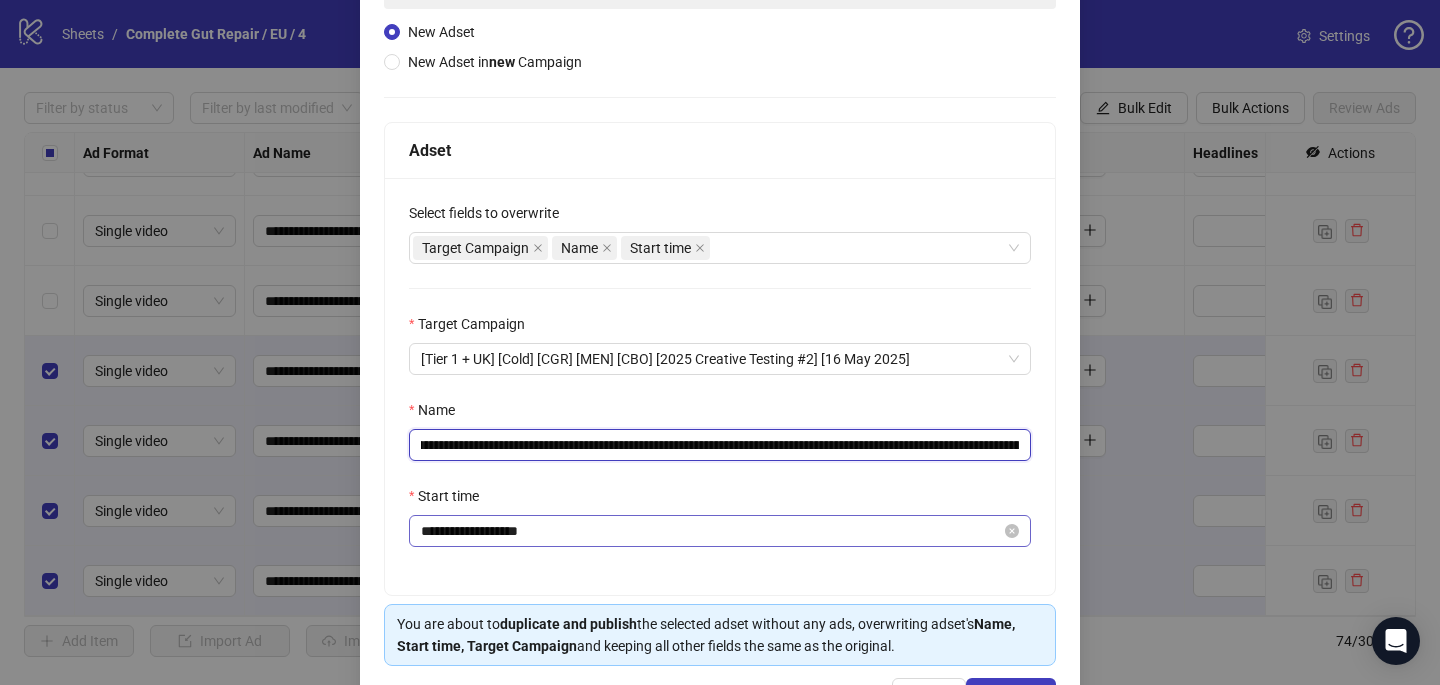 scroll, scrollTop: 278, scrollLeft: 0, axis: vertical 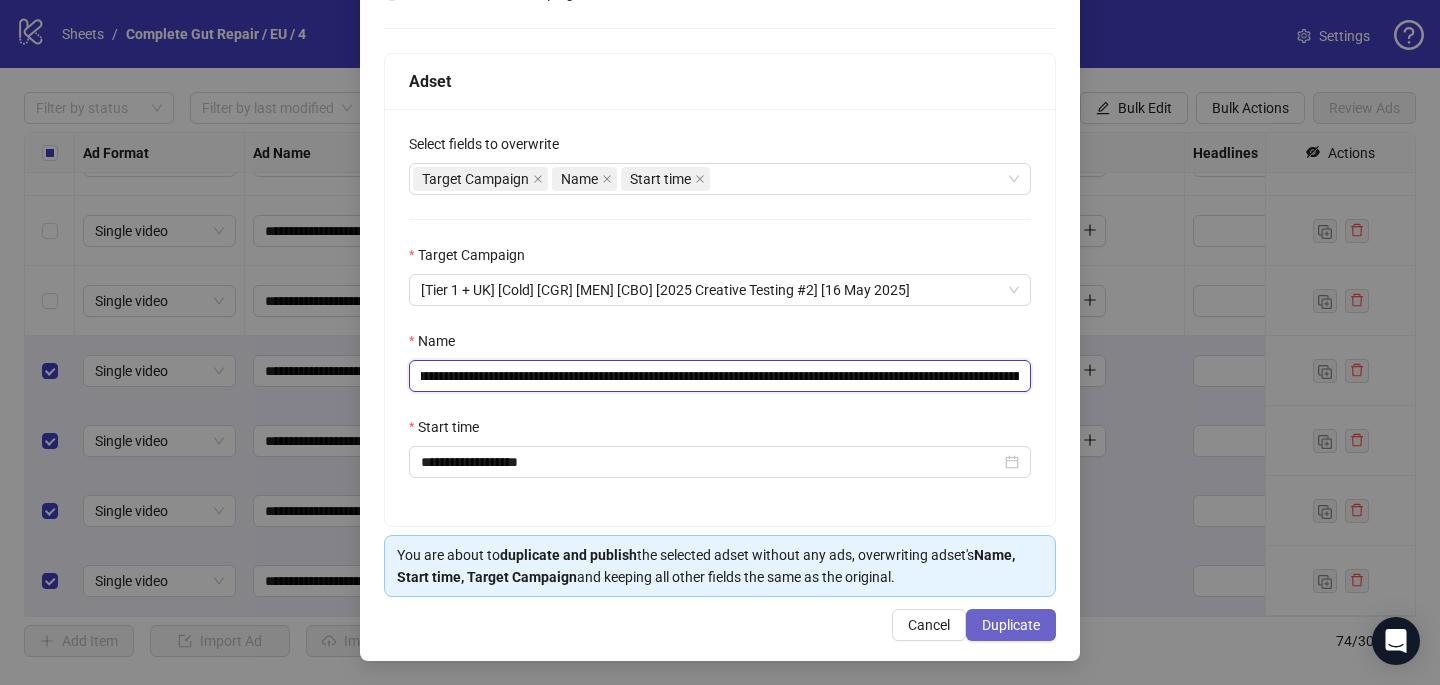 type on "**********" 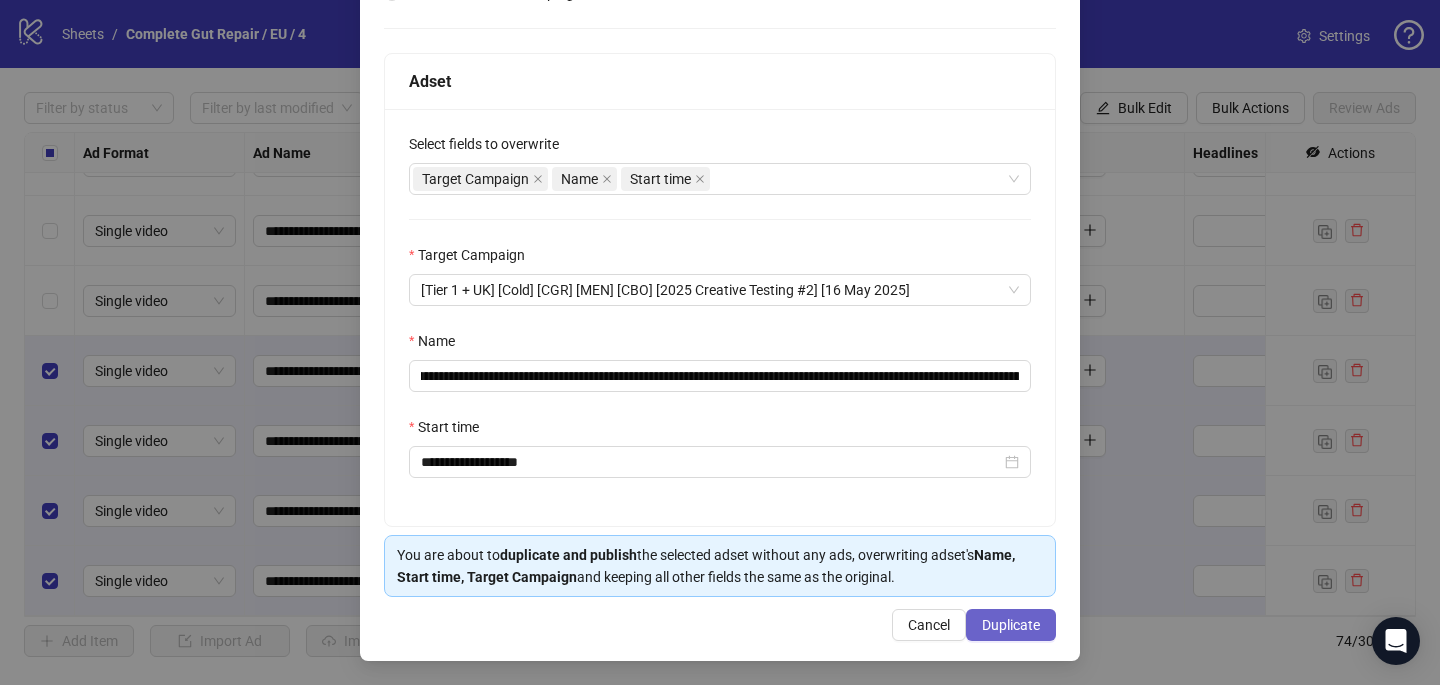 click on "Duplicate" at bounding box center [1011, 625] 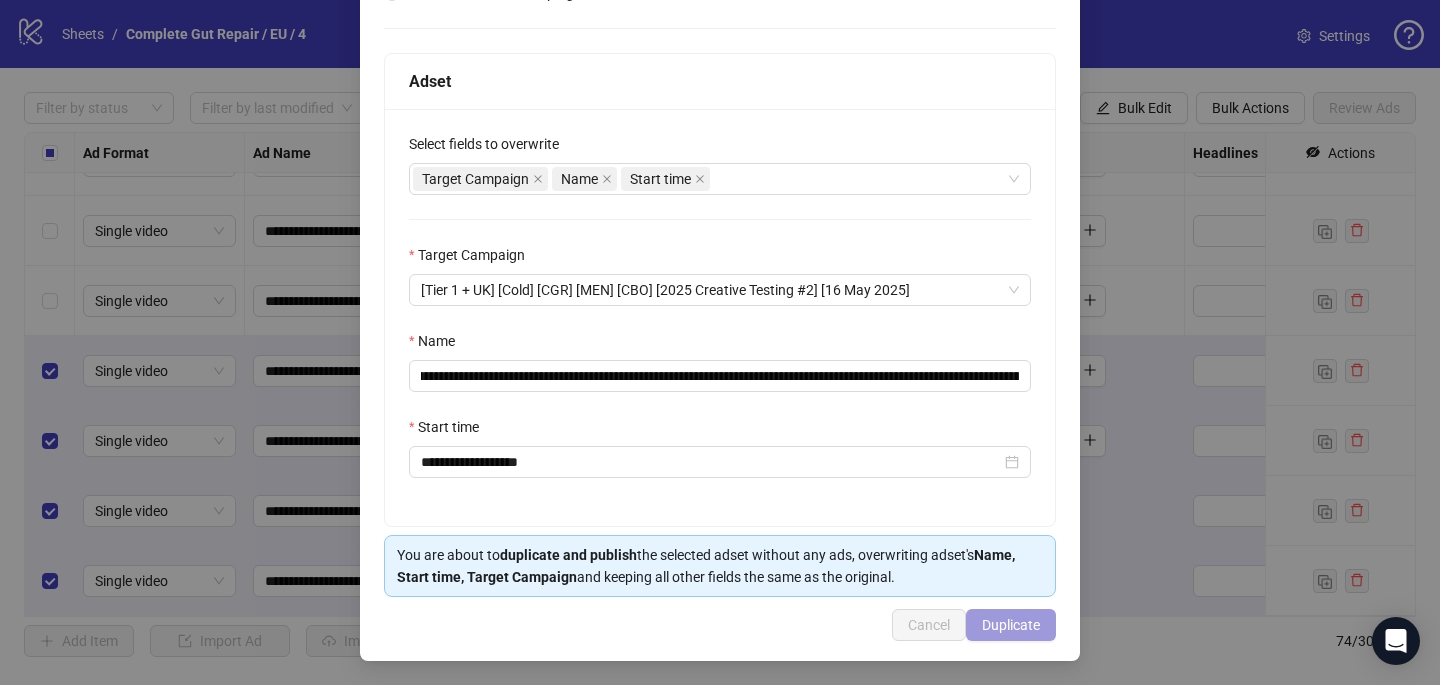 scroll, scrollTop: 0, scrollLeft: 0, axis: both 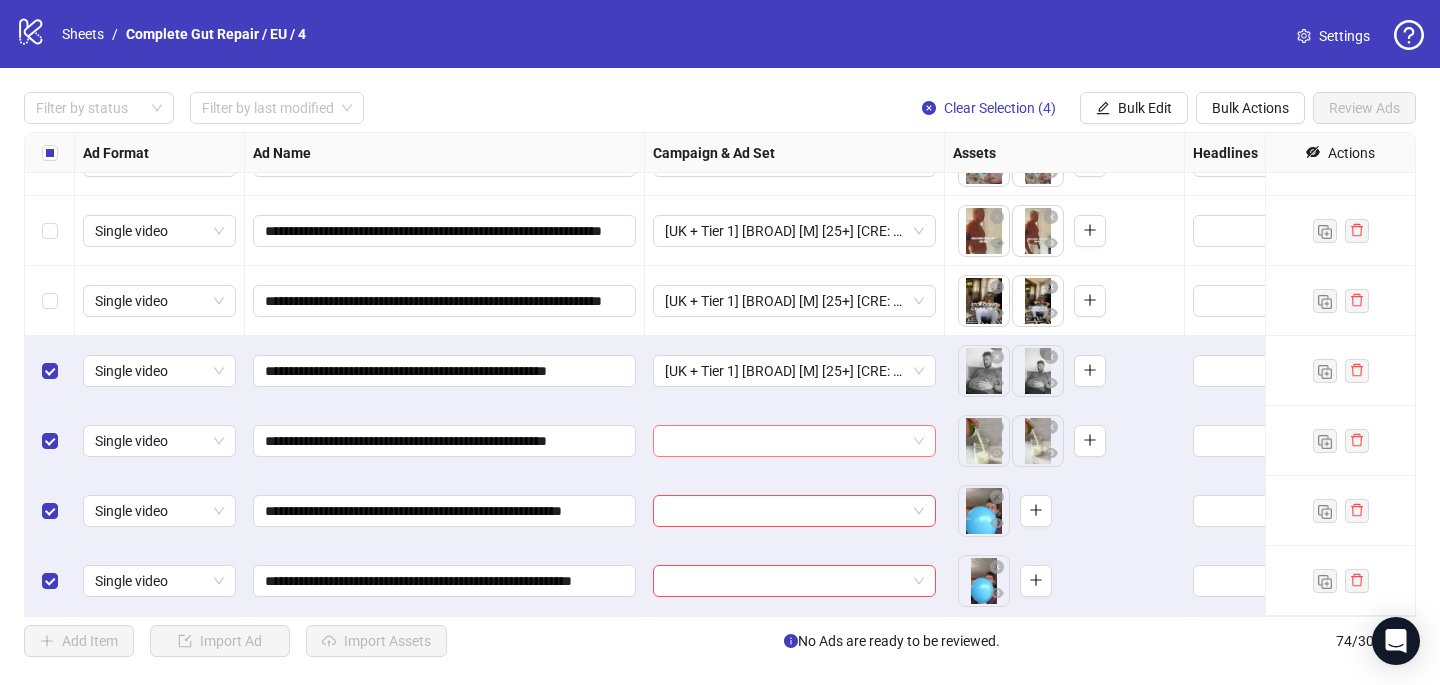 click at bounding box center [785, 441] 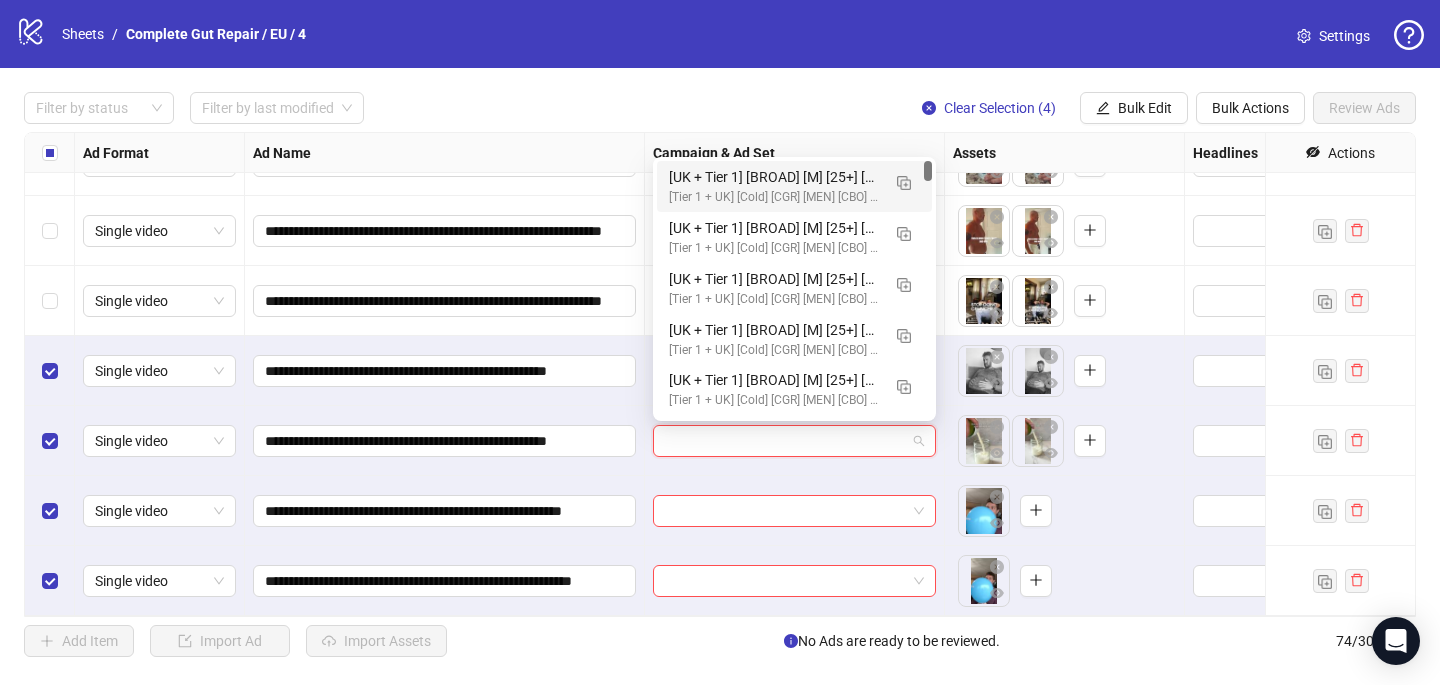 click on "[UK + Tier 1] [BROAD] [M] [25+] [CRE: Q3-07-JUL-2025-Timeline-ChestFat-Testimonial-VO-PCP/CGR] [COP: Q2-05-MAY-2025- dad bod emergency plan -CGR/PCP]  [3 Aug 2025] (copy) (copy) (copy) (copy) (copy) (copy)" at bounding box center [774, 177] 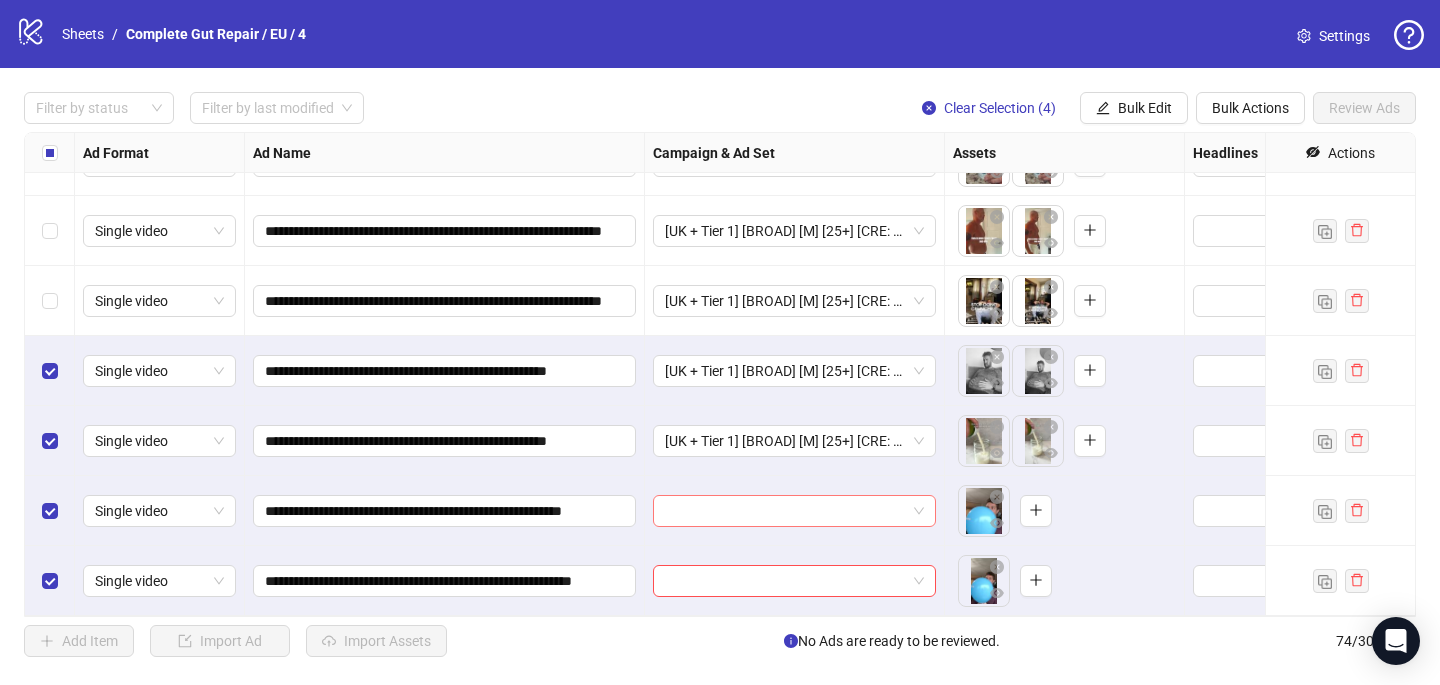 click at bounding box center [785, 511] 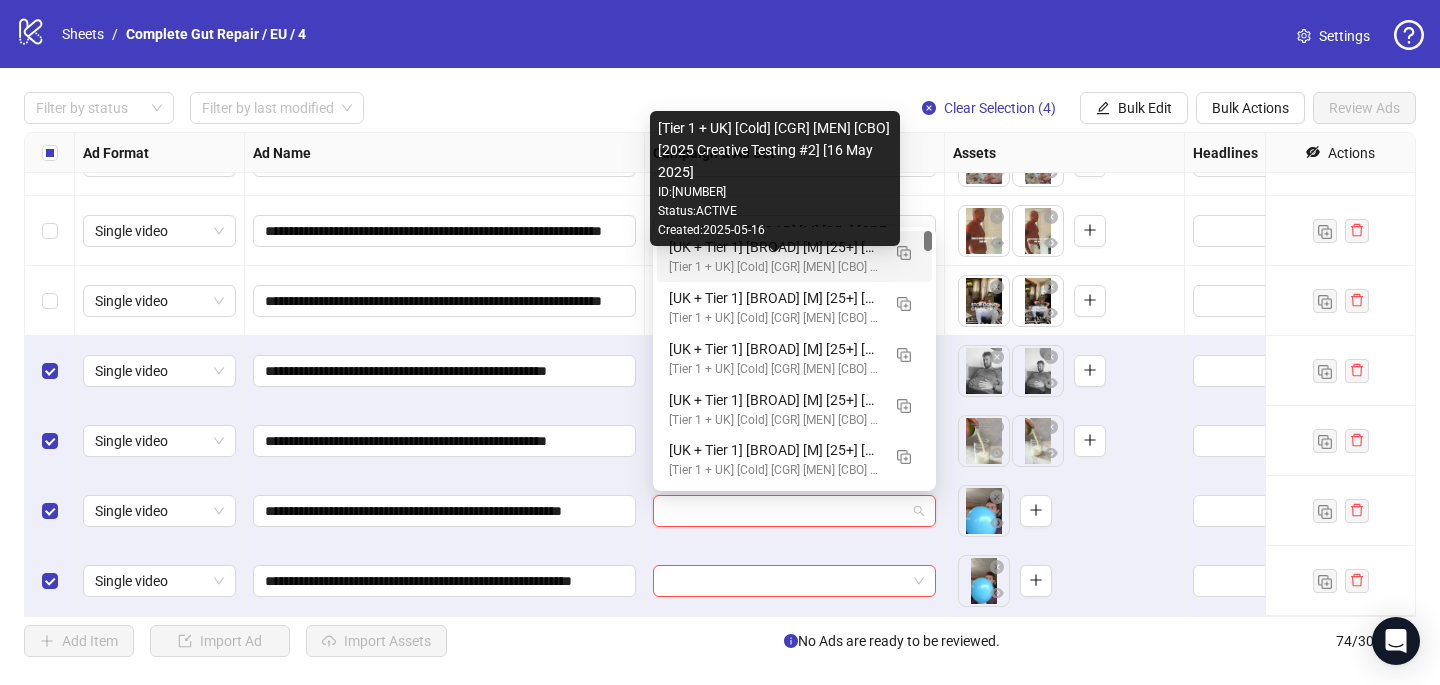click on "[Tier 1 + UK] [Cold] [CGR] [MEN] [CBO] [2025 Creative Testing #2] [16 May 2025]" at bounding box center [774, 267] 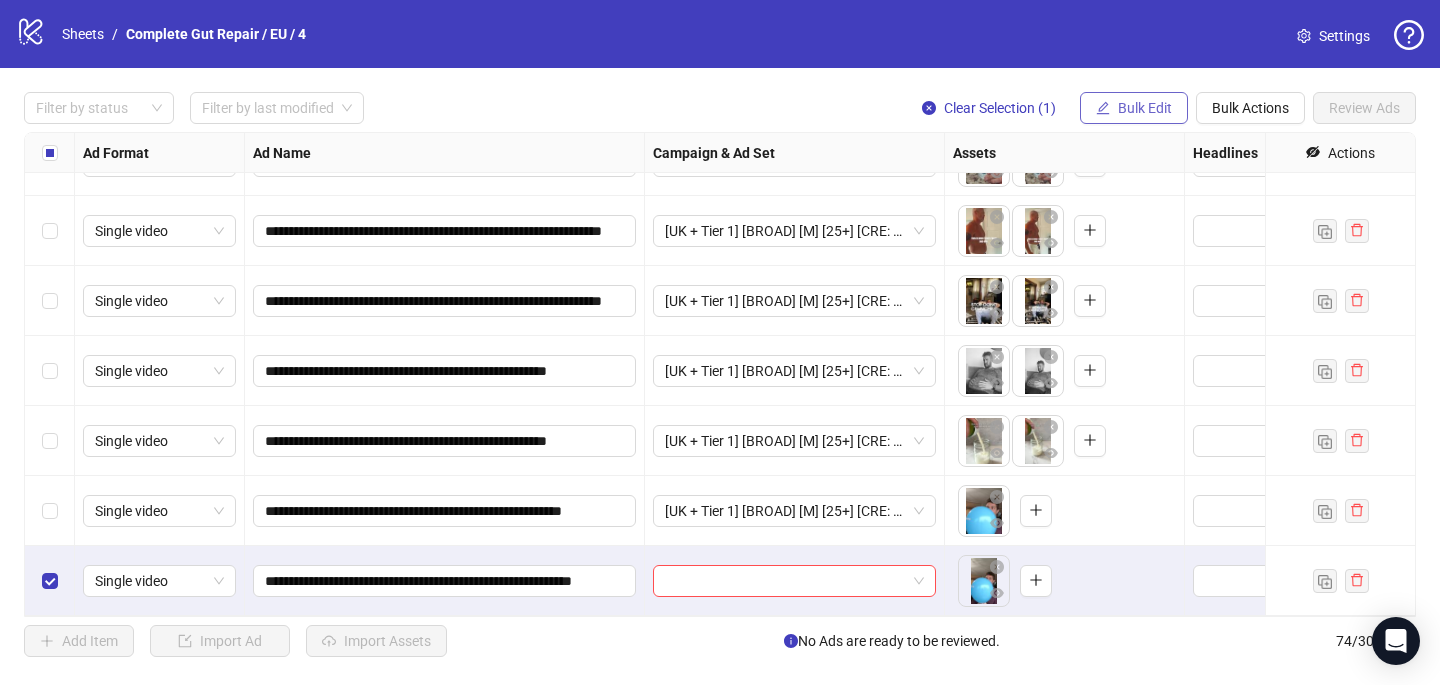 click on "Bulk Edit" at bounding box center (1145, 108) 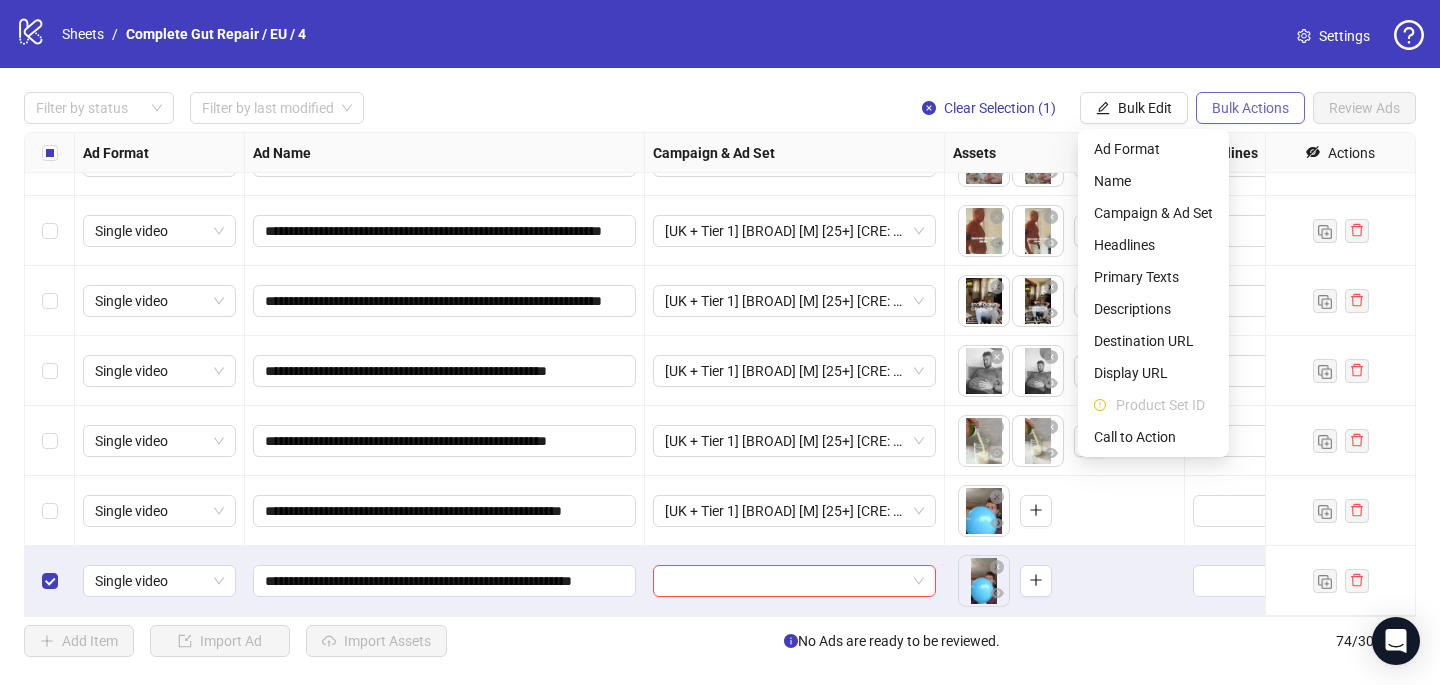 click on "Bulk Actions" at bounding box center [1250, 108] 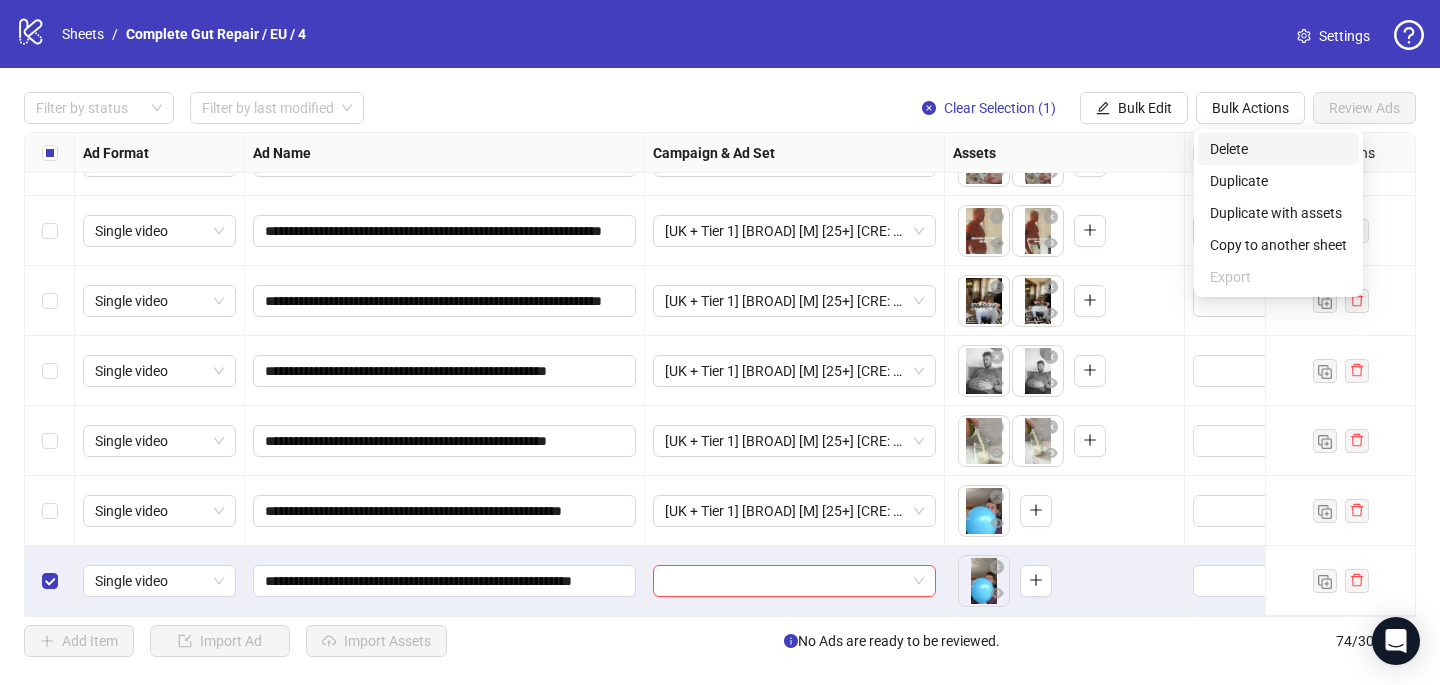 click on "Delete" at bounding box center [1278, 149] 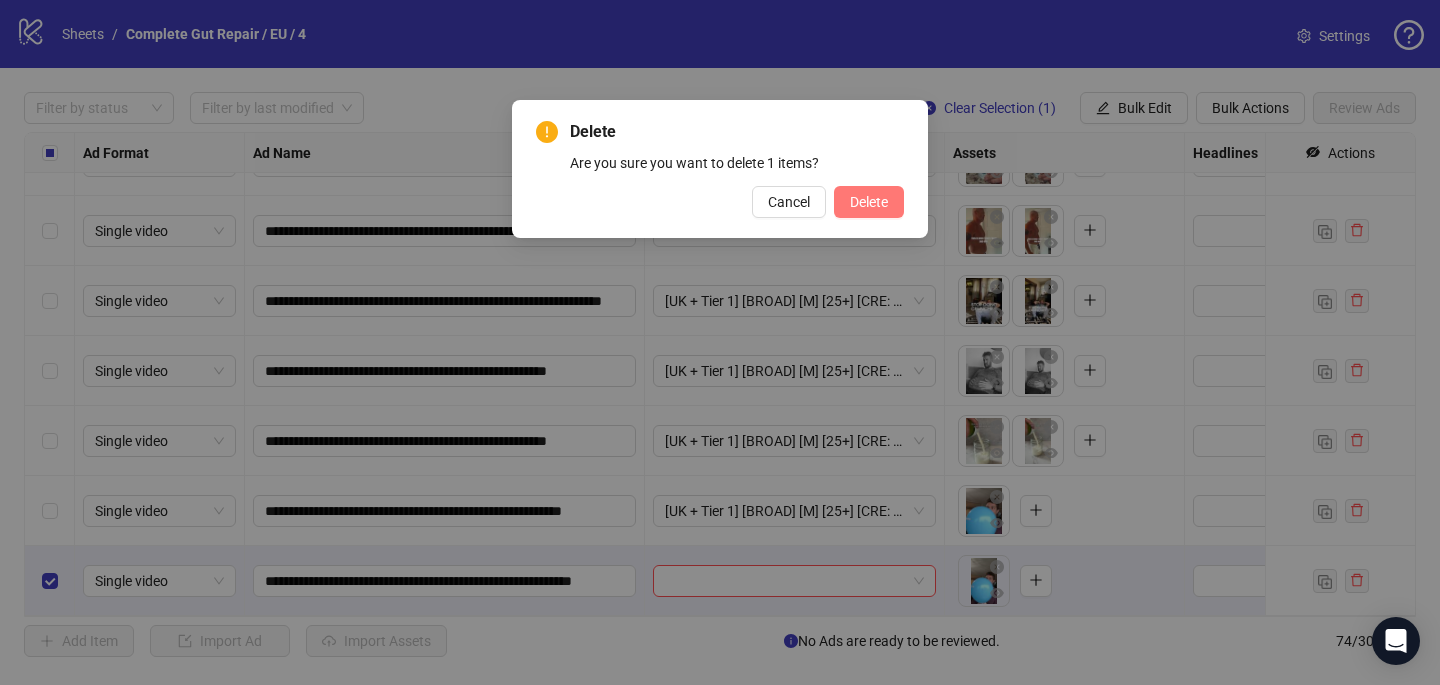 click on "Delete" at bounding box center (869, 202) 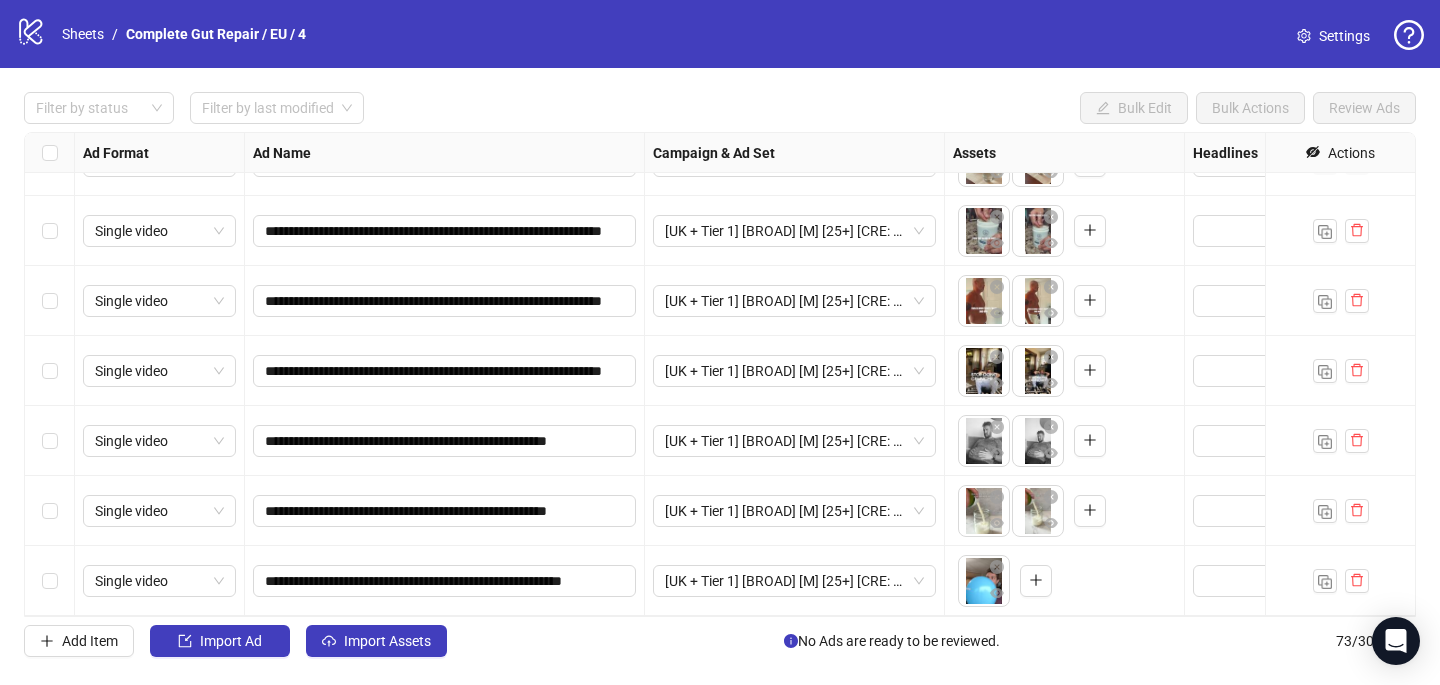 scroll, scrollTop: 4667, scrollLeft: 0, axis: vertical 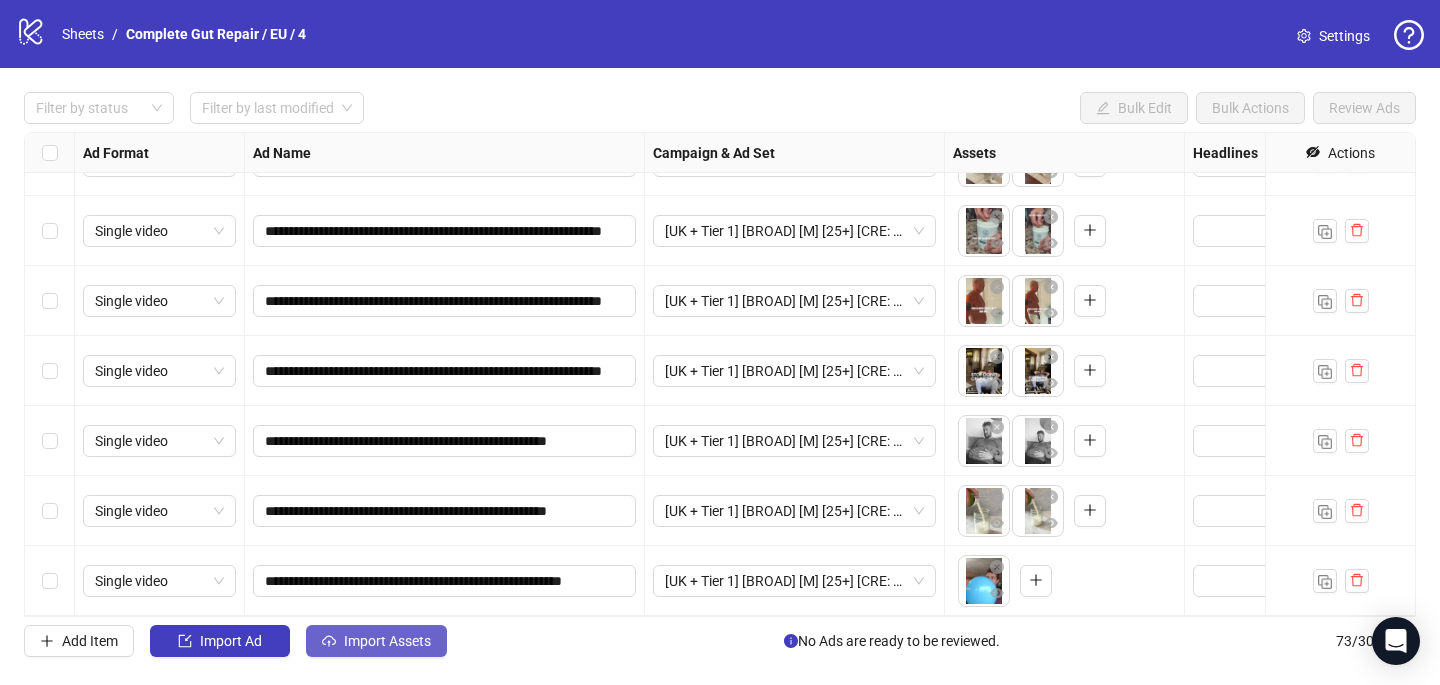 click on "Import Assets" at bounding box center [376, 641] 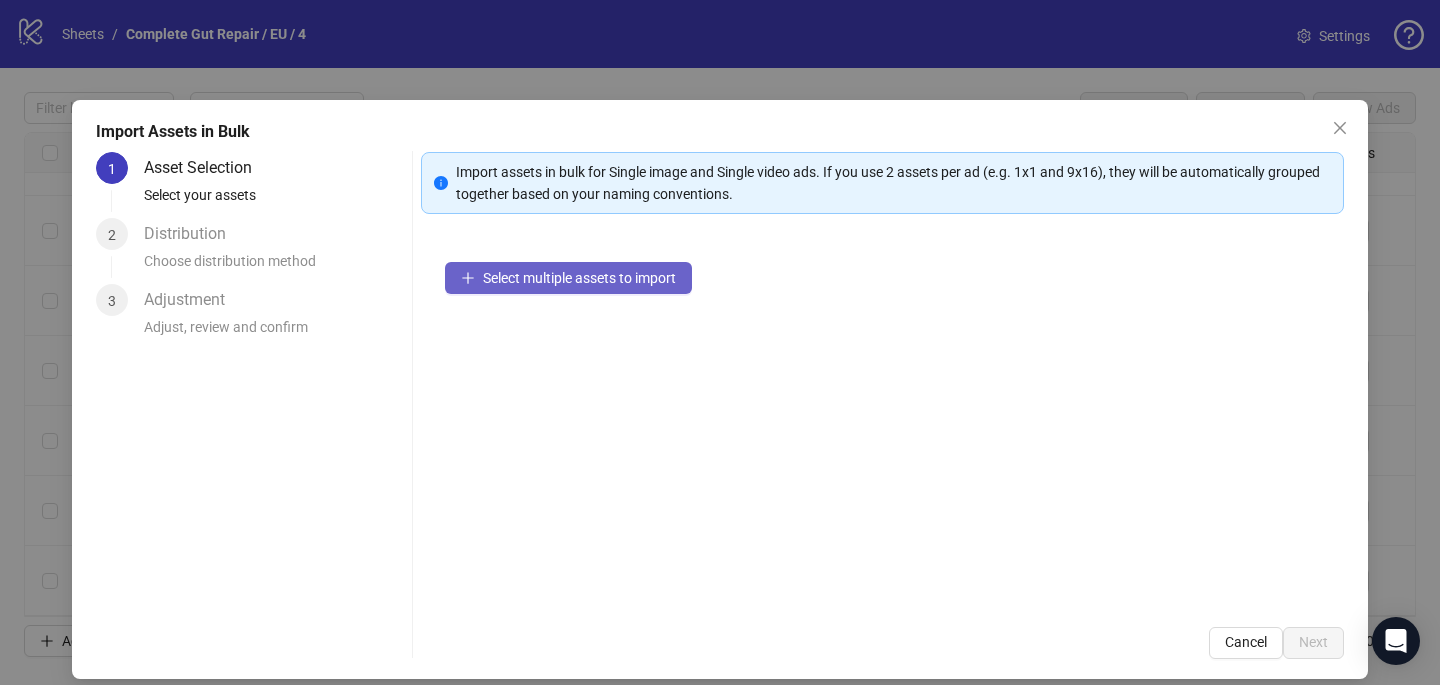 click on "Select multiple assets to import" at bounding box center [579, 278] 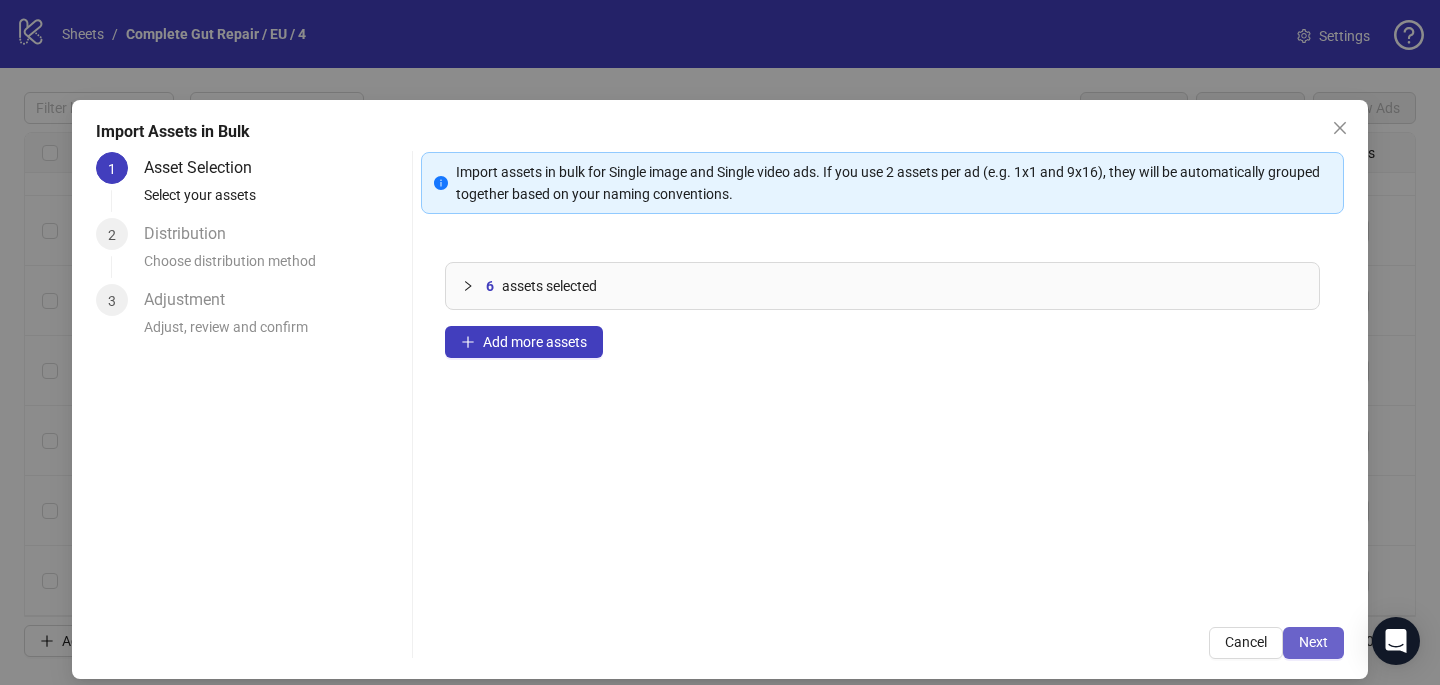 click on "Next" at bounding box center (1313, 642) 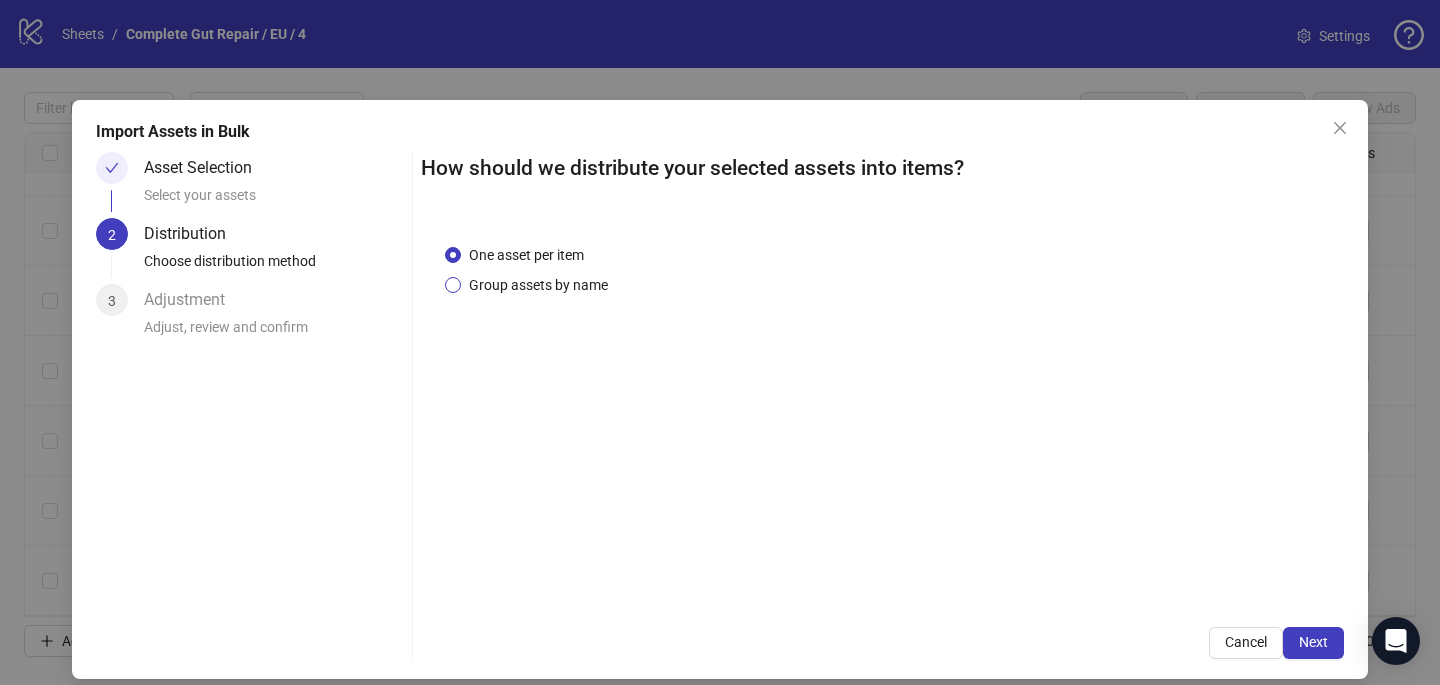 click on "Group assets by name" at bounding box center (538, 285) 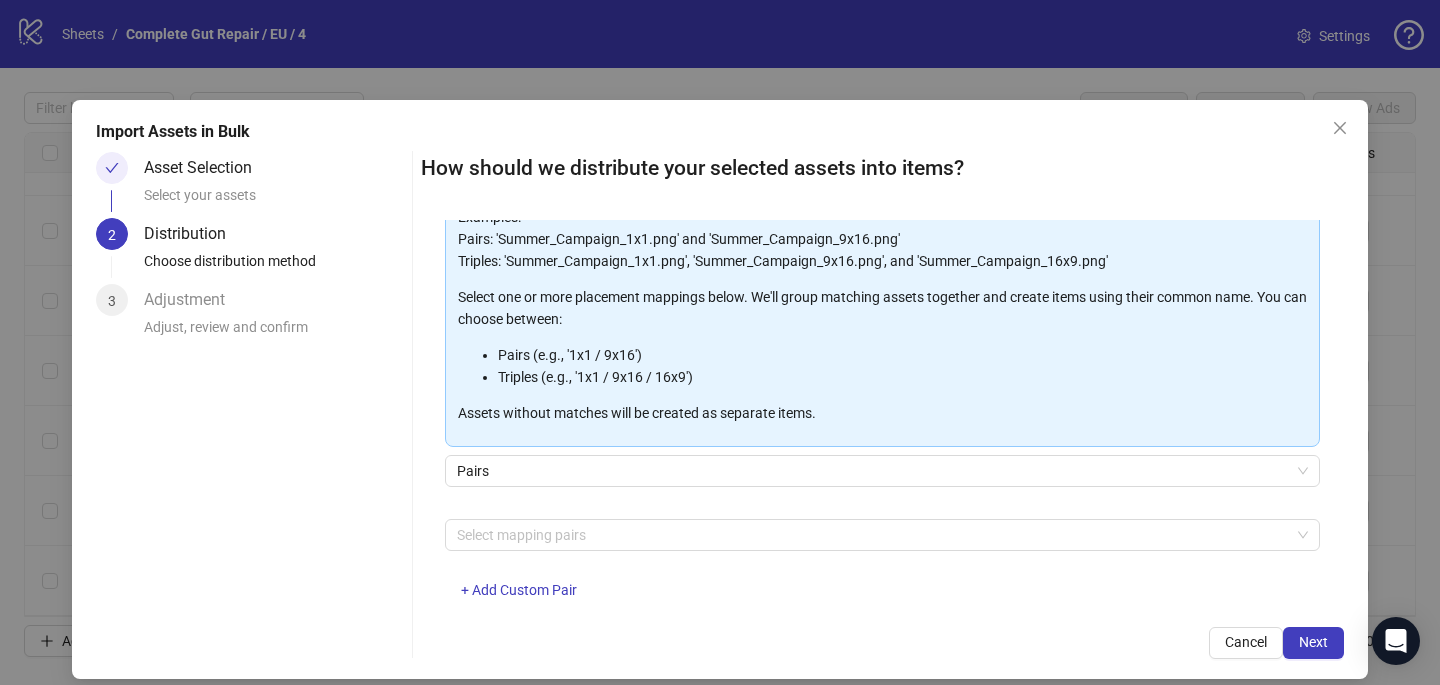 scroll, scrollTop: 203, scrollLeft: 0, axis: vertical 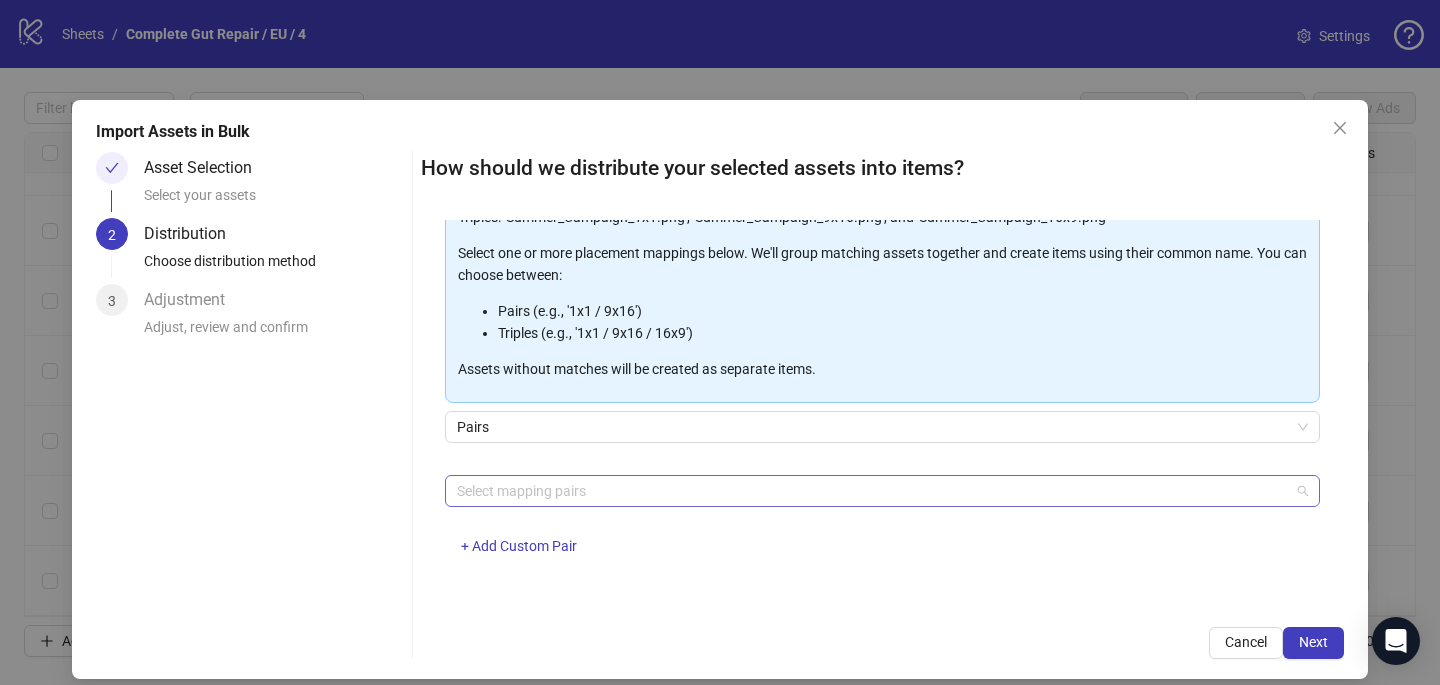 click at bounding box center [872, 491] 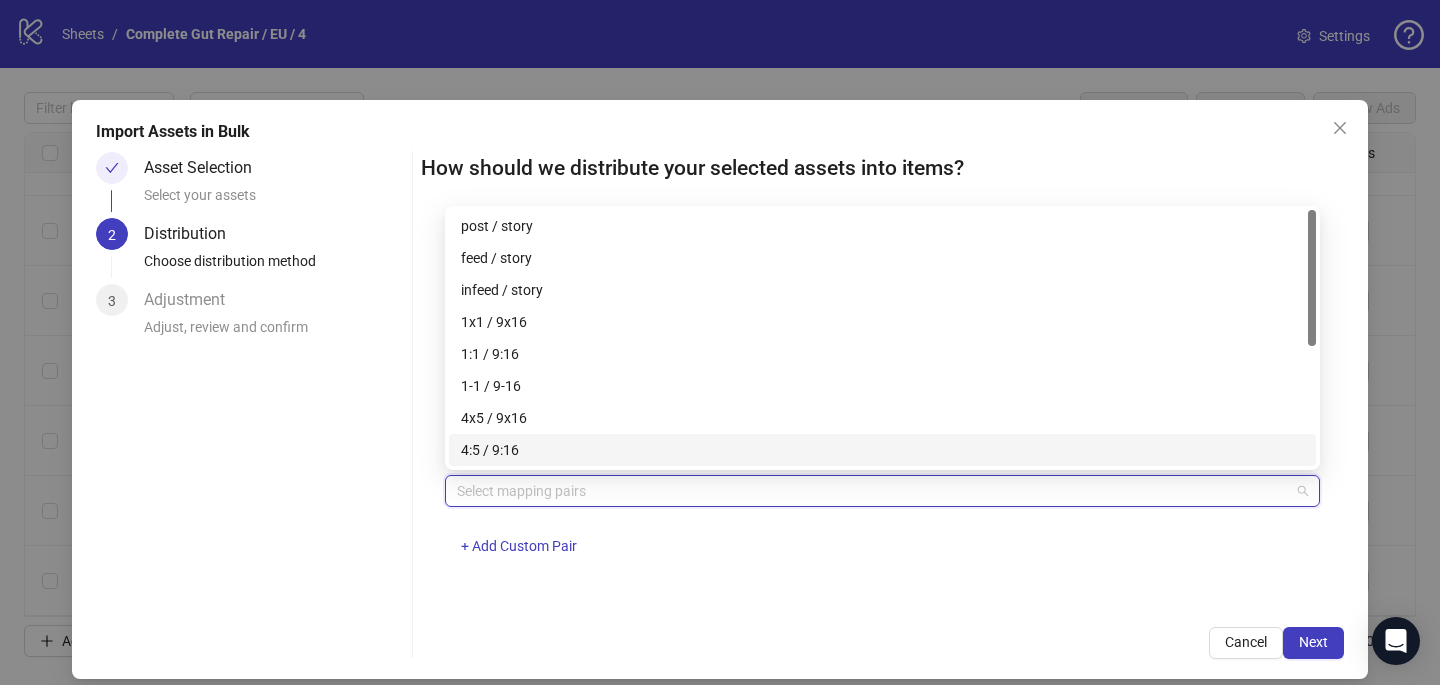click on "4x5 / 9x16" at bounding box center (882, 418) 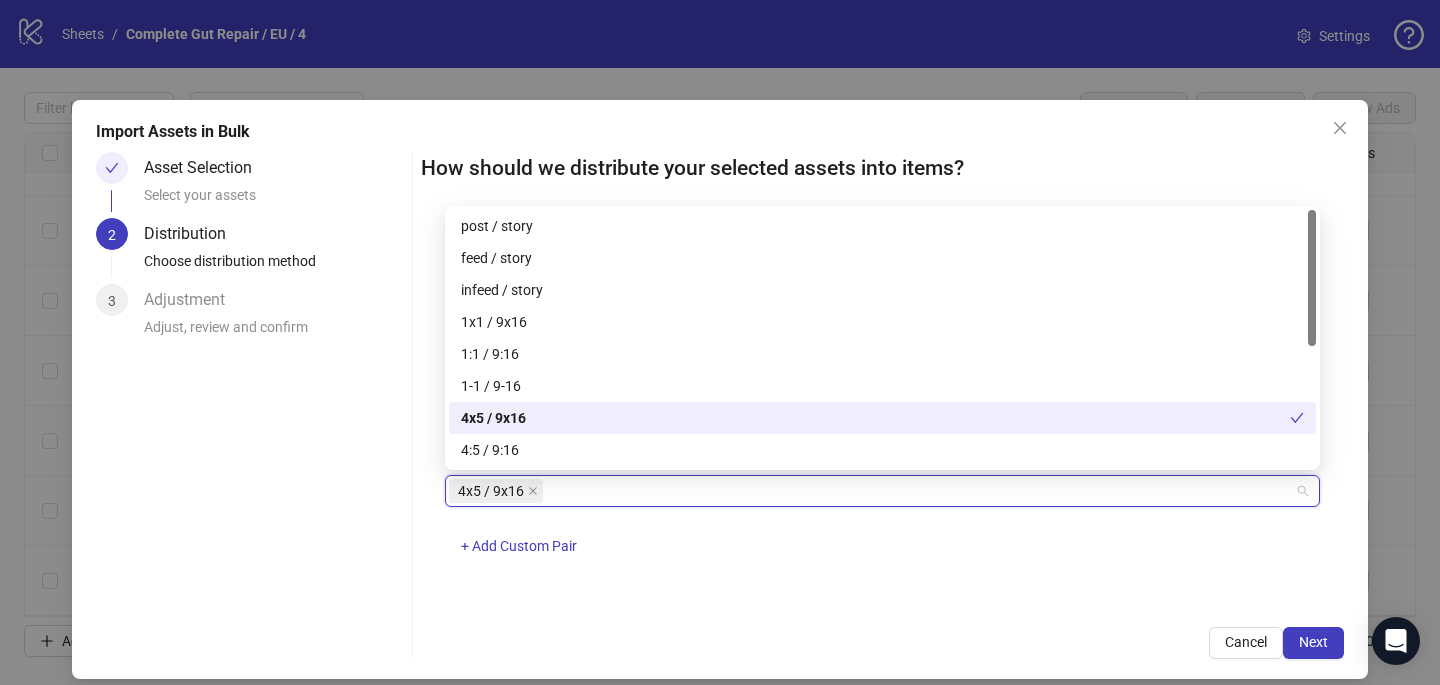 click on "One asset per item Group assets by name Assets must follow a consistent naming pattern to use this feature. Examples: Pairs: 'Summer_Campaign_1x1.png' and 'Summer_Campaign_9x16.png' Triples: 'Summer_Campaign_1x1.png', 'Summer_Campaign_9x16.png', and 'Summer_Campaign_16x9.png' Select one or more placement mappings below. We'll group matching assets together and create items using their common name. You can choose between: Pairs (e.g., '1x1 / 9x16') Triples (e.g., '1x1 / 9x16 / 16x9') Assets without matches will be created as separate items. Pairs 4x5 / 9x16   + Add Custom Pair" at bounding box center [882, 411] 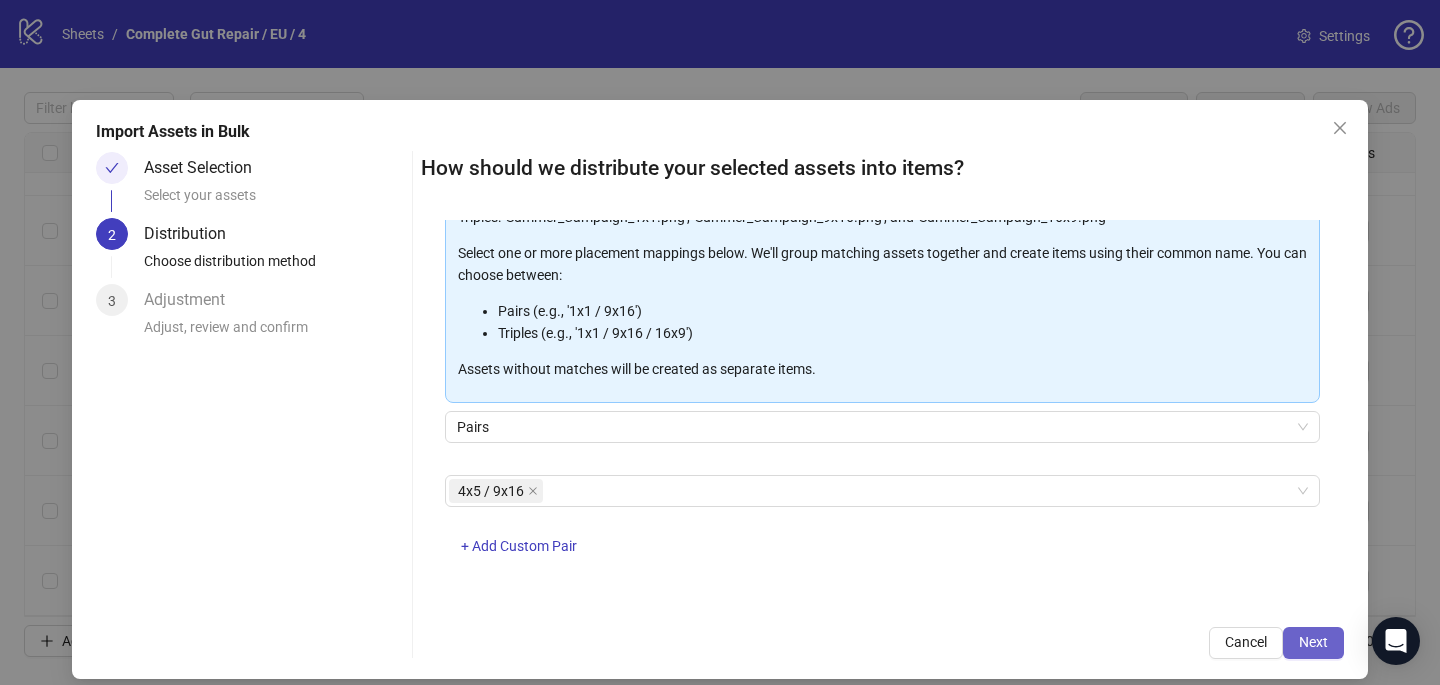 click on "Next" at bounding box center (1313, 642) 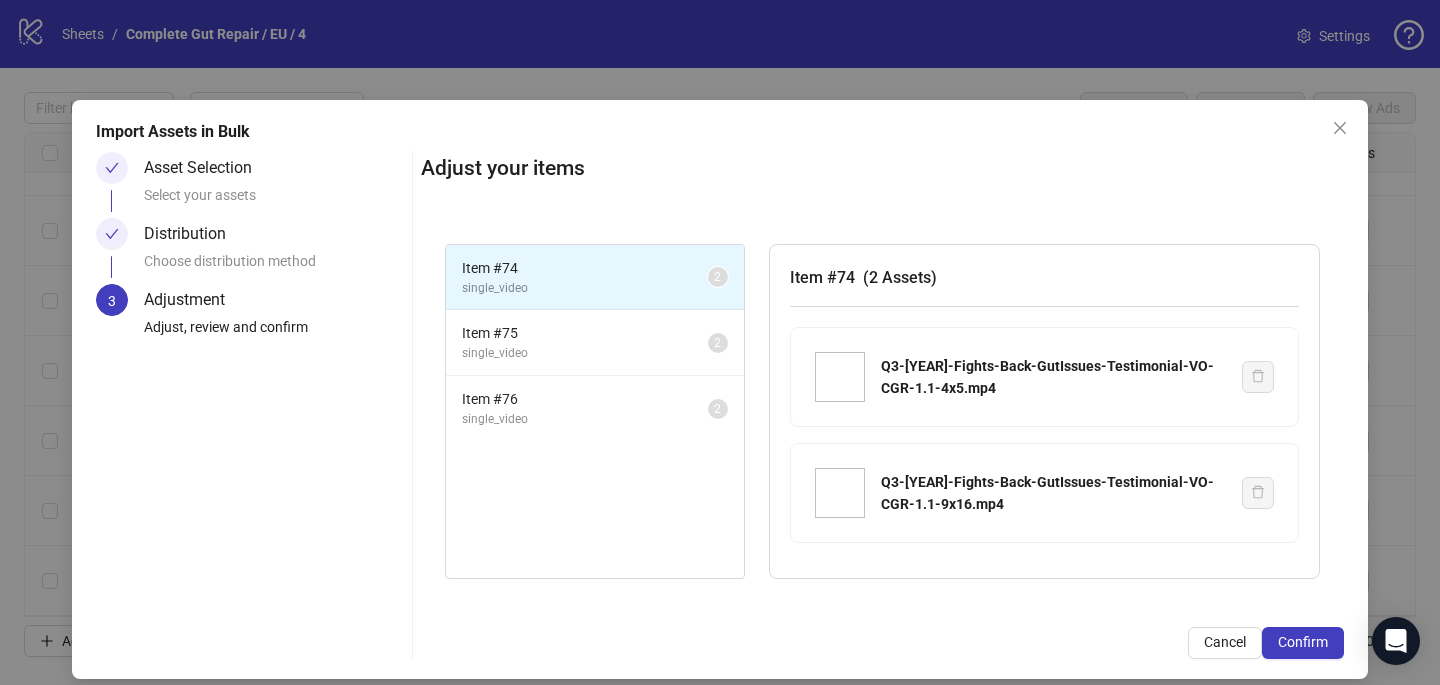 click on "Confirm" at bounding box center [1303, 642] 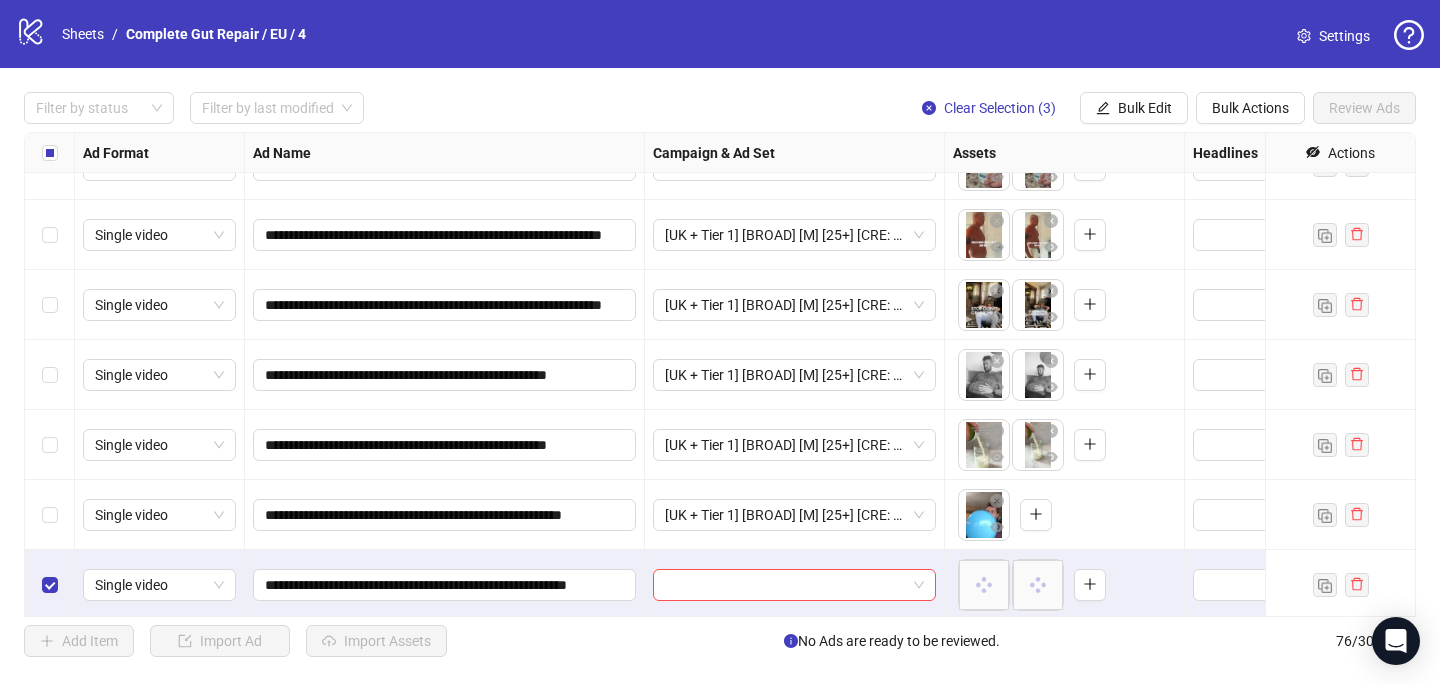 scroll, scrollTop: 4877, scrollLeft: 0, axis: vertical 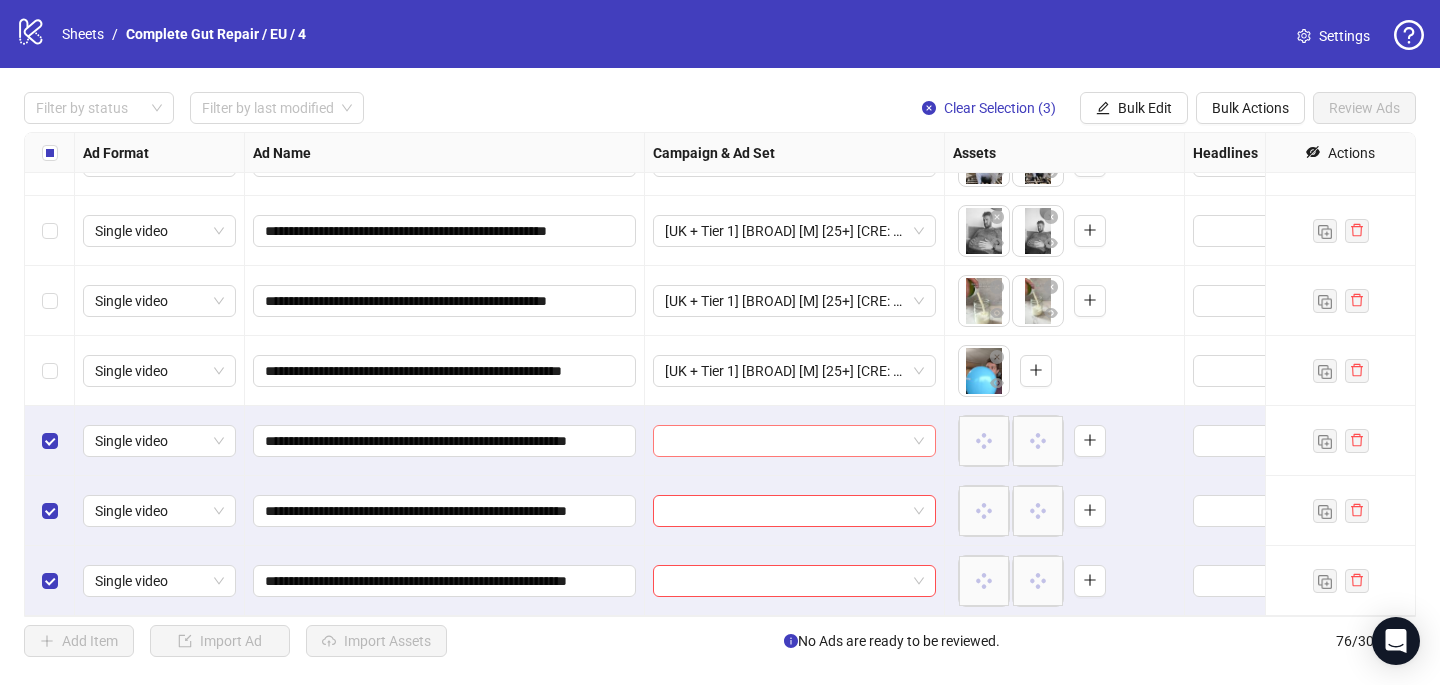 click at bounding box center [785, 441] 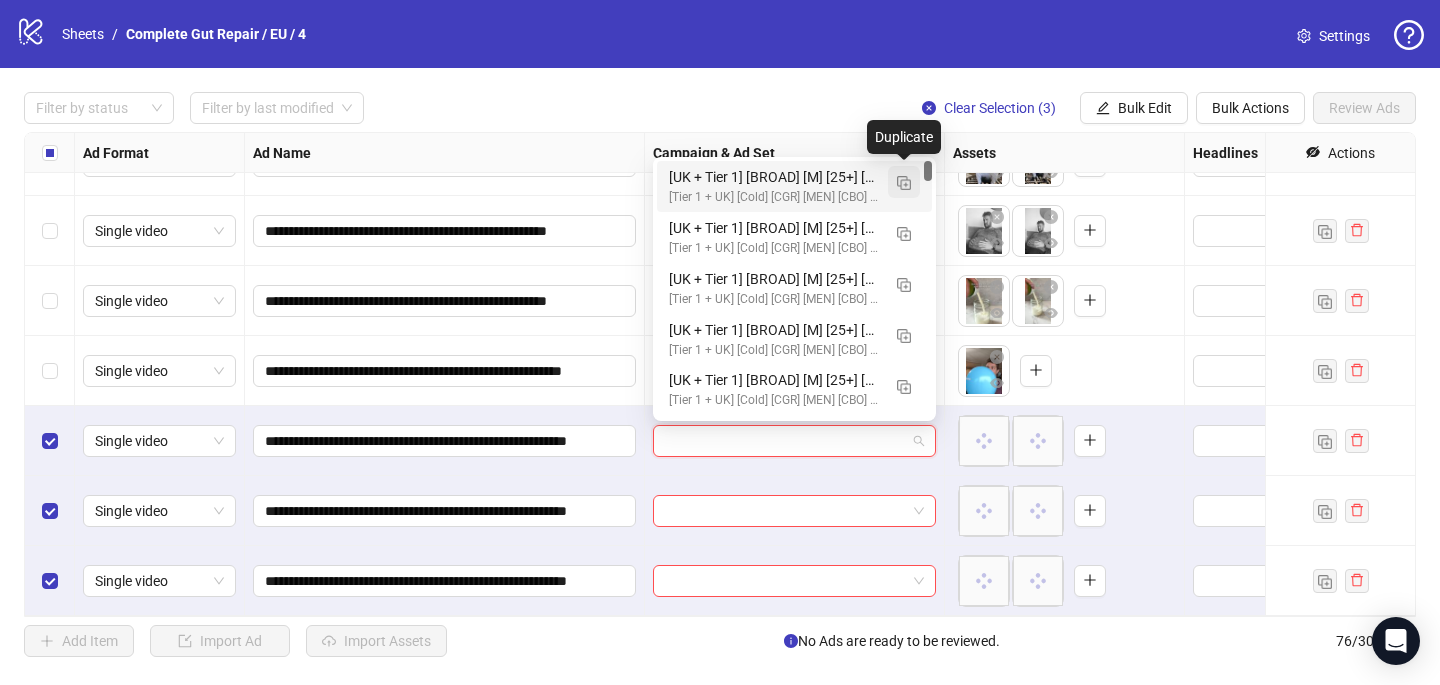 click at bounding box center (904, 183) 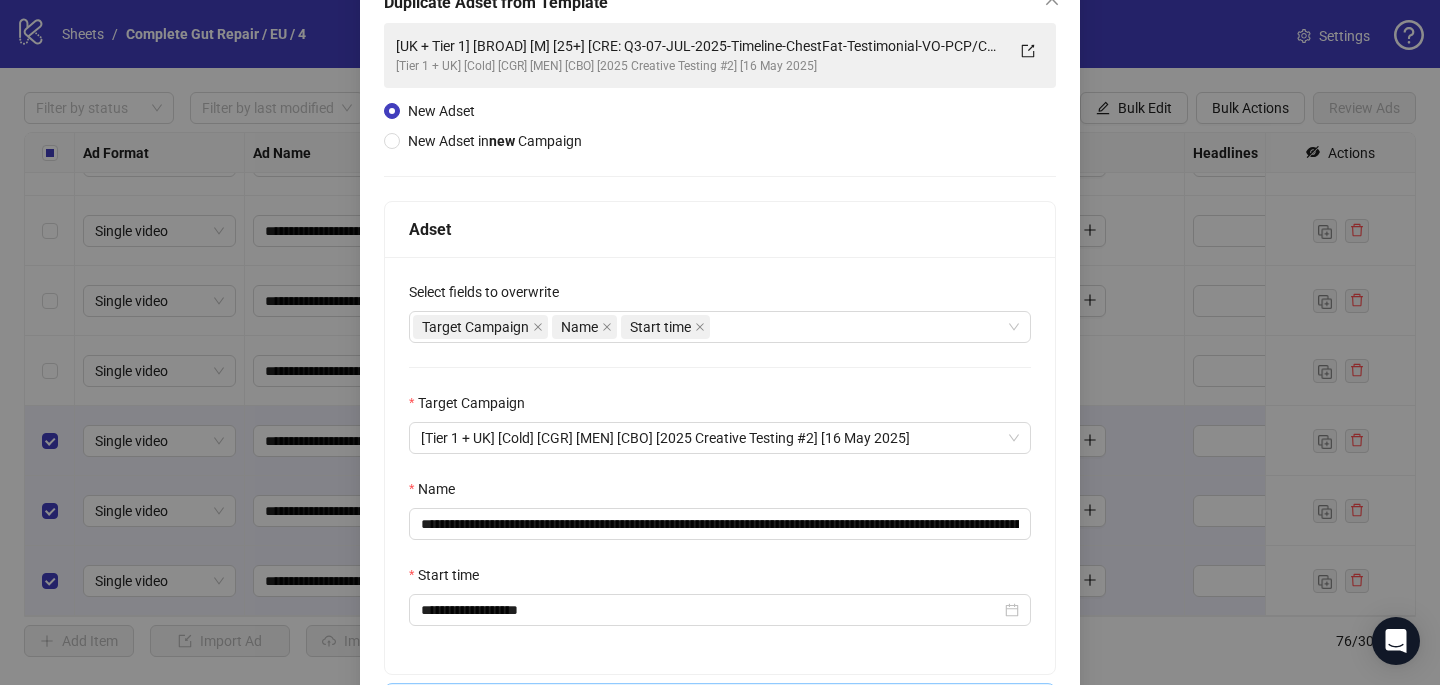 scroll, scrollTop: 130, scrollLeft: 0, axis: vertical 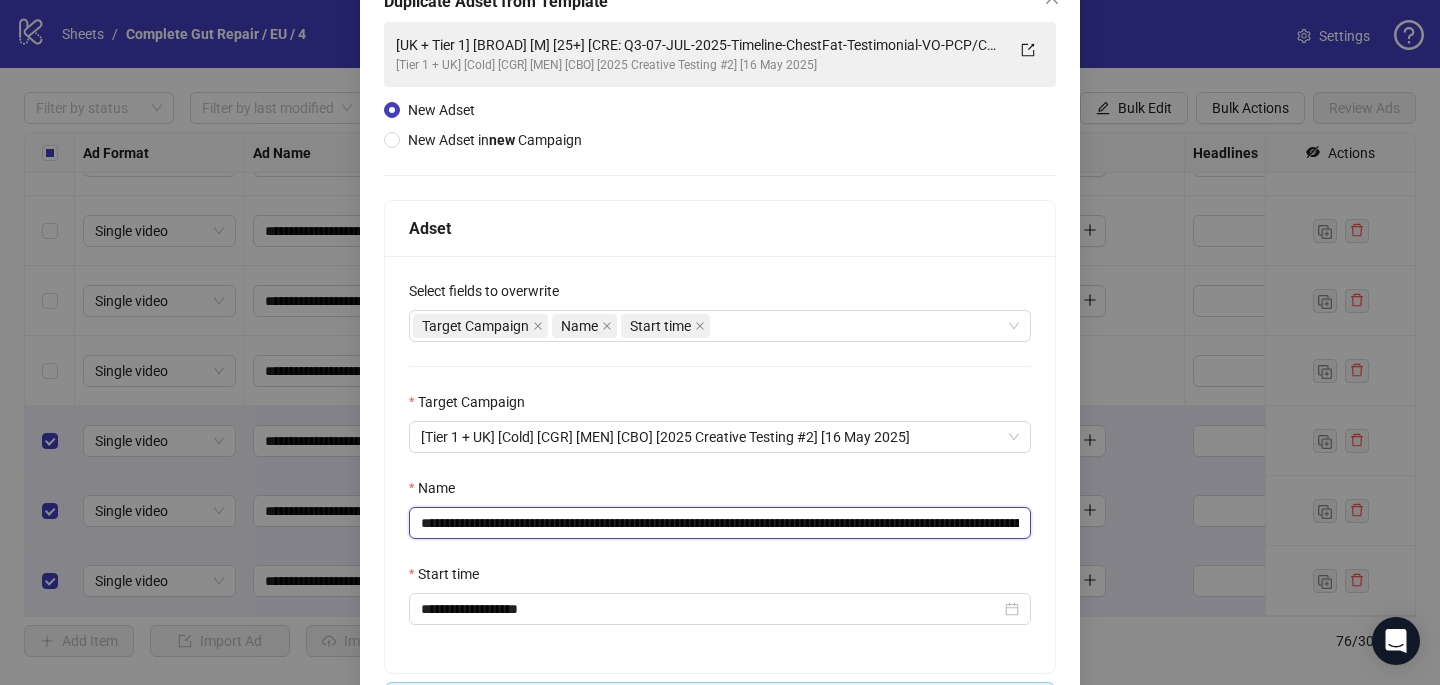 drag, startPoint x: 923, startPoint y: 523, endPoint x: 668, endPoint y: 517, distance: 255.07057 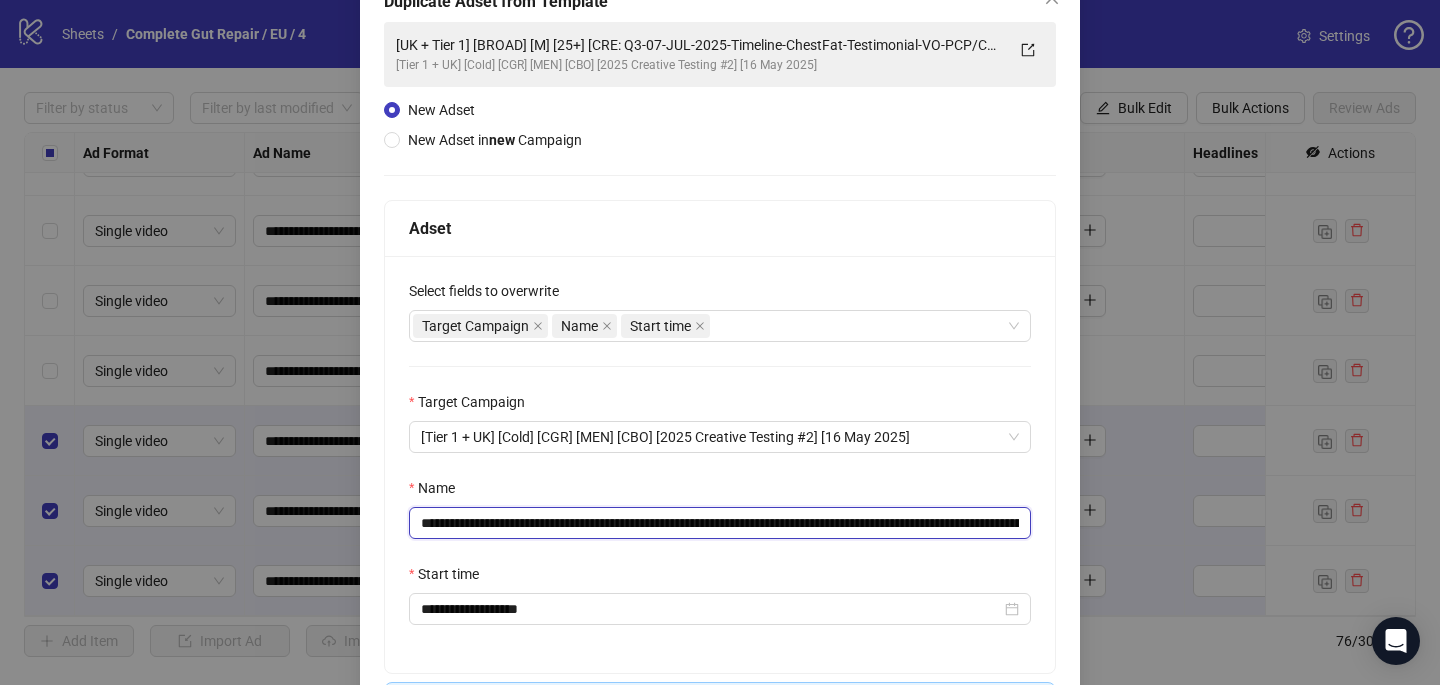 drag, startPoint x: 780, startPoint y: 524, endPoint x: 648, endPoint y: 517, distance: 132.18547 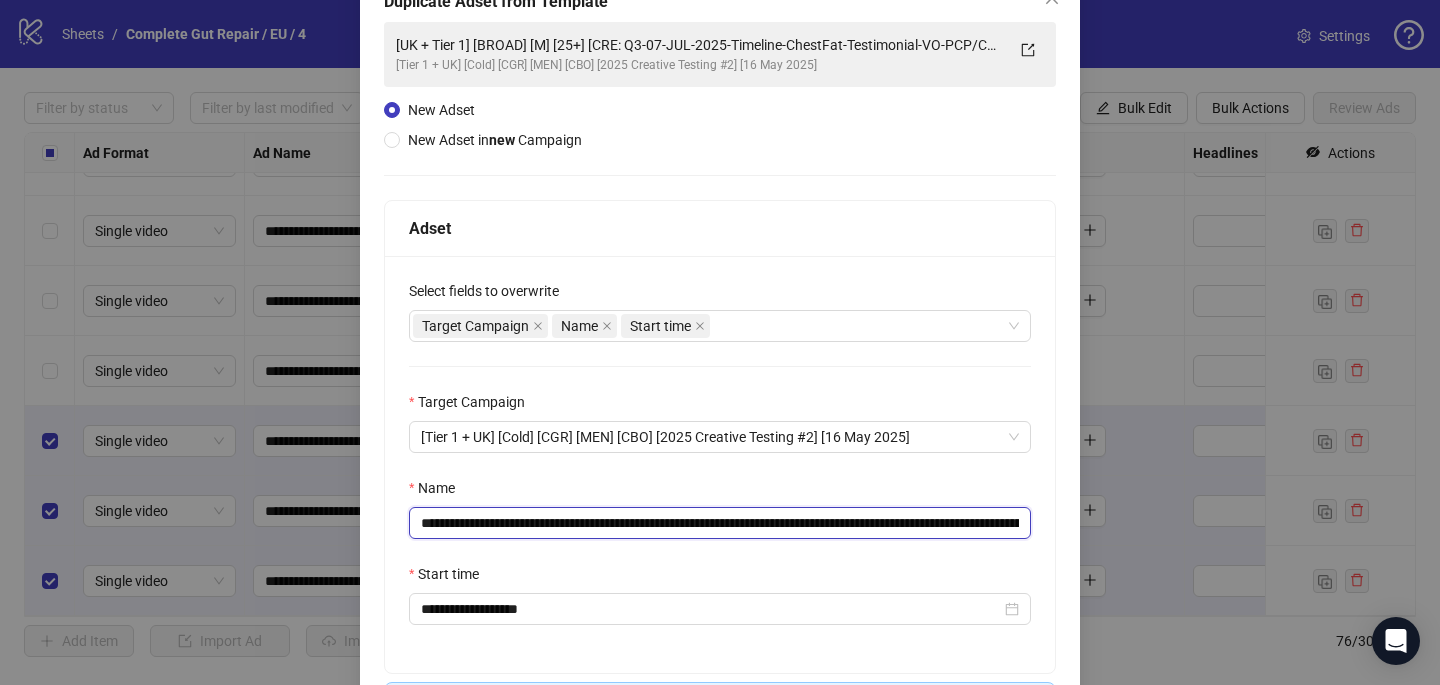 click on "**********" at bounding box center (720, 523) 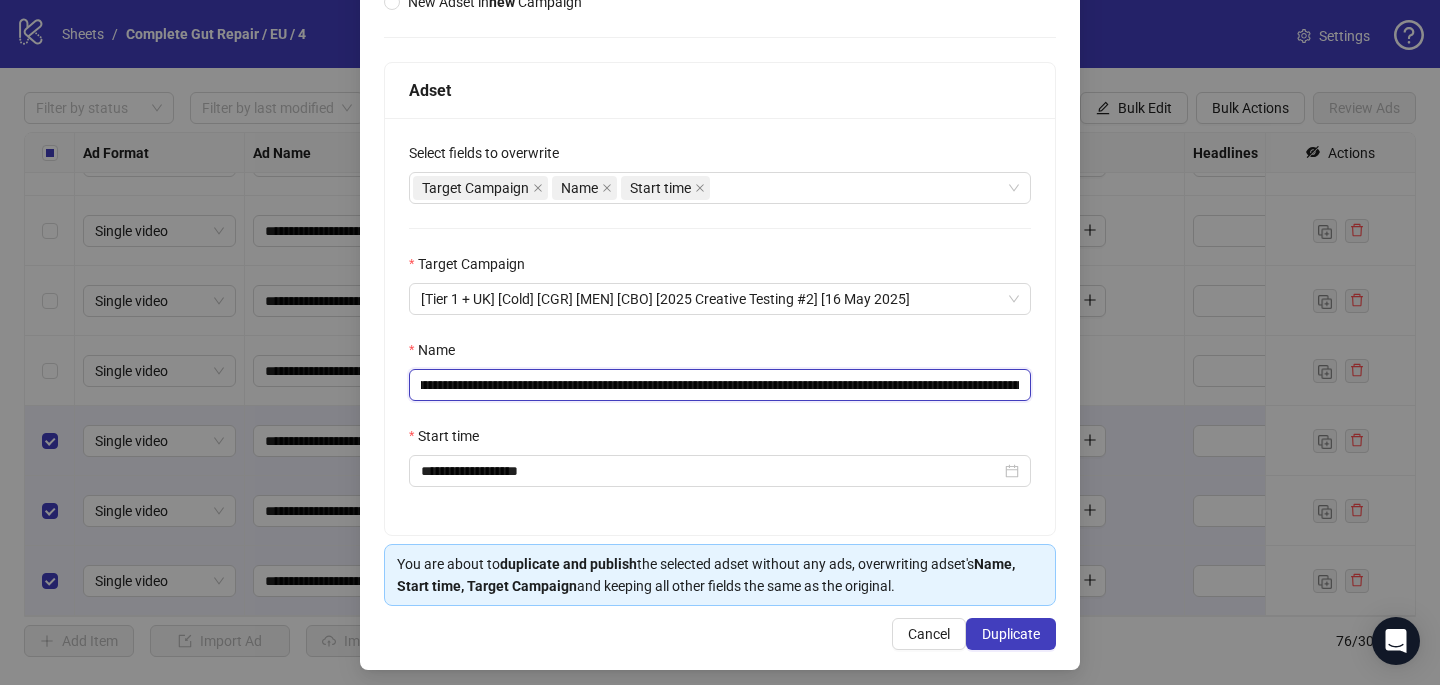 scroll, scrollTop: 278, scrollLeft: 0, axis: vertical 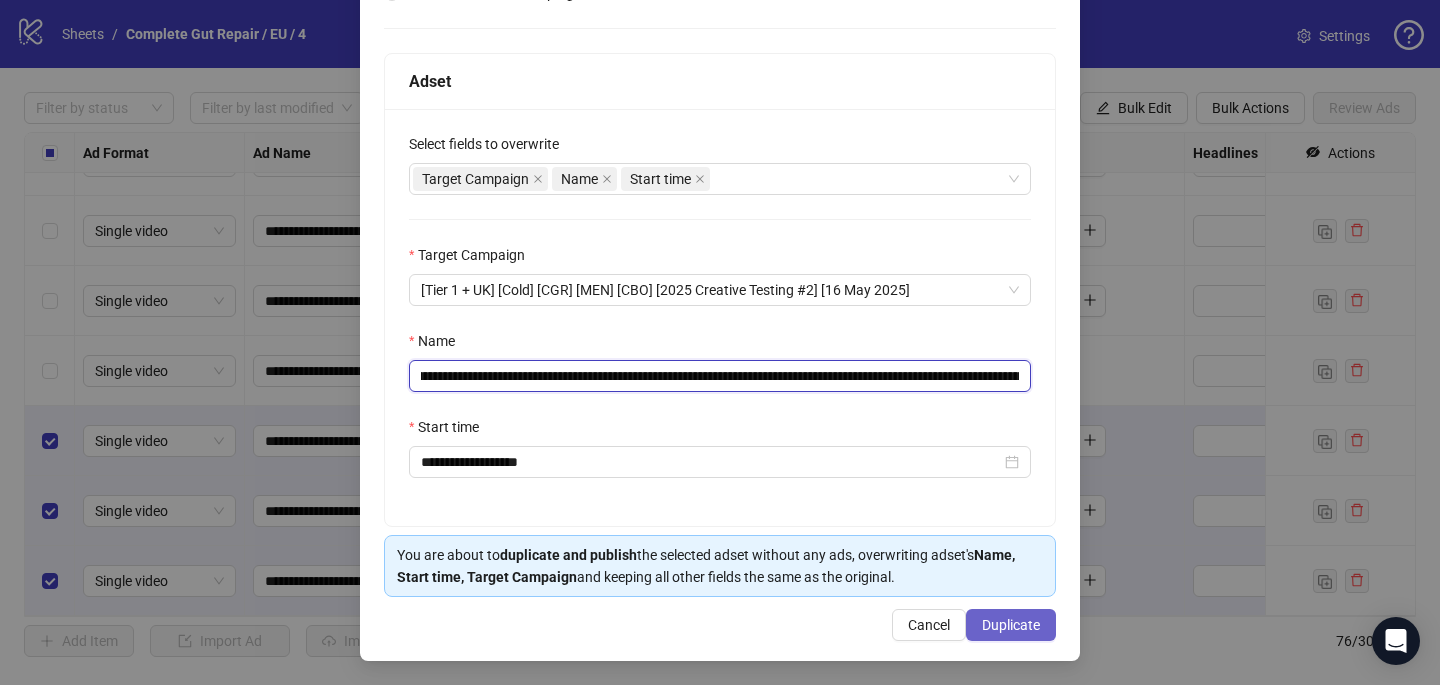 type on "**********" 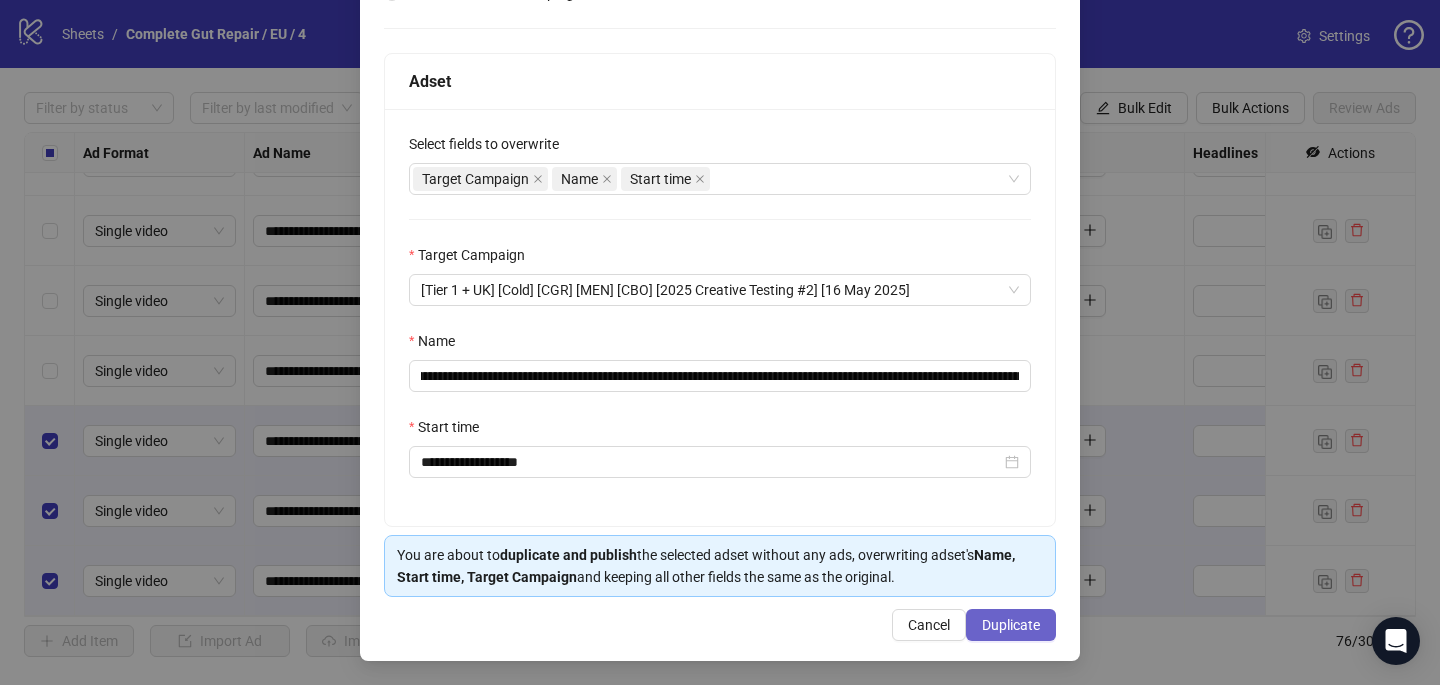 click on "Duplicate" at bounding box center [1011, 625] 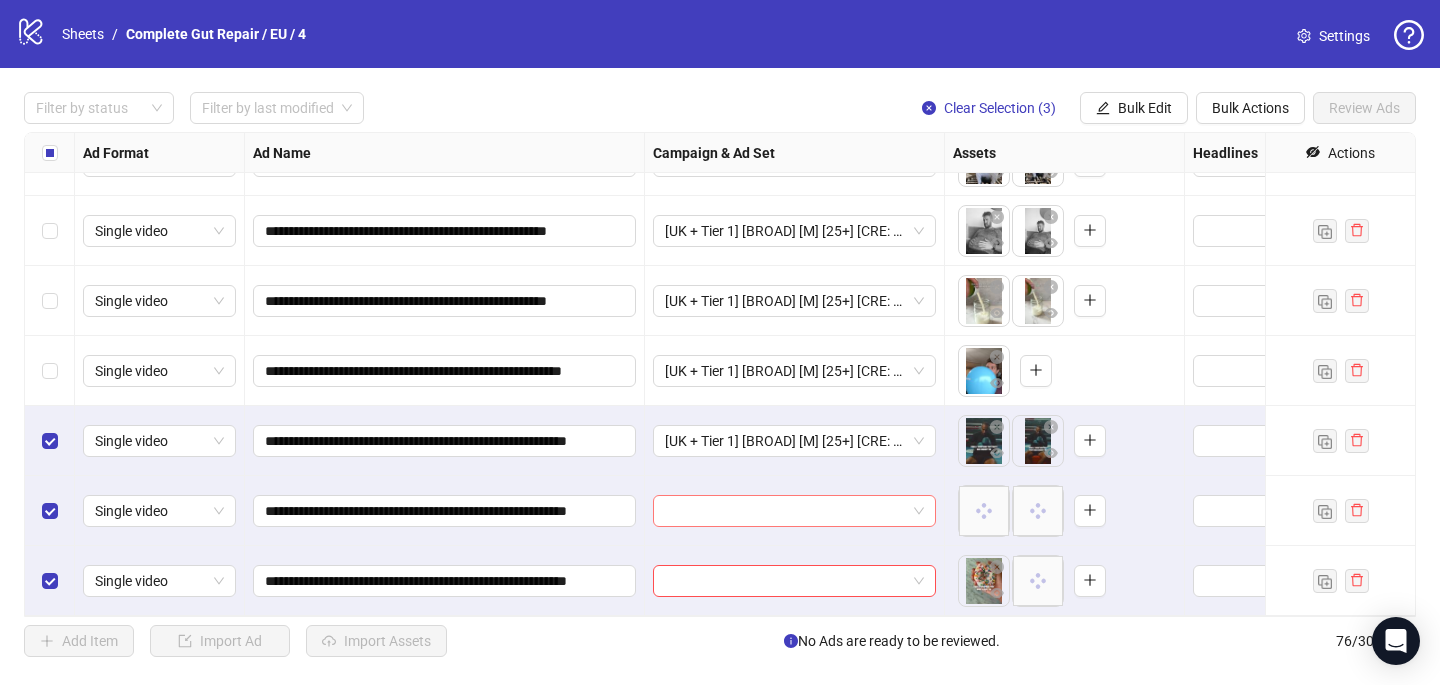 click at bounding box center (785, 511) 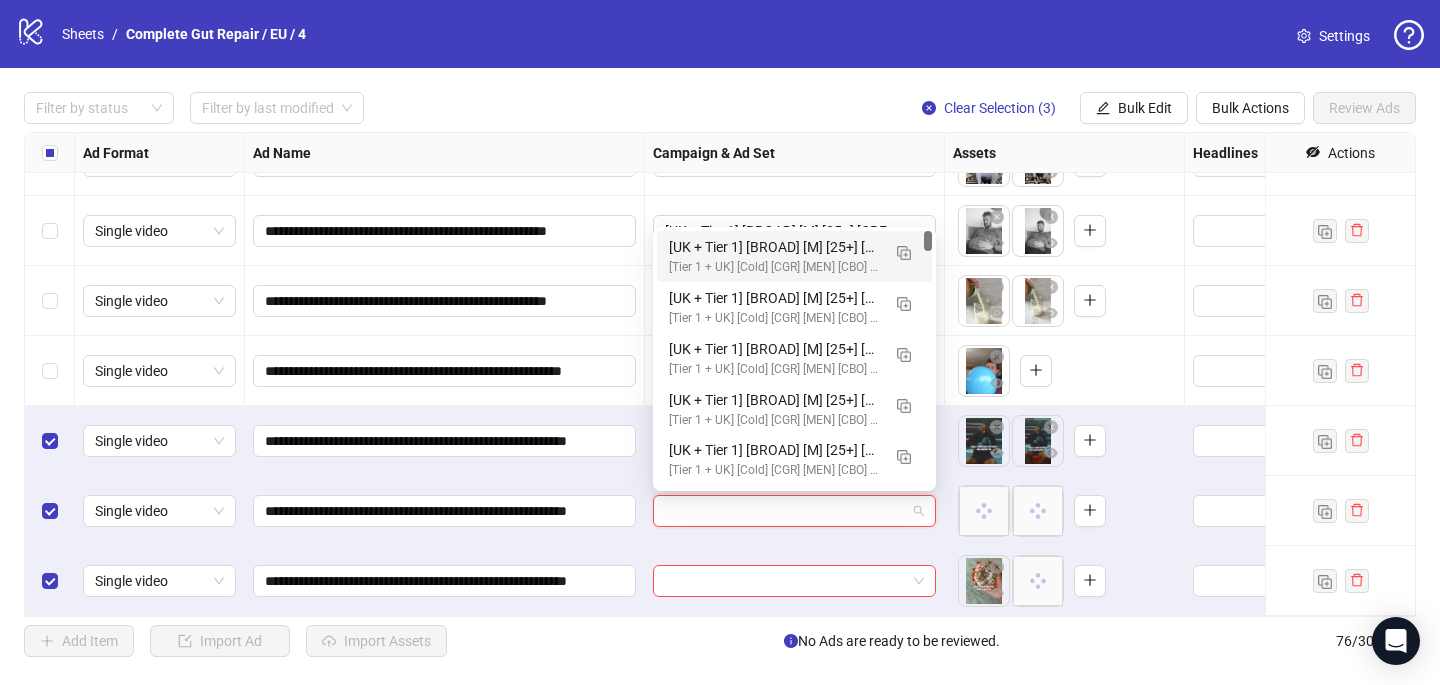 click on "[Tier 1 + UK] [Cold] [CGR] [MEN] [CBO] [2025 Creative Testing #2] [16 May 2025]" at bounding box center (774, 267) 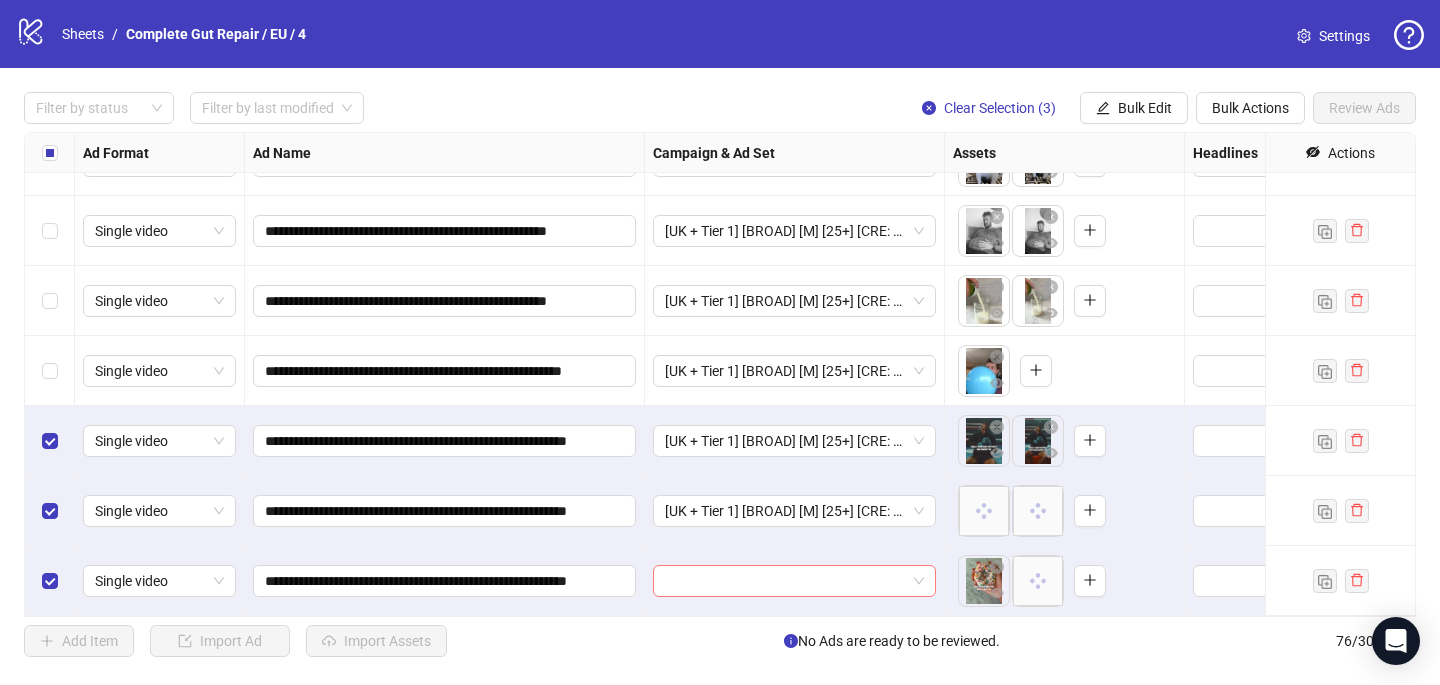 click at bounding box center [785, 581] 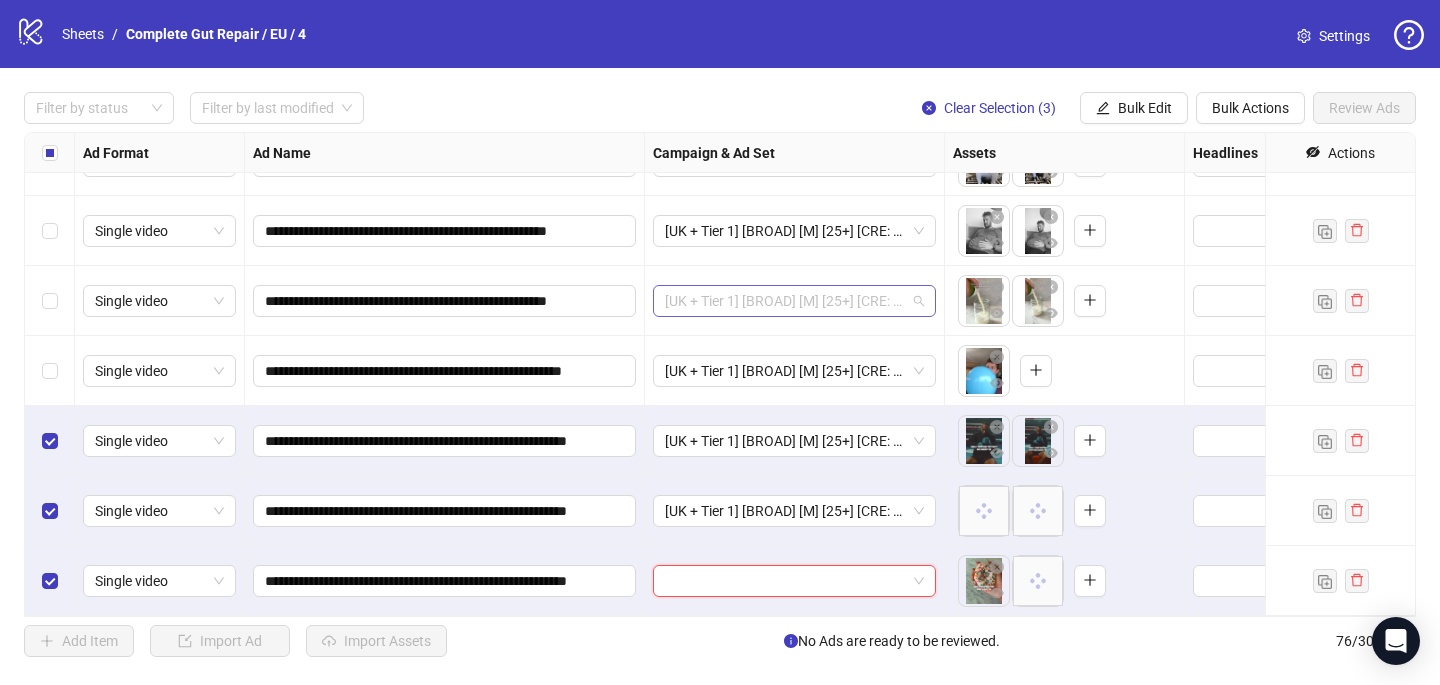 click on "[UK + Tier 1] [BROAD] [M] [25+] [CRE: Q3-07-JUL-2025-Timeline-ChestFat-Testimonial-VO-PCP/CGR] [COP: Q2-05-MAY-2025- dad bod emergency plan -CGR/PCP]  [3 Aug 2025] (copy) (copy) (copy) (copy) (copy) (copy)" at bounding box center [794, 301] 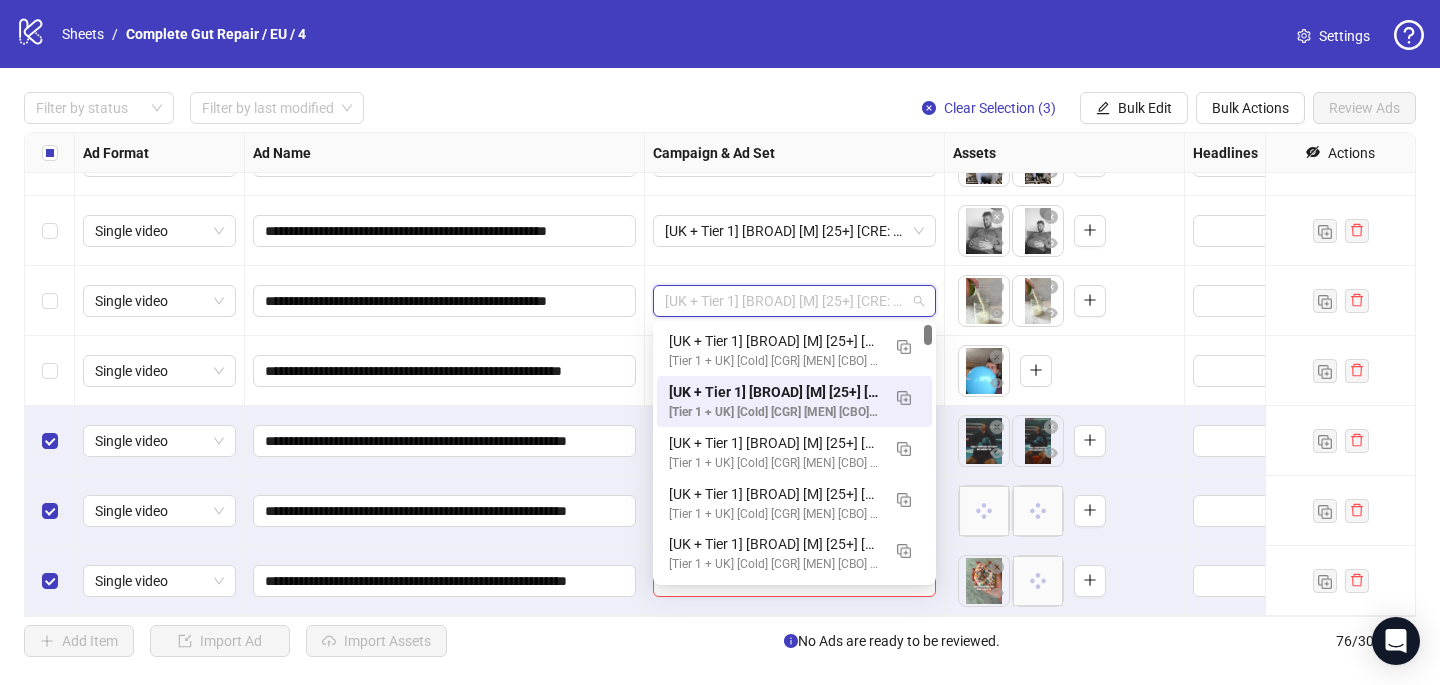 click on "**********" at bounding box center (720, 374) 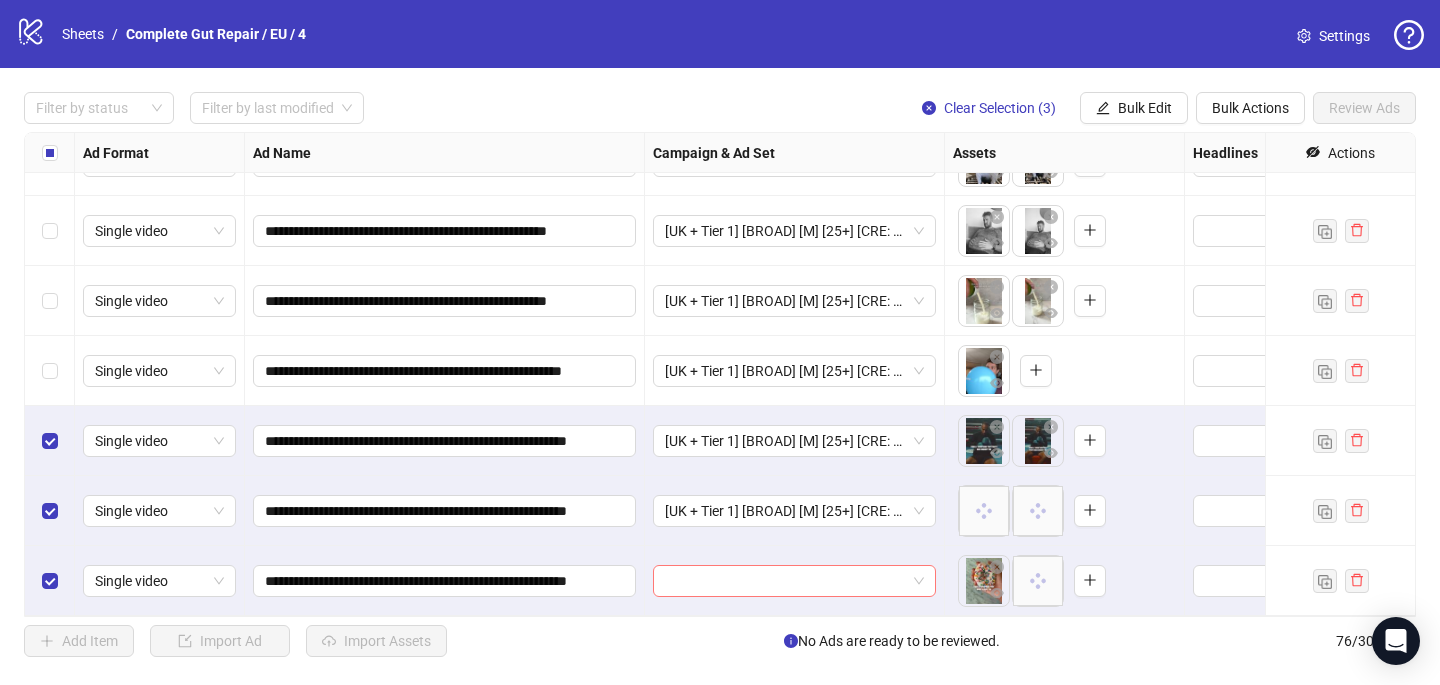click at bounding box center (785, 581) 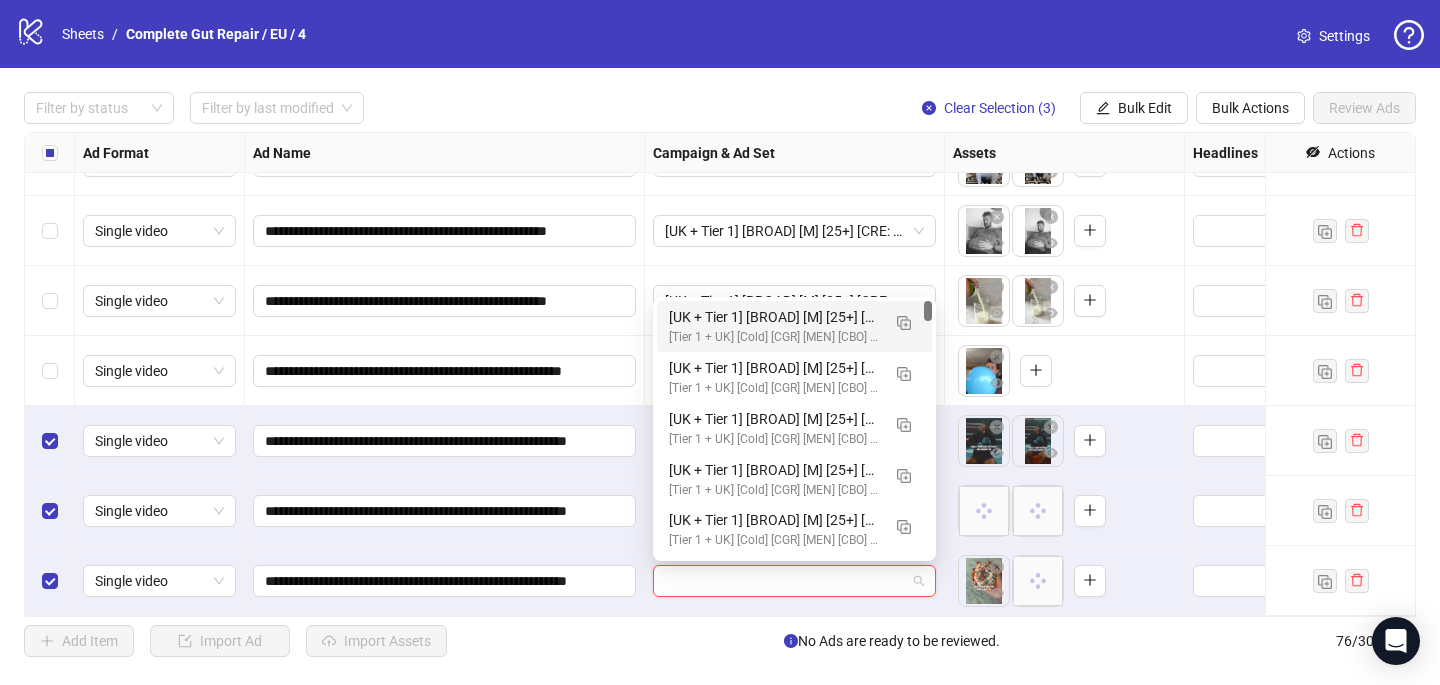 click on "[UK + Tier 1] [BROAD] [M] [25+] [CRE: Q3-07-JUL-2025-Fights-Back-GutIssues-Testimonial-VO-CGR/PCP] [COP: Q2-05-MAY-2025- dad bod emergency plan -CGR/PCP]  [3 Aug 2025] (copy) (copy) (copy) (copy) (copy) (copy) (copy)" at bounding box center [774, 317] 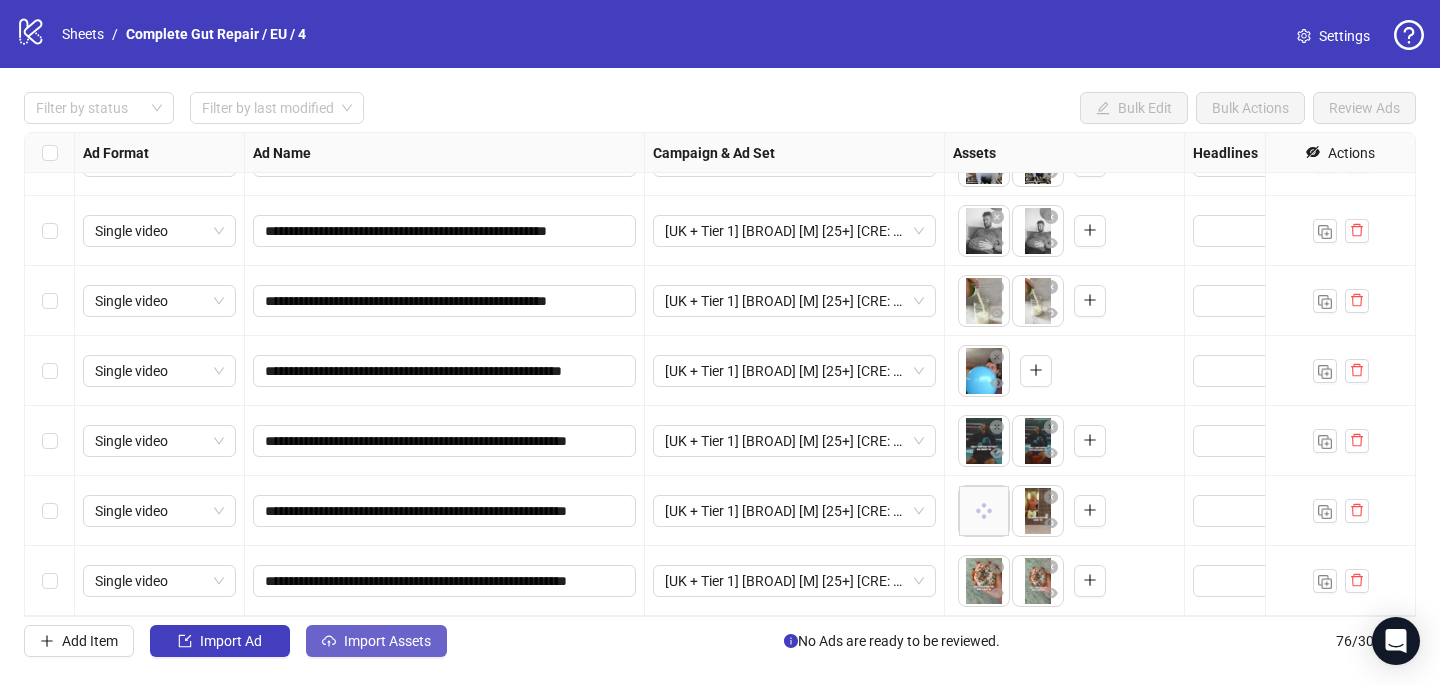 click on "Import Assets" at bounding box center [387, 641] 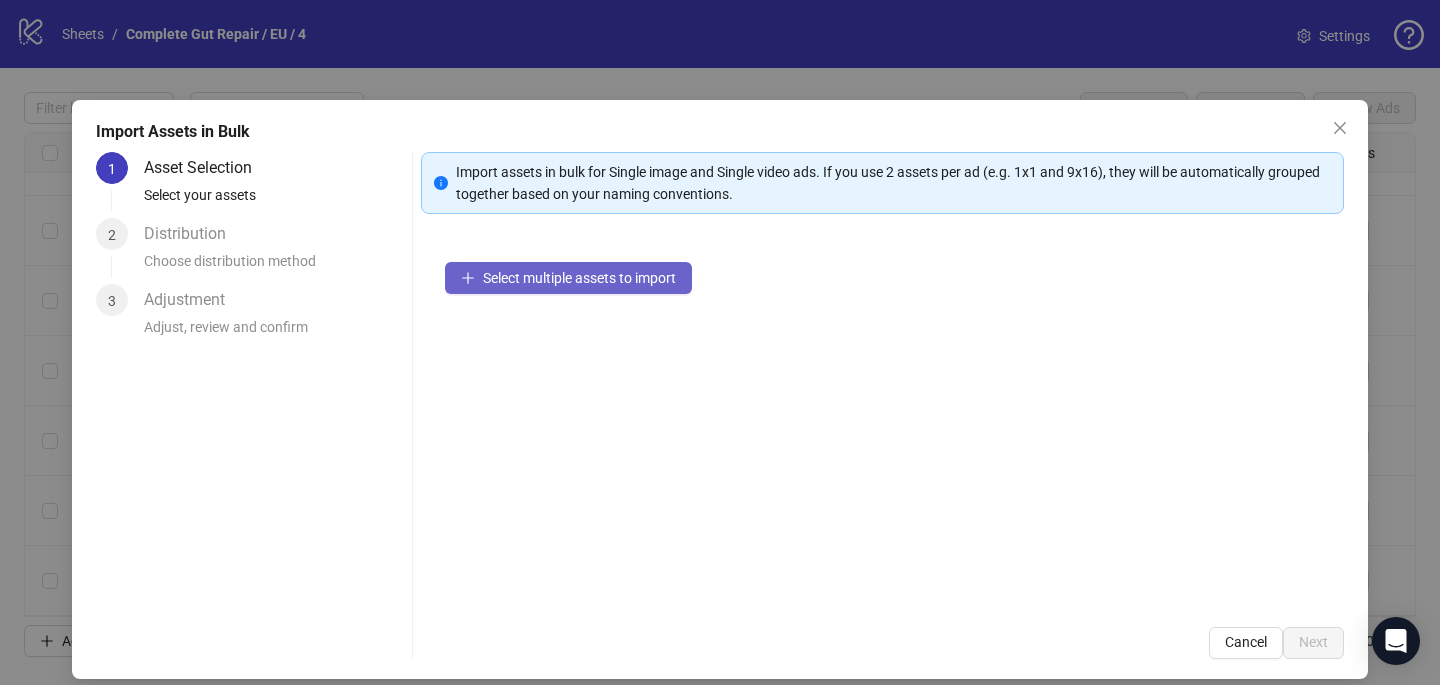 click on "Select multiple assets to import" at bounding box center [568, 278] 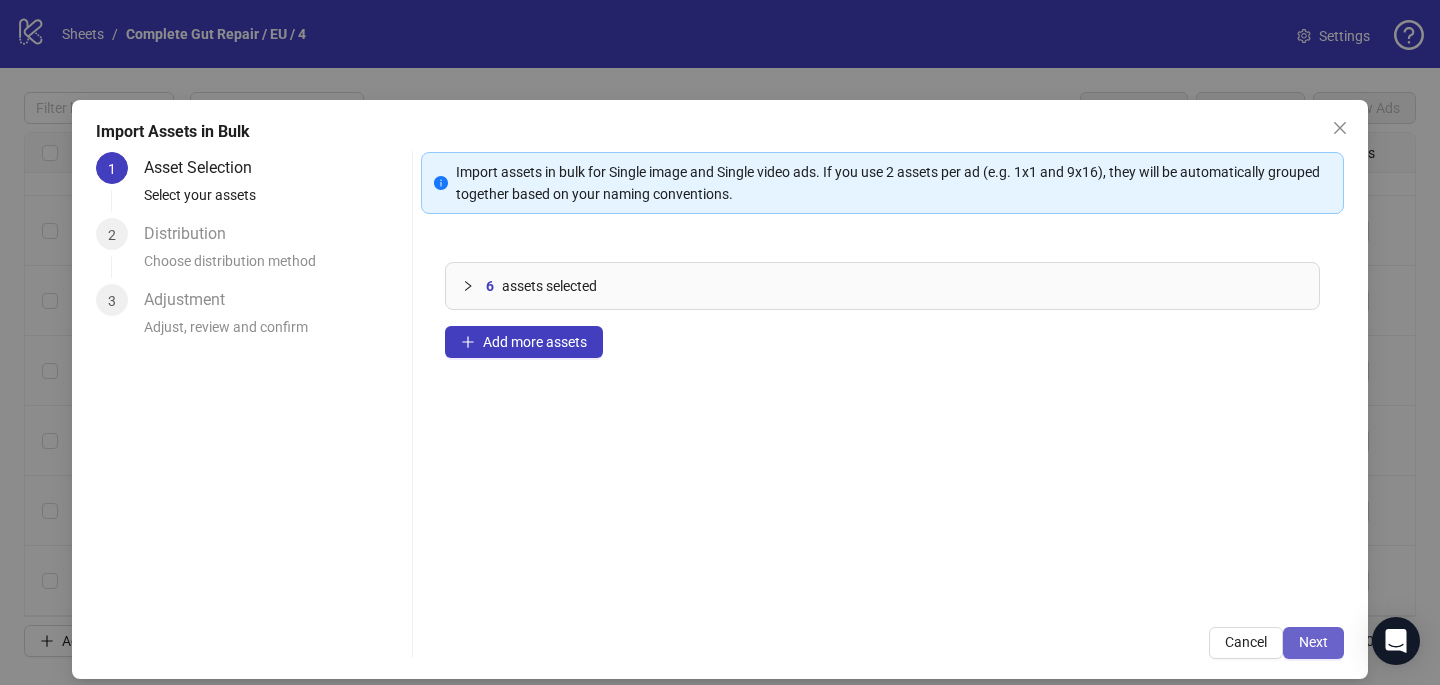 click on "Next" at bounding box center [1313, 642] 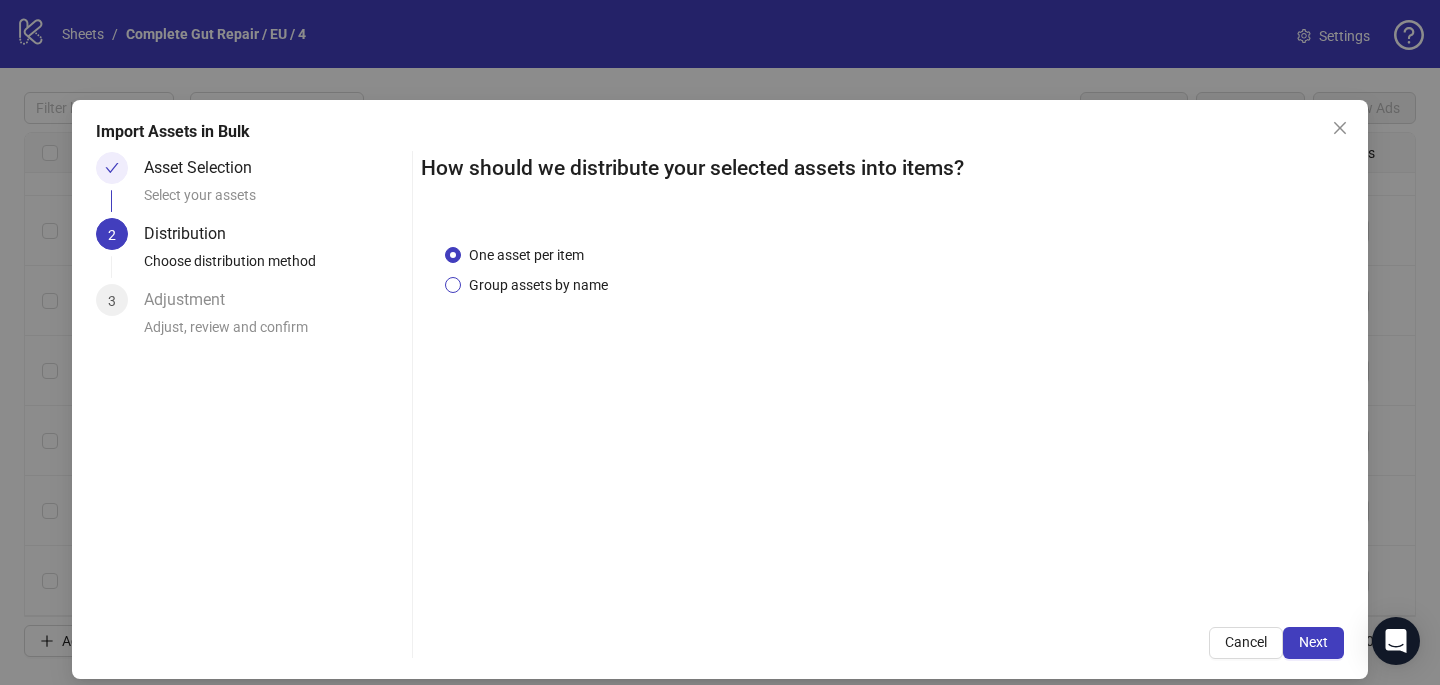 click on "Group assets by name" at bounding box center (538, 285) 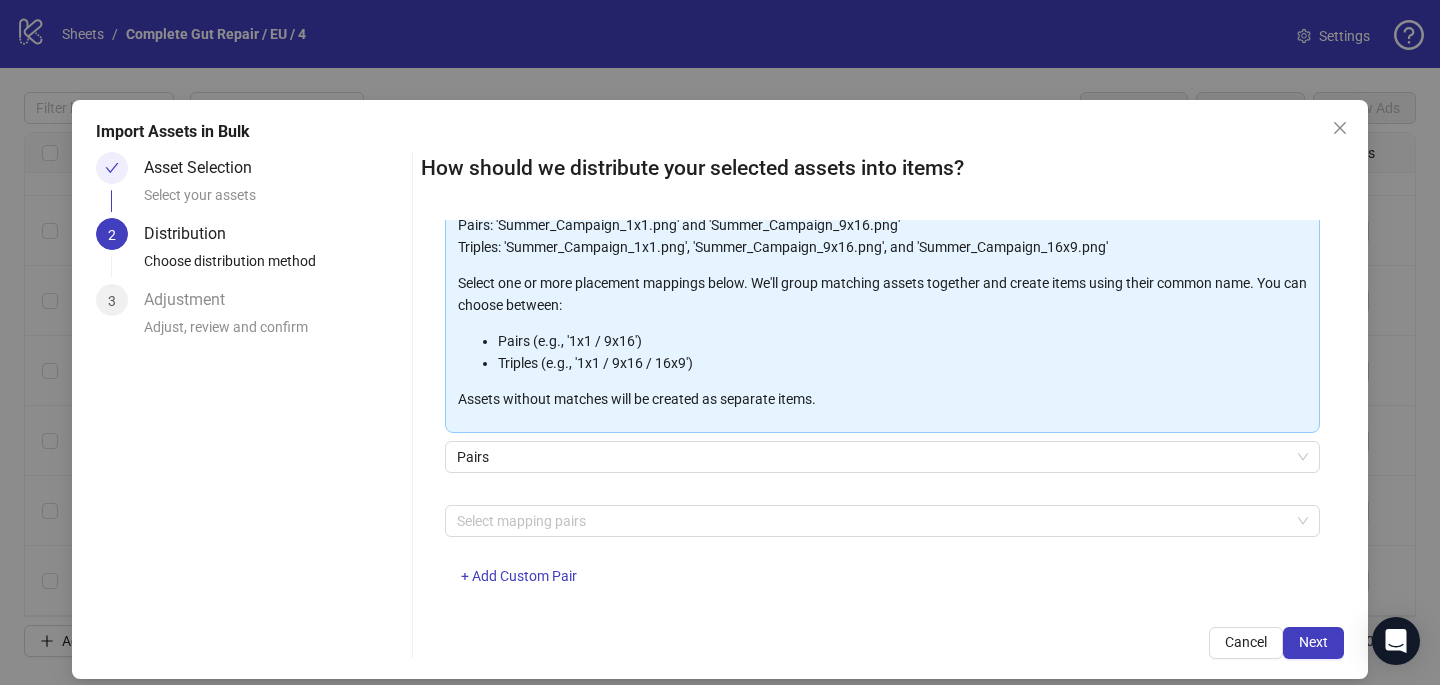 scroll, scrollTop: 203, scrollLeft: 0, axis: vertical 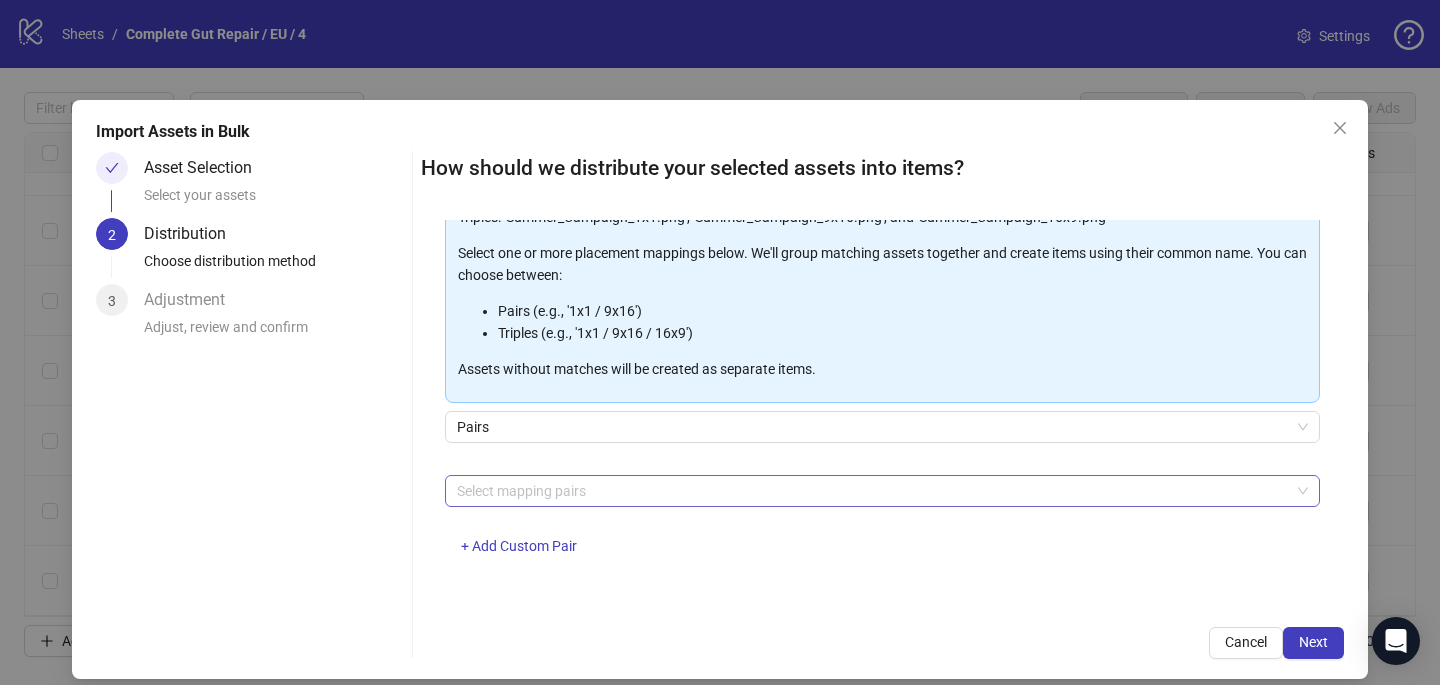 click at bounding box center (872, 491) 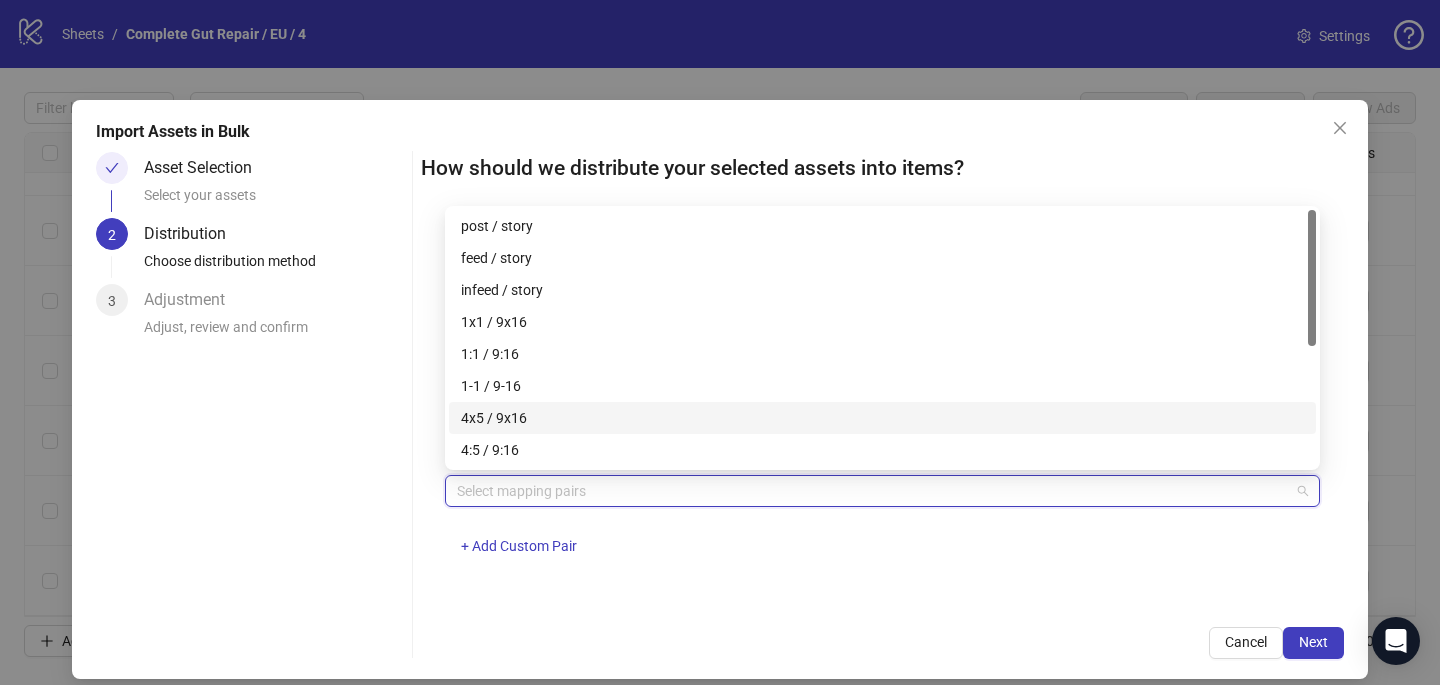 click on "4x5 / 9x16" at bounding box center (882, 418) 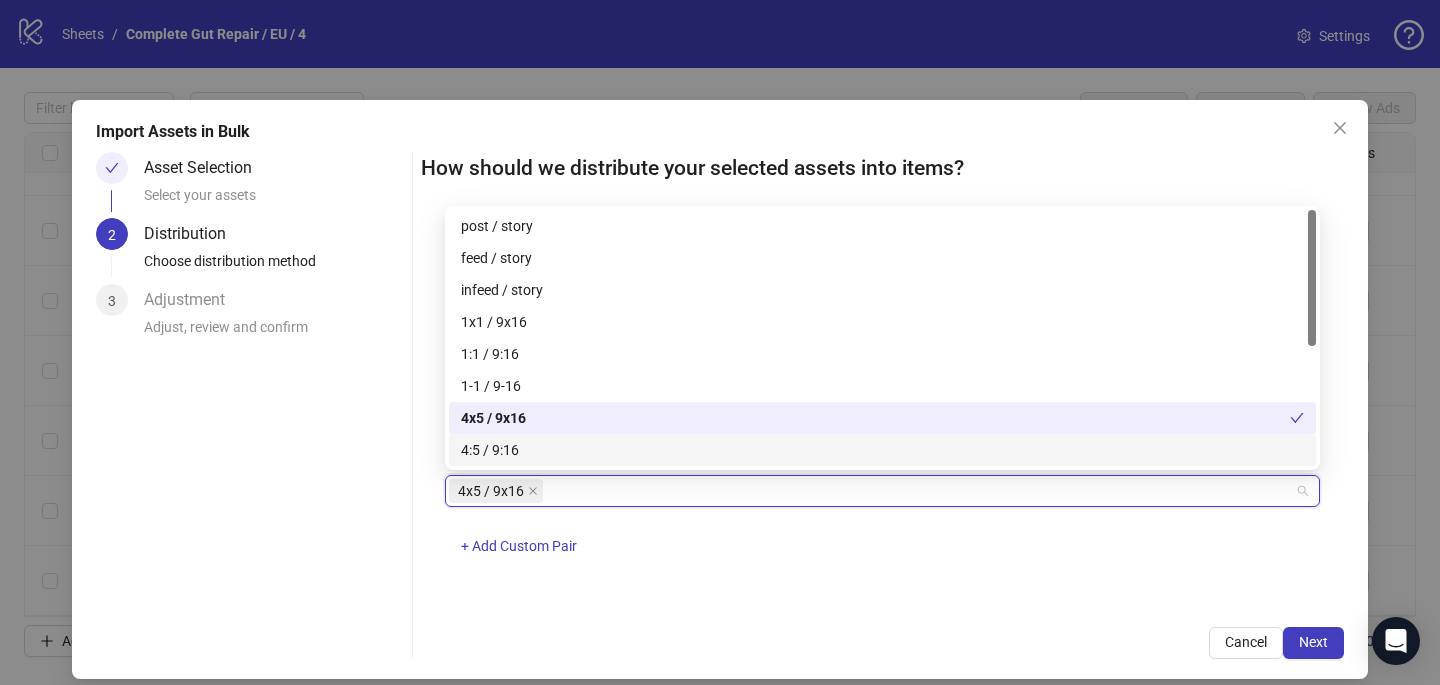click on "How should we distribute your selected assets into items? One asset per item Group assets by name Assets must follow a consistent naming pattern to use this feature. Examples: Pairs: 'Summer_Campaign_1x1.png' and 'Summer_Campaign_9x16.png' Triples: 'Summer_Campaign_1x1.png', 'Summer_Campaign_9x16.png', and 'Summer_Campaign_16x9.png' Select one or more placement mappings below. We'll group matching assets together and create items using their common name. You can choose between: Pairs (e.g., '1x1 / 9x16') Triples (e.g., '1x1 / 9x16 / 16x9') Assets without matches will be created as separate items. Pairs 4x5 / 9x16   + Add Custom Pair Cancel Next" at bounding box center (882, 405) 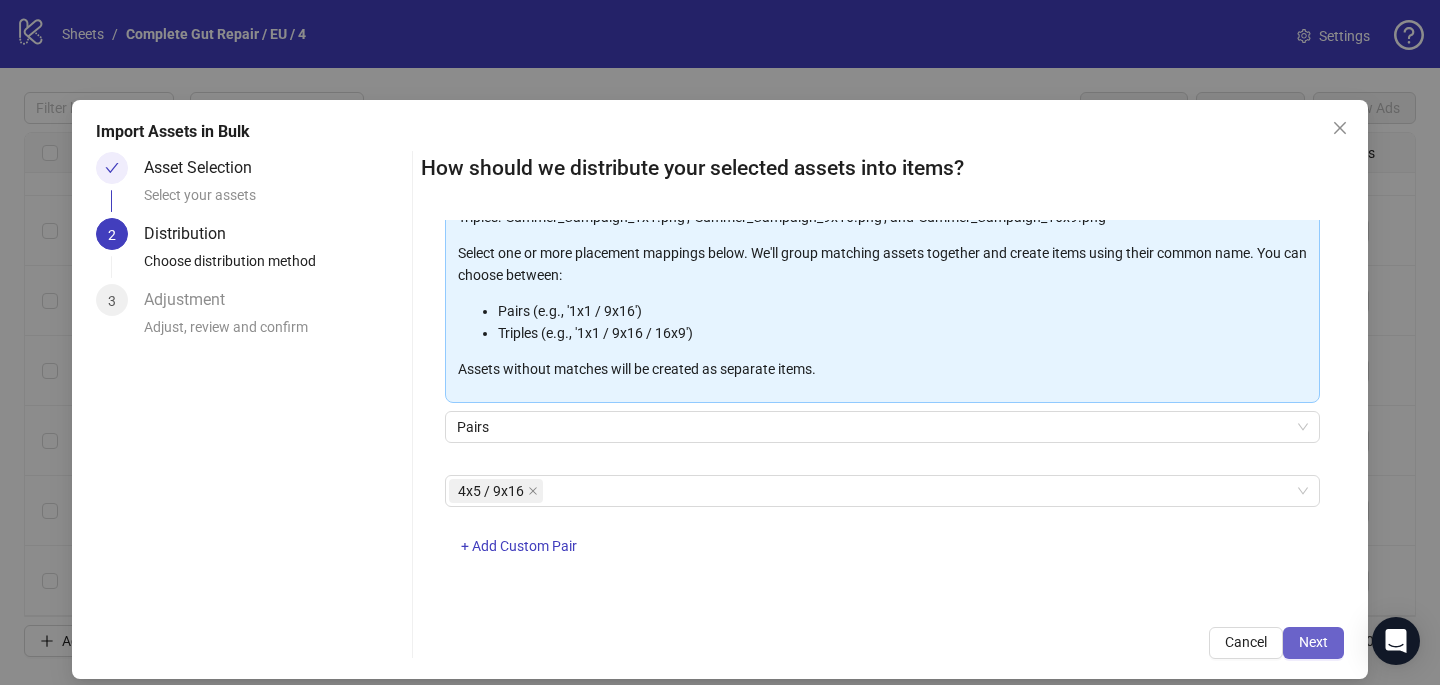 click on "Next" at bounding box center [1313, 642] 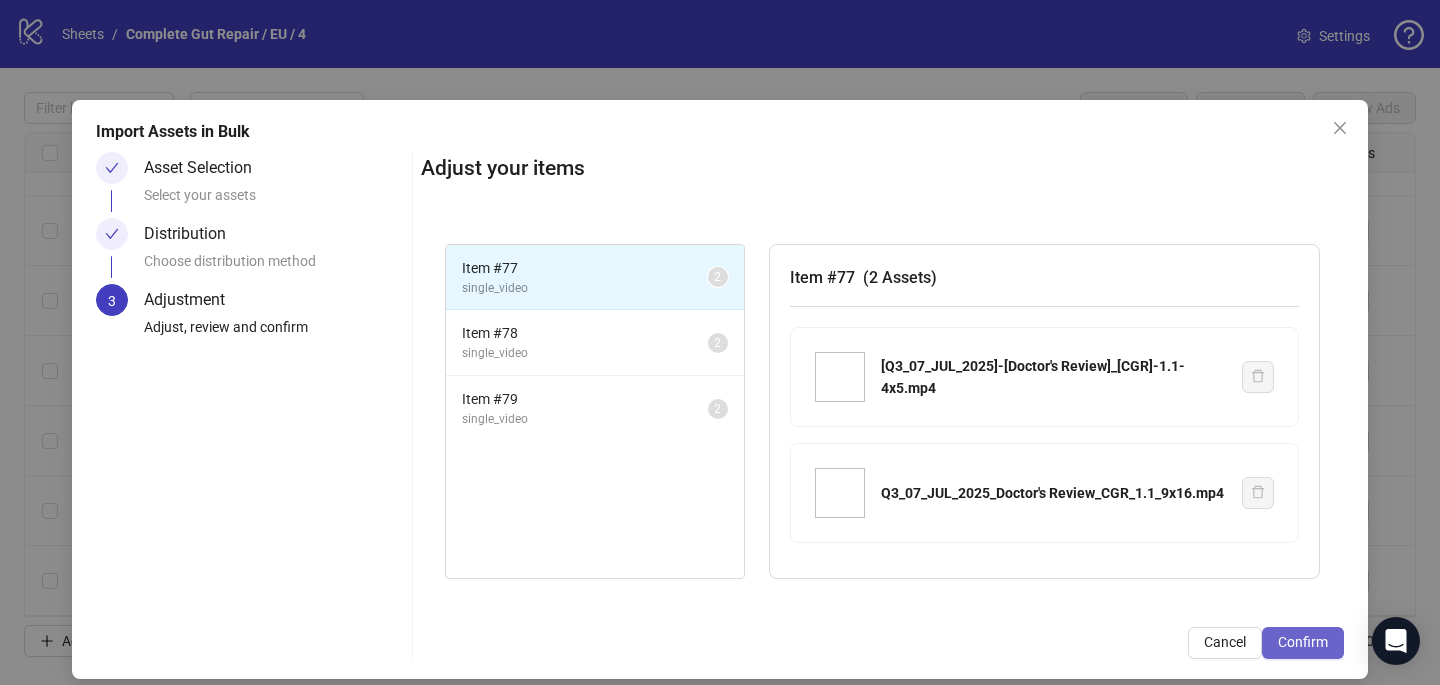 click on "Confirm" at bounding box center [1303, 642] 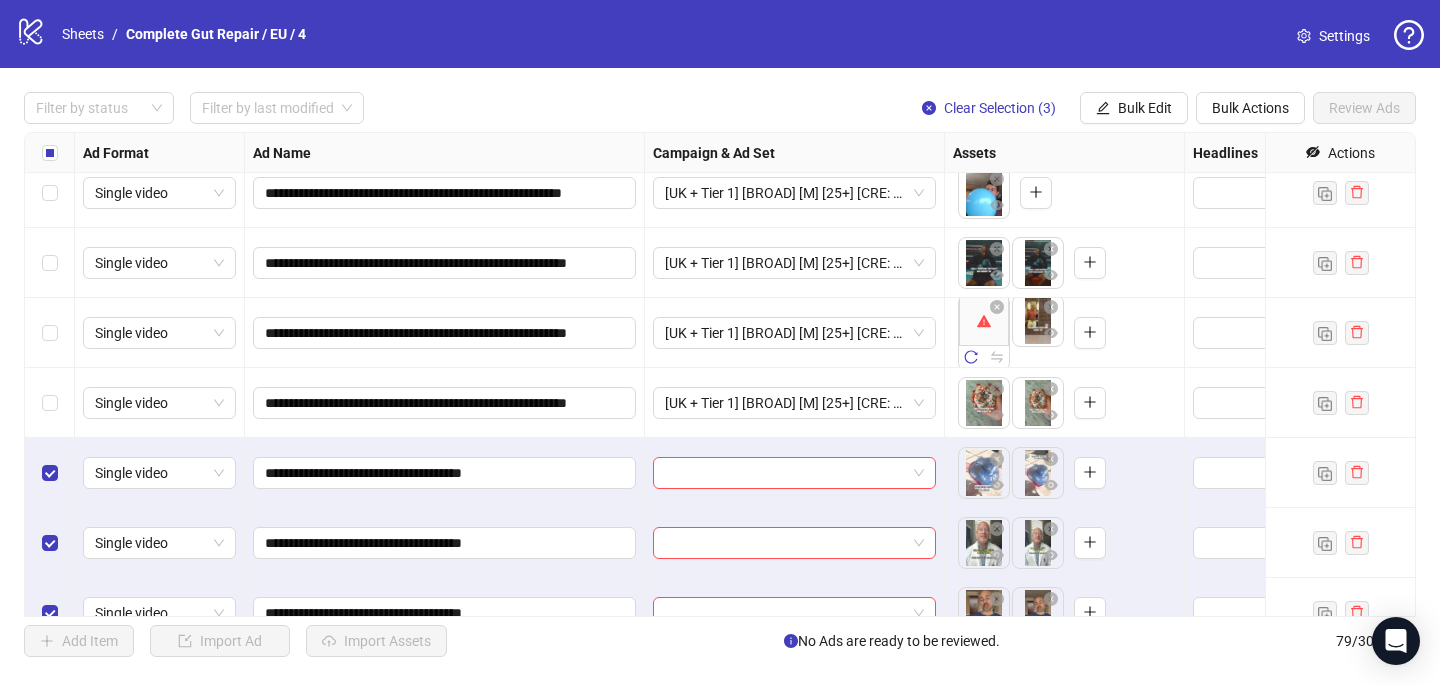 scroll, scrollTop: 5087, scrollLeft: 0, axis: vertical 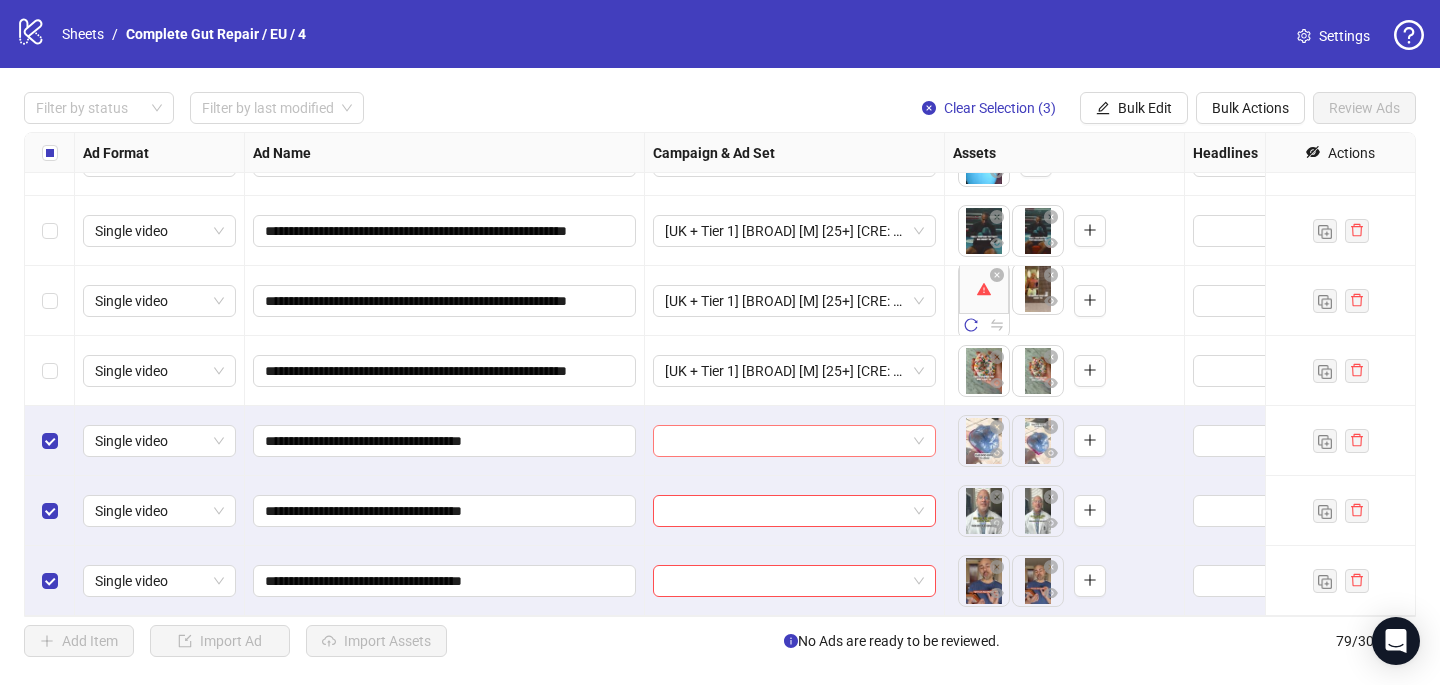 click at bounding box center [785, 441] 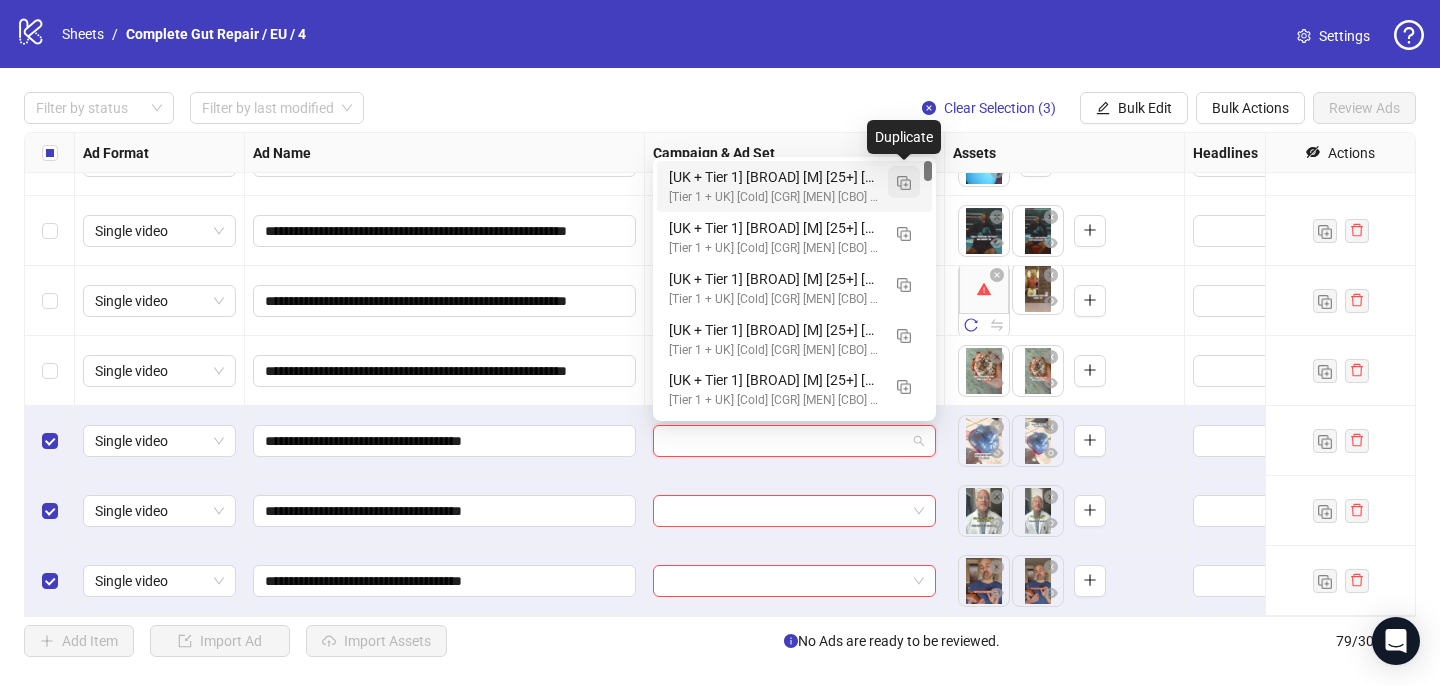 click at bounding box center (904, 183) 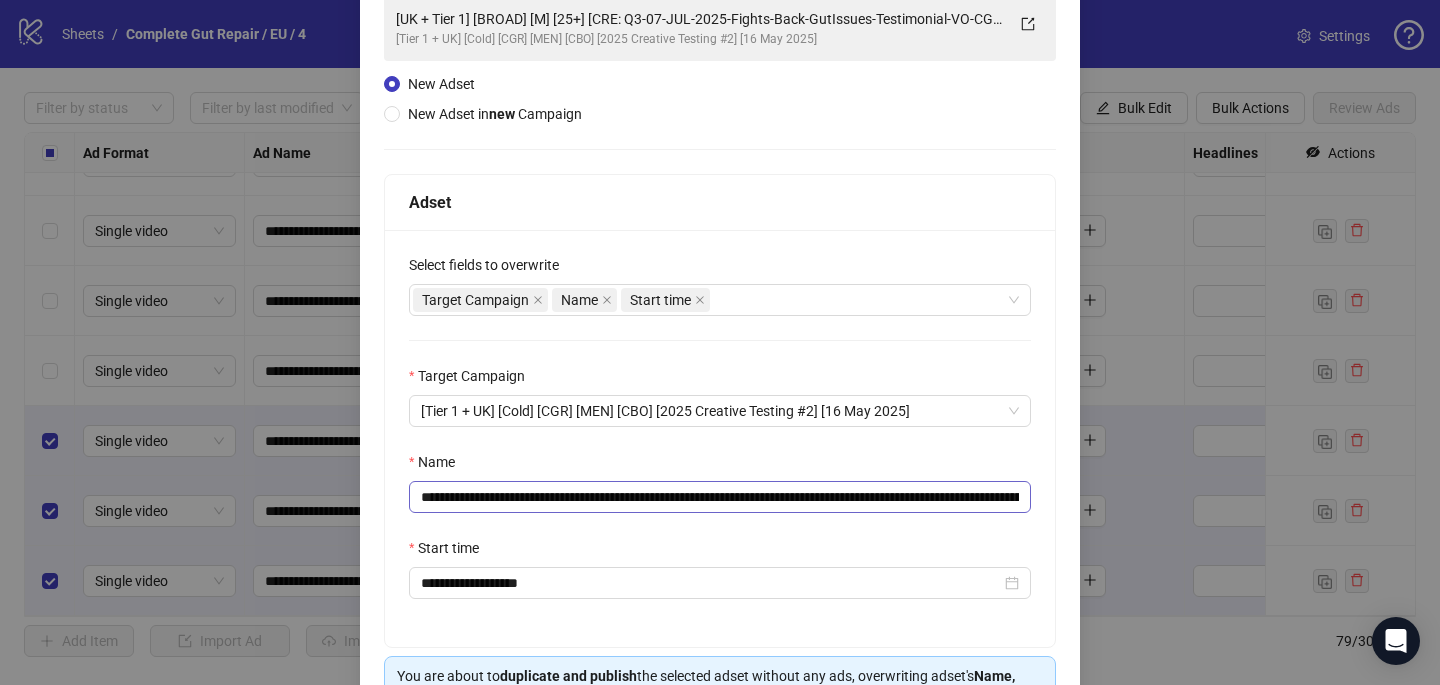 scroll, scrollTop: 166, scrollLeft: 0, axis: vertical 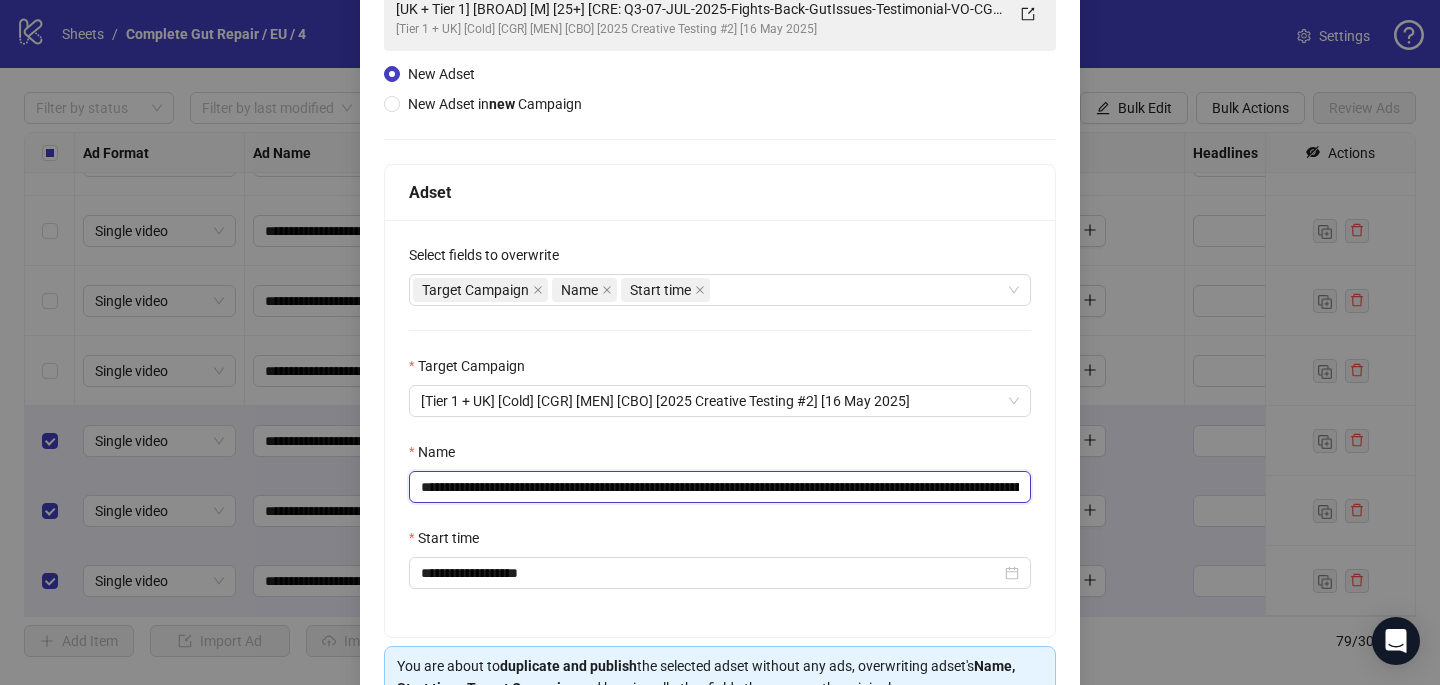 drag, startPoint x: 985, startPoint y: 485, endPoint x: 704, endPoint y: 479, distance: 281.06406 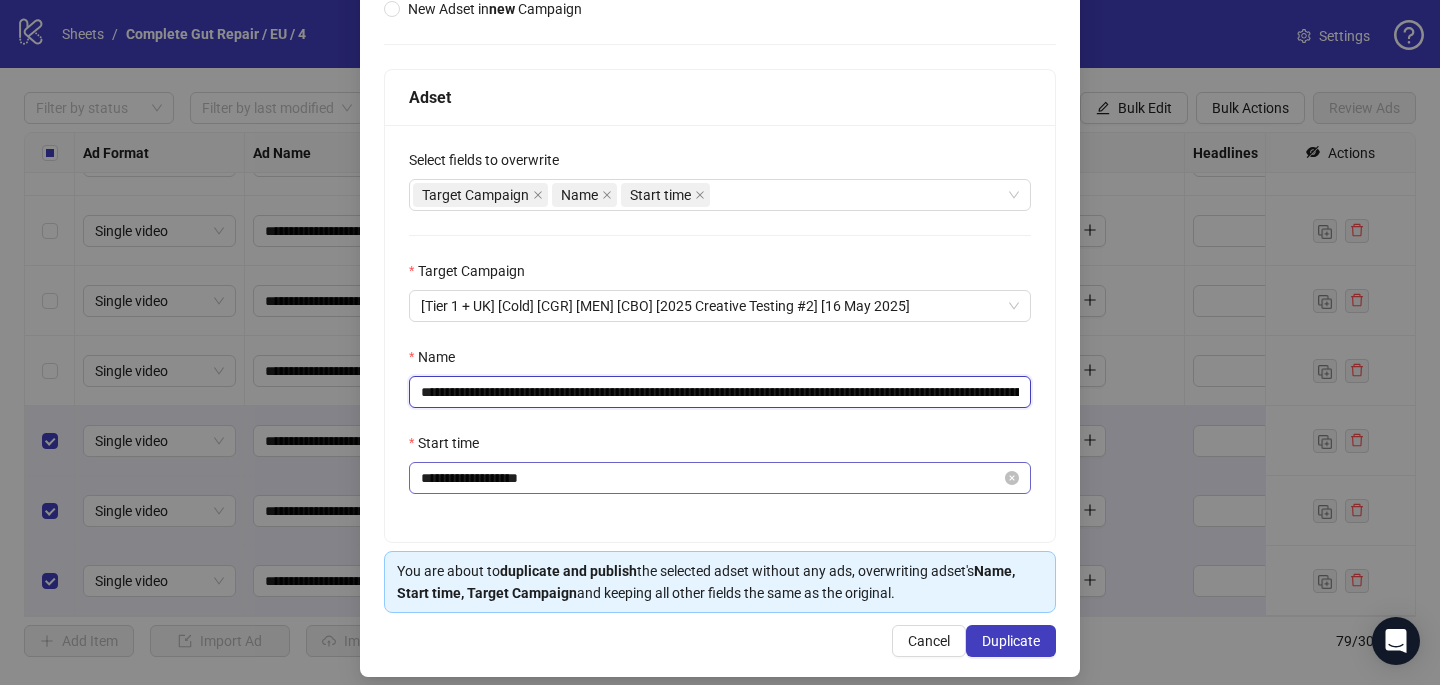 scroll, scrollTop: 278, scrollLeft: 0, axis: vertical 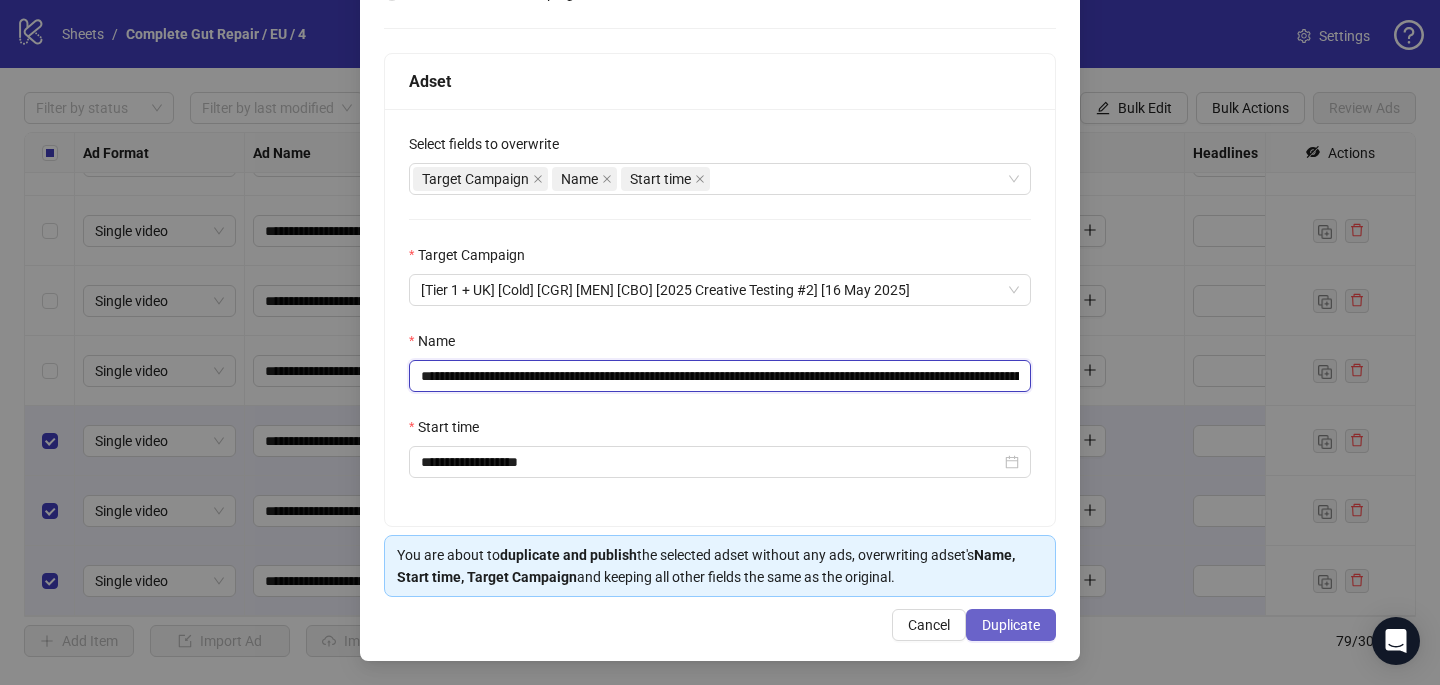 type on "**********" 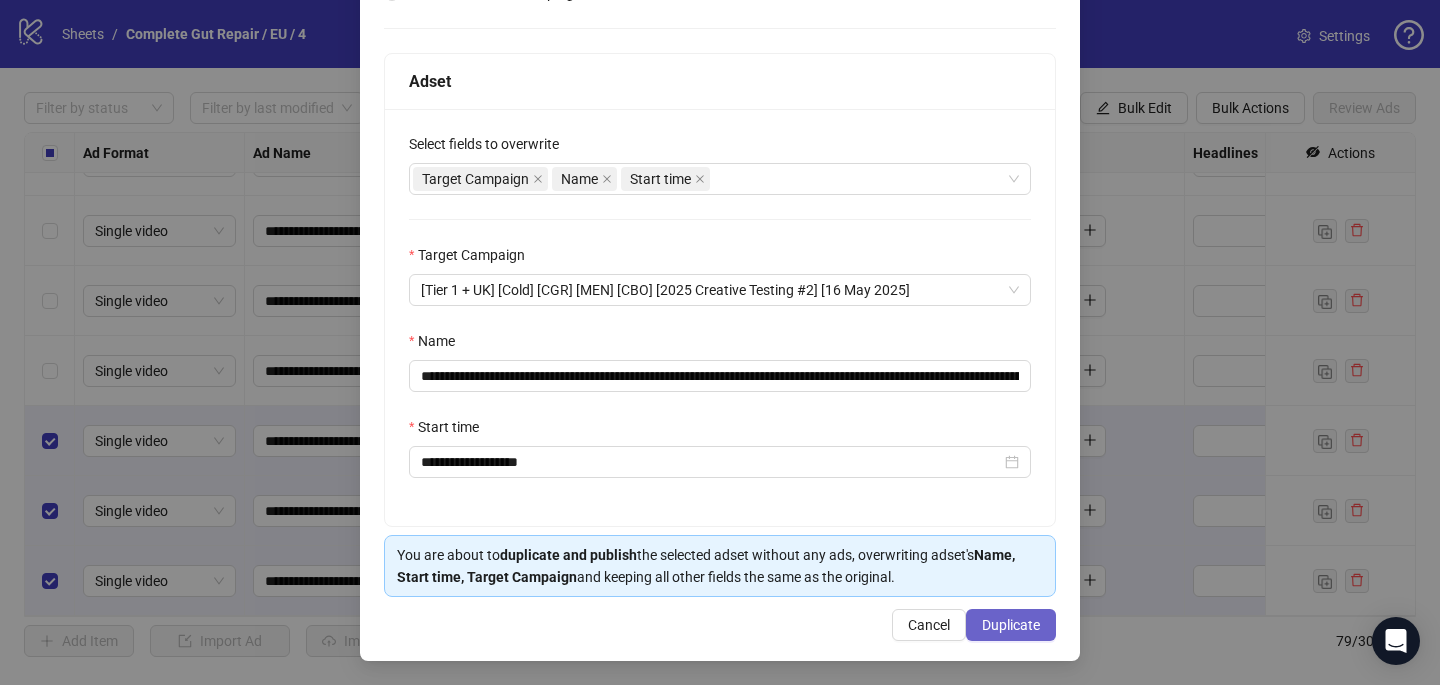 click on "Duplicate" at bounding box center (1011, 625) 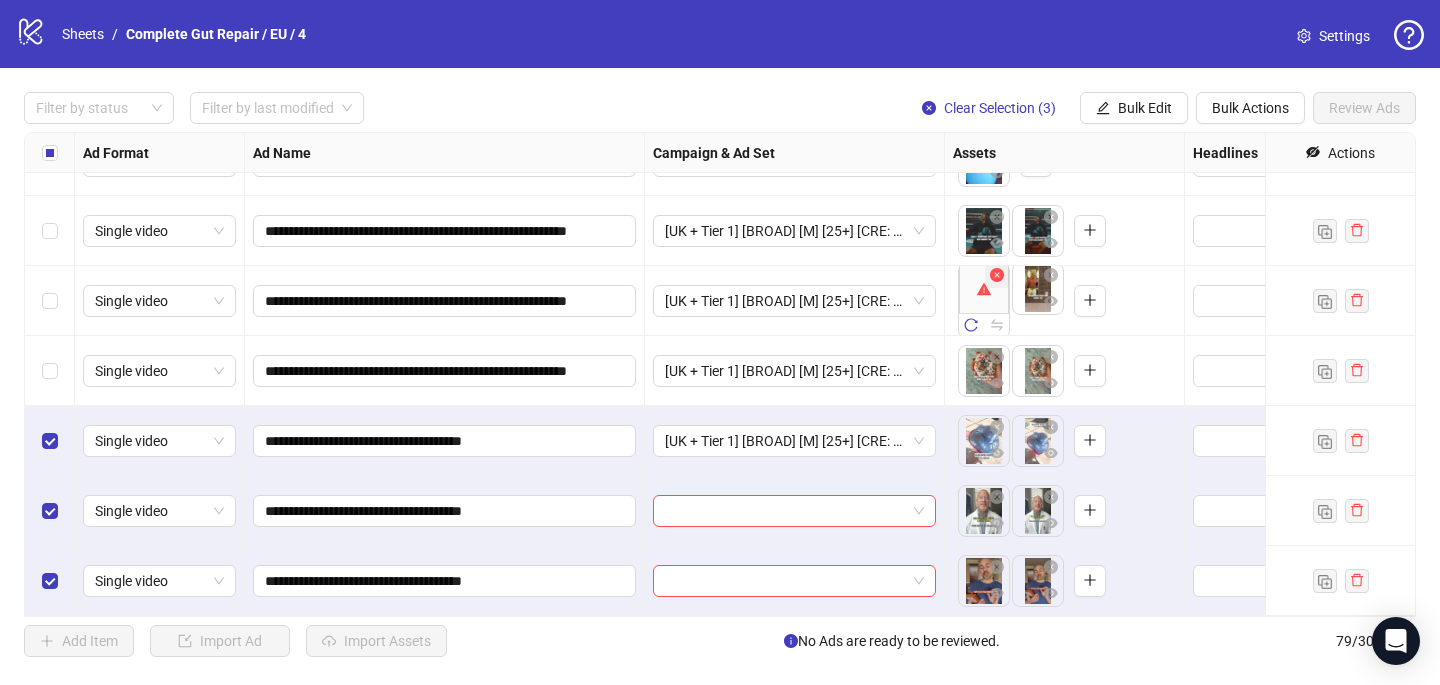 click 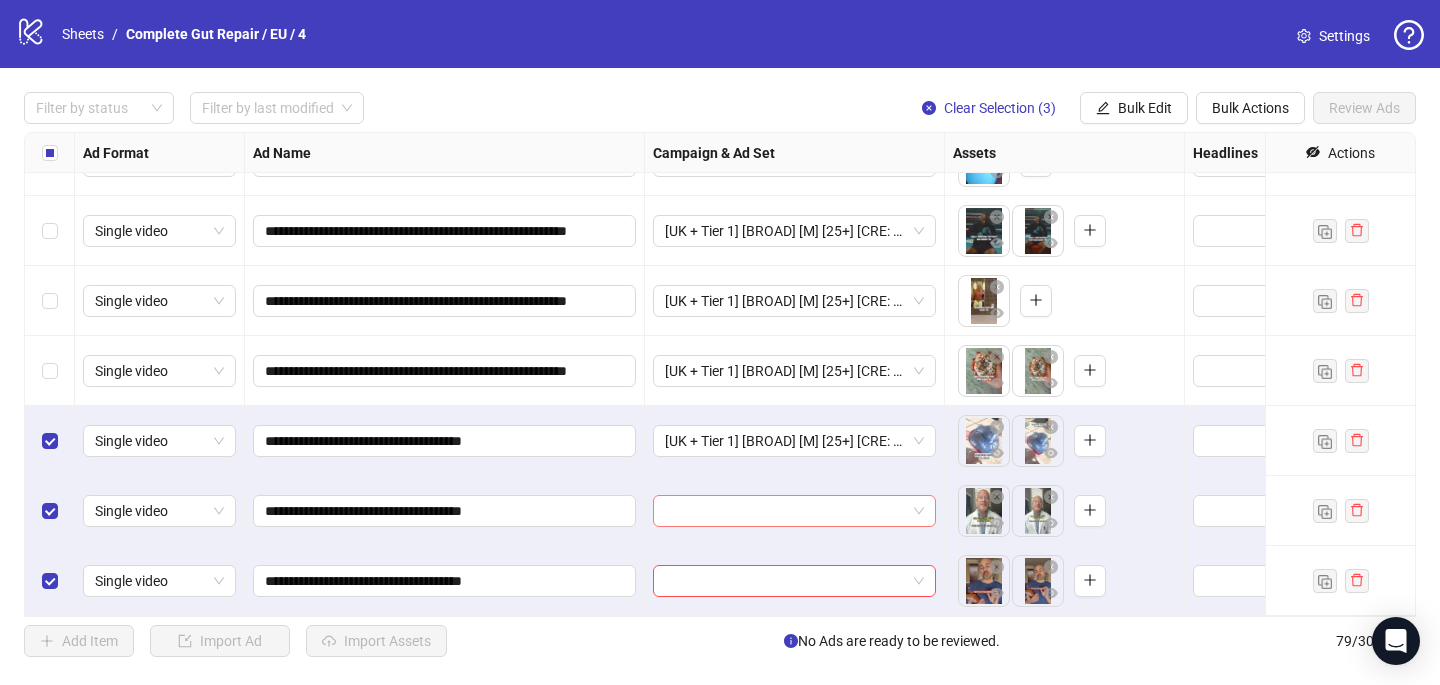 click at bounding box center [785, 511] 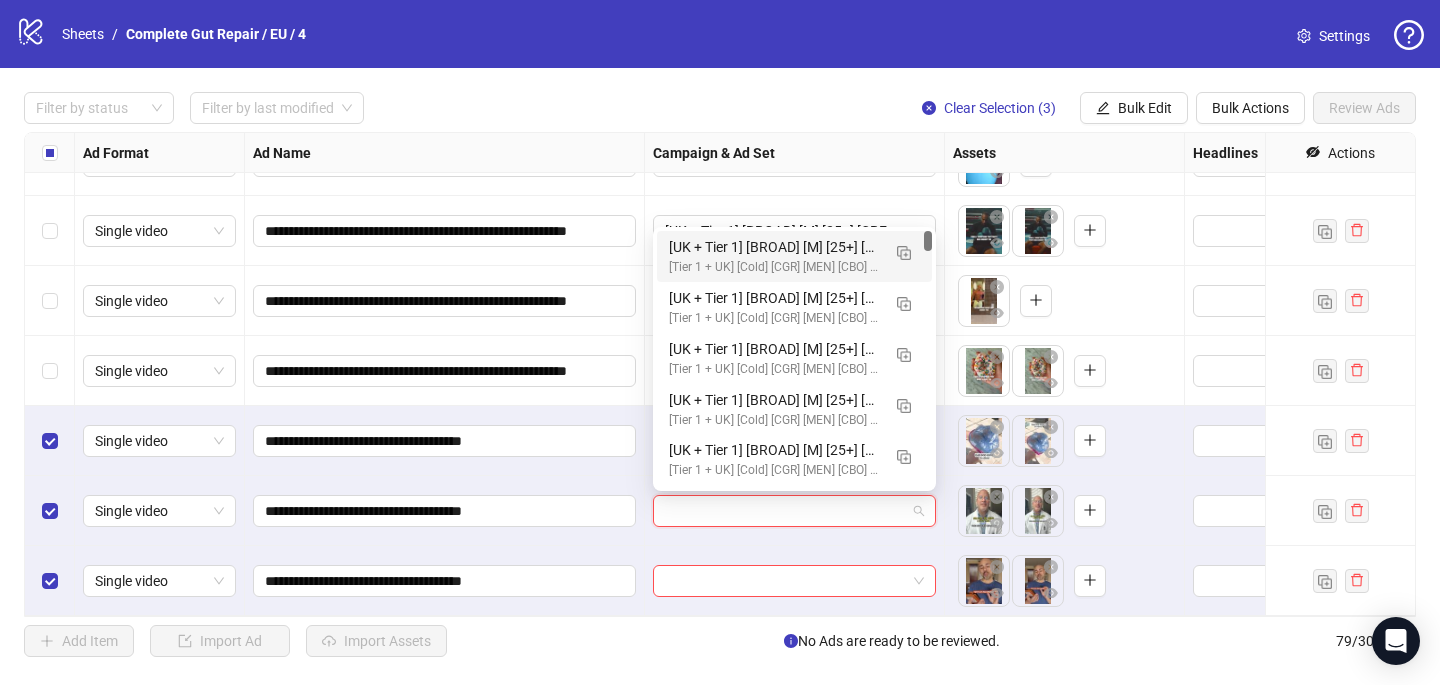 click on "[UK + Tier 1] [BROAD] [M] [25+] [CRE: Q3_07_[MONTH]_2025_Doctor's Review_CGR/PCP] [COP: Q2-05-[MONTH]-[YEAR]- dad bod emergency plan -CGR/PCP]  [3 [MONTH] [YEAR]] (copy) (copy) (copy) (copy) (copy) (copy) (copy) (copy)" at bounding box center (774, 247) 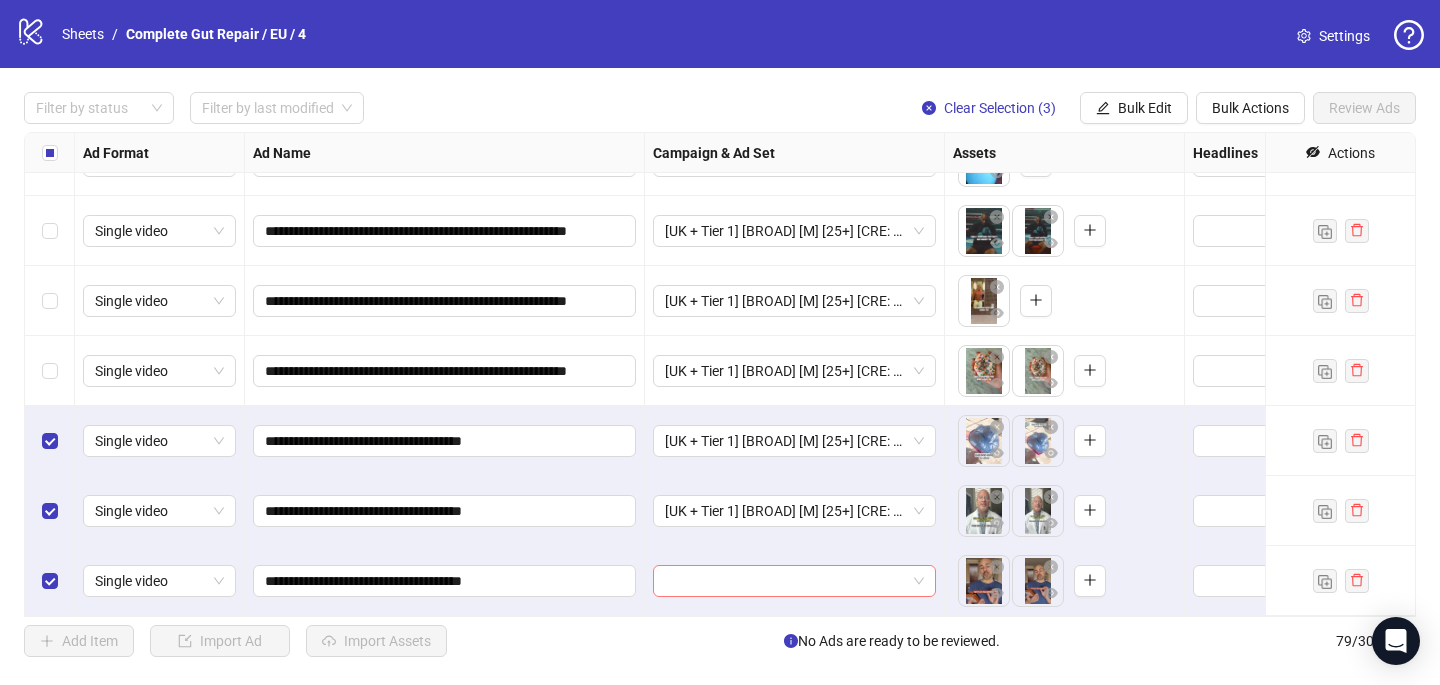 click at bounding box center (785, 581) 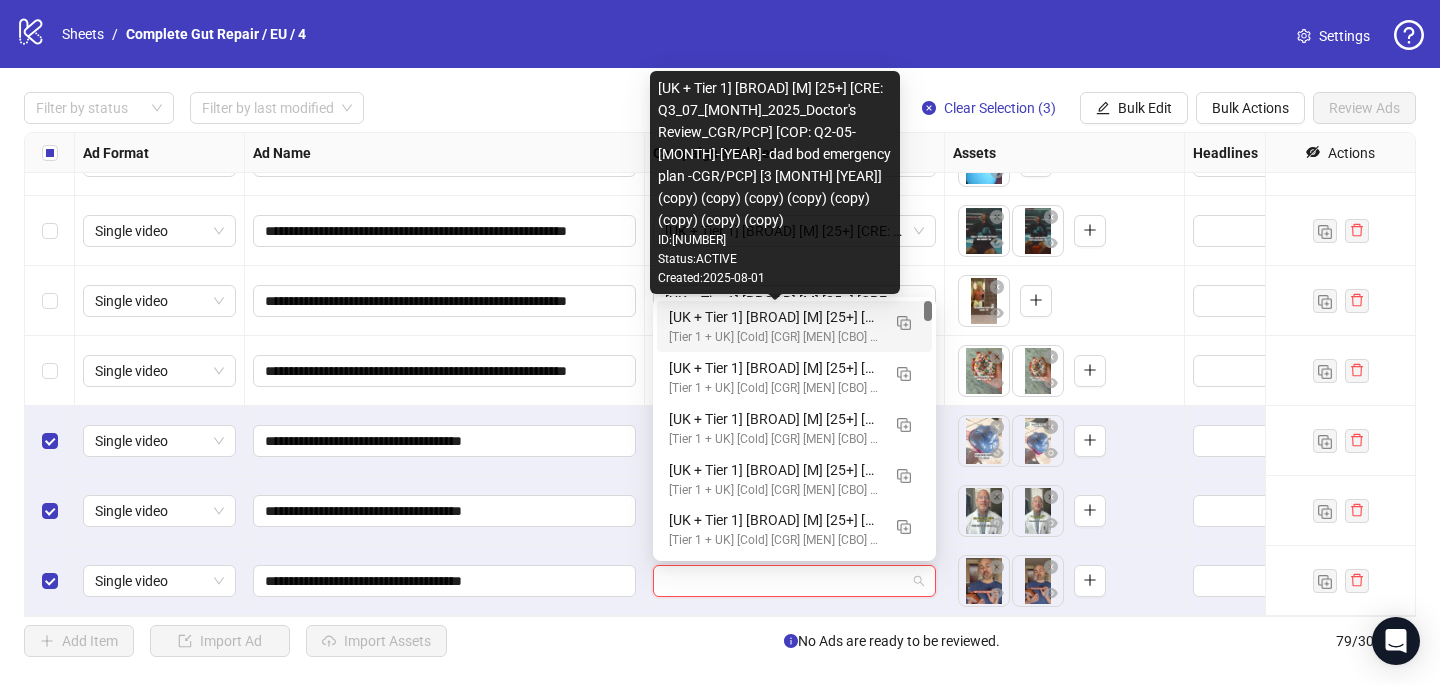 click on "[UK + Tier 1] [BROAD] [M] [25+] [CRE: Q3_07_[MONTH]_2025_Doctor's Review_CGR/PCP] [COP: Q2-05-[MONTH]-[YEAR]- dad bod emergency plan -CGR/PCP]  [3 [MONTH] [YEAR]] (copy) (copy) (copy) (copy) (copy) (copy) (copy) (copy)" at bounding box center [774, 317] 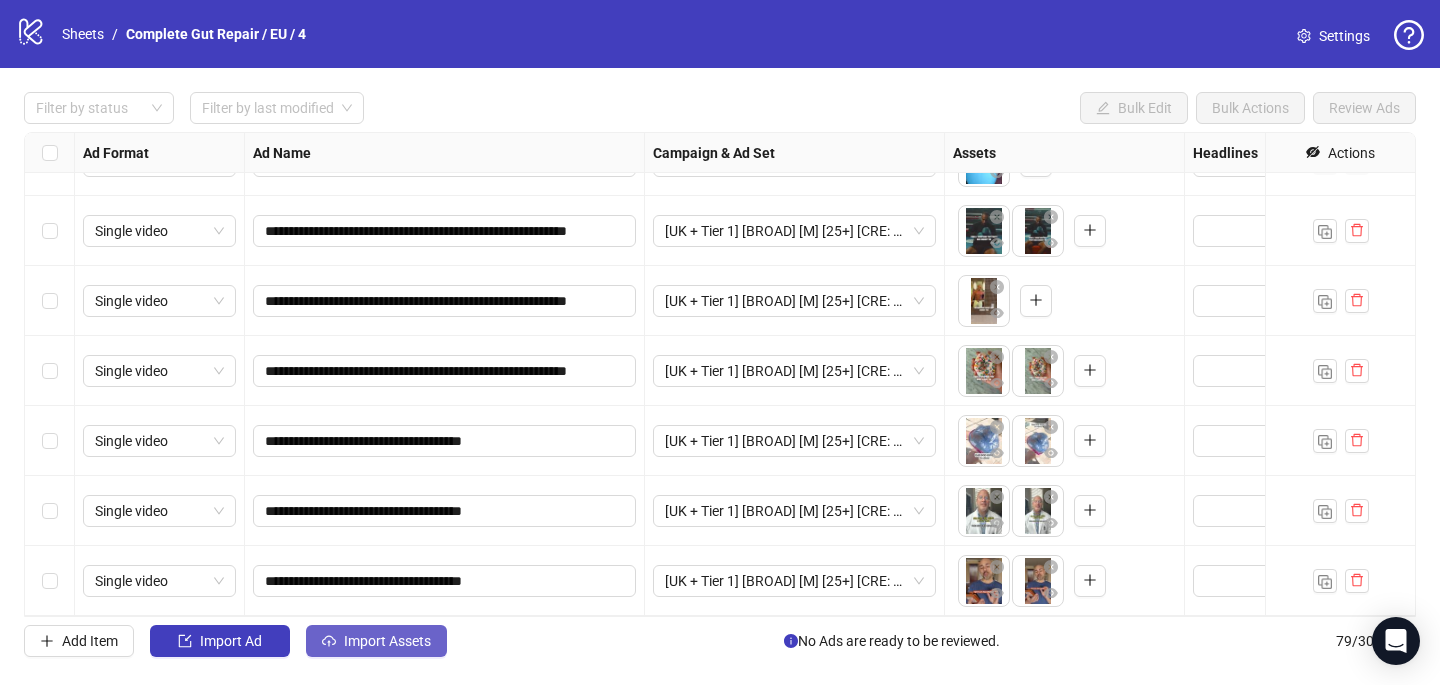 click on "Import Assets" at bounding box center [376, 641] 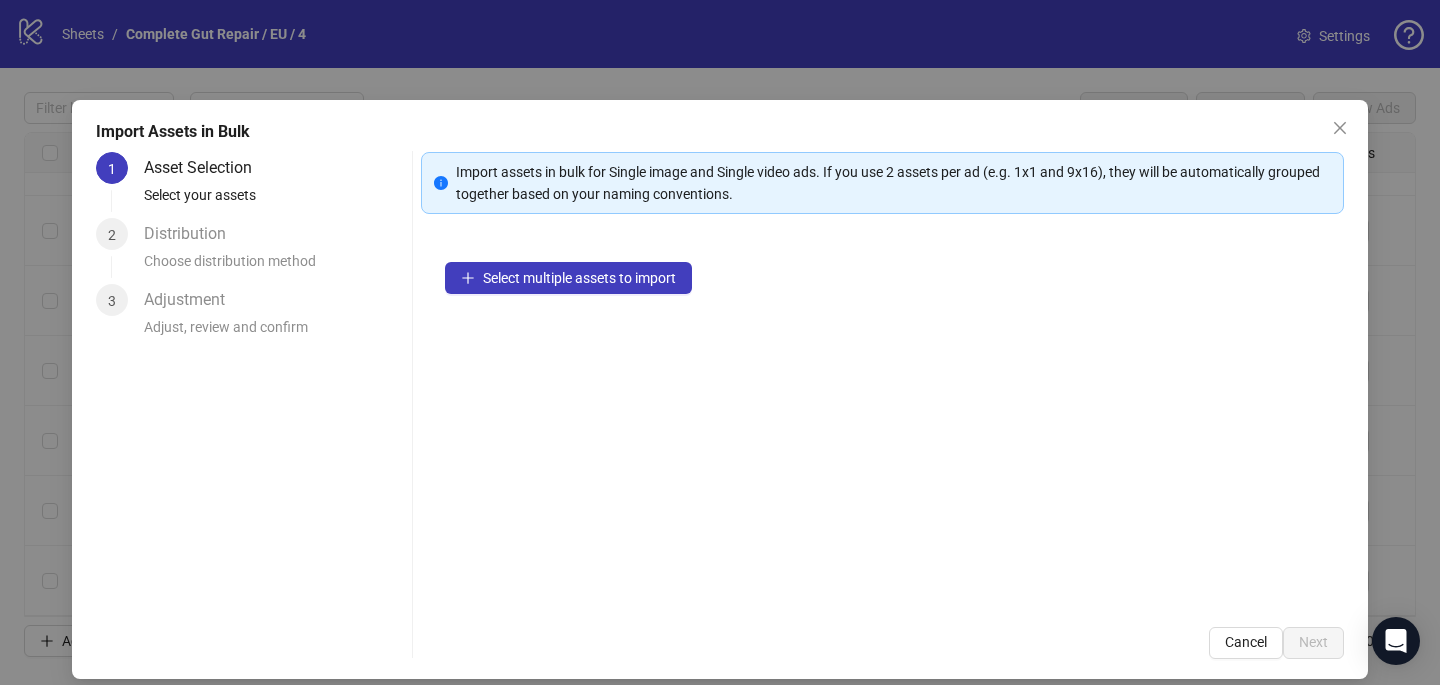 click on "Select multiple assets to import" at bounding box center (882, 420) 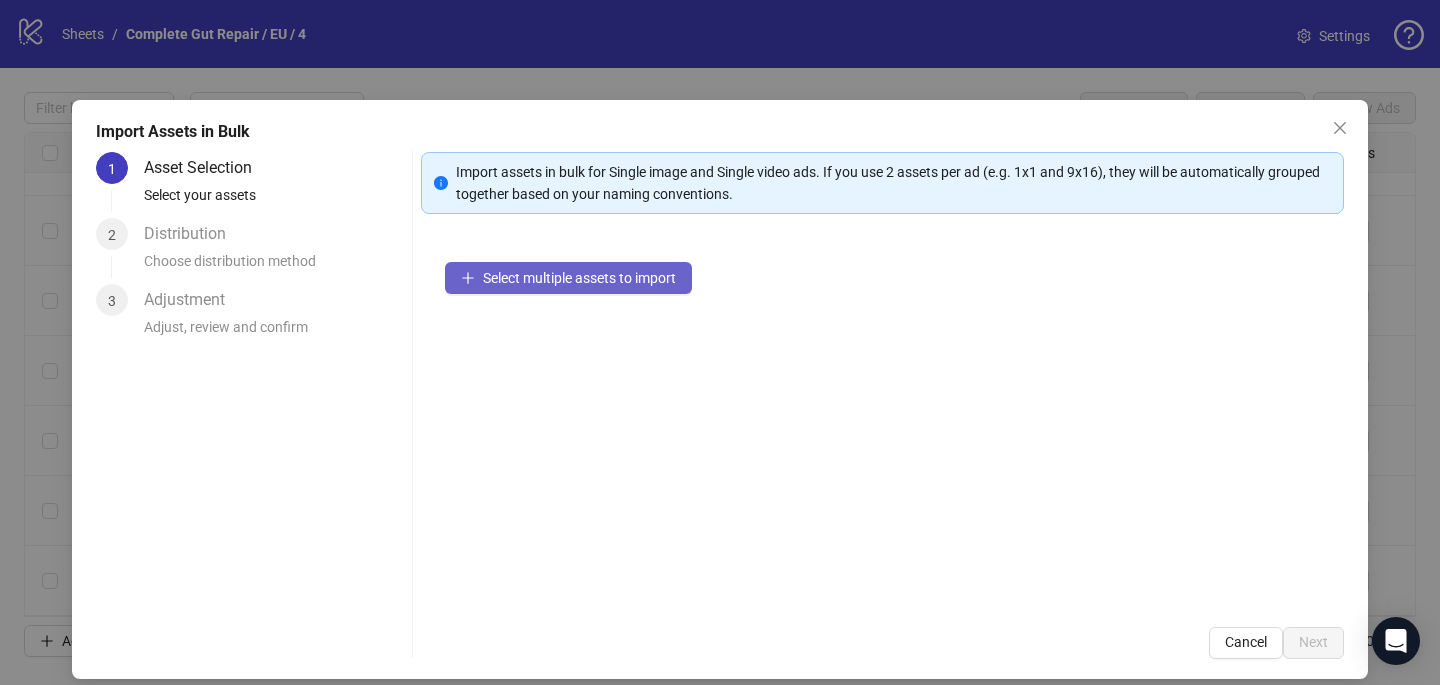 click on "Select multiple assets to import" at bounding box center (579, 278) 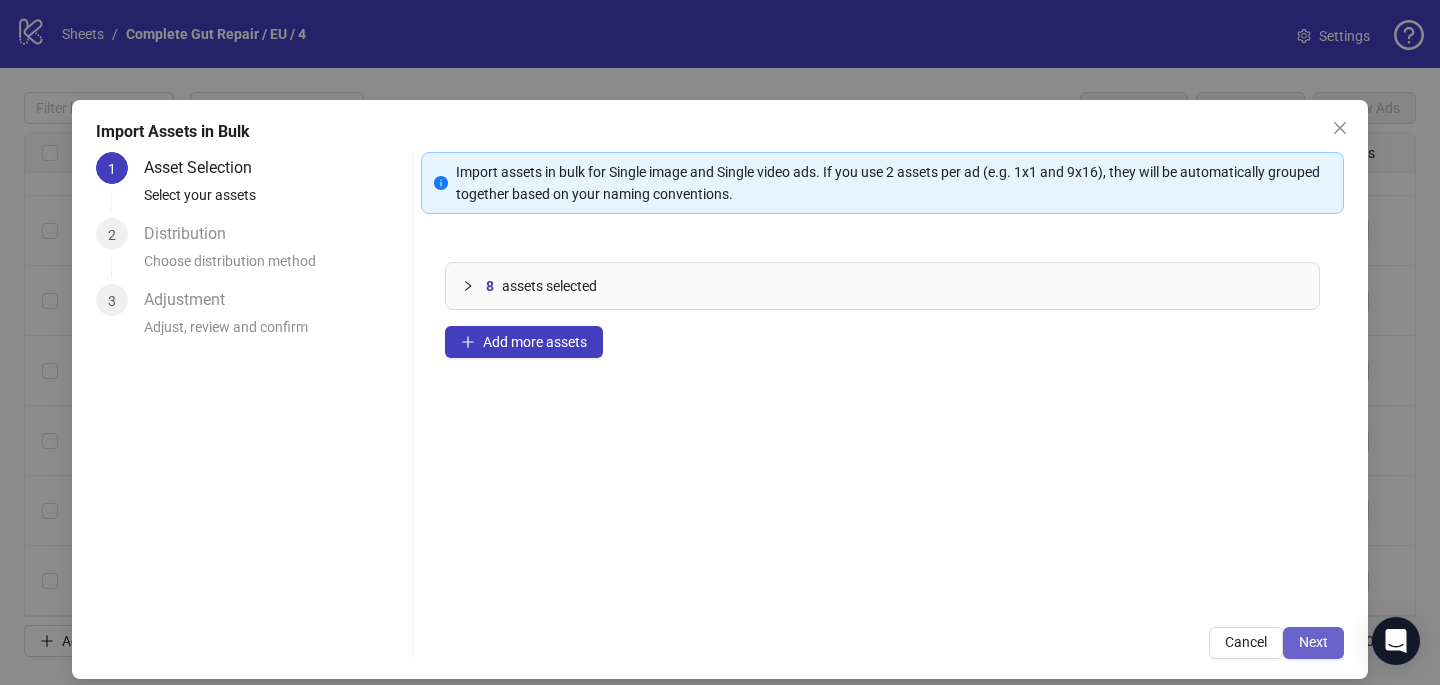 click on "Next" at bounding box center [1313, 643] 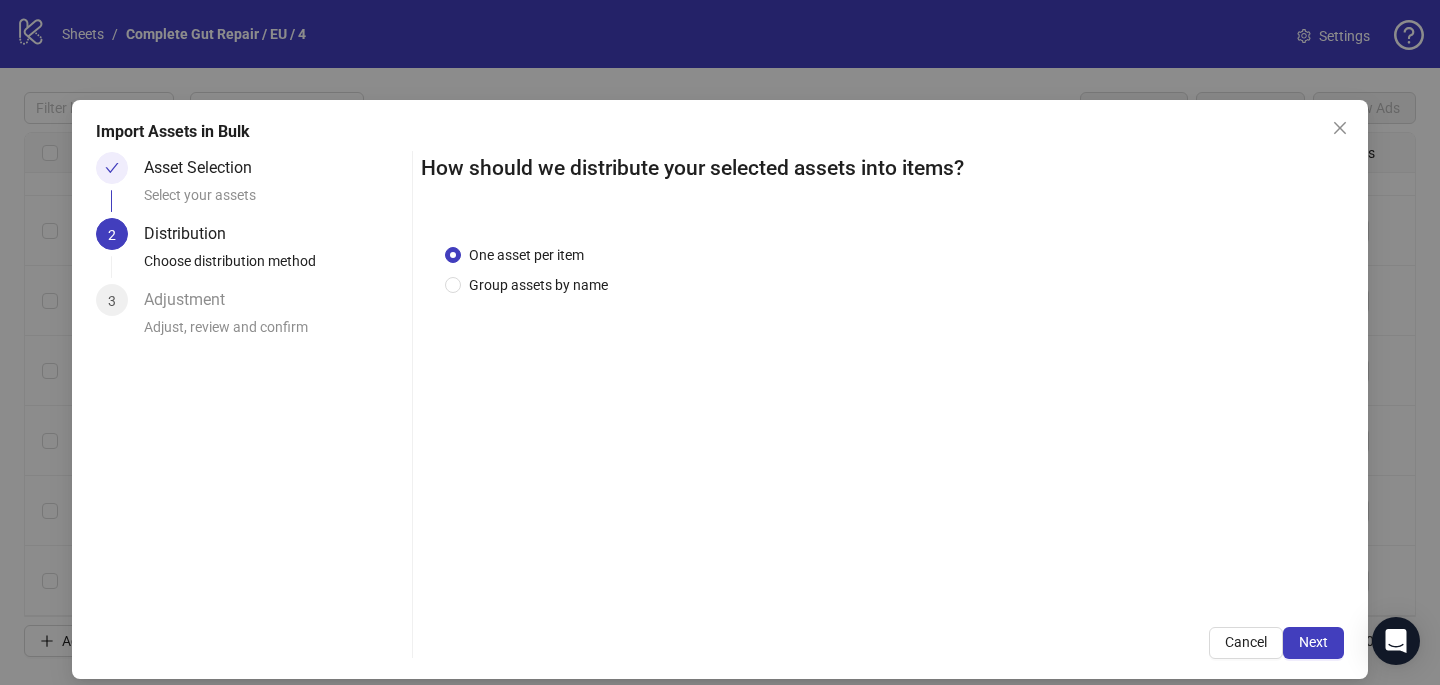 click on "One asset per item Group assets by name" at bounding box center (882, 411) 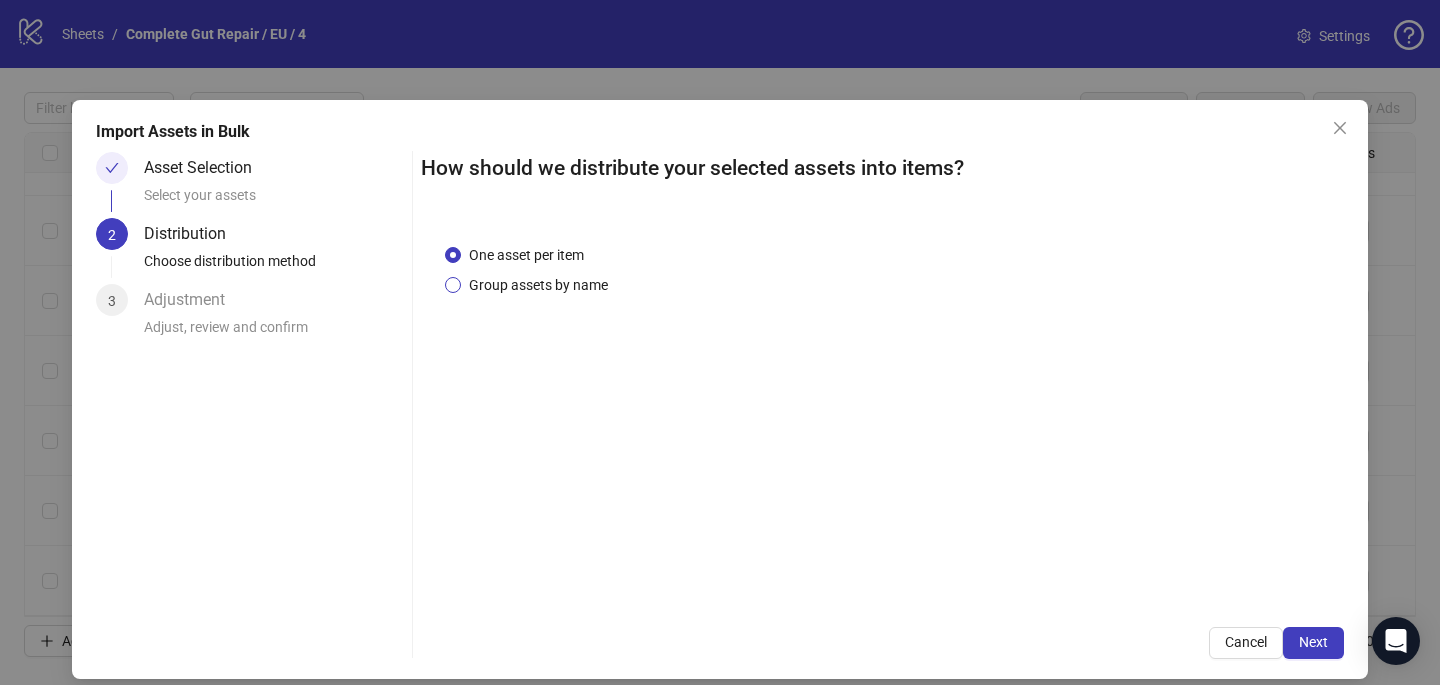 click on "Group assets by name" at bounding box center [538, 285] 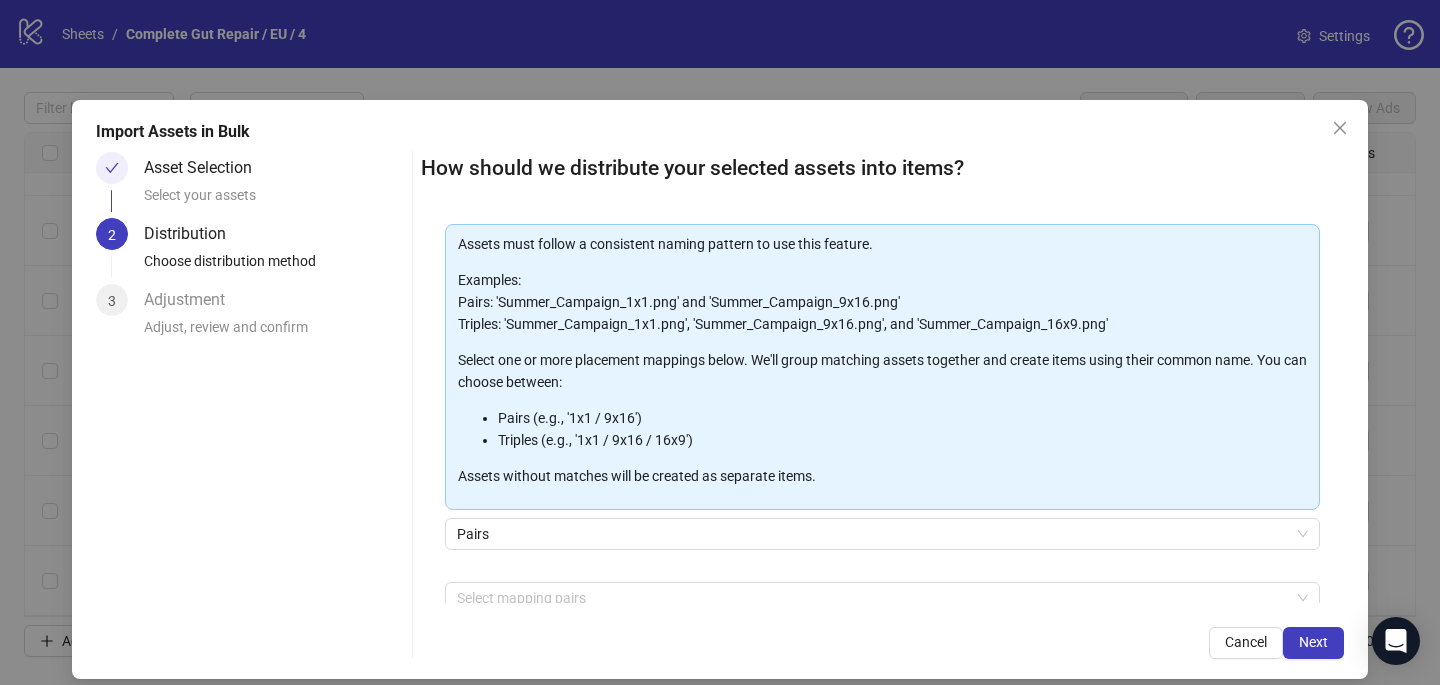 scroll, scrollTop: 119, scrollLeft: 0, axis: vertical 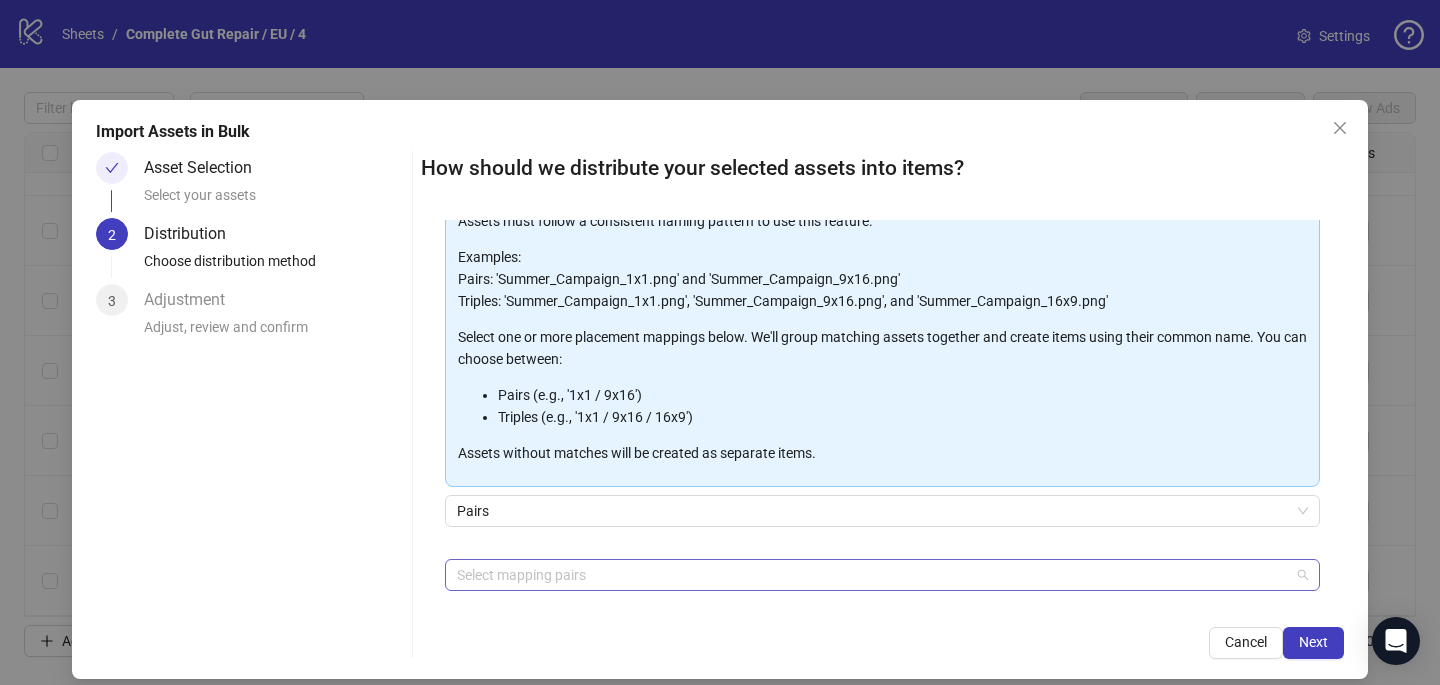 click at bounding box center [872, 575] 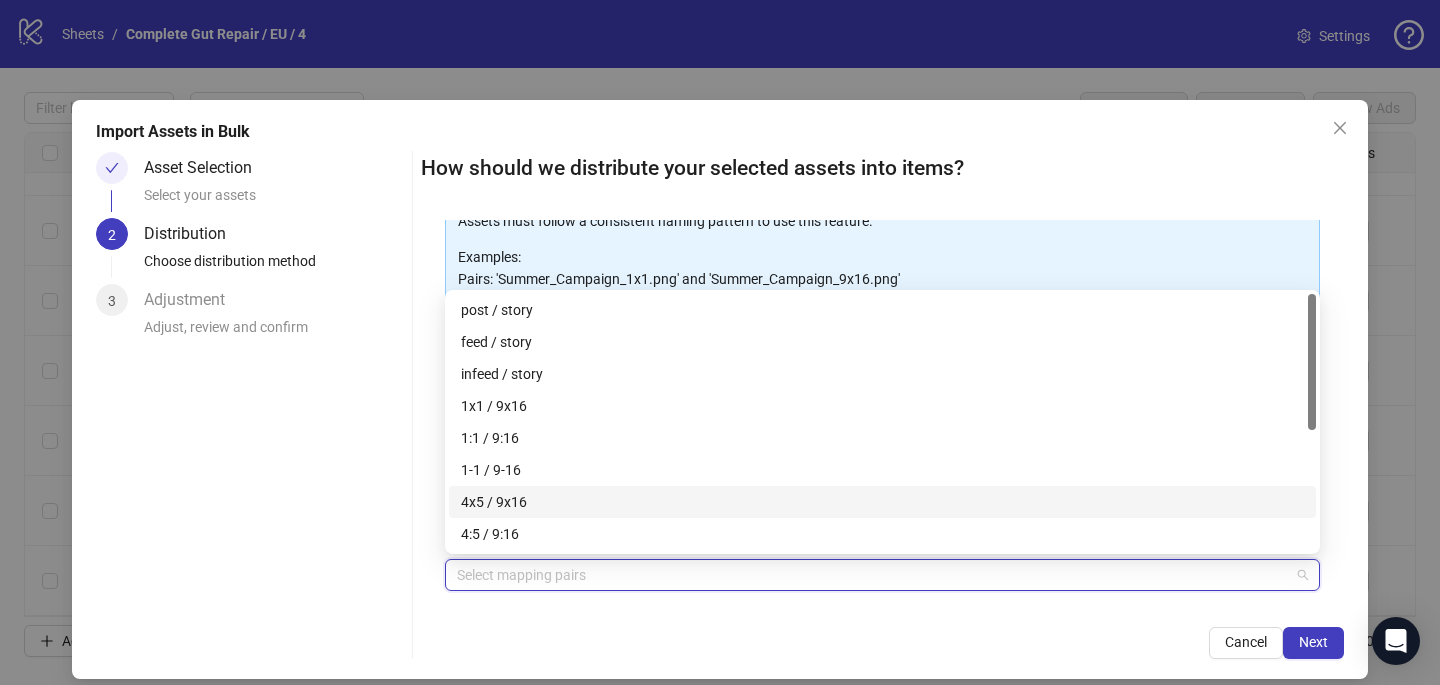 click on "4x5 / 9x16" at bounding box center [882, 502] 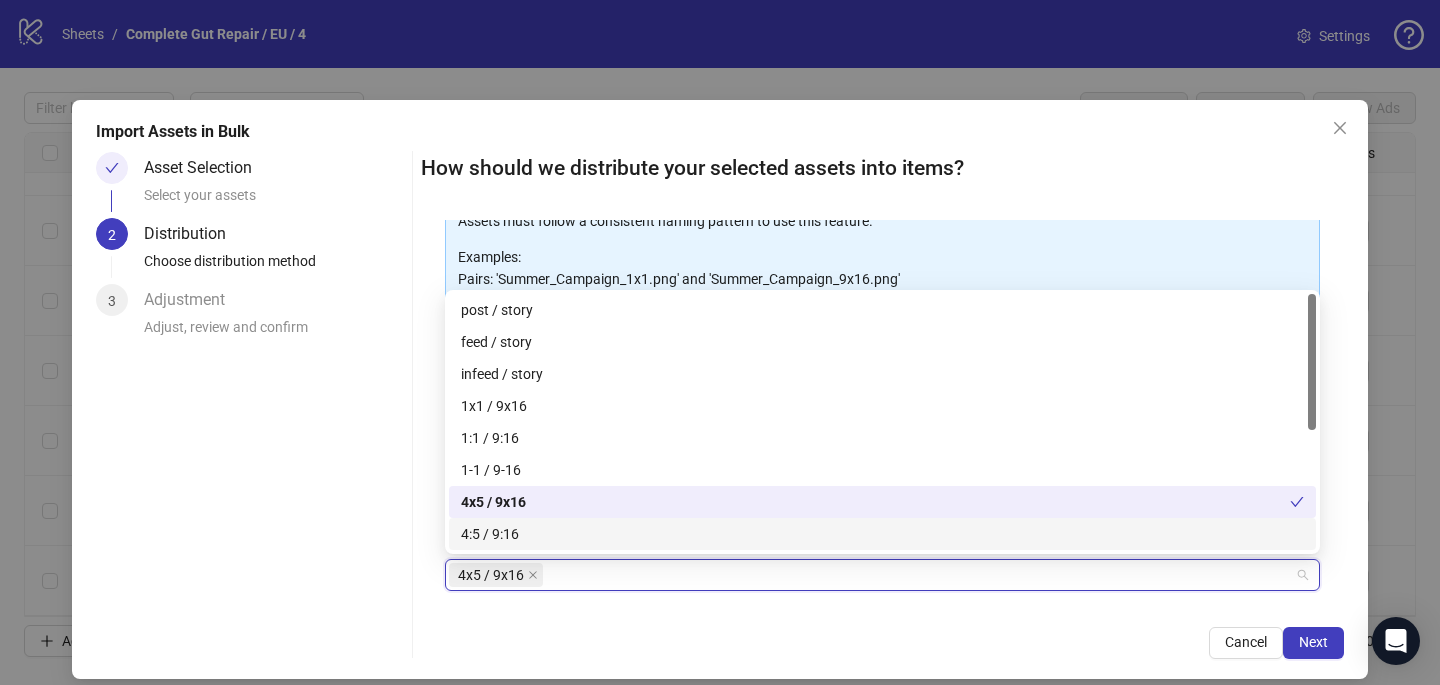 click on "4x5 / 9x16   + Add Custom Pair" at bounding box center [882, 611] 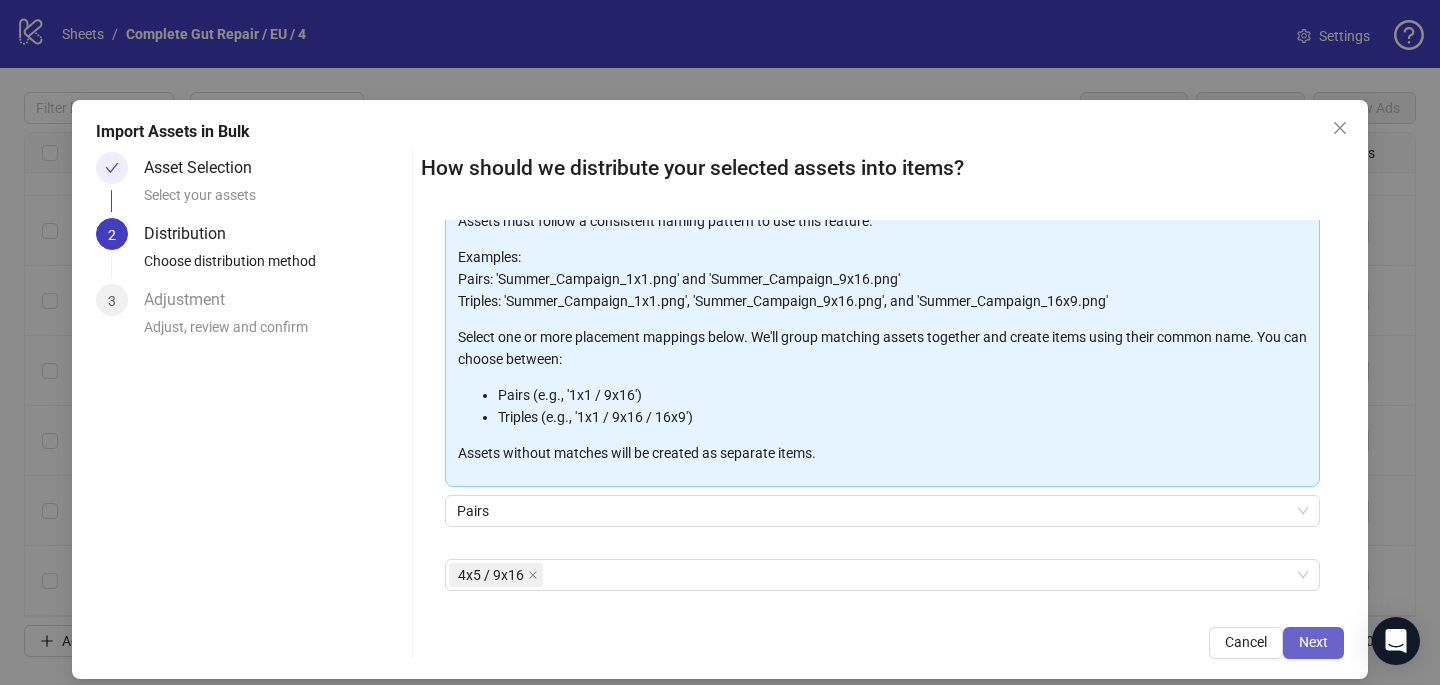 click on "Next" at bounding box center (1313, 642) 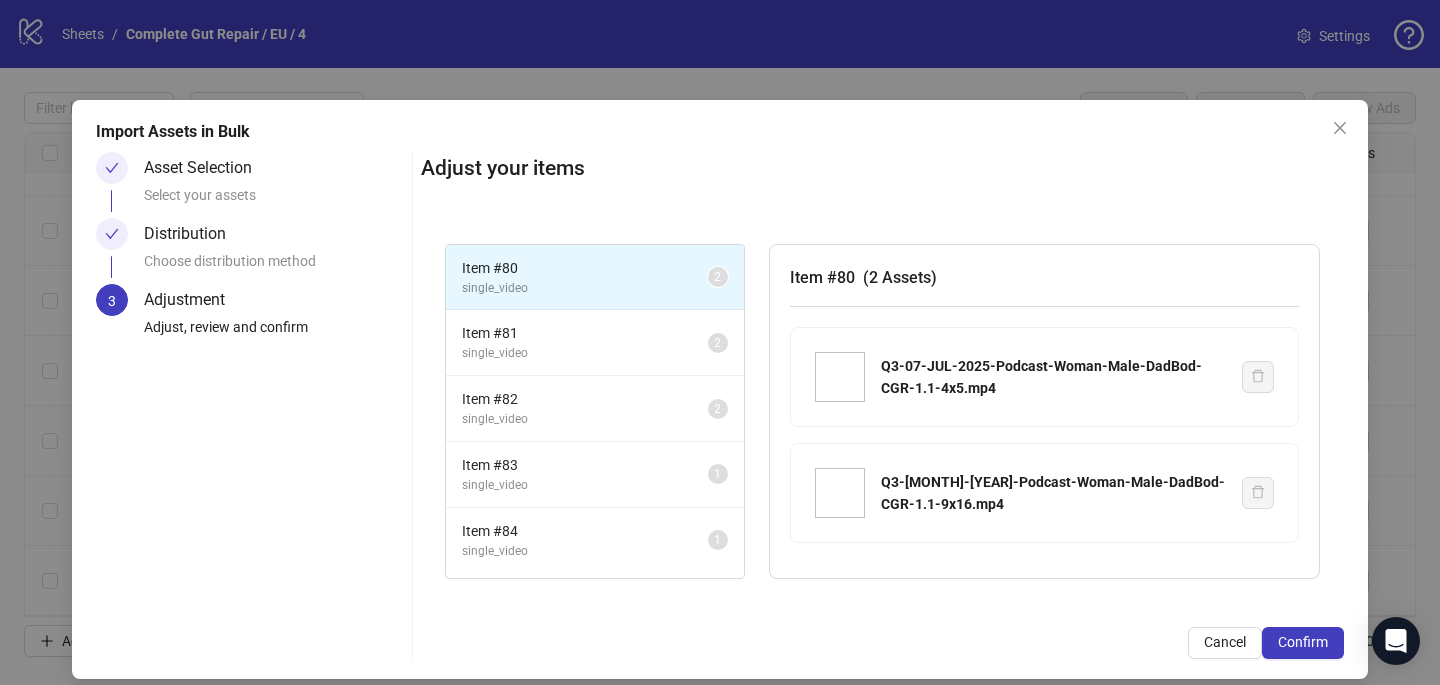 click on "Confirm" at bounding box center (1303, 642) 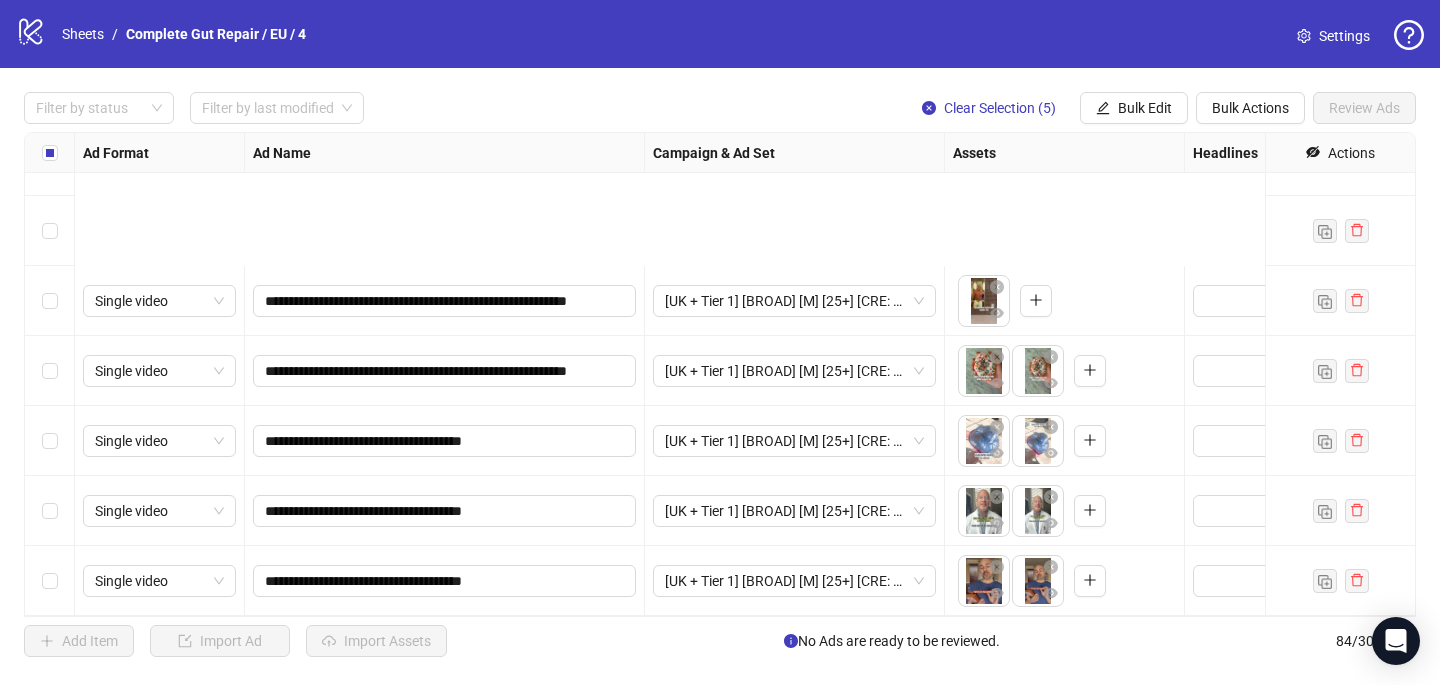 scroll, scrollTop: 5437, scrollLeft: 0, axis: vertical 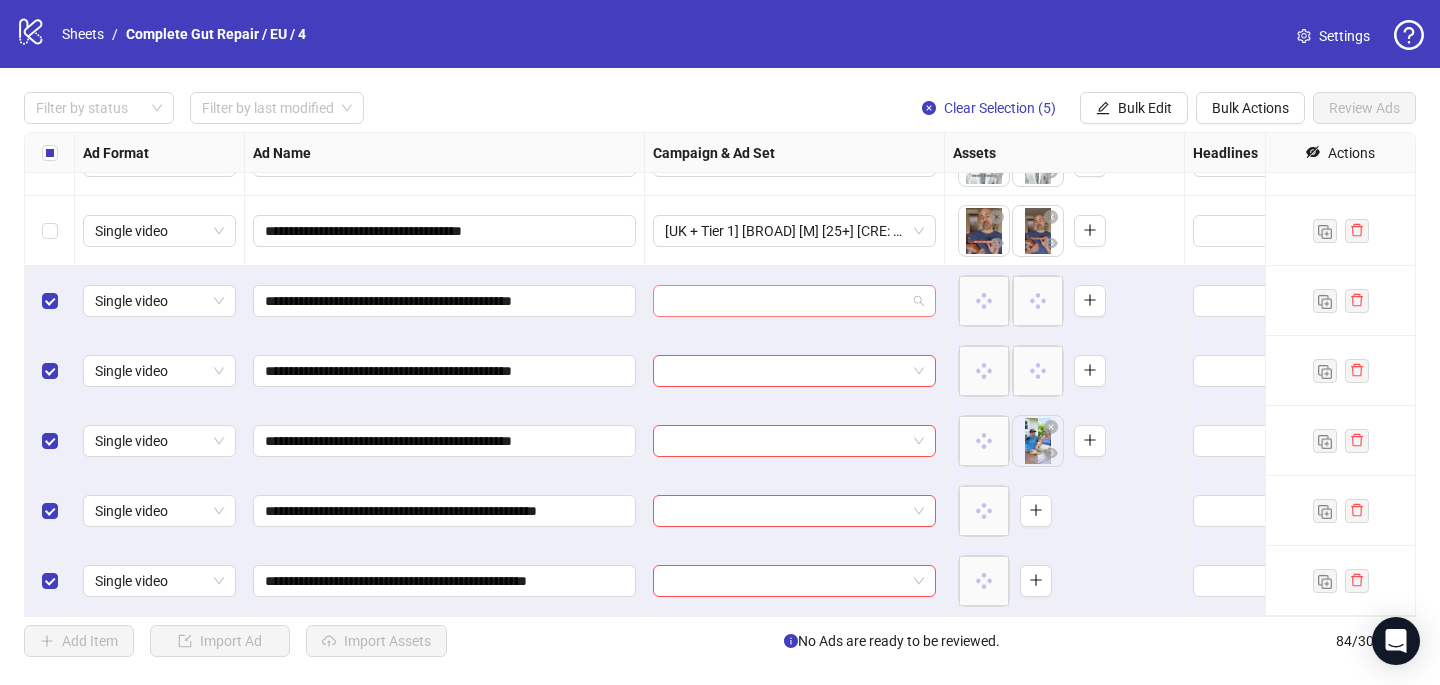 click at bounding box center [785, 301] 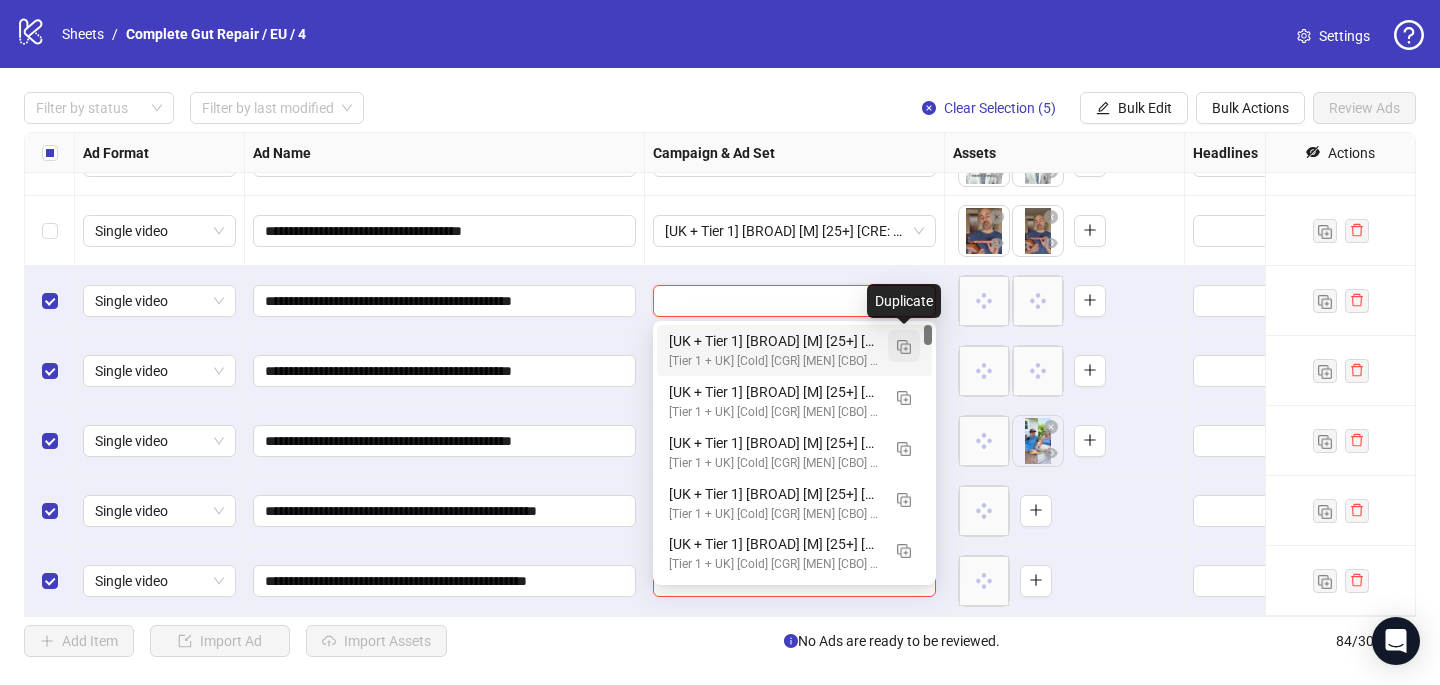 click at bounding box center (904, 346) 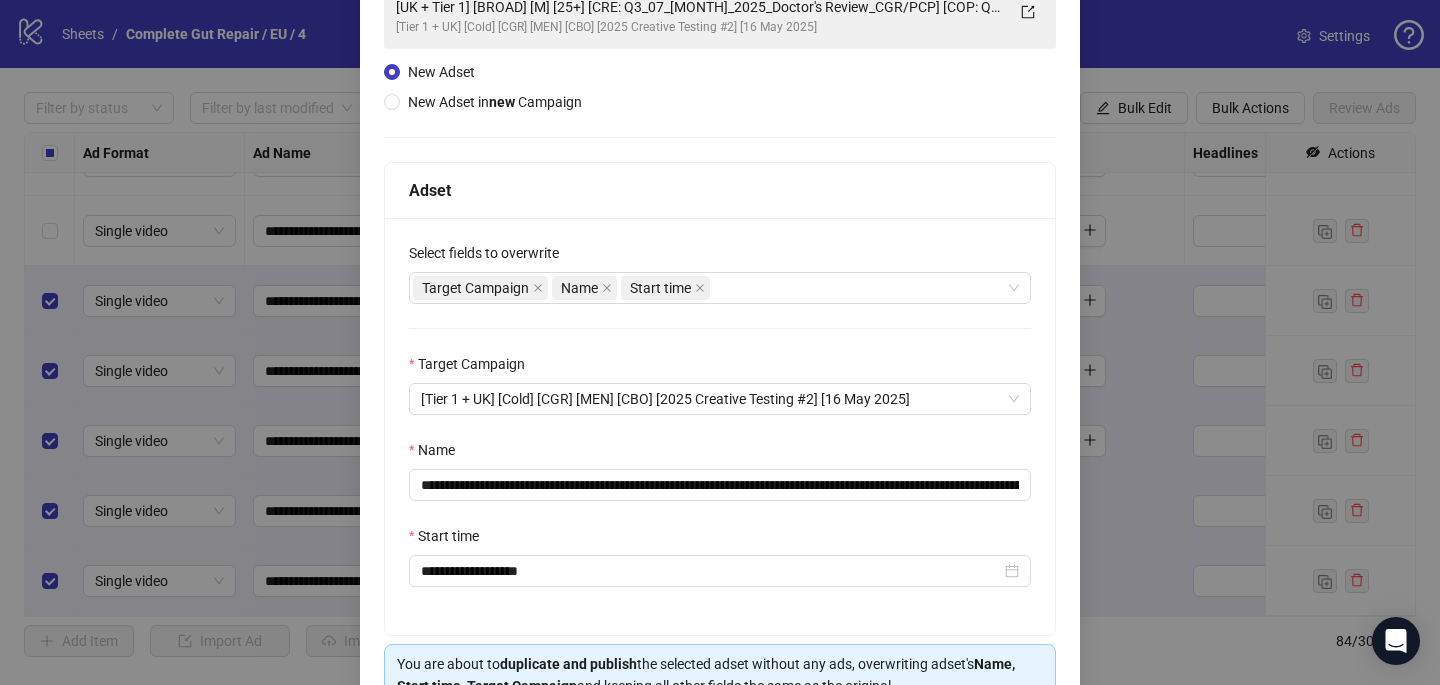 scroll, scrollTop: 169, scrollLeft: 0, axis: vertical 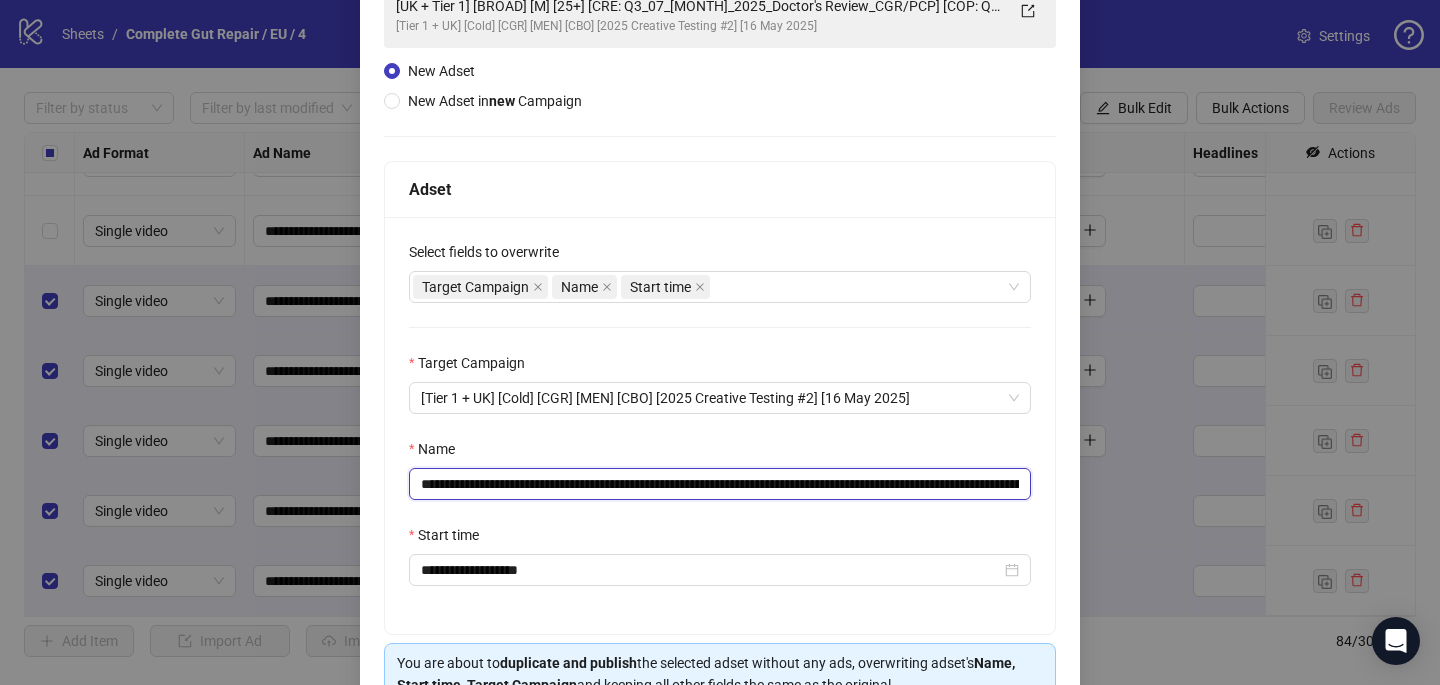 drag, startPoint x: 927, startPoint y: 482, endPoint x: 650, endPoint y: 480, distance: 277.00723 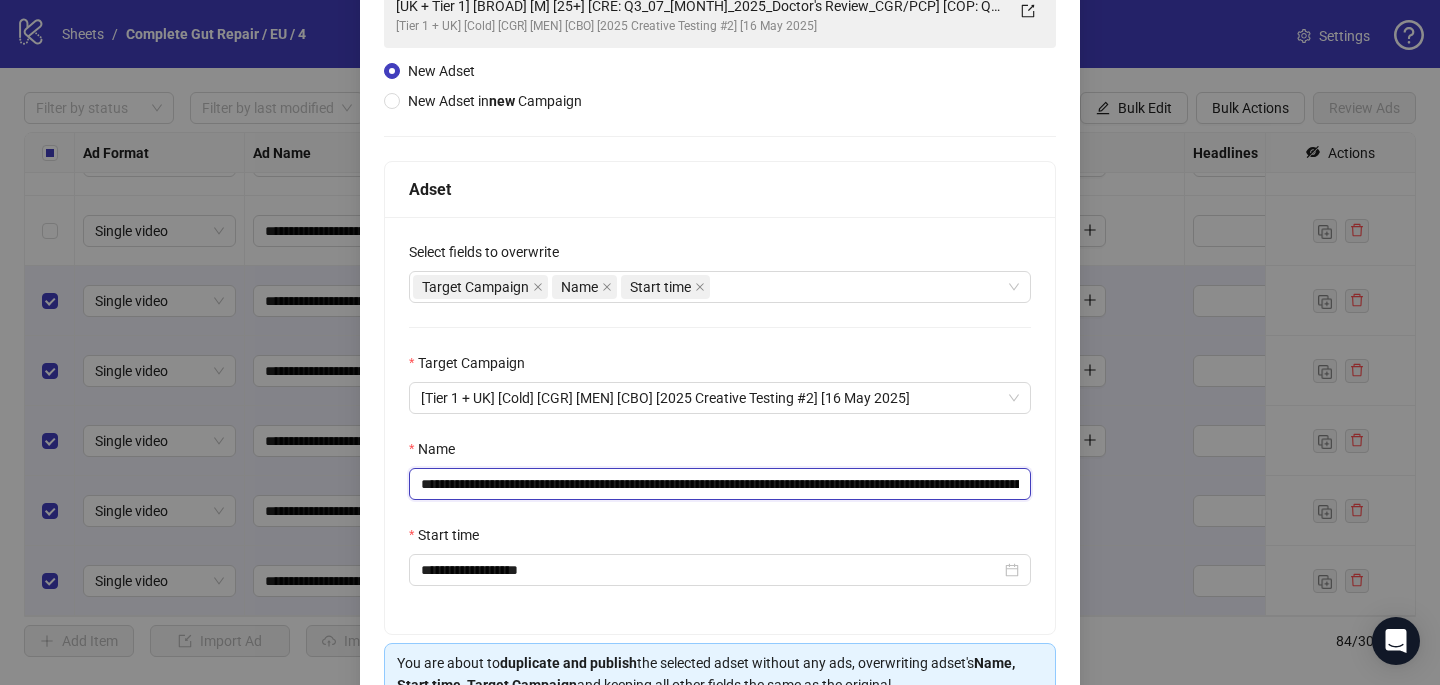 click on "**********" at bounding box center [720, 484] 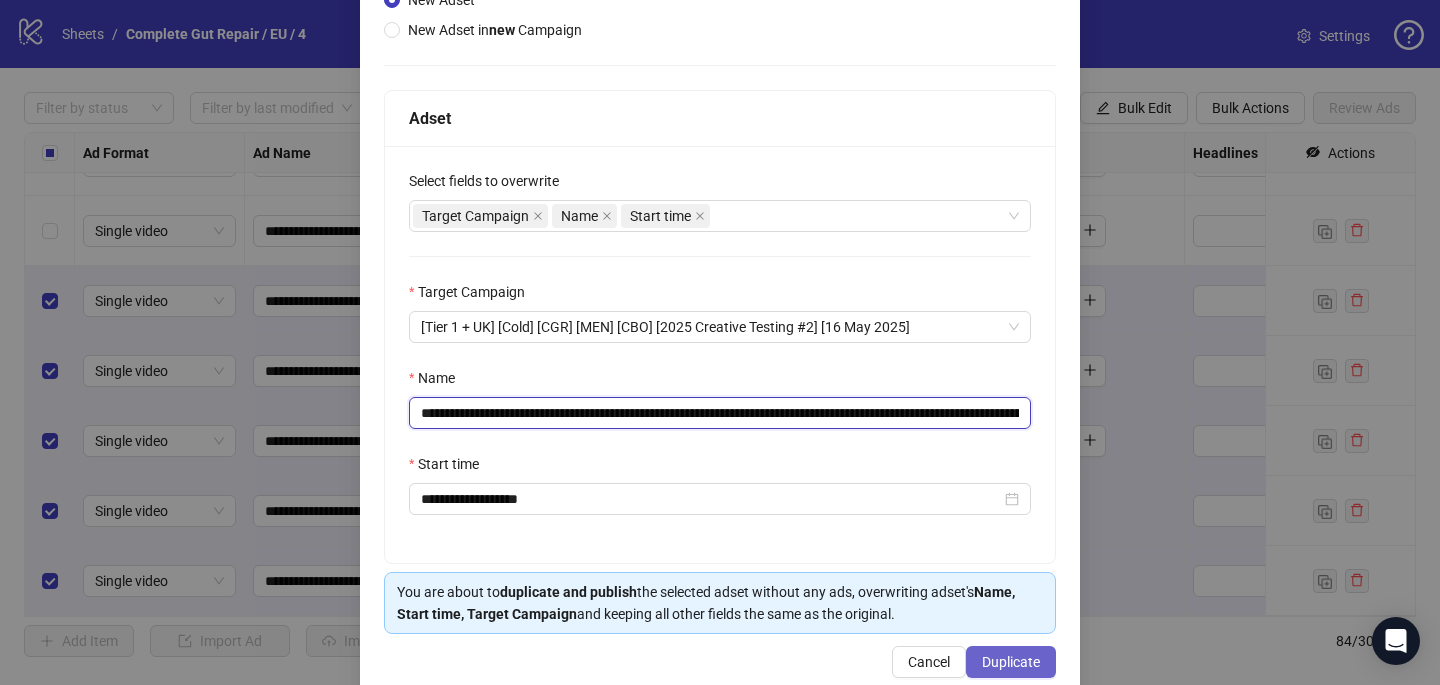 scroll, scrollTop: 255, scrollLeft: 0, axis: vertical 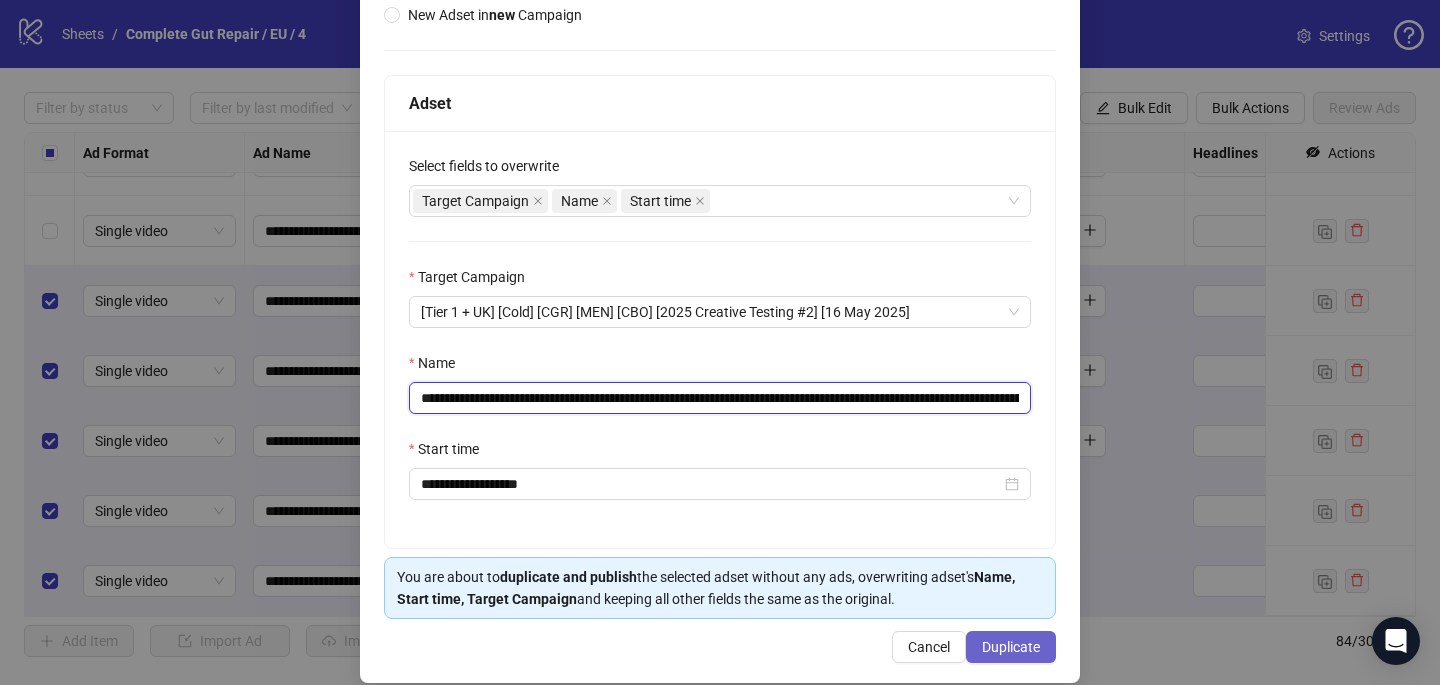 type on "**********" 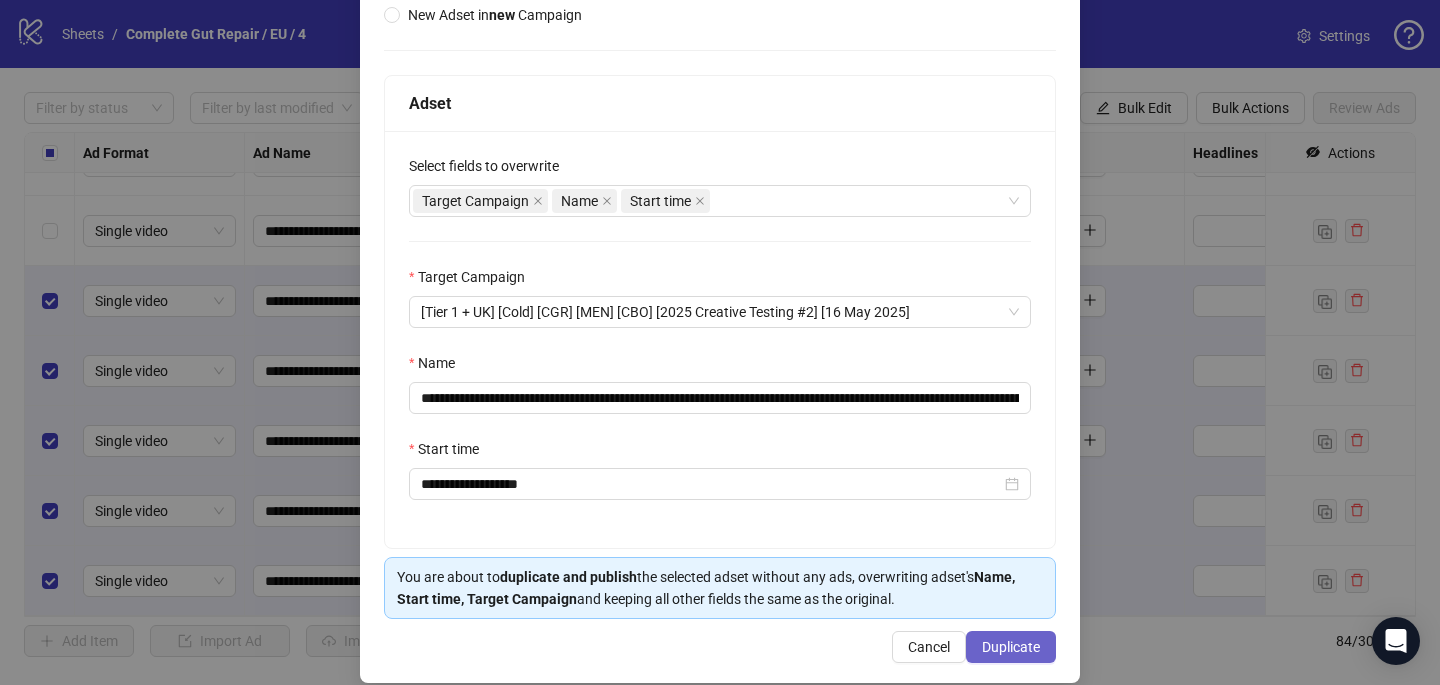 click on "Duplicate" at bounding box center (1011, 647) 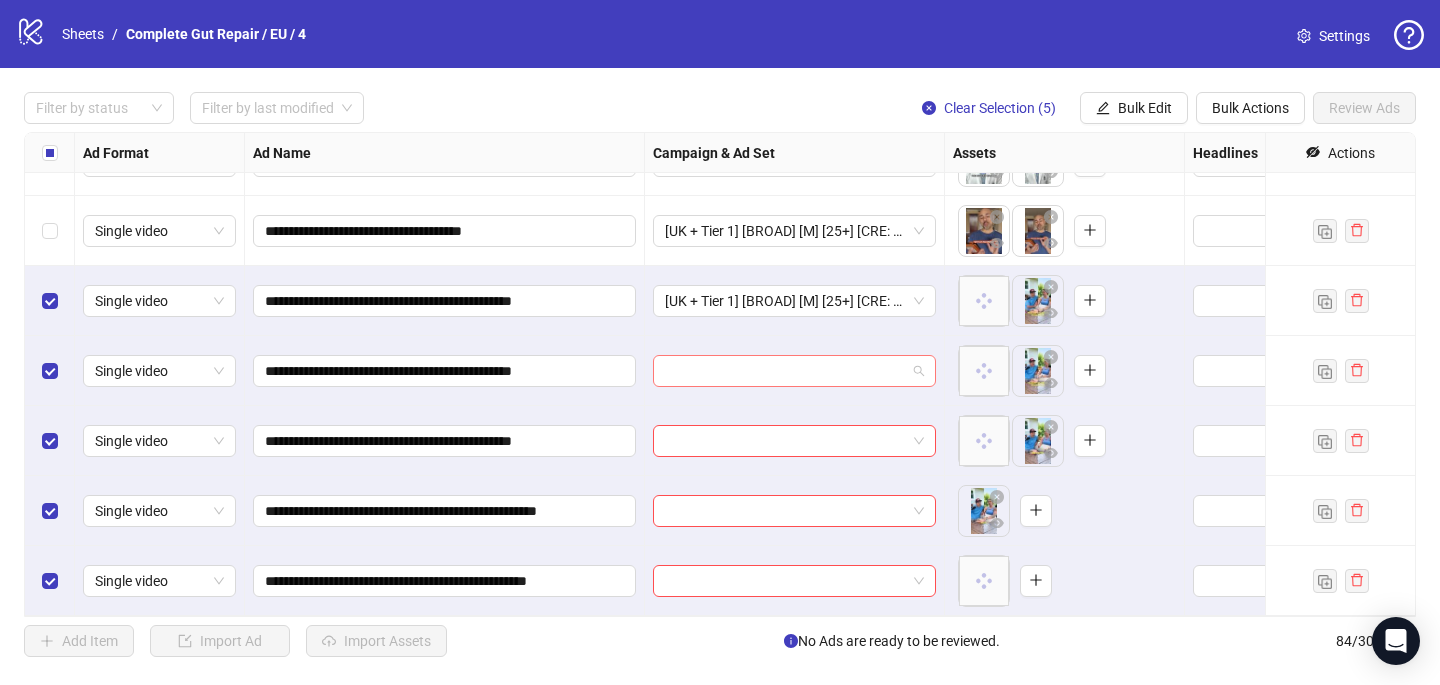 click at bounding box center [785, 371] 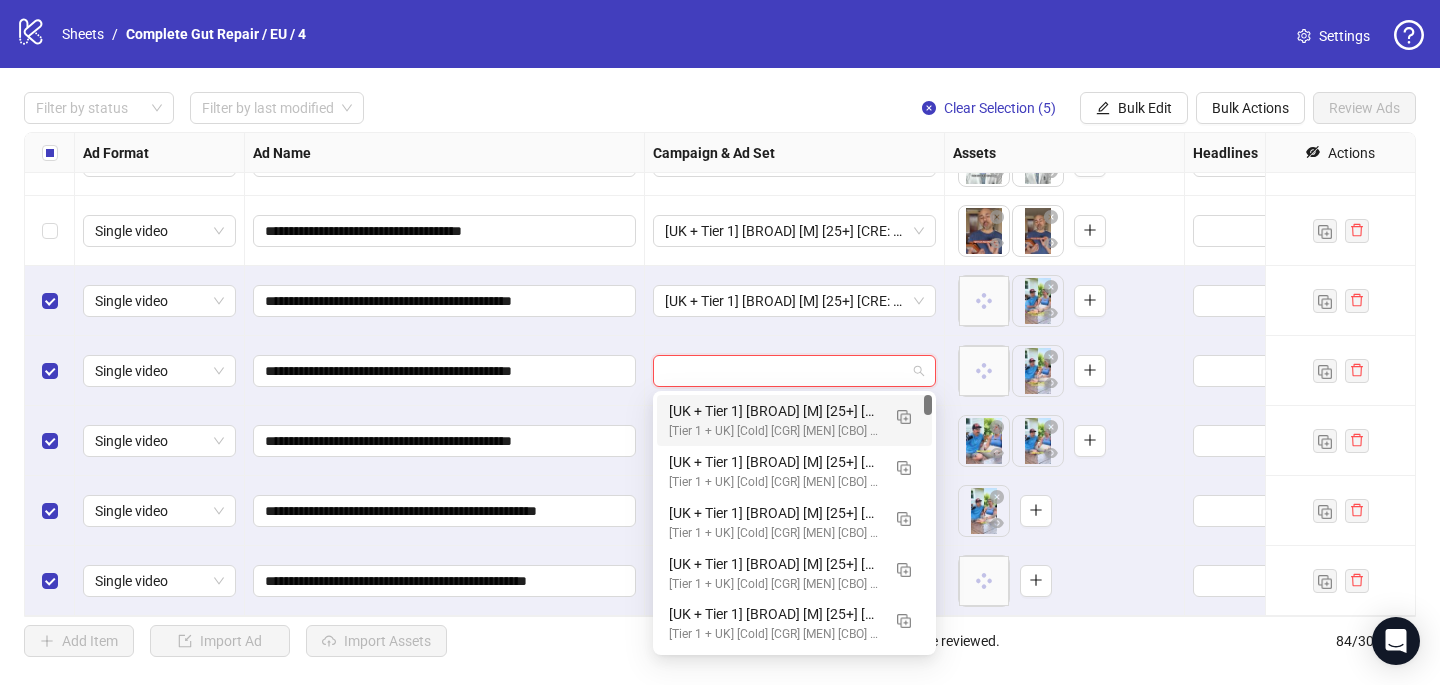 click on "[UK + Tier 1] [BROAD] [M] [25+] [CRE: Q3-[MONTH]-[YEAR]-Podcast-Woman-Male-DadBod-CGR/PCP] [COP: Q2-05-[MONTH]-[YEAR]- dad bod emergency plan -CGR/PCP]  [3 [MONTH] [YEAR]] (copy) (copy) (copy) (copy) (copy) (copy) (copy) (copy) (copy)" at bounding box center (774, 411) 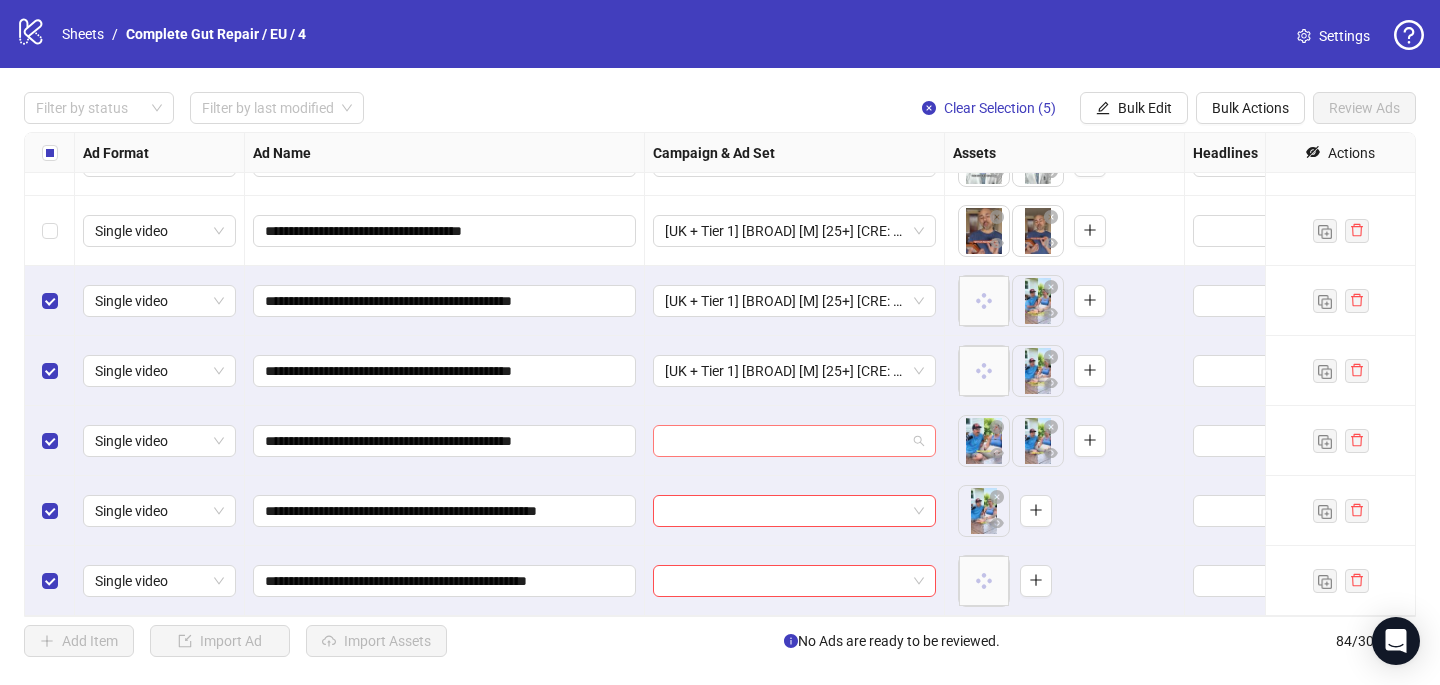 click at bounding box center [785, 441] 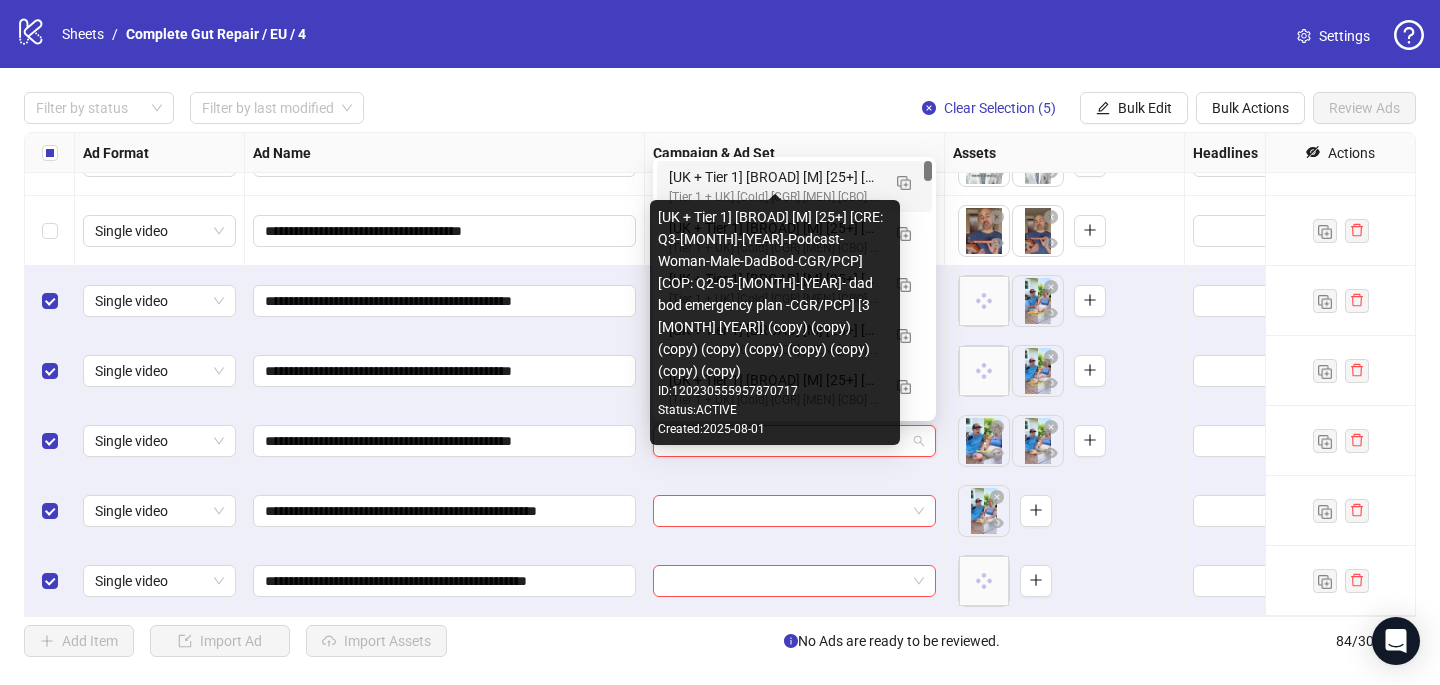 click on "[UK + Tier 1] [BROAD] [M] [25+] [CRE: Q3-[MONTH]-[YEAR]-Podcast-Woman-Male-DadBod-CGR/PCP] [COP: Q2-05-[MONTH]-[YEAR]- dad bod emergency plan -CGR/PCP]  [3 [MONTH] [YEAR]] (copy) (copy) (copy) (copy) (copy) (copy) (copy) (copy) (copy)" at bounding box center (774, 177) 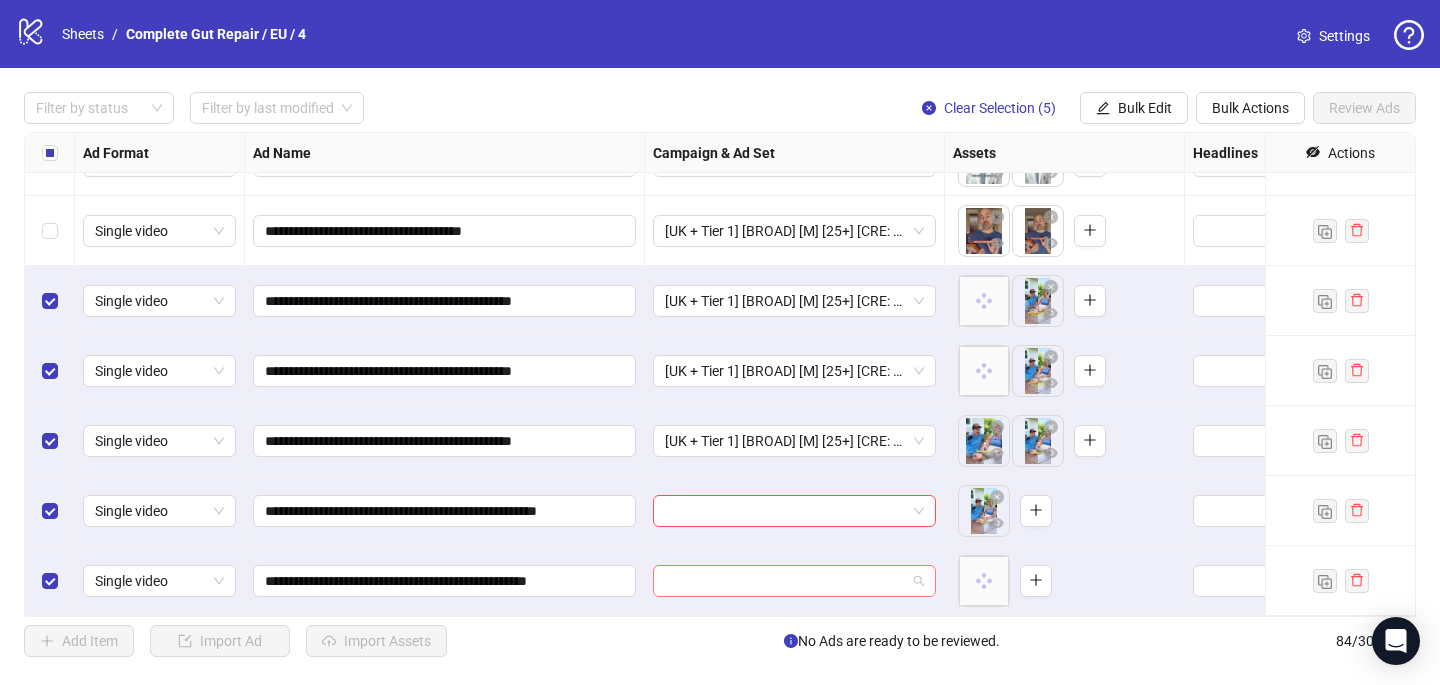 click at bounding box center [785, 581] 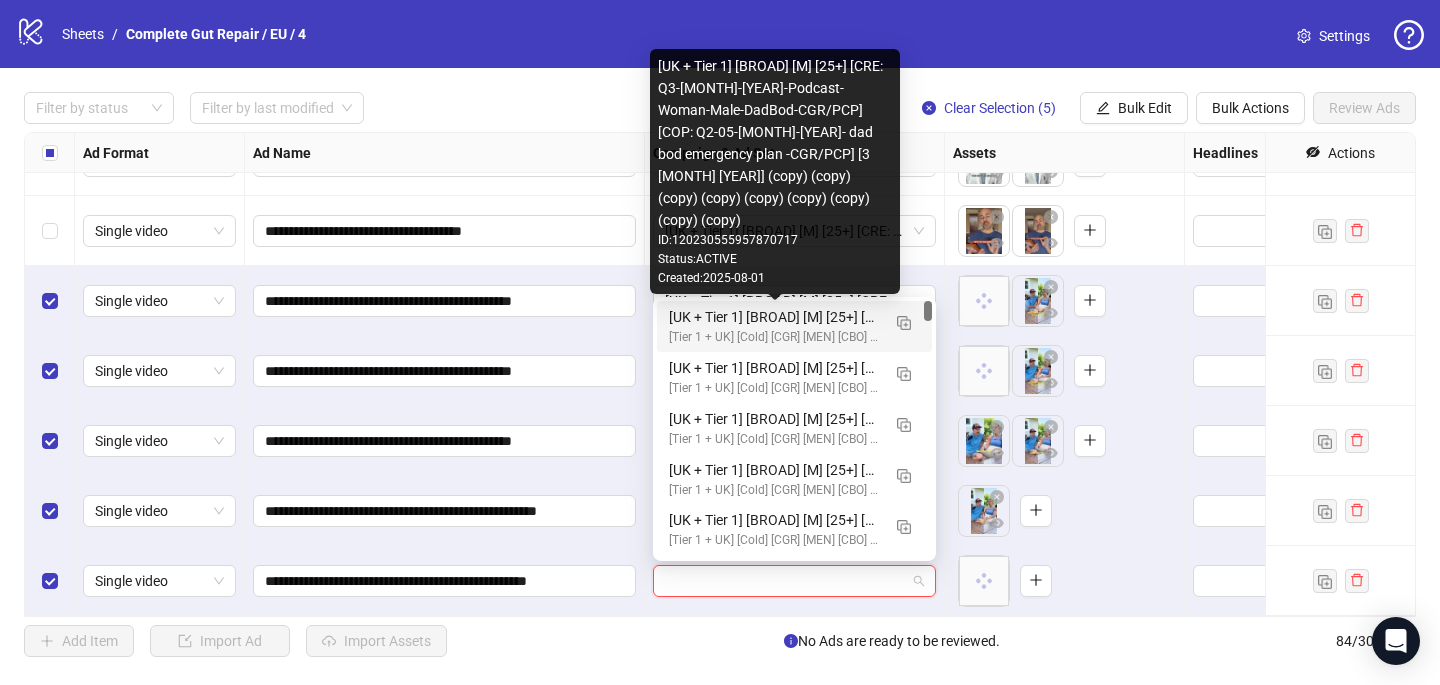 click on "[UK + Tier 1] [BROAD] [M] [25+] [CRE: Q3-[MONTH]-[YEAR]-Podcast-Woman-Male-DadBod-CGR/PCP] [COP: Q2-05-[MONTH]-[YEAR]- dad bod emergency plan -CGR/PCP]  [3 [MONTH] [YEAR]] (copy) (copy) (copy) (copy) (copy) (copy) (copy) (copy) (copy)" at bounding box center [774, 317] 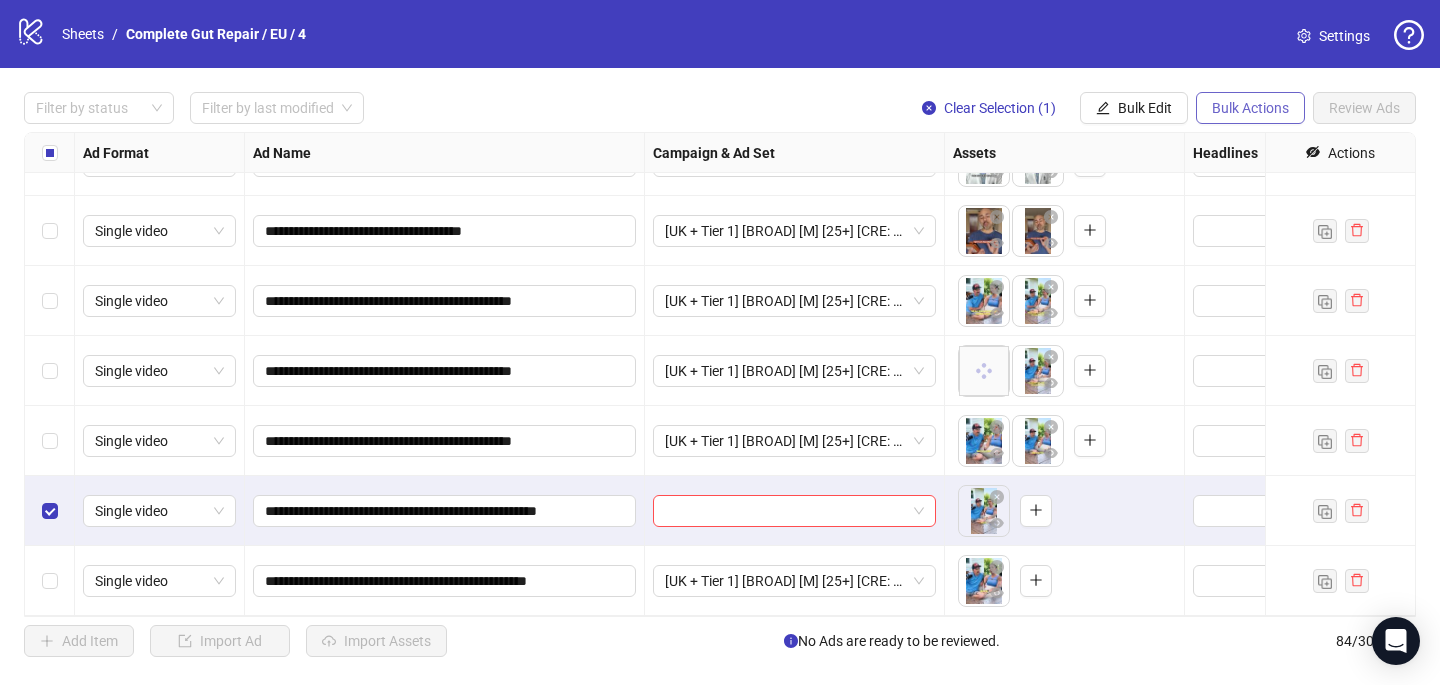 click on "Bulk Actions" at bounding box center [1250, 108] 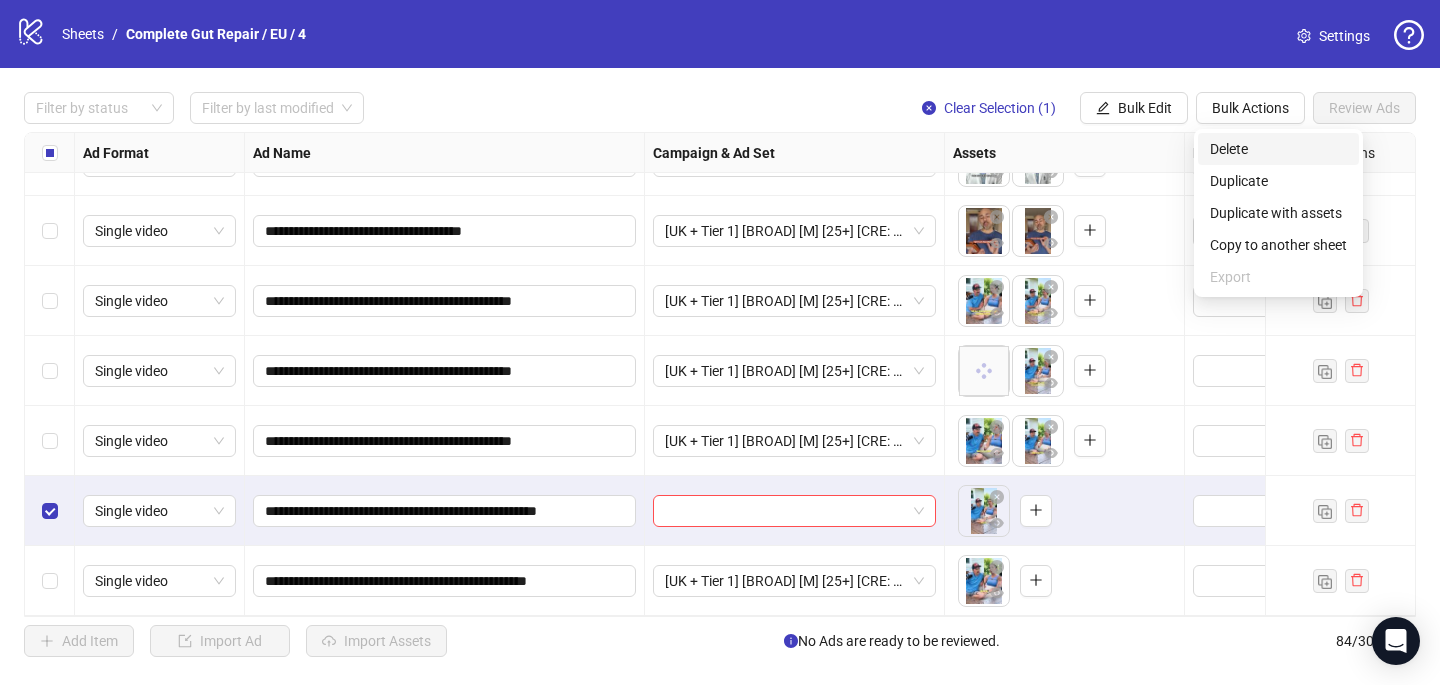 click on "Delete" at bounding box center [1278, 149] 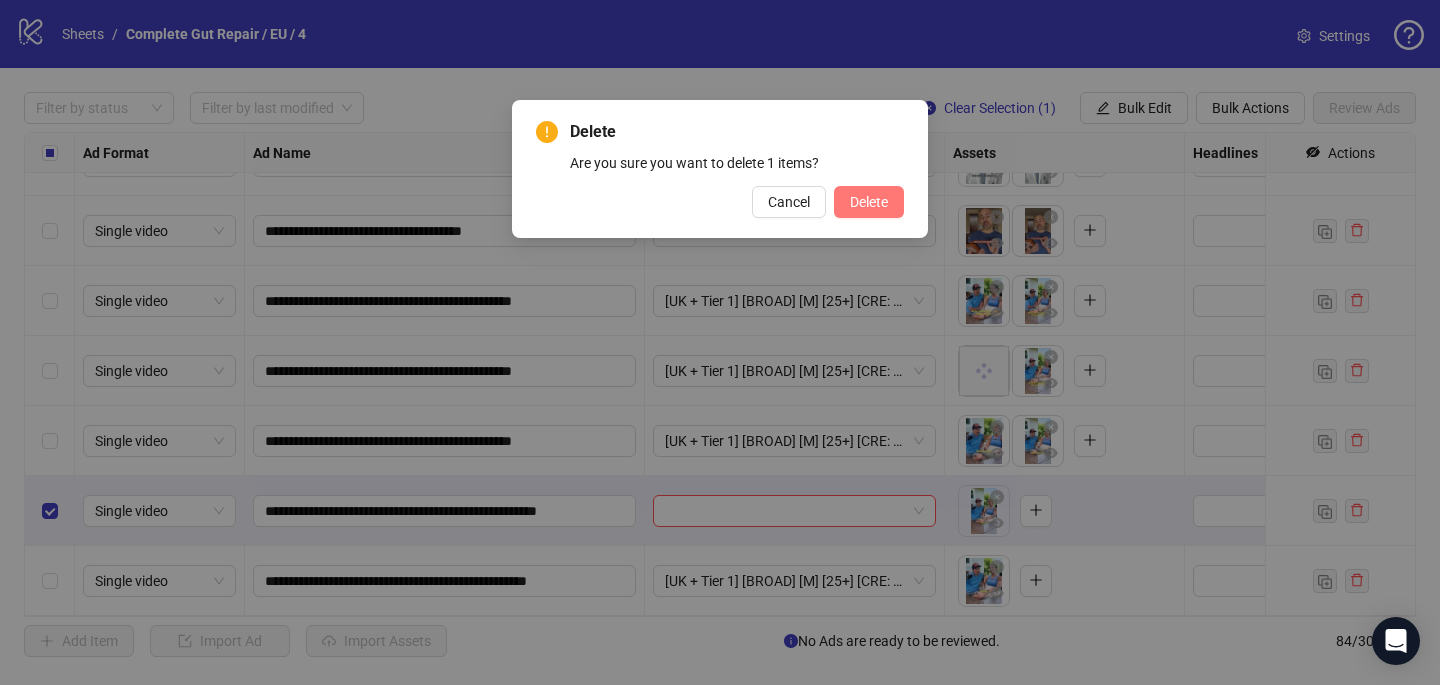 click on "Delete" at bounding box center [869, 202] 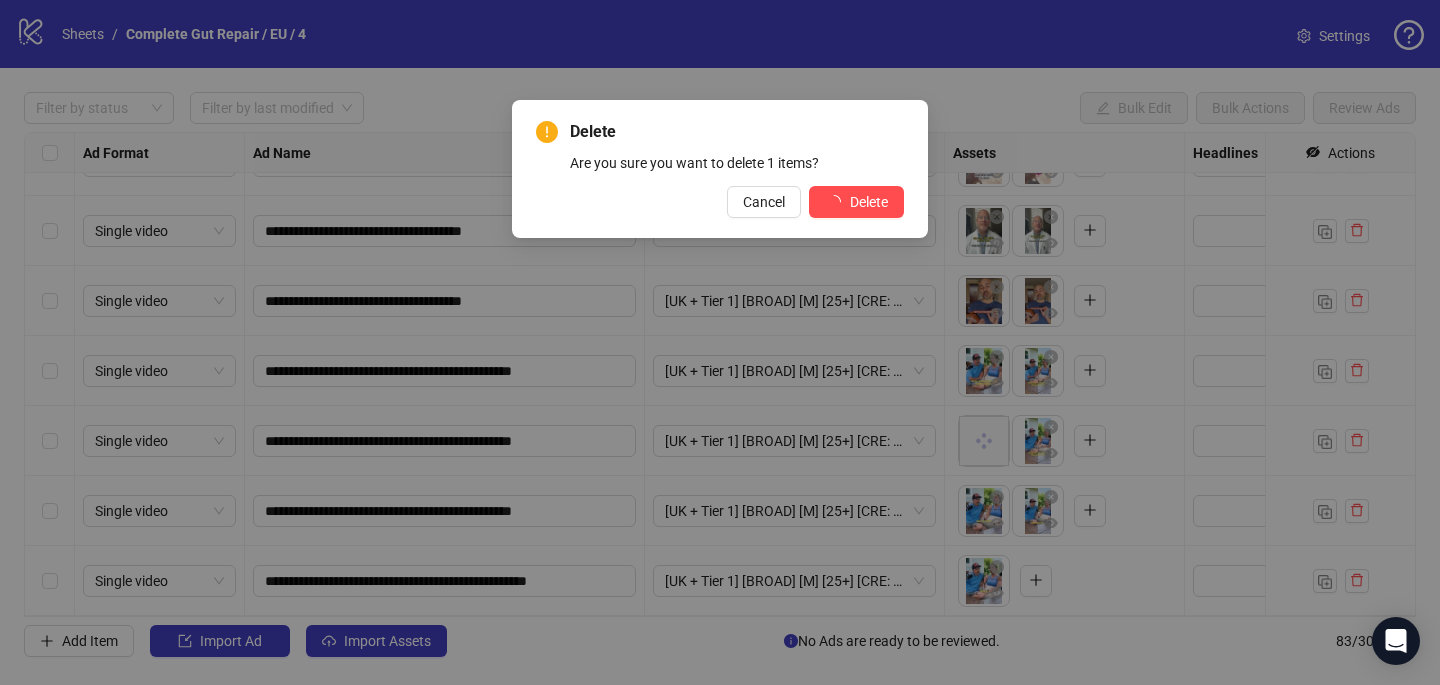 scroll, scrollTop: 5367, scrollLeft: 0, axis: vertical 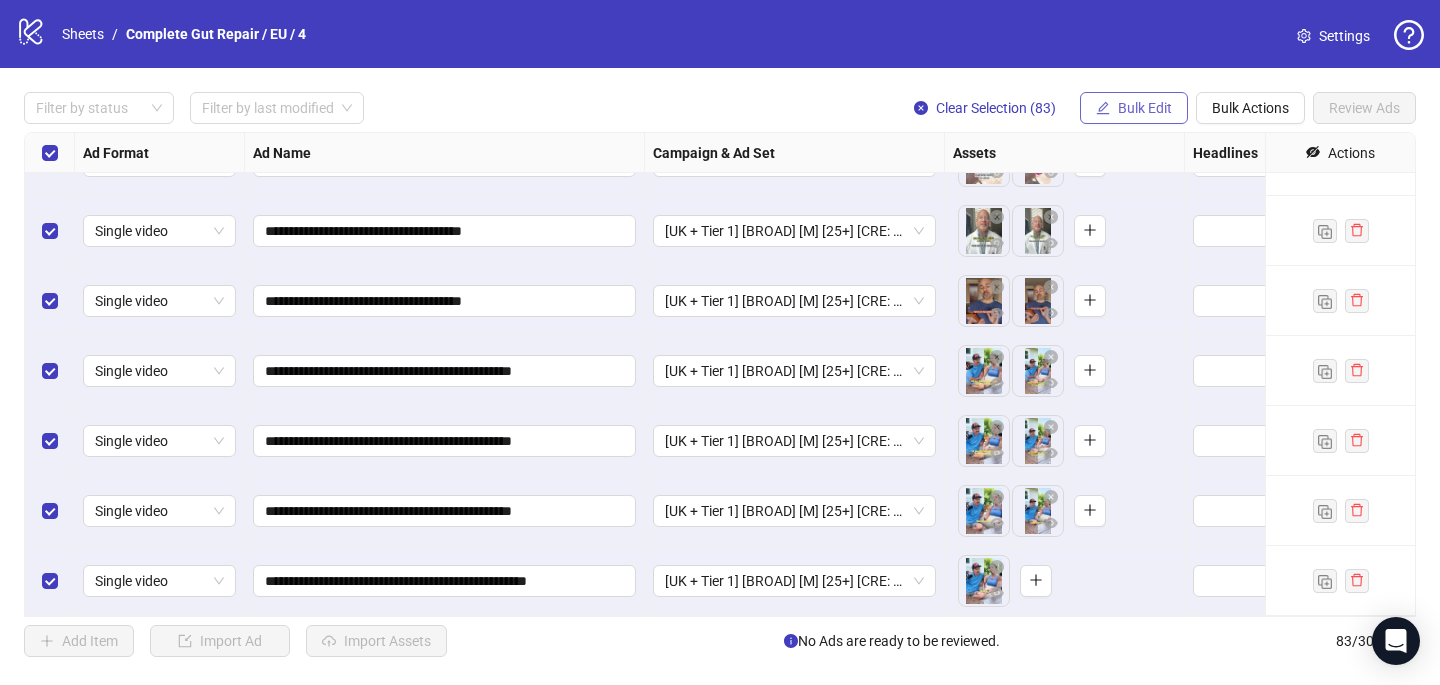 click on "Bulk Edit" at bounding box center (1145, 108) 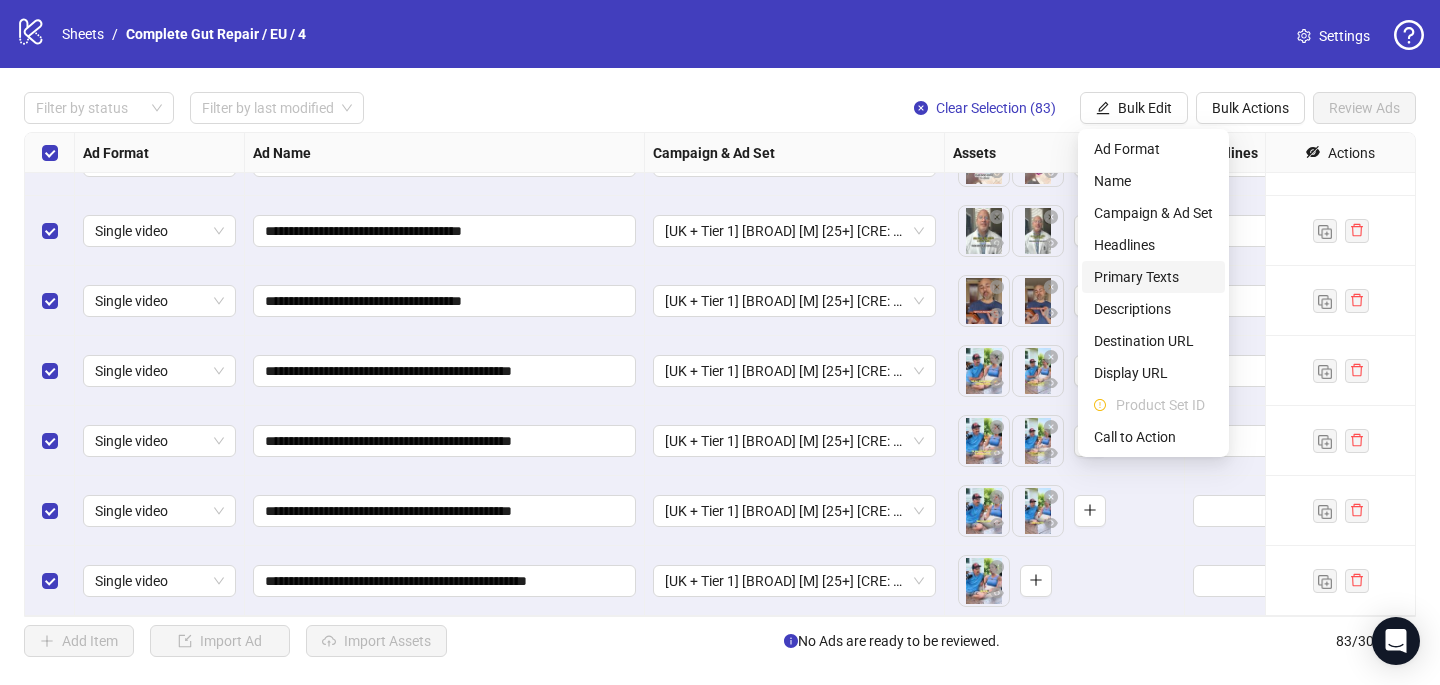 click on "Primary Texts" at bounding box center (1153, 277) 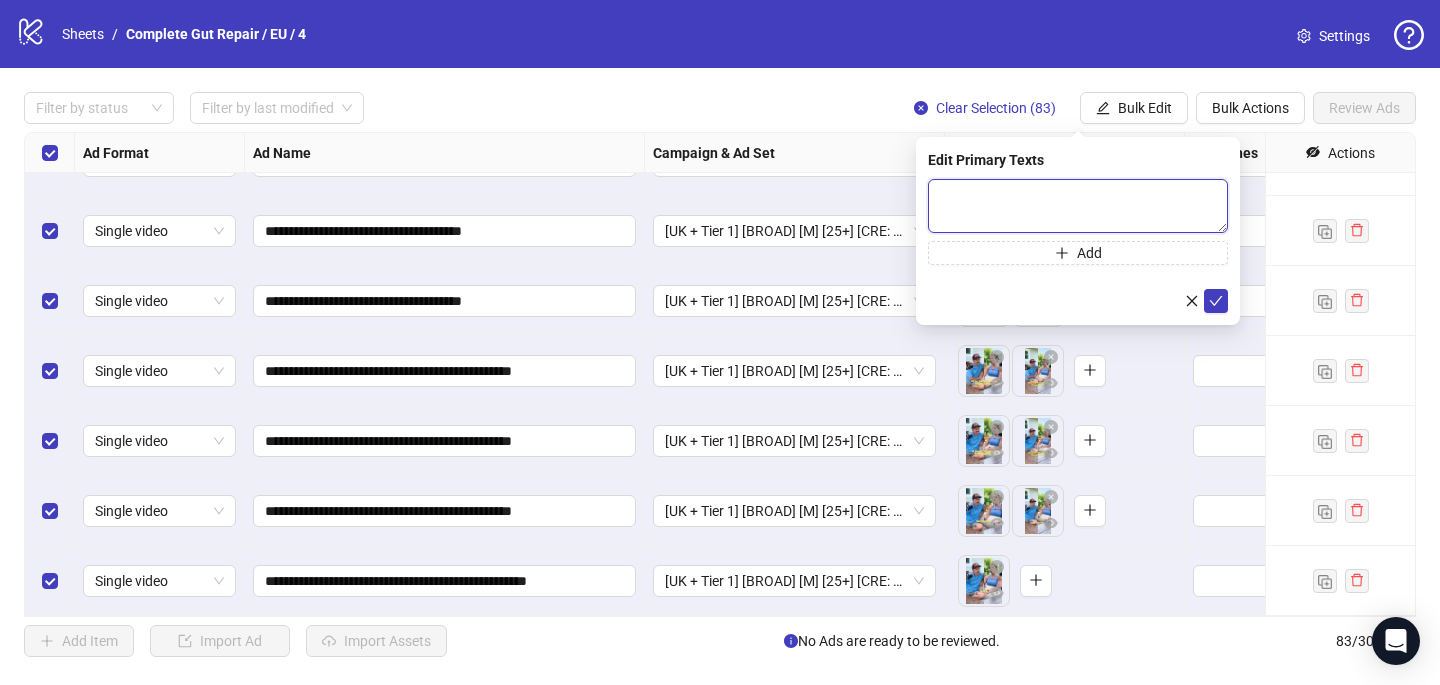 click at bounding box center (1078, 206) 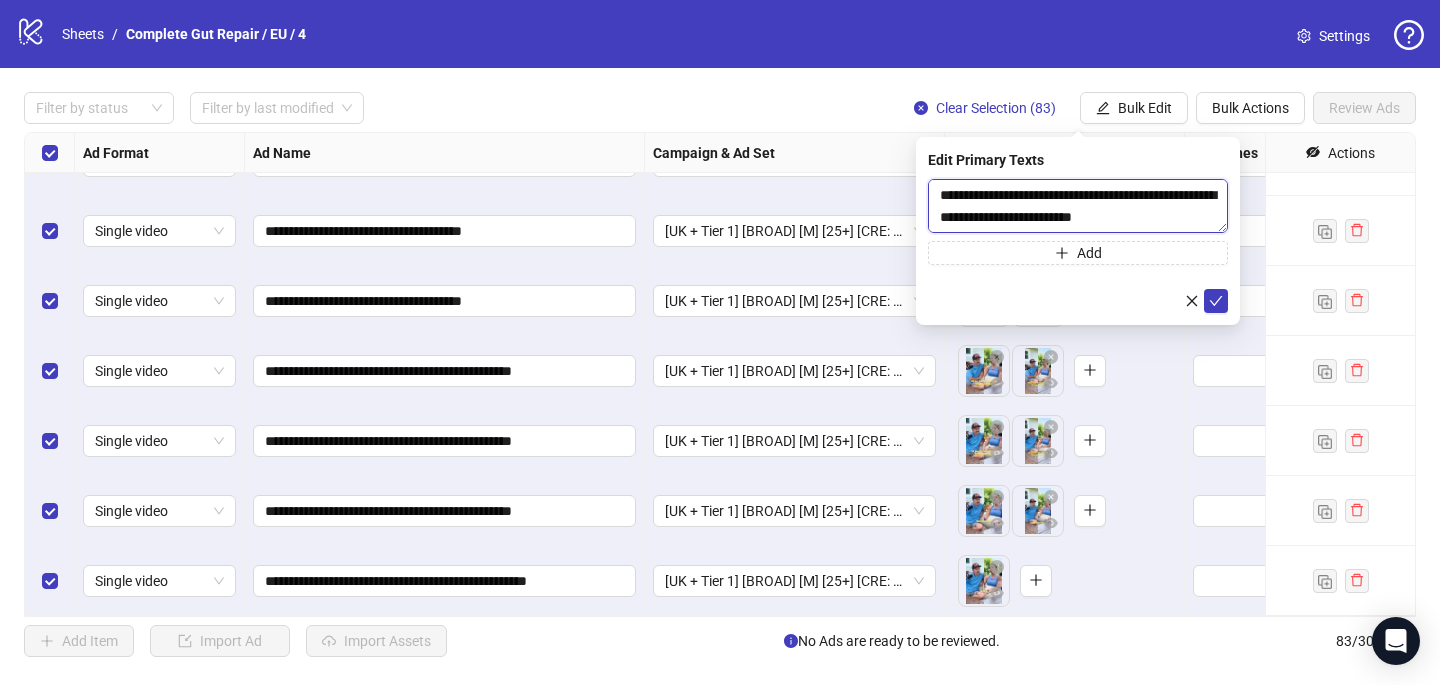 scroll, scrollTop: 895, scrollLeft: 0, axis: vertical 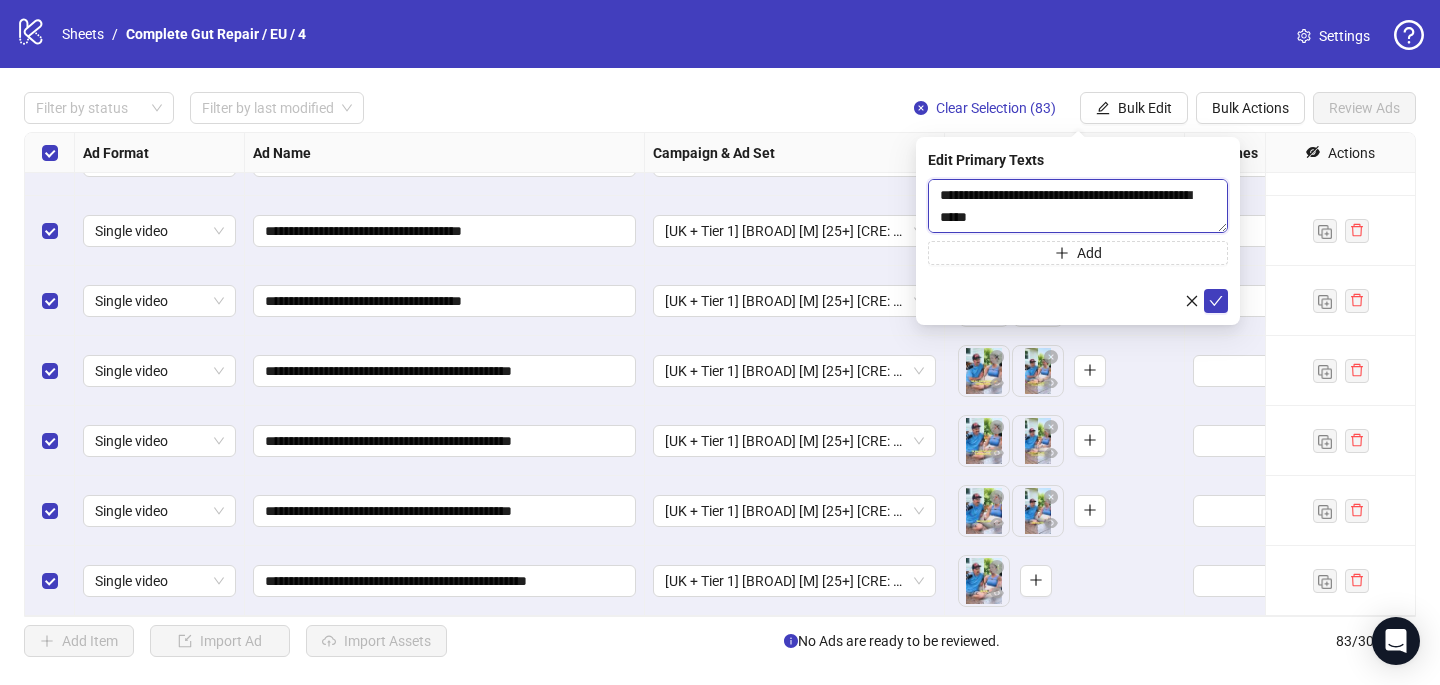 drag, startPoint x: 1047, startPoint y: 224, endPoint x: 930, endPoint y: 205, distance: 118.5327 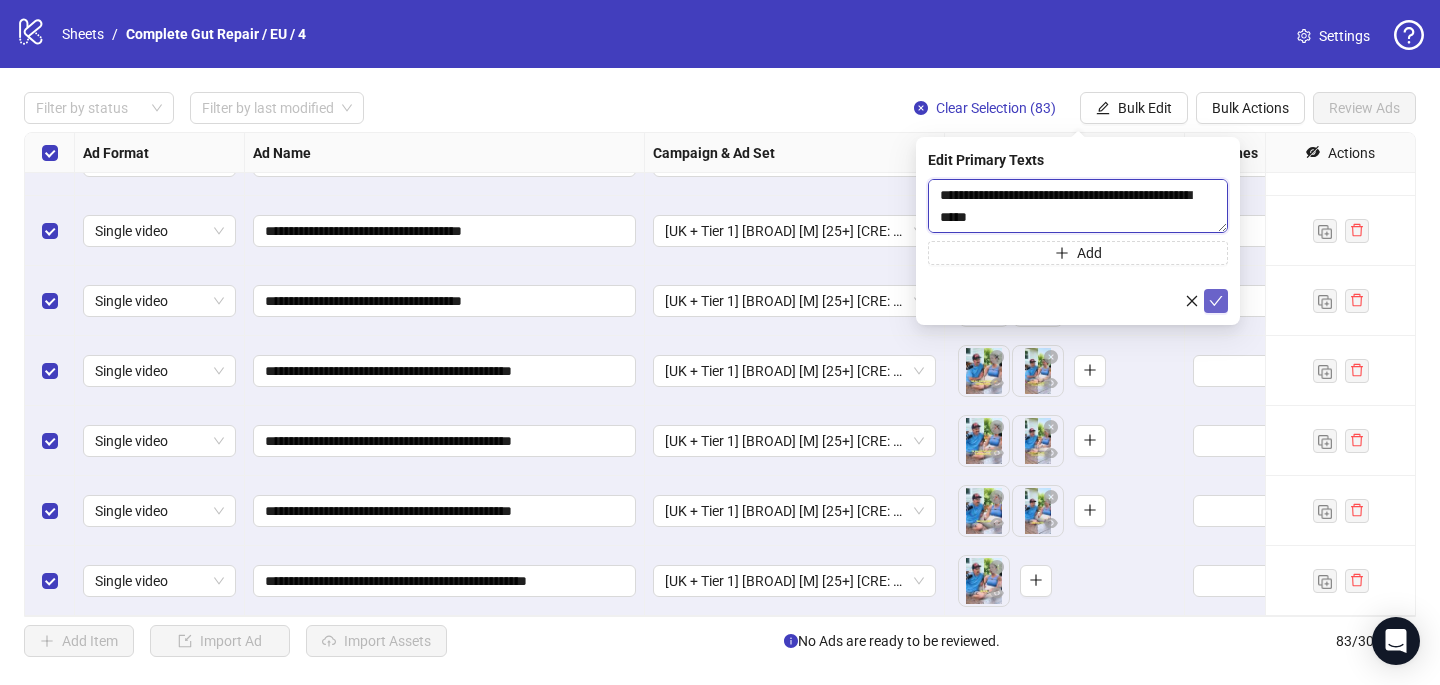 type on "**********" 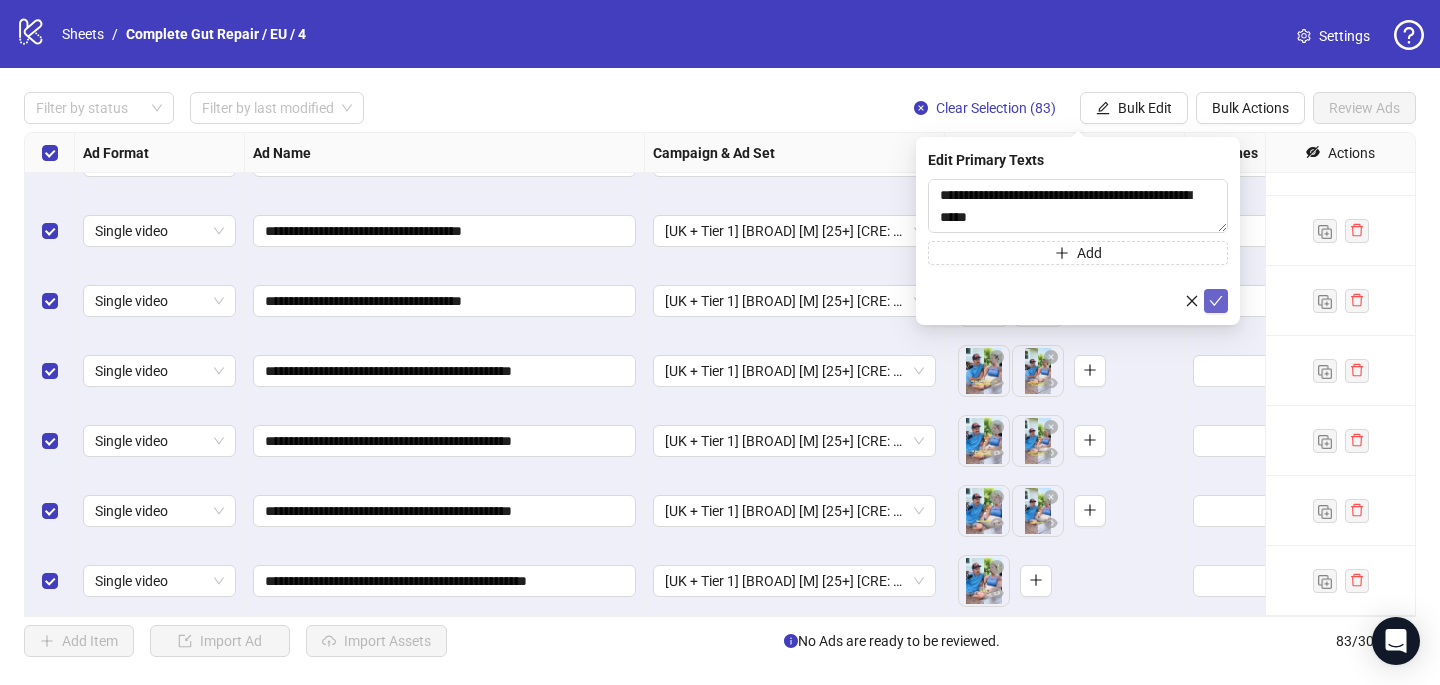 click 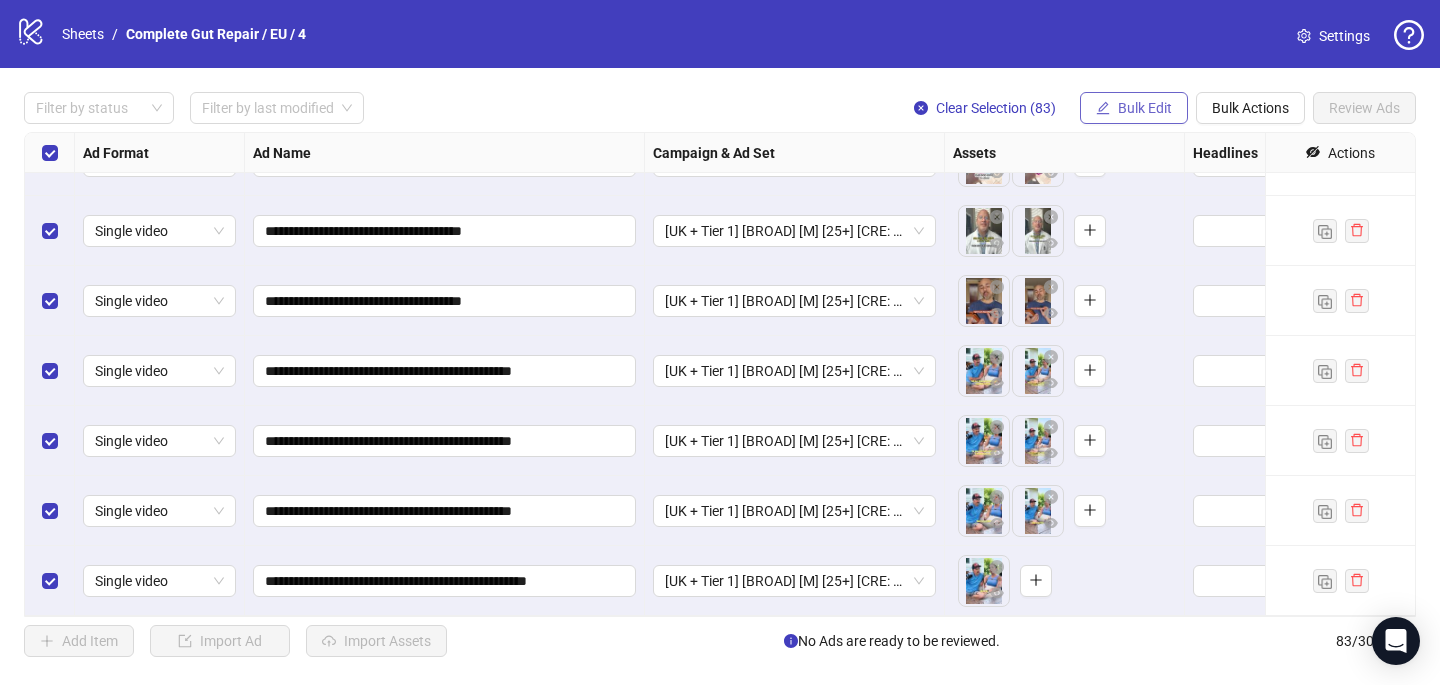 click on "Bulk Edit" at bounding box center [1145, 108] 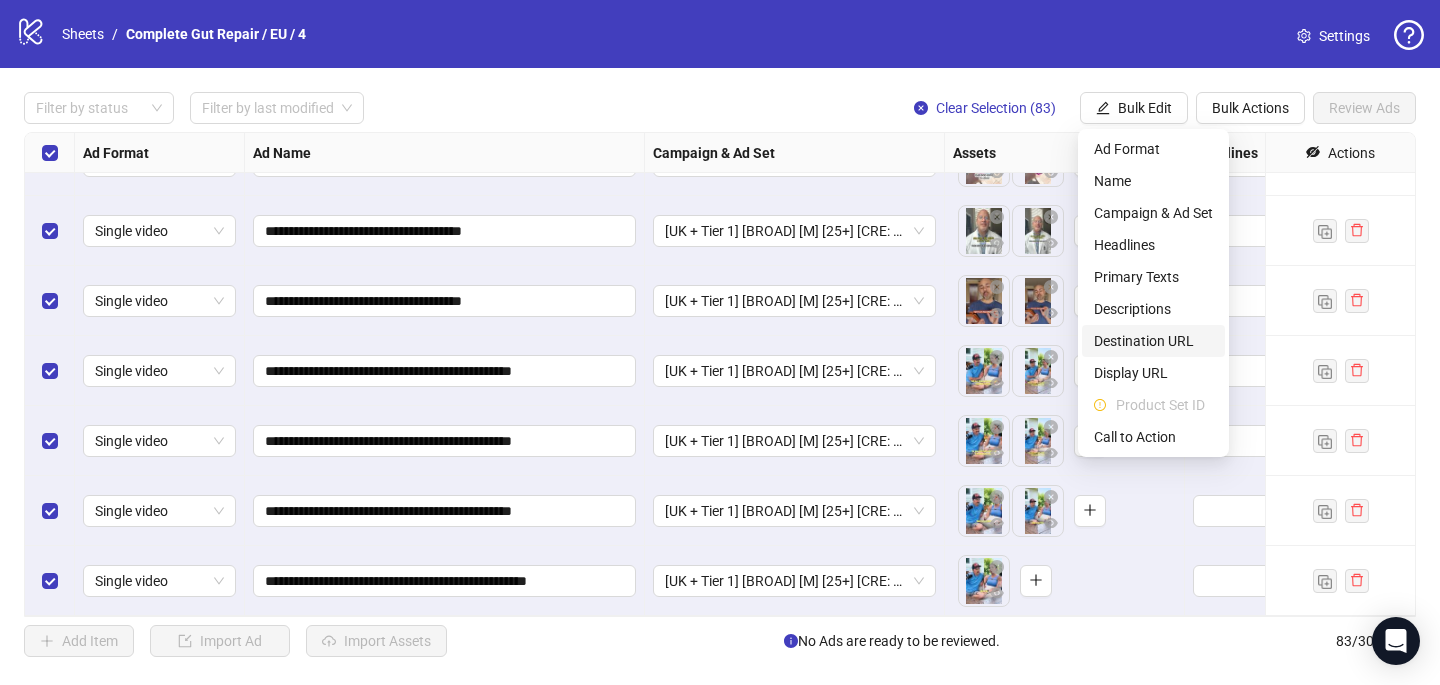 click on "Destination URL" at bounding box center [1153, 341] 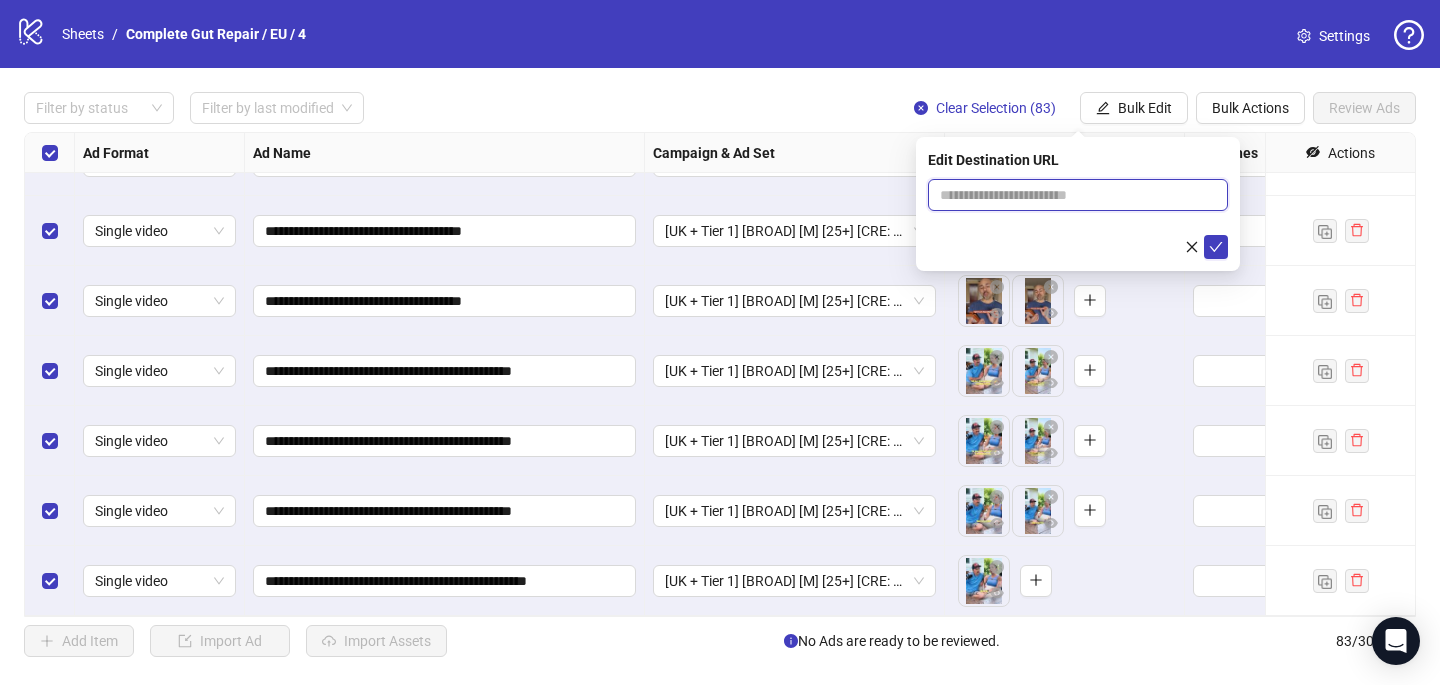 click at bounding box center (1070, 195) 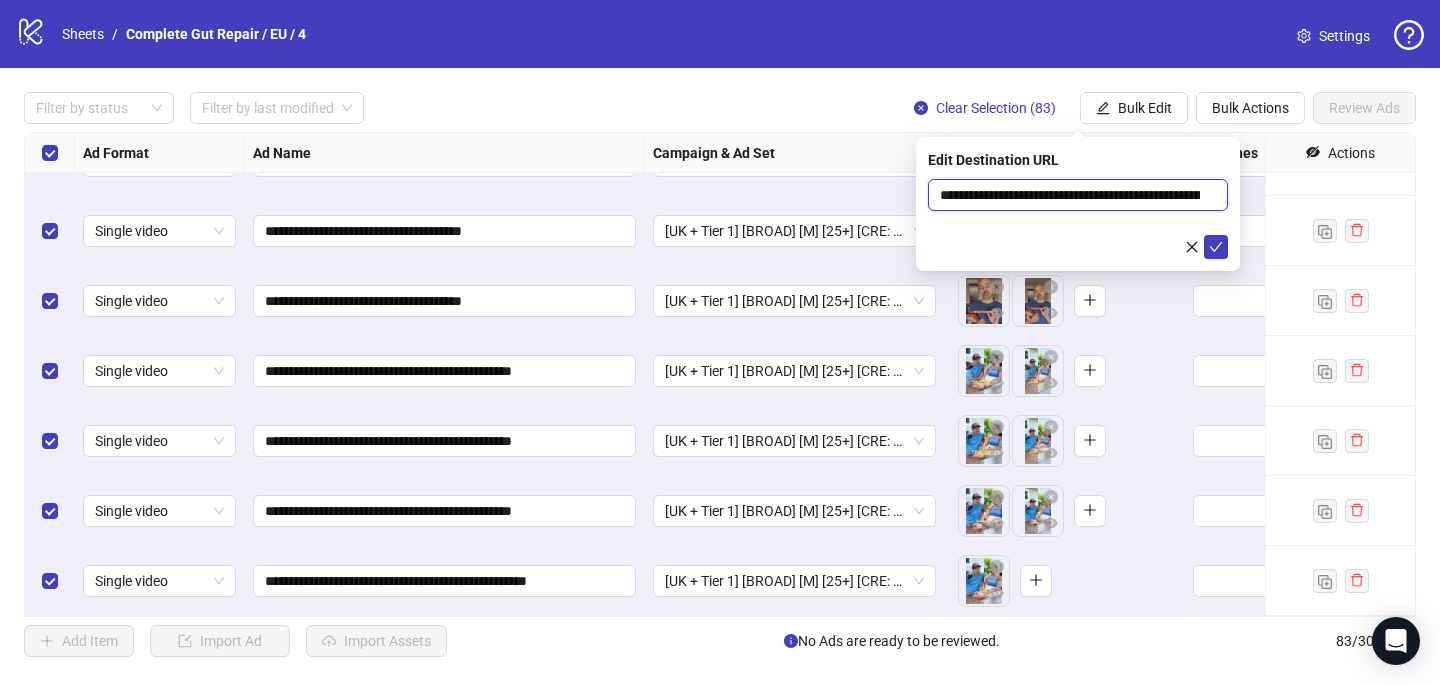 scroll, scrollTop: 0, scrollLeft: 116, axis: horizontal 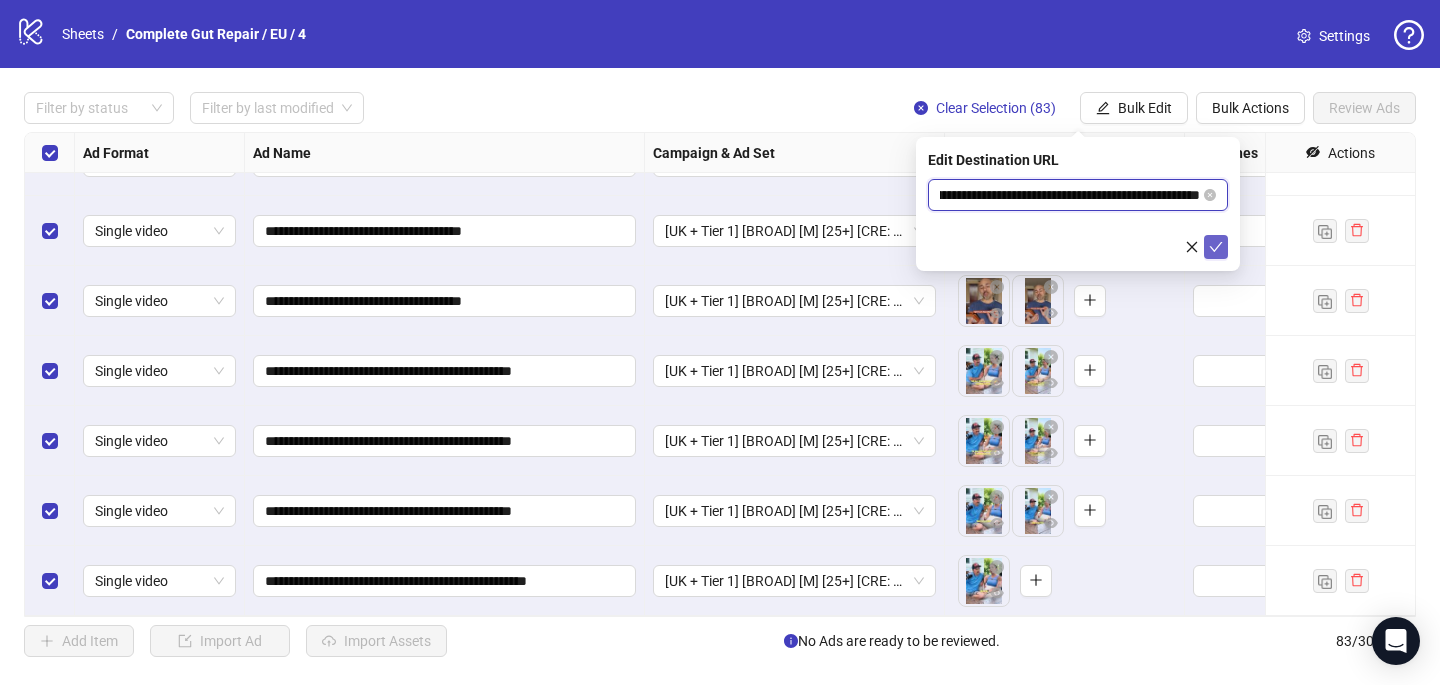 type on "**********" 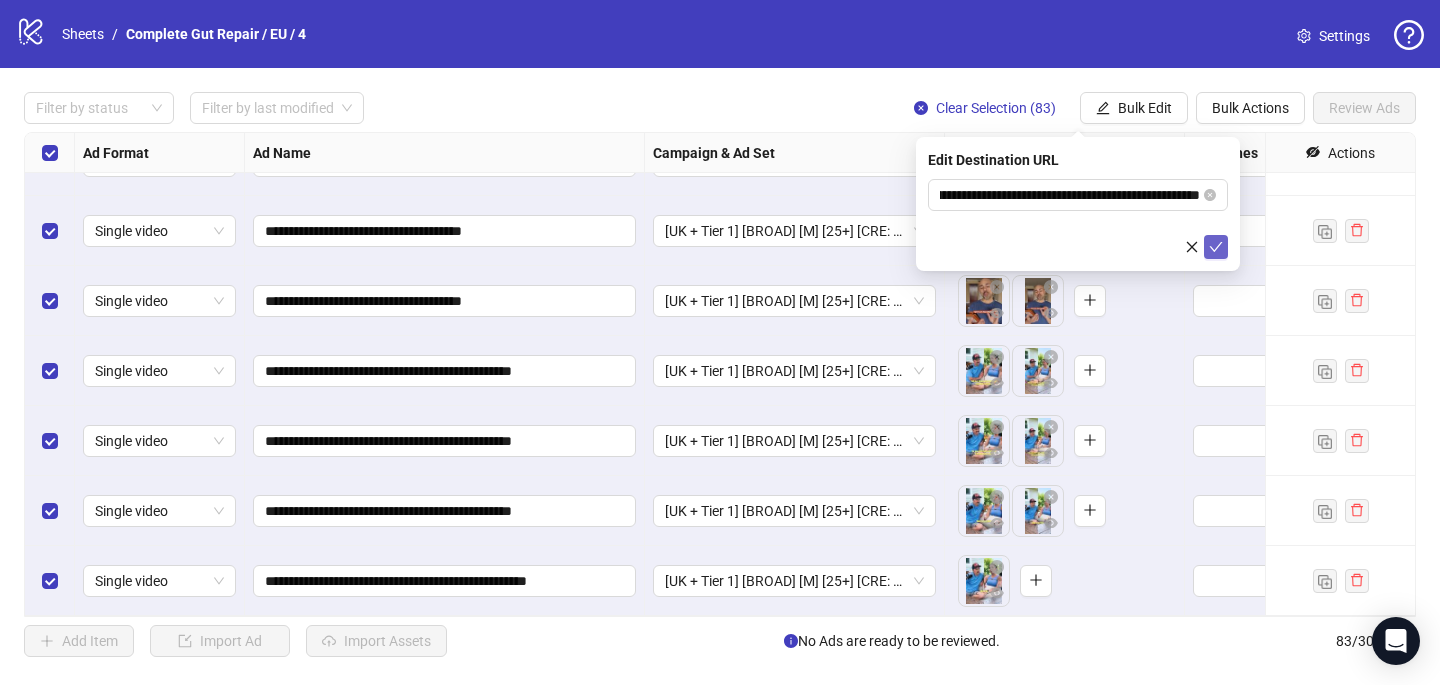 click 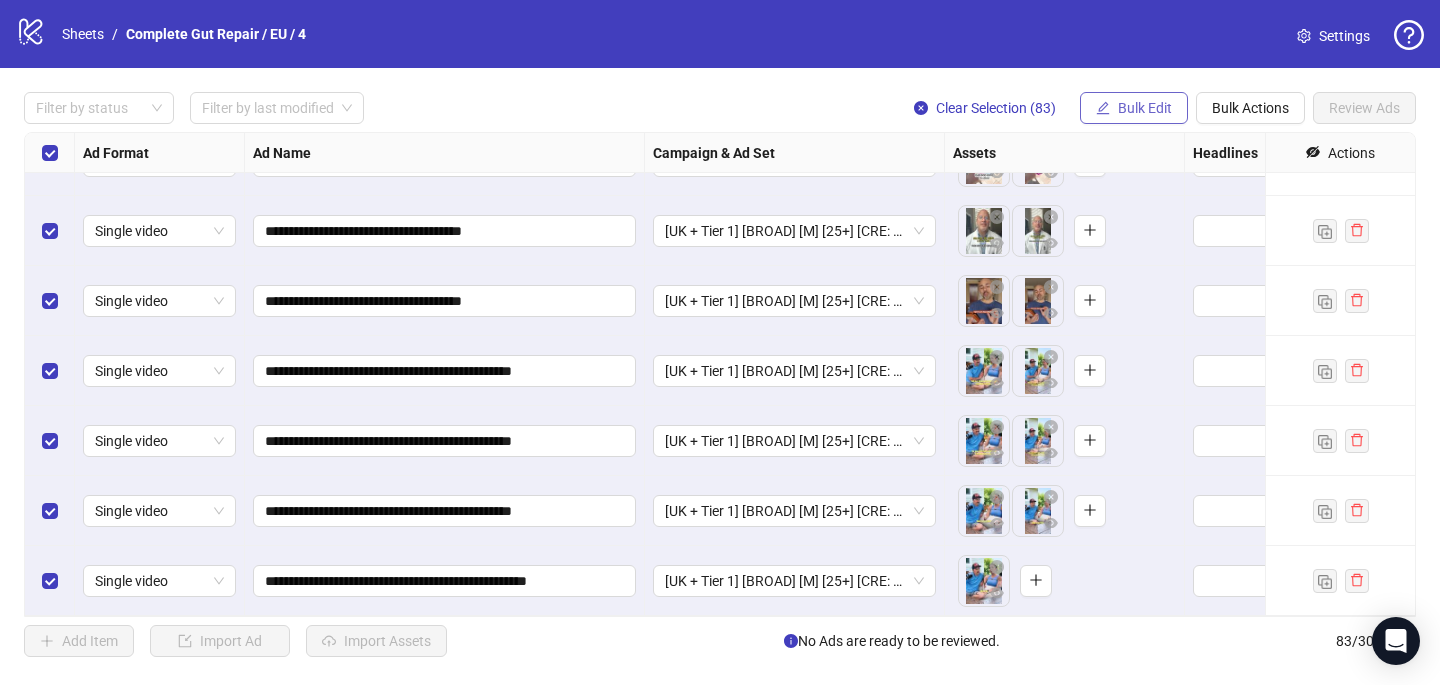 click on "Bulk Edit" at bounding box center [1145, 108] 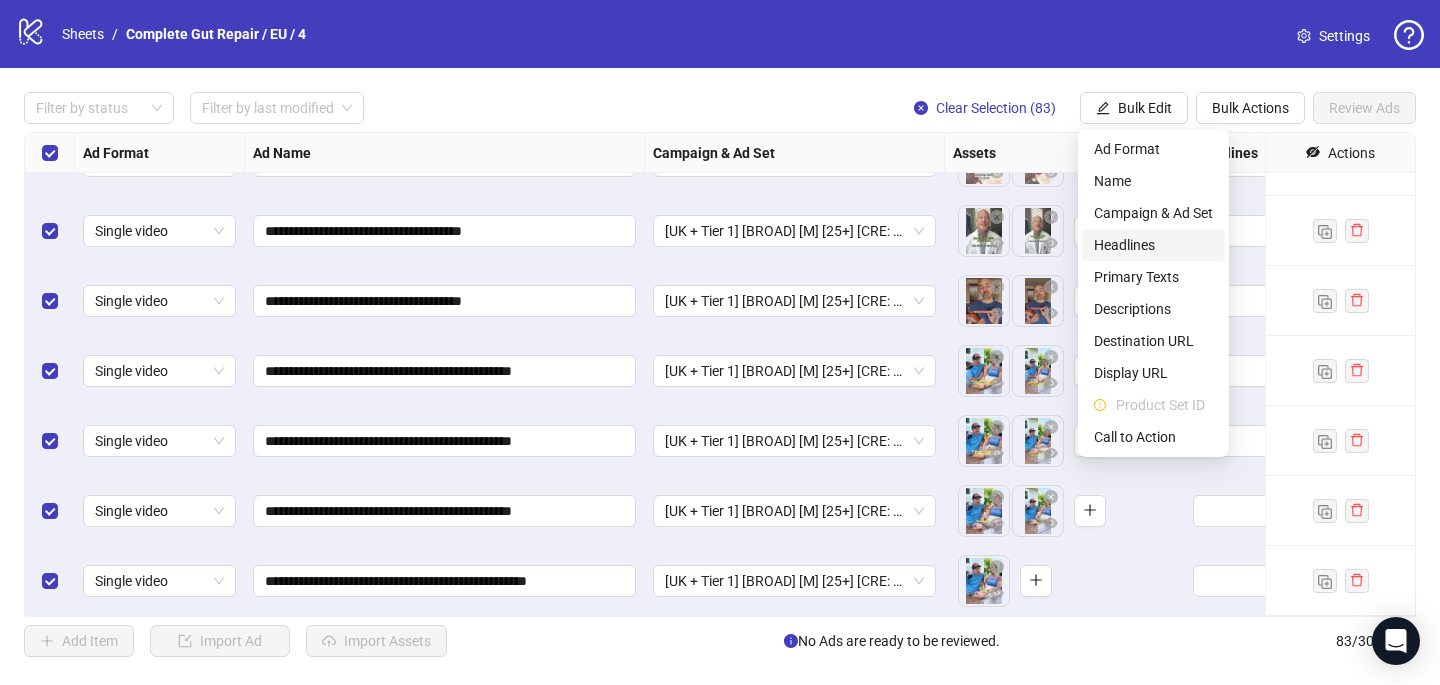 click on "Headlines" at bounding box center [1153, 245] 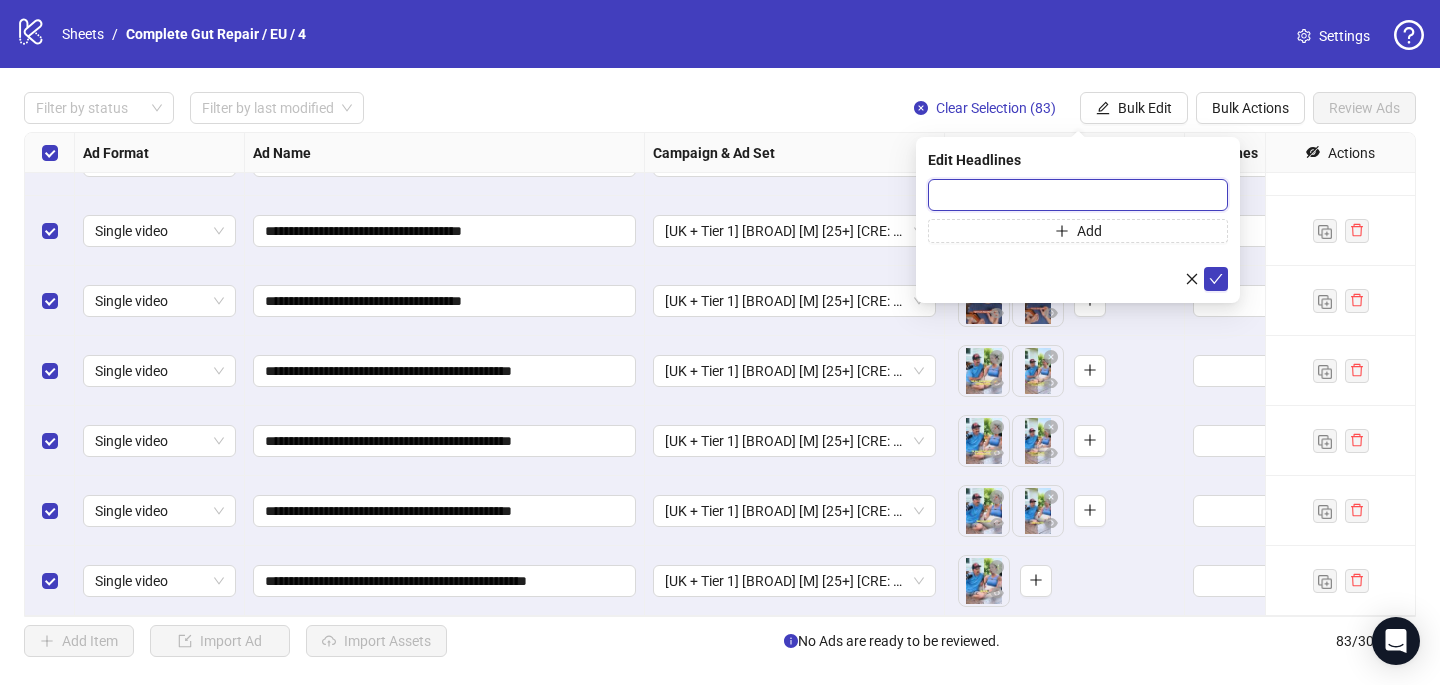 click at bounding box center (1078, 195) 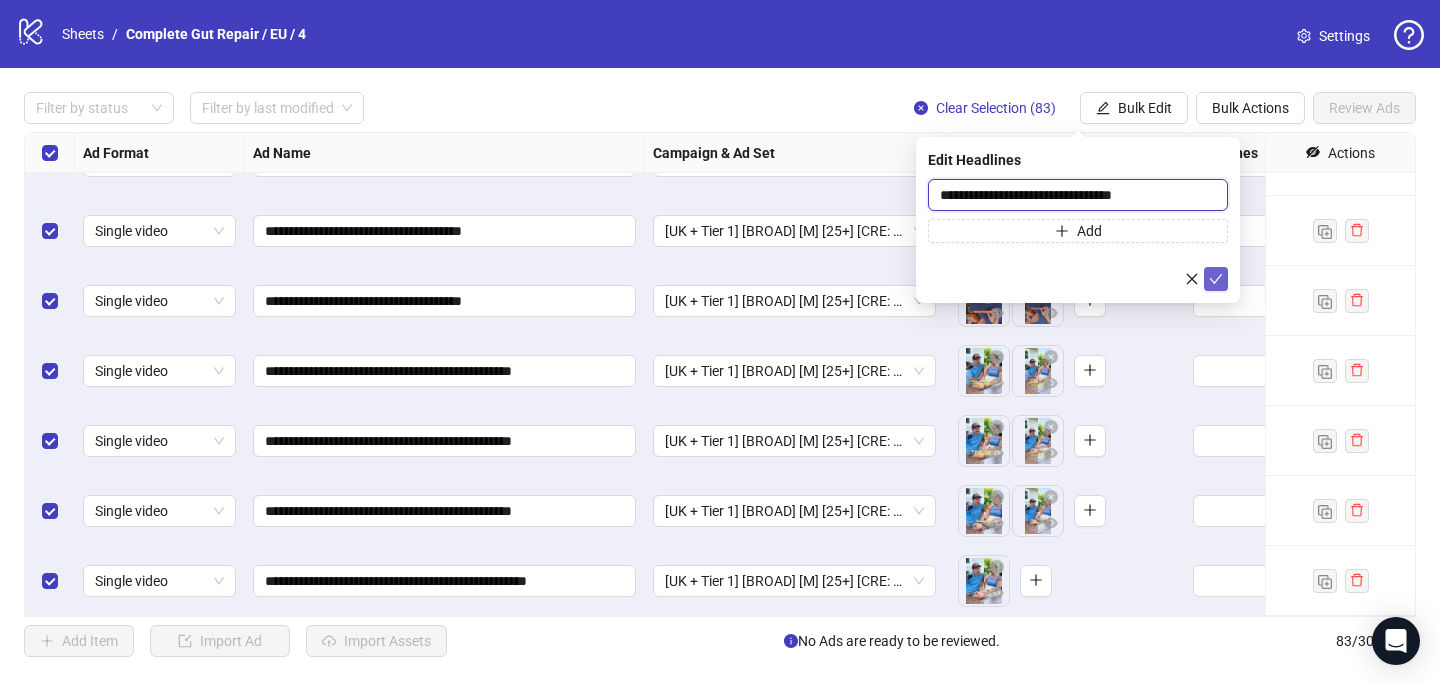 type on "**********" 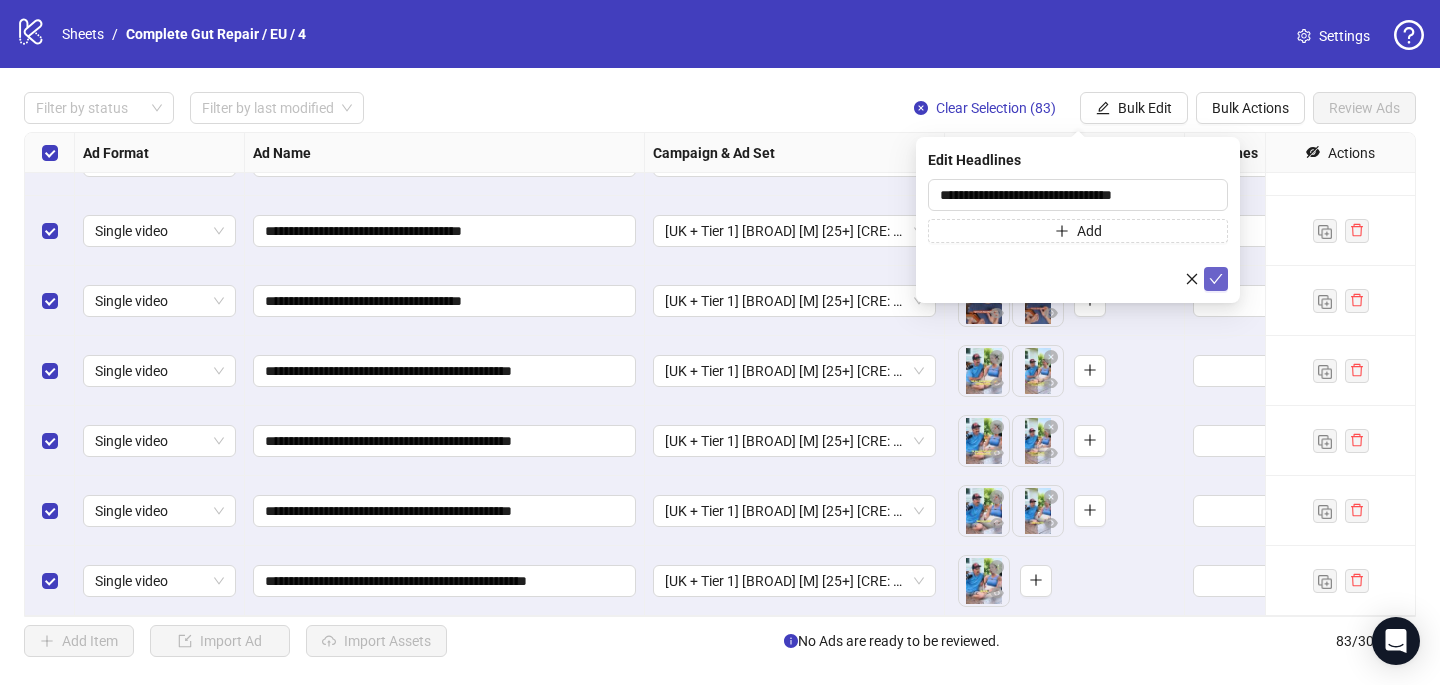 click 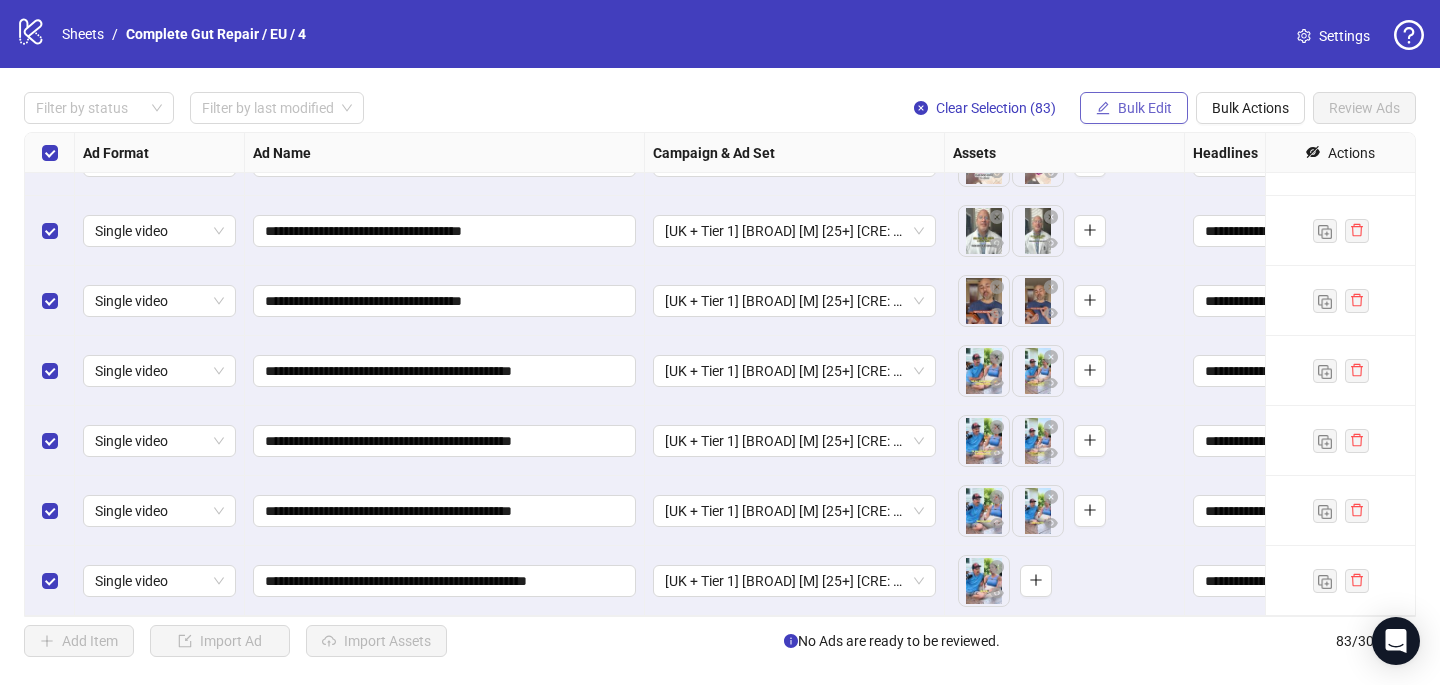 click on "Bulk Edit" at bounding box center (1145, 108) 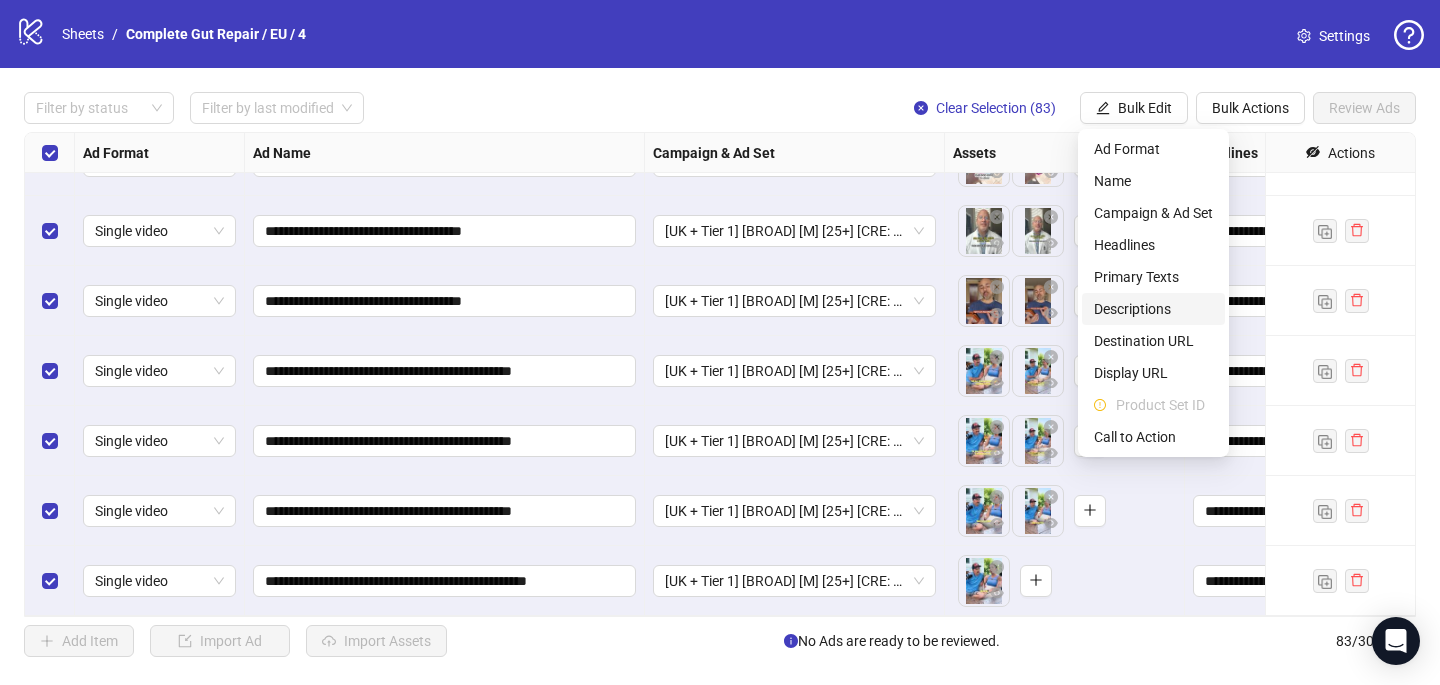 click on "Descriptions" at bounding box center (1153, 309) 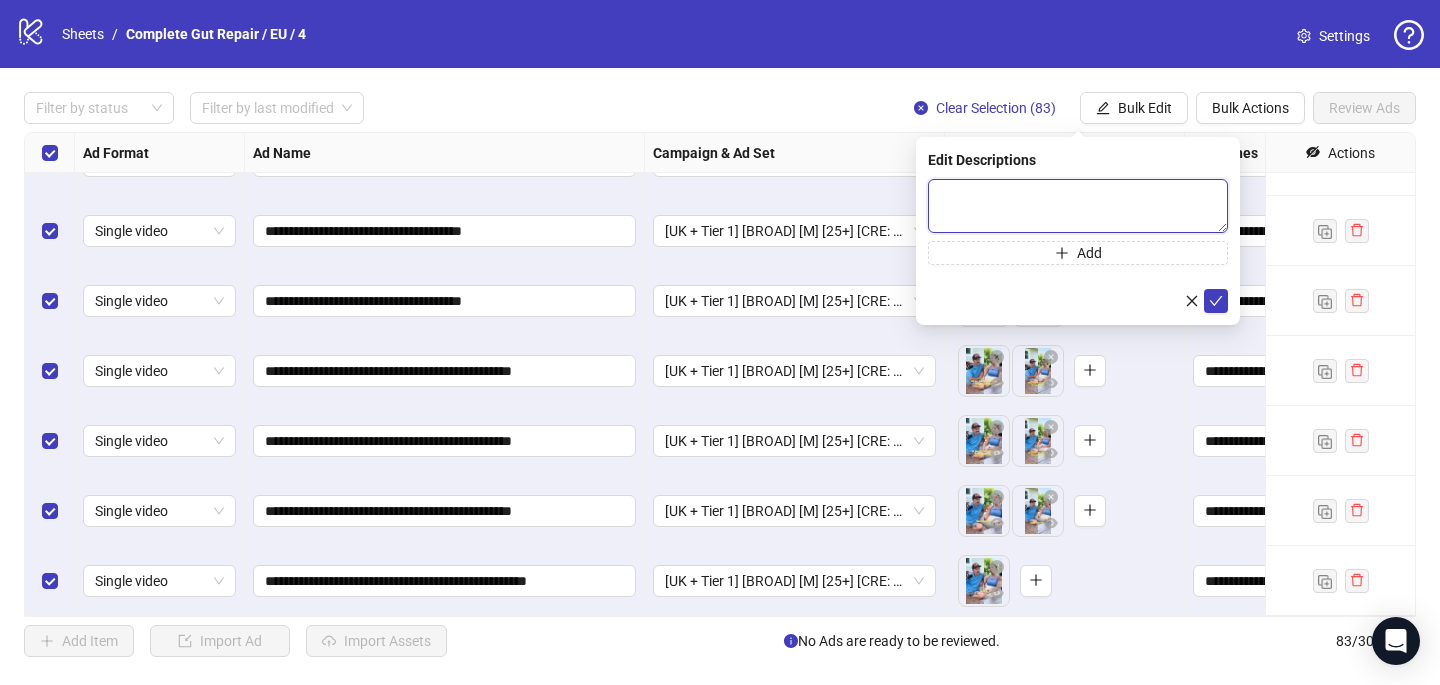 click at bounding box center (1078, 206) 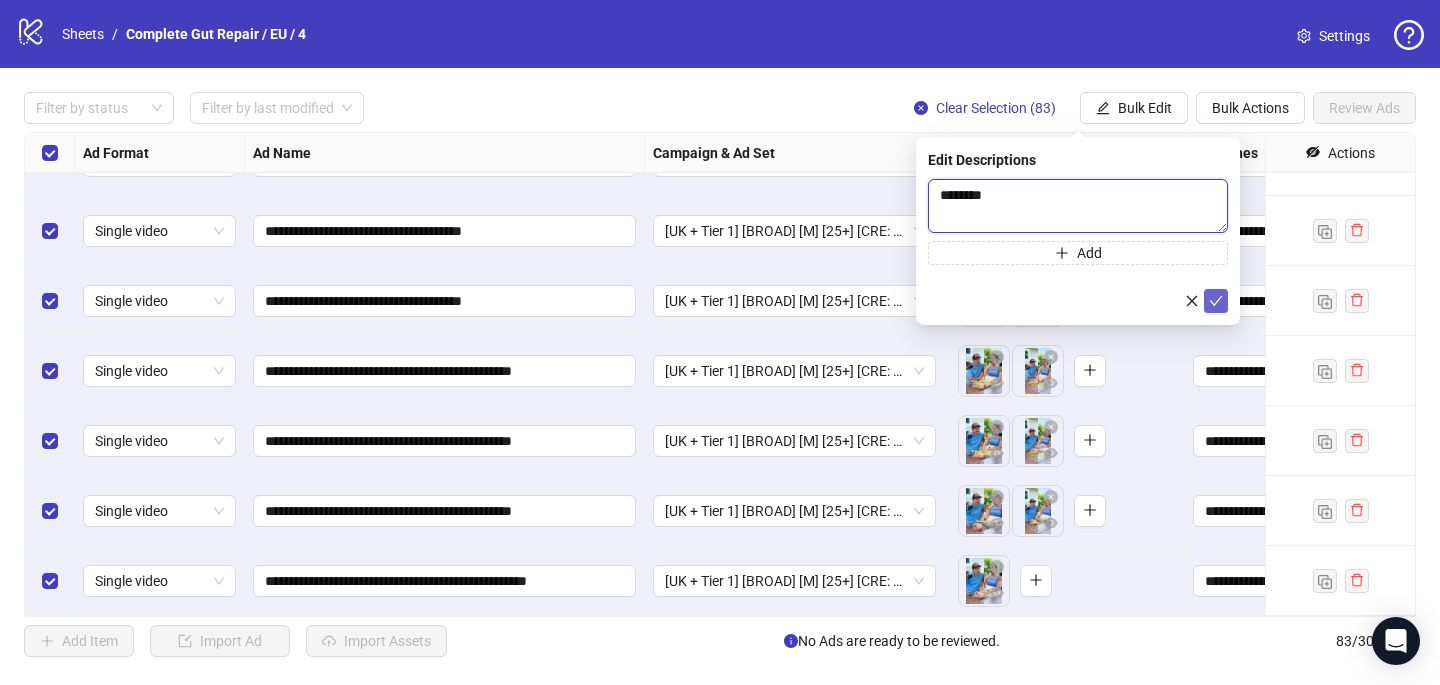 type 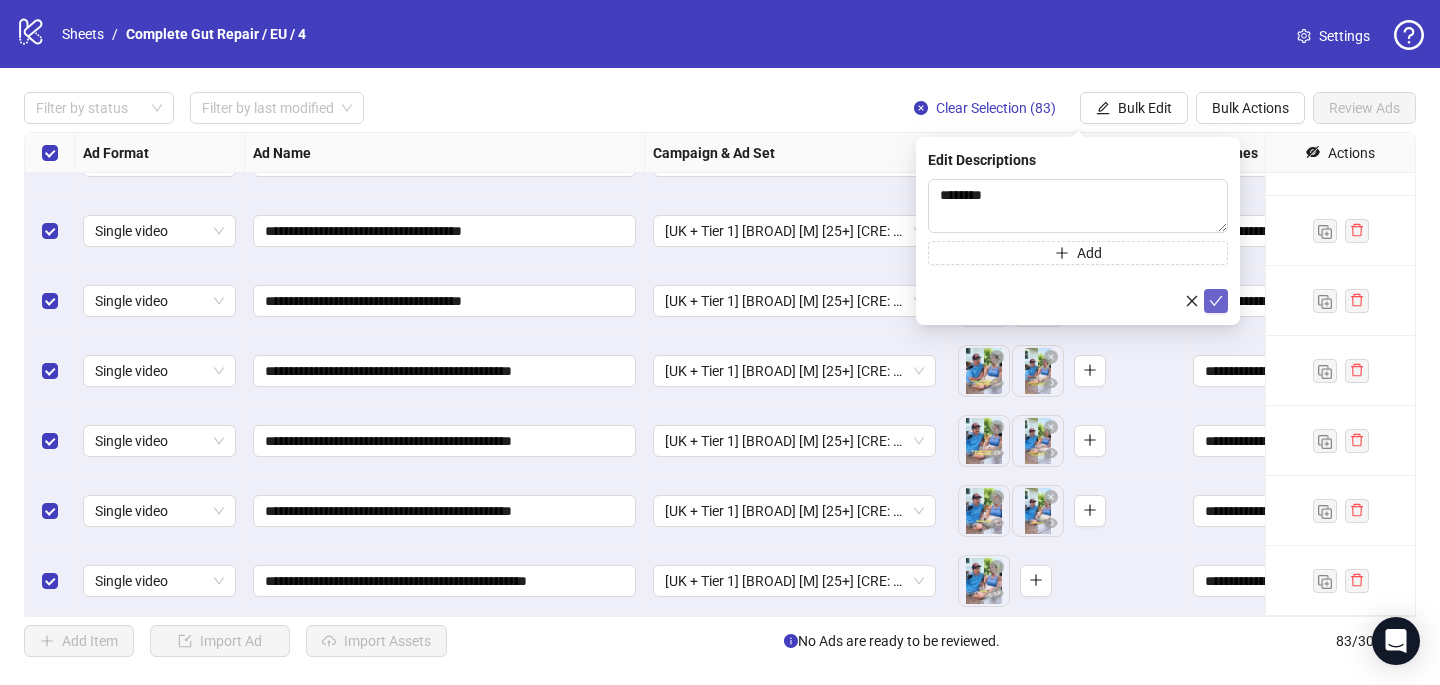 click at bounding box center [1216, 301] 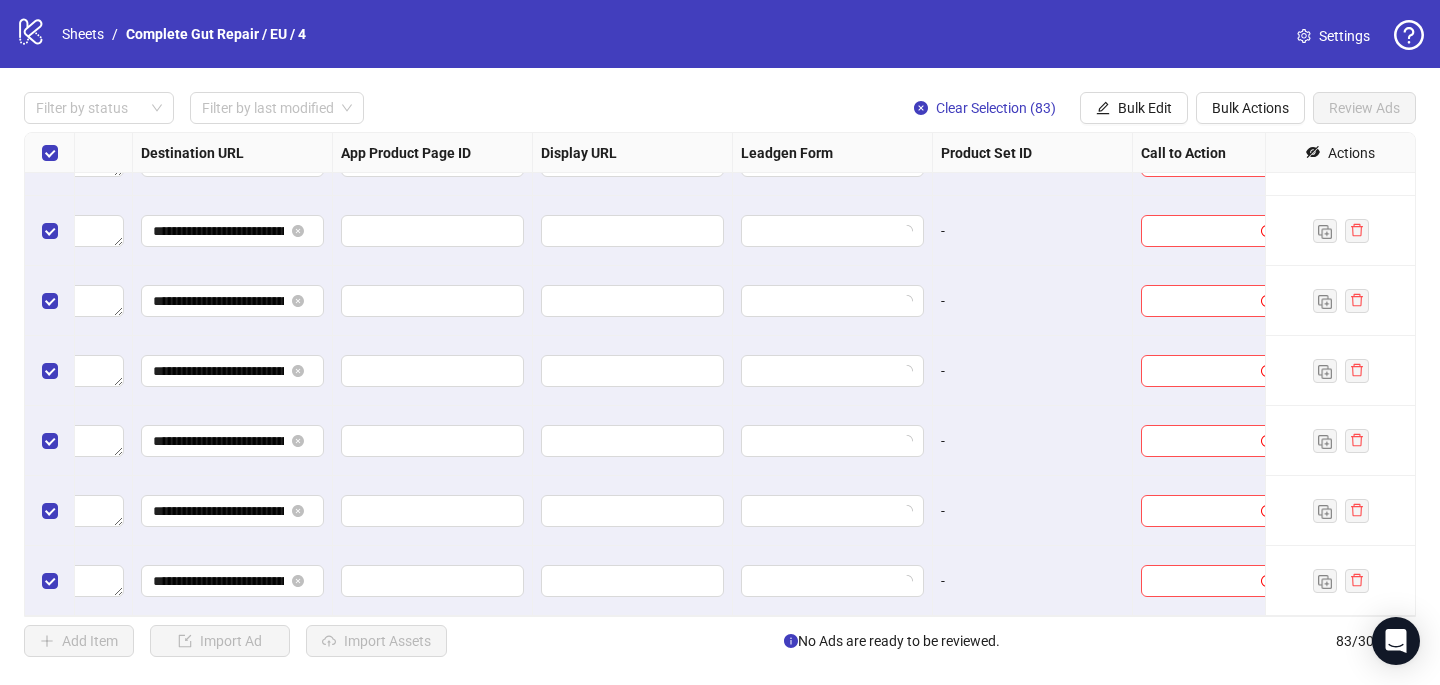 scroll, scrollTop: 5367, scrollLeft: 1880, axis: both 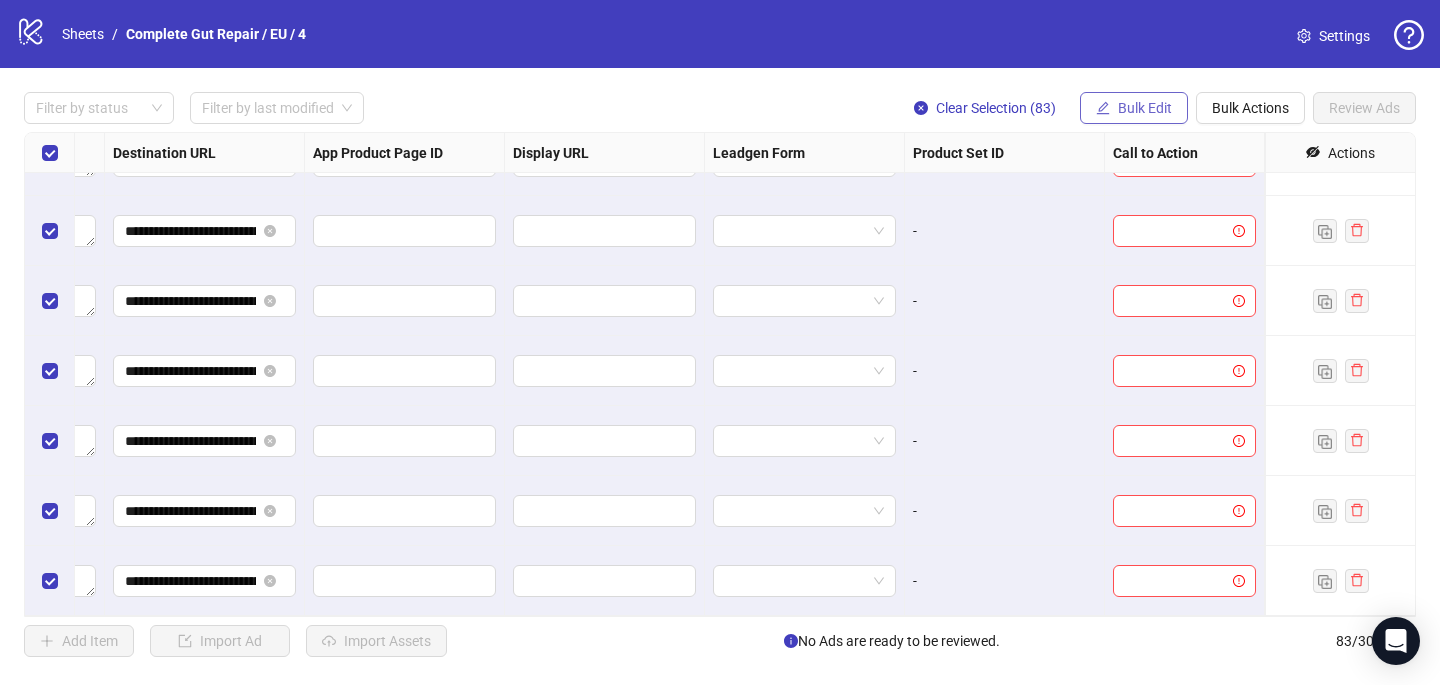 click on "Bulk Edit" at bounding box center [1145, 108] 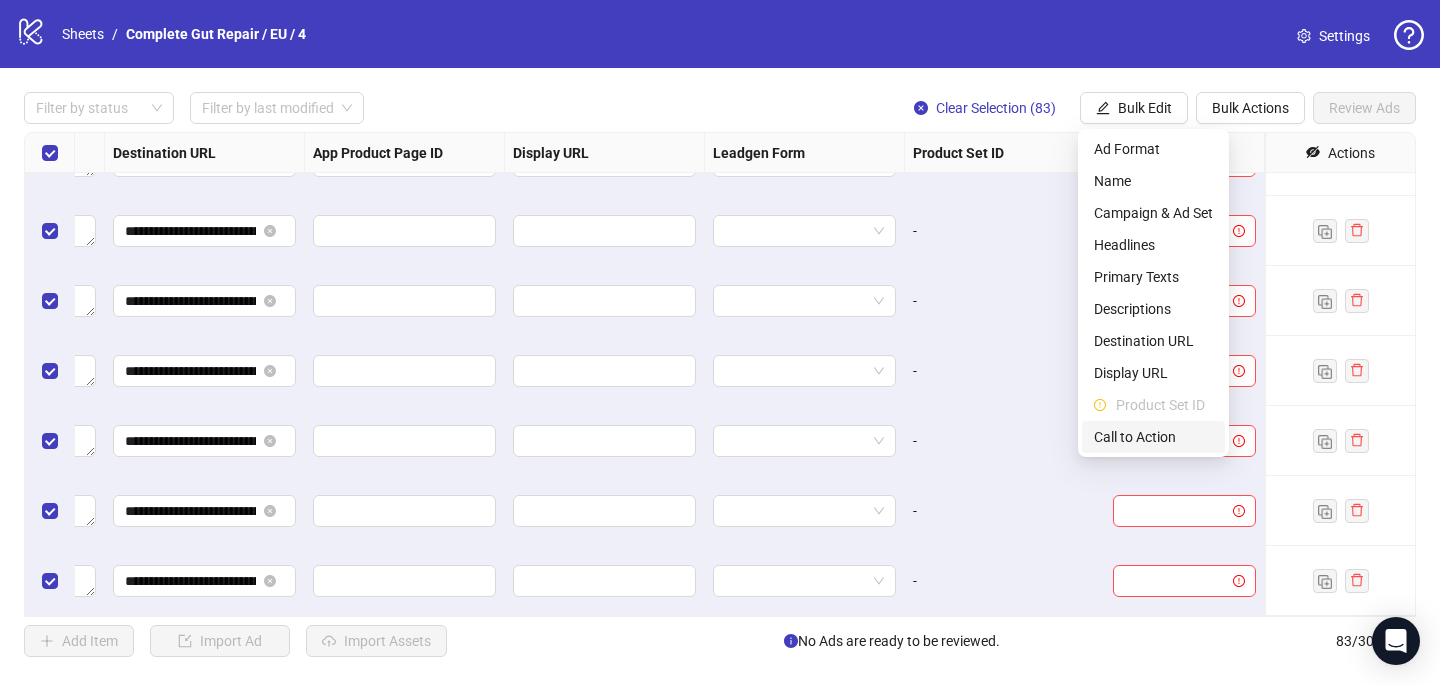 click on "Call to Action" at bounding box center (1153, 437) 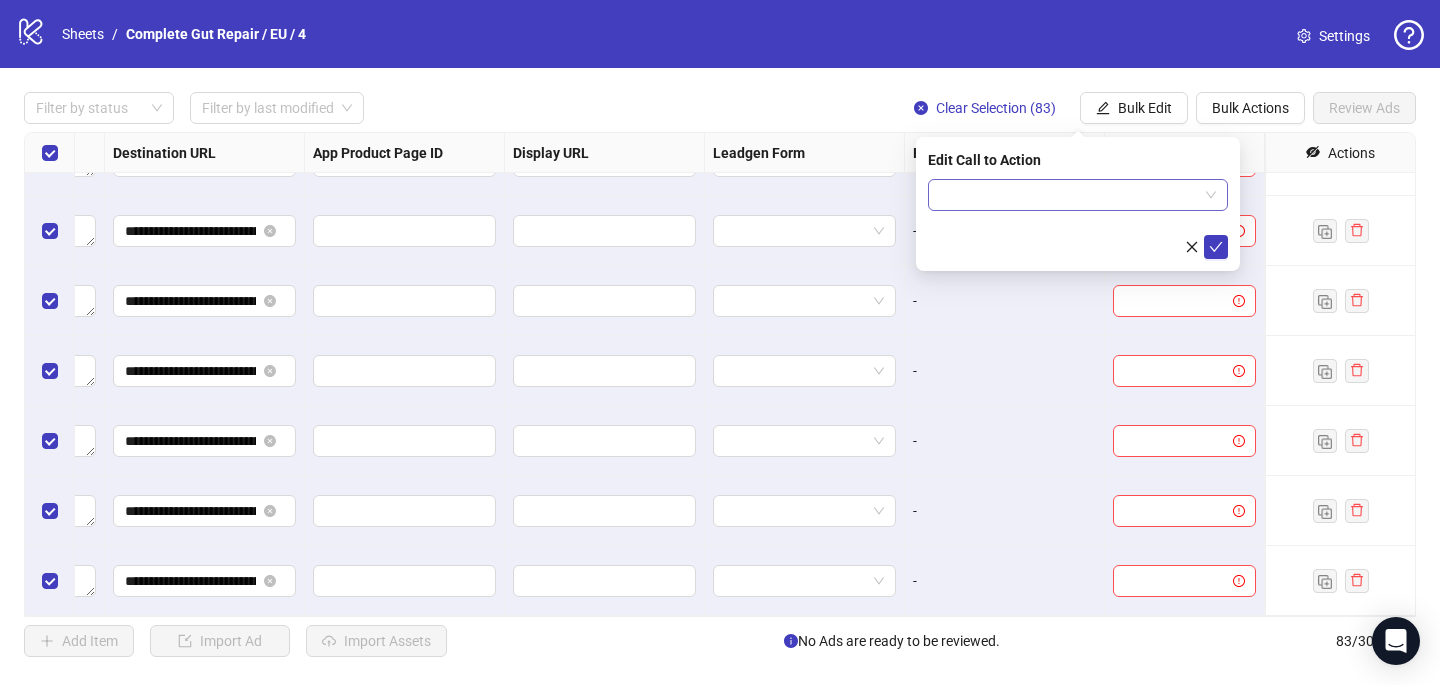 click at bounding box center [1069, 195] 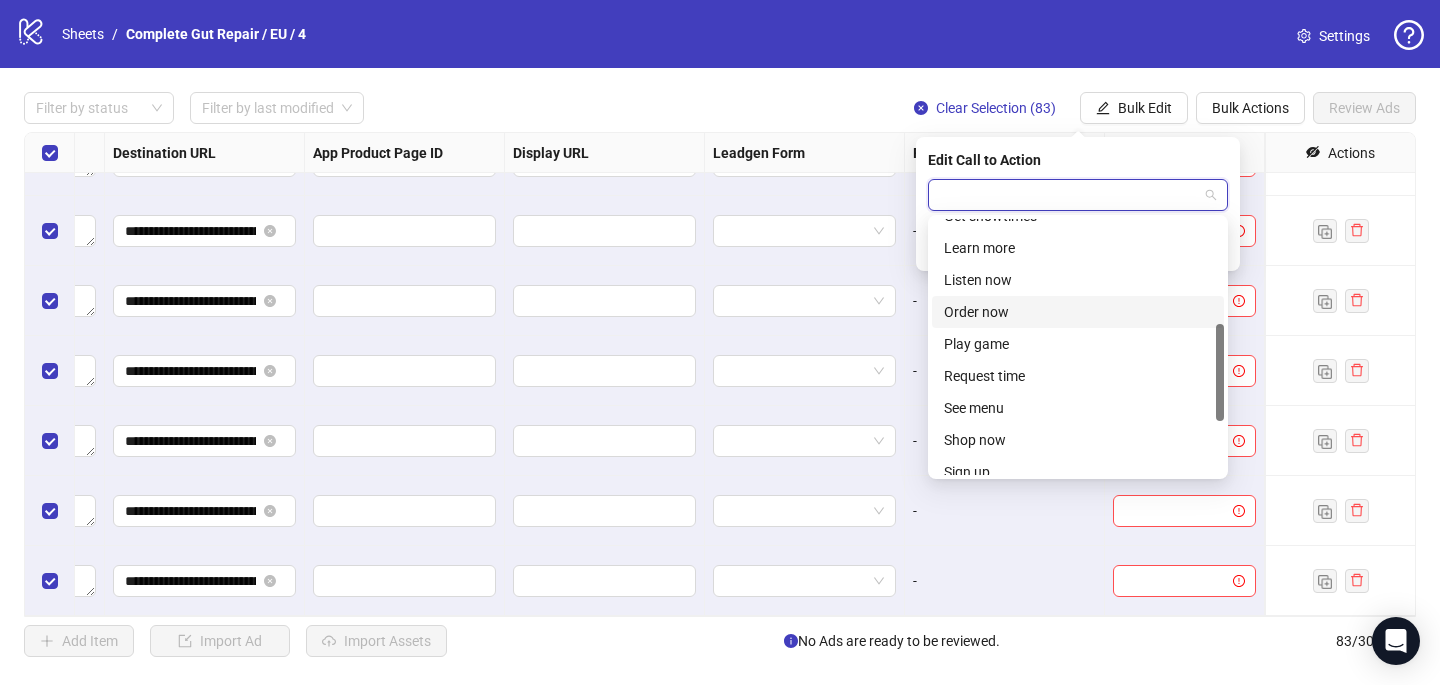 scroll, scrollTop: 276, scrollLeft: 0, axis: vertical 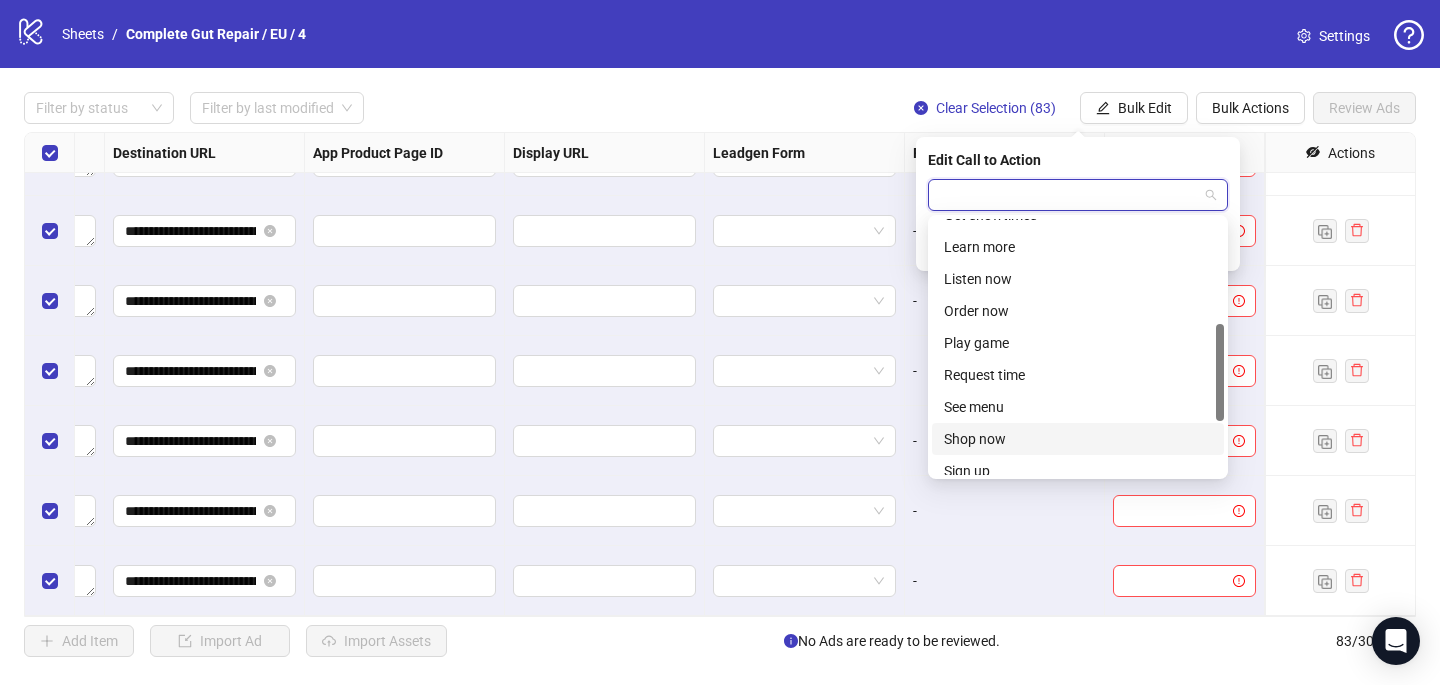 click on "Shop now" at bounding box center [1078, 439] 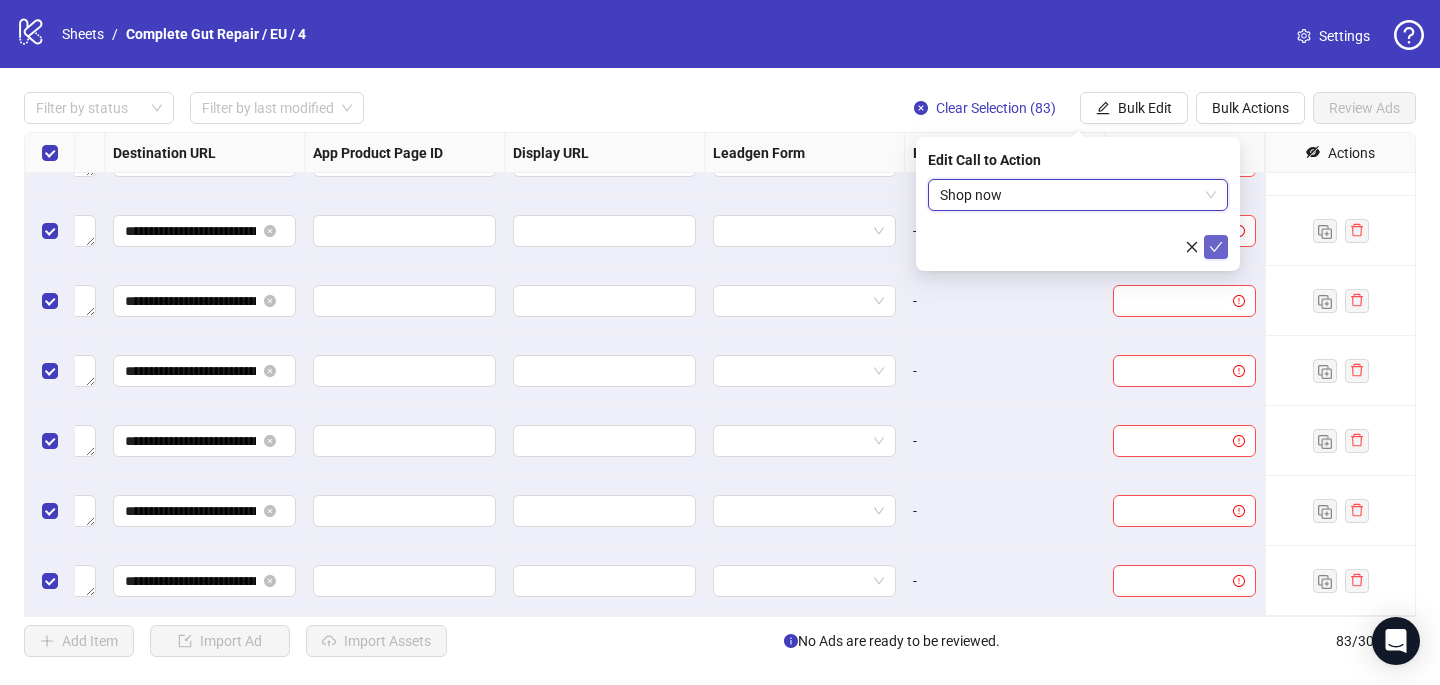 click 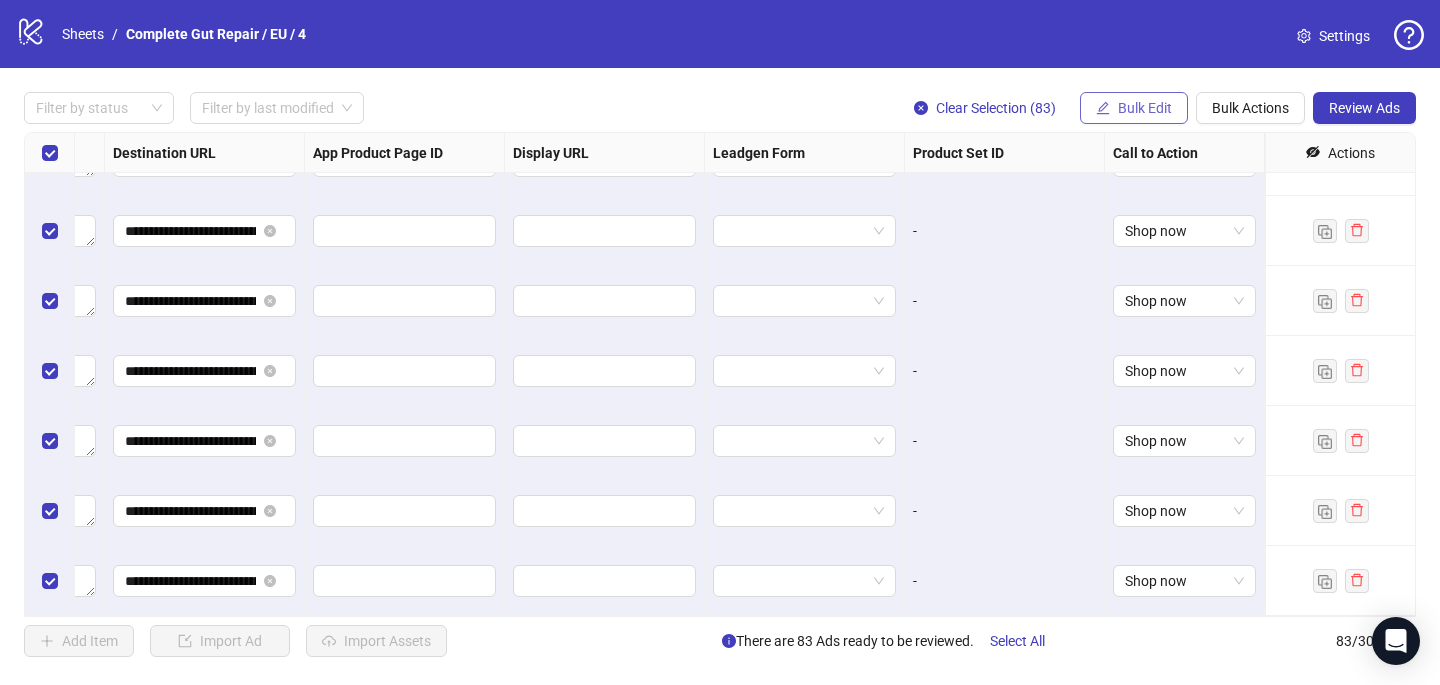 click on "Bulk Edit" at bounding box center (1145, 108) 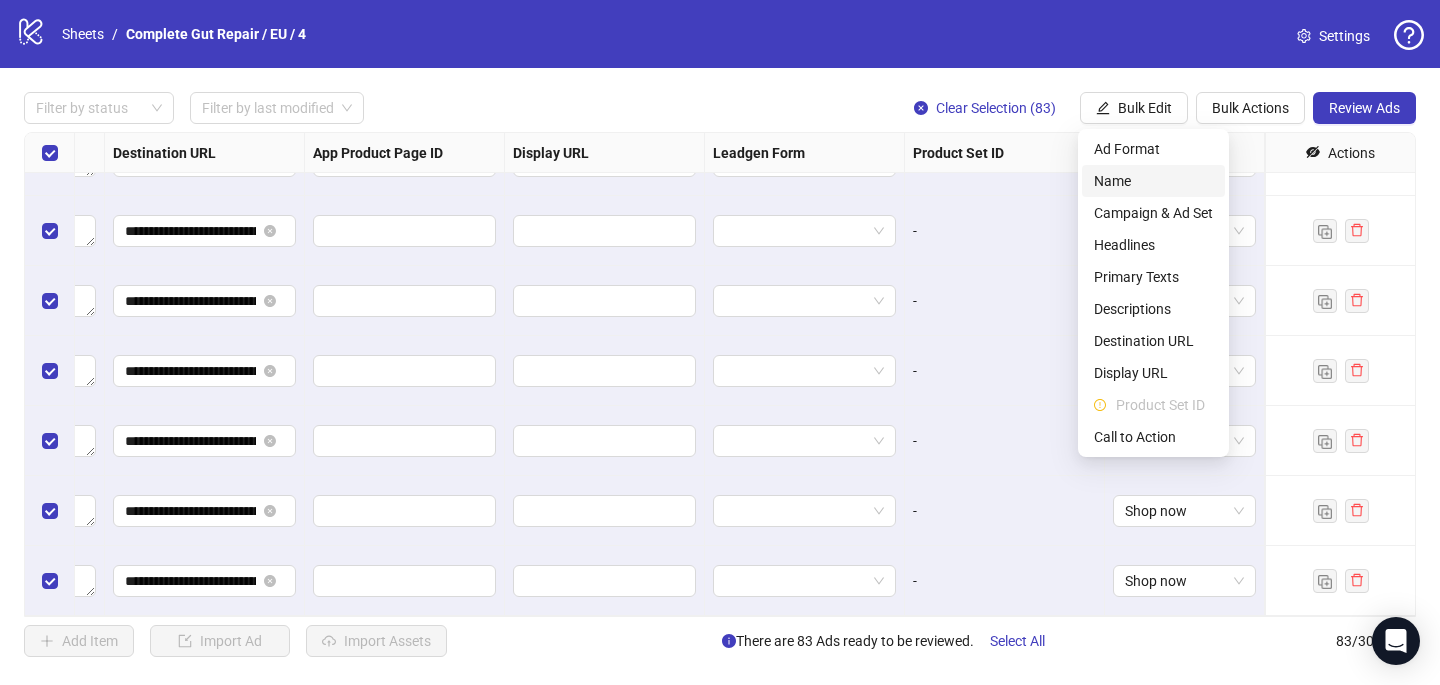 click on "Name" at bounding box center (1153, 181) 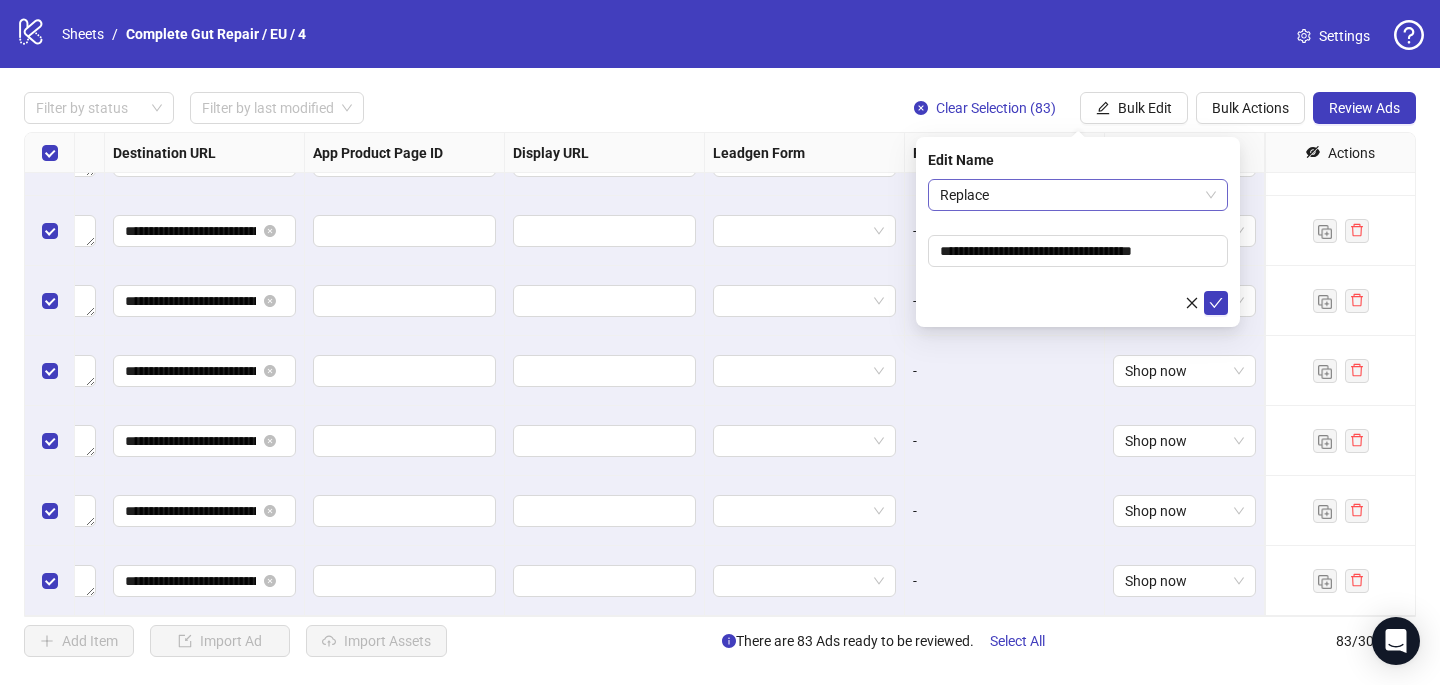 click on "Replace" at bounding box center [1078, 195] 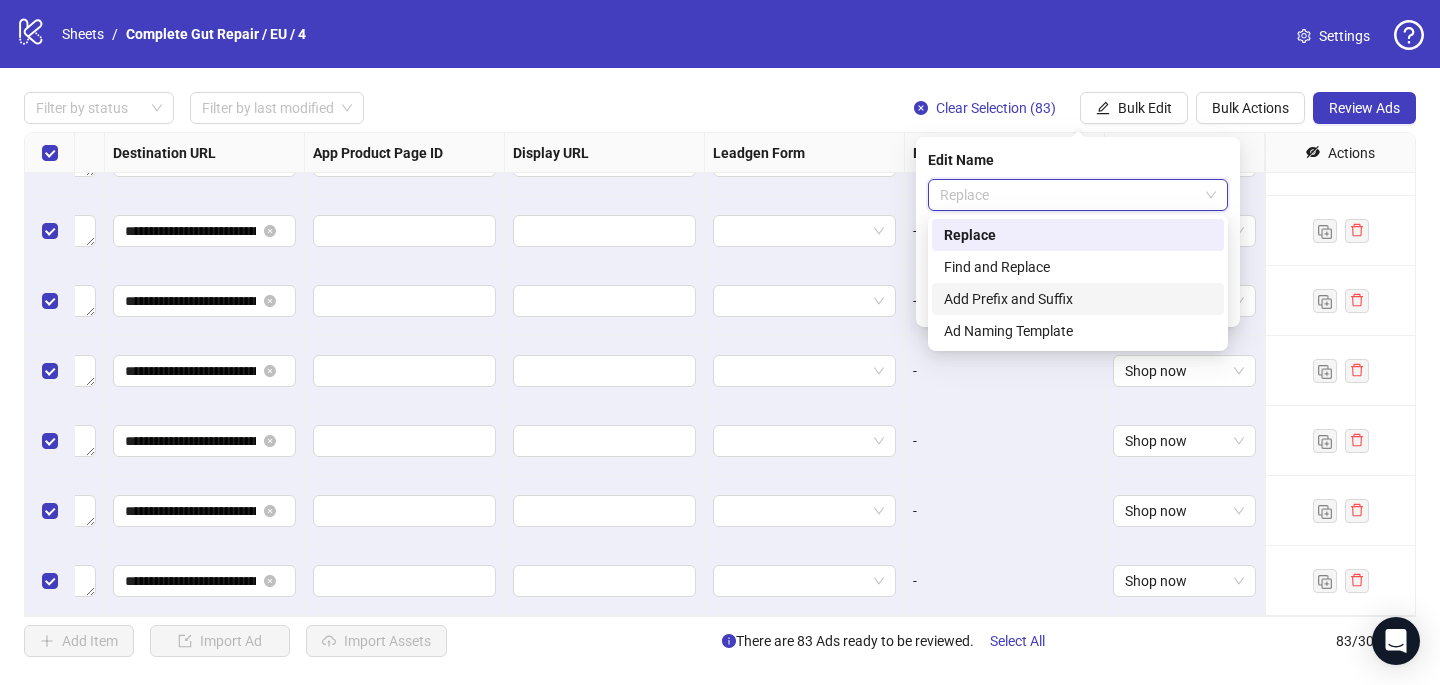 click on "Add Prefix and Suffix" at bounding box center [1078, 299] 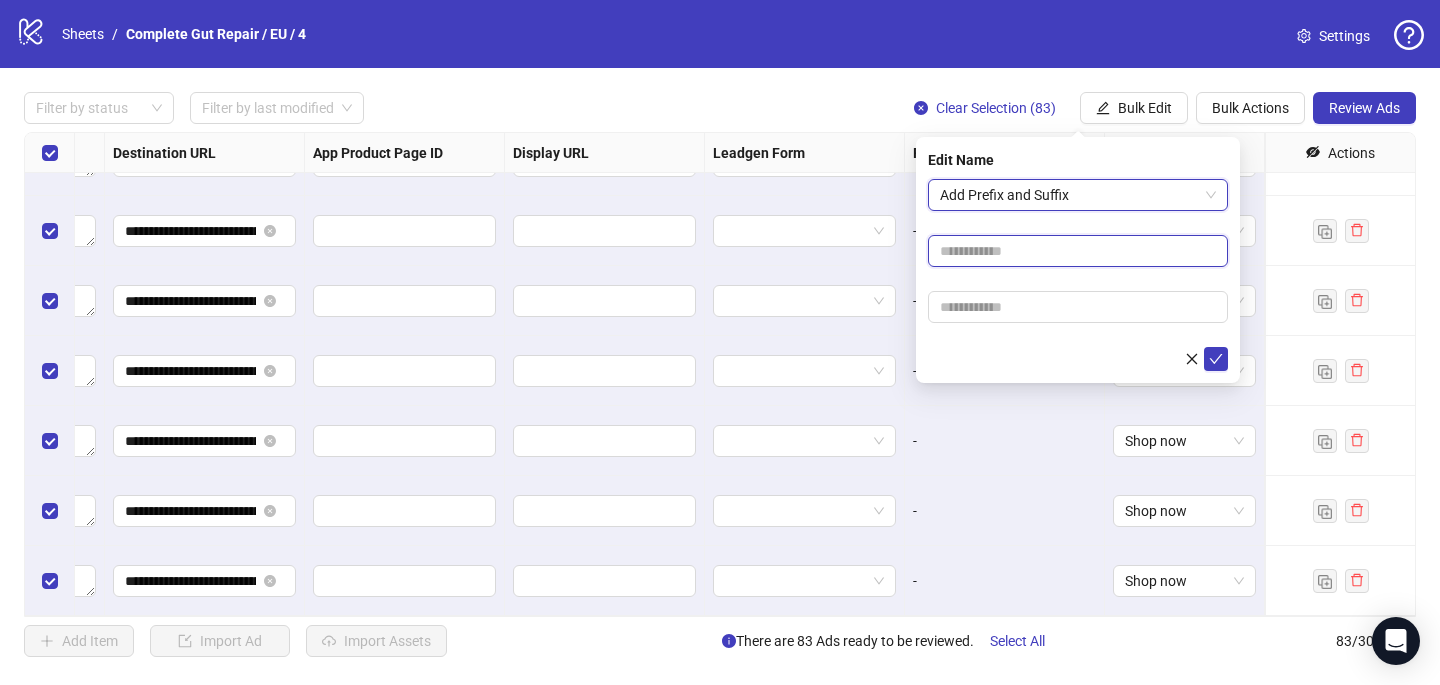 click at bounding box center (1078, 251) 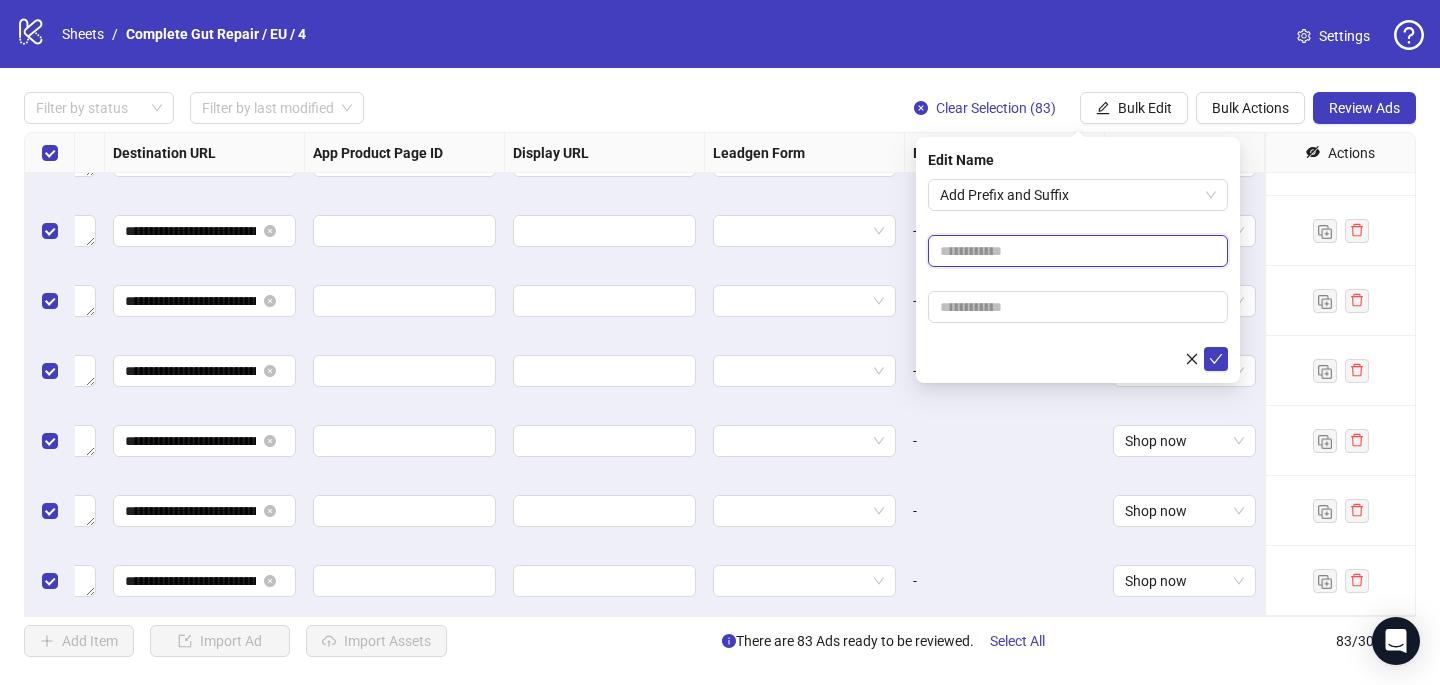 paste on "**********" 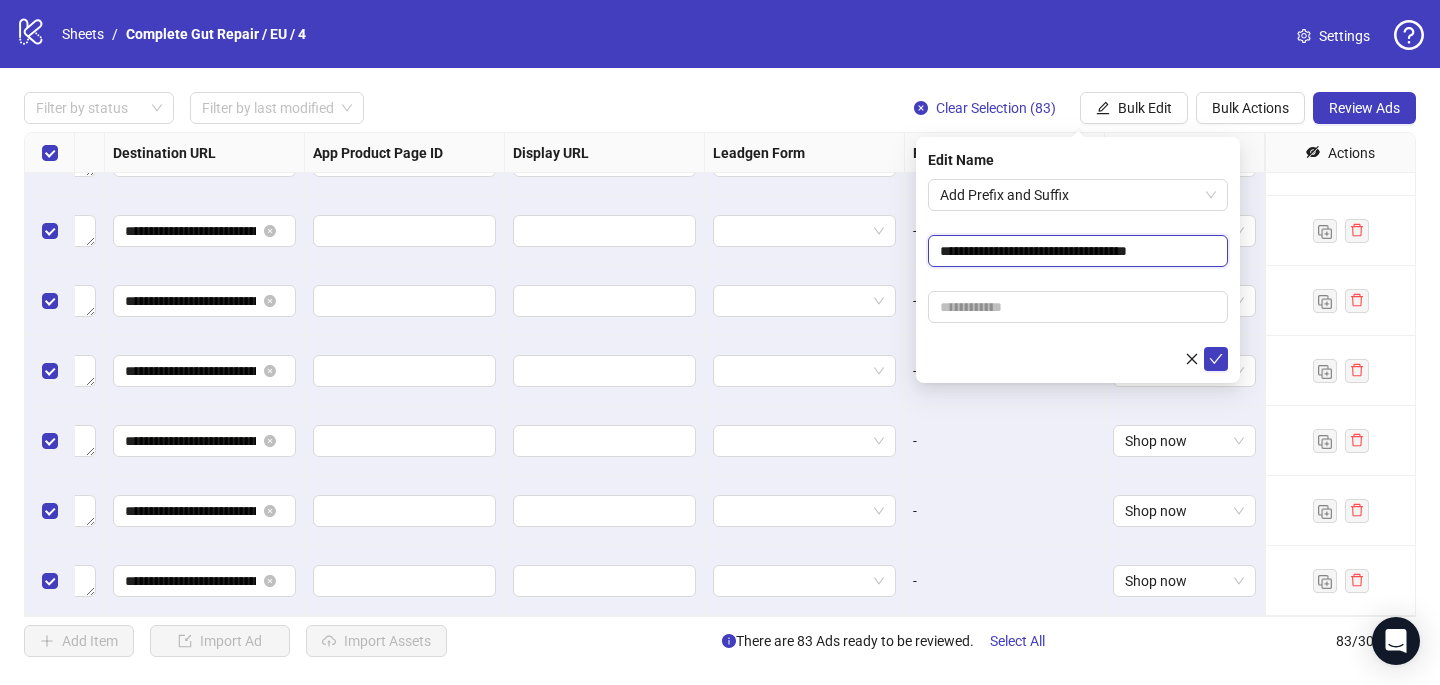 click on "**********" at bounding box center [1078, 251] 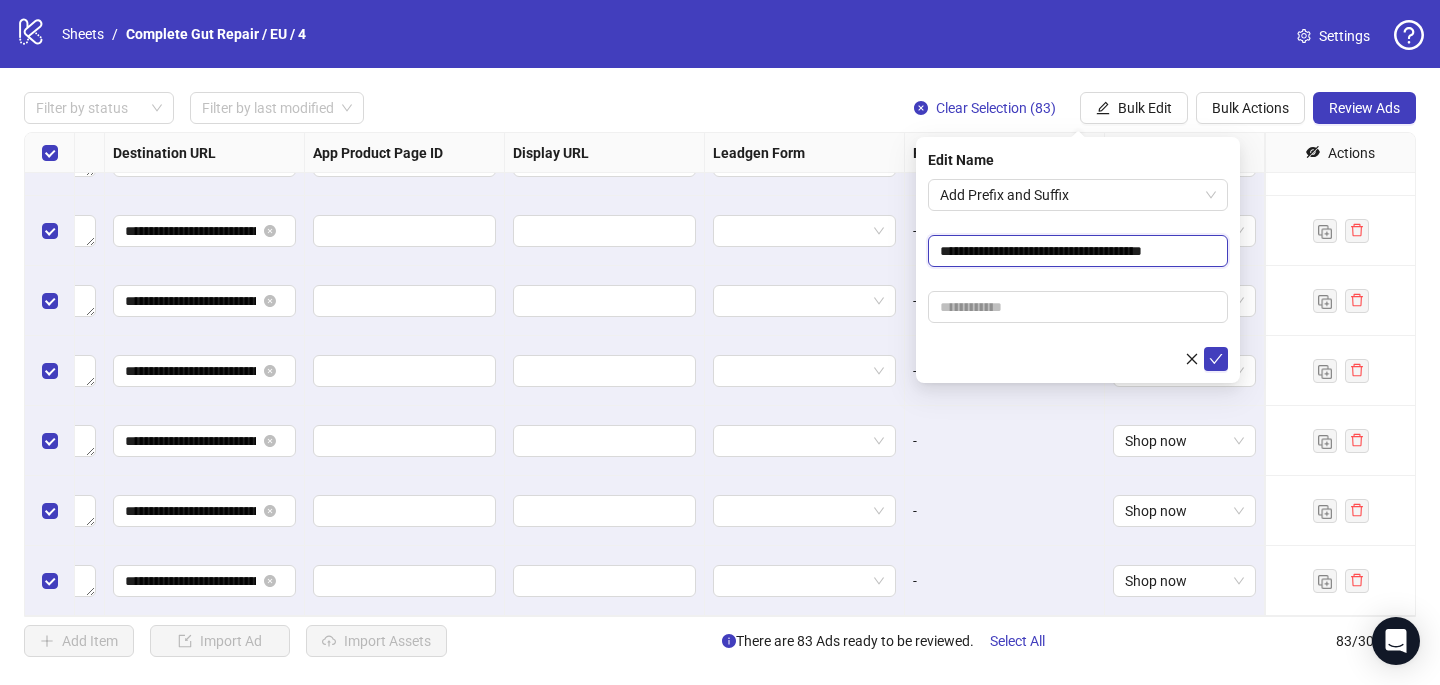 type on "**********" 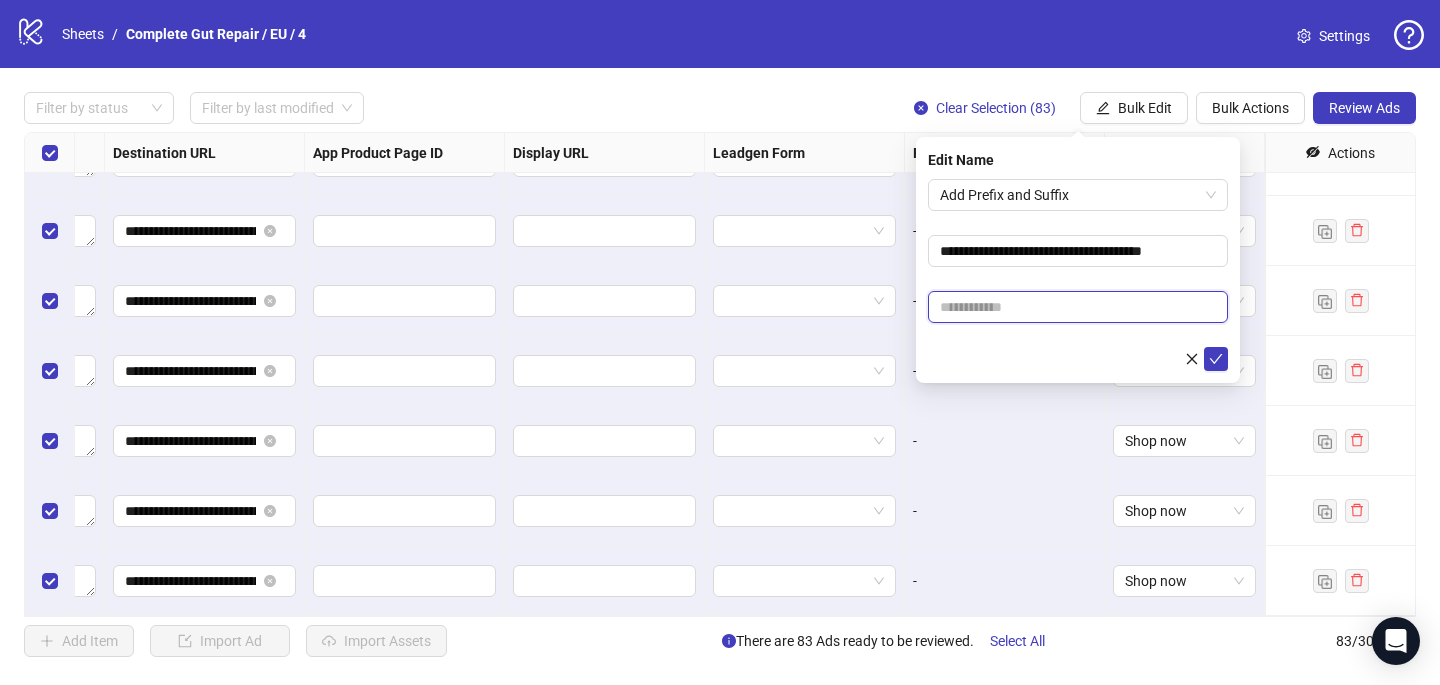 click at bounding box center [1078, 307] 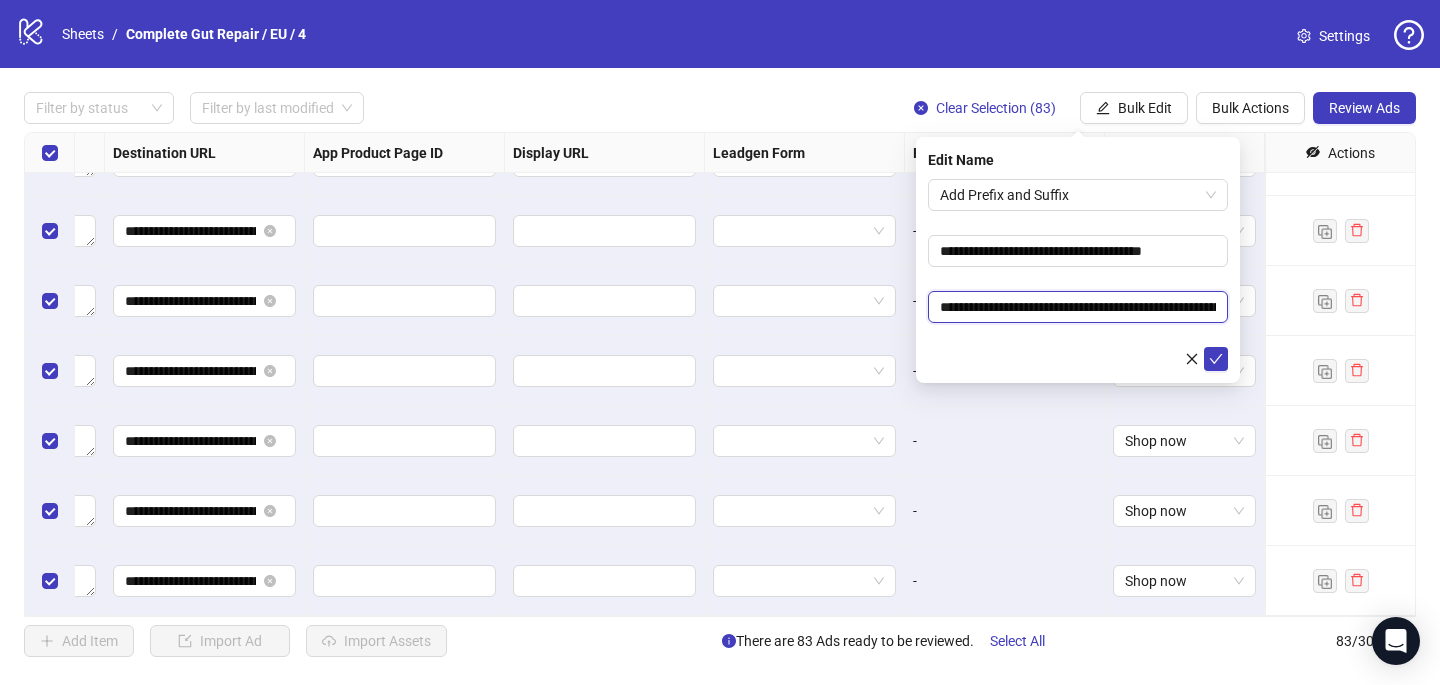 scroll, scrollTop: 0, scrollLeft: 287, axis: horizontal 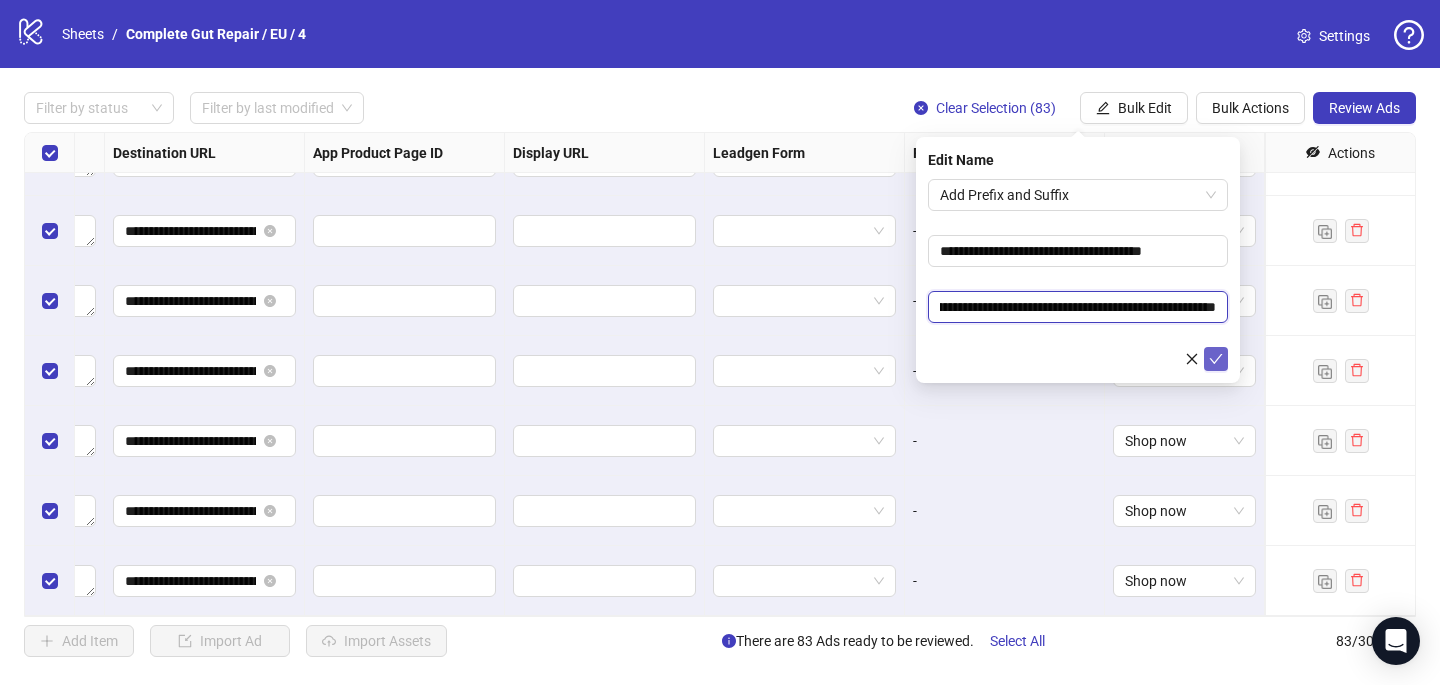 type on "**********" 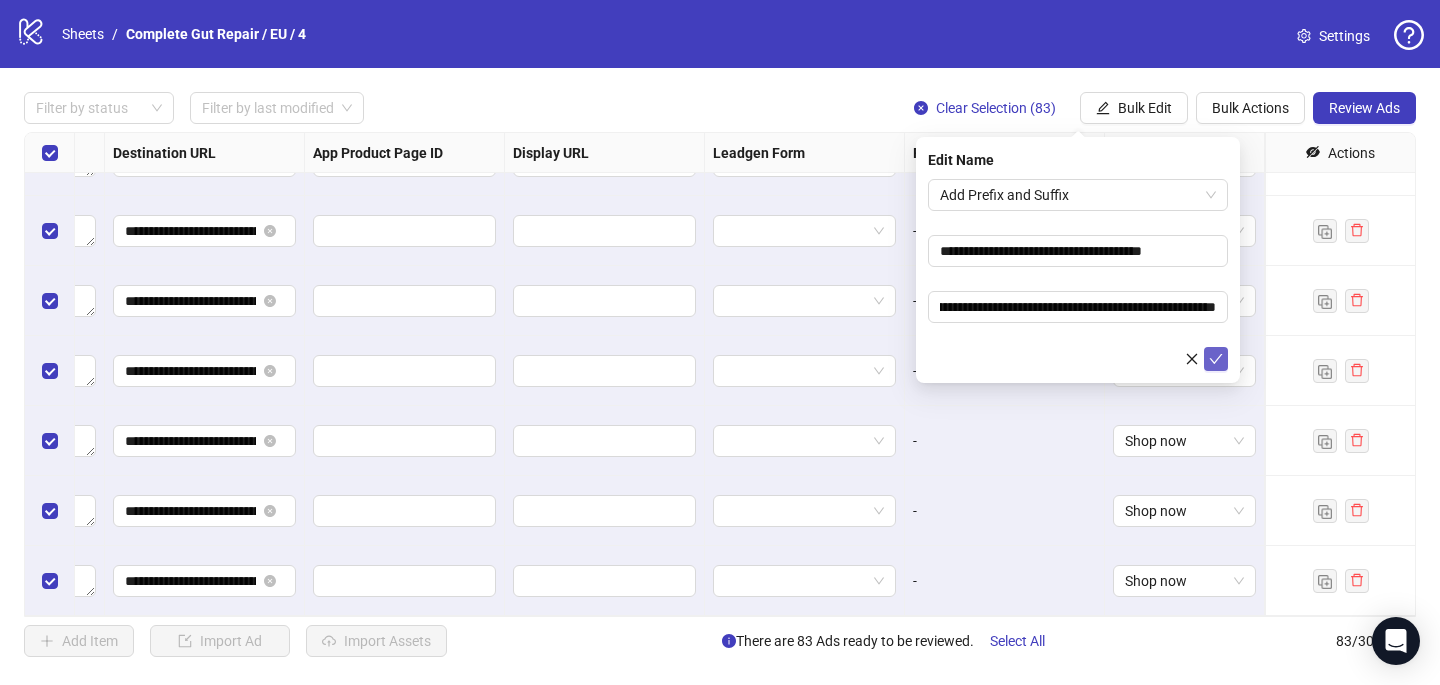 click 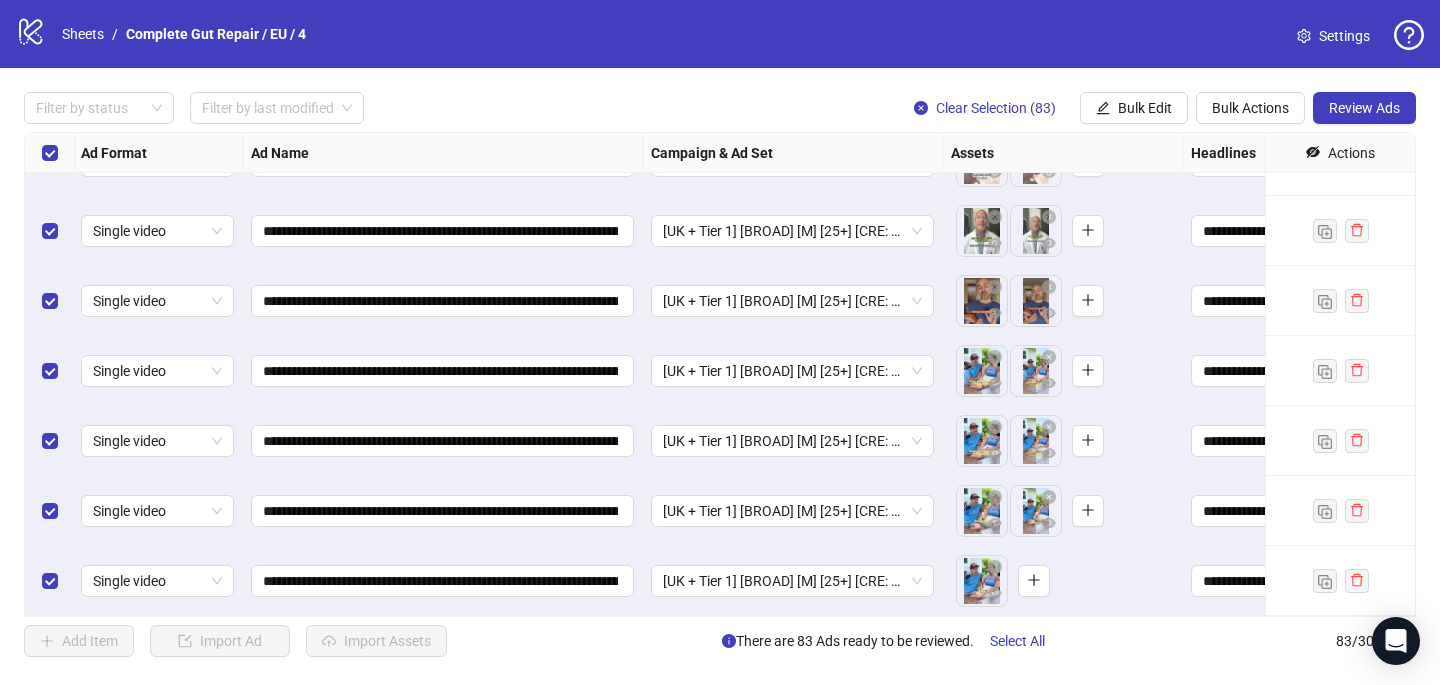 scroll, scrollTop: 5367, scrollLeft: 0, axis: vertical 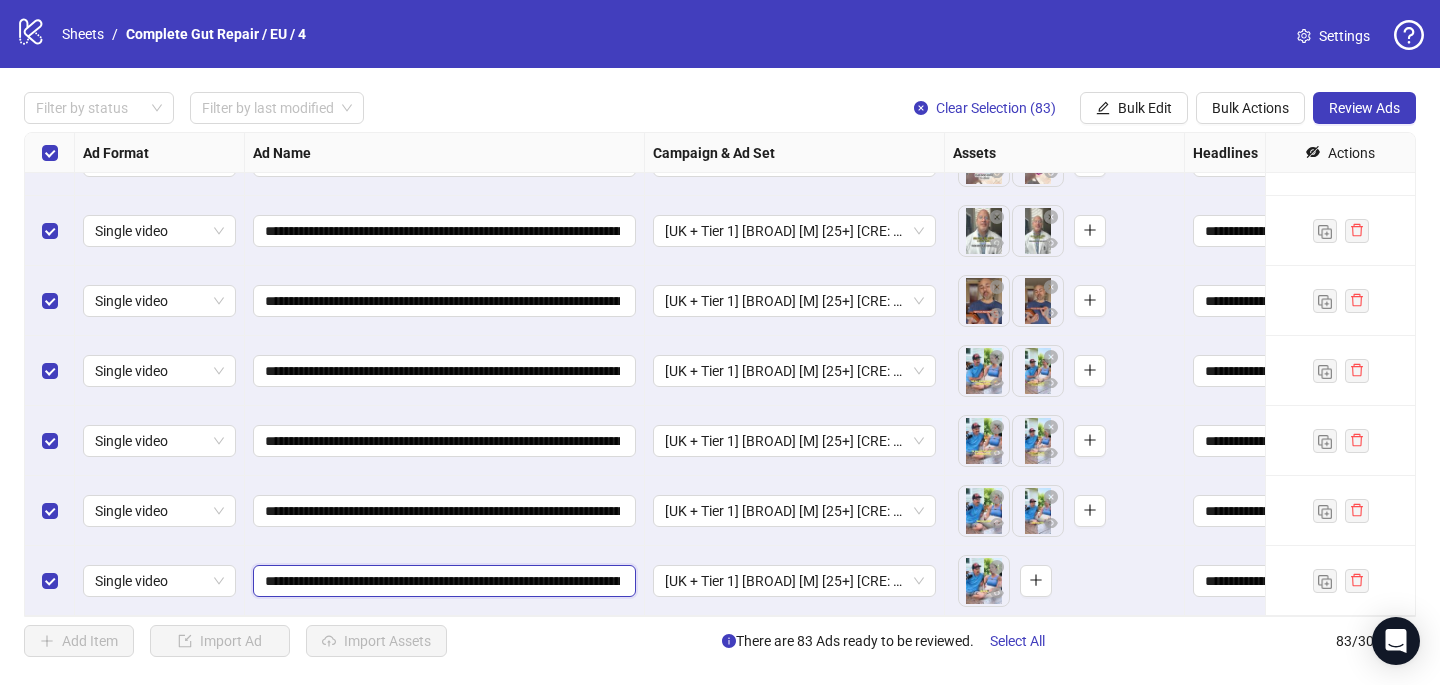 click on "**********" at bounding box center (442, 581) 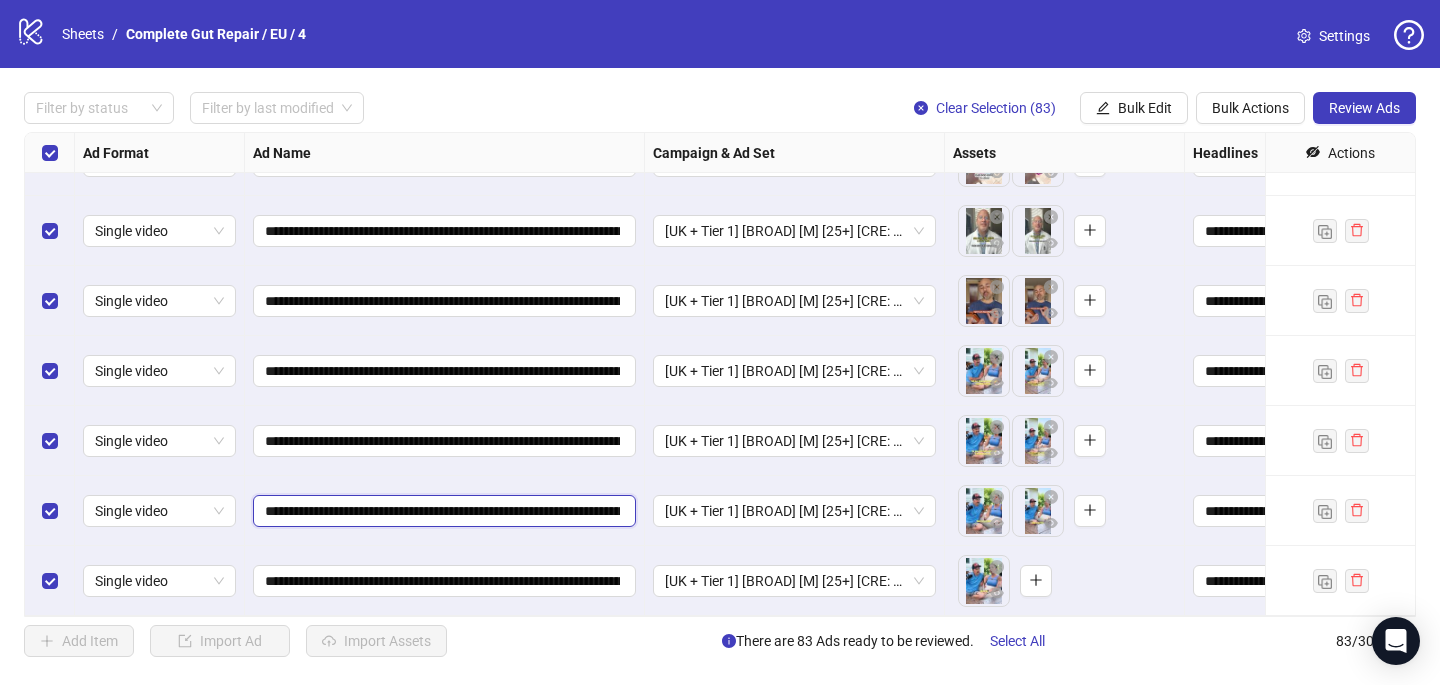 click on "**********" at bounding box center [442, 511] 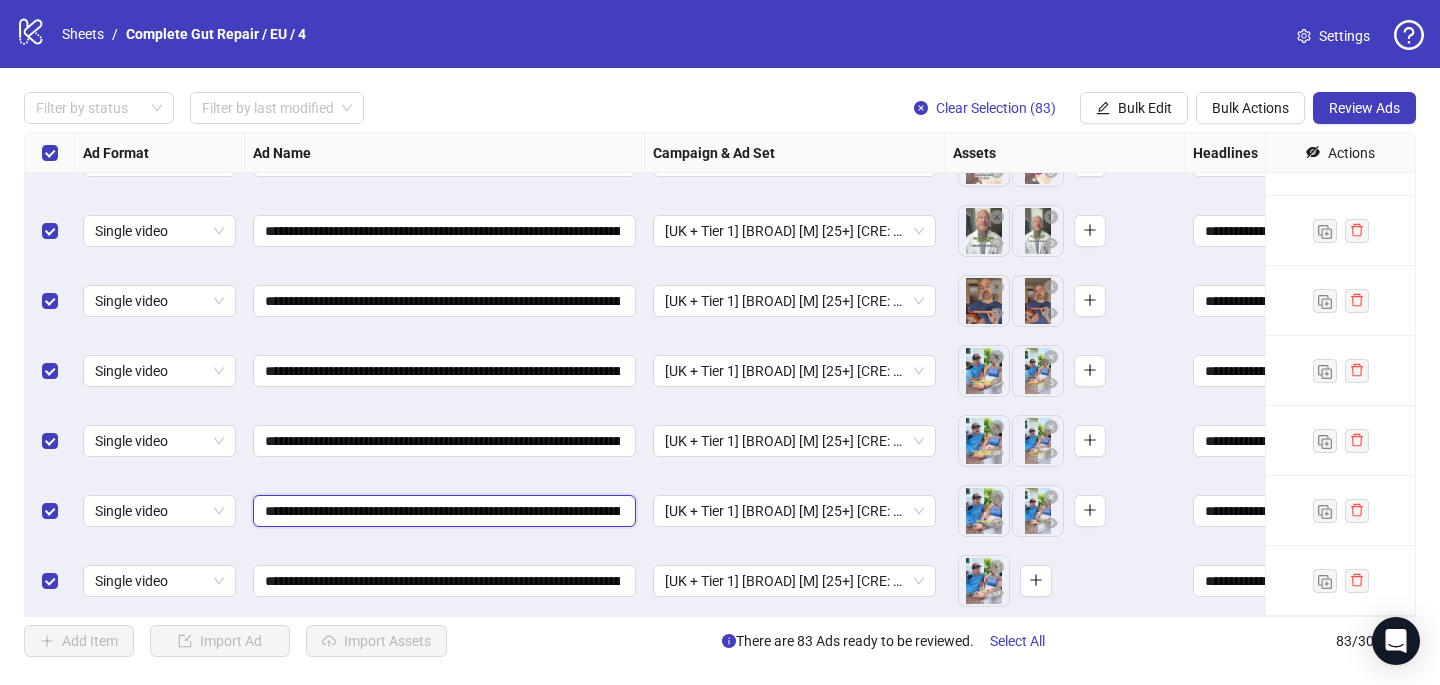 click on "**********" at bounding box center [442, 511] 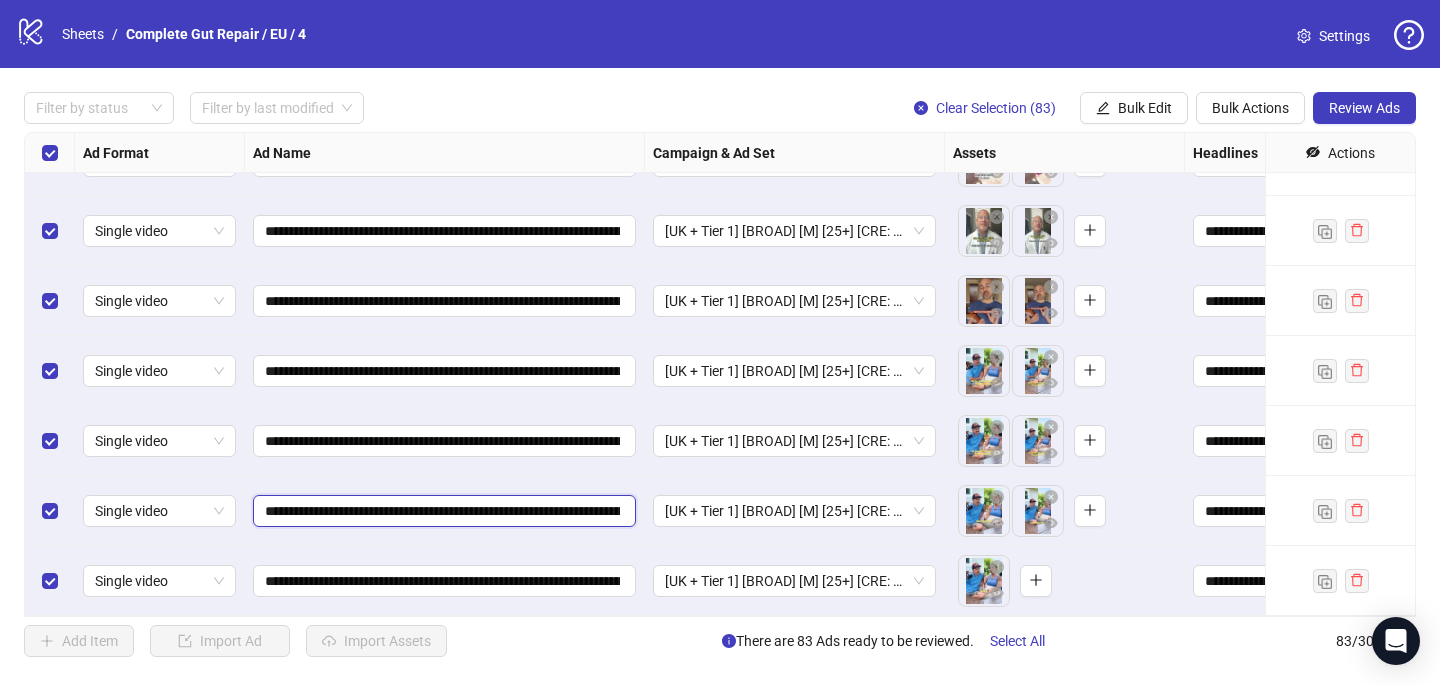 paste 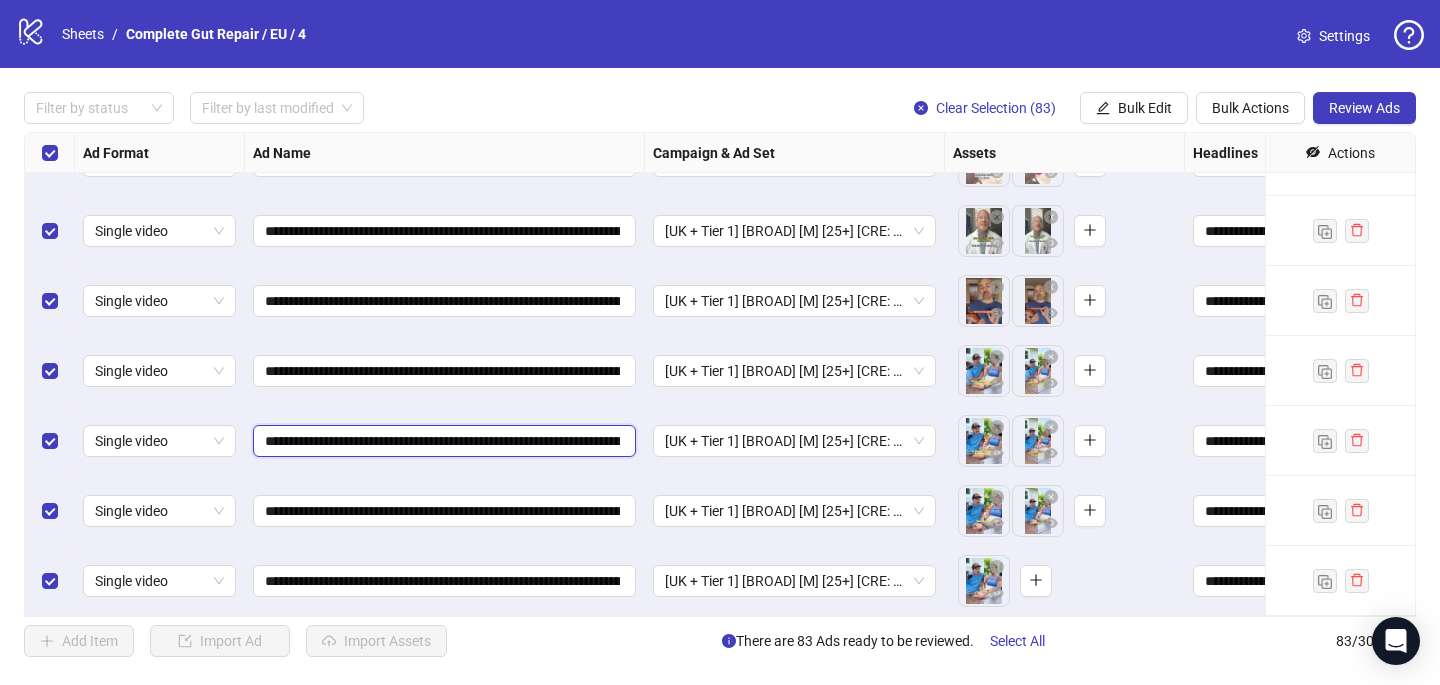 click on "**********" at bounding box center [442, 441] 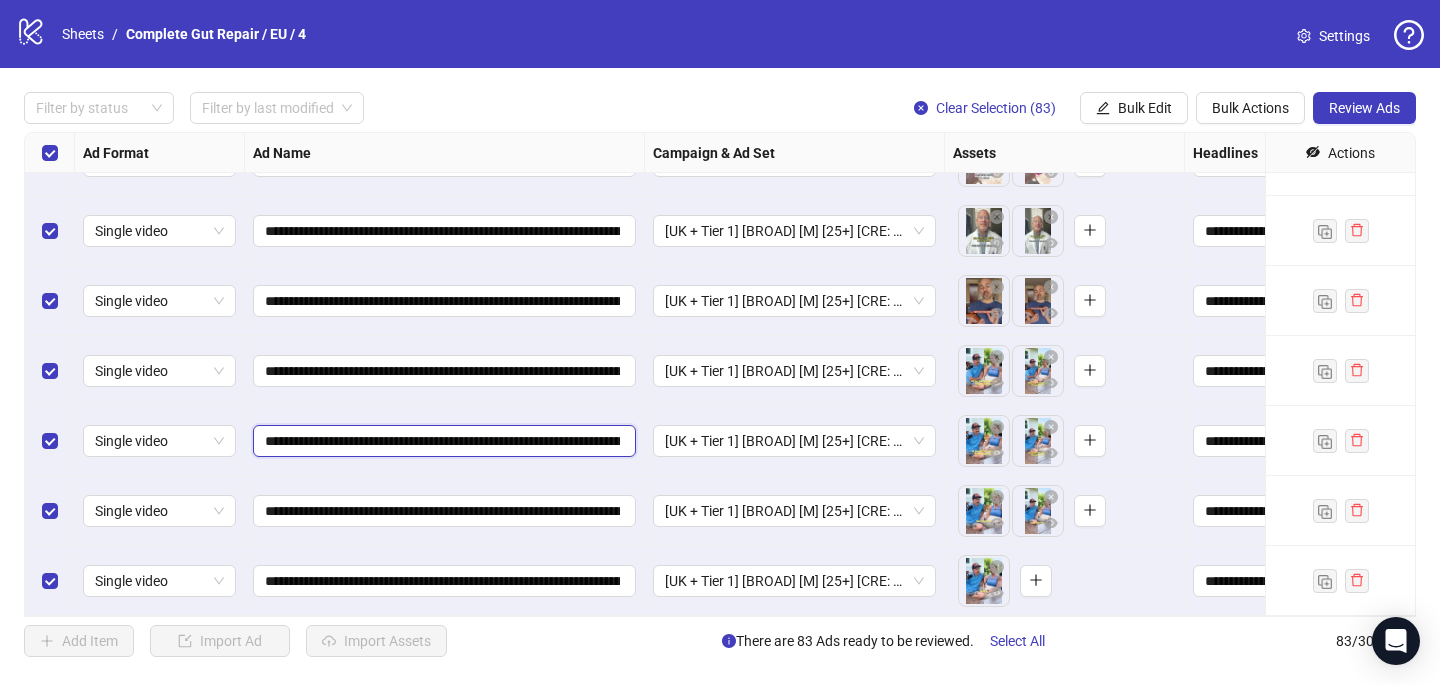 click on "**********" at bounding box center (442, 441) 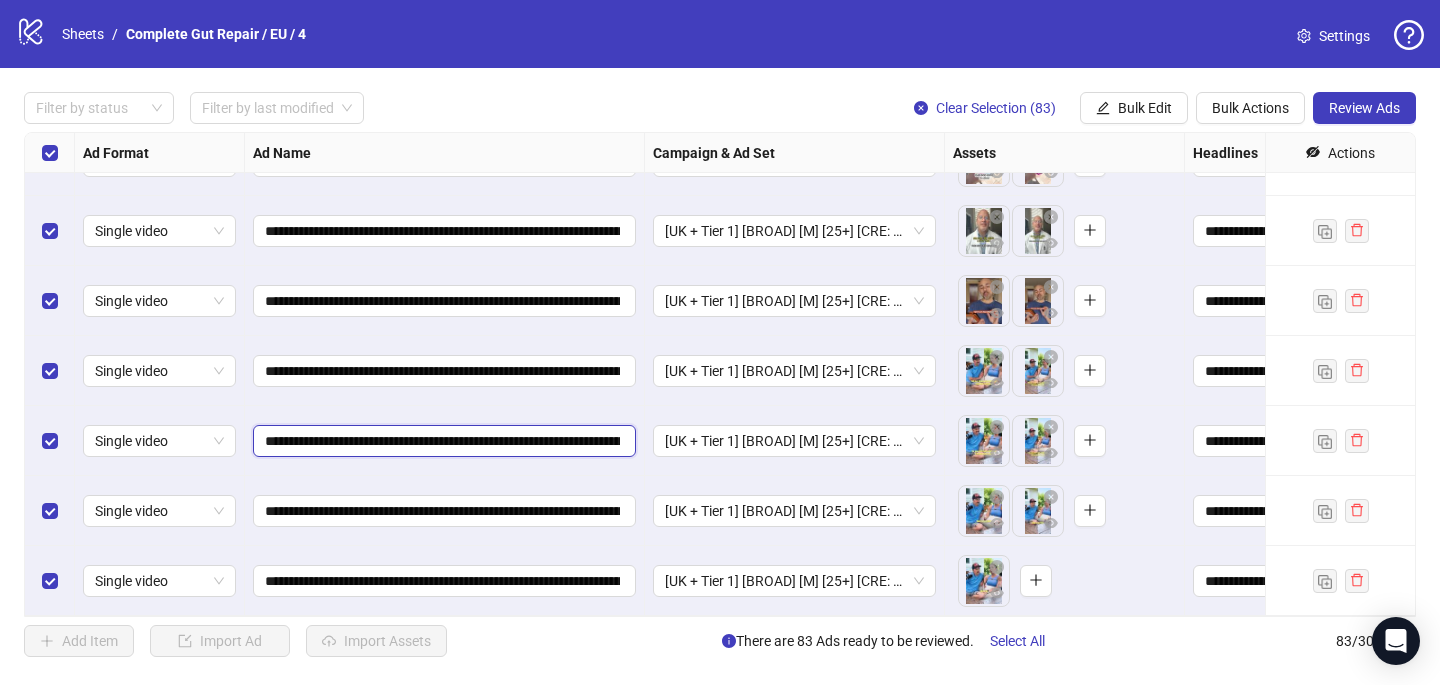 click on "**********" at bounding box center [442, 441] 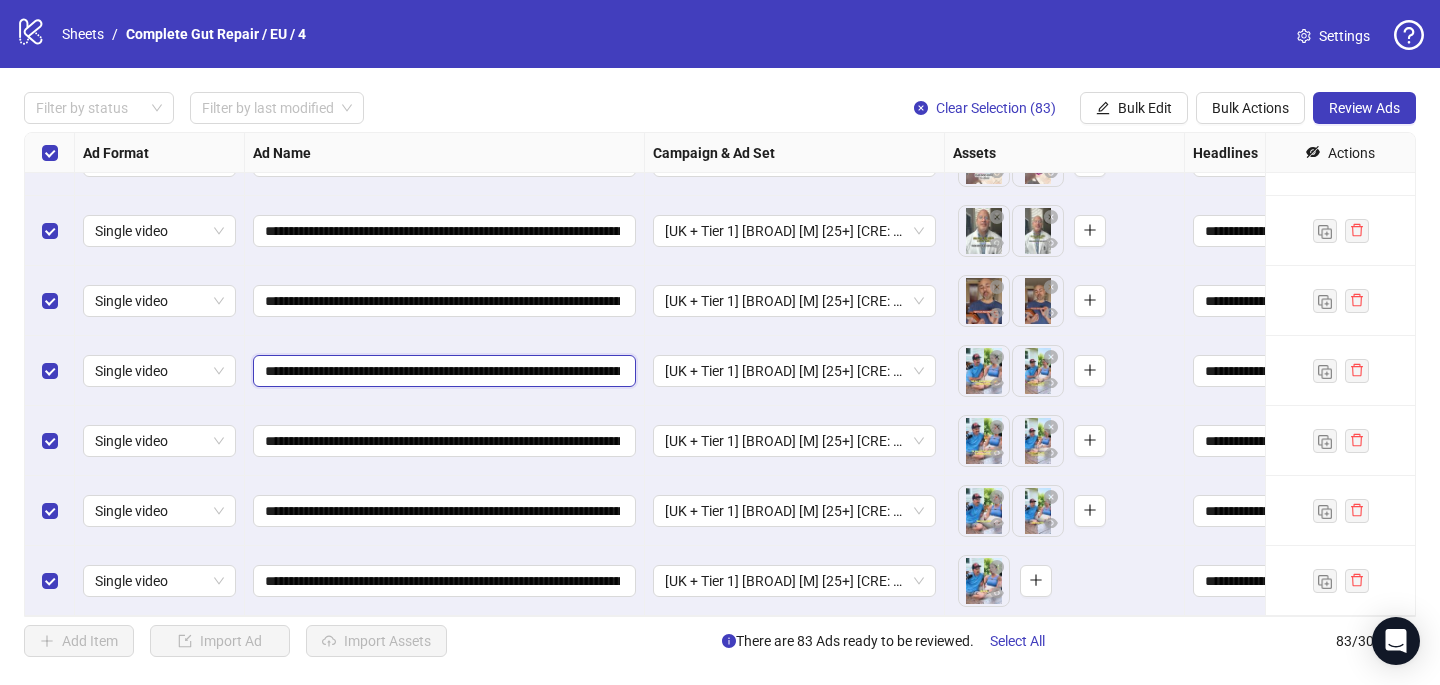 click on "**********" at bounding box center [442, 371] 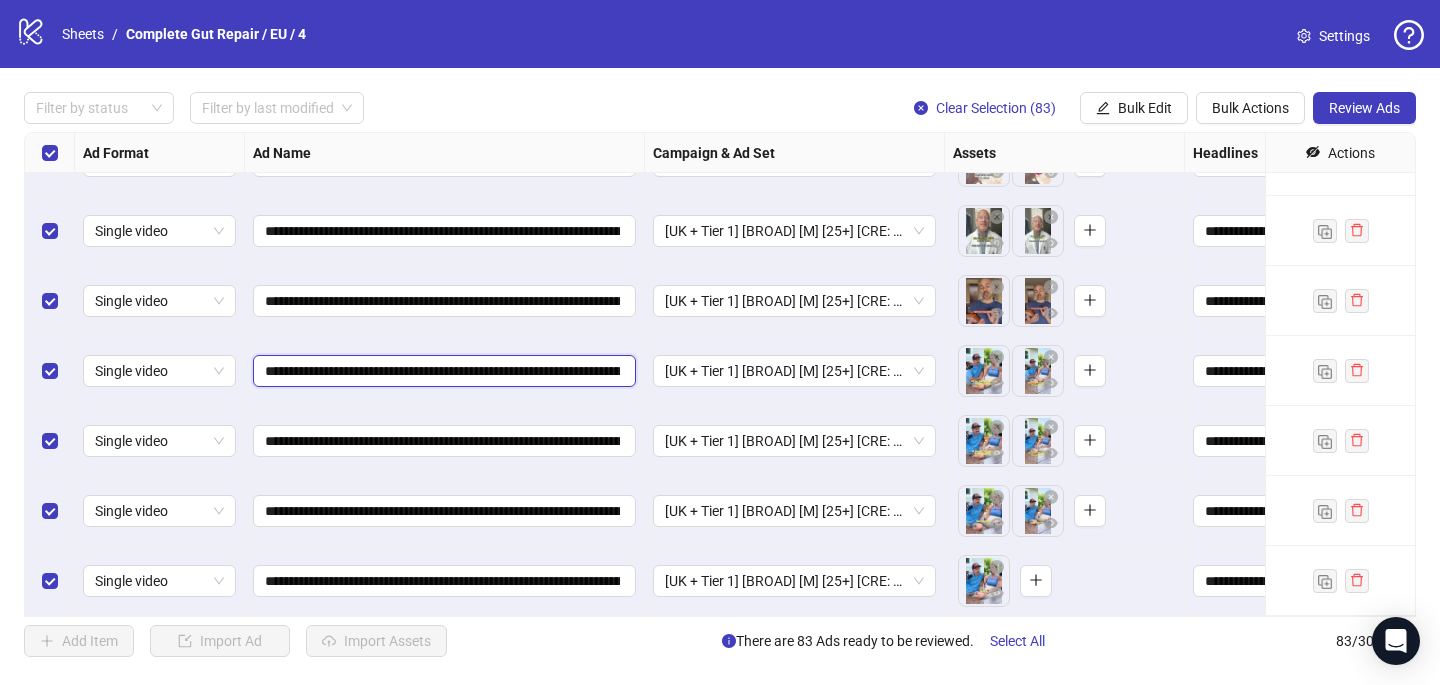 click on "**********" at bounding box center [442, 371] 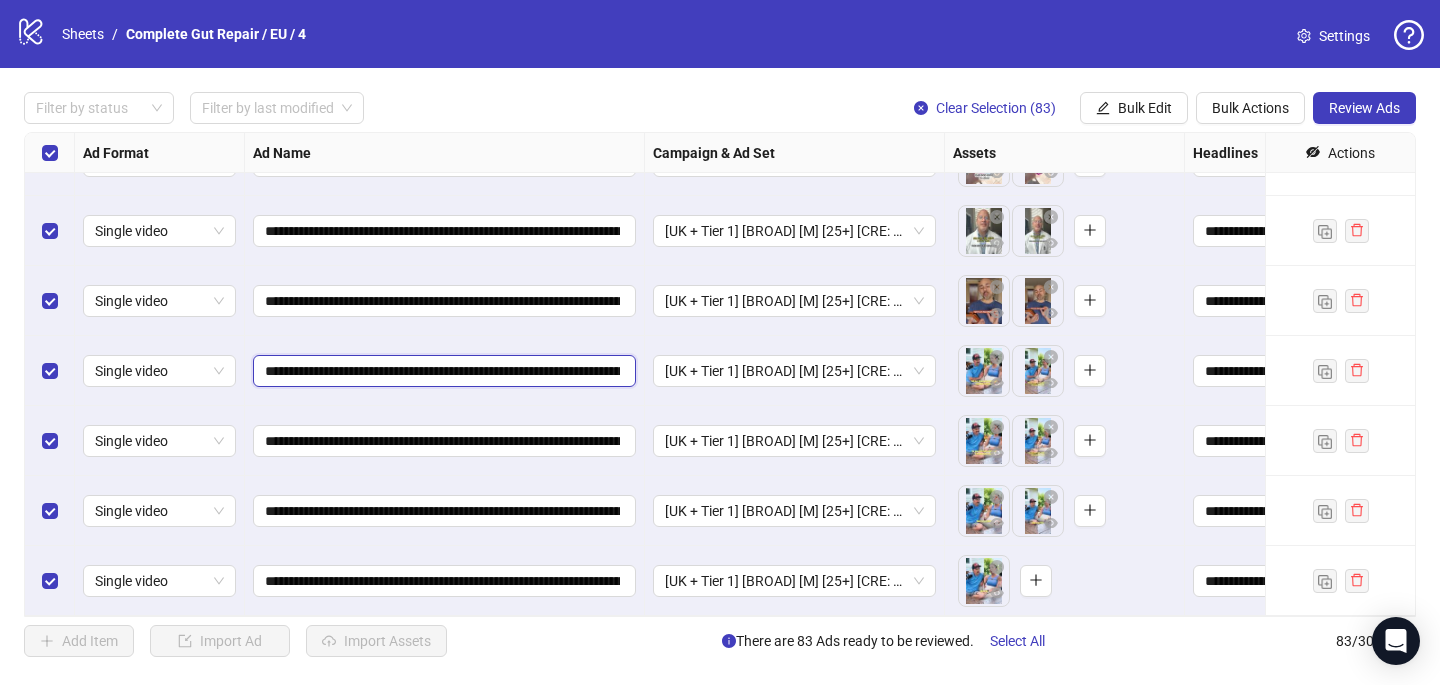 type on "**********" 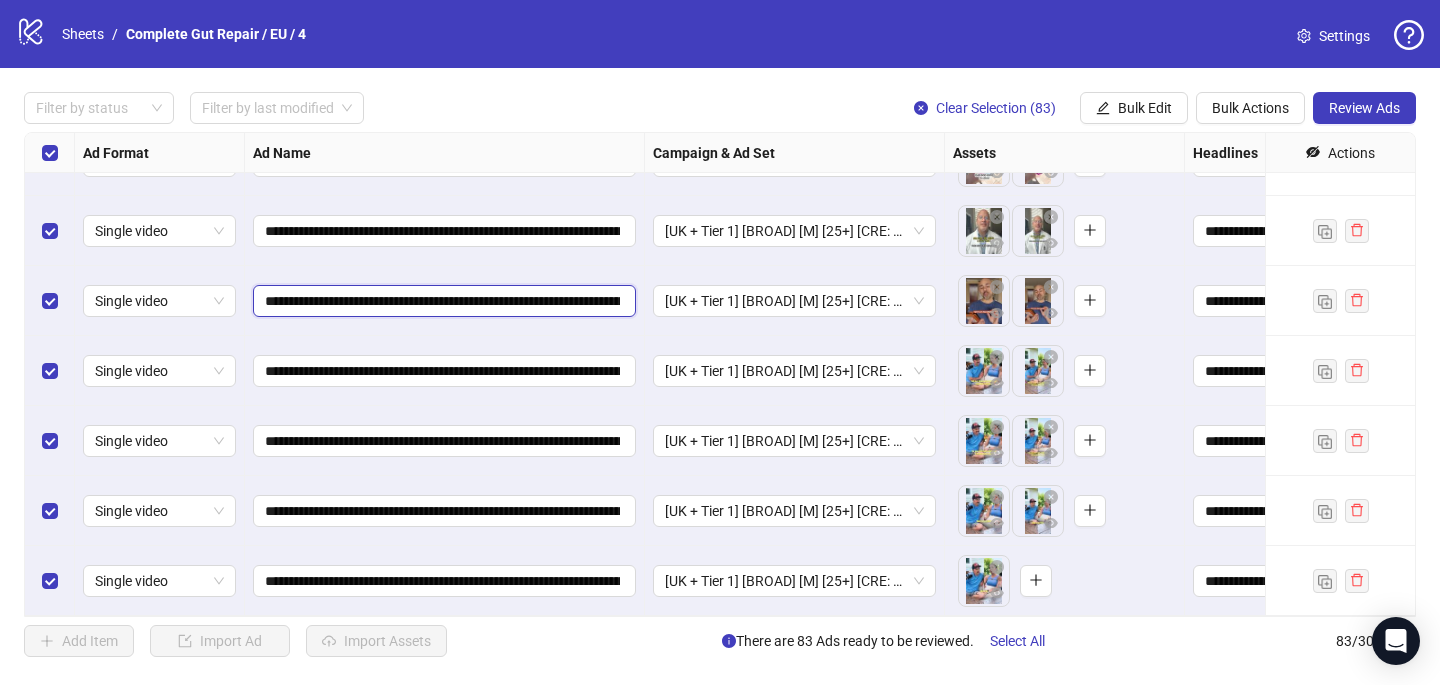 click on "**********" at bounding box center (442, 301) 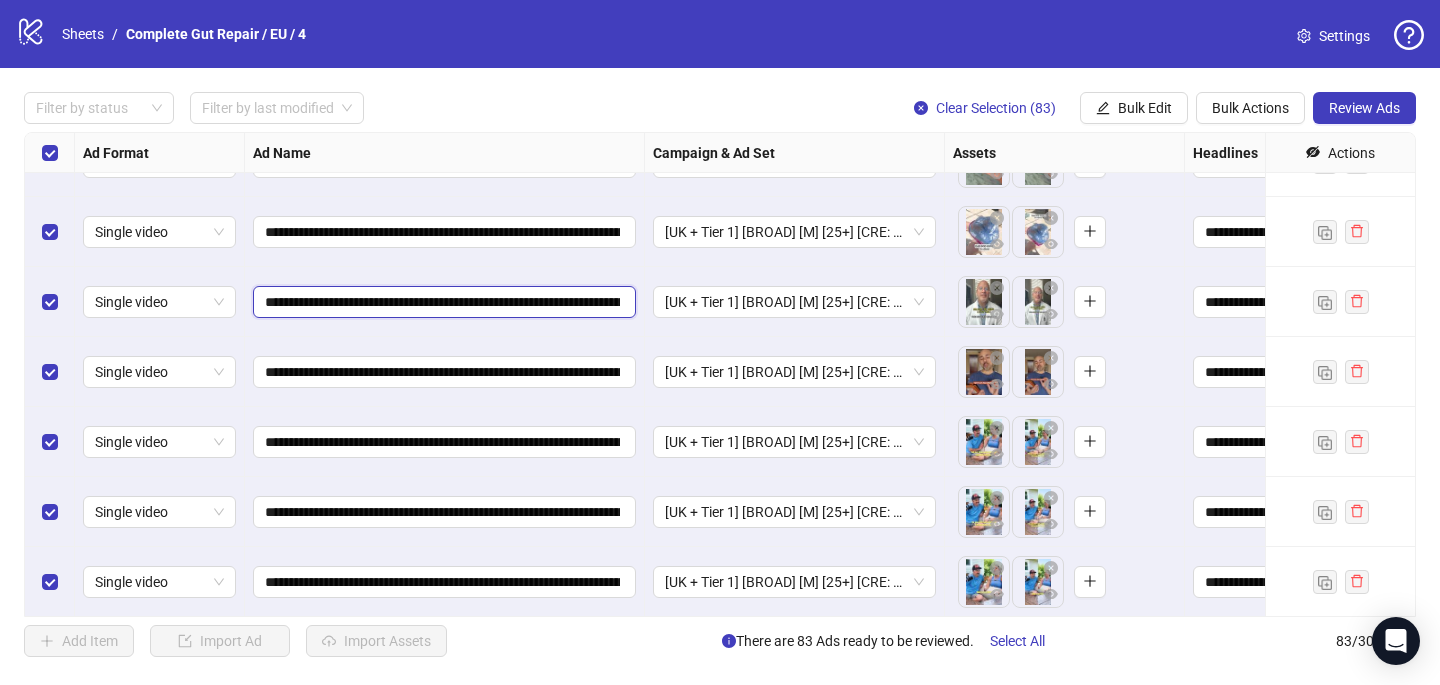 click on "**********" at bounding box center [442, 302] 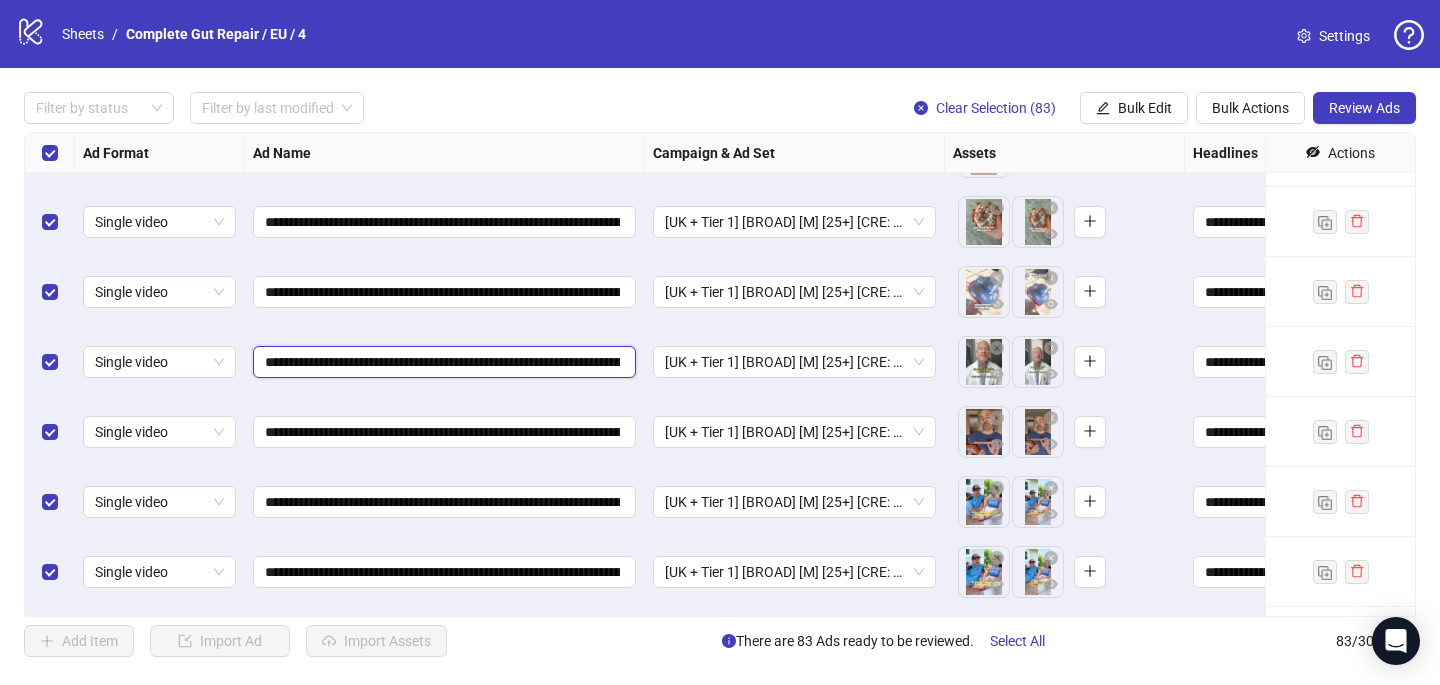 scroll, scrollTop: 5231, scrollLeft: 0, axis: vertical 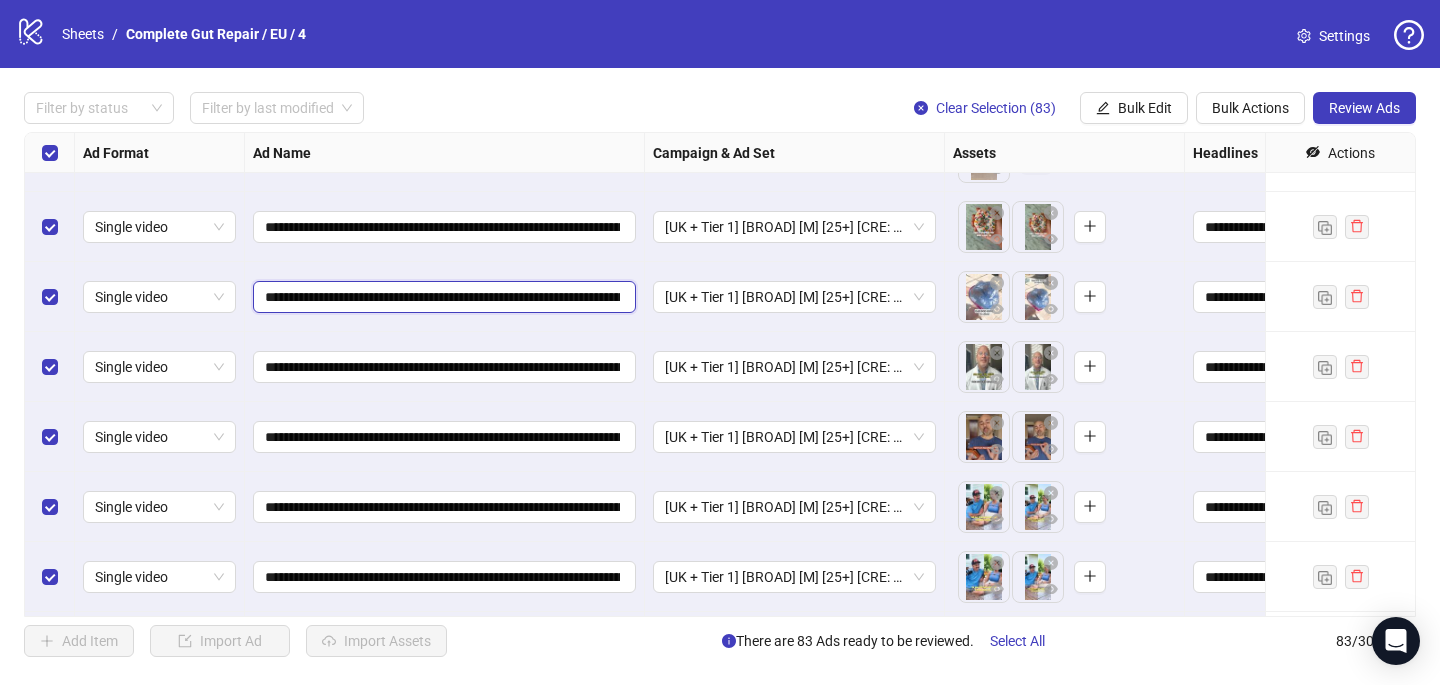 click on "**********" at bounding box center [442, 297] 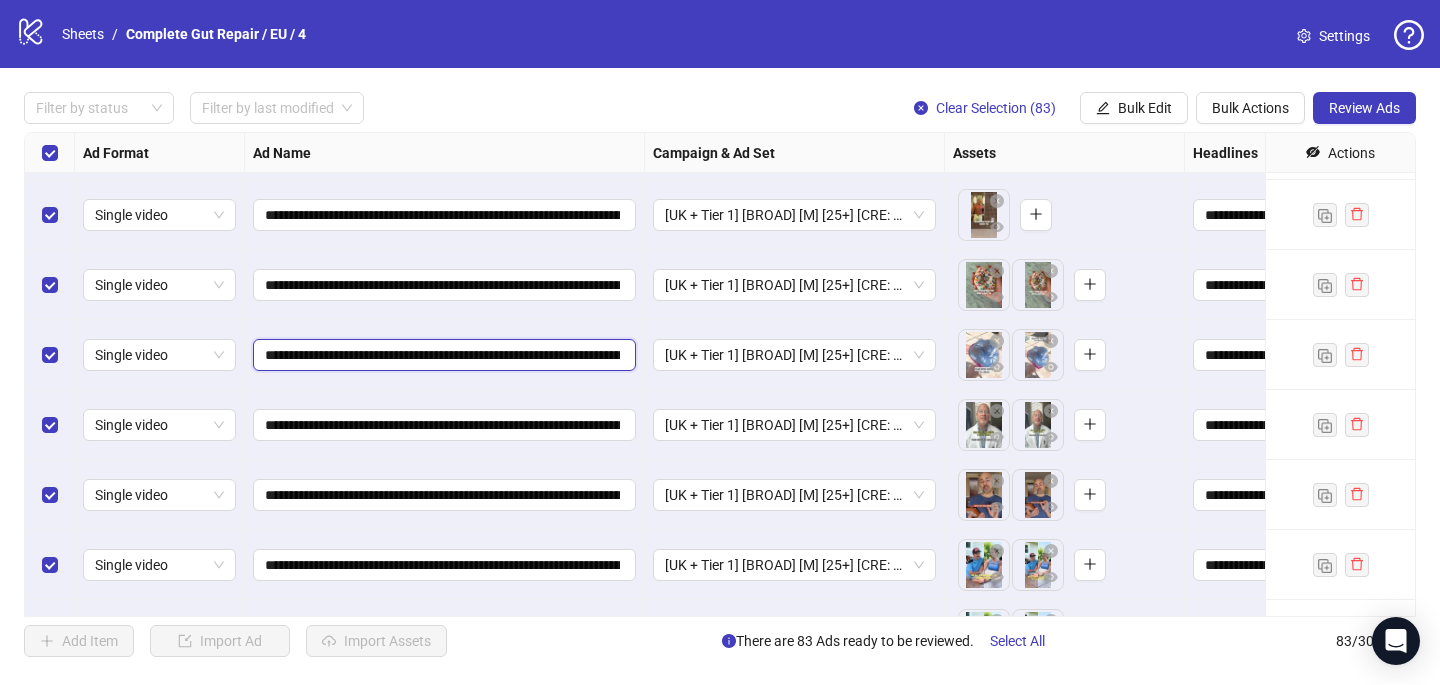 scroll, scrollTop: 5171, scrollLeft: 0, axis: vertical 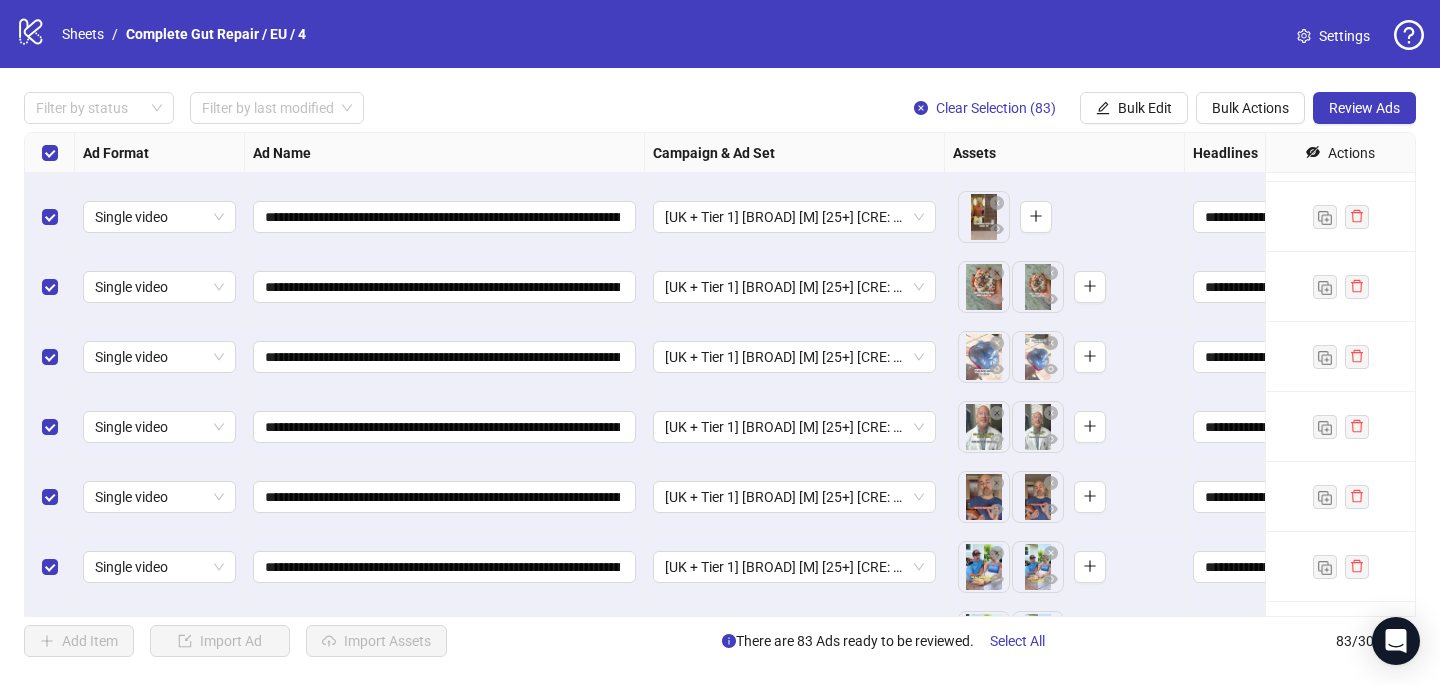 click on "**********" at bounding box center [720, 374] 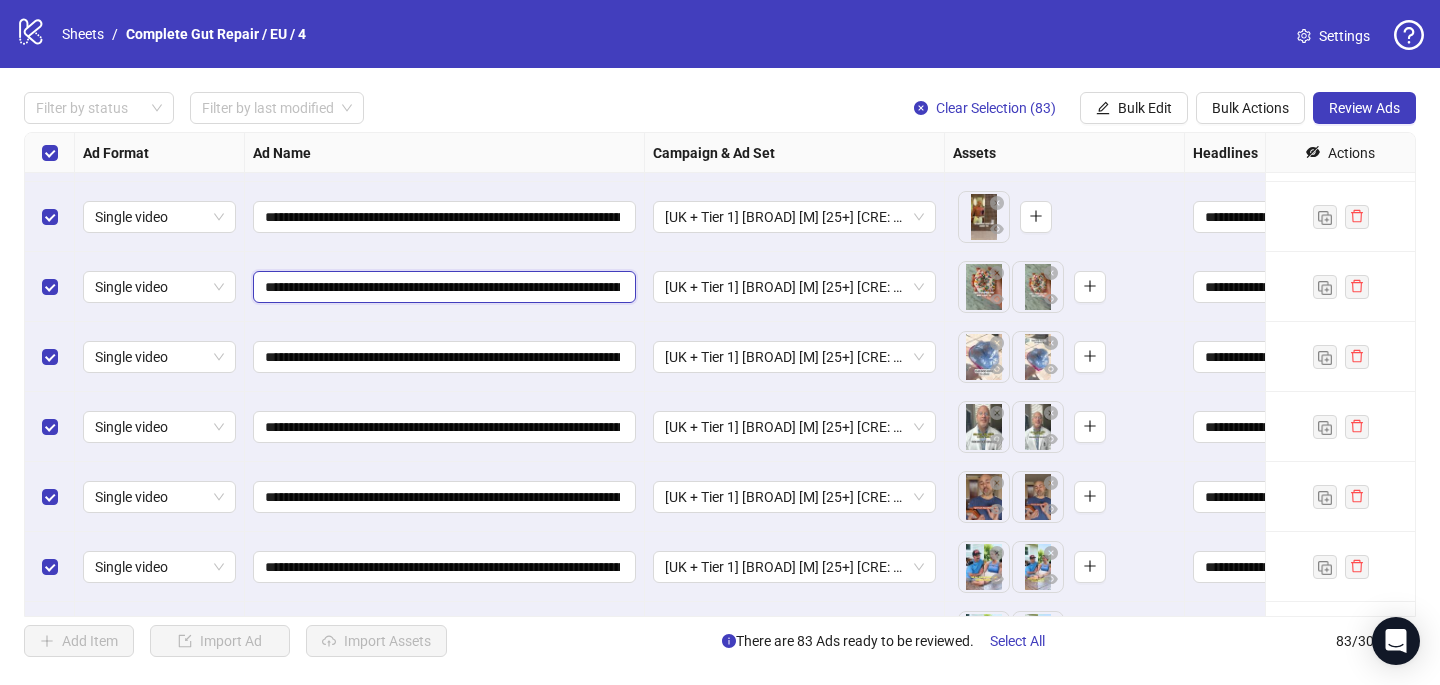 click on "**********" at bounding box center [442, 287] 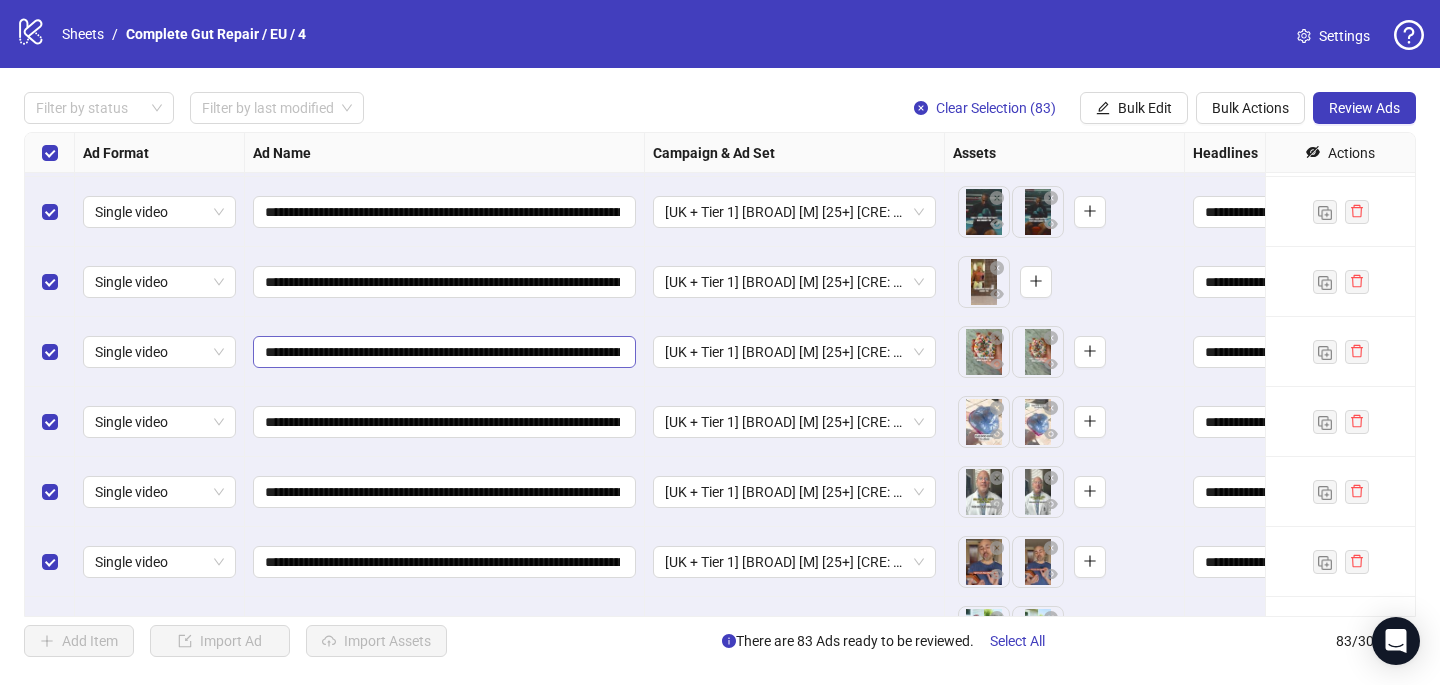 click on "**********" at bounding box center (720, 374) 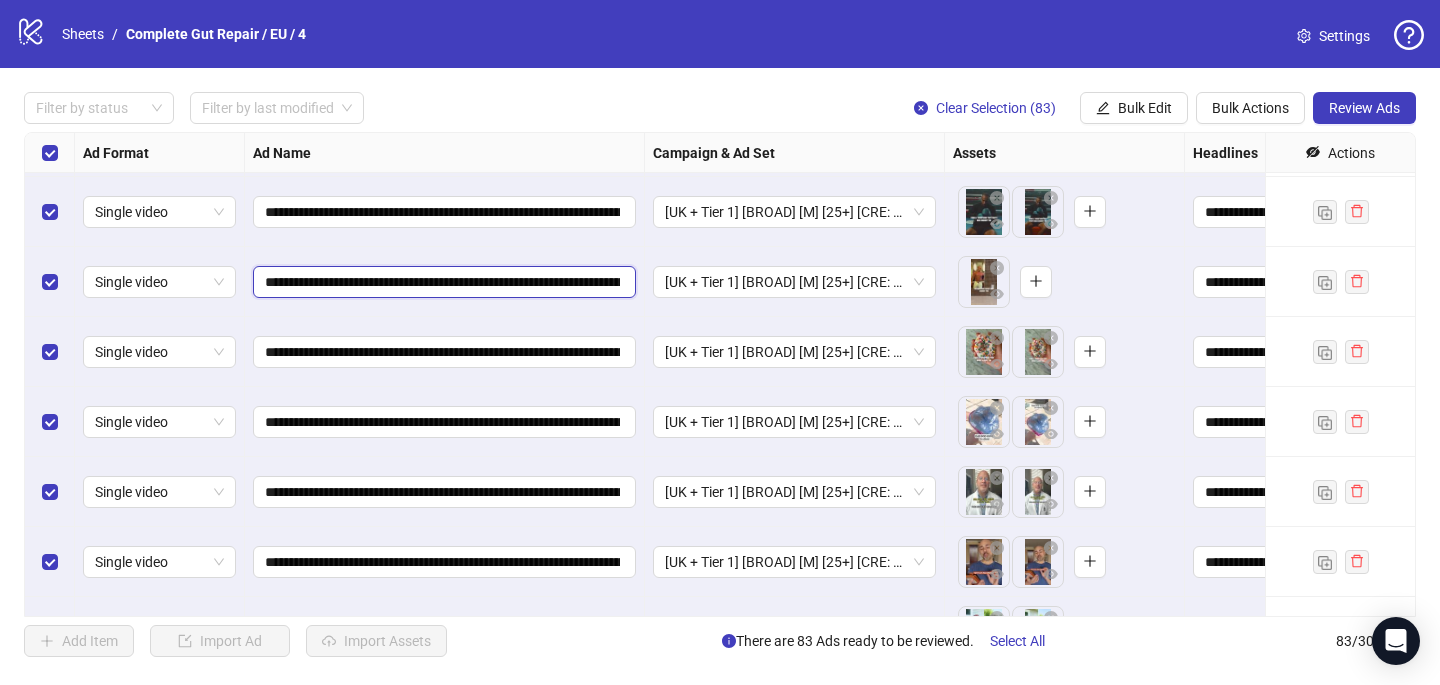 click on "**********" at bounding box center [442, 282] 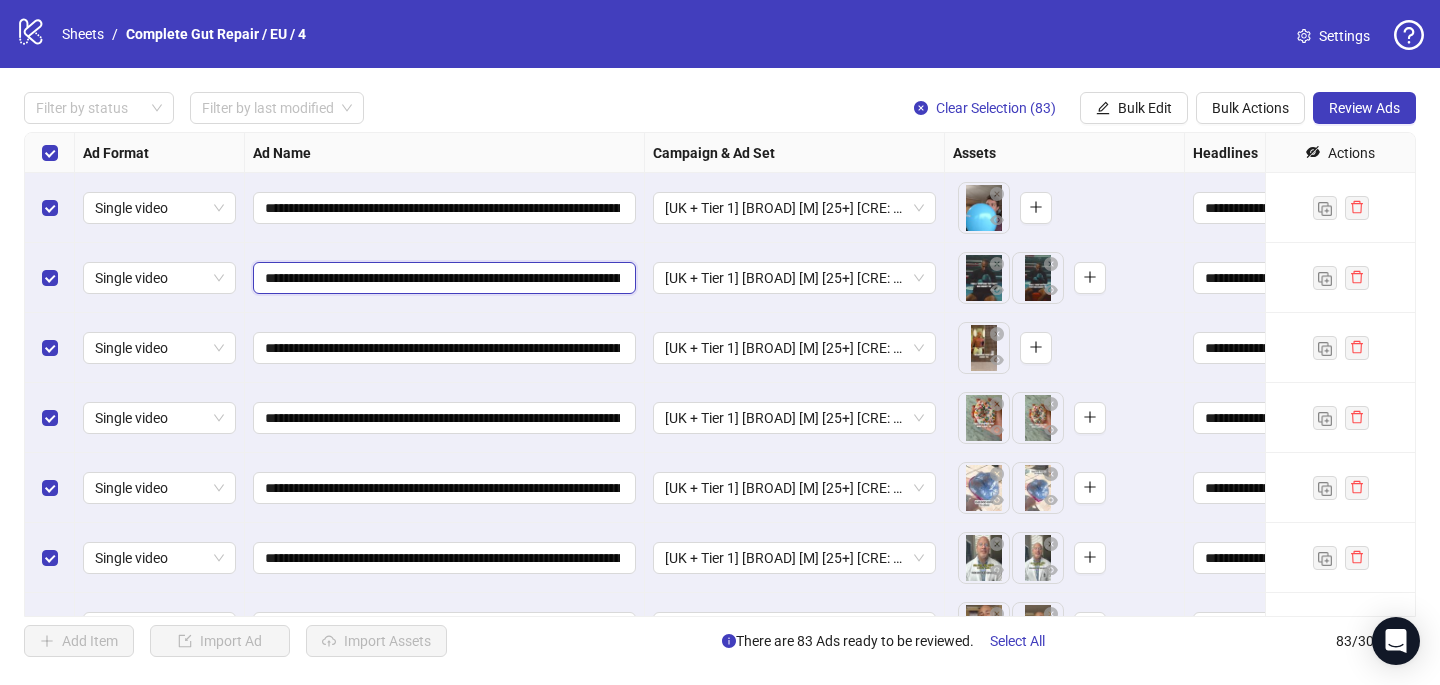 click on "**********" at bounding box center (442, 278) 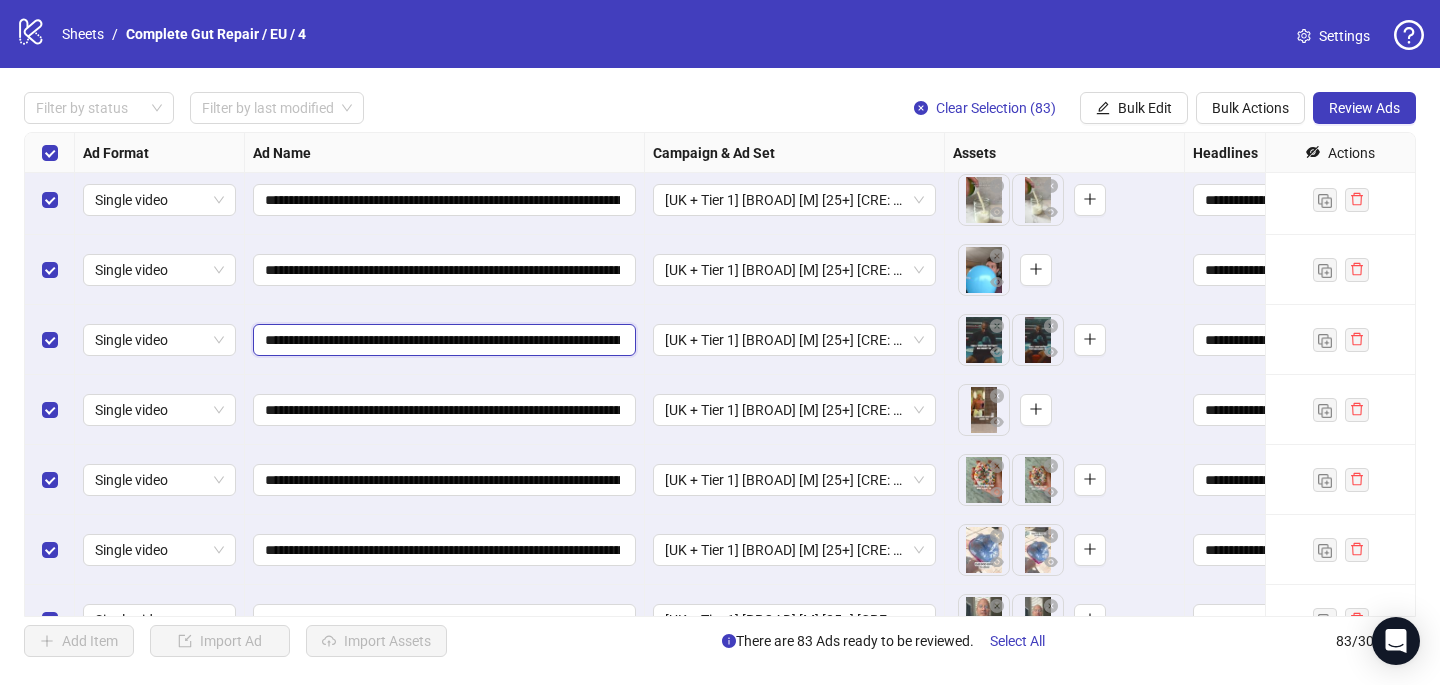 scroll, scrollTop: 4968, scrollLeft: 0, axis: vertical 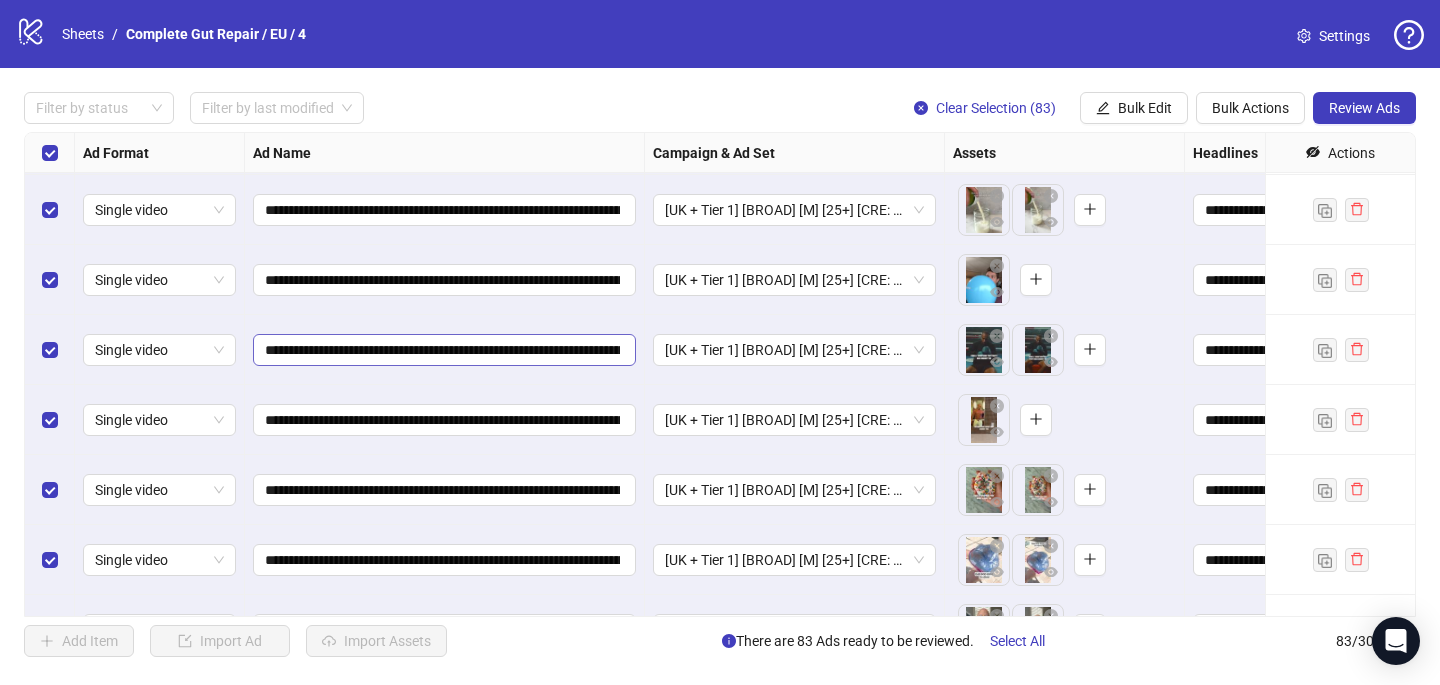 click on "**********" at bounding box center [720, 374] 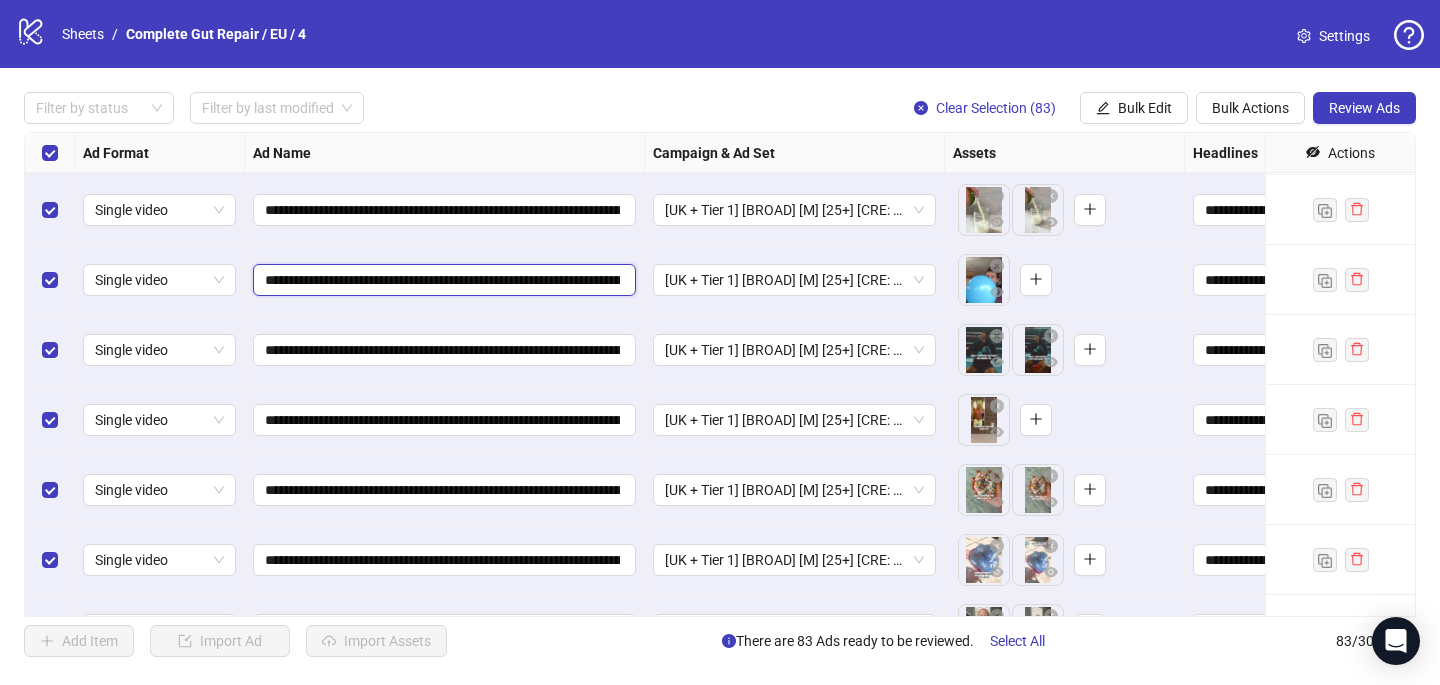 click on "**********" at bounding box center (442, 280) 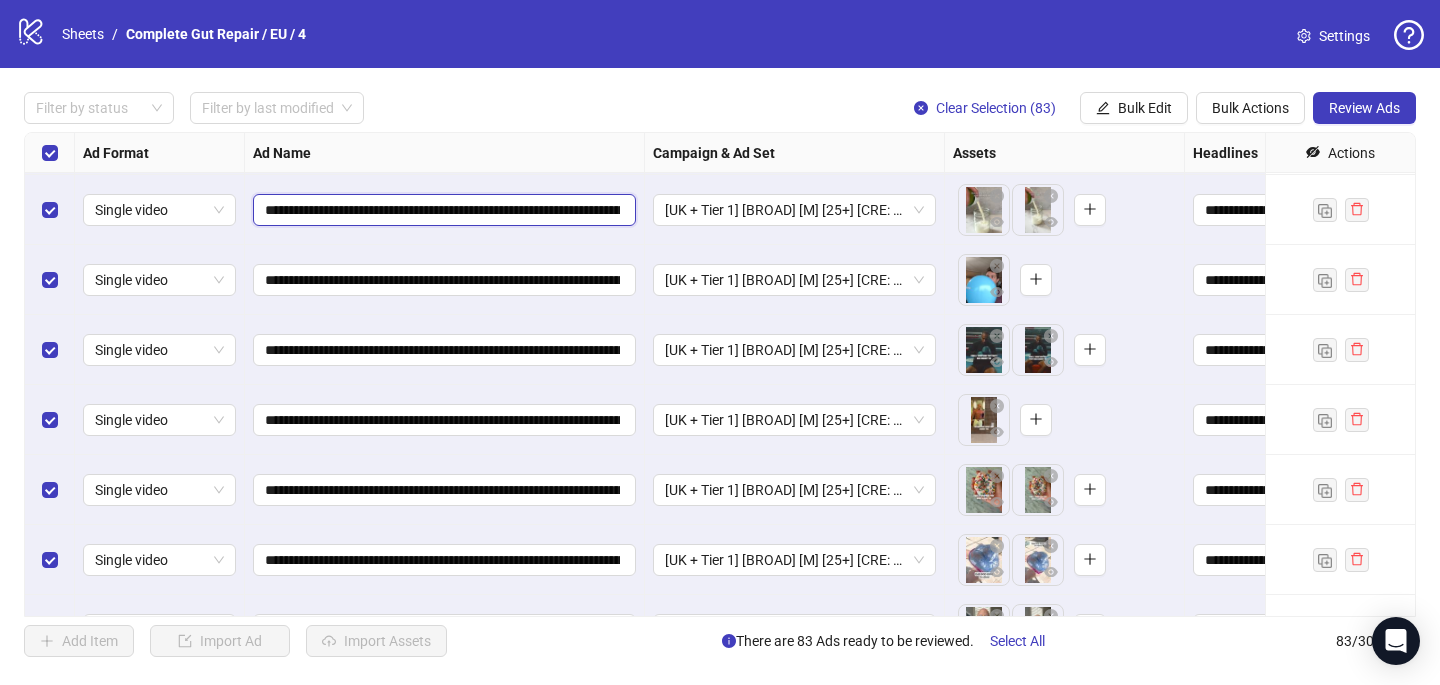 click on "**********" at bounding box center [442, 210] 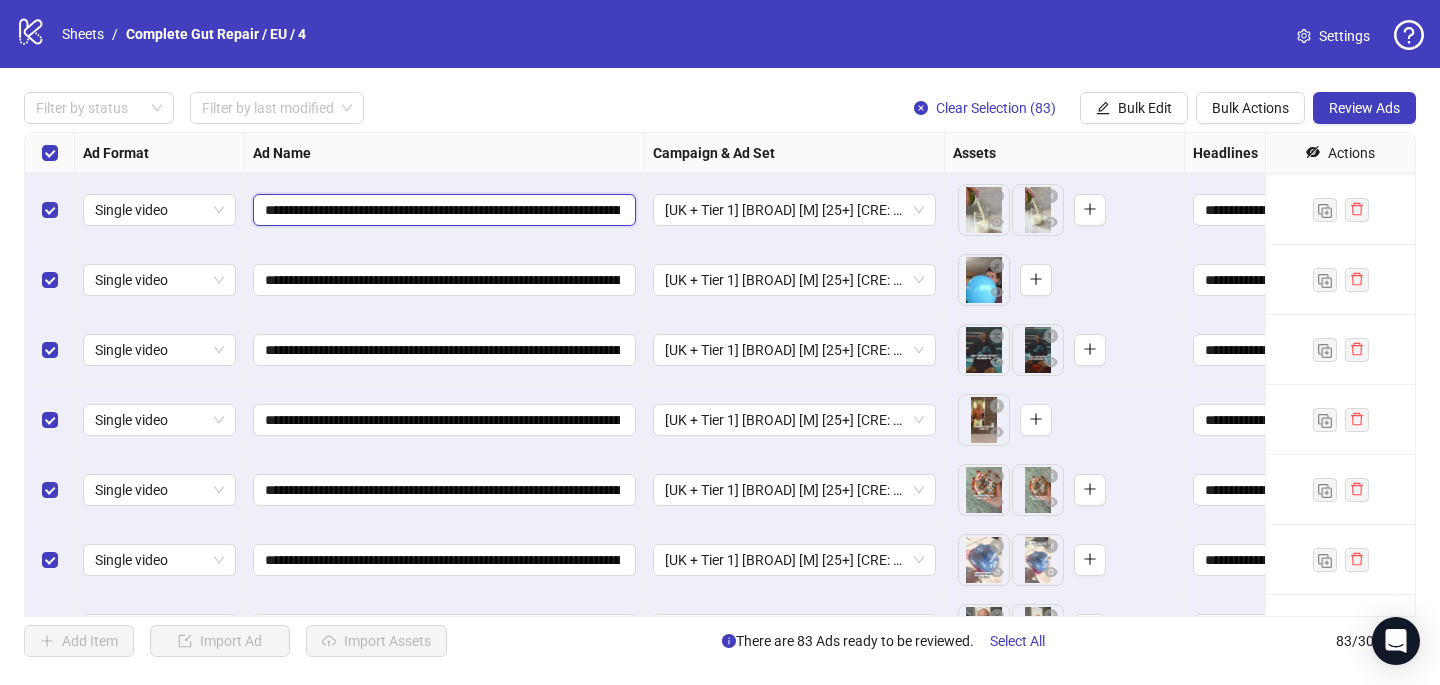 click on "**********" at bounding box center (442, 210) 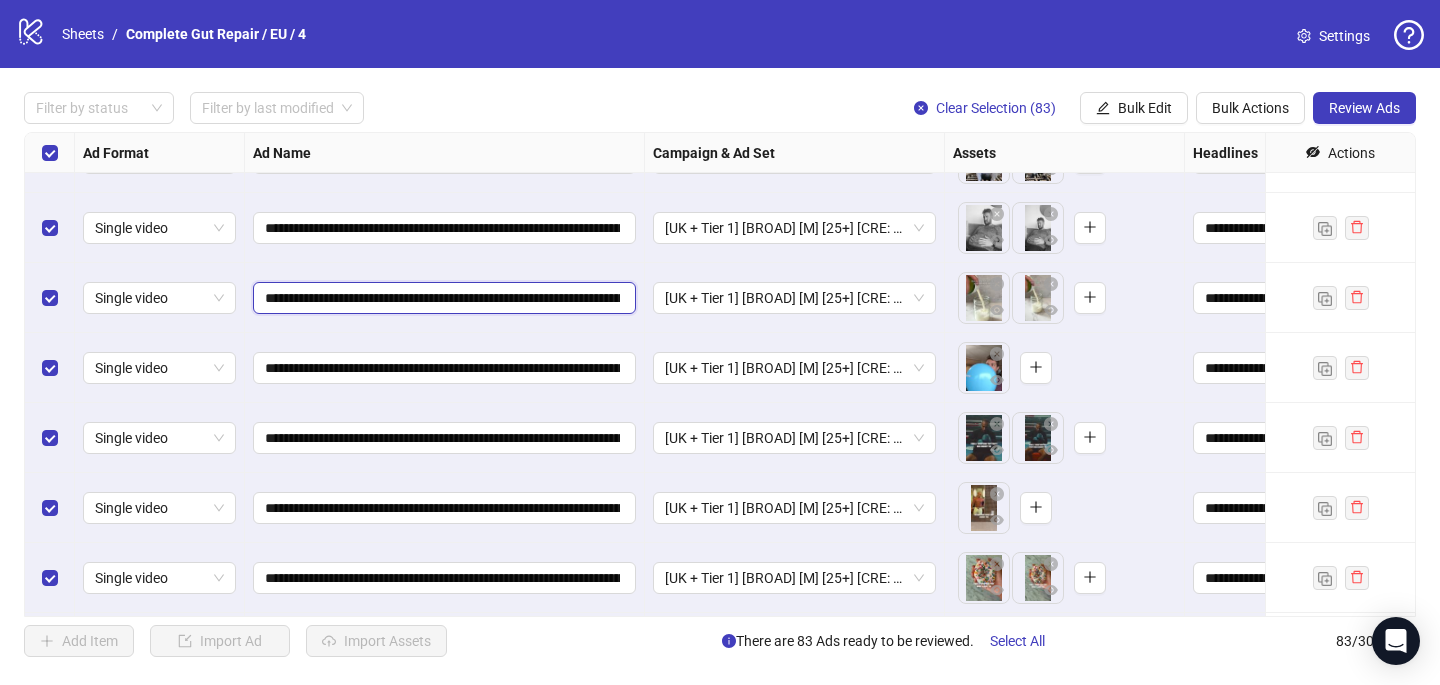 scroll, scrollTop: 4872, scrollLeft: 0, axis: vertical 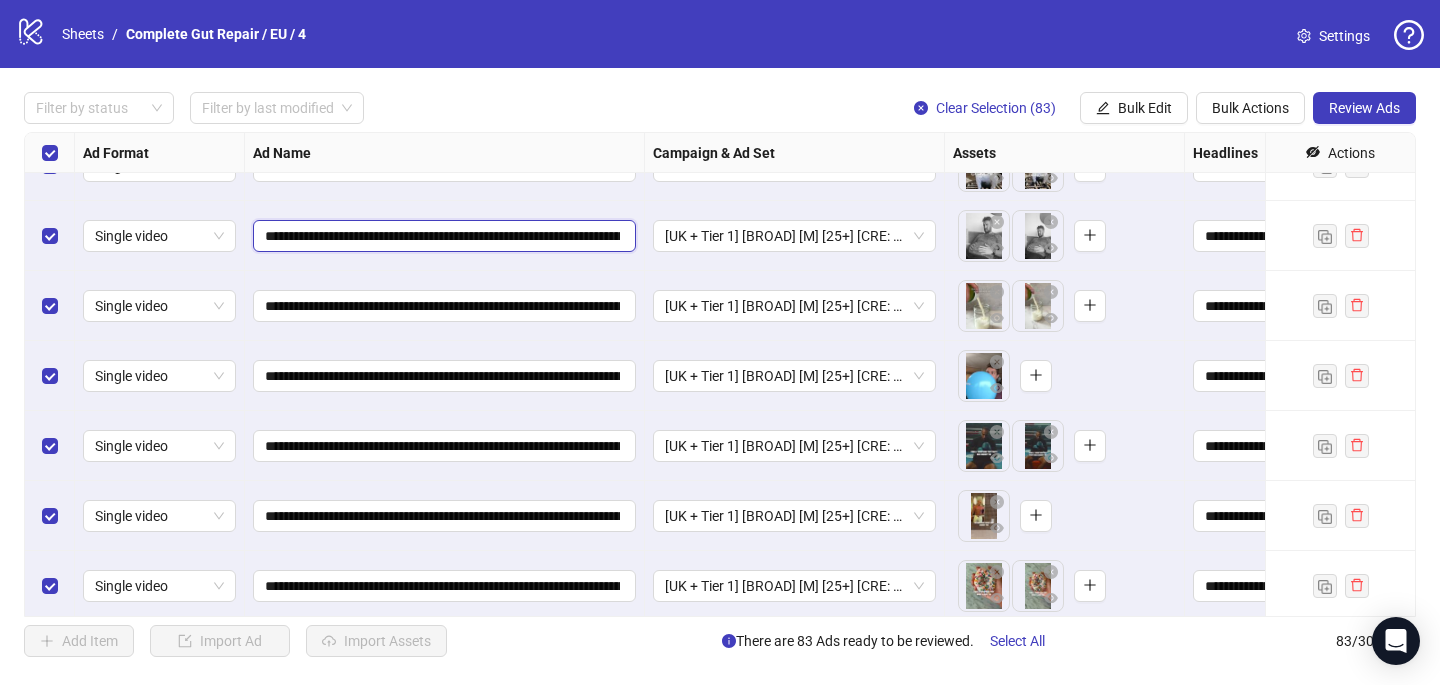 click on "**********" at bounding box center (442, 236) 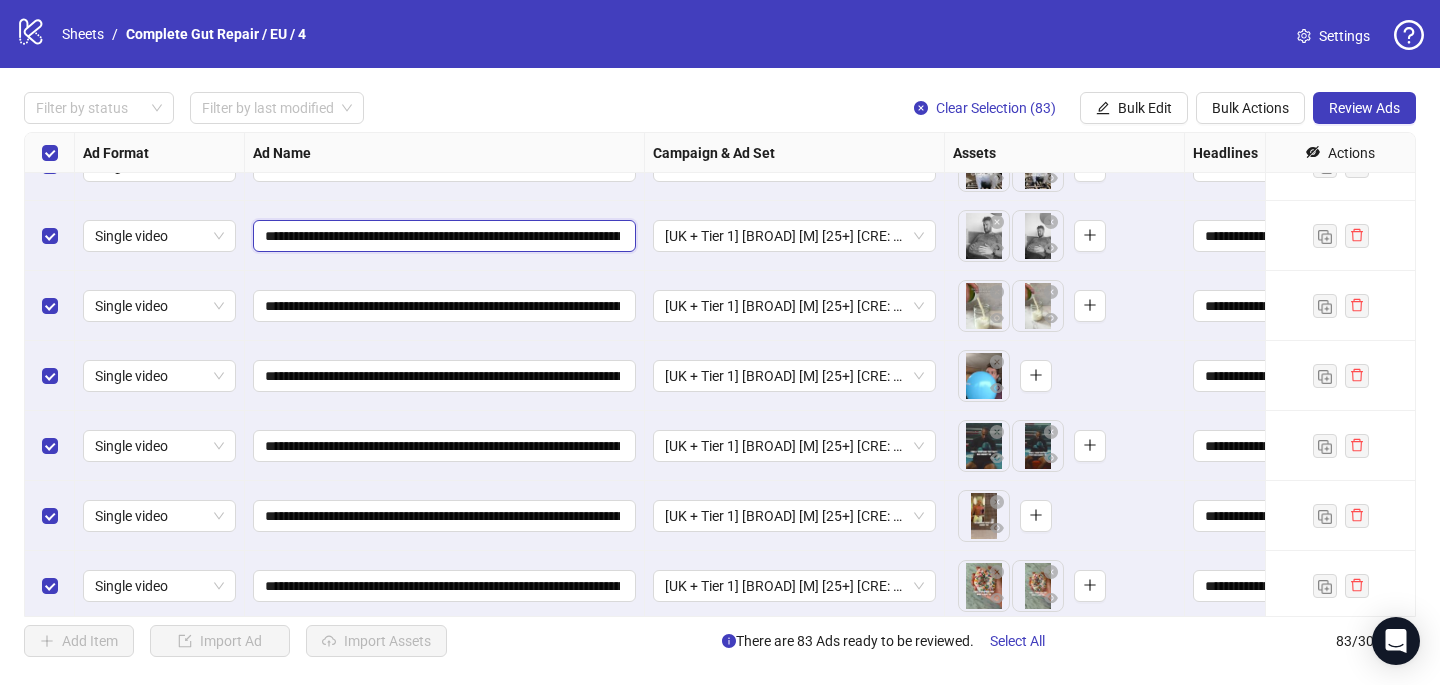 click on "**********" at bounding box center [442, 236] 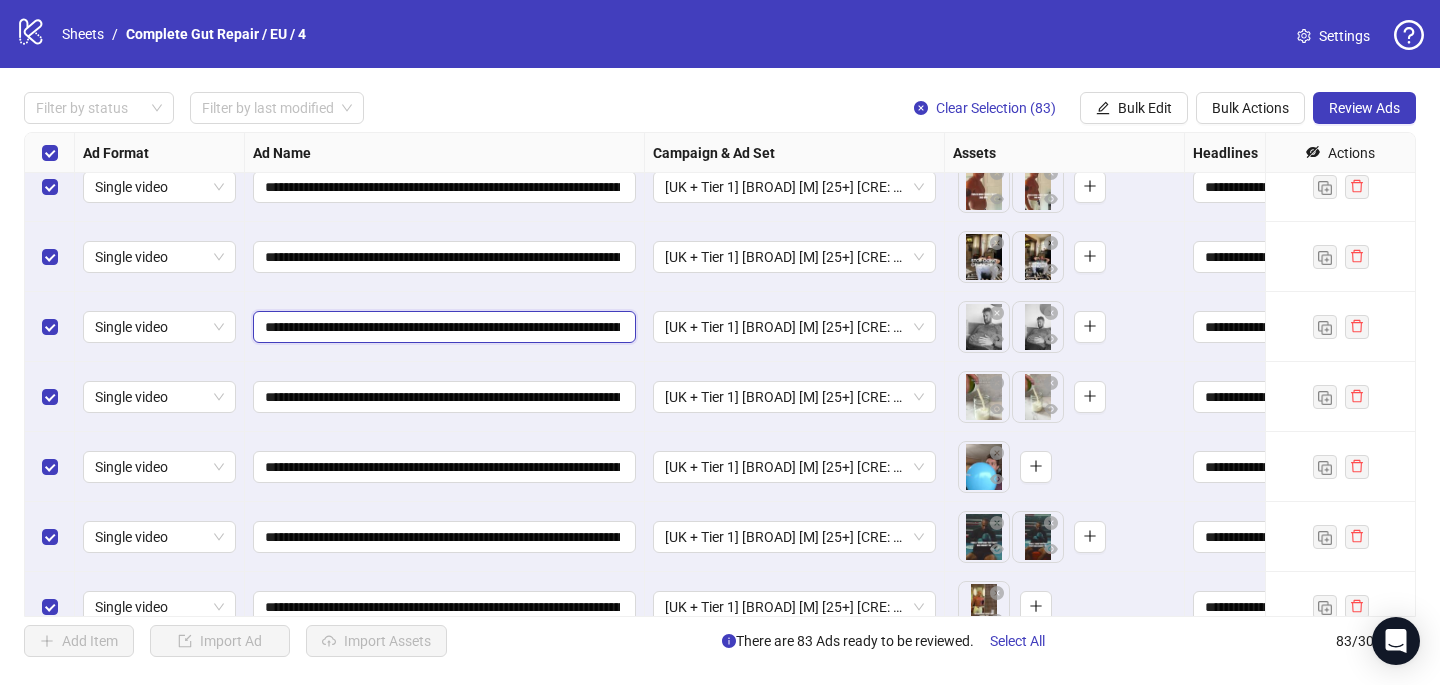 scroll, scrollTop: 4757, scrollLeft: 0, axis: vertical 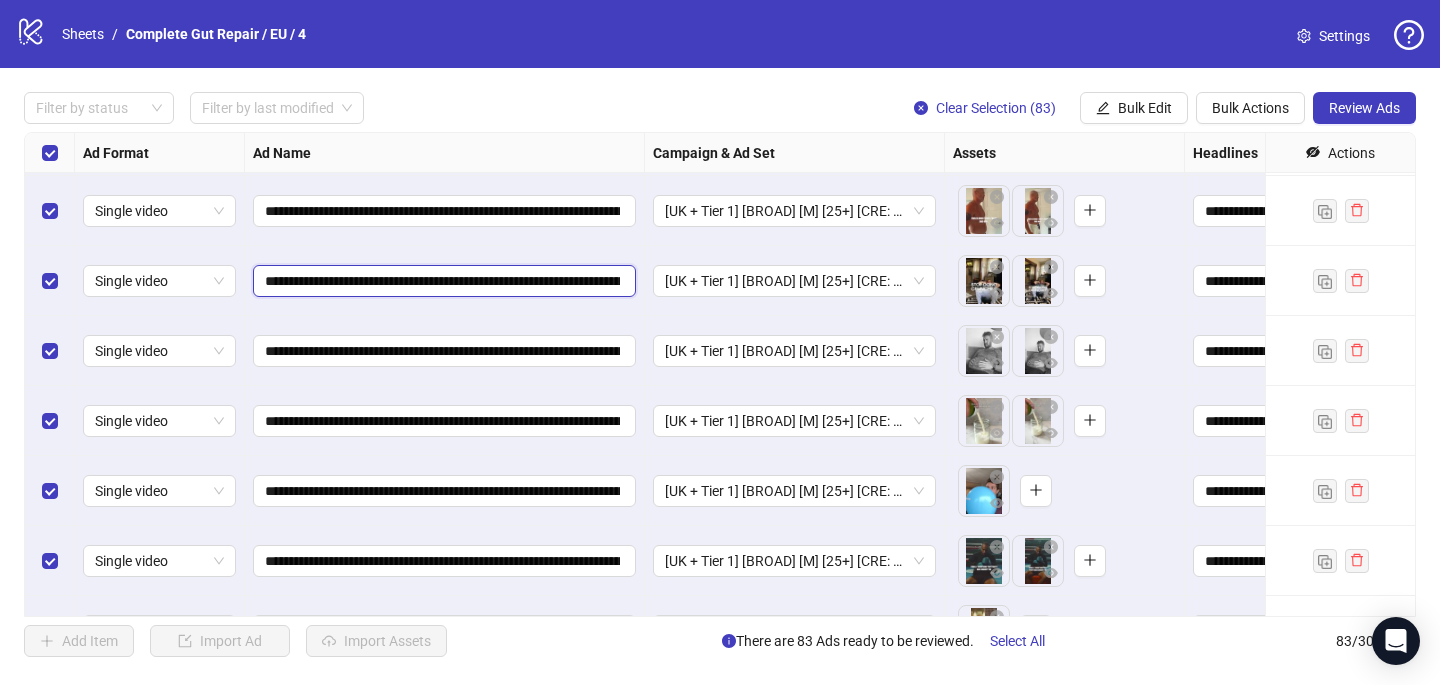 click on "**********" at bounding box center [442, 281] 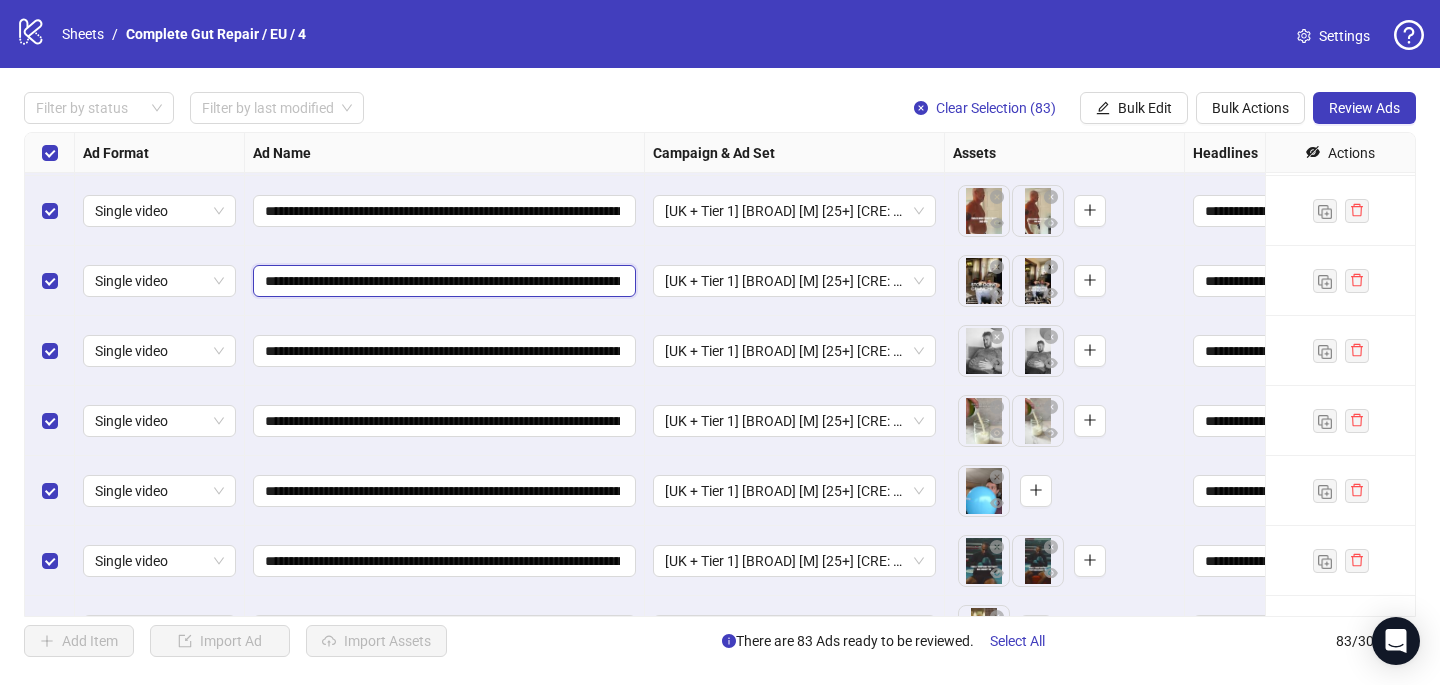 click on "**********" at bounding box center (442, 281) 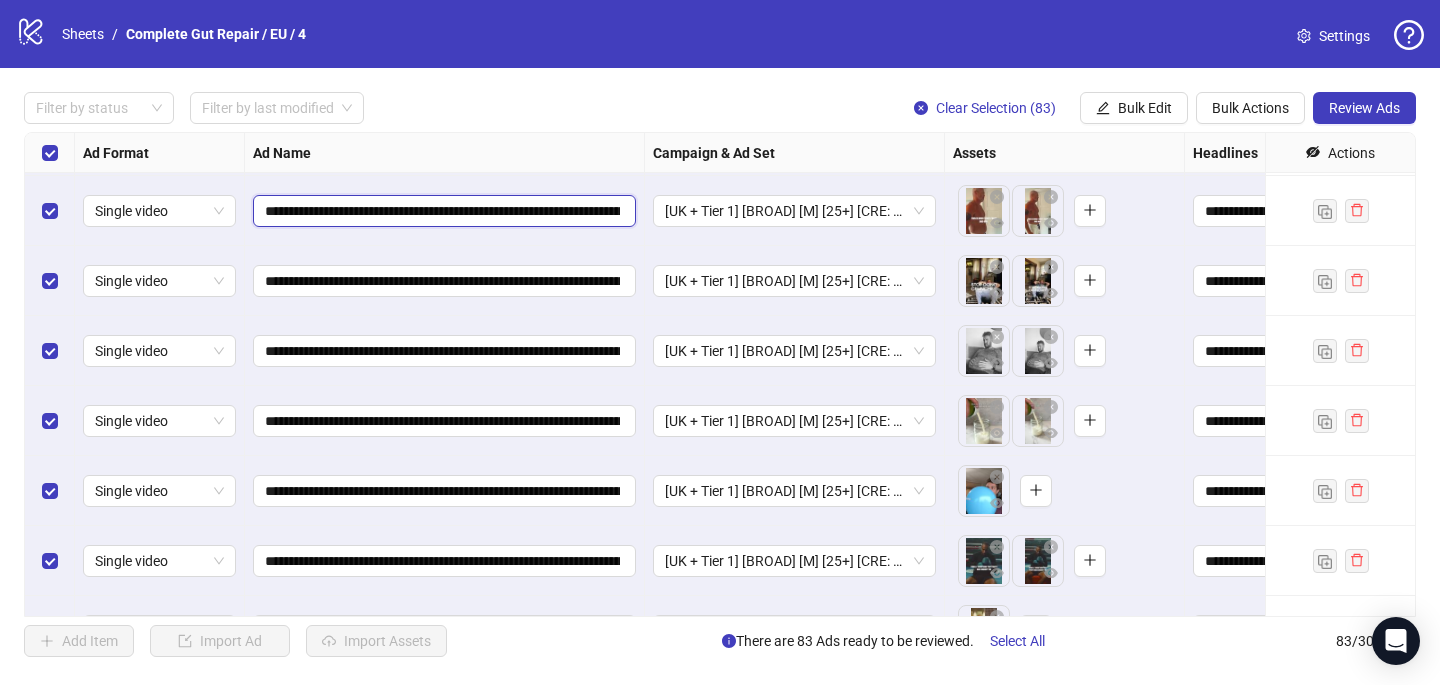 click on "**********" at bounding box center [442, 211] 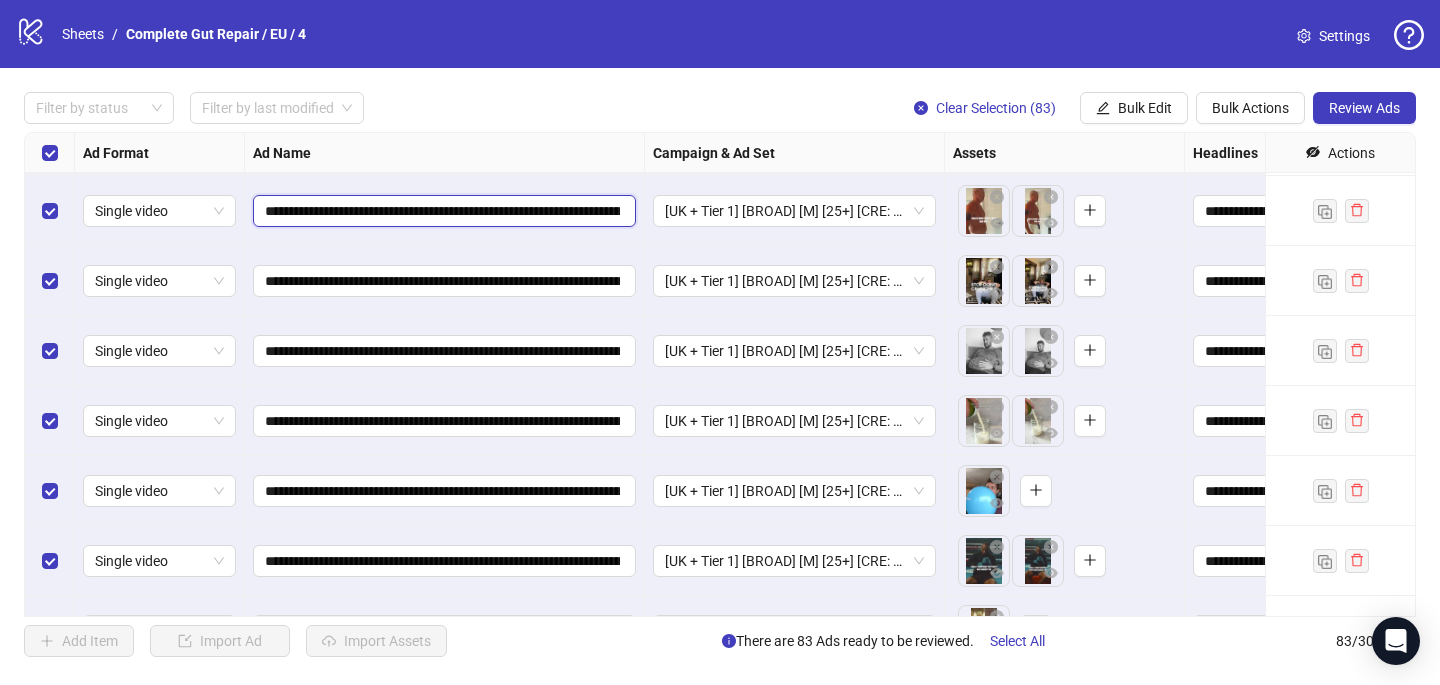 click on "**********" at bounding box center [442, 211] 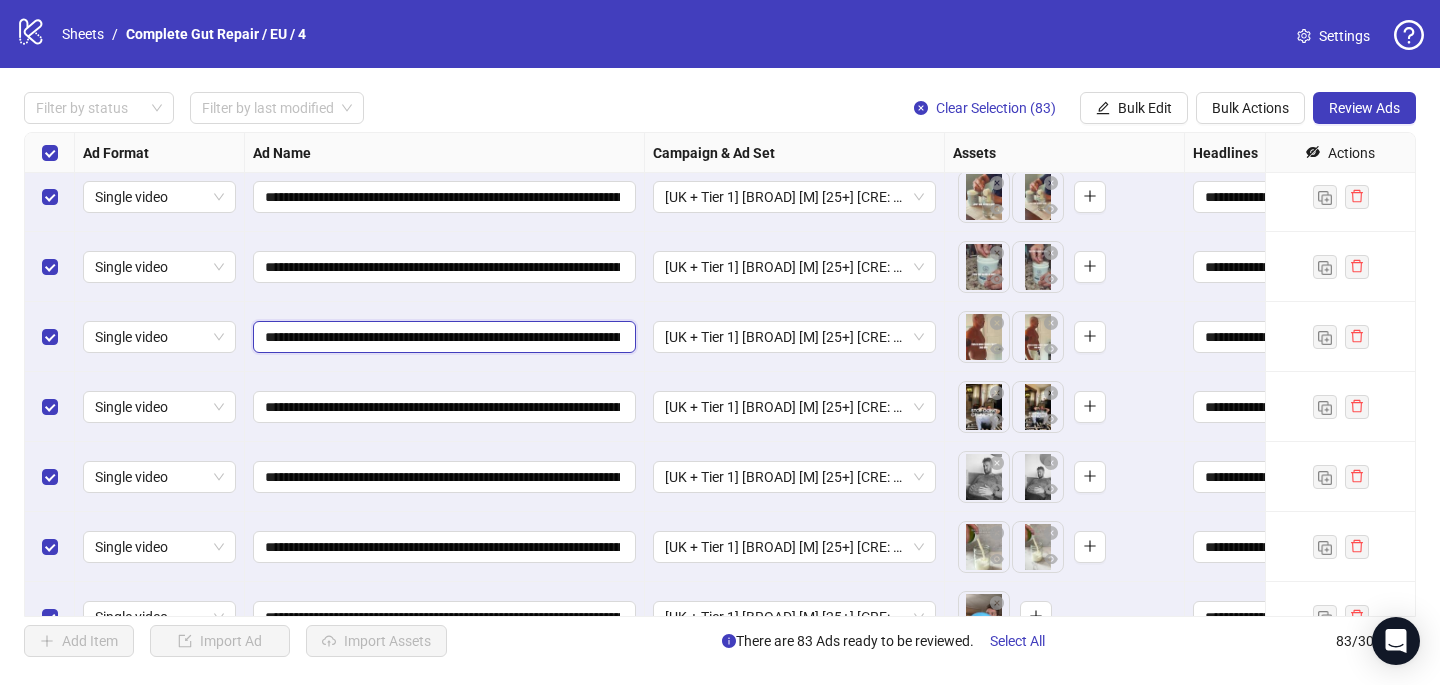 scroll, scrollTop: 4629, scrollLeft: 0, axis: vertical 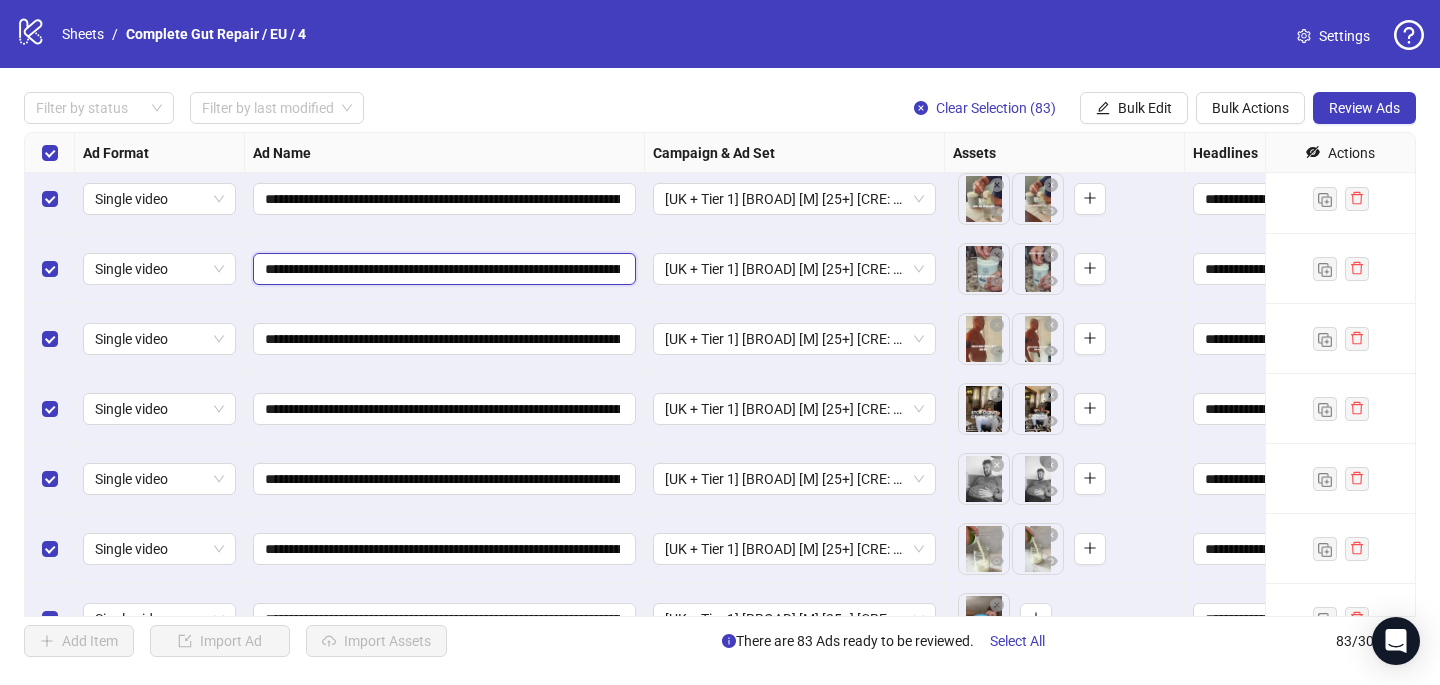 click on "**********" at bounding box center (442, 269) 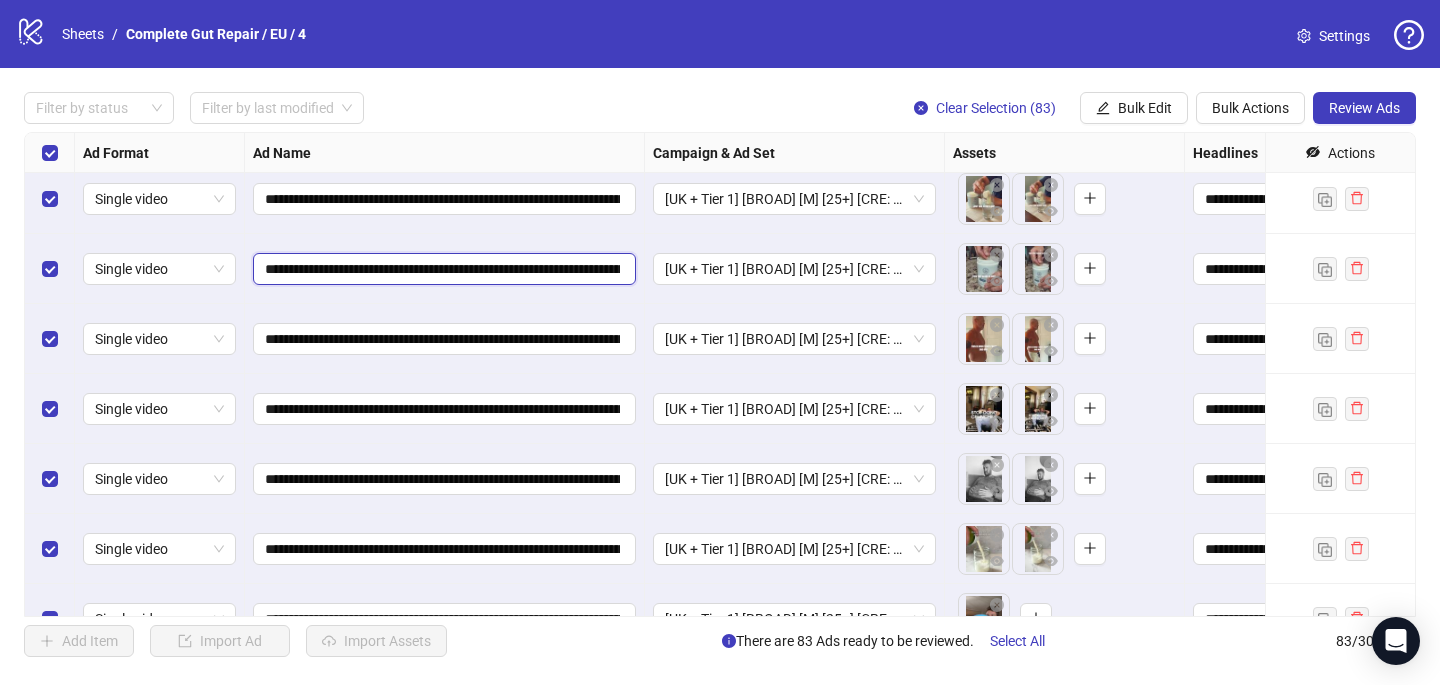 click on "**********" at bounding box center [442, 269] 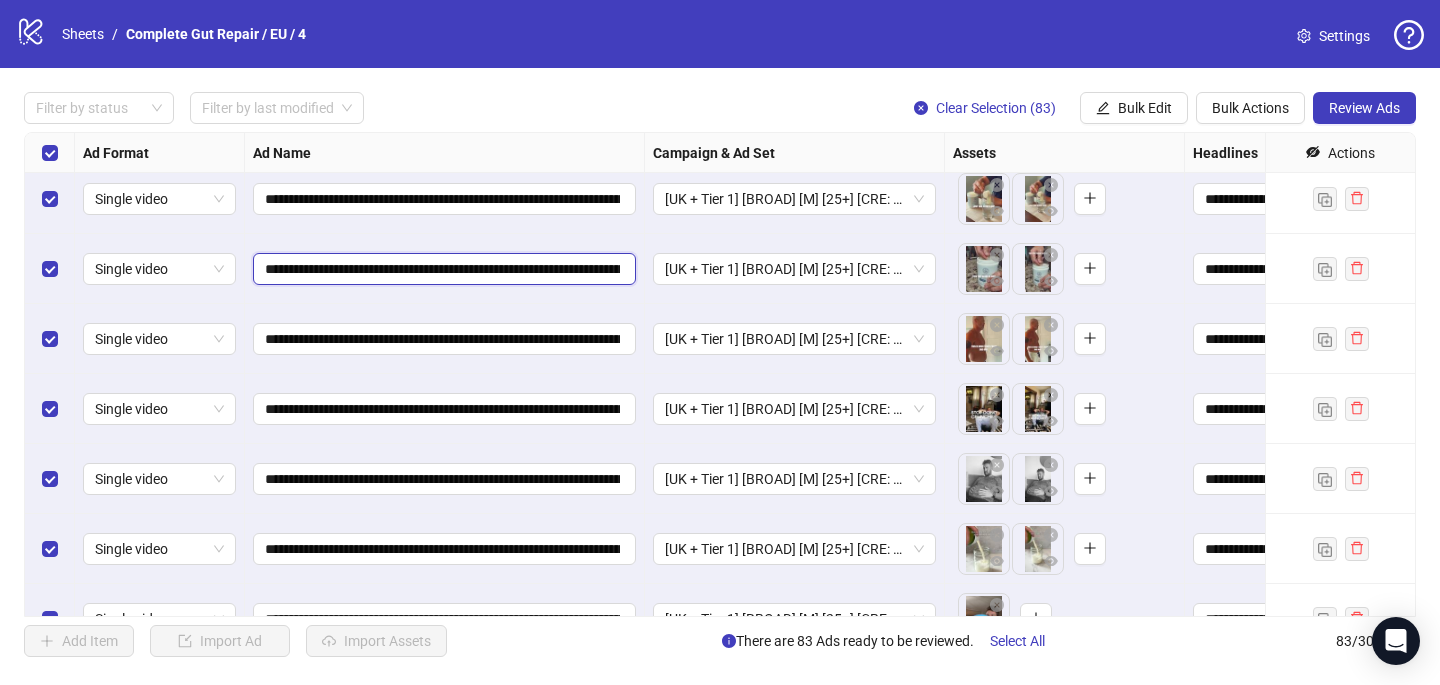 type on "**********" 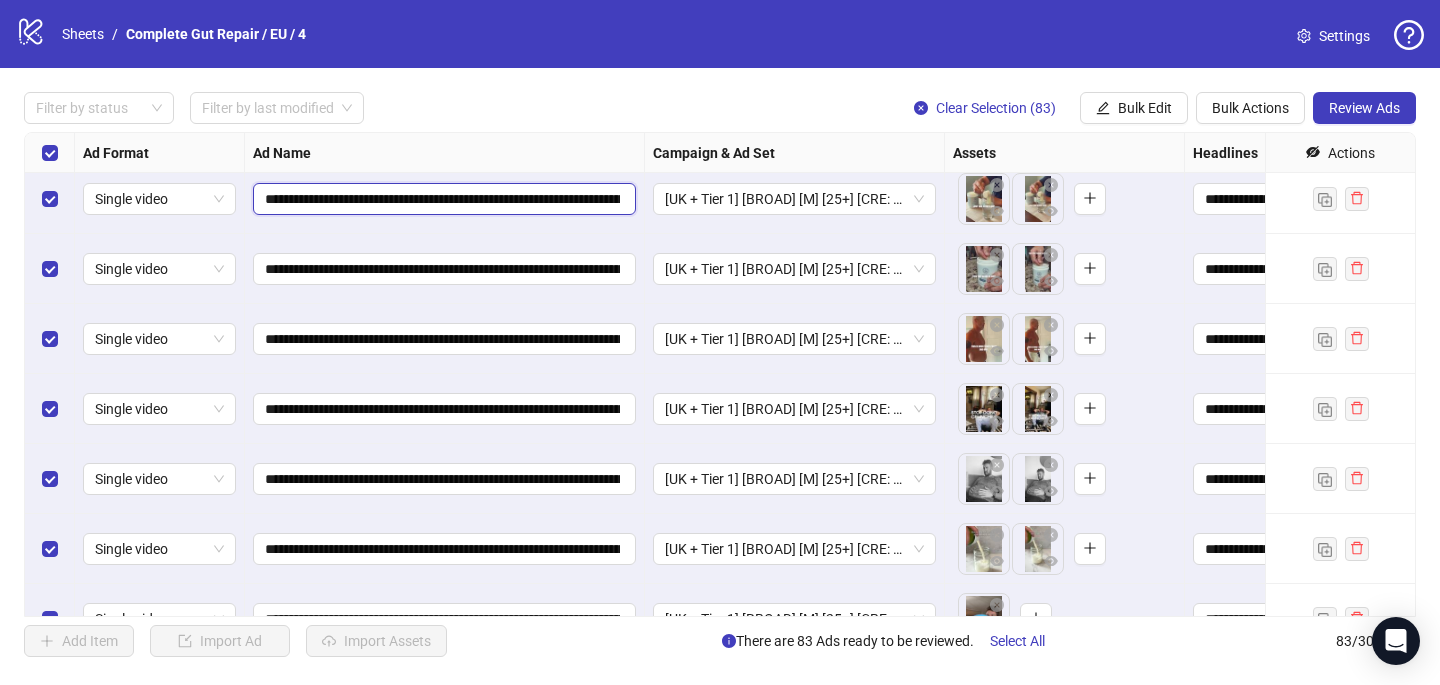 click on "**********" at bounding box center [442, 199] 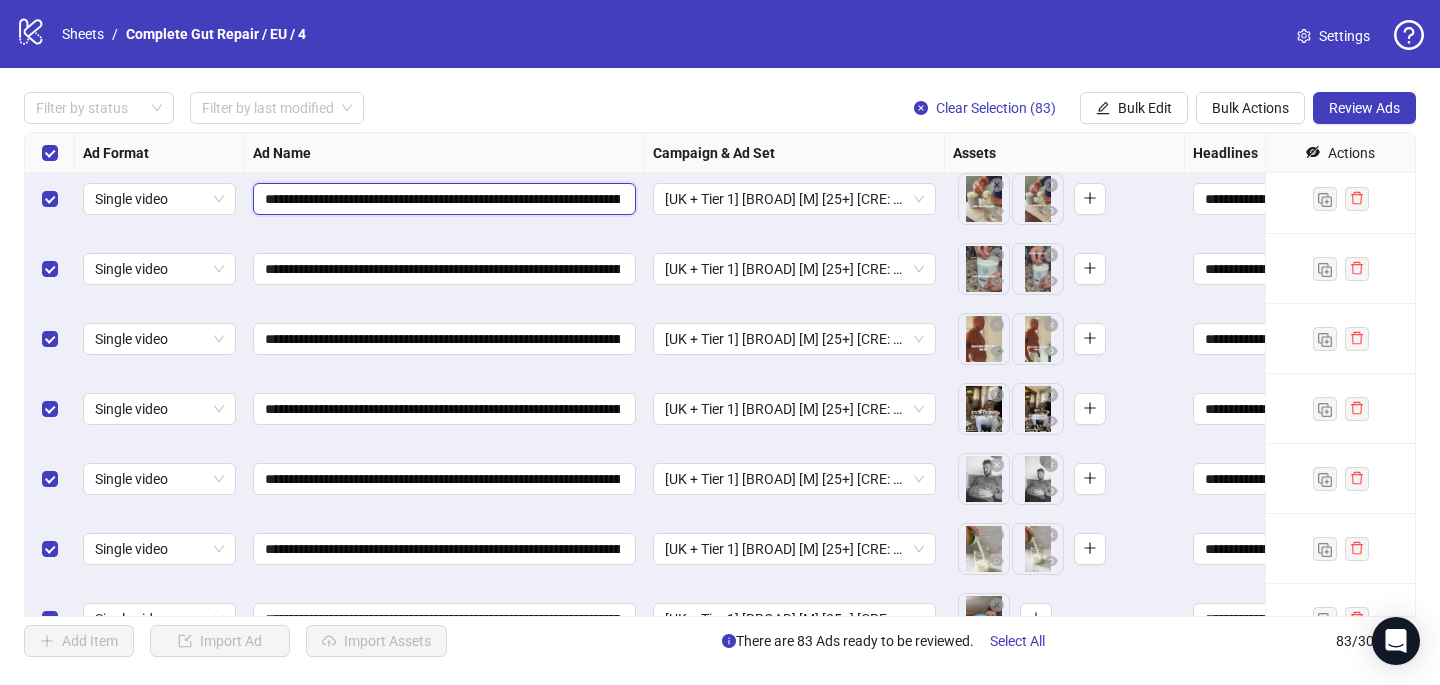click on "**********" at bounding box center (442, 199) 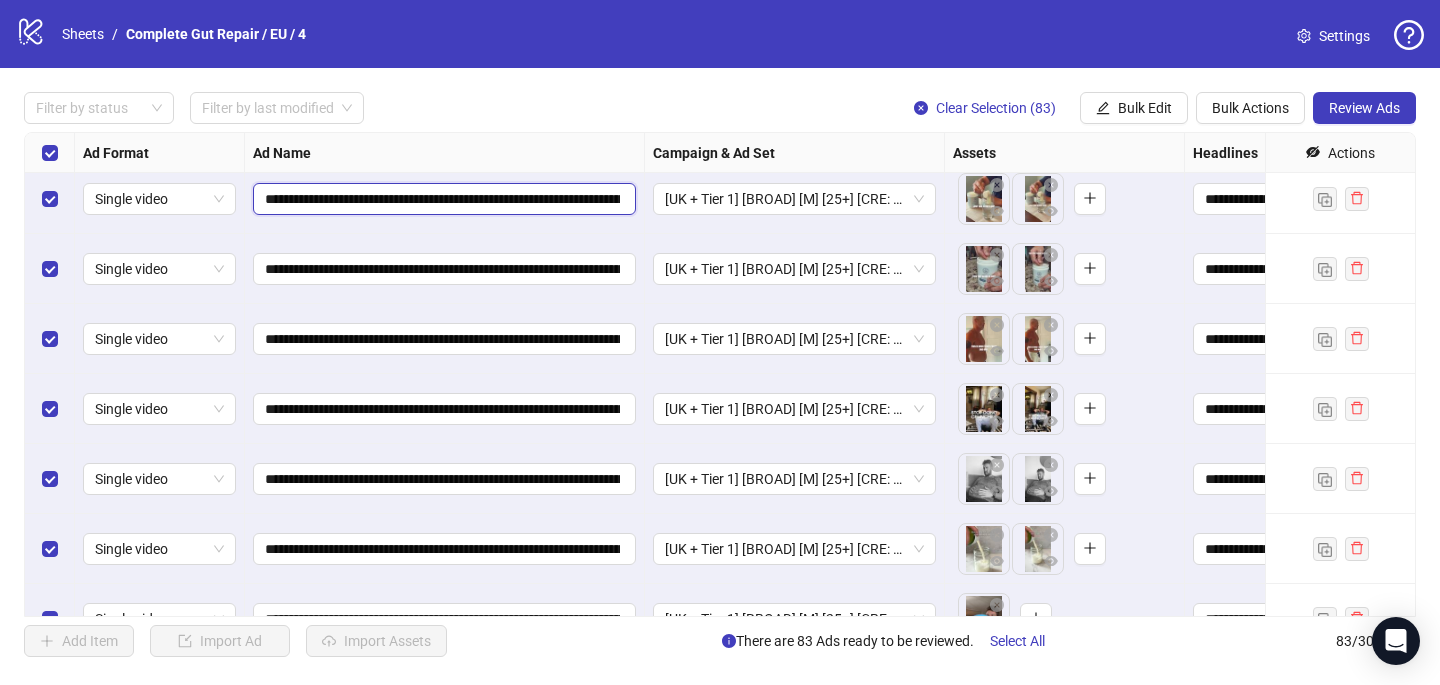 type on "**********" 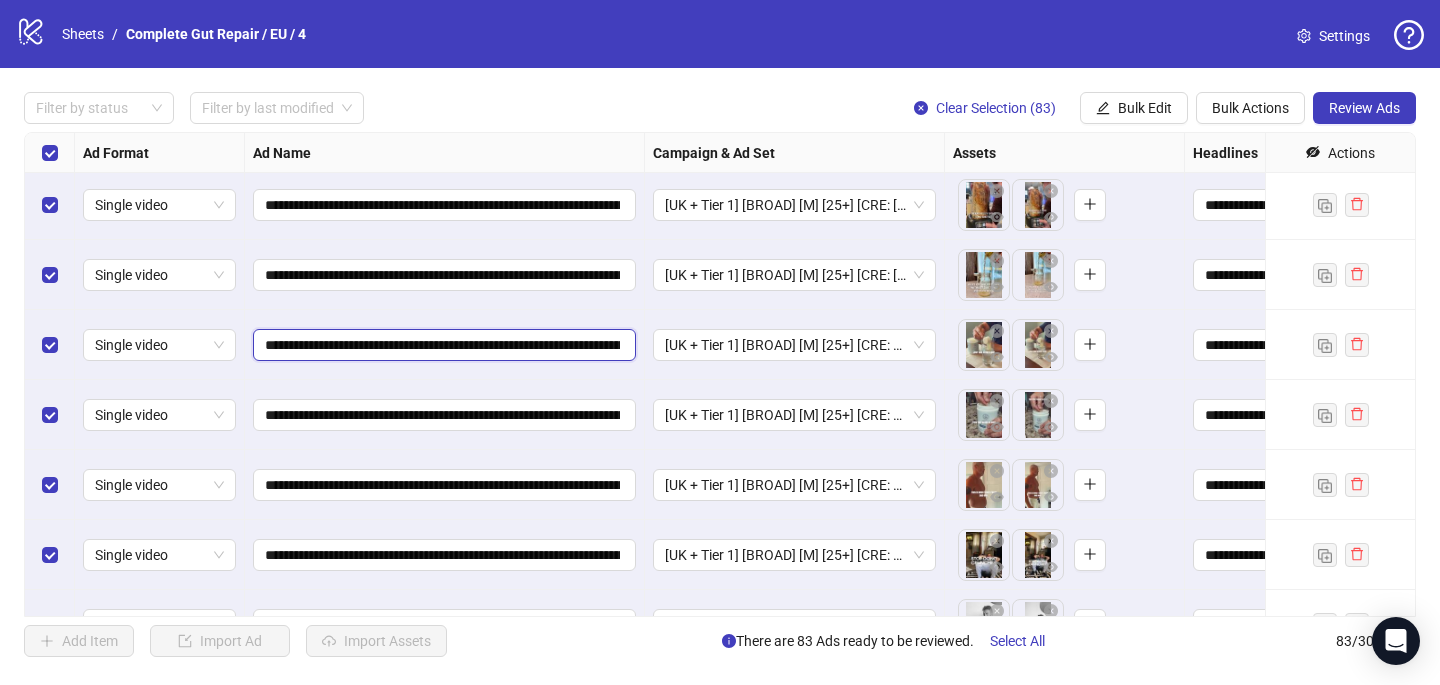 scroll, scrollTop: 4464, scrollLeft: 0, axis: vertical 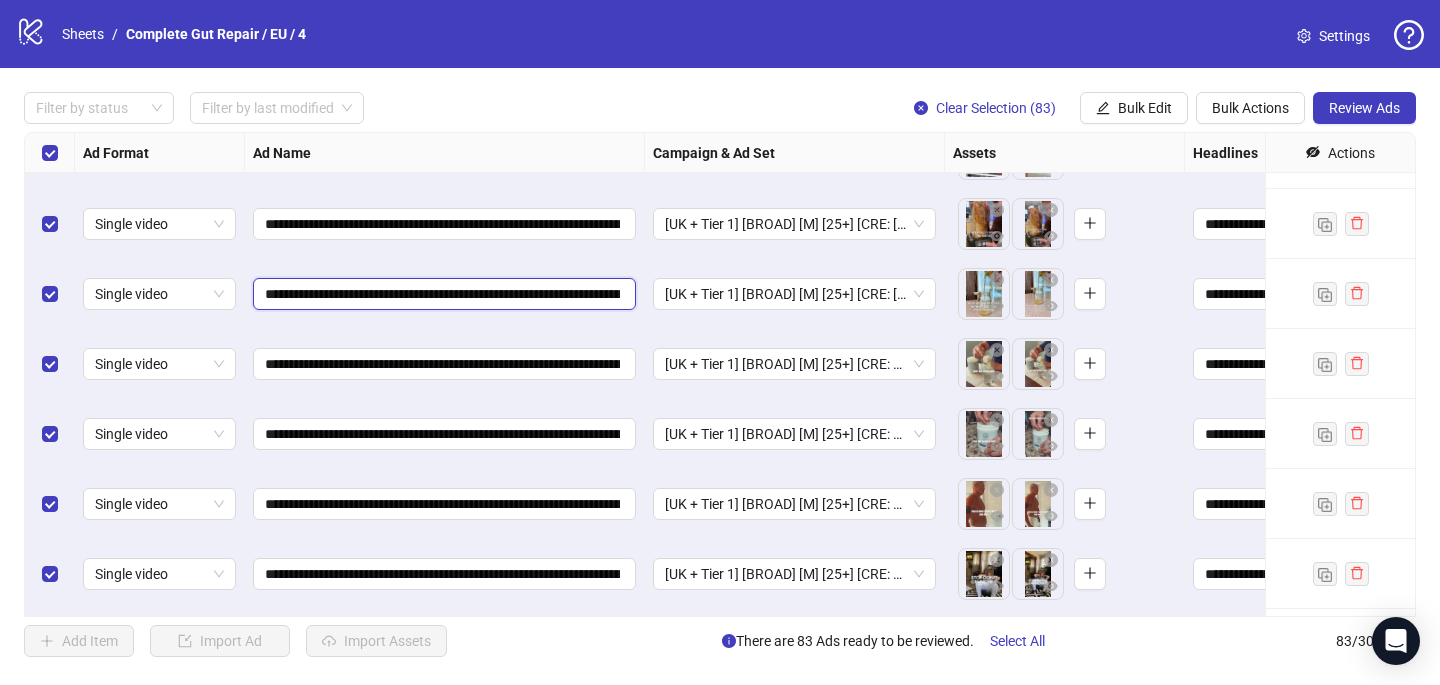 click on "**********" at bounding box center (442, 294) 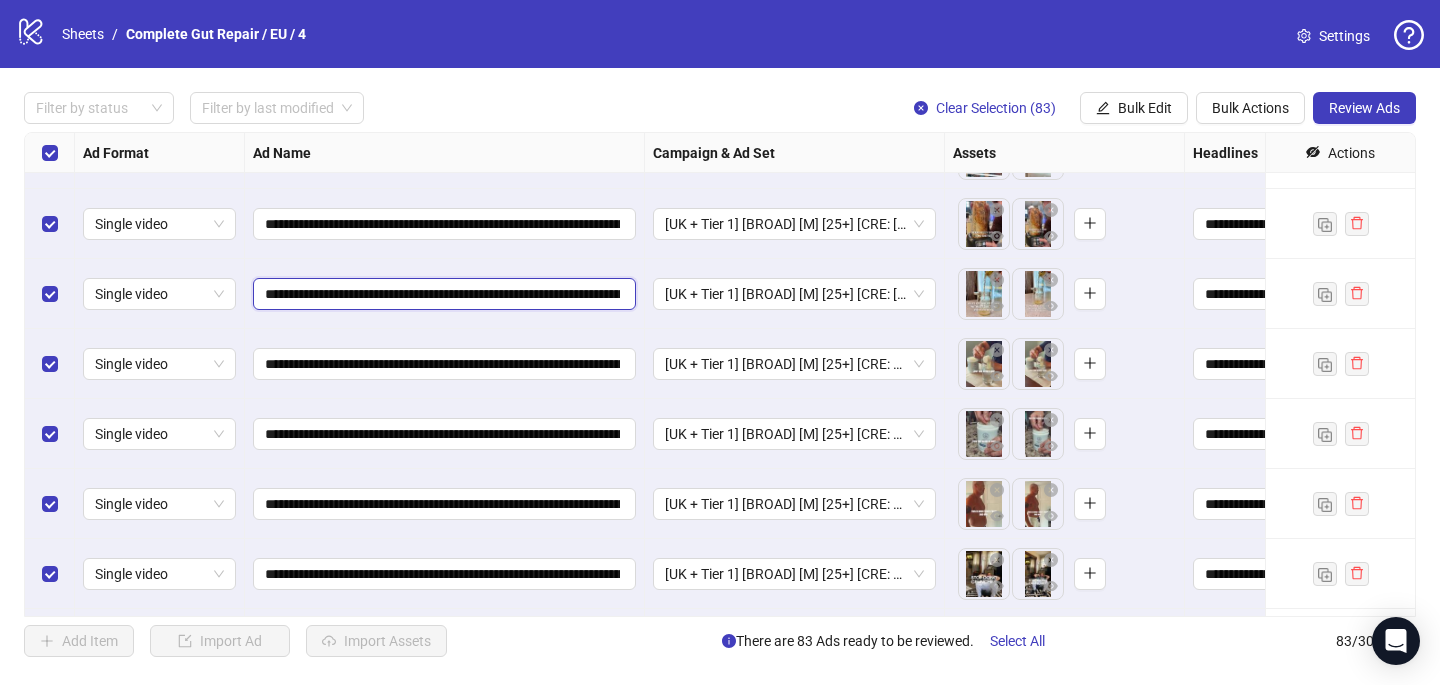 click on "**********" at bounding box center (442, 294) 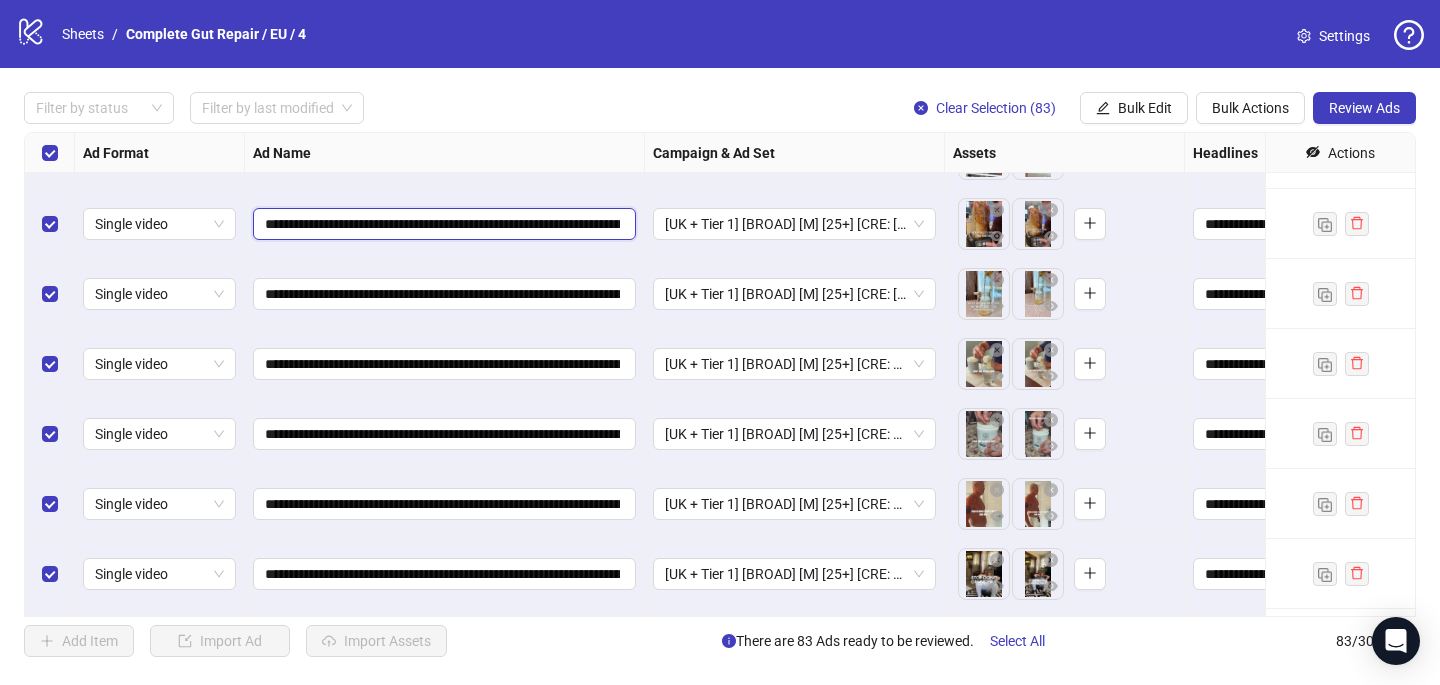 click on "**********" at bounding box center [442, 224] 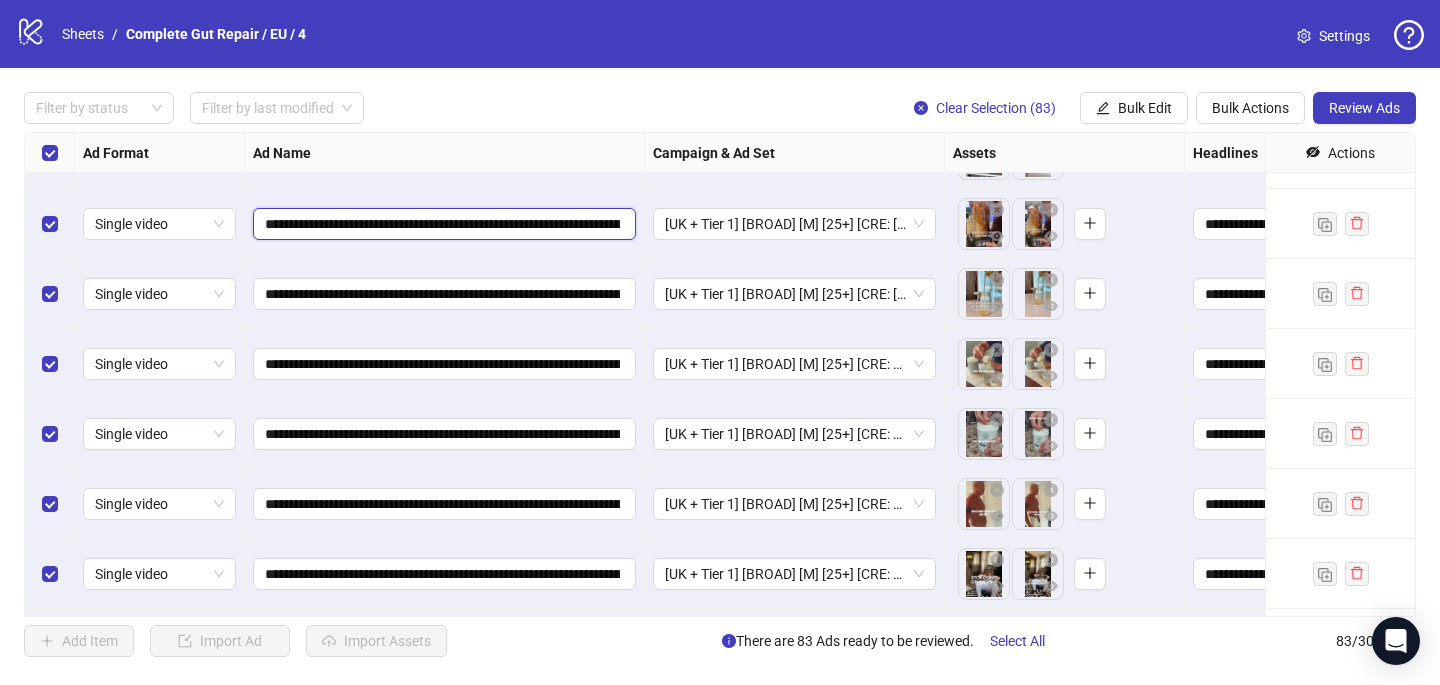 click on "**********" at bounding box center (442, 224) 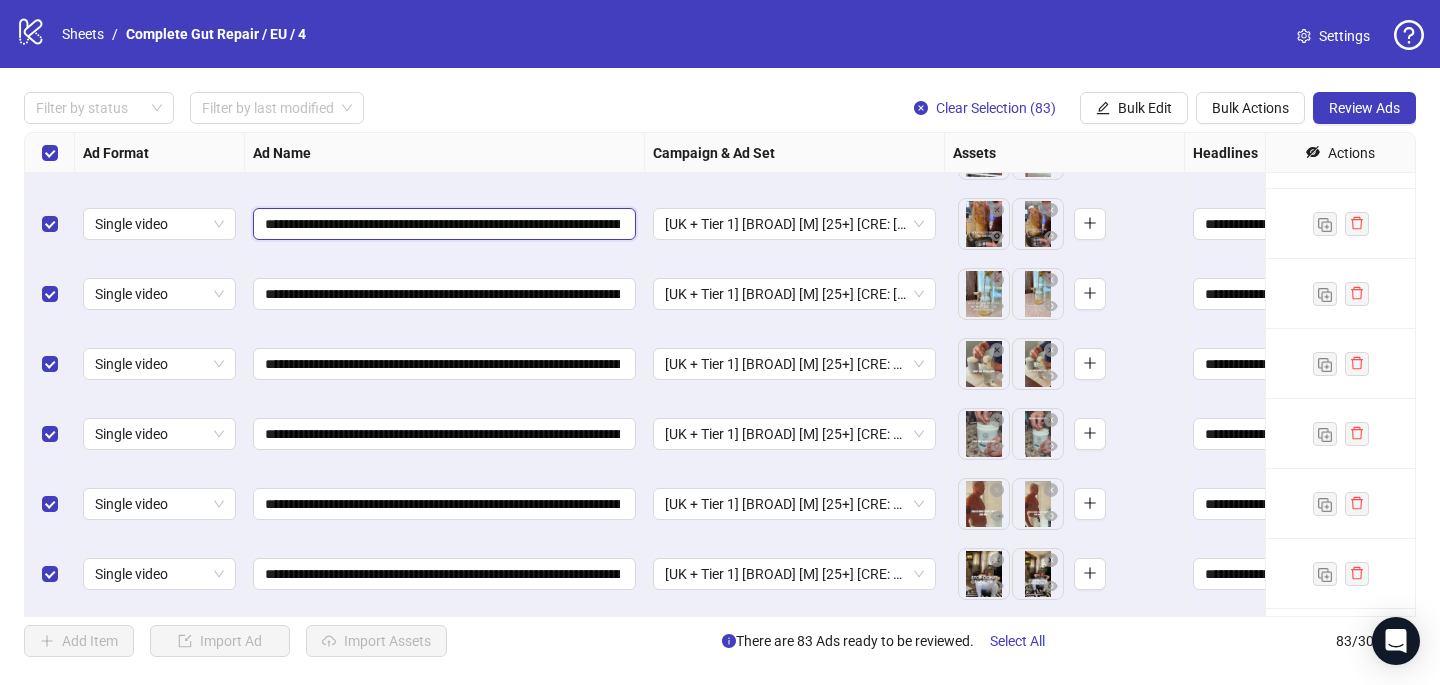 scroll, scrollTop: 4367, scrollLeft: 0, axis: vertical 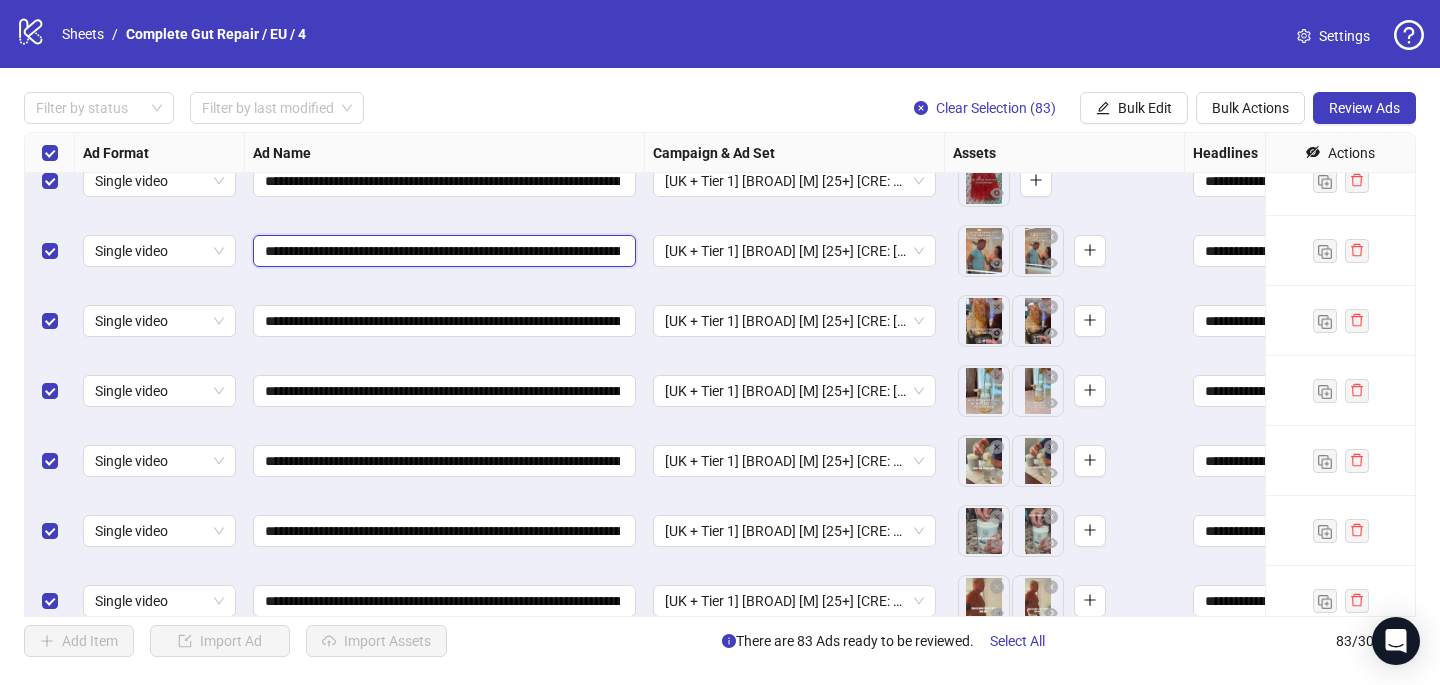 click on "**********" at bounding box center (442, 251) 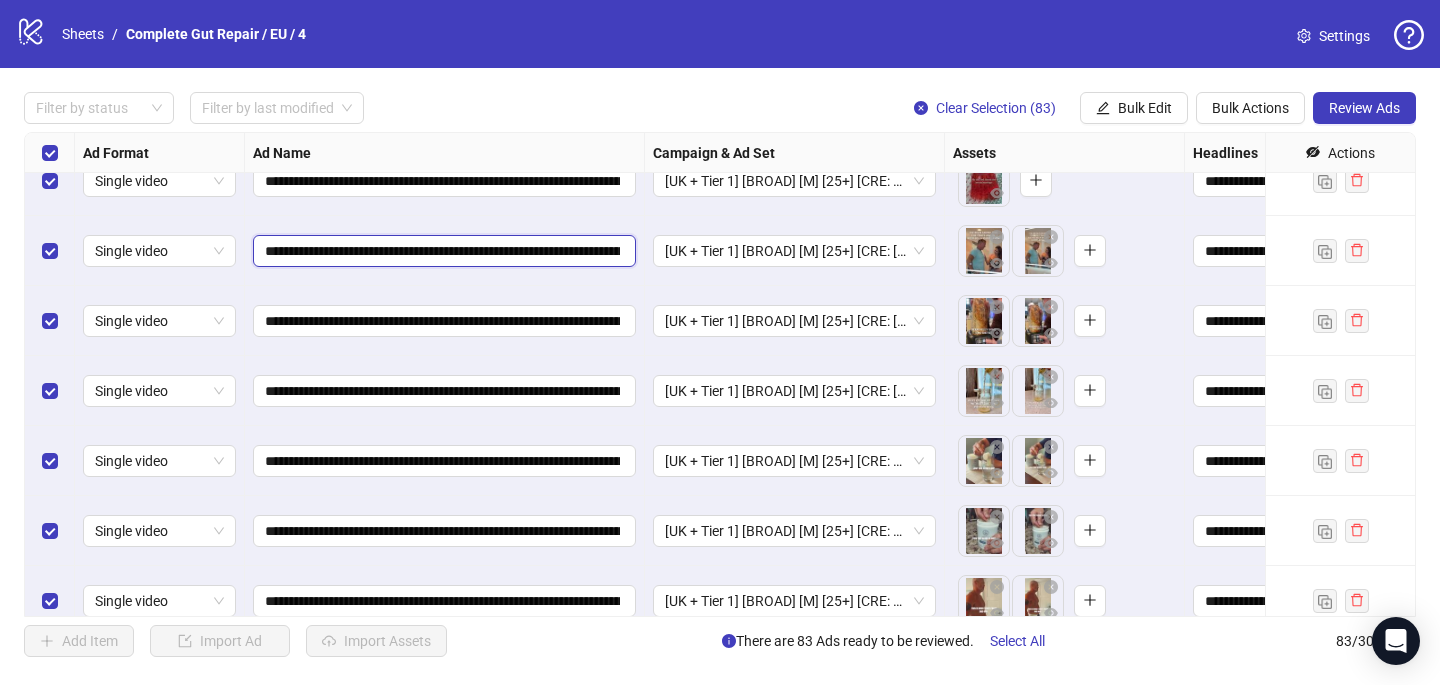 paste 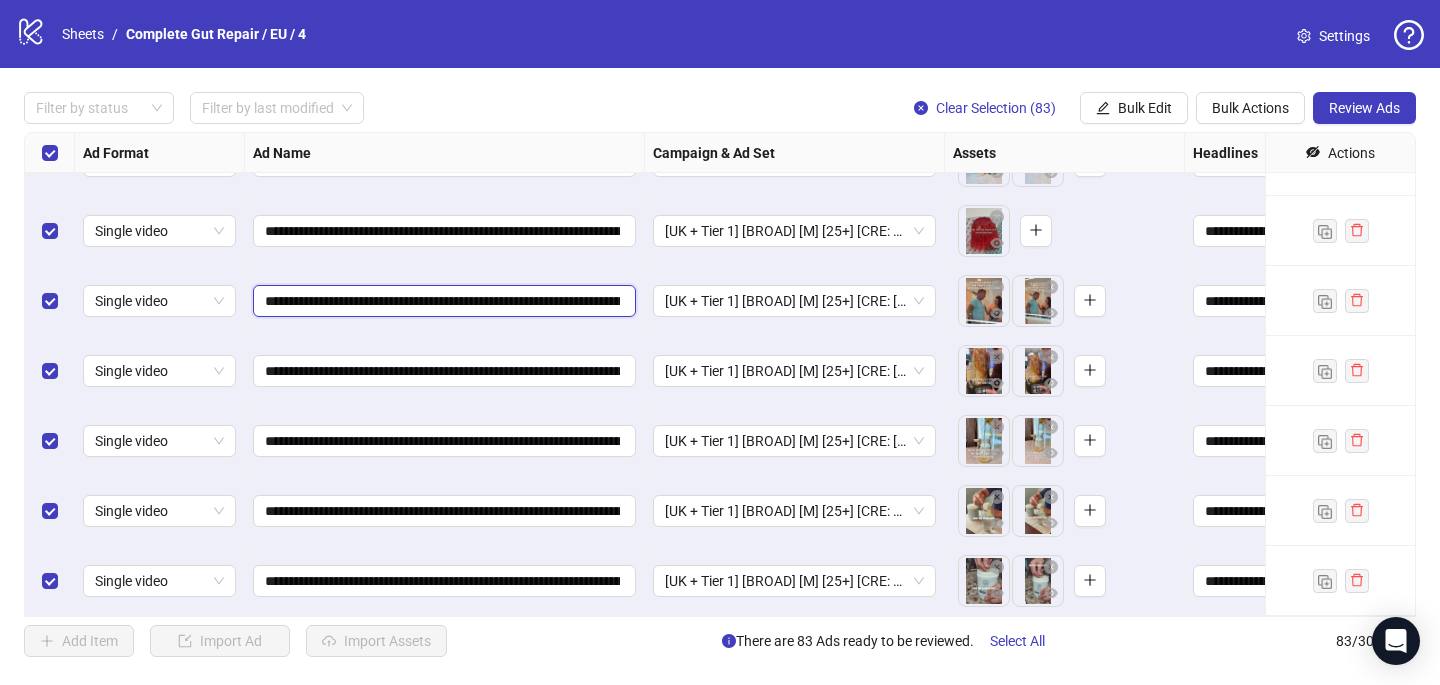 scroll, scrollTop: 4319, scrollLeft: 0, axis: vertical 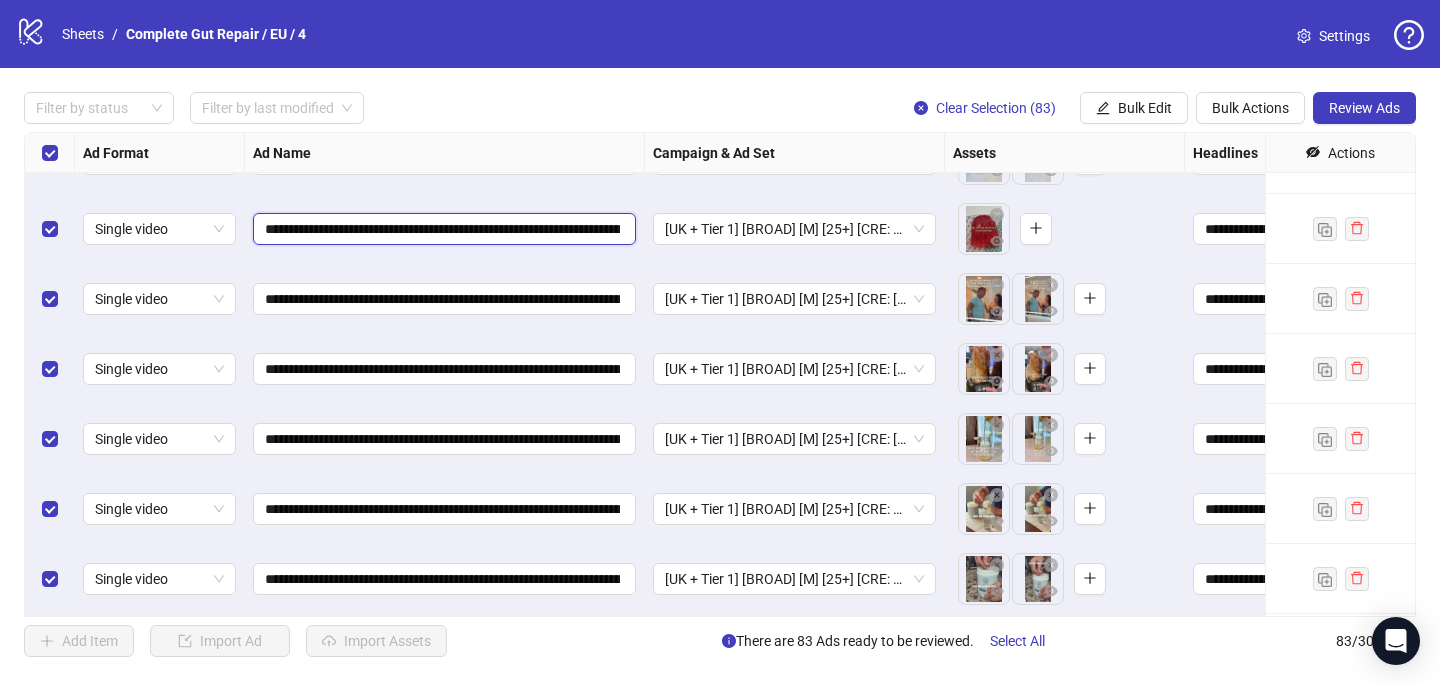 click on "**********" at bounding box center (442, 229) 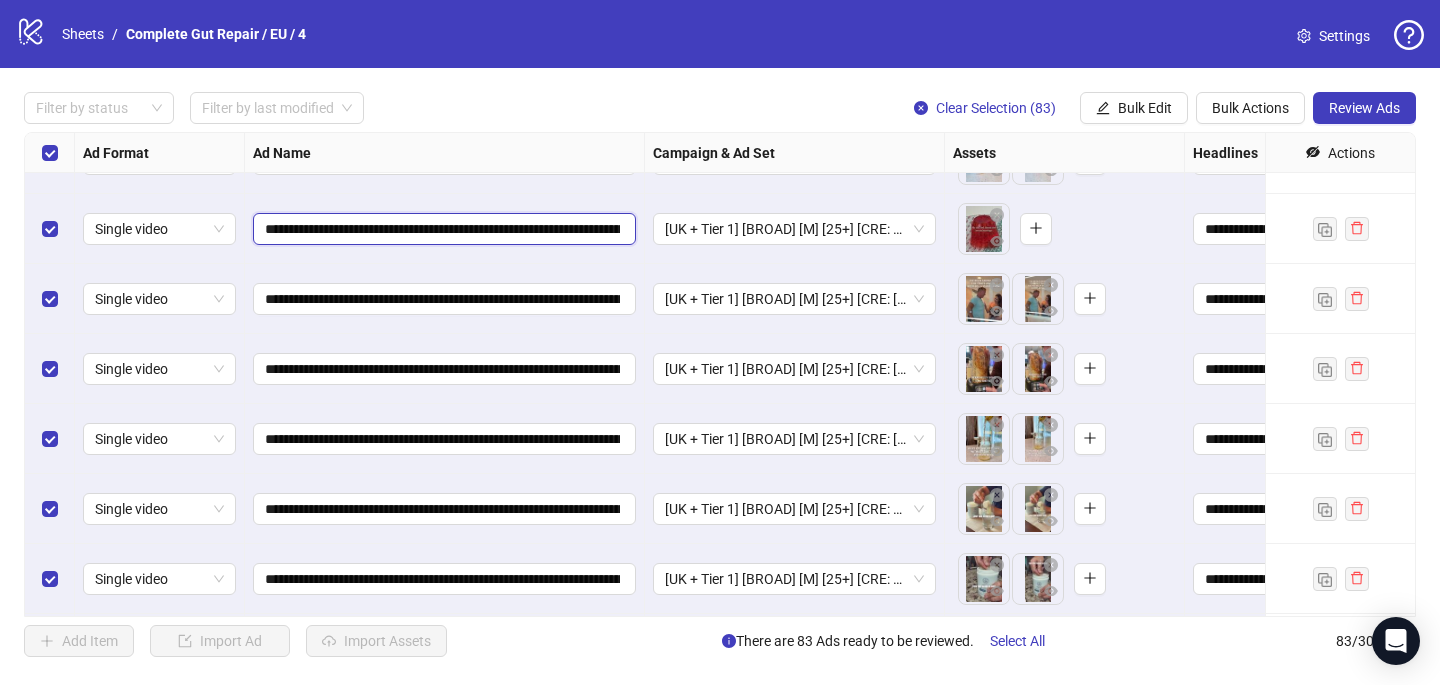 click on "**********" at bounding box center [442, 229] 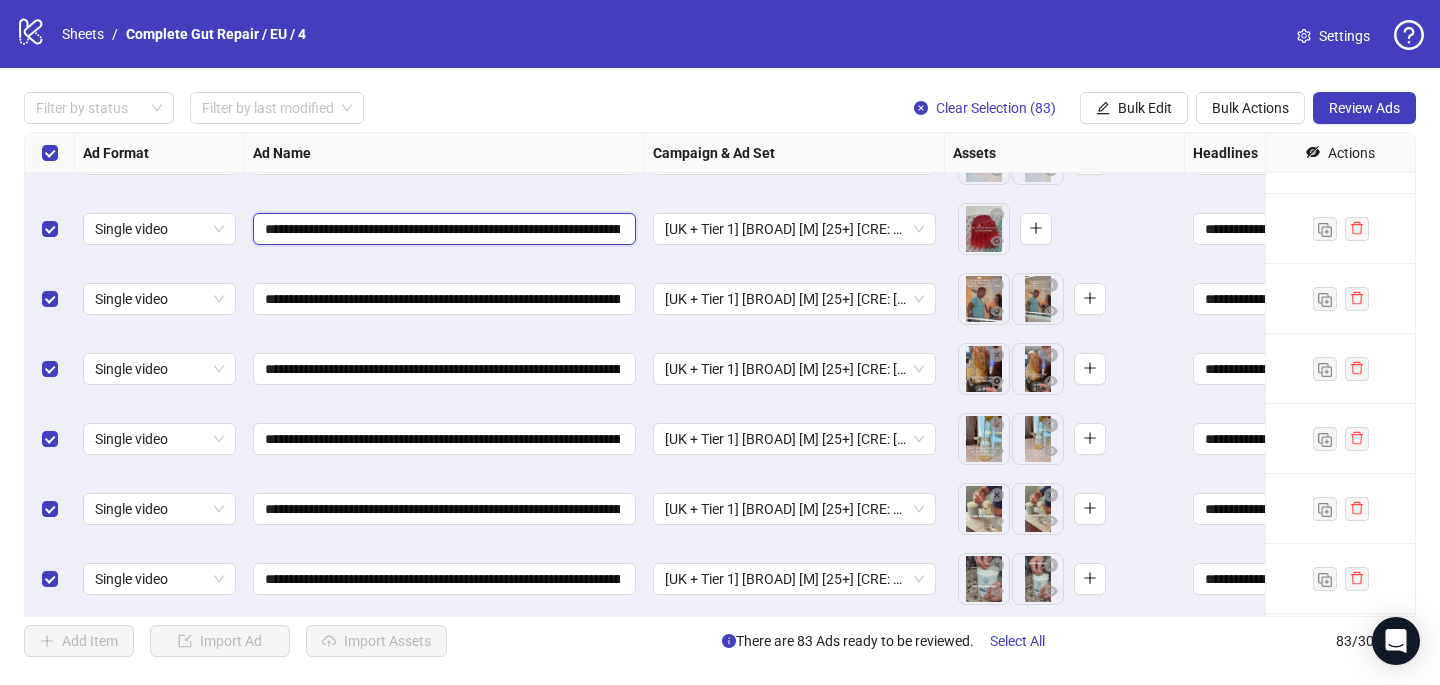scroll, scrollTop: 4231, scrollLeft: 0, axis: vertical 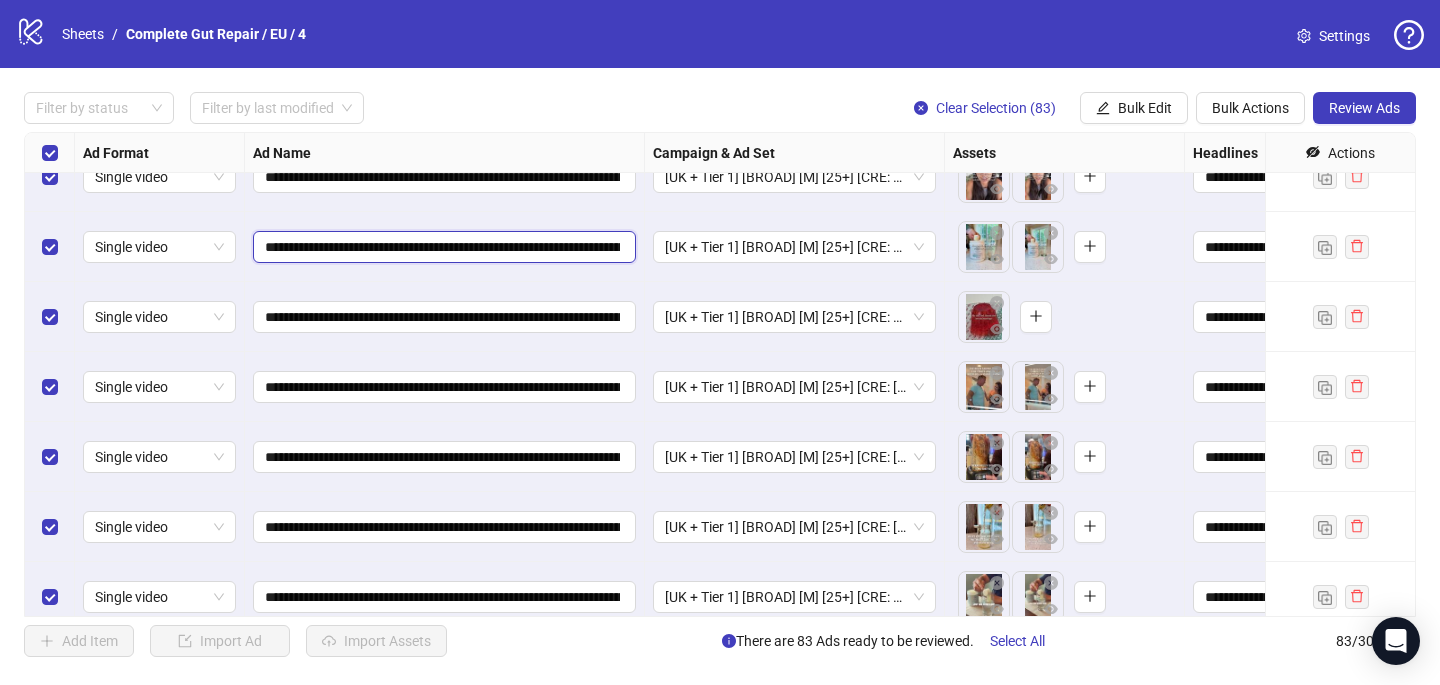 click on "**********" at bounding box center [442, 247] 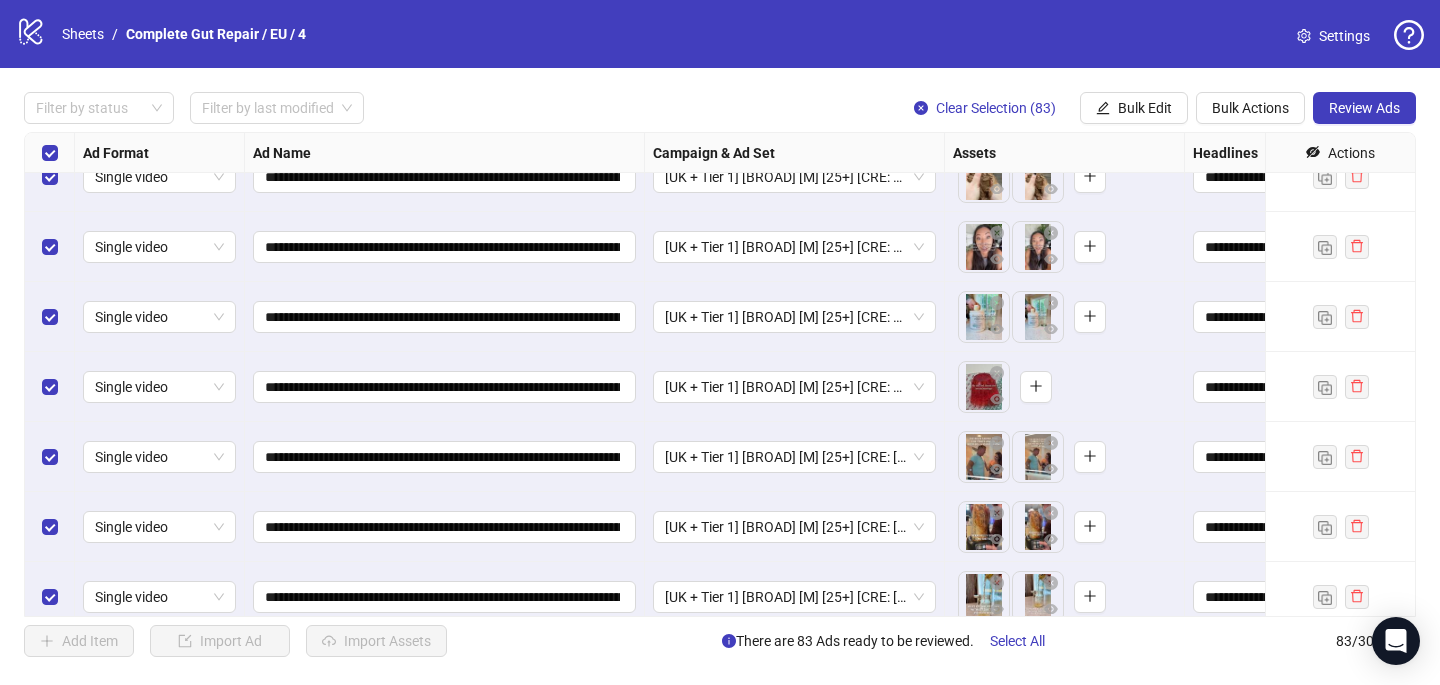 click on "**********" at bounding box center (720, 374) 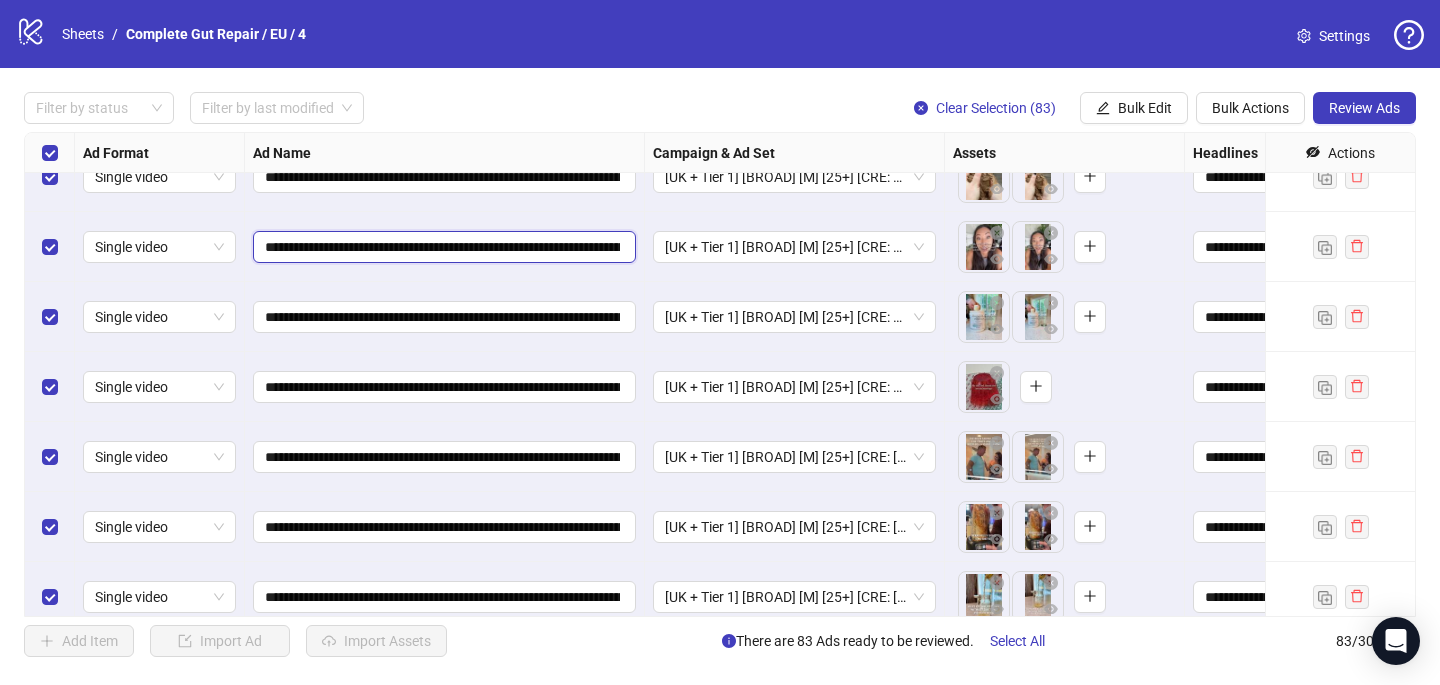 click on "**********" at bounding box center (442, 247) 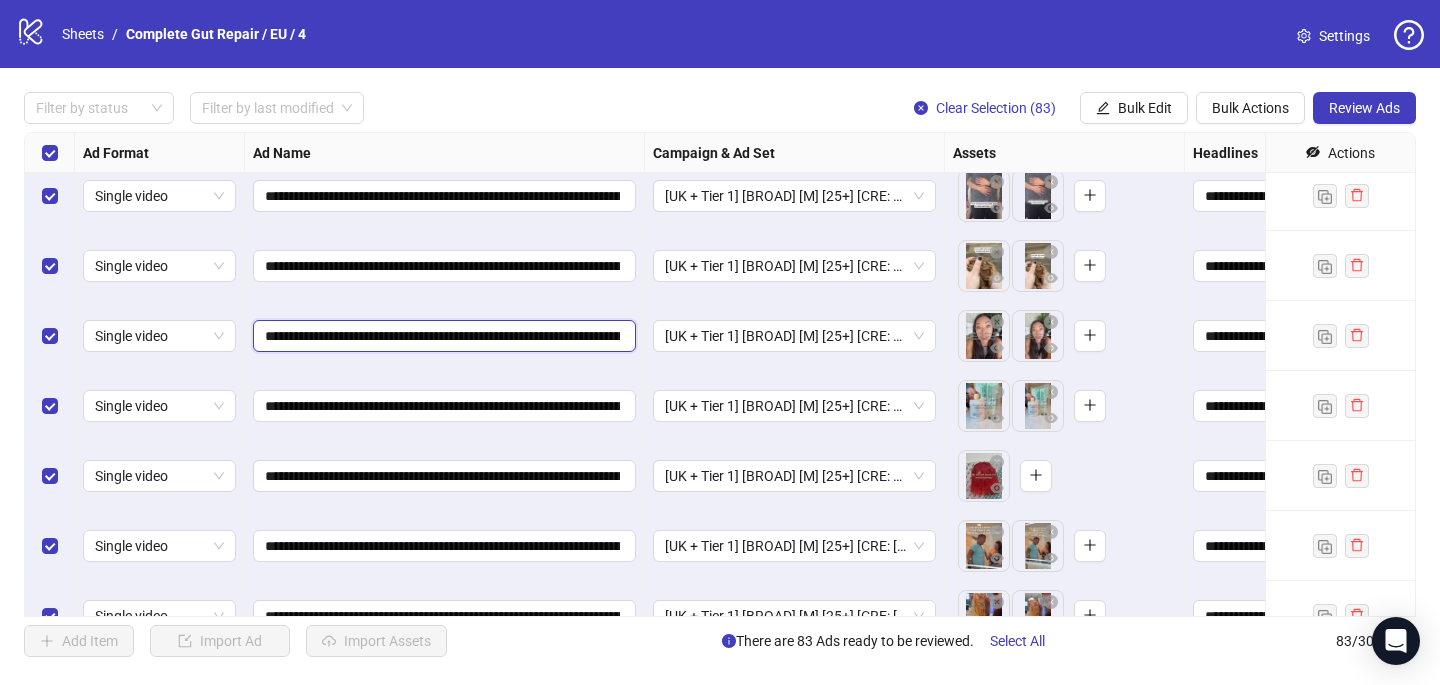 scroll, scrollTop: 4042, scrollLeft: 0, axis: vertical 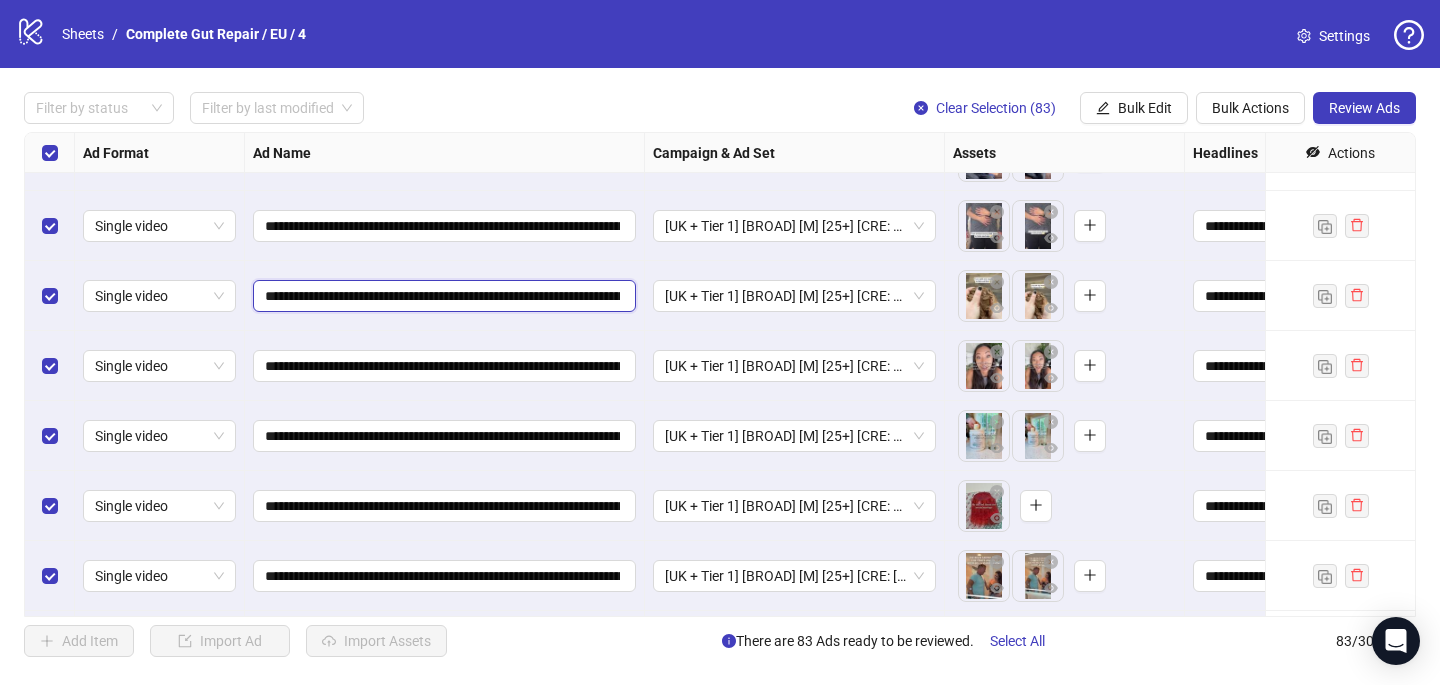 click on "**********" at bounding box center (442, 296) 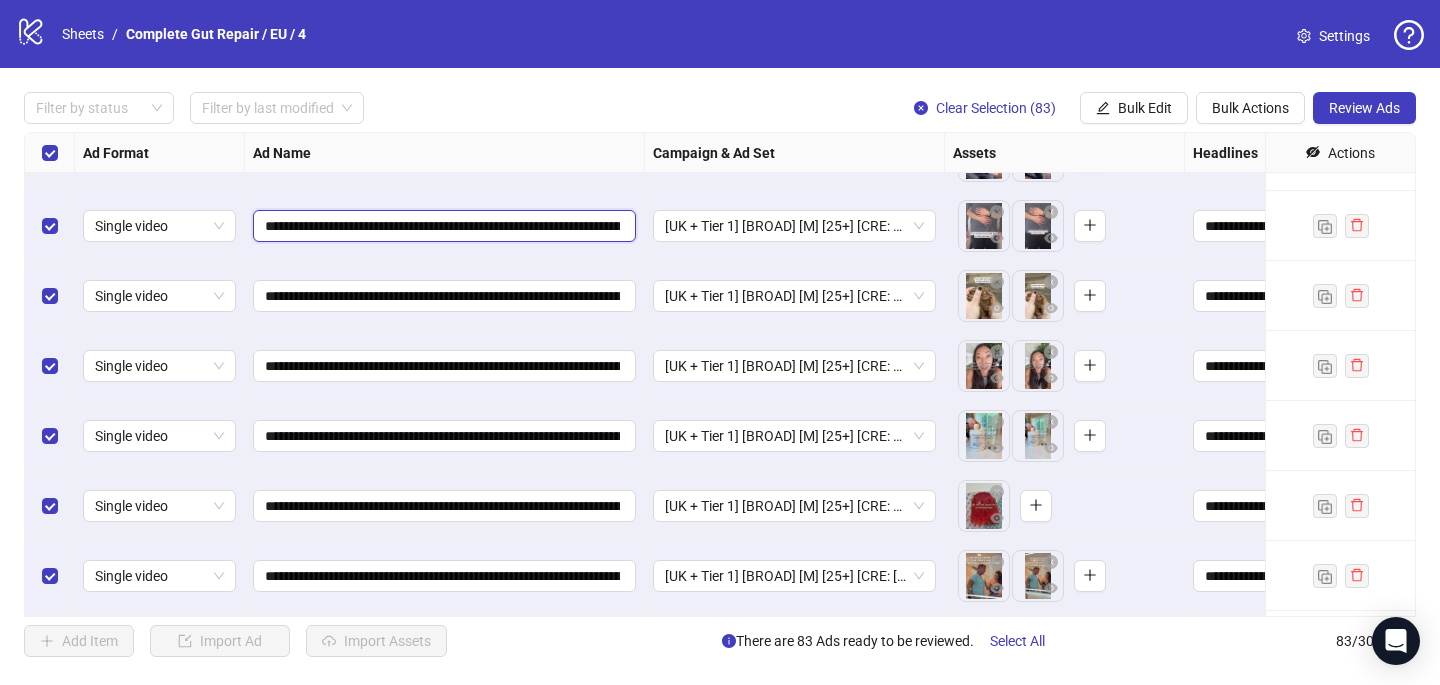 click on "**********" at bounding box center (442, 226) 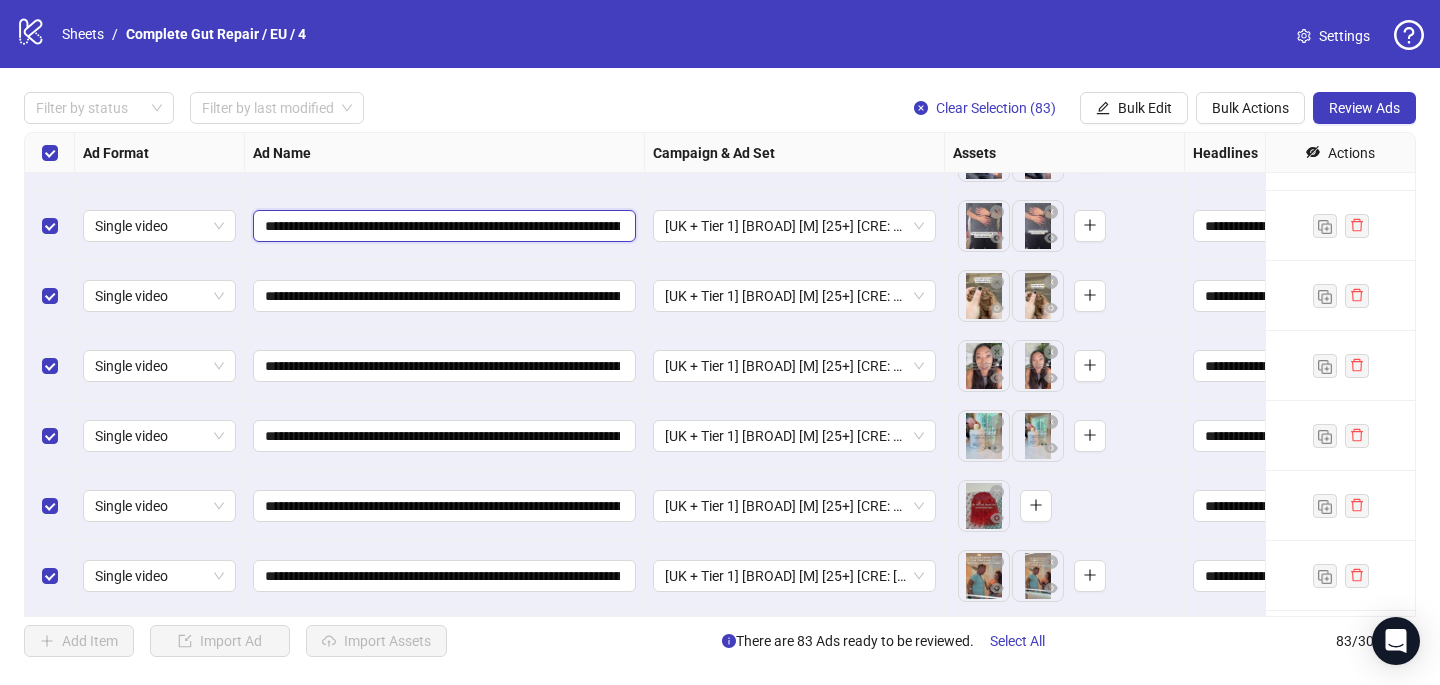 click on "**********" at bounding box center (442, 226) 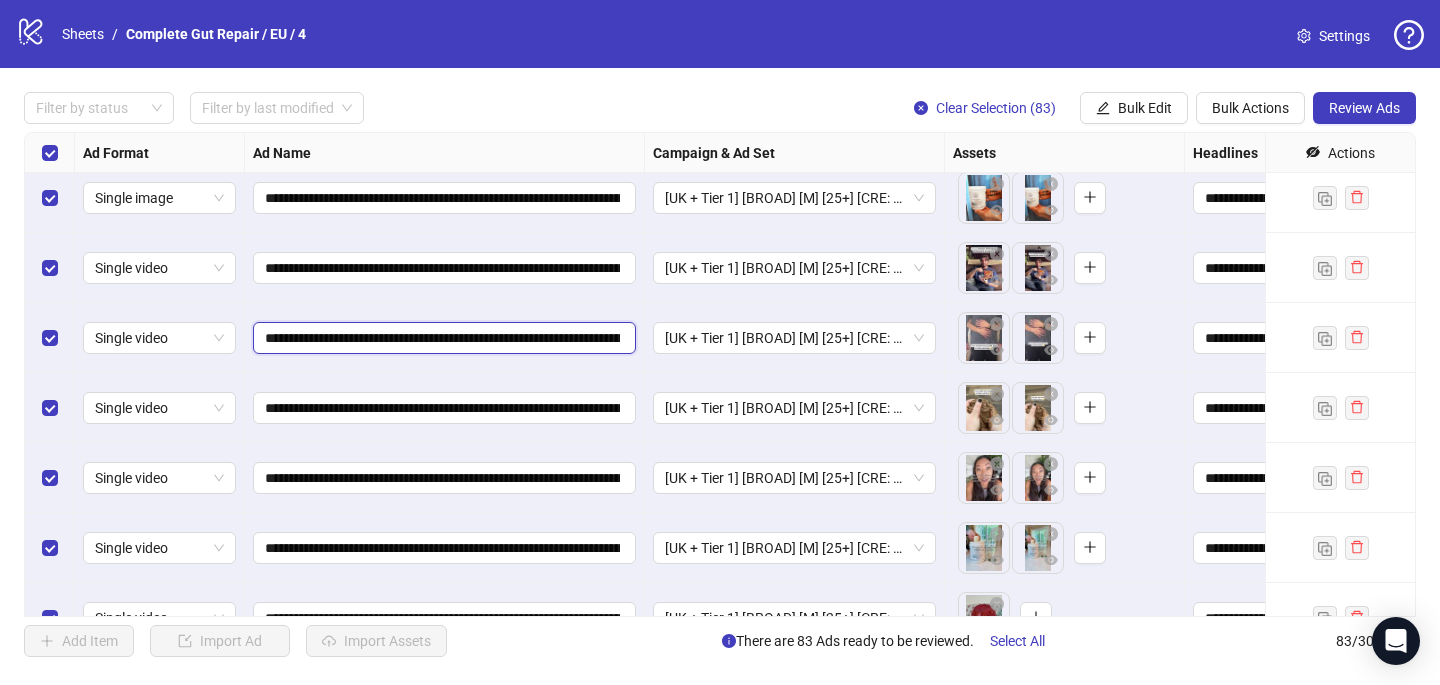 scroll, scrollTop: 3911, scrollLeft: 0, axis: vertical 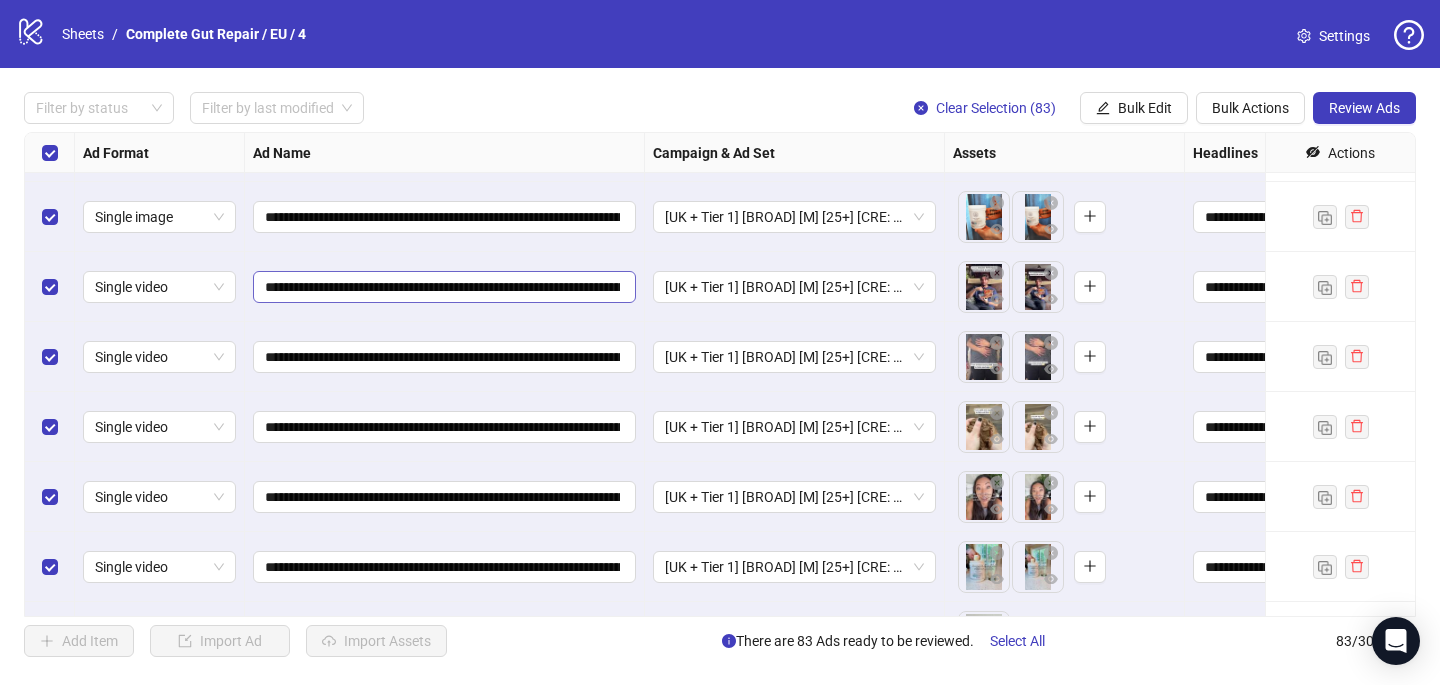 click on "**********" at bounding box center (444, 287) 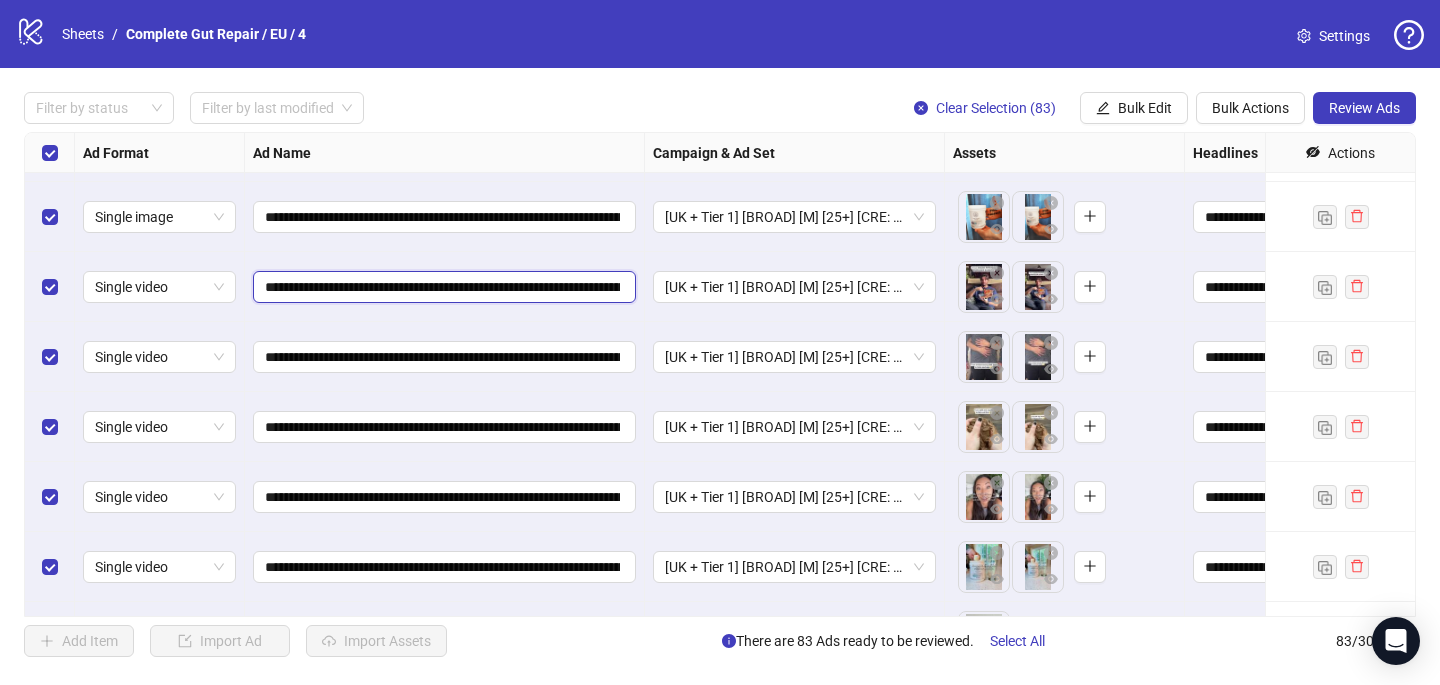 scroll, scrollTop: 0, scrollLeft: 883, axis: horizontal 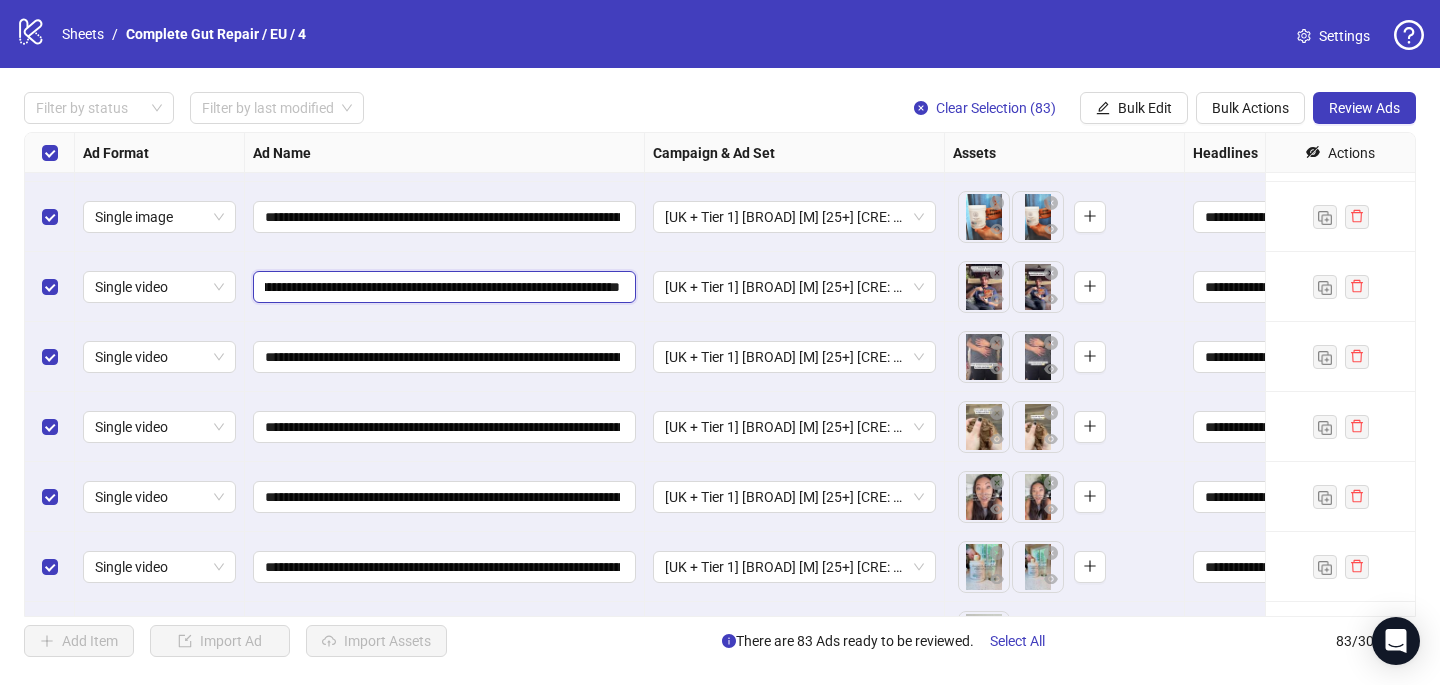click on "**********" at bounding box center (442, 287) 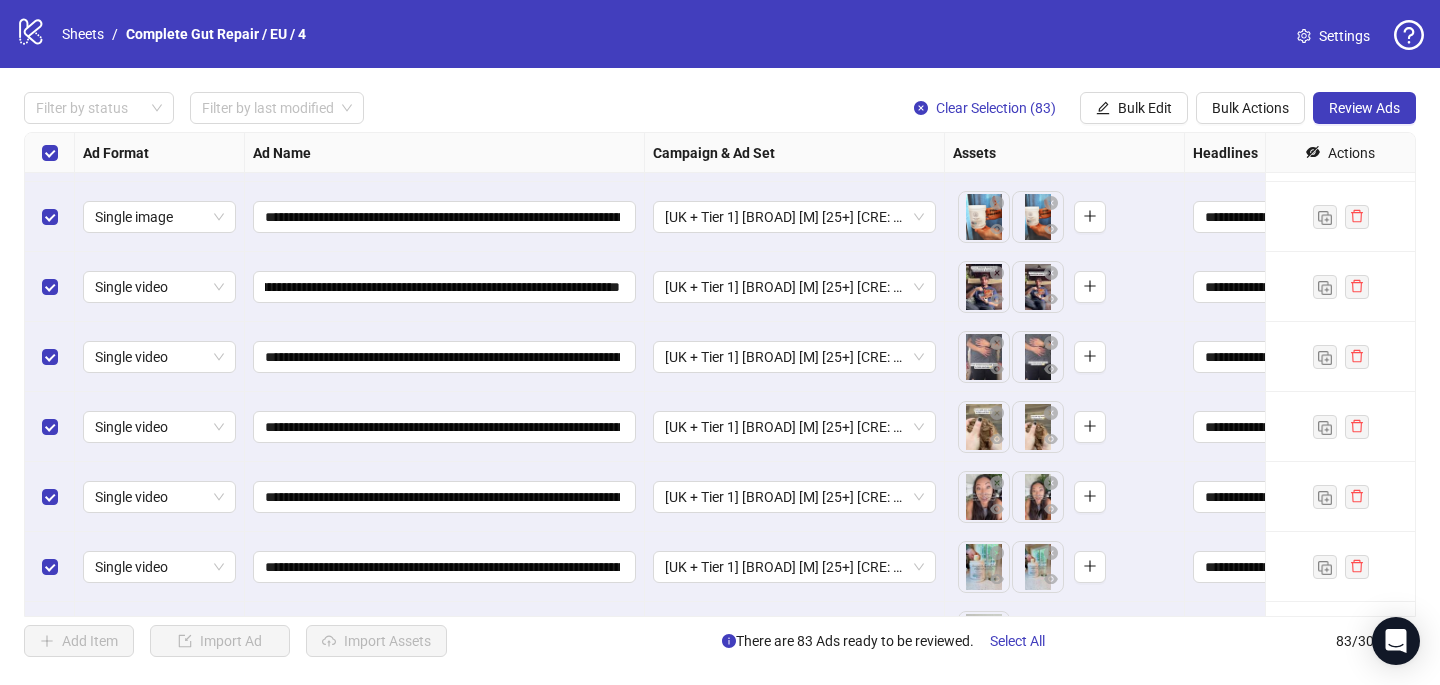 click on "**********" at bounding box center [445, 287] 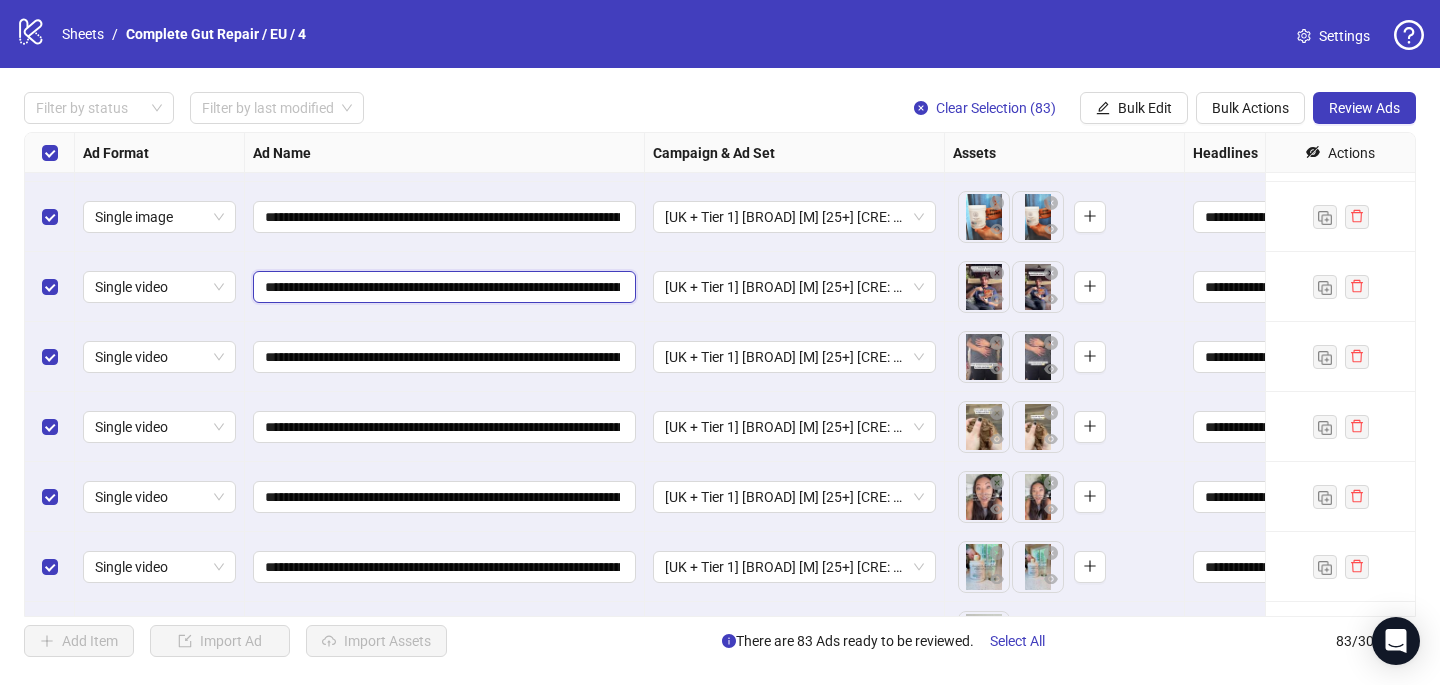 click on "**********" at bounding box center (442, 287) 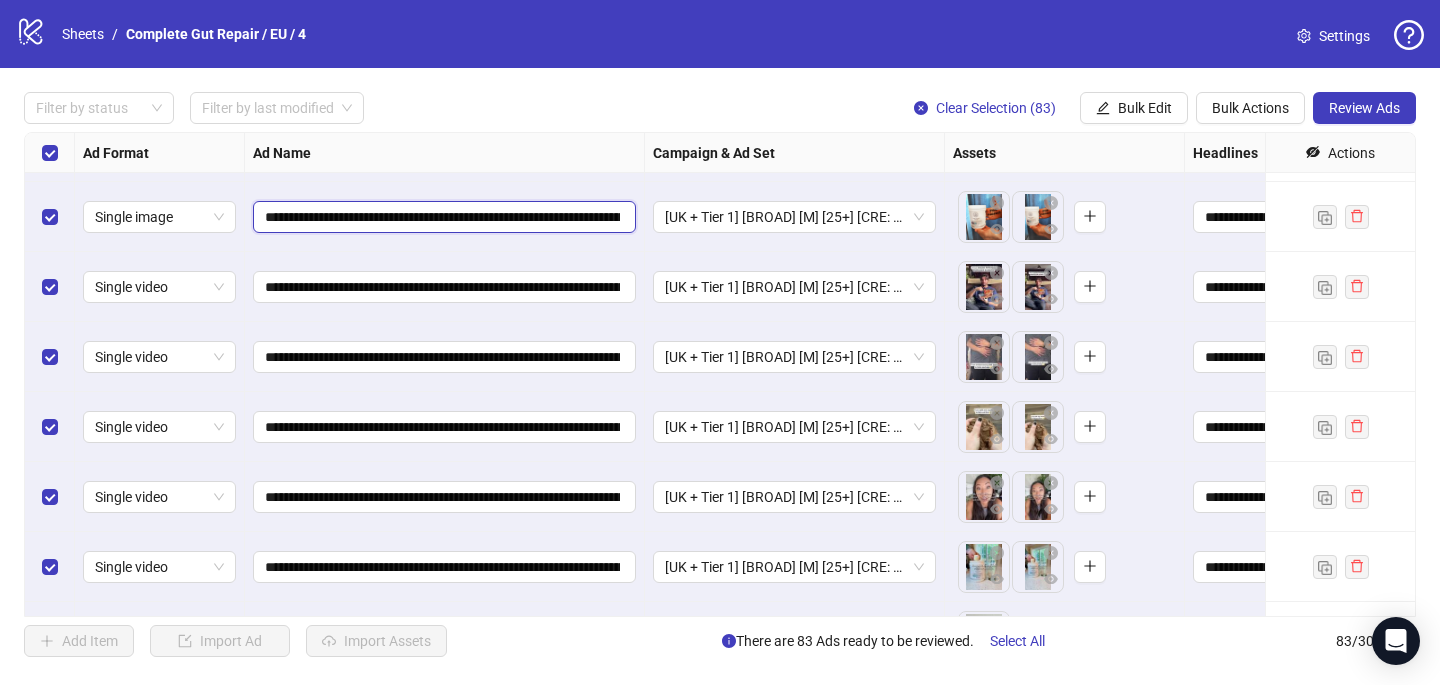 click on "**********" at bounding box center (442, 217) 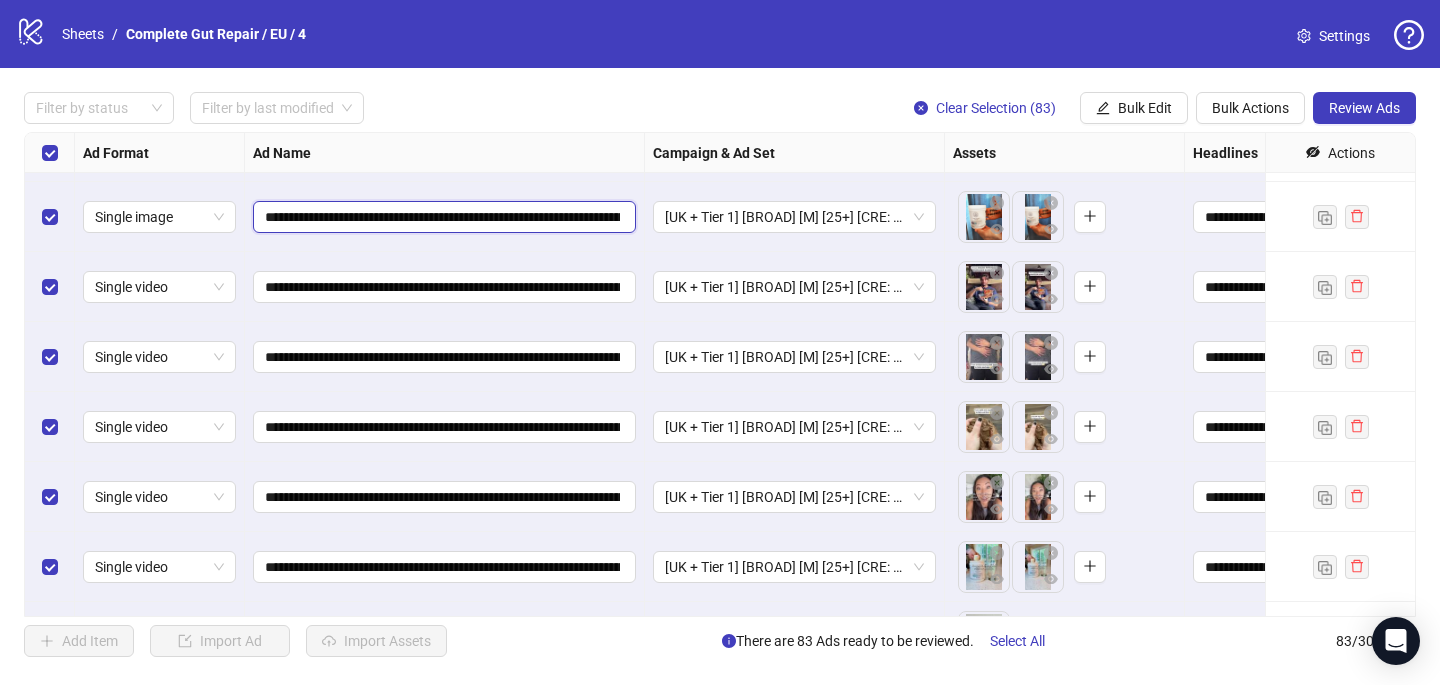 click on "**********" at bounding box center (442, 217) 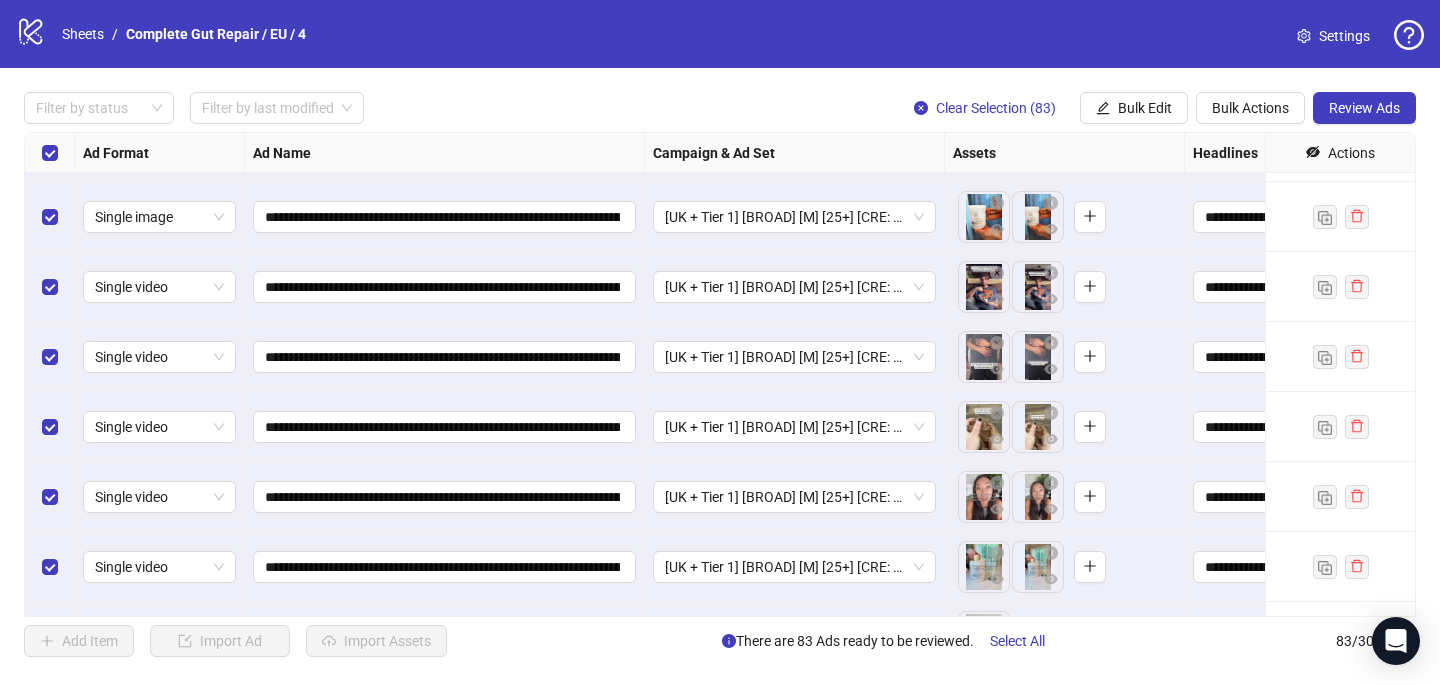 click on "**********" at bounding box center (445, 217) 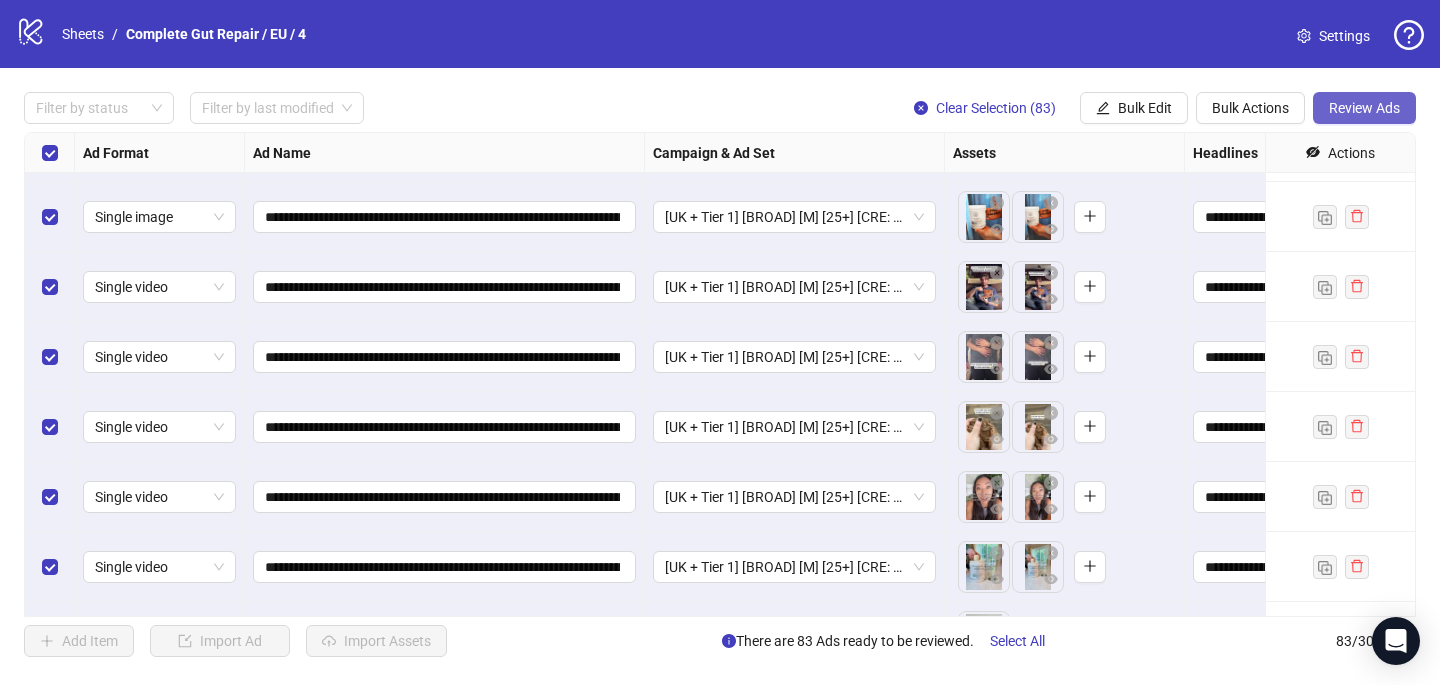 click on "Review Ads" at bounding box center (1364, 108) 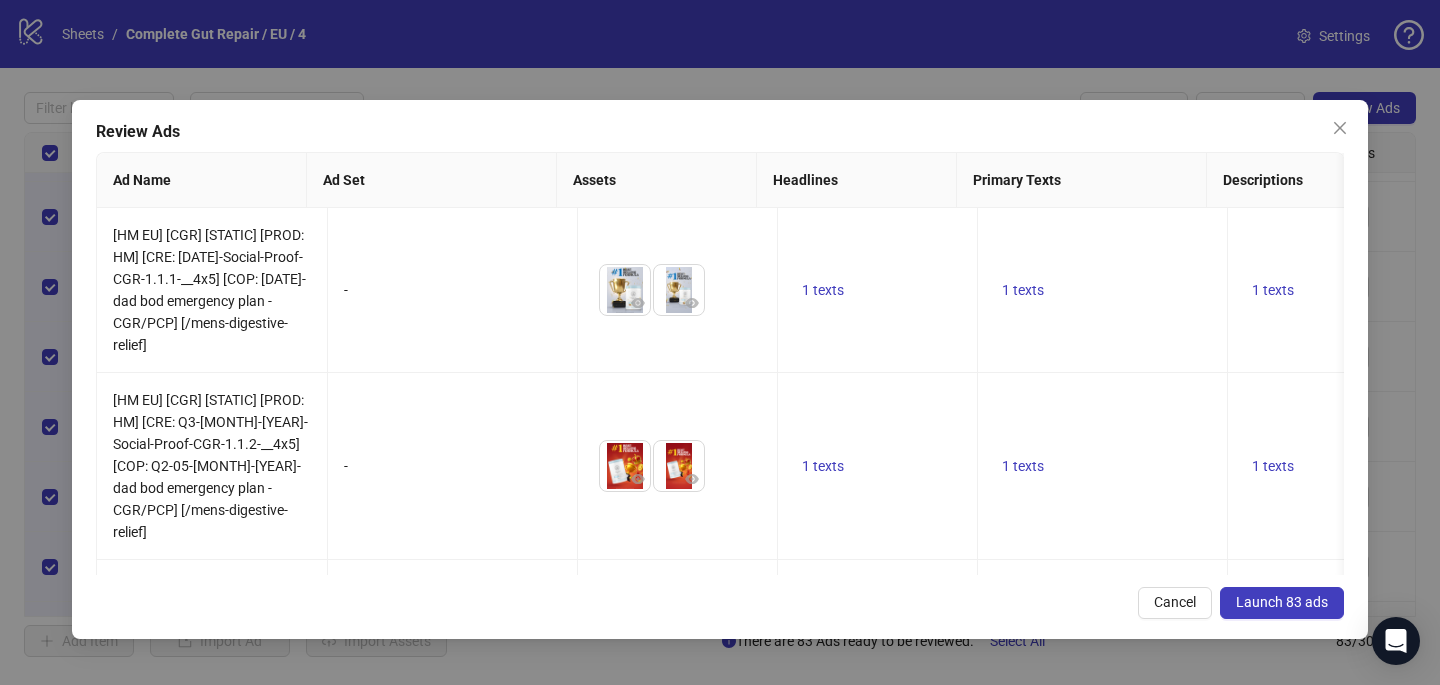 click on "Launch 83 ads" at bounding box center (1282, 602) 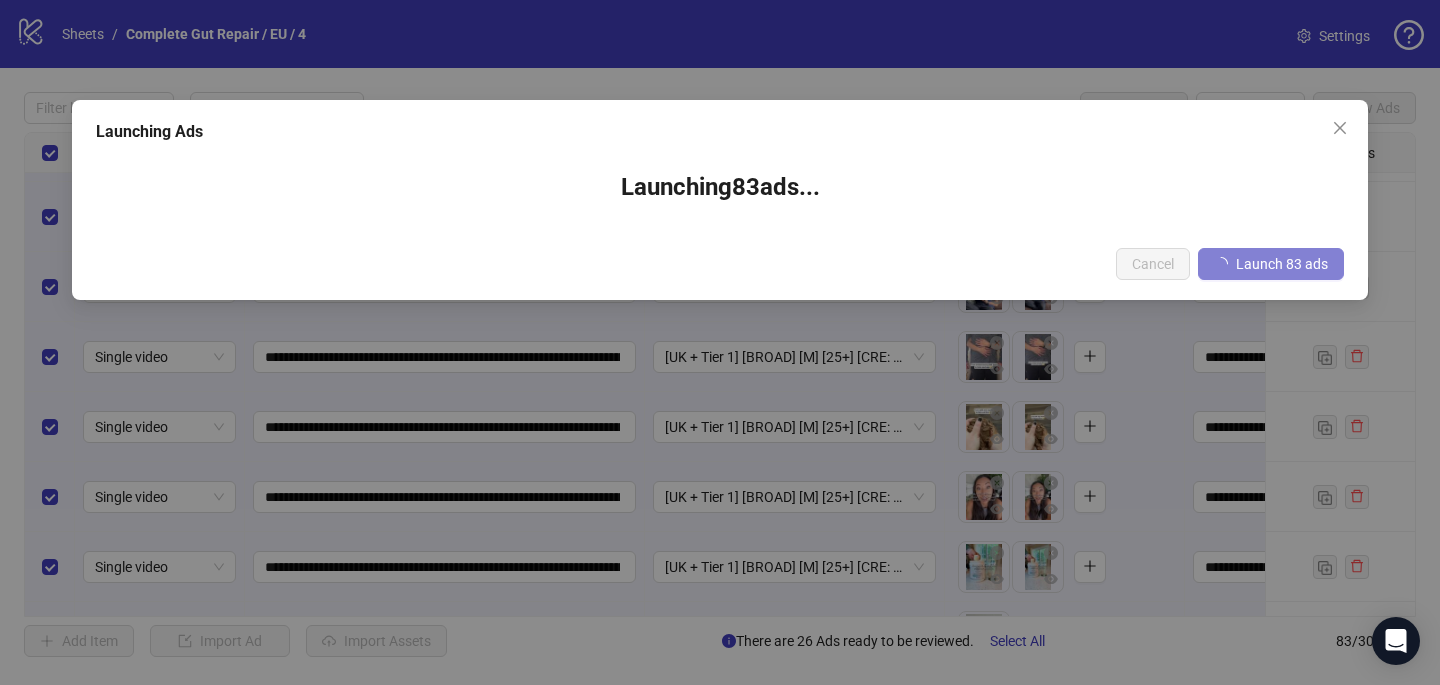 scroll, scrollTop: 3916, scrollLeft: 0, axis: vertical 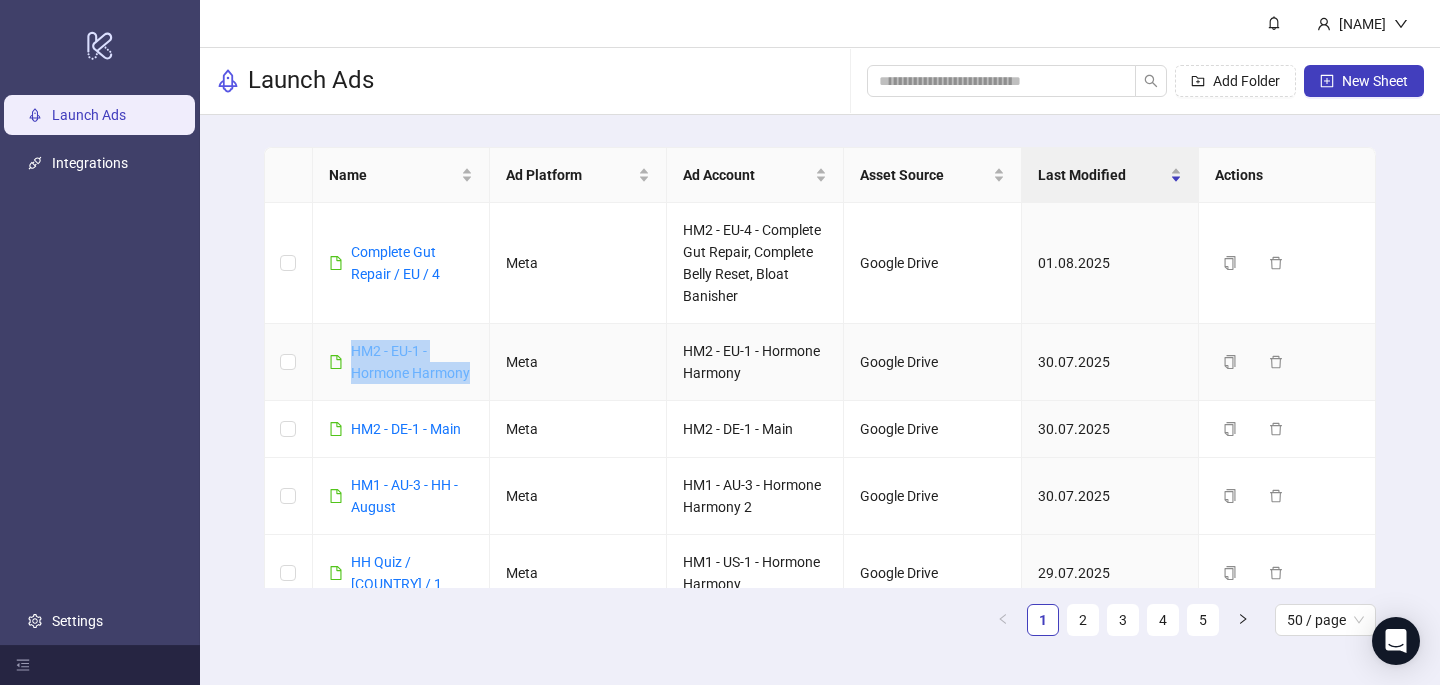 drag, startPoint x: 474, startPoint y: 379, endPoint x: 356, endPoint y: 354, distance: 120.61923 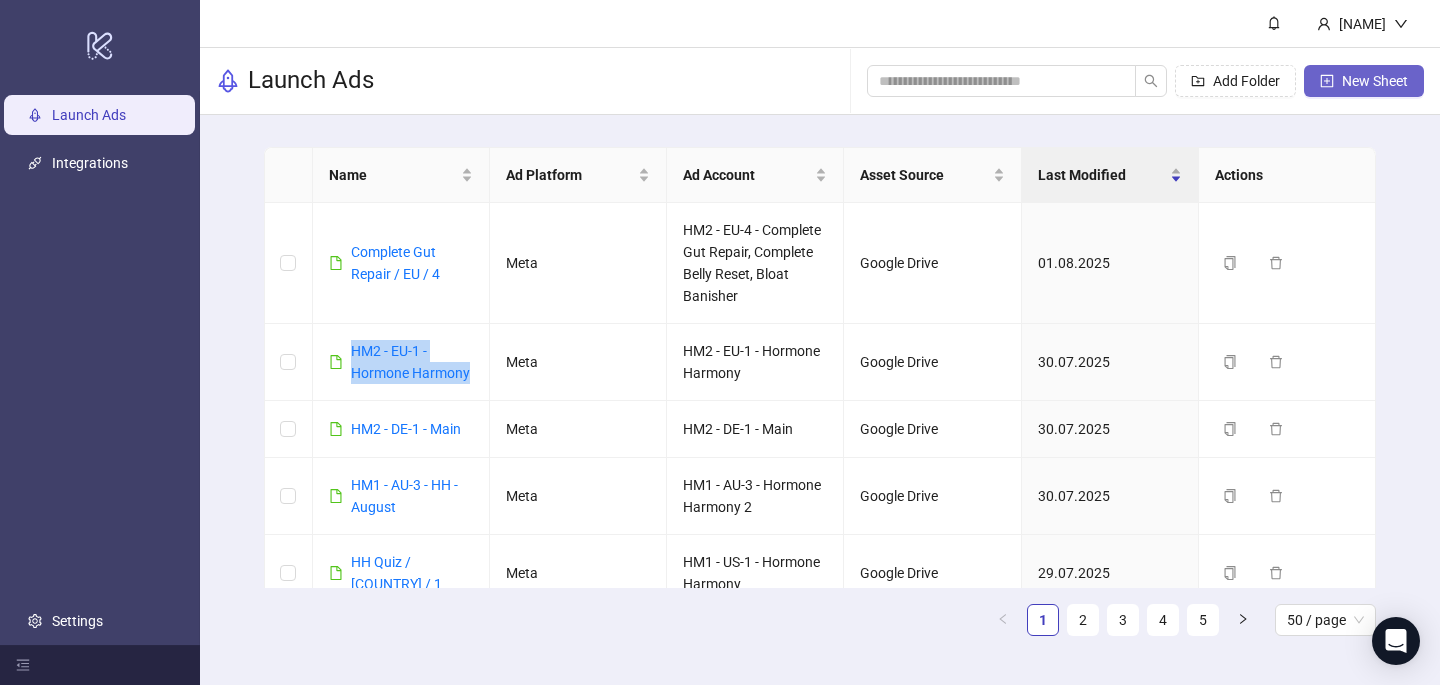 click on "New Sheet" at bounding box center [1375, 81] 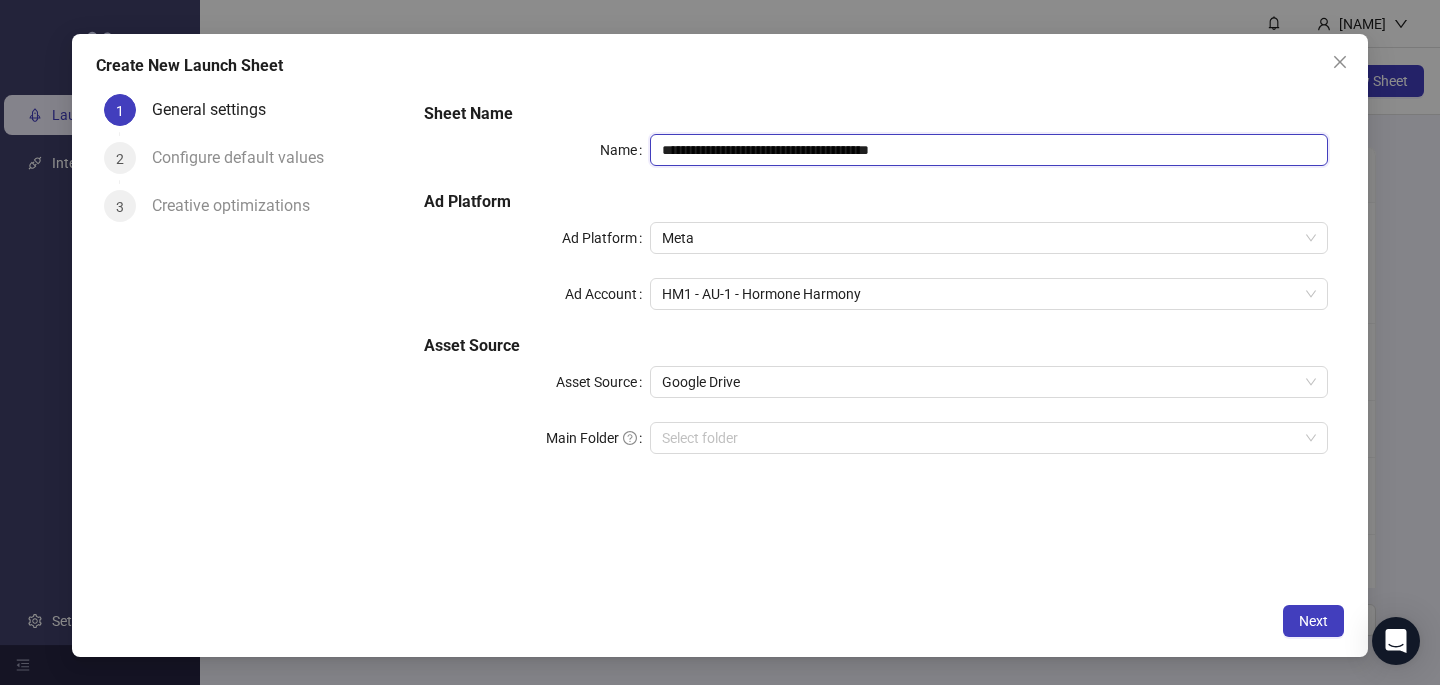 click on "**********" at bounding box center [989, 150] 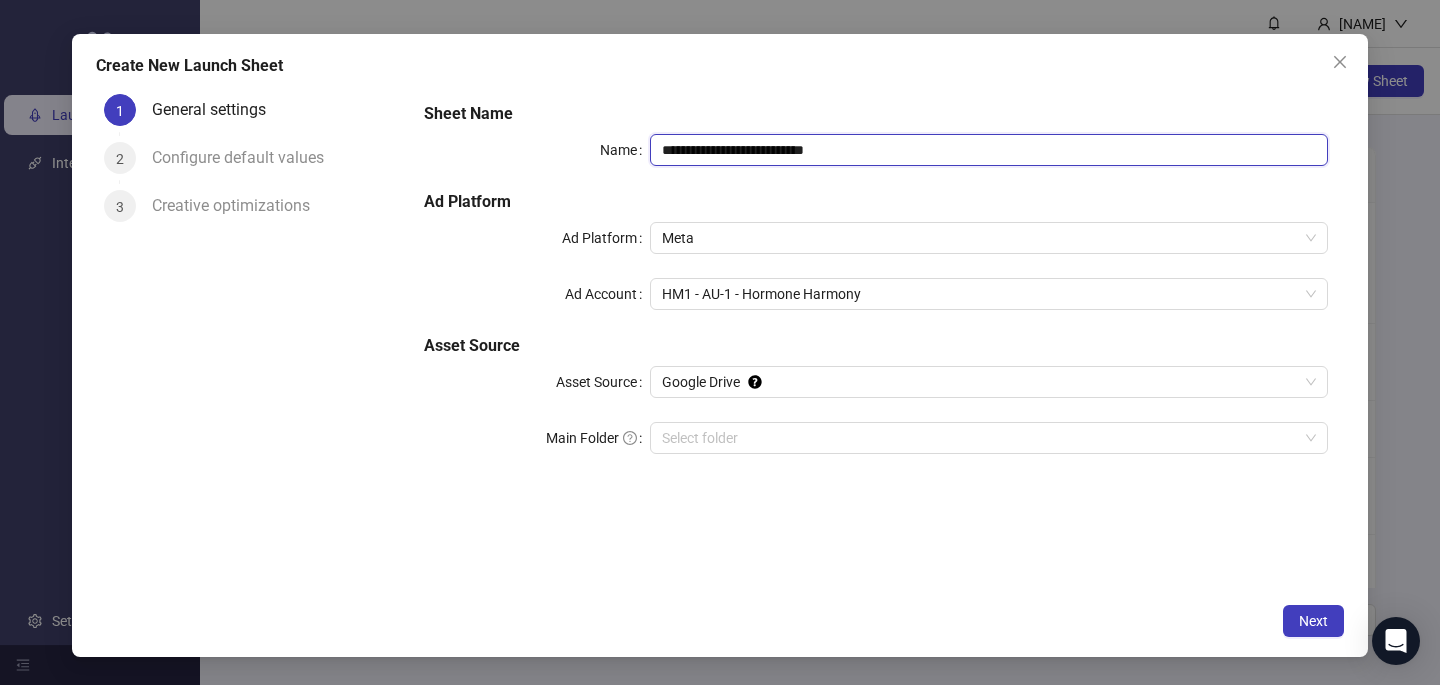 type on "**********" 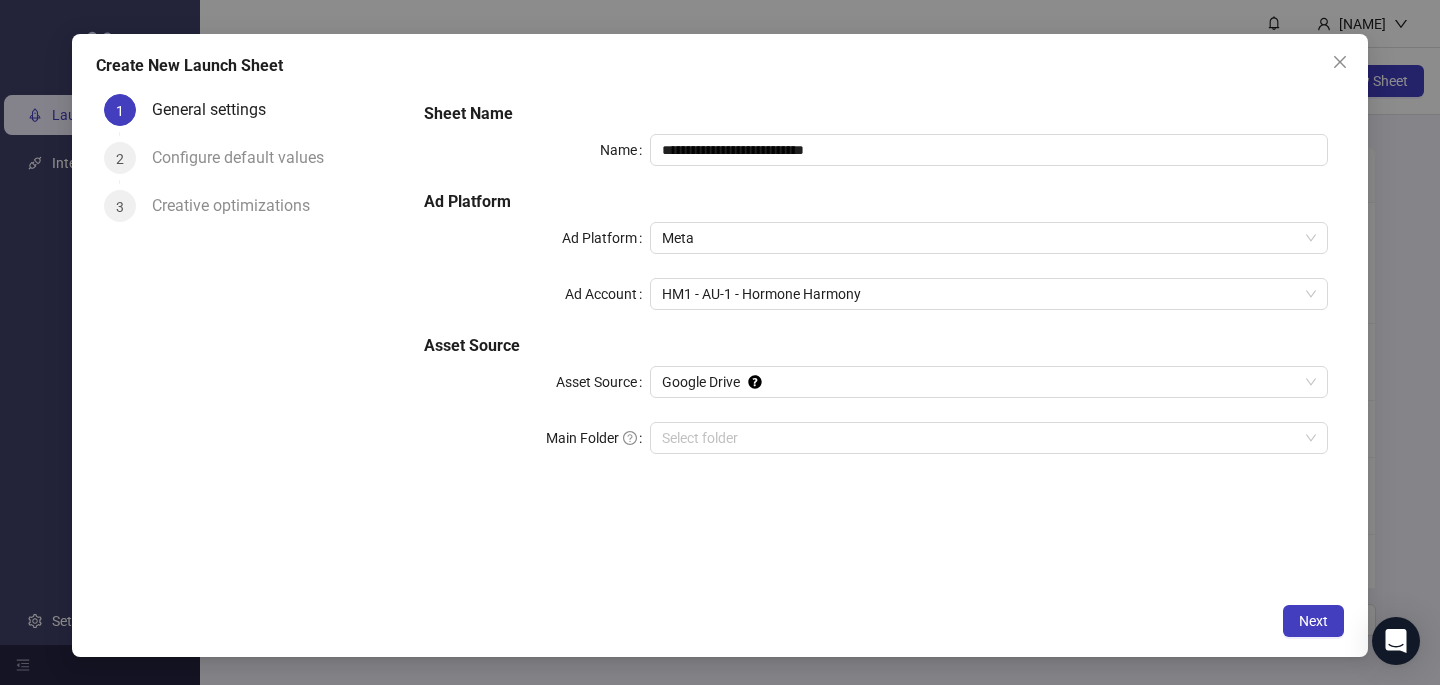 click on "**********" at bounding box center (876, 290) 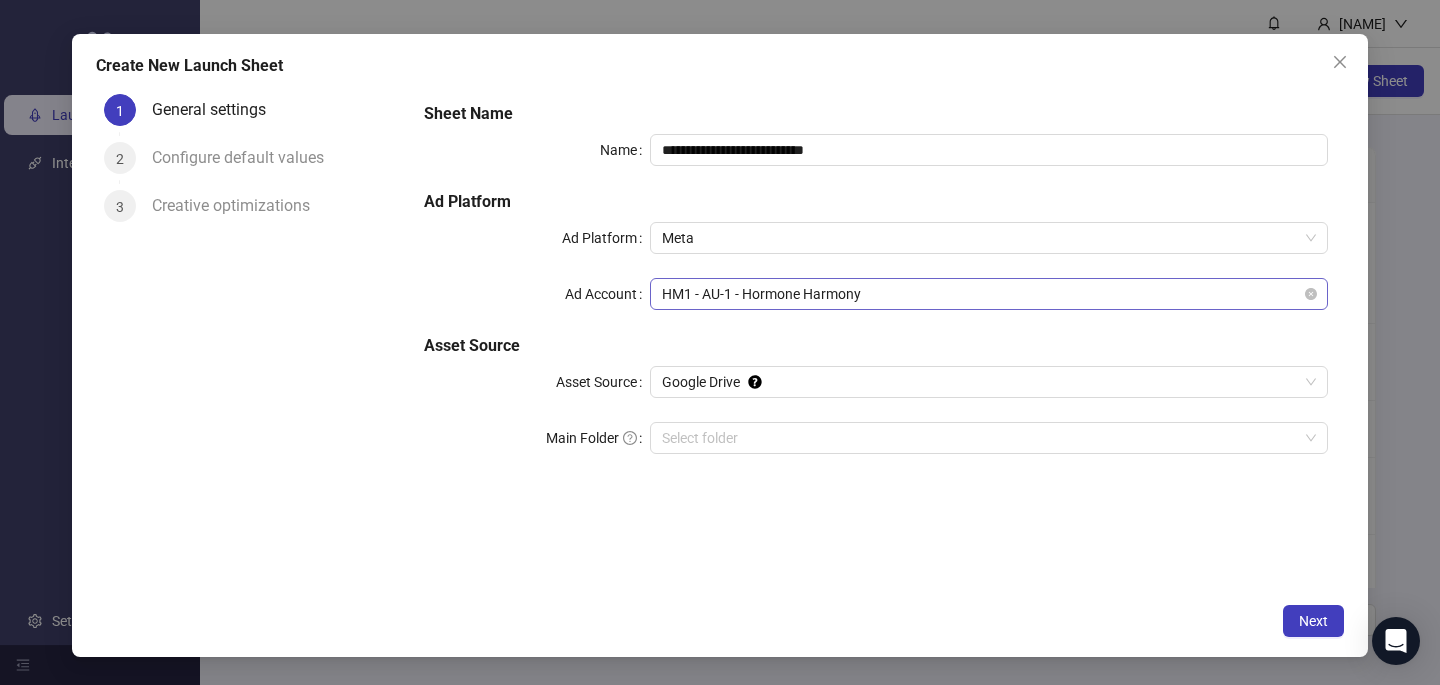 click on "HM1 - AU-1 - Hormone Harmony" at bounding box center [989, 294] 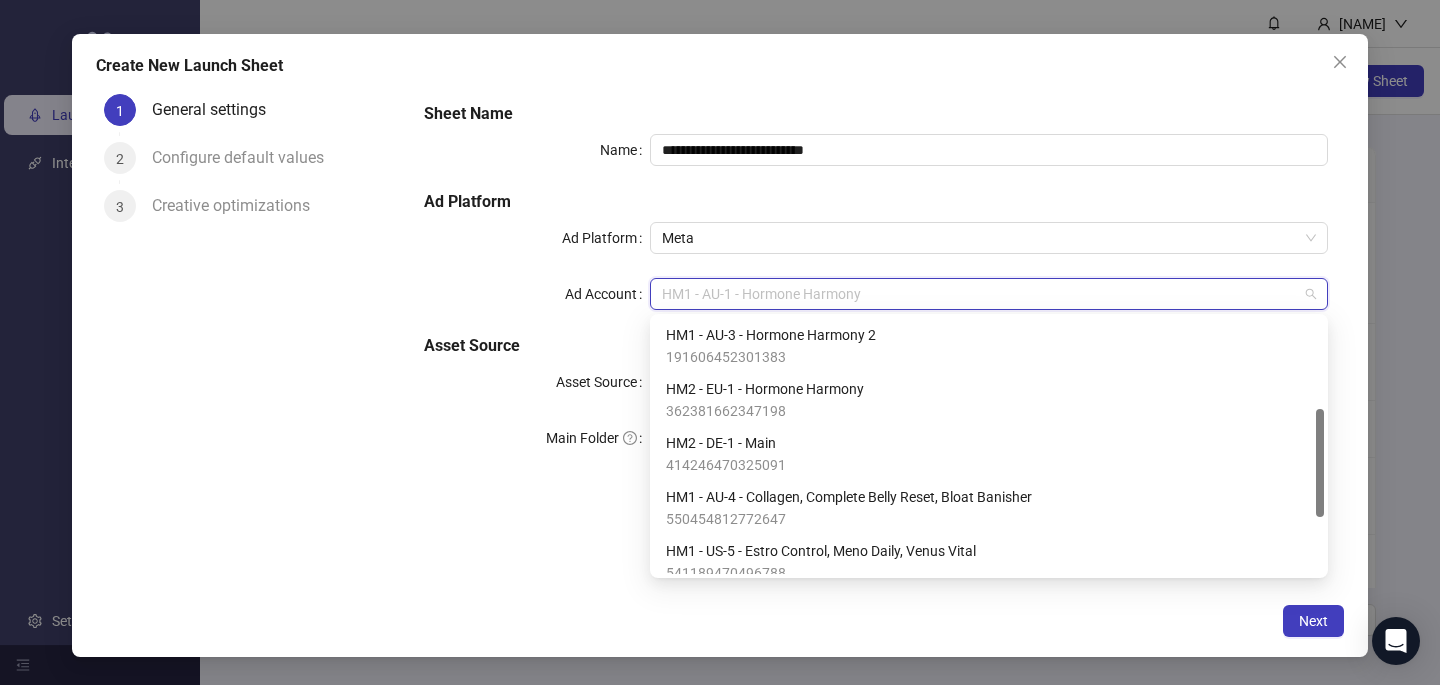 scroll, scrollTop: 214, scrollLeft: 0, axis: vertical 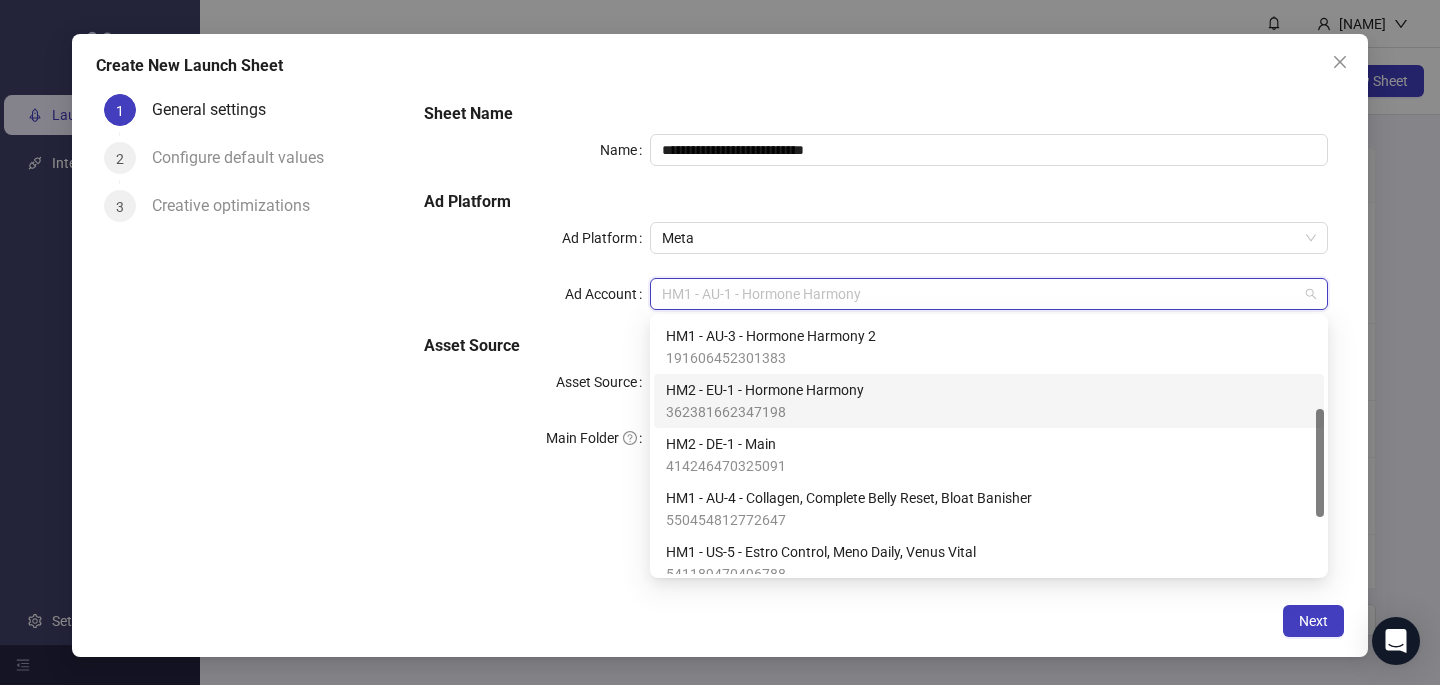 click on "HM2 - EU-1 - Hormone Harmony 362381662347198" at bounding box center (989, 401) 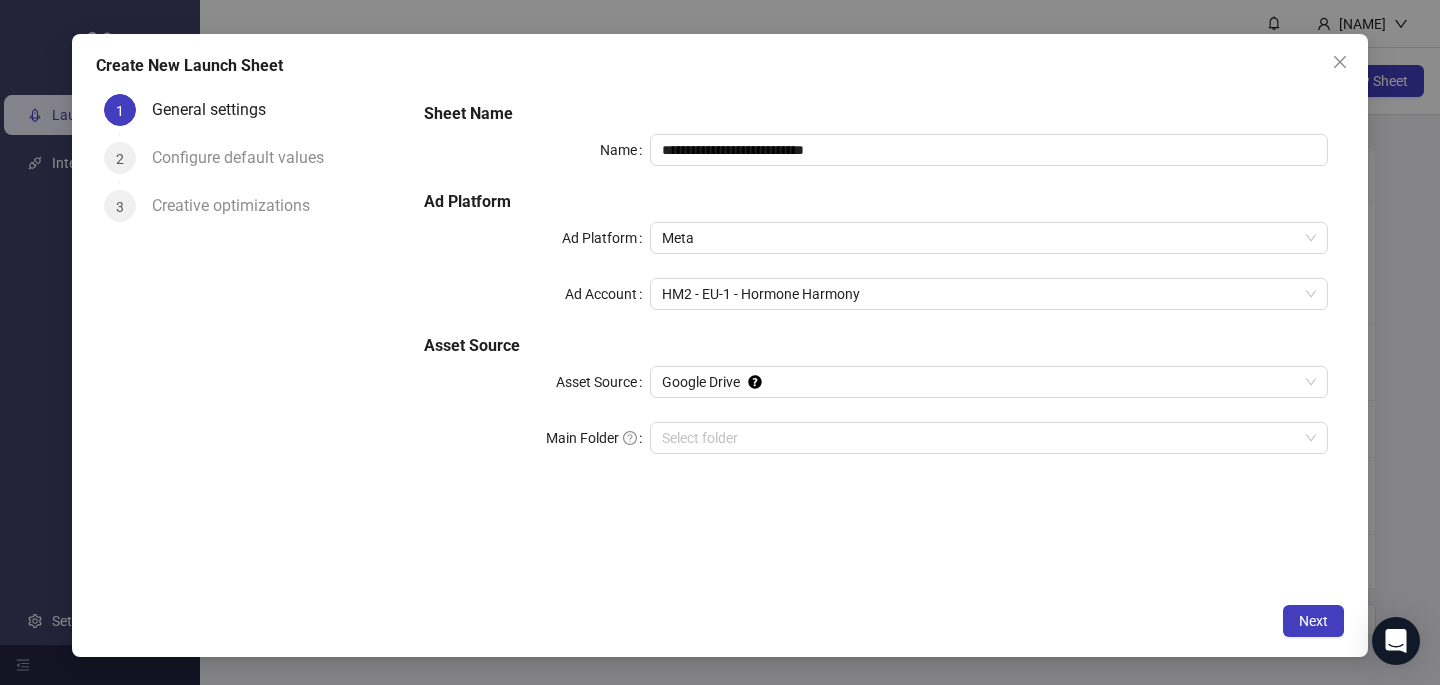 click on "**********" at bounding box center [876, 339] 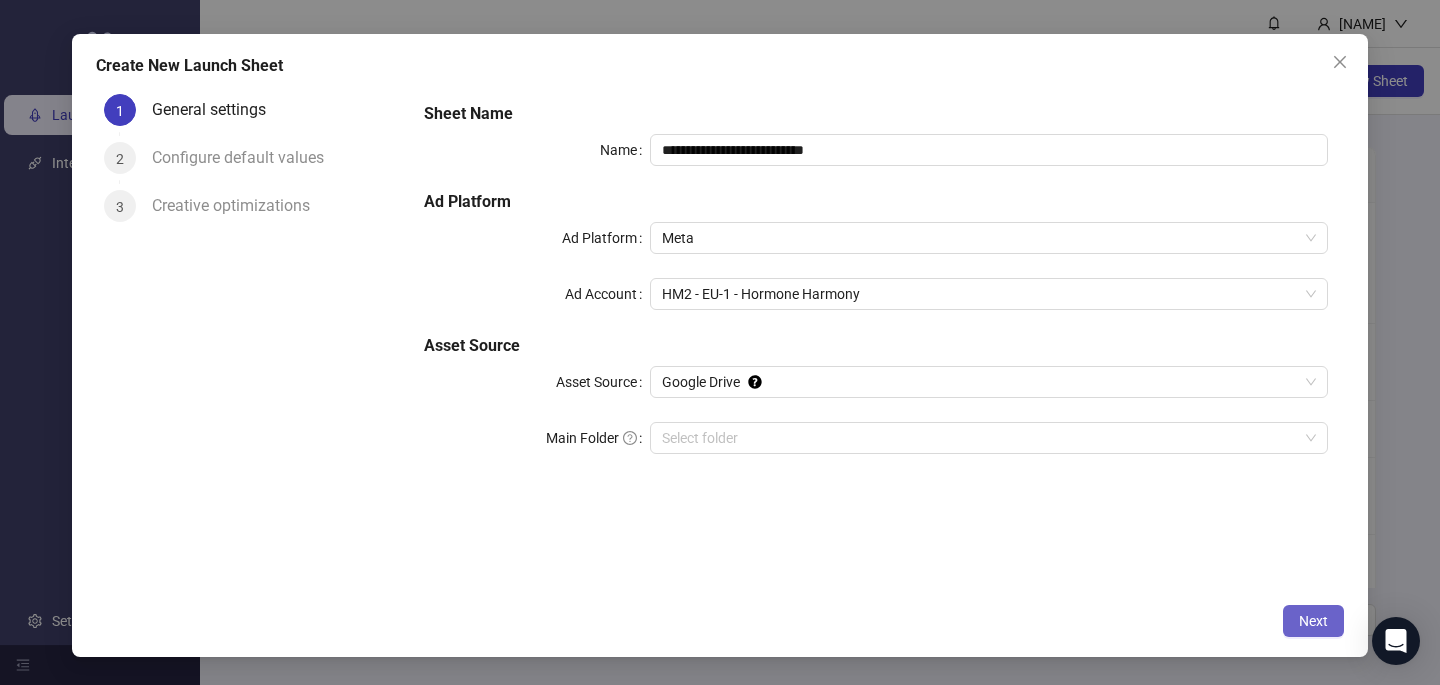 click on "Next" at bounding box center [1313, 621] 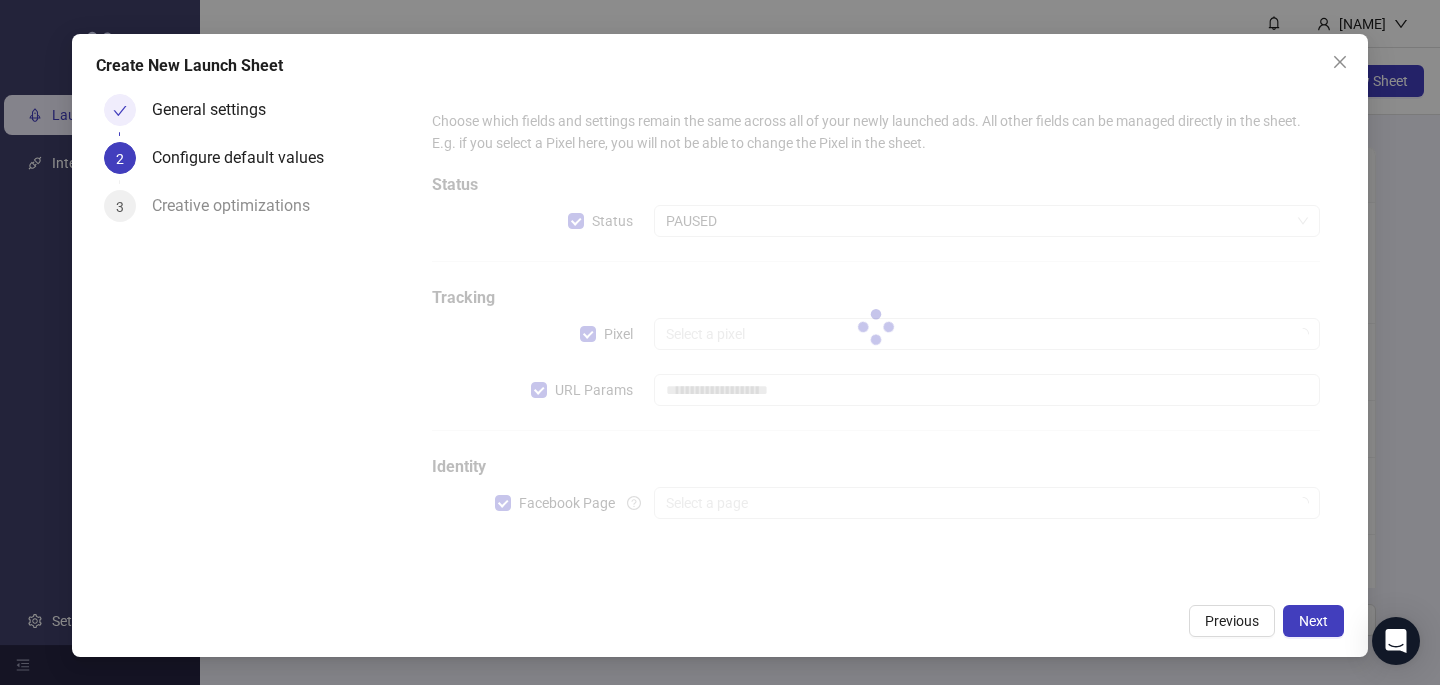 type on "**********" 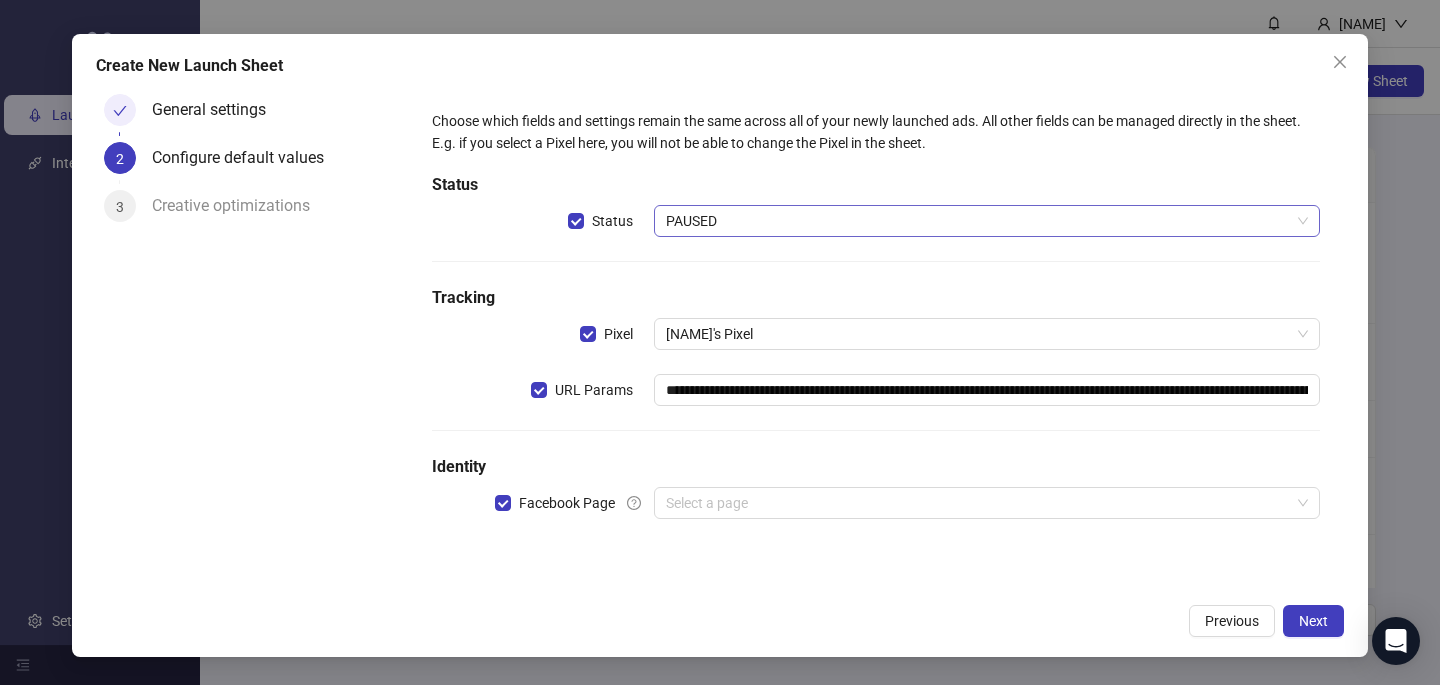 click on "PAUSED" at bounding box center [987, 221] 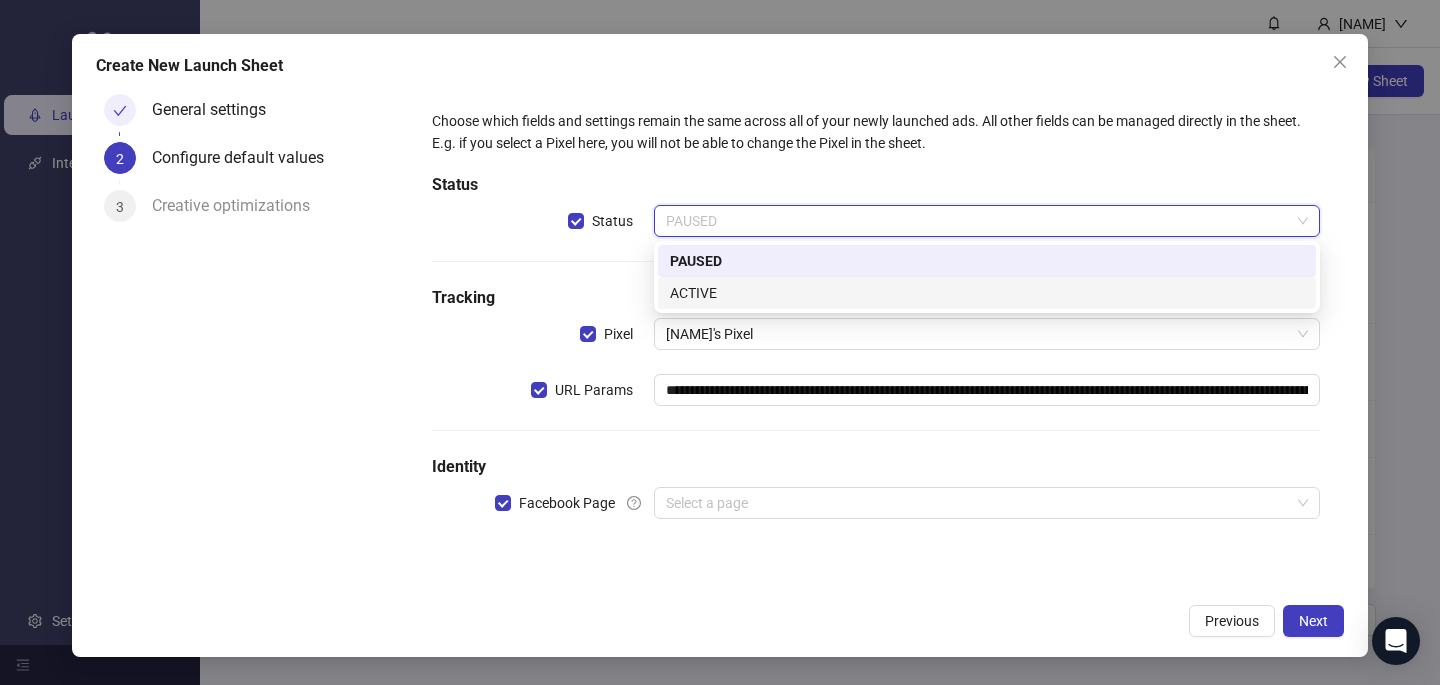 click on "ACTIVE" at bounding box center [987, 293] 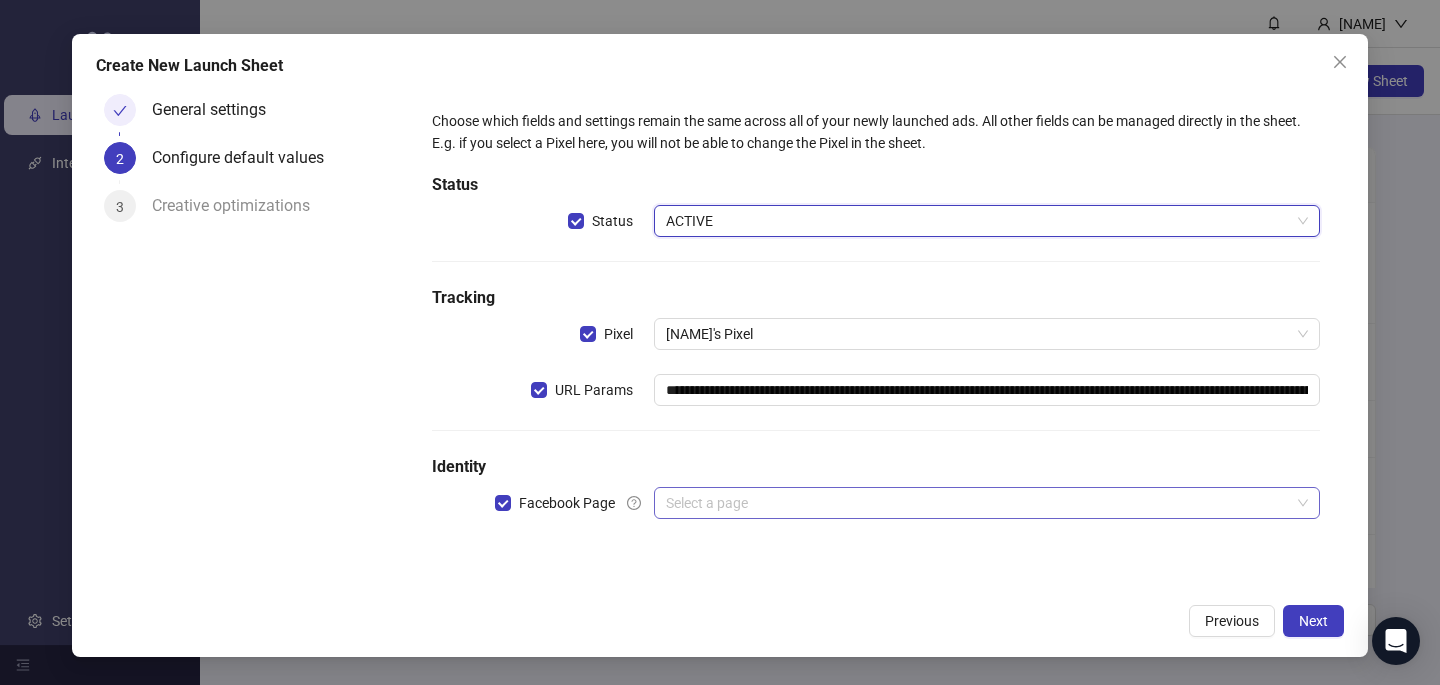 click at bounding box center (978, 503) 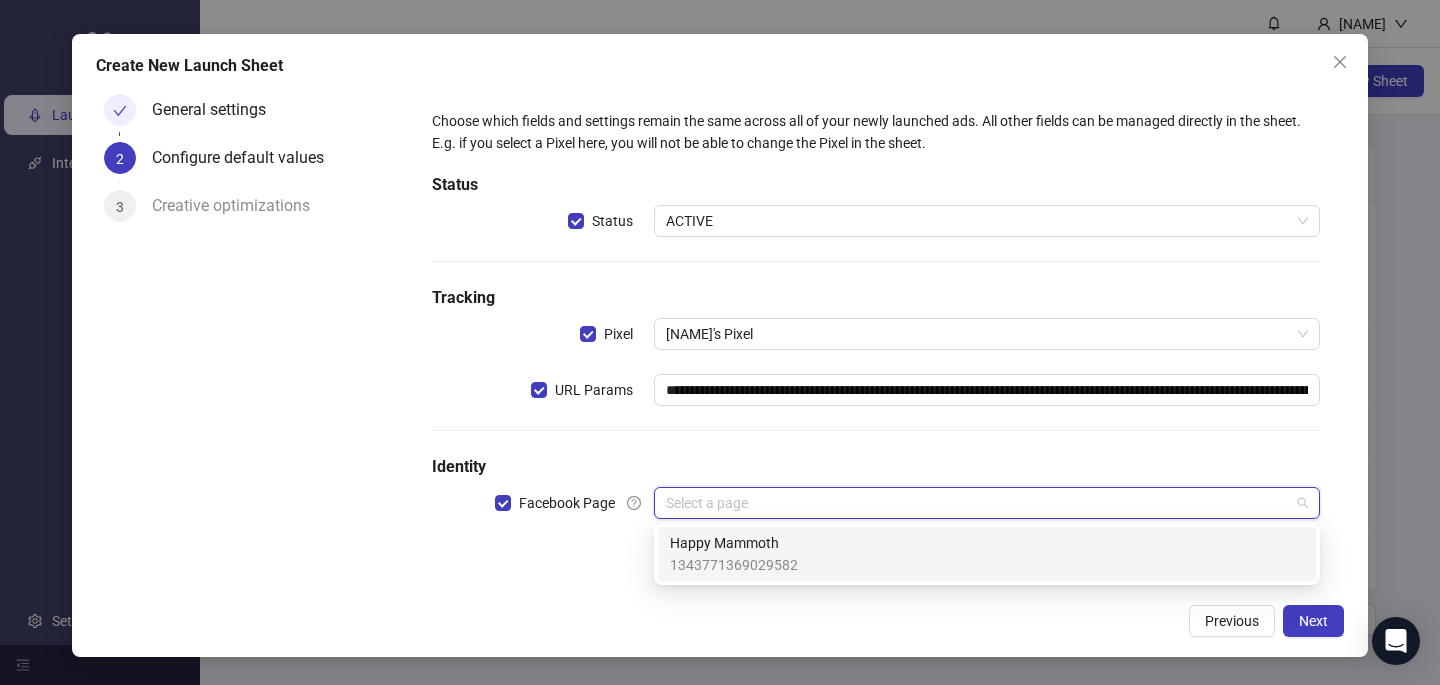 click on "Happy Mammoth" at bounding box center [734, 543] 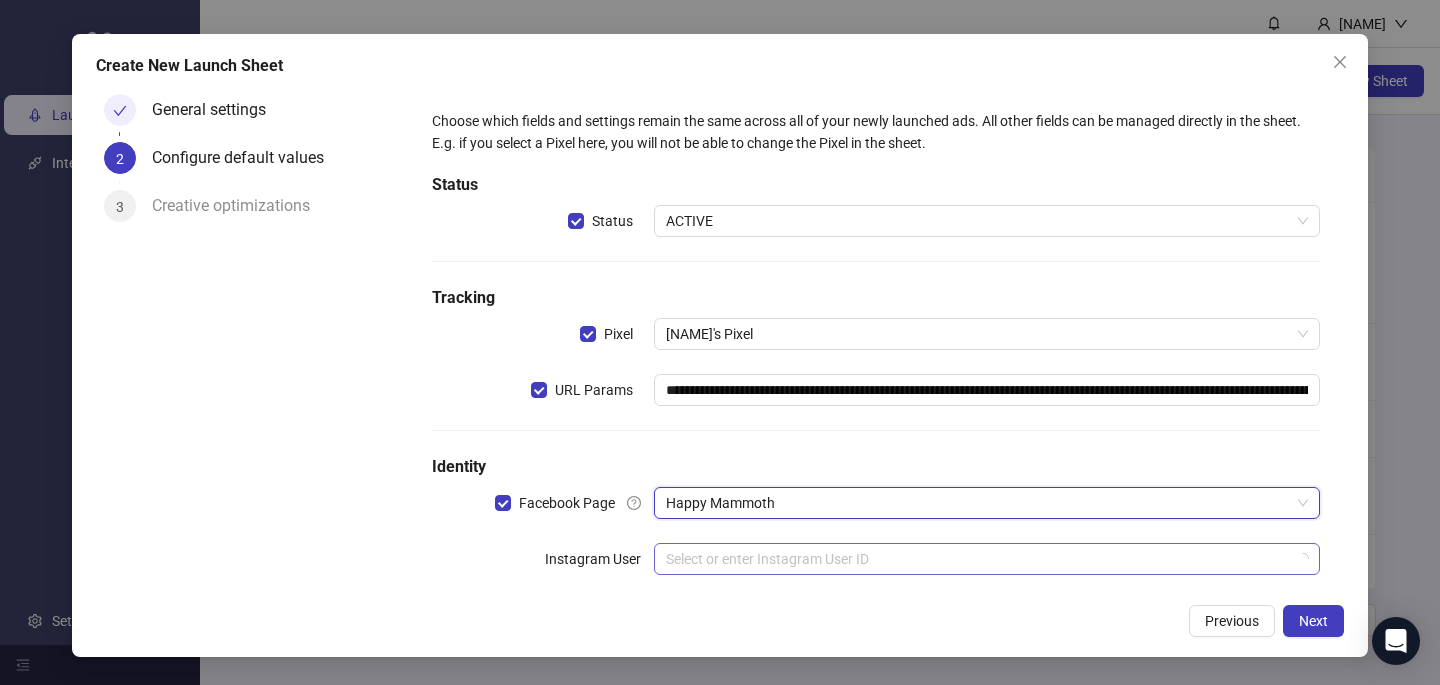 click at bounding box center (978, 559) 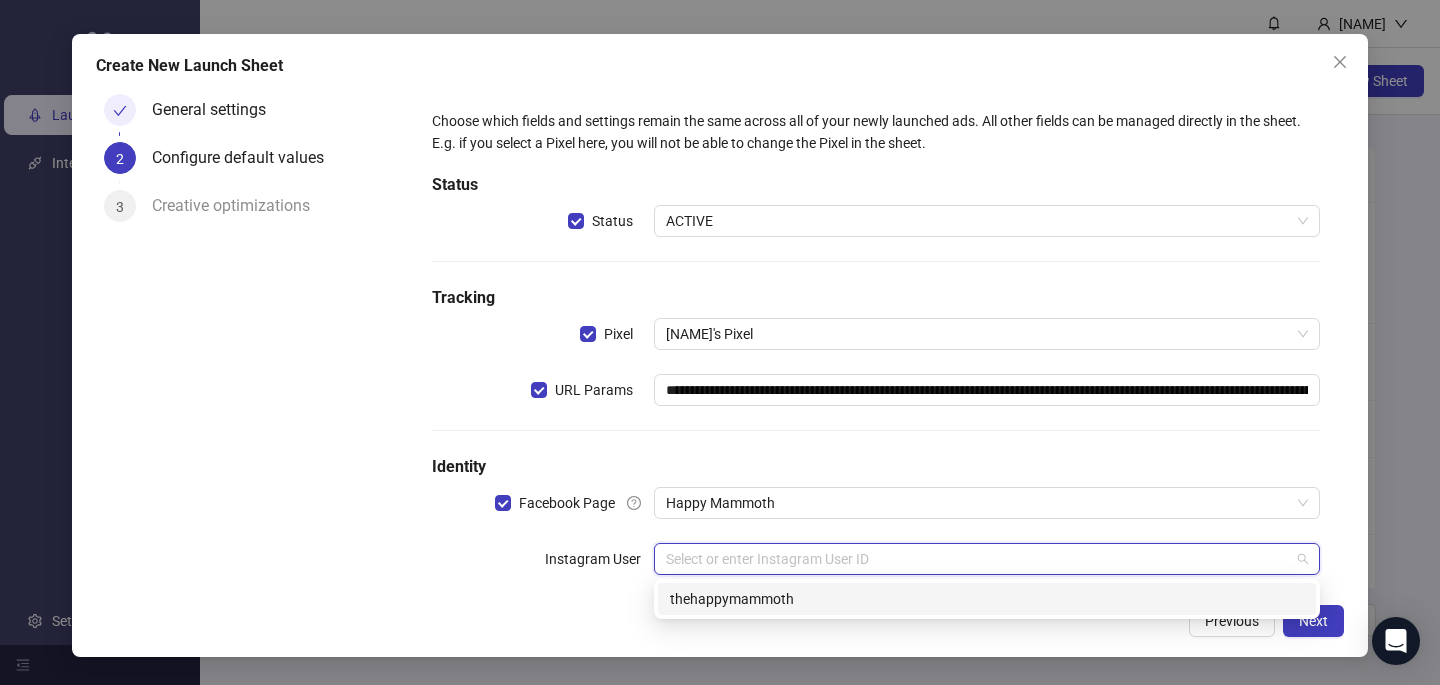 click on "thehappymammoth" at bounding box center (987, 599) 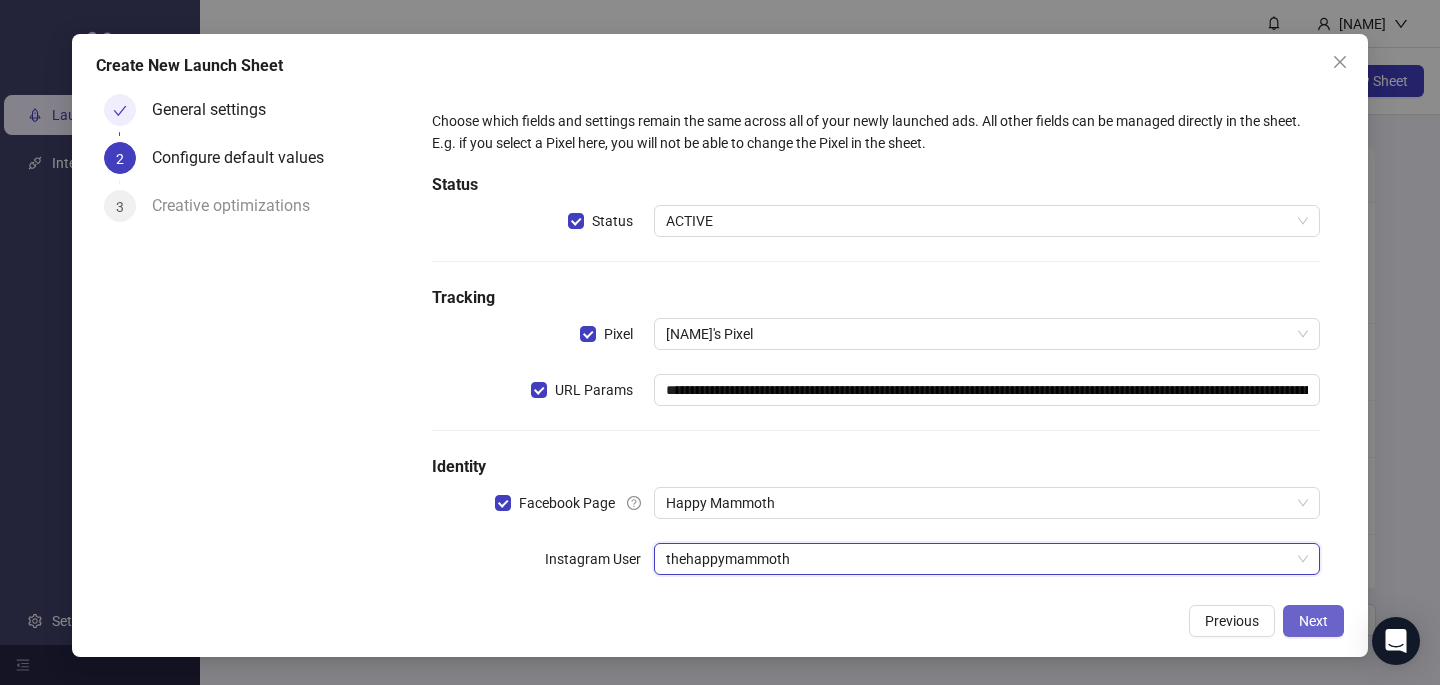 click on "Next" at bounding box center [1313, 621] 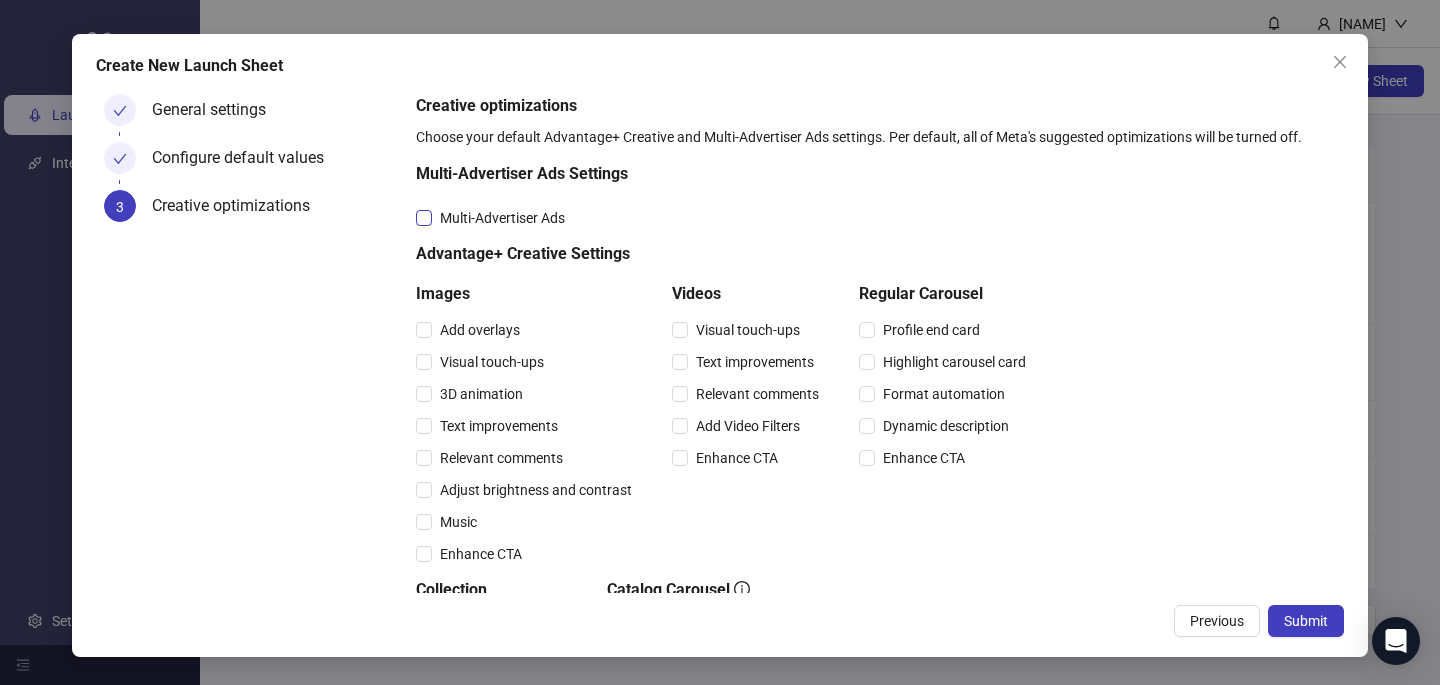 click on "Multi-Advertiser Ads" at bounding box center (502, 218) 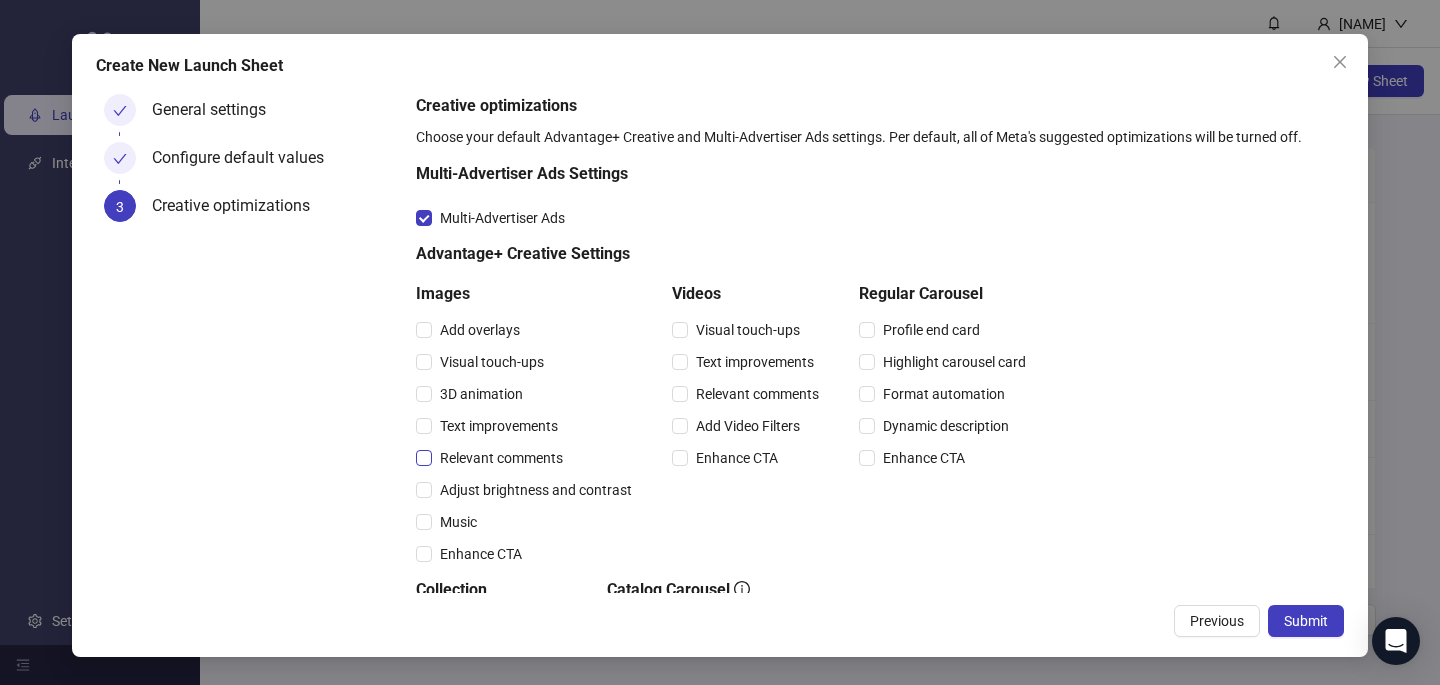click on "Relevant comments" at bounding box center [501, 458] 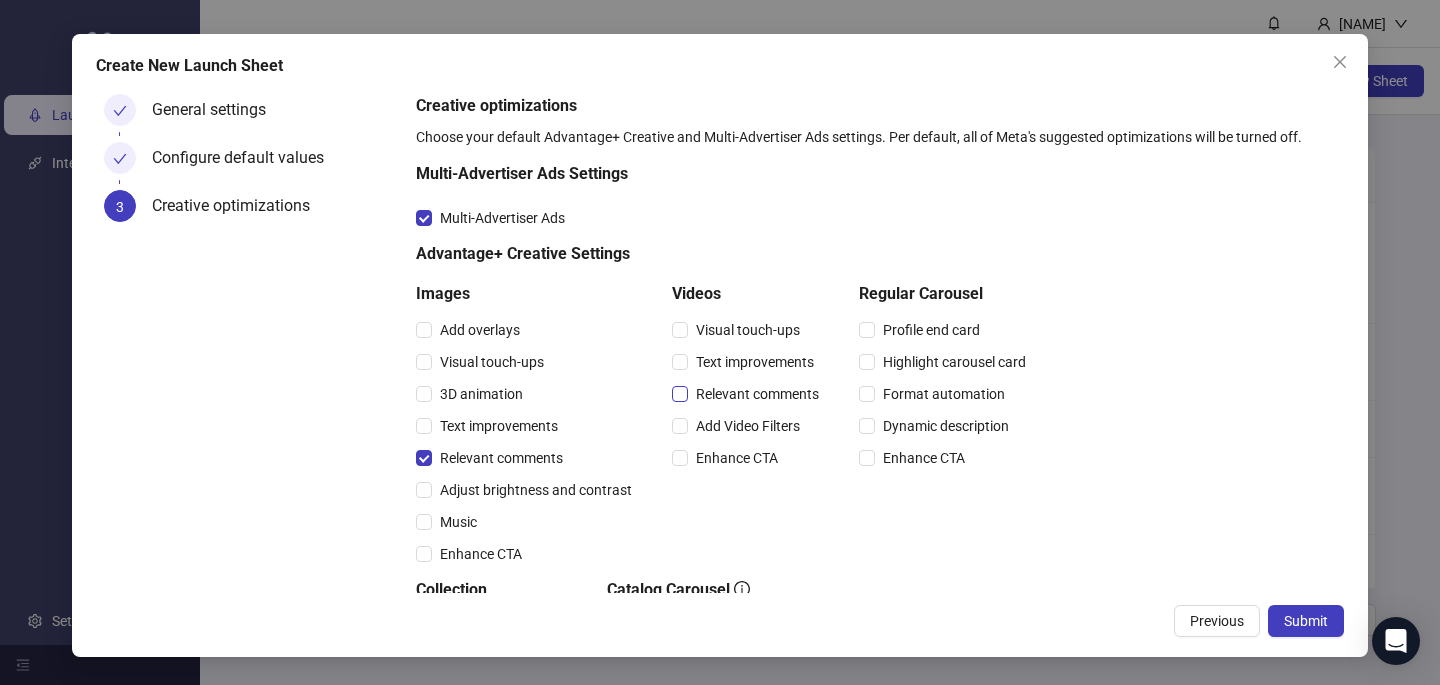 click on "Relevant comments" at bounding box center (757, 394) 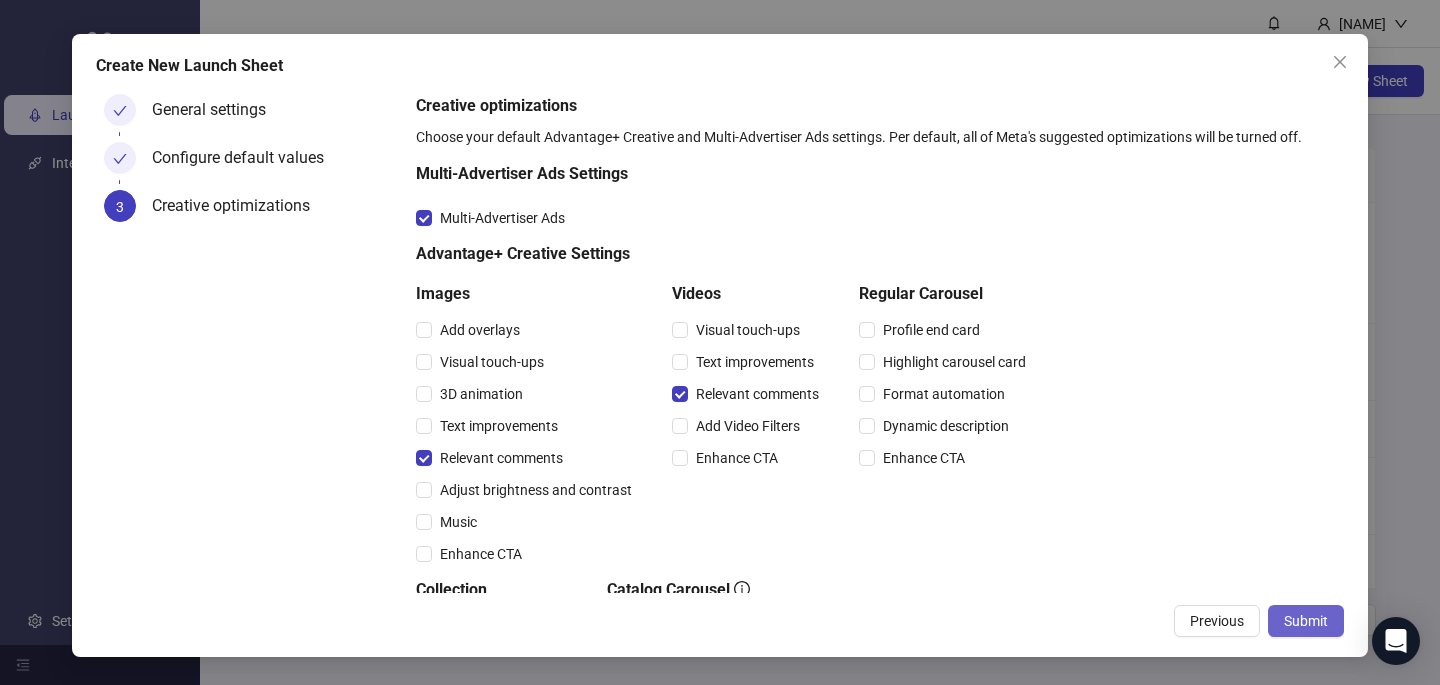 click on "Submit" at bounding box center [1306, 621] 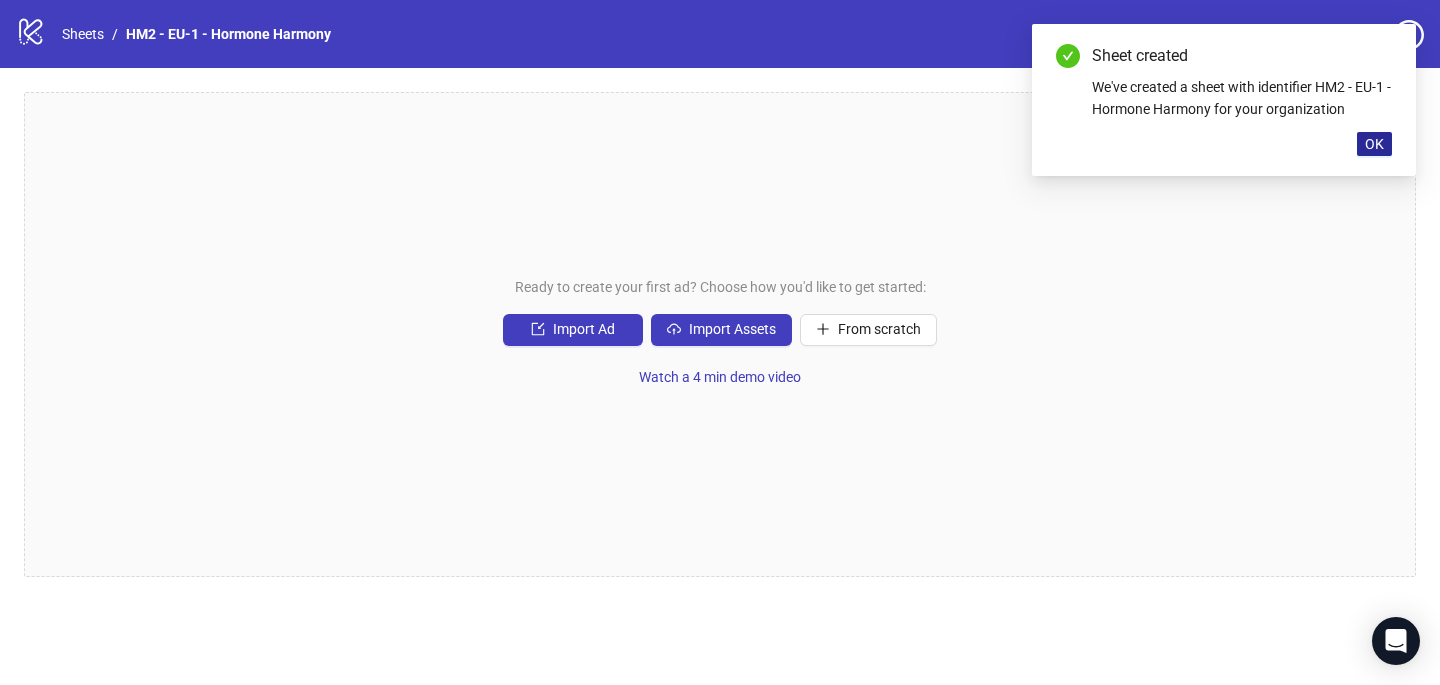 click on "OK" at bounding box center [1374, 144] 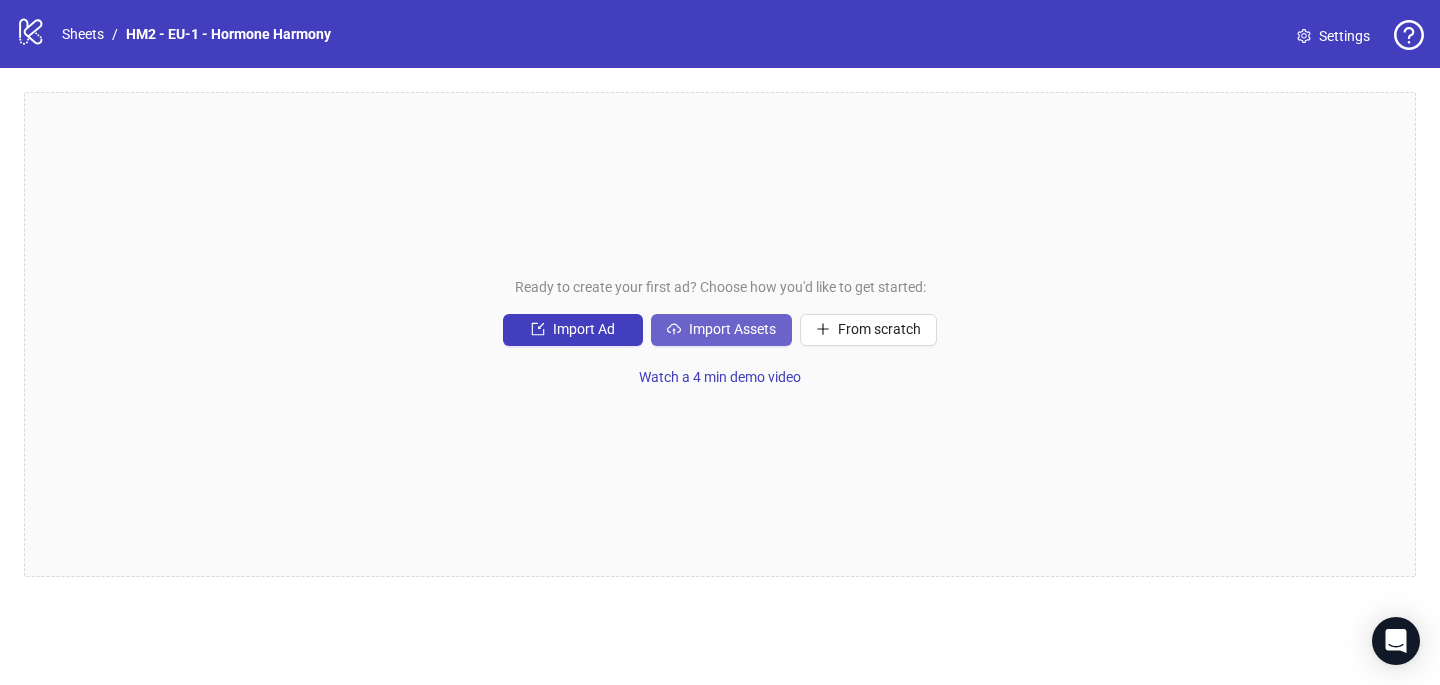 click on "Import Assets" at bounding box center (721, 330) 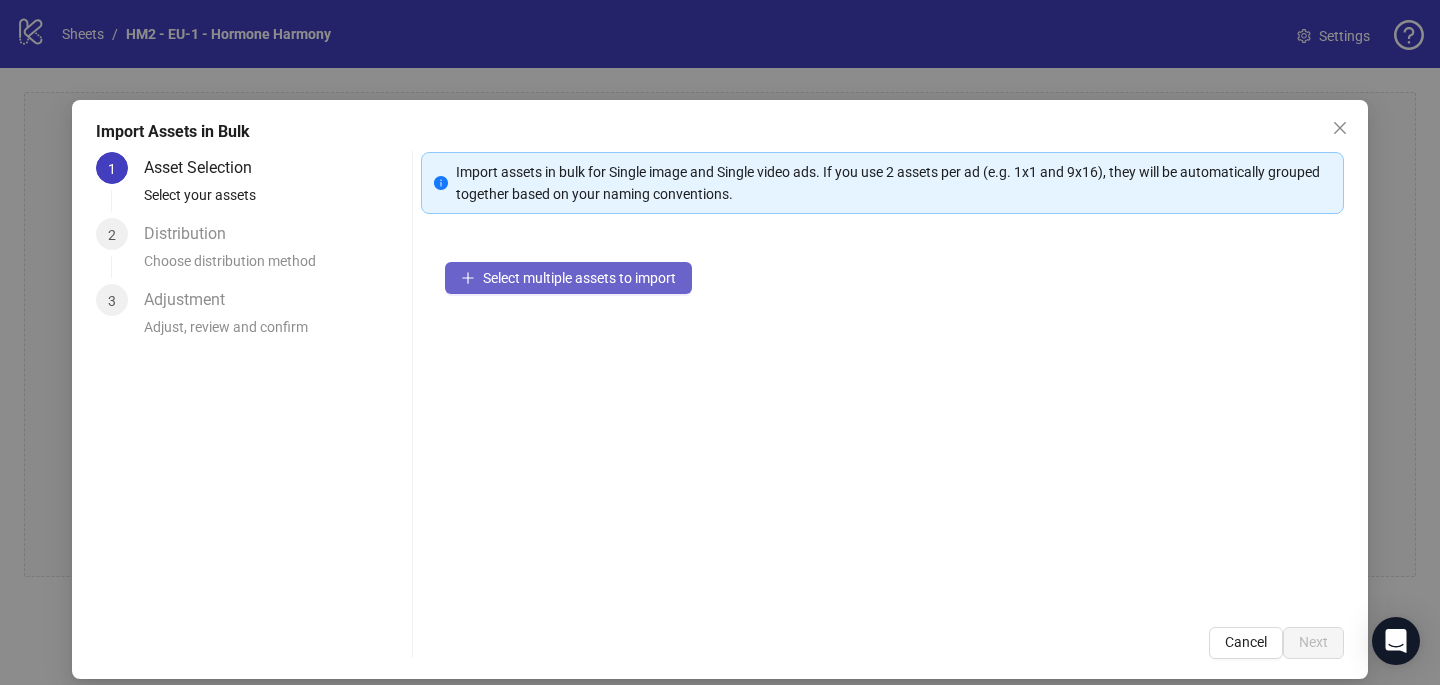 click on "Select multiple assets to import" at bounding box center (579, 278) 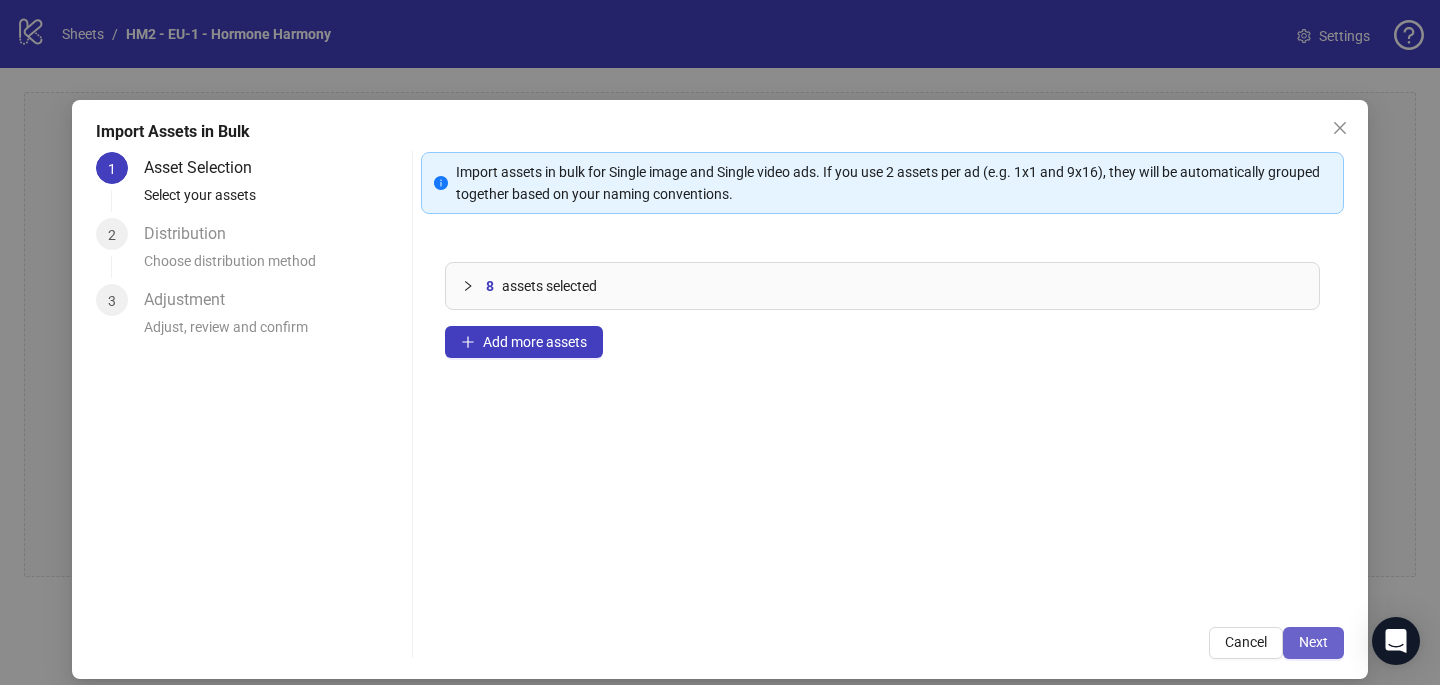 click on "Next" at bounding box center (1313, 642) 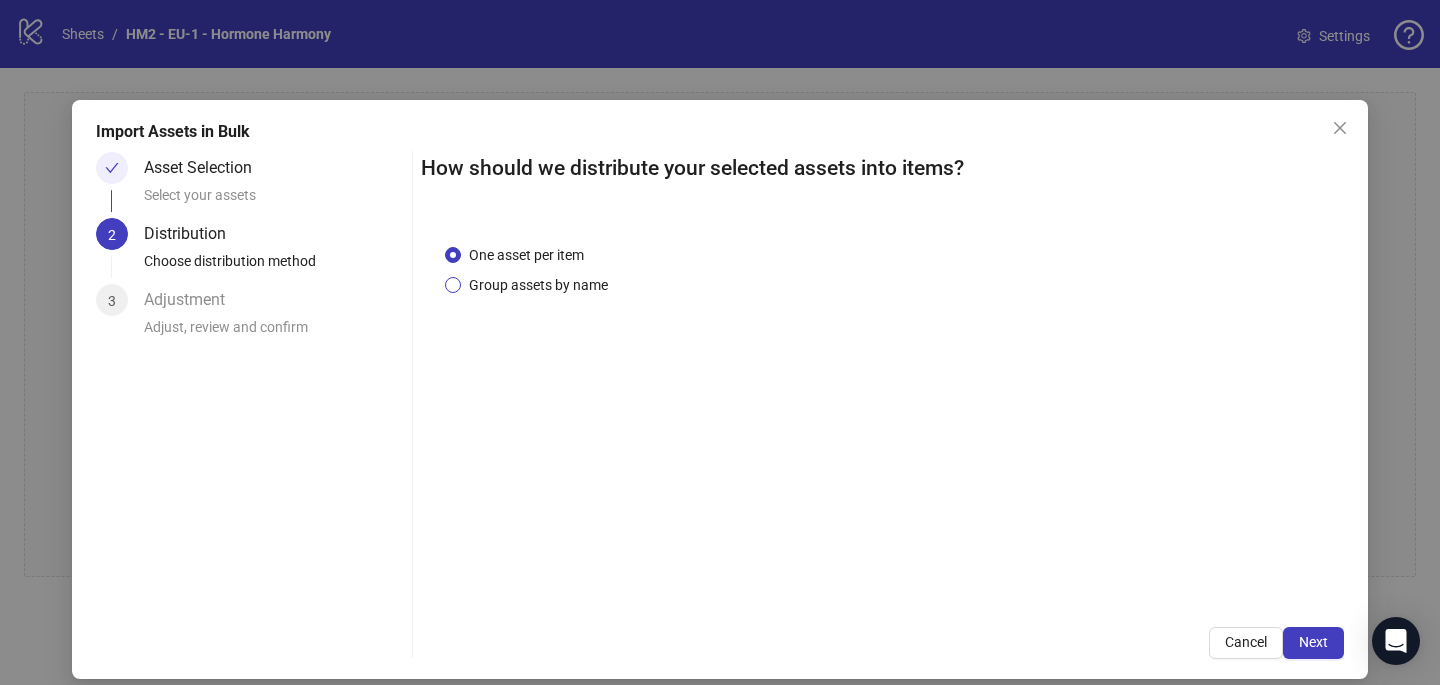 click on "Group assets by name" at bounding box center [538, 285] 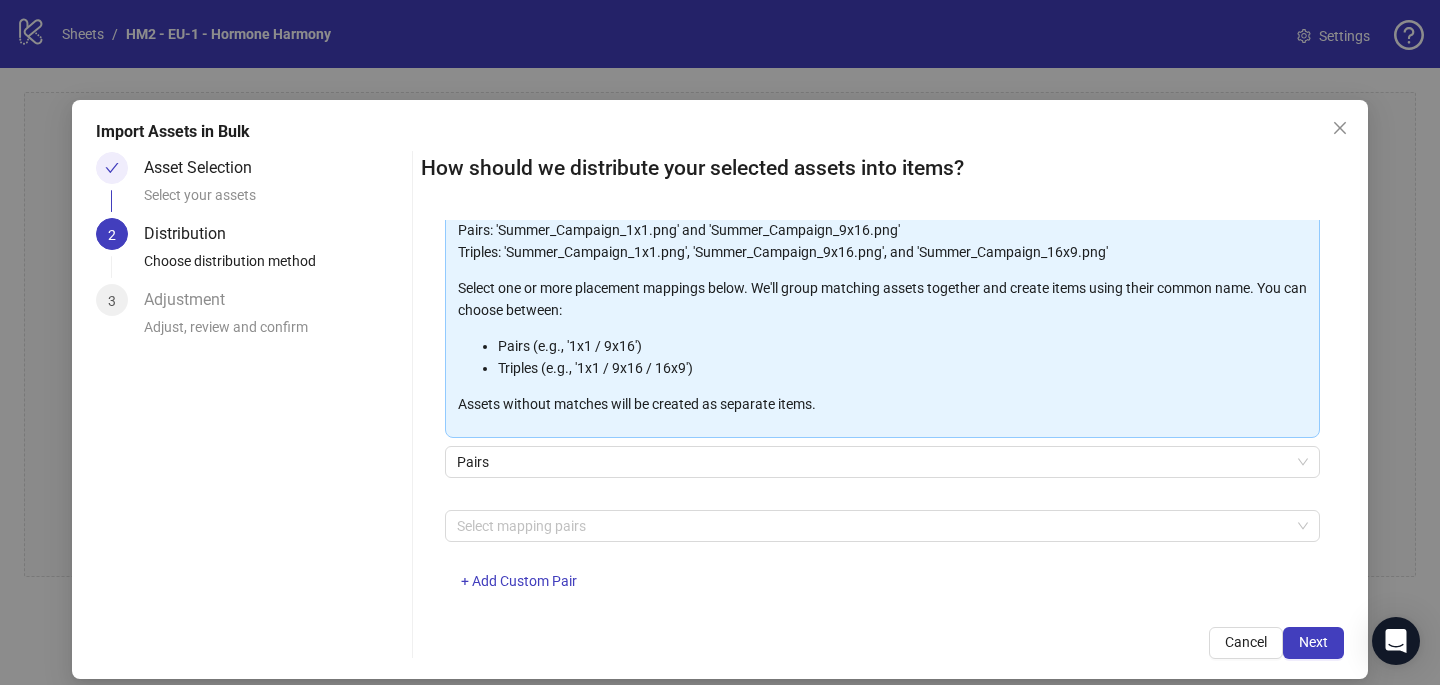 scroll, scrollTop: 198, scrollLeft: 0, axis: vertical 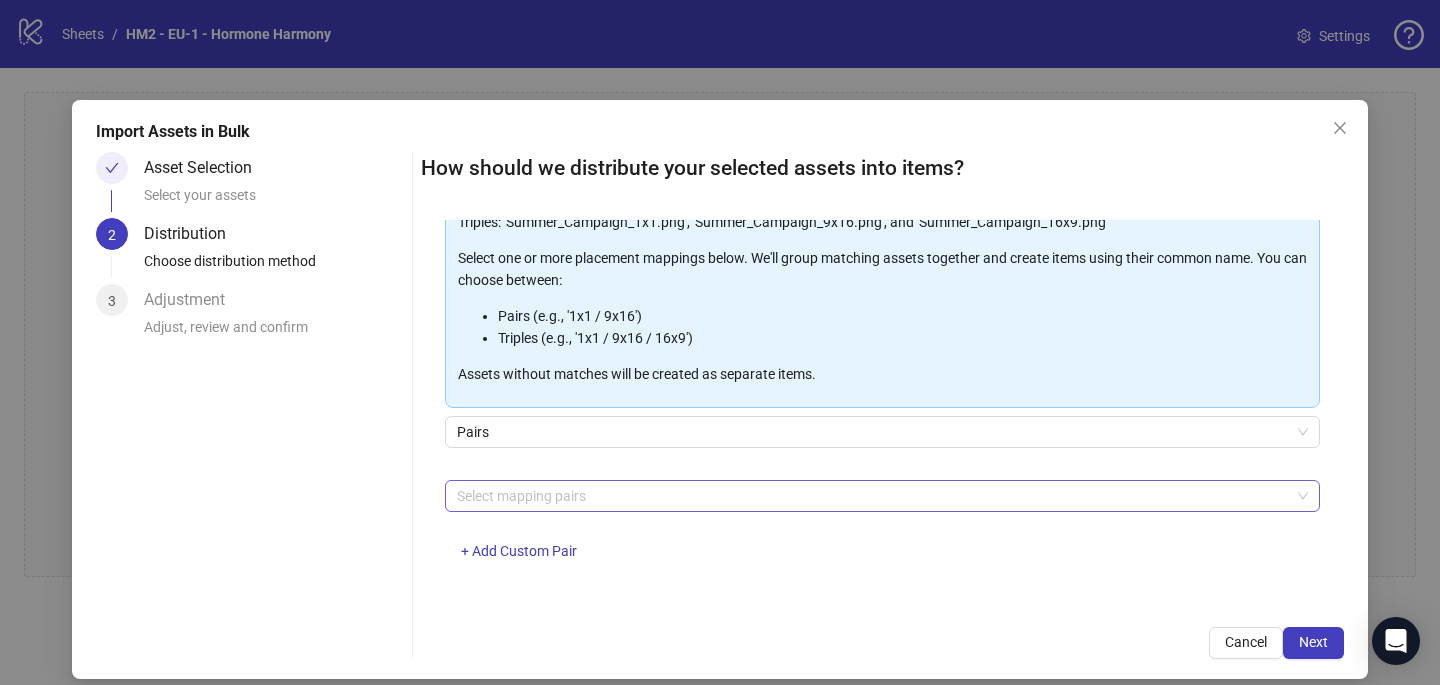 click at bounding box center (872, 496) 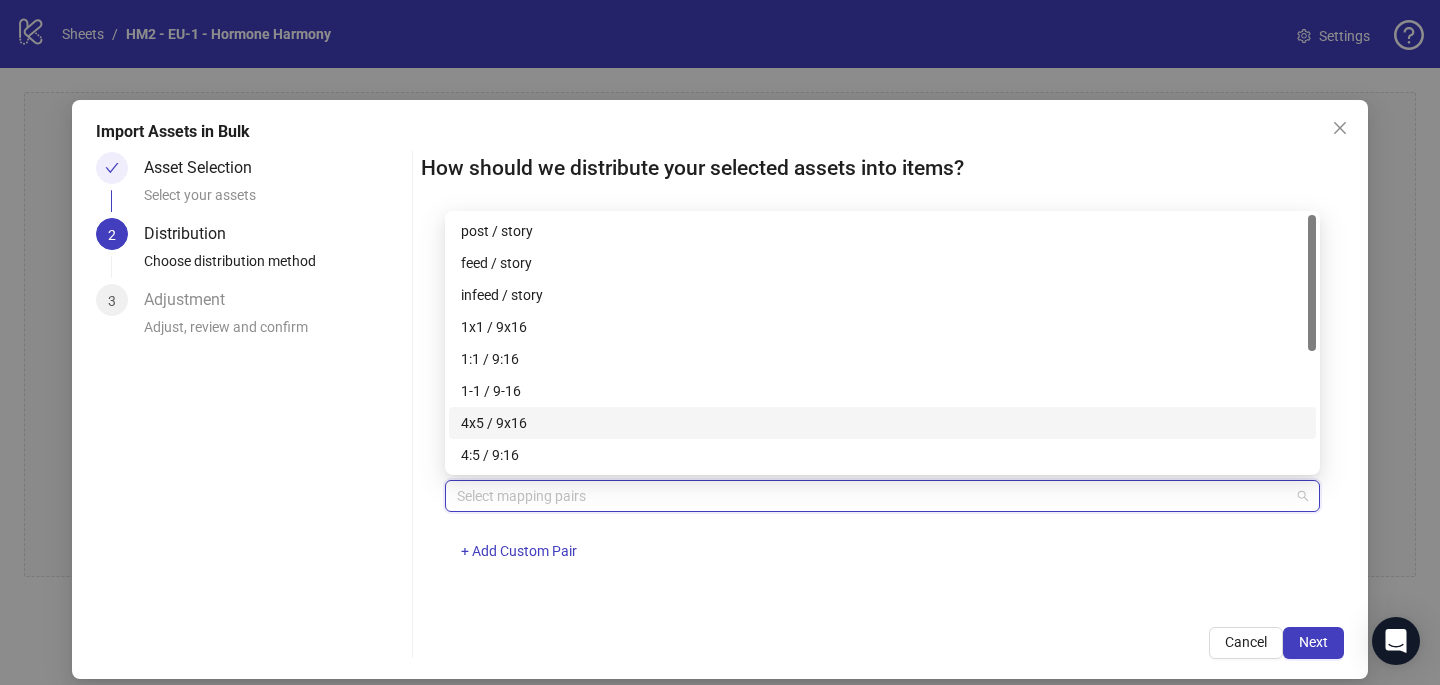 click on "4x5 / 9x16" at bounding box center (882, 423) 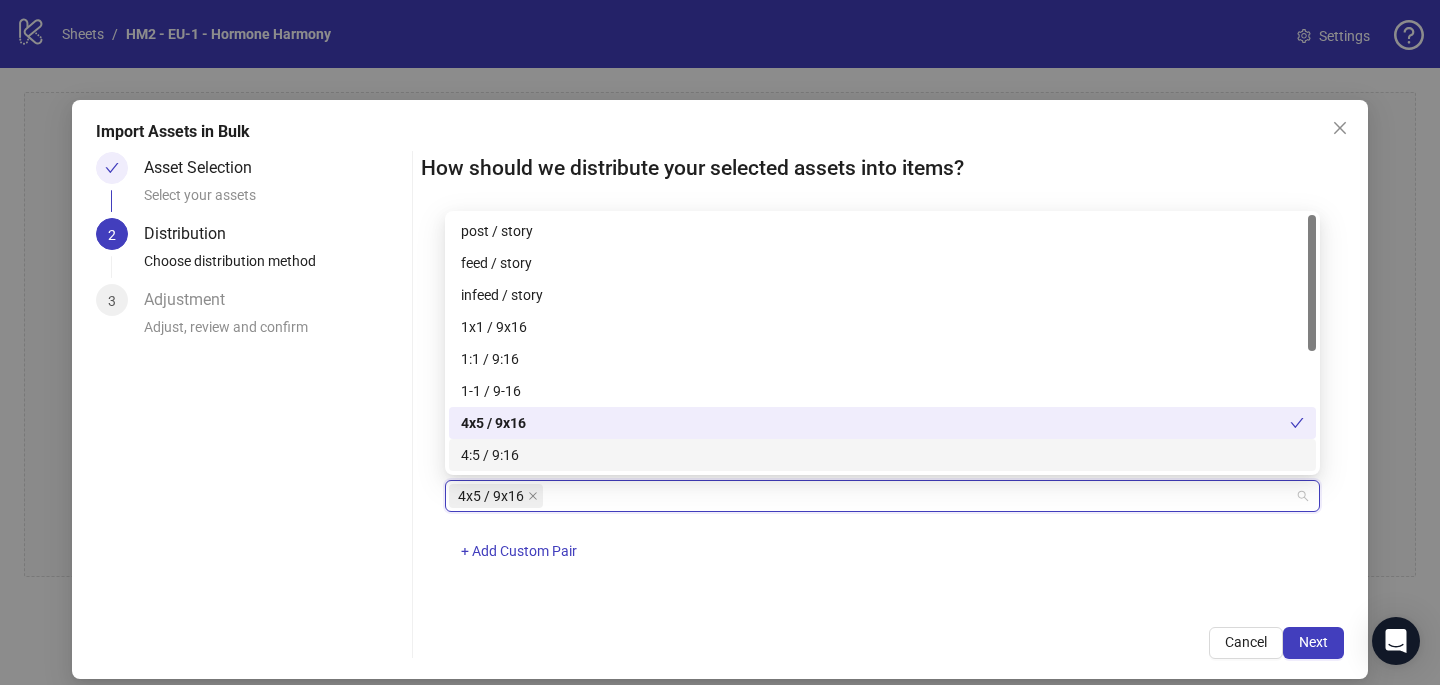 click on "One asset per item Group assets by name Assets must follow a consistent naming pattern to use this feature. Examples: Pairs: 'Summer_Campaign_1x1.png' and 'Summer_Campaign_9x16.png' Triples: 'Summer_Campaign_1x1.png', 'Summer_Campaign_9x16.png', and 'Summer_Campaign_16x9.png' Select one or more placement mappings below. We'll group matching assets together and create items using their common name. You can choose between: Pairs (e.g., '1x1 / 9x16') Triples (e.g., '1x1 / 9x16 / 16x9') Assets without matches will be created as separate items. Pairs 4x5 / 9x16   + Add Custom Pair" at bounding box center (882, 411) 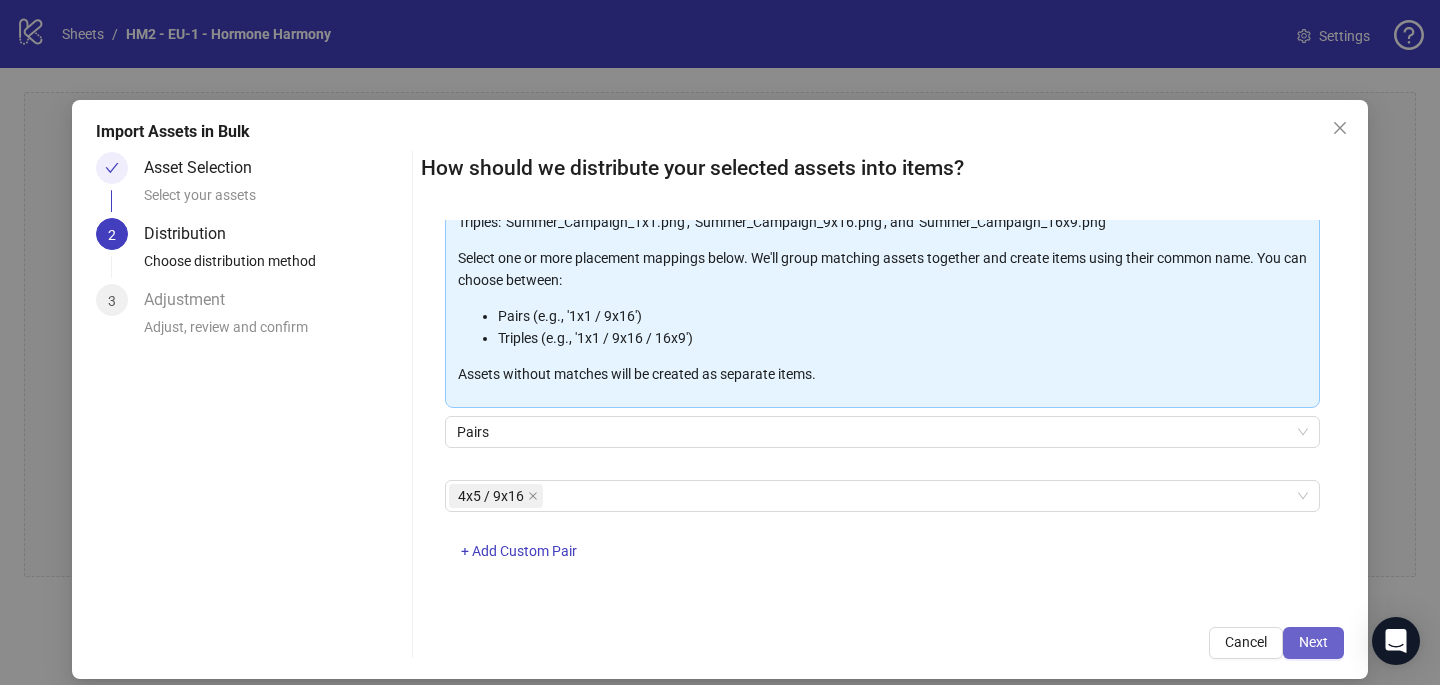 click on "Next" at bounding box center [1313, 643] 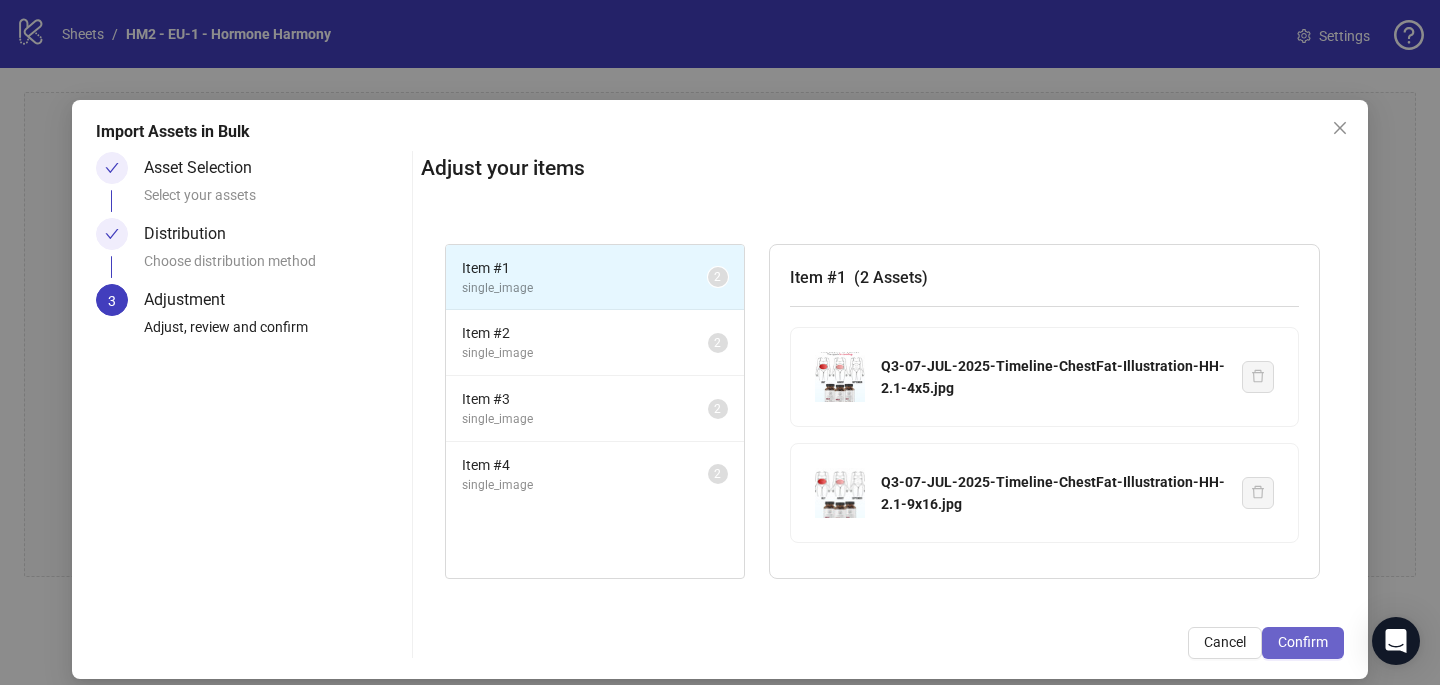 click on "Confirm" at bounding box center (1303, 642) 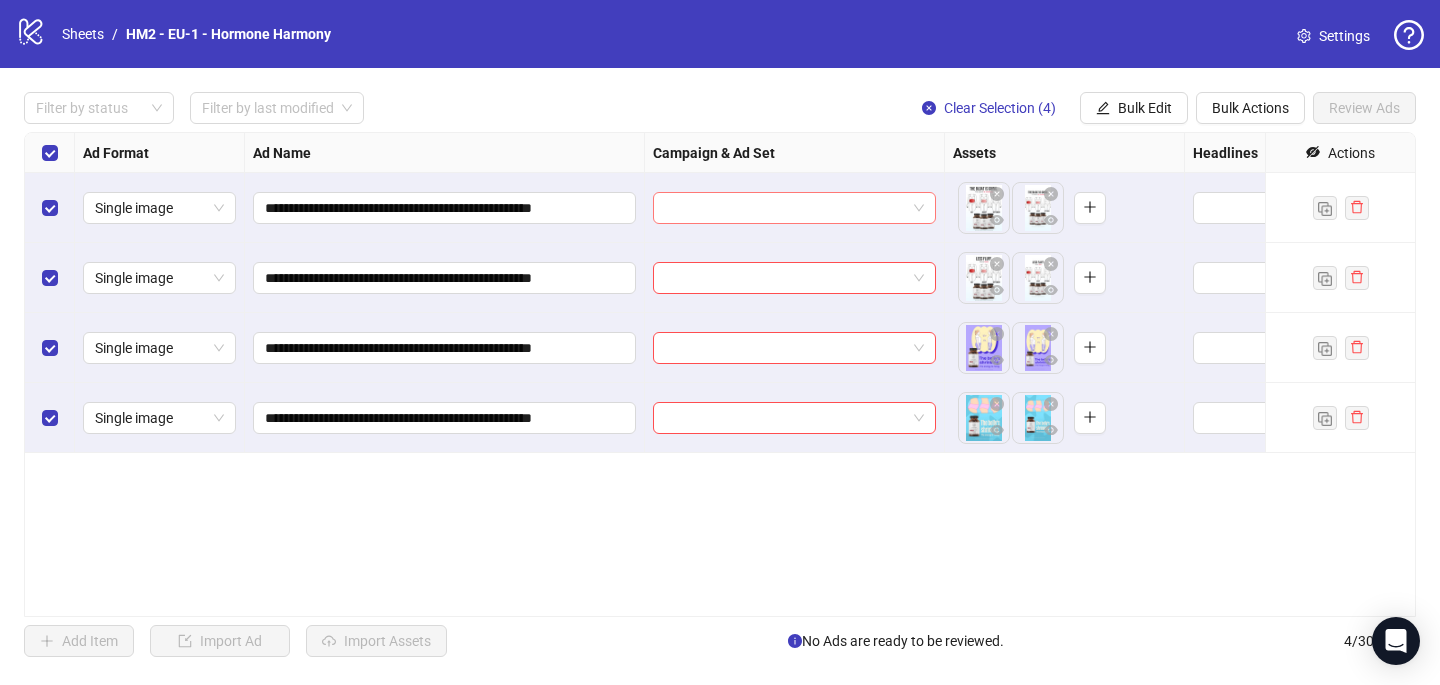 click at bounding box center [785, 208] 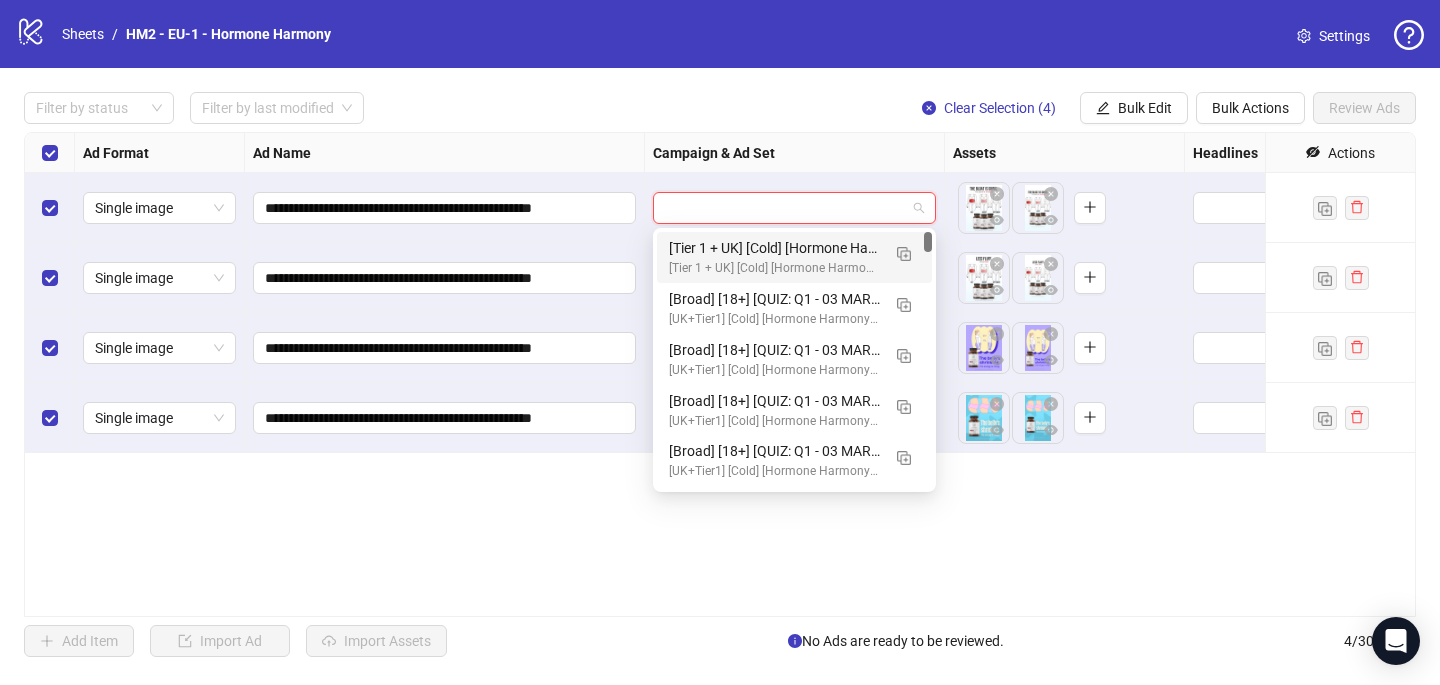 paste on "**********" 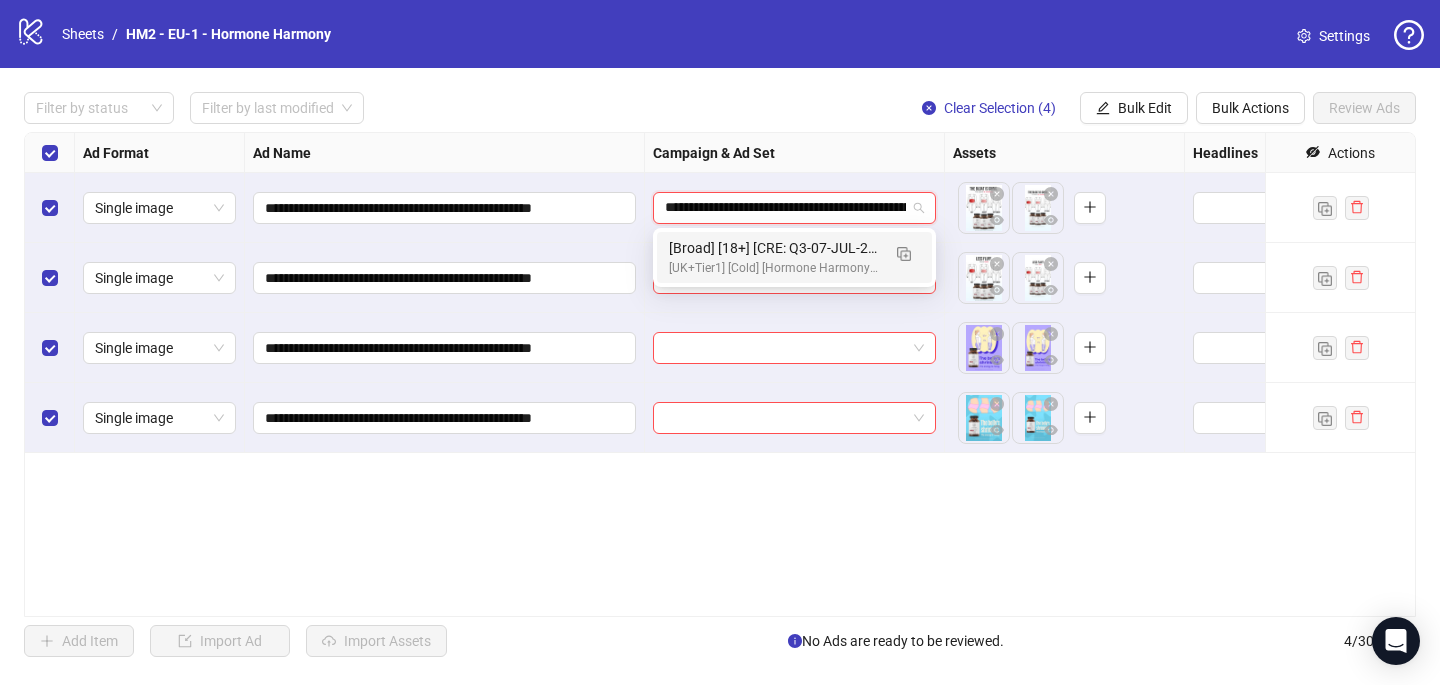 scroll, scrollTop: 0, scrollLeft: 874, axis: horizontal 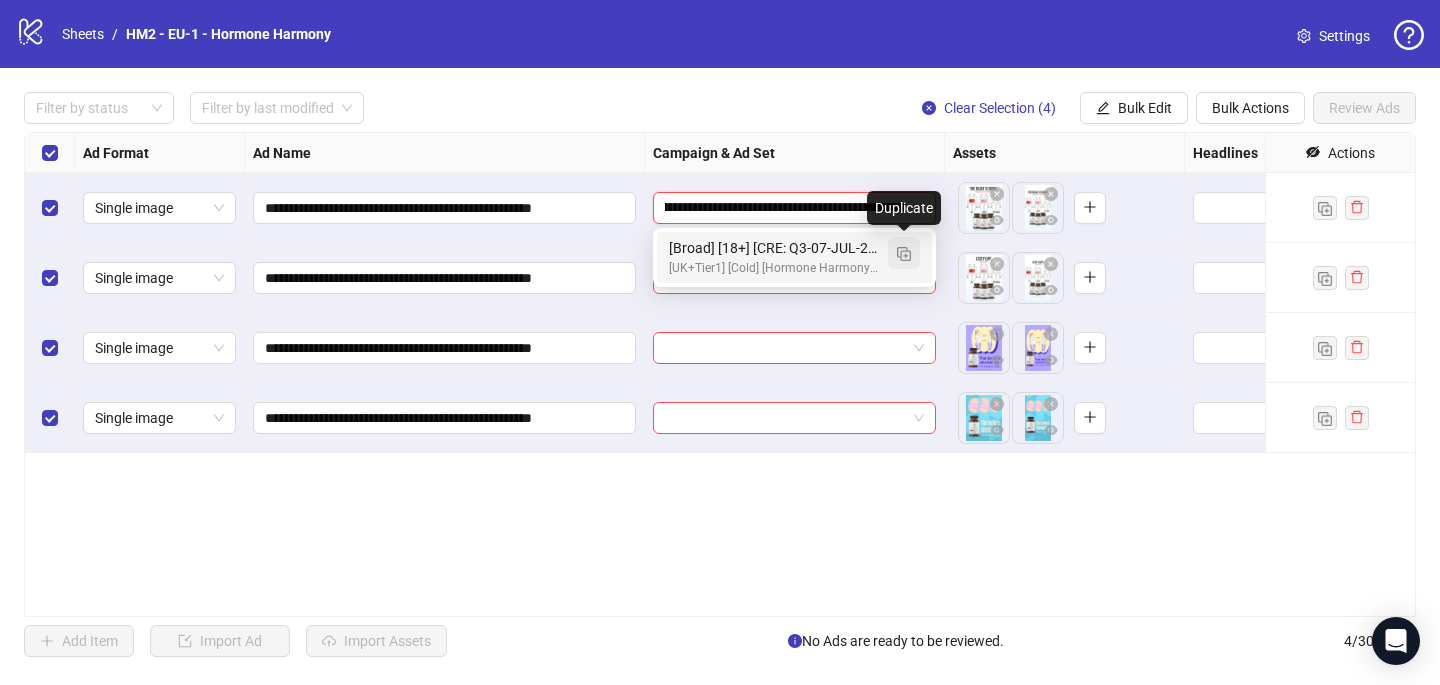 click at bounding box center [904, 254] 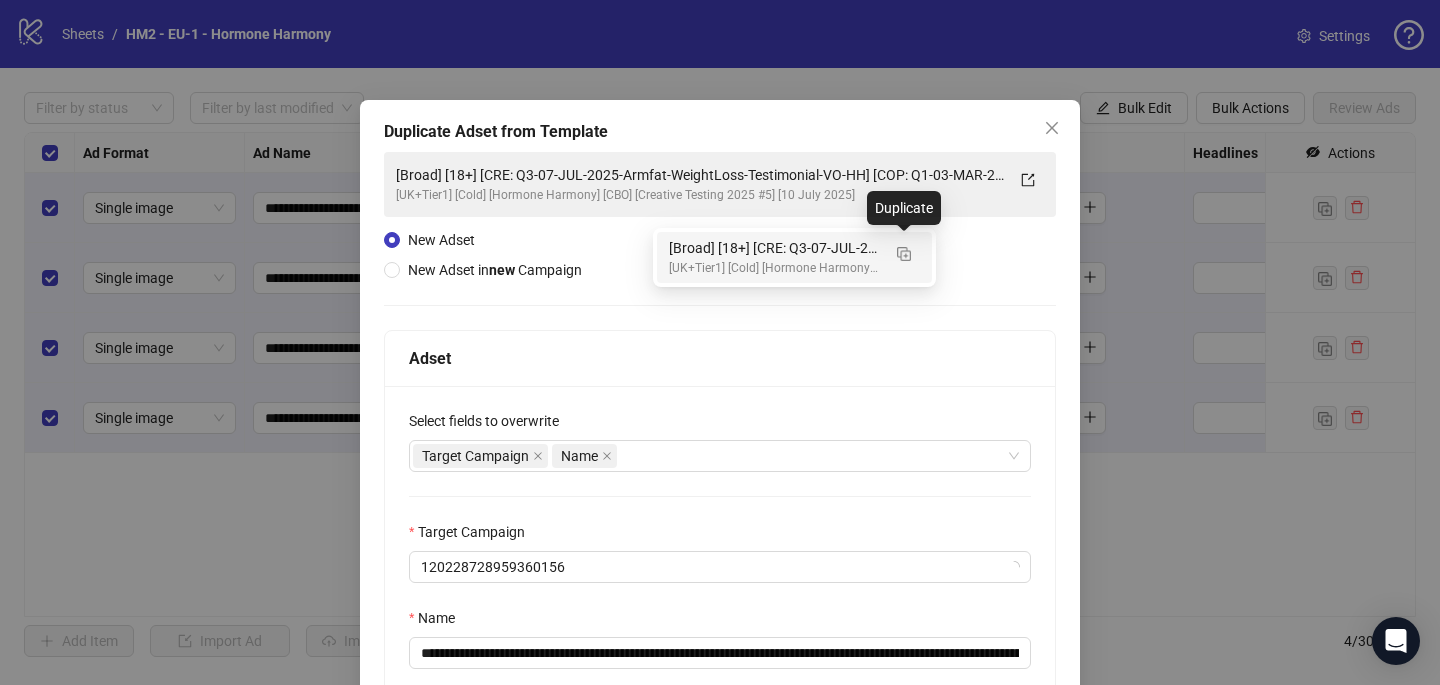 type on "**********" 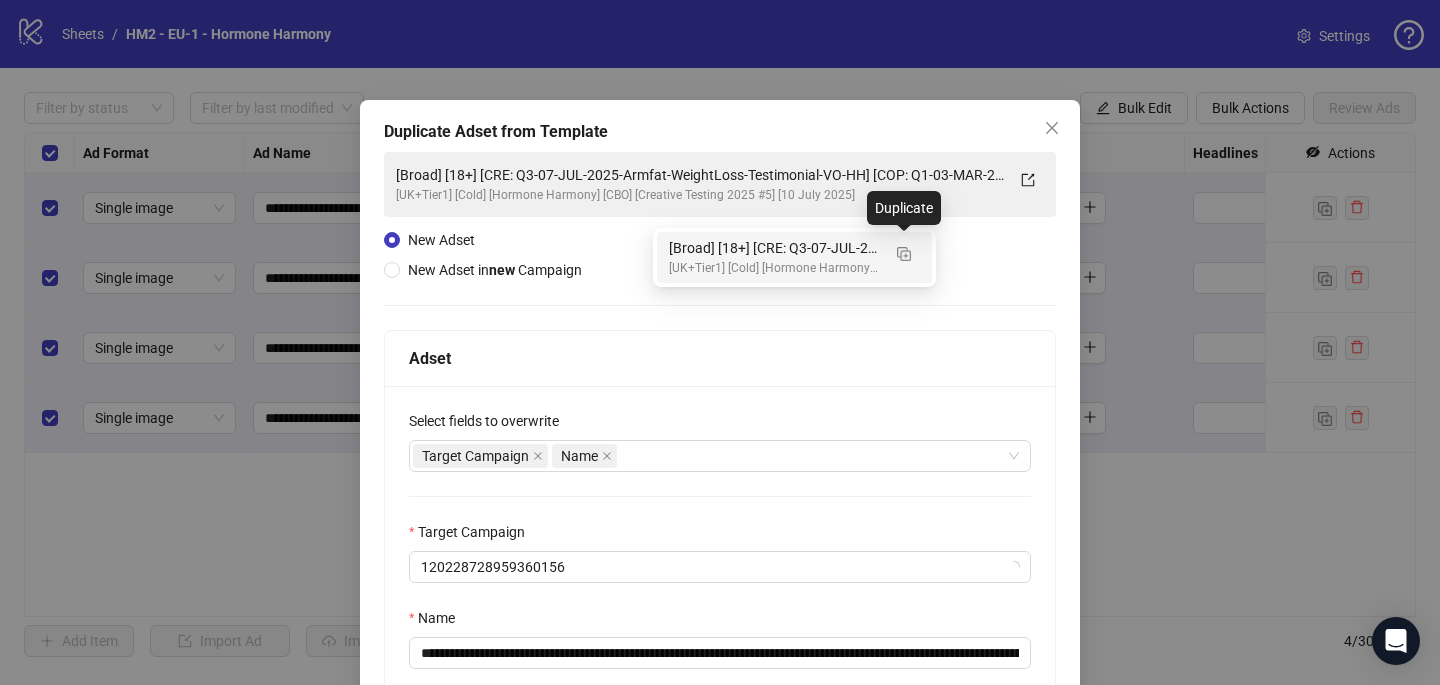 type 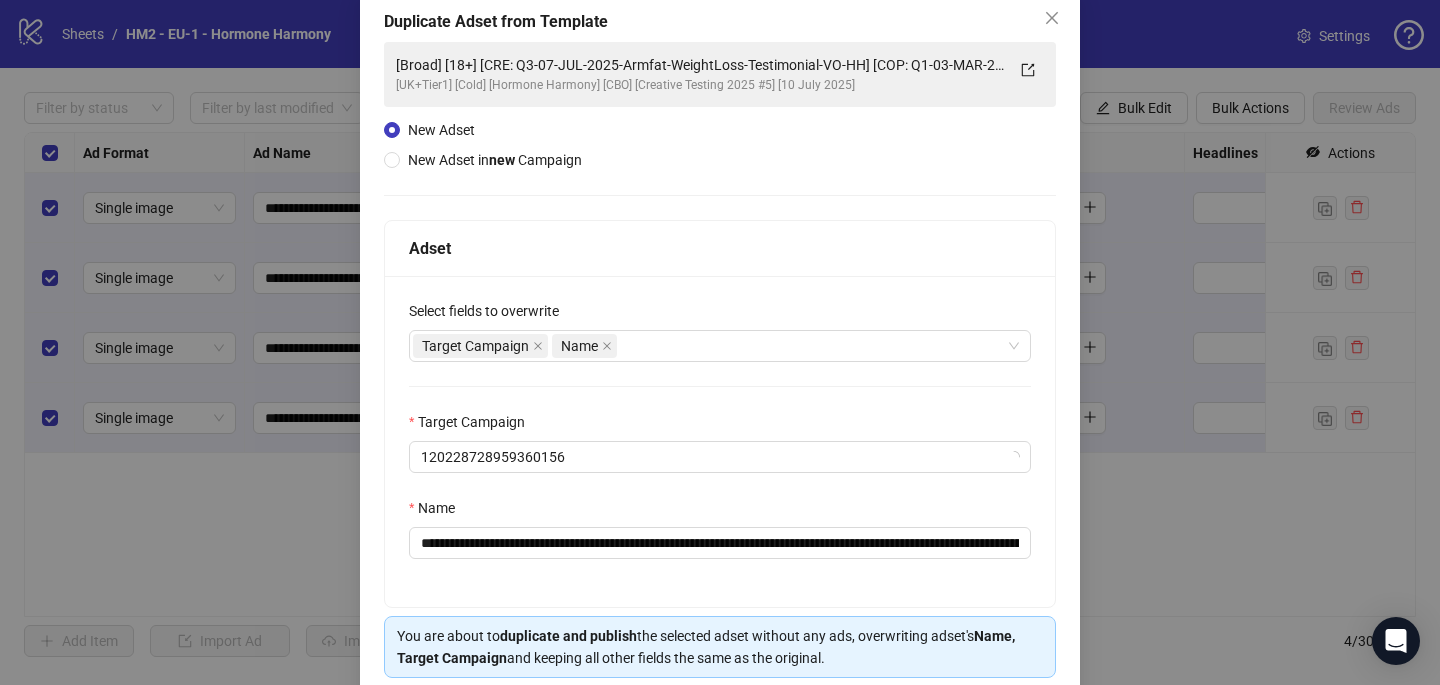 scroll, scrollTop: 192, scrollLeft: 0, axis: vertical 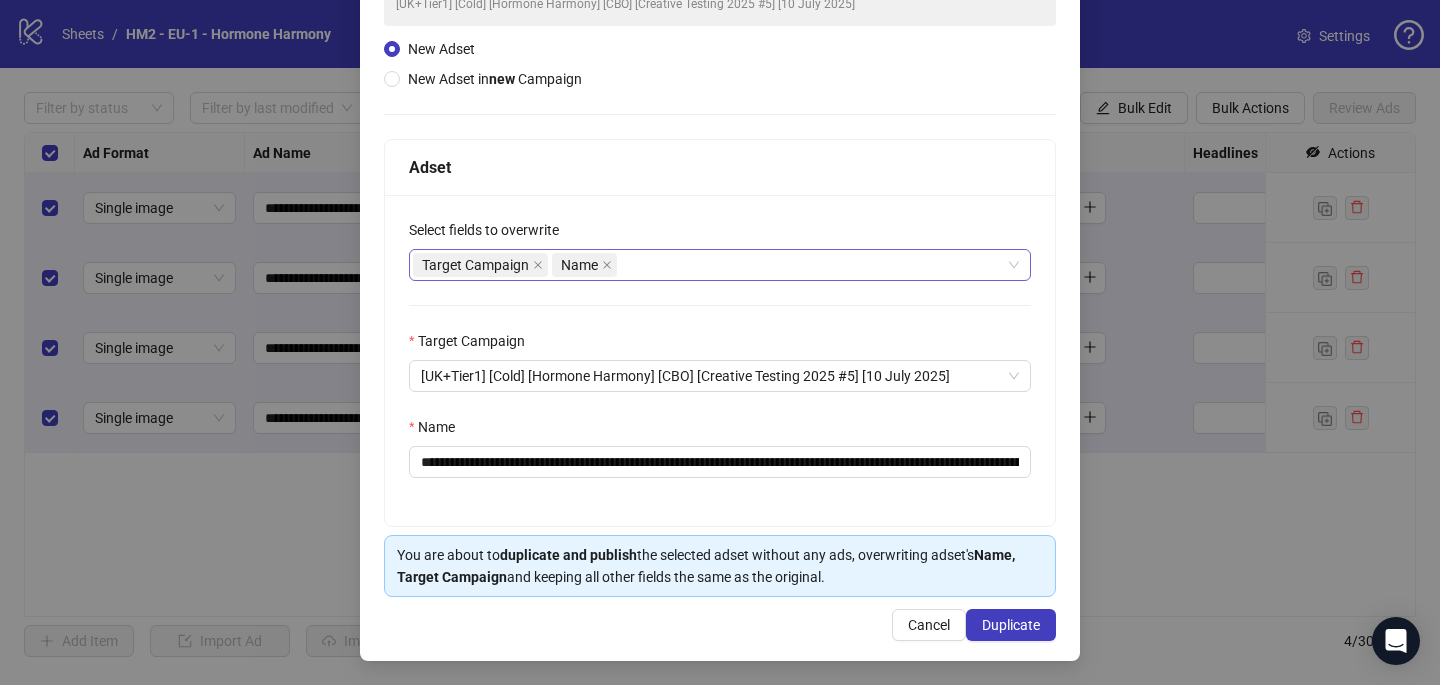 click on "Target Campaign Name" at bounding box center [709, 265] 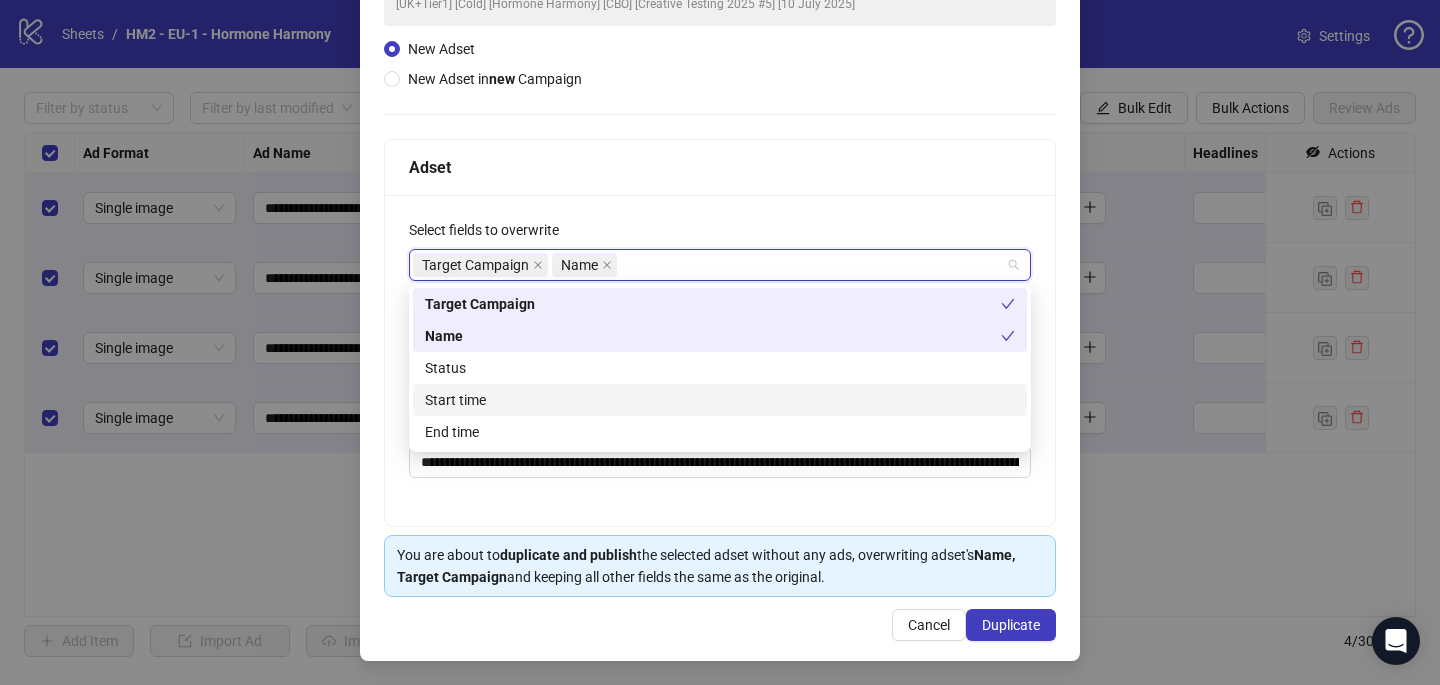 click on "Start time" at bounding box center [720, 400] 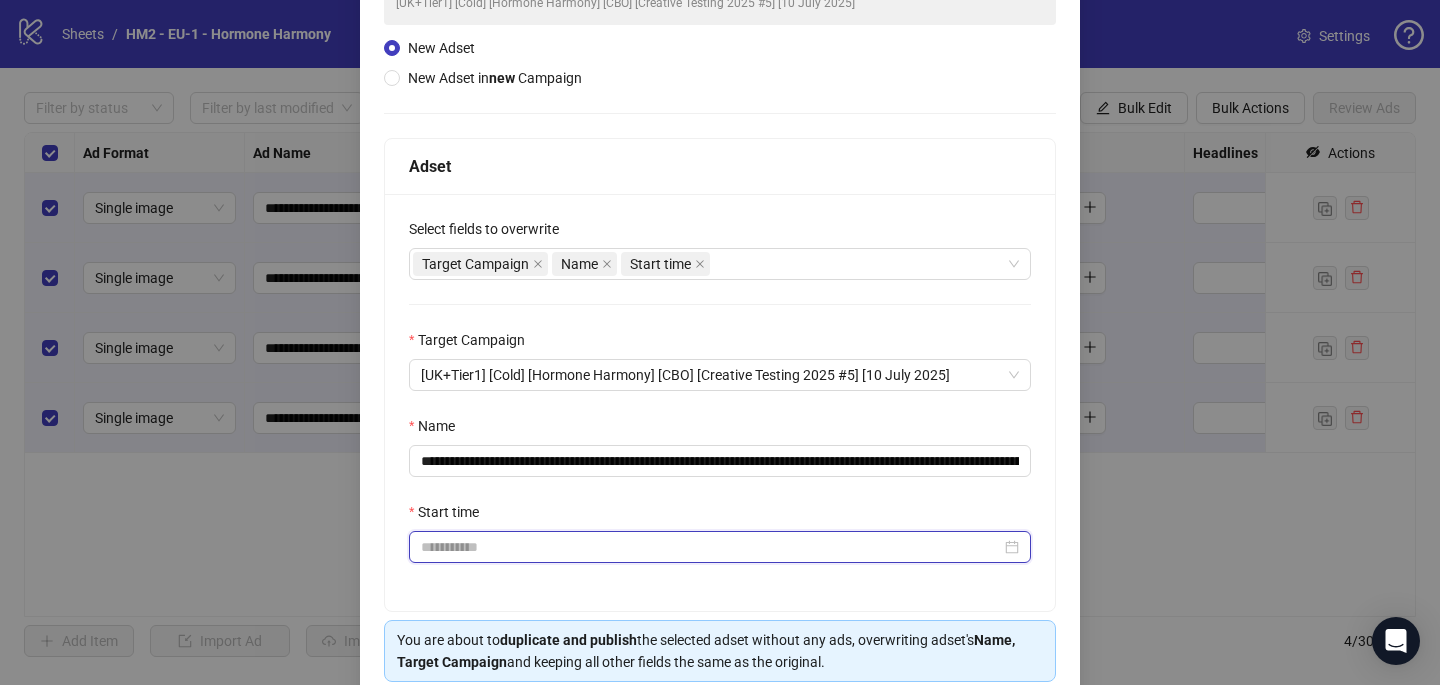 click on "Start time" at bounding box center (711, 547) 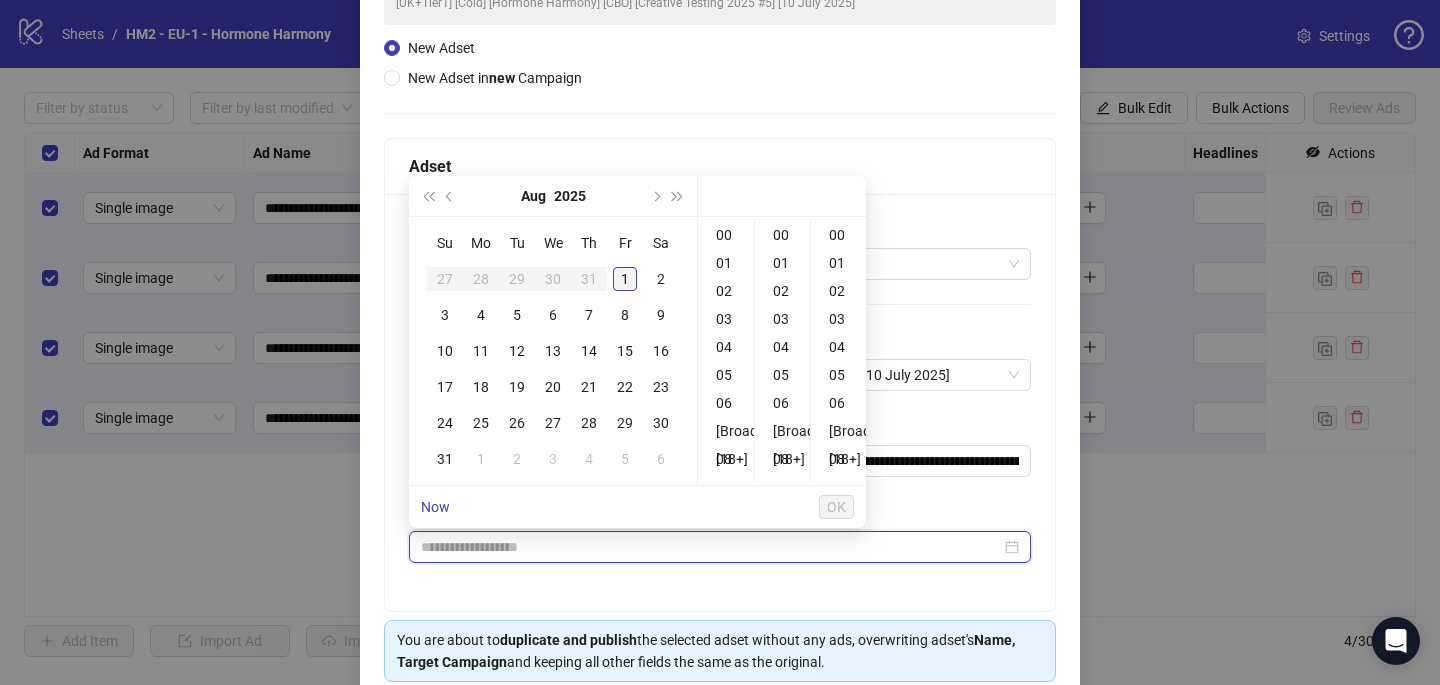 type on "**********" 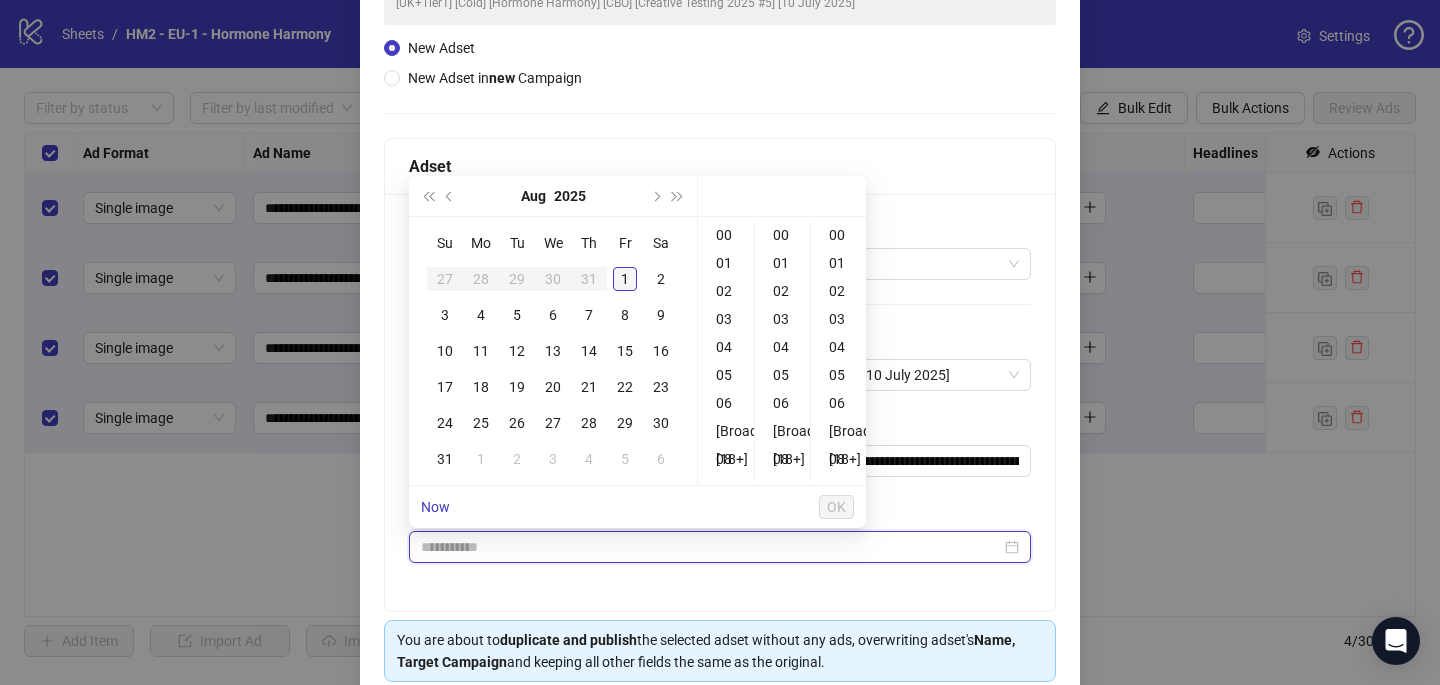 type on "**********" 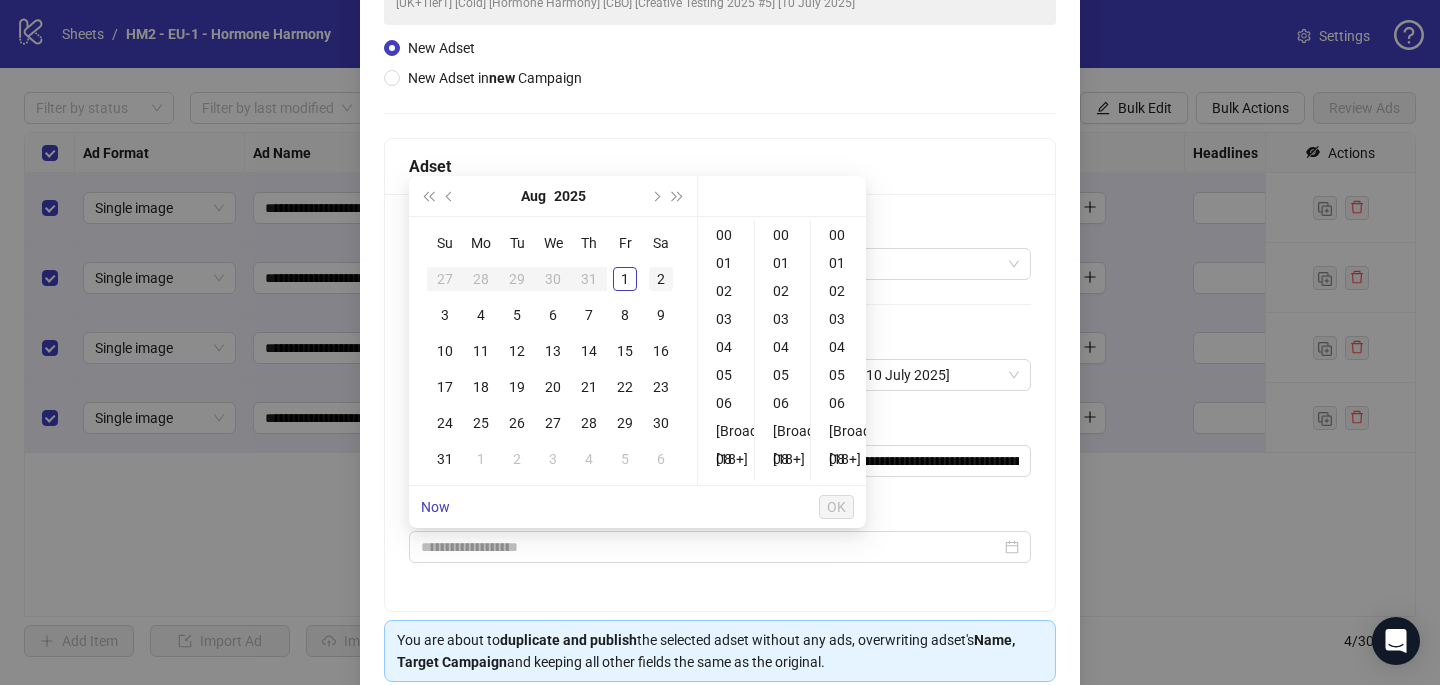 click on "2" at bounding box center (661, 279) 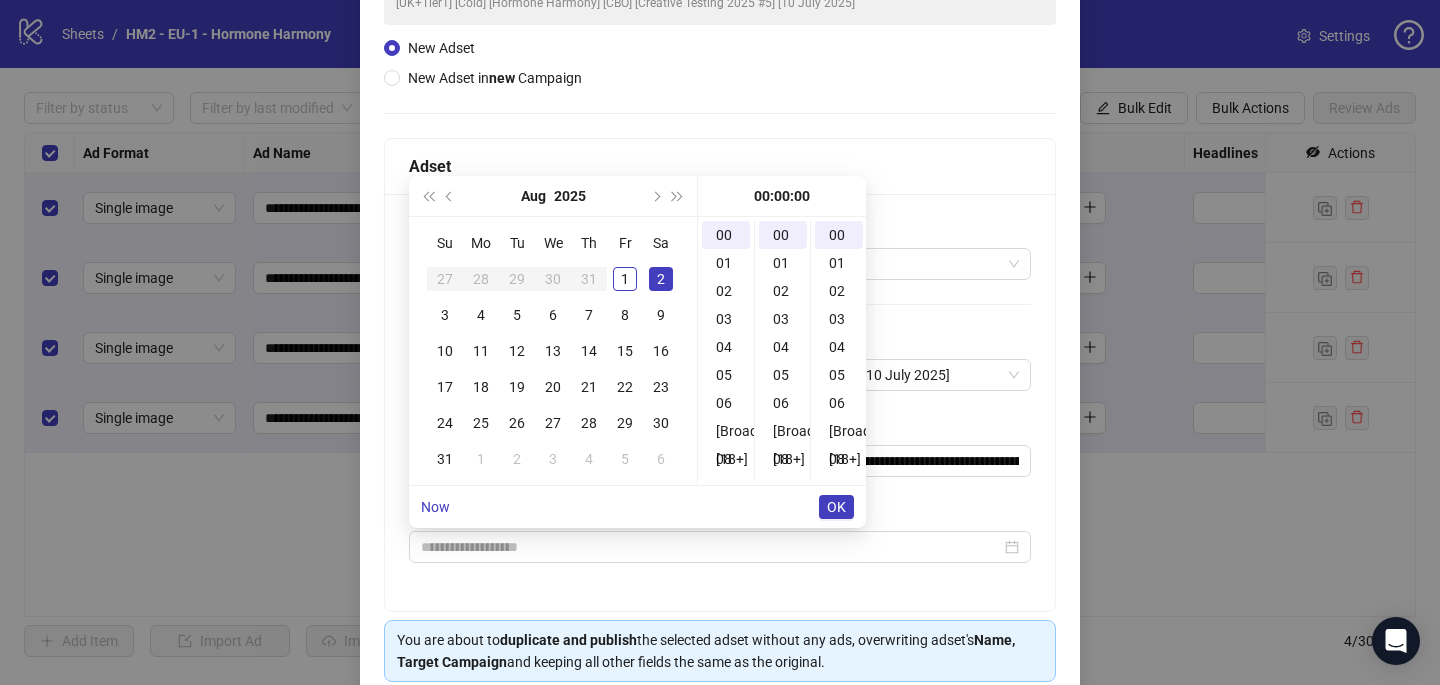 type on "**********" 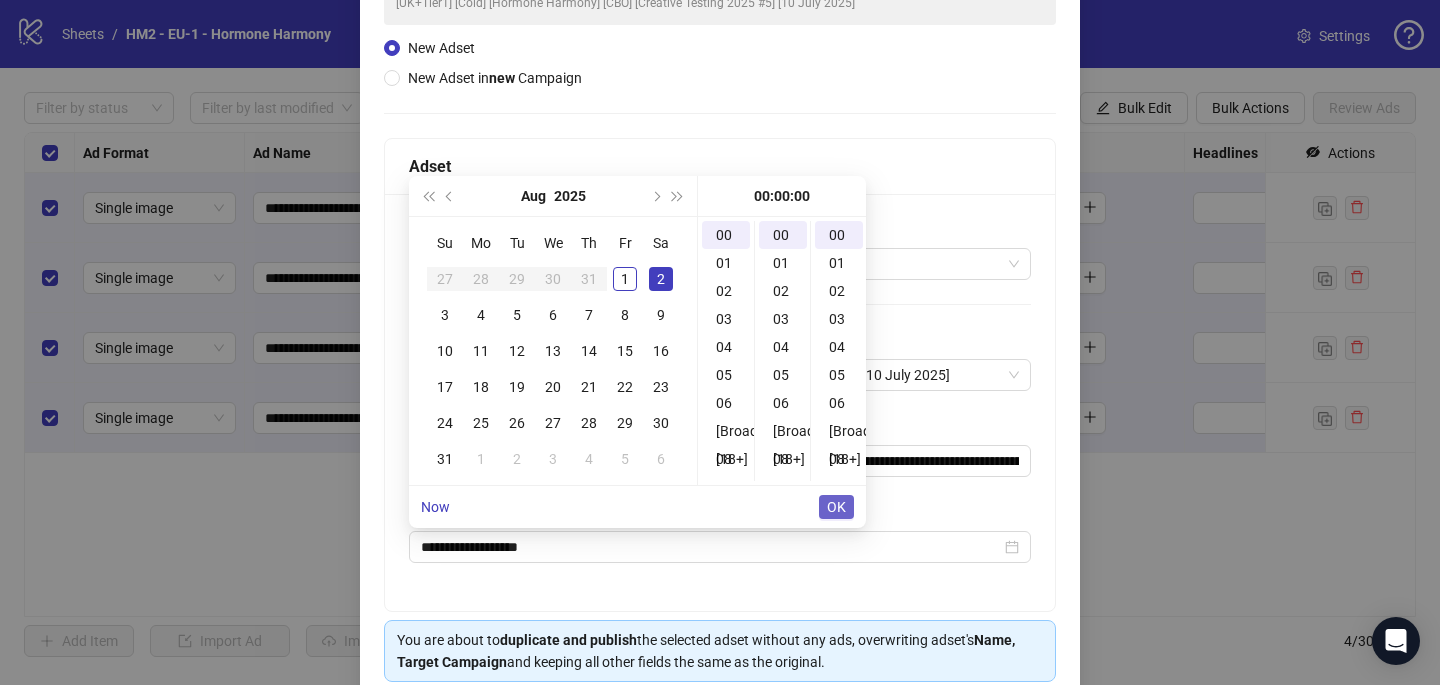 click on "OK" at bounding box center [836, 507] 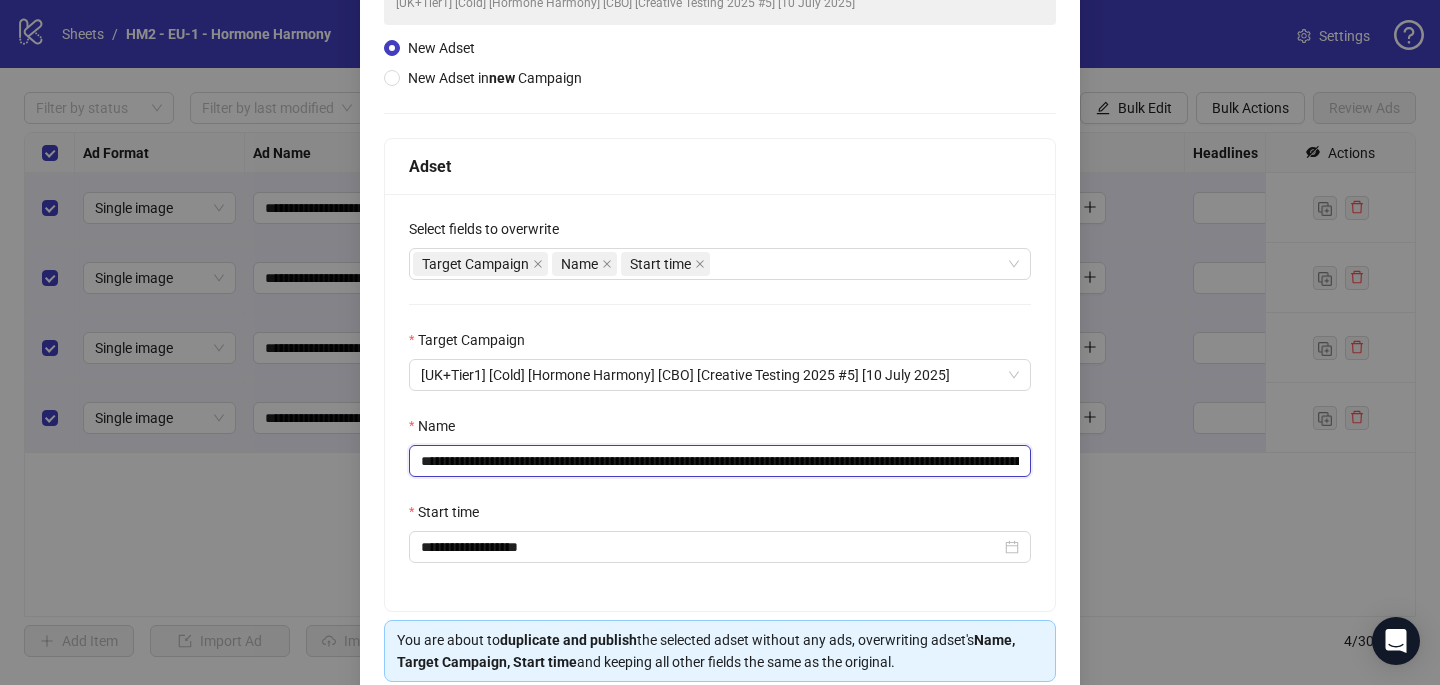 drag, startPoint x: 886, startPoint y: 461, endPoint x: 540, endPoint y: 456, distance: 346.03613 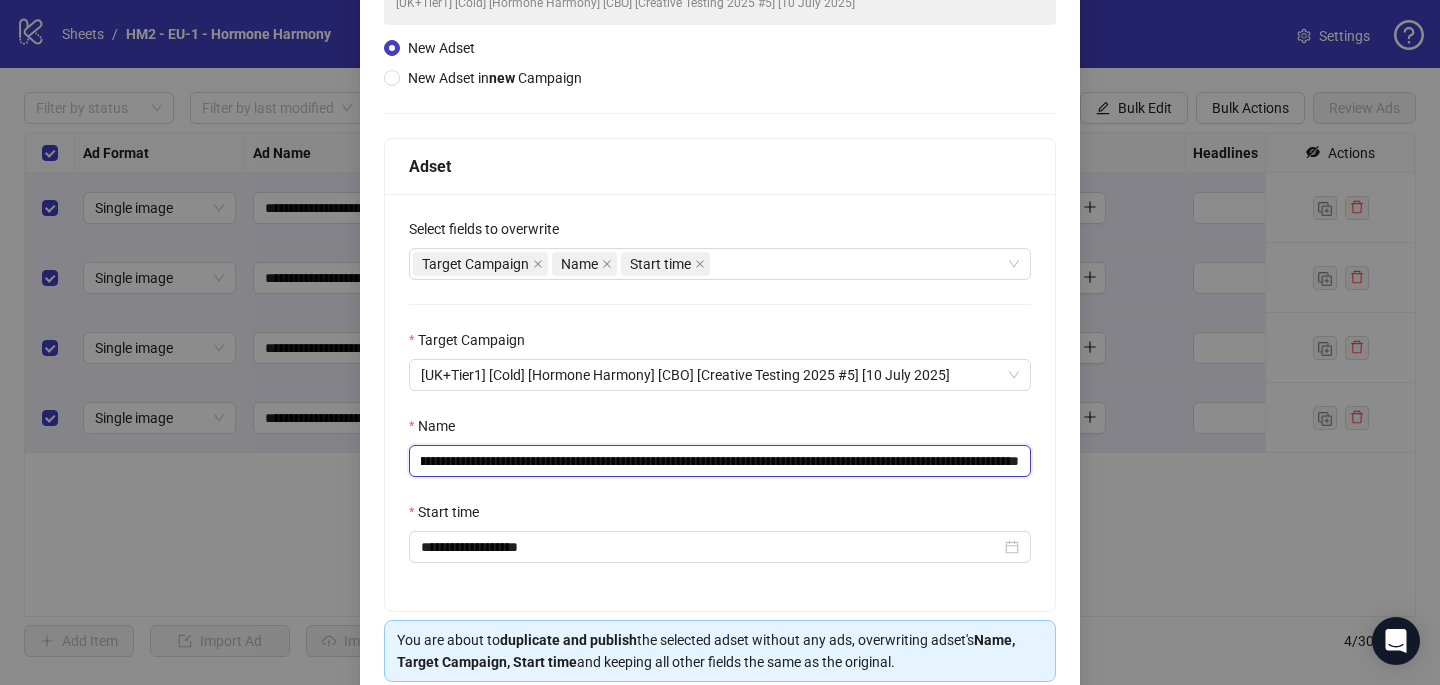 click on "**********" at bounding box center (720, 461) 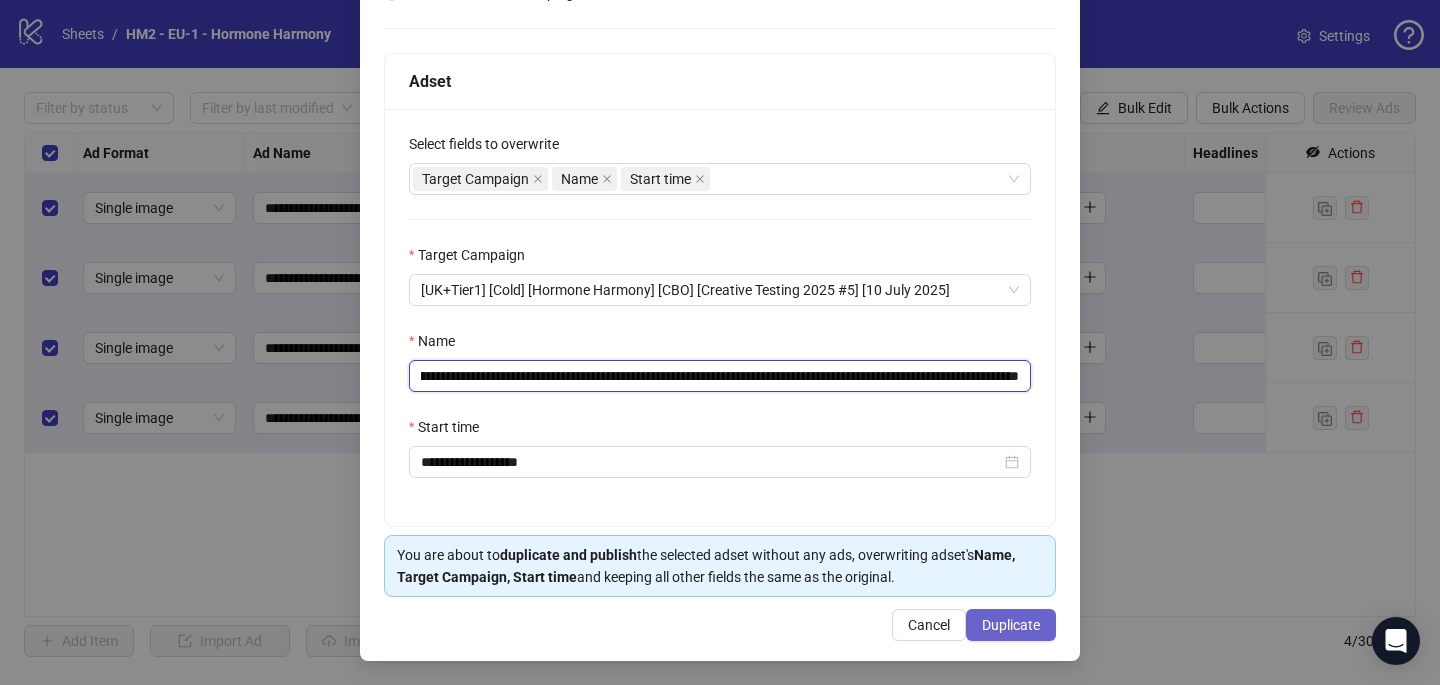 type on "**********" 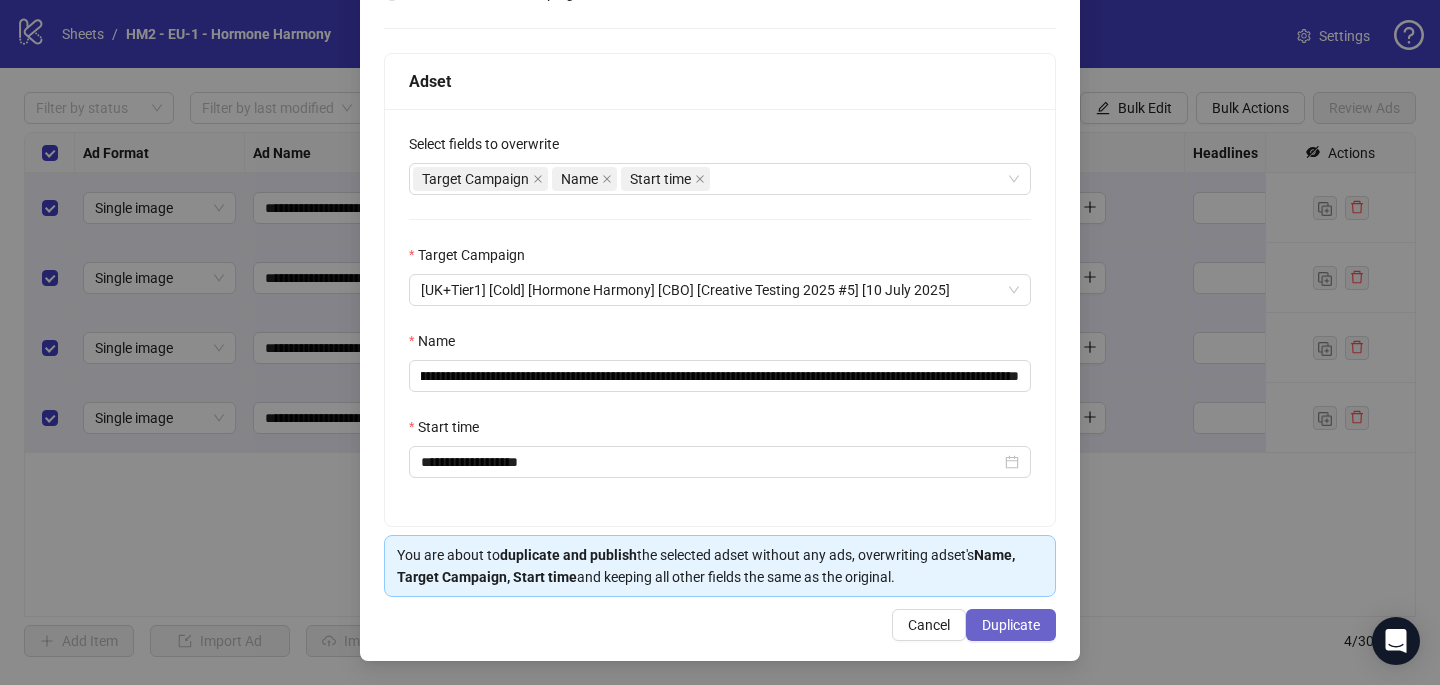 click on "Duplicate" at bounding box center [1011, 625] 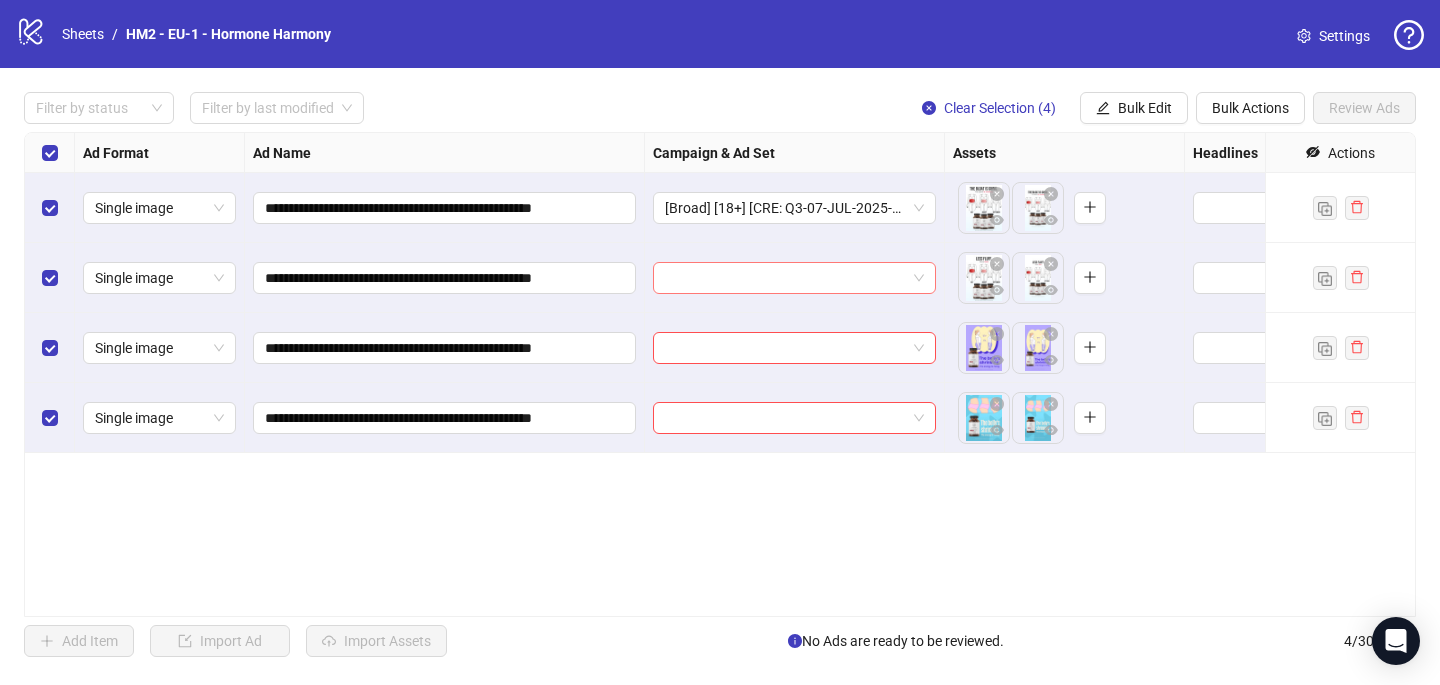 click at bounding box center [785, 278] 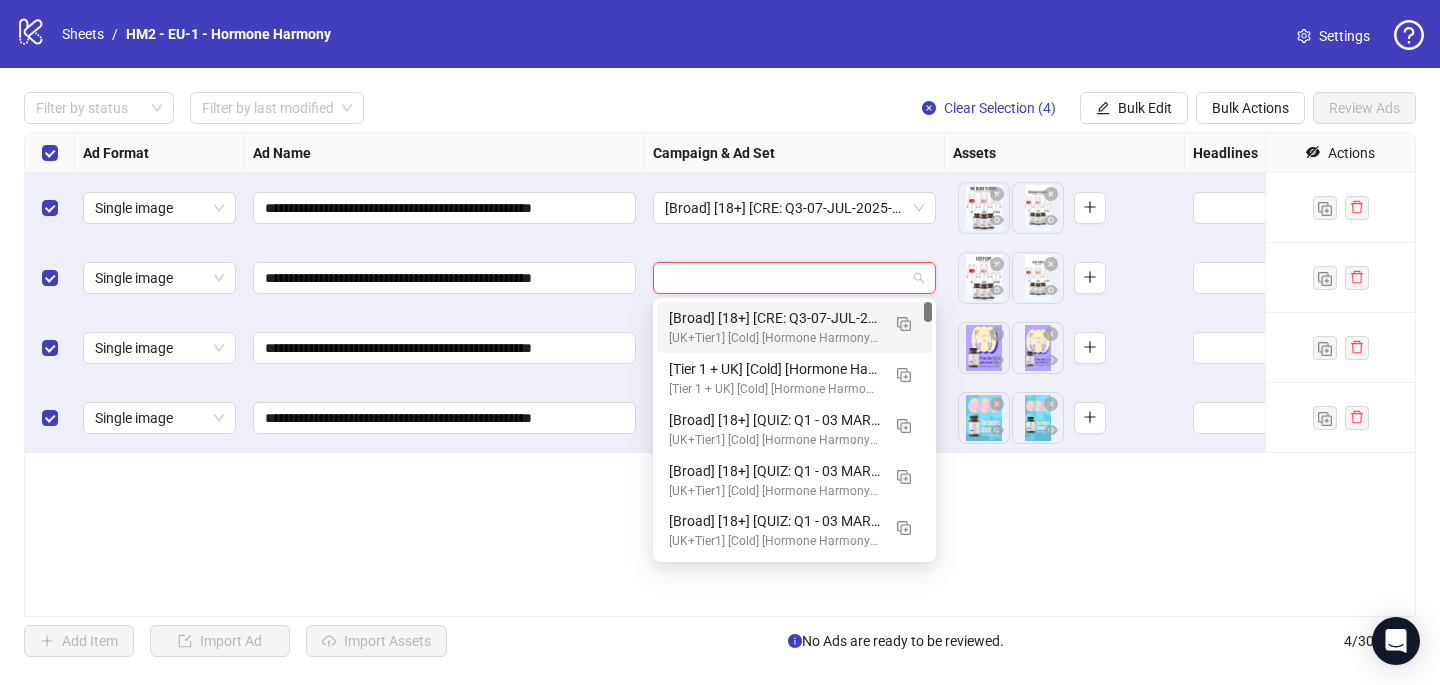 click on "[Broad] [18+] [CRE: Q3-07-JUL-2025-Timeline-ChestFat-Illustration-HH-2] [COP: Q1-03-MAR-2025-March-Scientist-5RW-LONG-HH] [2 Aug 2025]" at bounding box center [774, 318] 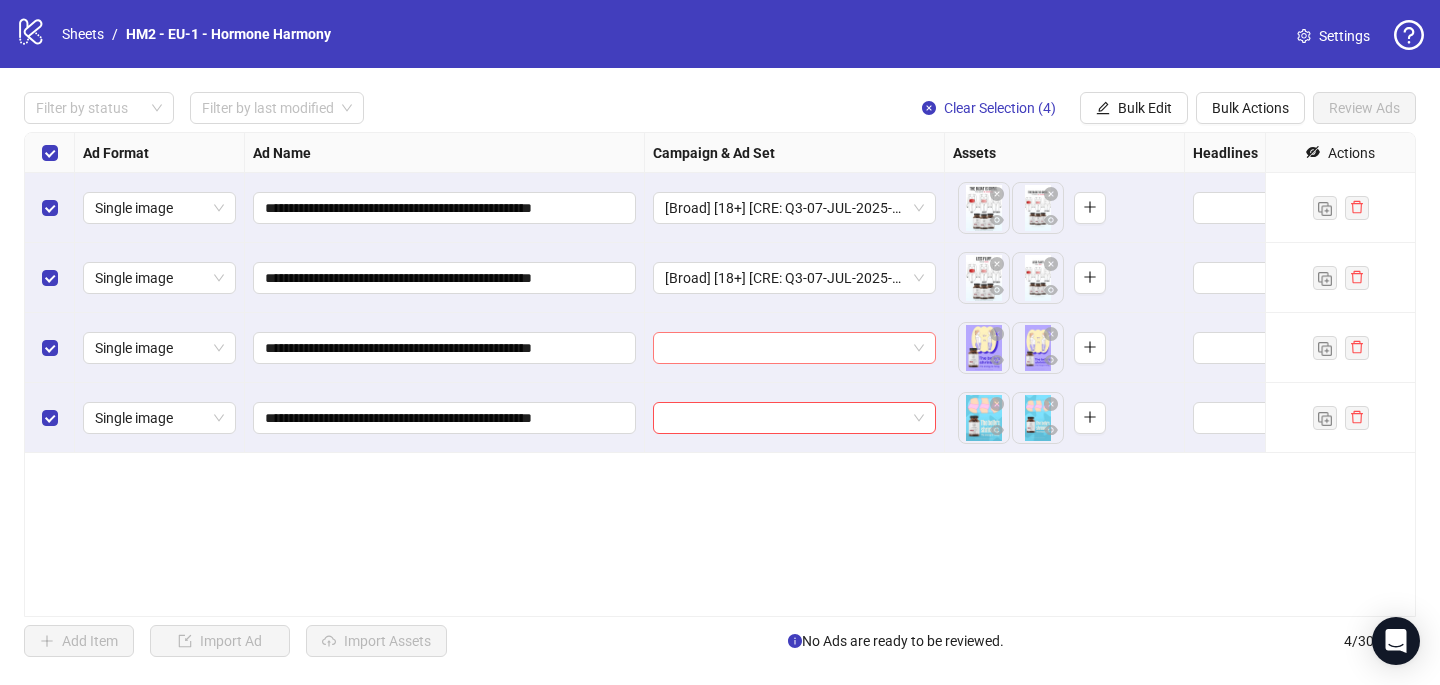 click at bounding box center [785, 348] 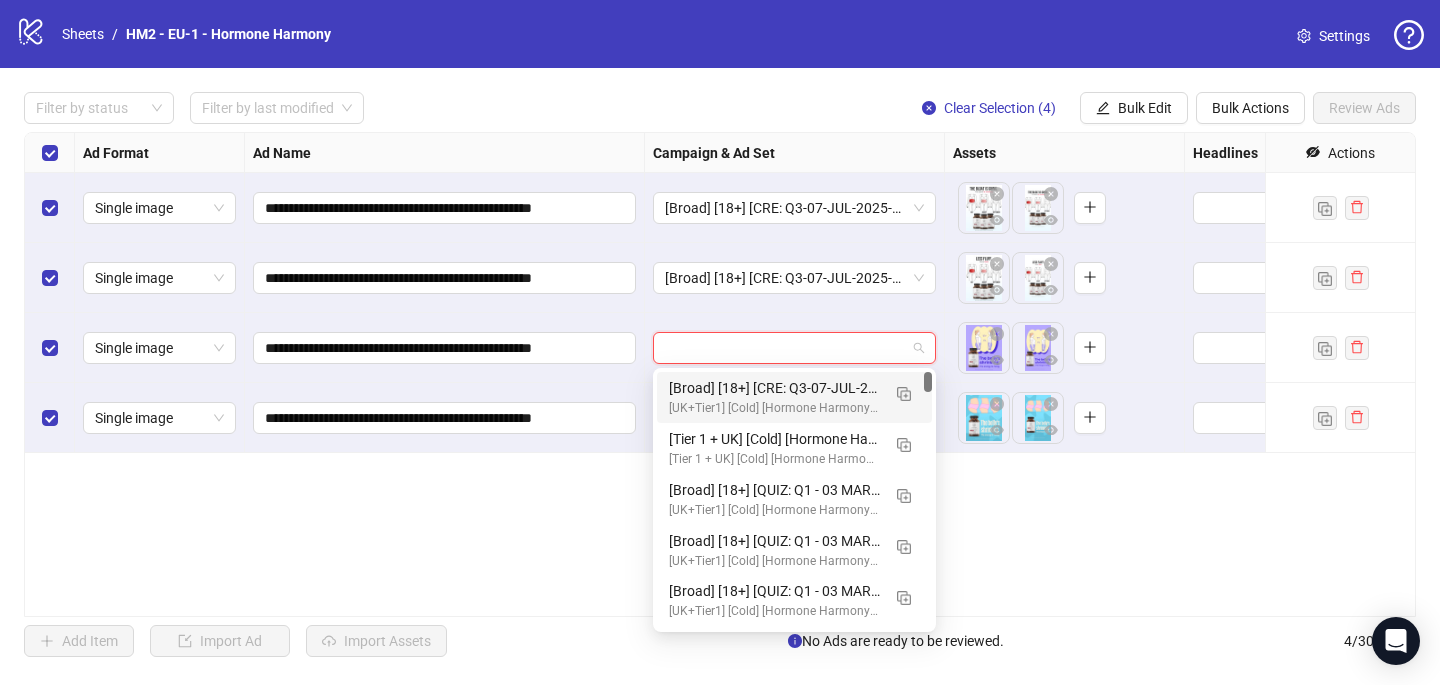 click on "[Broad] [18+] [CRE: Q3-07-JUL-2025-Timeline-ChestFat-Illustration-HH-2] [COP: Q1-03-MAR-2025-March-Scientist-5RW-LONG-HH] [2 Aug 2025]" at bounding box center (774, 388) 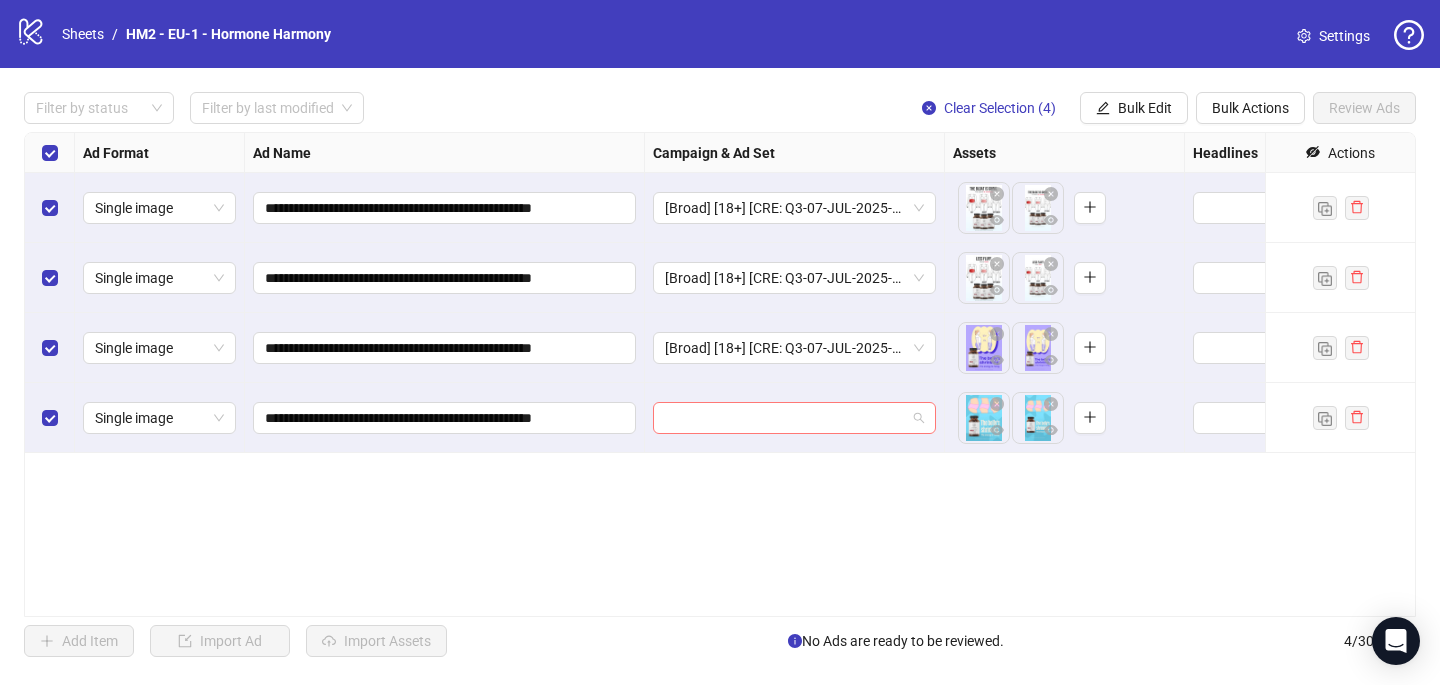 click at bounding box center [785, 418] 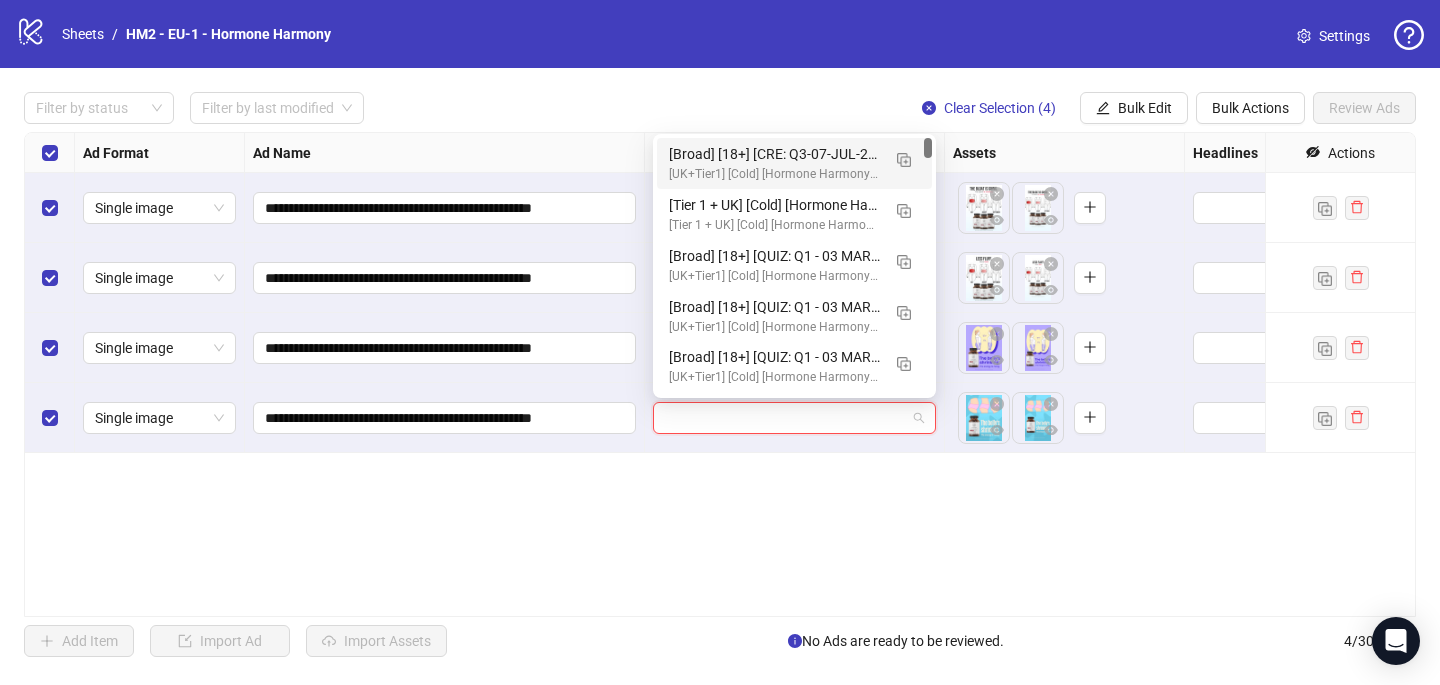 click on "[Broad] [18+] [CRE: Q3-07-JUL-2025-Timeline-ChestFat-Illustration-HH-2] [COP: Q1-03-MAR-2025-March-Scientist-5RW-LONG-HH] [2 Aug 2025]" at bounding box center [774, 154] 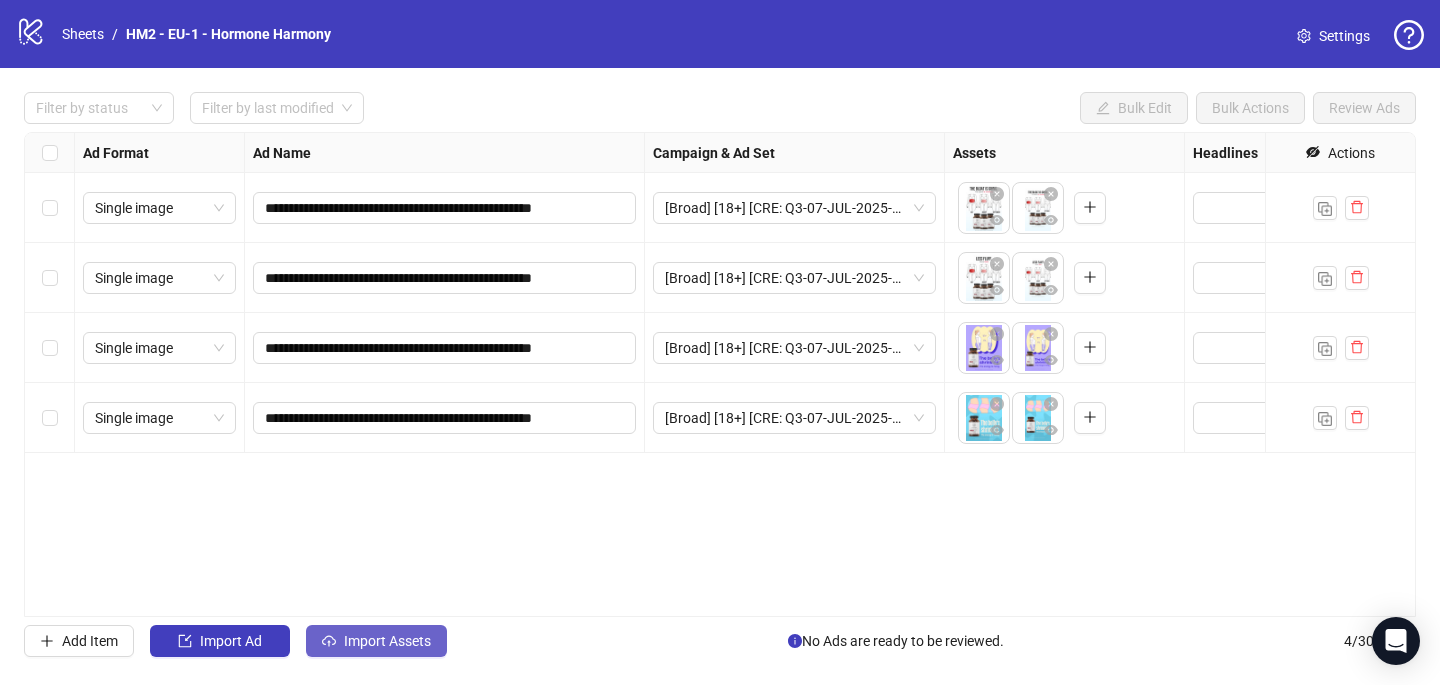 click on "Import Assets" at bounding box center (387, 641) 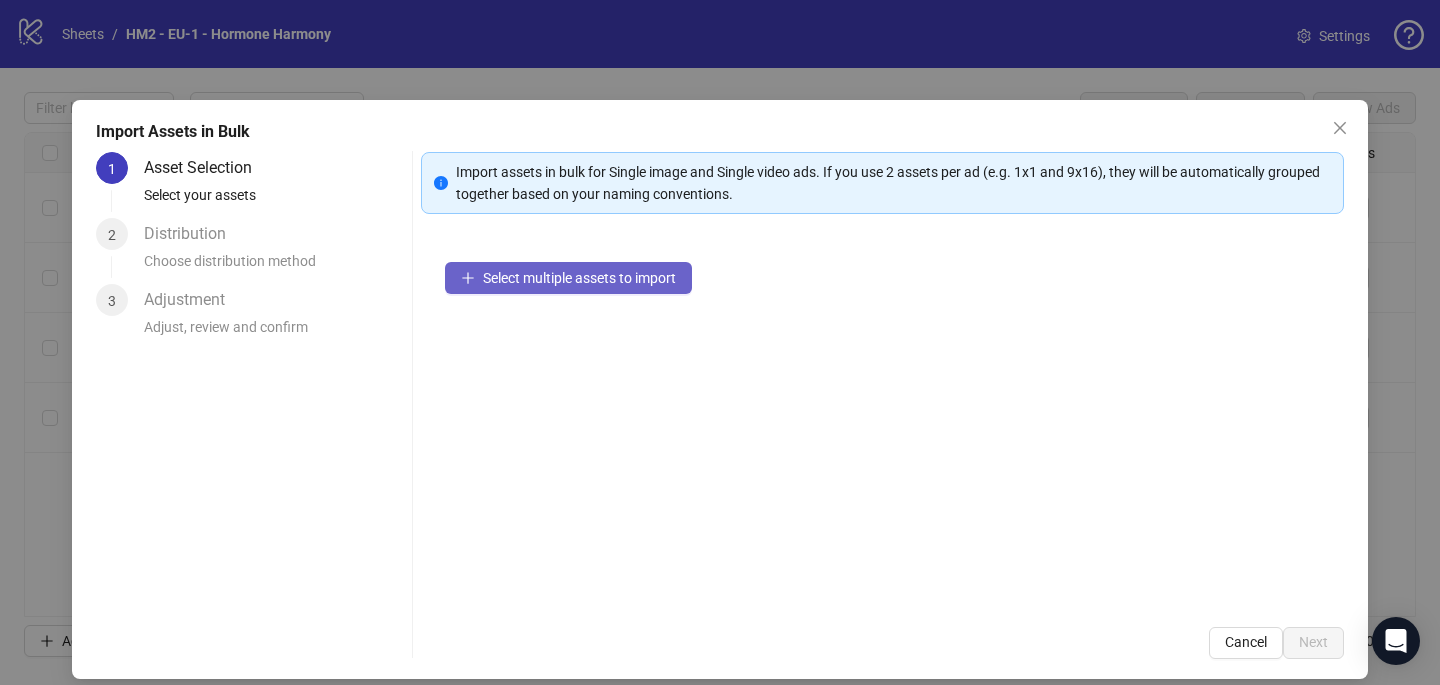 click on "Select multiple assets to import" at bounding box center (568, 278) 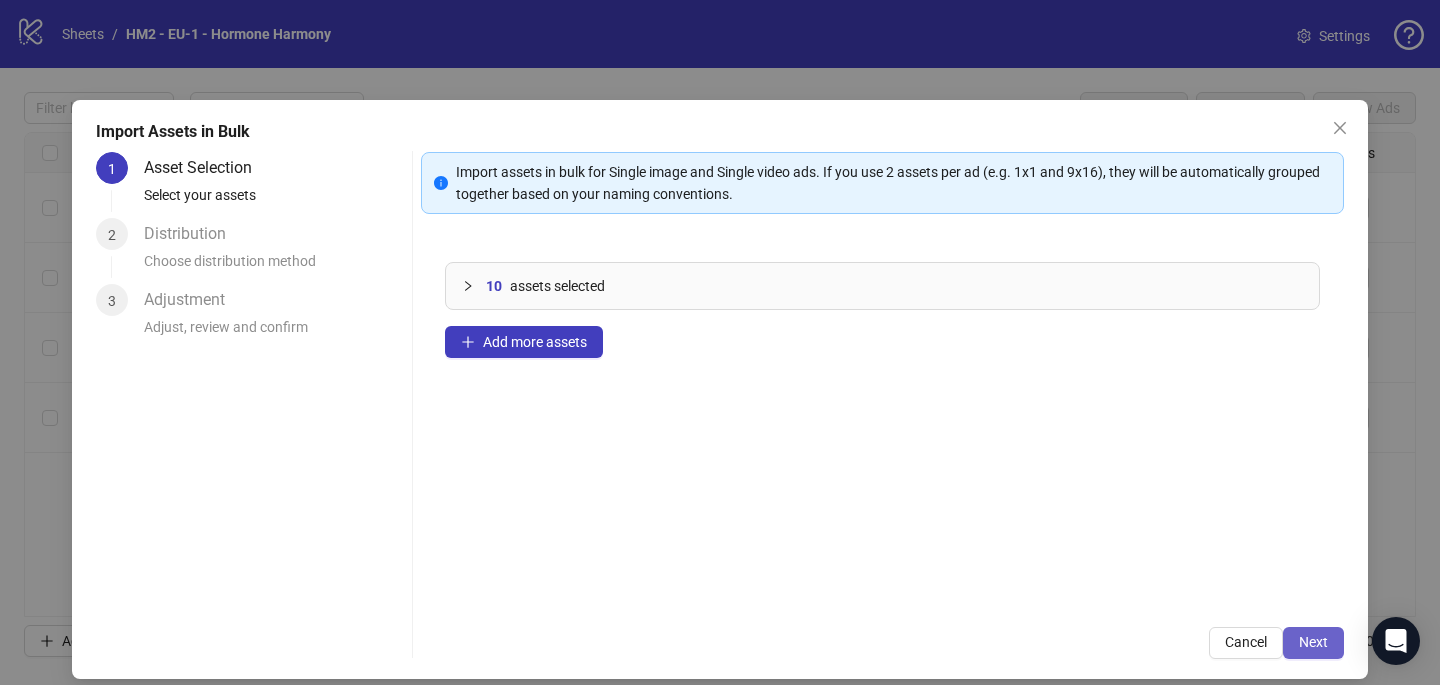 click on "Next" at bounding box center (1313, 643) 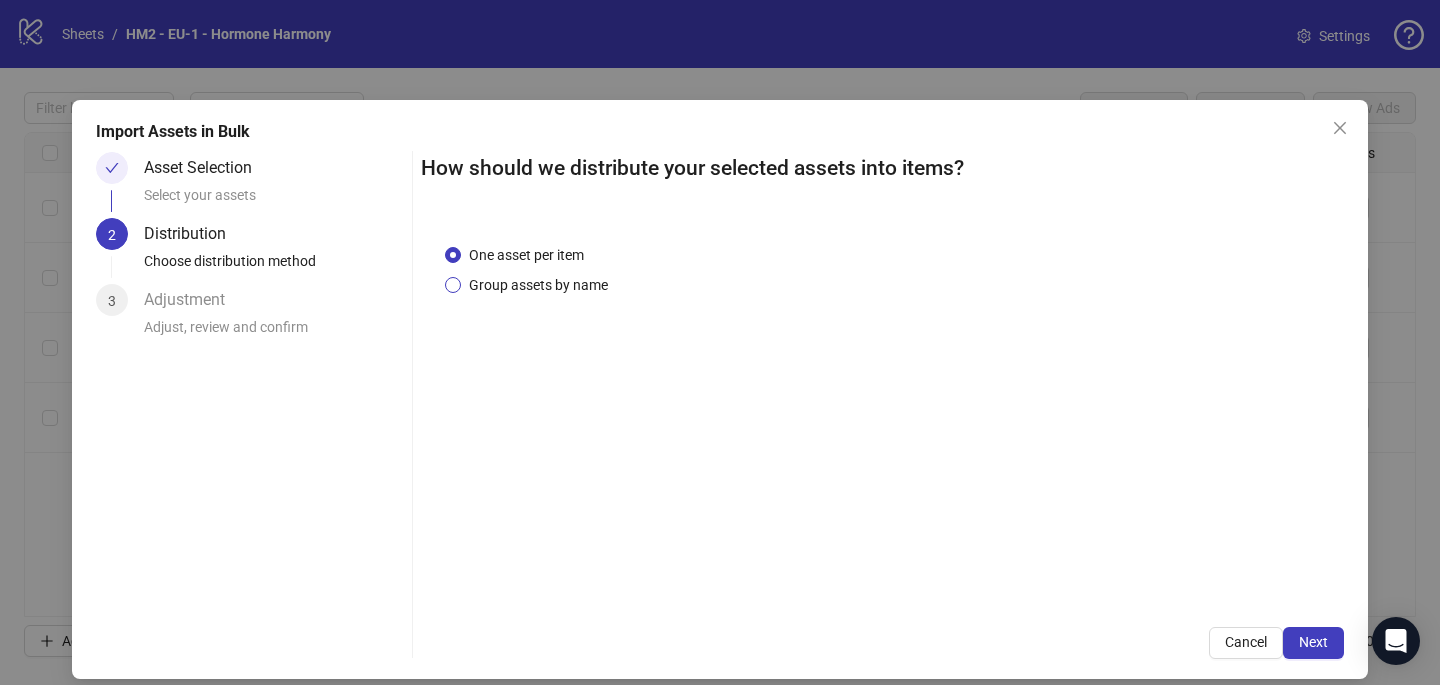 click on "Group assets by name" at bounding box center (538, 285) 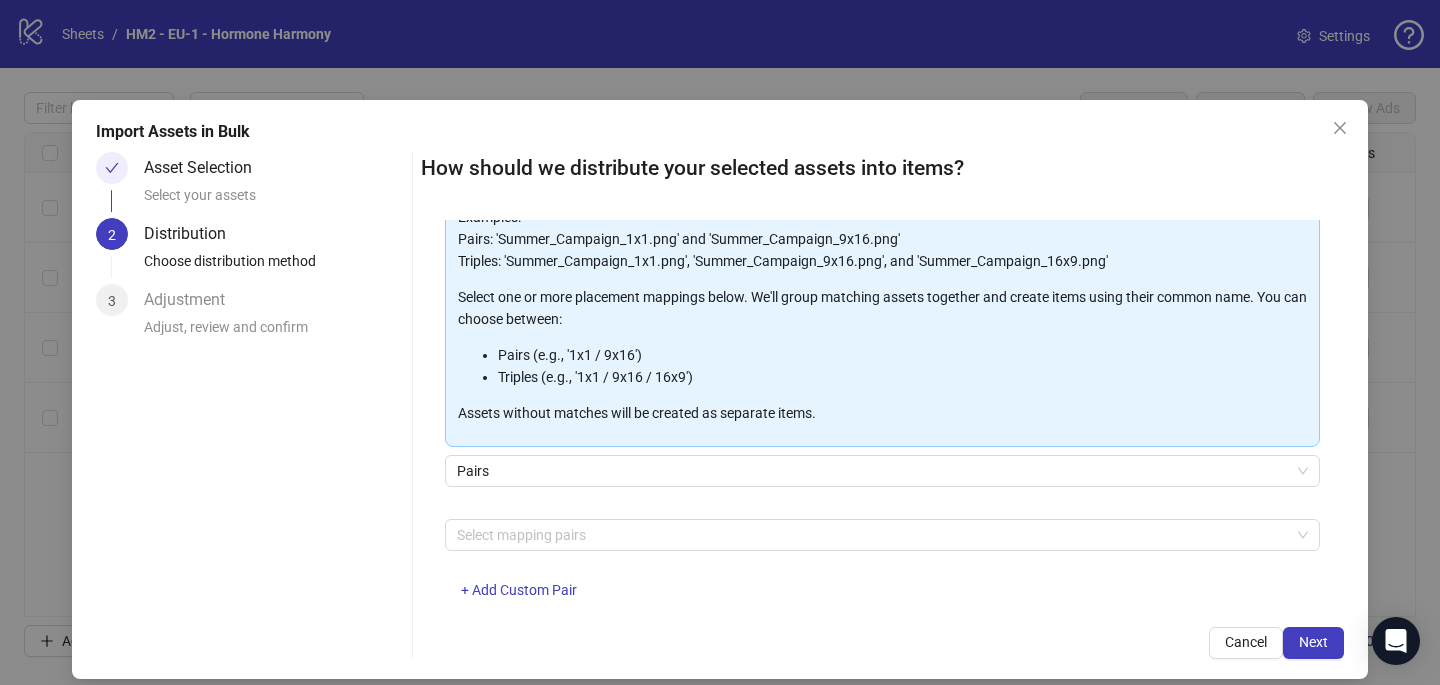 scroll, scrollTop: 188, scrollLeft: 0, axis: vertical 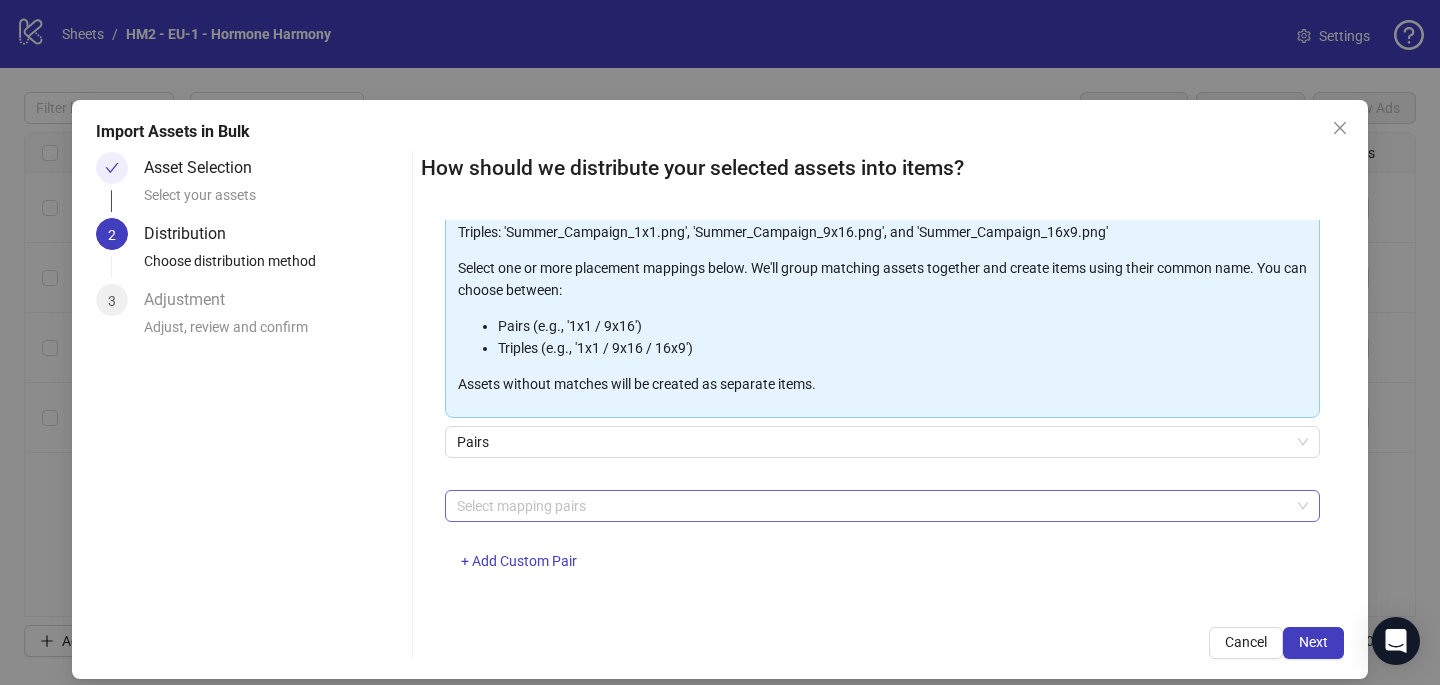 click at bounding box center [872, 506] 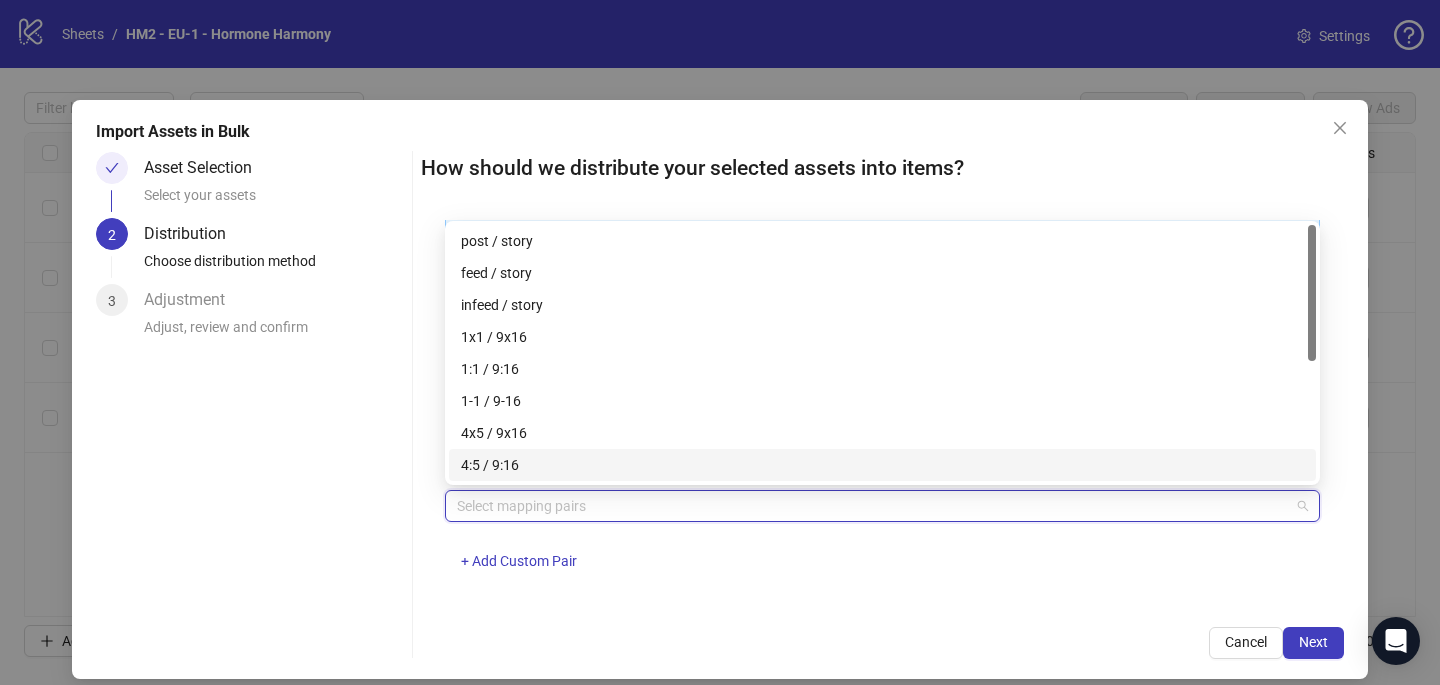 click on "4x5 / 9x16" at bounding box center (882, 433) 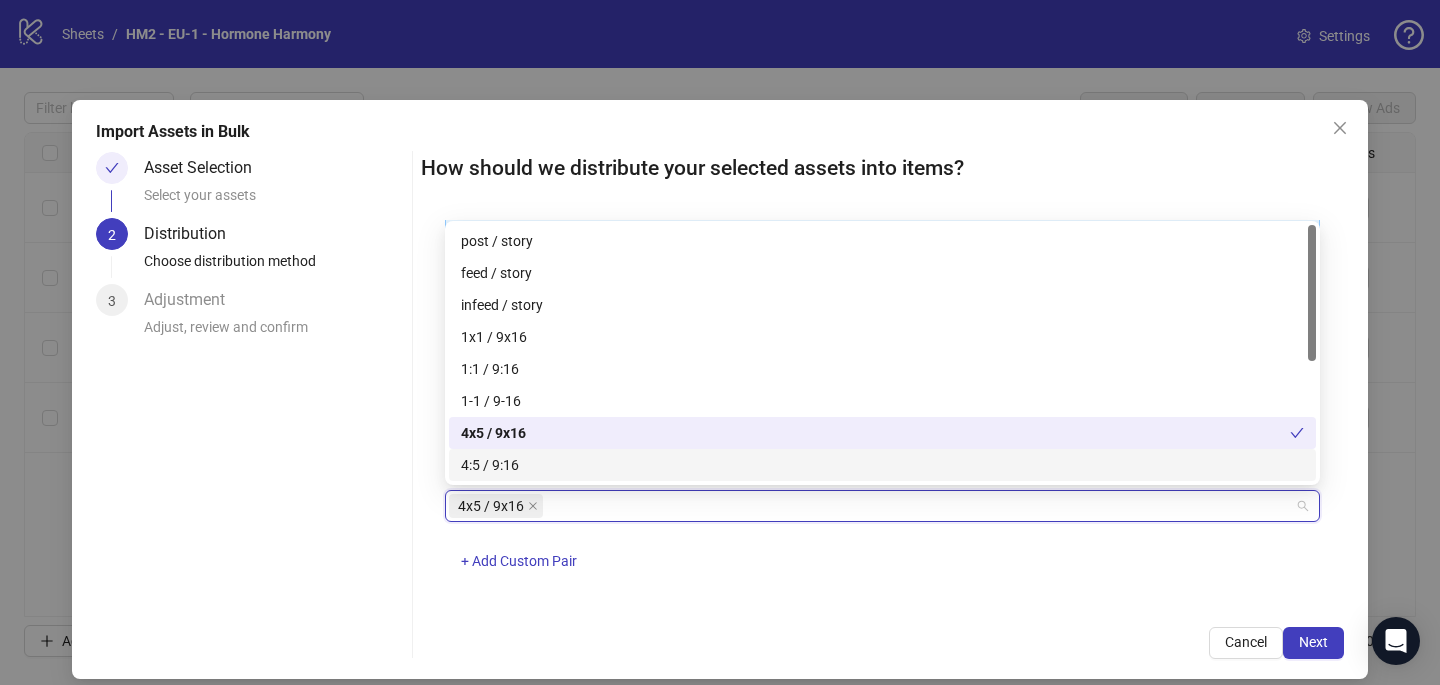 click on "4x5 / 9x16   + Add Custom Pair" at bounding box center [882, 542] 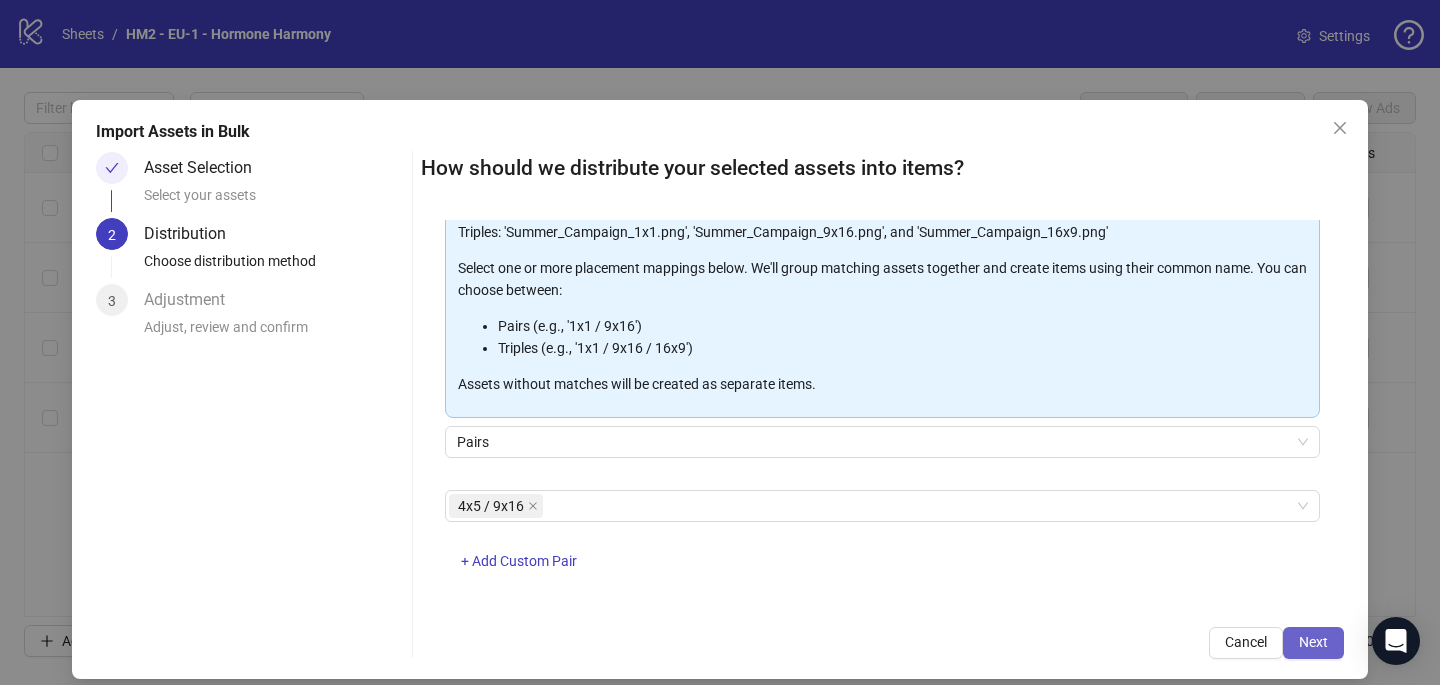 click on "Next" at bounding box center (1313, 642) 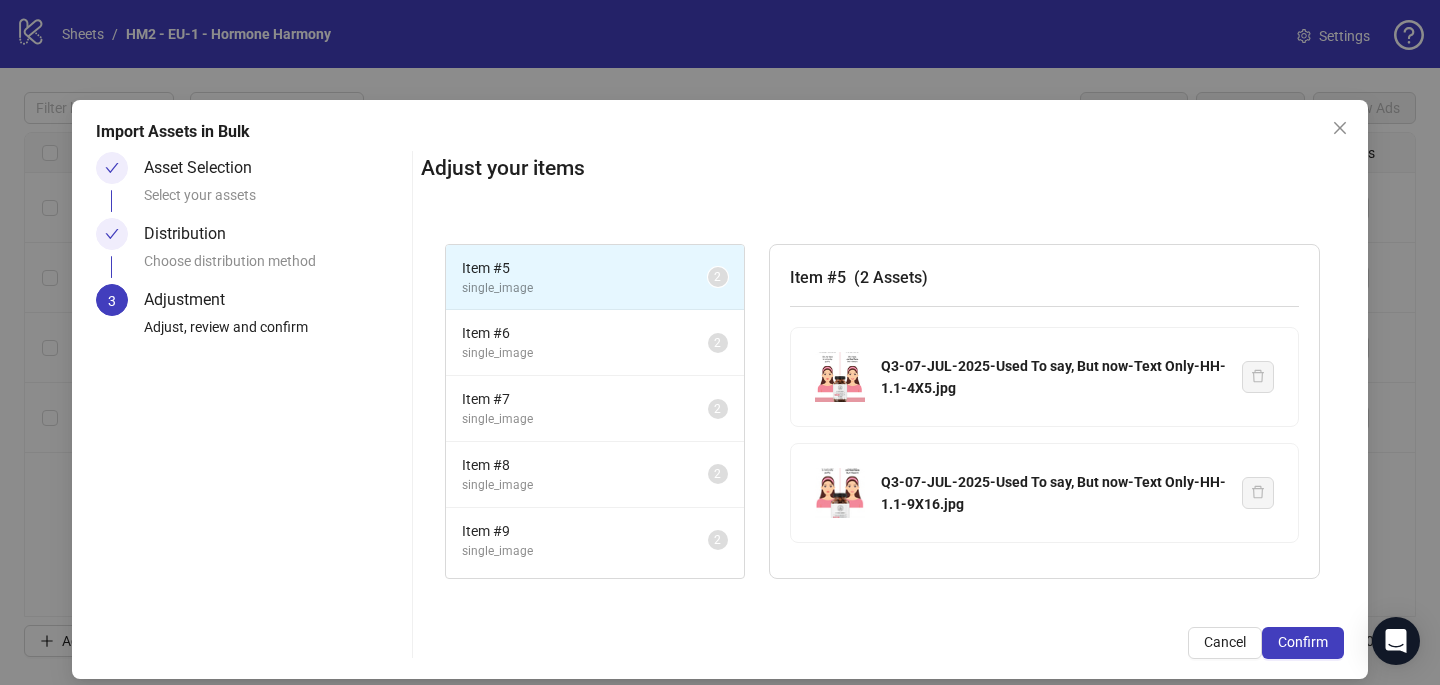 click on "Confirm" at bounding box center [1303, 642] 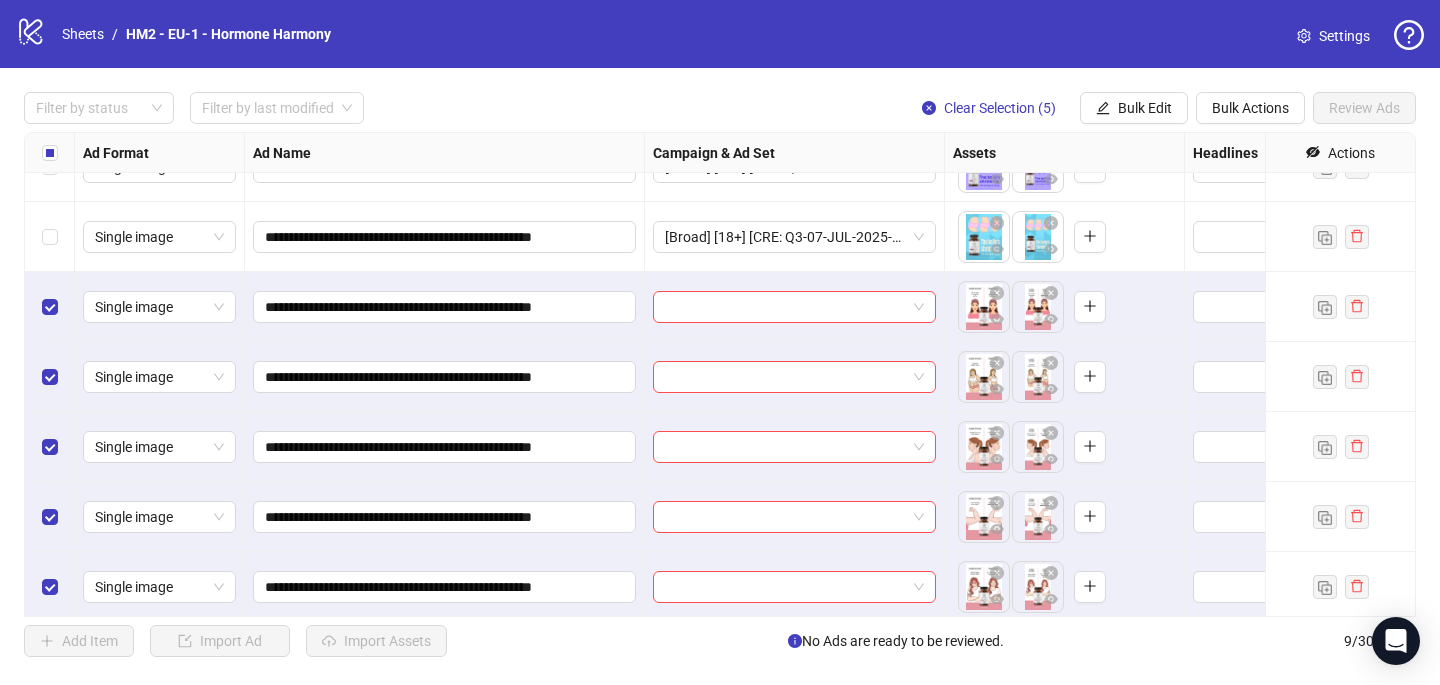 scroll, scrollTop: 187, scrollLeft: 0, axis: vertical 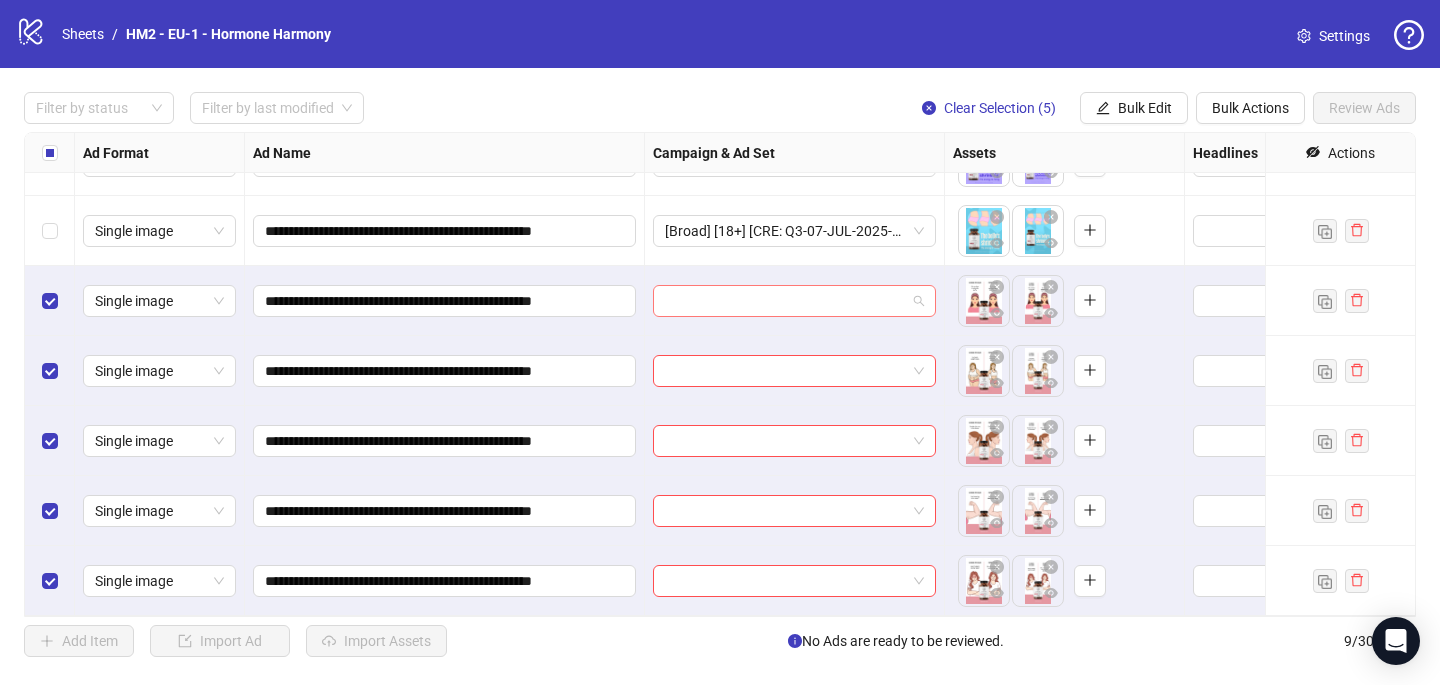 click at bounding box center (785, 301) 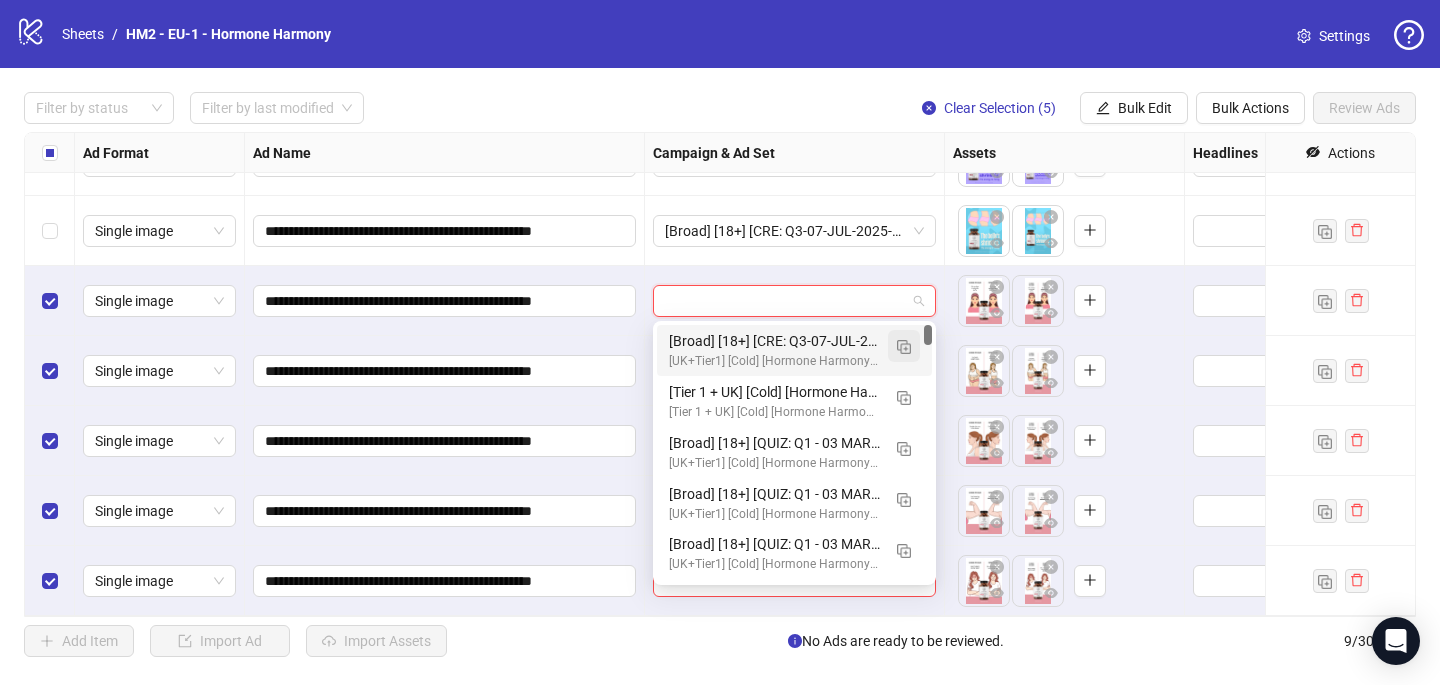 click at bounding box center [904, 347] 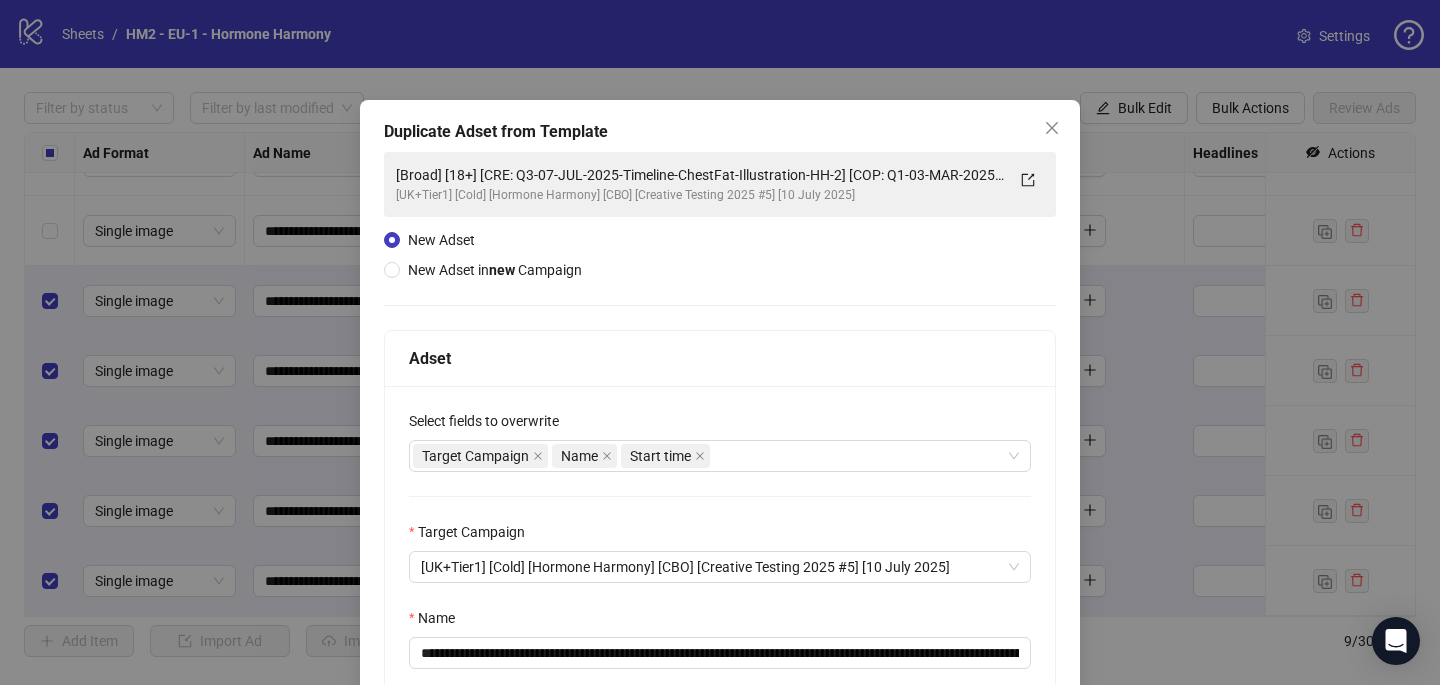 scroll, scrollTop: 141, scrollLeft: 0, axis: vertical 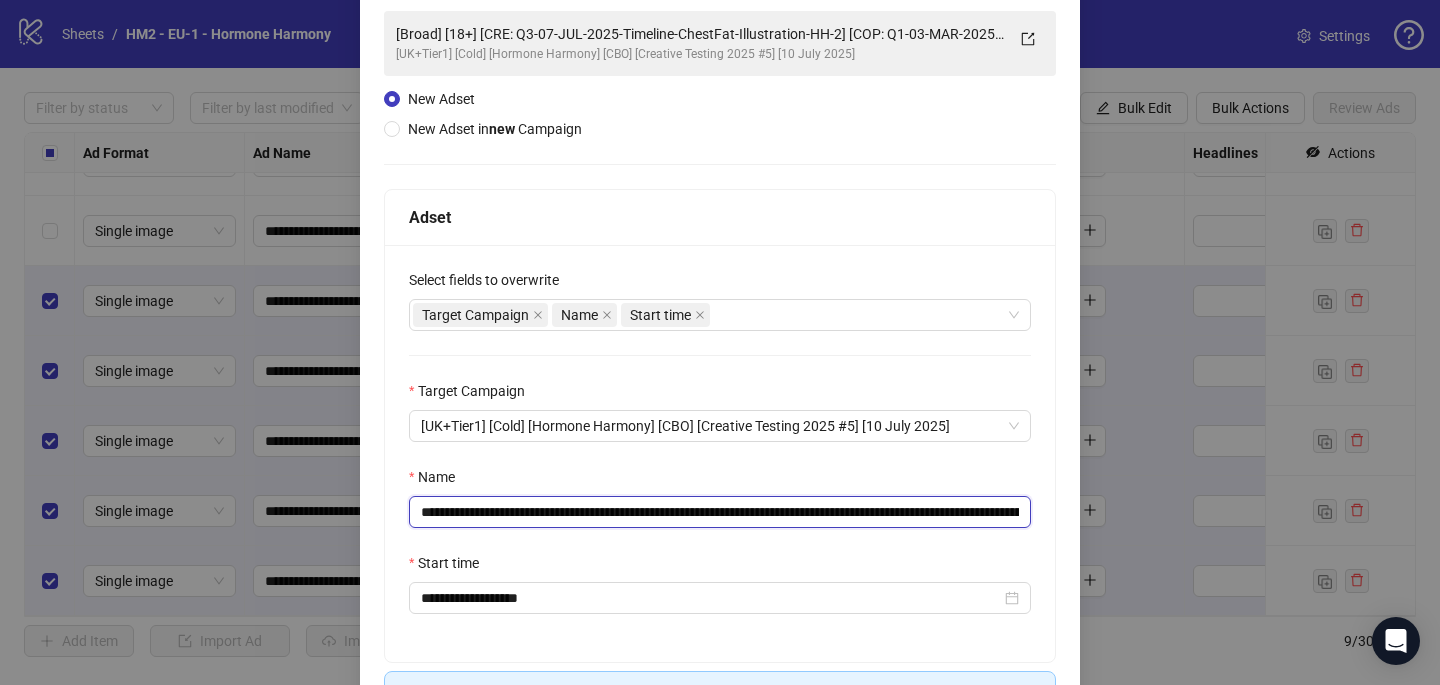 drag, startPoint x: 860, startPoint y: 515, endPoint x: 538, endPoint y: 511, distance: 322.02484 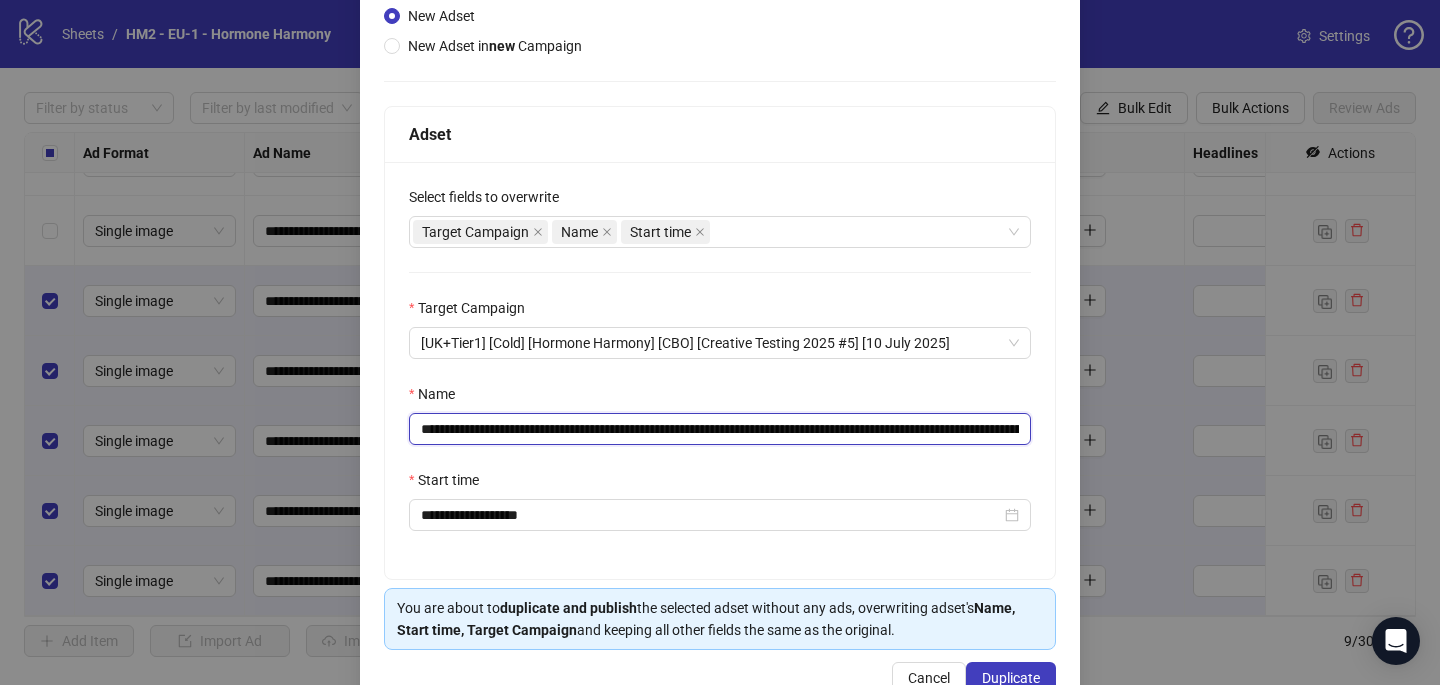scroll, scrollTop: 278, scrollLeft: 0, axis: vertical 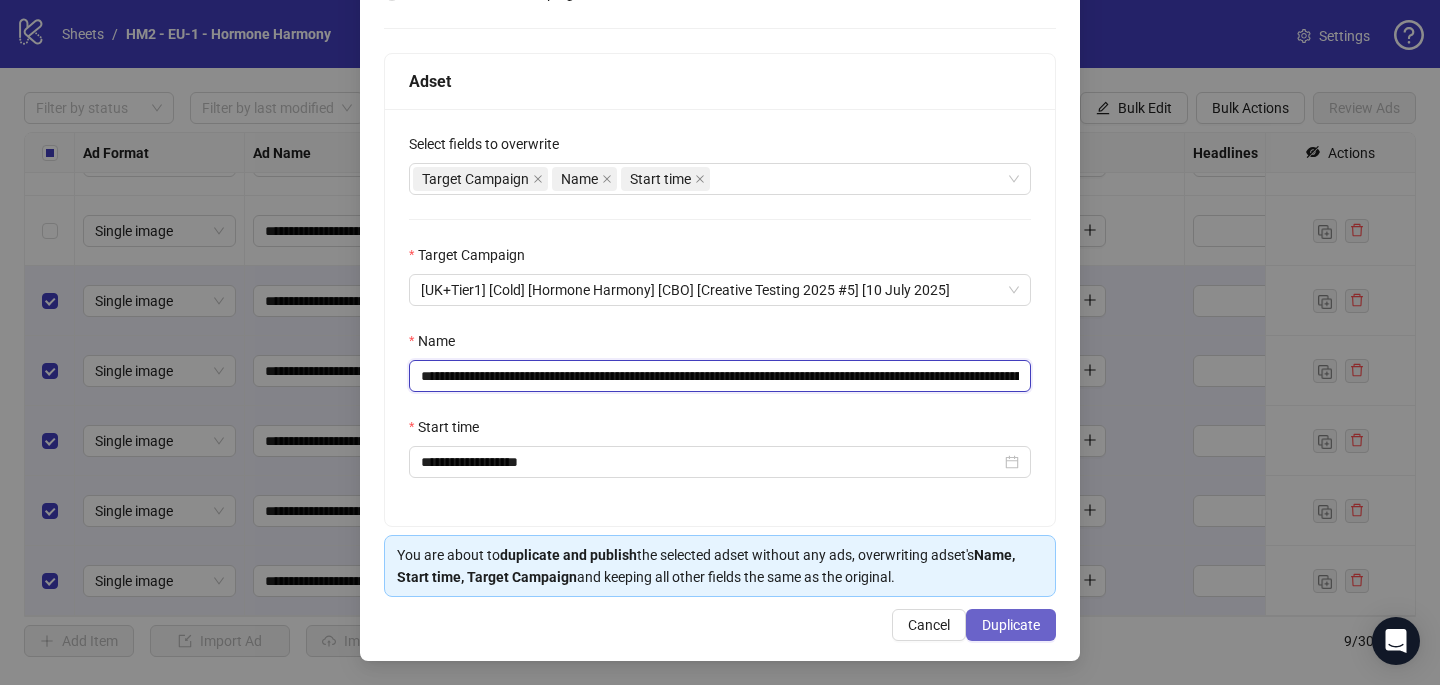type on "**********" 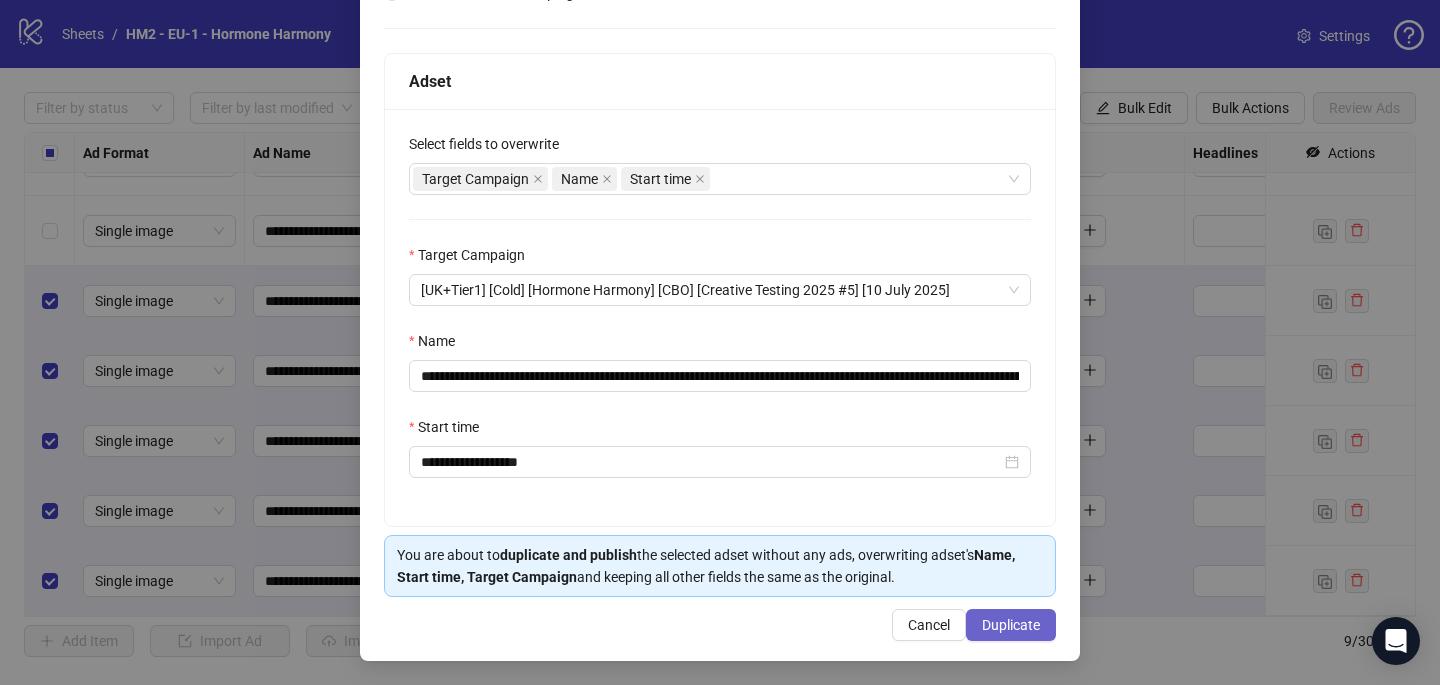 click on "Duplicate" at bounding box center (1011, 625) 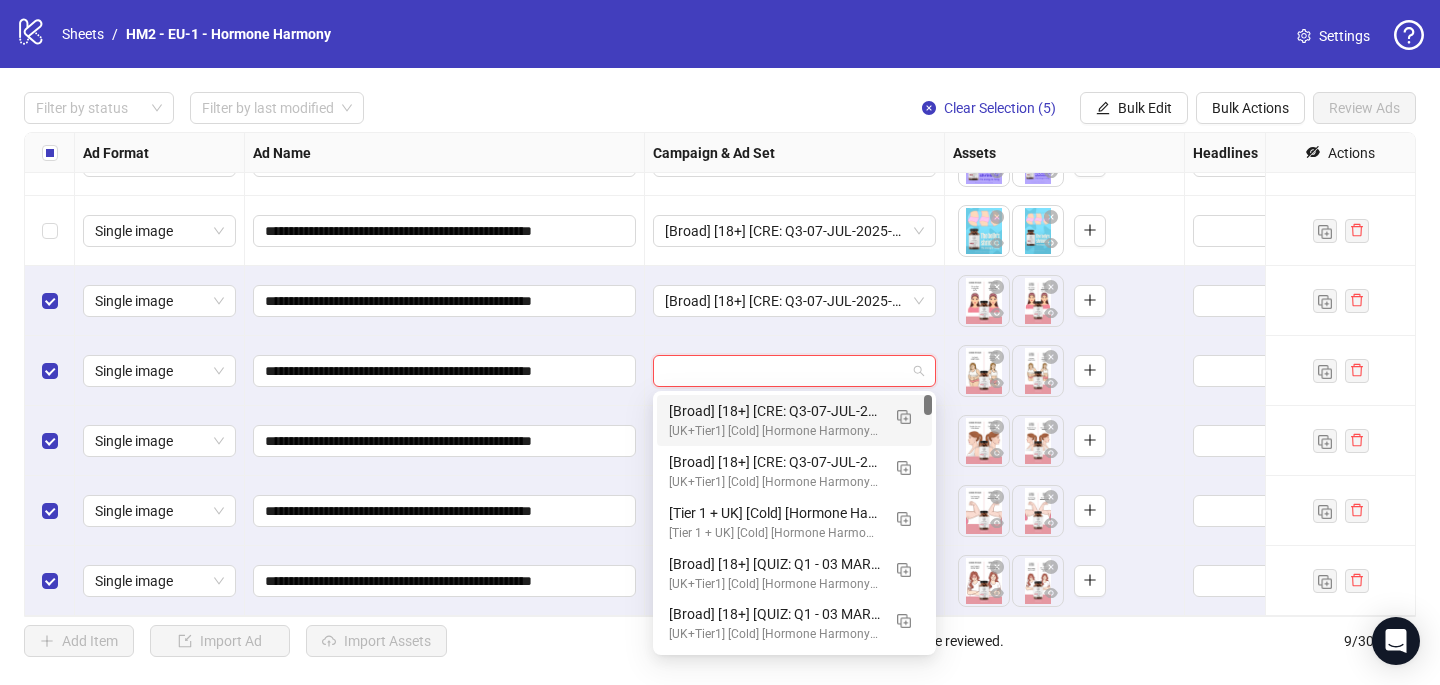 click at bounding box center (785, 371) 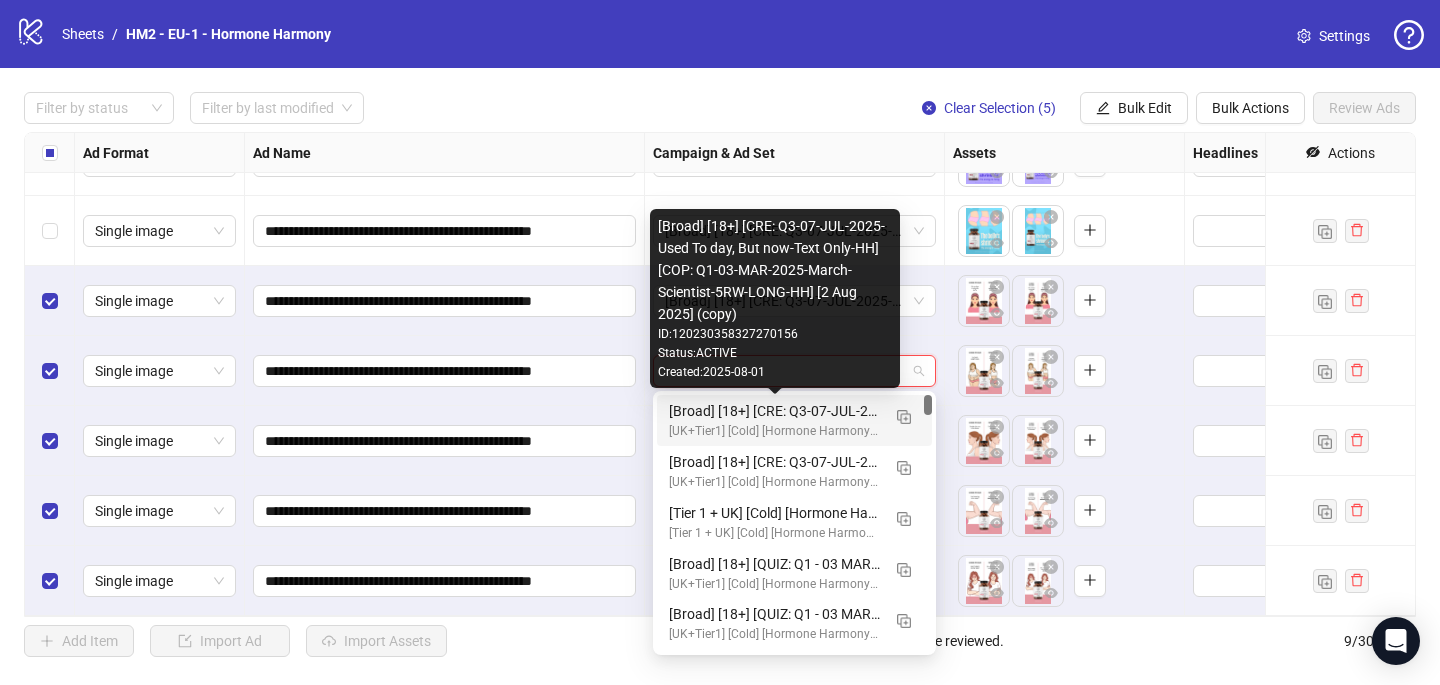 click on "[Broad] [18+] [CRE: Q3-07-JUL-2025-Used To day, But now-Text Only-HH] [COP: Q1-03-MAR-2025-March-Scientist-5RW-LONG-HH] [2 Aug 2025] (copy)" at bounding box center (774, 411) 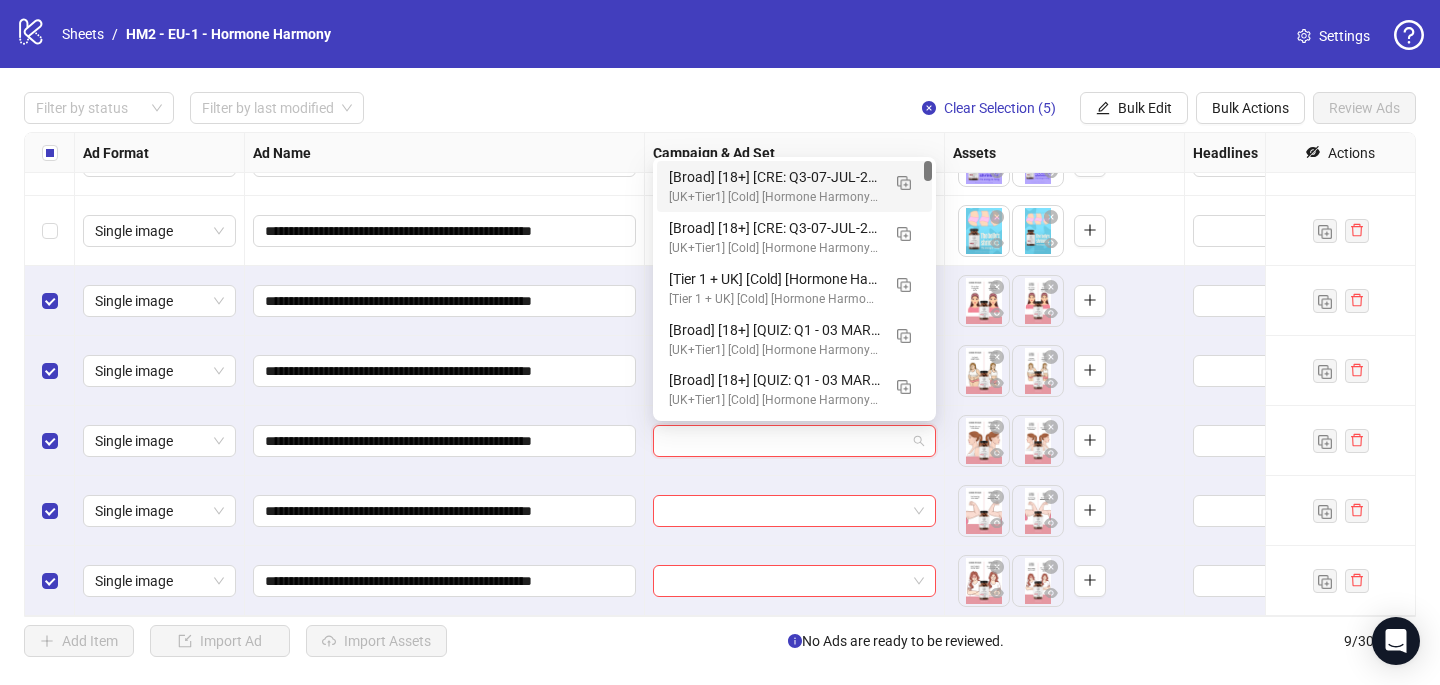 click at bounding box center [785, 441] 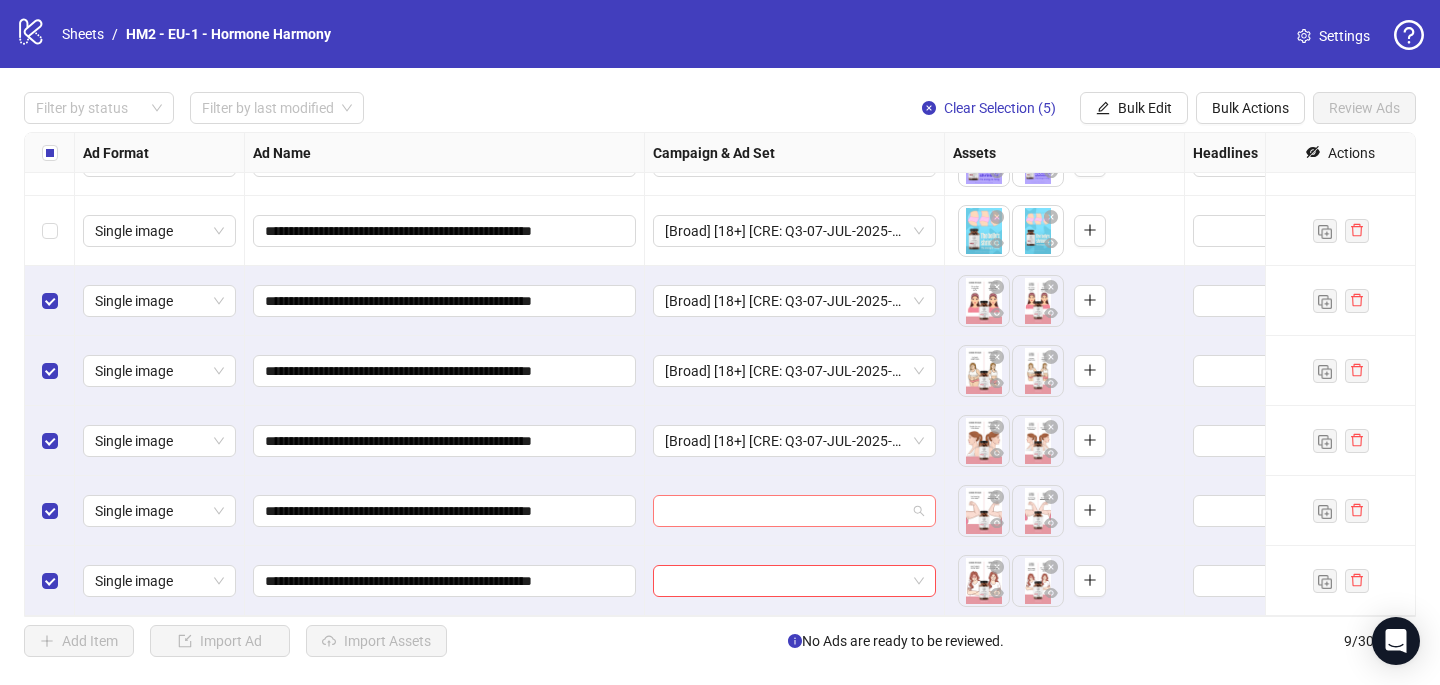click at bounding box center (785, 511) 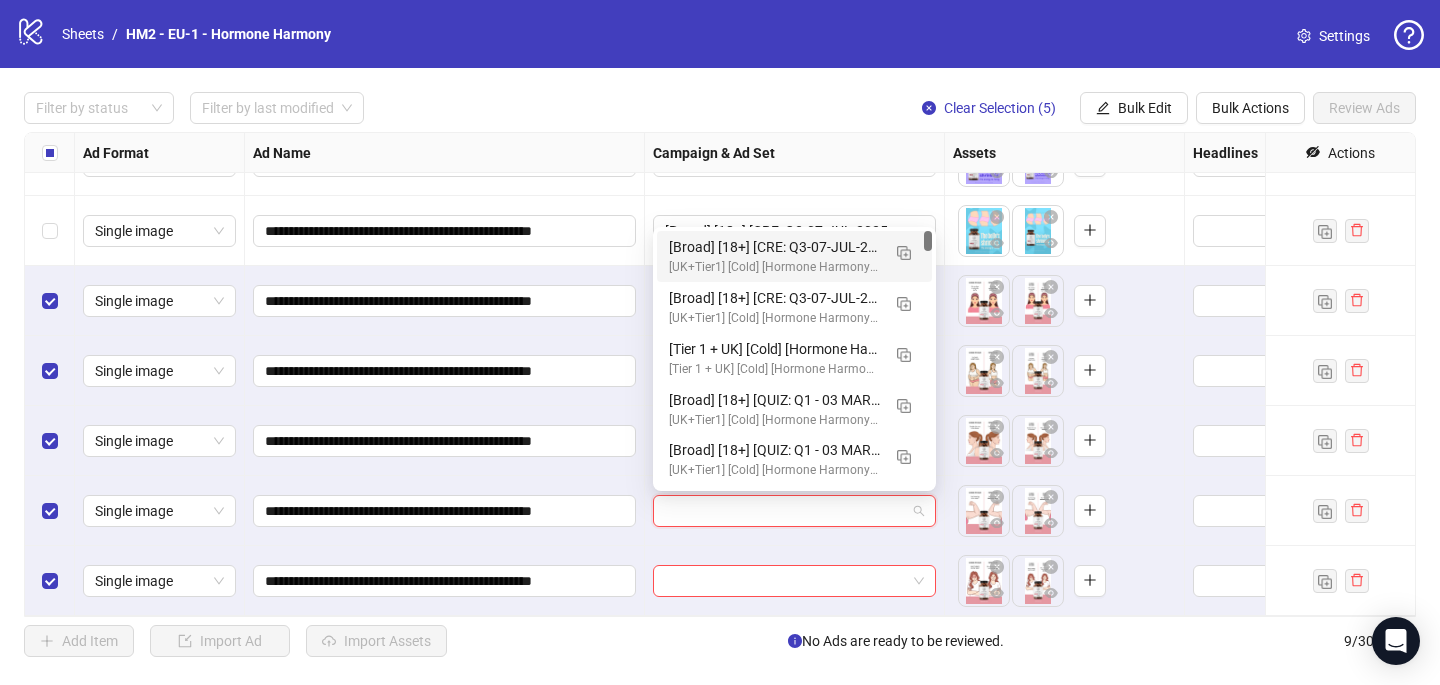 click on "[Broad] [18+] [CRE: Q3-07-JUL-2025-Used To day, But now-Text Only-HH] [COP: Q1-03-MAR-2025-March-Scientist-5RW-LONG-HH] [2 Aug 2025] (copy)" at bounding box center [774, 247] 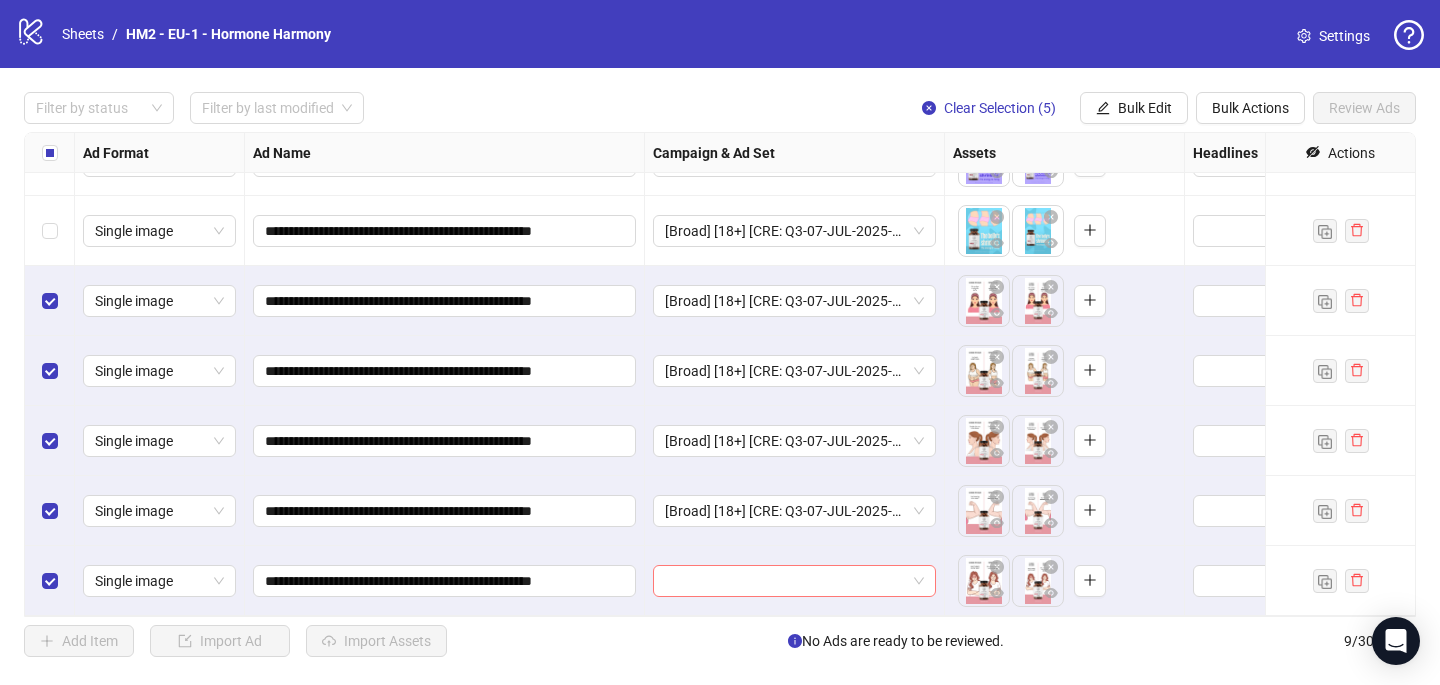 click at bounding box center [785, 581] 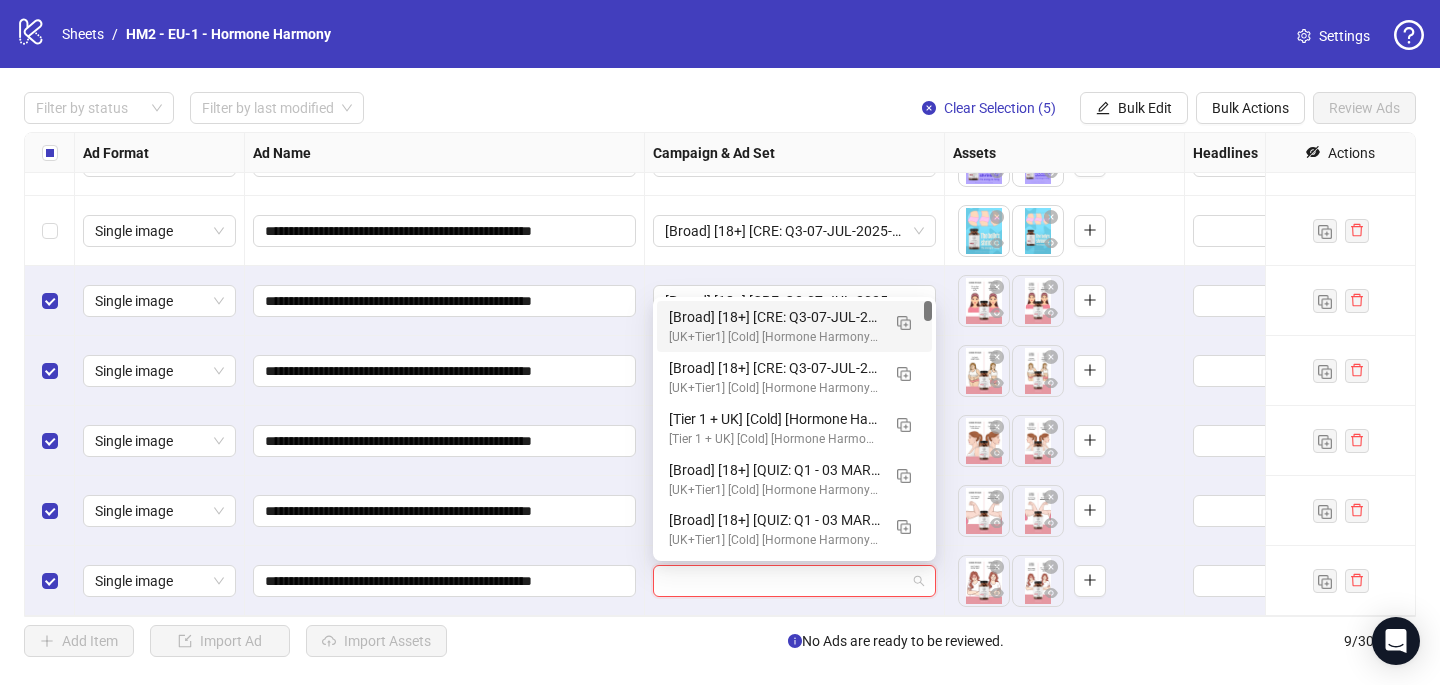 click on "[Broad] [18+] [CRE: Q3-07-JUL-2025-Used To day, But now-Text Only-HH] [COP: Q1-03-MAR-2025-March-Scientist-5RW-LONG-HH] [2 Aug 2025] (copy)" at bounding box center [774, 317] 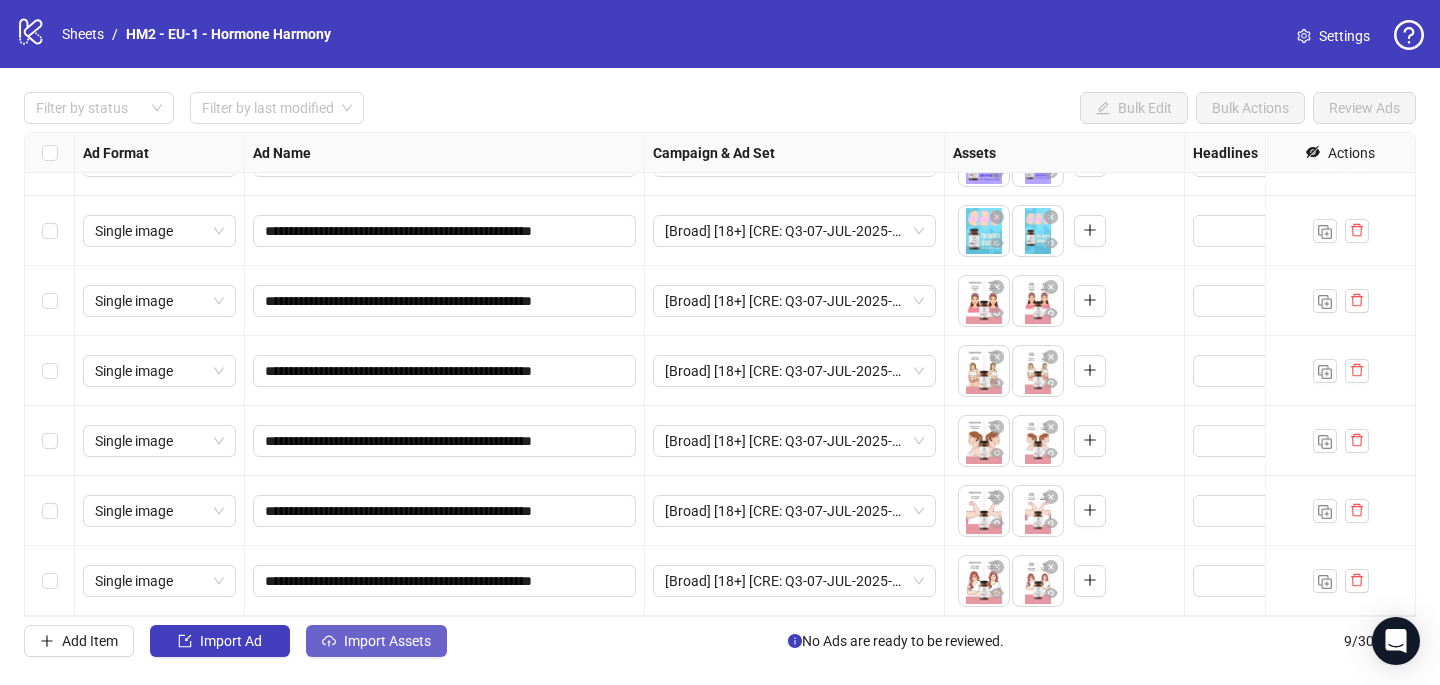 click on "Import Assets" at bounding box center [387, 641] 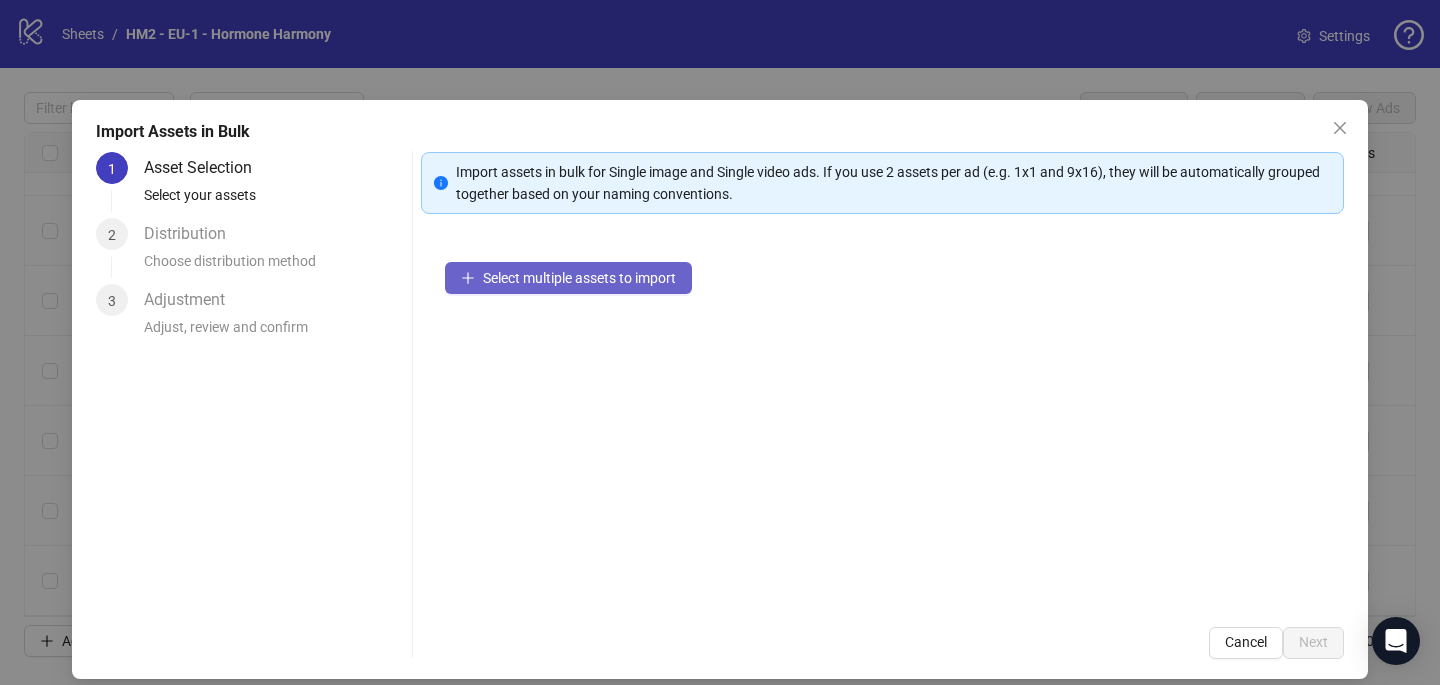 click on "Select multiple assets to import" at bounding box center [568, 278] 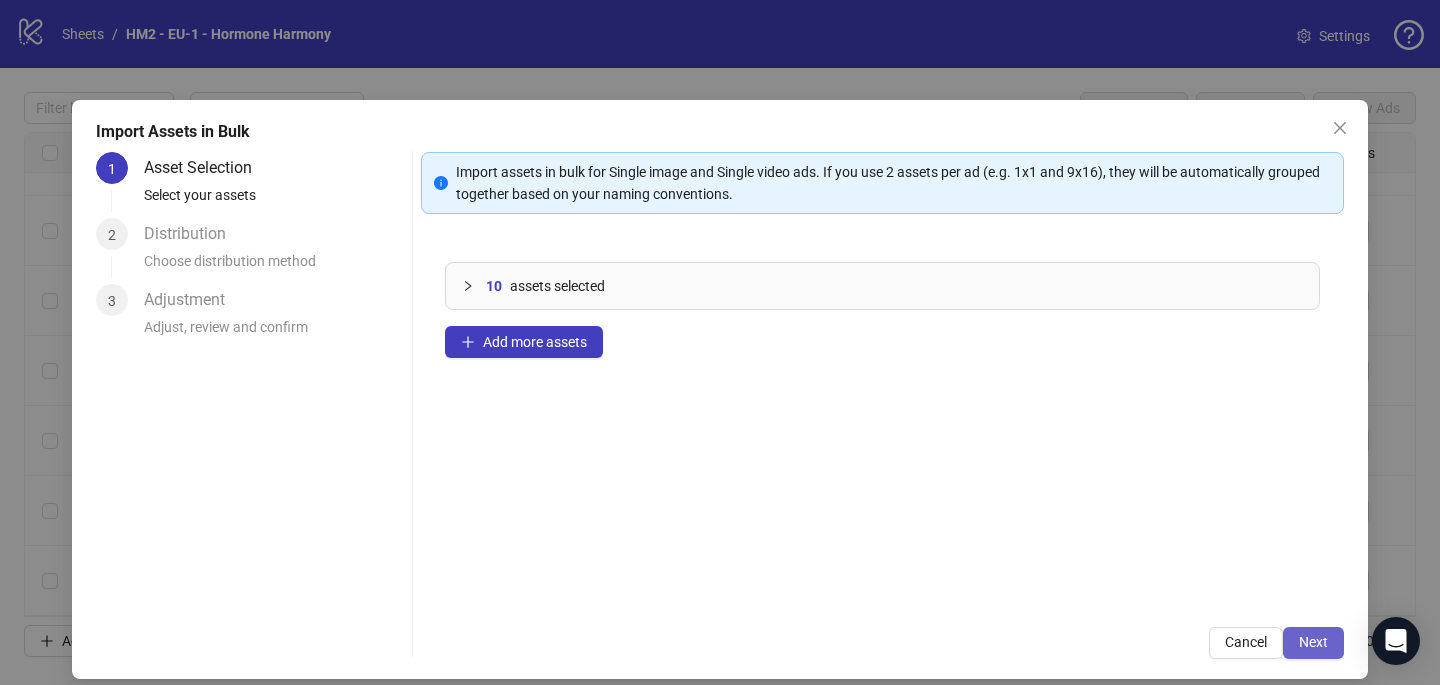 click on "Next" at bounding box center [1313, 642] 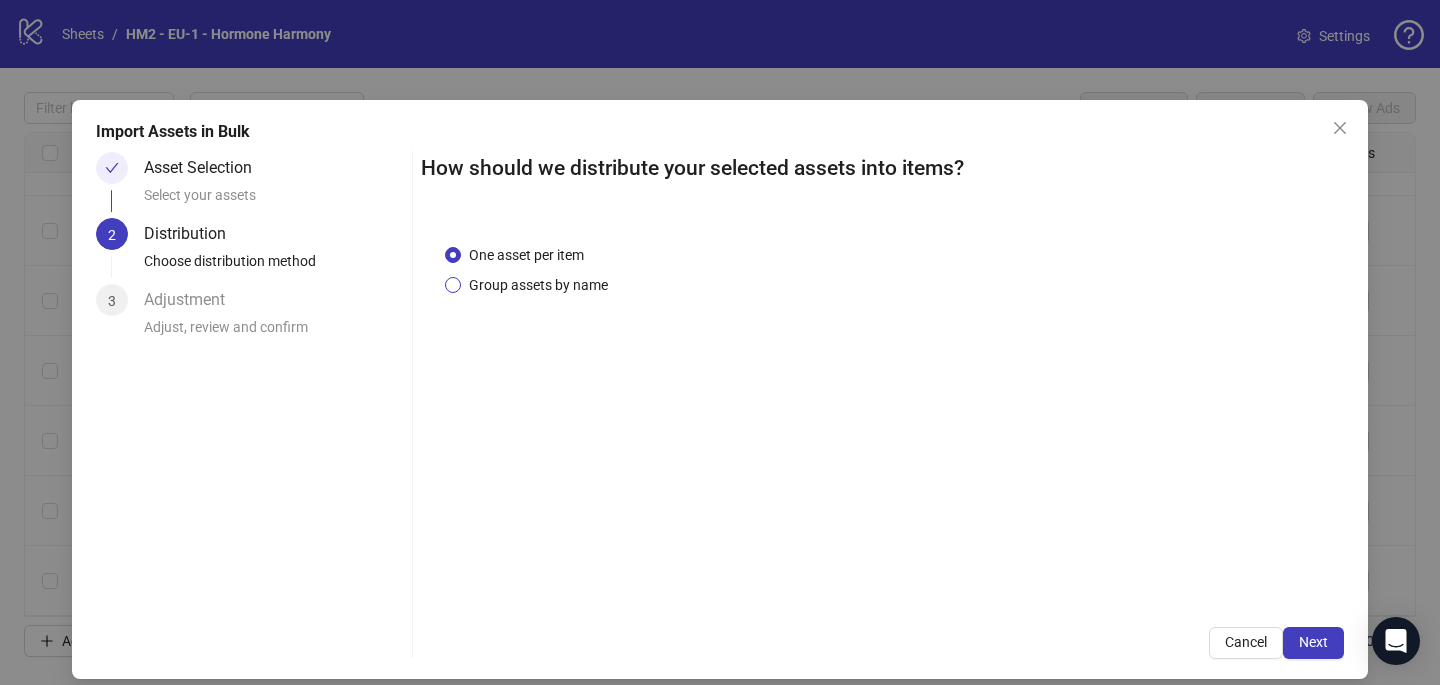 click on "Group assets by name" at bounding box center [538, 285] 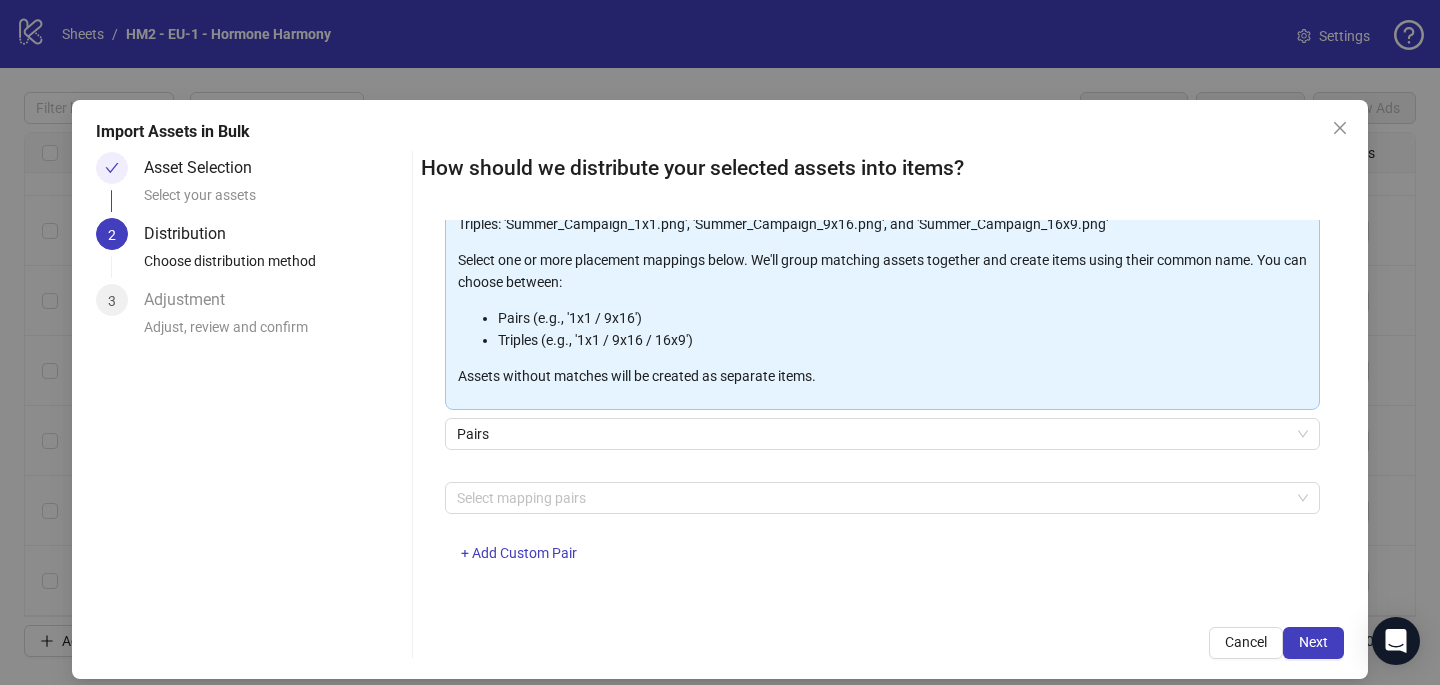 scroll, scrollTop: 203, scrollLeft: 0, axis: vertical 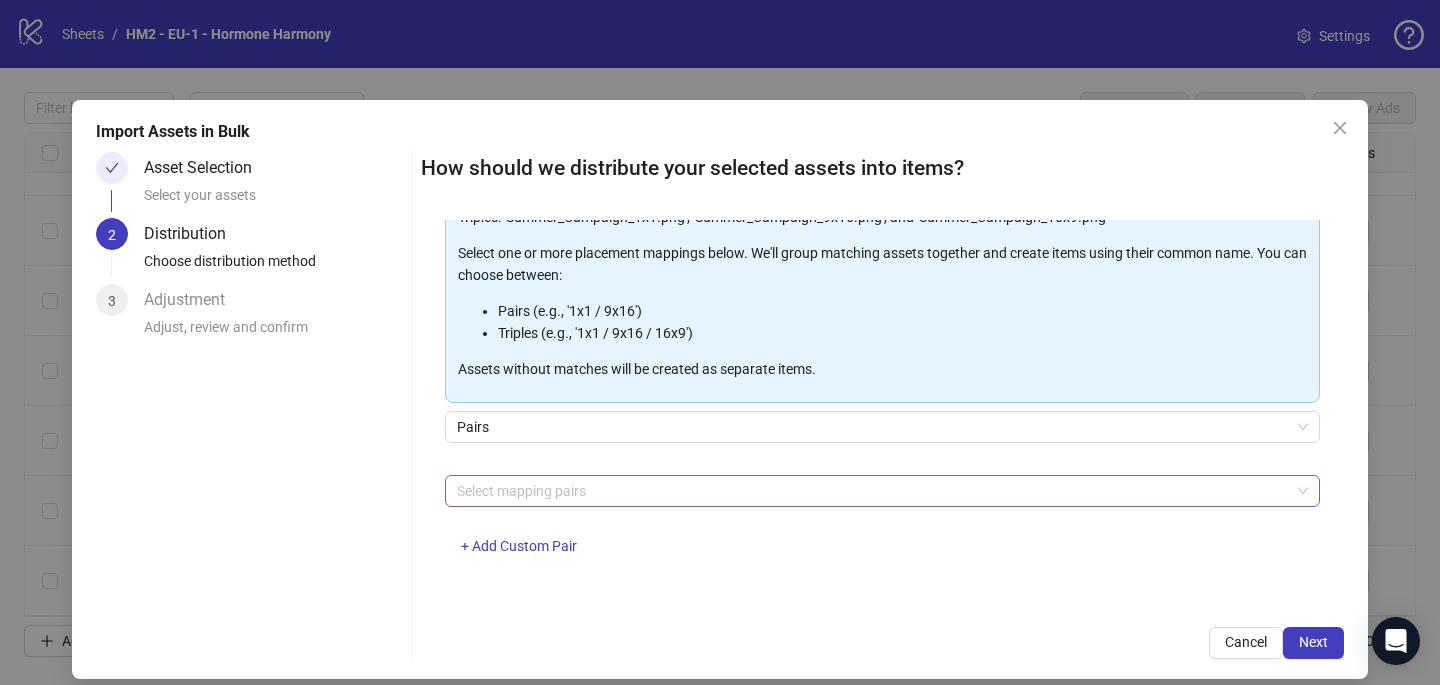 click at bounding box center (872, 491) 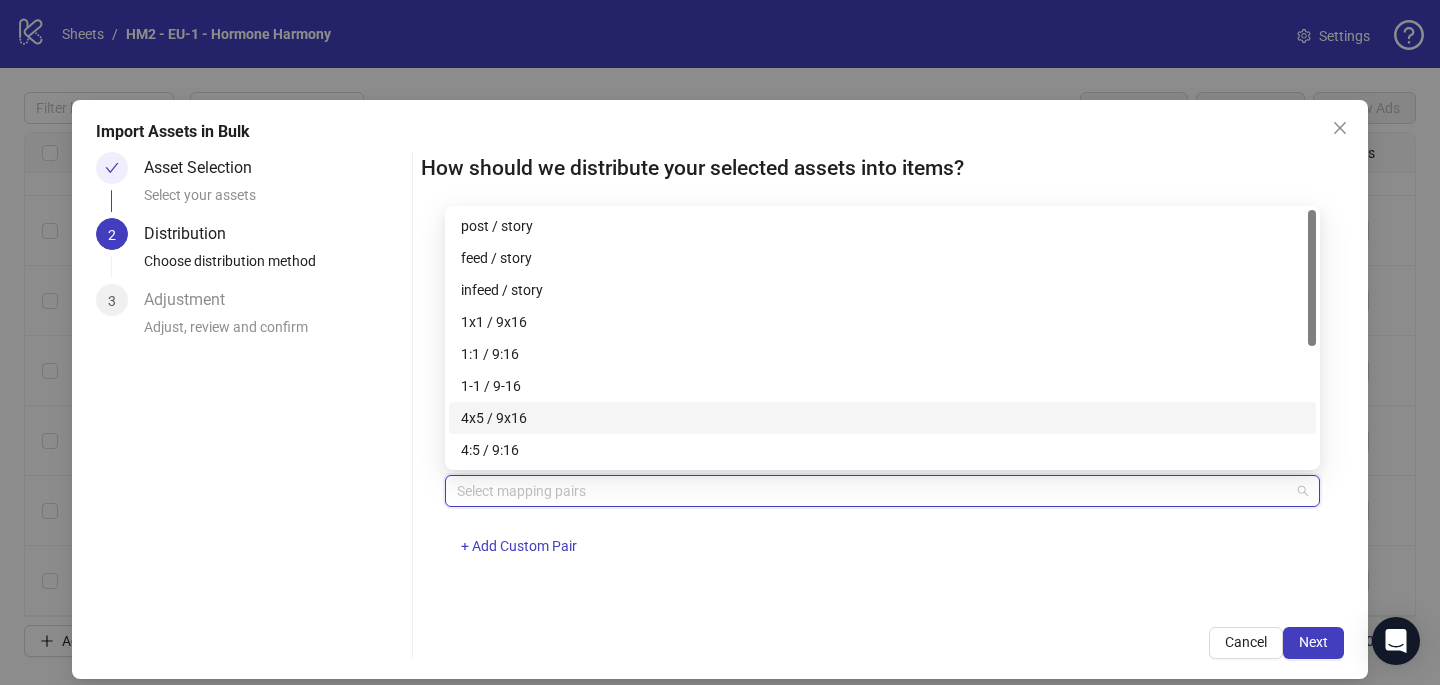 click on "4x5 / 9x16" at bounding box center (882, 418) 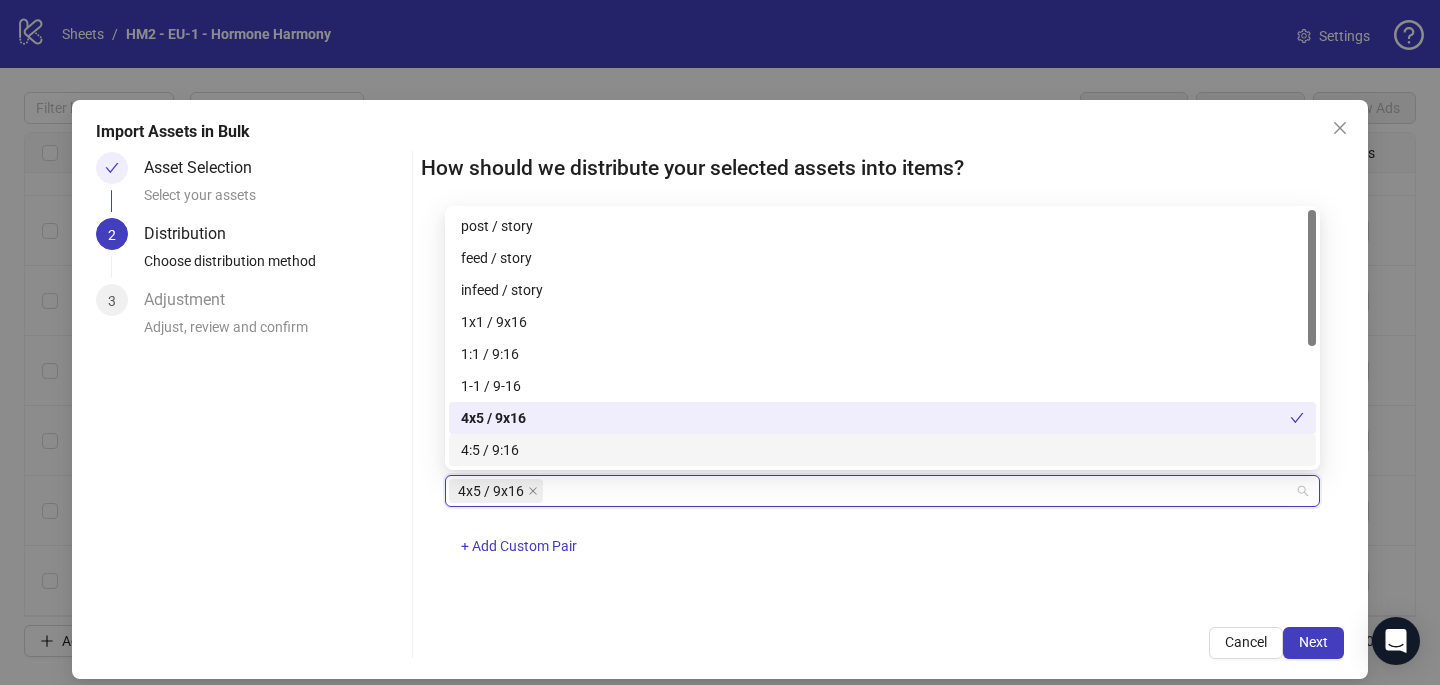 click on "4x5 / 9x16   + Add Custom Pair" at bounding box center (882, 527) 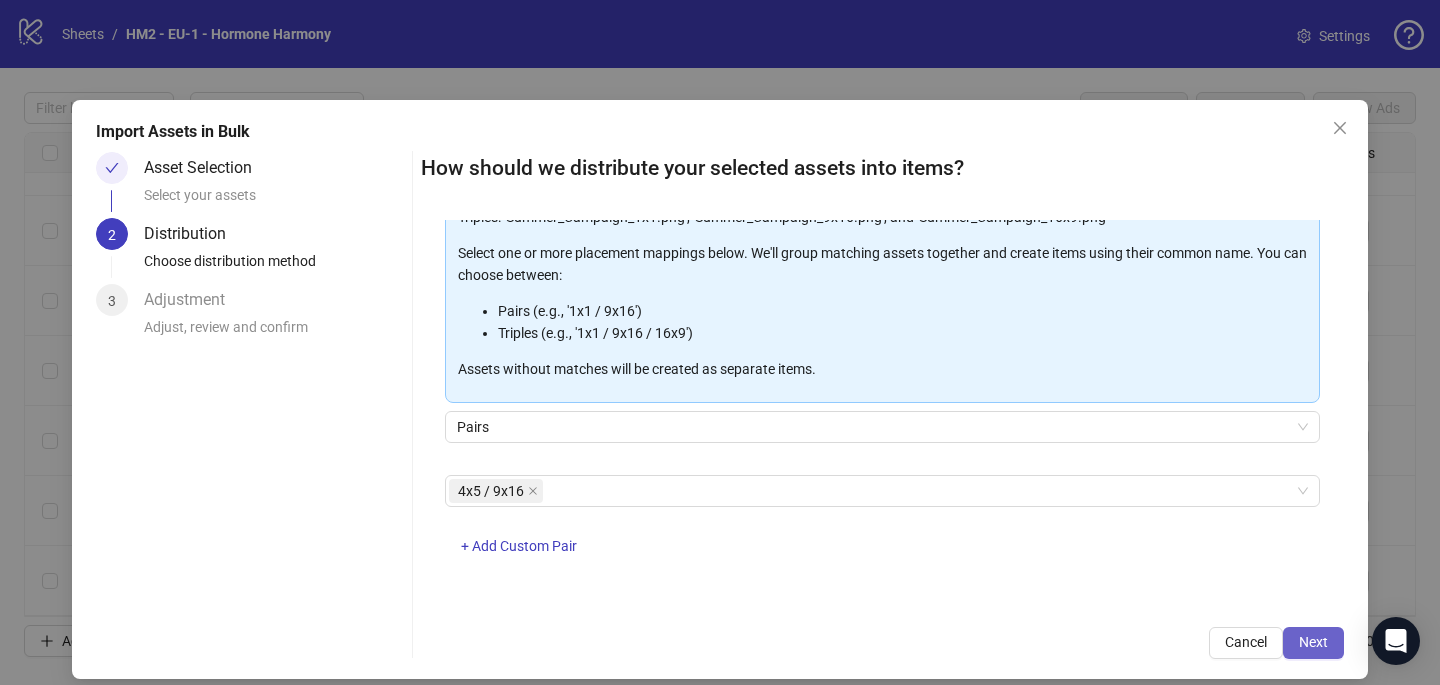click on "Next" at bounding box center [1313, 642] 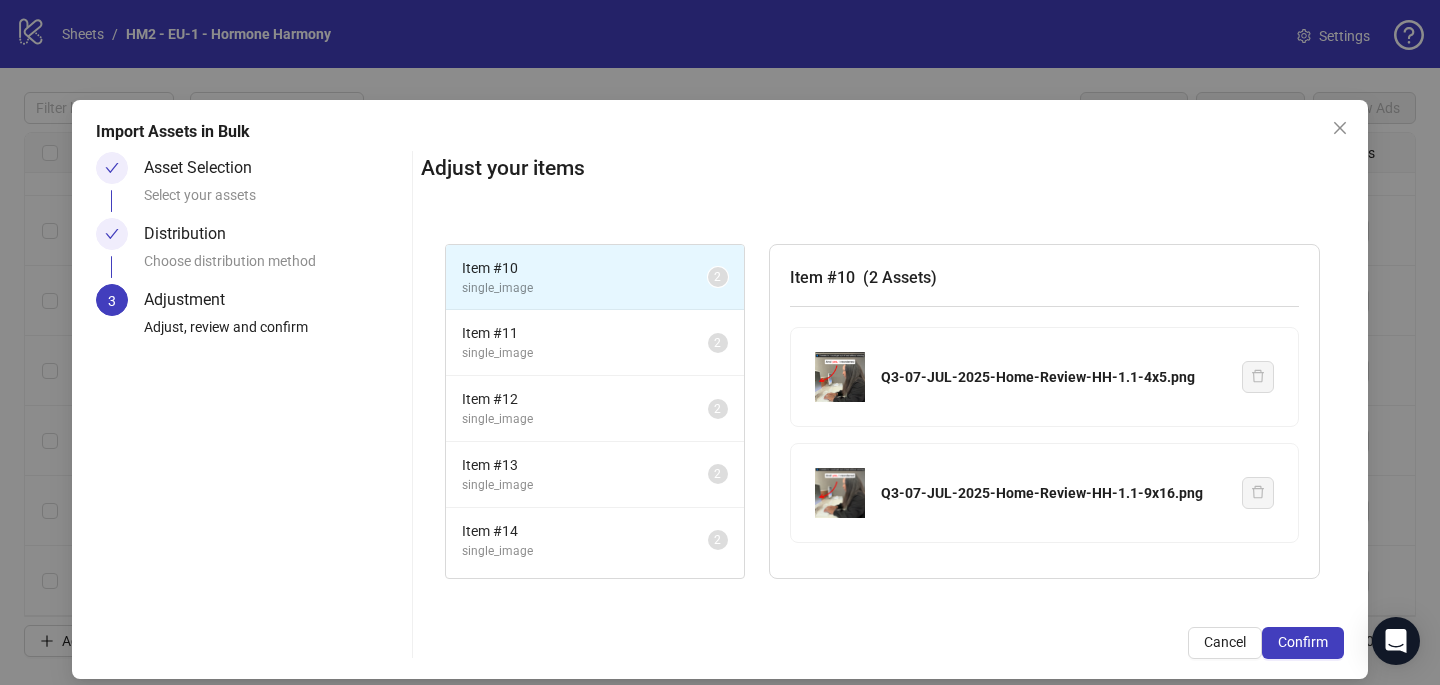 click on "Confirm" at bounding box center (1303, 642) 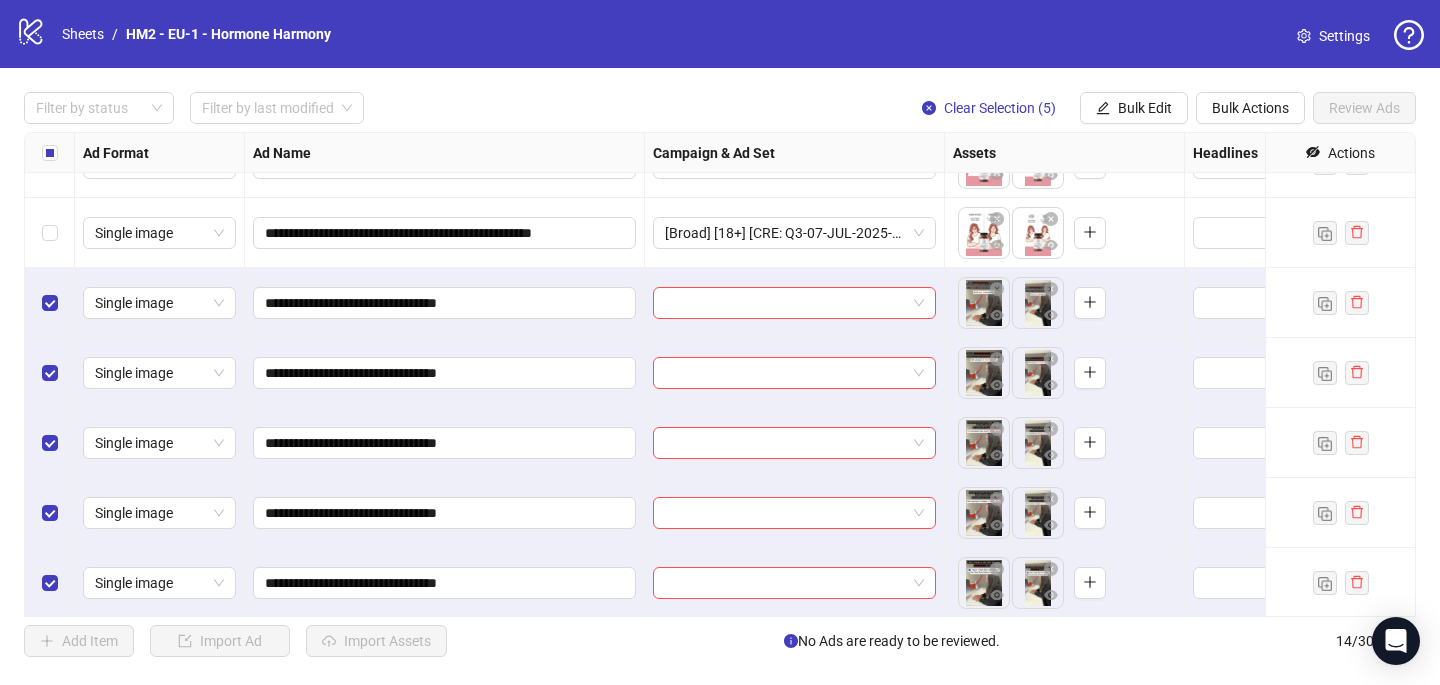 scroll, scrollTop: 537, scrollLeft: 0, axis: vertical 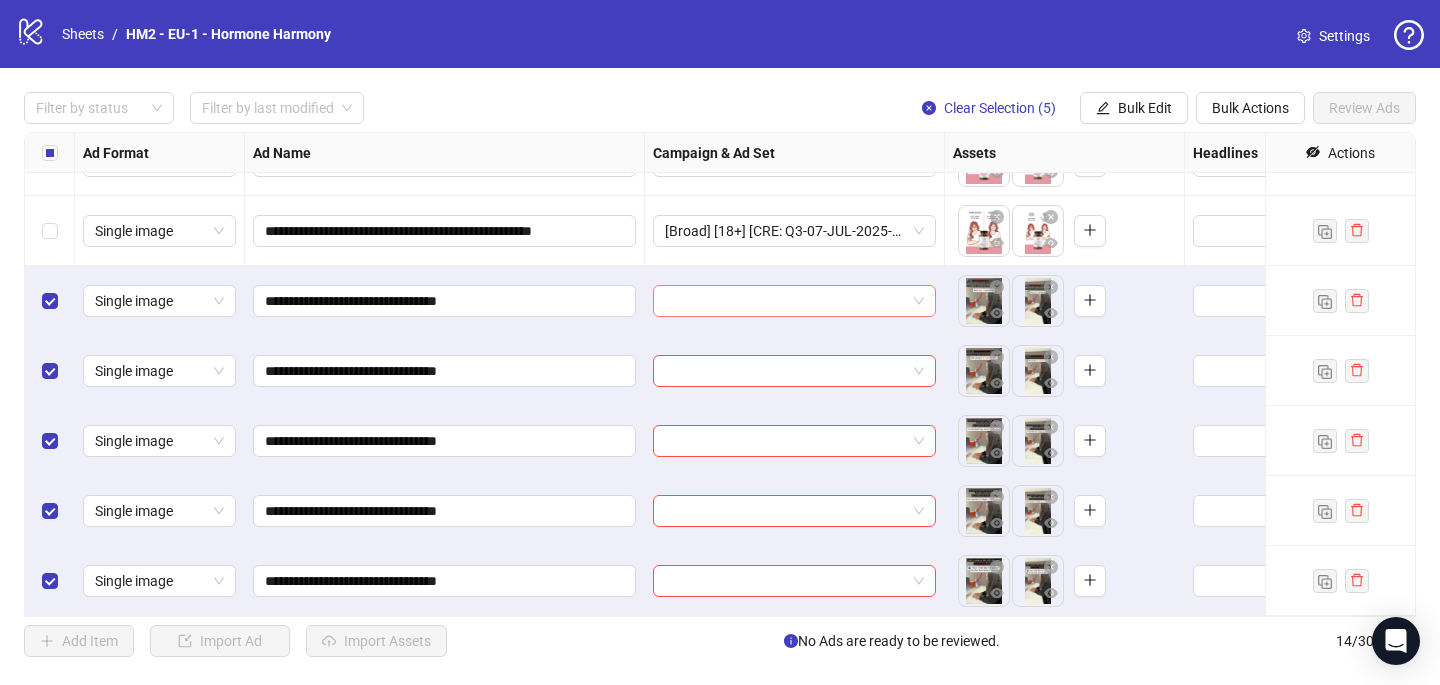 click at bounding box center (785, 301) 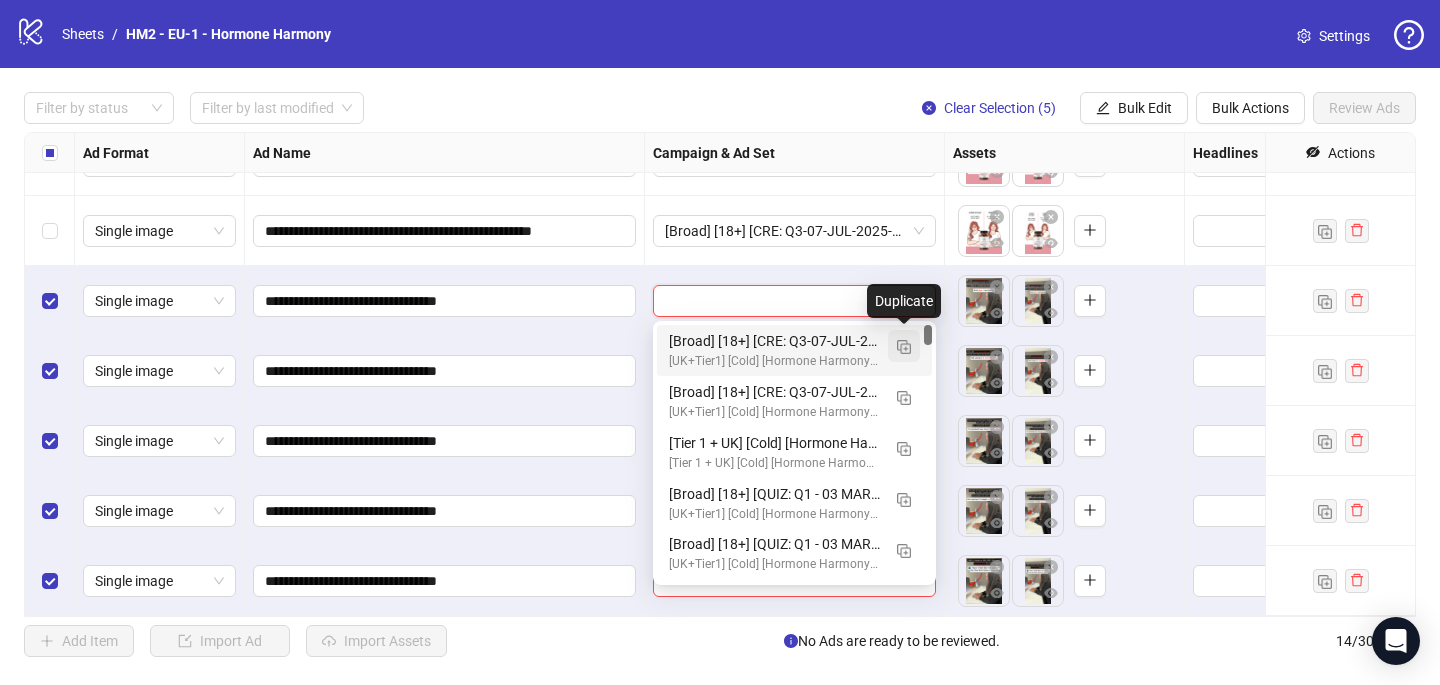 click at bounding box center [904, 347] 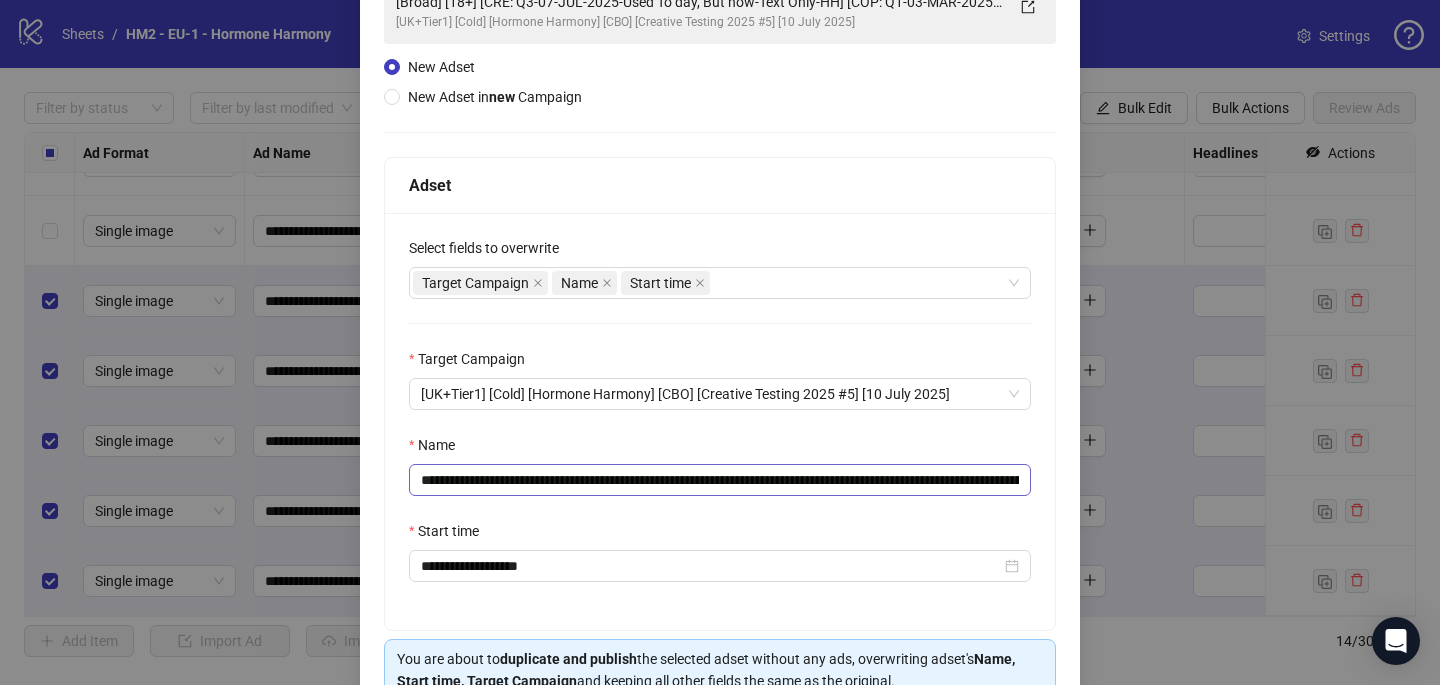 scroll, scrollTop: 213, scrollLeft: 0, axis: vertical 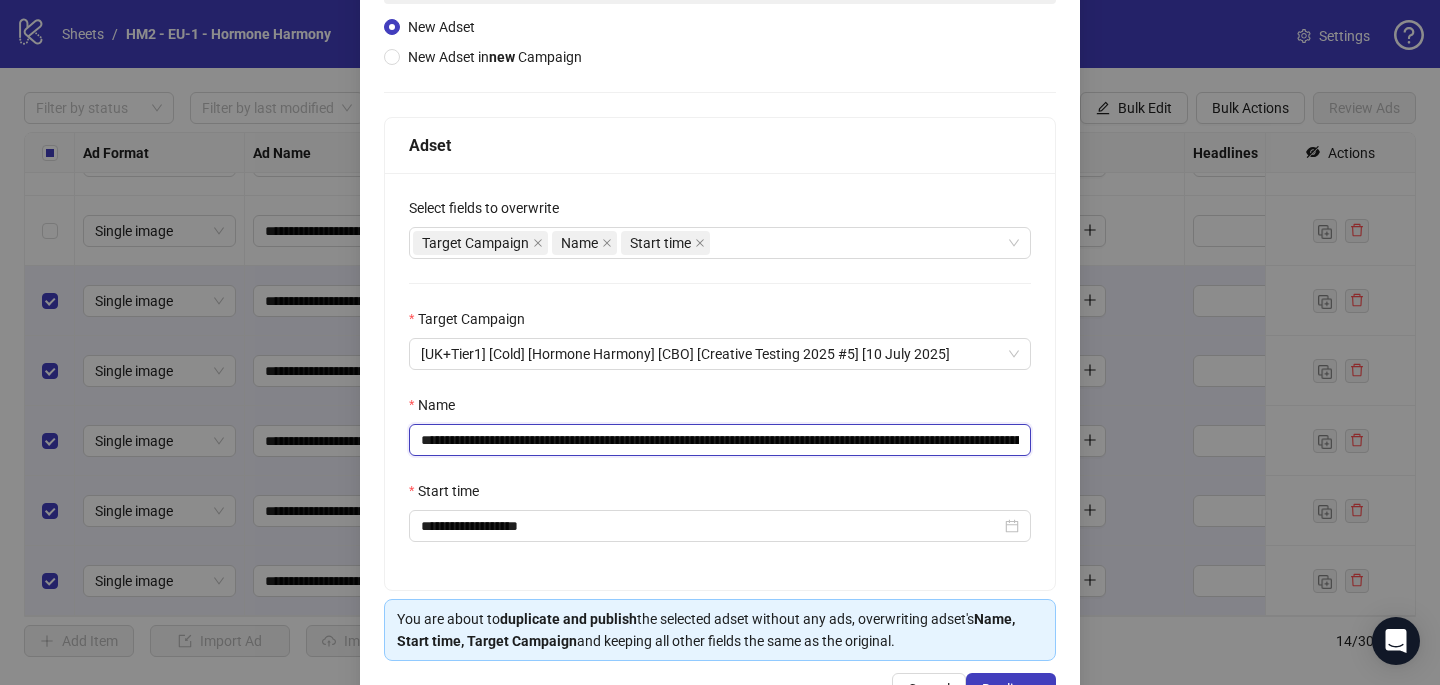 drag, startPoint x: 859, startPoint y: 444, endPoint x: 541, endPoint y: 444, distance: 318 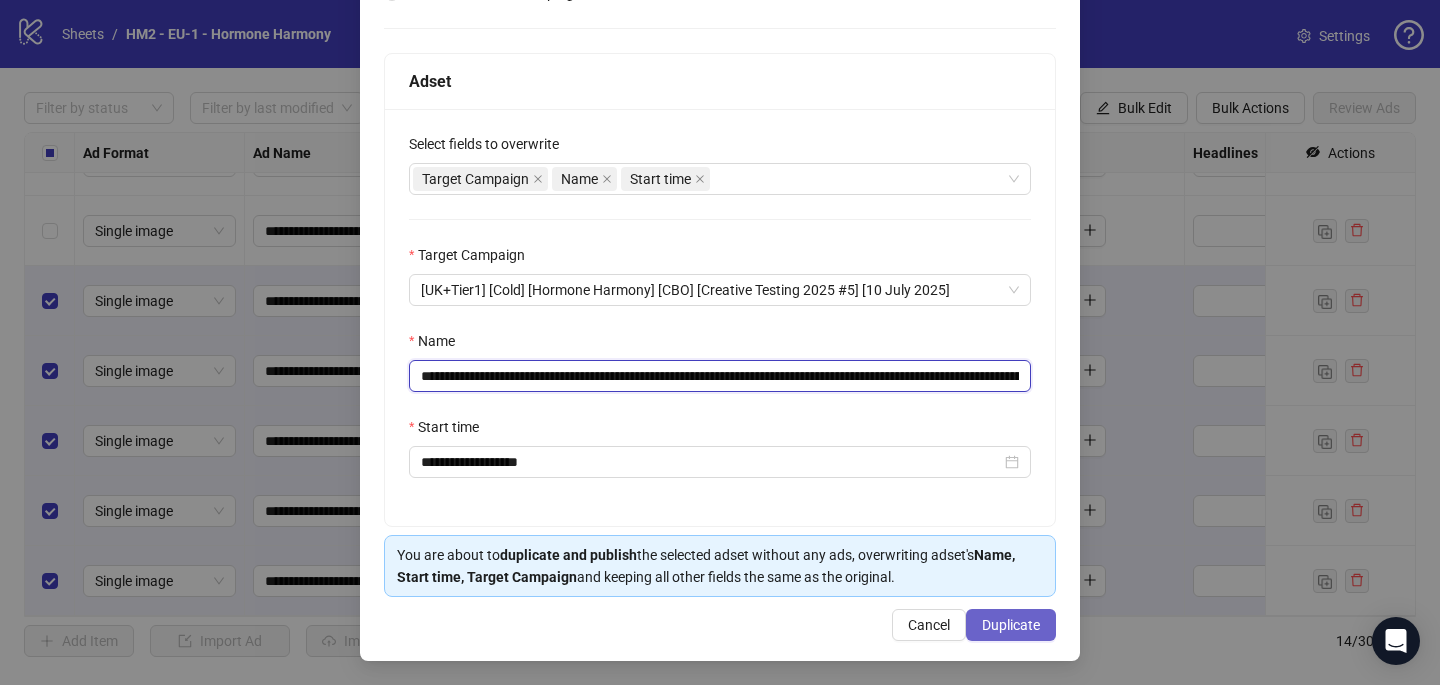 type on "**********" 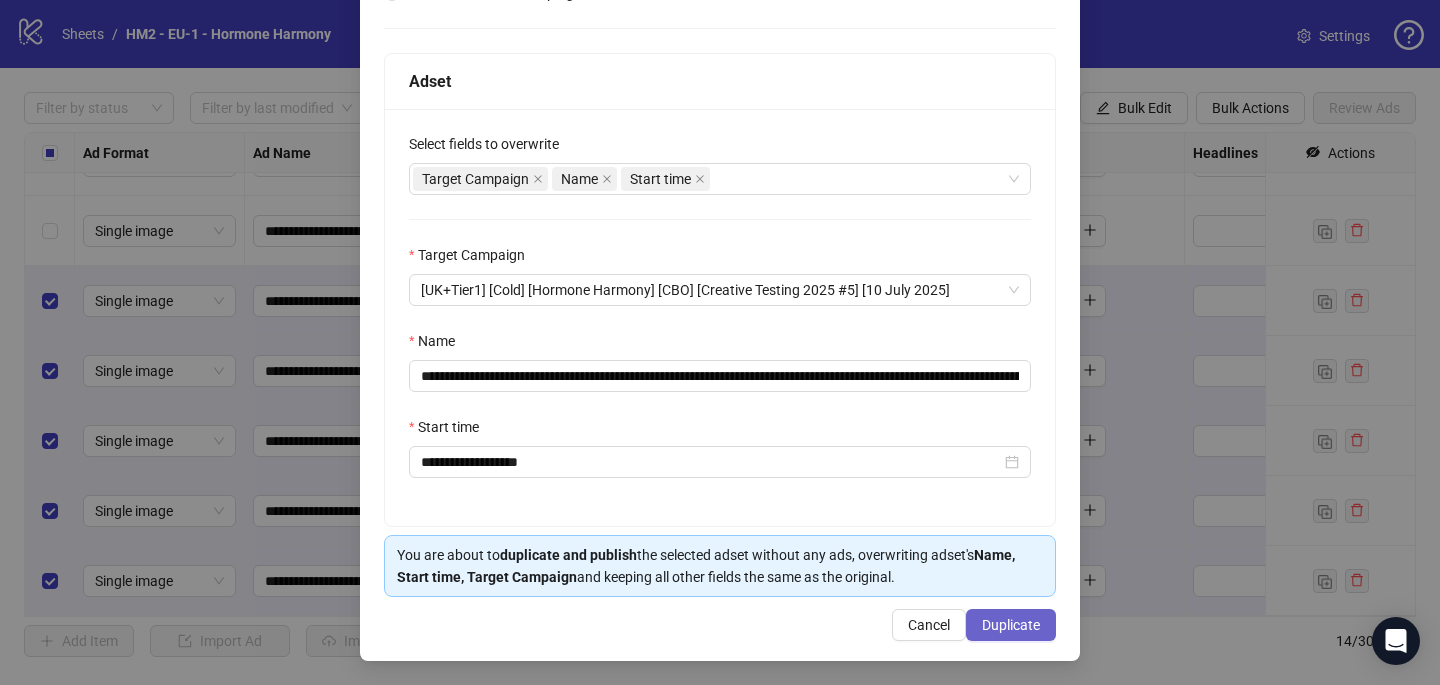 click on "Duplicate" at bounding box center [1011, 625] 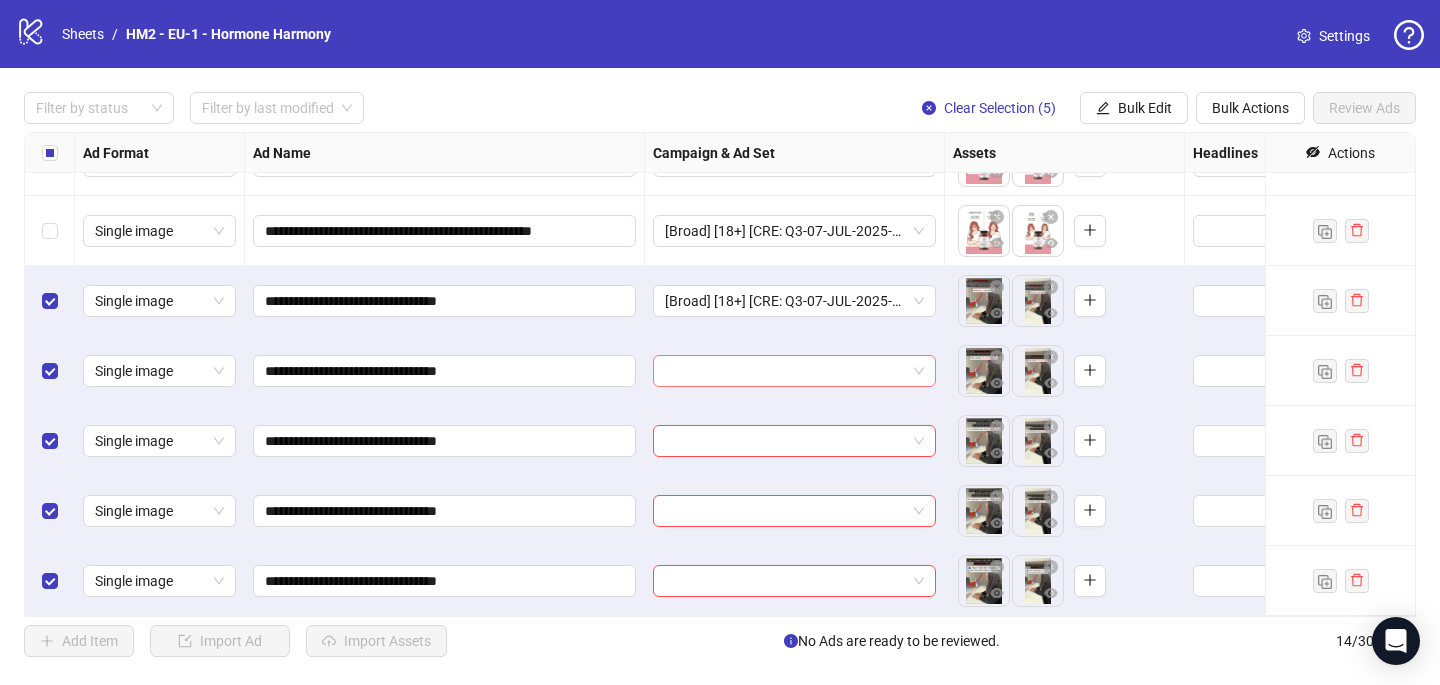 click at bounding box center [785, 371] 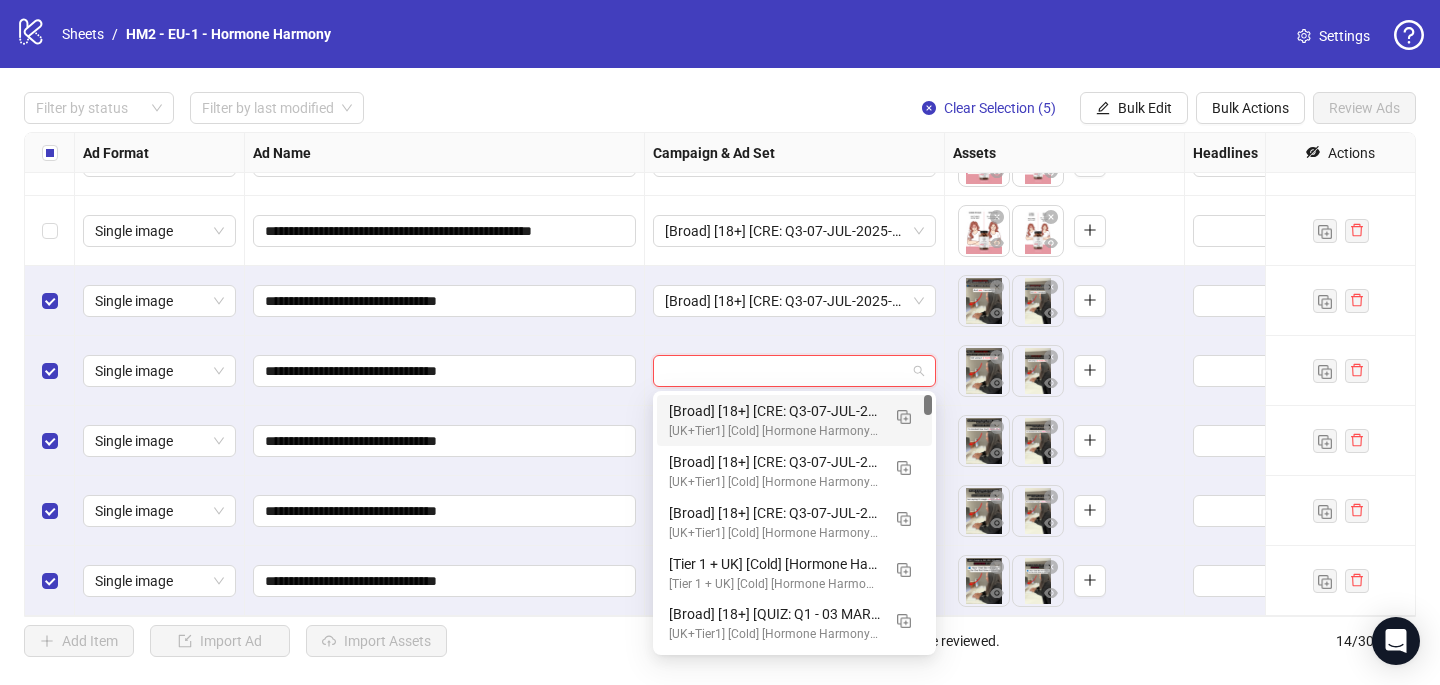 click on "[UK+Tier1] [Cold] [Hormone Harmony] [CBO] [Creative Testing 2025 #5] [10 July 2025]" at bounding box center (774, 431) 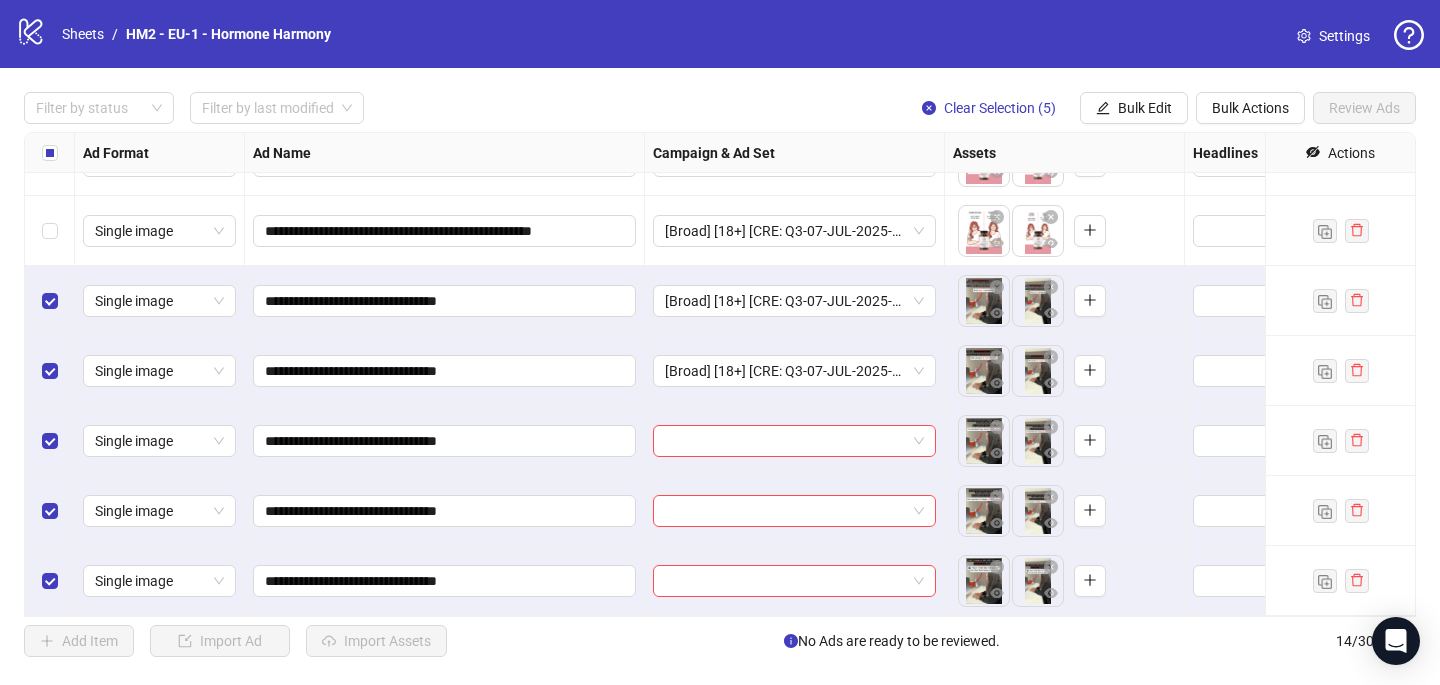 click at bounding box center (785, 441) 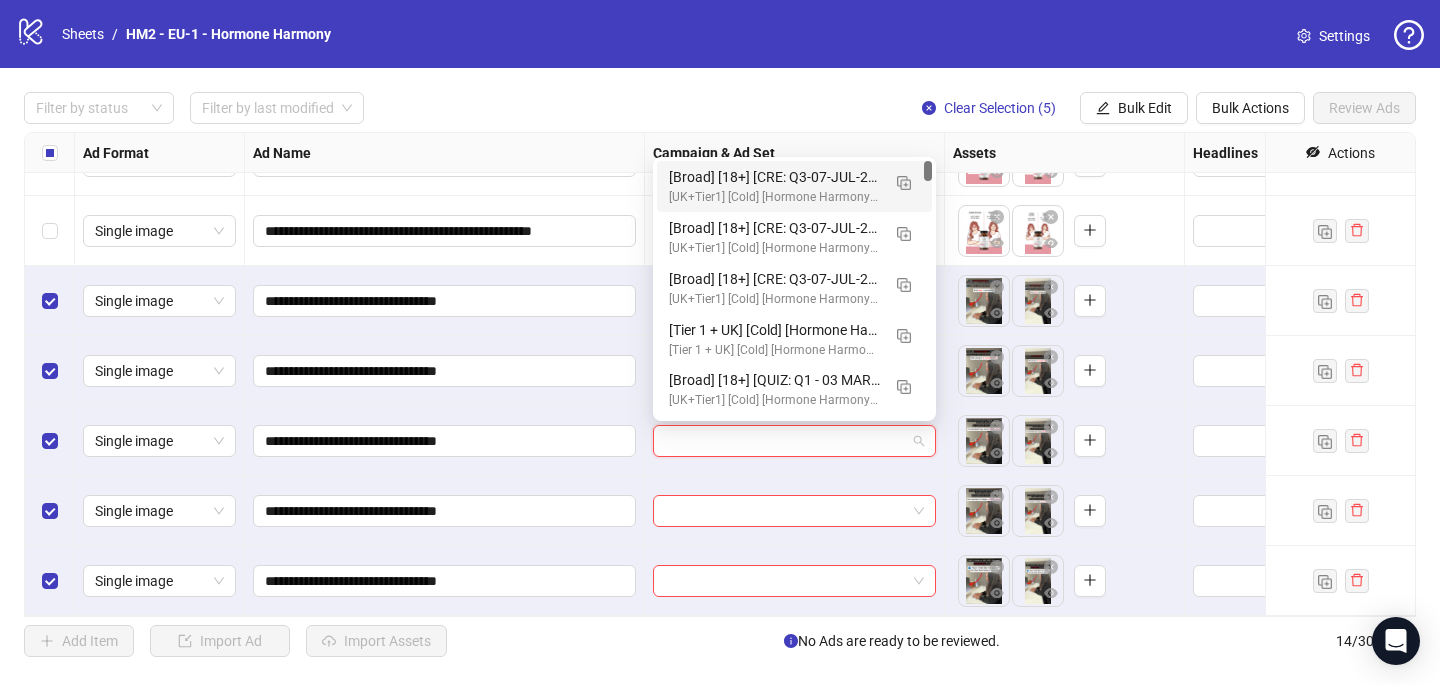 click on "[Broad] [18+] [CRE: Q3-07-JUL-2025-Home-Review-HH] [COP: Q1-03-MAR-2025-March-Scientist-5RW-LONG-HH] [2 Aug 2025] (copy) (copy) [UK+Tier1] [Cold] [Hormone Harmony] [CBO] [Creative Testing 2025 #5] [10 July 2025]" at bounding box center (794, 186) 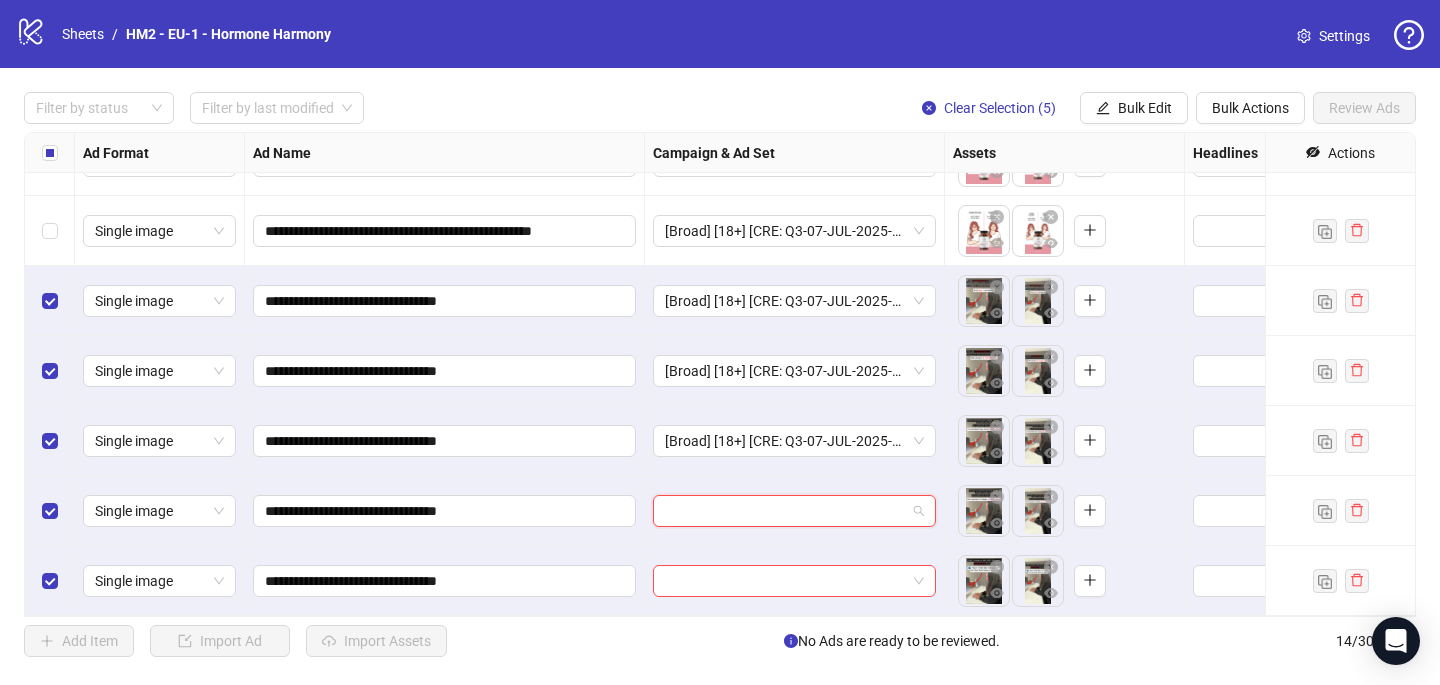 click at bounding box center [785, 511] 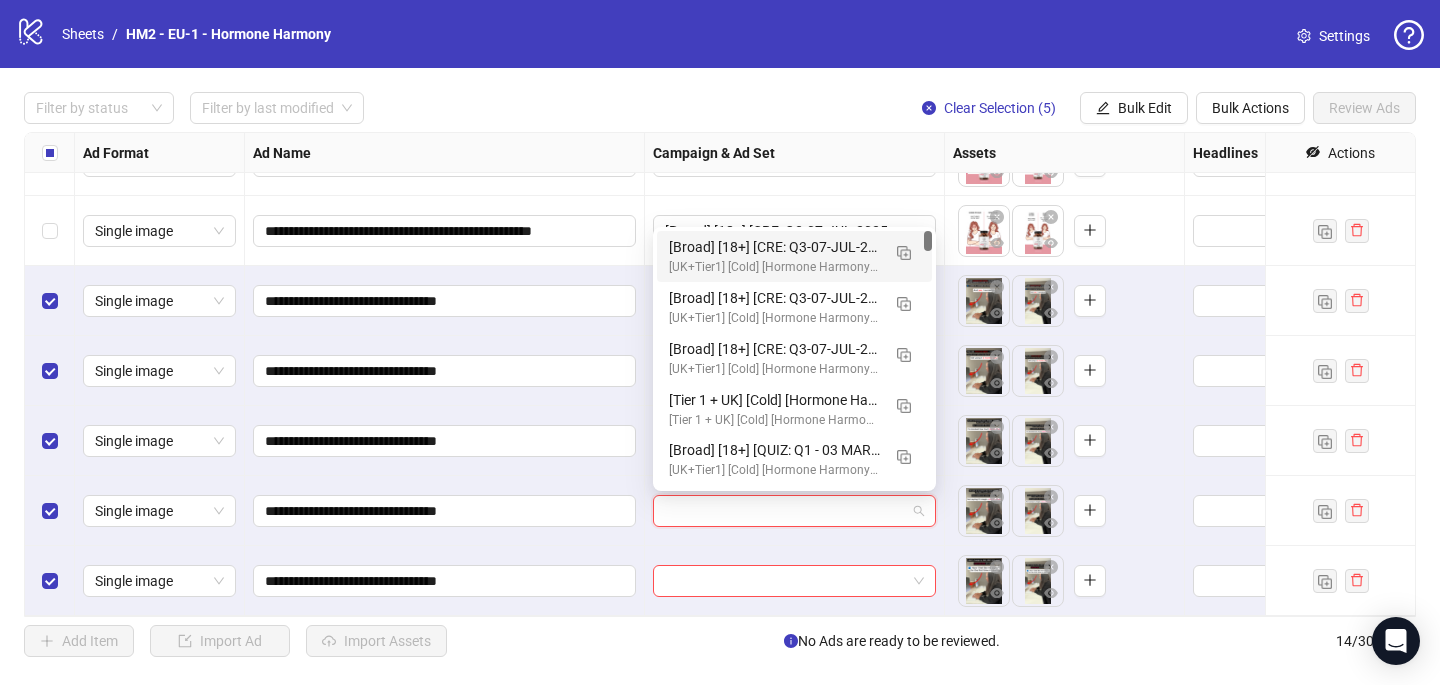 click on "[UK+Tier1] [Cold] [Hormone Harmony] [CBO] [Creative Testing 2025 #5] [10 July 2025]" at bounding box center (774, 267) 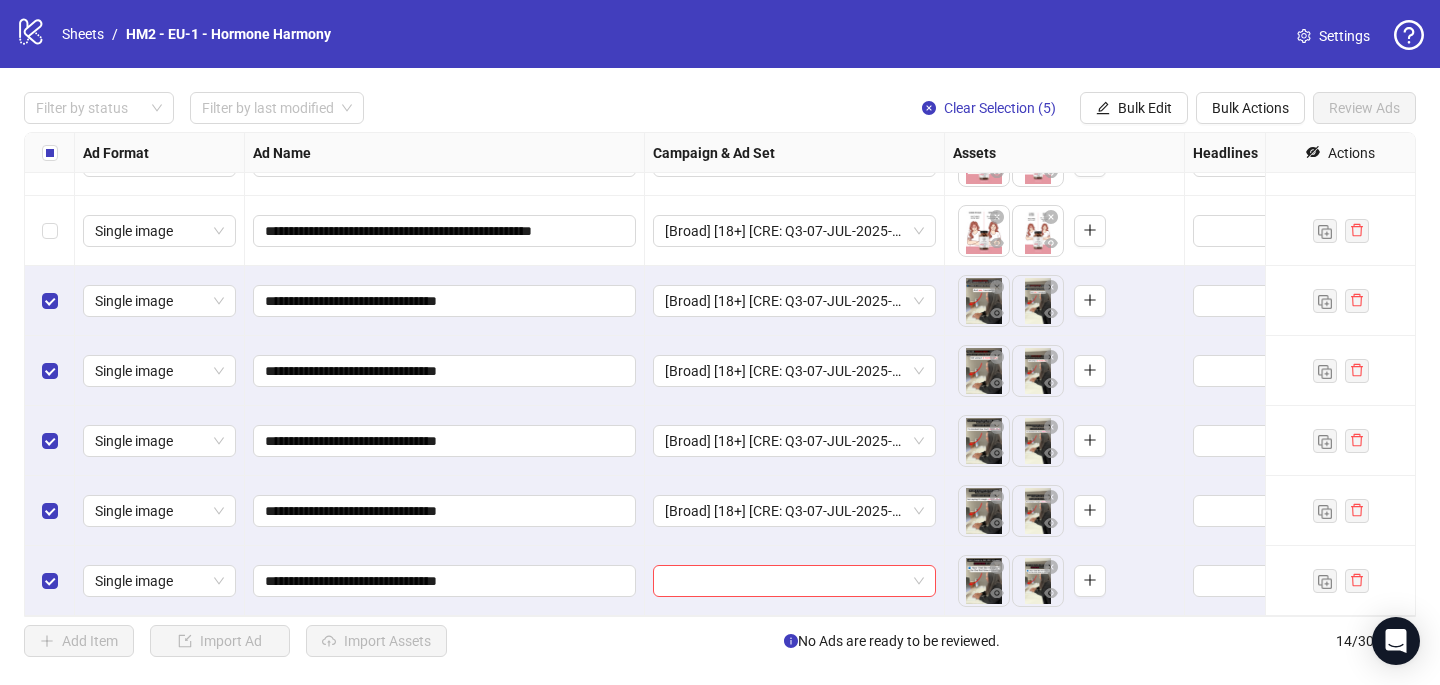 click at bounding box center [795, 581] 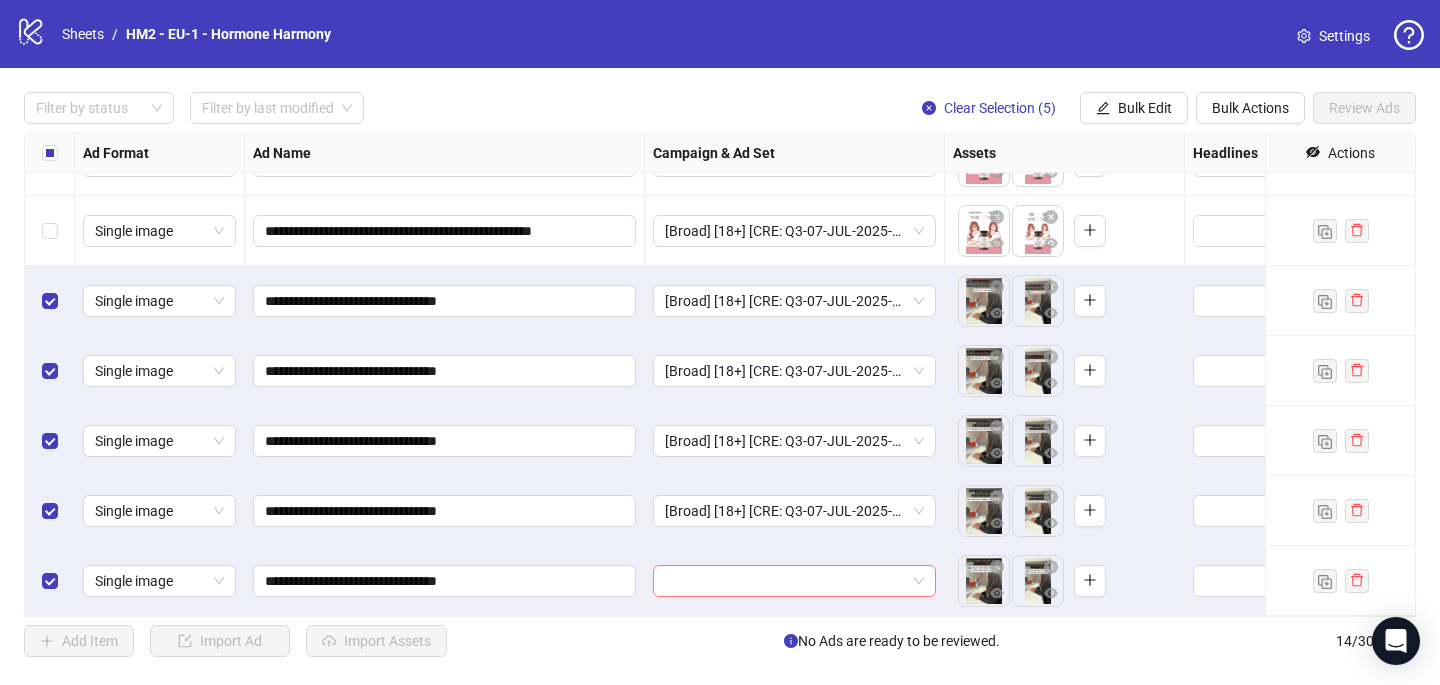 click at bounding box center (785, 581) 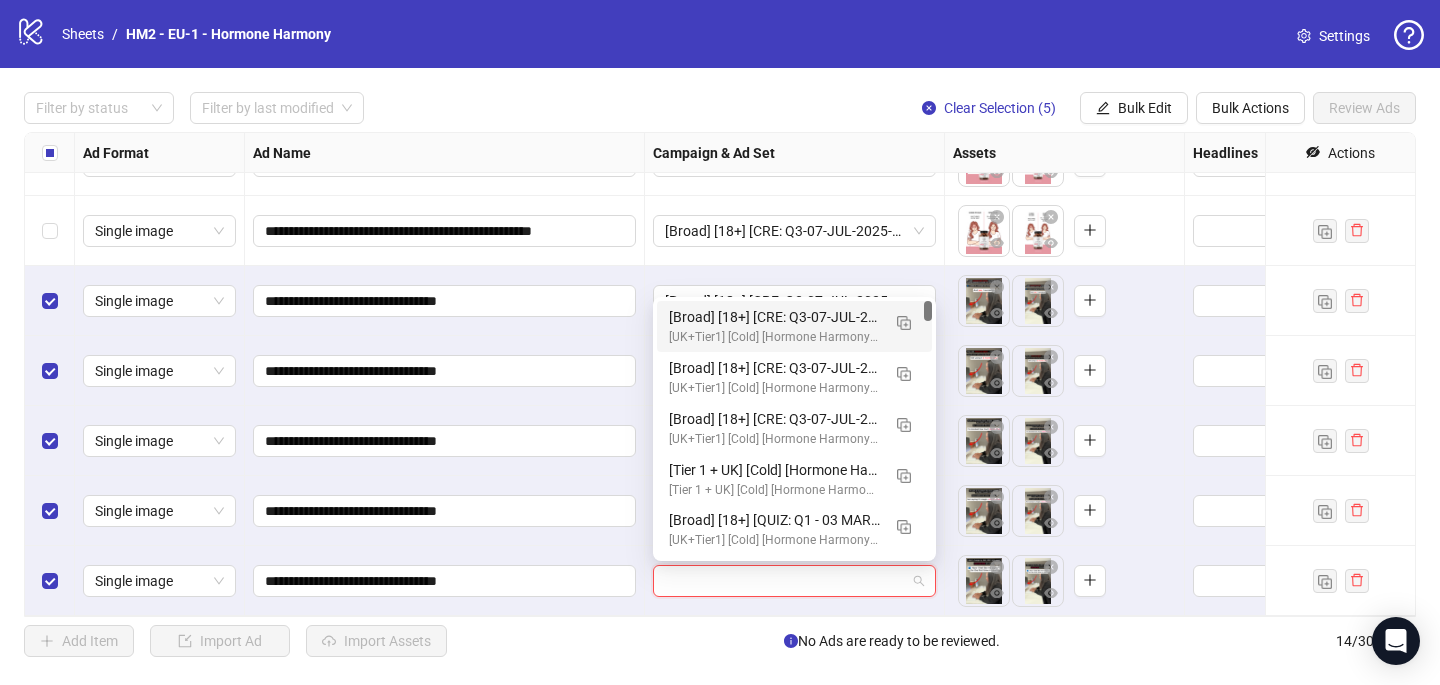 click on "[Broad] [18+] [CRE: Q3-07-JUL-2025-Home-Review-HH] [COP: Q1-03-MAR-2025-March-Scientist-5RW-LONG-HH] [2 Aug 2025] (copy) (copy)" at bounding box center (774, 317) 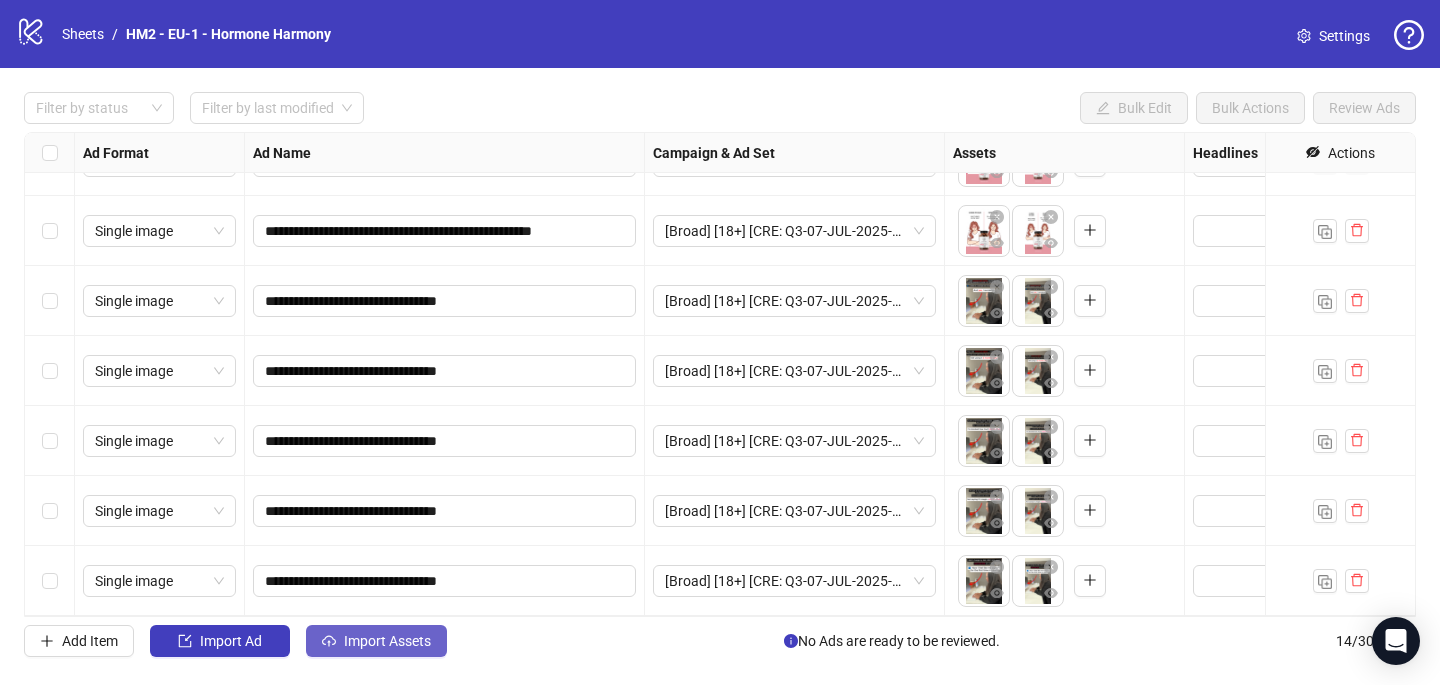 click on "Import Assets" at bounding box center (387, 641) 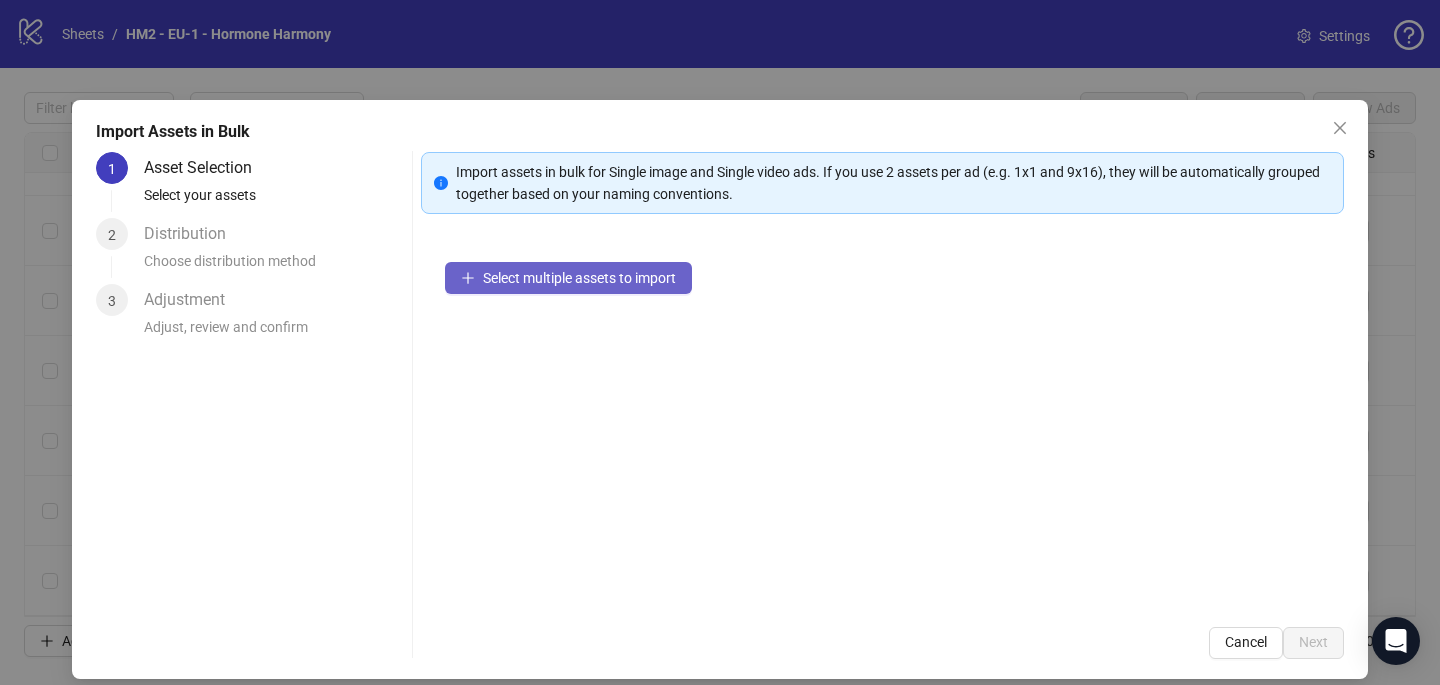 click on "Select multiple assets to import" at bounding box center [568, 278] 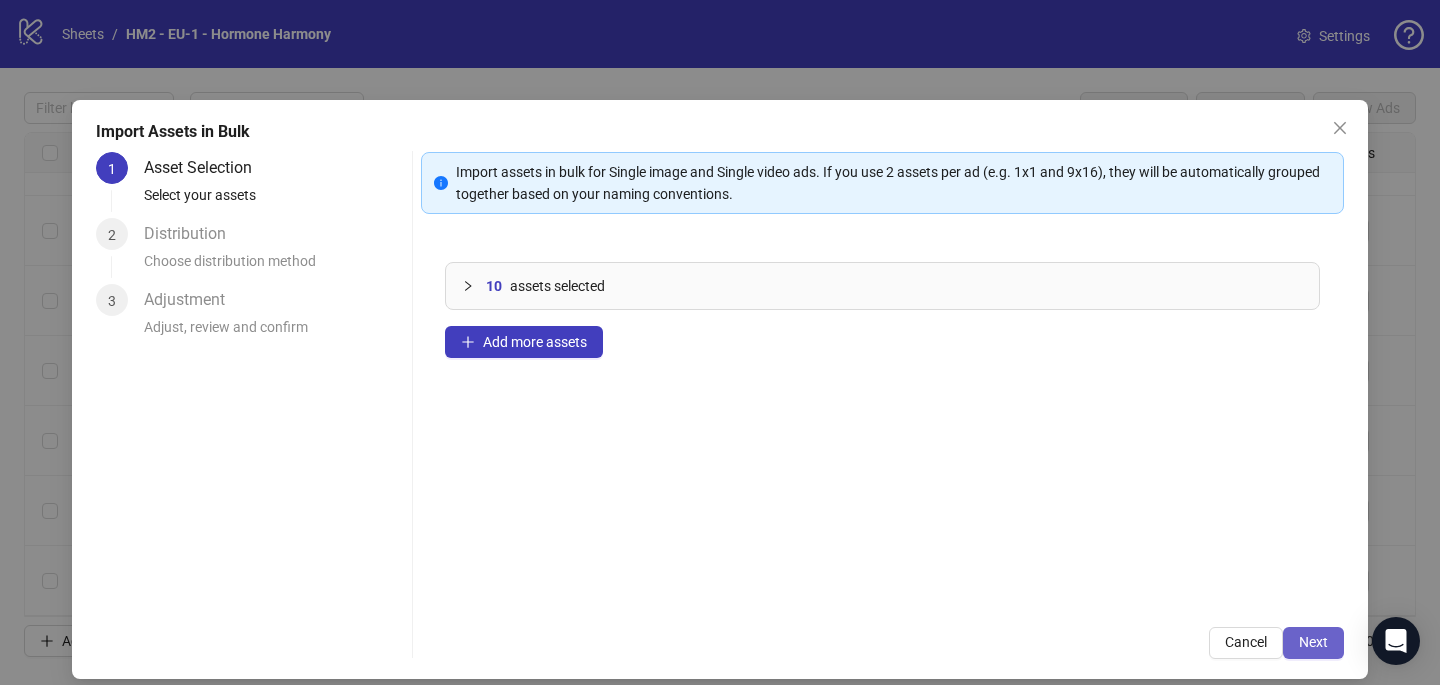 click on "Next" at bounding box center [1313, 642] 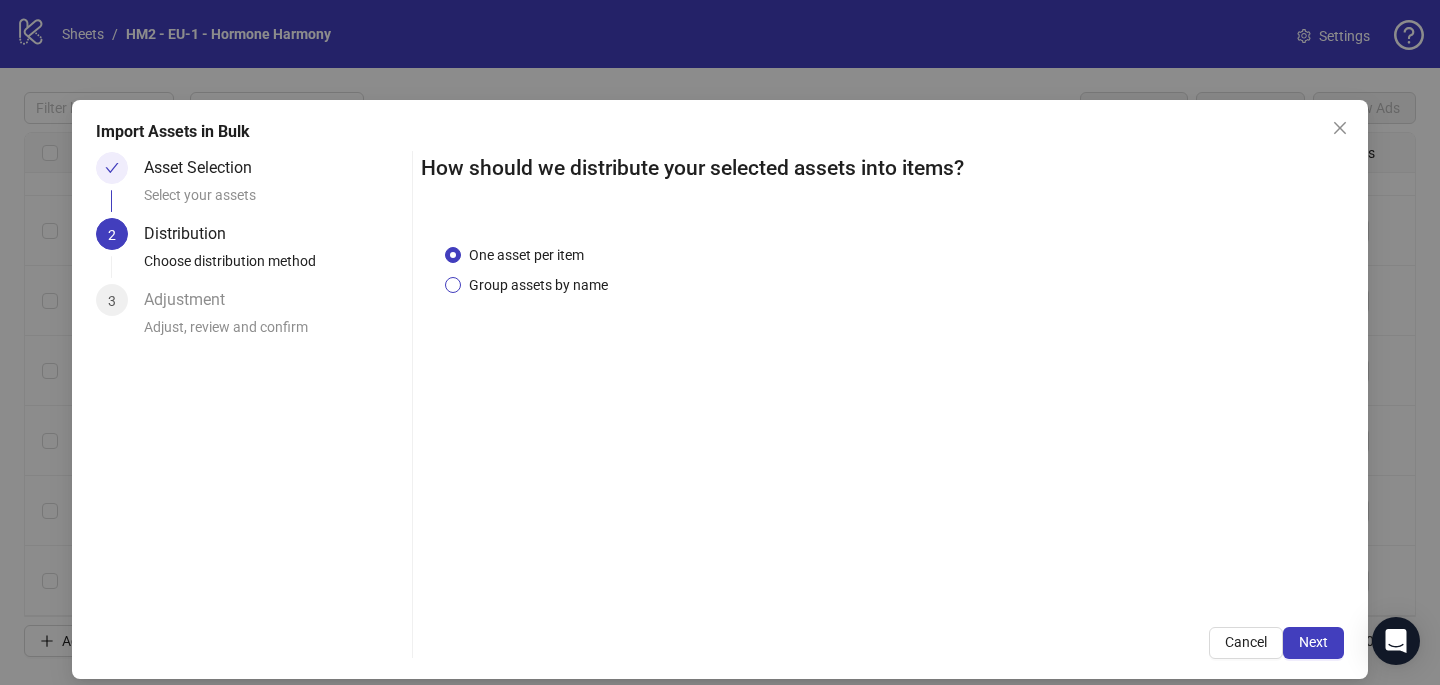 click on "Group assets by name" at bounding box center (538, 285) 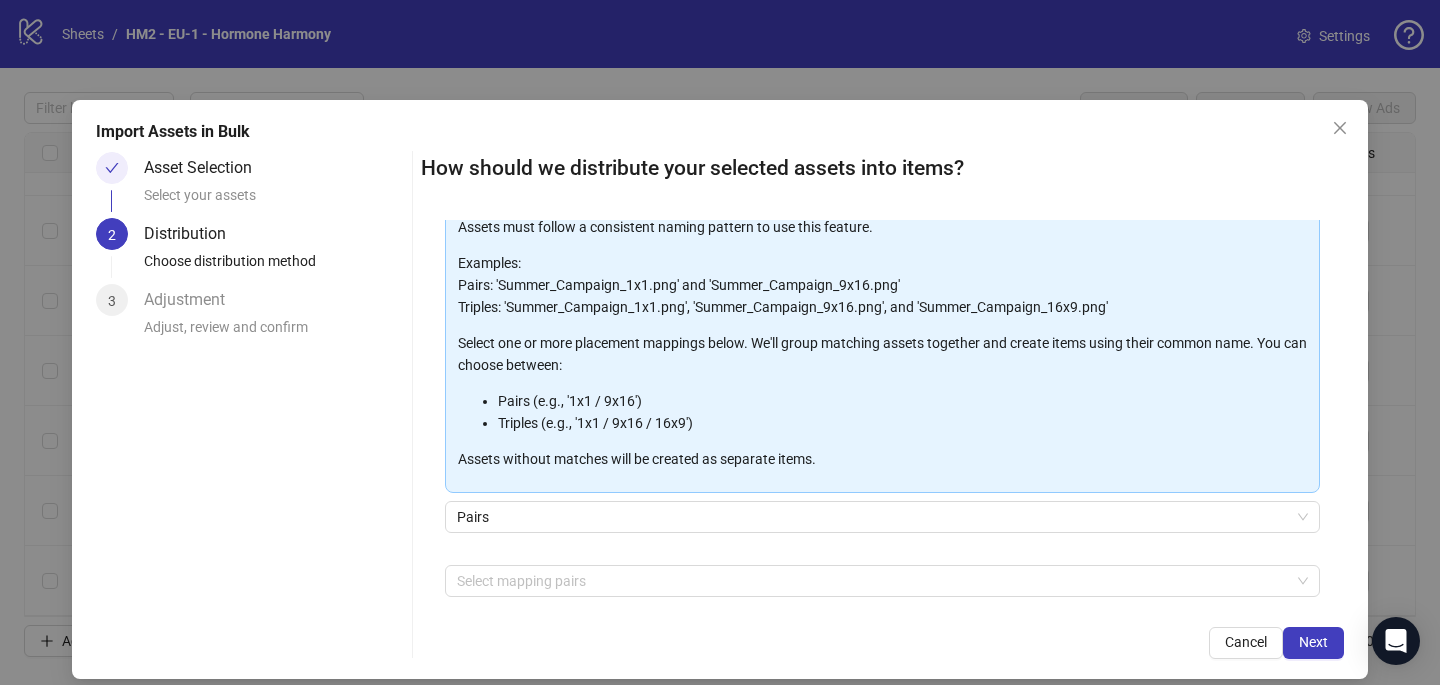 scroll, scrollTop: 203, scrollLeft: 0, axis: vertical 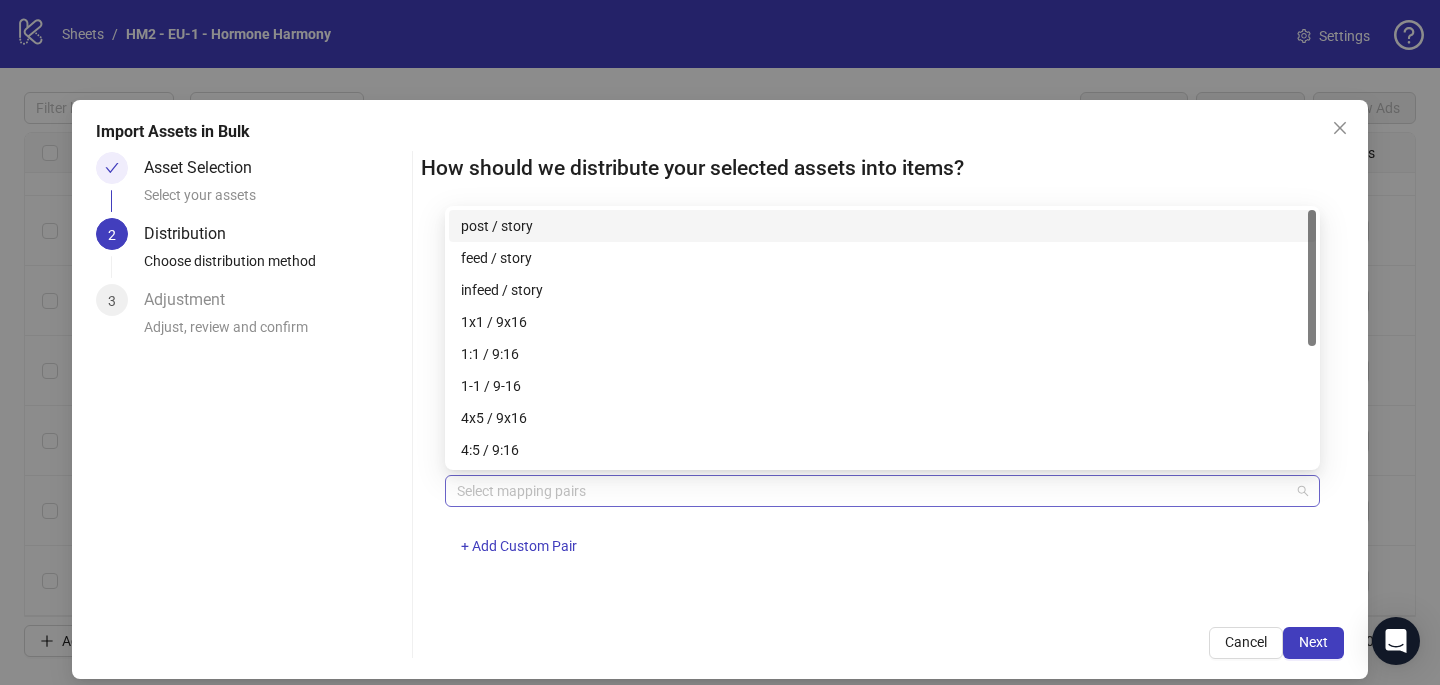 click at bounding box center (872, 491) 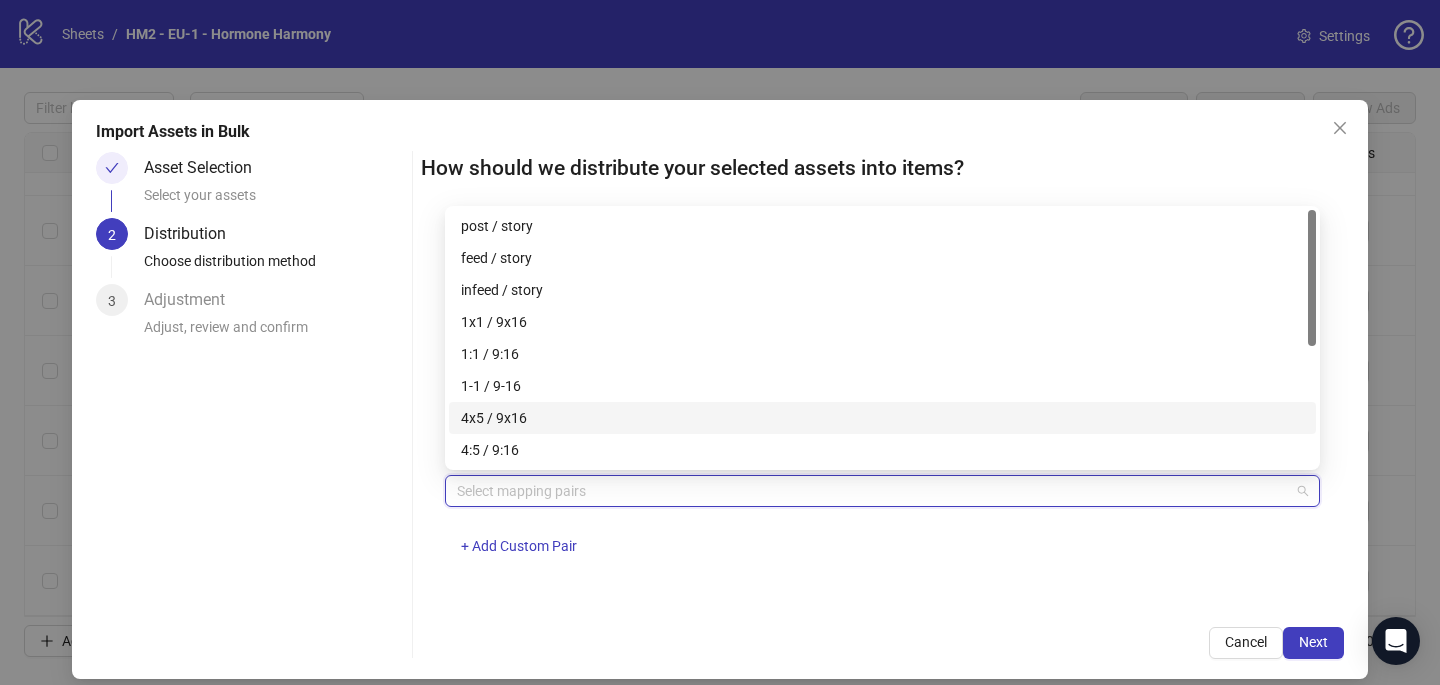 click on "4x5 / 9x16" at bounding box center [882, 418] 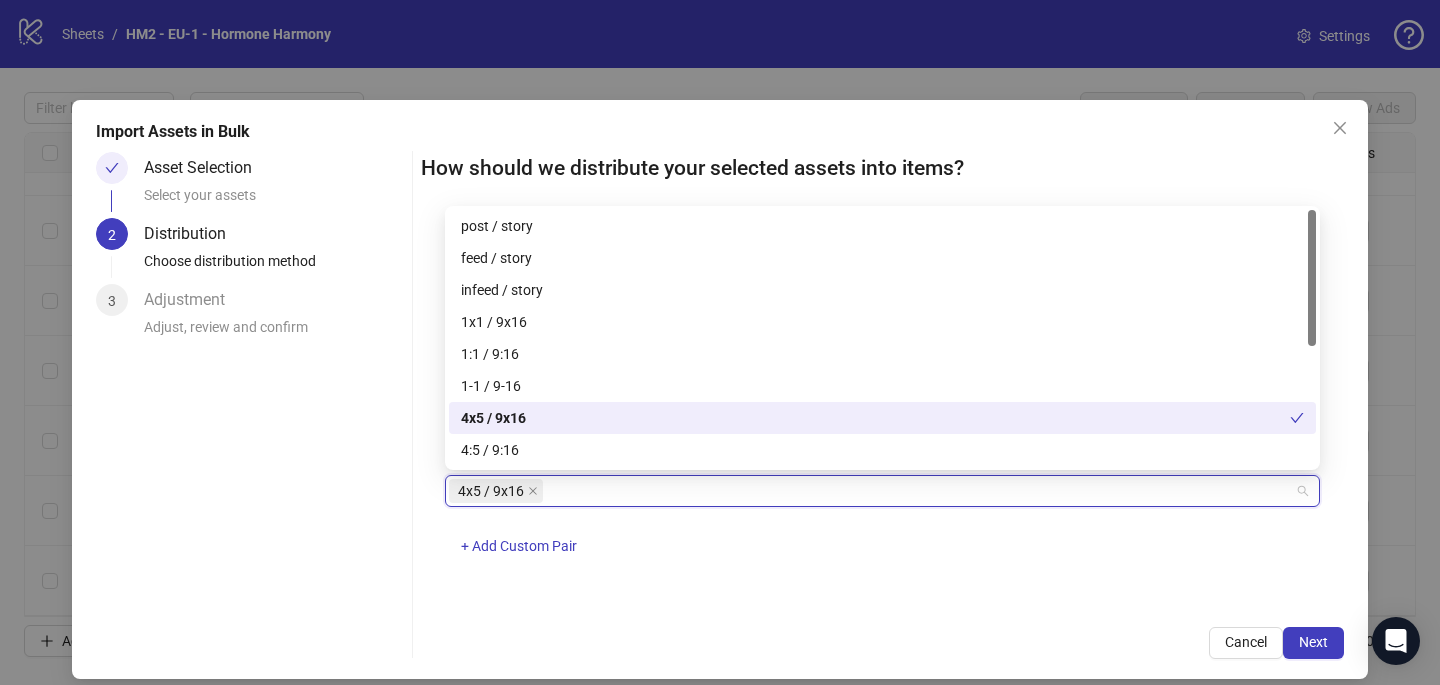 click on "One asset per item Group assets by name Assets must follow a consistent naming pattern to use this feature. Examples: Pairs: 'Summer_Campaign_1x1.png' and 'Summer_Campaign_9x16.png' Triples: 'Summer_Campaign_1x1.png', 'Summer_Campaign_9x16.png', and 'Summer_Campaign_16x9.png' Select one or more placement mappings below. We'll group matching assets together and create items using their common name. You can choose between: Pairs (e.g., '1x1 / 9x16') Triples (e.g., '1x1 / 9x16 / 16x9') Assets without matches will be created as separate items. Pairs 4x5 / 9x16   + Add Custom Pair" at bounding box center [882, 411] 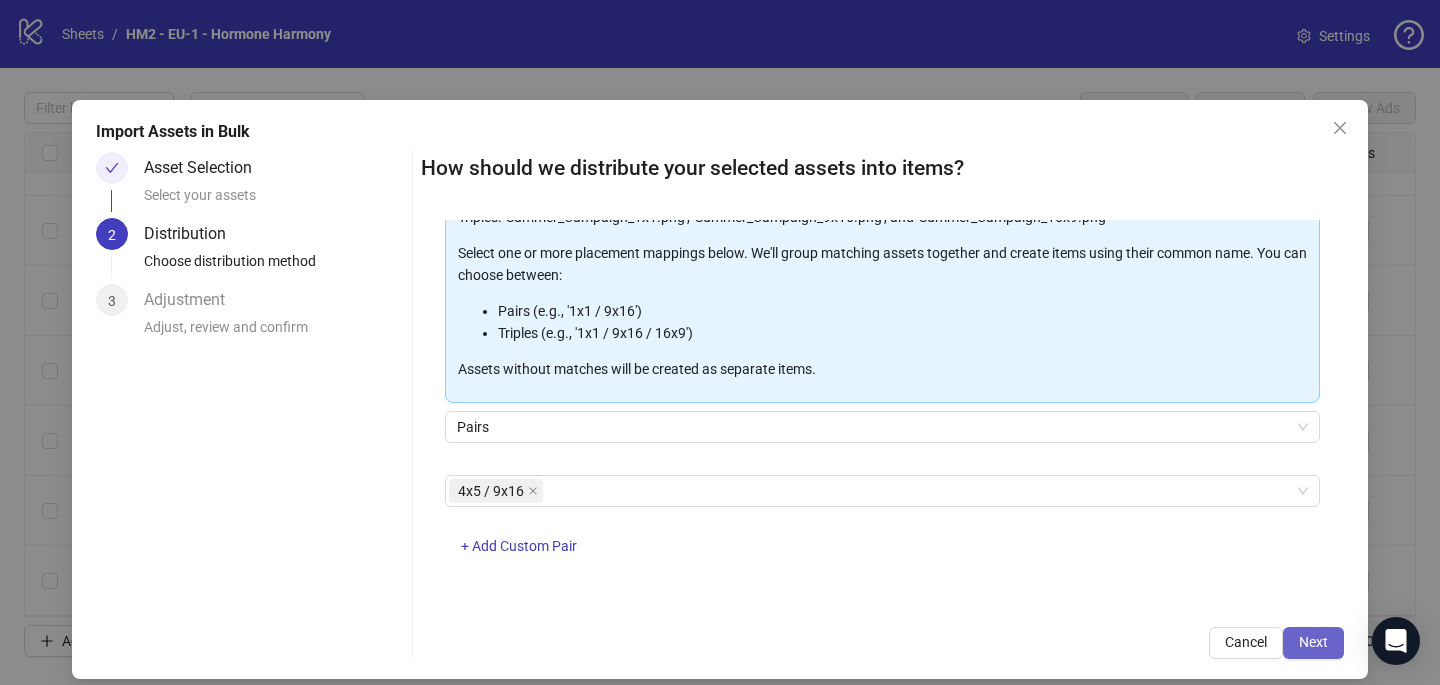 click on "Next" at bounding box center [1313, 642] 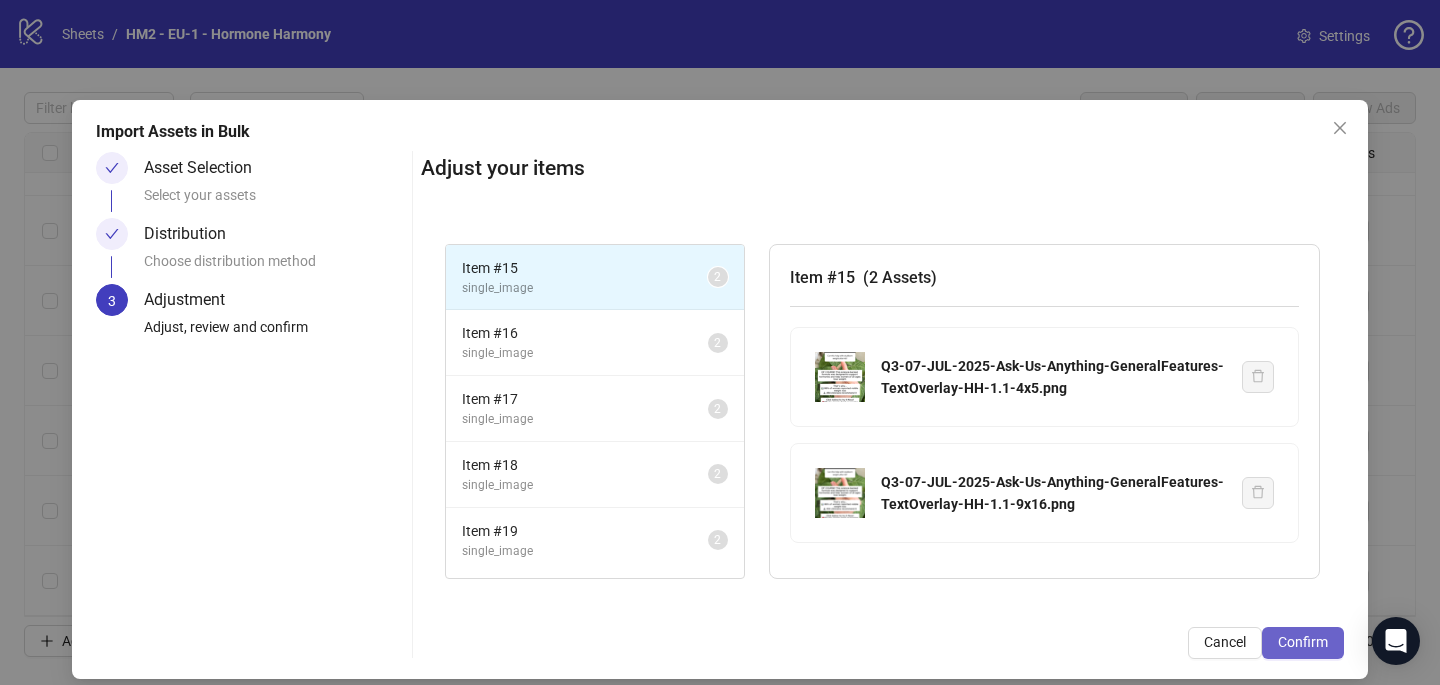 click on "Confirm" at bounding box center (1303, 642) 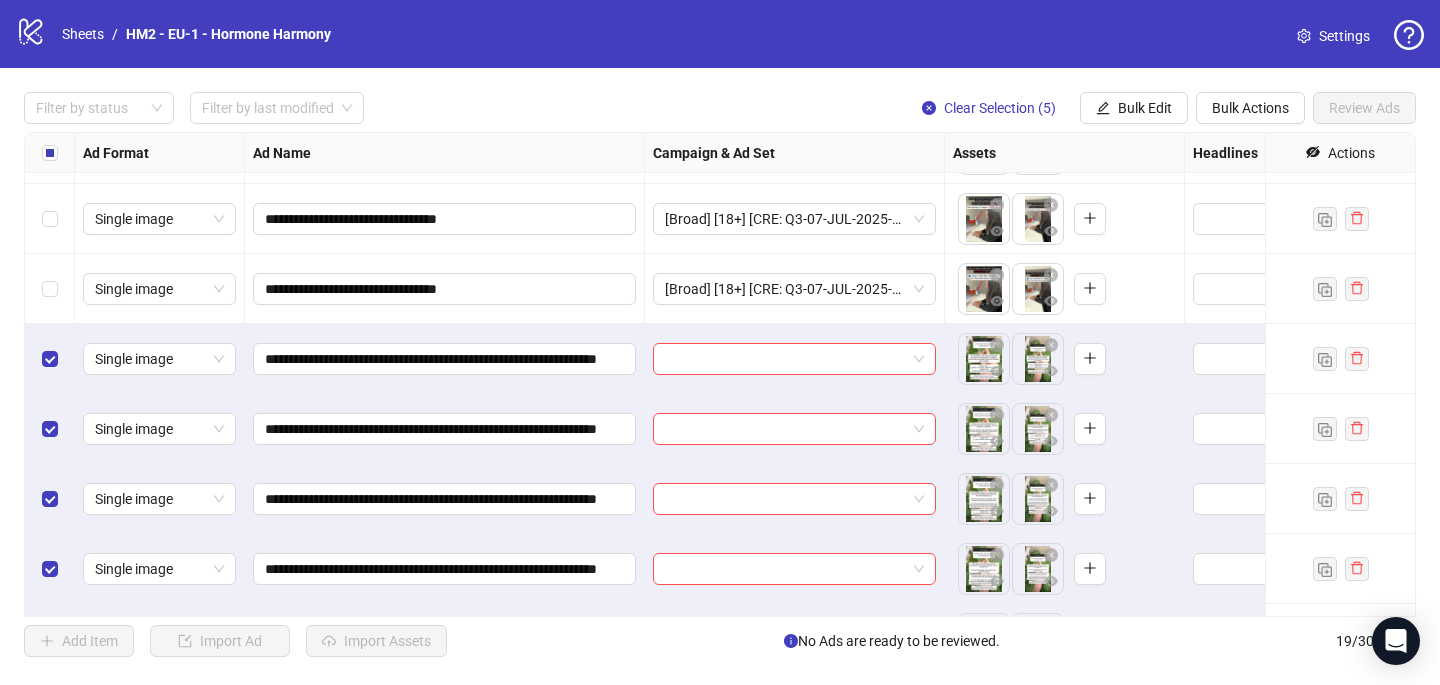 scroll, scrollTop: 887, scrollLeft: 0, axis: vertical 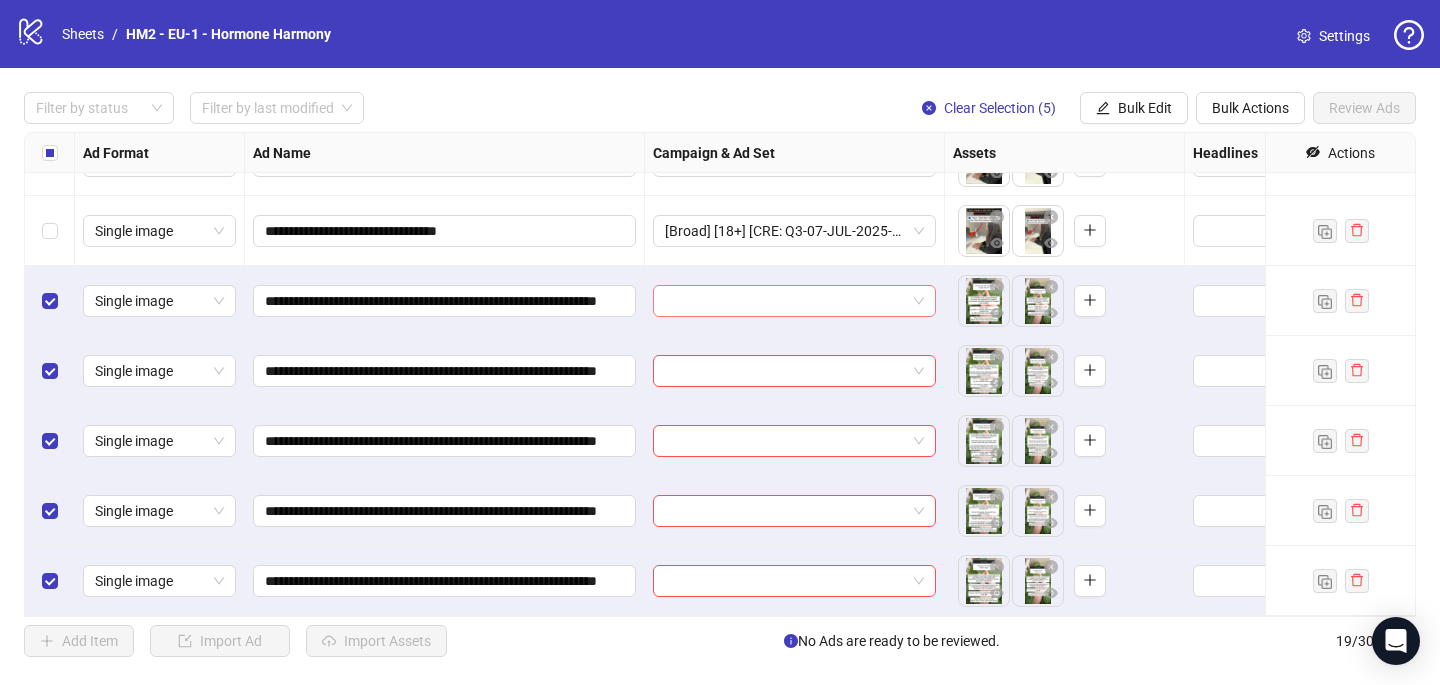 click at bounding box center (785, 301) 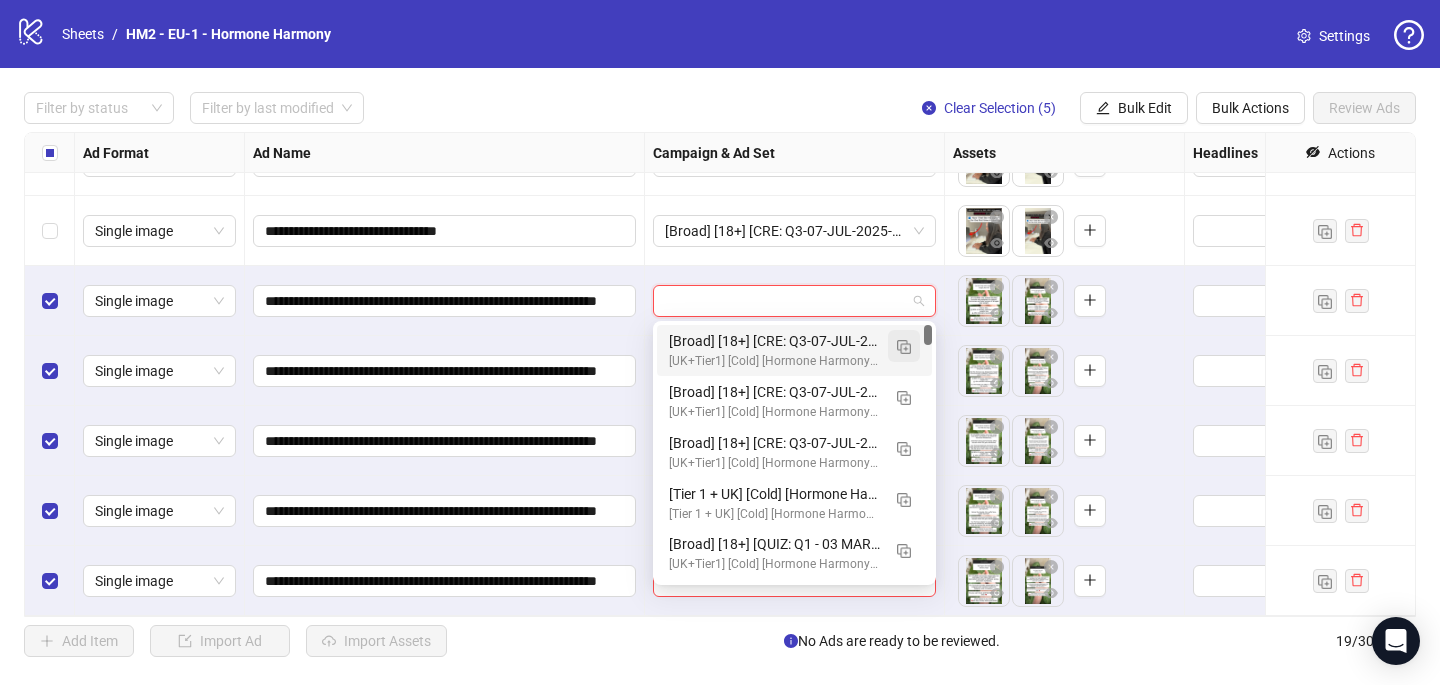 click at bounding box center (904, 347) 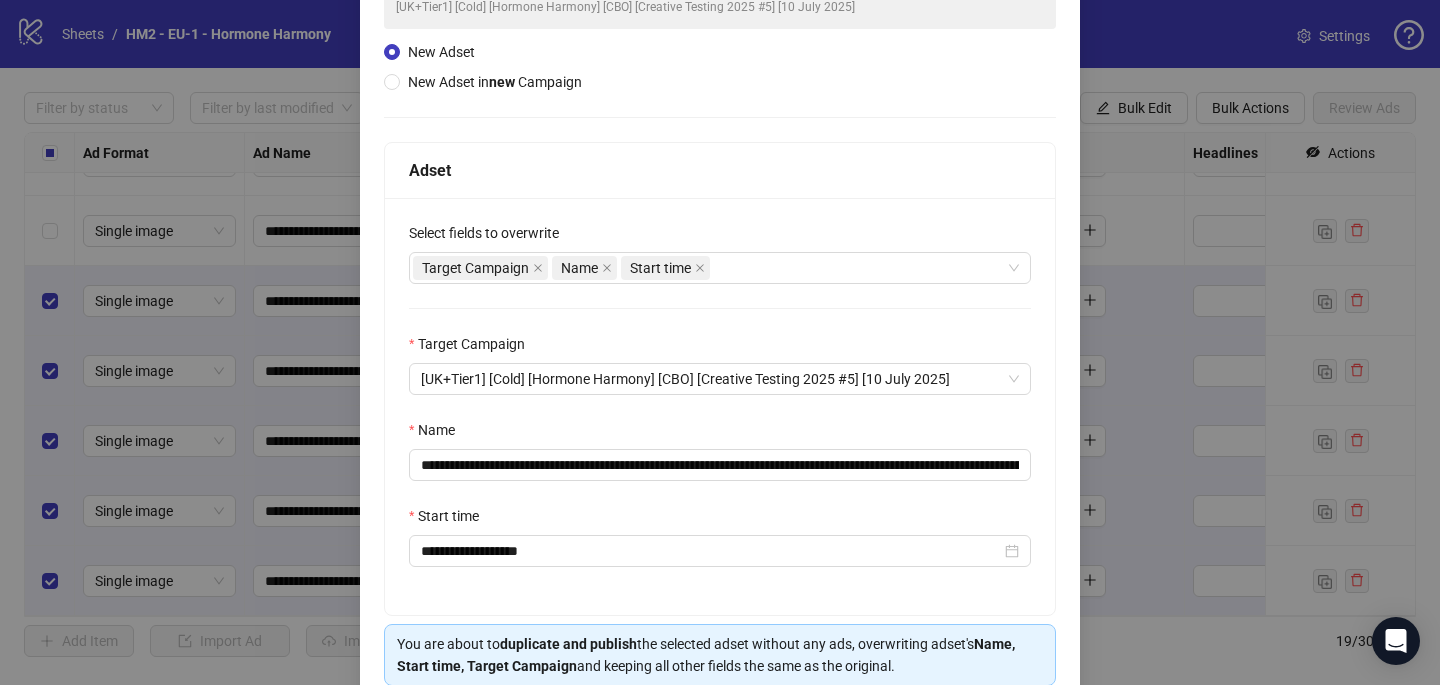 scroll, scrollTop: 210, scrollLeft: 0, axis: vertical 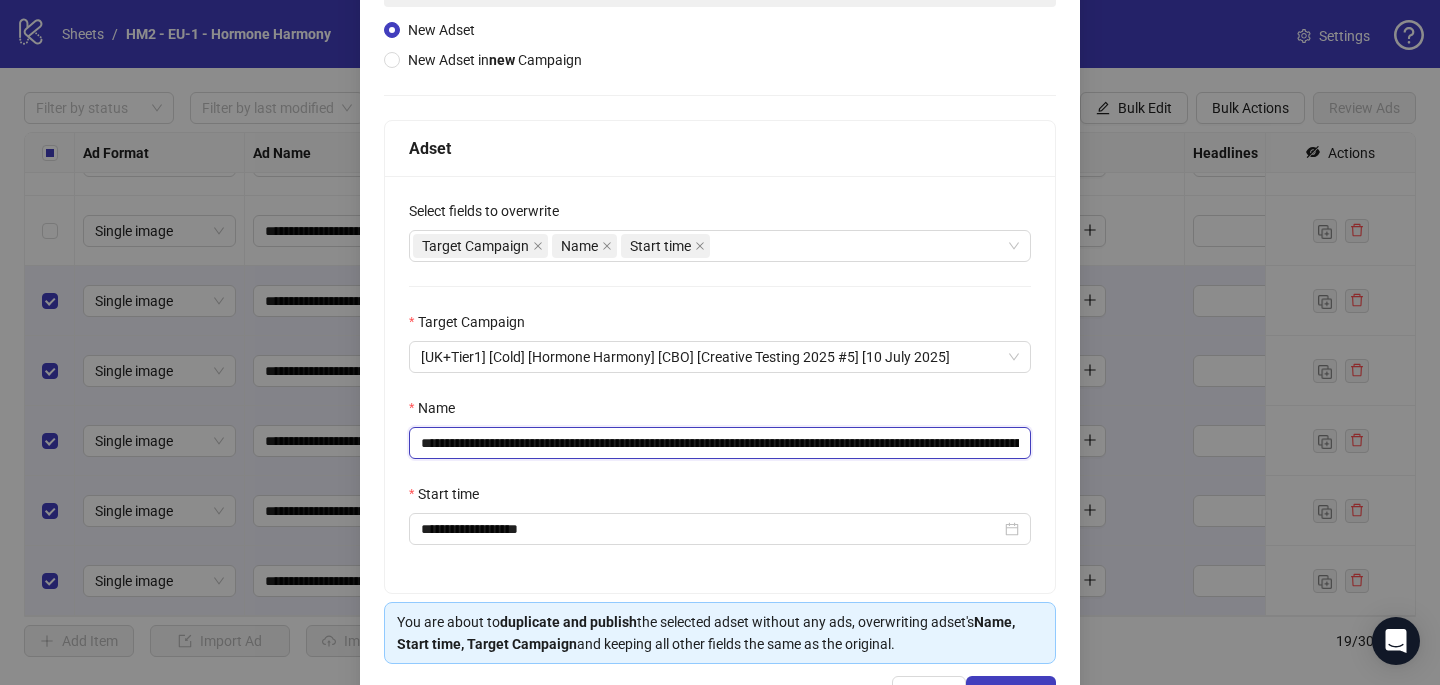 drag, startPoint x: 750, startPoint y: 444, endPoint x: 541, endPoint y: 440, distance: 209.03827 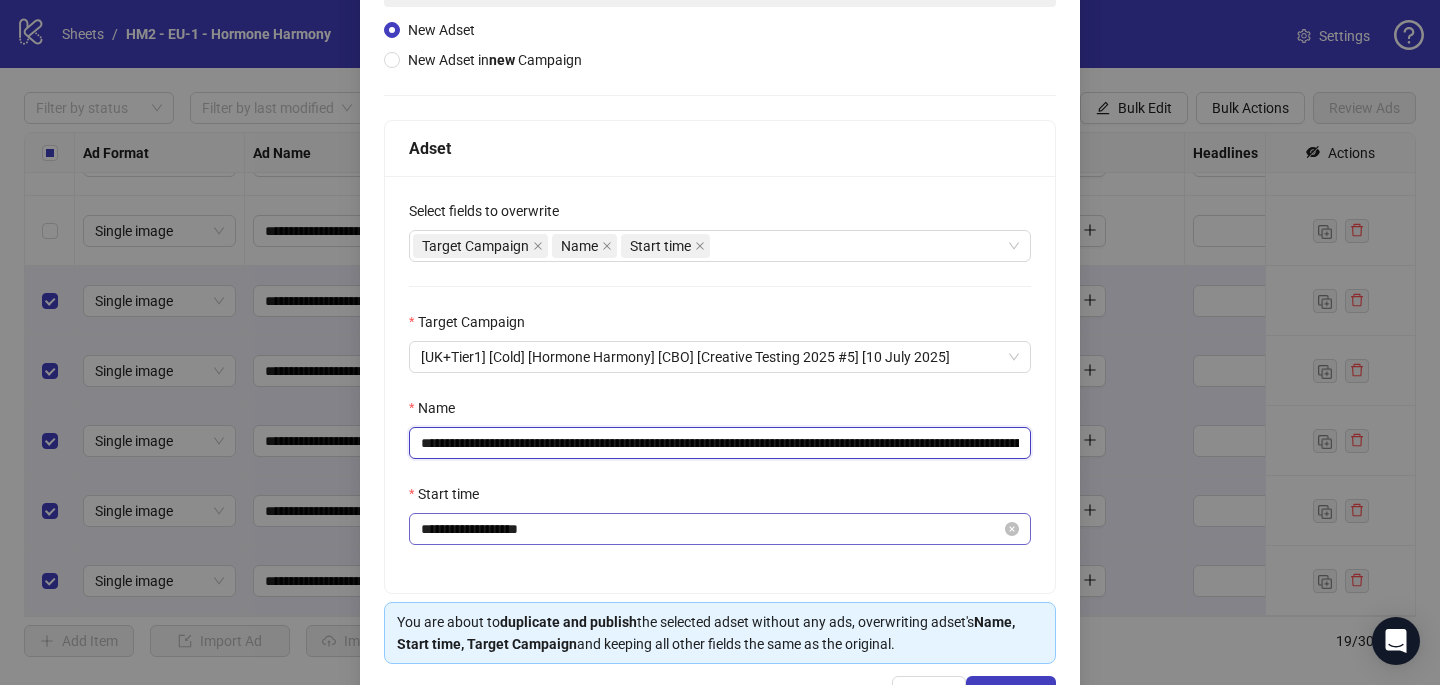 scroll, scrollTop: 278, scrollLeft: 0, axis: vertical 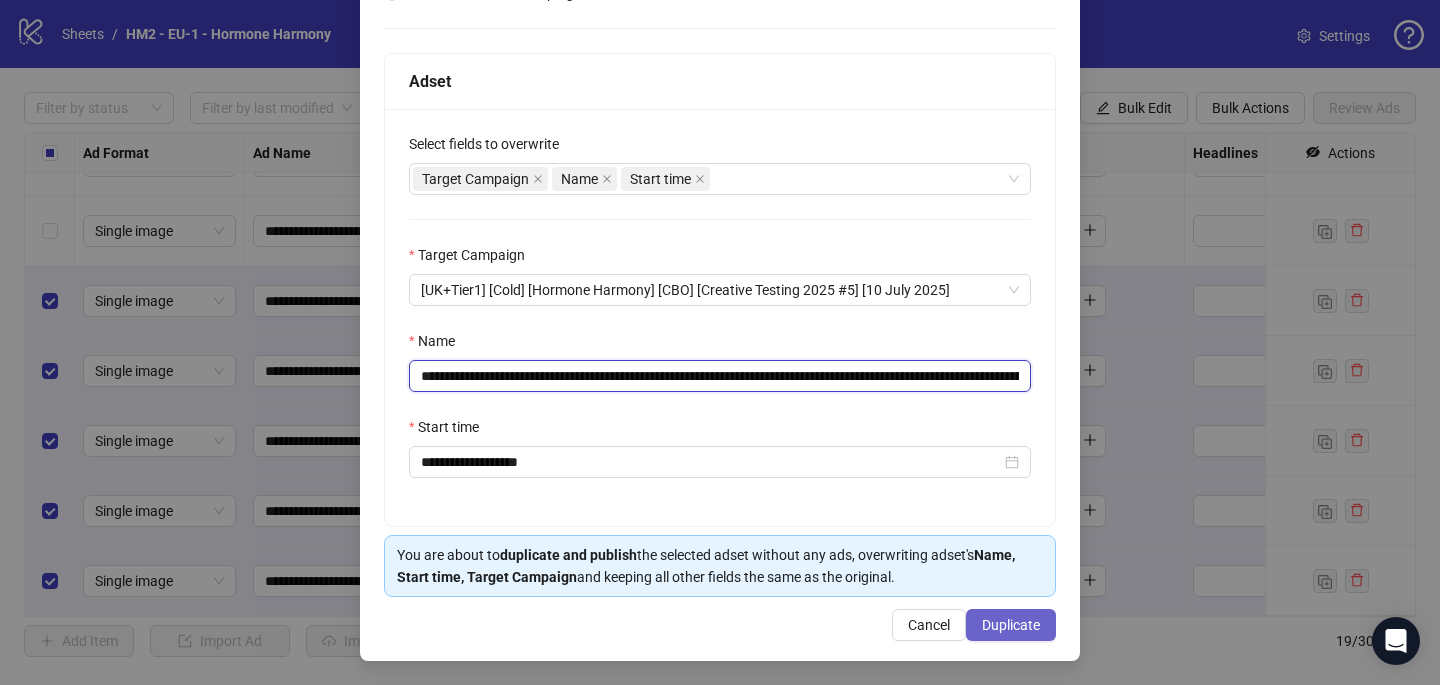 type on "**********" 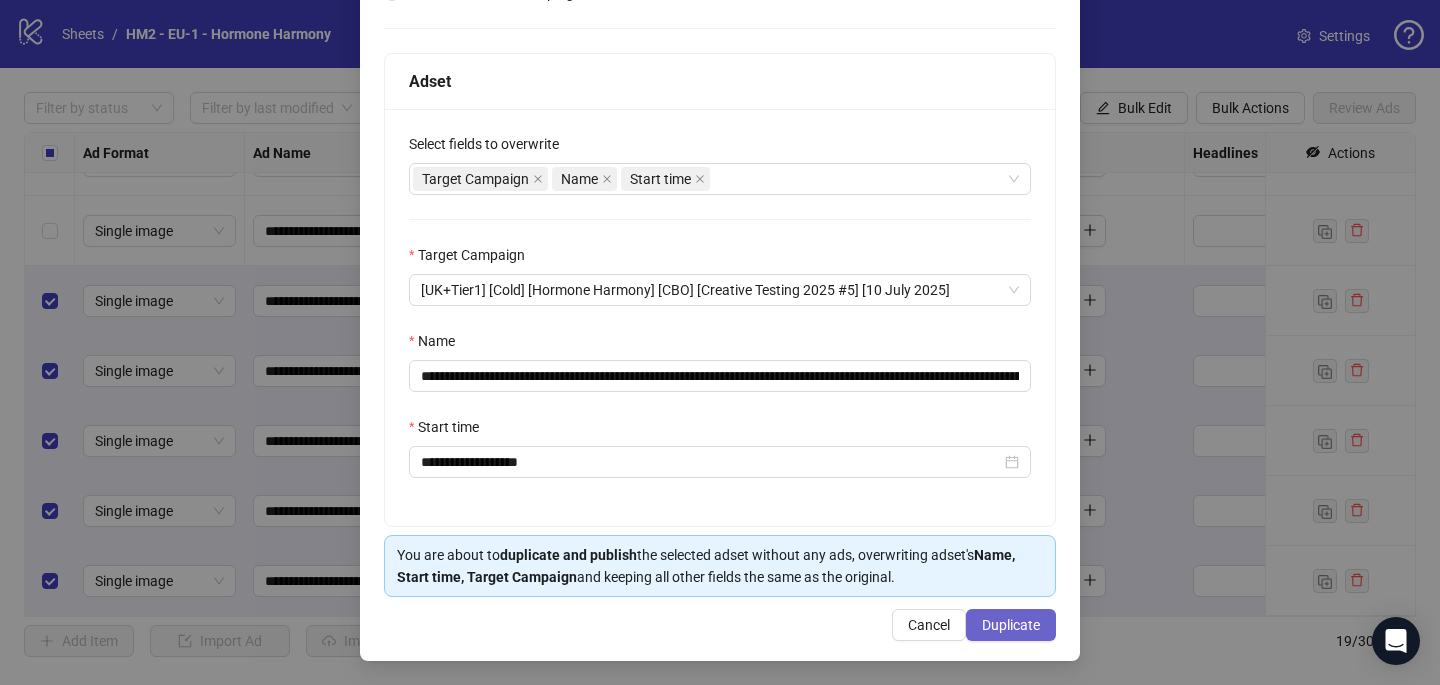 click on "Duplicate" at bounding box center (1011, 625) 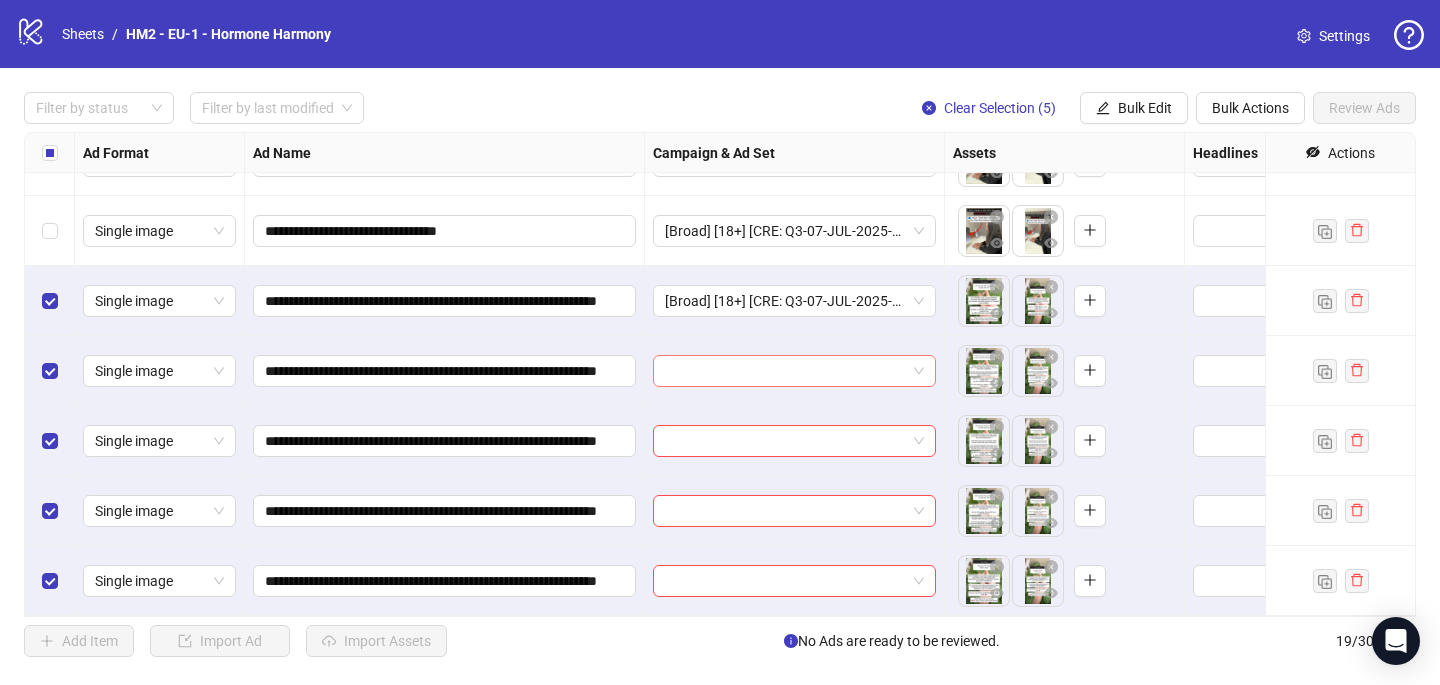 click at bounding box center (785, 371) 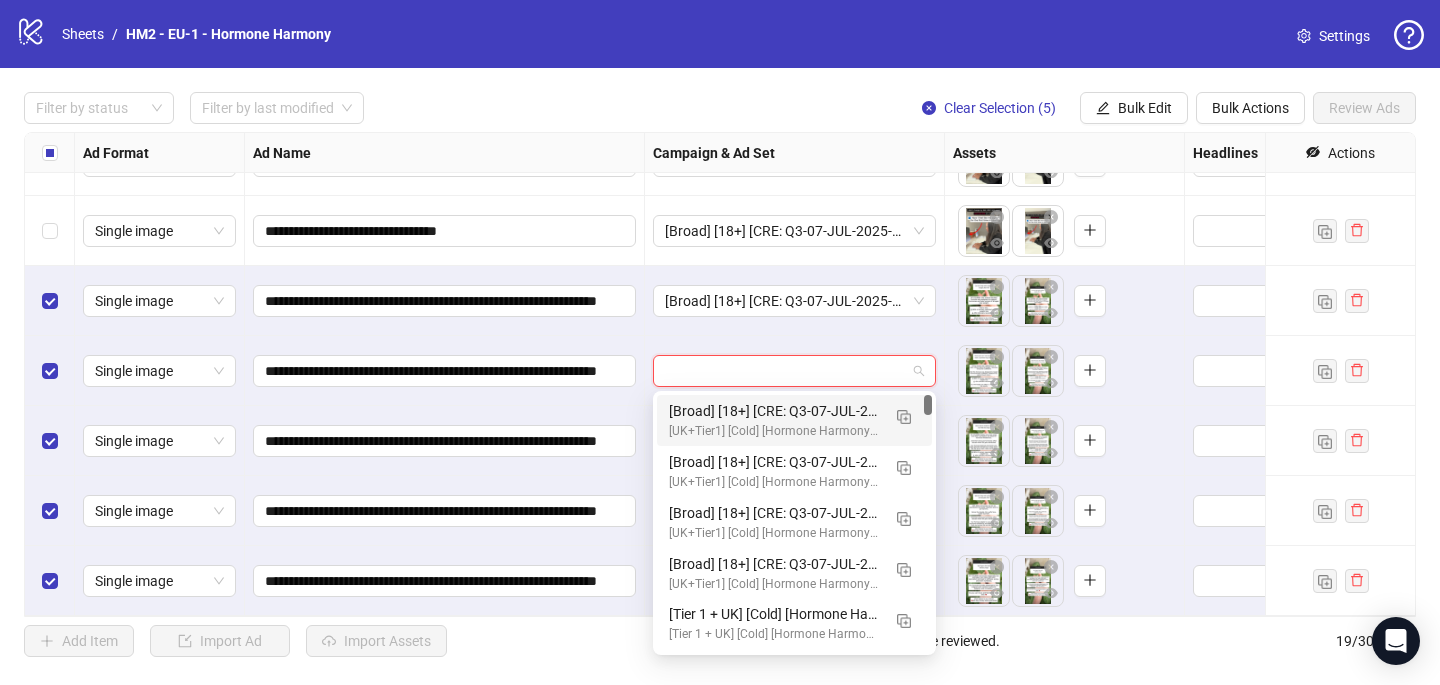 click on "[UK+Tier1] [Cold] [Hormone Harmony] [CBO] [Creative Testing 2025 #5] [10 July 2025]" at bounding box center (774, 431) 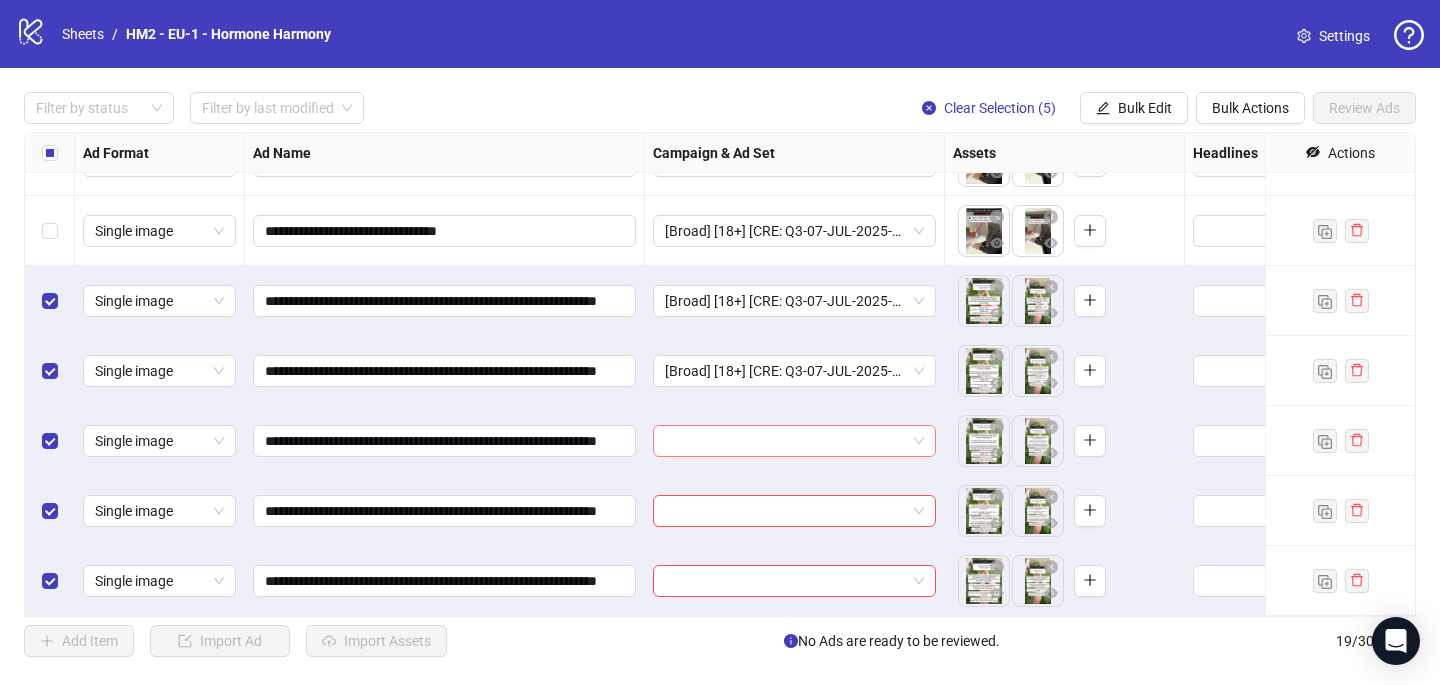 click at bounding box center [785, 441] 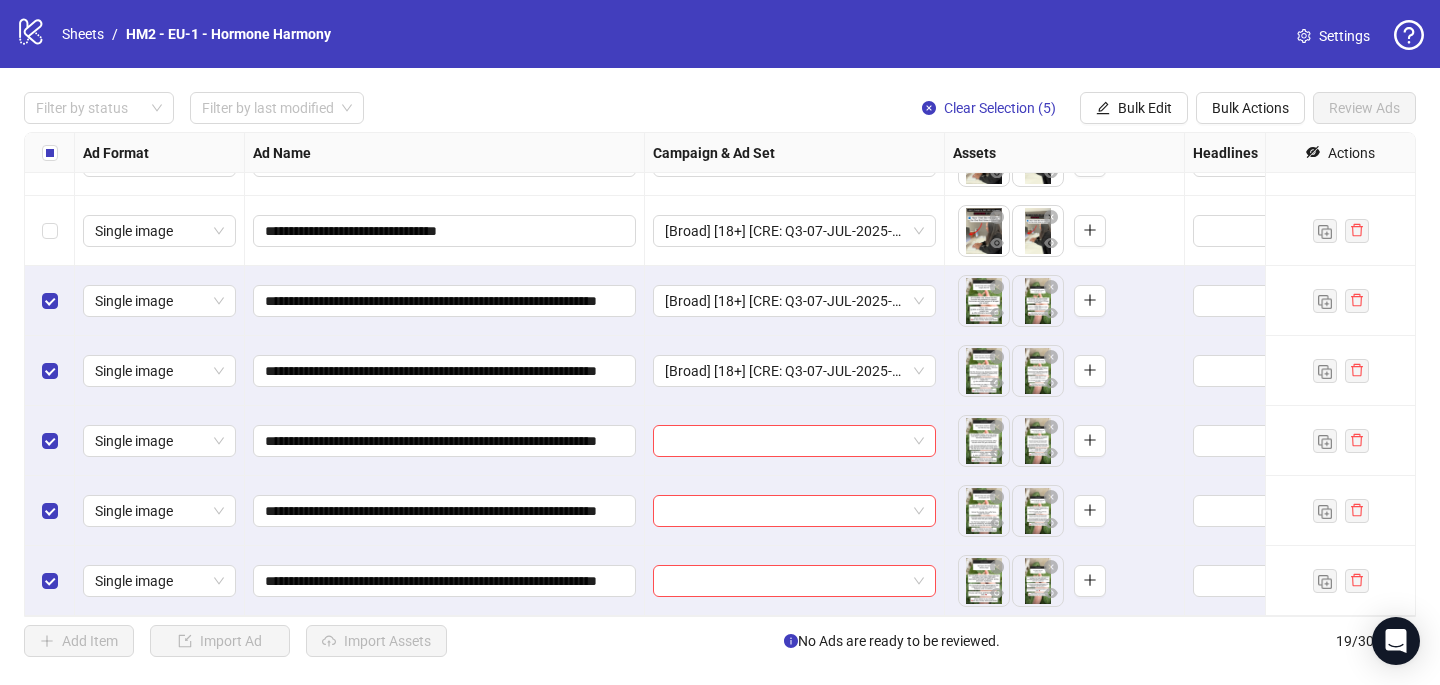 click on "Campaign & Ad Set" at bounding box center [714, 153] 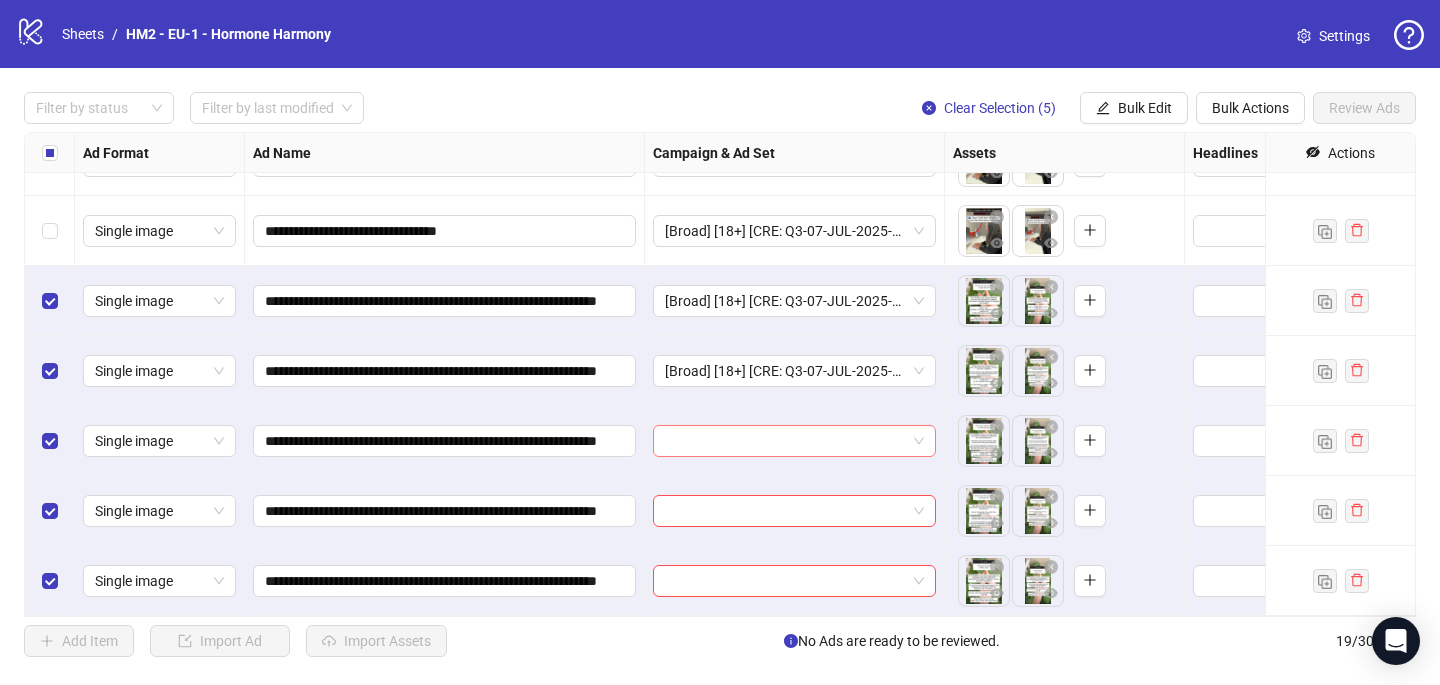 click at bounding box center [785, 441] 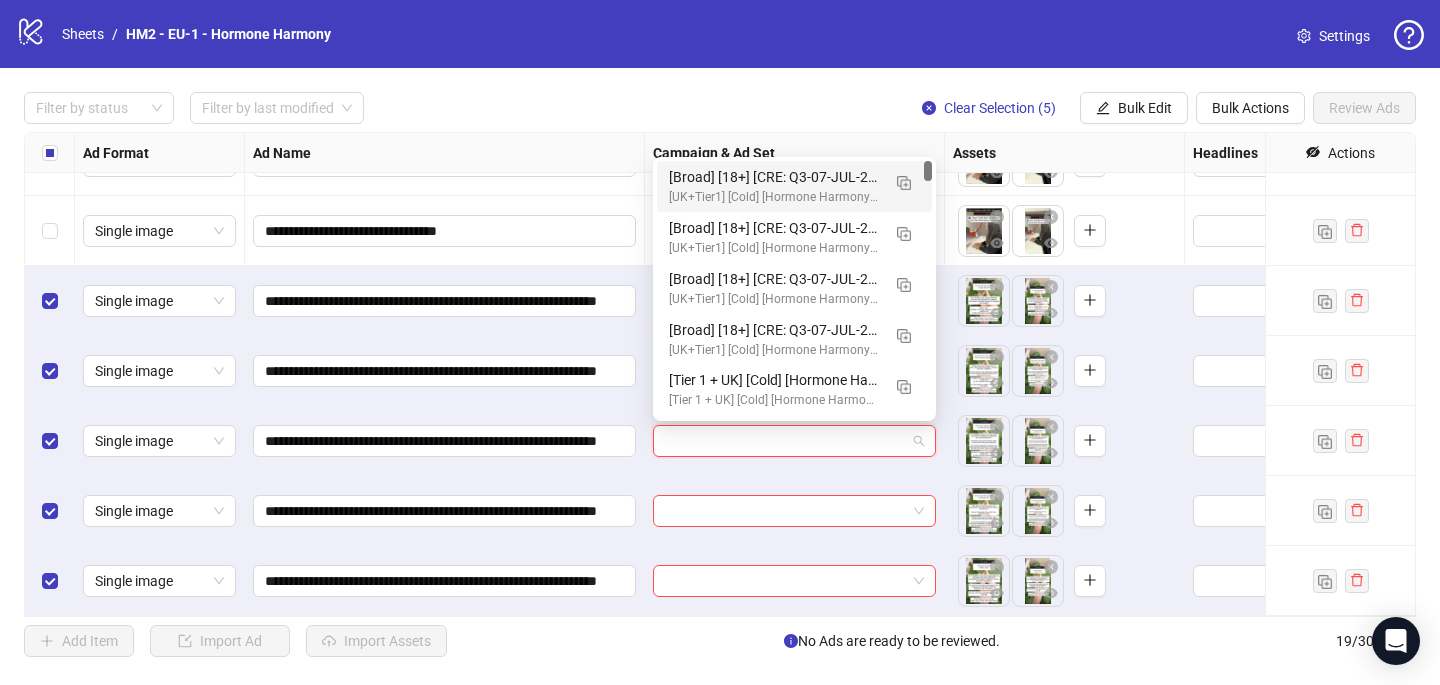 click on "[Broad] [18+] [CRE: Q3-07-JUL-2025-Ask-Us-Anything-GeneralFeatures-TextOverlay-HH] [COP: Q1-03-MAR-2025-March-Scientist-5RW-LONG-HH] [2 Aug 2025] (copy) (copy) (copy)" at bounding box center [774, 177] 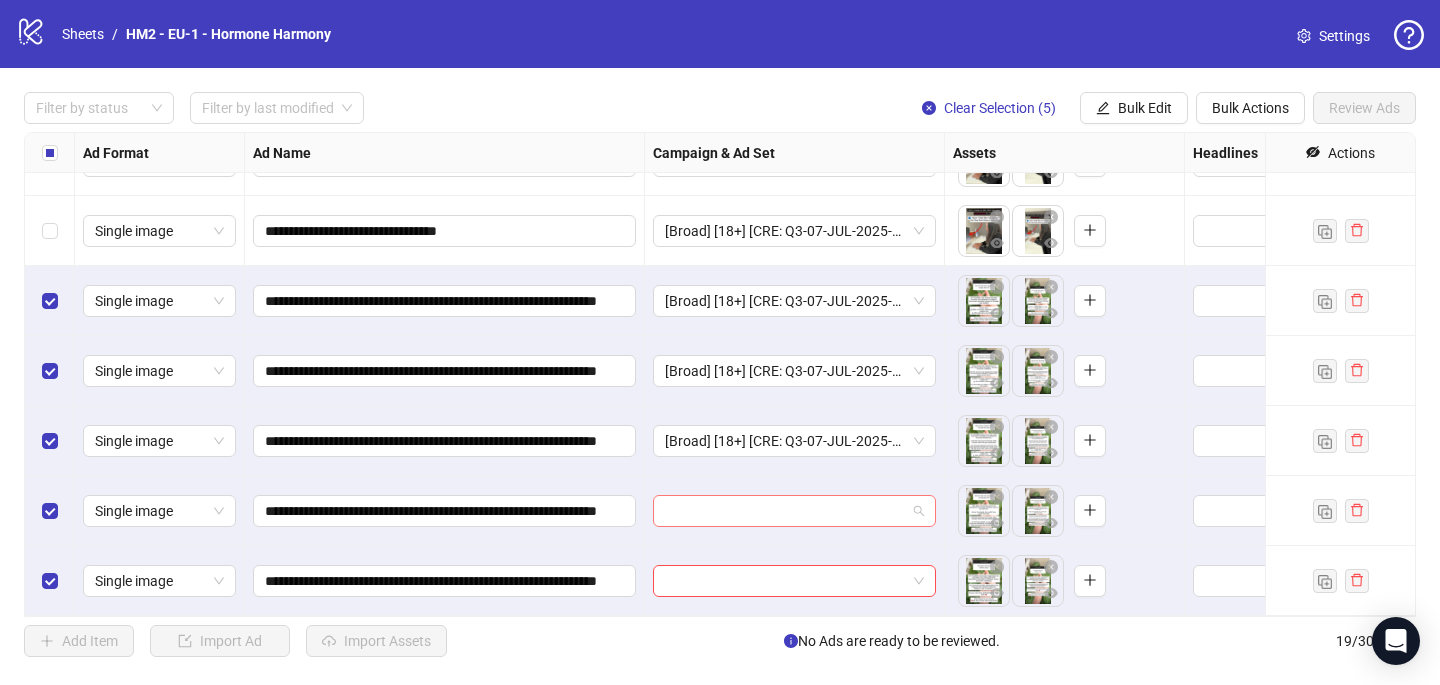 click at bounding box center [785, 511] 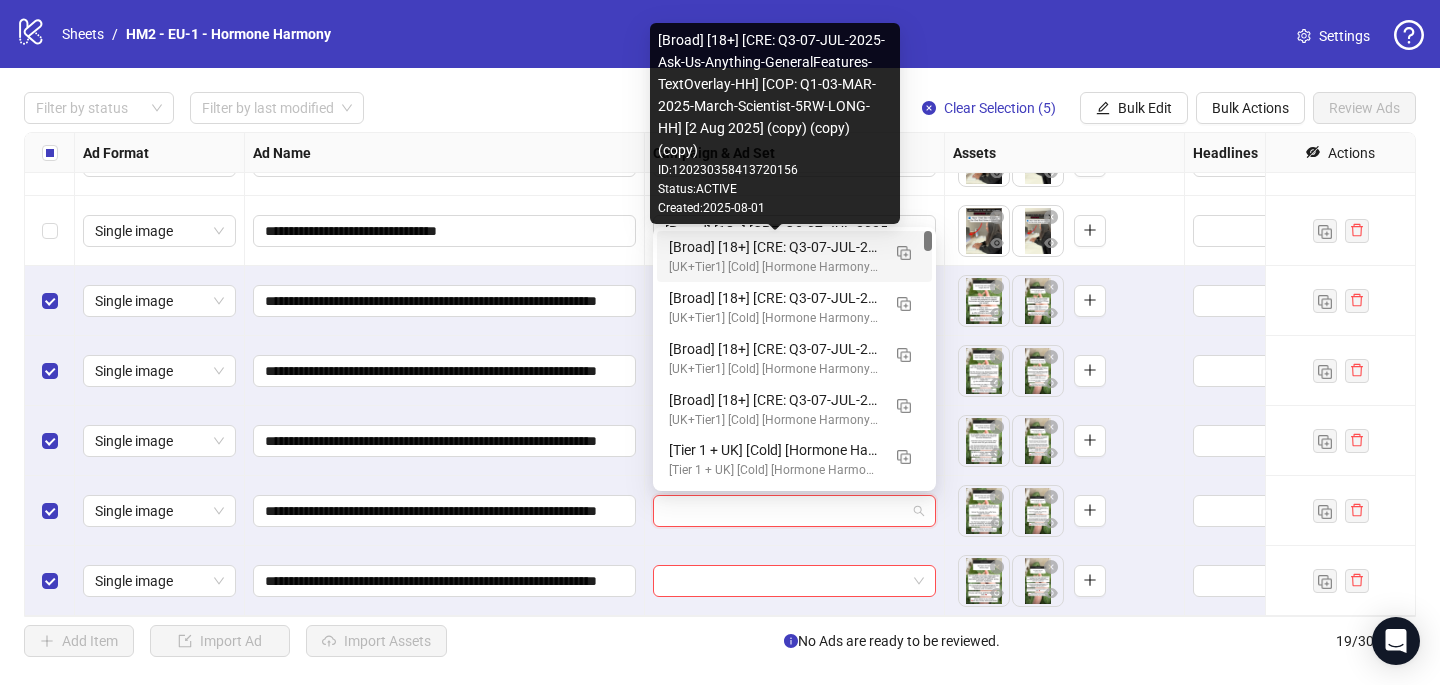 click on "[UK+Tier1] [Cold] [Hormone Harmony] [CBO] [Creative Testing 2025 #5] [10 July 2025]" at bounding box center [774, 267] 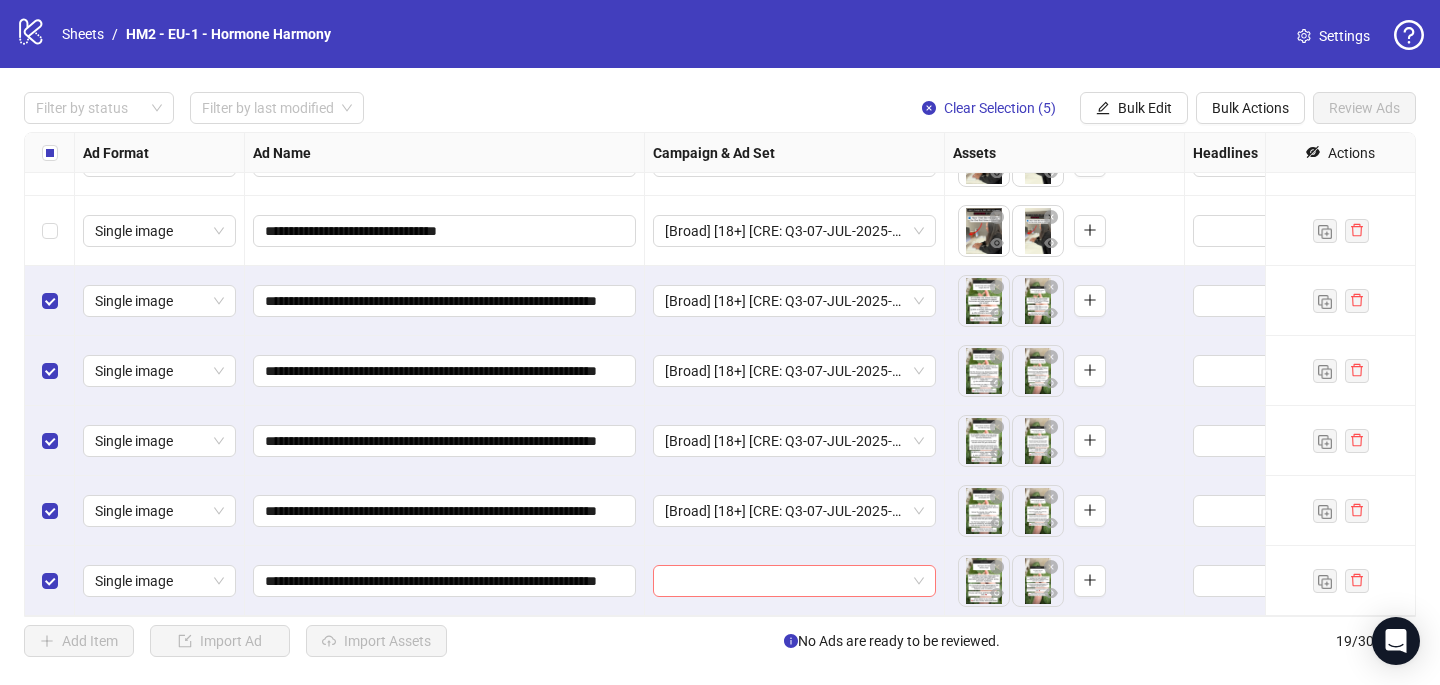 click at bounding box center [785, 581] 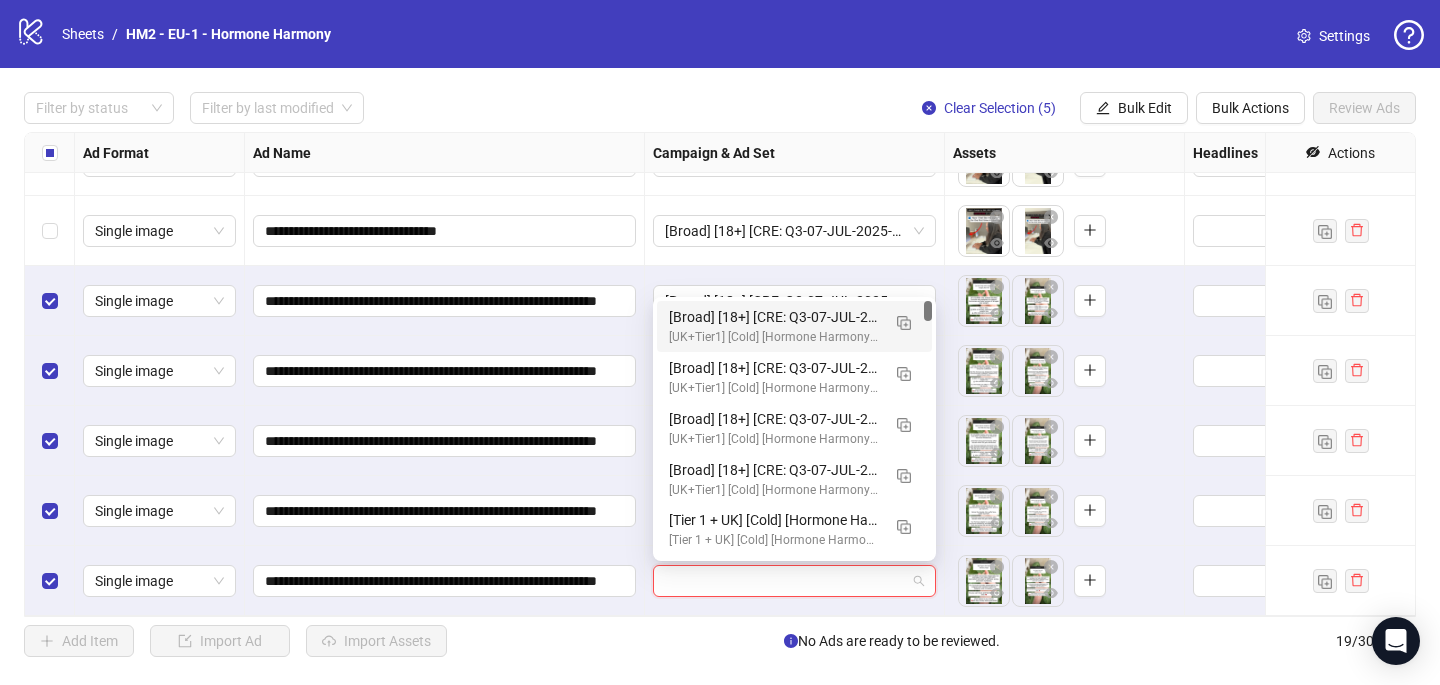 click on "[UK+Tier1] [Cold] [Hormone Harmony] [CBO] [Creative Testing 2025 #5] [10 July 2025]" at bounding box center [774, 337] 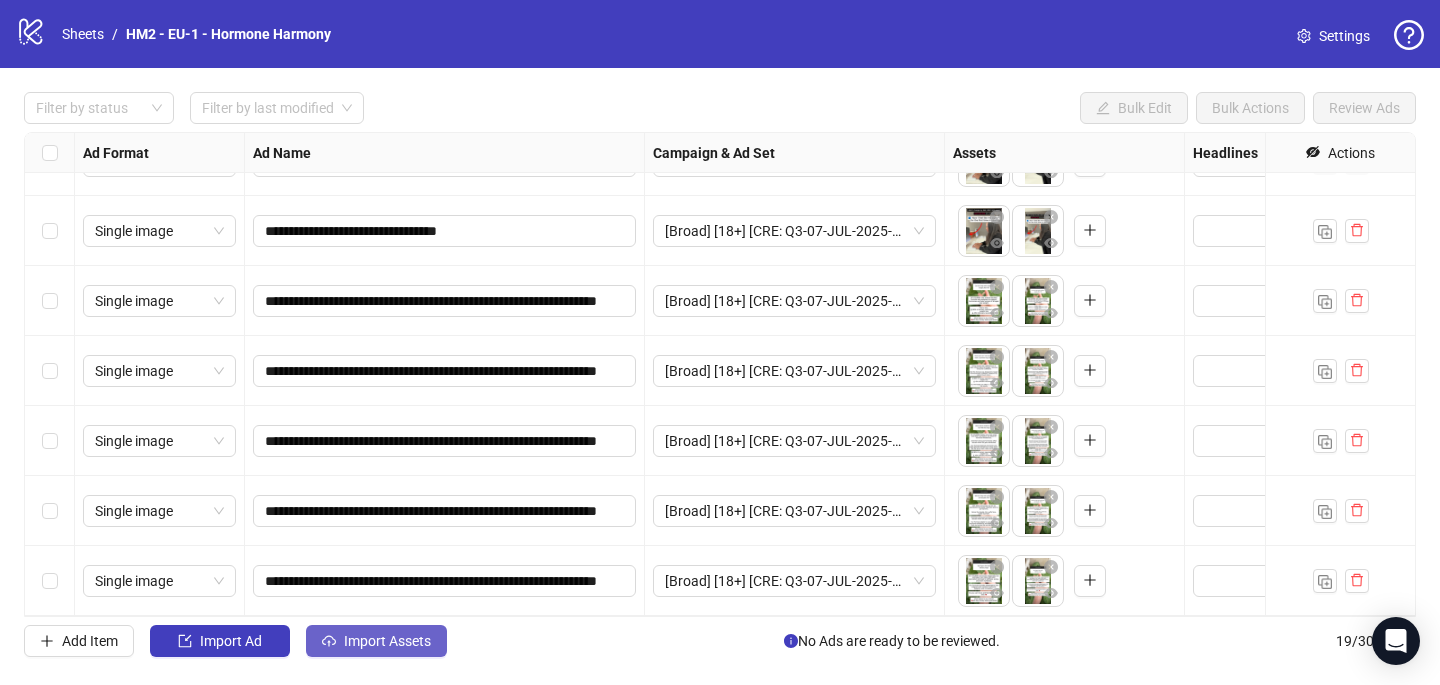 click on "Import Assets" at bounding box center [387, 641] 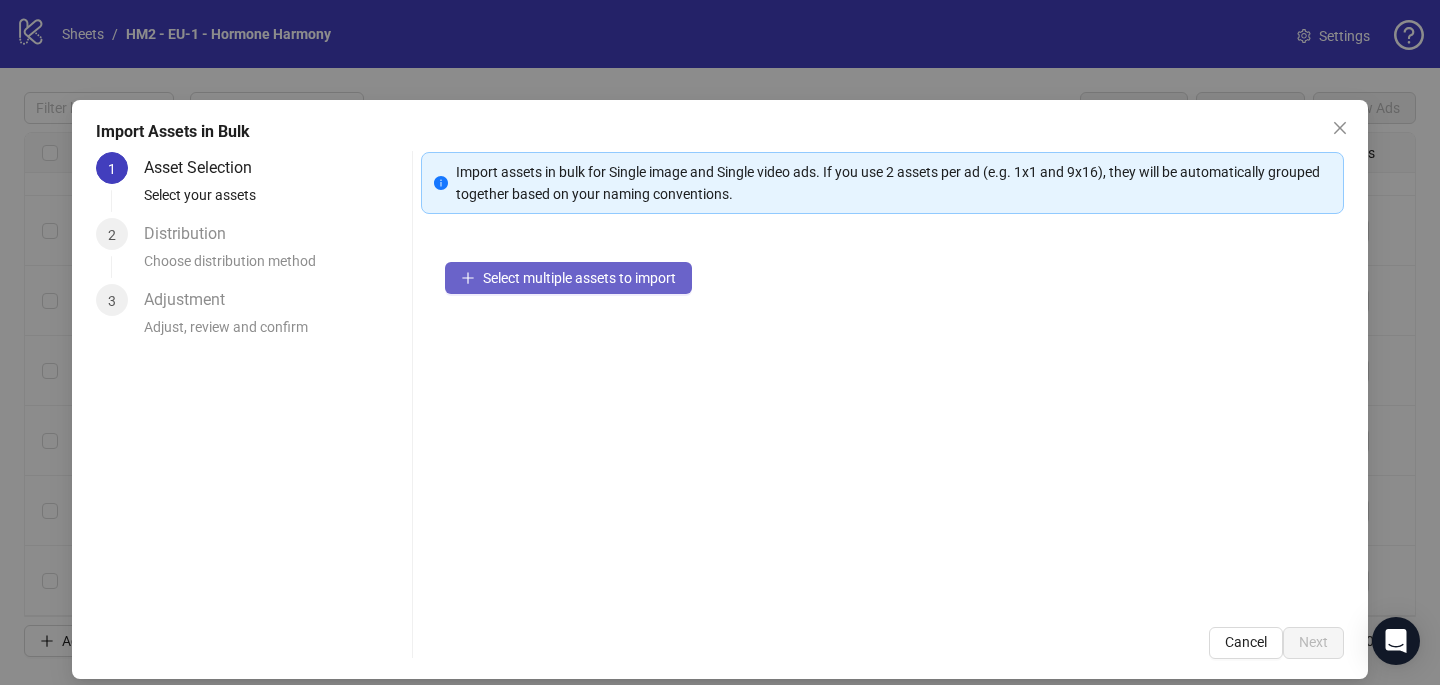 click on "Select multiple assets to import" at bounding box center [579, 278] 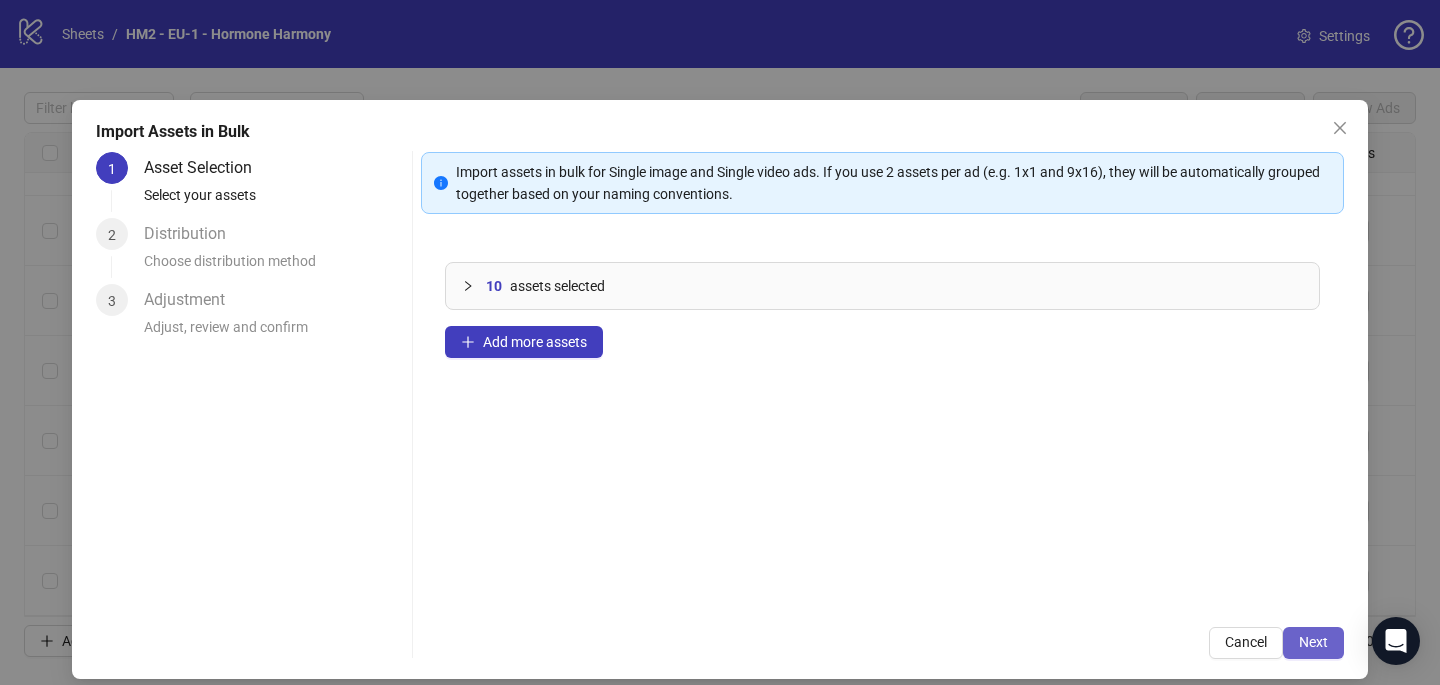 click on "Next" at bounding box center (1313, 642) 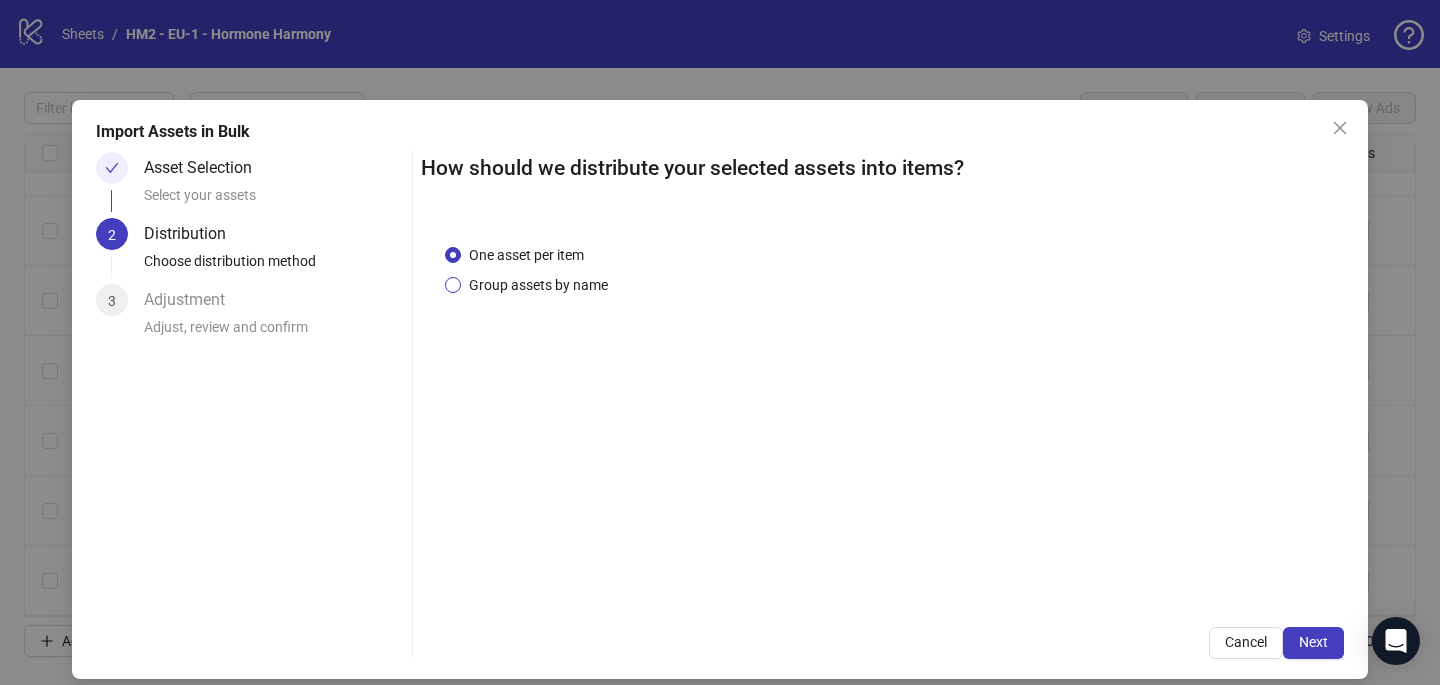 click on "Group assets by name" at bounding box center (538, 285) 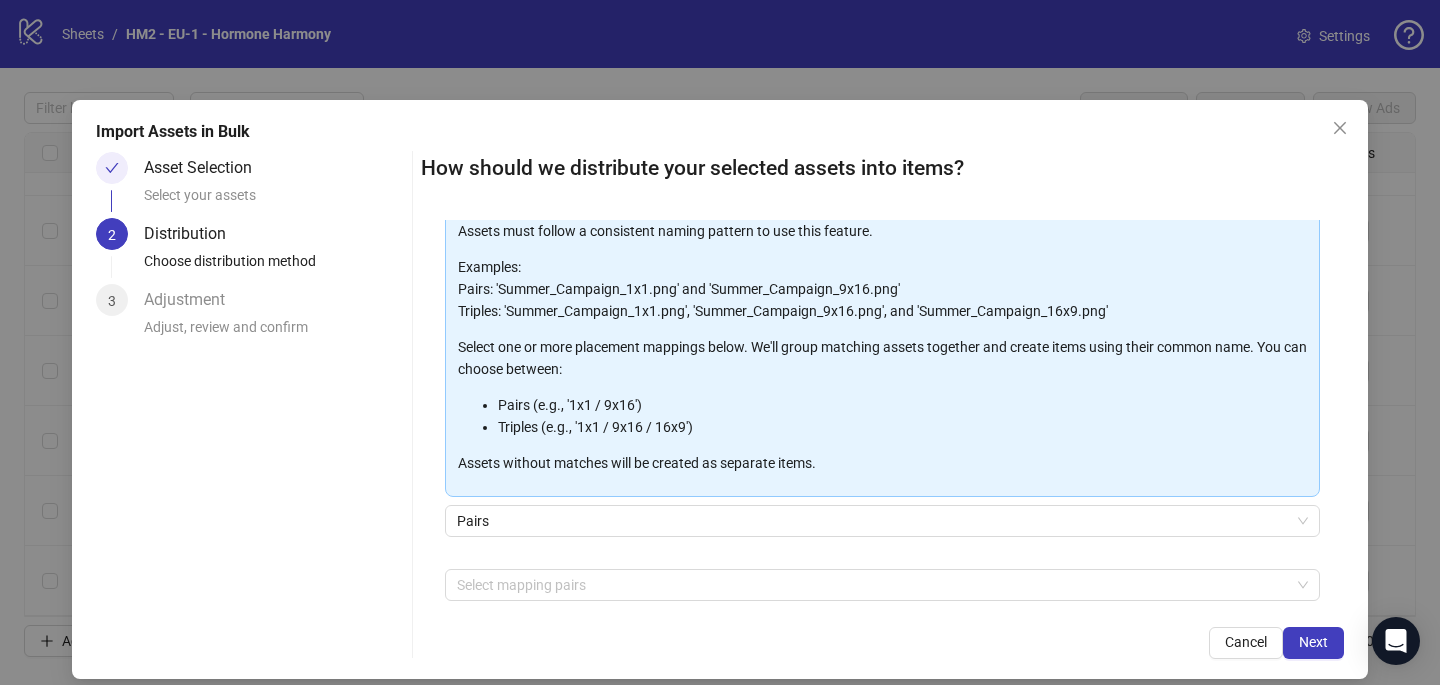 scroll, scrollTop: 162, scrollLeft: 0, axis: vertical 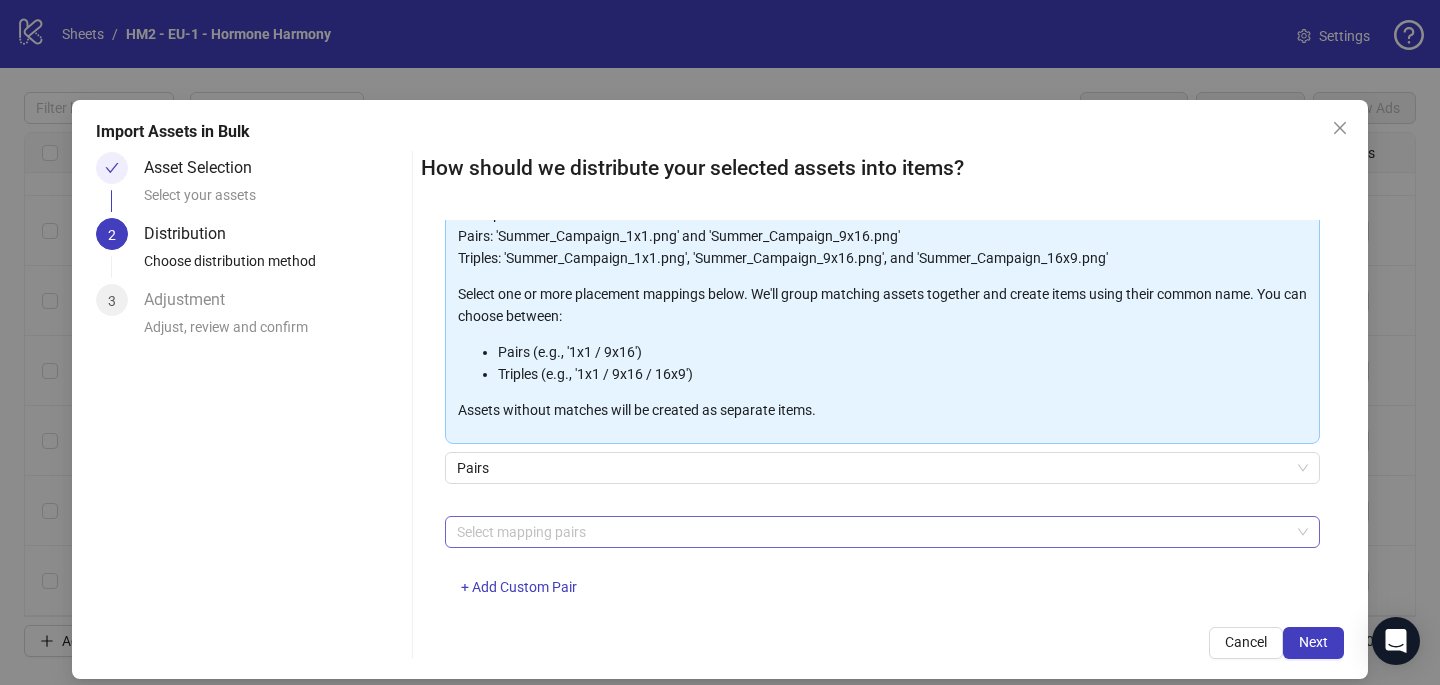 click at bounding box center [872, 532] 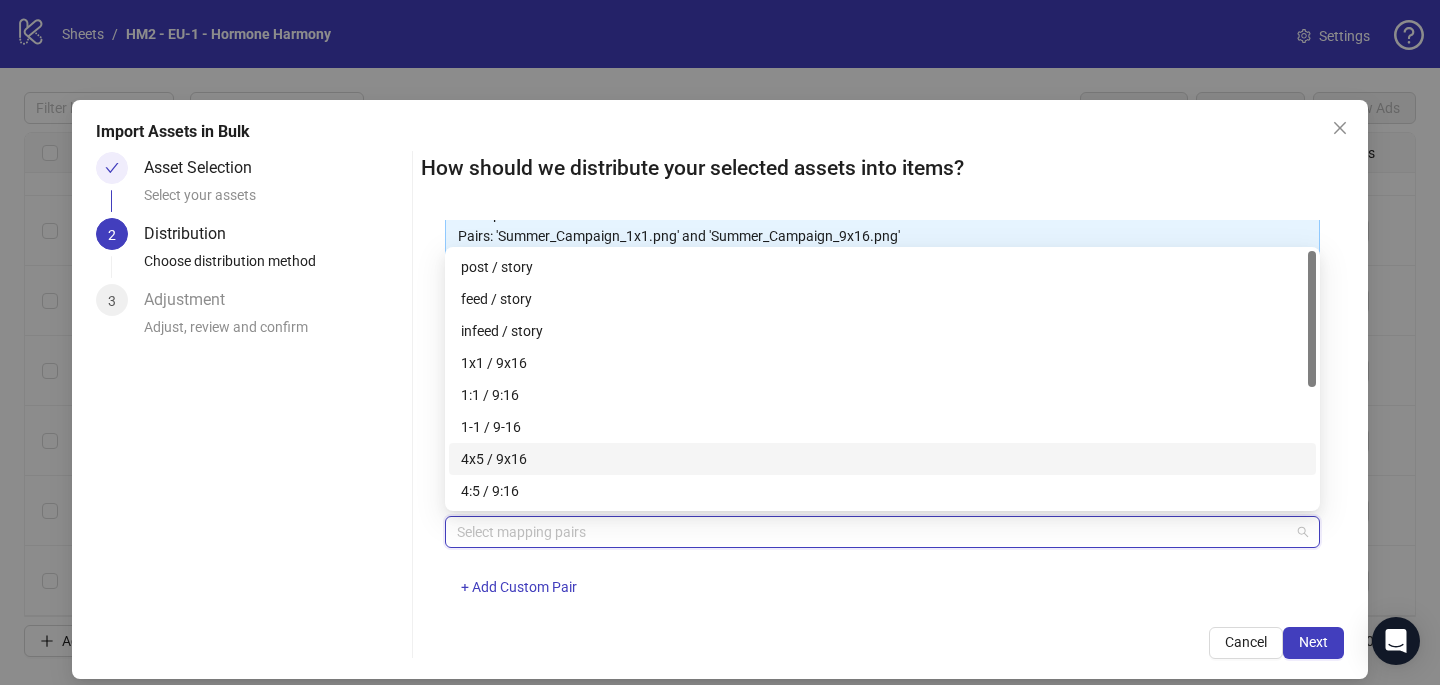 click on "4x5 / 9x16" at bounding box center (882, 459) 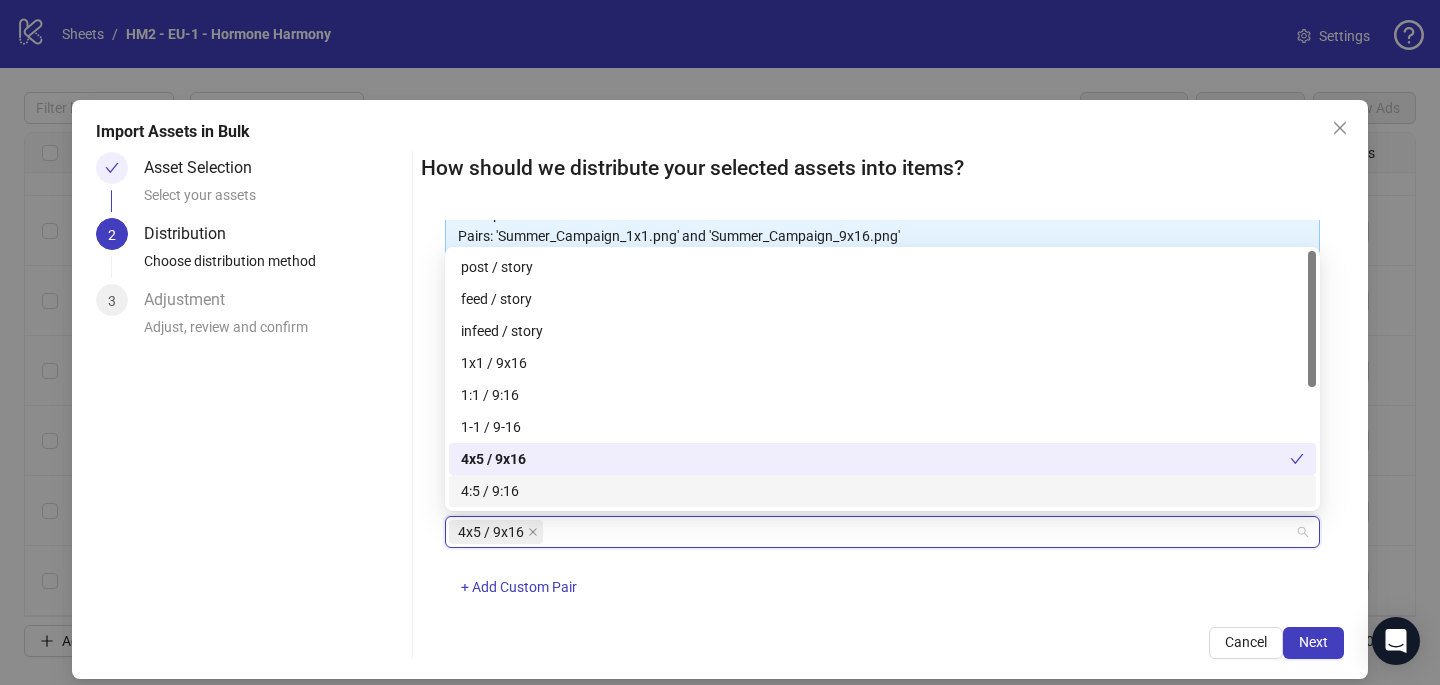 click on "Cancel Next" at bounding box center [882, 643] 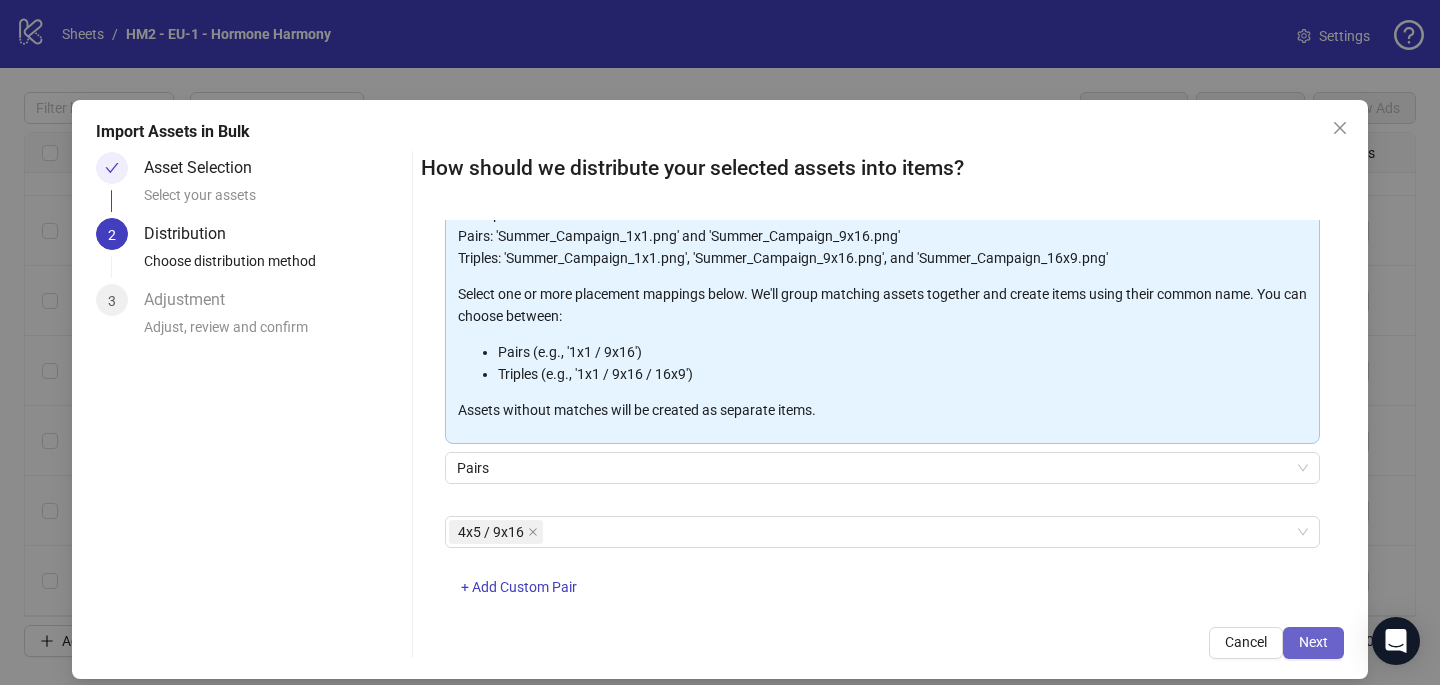 click on "Next" at bounding box center [1313, 643] 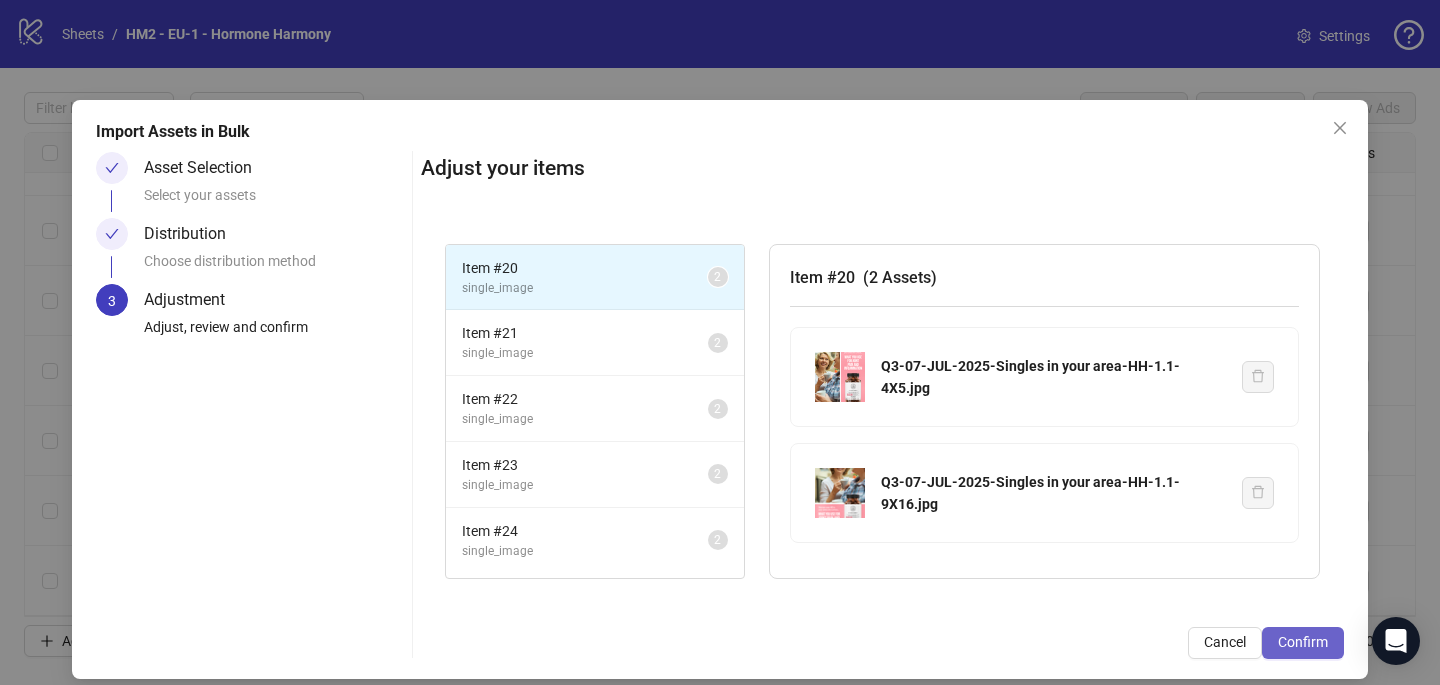 click on "Confirm" at bounding box center [1303, 643] 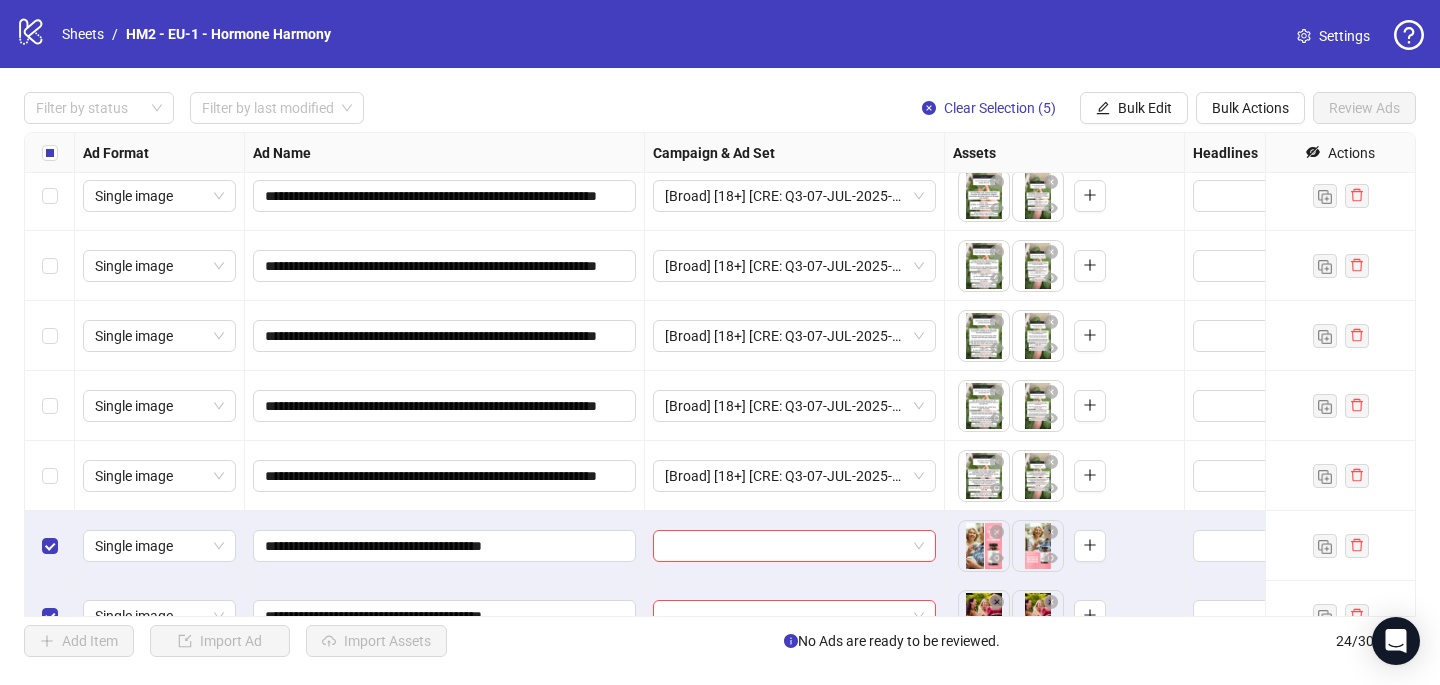 scroll, scrollTop: 1237, scrollLeft: 0, axis: vertical 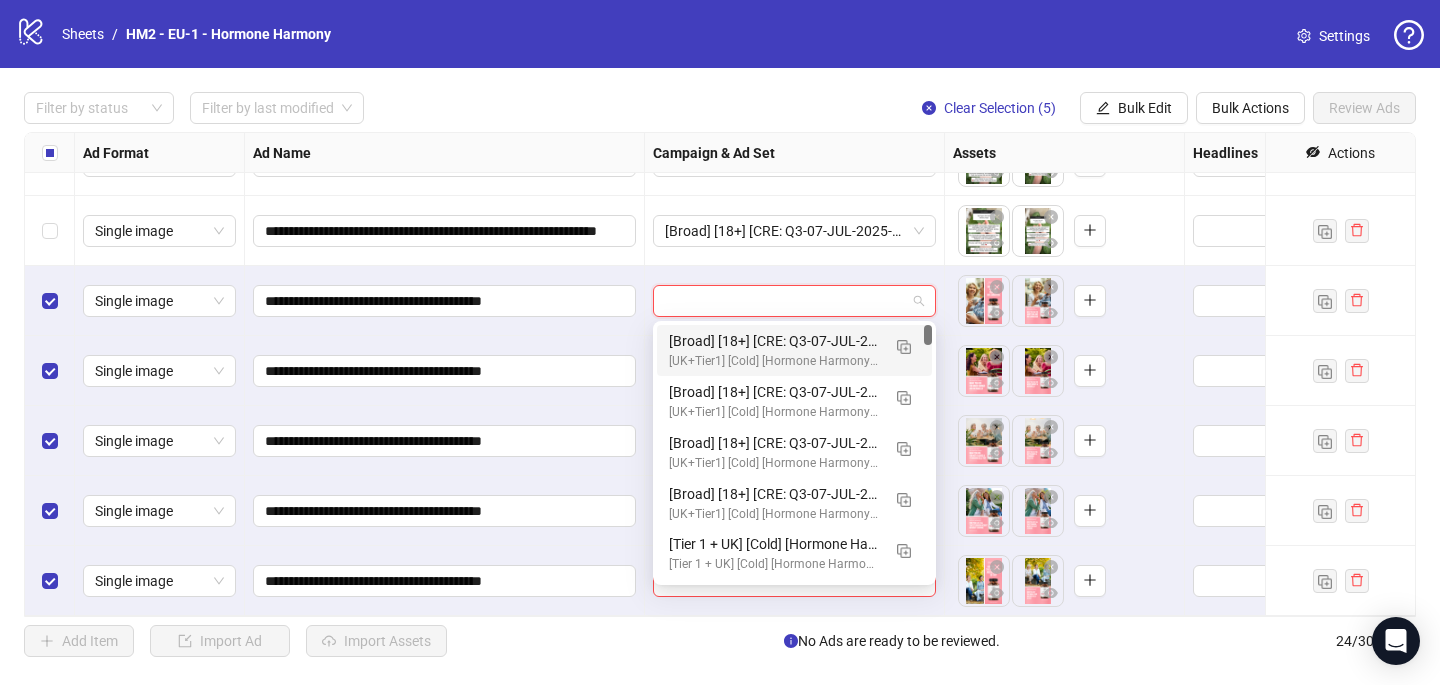 click at bounding box center [785, 301] 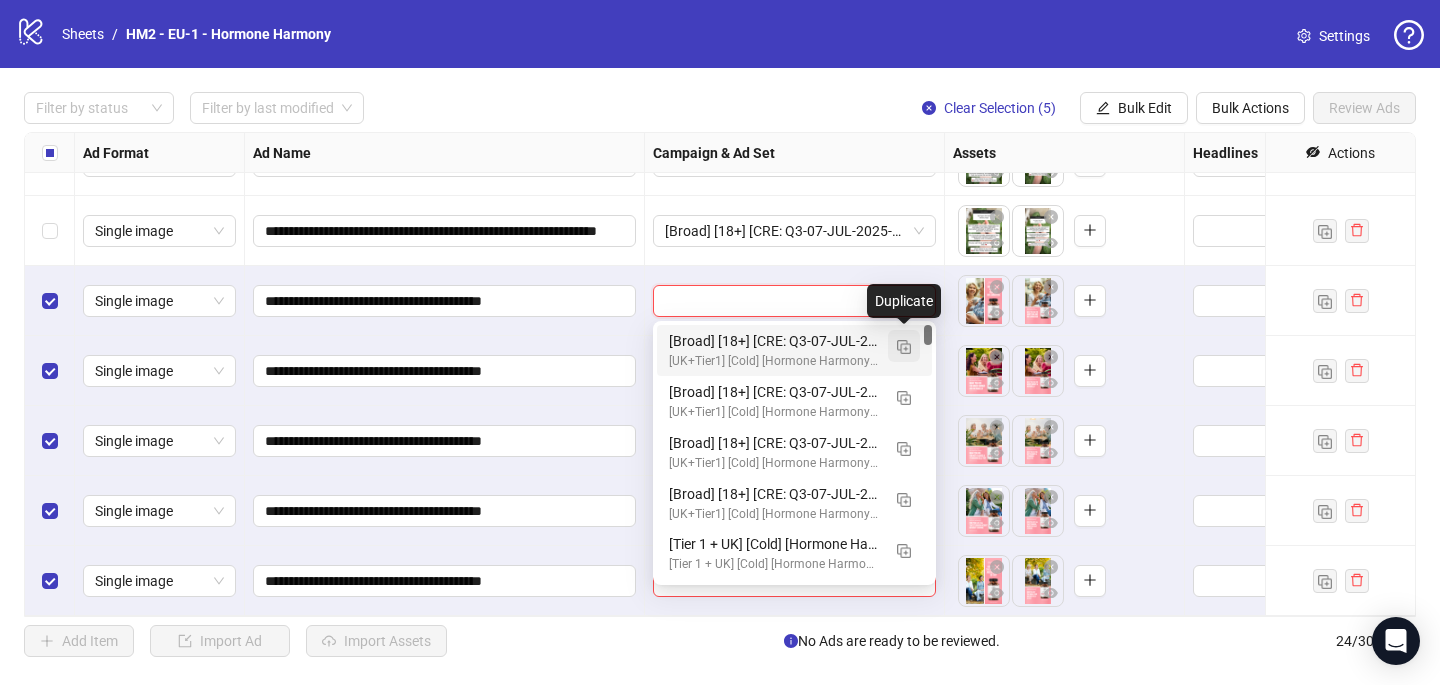 click at bounding box center (904, 347) 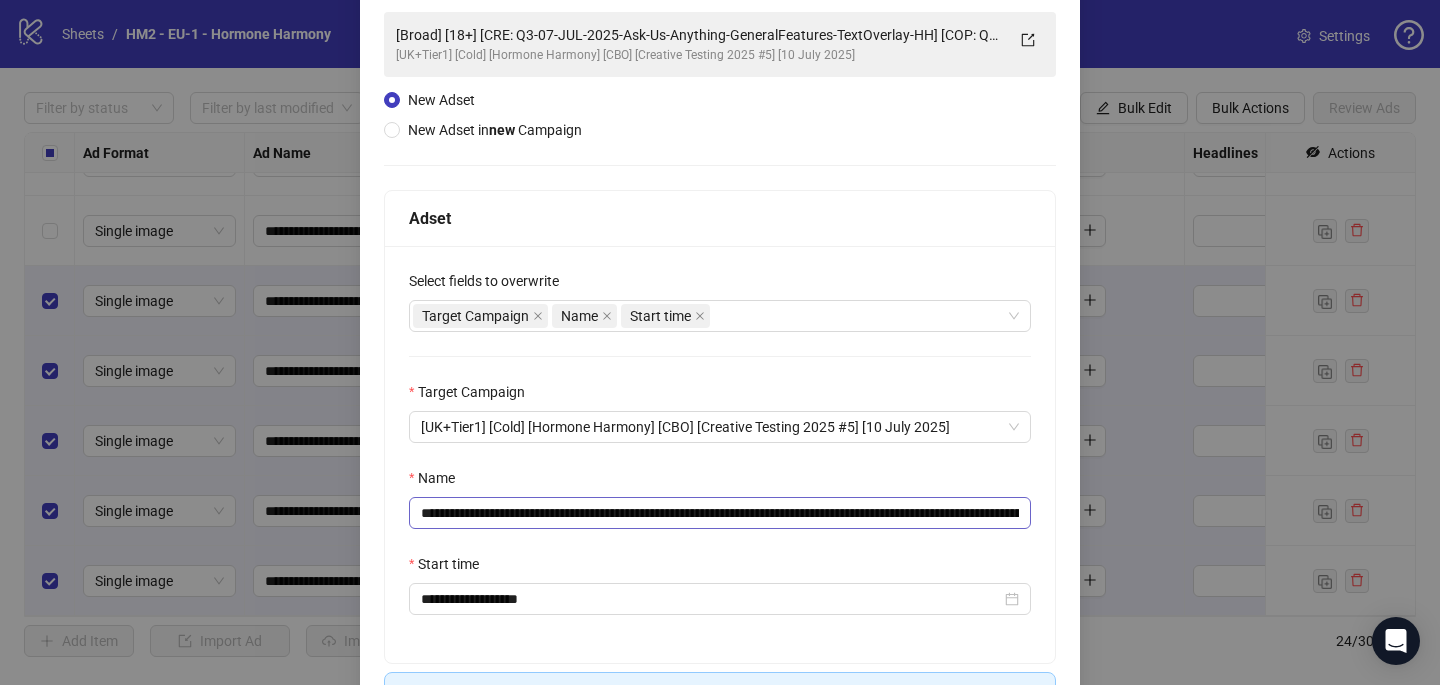 scroll, scrollTop: 155, scrollLeft: 0, axis: vertical 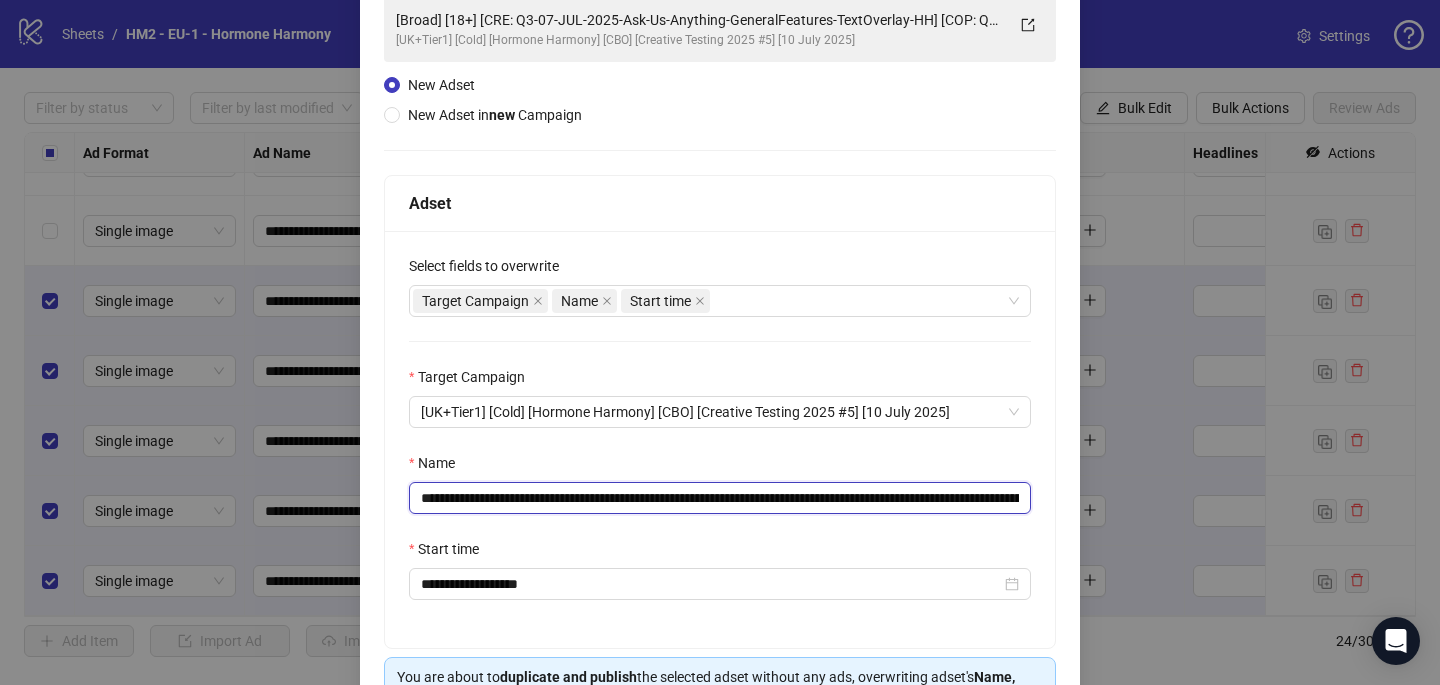 drag, startPoint x: 951, startPoint y: 496, endPoint x: 538, endPoint y: 493, distance: 413.0109 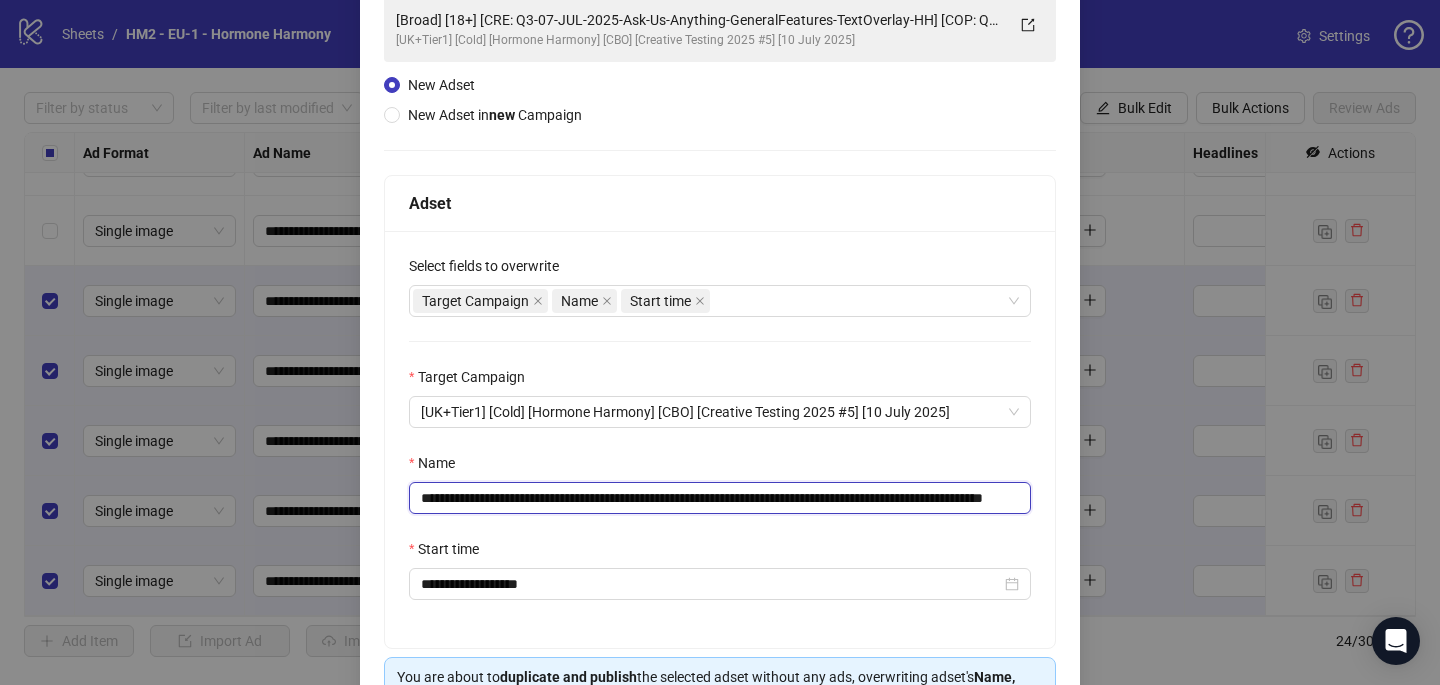 paste on "**********" 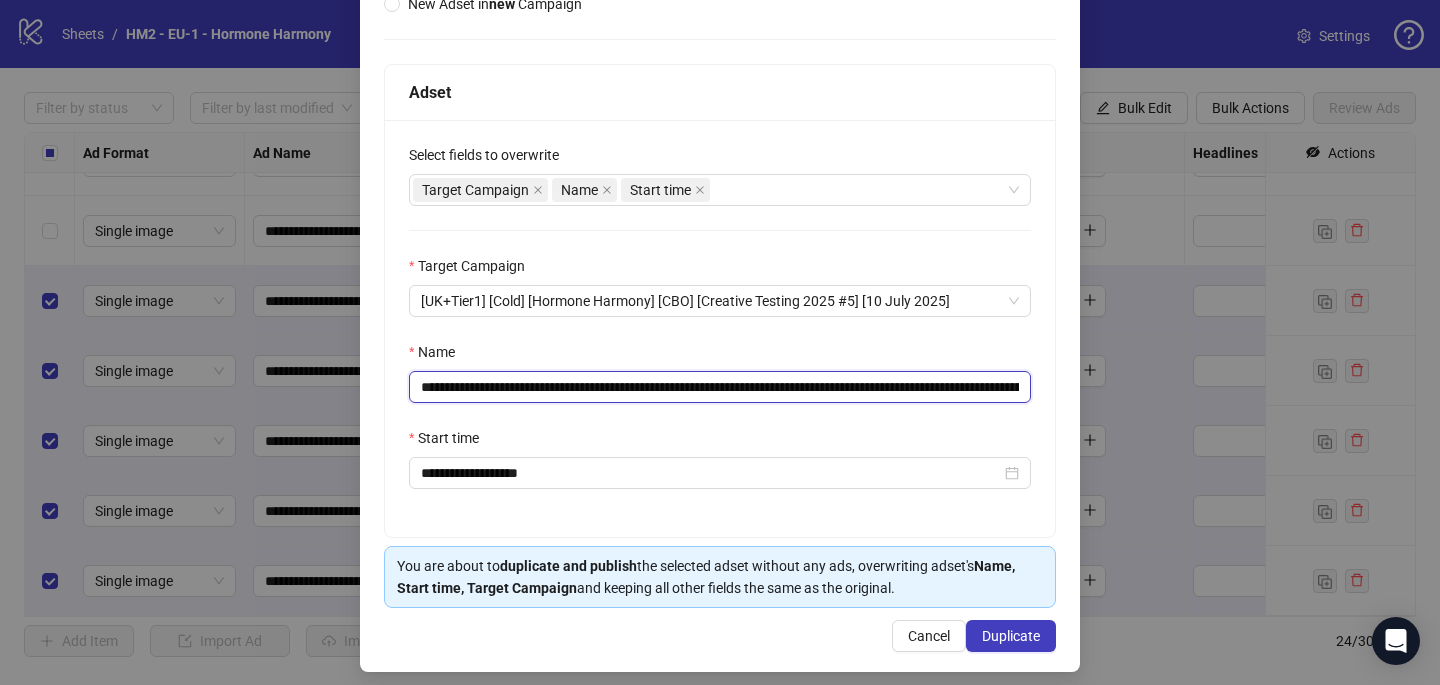 scroll, scrollTop: 278, scrollLeft: 0, axis: vertical 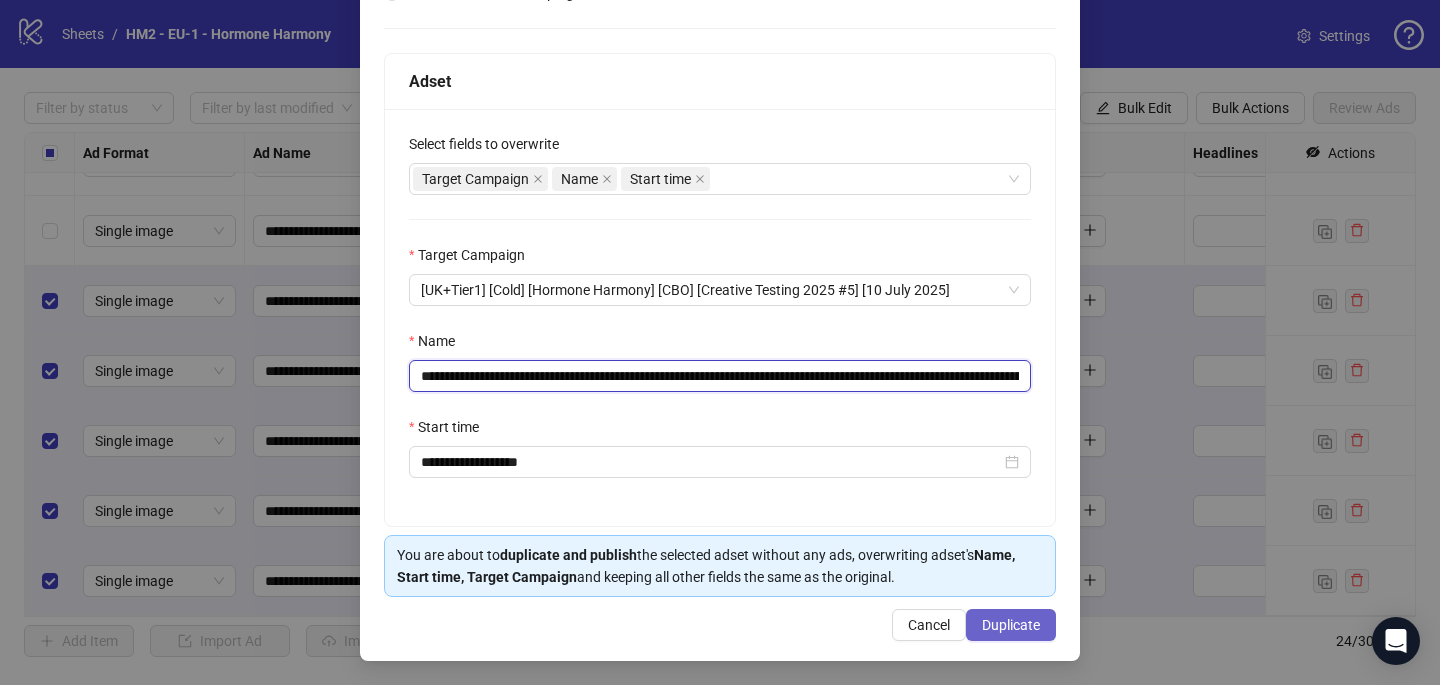 type on "**********" 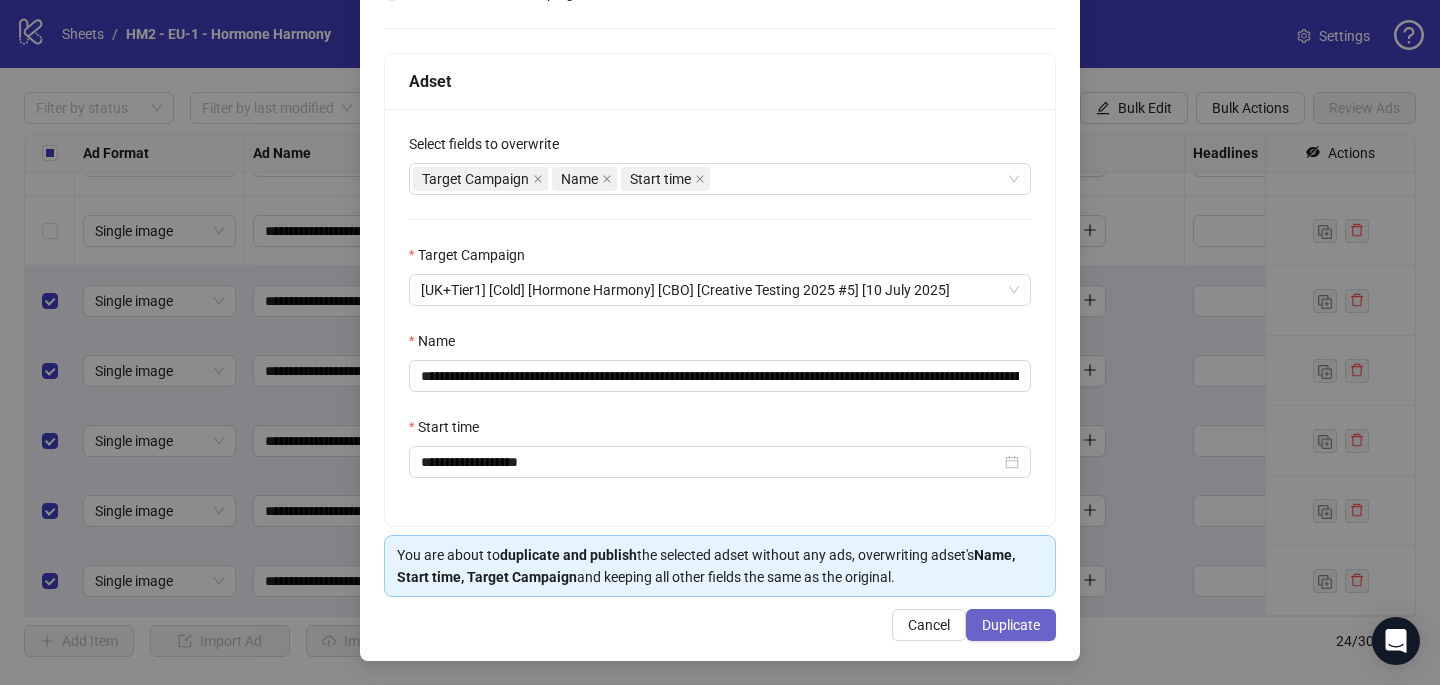 click on "Duplicate" at bounding box center [1011, 625] 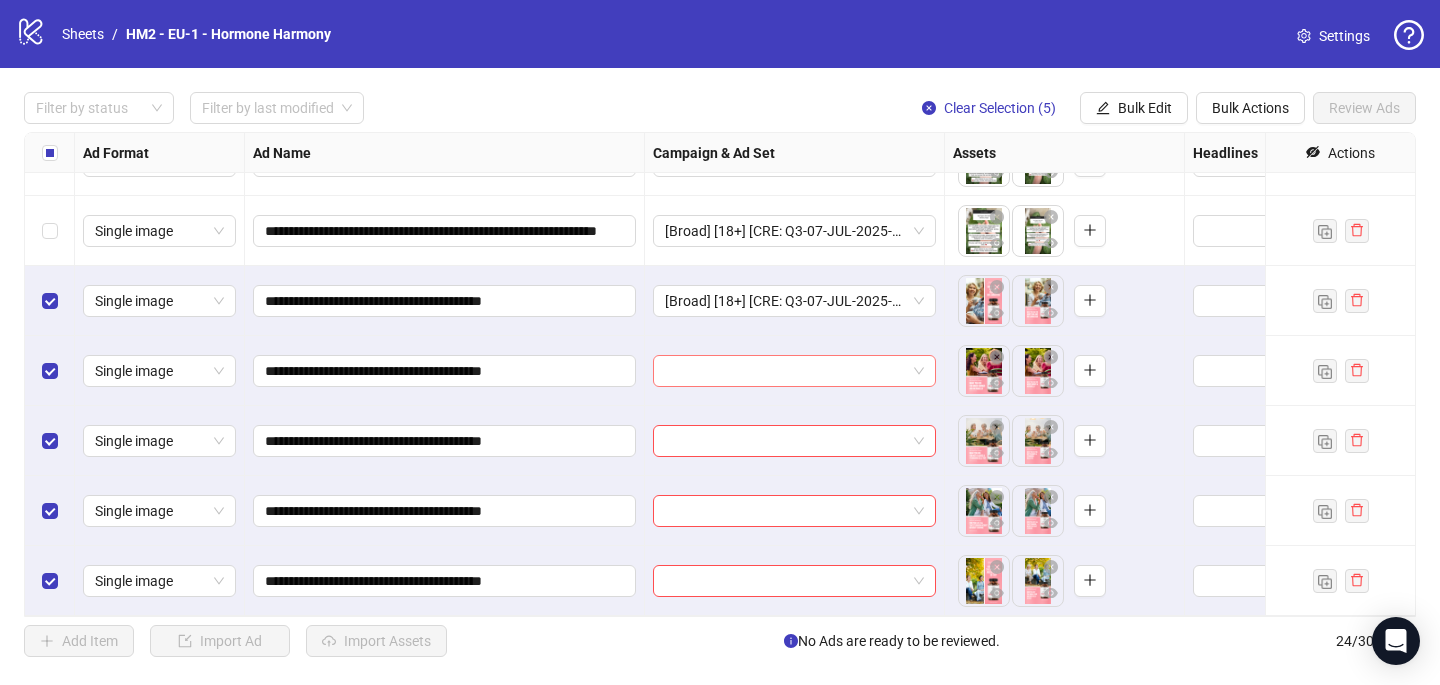 click at bounding box center [785, 371] 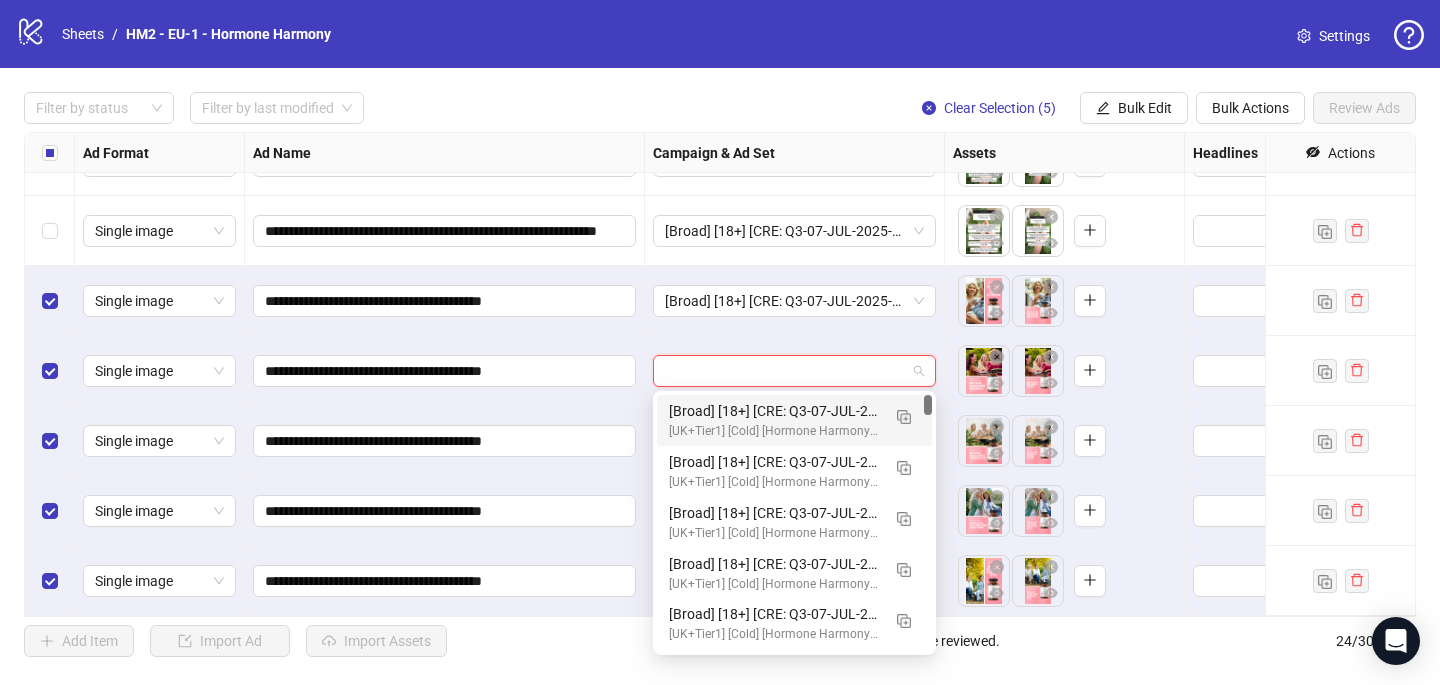 click on "[UK+Tier1] [Cold] [Hormone Harmony] [CBO] [Creative Testing 2025 #5] [10 July 2025]" at bounding box center (774, 431) 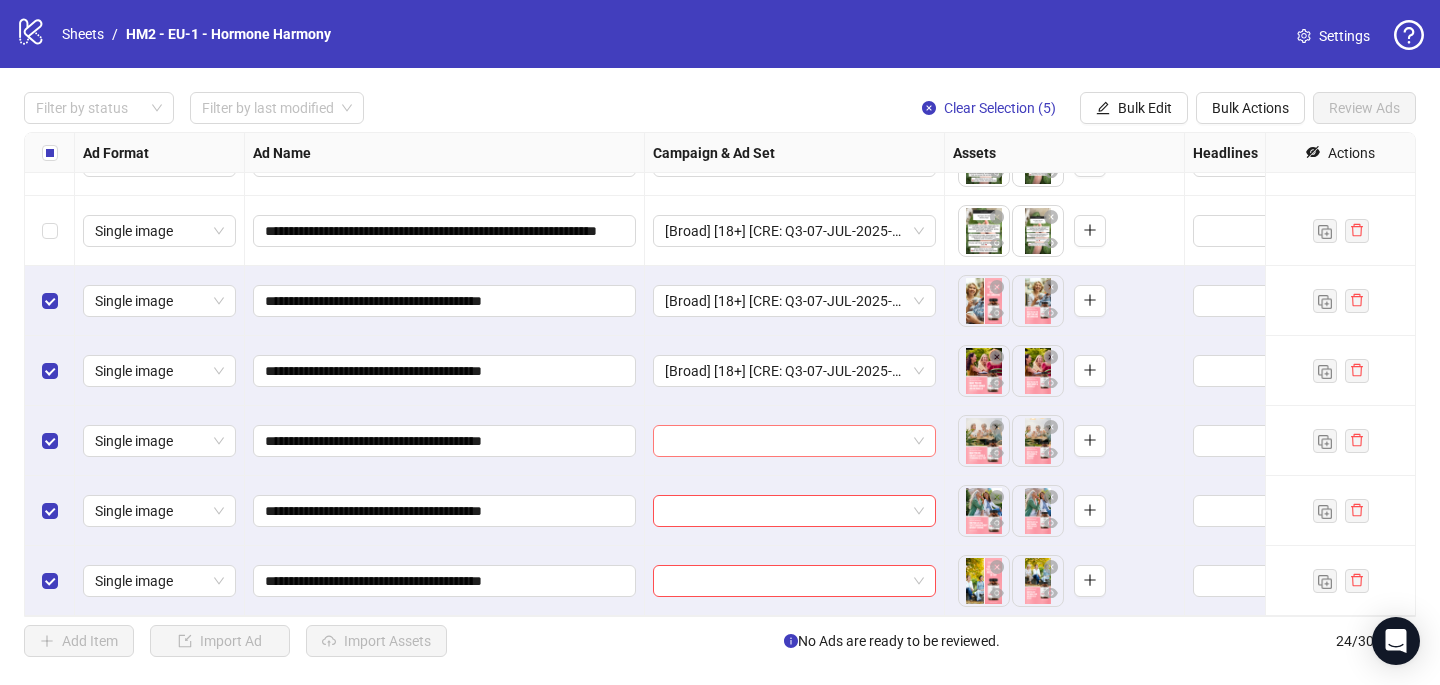 click at bounding box center (785, 441) 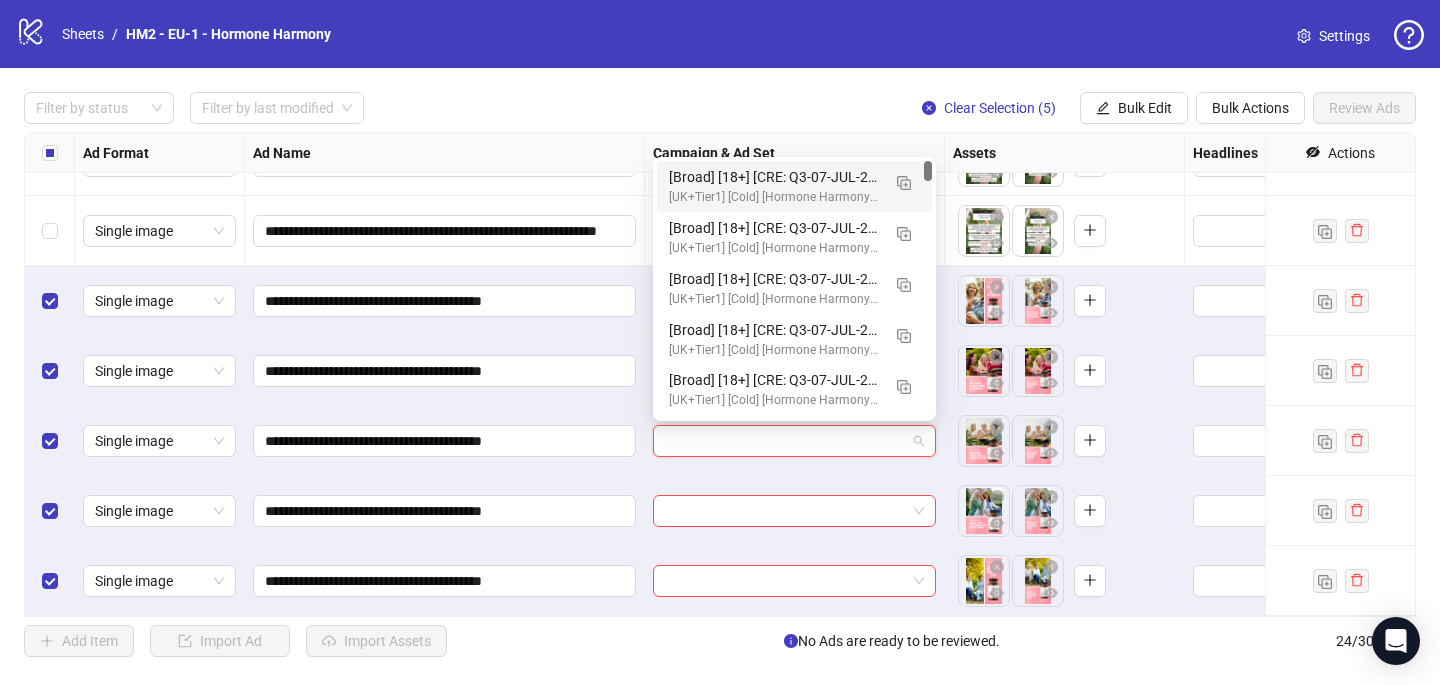 click on "[Broad] [18+] [CRE: Q3-07-JUL-2025-Singles in your area-HH] [COP: Q1-03-MAR-2025-March-Scientist-5RW-LONG-HH] [2 Aug 2025] (copy) (copy) (copy) (copy)" at bounding box center [774, 177] 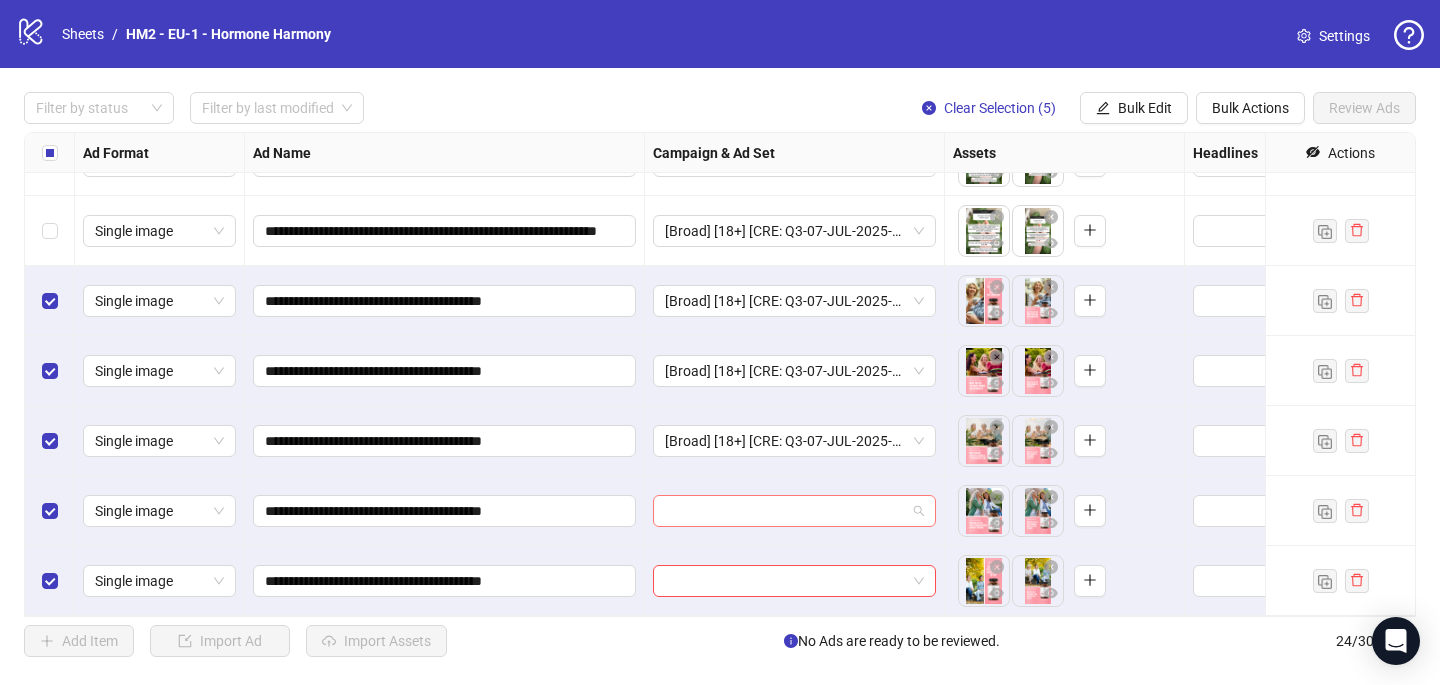 click at bounding box center (785, 511) 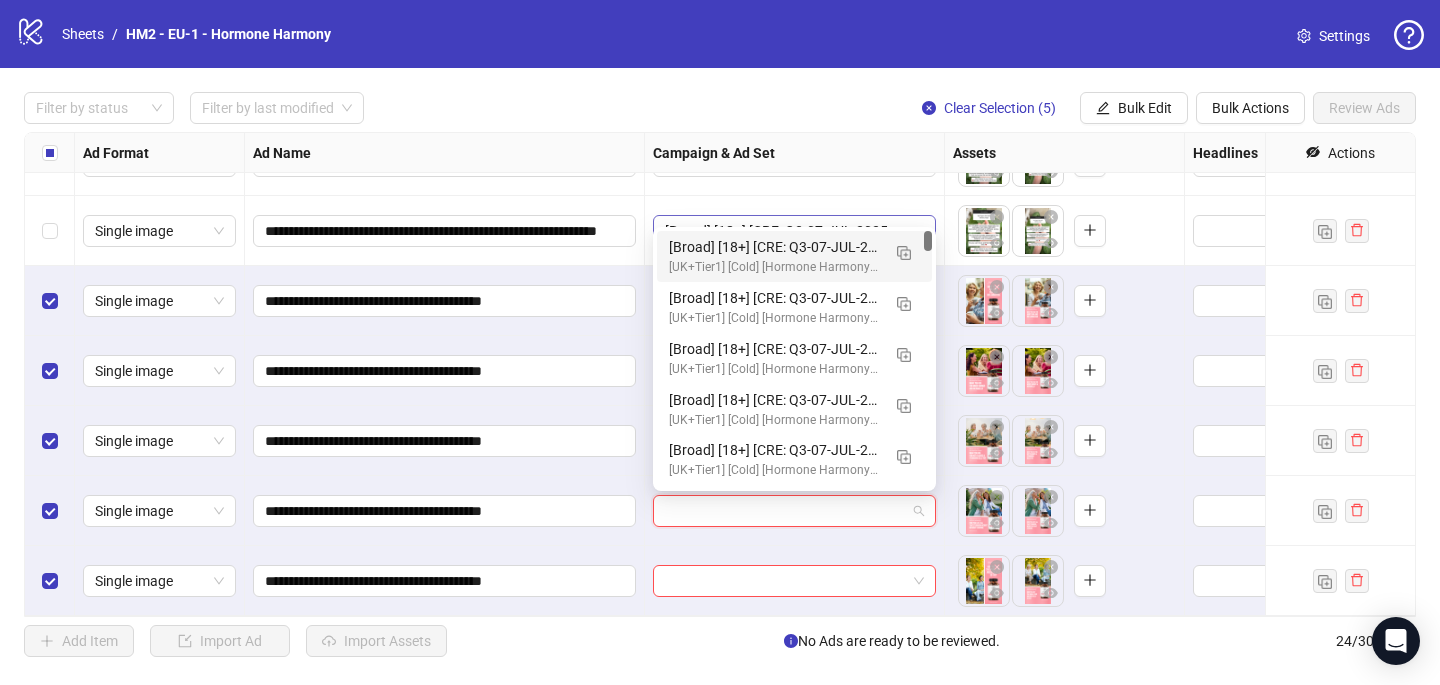 click on "[Broad] [18+] [CRE: Q3-07-JUL-2025-Singles in your area-HH] [COP: Q1-03-MAR-2025-March-Scientist-5RW-LONG-HH] [2 Aug 2025] (copy) (copy) (copy) (copy)" at bounding box center (774, 247) 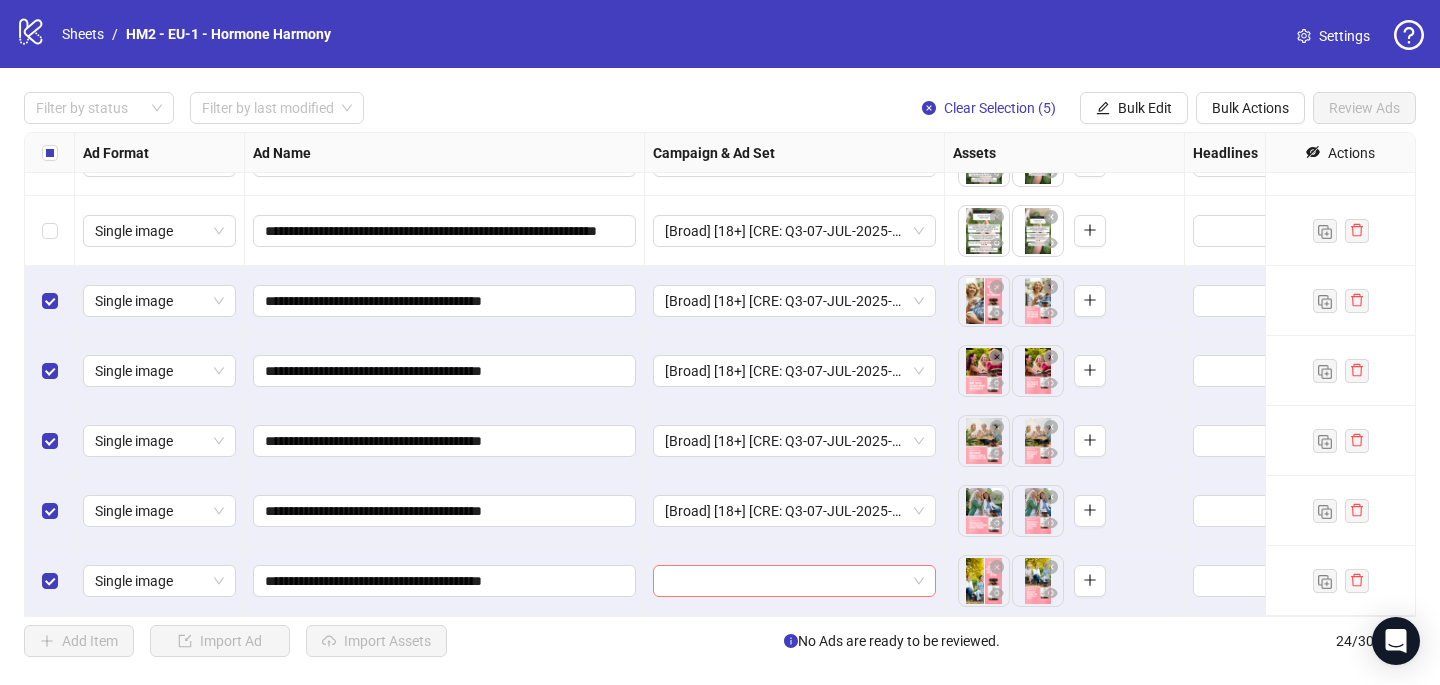 click at bounding box center [785, 581] 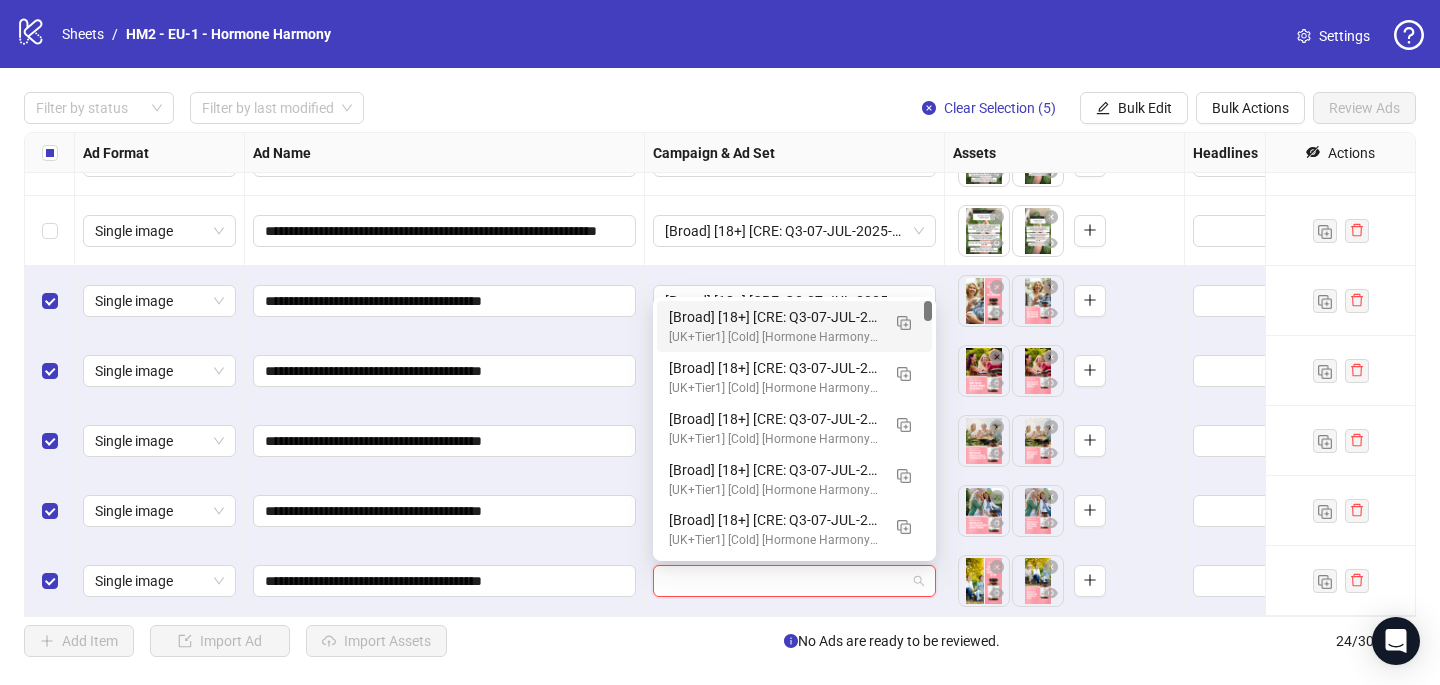 click on "[Broad] [18+] [CRE: Q3-07-JUL-2025-Singles in your area-HH] [COP: Q1-03-MAR-2025-March-Scientist-5RW-LONG-HH] [2 Aug 2025] (copy) (copy) (copy) (copy)" at bounding box center (774, 317) 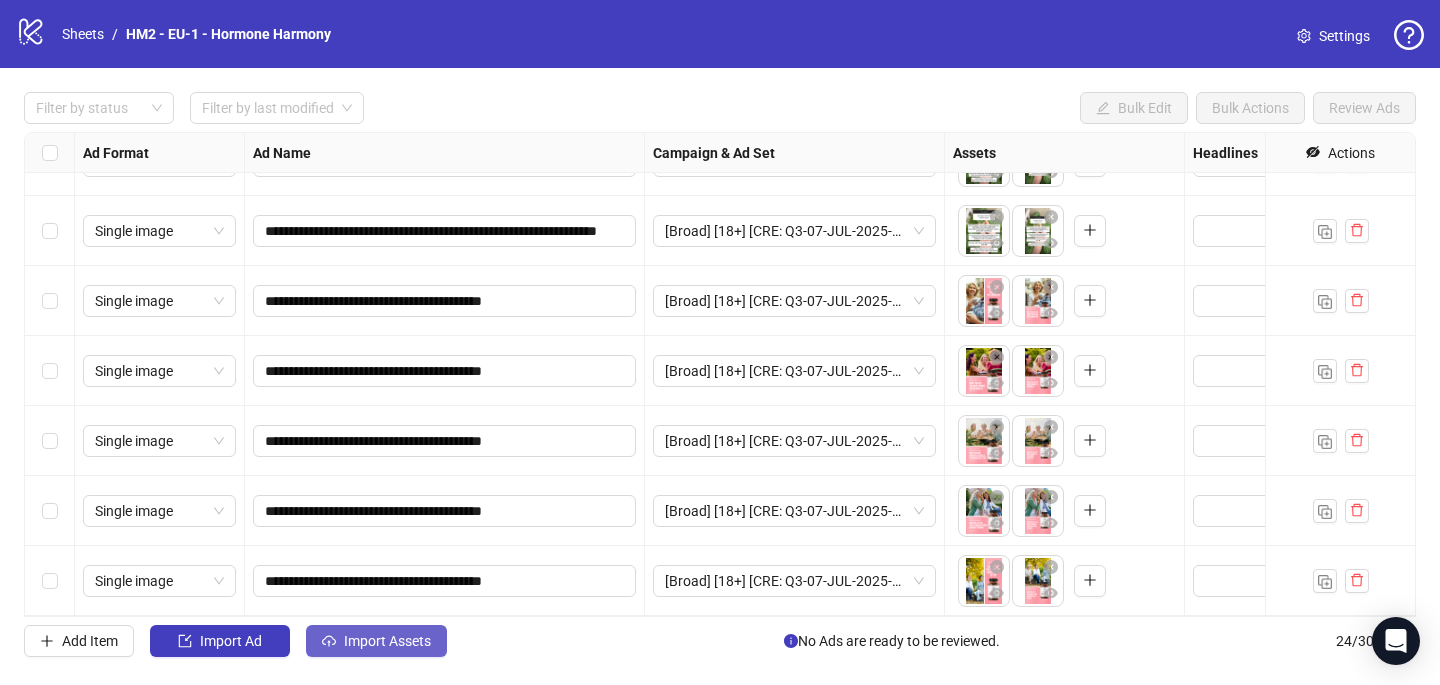 click on "Import Assets" at bounding box center [387, 641] 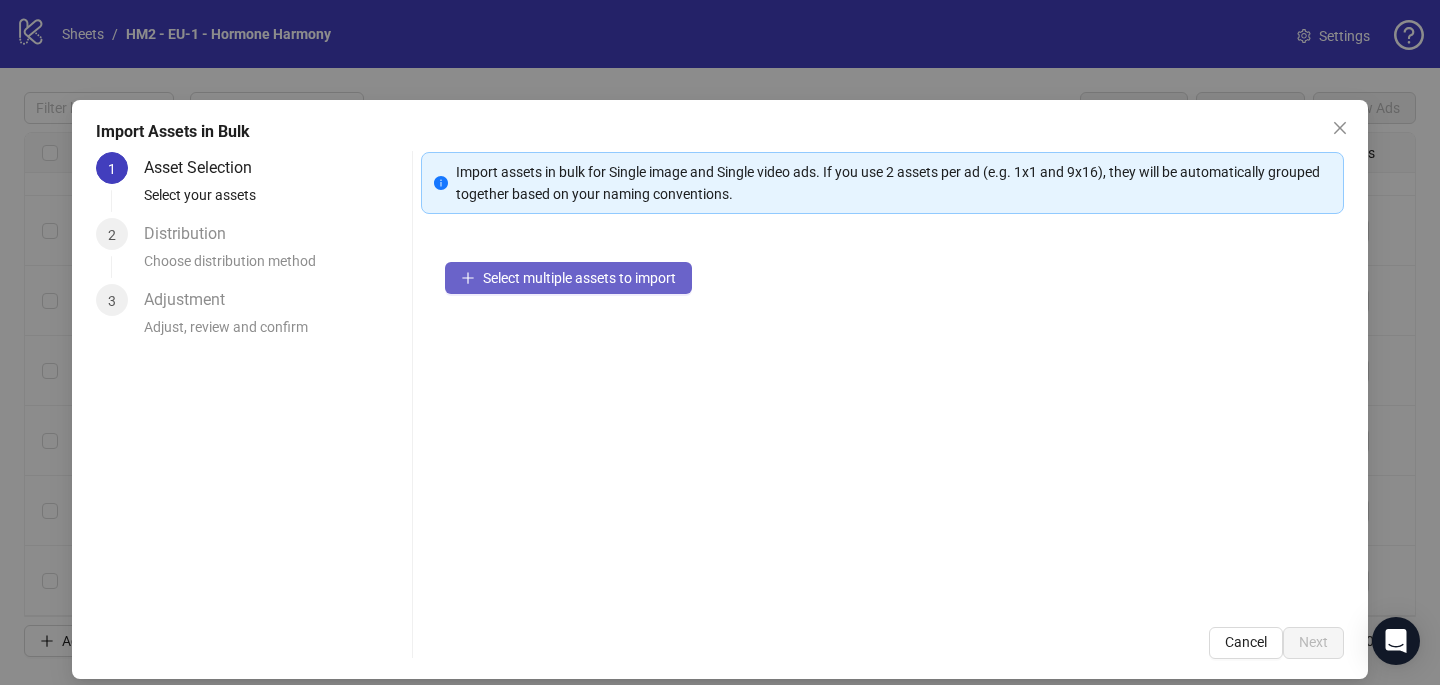 click on "Select multiple assets to import" at bounding box center [579, 278] 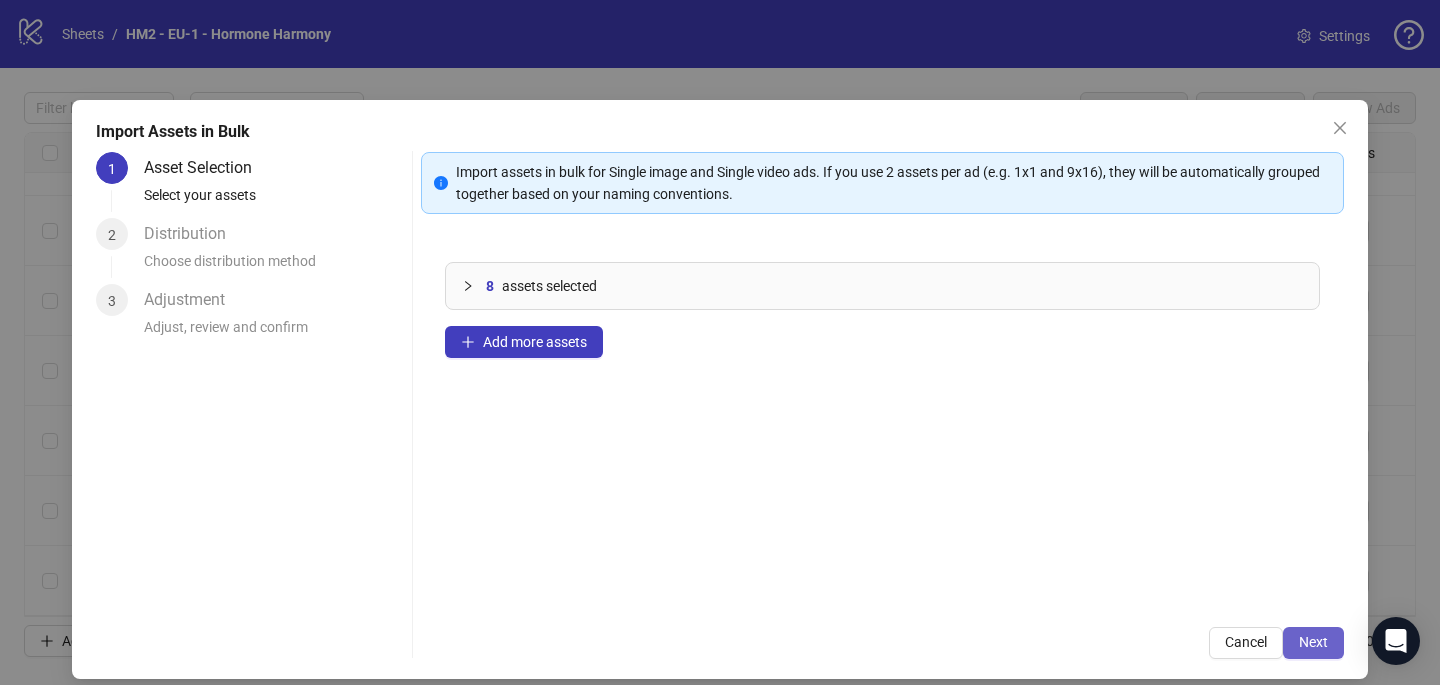 click on "Next" at bounding box center (1313, 642) 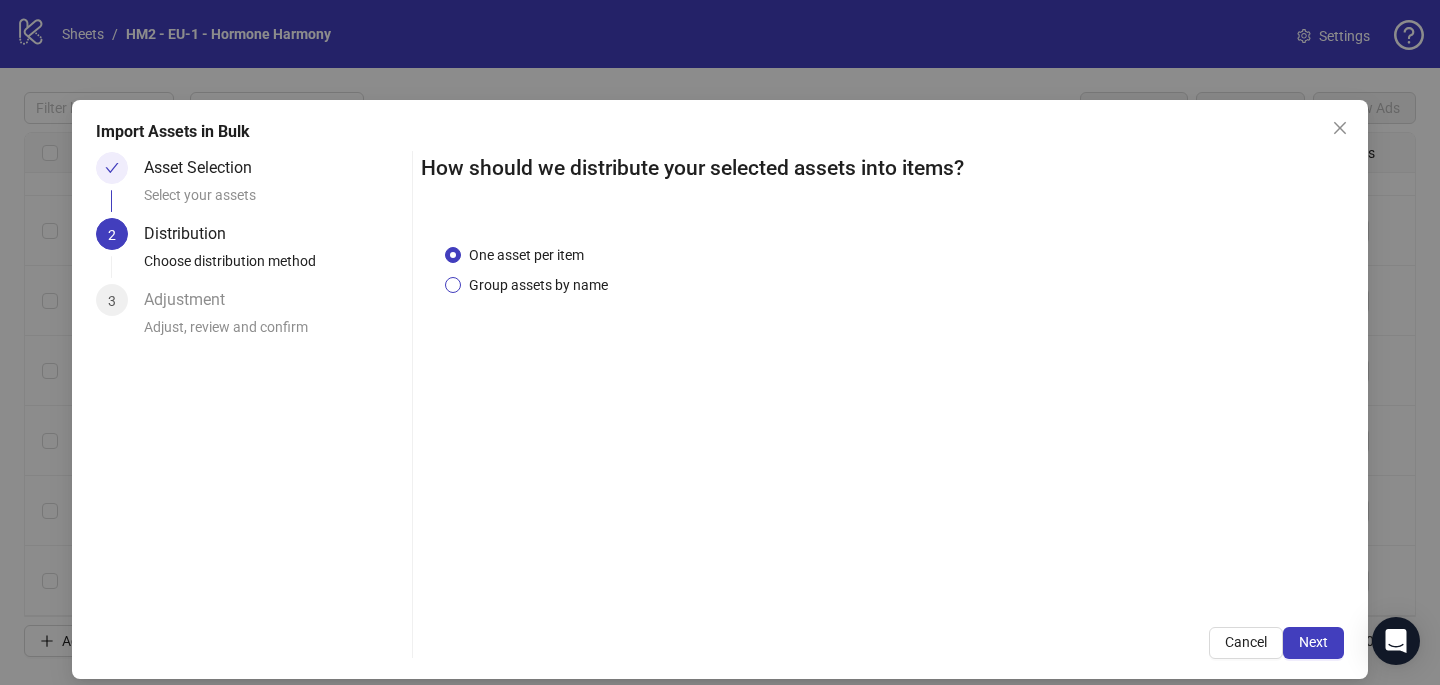 click on "Group assets by name" at bounding box center (538, 285) 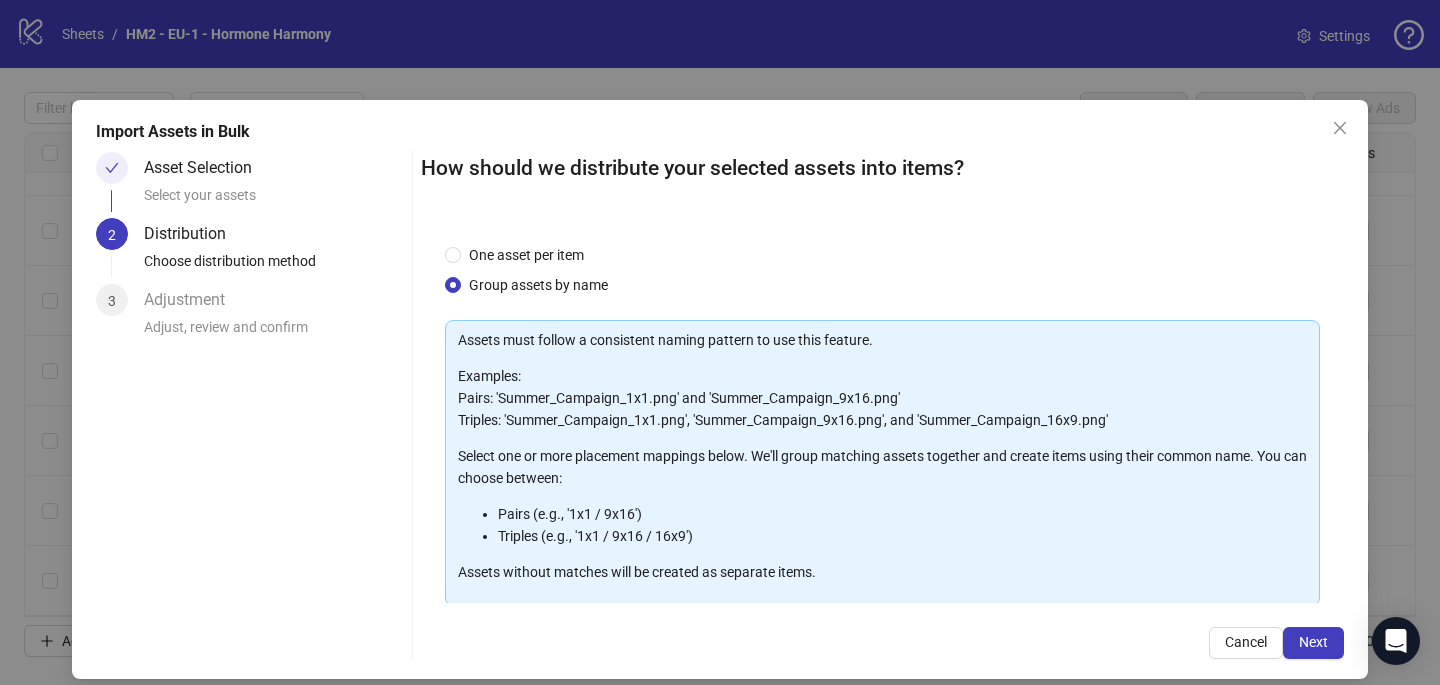 scroll, scrollTop: 203, scrollLeft: 0, axis: vertical 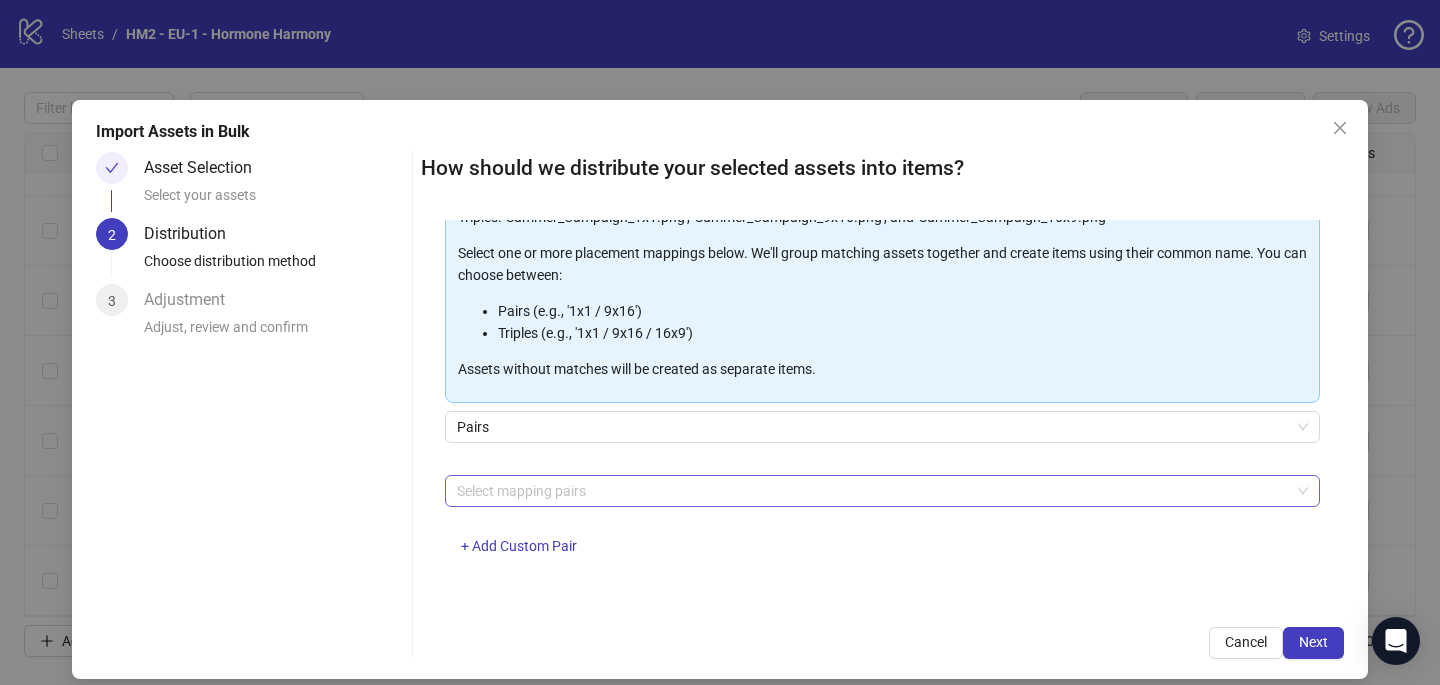 click at bounding box center [872, 491] 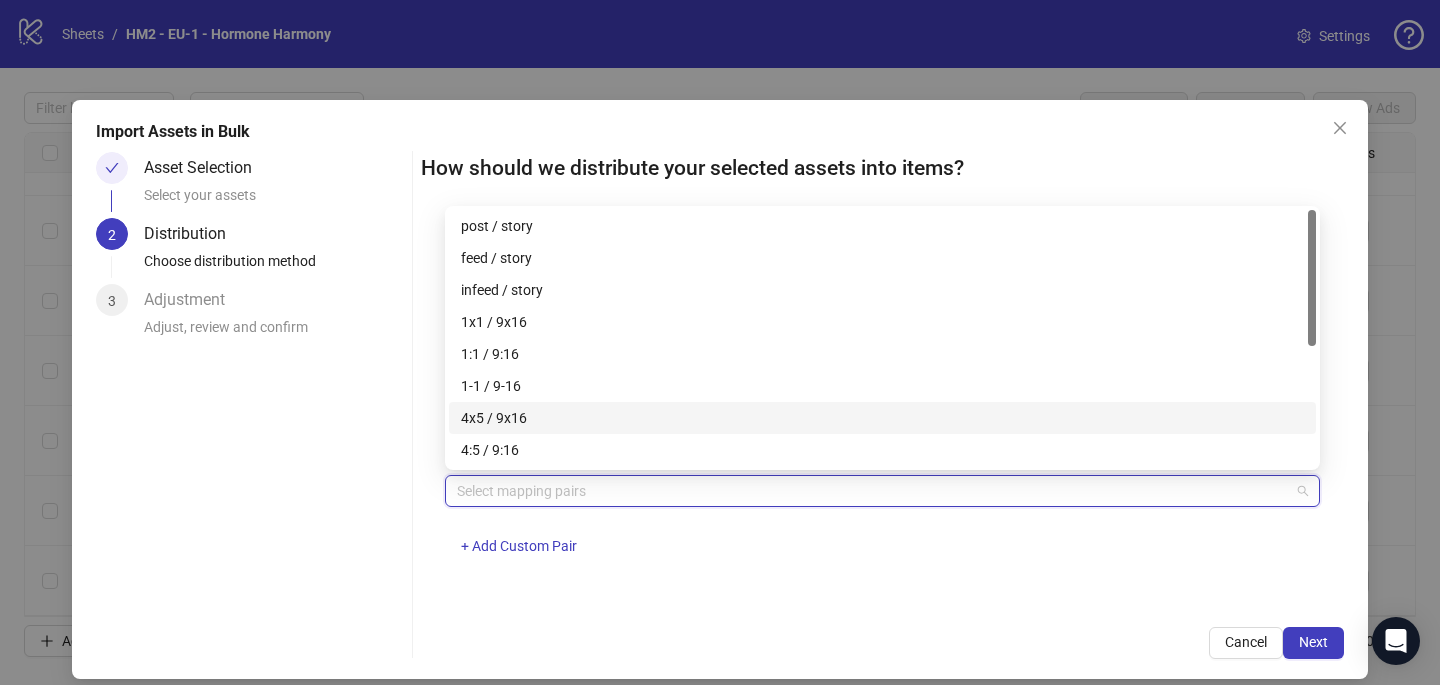 click on "4x5 / 9x16" at bounding box center (882, 418) 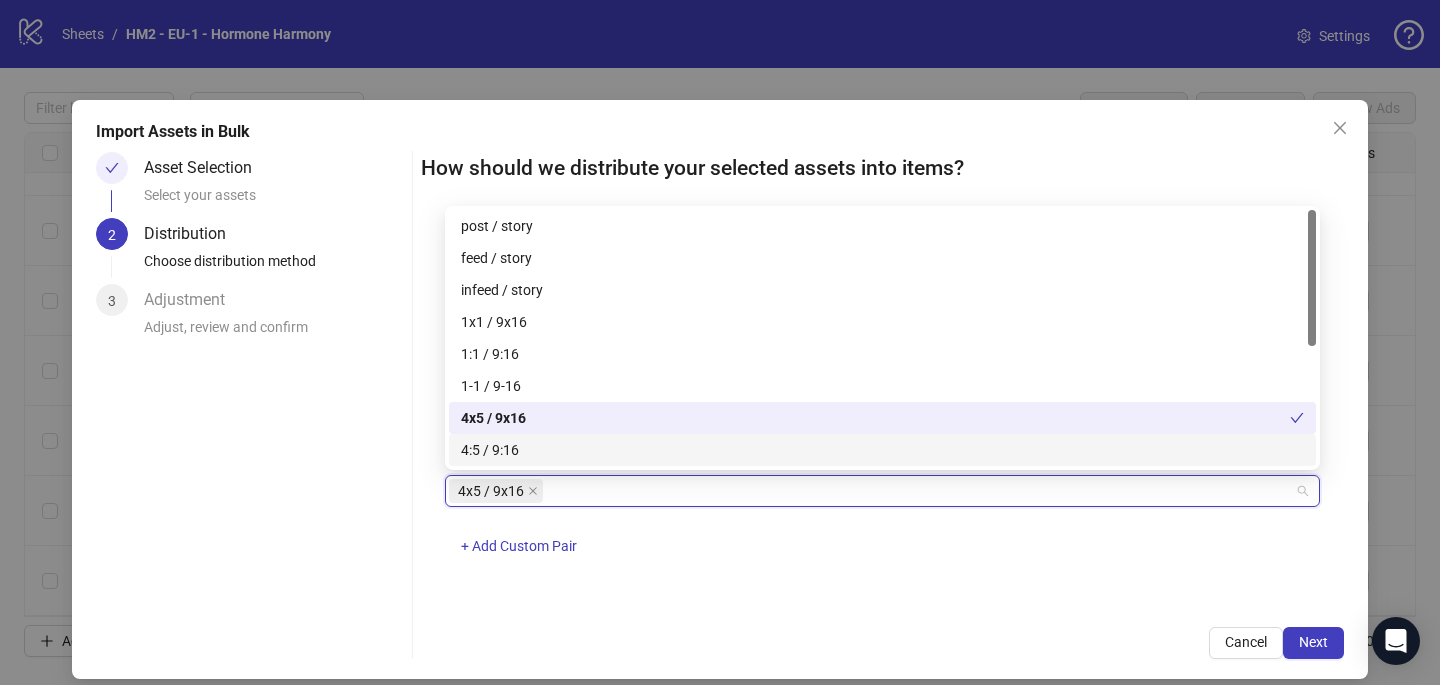 click on "4x5 / 9x16   + Add Custom Pair" at bounding box center [882, 527] 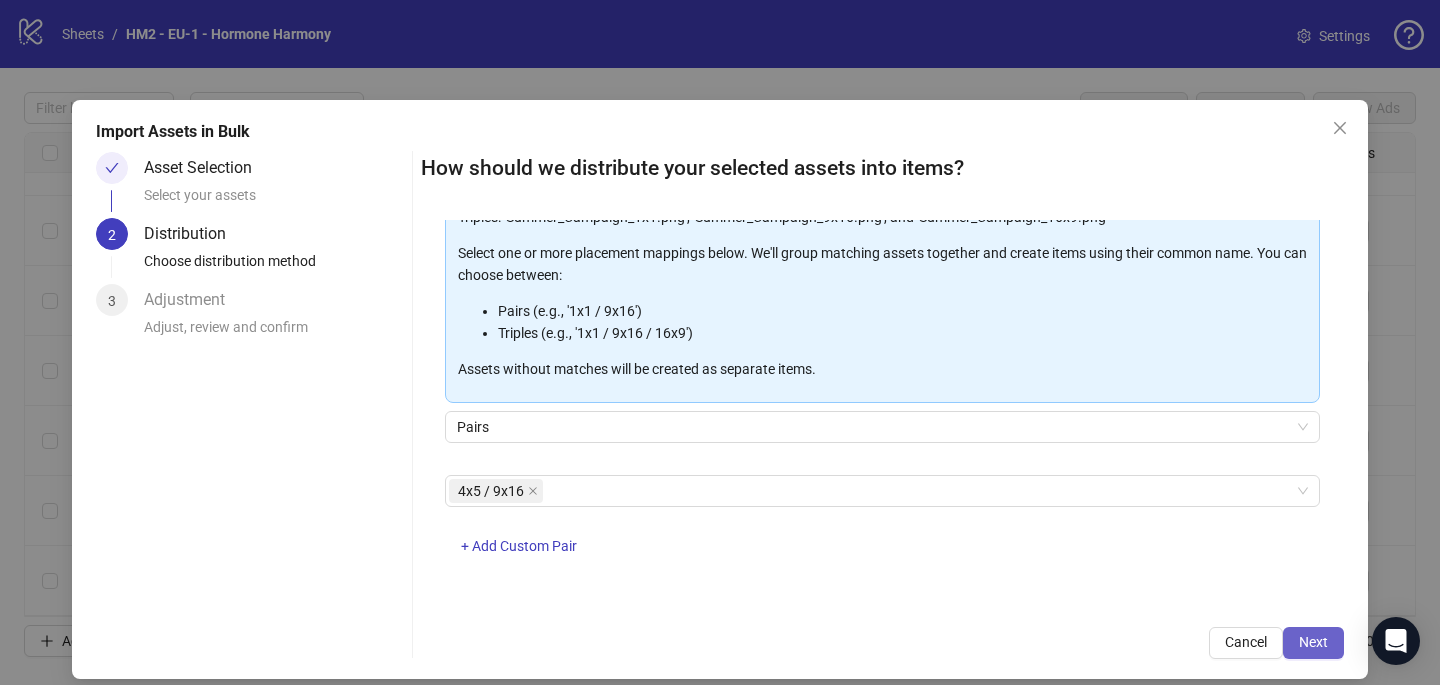 click on "Next" at bounding box center (1313, 642) 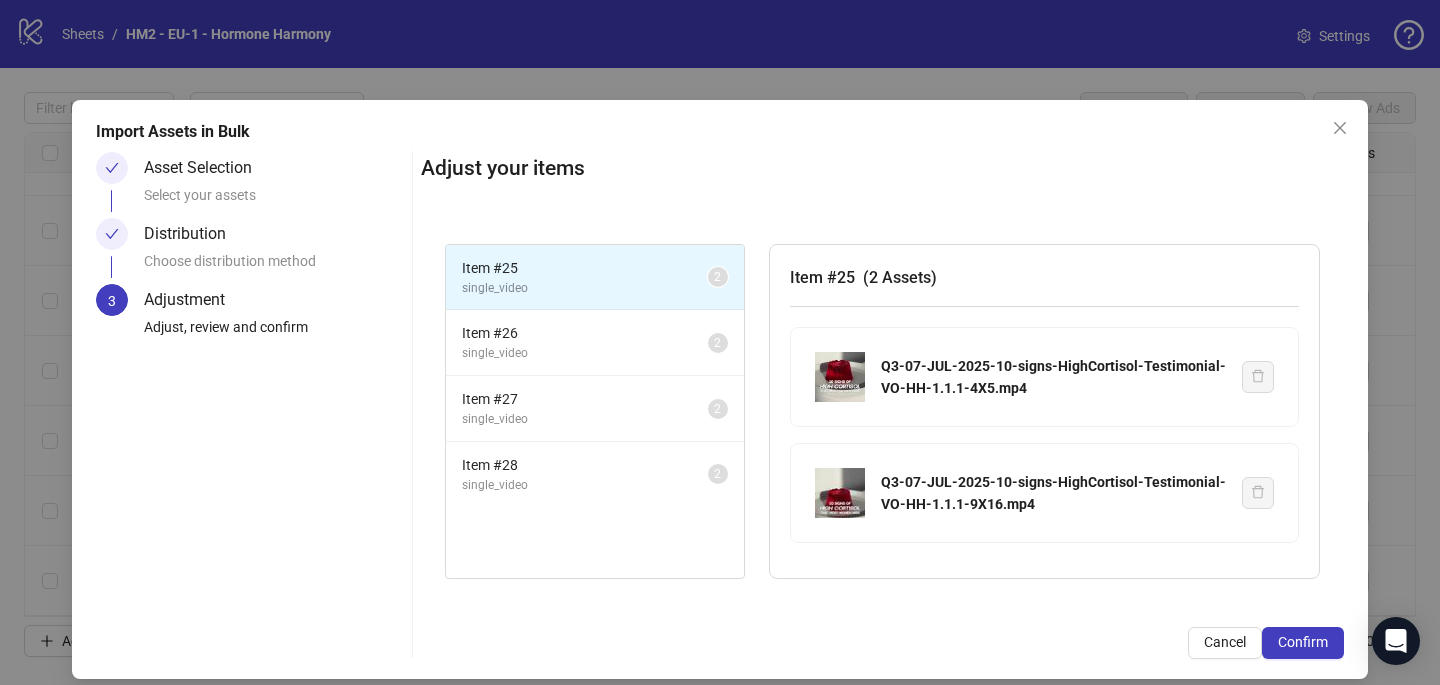 click on "Confirm" at bounding box center (1303, 642) 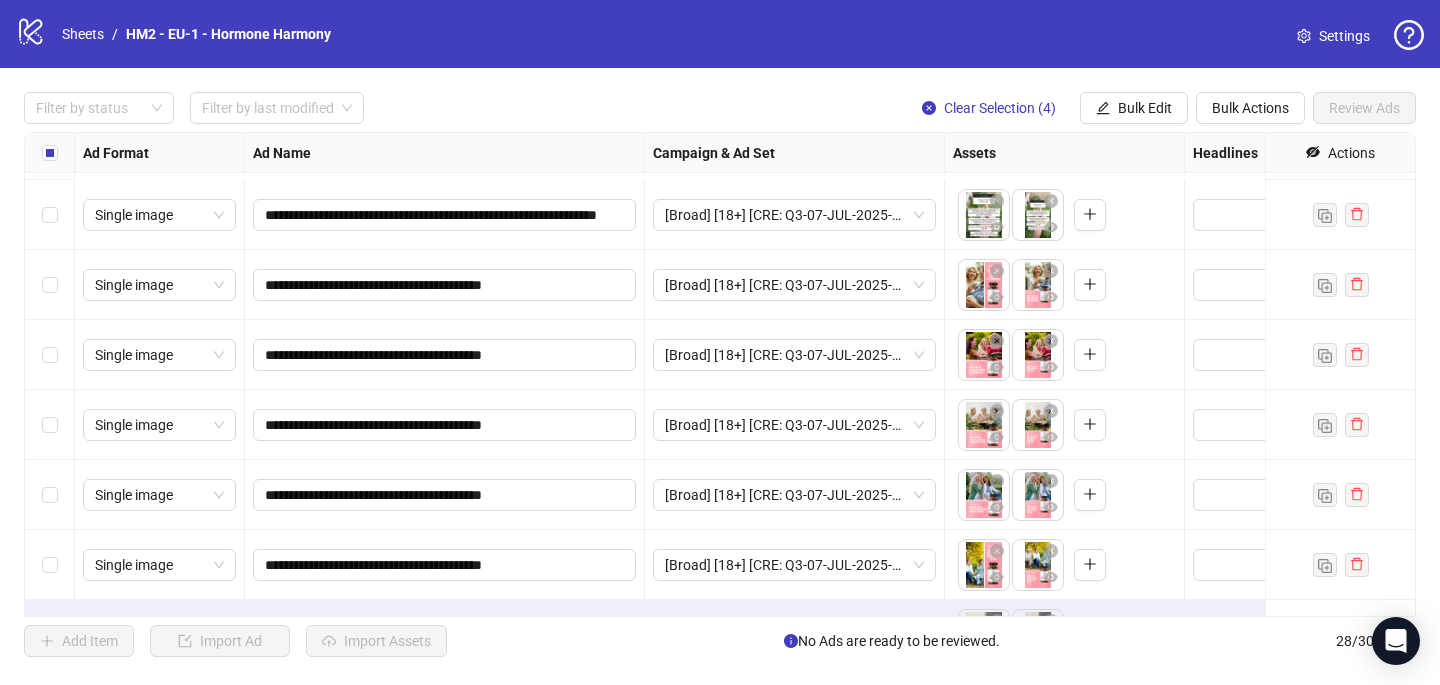 scroll, scrollTop: 1517, scrollLeft: 0, axis: vertical 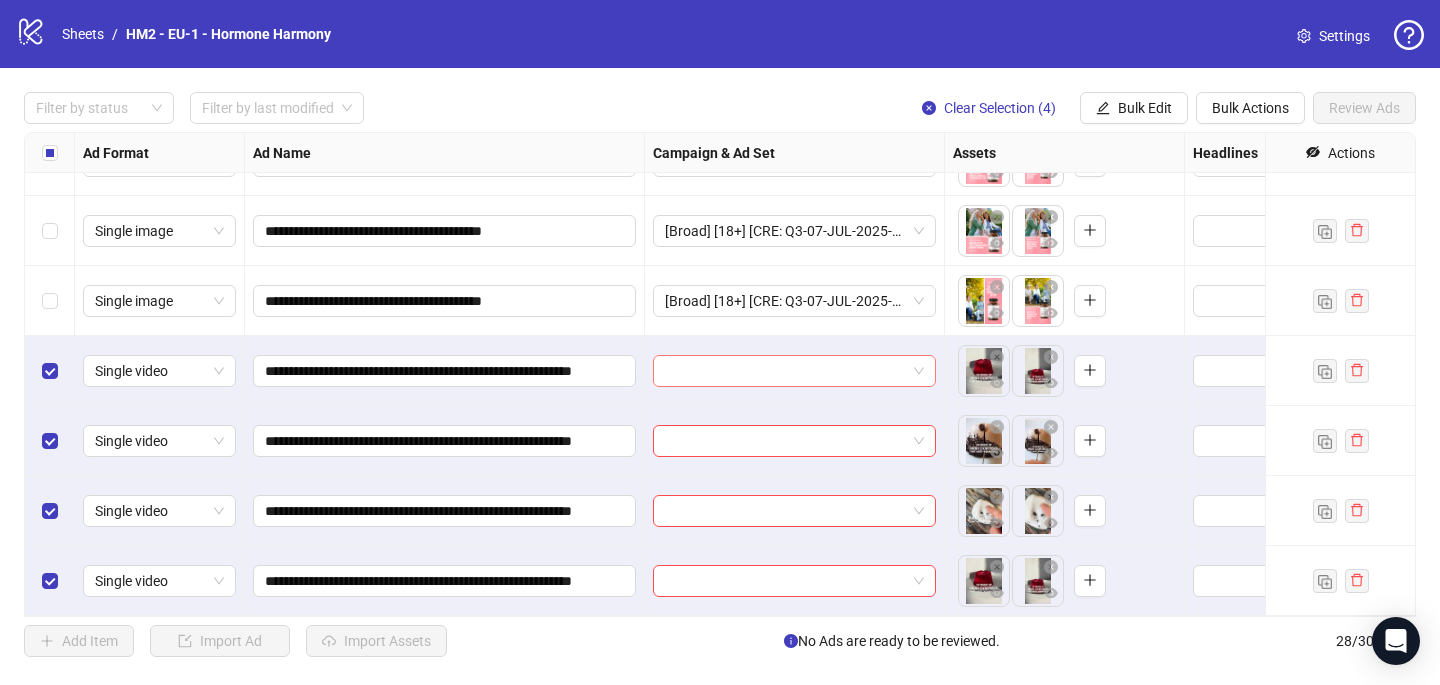 click at bounding box center (785, 371) 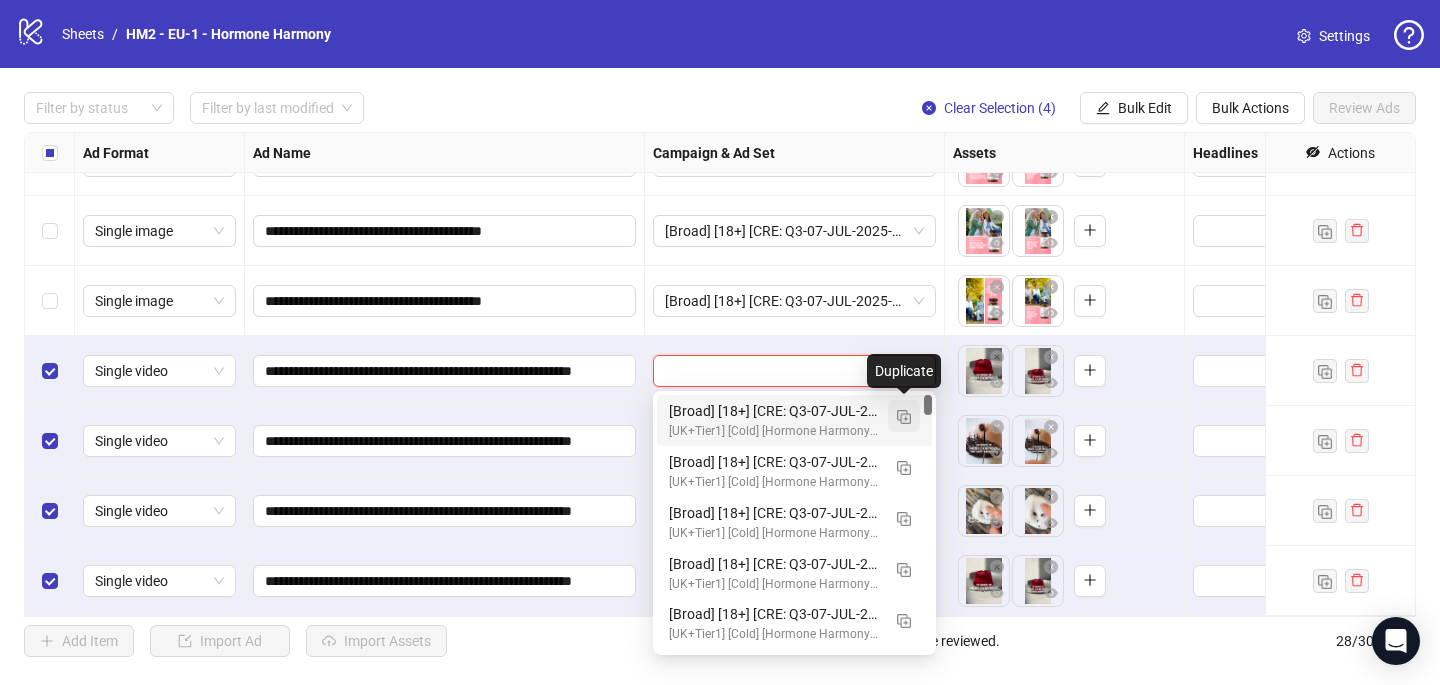 click at bounding box center [904, 417] 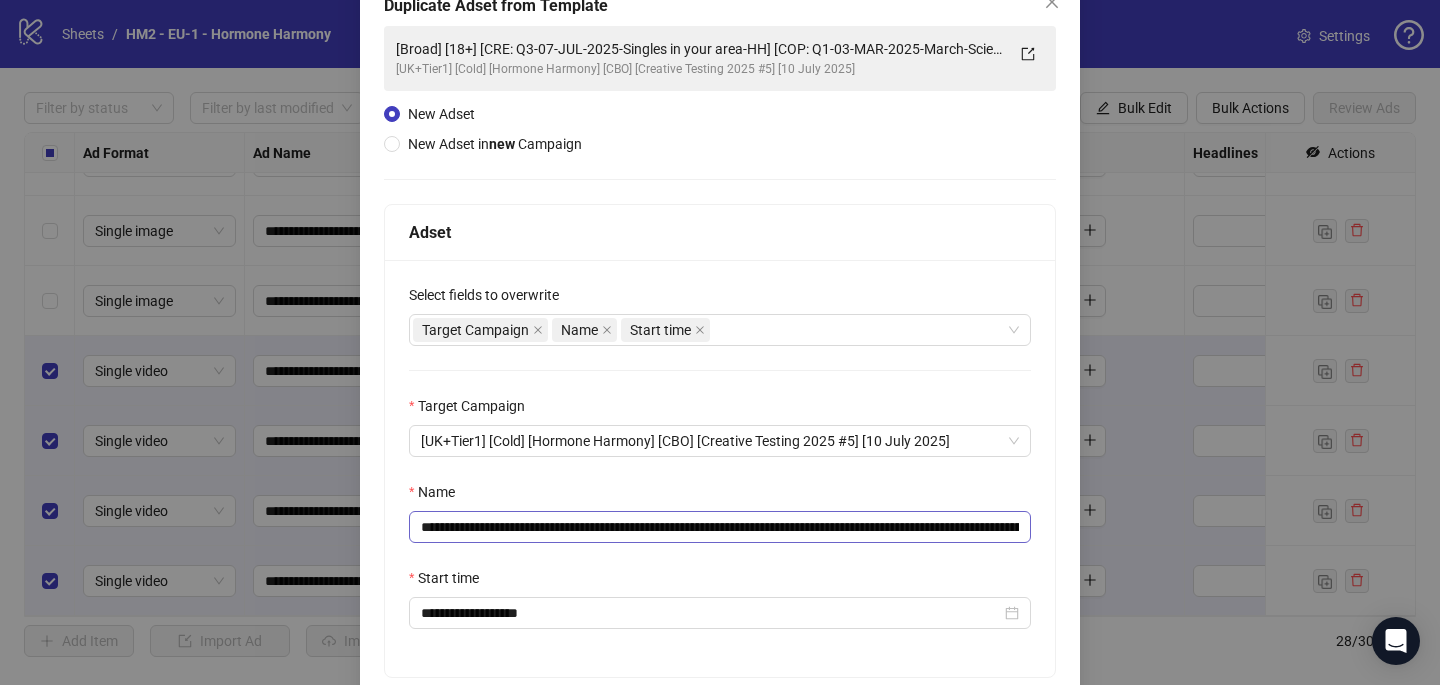scroll, scrollTop: 144, scrollLeft: 0, axis: vertical 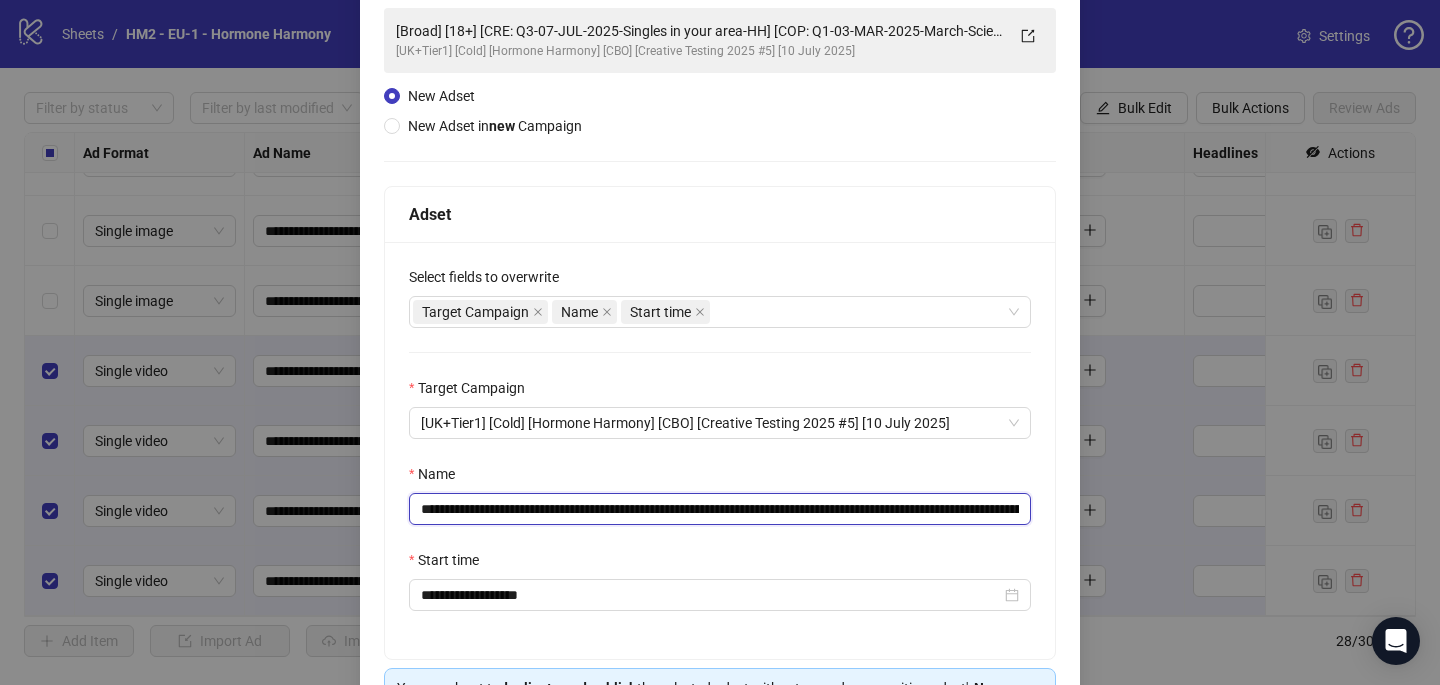 drag, startPoint x: 786, startPoint y: 511, endPoint x: 556, endPoint y: 512, distance: 230.00217 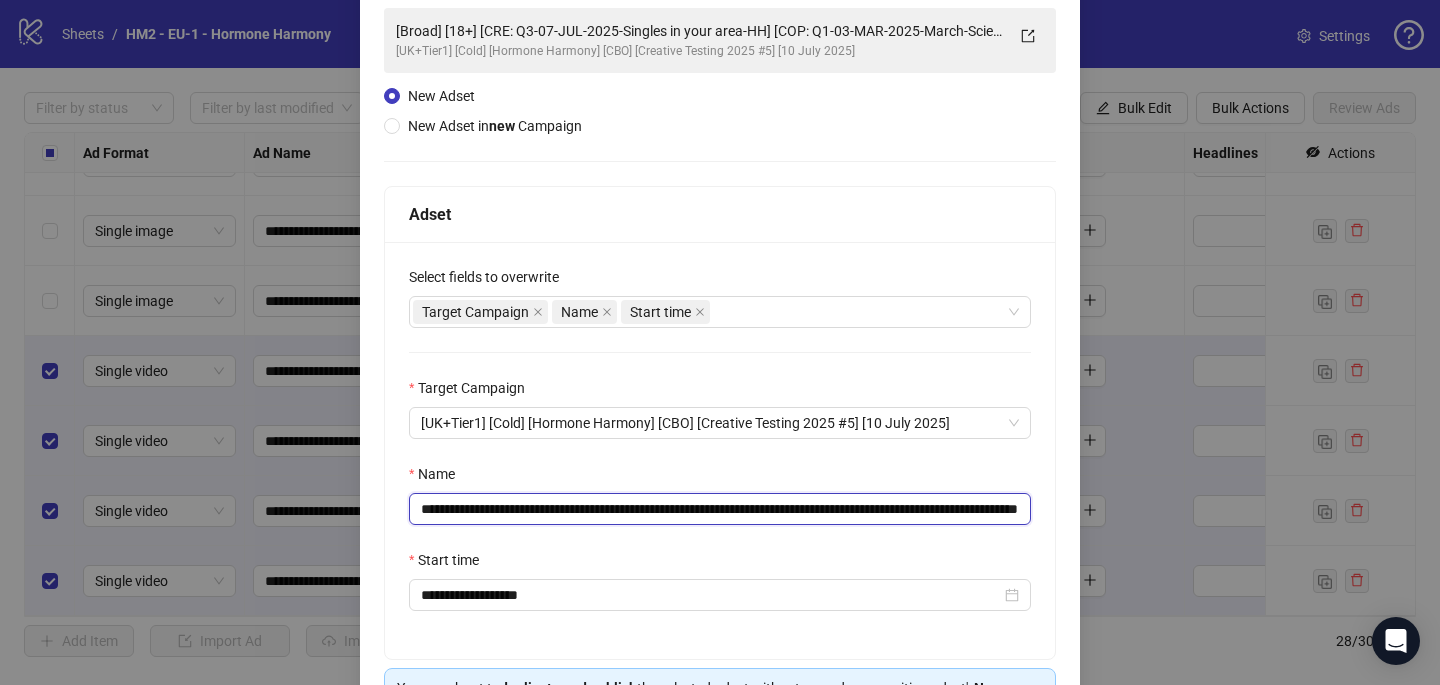 paste on "**********" 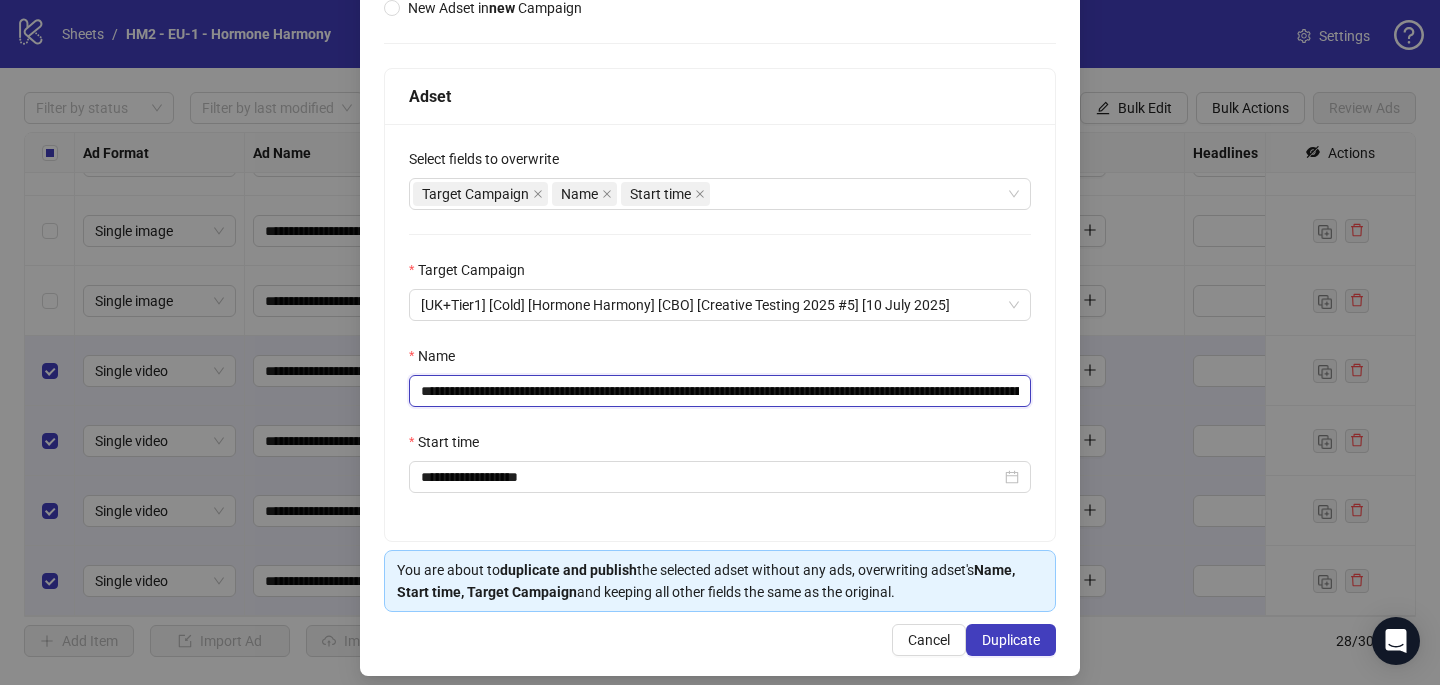 scroll, scrollTop: 278, scrollLeft: 0, axis: vertical 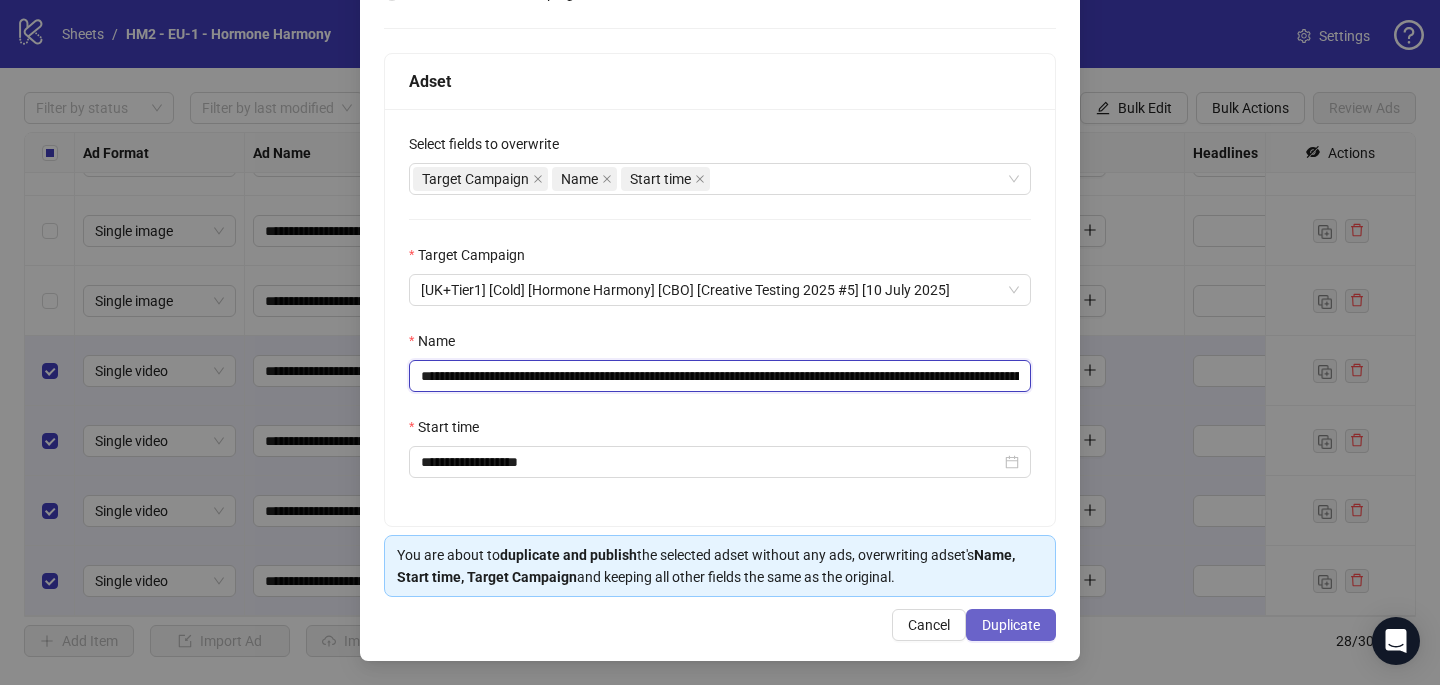 type on "**********" 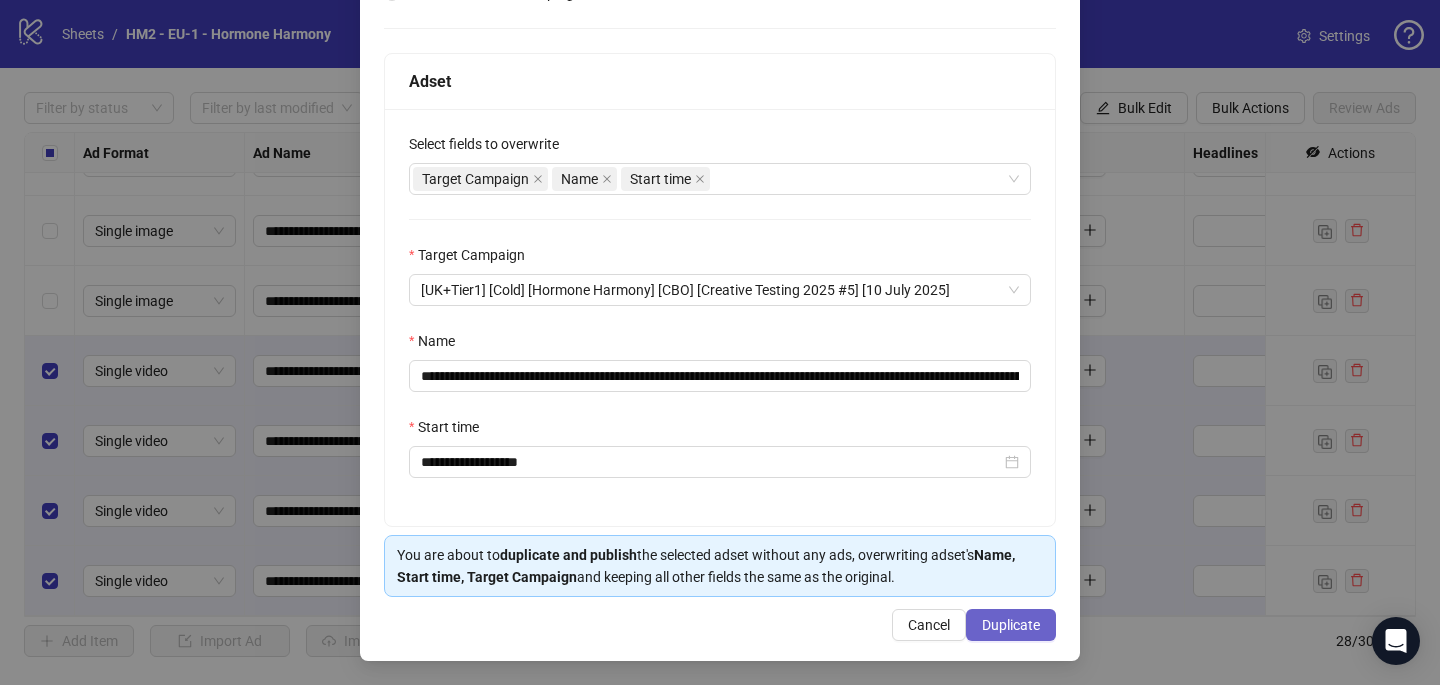 click on "Duplicate" at bounding box center (1011, 625) 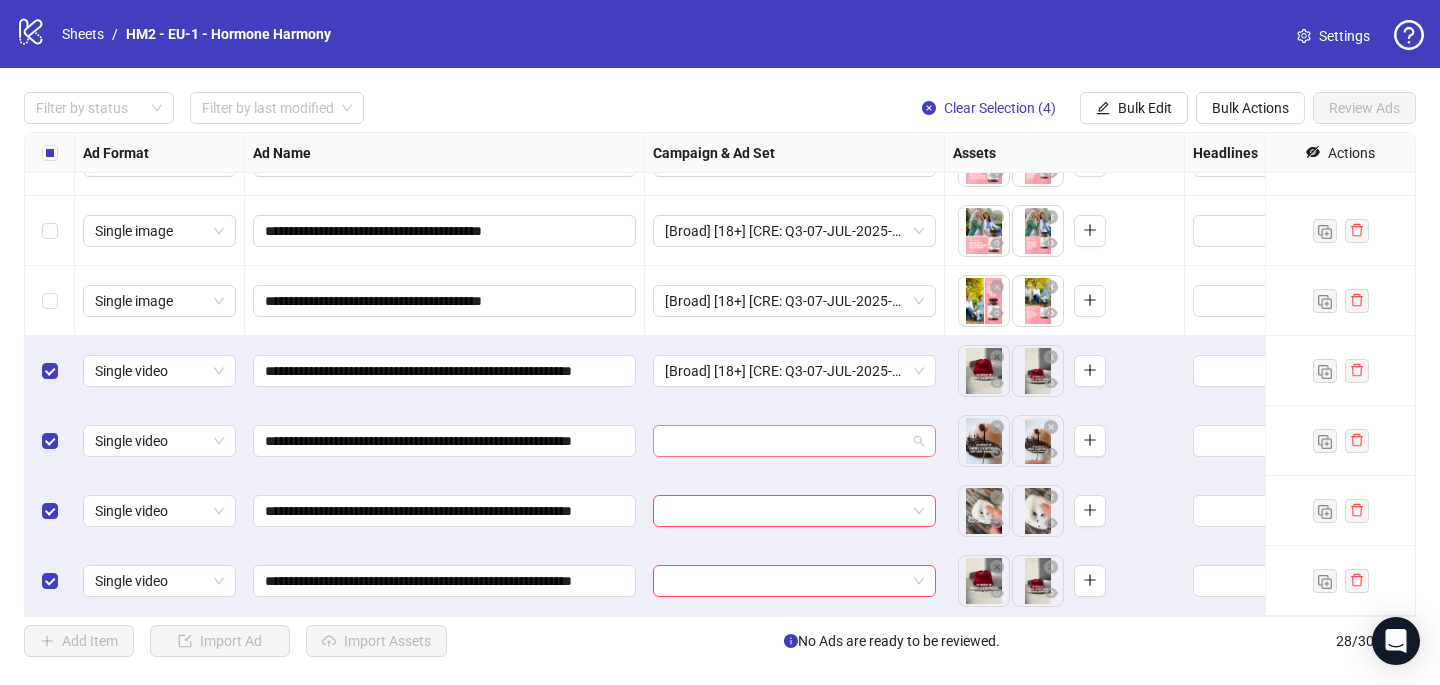 click at bounding box center (785, 441) 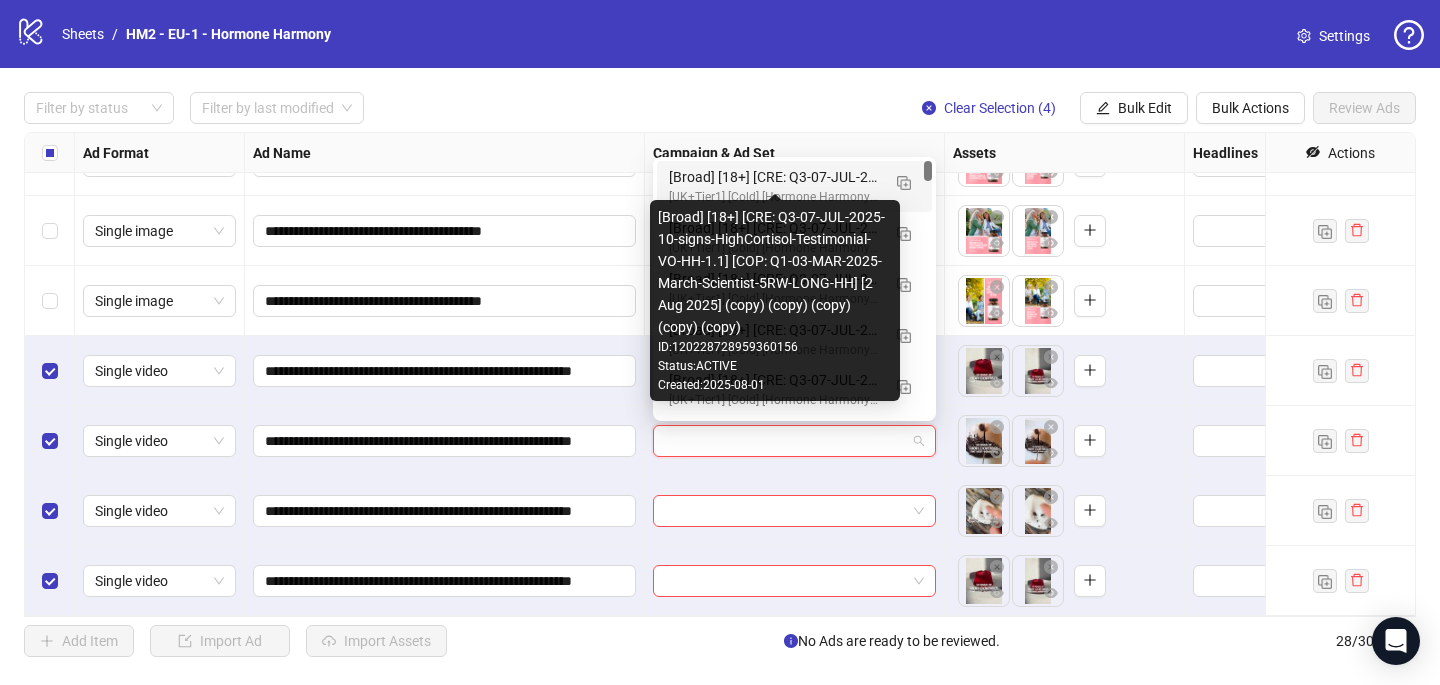 click on "[Broad] [18+] [CRE: Q3-07-JUL-2025-10-signs-HighCortisol-Testimonial-VO-HH-1.1] [COP: Q1-03-MAR-2025-March-Scientist-5RW-LONG-HH] [2 Aug 2025] (copy) (copy) (copy) (copy) (copy)" at bounding box center (774, 177) 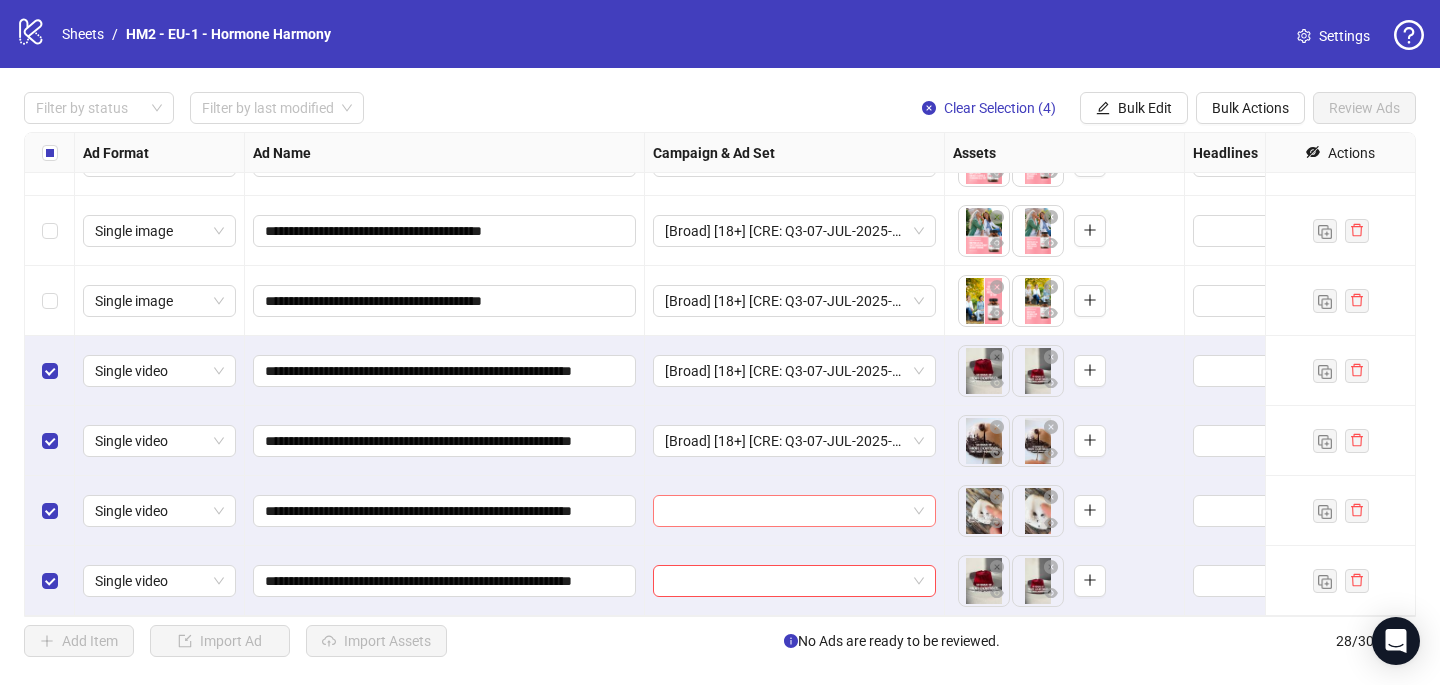 click at bounding box center [785, 511] 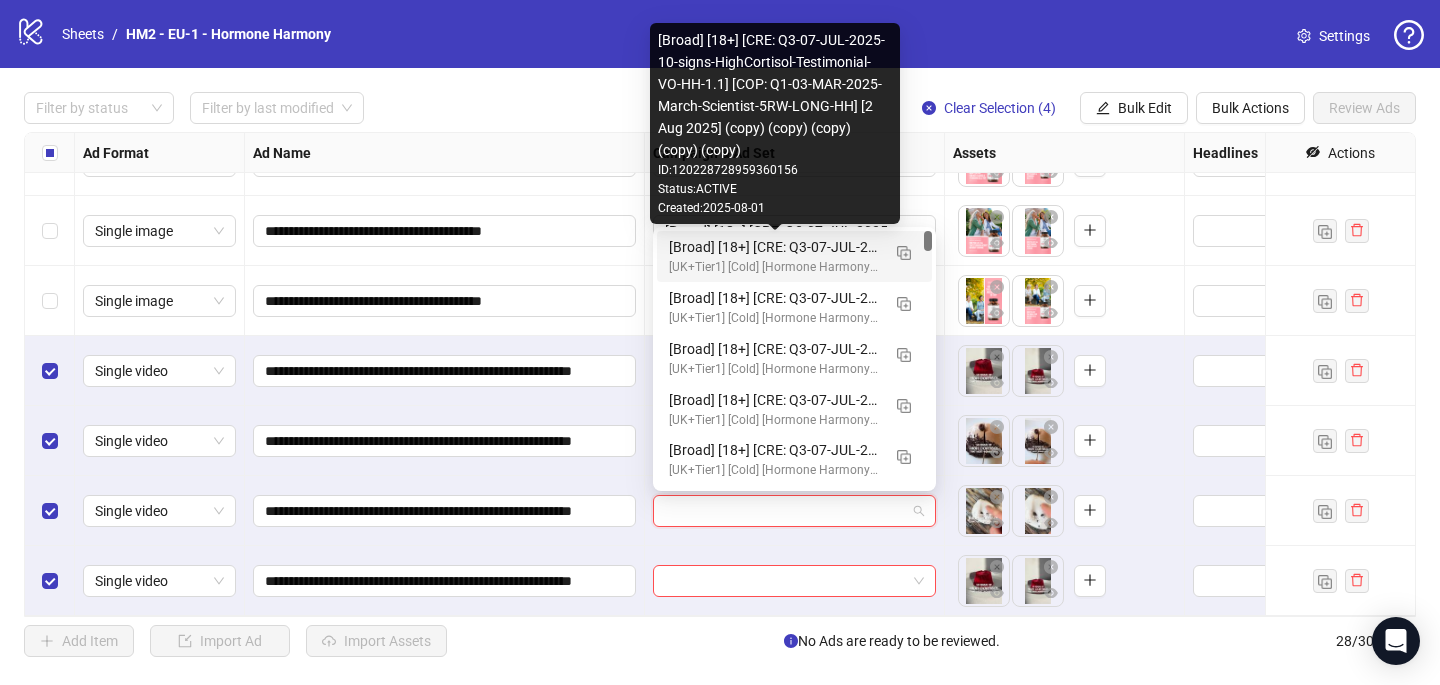 click on "[Broad] [18+] [CRE: Q3-07-JUL-2025-10-signs-HighCortisol-Testimonial-VO-HH-1.1] [COP: Q1-03-MAR-2025-March-Scientist-5RW-LONG-HH] [2 Aug 2025] (copy) (copy) (copy) (copy) (copy)" at bounding box center (774, 247) 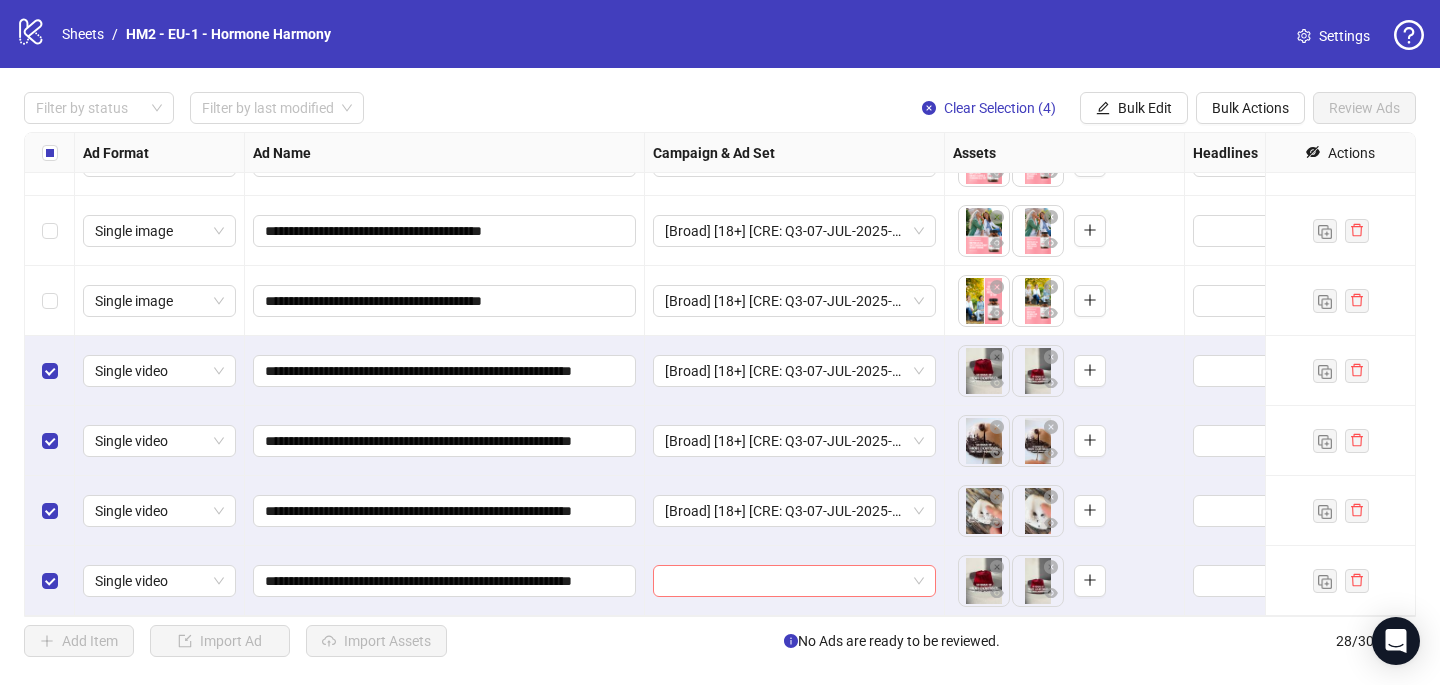 click at bounding box center [785, 581] 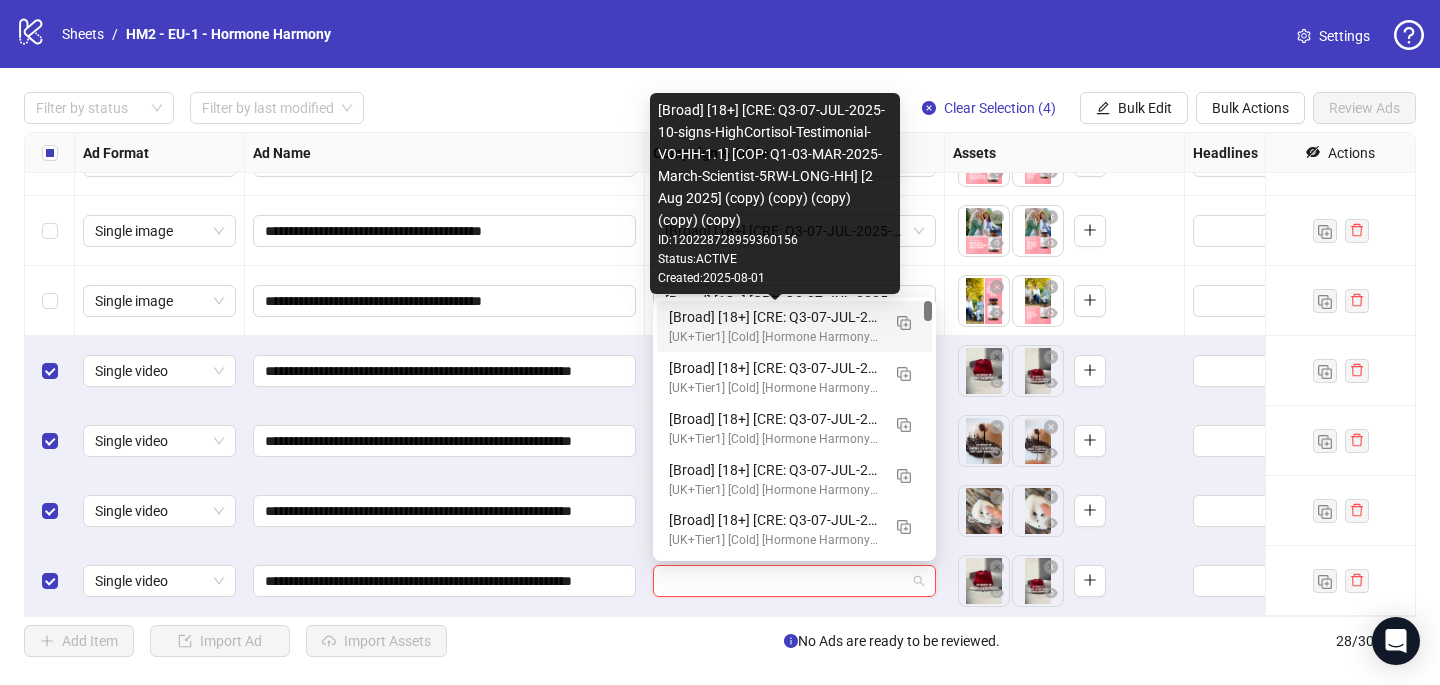 click on "[Broad] [18+] [CRE: Q3-07-JUL-2025-10-signs-HighCortisol-Testimonial-VO-HH-1.1] [COP: Q1-03-MAR-2025-March-Scientist-5RW-LONG-HH] [2 Aug 2025] (copy) (copy) (copy) (copy) (copy)" at bounding box center [774, 317] 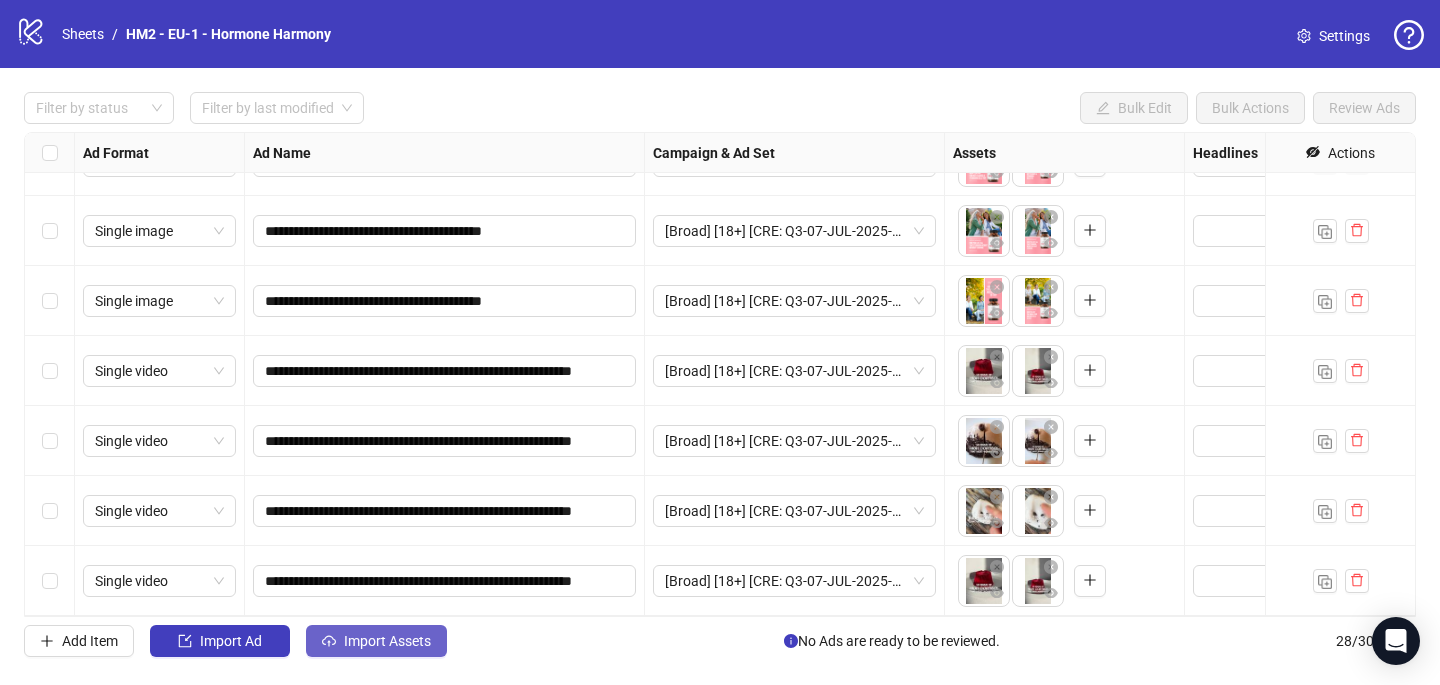 click on "Import Assets" at bounding box center (387, 641) 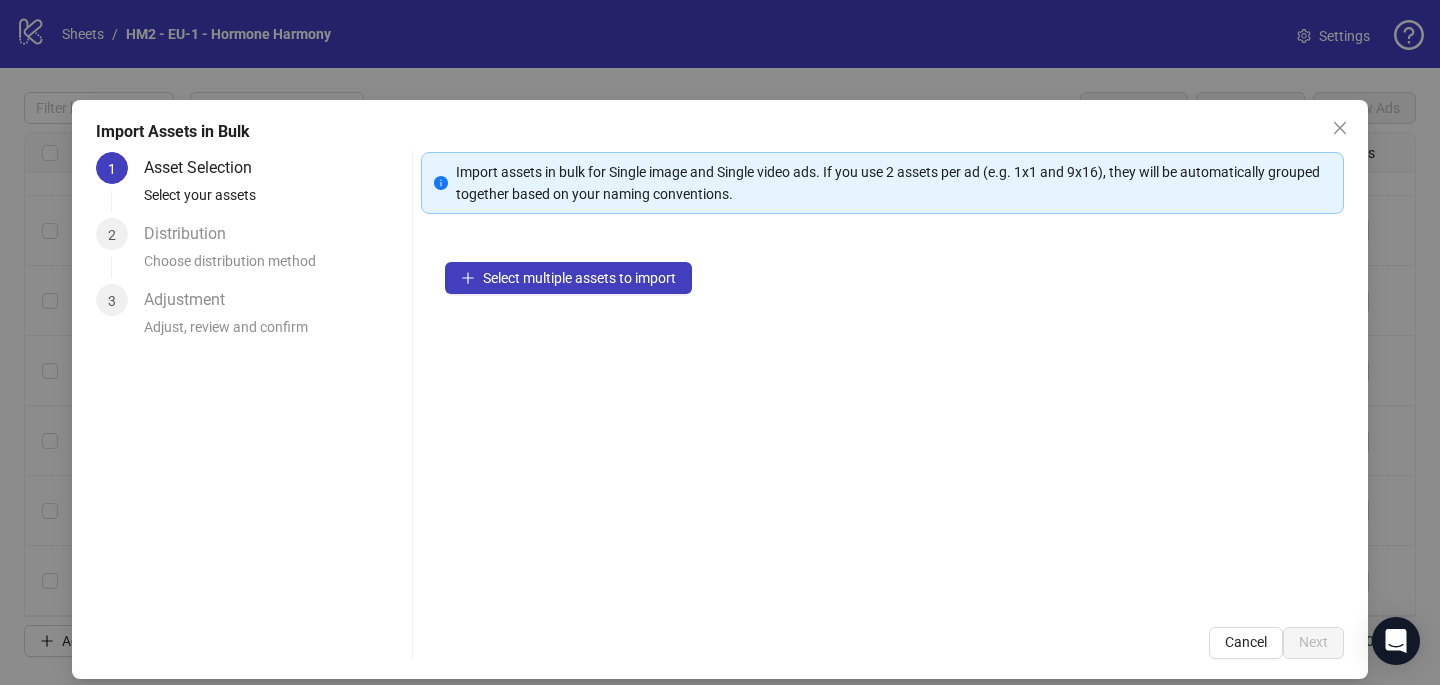 click on "Select multiple assets to import" at bounding box center (882, 420) 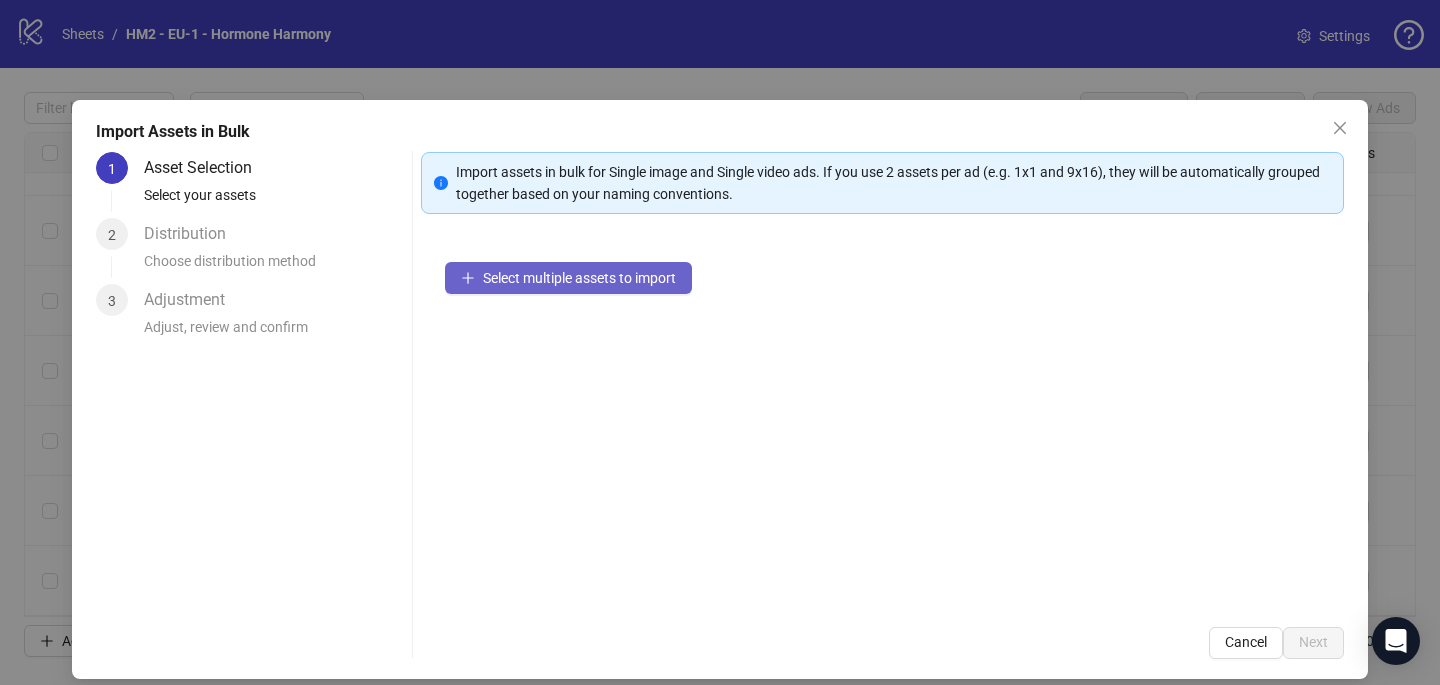 click on "Select multiple assets to import" at bounding box center (579, 278) 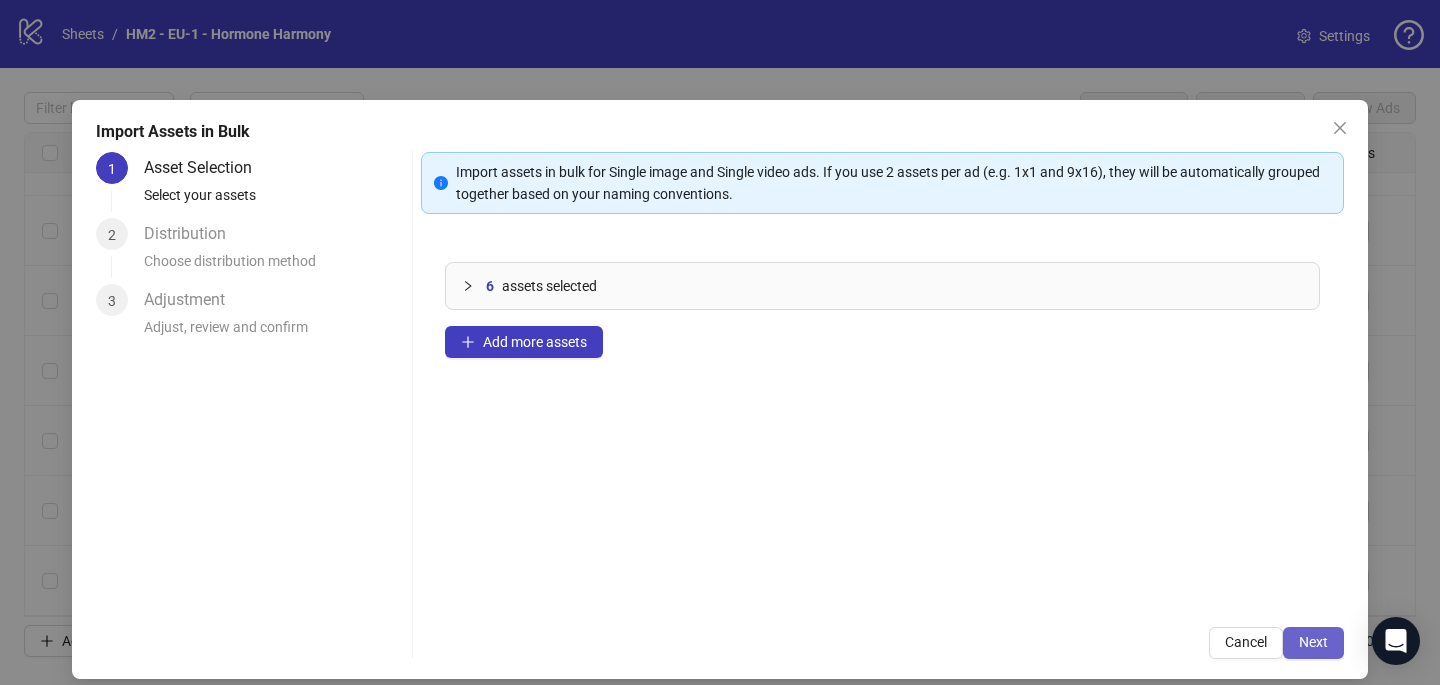 click on "Next" at bounding box center (1313, 643) 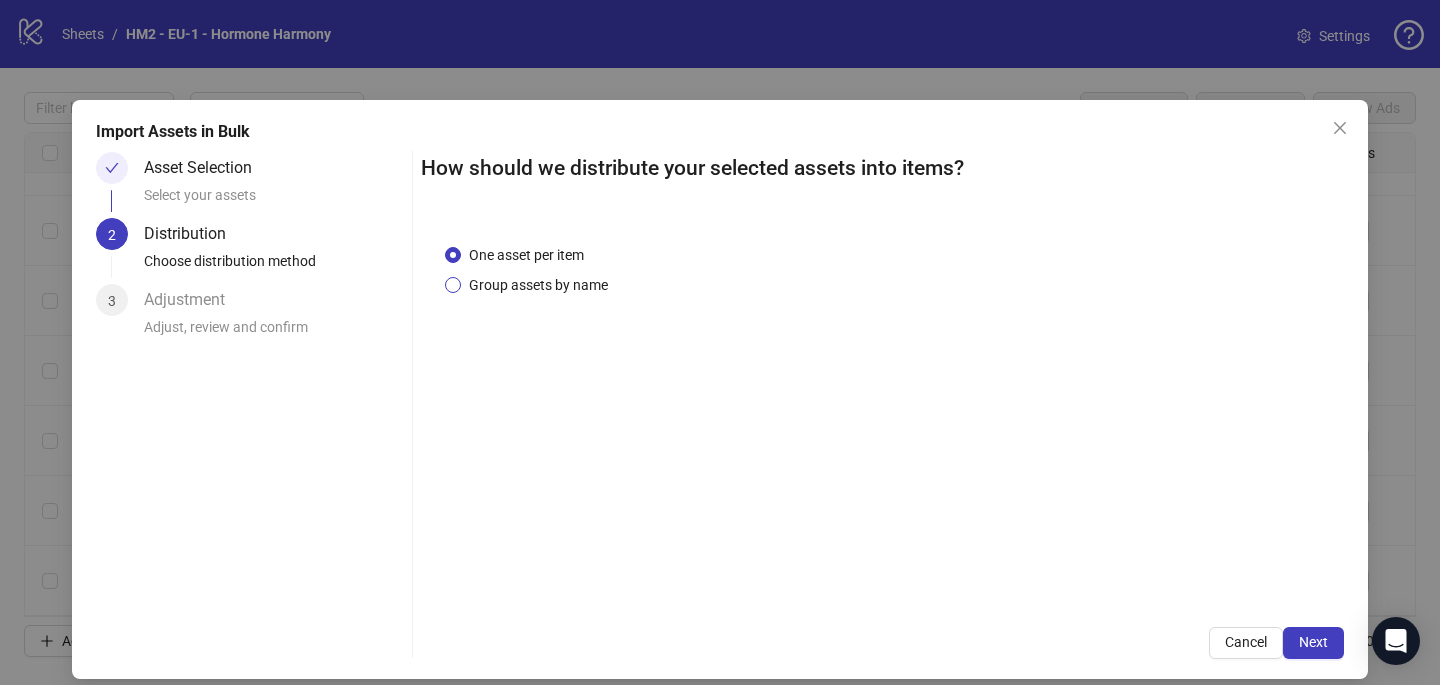 click on "Group assets by name" at bounding box center (538, 285) 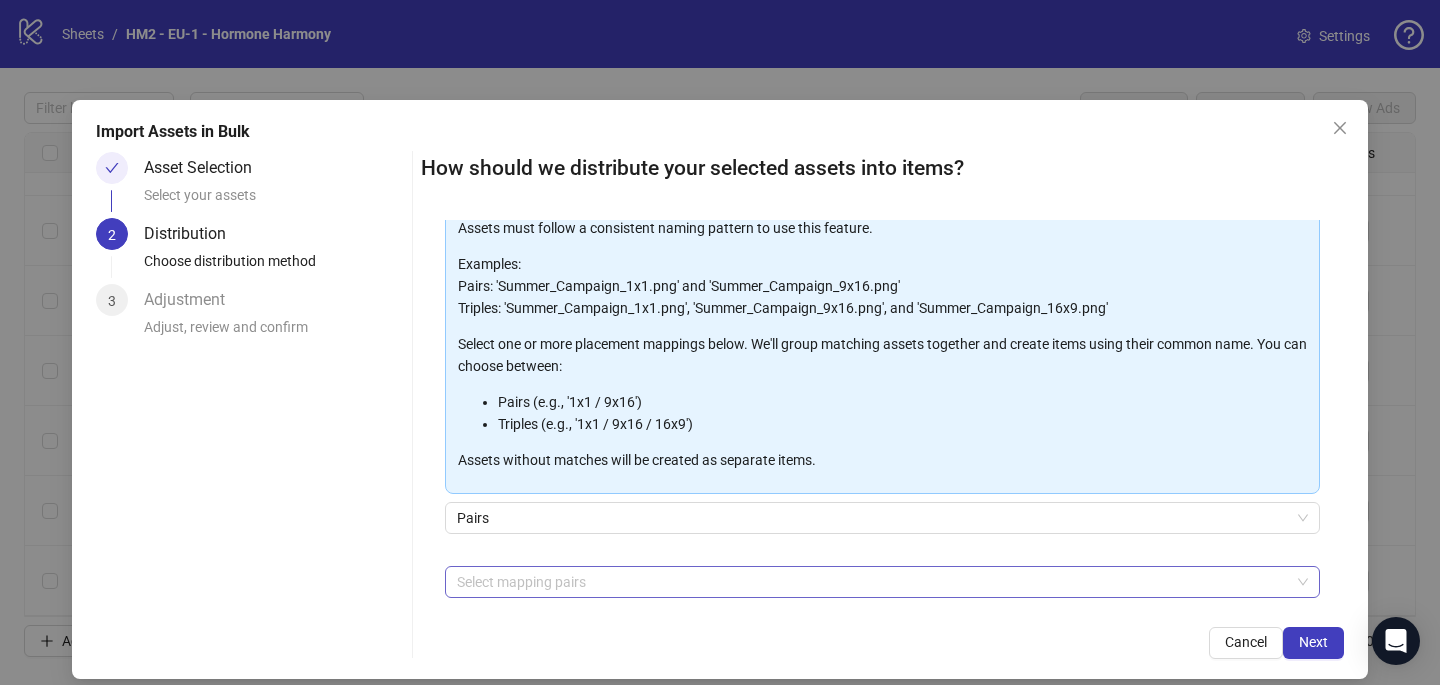 scroll, scrollTop: 110, scrollLeft: 0, axis: vertical 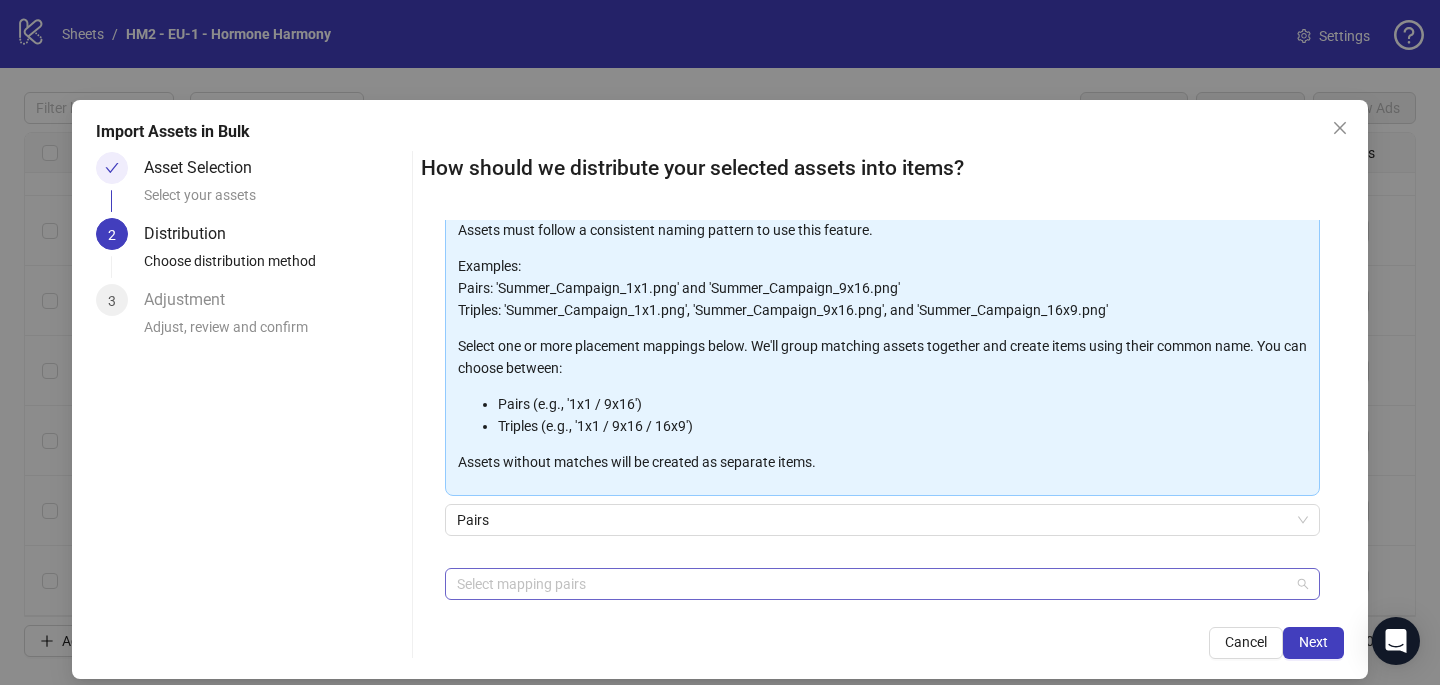 click at bounding box center [872, 584] 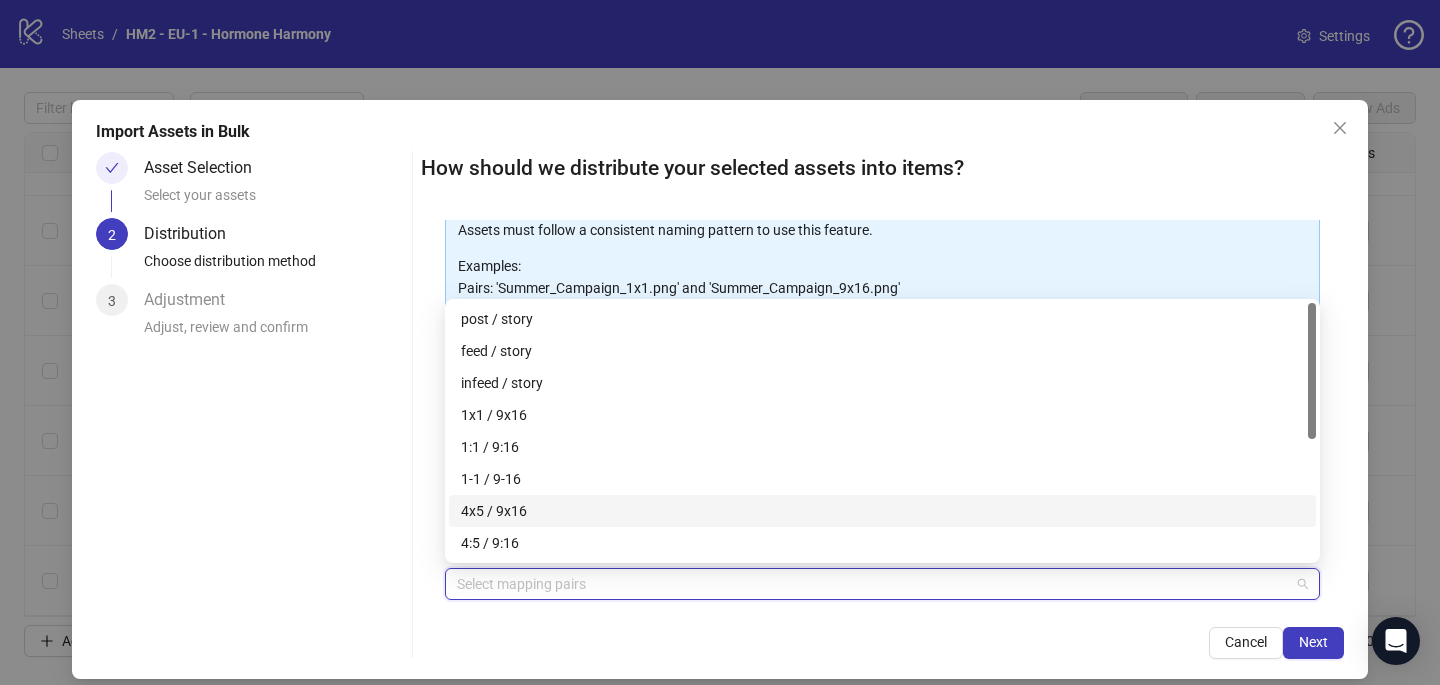 click on "4x5 / 9x16" at bounding box center (882, 511) 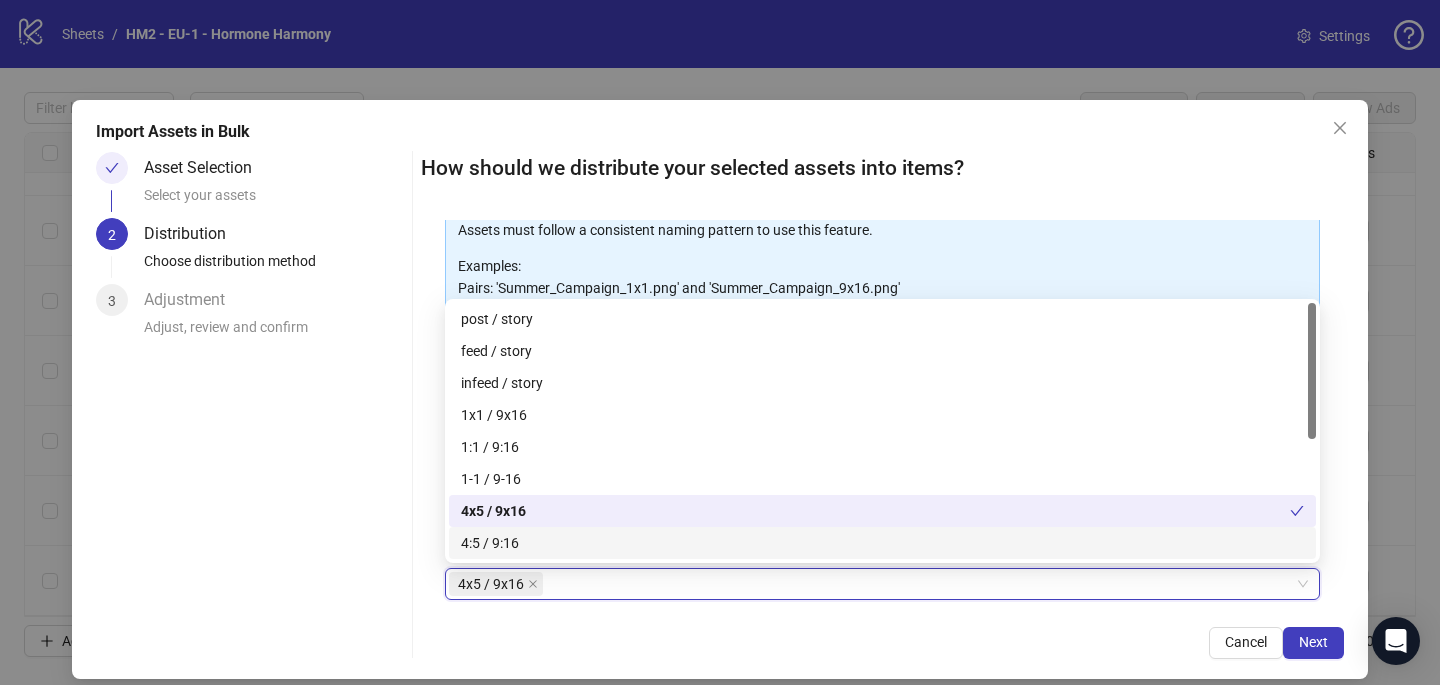 click on "Cancel Next" at bounding box center [882, 643] 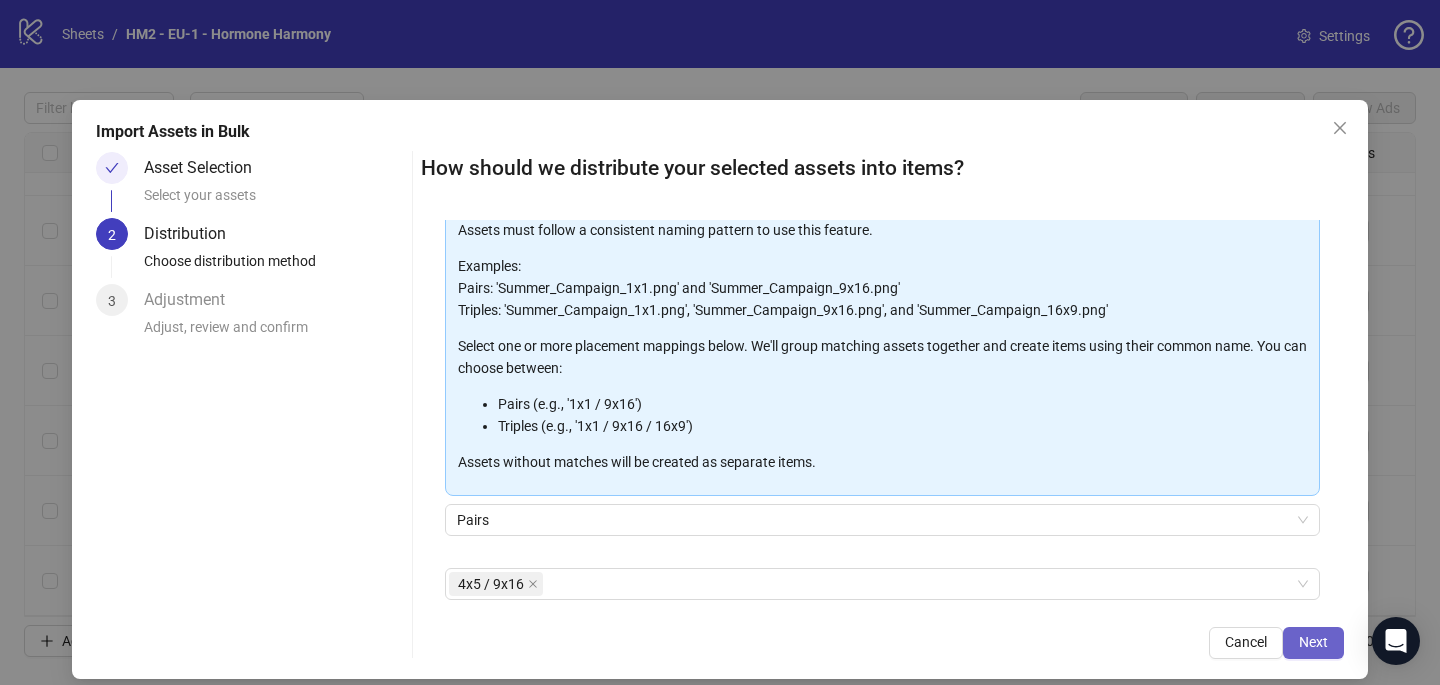 click on "Next" at bounding box center (1313, 643) 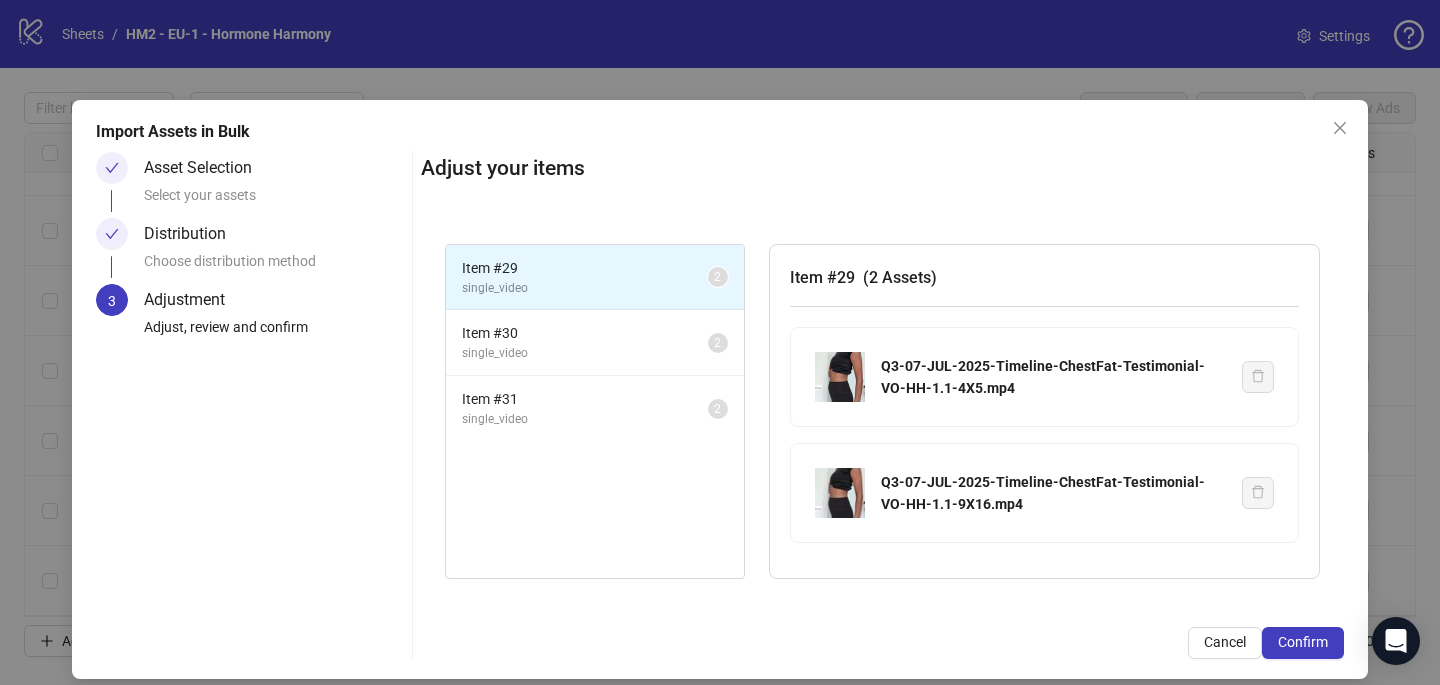 click on "Confirm" at bounding box center (1303, 643) 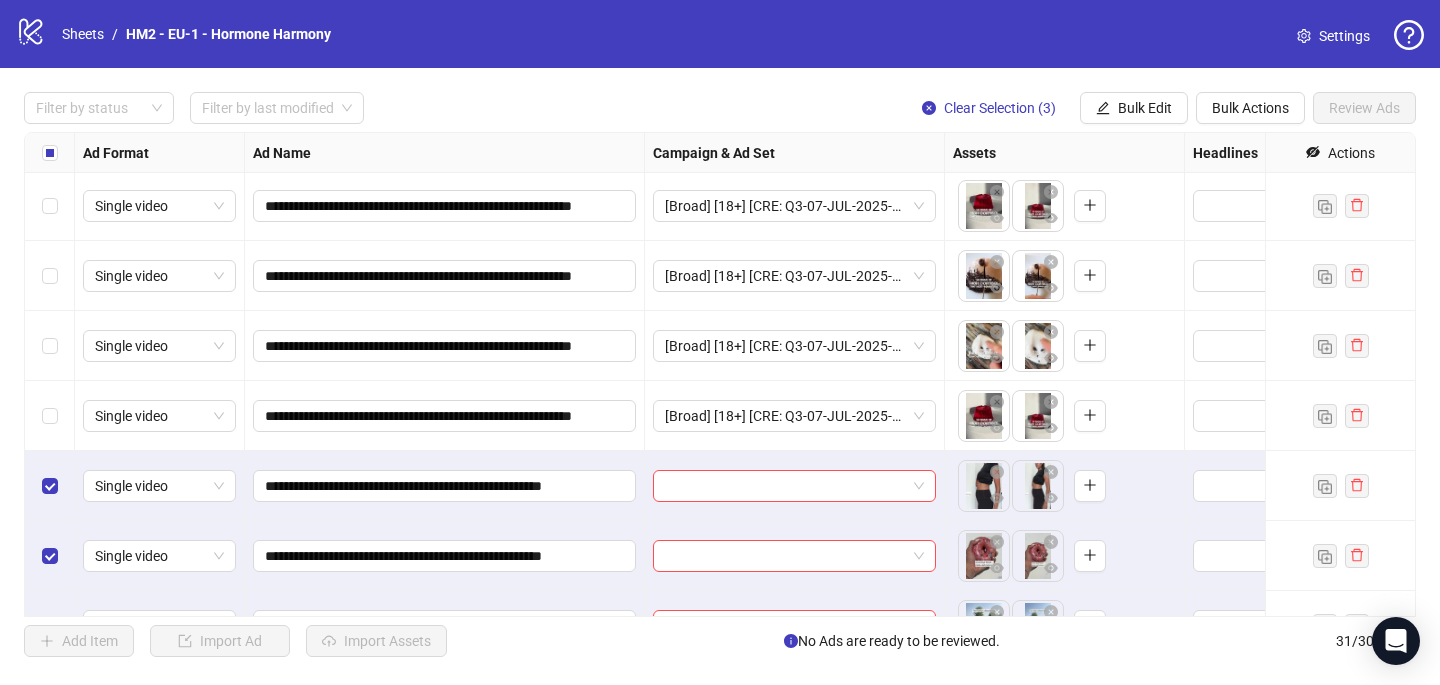 scroll, scrollTop: 1727, scrollLeft: 0, axis: vertical 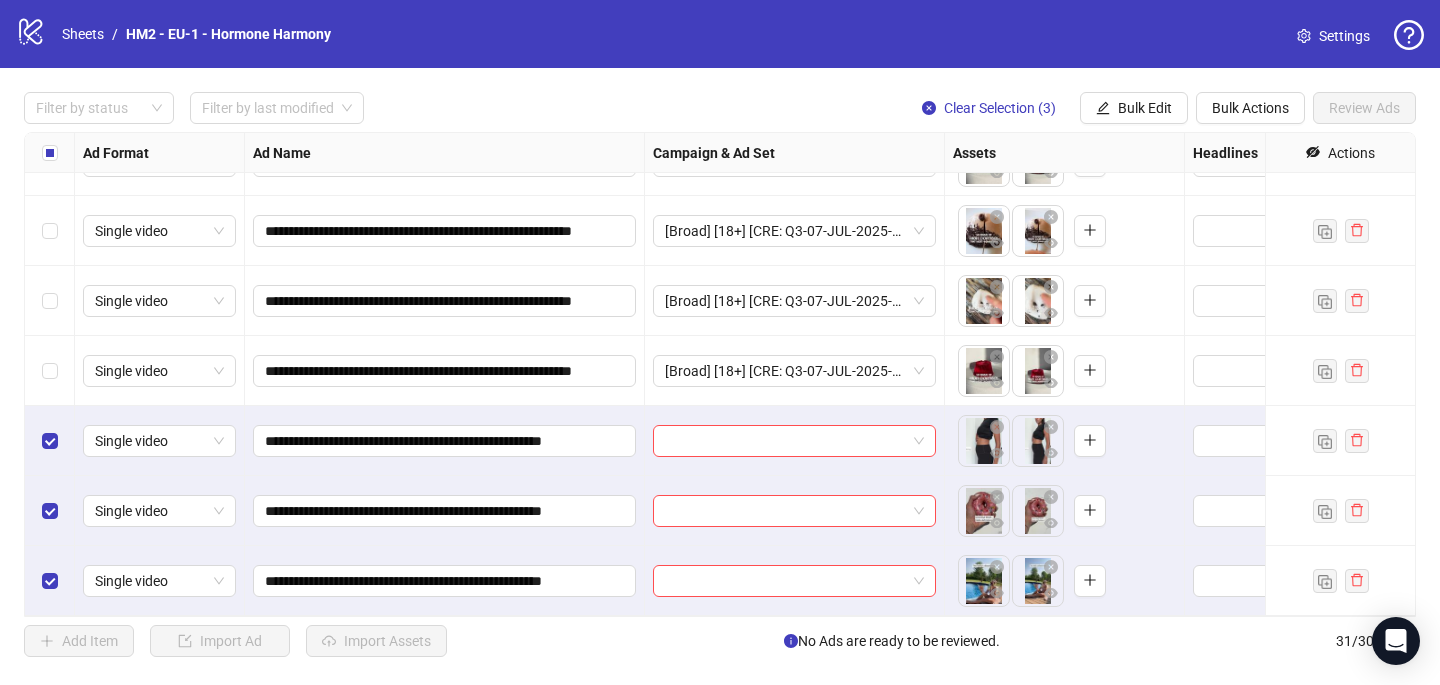 click at bounding box center [785, 441] 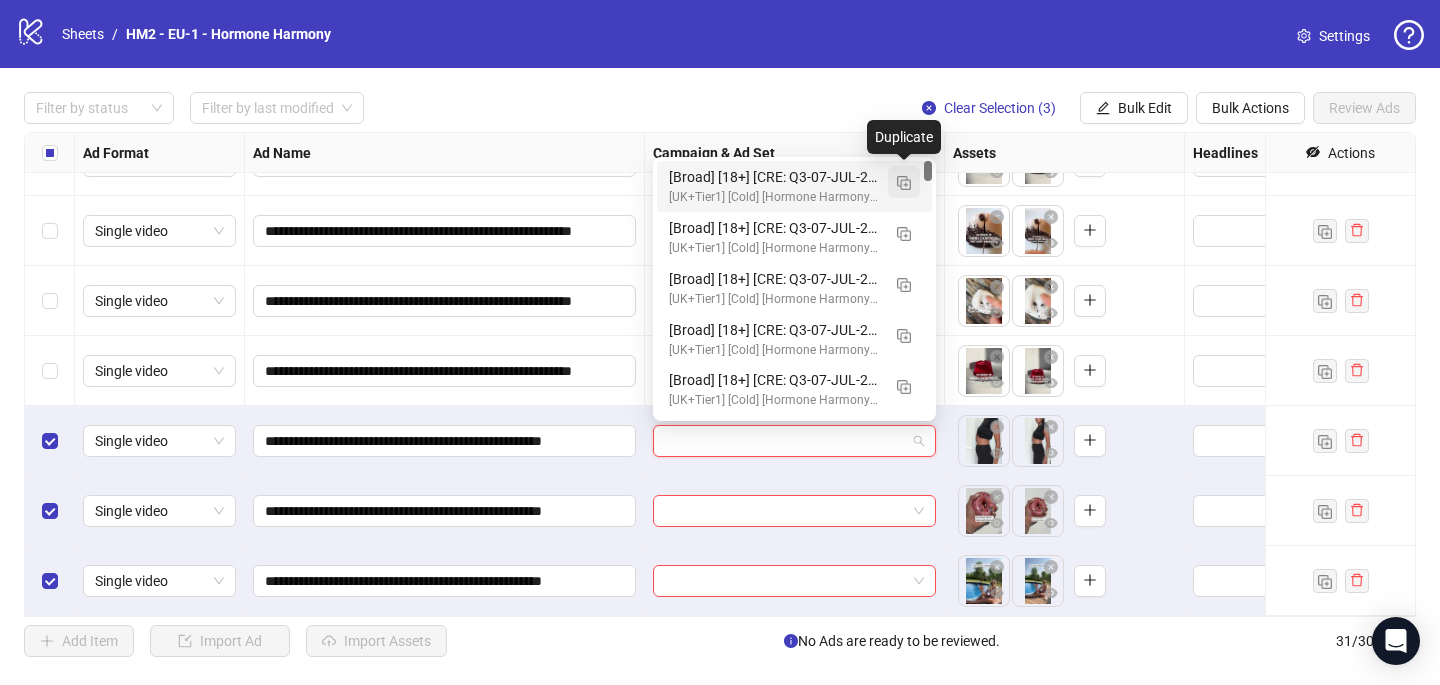click at bounding box center [904, 183] 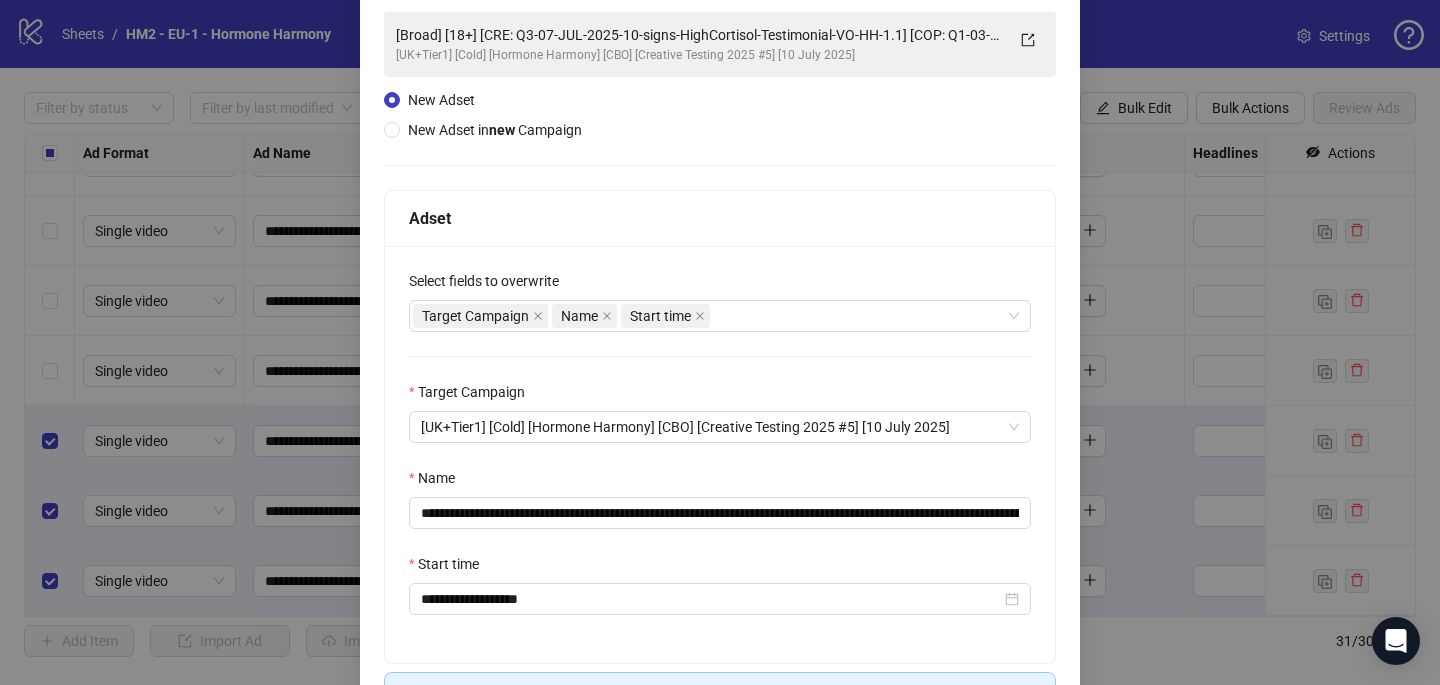 scroll, scrollTop: 173, scrollLeft: 0, axis: vertical 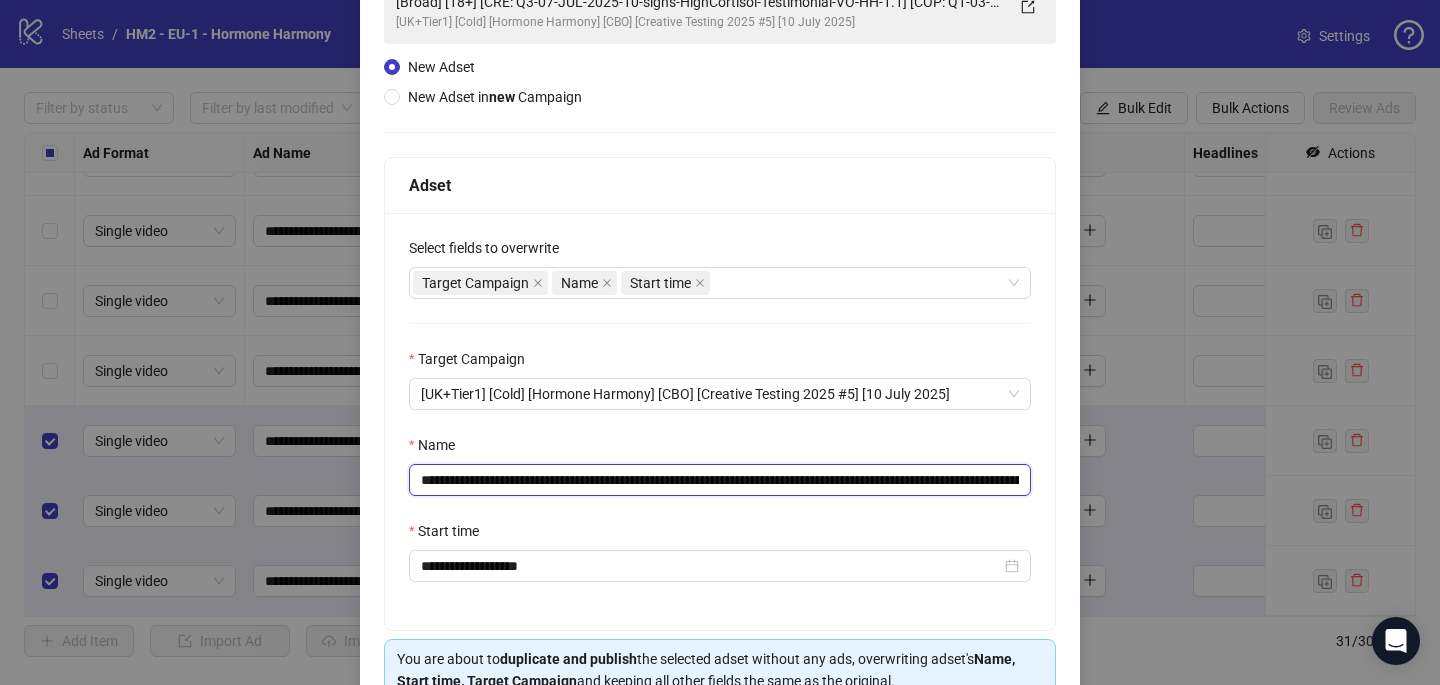 drag, startPoint x: 924, startPoint y: 478, endPoint x: 542, endPoint y: 480, distance: 382.00525 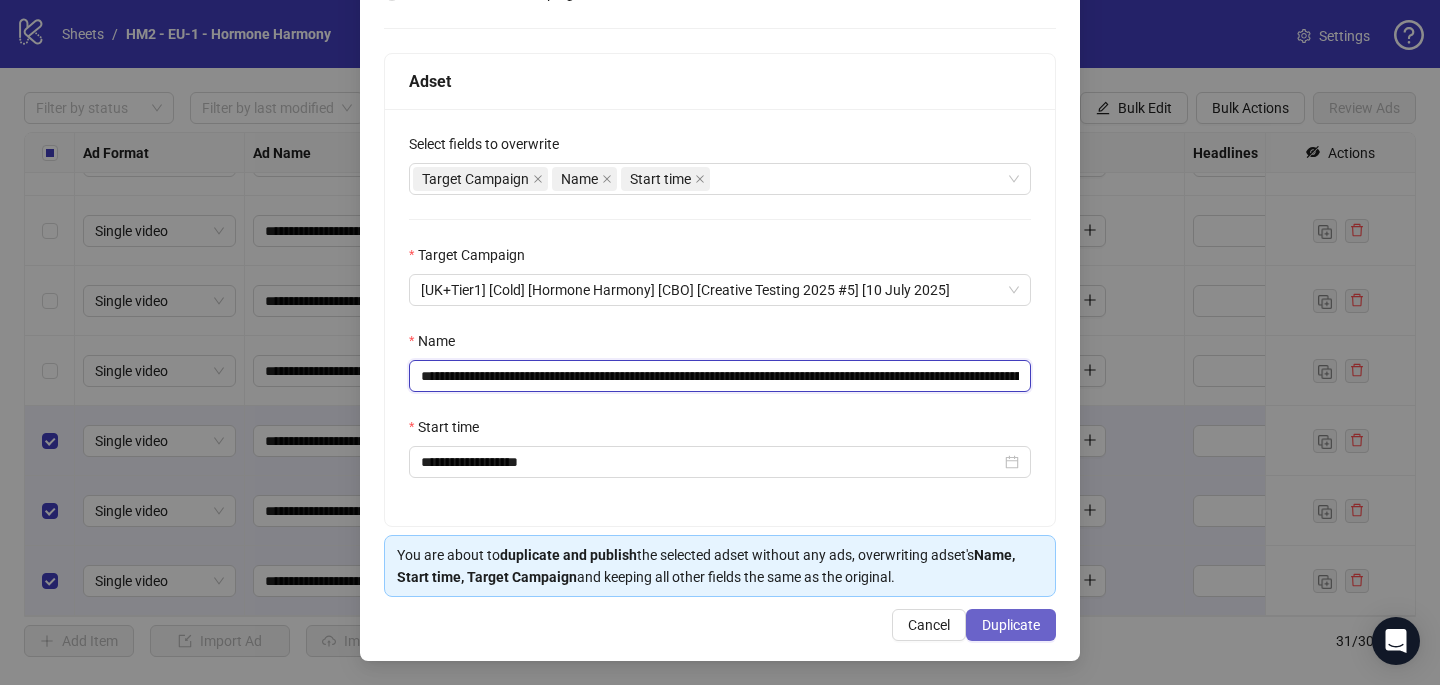 type on "**********" 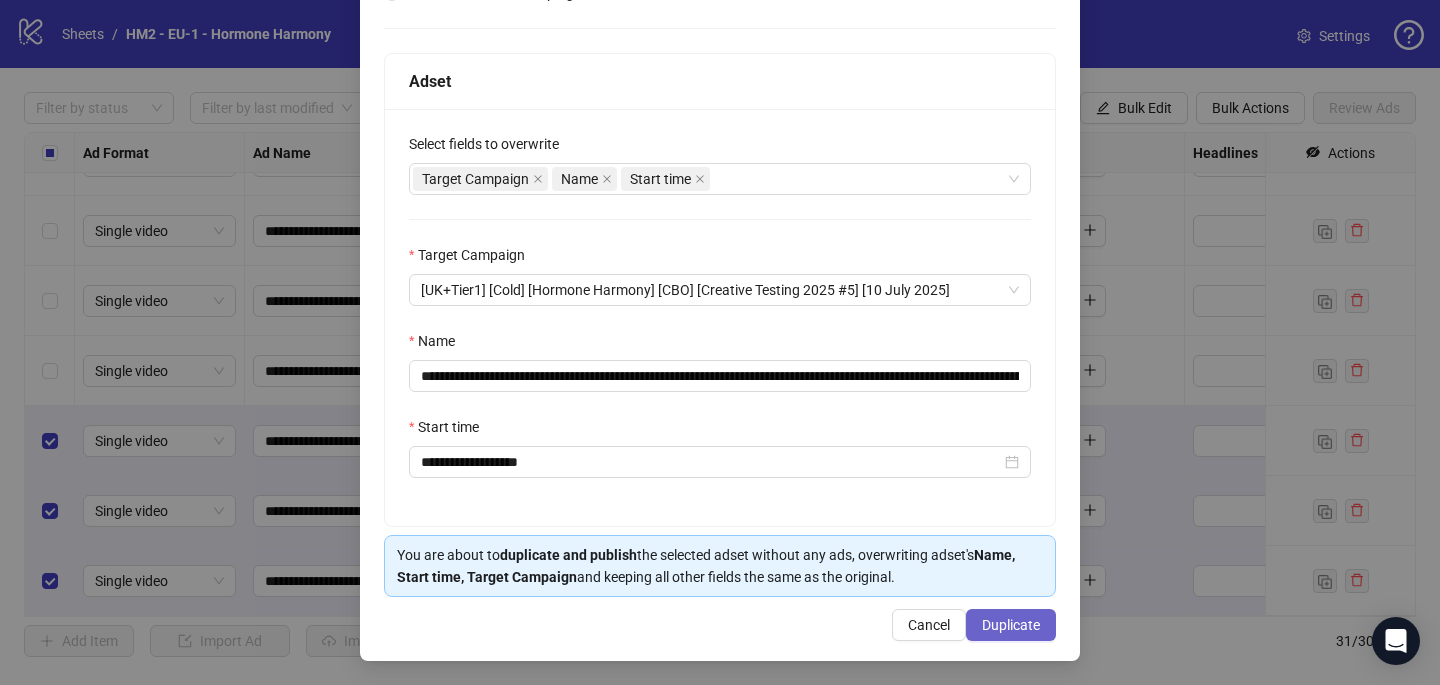 click on "Duplicate" at bounding box center [1011, 625] 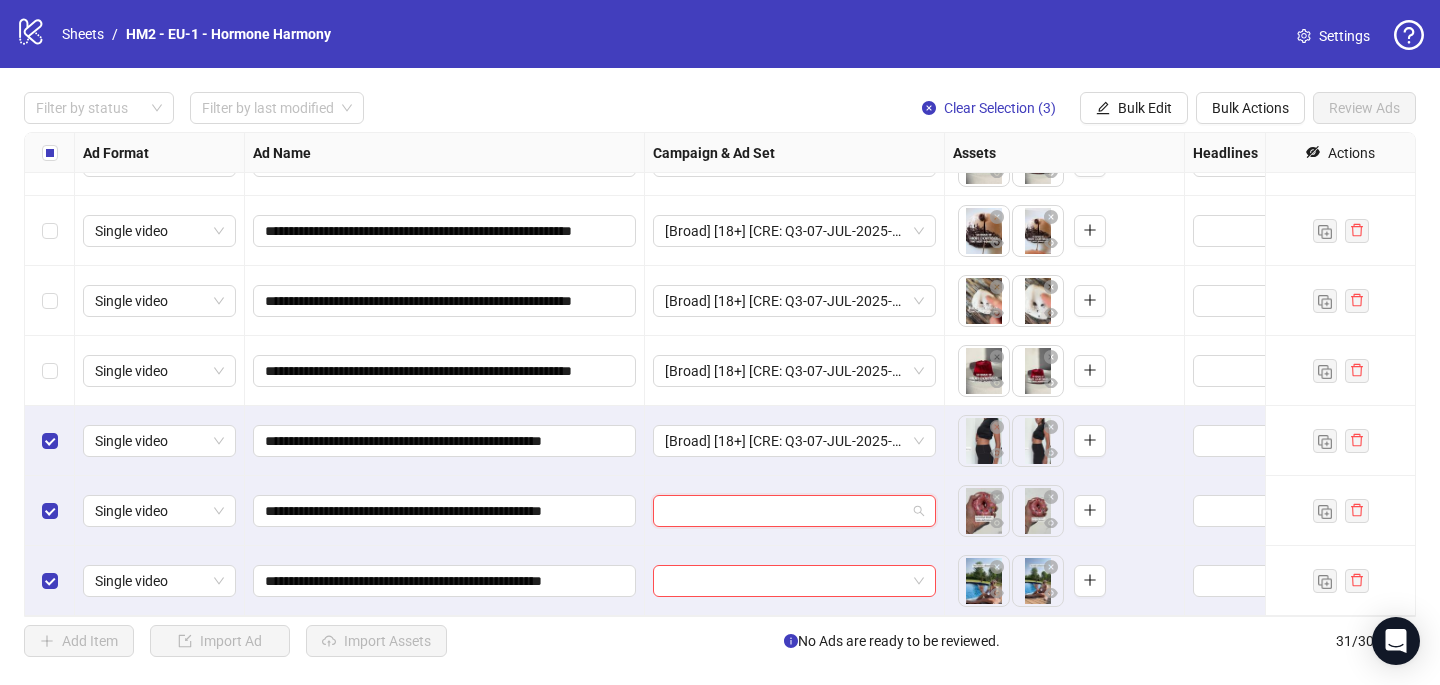 click at bounding box center [785, 511] 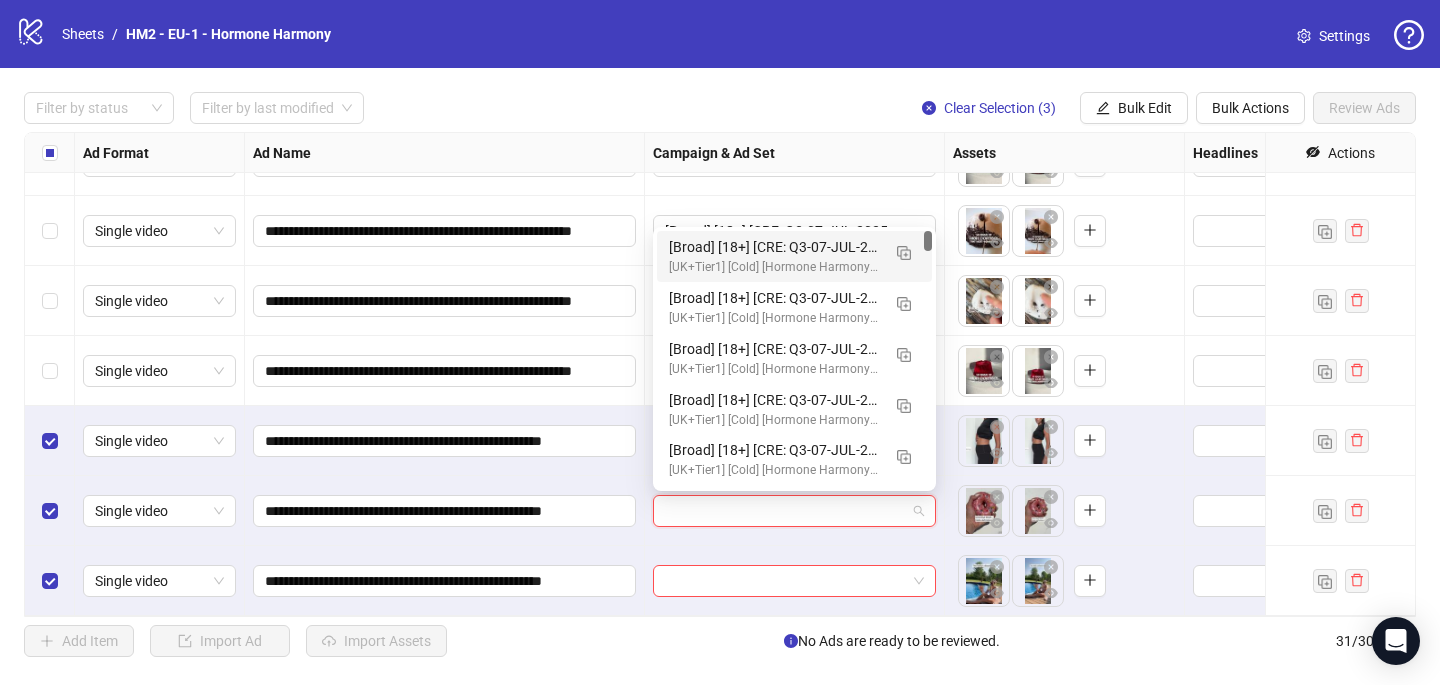 click on "[UK+Tier1] [Cold] [Hormone Harmony] [CBO] [Creative Testing 2025 #5] [10 July 2025]" at bounding box center [774, 267] 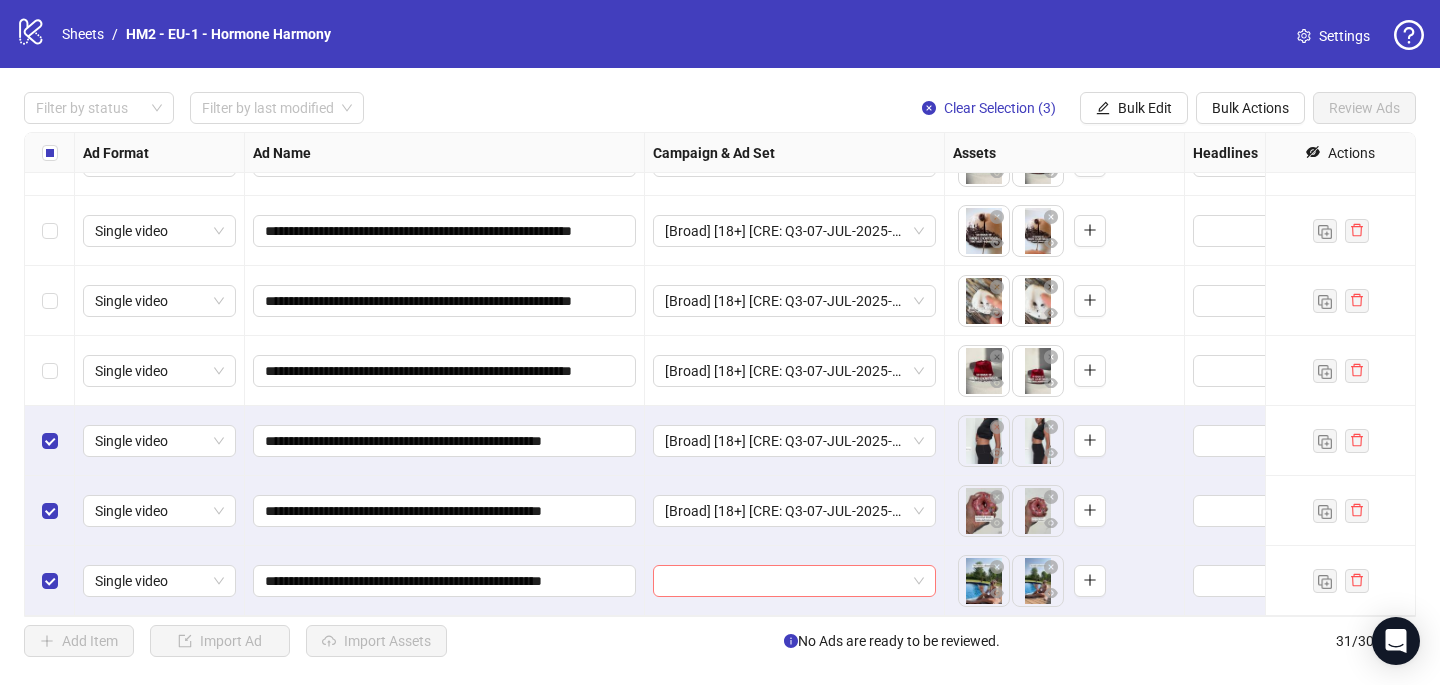click at bounding box center [785, 581] 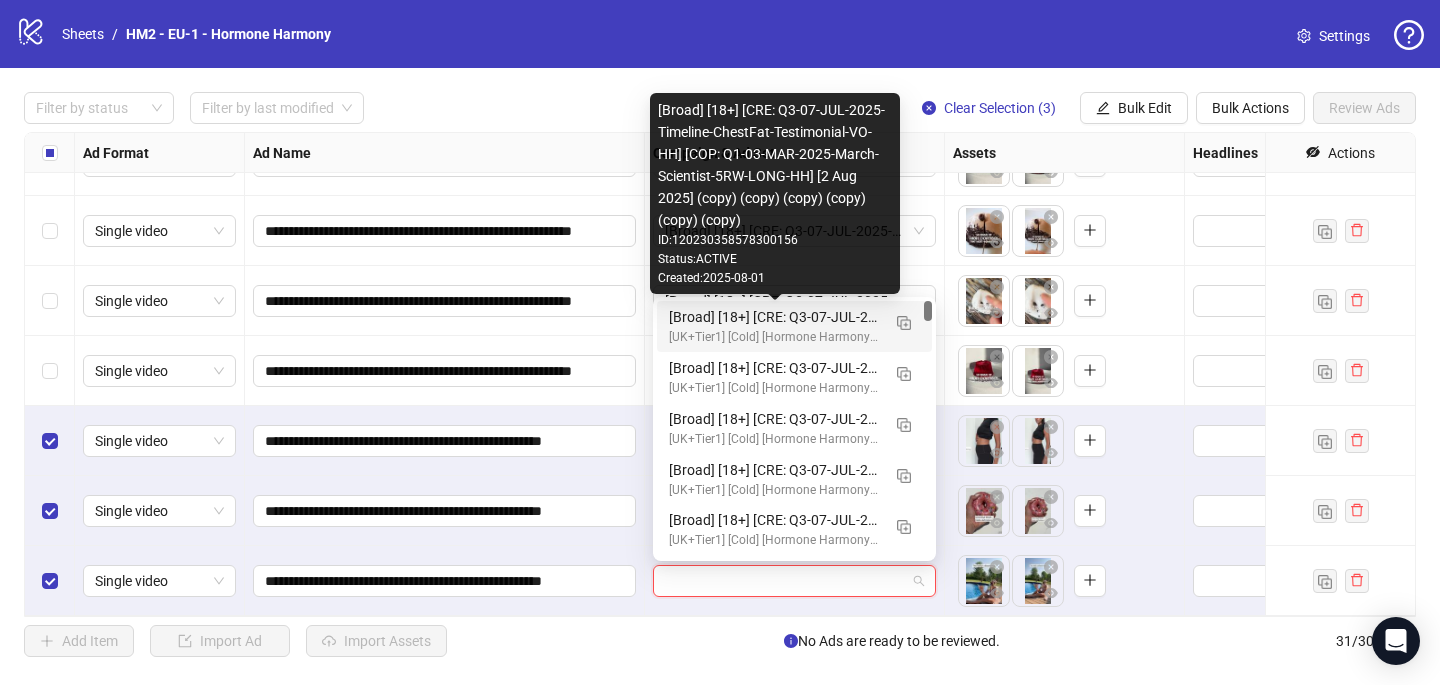 click on "[Broad] [18+] [CRE: Q3-07-JUL-2025-Timeline-ChestFat-Testimonial-VO-HH] [COP: Q1-03-MAR-2025-March-Scientist-5RW-LONG-HH] [2 Aug 2025] (copy) (copy) (copy) (copy) (copy) (copy)" at bounding box center [774, 317] 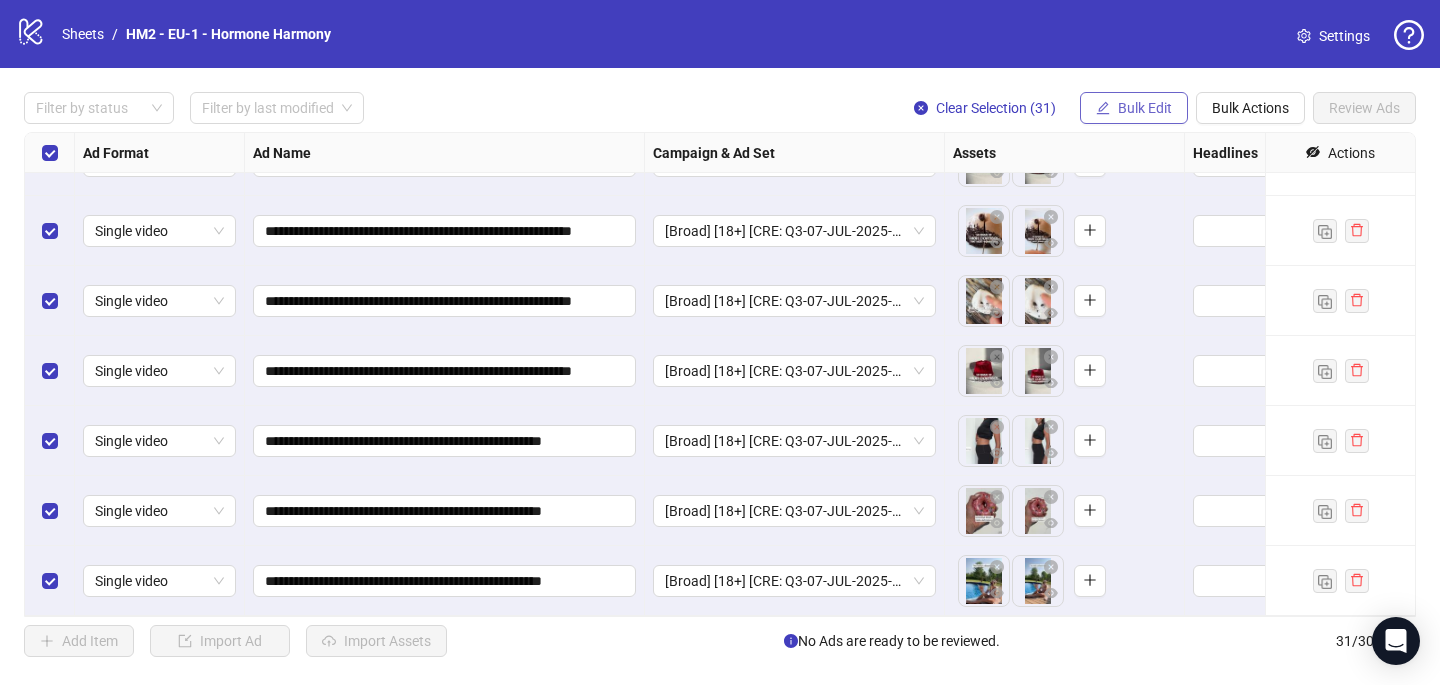 click on "Bulk Edit" at bounding box center [1145, 108] 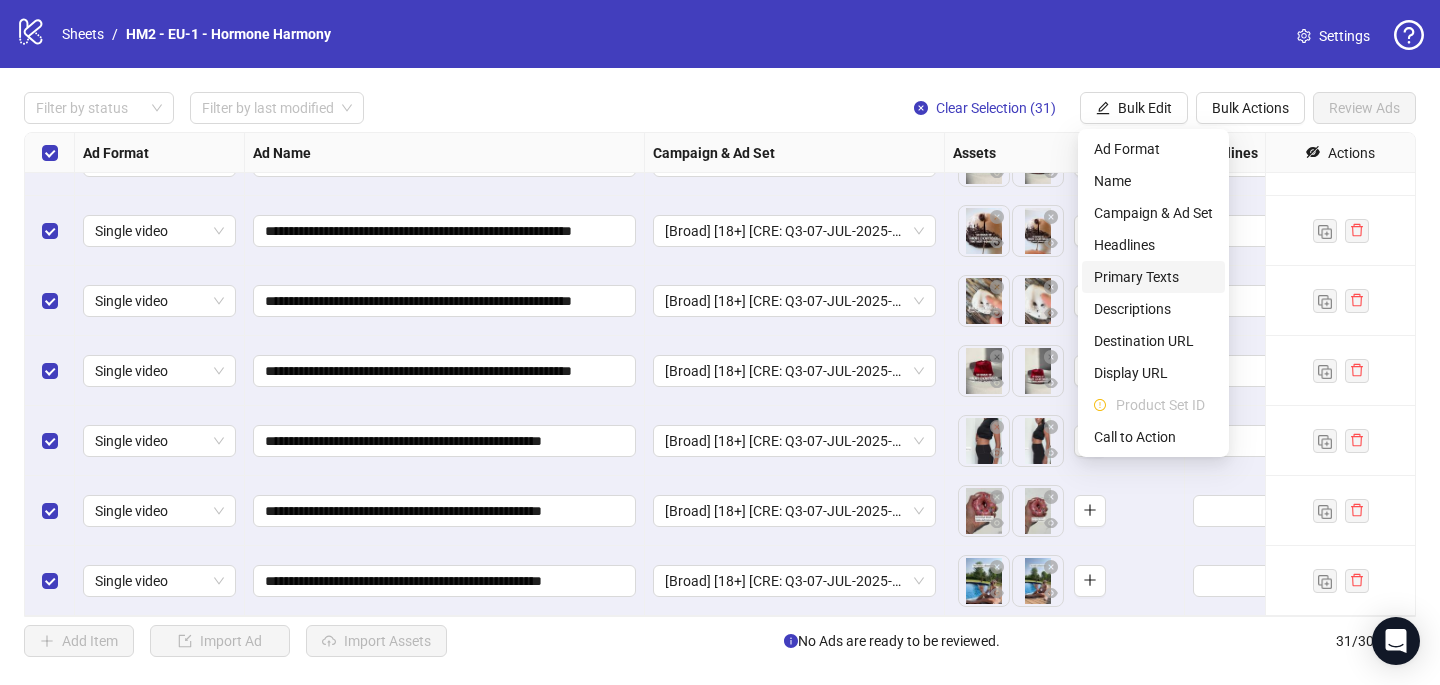 click on "Primary Texts" at bounding box center (1153, 277) 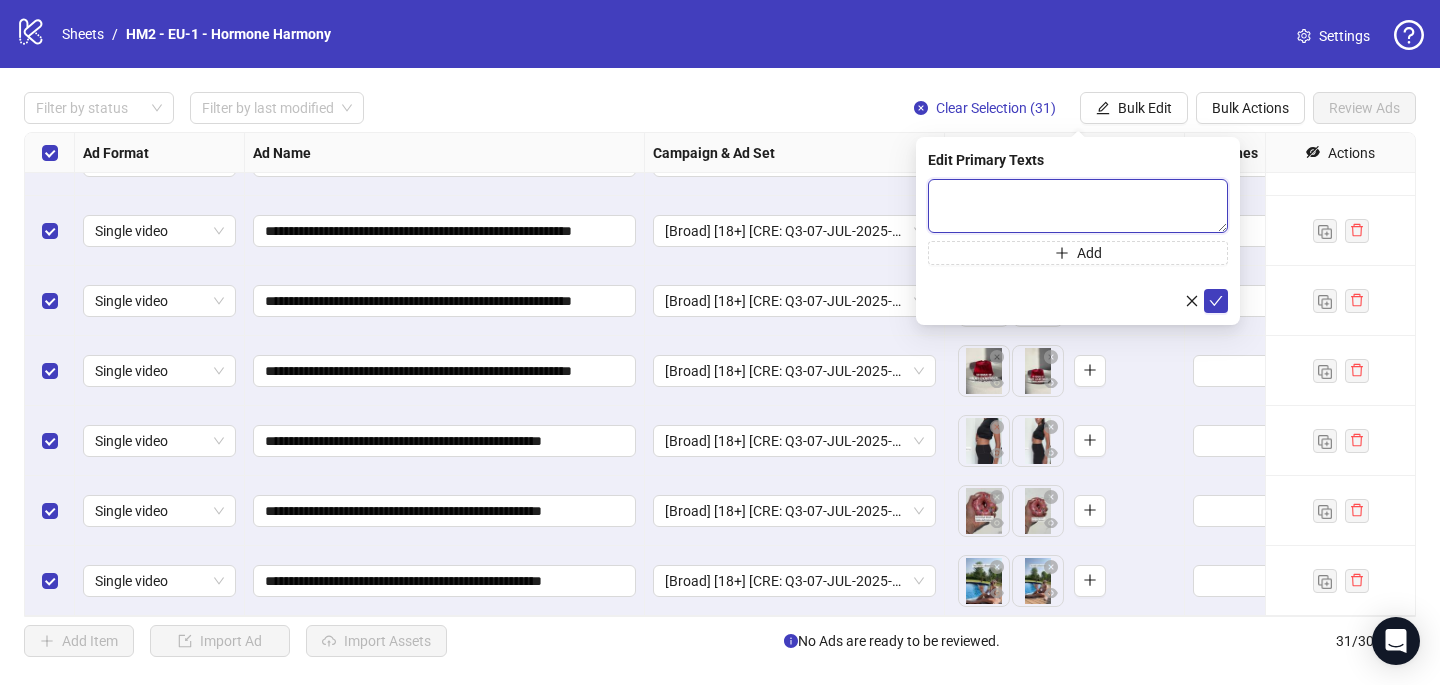 click at bounding box center (1078, 206) 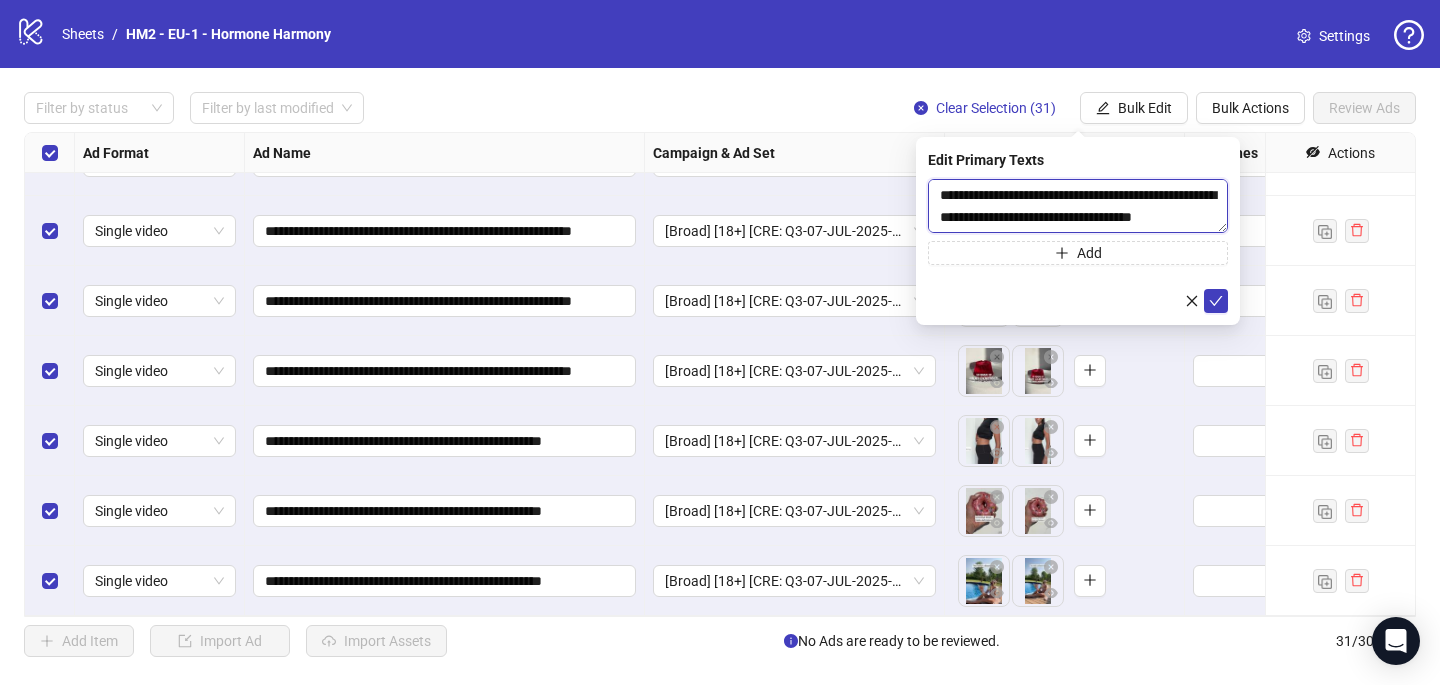 scroll, scrollTop: 1467, scrollLeft: 0, axis: vertical 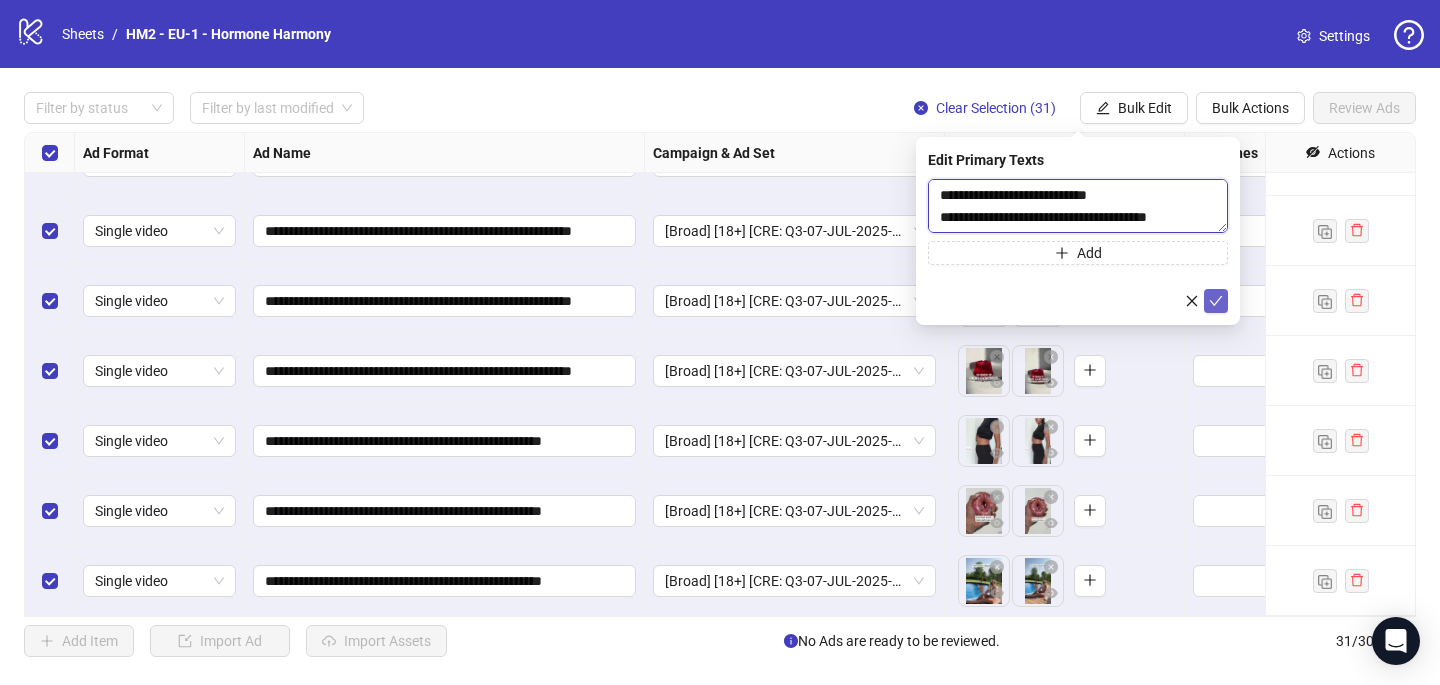 type on "**********" 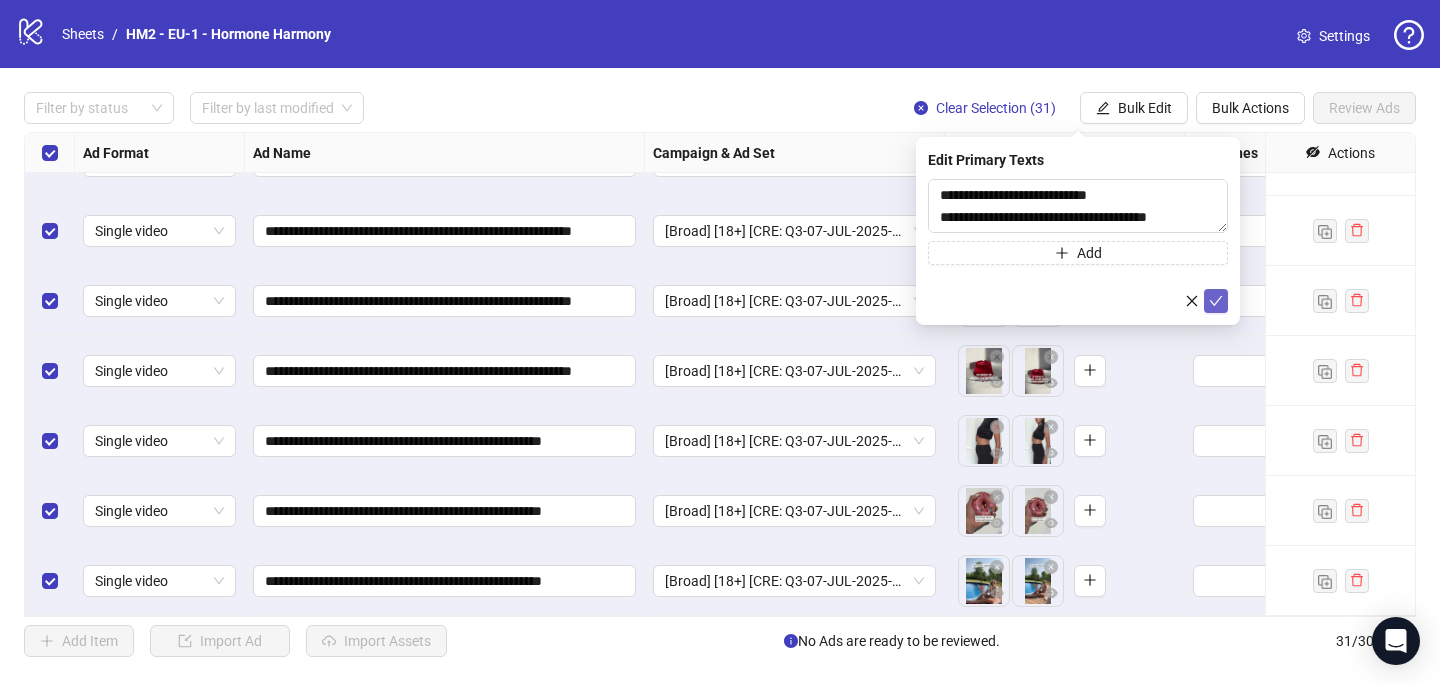 click 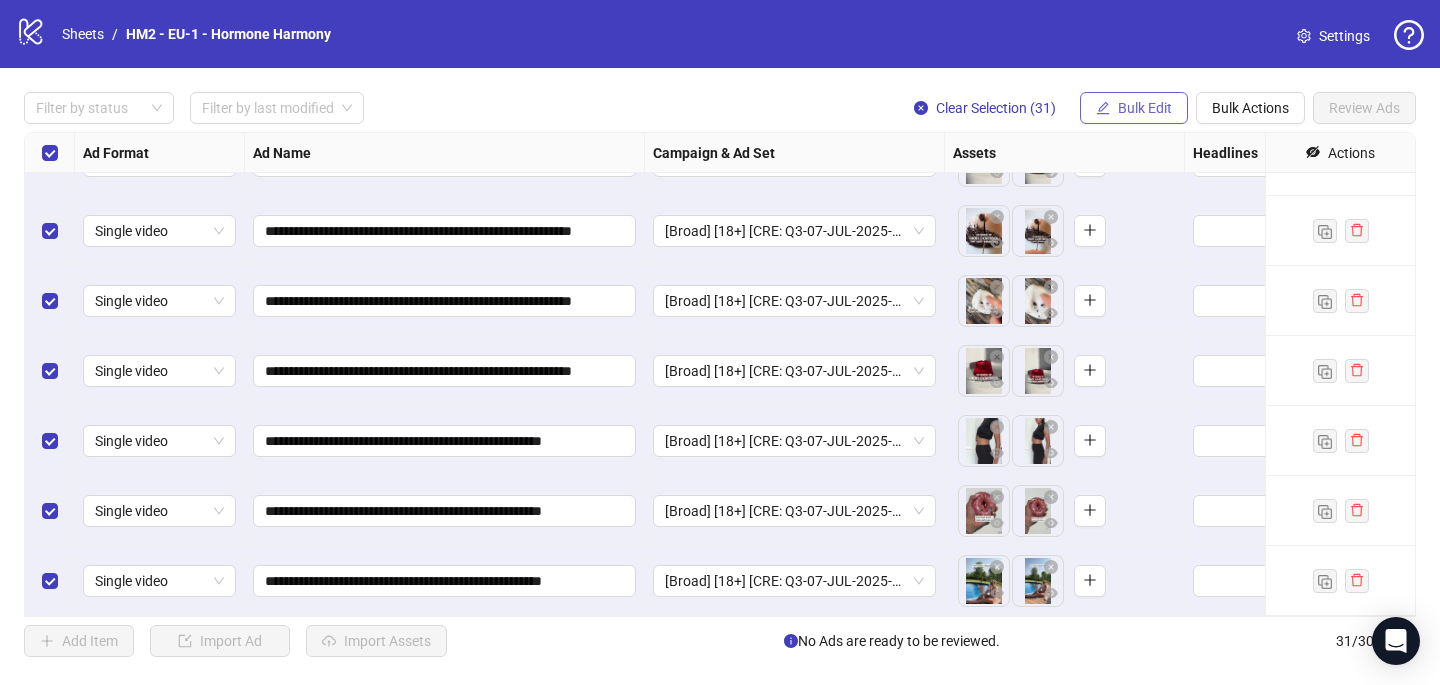 click on "Bulk Edit" at bounding box center [1145, 108] 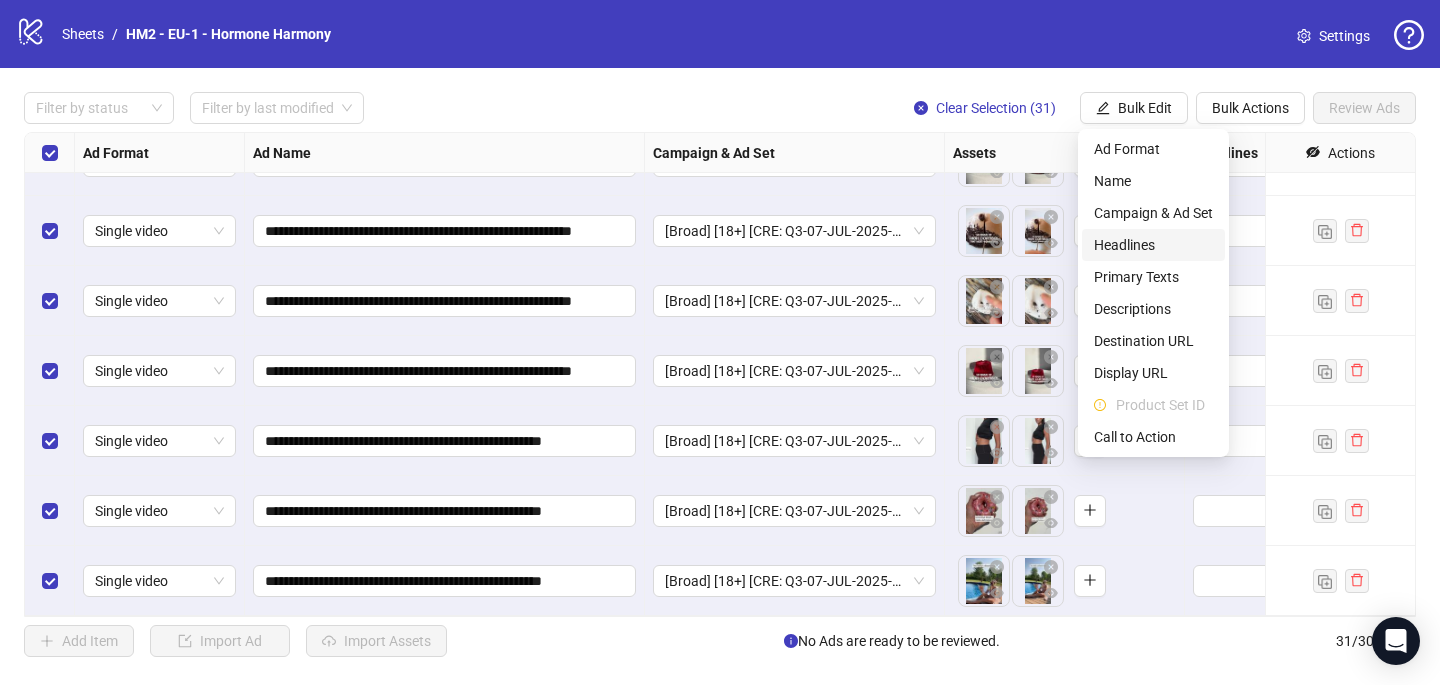 click on "Headlines" at bounding box center [1153, 245] 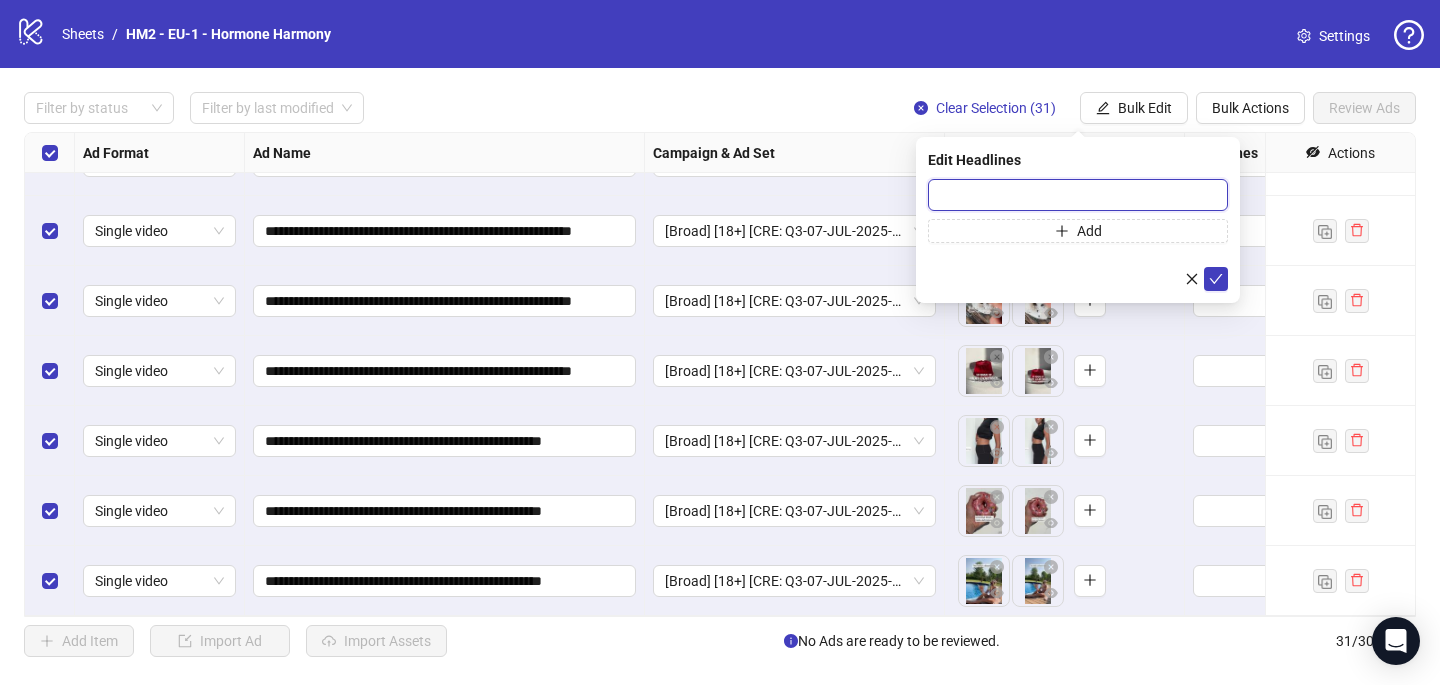 click at bounding box center (1078, 195) 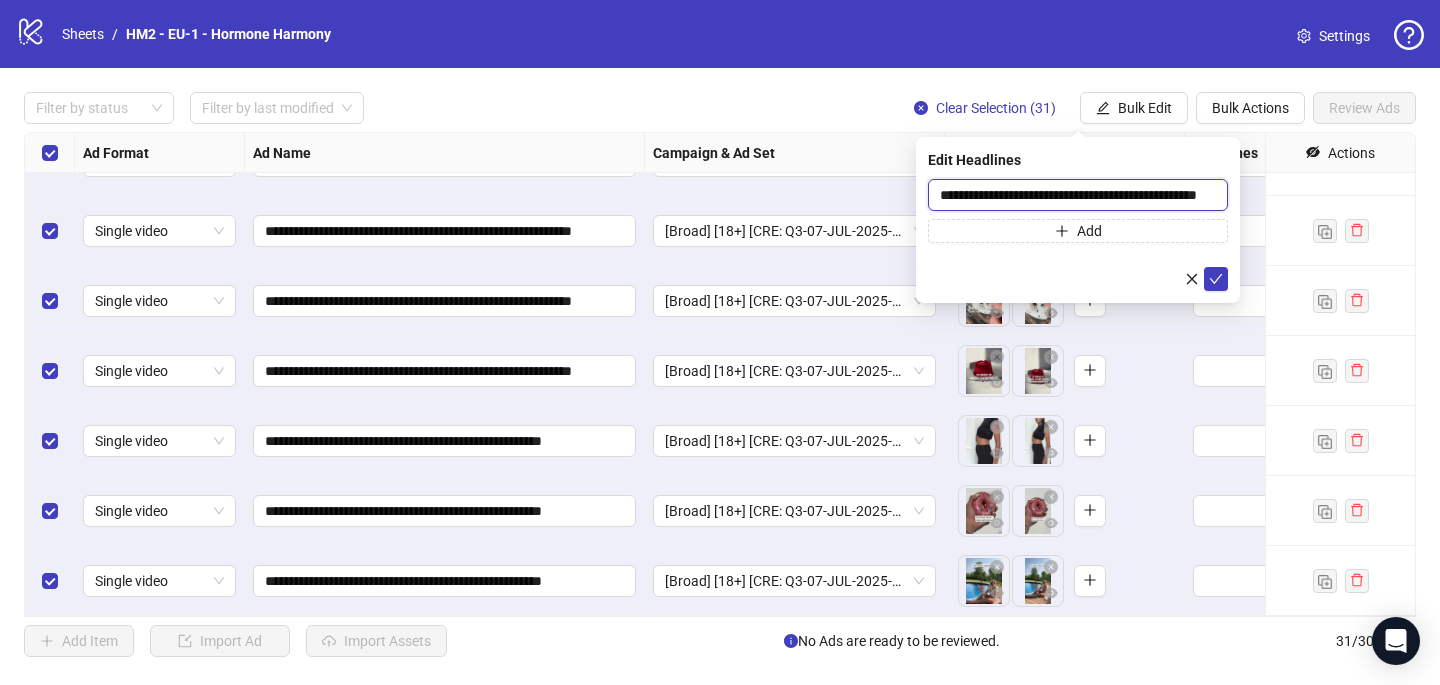 scroll, scrollTop: 0, scrollLeft: 57, axis: horizontal 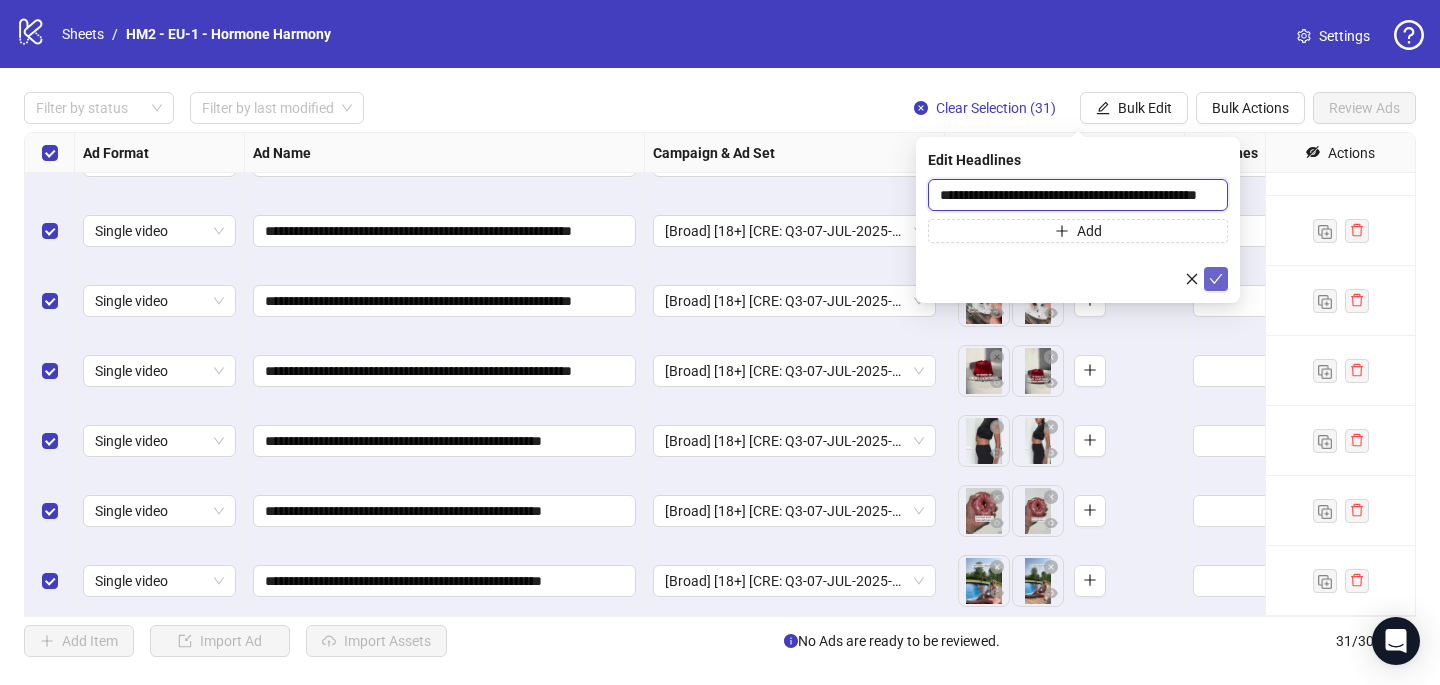 type on "**********" 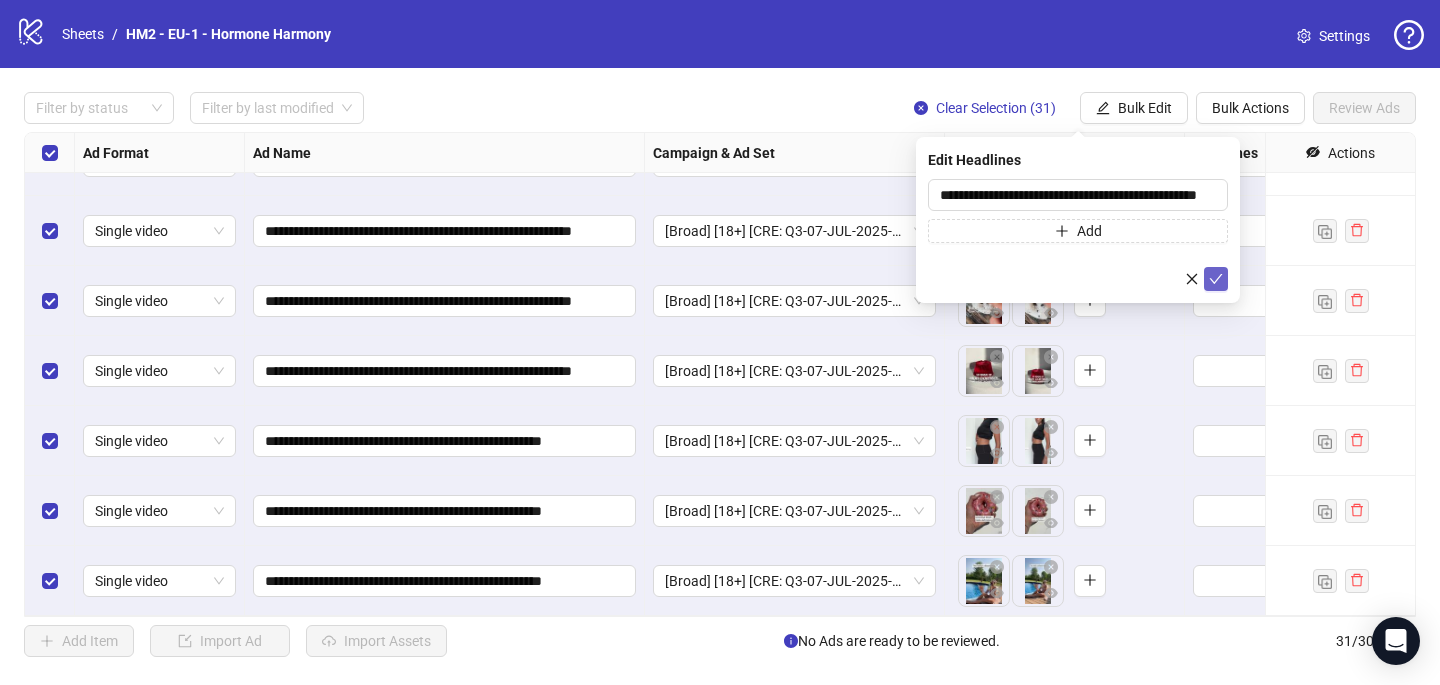 click 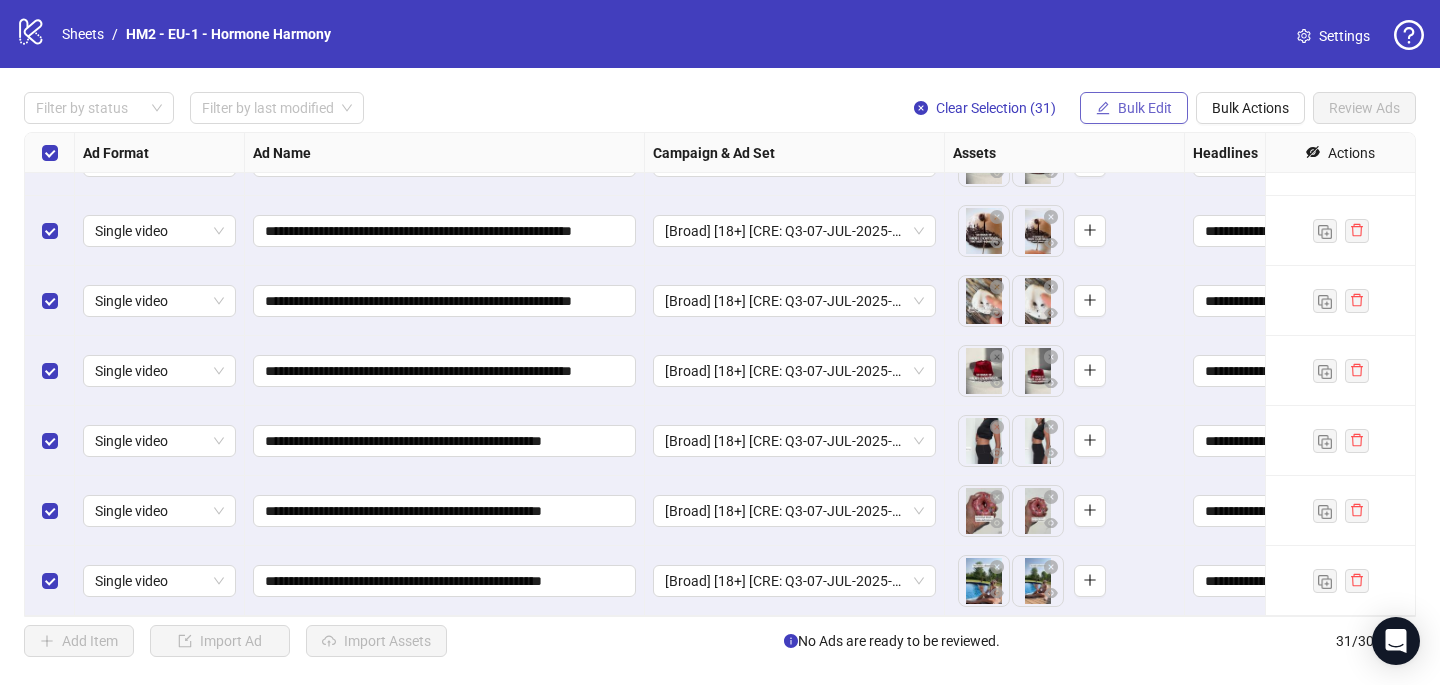 click on "Bulk Edit" at bounding box center (1145, 108) 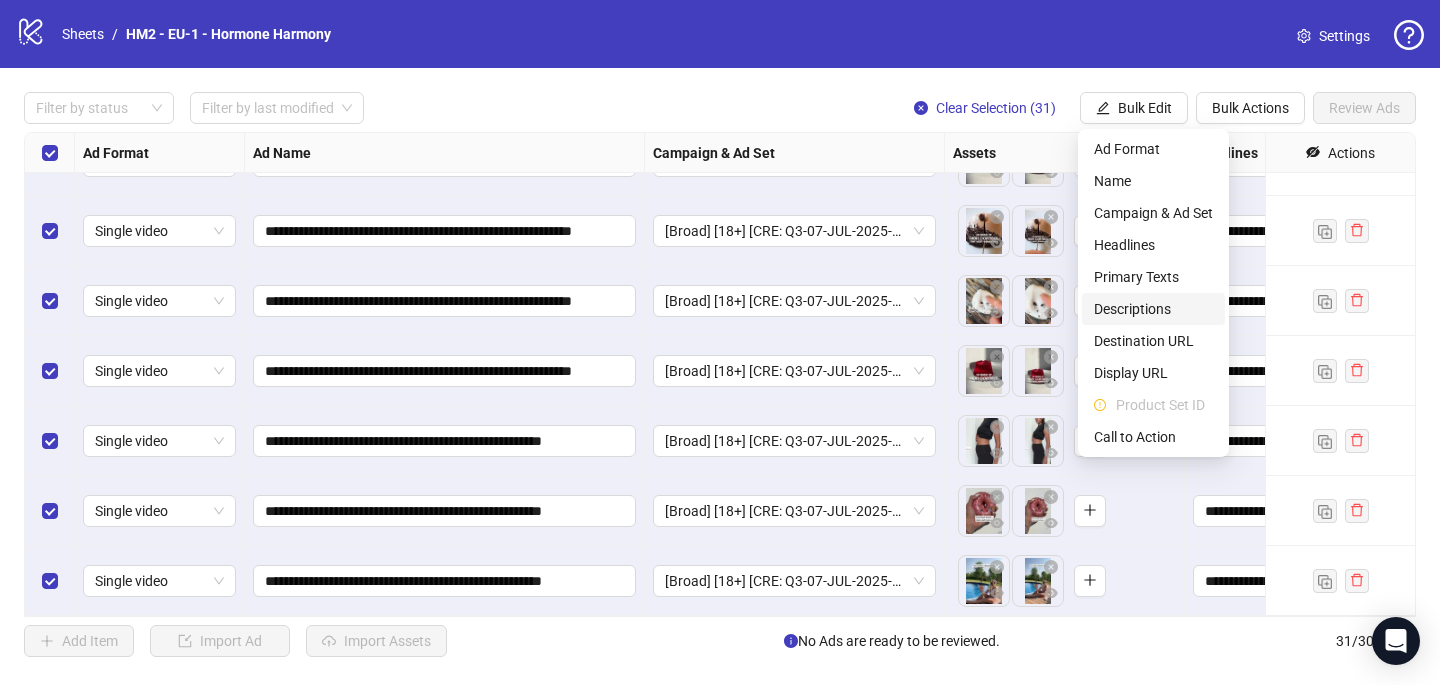 click on "Descriptions" at bounding box center [1153, 309] 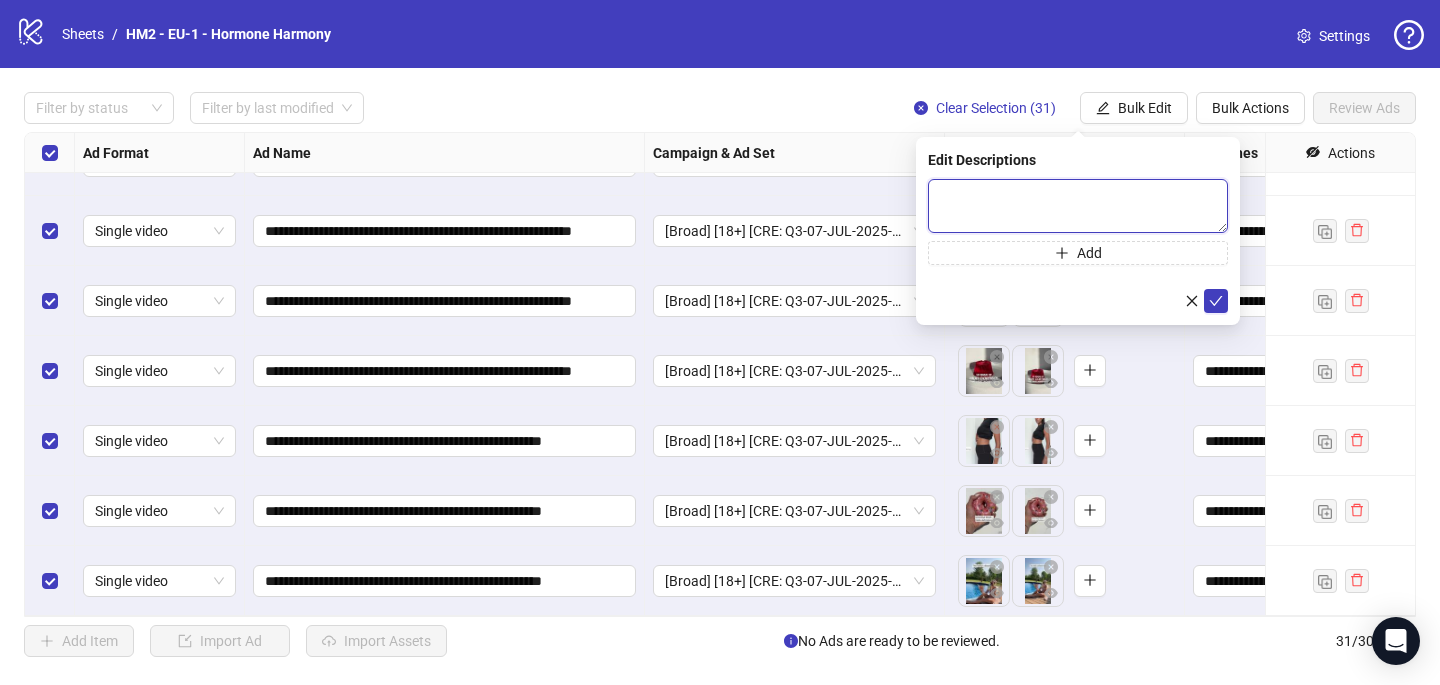 click at bounding box center (1078, 206) 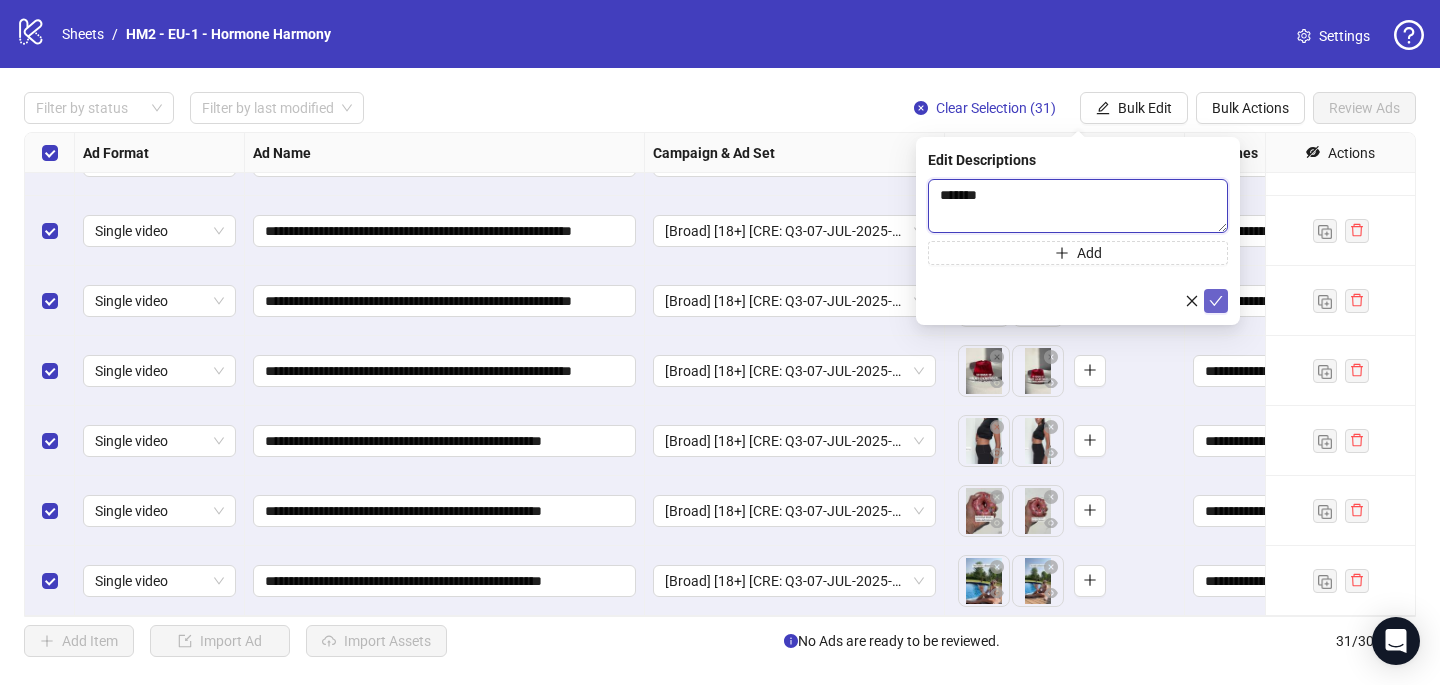type 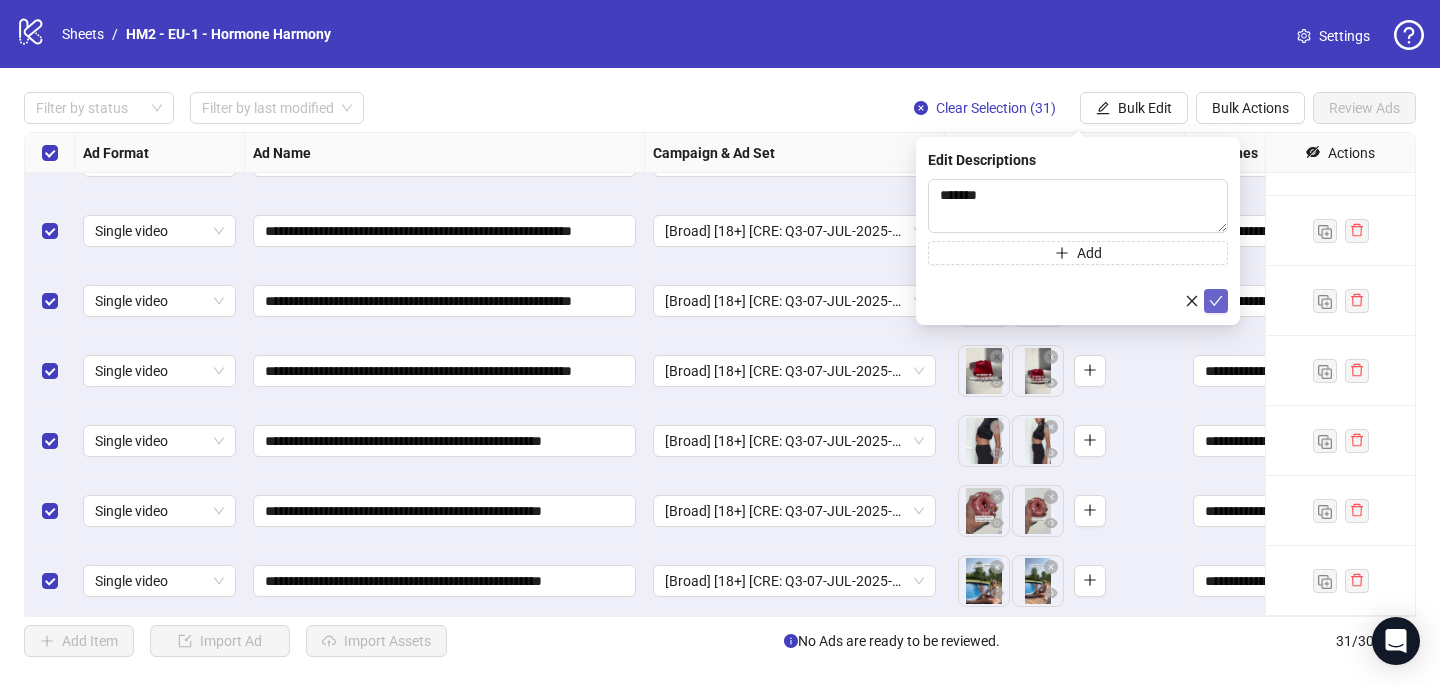 click 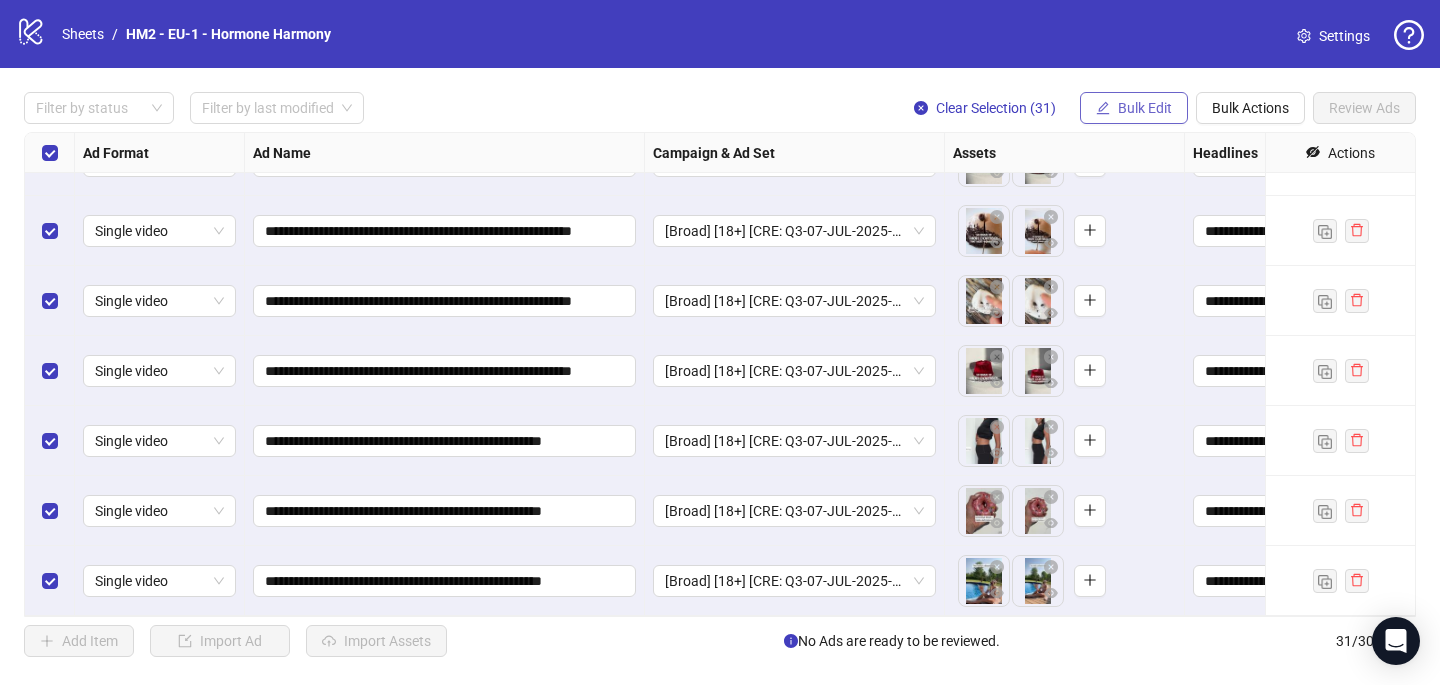 click on "Bulk Edit" at bounding box center (1134, 108) 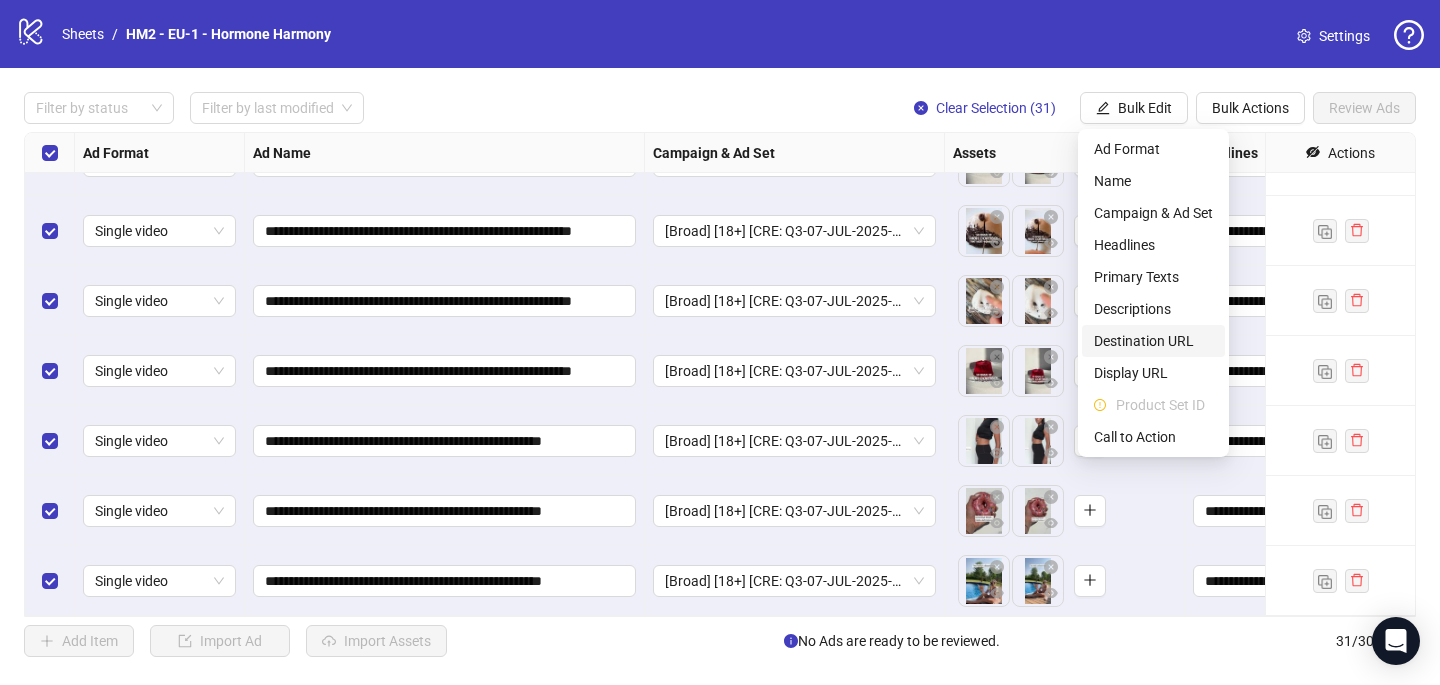 click on "Destination URL" at bounding box center [1153, 341] 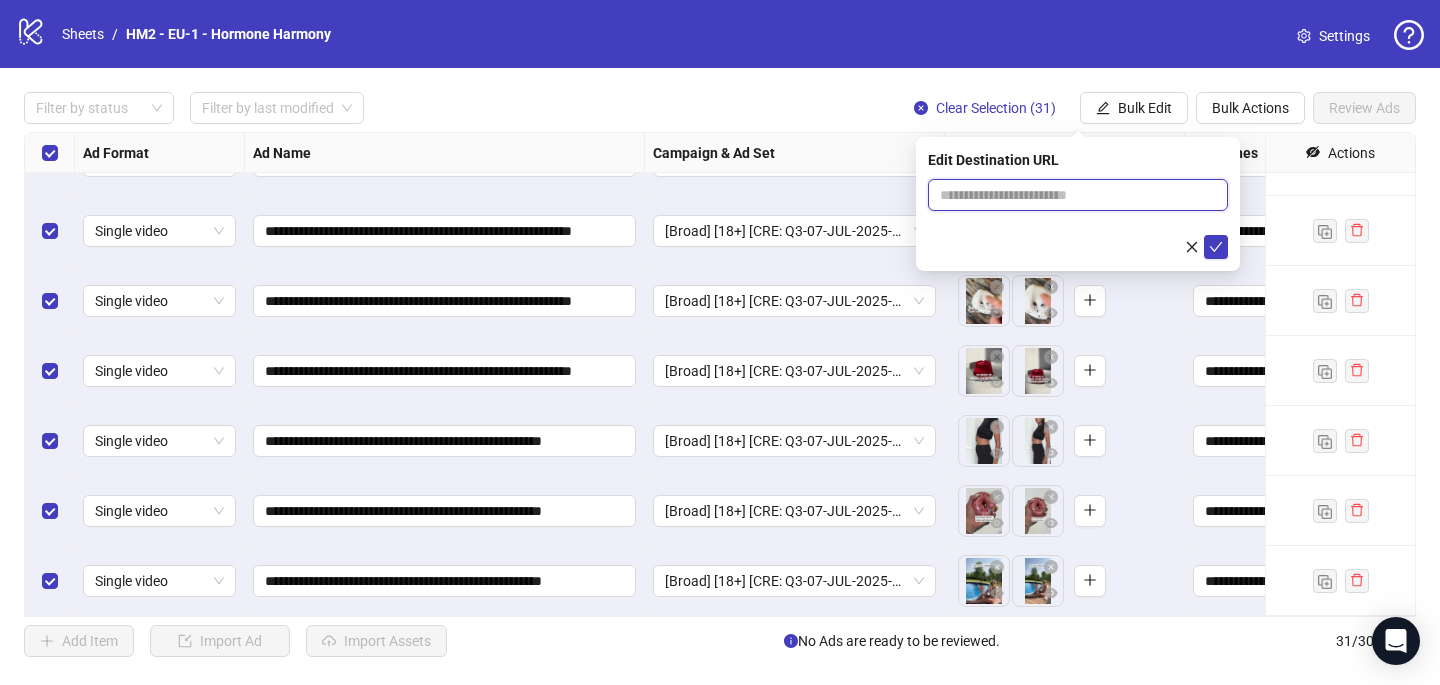 click at bounding box center (1070, 195) 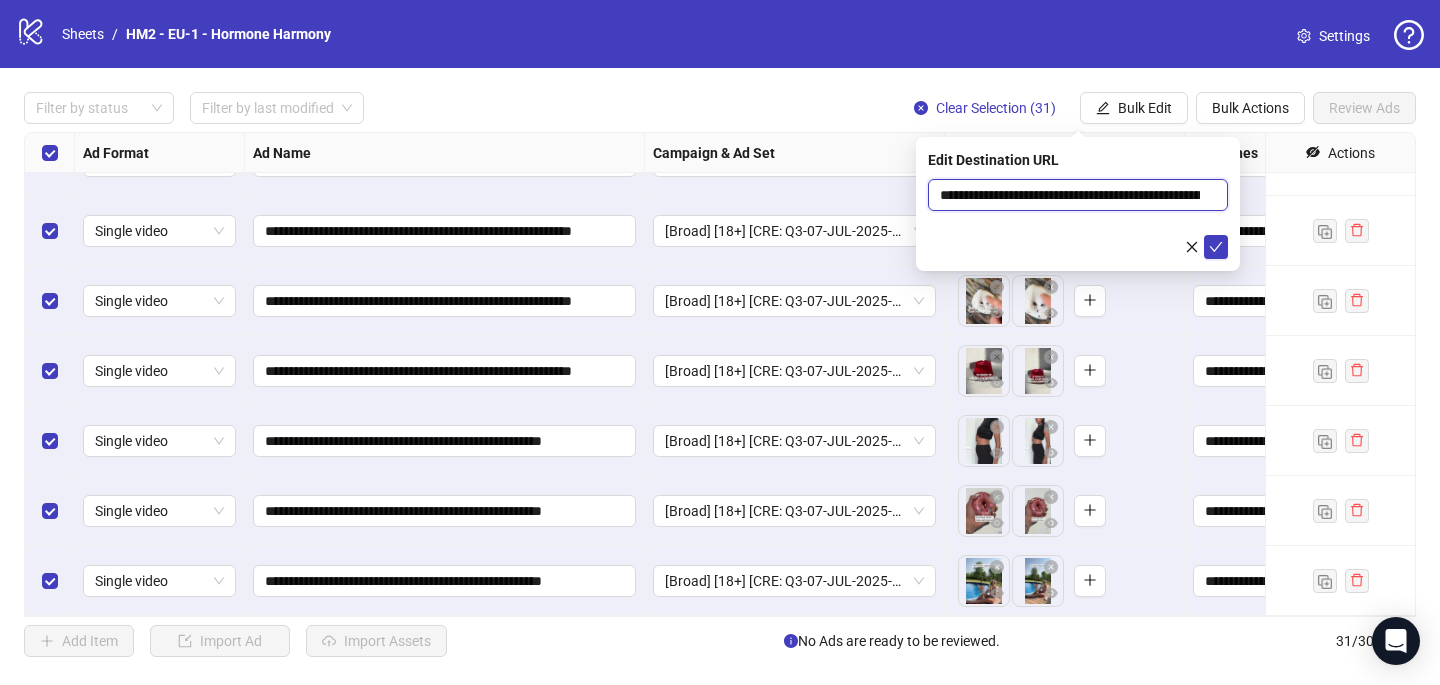 scroll, scrollTop: 0, scrollLeft: 145, axis: horizontal 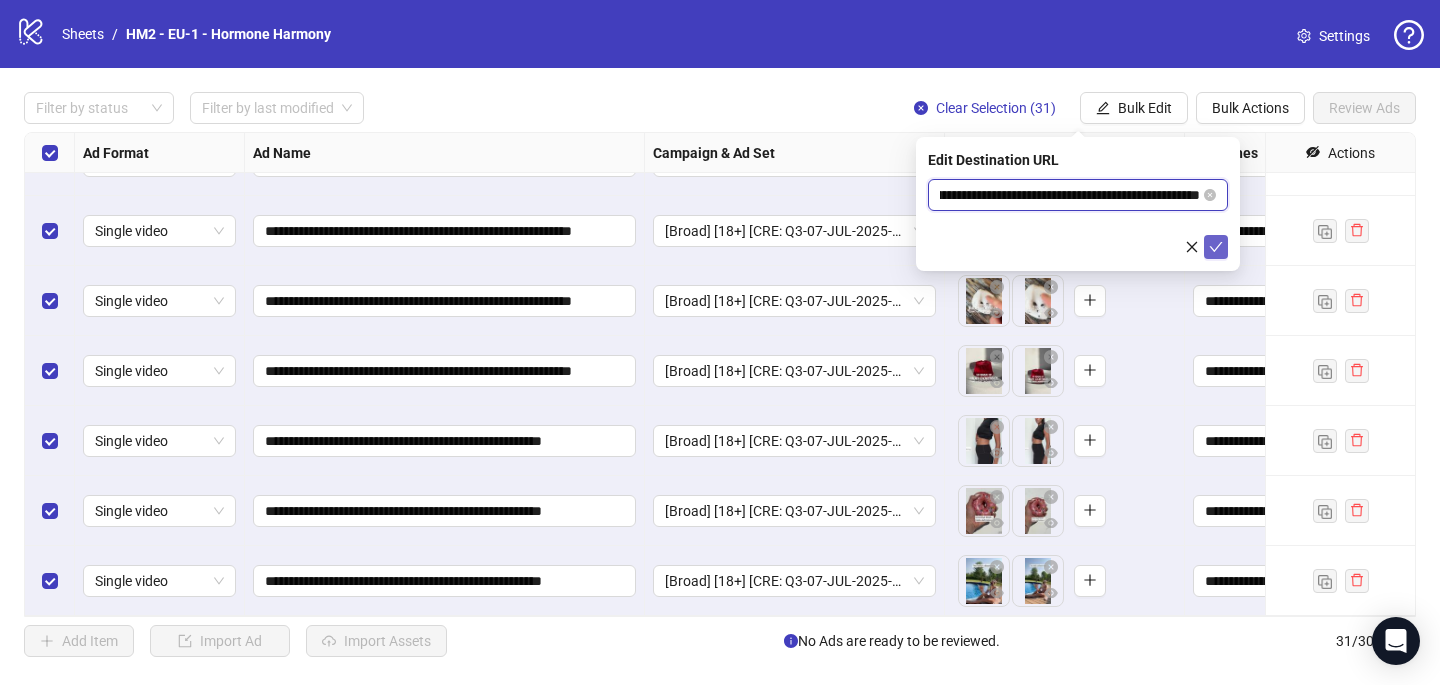 type on "**********" 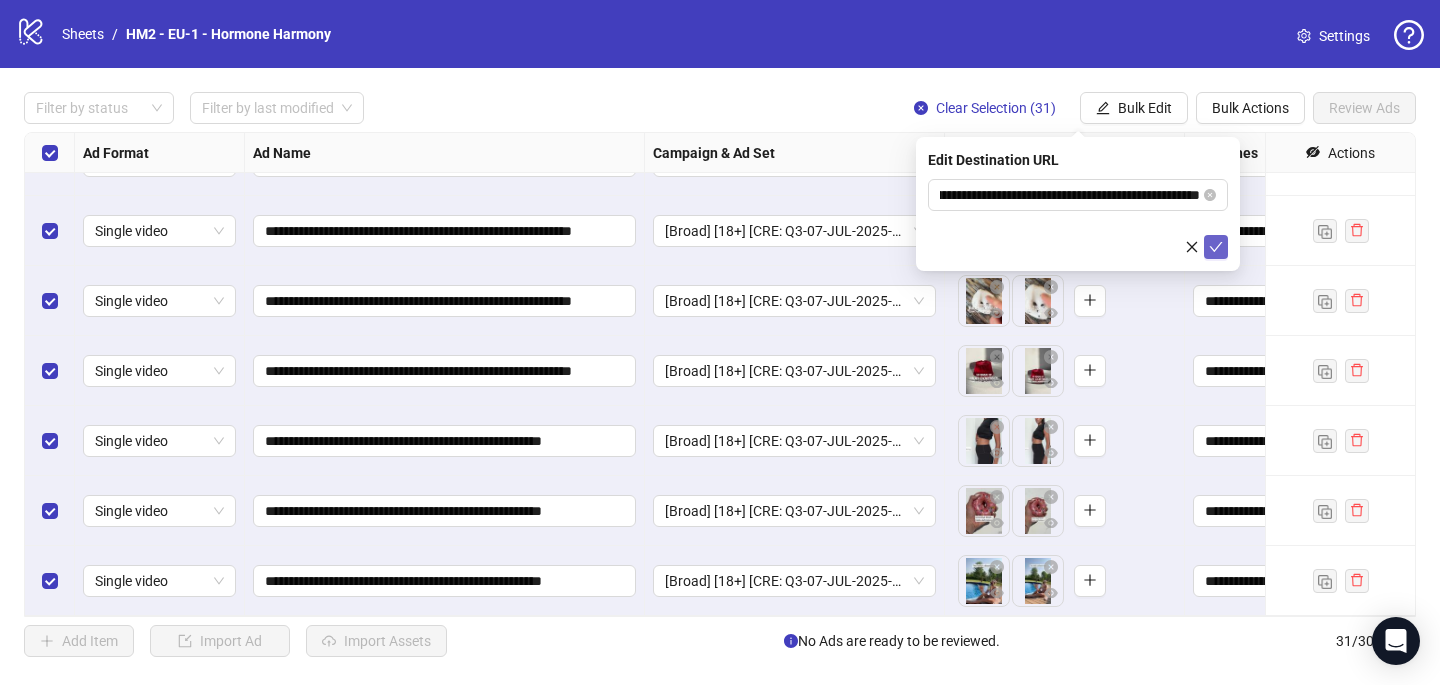 click at bounding box center [1216, 247] 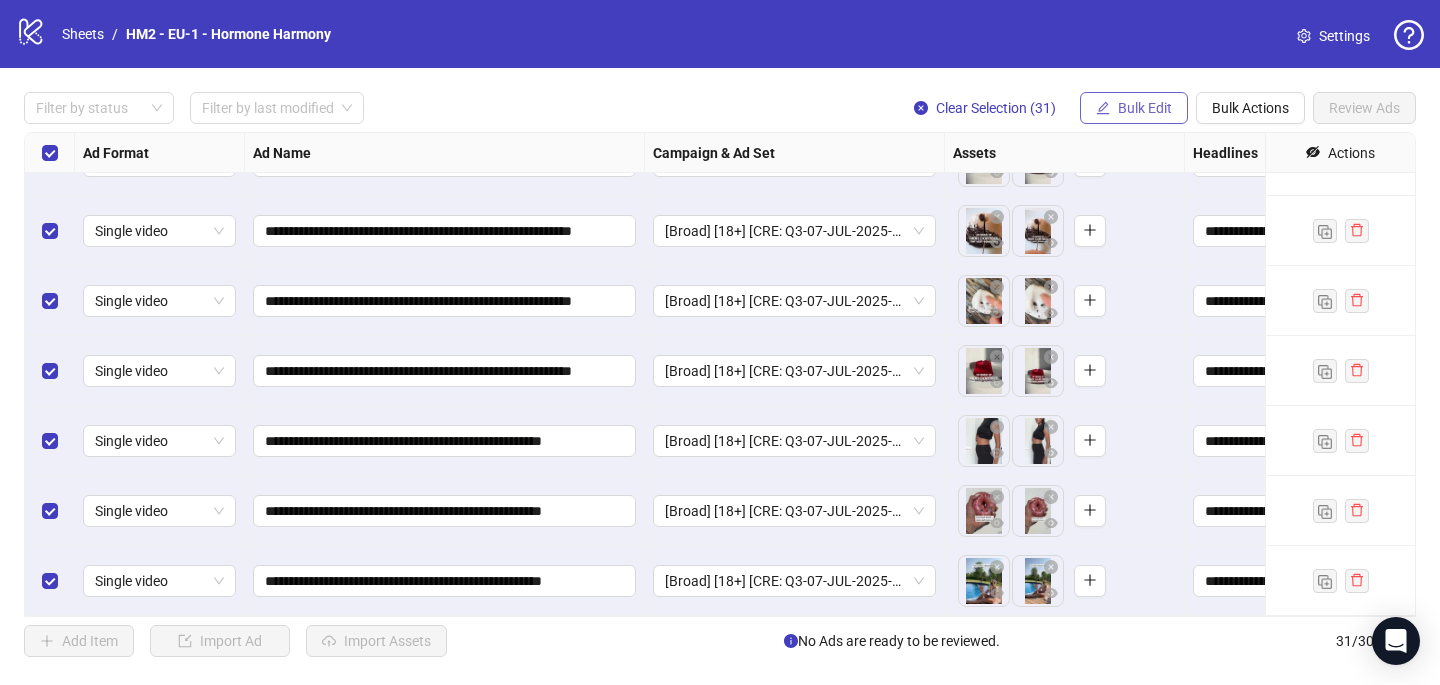 click on "Bulk Edit" at bounding box center (1145, 108) 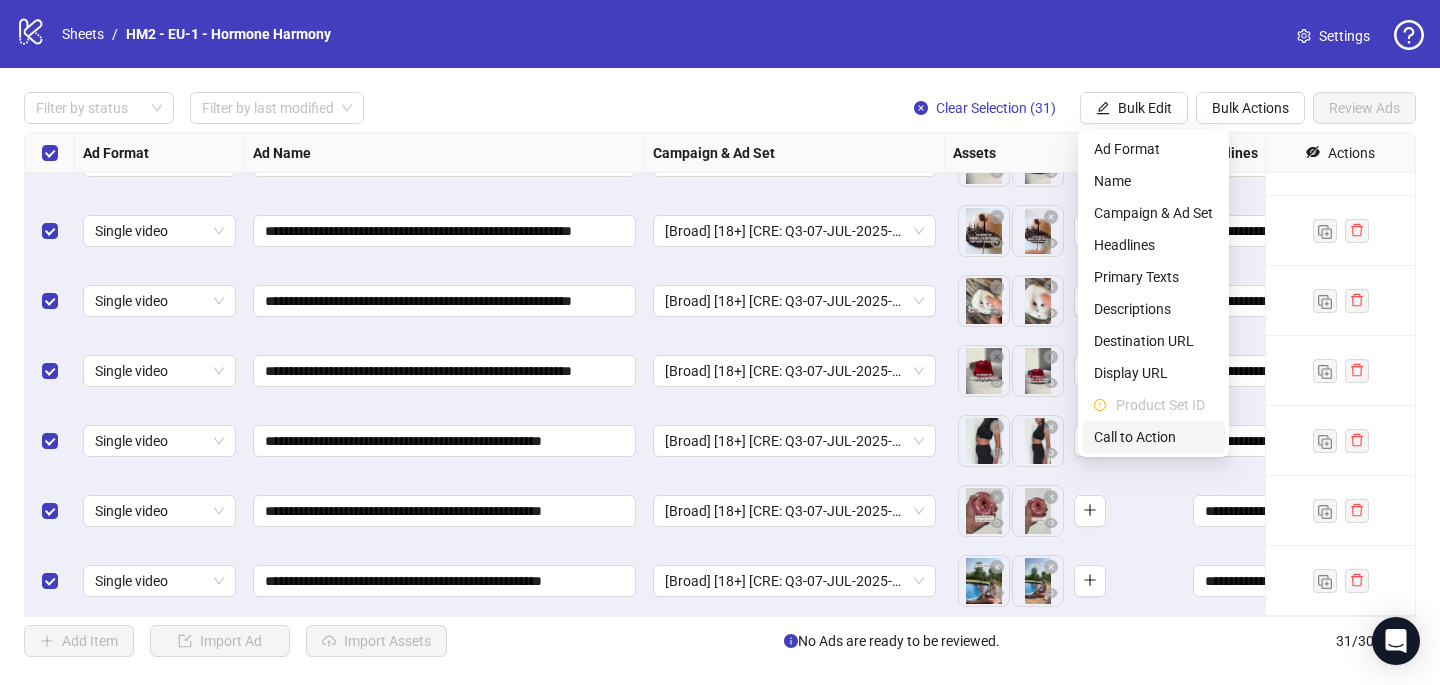 click on "Call to Action" at bounding box center (1153, 437) 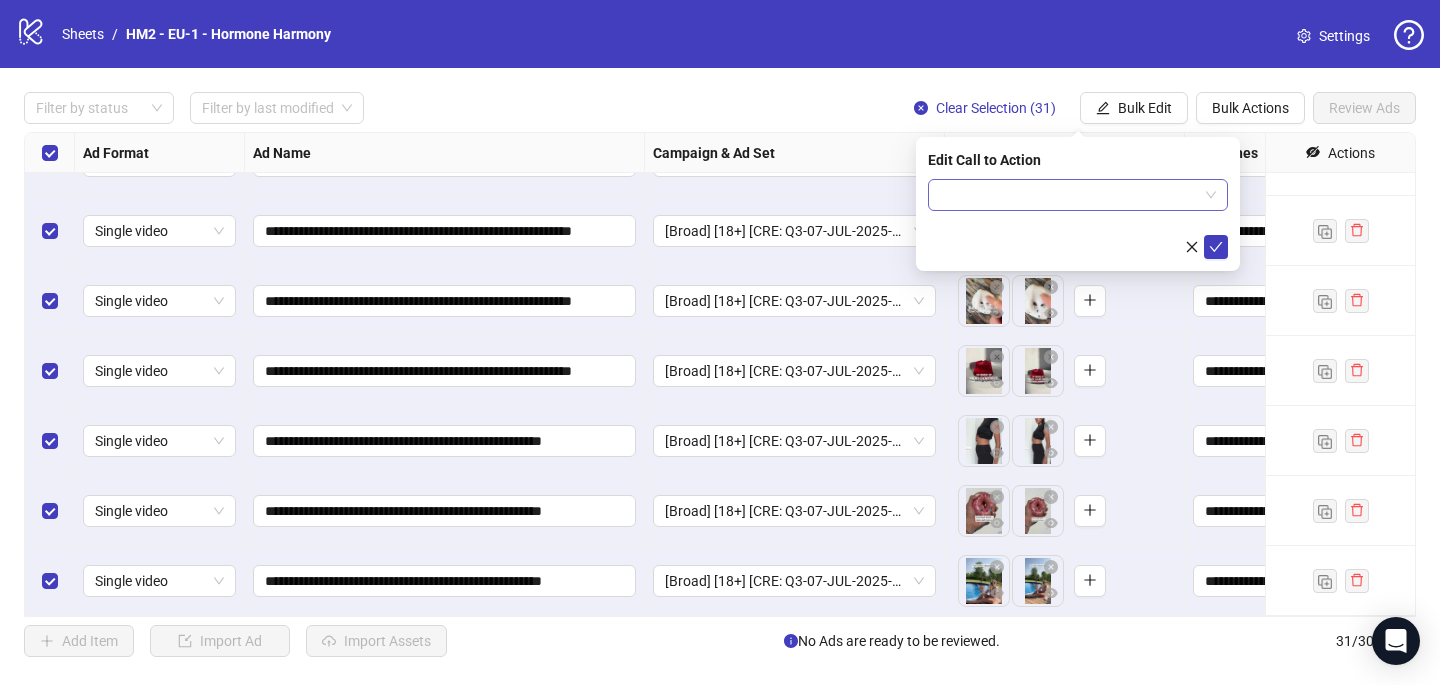 click at bounding box center (1069, 195) 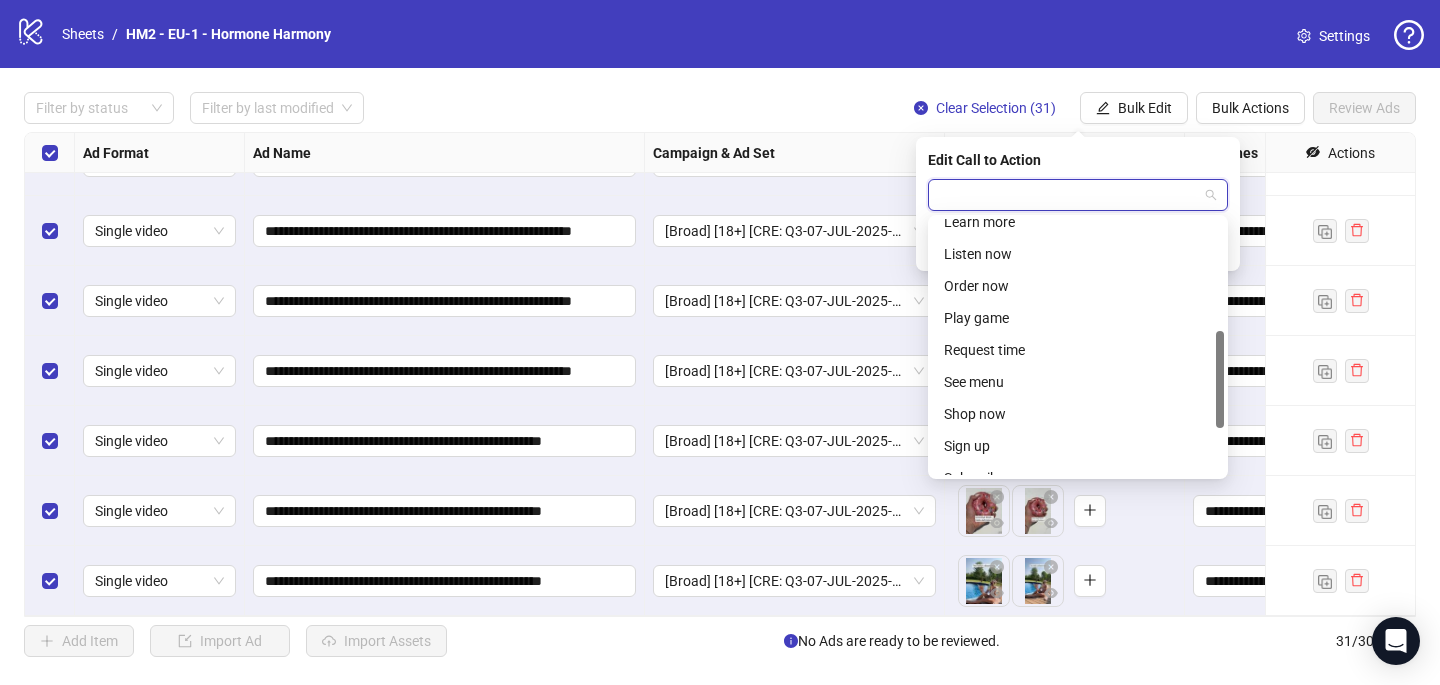 scroll, scrollTop: 305, scrollLeft: 0, axis: vertical 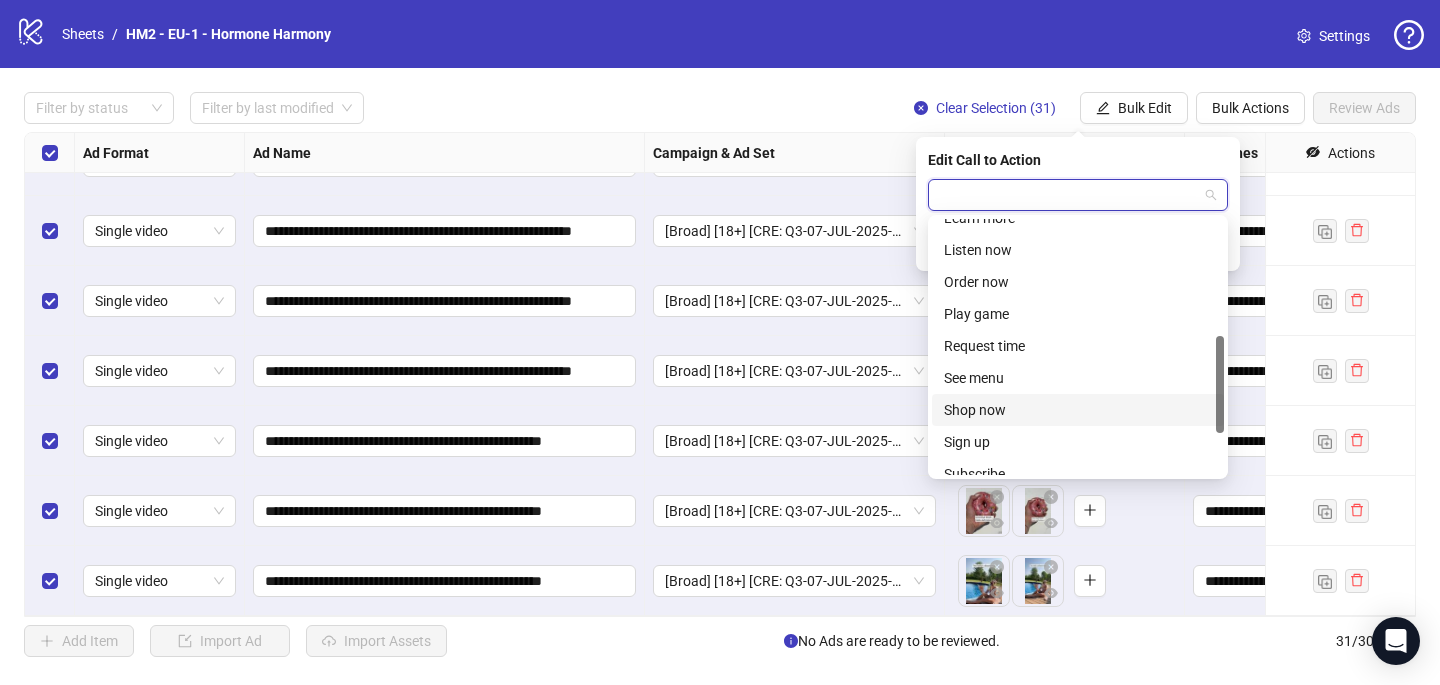 click on "Shop now" at bounding box center (1078, 410) 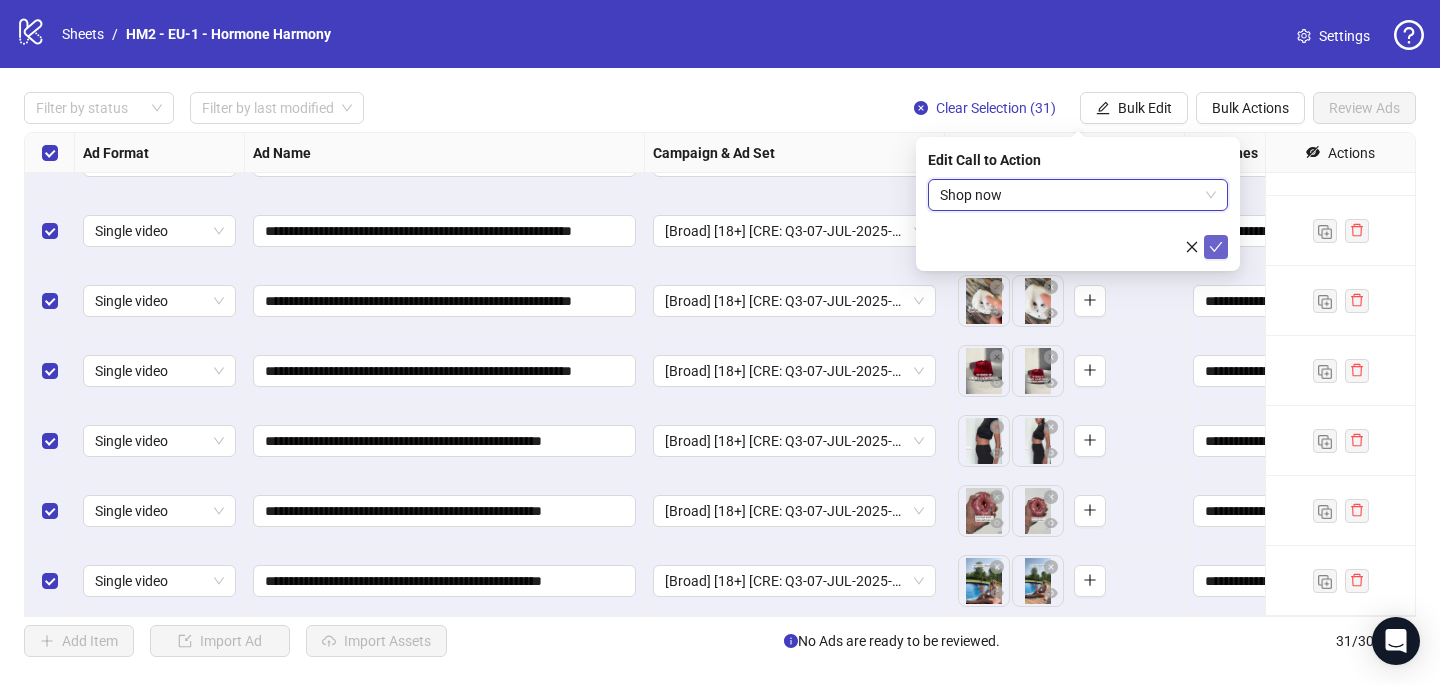 click 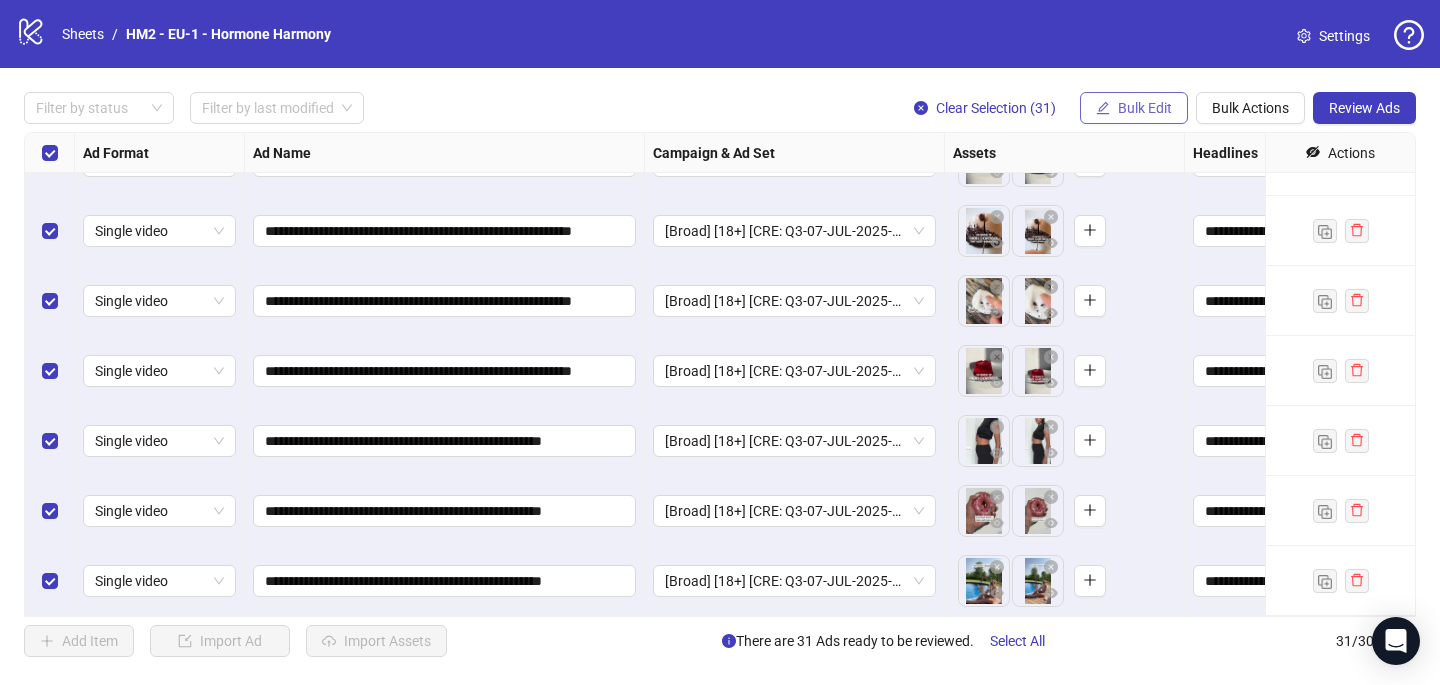 click on "Bulk Edit" at bounding box center (1145, 108) 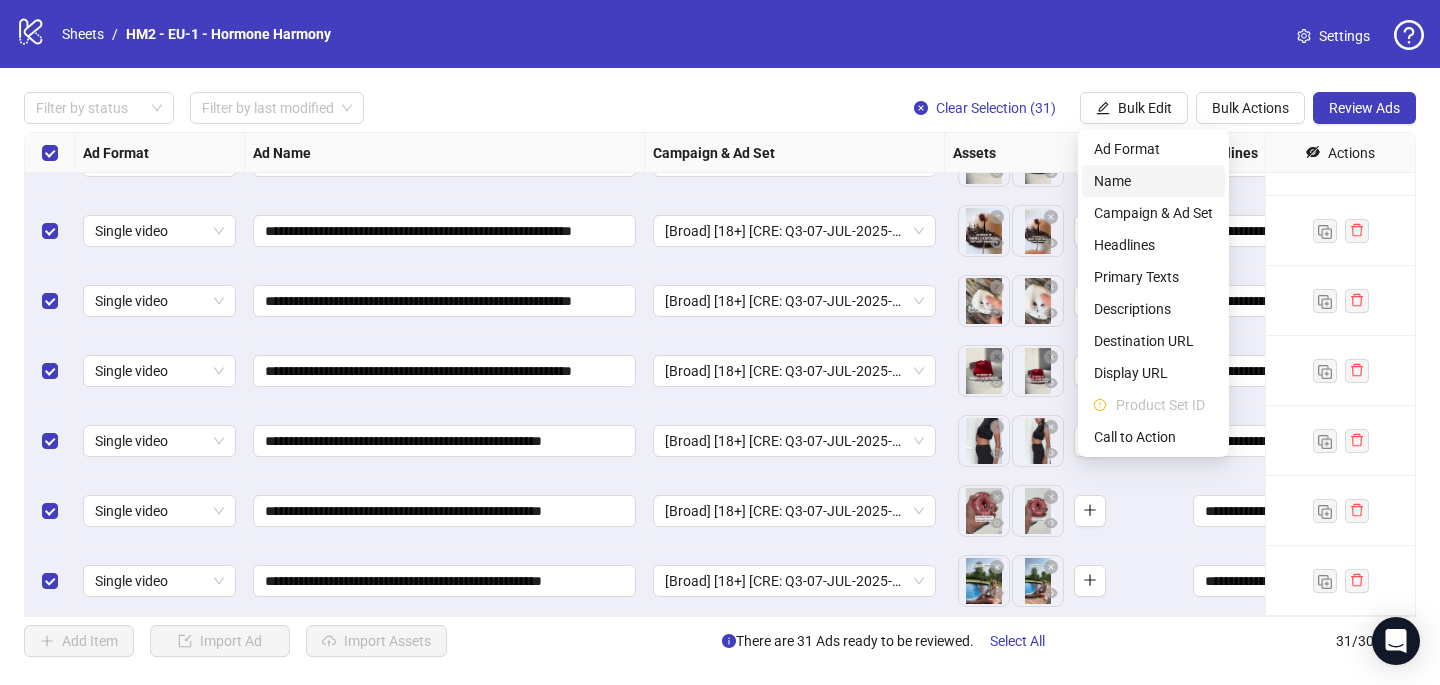 click on "Name" at bounding box center (1153, 181) 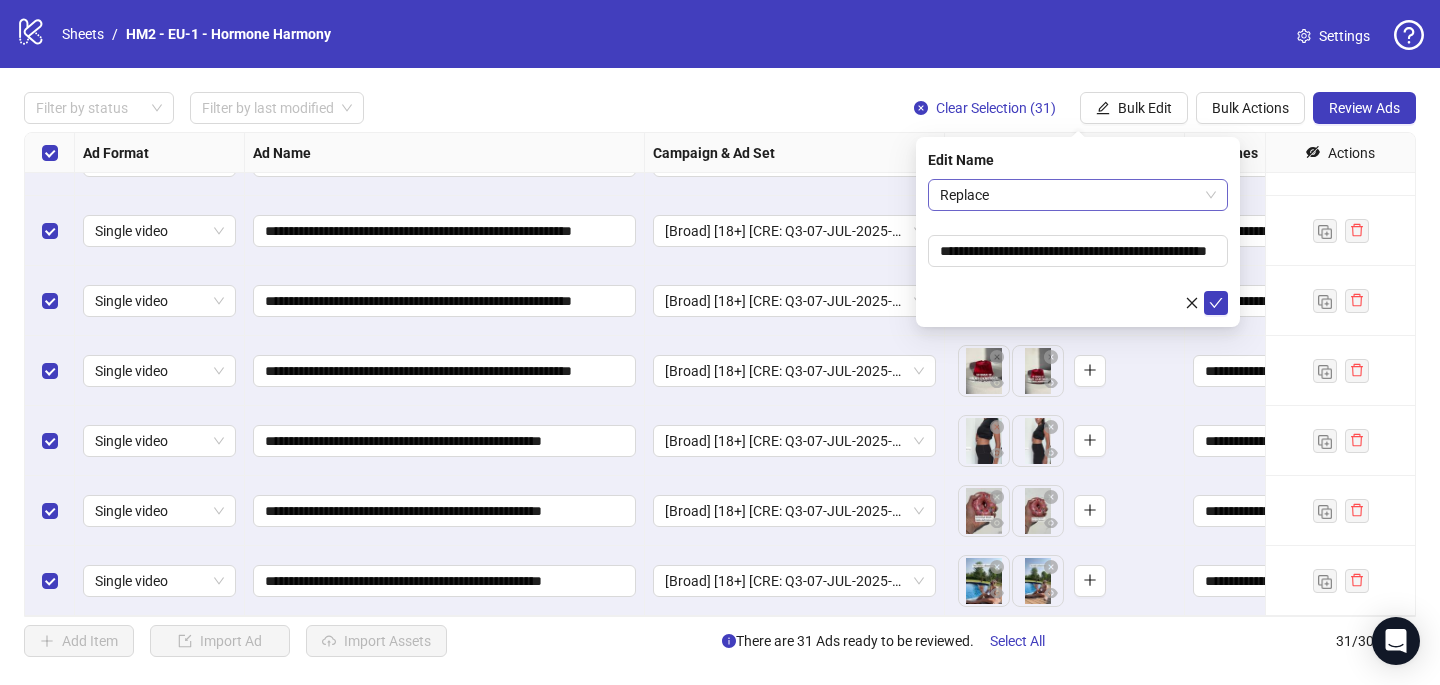 click on "Replace" at bounding box center [1078, 195] 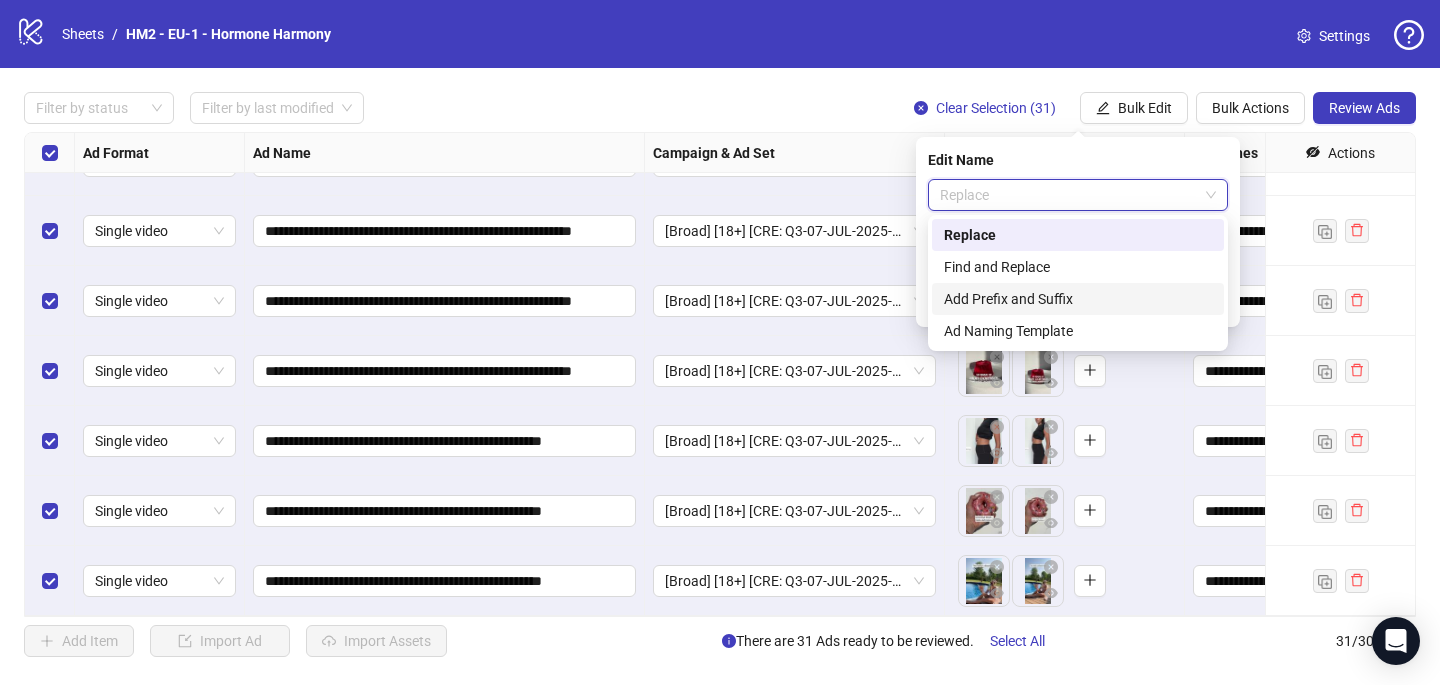 click on "Add Prefix and Suffix" at bounding box center [1078, 299] 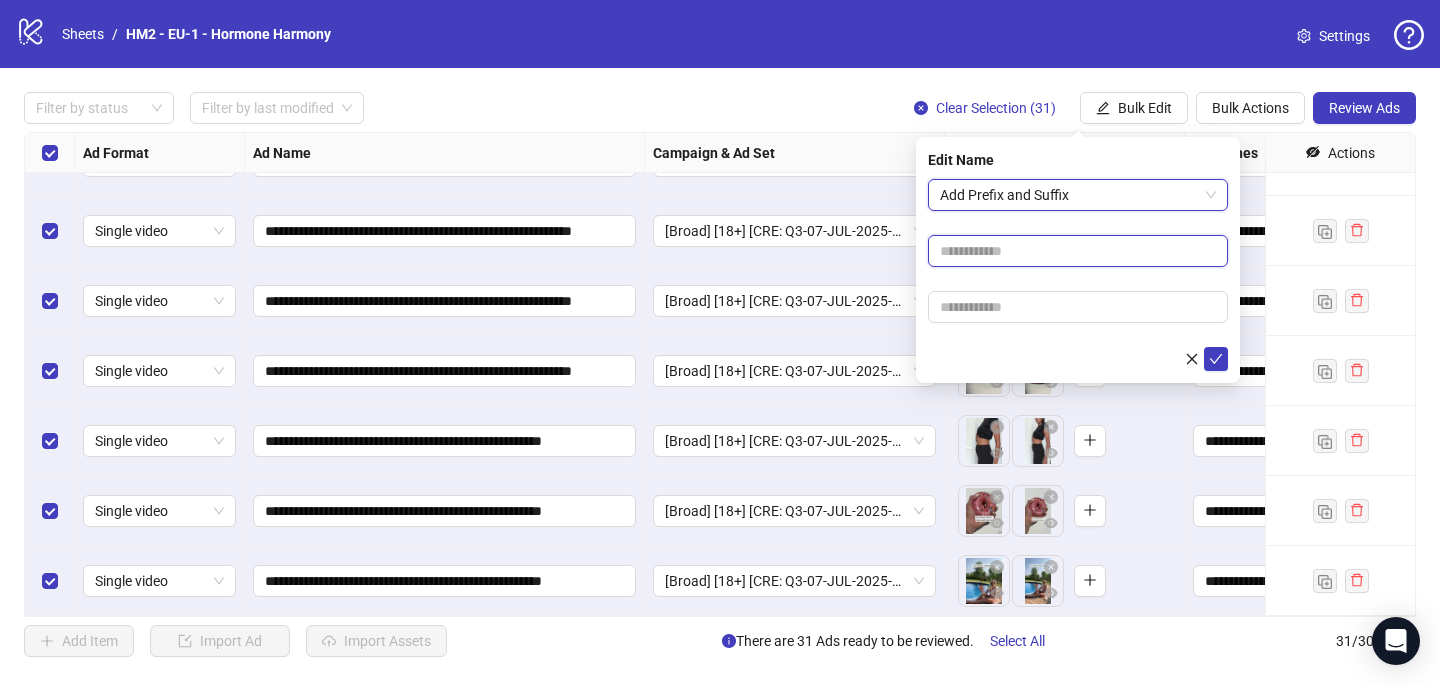 click at bounding box center [1078, 251] 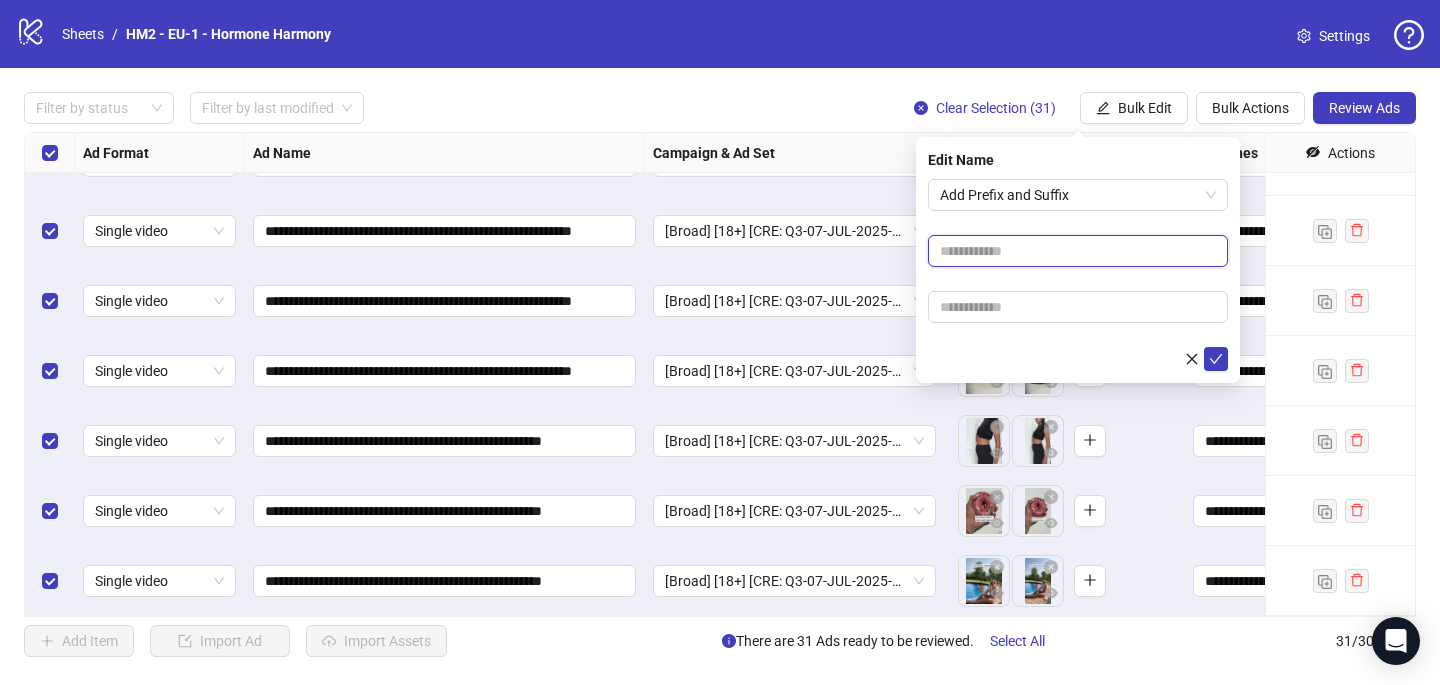 paste on "**********" 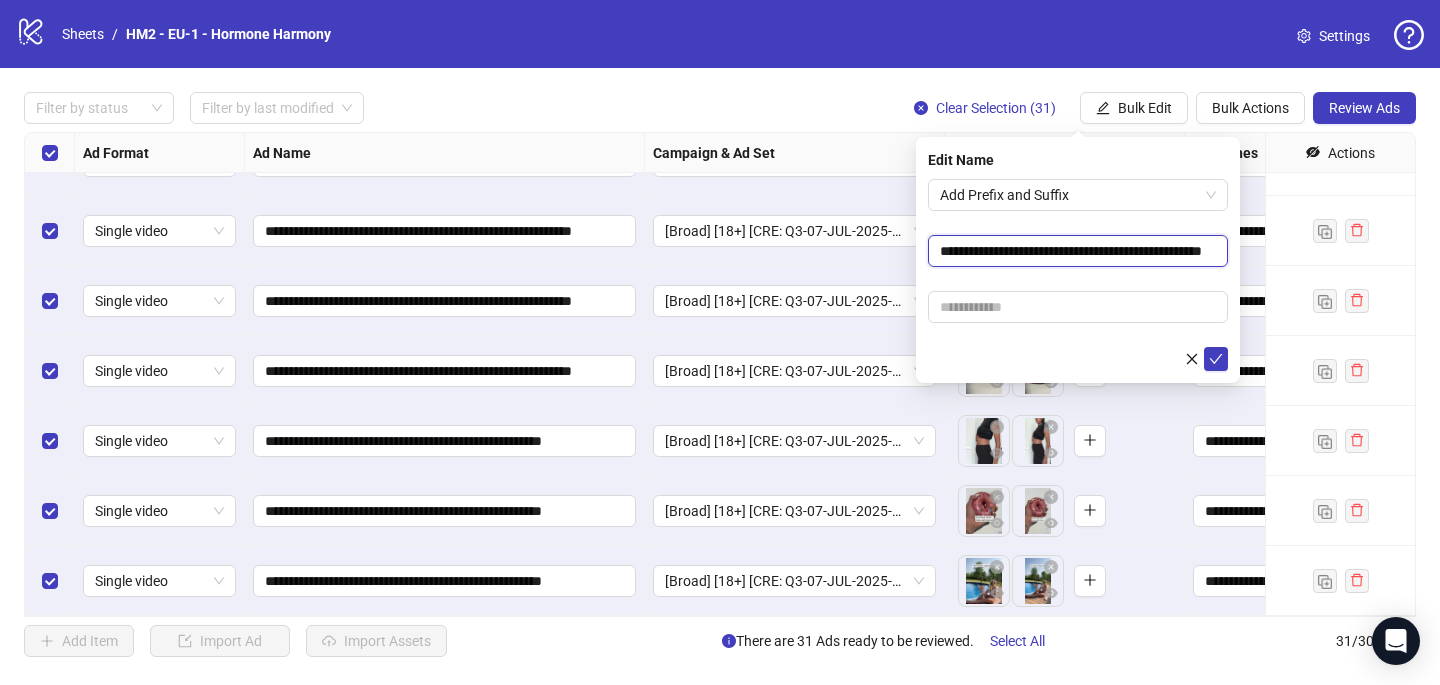 scroll, scrollTop: 0, scrollLeft: 76, axis: horizontal 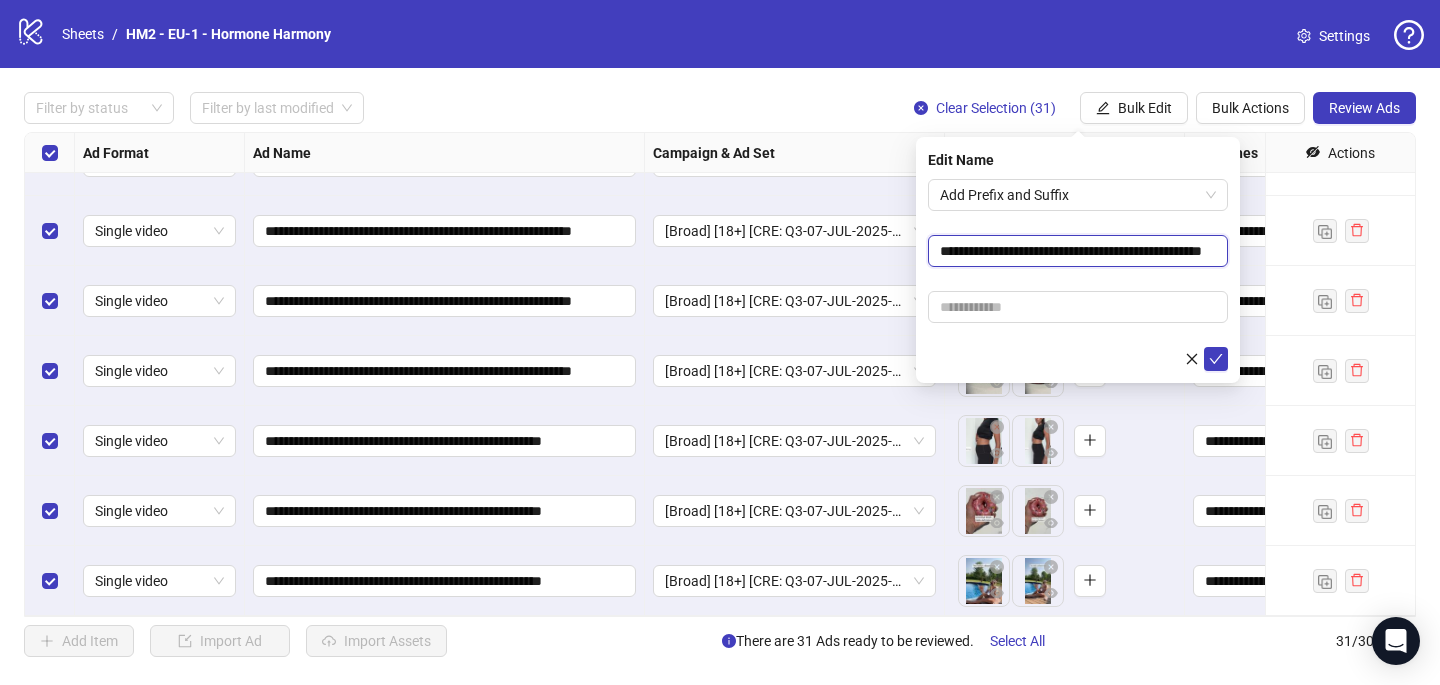 type on "**********" 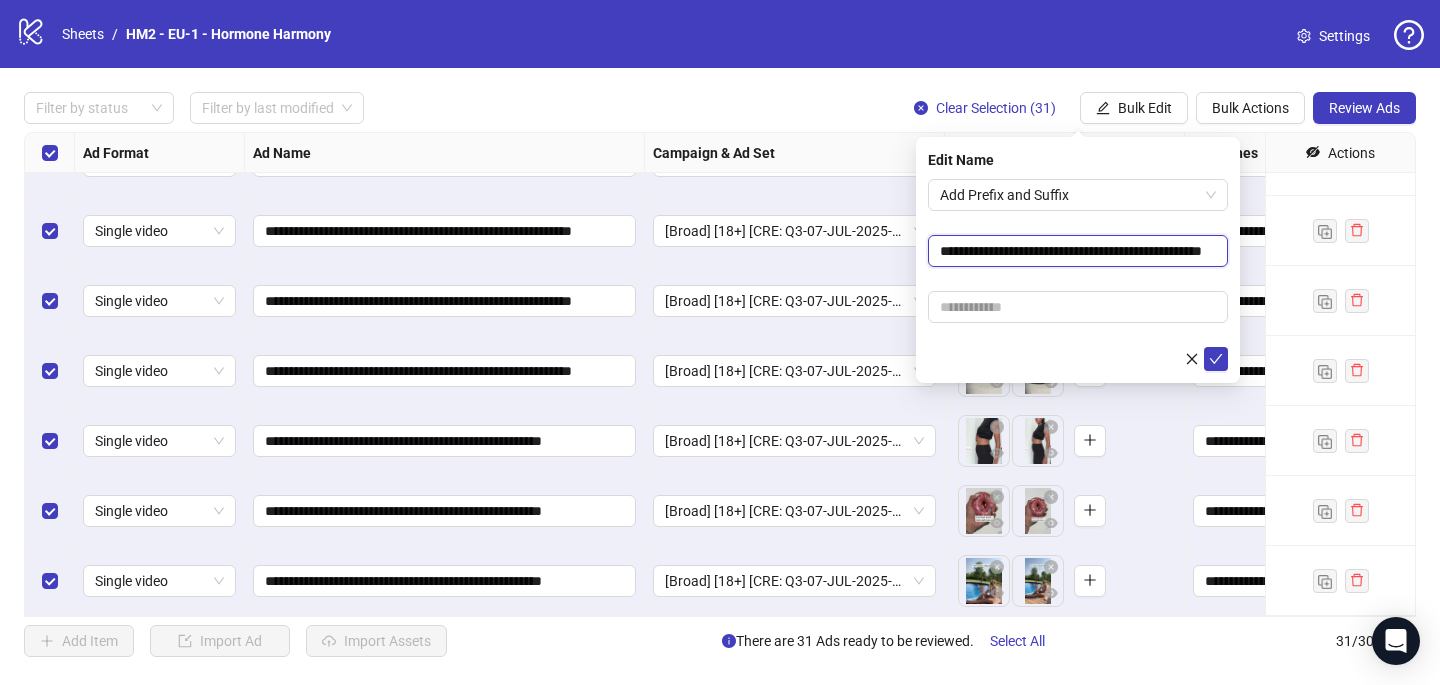 scroll, scrollTop: 0, scrollLeft: 0, axis: both 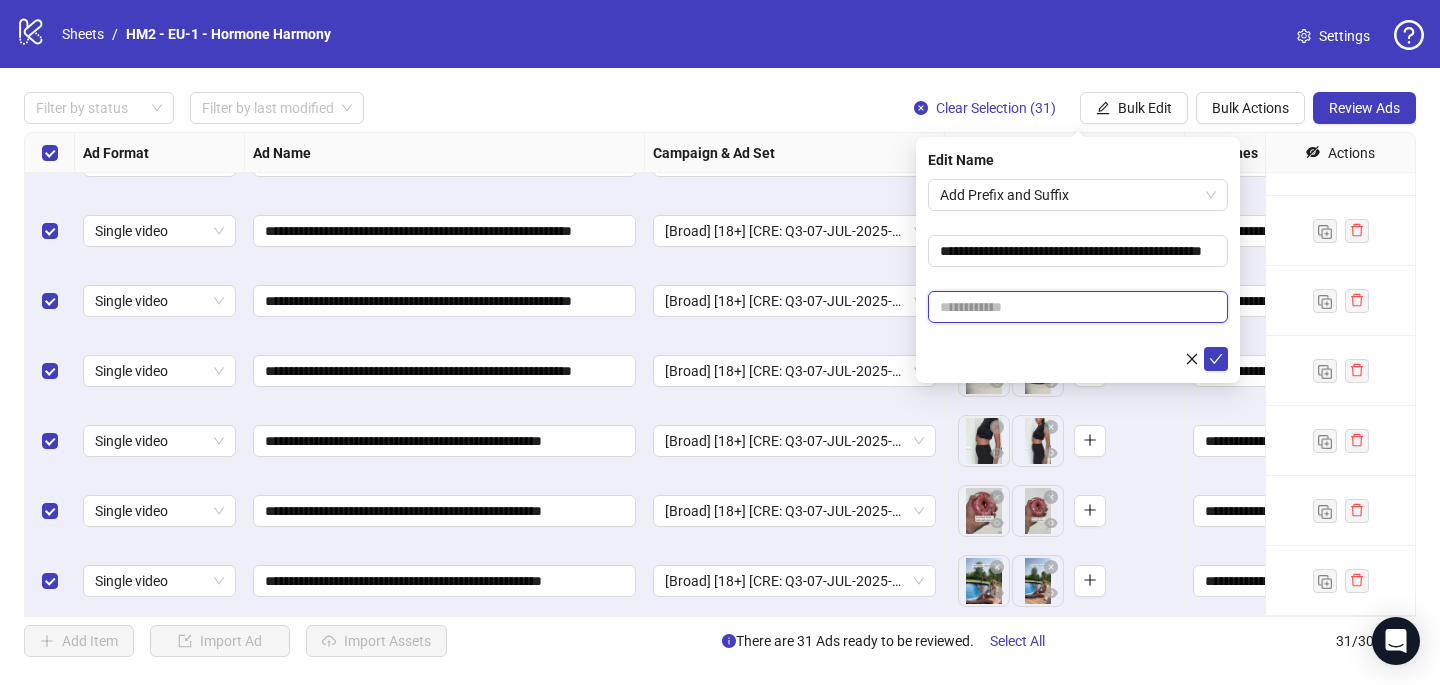 click at bounding box center [1078, 307] 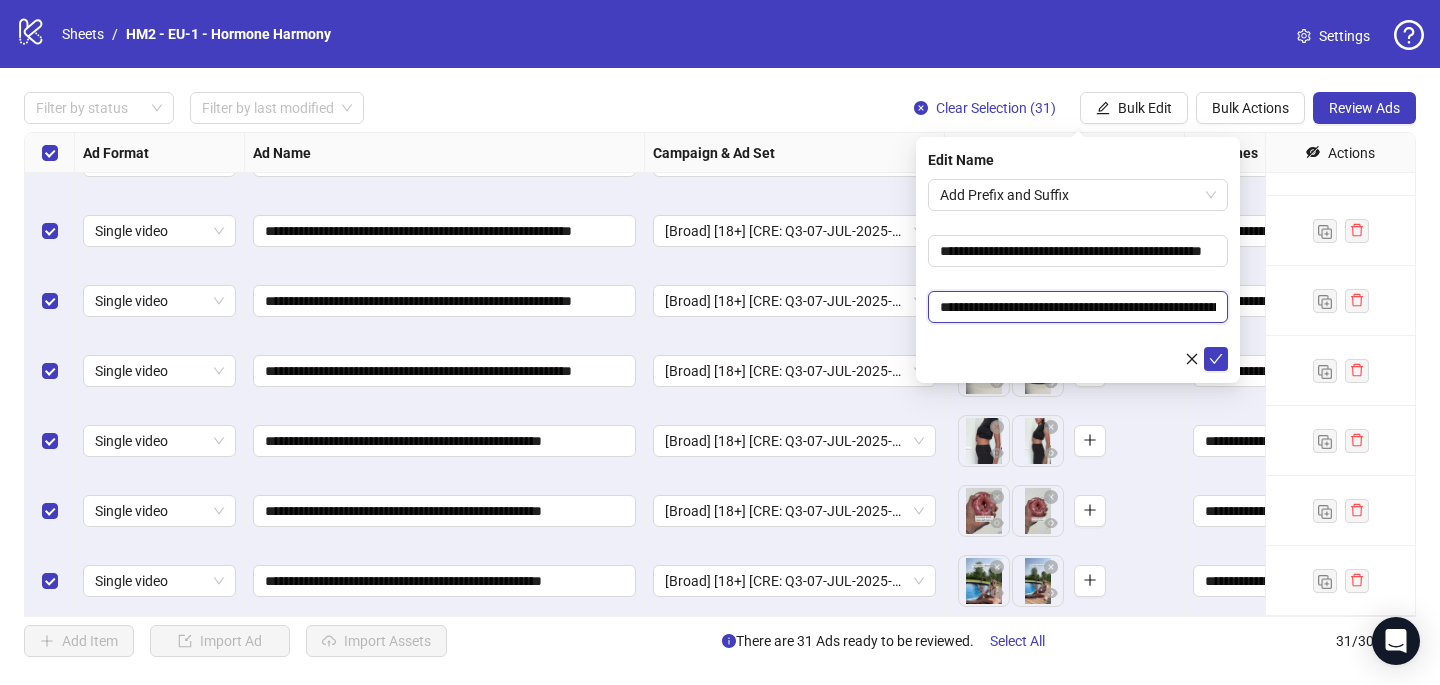 scroll, scrollTop: 0, scrollLeft: 280, axis: horizontal 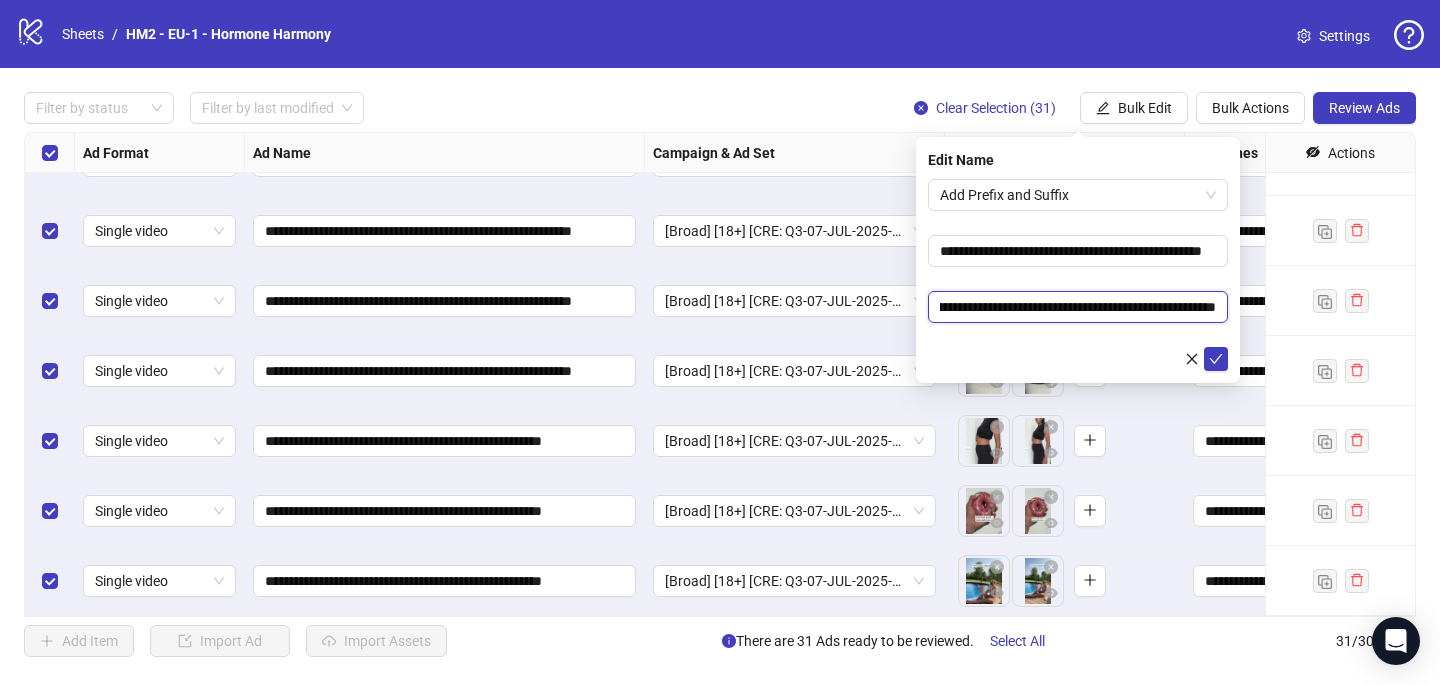 type on "**********" 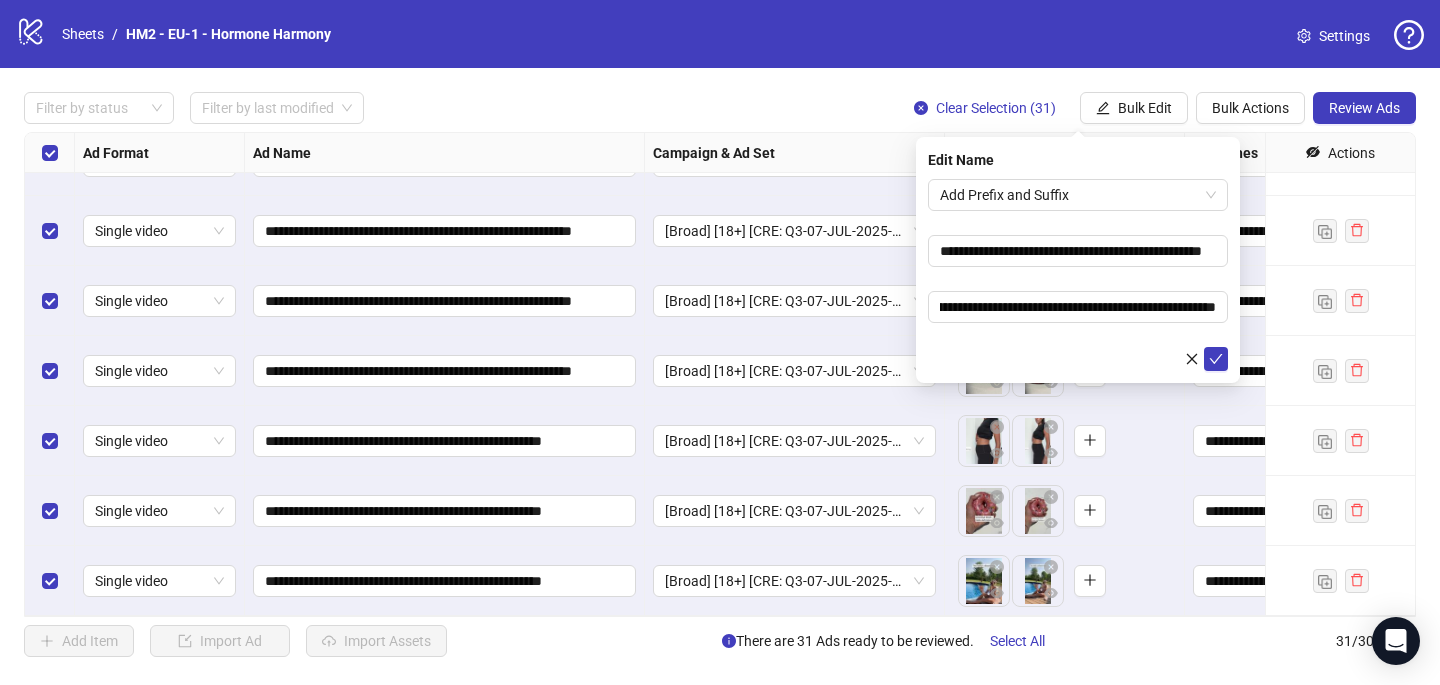 click on "**********" at bounding box center (1078, 275) 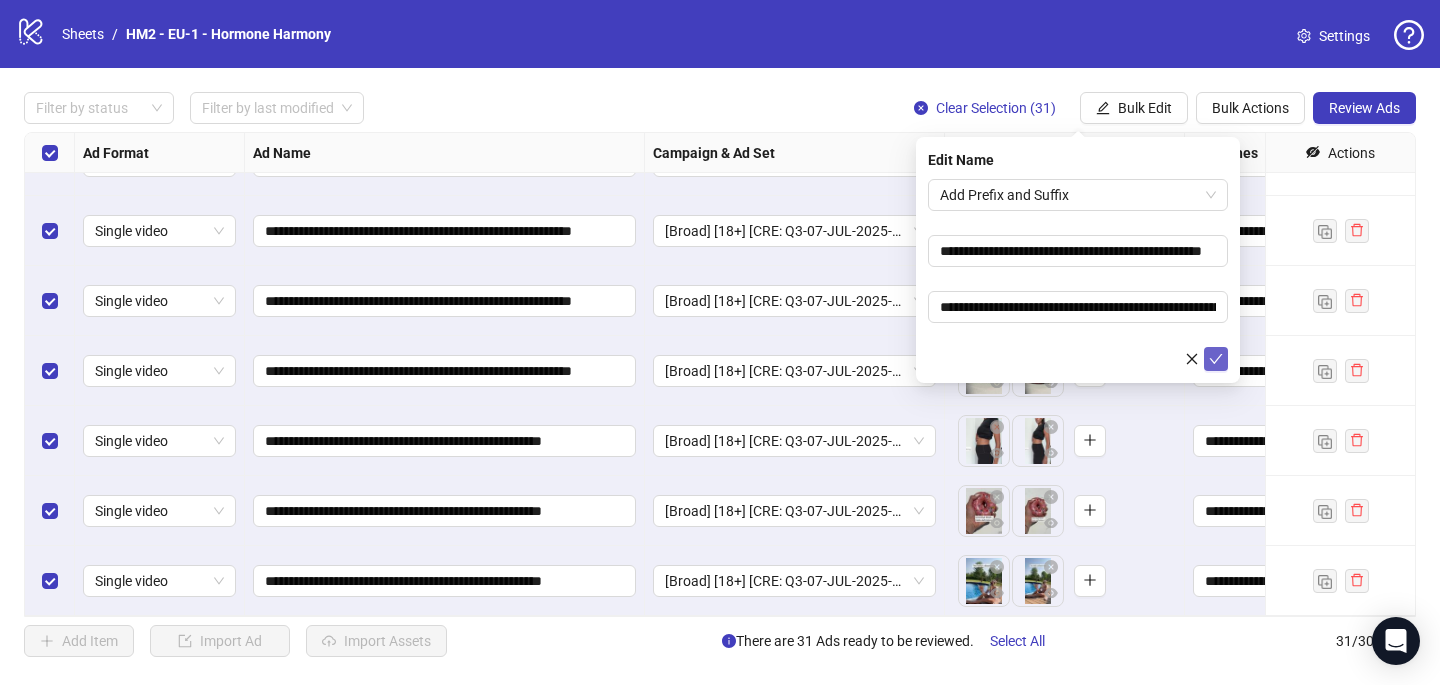 click 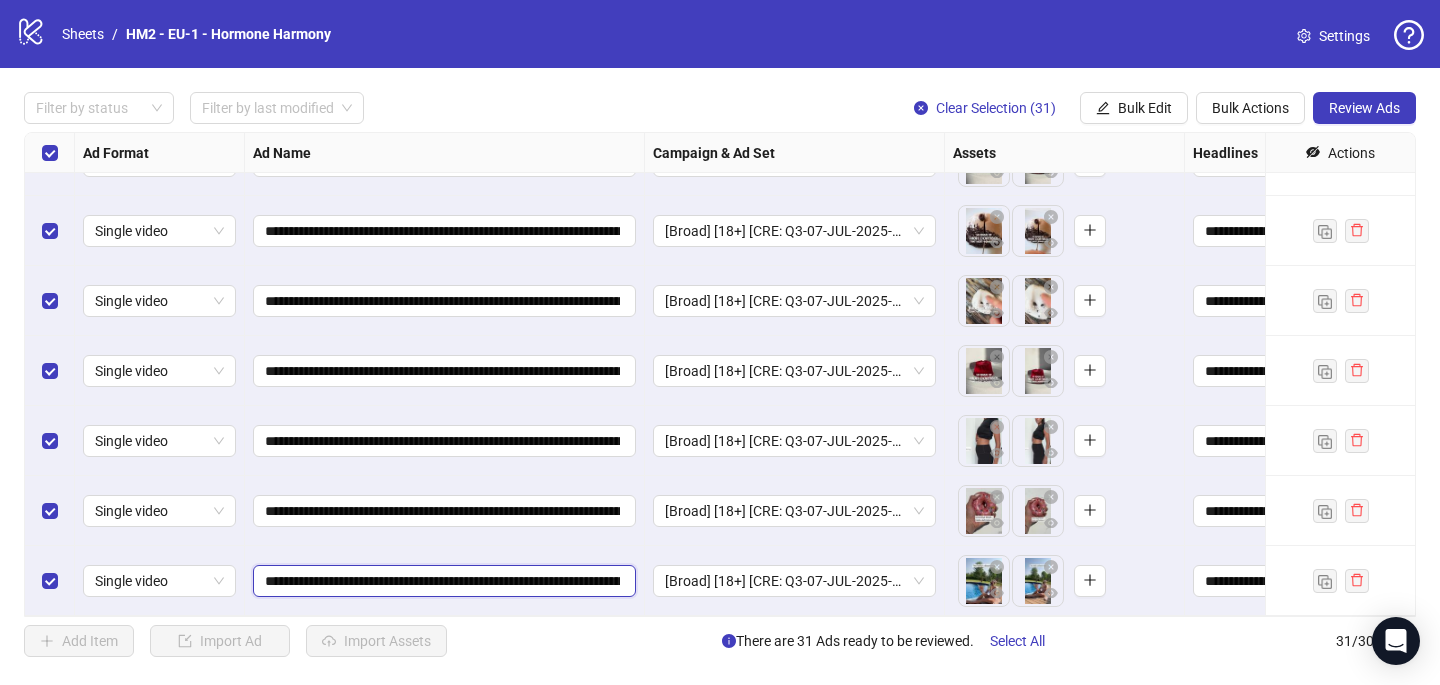 click on "**********" at bounding box center (442, 581) 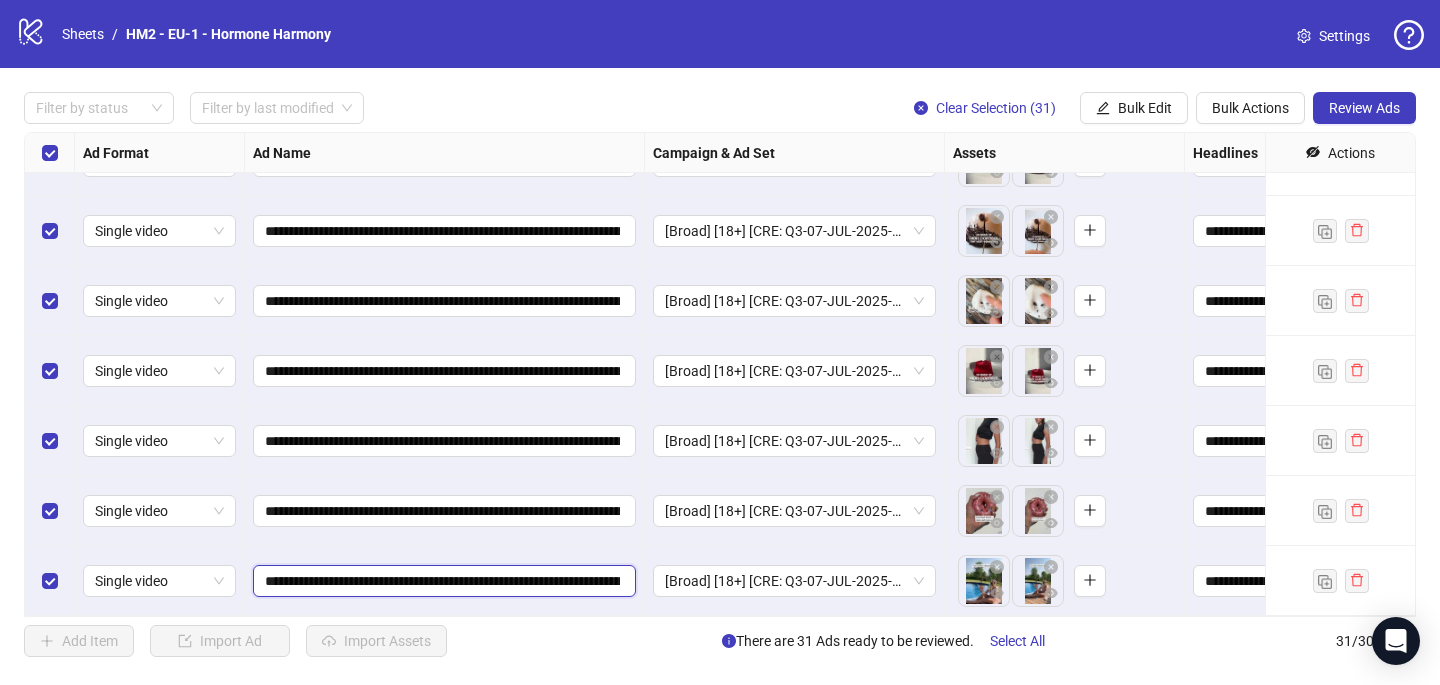 click on "**********" at bounding box center (442, 581) 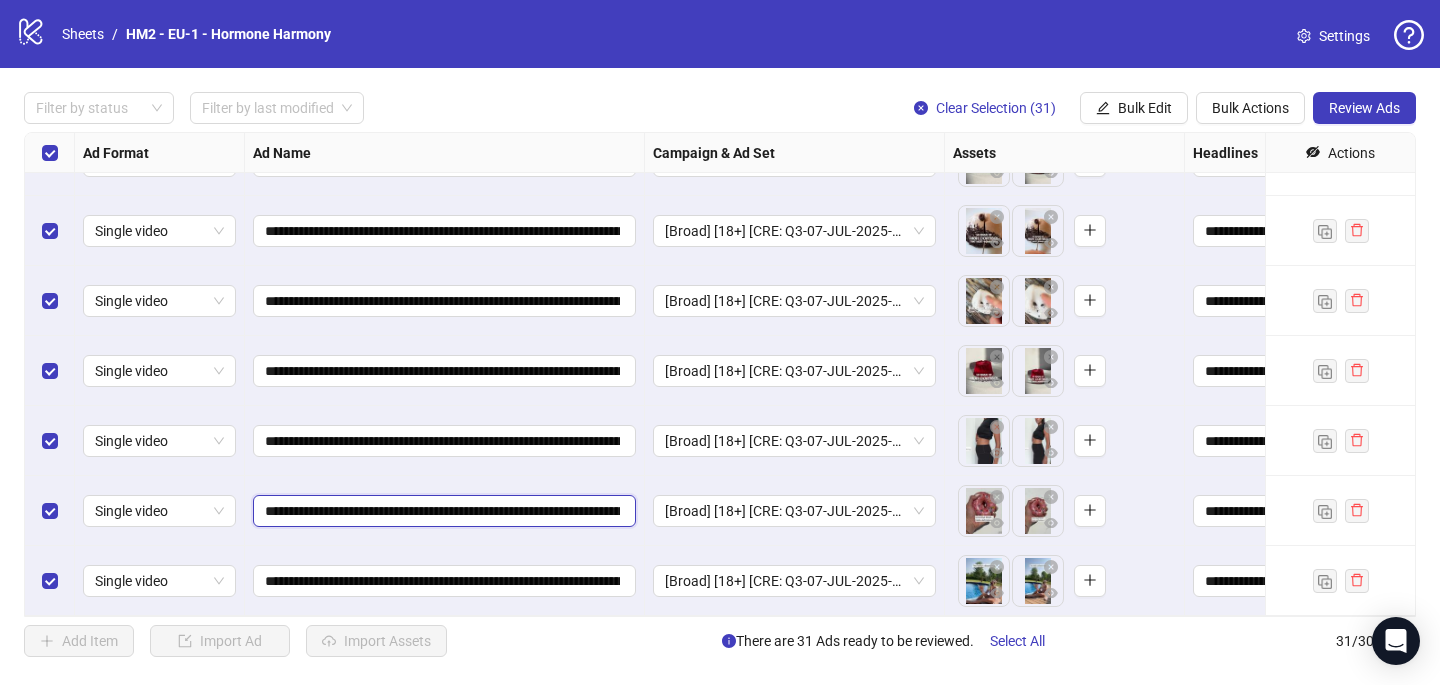 click on "**********" at bounding box center (442, 511) 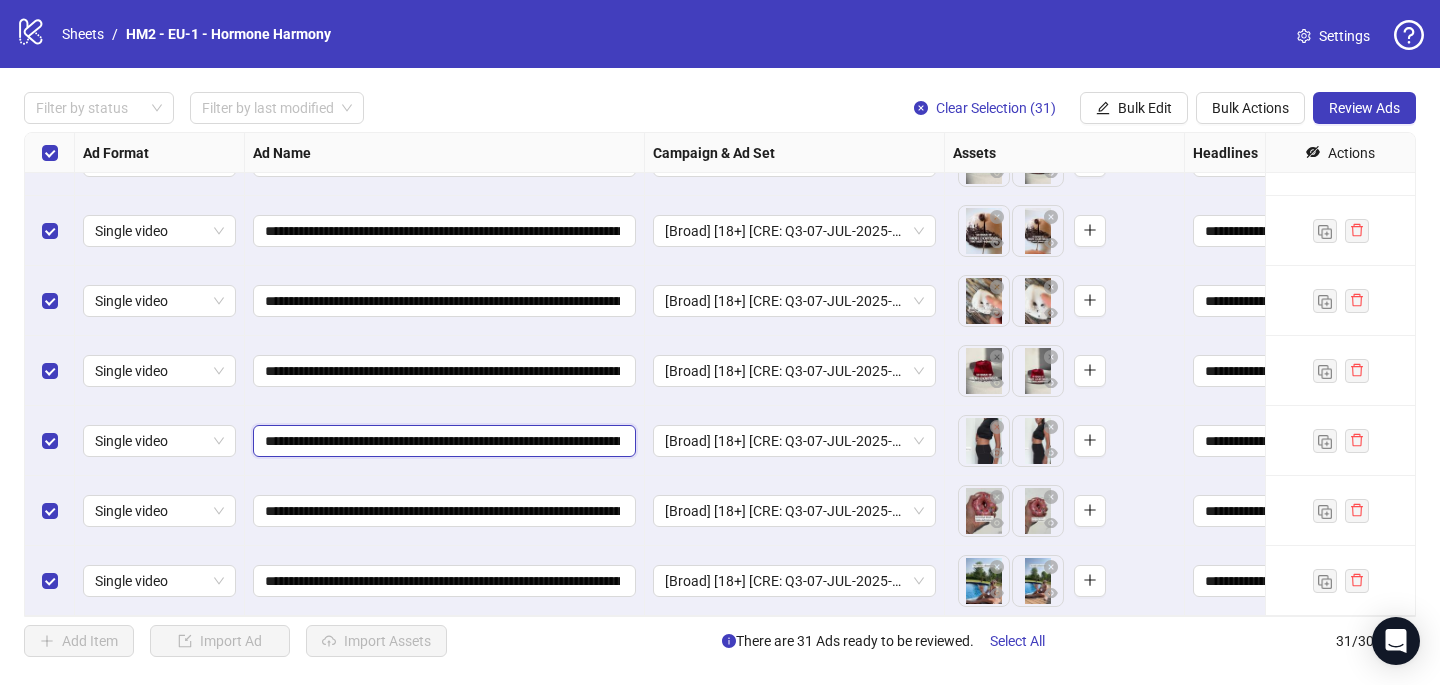 click on "**********" at bounding box center [442, 441] 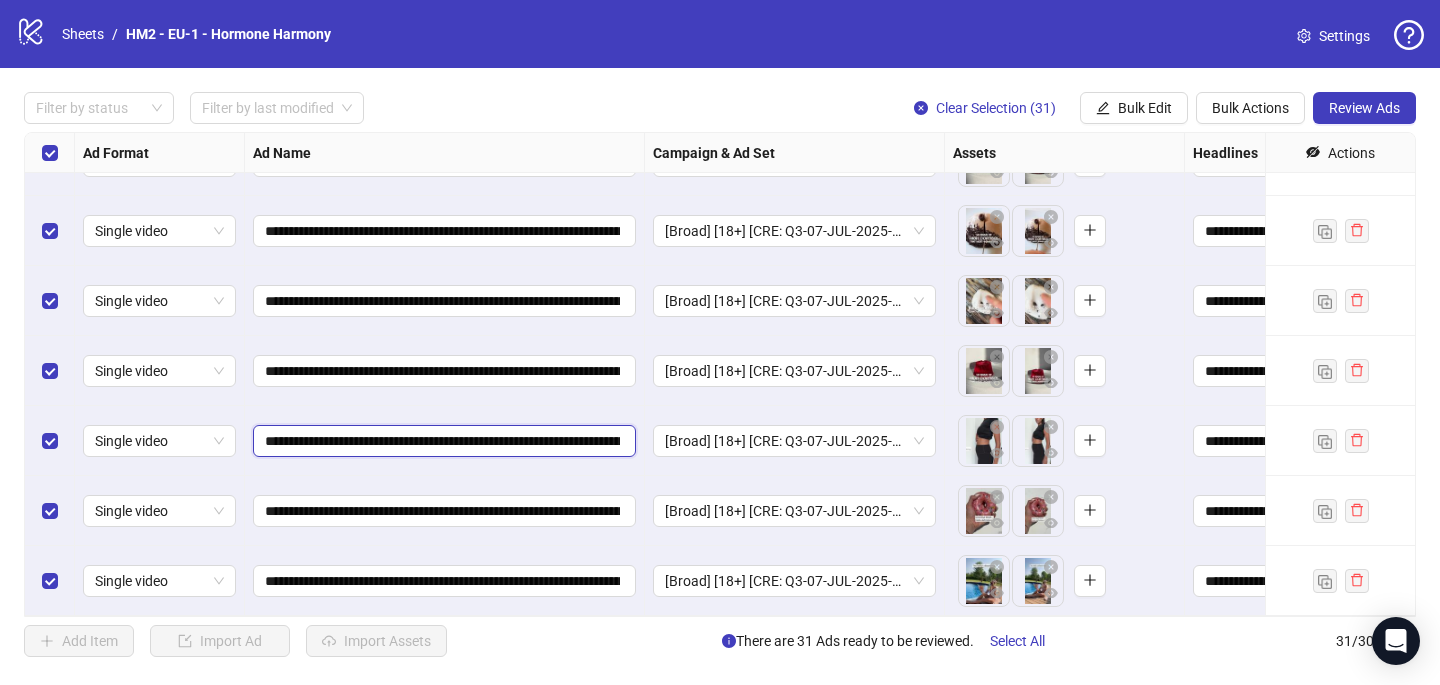 click on "**********" at bounding box center [442, 441] 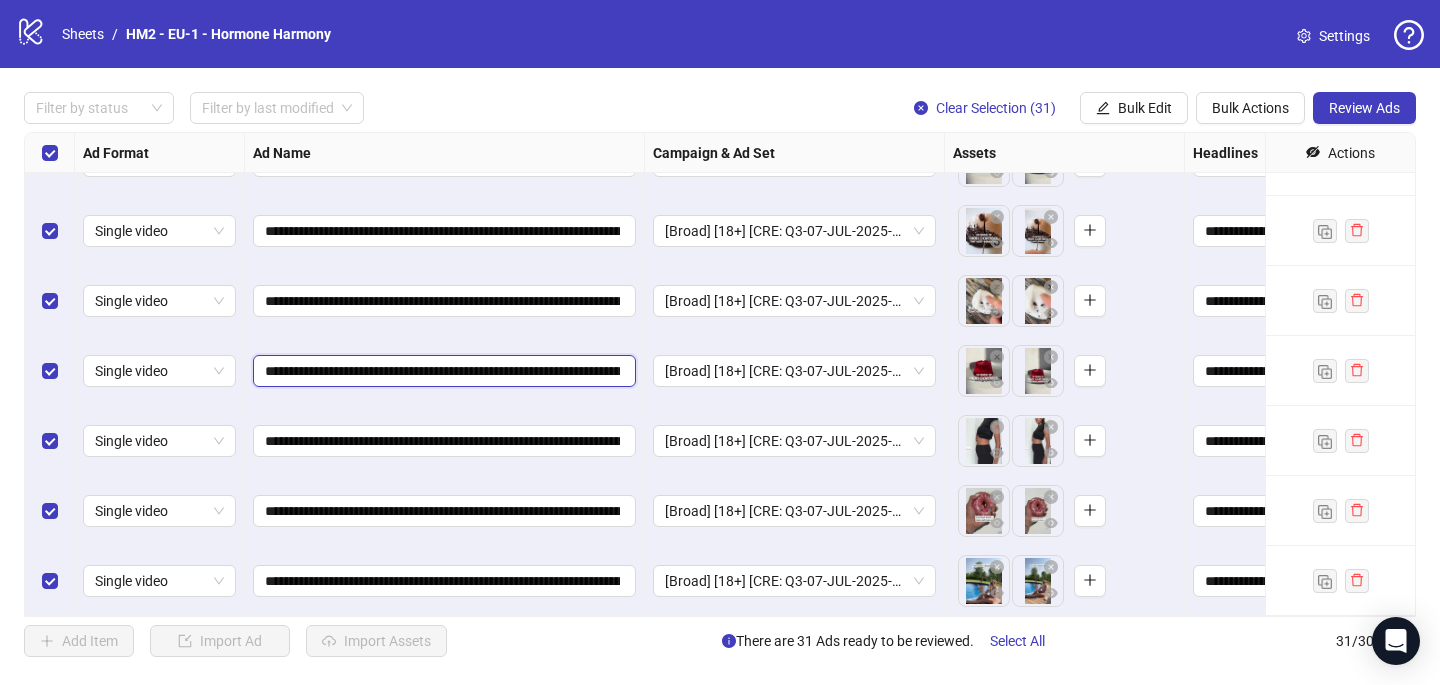 click on "**********" at bounding box center [442, 371] 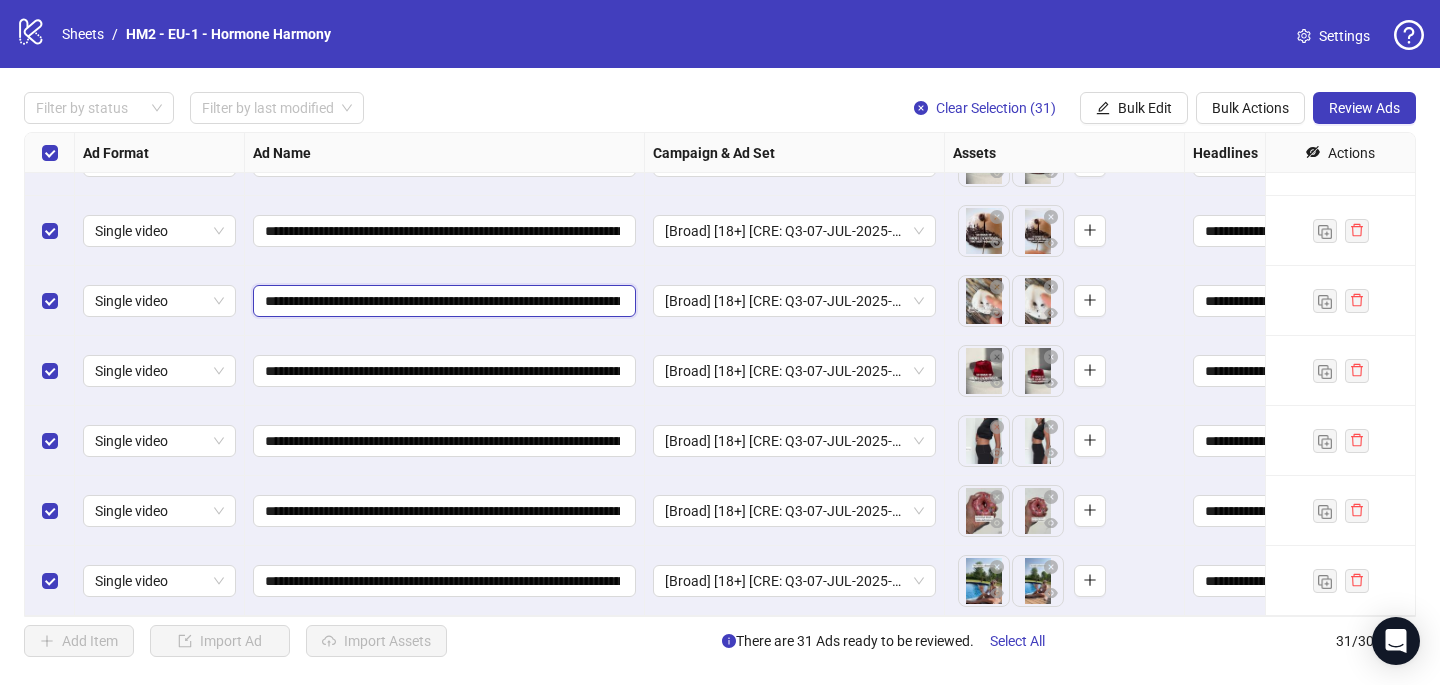 click on "**********" at bounding box center [442, 301] 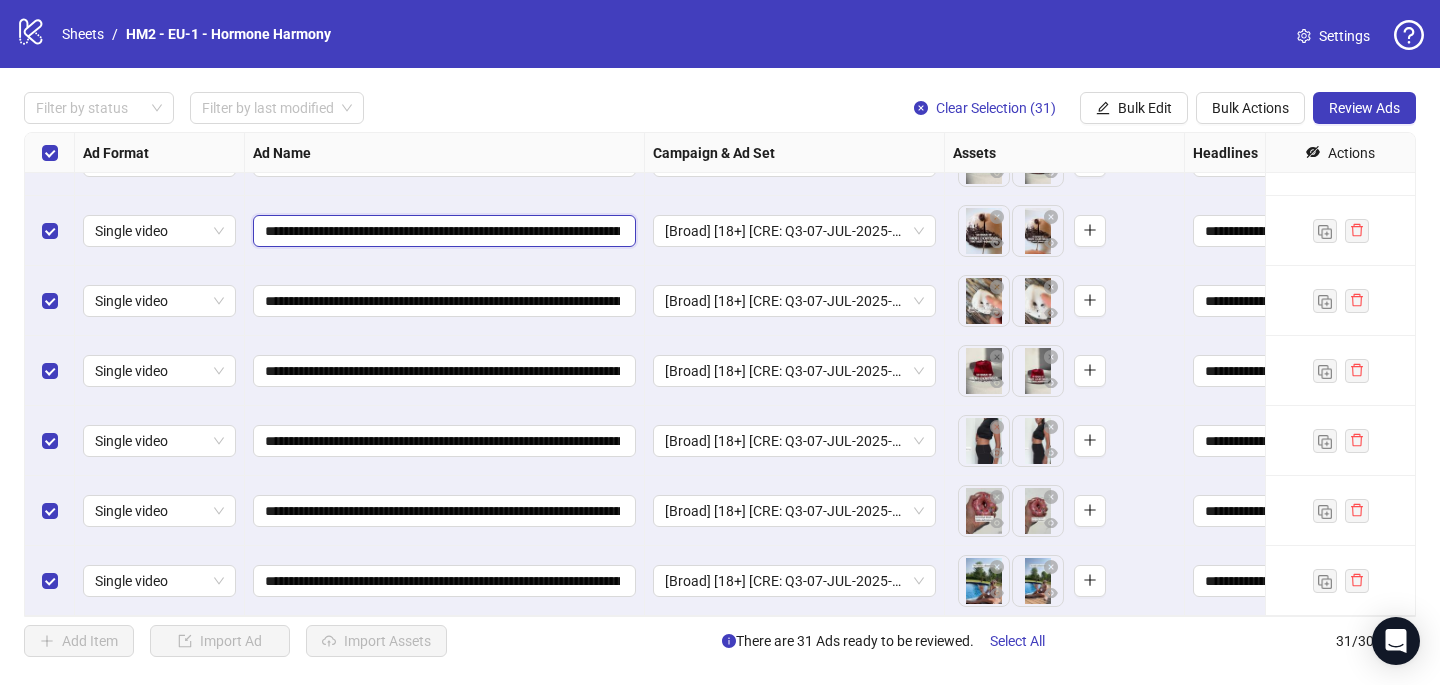 click on "**********" at bounding box center [442, 231] 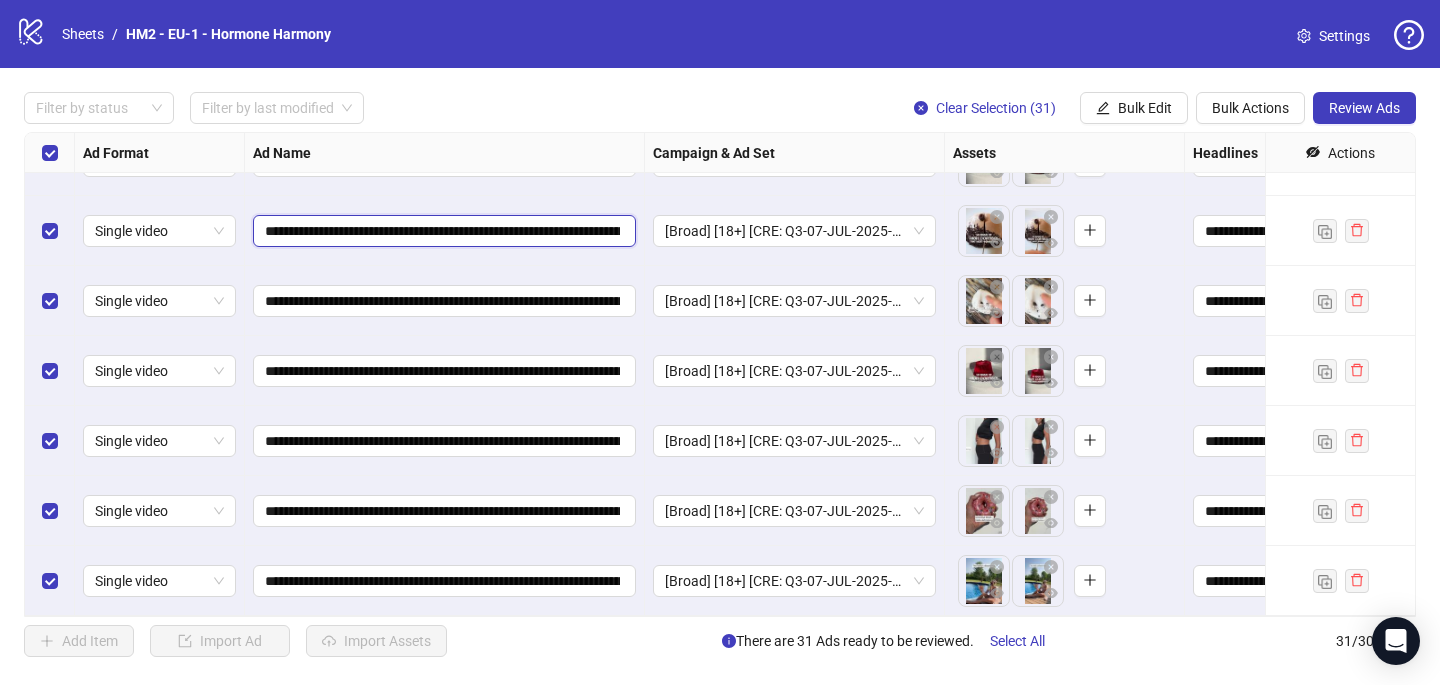 click on "**********" at bounding box center [442, 231] 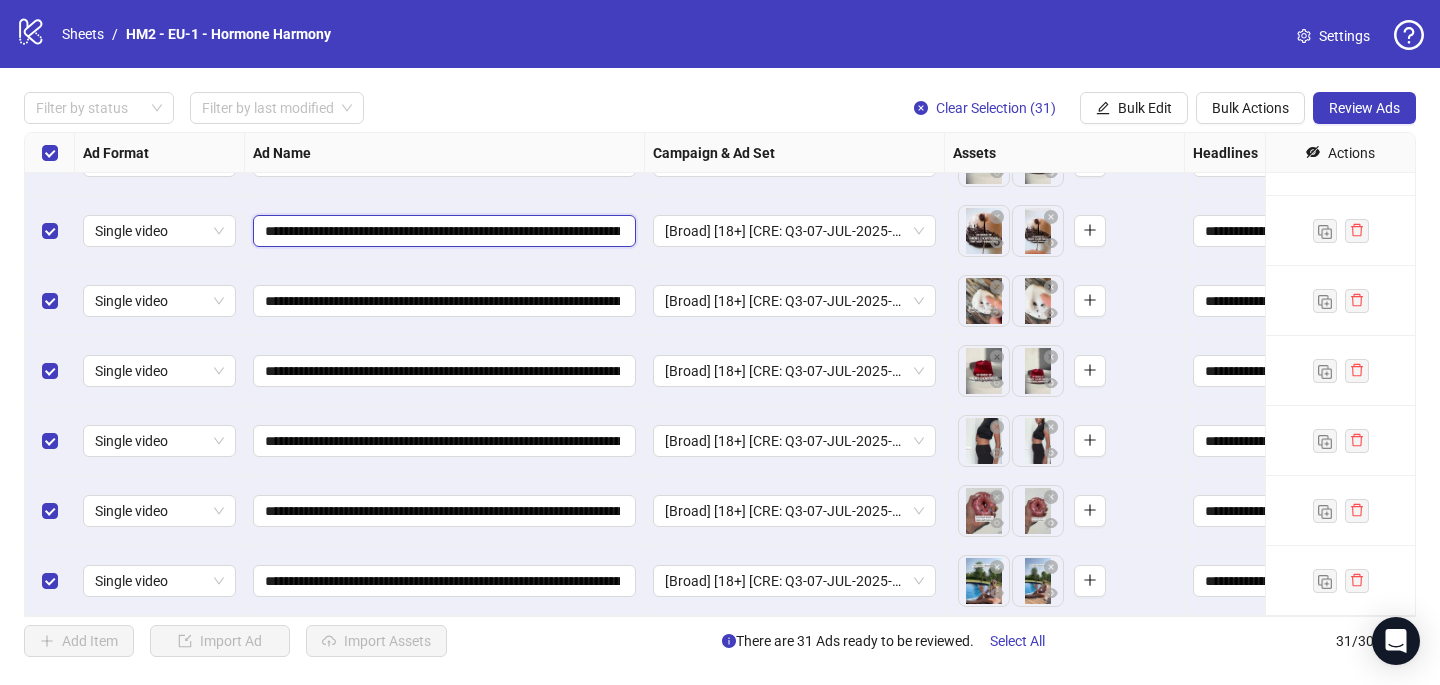 paste 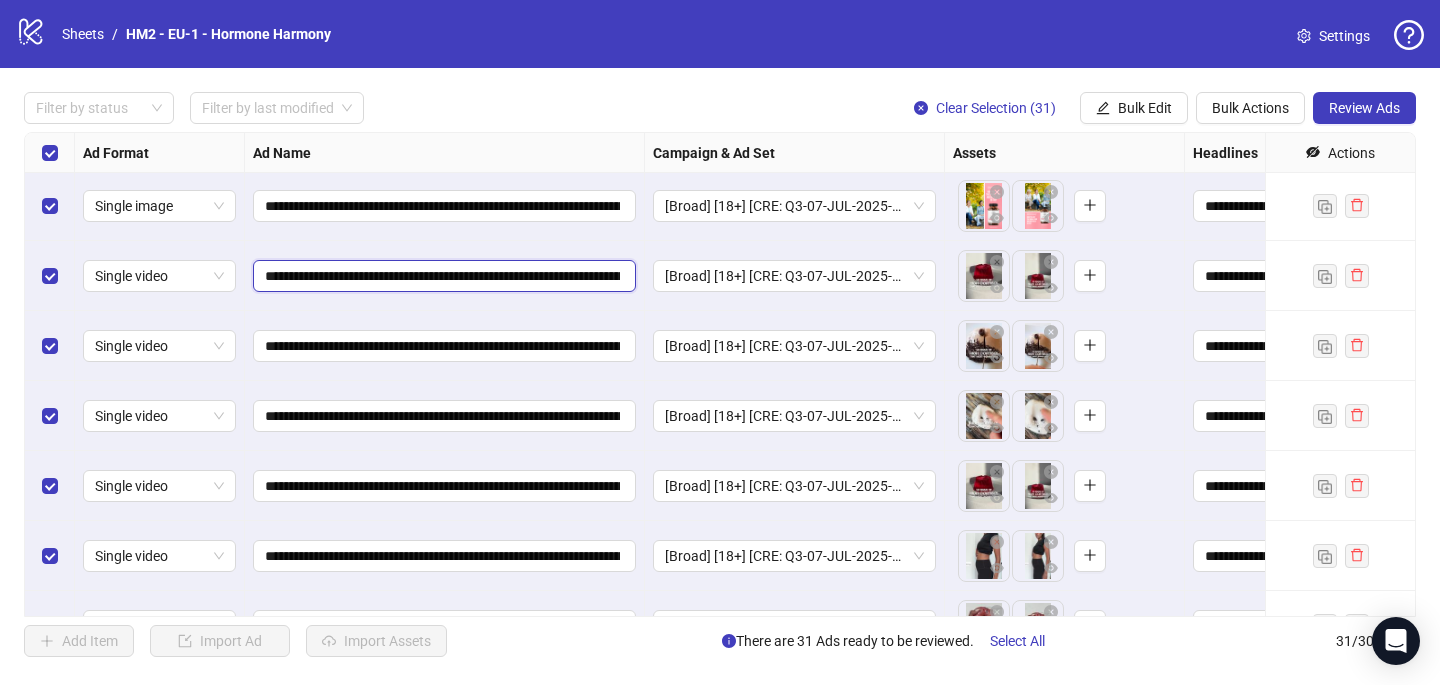click on "**********" at bounding box center [442, 276] 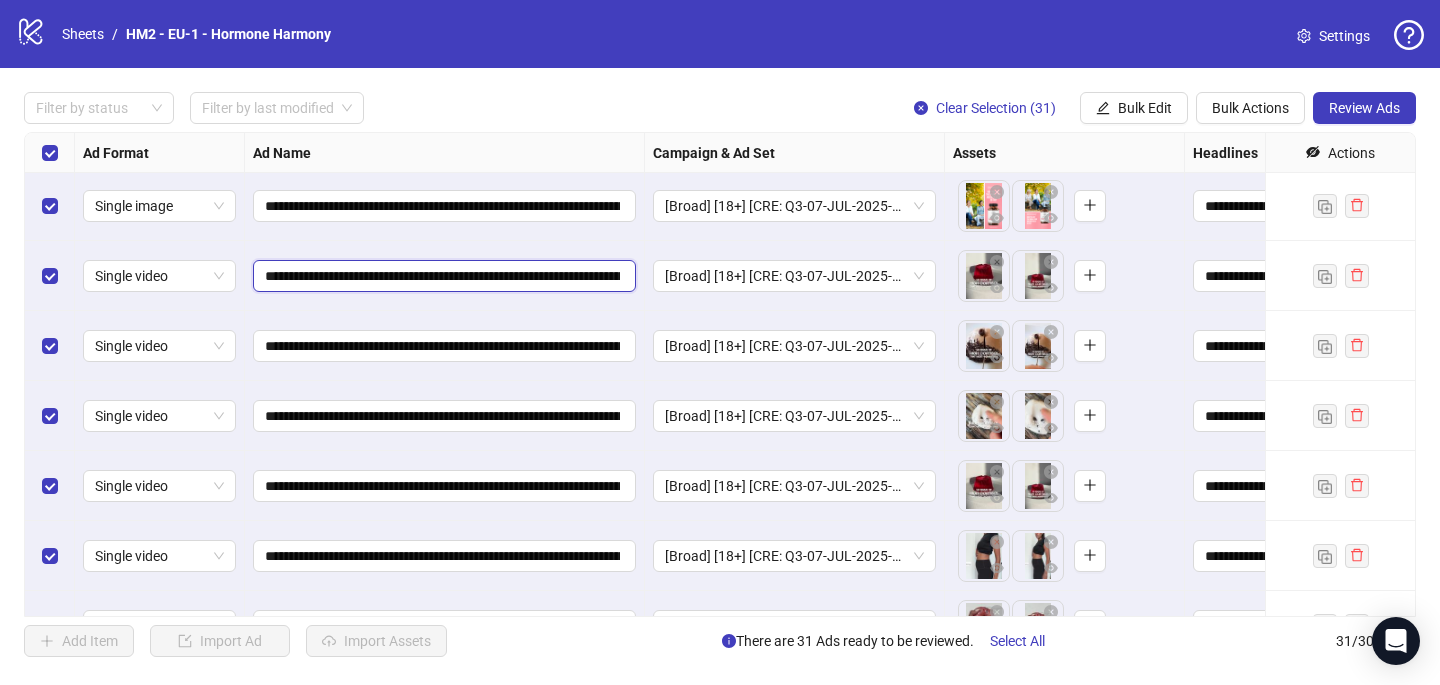 click on "**********" at bounding box center [442, 276] 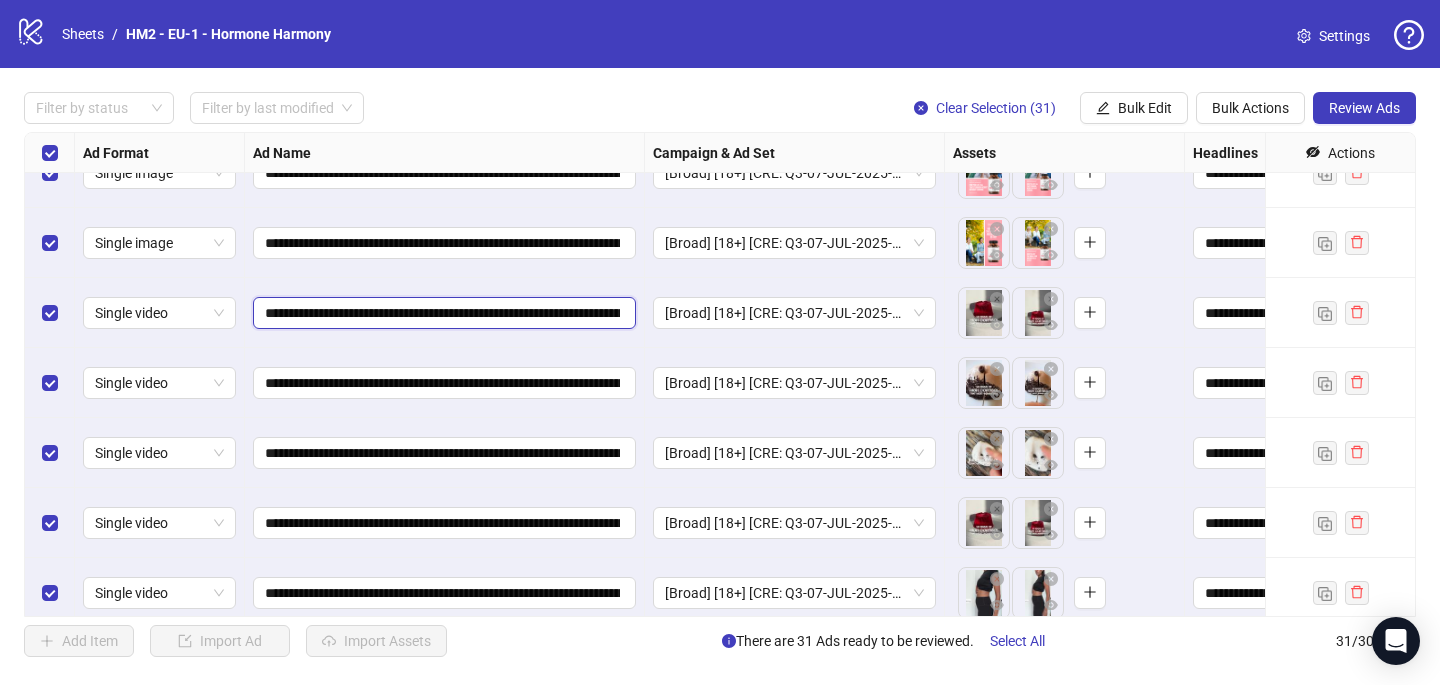 scroll, scrollTop: 1574, scrollLeft: 0, axis: vertical 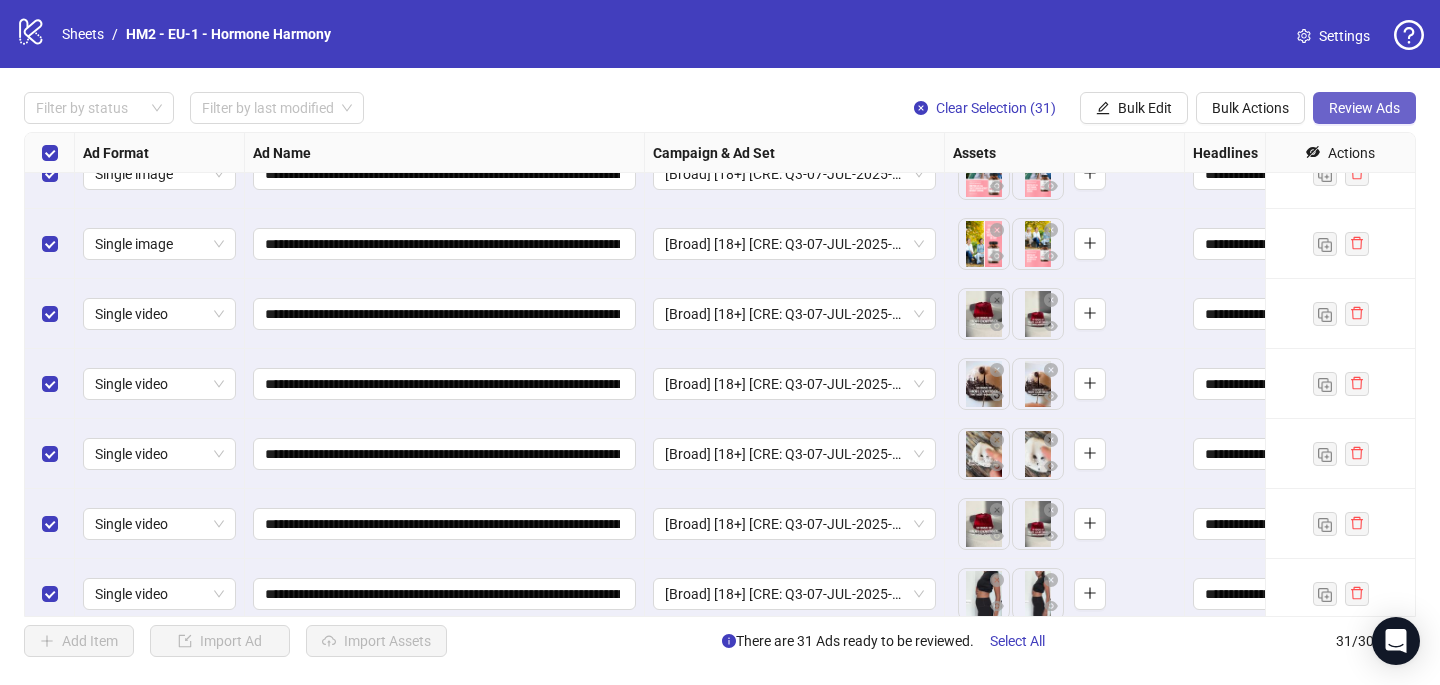 click on "Review Ads" at bounding box center (1364, 108) 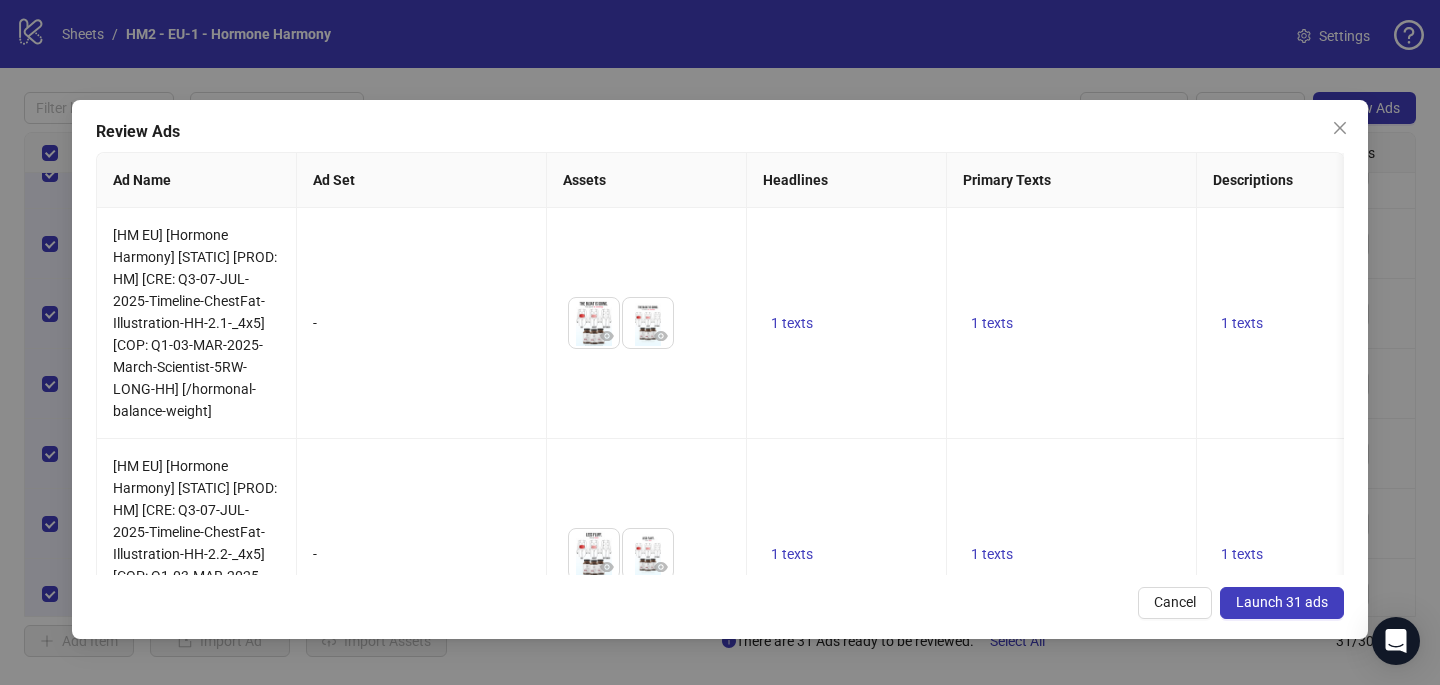 click on "Launch 31 ads" at bounding box center (1282, 602) 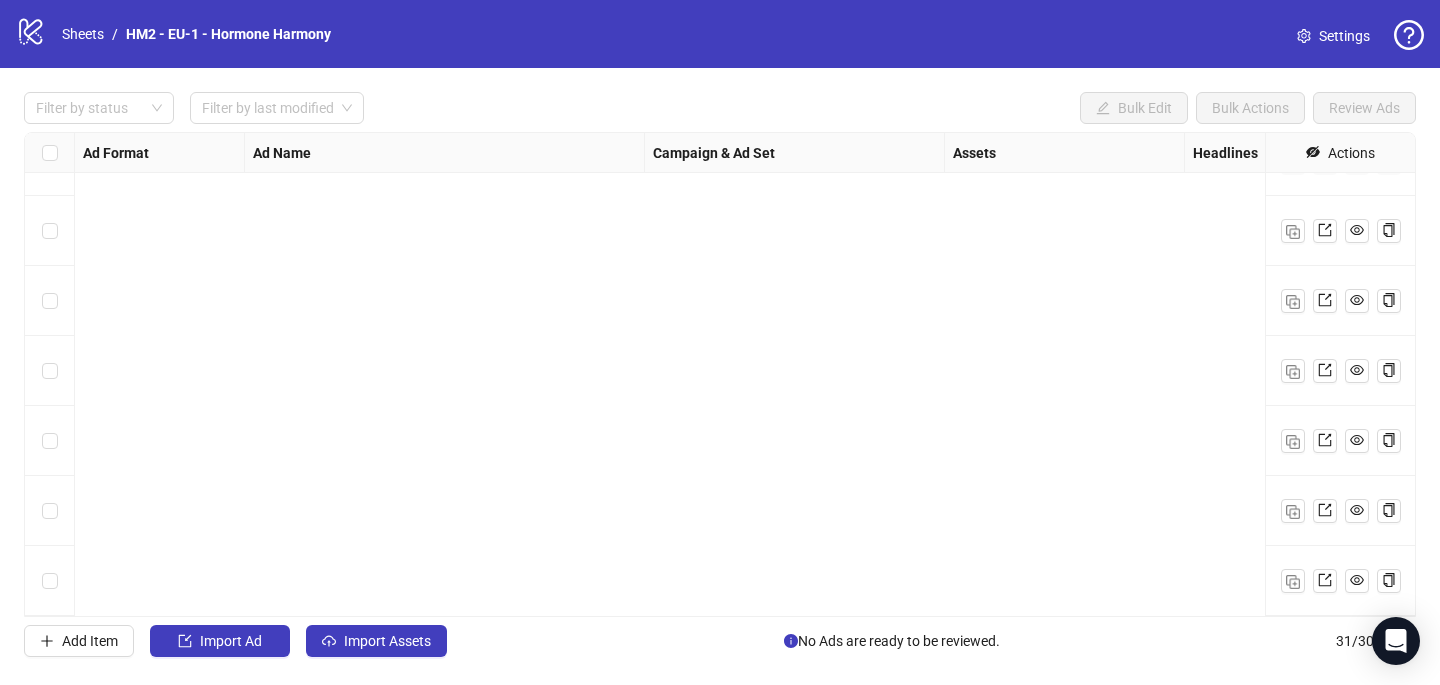 scroll, scrollTop: 0, scrollLeft: 0, axis: both 